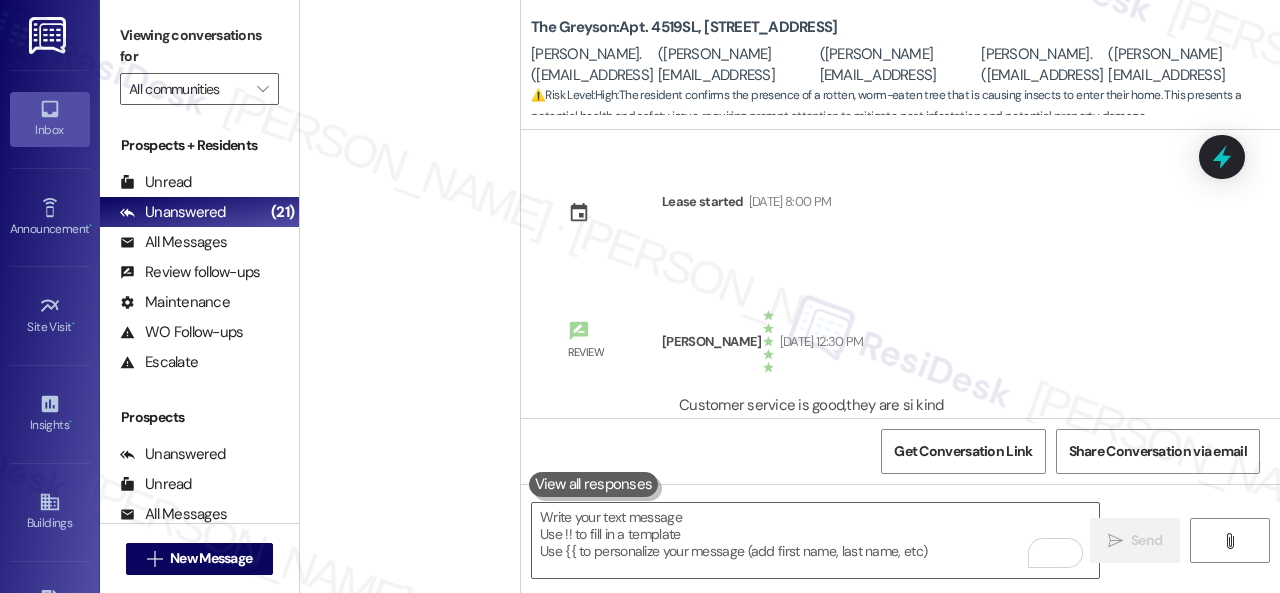 scroll, scrollTop: 0, scrollLeft: 0, axis: both 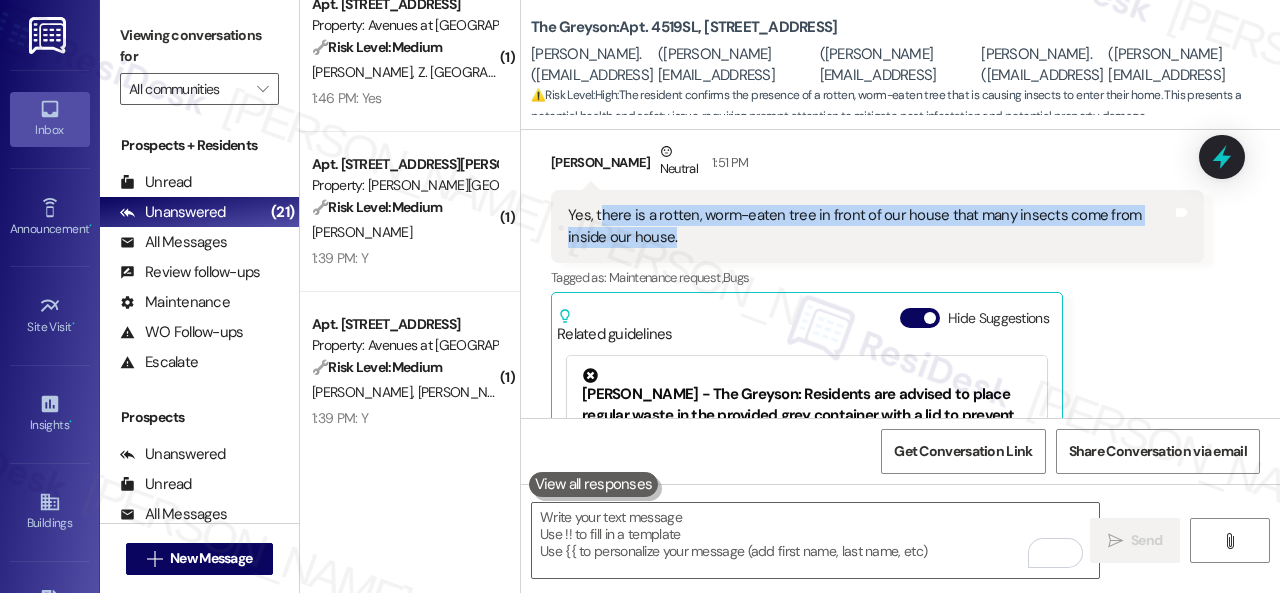 drag, startPoint x: 597, startPoint y: 217, endPoint x: 688, endPoint y: 237, distance: 93.17188 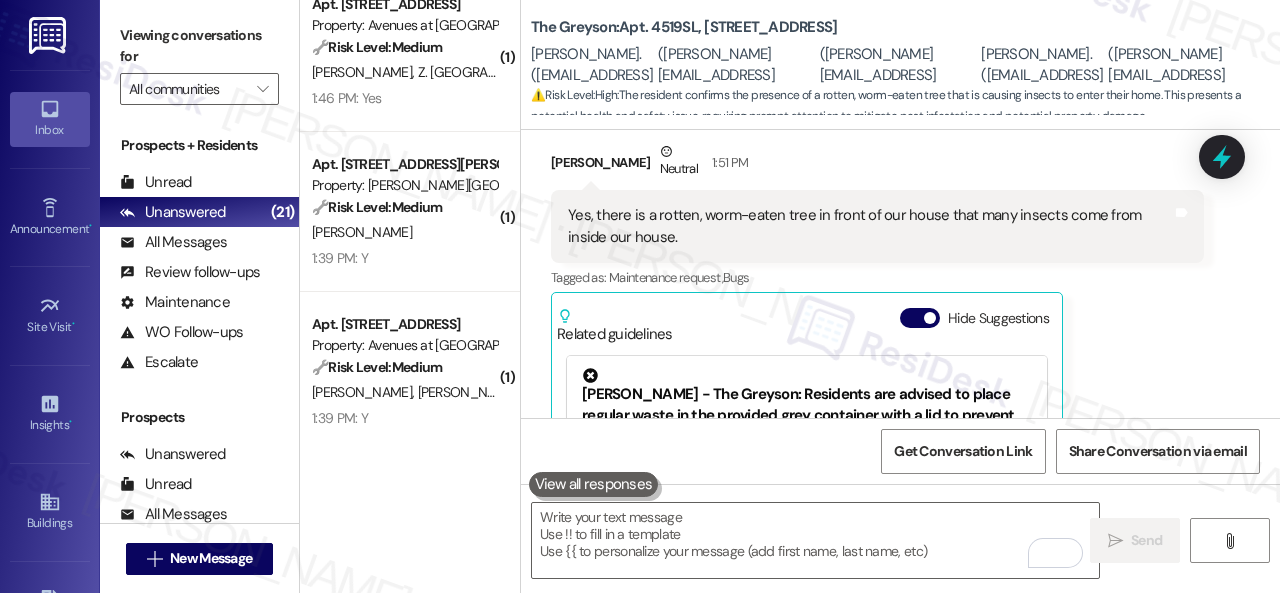 click on "Abdullah Hamidi   Neutral 1:51 PM" at bounding box center [877, 165] 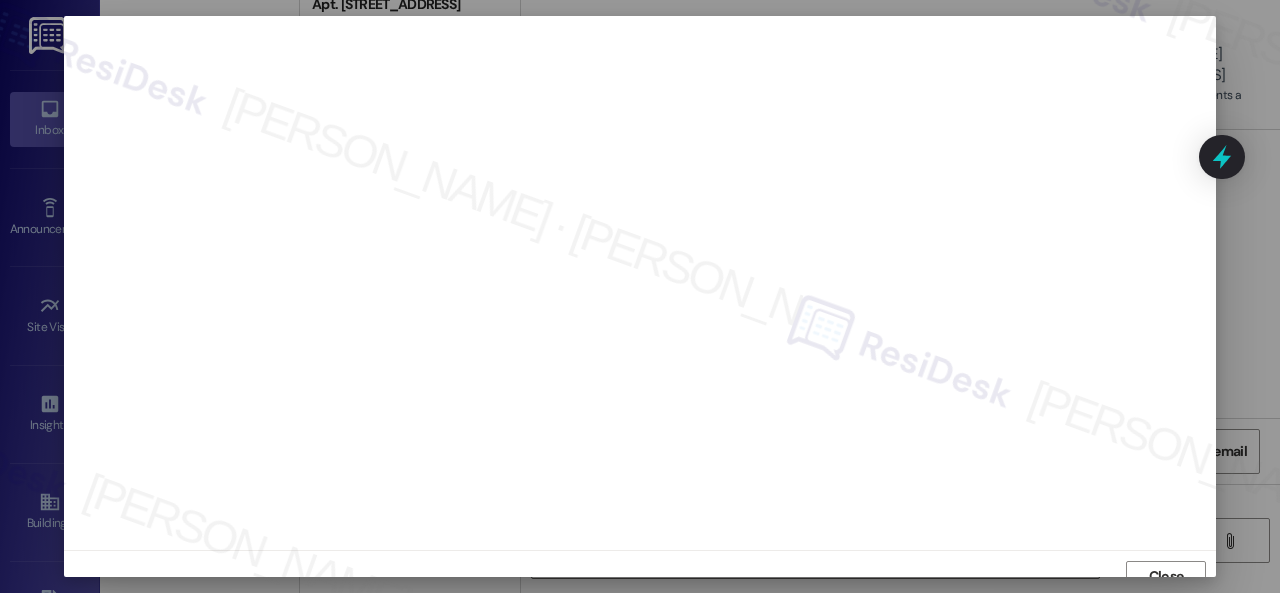 scroll, scrollTop: 15, scrollLeft: 0, axis: vertical 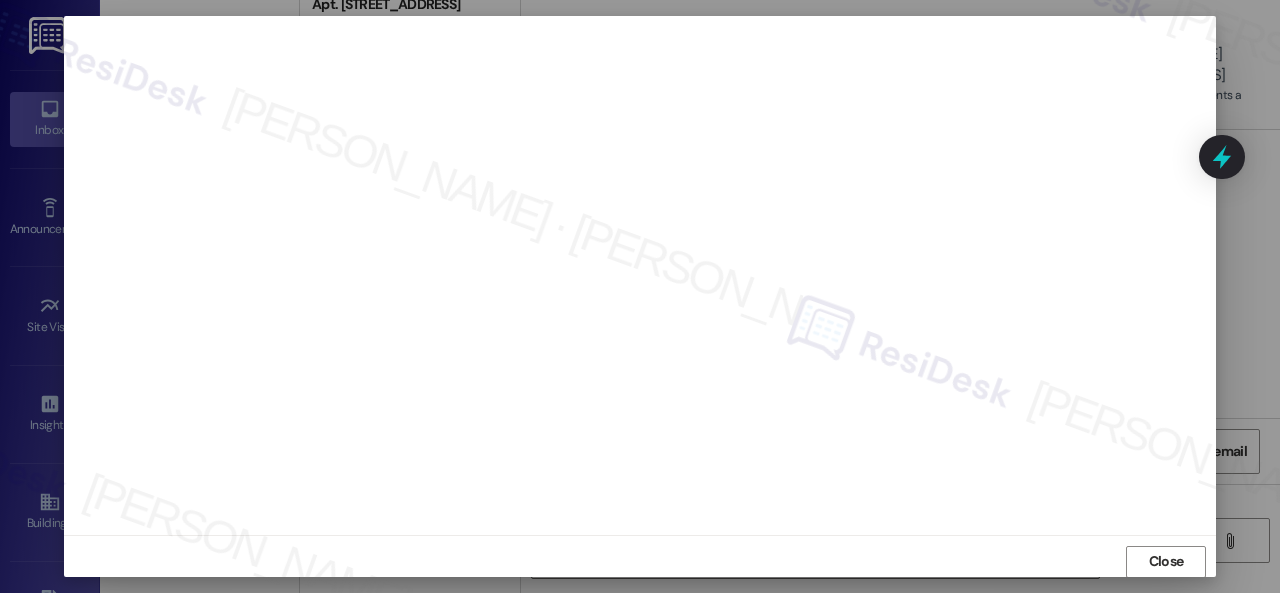 drag, startPoint x: 1150, startPoint y: 567, endPoint x: 1144, endPoint y: 558, distance: 10.816654 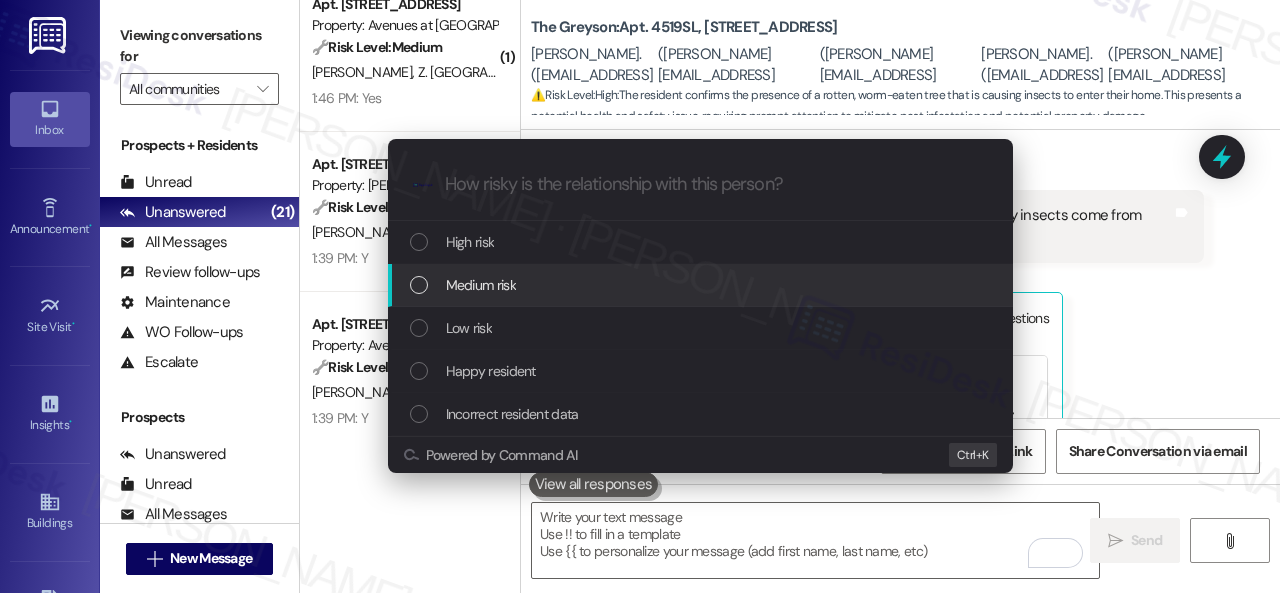 click on "Medium risk" at bounding box center (481, 285) 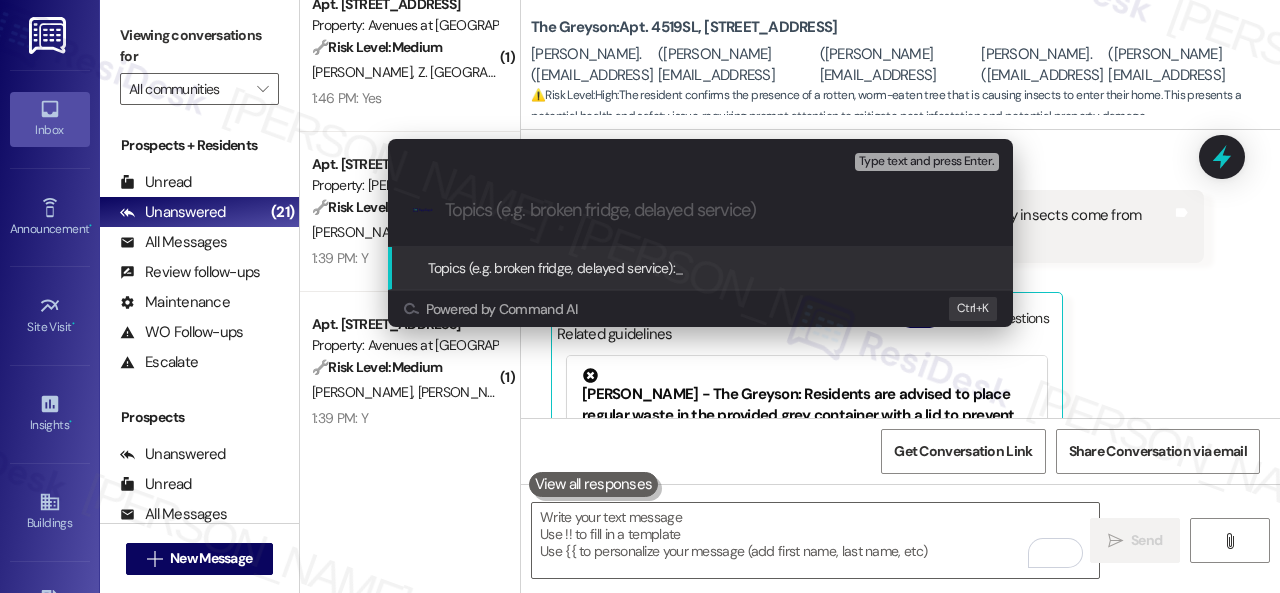 paste on "Work Order filed by ResiDesk 290506" 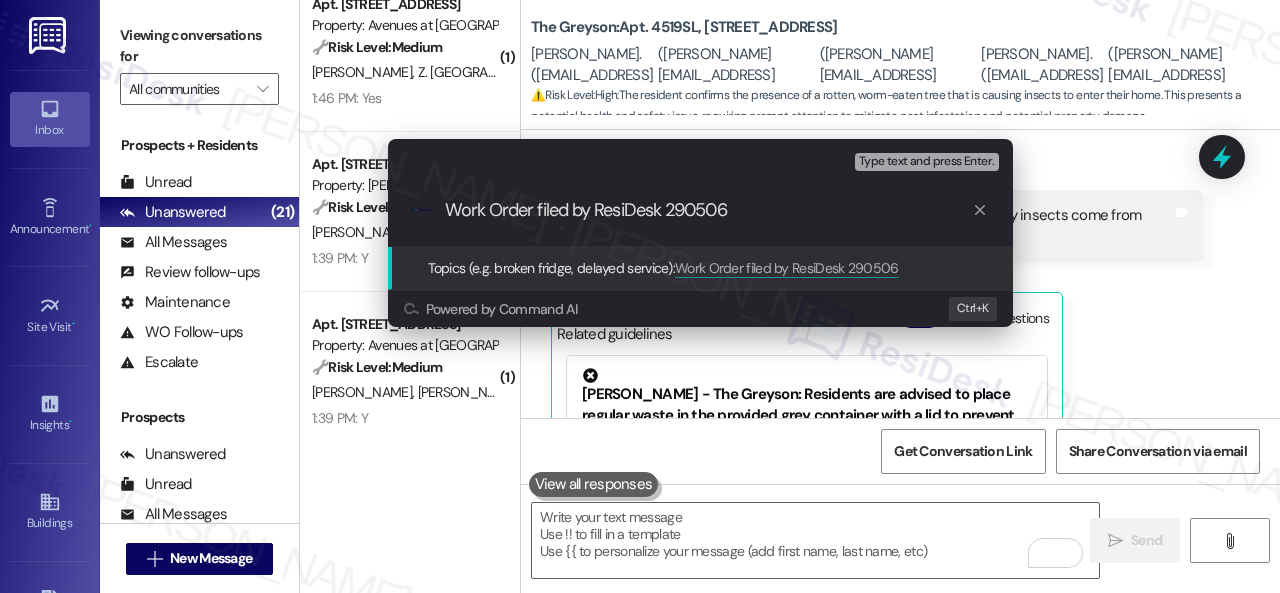 type 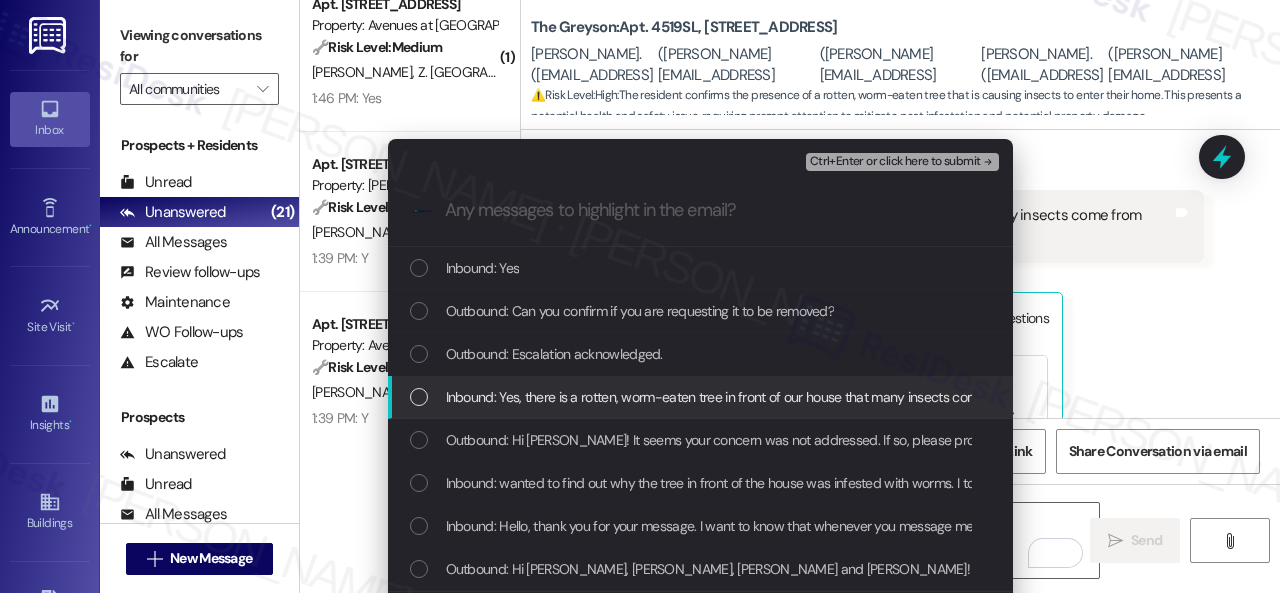 click on "Inbound: Yes, there is a rotten, worm-eaten tree in front of our house that many insects come from inside our house." at bounding box center (781, 397) 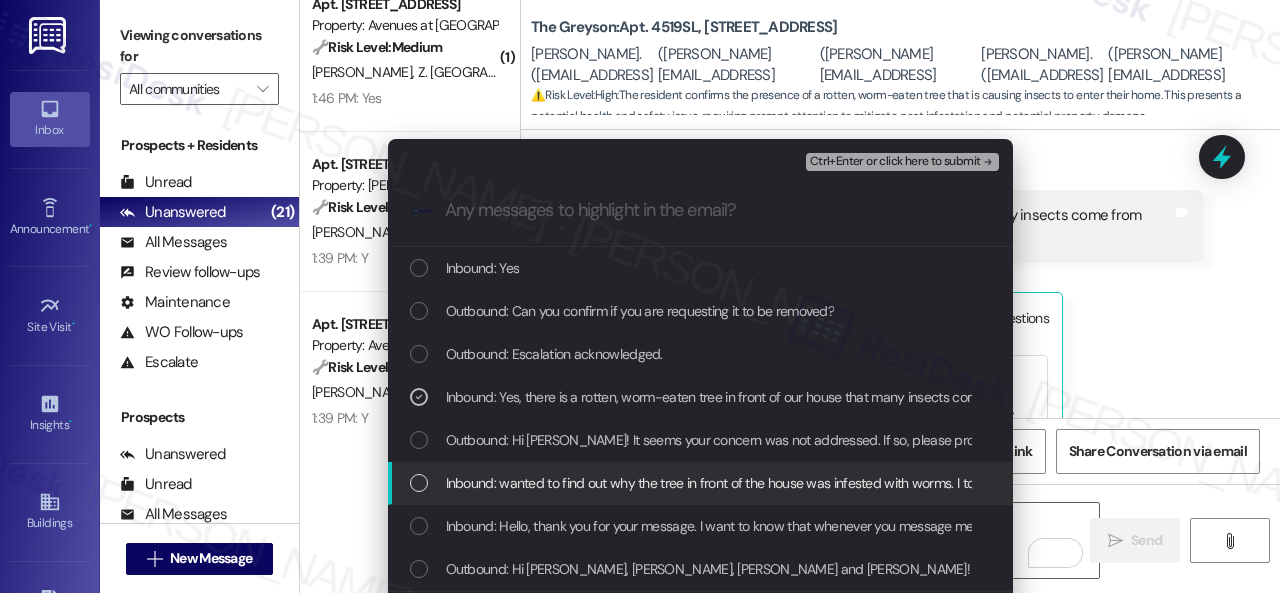 click on "Inbound: wanted to find out why the tree in front of the house was infested with worms. I told him that it was called "Ta Hella Kese"." at bounding box center (822, 483) 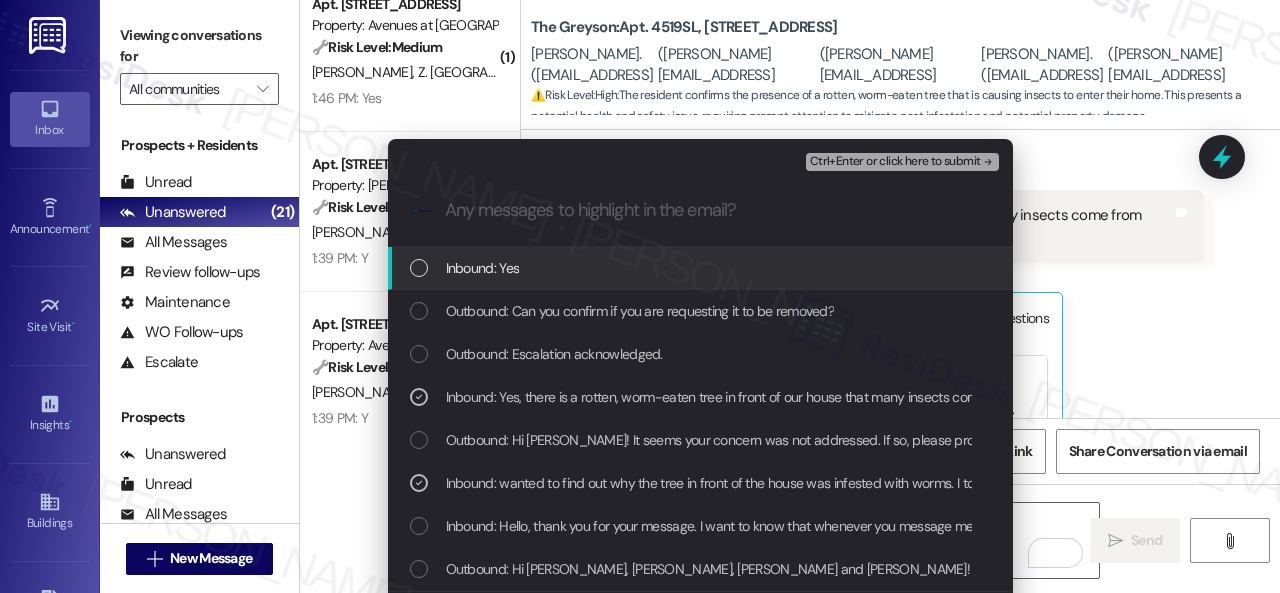 click on "Ctrl+Enter or click here to submit" at bounding box center (895, 162) 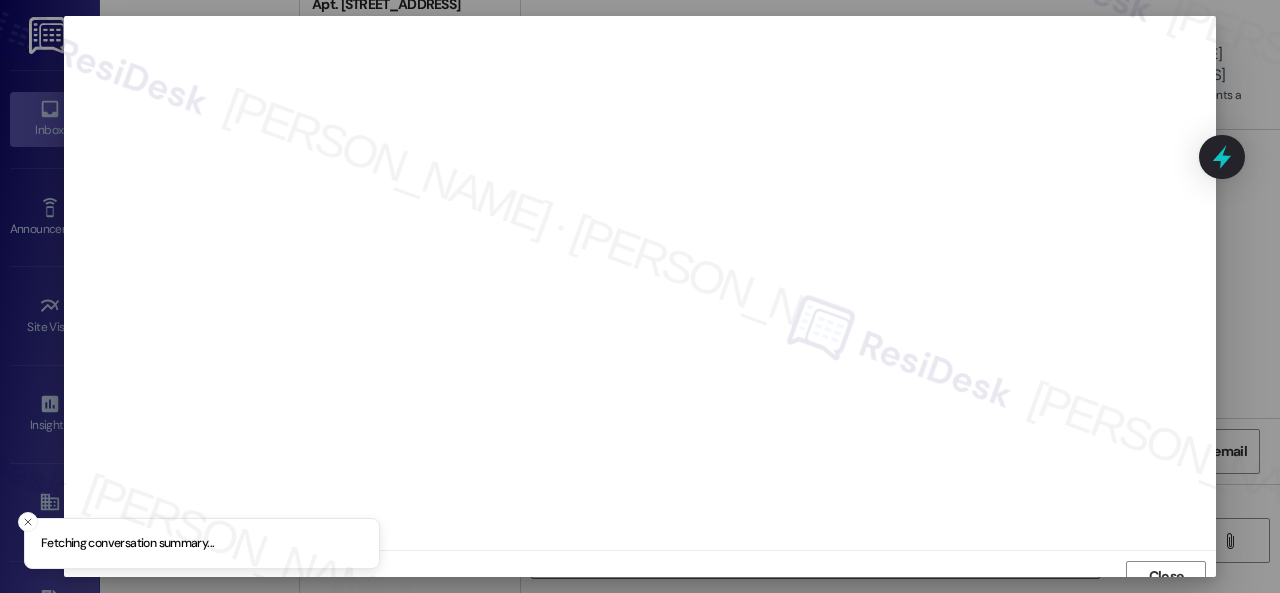 scroll, scrollTop: 15, scrollLeft: 0, axis: vertical 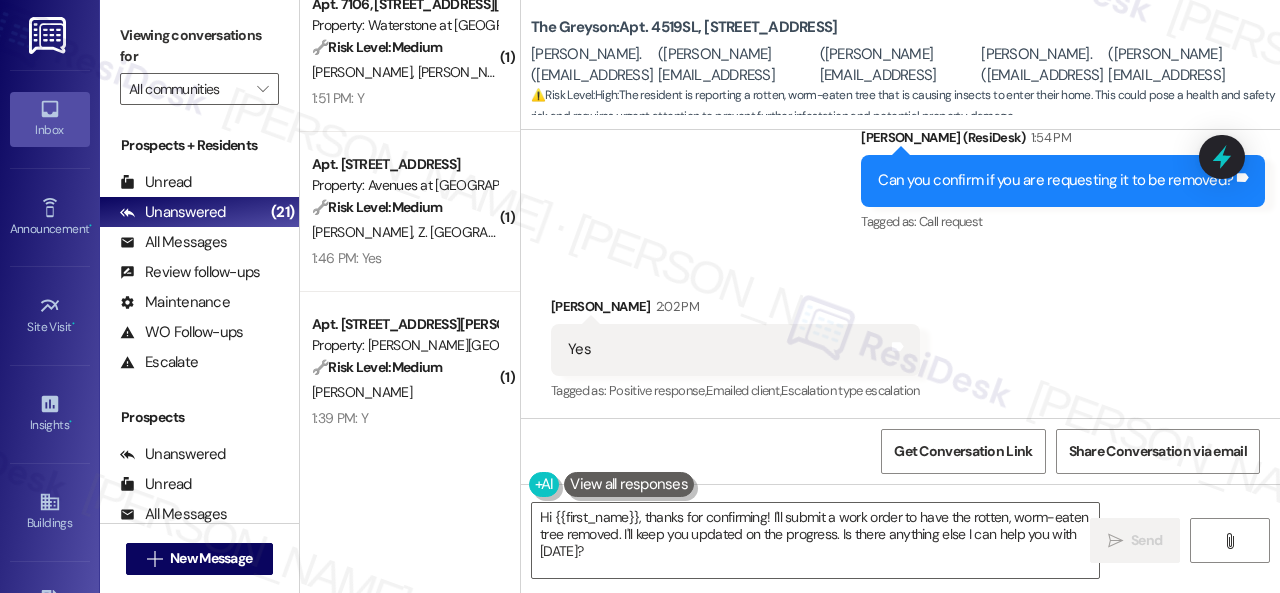 click on "Received via SMS Abdullah Hamidi 2:02 PM  Yes  Tags and notes Tagged as:   Positive response ,  Click to highlight conversations about Positive response Emailed client ,  Click to highlight conversations about Emailed client Escalation type escalation Click to highlight conversations about Escalation type escalation" at bounding box center [900, 335] 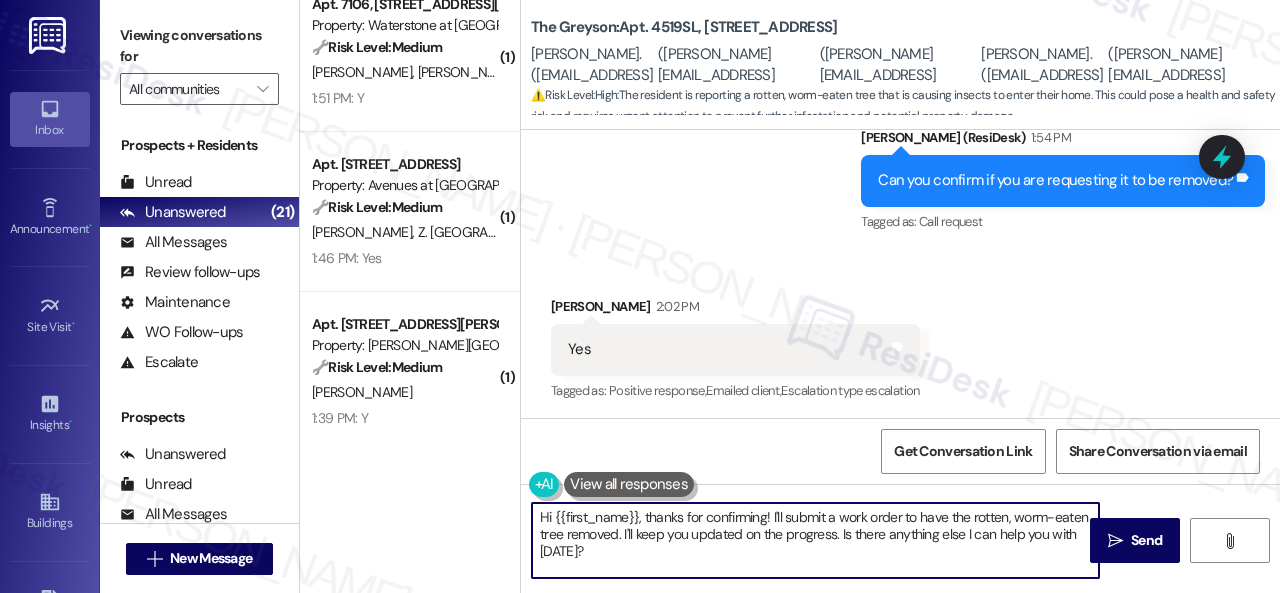 drag, startPoint x: 462, startPoint y: 510, endPoint x: 436, endPoint y: 492, distance: 31.622776 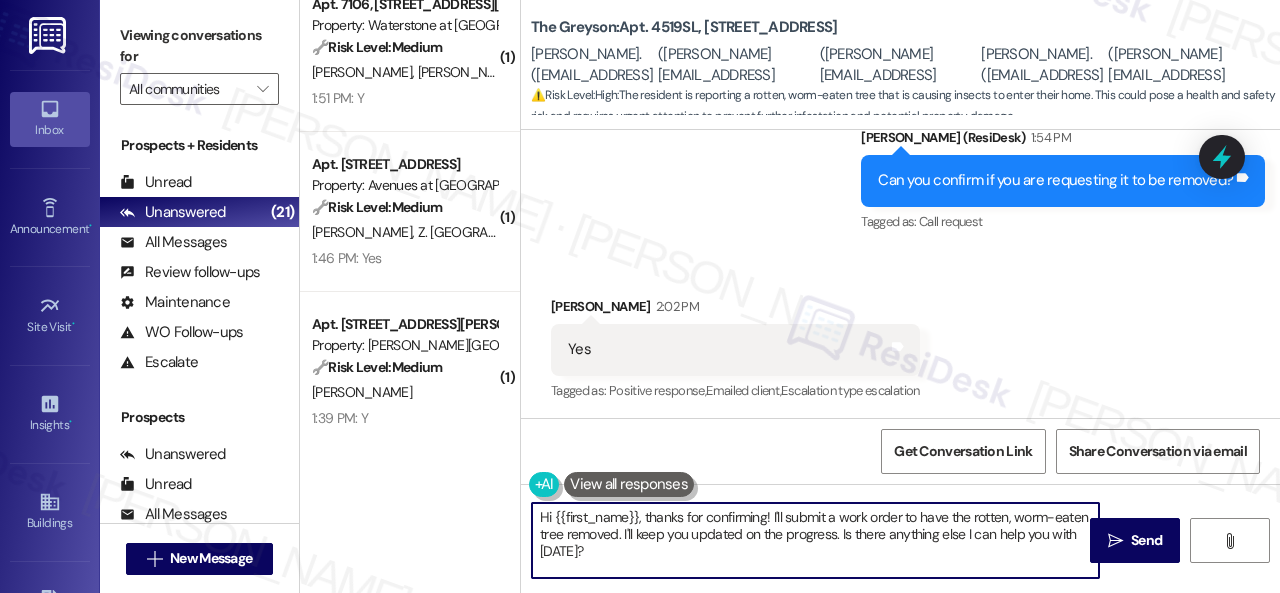 click on "( 1 ) Apt. 9112, 12501 Broadway St Property: Avenues at Shadow Creek 🔧  Risk Level:  Medium The resident is requesting an AC filter replacement. This is considered non-urgent maintenance and falls under asset preservation. W. Zaheer 1:55 PM: AC filter needs to be replaced.  1:55 PM: AC filter needs to be replaced.  ( 1 ) Apt. 4861, 4800 Skyline Dr Property: The Boulevard 🔧  Risk Level:  Medium The resident is reporting a running toilet. This is a non-urgent maintenance issue that affects water usage and resident comfort, but does not pose an immediate risk to safety or property. D. Hensley 1:52 PM: One 1:52 PM: One ( 1 ) Apt. 7106, 6855 S Mason Rd Property: Waterstone at Cinco Ranch 🔧  Risk Level:  Medium The resident responded positively to a check-in regarding a completed work order. This indicates satisfactory resolution and falls under routine customer satisfaction follow-up. K. Schaeffer I. Edwards Jr 1:51 PM: Y  1:51 PM: Y  ( 1 ) Apt. 1106, 12501 Broadway St Property: Avenues at Shadow Creek (" at bounding box center [790, 296] 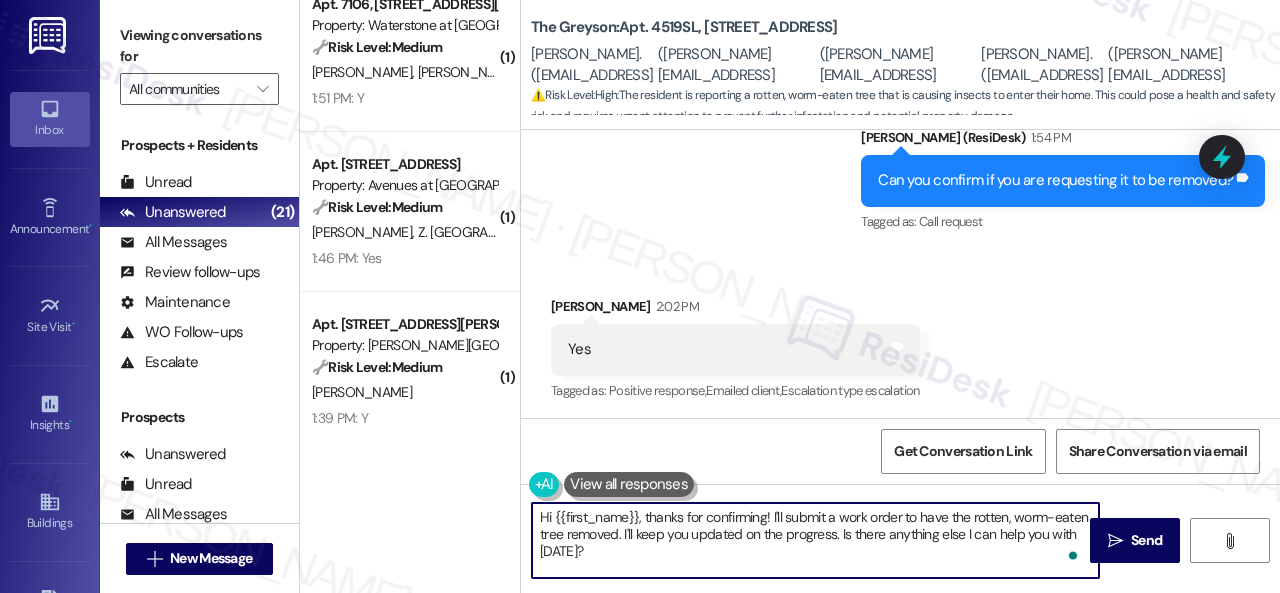 paste on "Thank you. I've submitted a work order on your behalf and notified the site team. Please let me know if you have an update or need anything else." 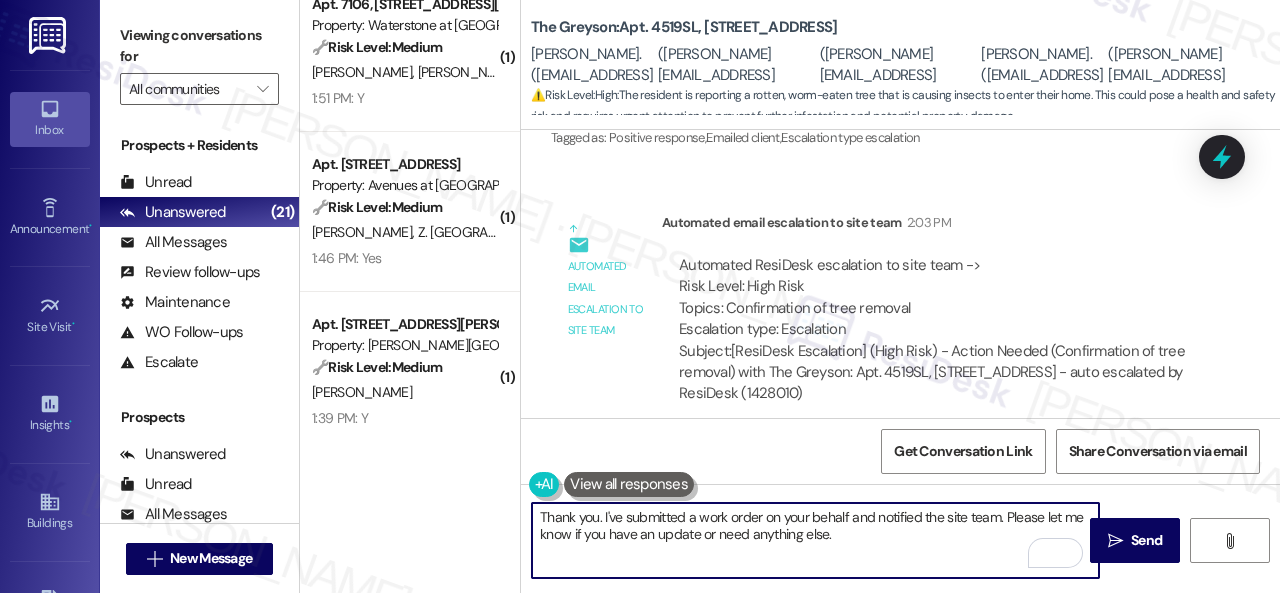 scroll, scrollTop: 2276, scrollLeft: 0, axis: vertical 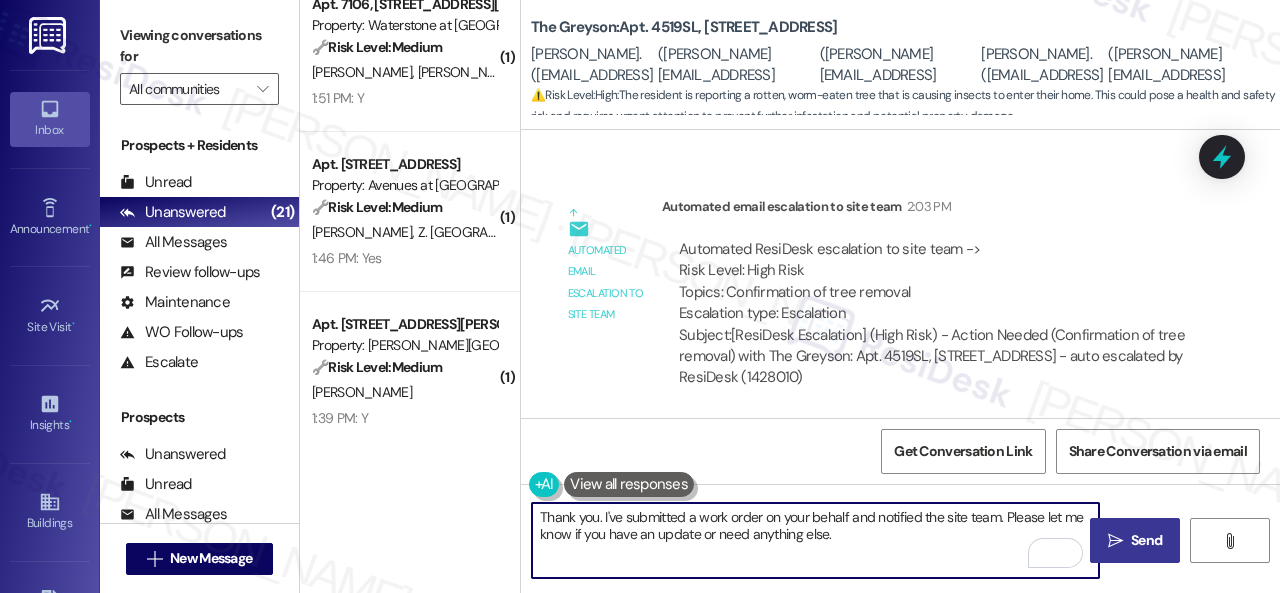 type on "Thank you. I've submitted a work order on your behalf and notified the site team. Please let me know if you have an update or need anything else." 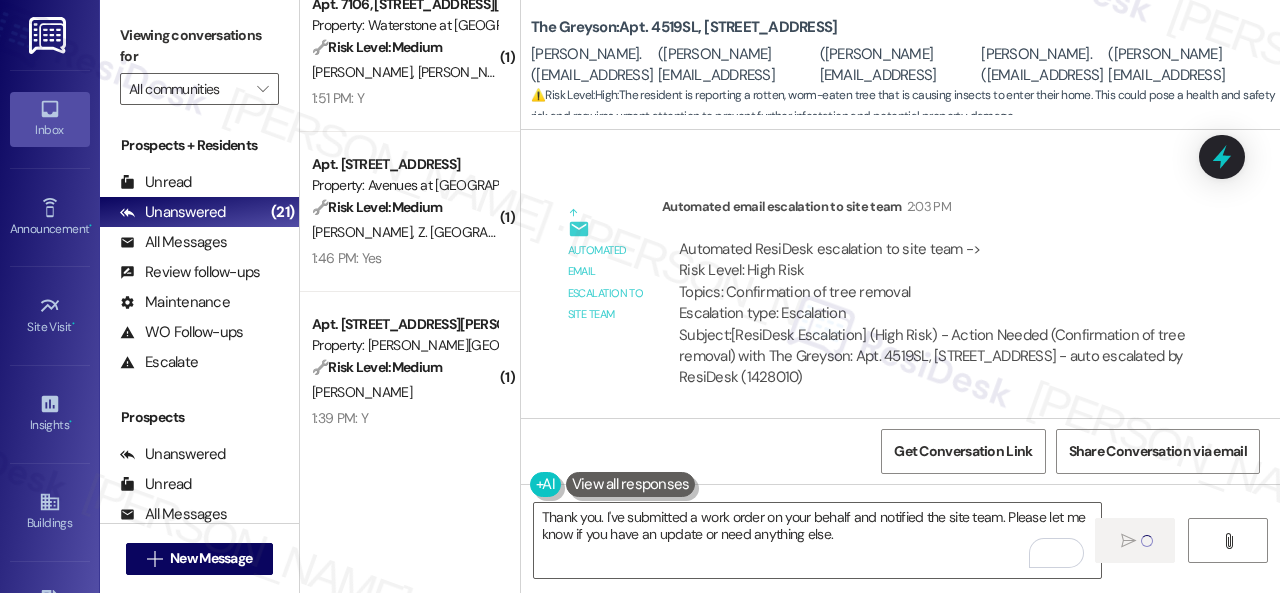 type 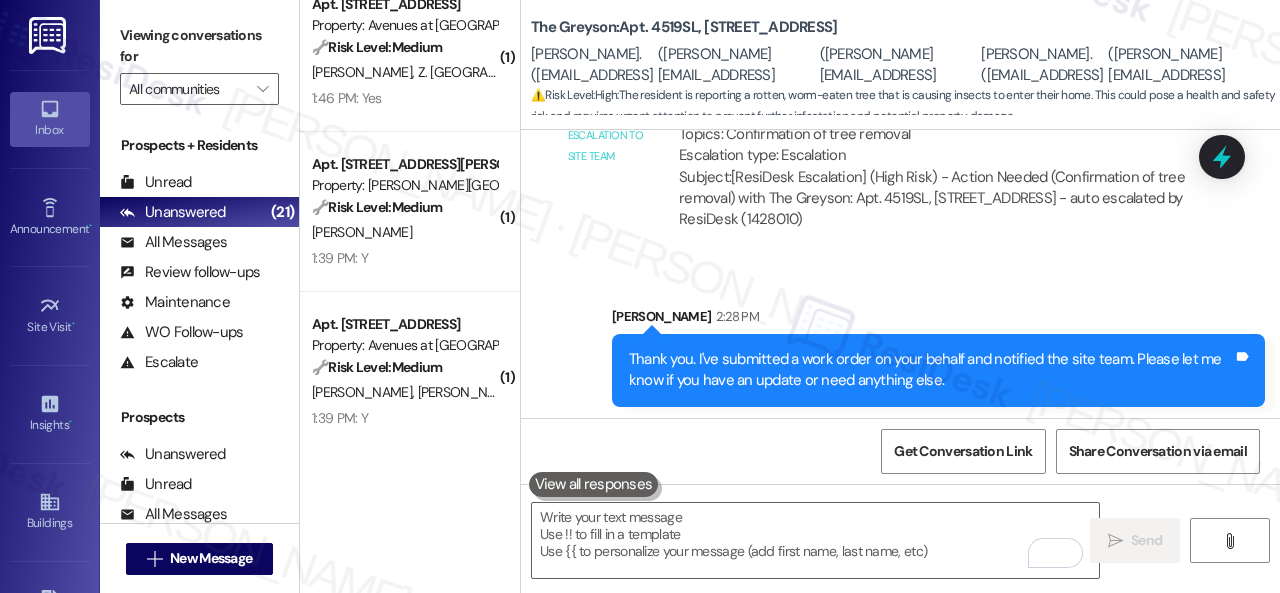 scroll, scrollTop: 2437, scrollLeft: 0, axis: vertical 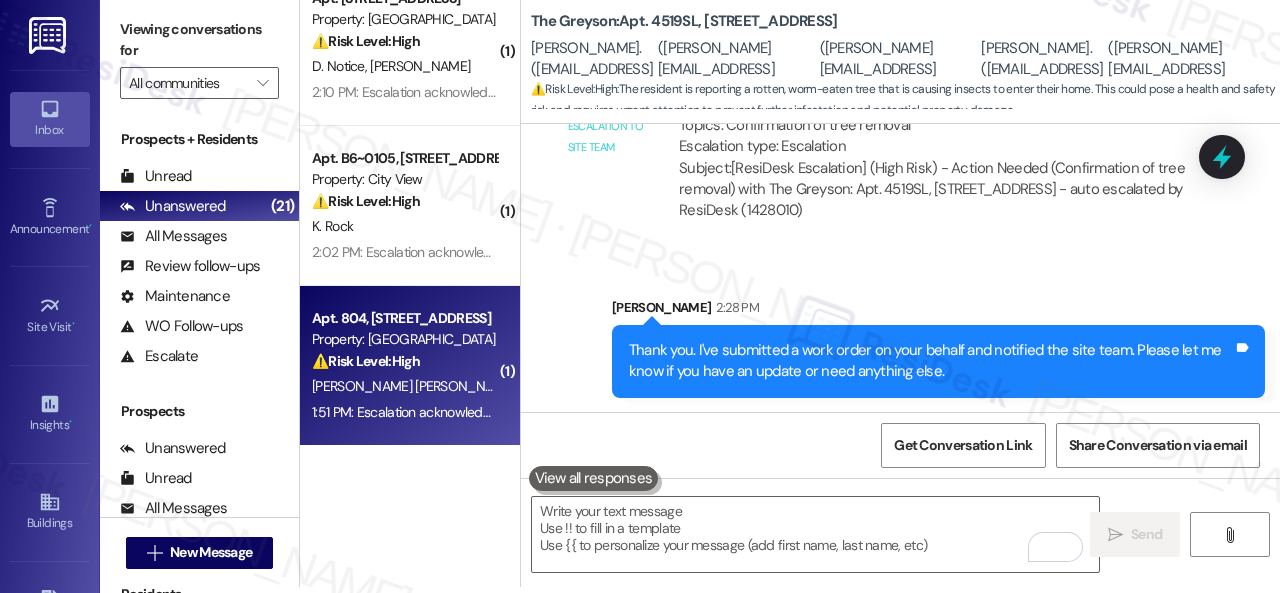 click on "M. Rodriguez Madera" at bounding box center [413, 386] 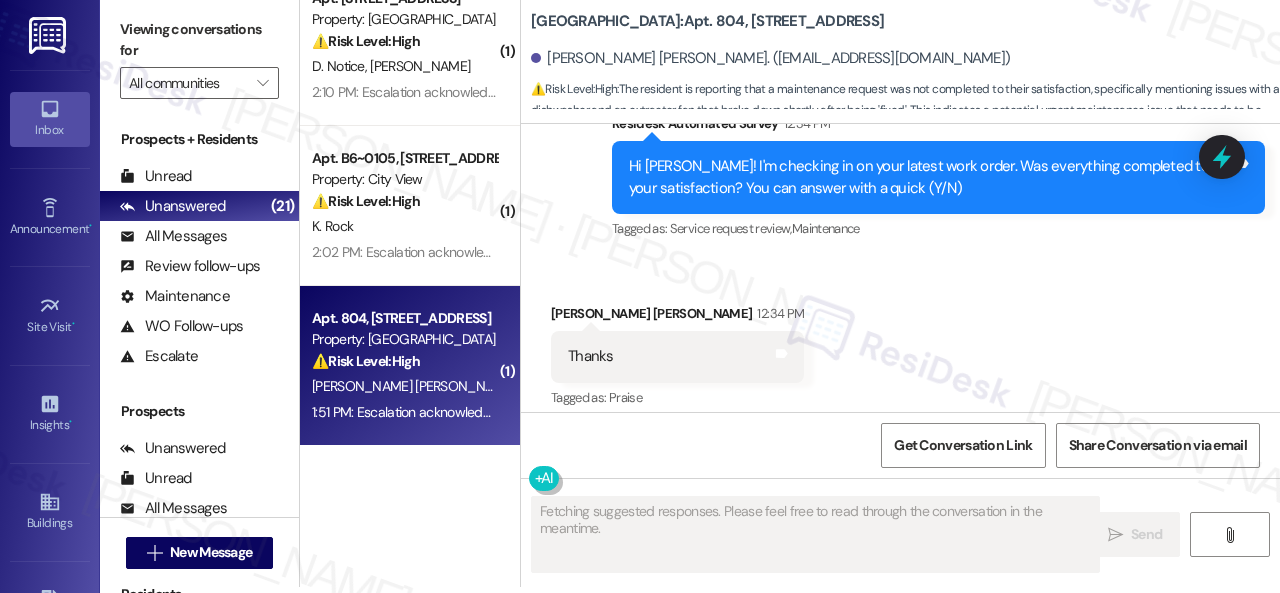scroll, scrollTop: 2184, scrollLeft: 0, axis: vertical 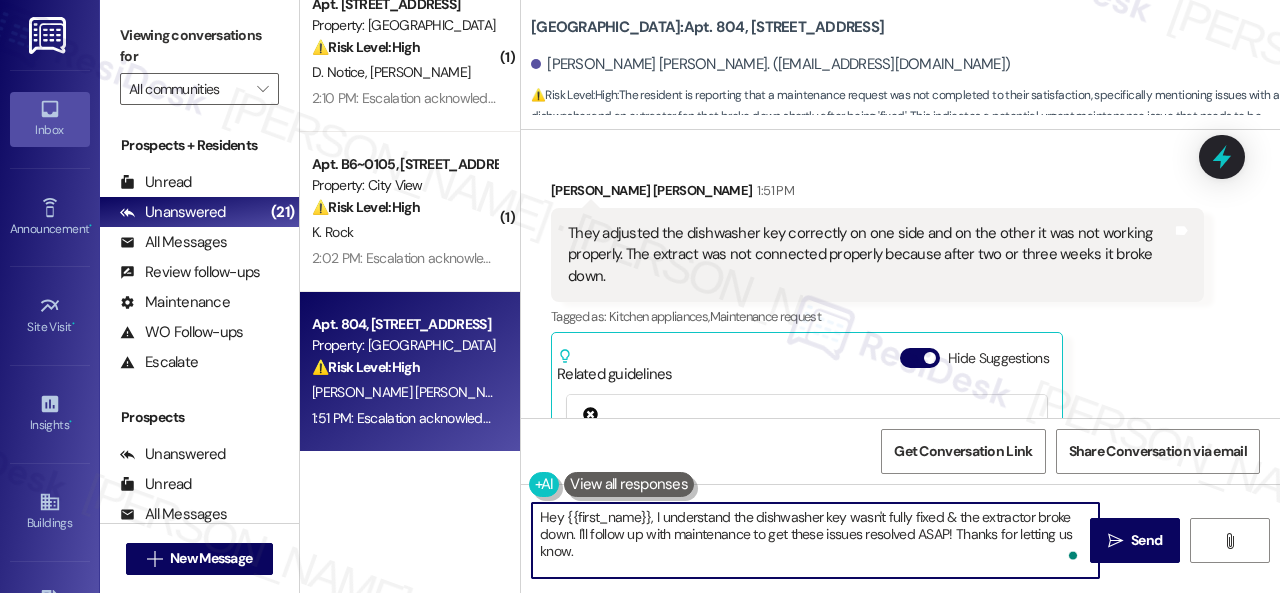 drag, startPoint x: 502, startPoint y: 516, endPoint x: 452, endPoint y: 499, distance: 52.810986 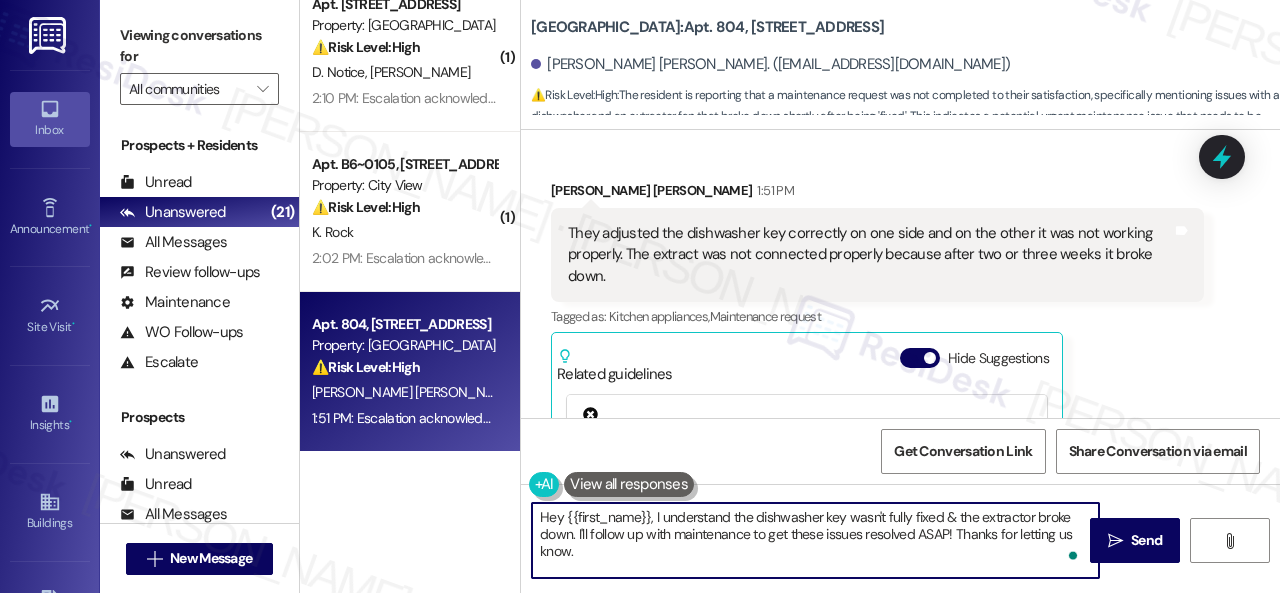 click on "( 1 ) Apt. 19102, 6855 S Mason Rd Property: Waterstone at Cinco Ranch ⚠️  Risk Level:  High The resident is reporting pest control issues, including ants, roaches, and wasp nests on the balcony and in the garage. Wasp nests pose a potential safety risk, justifying a Tier 2 classification. A. Park 2:21 PM: Escalation acknowledged. 2:21 PM: Escalation acknowledged. ( 1 ) Apt. 1202, 2 Stadium Dr Property: Imperial Lofts 🚨  Risk Level:  Highest The resident is reporting that people in wheelchairs are stuck because the building lacks elevators. This is a potential accessibility issue and a safety concern for residents with mobility impairments, requiring immediate attention. M. Little 2:17 PM: Escalation acknowledged. 2:17 PM: Escalation acknowledged. ( 1 ) Apt. 3601, 1550 Katy Gap Rd Property: Grand Villas ⚠️  Risk Level:  High D. Notice F. Moreno 2:10 PM: Escalation acknowledged. 2:10 PM: Escalation acknowledged. ( 1 ) Apt. B6~0105, 2600 Cityview Drive Property: City View ⚠️  Risk Level:  High" at bounding box center [790, 296] 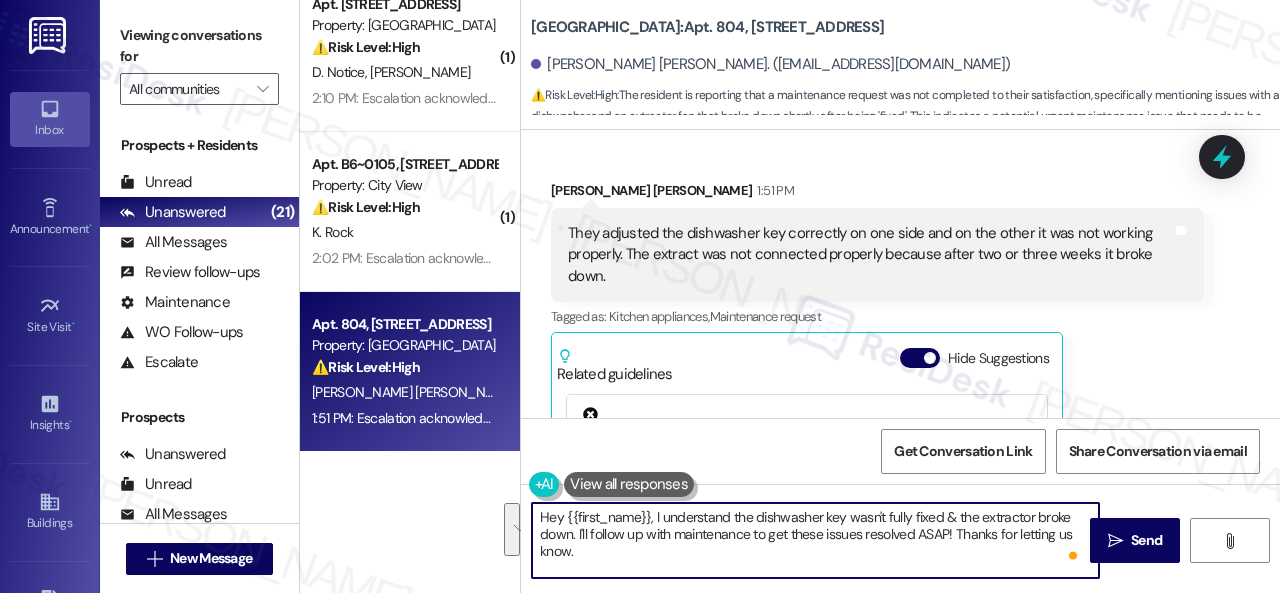 paste on "I'm sorry to hear the issue hasn't been resolved yet. We apologize for the delay and any inconvenience this may have caused. Have you already submitted a new work order? If so, may I have the work order number so I can follow up with the site team? If not, I'll be happy to submit a new work order on your behalf.
Note: Due to limited availability, our maintenance team isn't able to call or schedule visits in advance. By submitting a work order, you're permitting them to enter your apartment, even if you're not home. If any children may be alone during the visit, please let me know so we can inform the team" 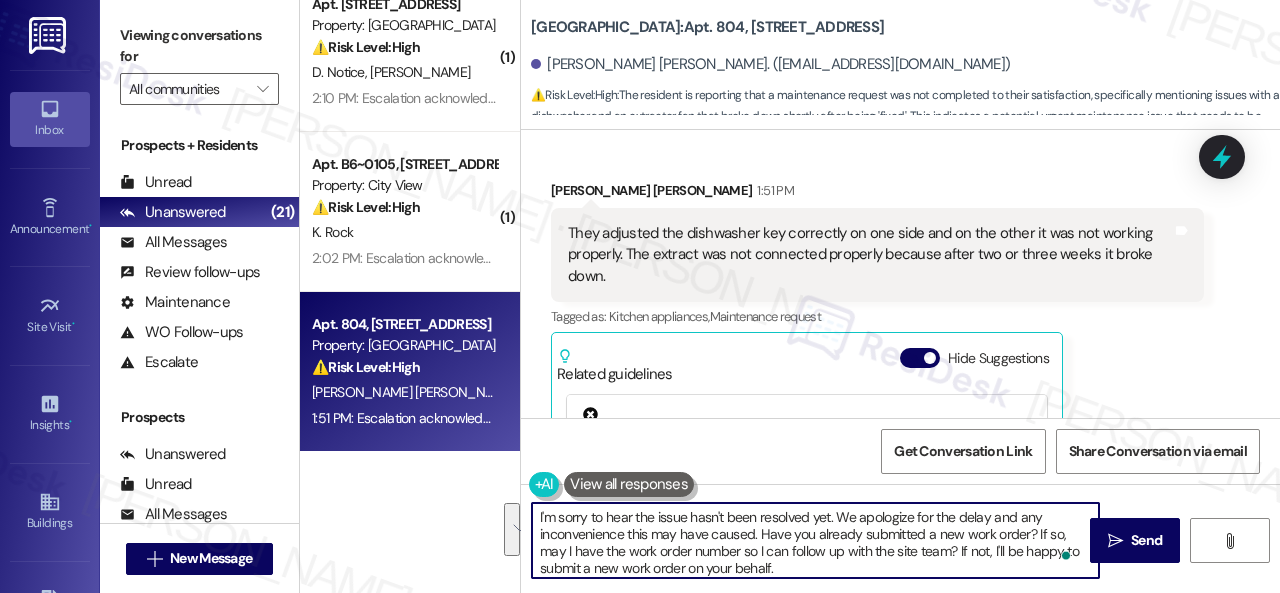 scroll, scrollTop: 84, scrollLeft: 0, axis: vertical 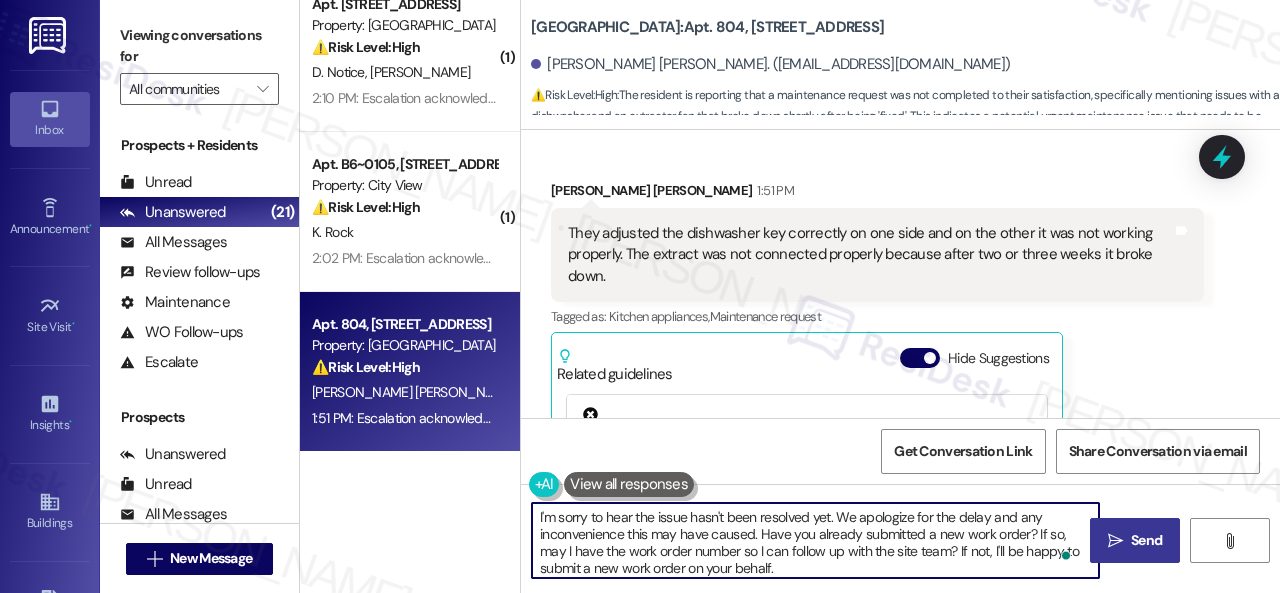 type on "I'm sorry to hear the issue hasn't been resolved yet. We apologize for the delay and any inconvenience this may have caused. Have you already submitted a new work order? If so, may I have the work order number so I can follow up with the site team? If not, I'll be happy to submit a new work order on your behalf.
Note: Due to limited availability, our maintenance team isn't able to call or schedule visits in advance. By submitting a work order, you're permitting them to enter your apartment, even if you're not home. If any children may be alone during the visit, please let me know so we can inform the team." 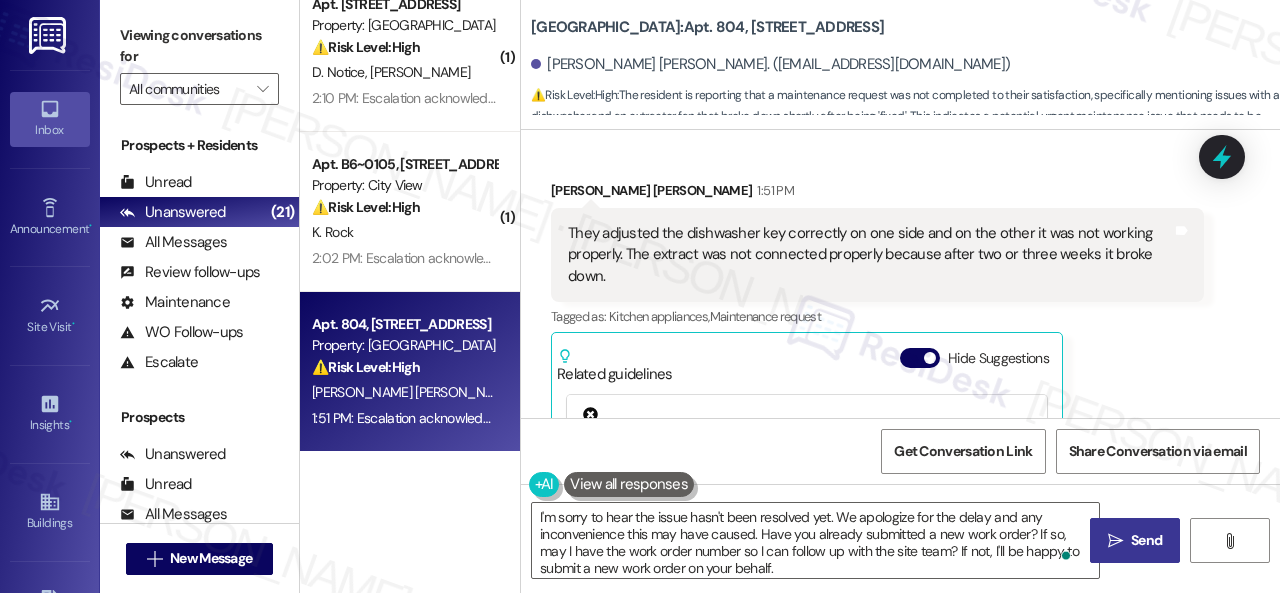 click on "Send" at bounding box center (1146, 540) 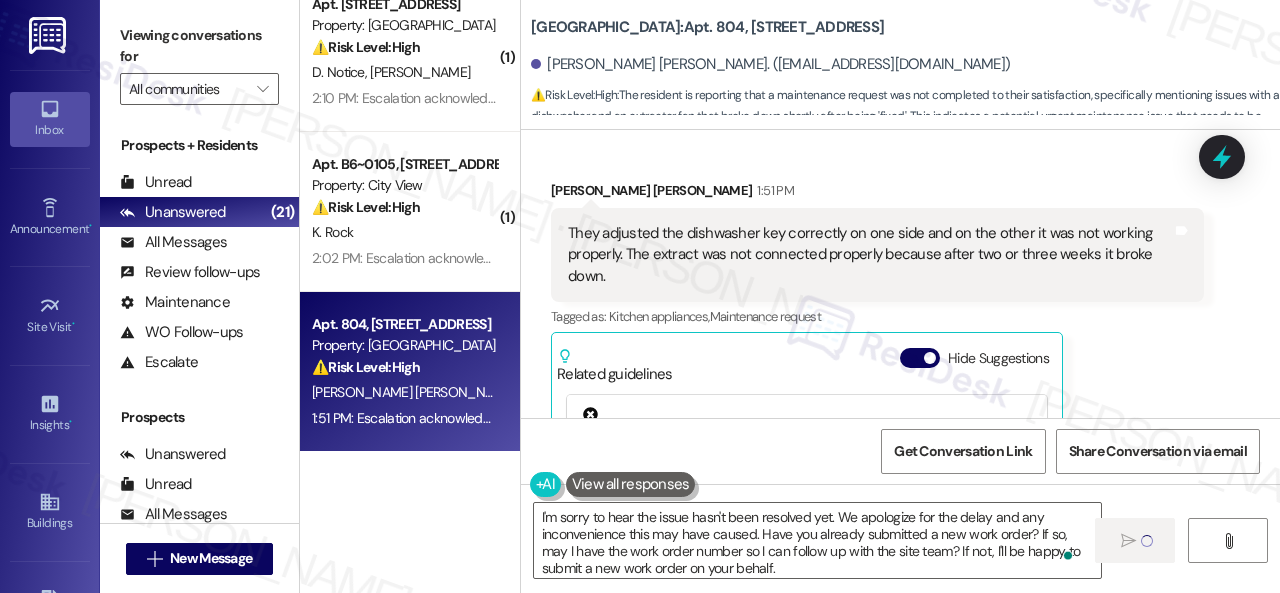 type 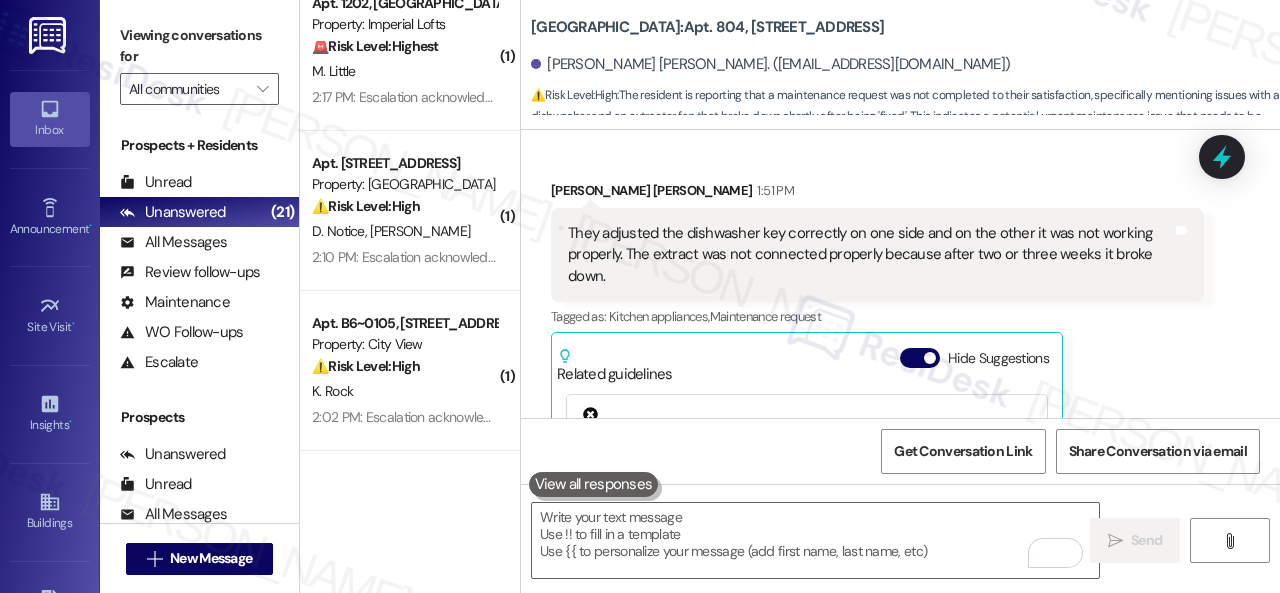 scroll, scrollTop: 5788, scrollLeft: 0, axis: vertical 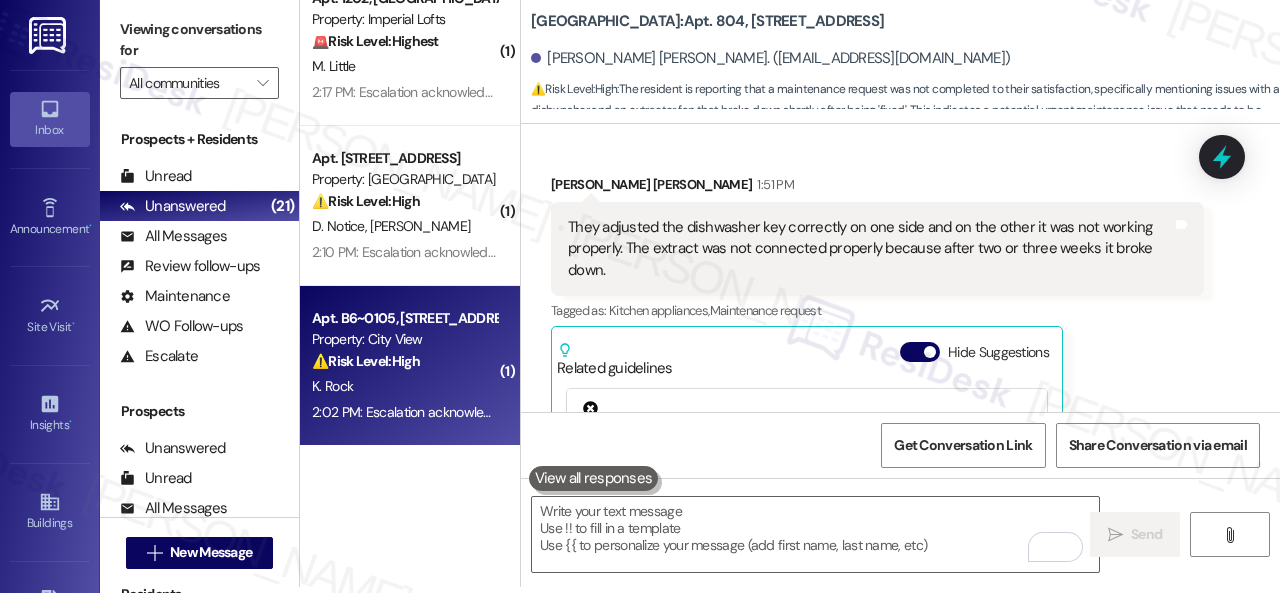 click on "K. Rock" at bounding box center (404, 386) 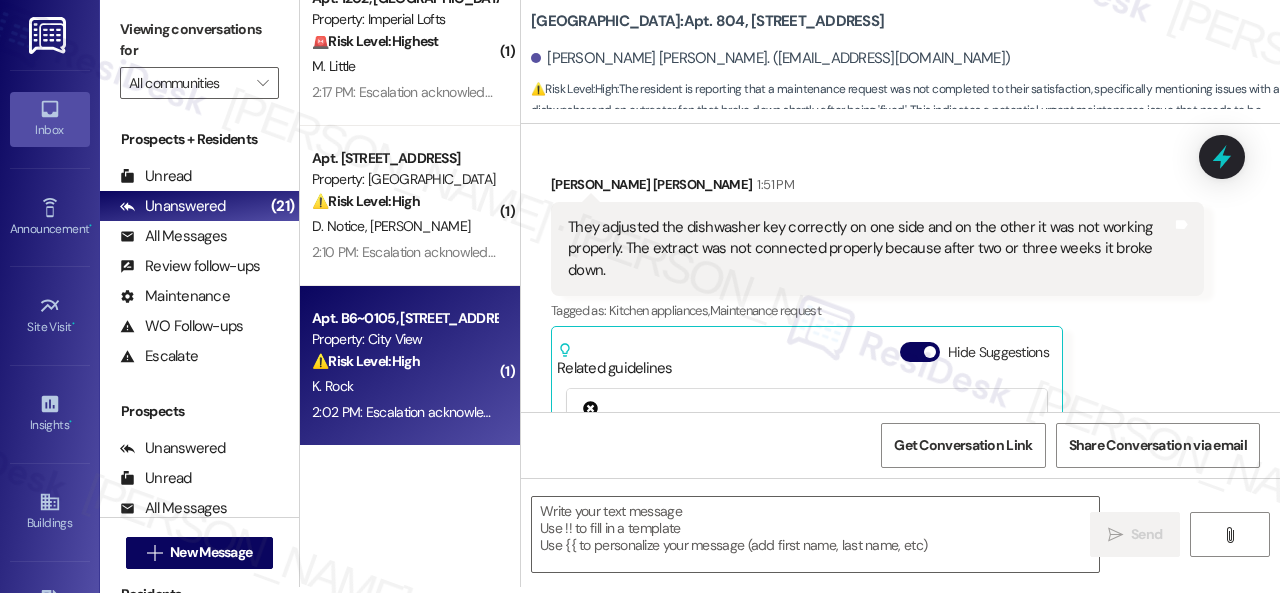 type on "Fetching suggested responses. Please feel free to read through the conversation in the meantime." 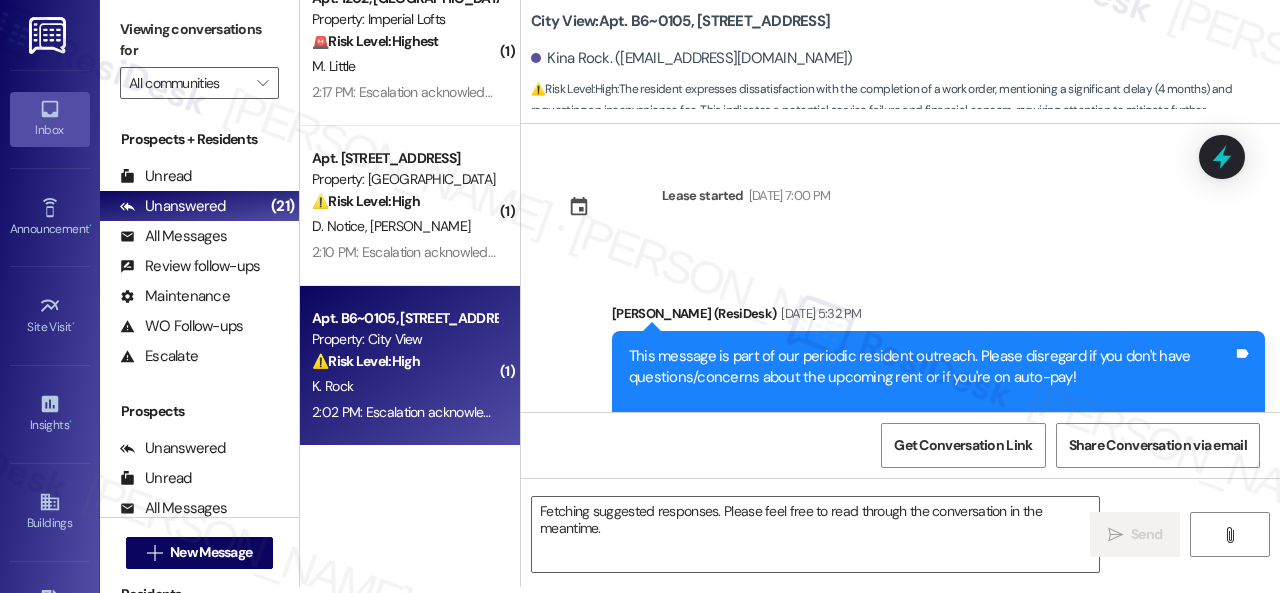 scroll, scrollTop: 0, scrollLeft: 0, axis: both 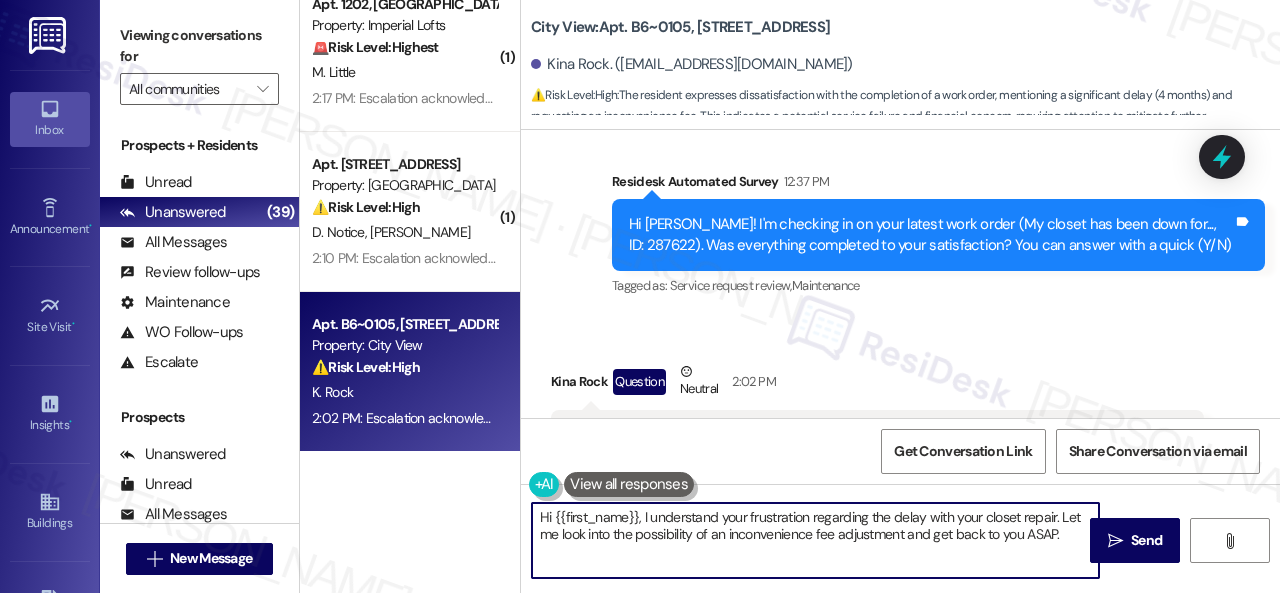 drag, startPoint x: 641, startPoint y: 517, endPoint x: 500, endPoint y: 513, distance: 141.05673 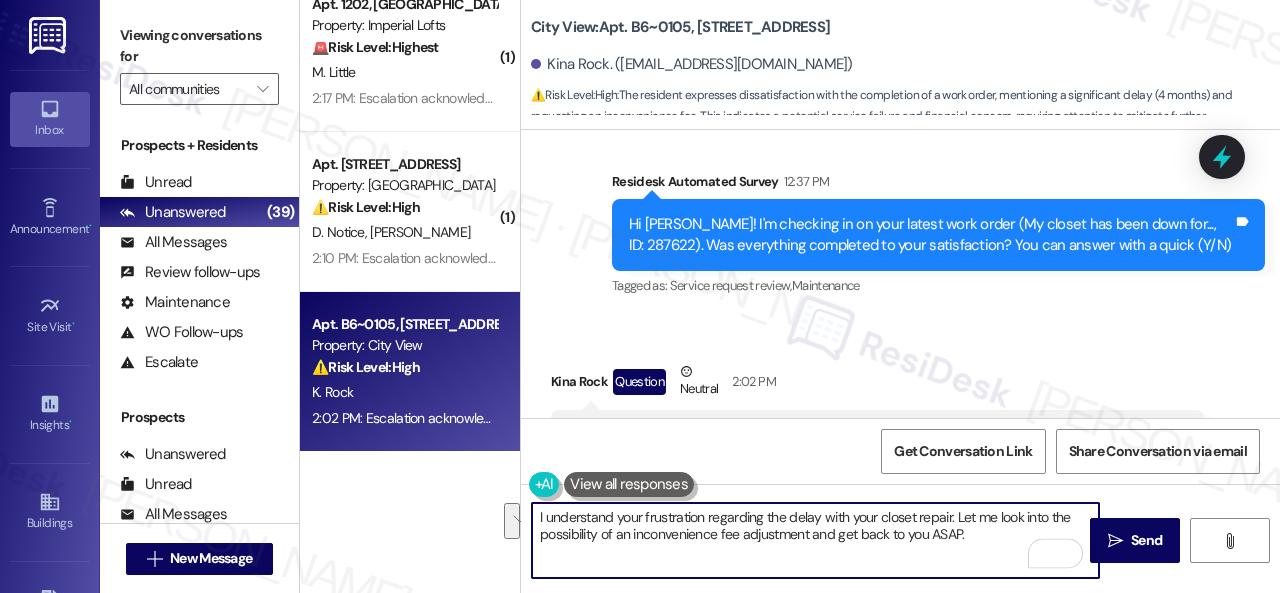 drag, startPoint x: 998, startPoint y: 515, endPoint x: 1003, endPoint y: 531, distance: 16.763054 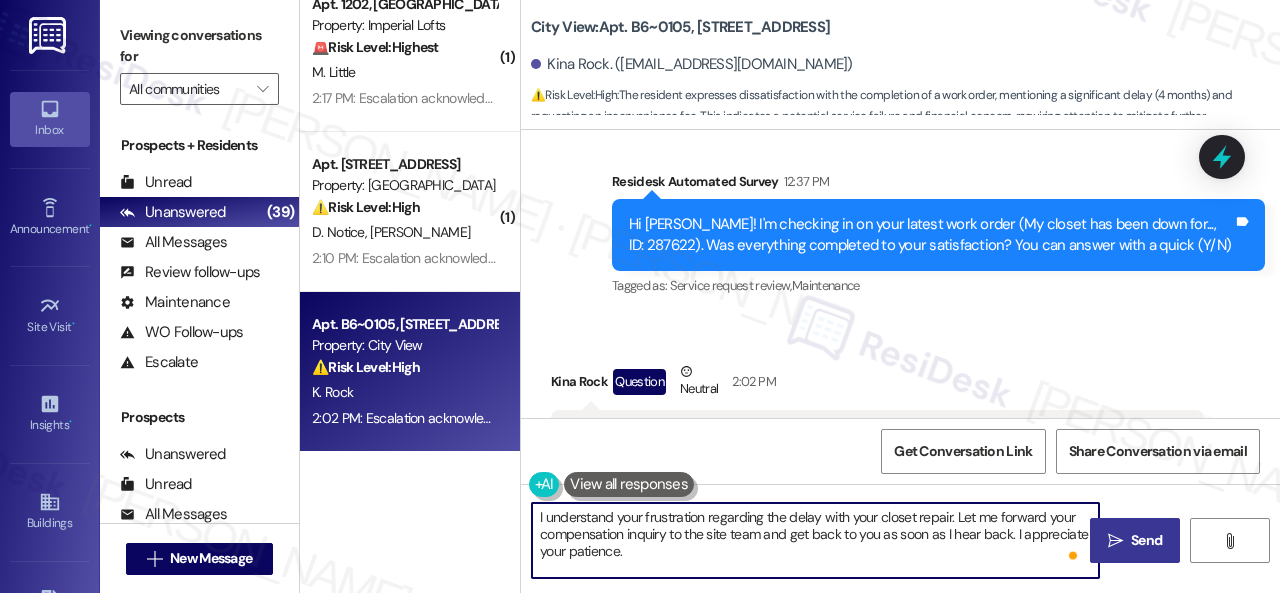 type on "I understand your frustration regarding the delay with your closet repair. Let me forward your compensation inquiry to the site team and get back to you as soon as I hear back. I appreciate your patience." 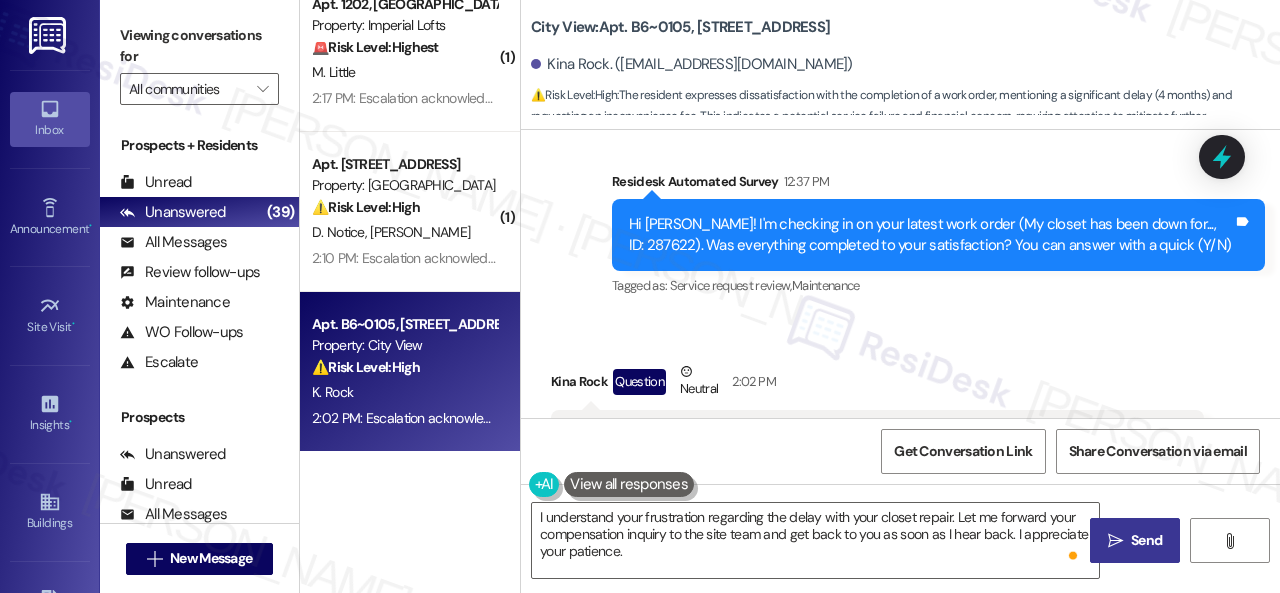 click on " Send" at bounding box center [1135, 540] 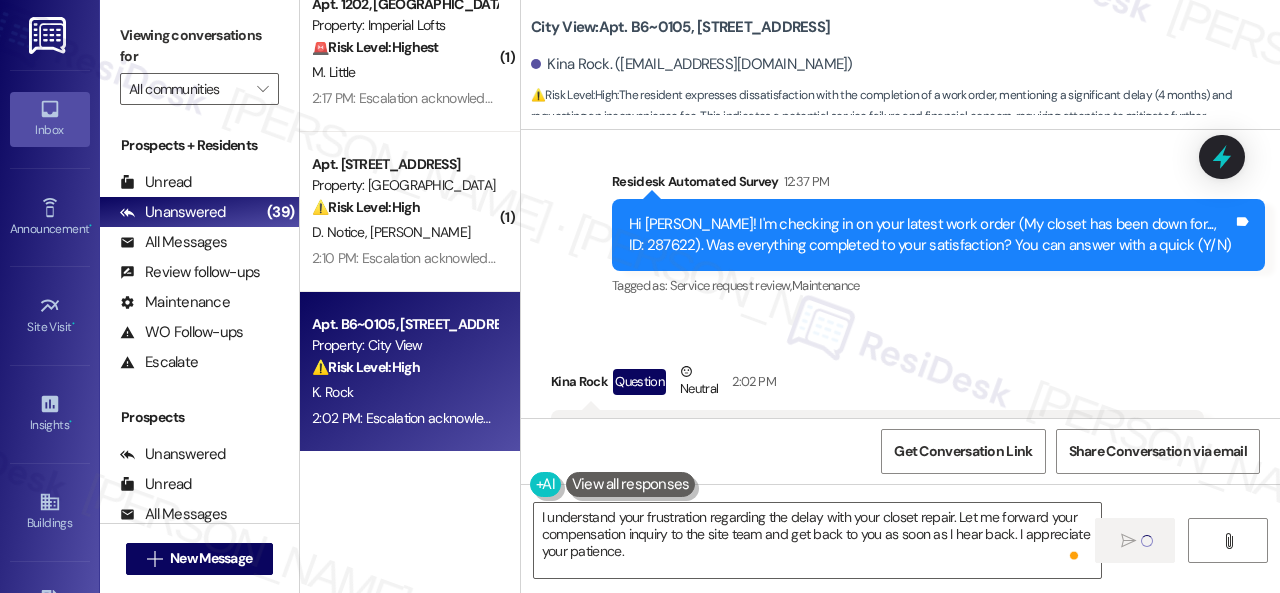 type 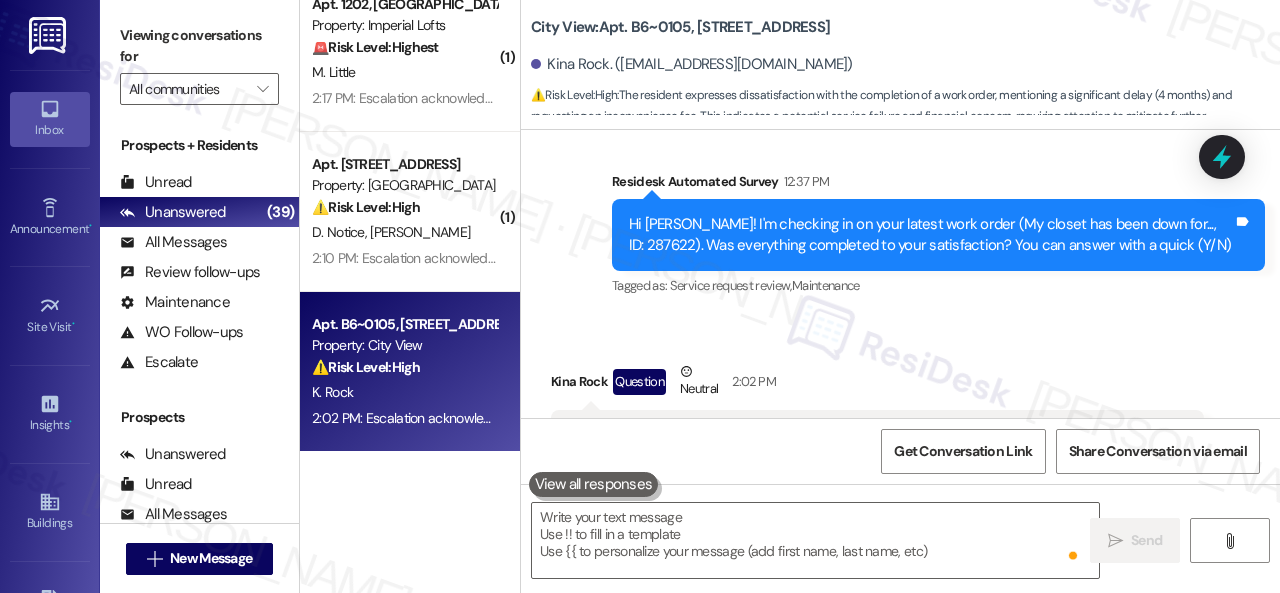 scroll, scrollTop: 4474, scrollLeft: 0, axis: vertical 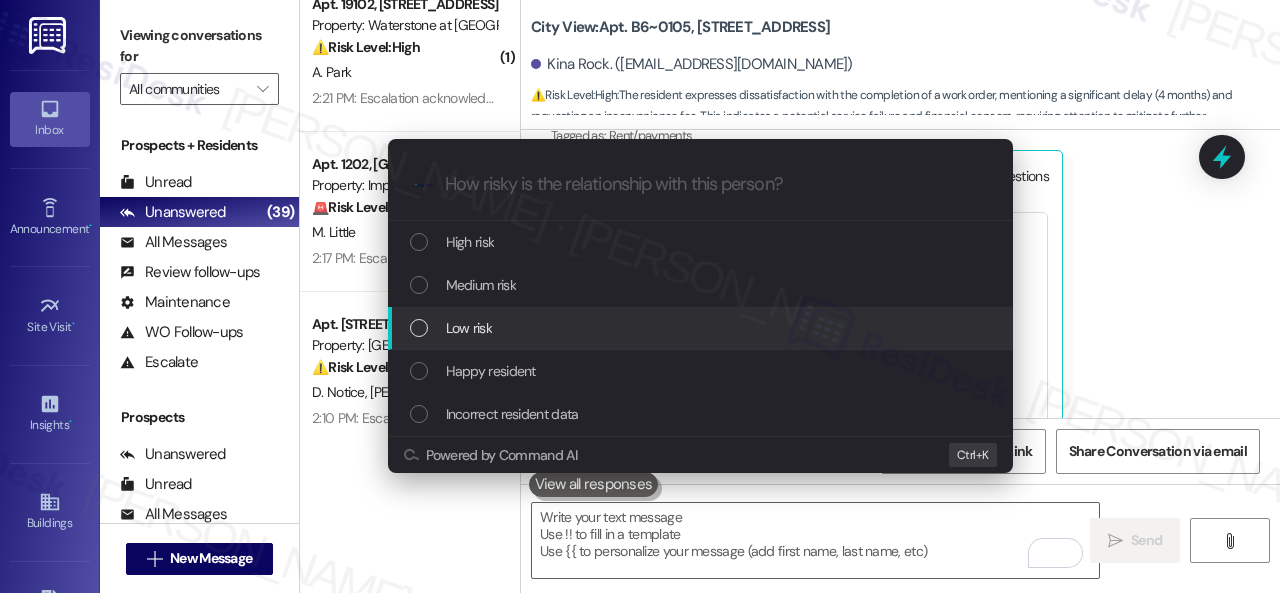 click on "Low risk" at bounding box center (469, 328) 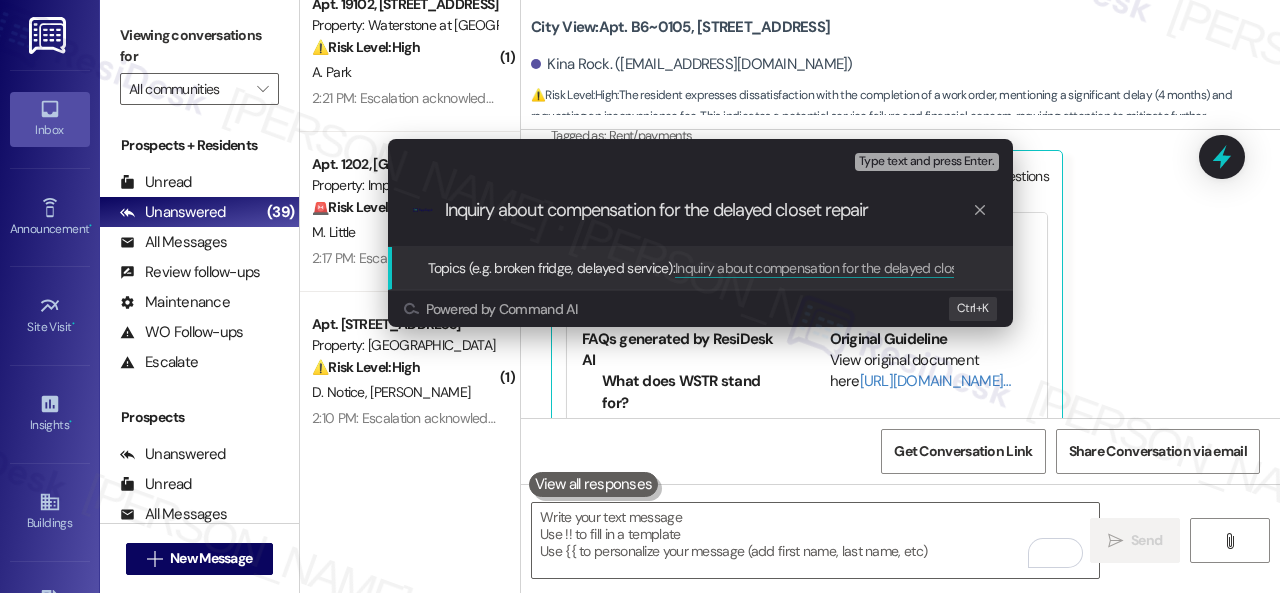 type on "Inquiry about compensation for the delayed closet repair." 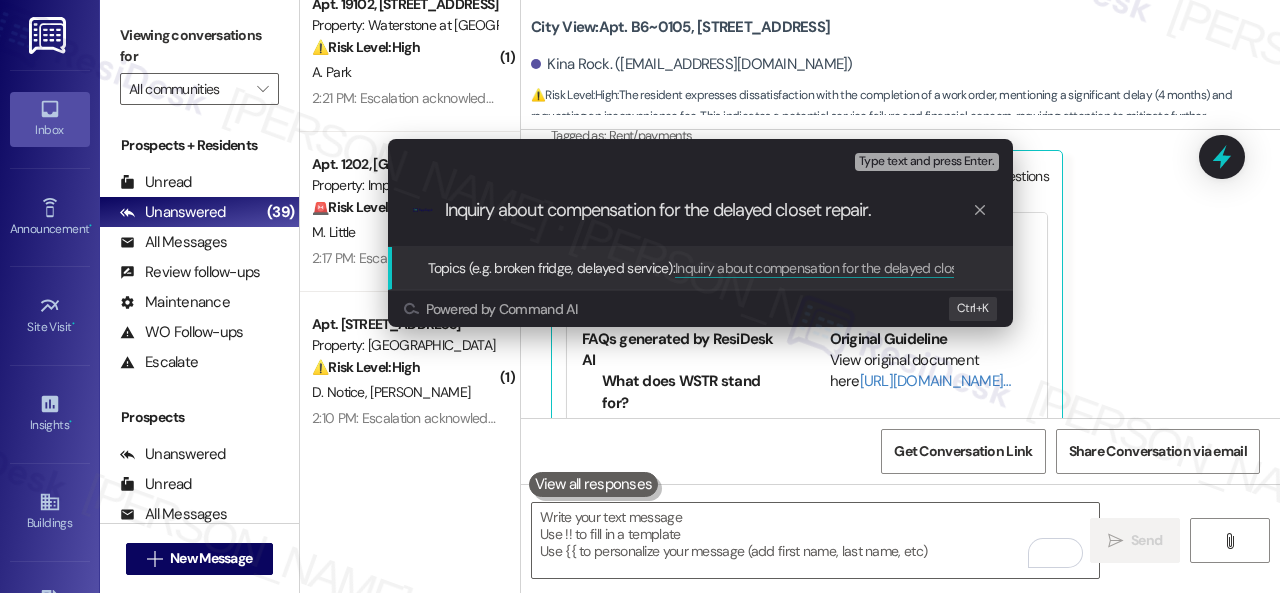 type 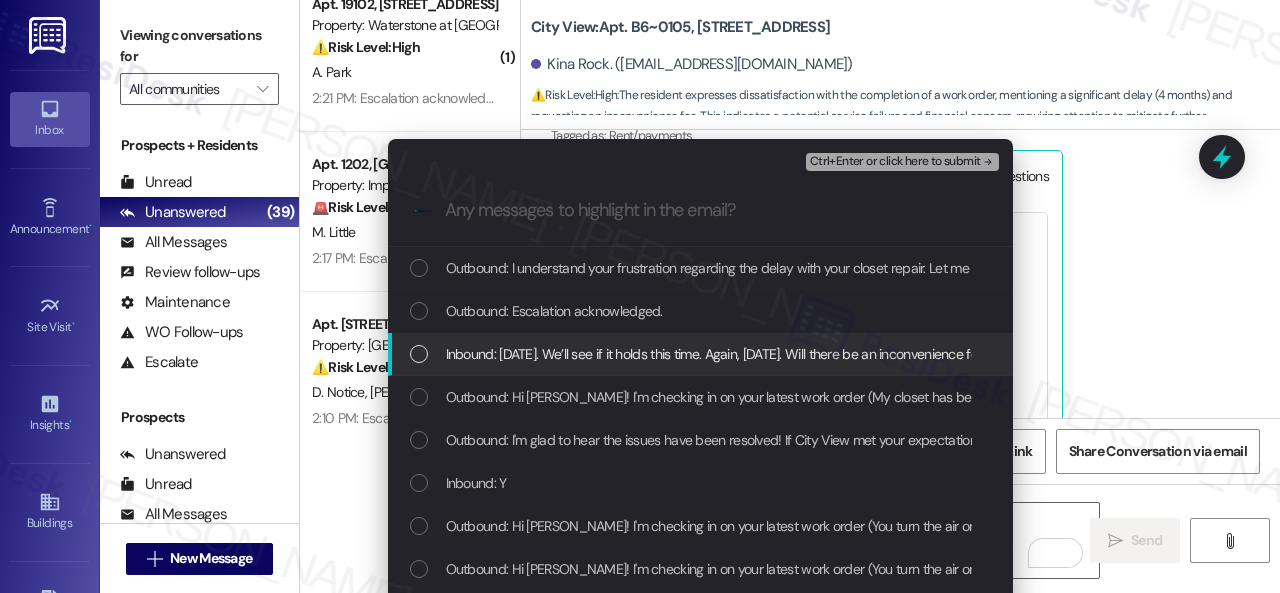 click on "Inbound: 4 months later. We’ll see if it holds this time. Again, 4 months later. Will there be an inconvenience fee taken off my rent?" at bounding box center [770, 354] 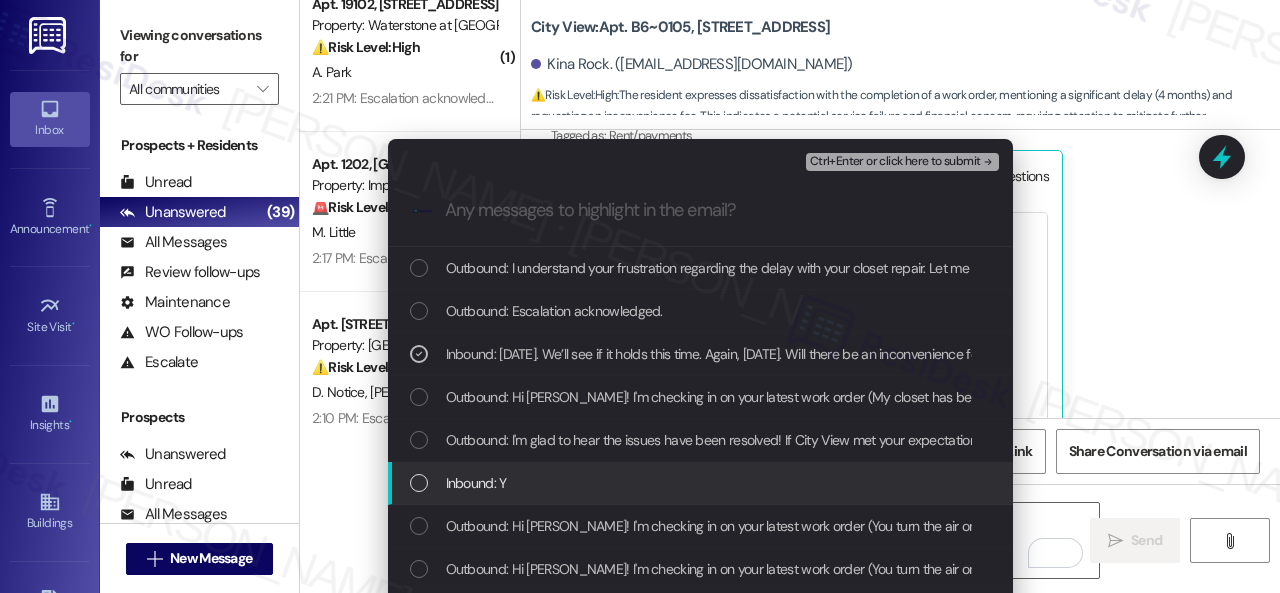 click on "Inbound: Y" at bounding box center [476, 483] 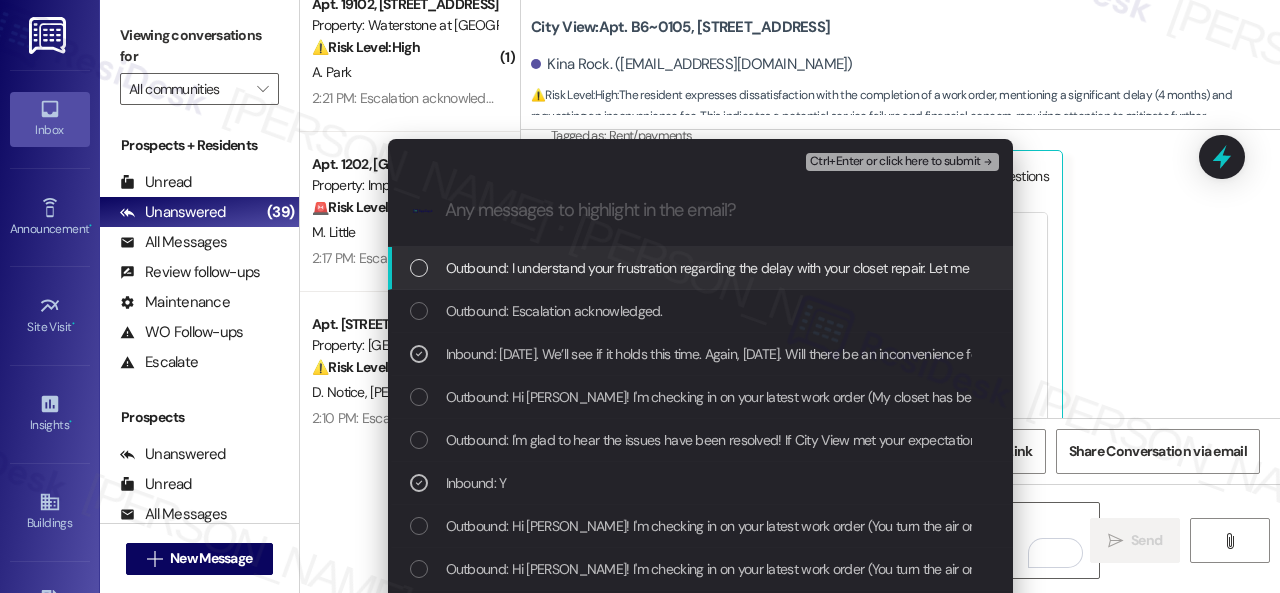 click on "Ctrl+Enter or click here to submit" at bounding box center (895, 162) 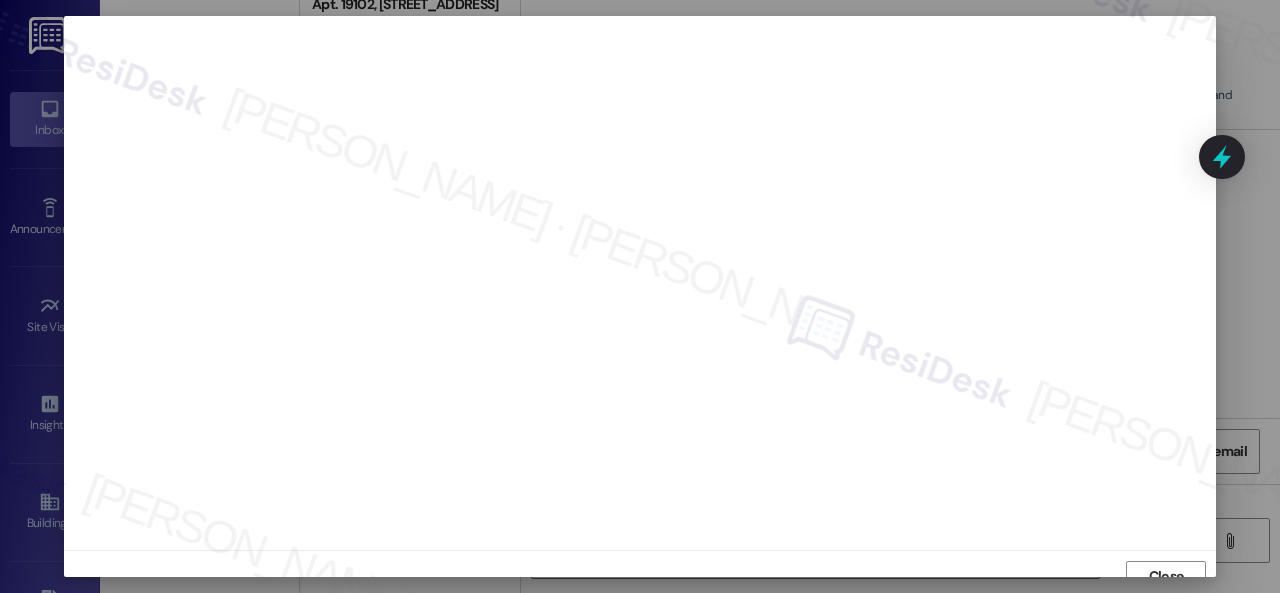 scroll, scrollTop: 15, scrollLeft: 0, axis: vertical 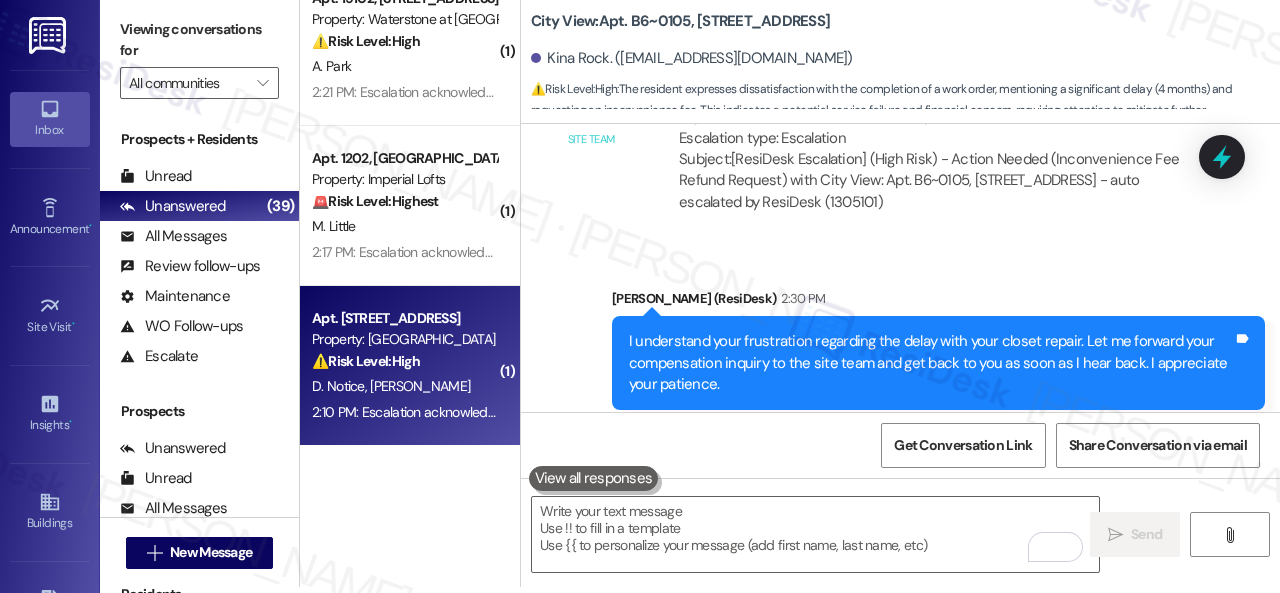 click on "⚠️  Risk Level:  High The resident indicates that a maintenance request was not completed as expected. This suggests a potential failure in service delivery and requires investigation to ensure the issue is resolved and the resident's concerns are addressed." at bounding box center [404, 361] 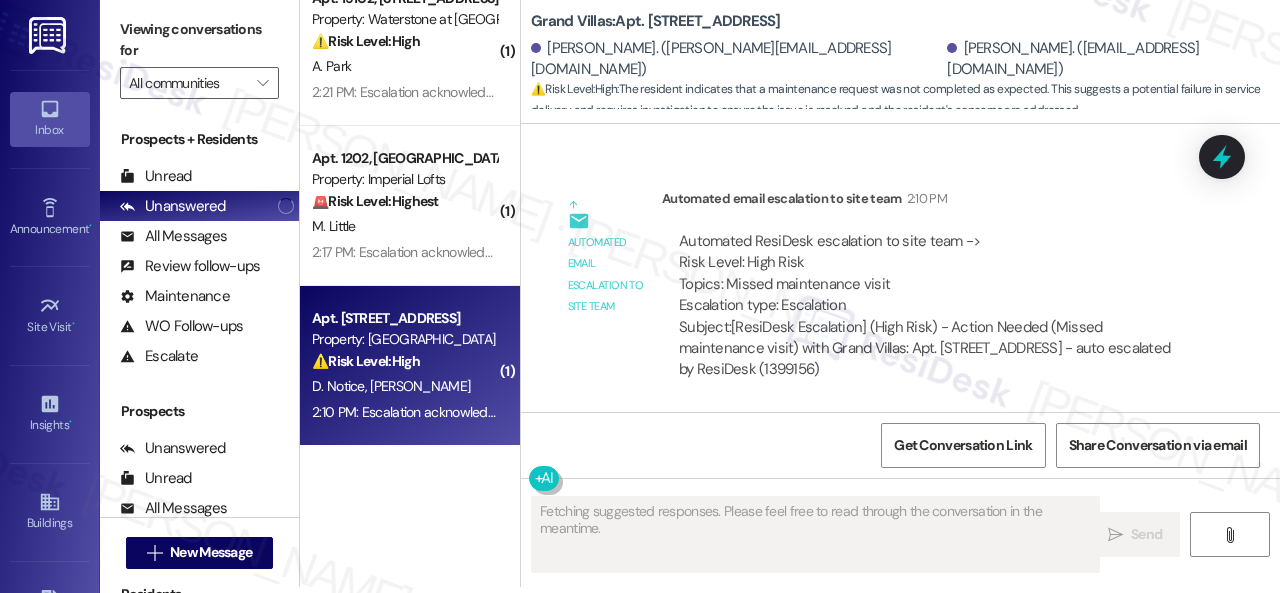 scroll, scrollTop: 0, scrollLeft: 0, axis: both 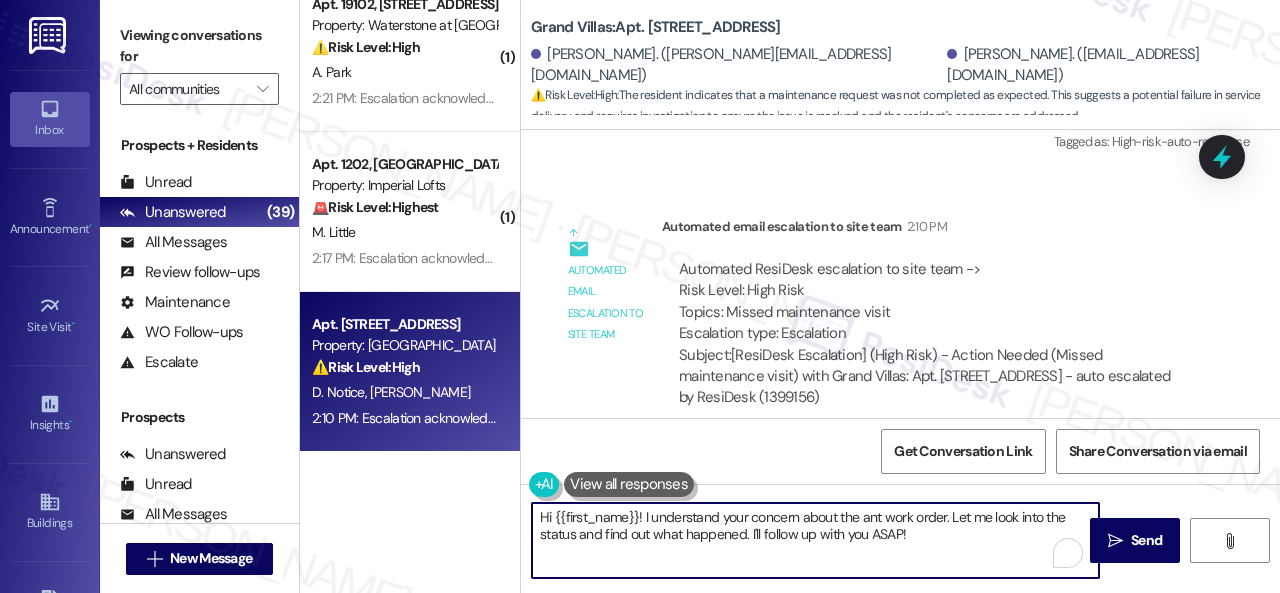 drag, startPoint x: 918, startPoint y: 534, endPoint x: 316, endPoint y: 461, distance: 606.4099 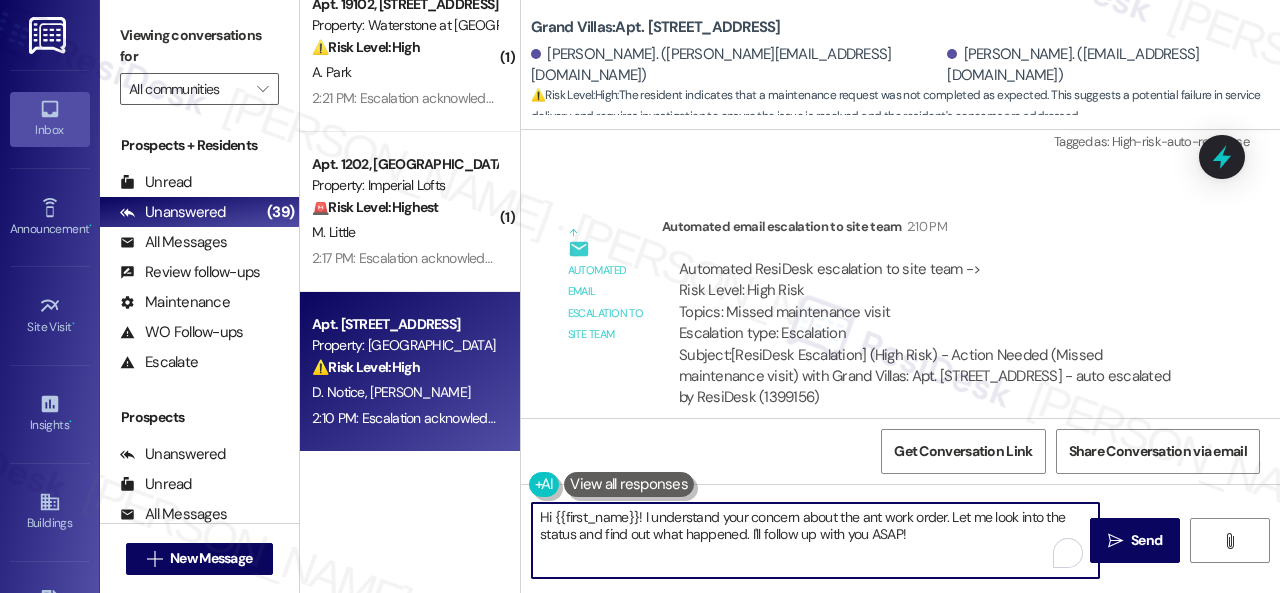 click on "( 1 ) Apt. 13~107, 13310 Melrose Lane Property: Sovereign at Overland Park 🌟  Risk Level:  Positive The resident is providing positive feedback and is willing to leave another review. This is a positive engagement opportunity. R. Hipfl G. Hipfl 1:49 PM: Yes I have, but it was for our tour I can leave another one if you send me the link!  1:49 PM: Yes I have, but it was for our tour I can leave another one if you send me the link!  Apt. B6~0105, 2600 Cityview Drive Property: City View ⚠️  Risk Level:  High The resident expresses dissatisfaction with the completion of a work order, mentioning a significant delay (4 months) and requesting an inconvenience fee. This indicates a potential service failure and financial concern, requiring attention to mitigate further dissatisfaction and potential financial disputes. K. Rock ( 1 ) Apt. 19102, 6855 S Mason Rd Property: Waterstone at Cinco Ranch ⚠️  Risk Level:  High A. Park 2:21 PM: Escalation acknowledged. 2:21 PM: Escalation acknowledged. ( 1 ) 🚨 High" at bounding box center (790, 296) 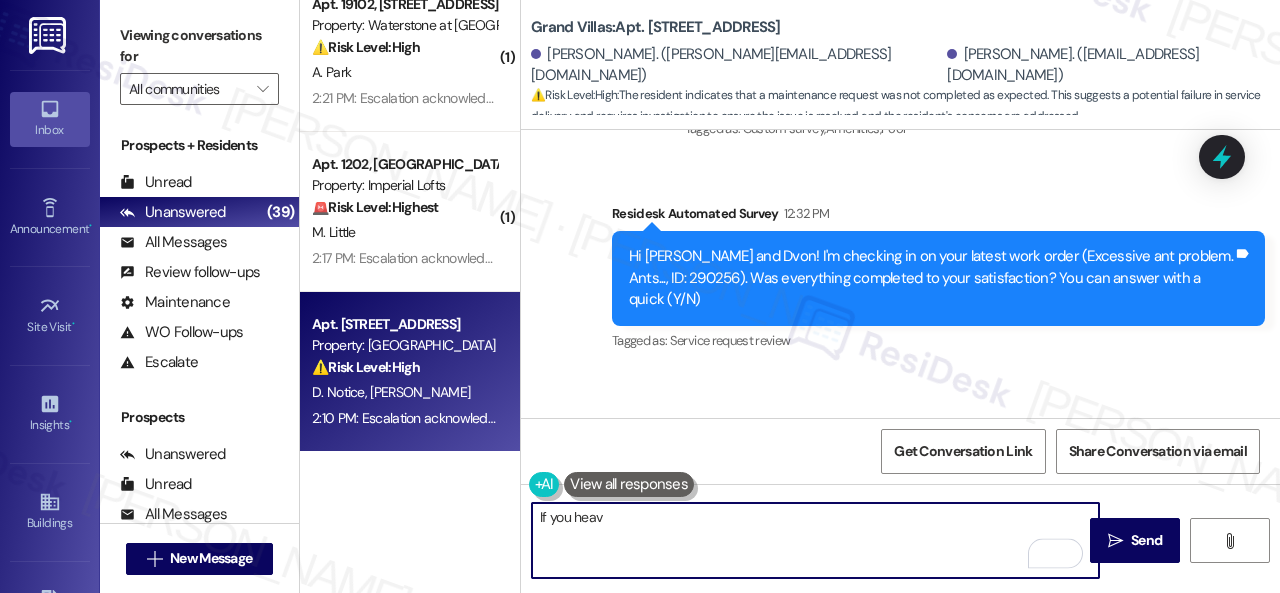 scroll, scrollTop: 1032, scrollLeft: 0, axis: vertical 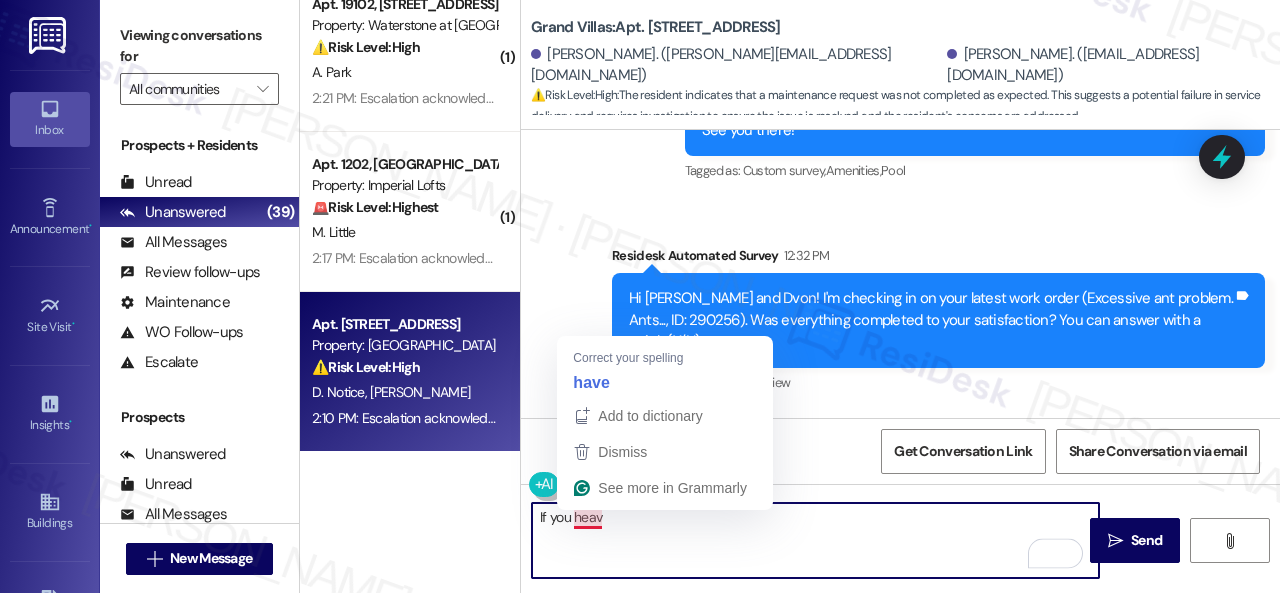 drag, startPoint x: 614, startPoint y: 520, endPoint x: 562, endPoint y: 583, distance: 81.68843 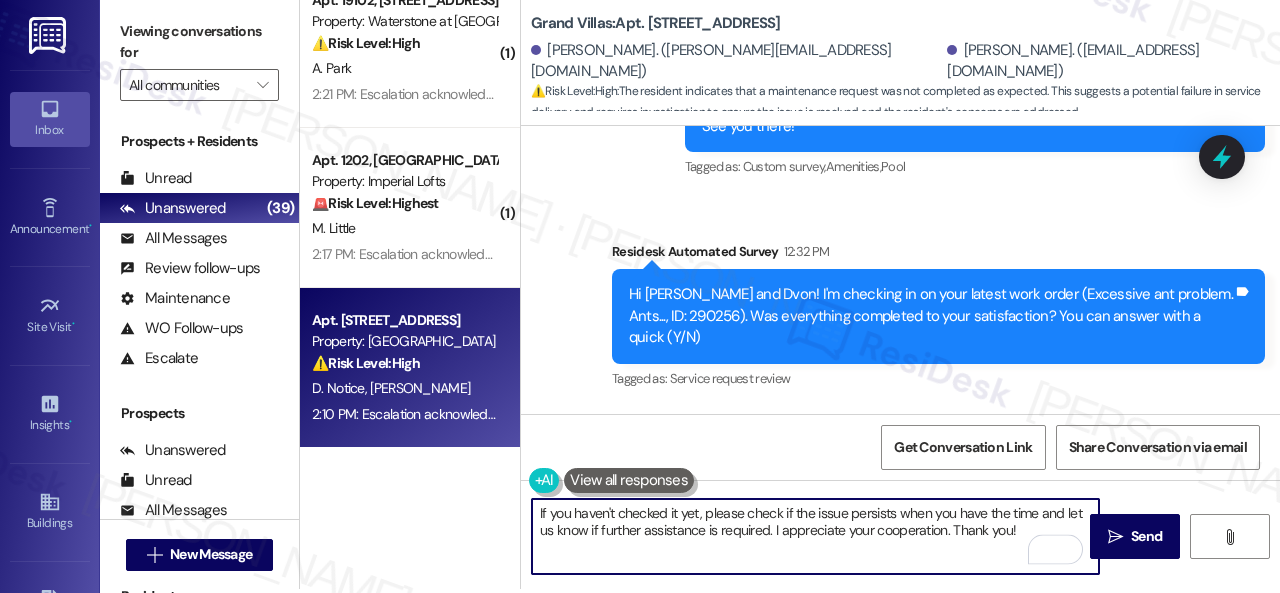 scroll, scrollTop: 6, scrollLeft: 0, axis: vertical 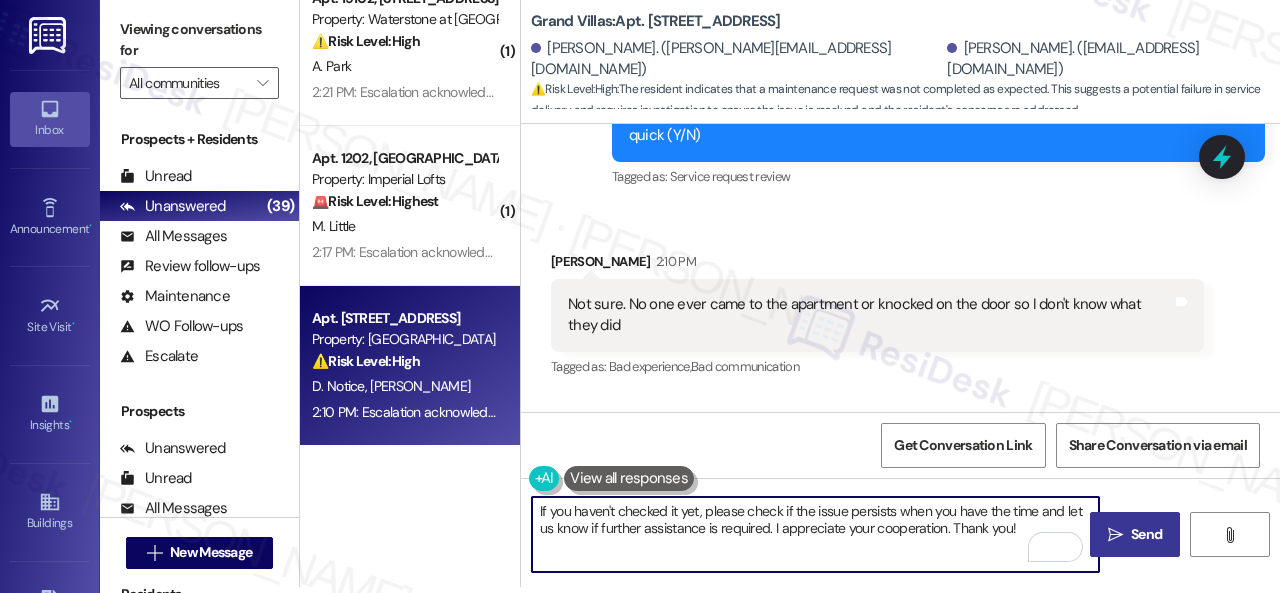type on "If you haven't checked it yet, please check if the issue persists when you have the time and let us know if further assistance is required. I appreciate your cooperation. Thank you!" 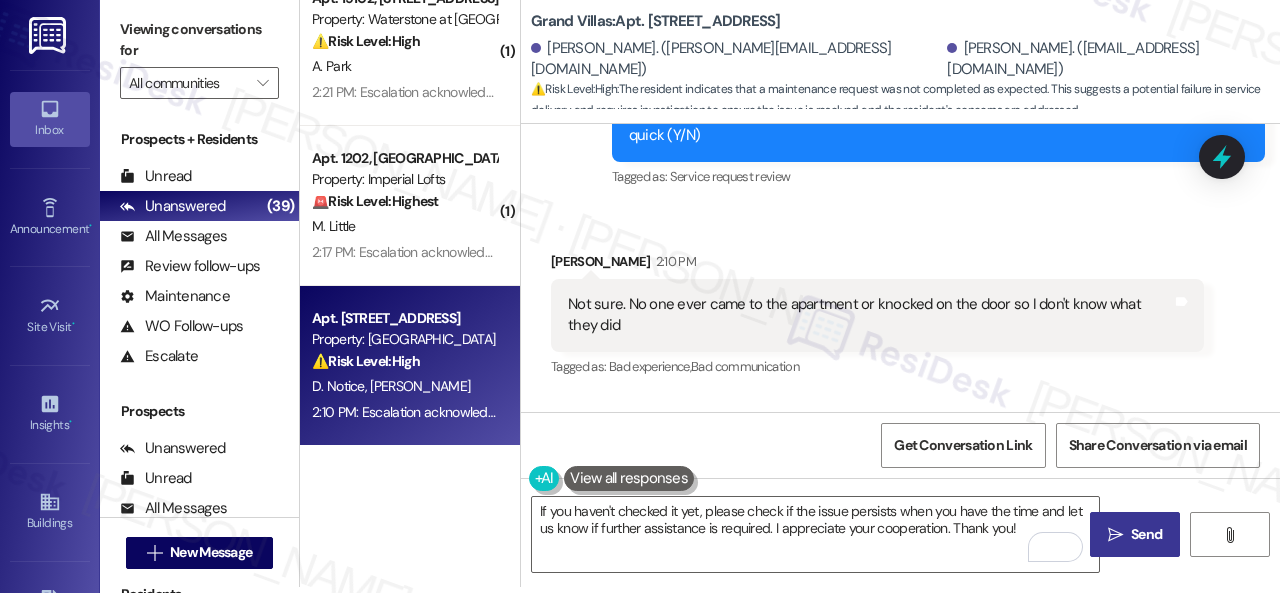click on "Send" at bounding box center [1146, 534] 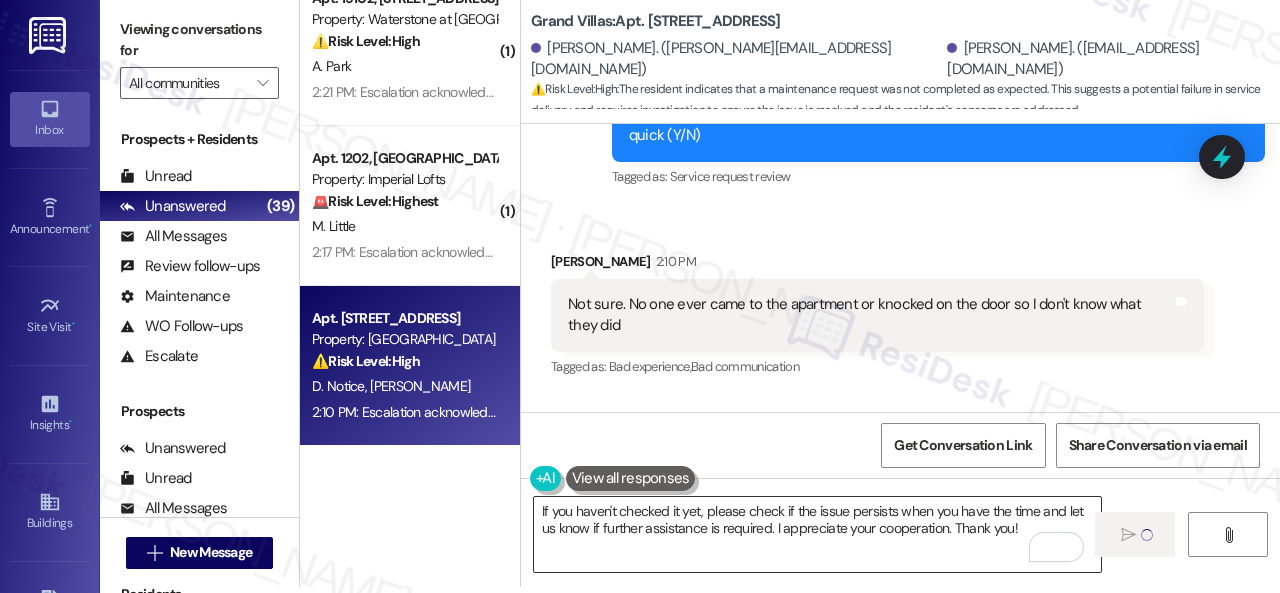 type 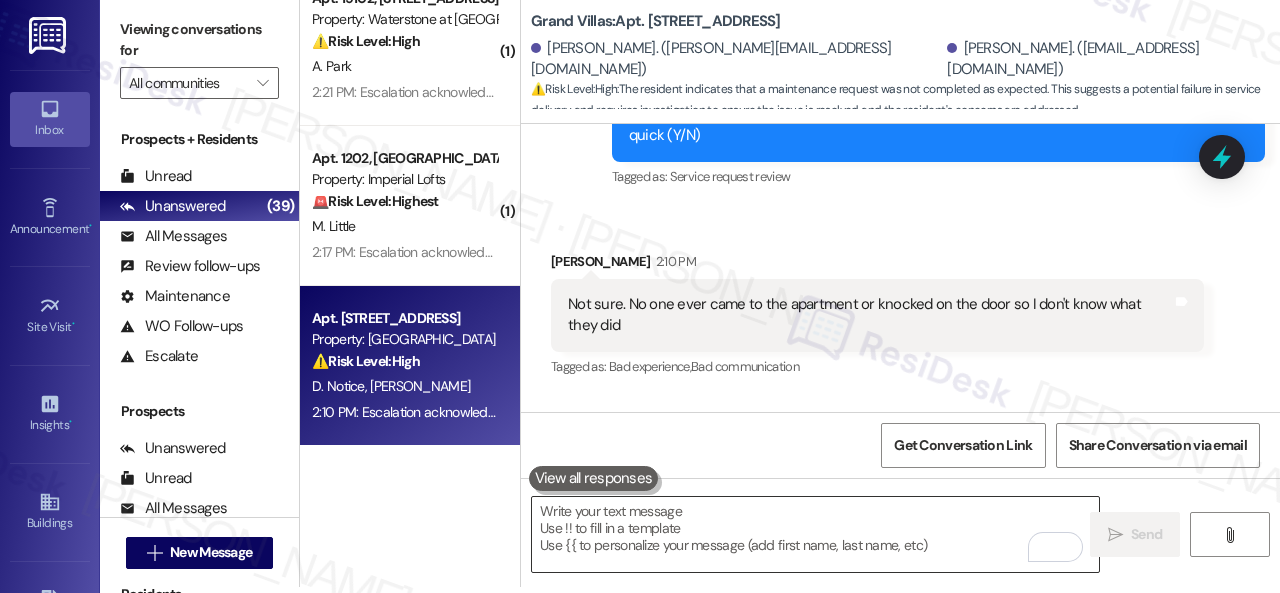 scroll, scrollTop: 0, scrollLeft: 0, axis: both 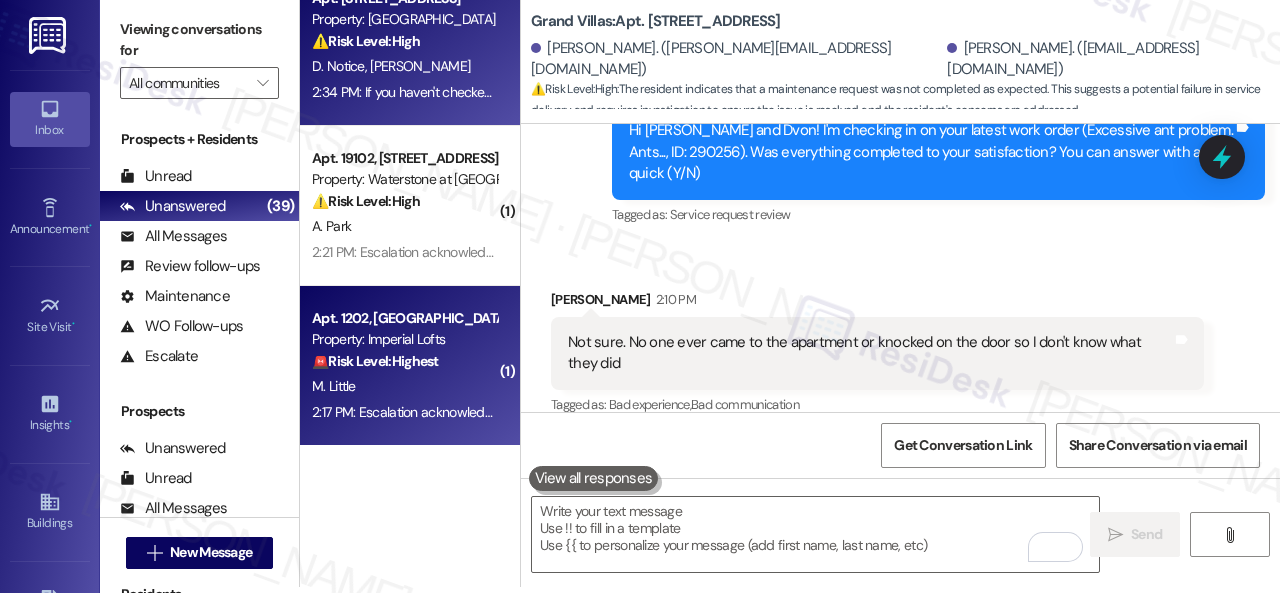 click on "M. Little" at bounding box center [404, 386] 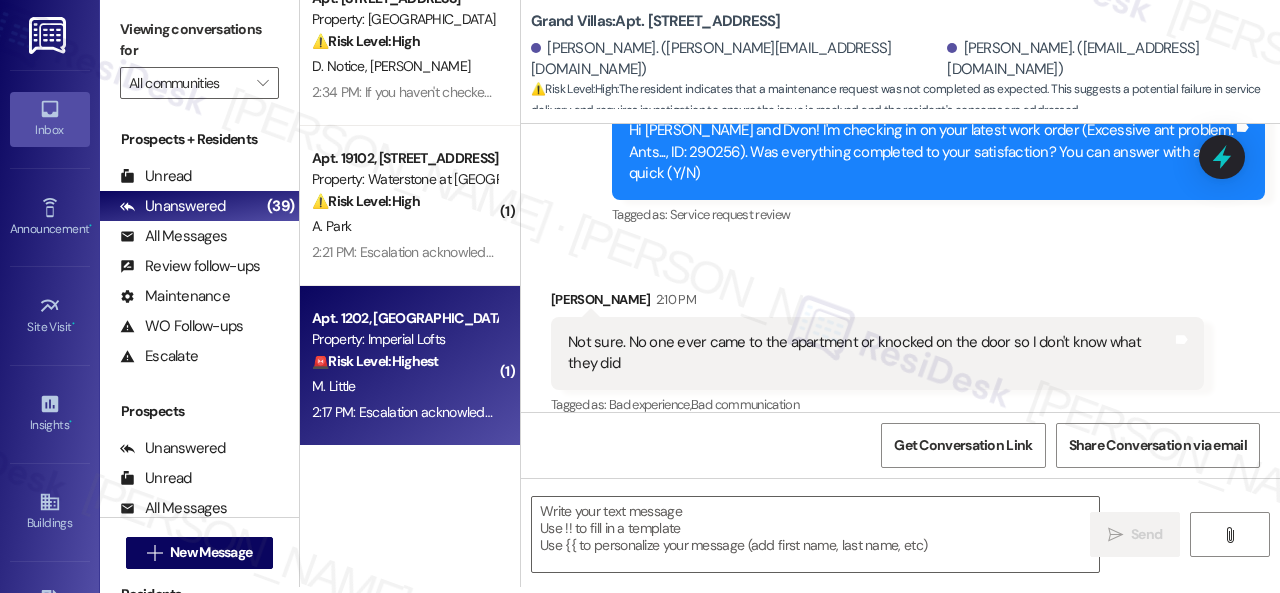 type on "Fetching suggested responses. Please feel free to read through the conversation in the meantime." 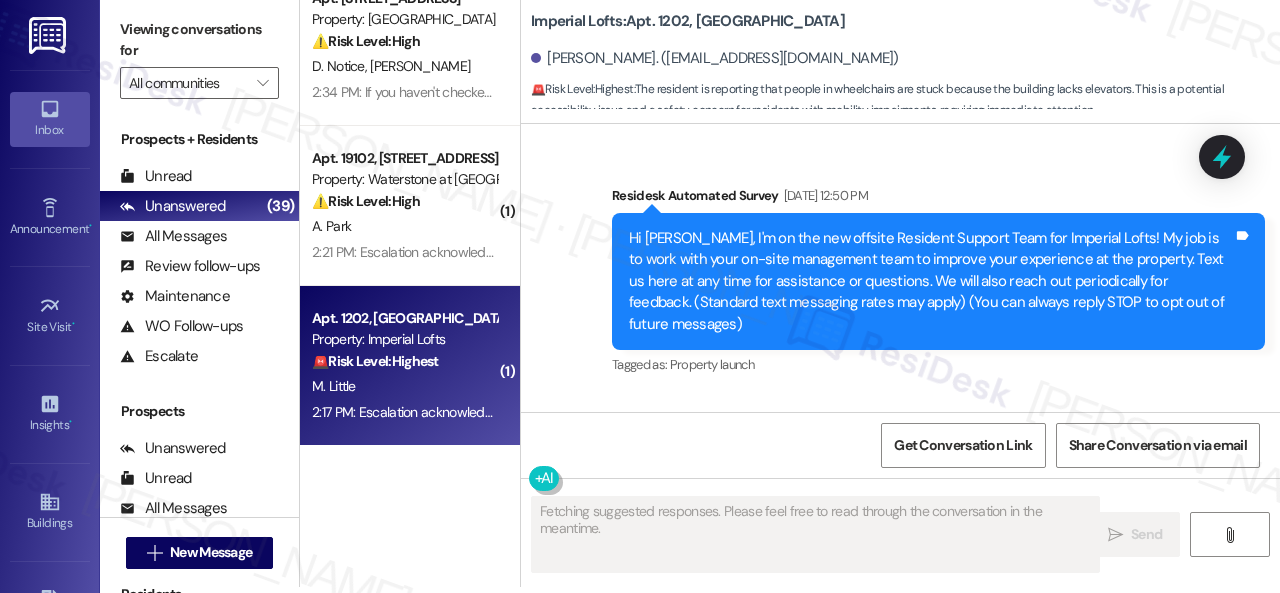 scroll, scrollTop: 0, scrollLeft: 0, axis: both 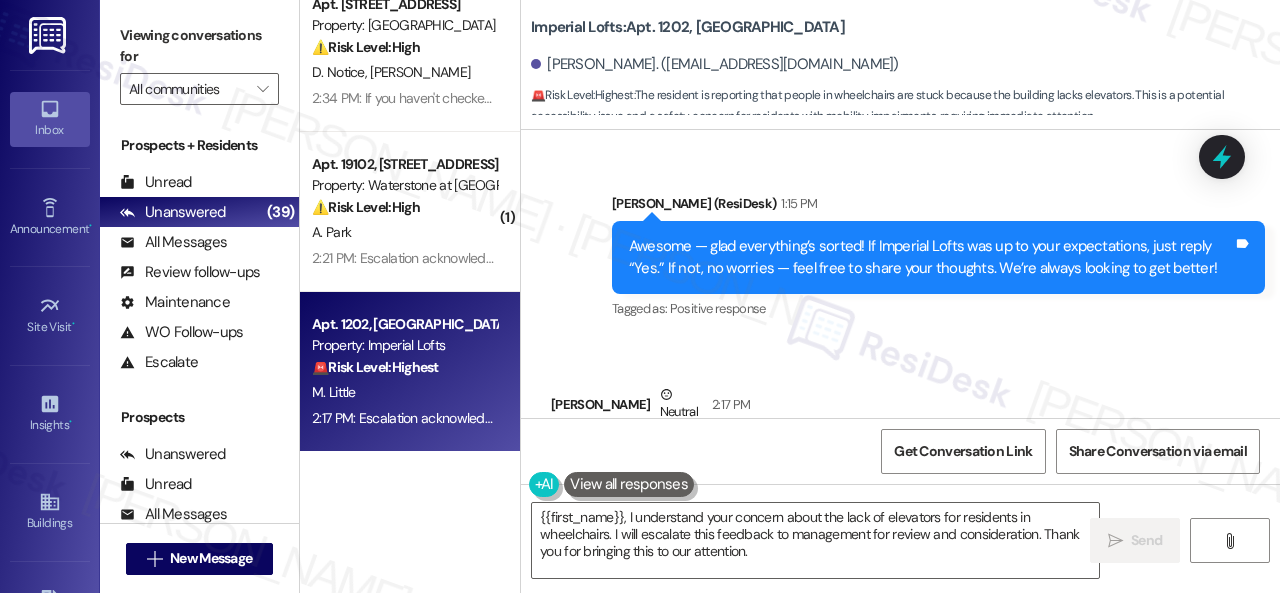 click on "Received via SMS Mary Little   Neutral 2:17 PM I am very concerned that buildings here have no elevators! The people in wheelchairs are stuck. They need help.  Tags and notes Tagged as:   Safety & security ,  Click to highlight conversations about Safety & security Elevator Click to highlight conversations about Elevator  Related guidelines Hide Suggestions Nolan - Imperial Lofts: Residents can obtain clear recycle bags from the property office and return to get more when needed. Created  10 months ago Property level guideline  ( 69 % match) FAQs generated by ResiDesk AI Where can I get clear recycle bags? You can get clear recycle bags from the office. How many clear recycle bags can I take at once? You can take a few clear recycle bags at a time from the office. What should I do when I run out of clear recycle bags? When you run out of clear recycle bags, you should stop by the office to get more. Is there a limit to how often I can get clear recycle bags? Do I need to pay for the clear recycle bags?  ( 69" at bounding box center [900, 593] 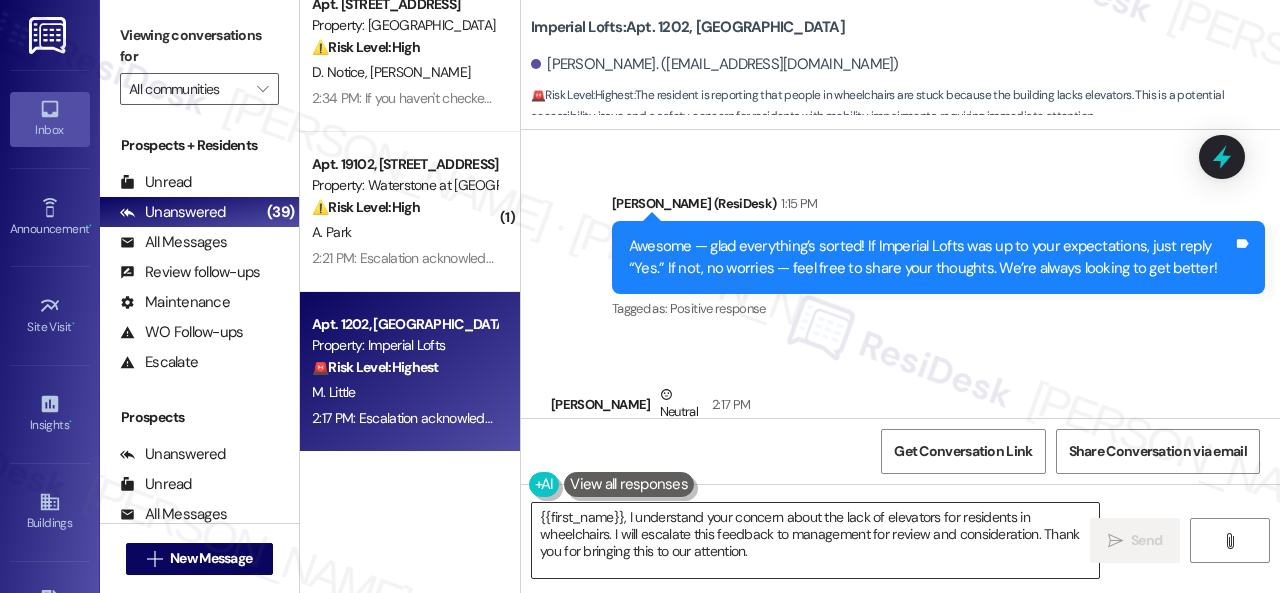 click on "{{first_name}}, I understand your concern about the lack of elevators for residents in wheelchairs. I will escalate this feedback to management for review and consideration. Thank you for bringing this to our attention." at bounding box center (815, 540) 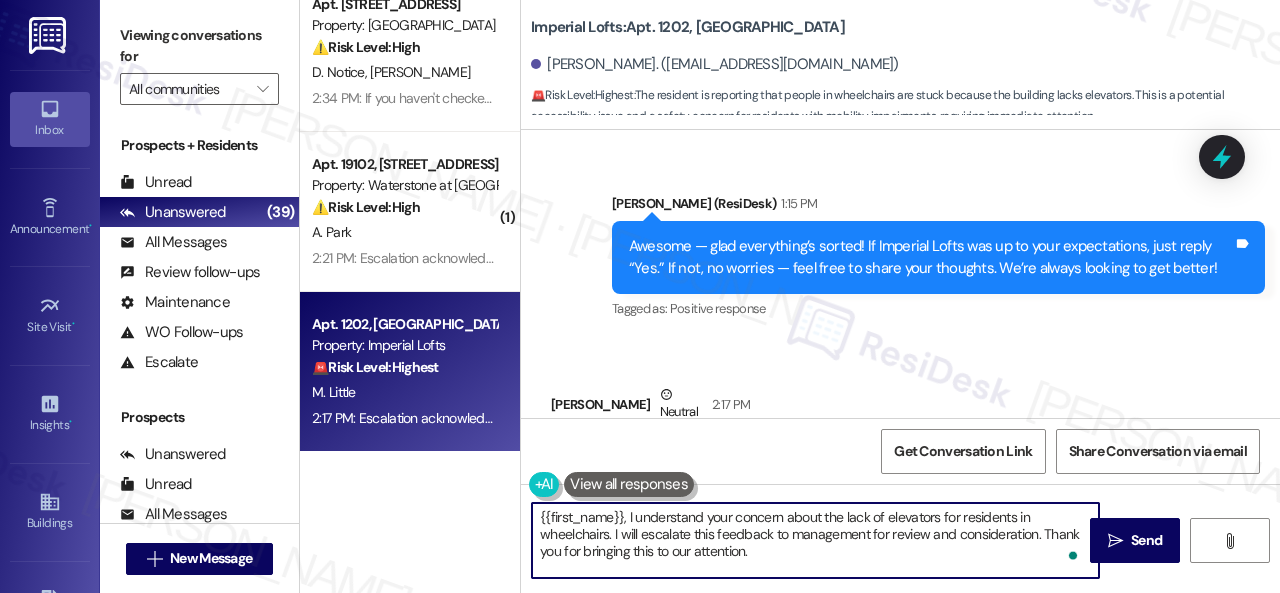 drag, startPoint x: 636, startPoint y: 538, endPoint x: 717, endPoint y: 539, distance: 81.00617 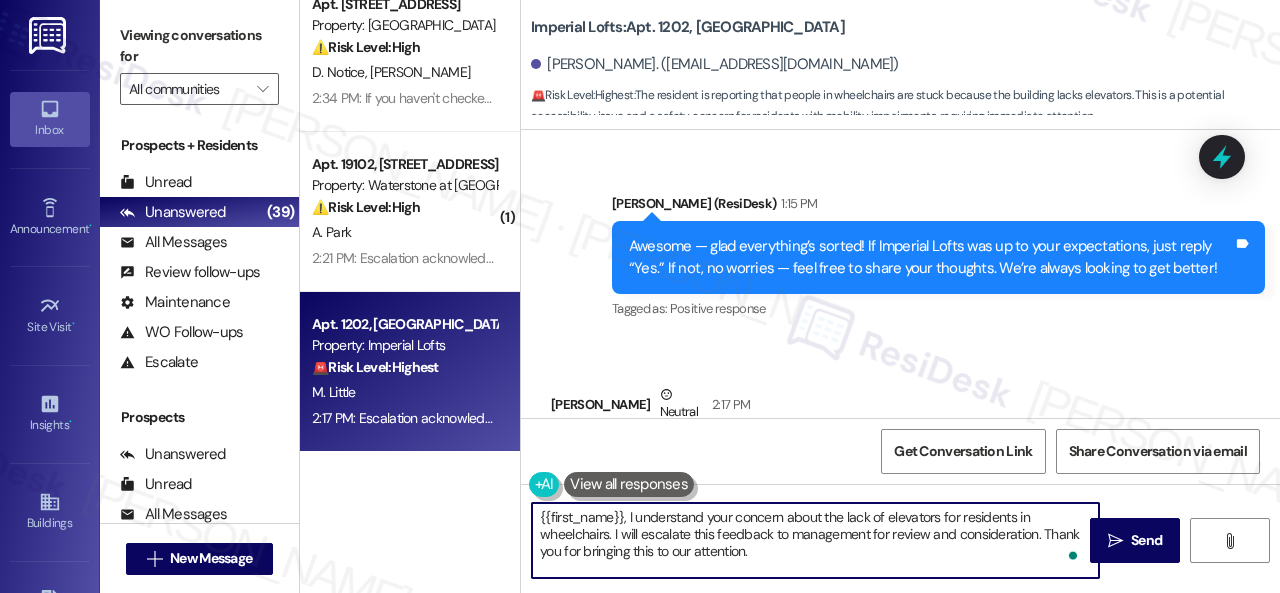 click on "{{first_name}}, I understand your concern about the lack of elevators for residents in wheelchairs. I will escalate this feedback to management for review and consideration. Thank you for bringing this to our attention." at bounding box center [815, 540] 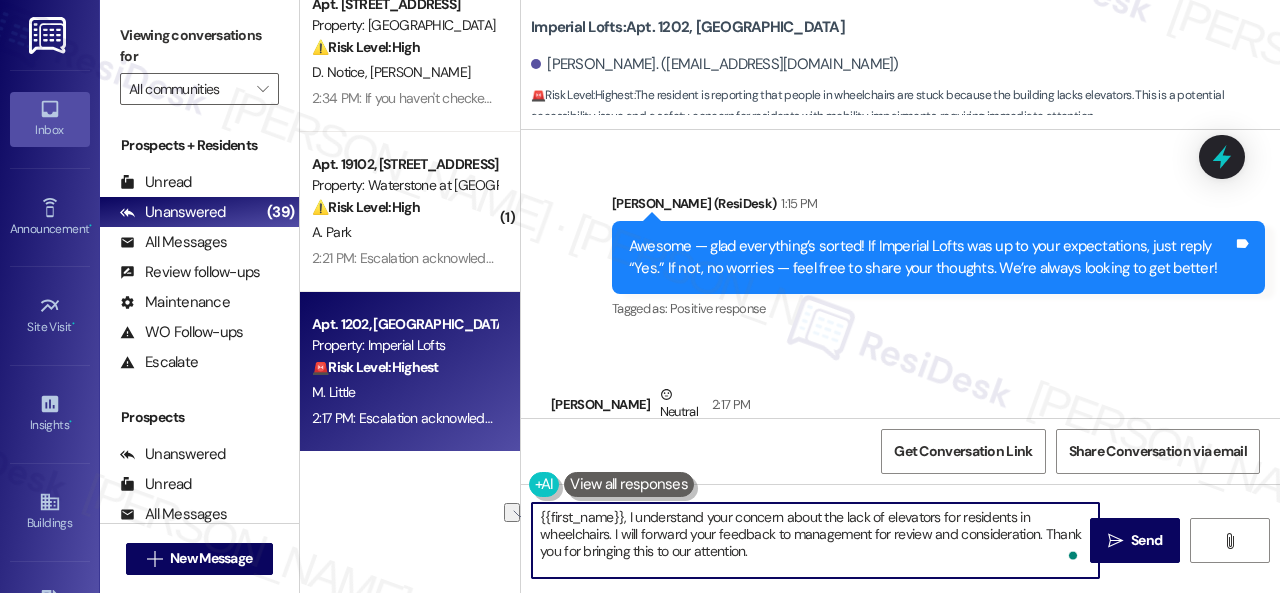 drag, startPoint x: 930, startPoint y: 534, endPoint x: 1034, endPoint y: 538, distance: 104.0769 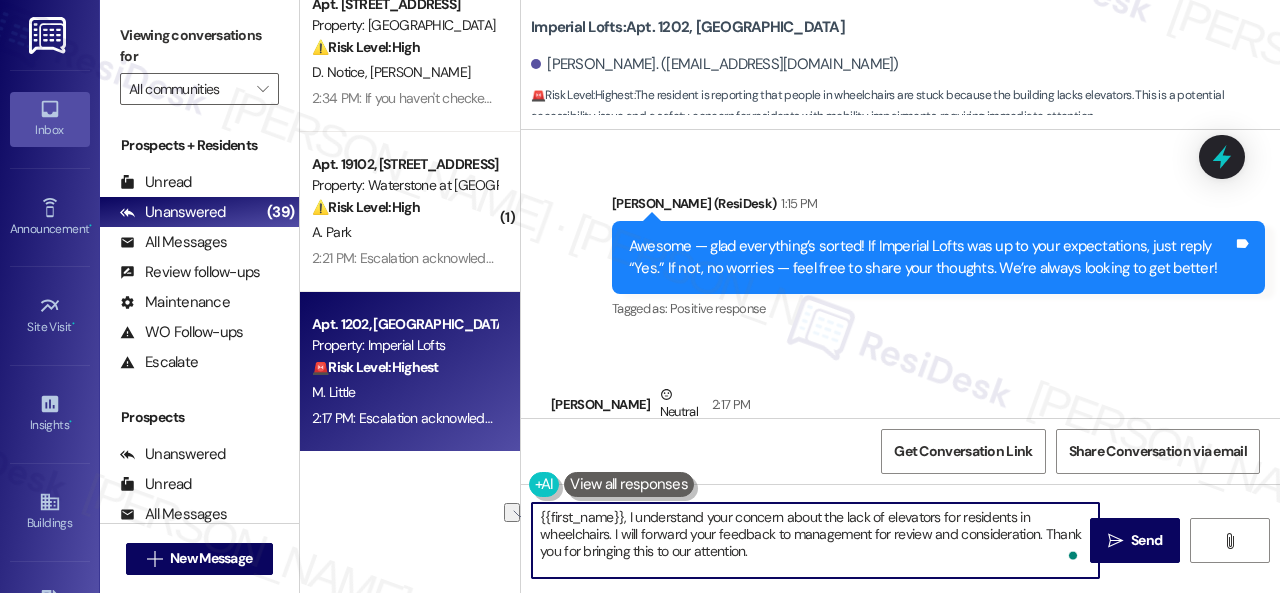 click on "{{first_name}}, I understand your concern about the lack of elevators for residents in wheelchairs. I will forward your feedback to management for review and consideration. Thank you for bringing this to our attention." at bounding box center (815, 540) 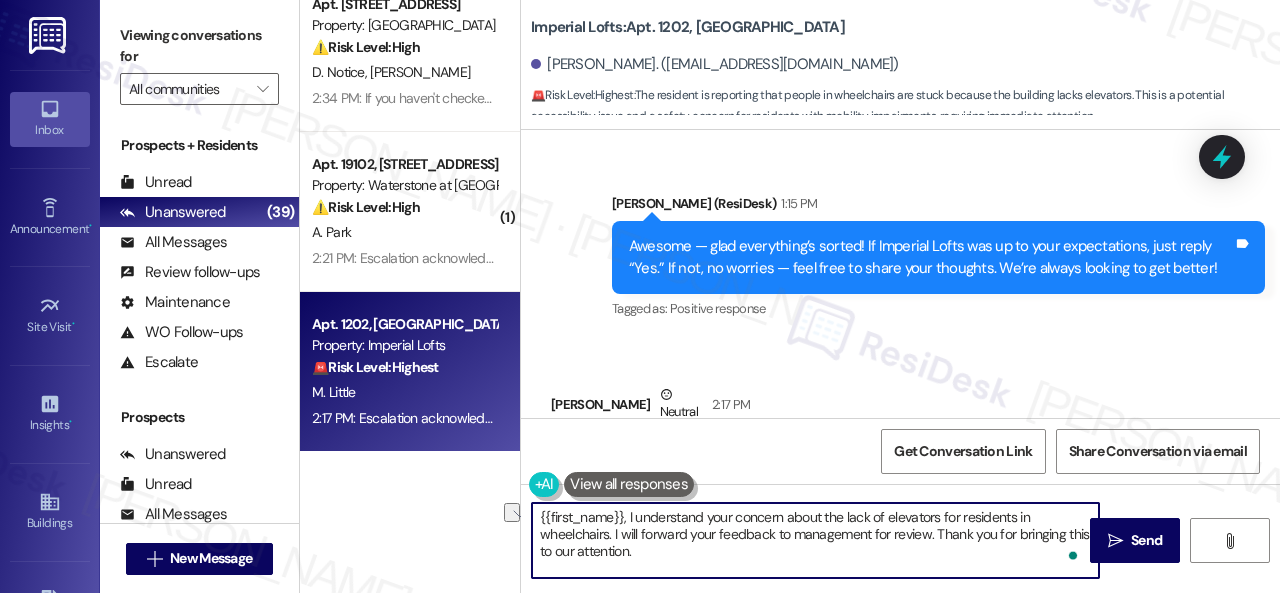 drag, startPoint x: 630, startPoint y: 518, endPoint x: 504, endPoint y: 505, distance: 126.66886 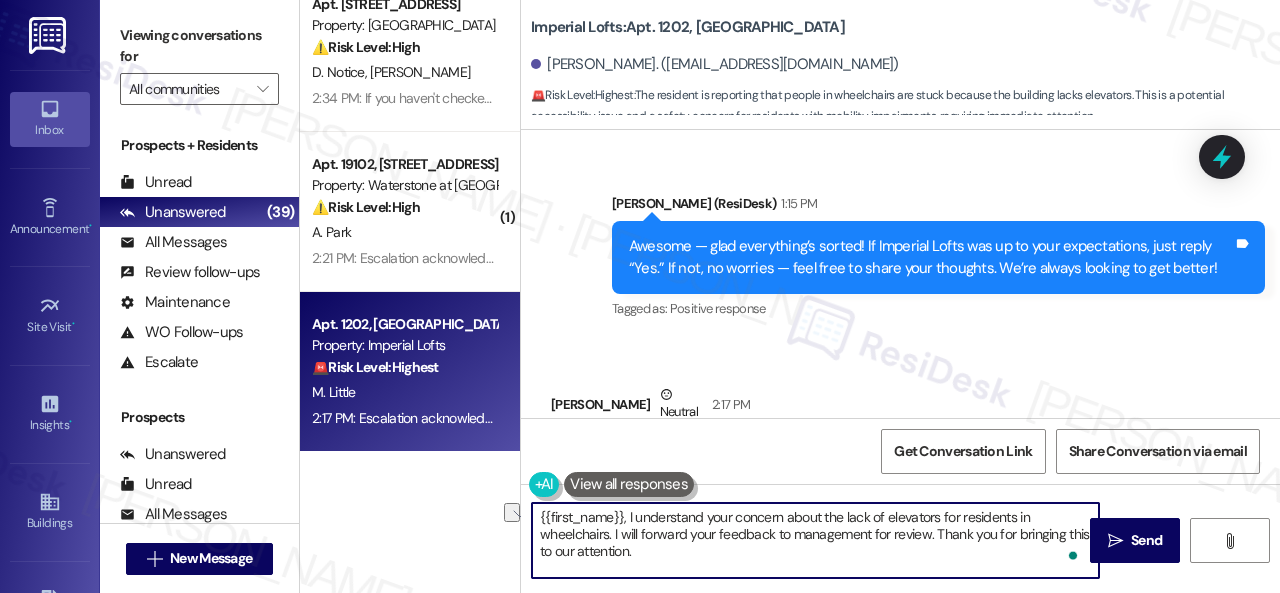 click on "( 1 ) Apt. 13~107, 13310 Melrose Lane Property: Sovereign at Overland Park 🌟  Risk Level:  Positive The resident is providing positive feedback and is willing to leave another review. This is a positive engagement opportunity. R. Hipfl G. Hipfl 1:49 PM: Yes I have, but it was for our tour I can leave another one if you send me the link!  1:49 PM: Yes I have, but it was for our tour I can leave another one if you send me the link!  Apt. B6~0105, 2600 Cityview Drive Property: City View ⚠️  Risk Level:  High The resident expresses dissatisfaction with the completion of a work order, mentioning a significant delay (4 months) and requesting an inconvenience fee. This indicates a potential service failure and financial concern, requiring attention to mitigate further dissatisfaction and potential financial disputes. K. Rock Apt. 3601, 1550 Katy Gap Rd Property: Grand Villas ⚠️  Risk Level:  High D. Notice F. Moreno ( 1 ) Apt. 19102, 6855 S Mason Rd Property: Waterstone at Cinco Ranch ⚠️  Risk Level:" at bounding box center (790, 296) 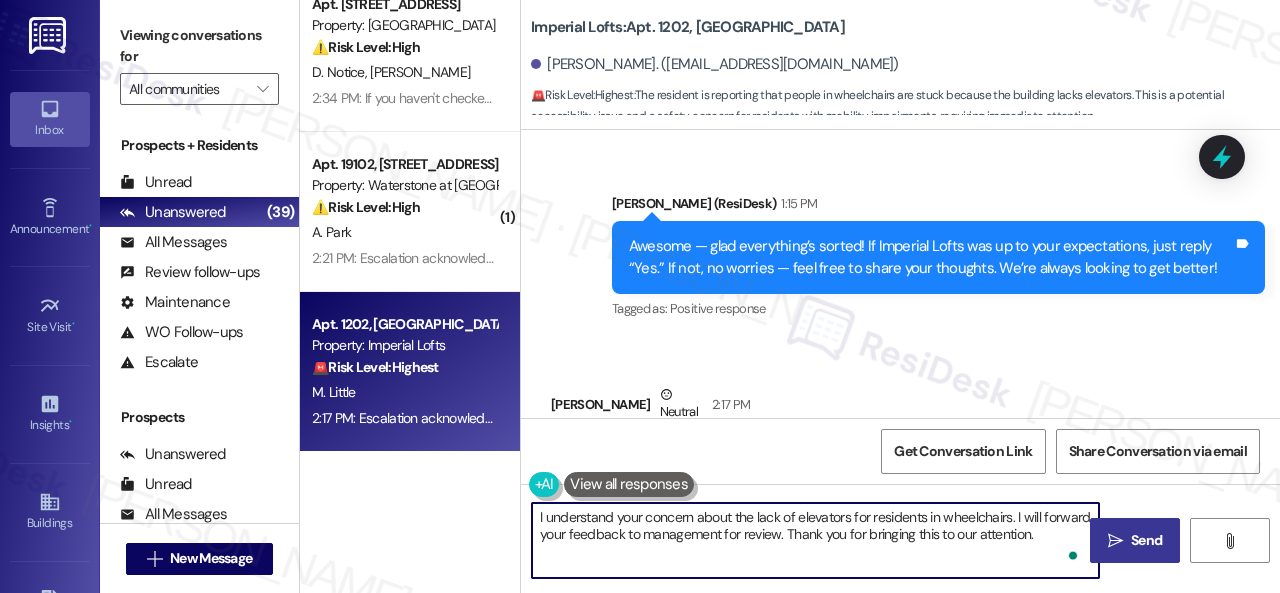 type on "I understand your concern about the lack of elevators for residents in wheelchairs. I will forward your feedback to management for review. Thank you for bringing this to our attention." 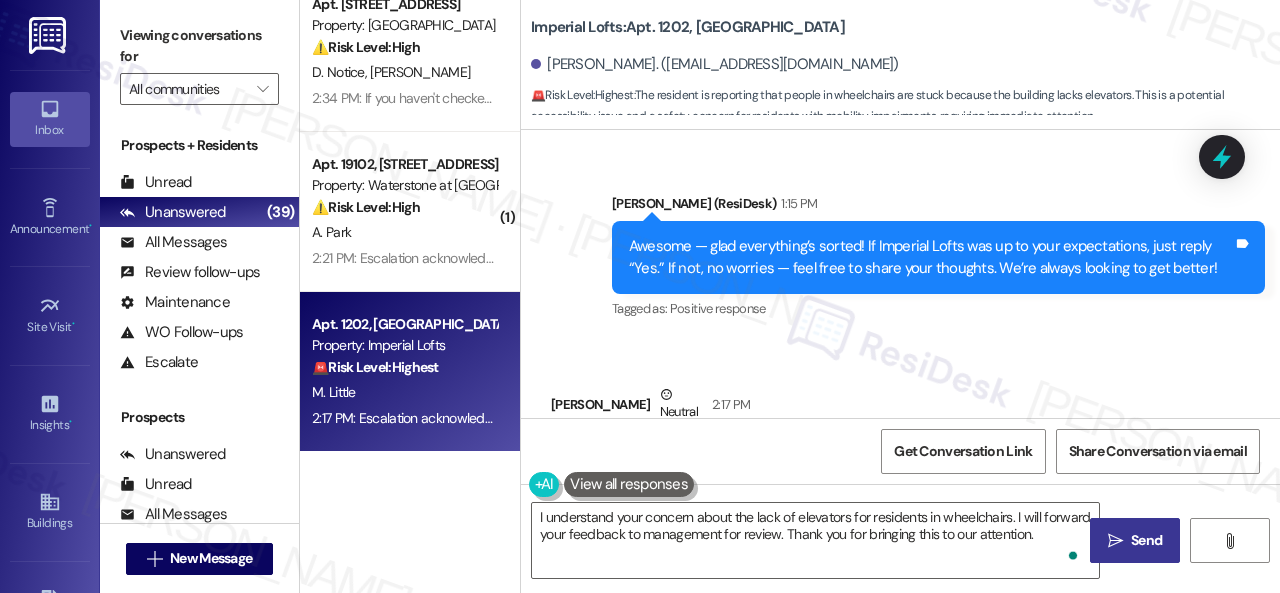 click on "Send" at bounding box center [1146, 540] 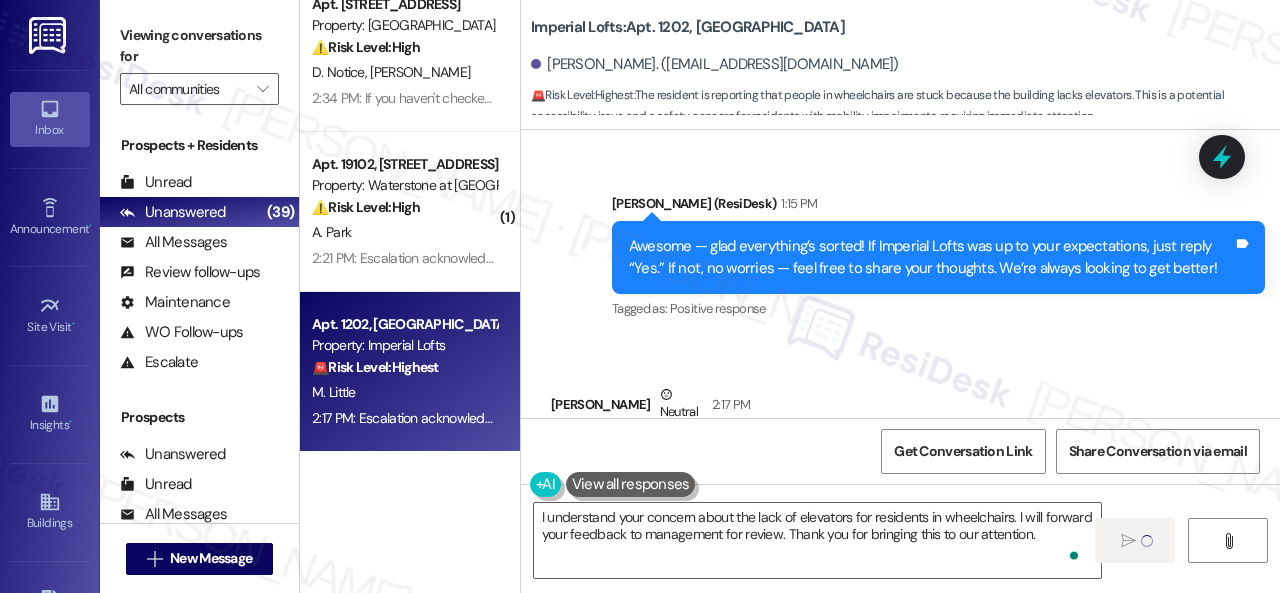 type 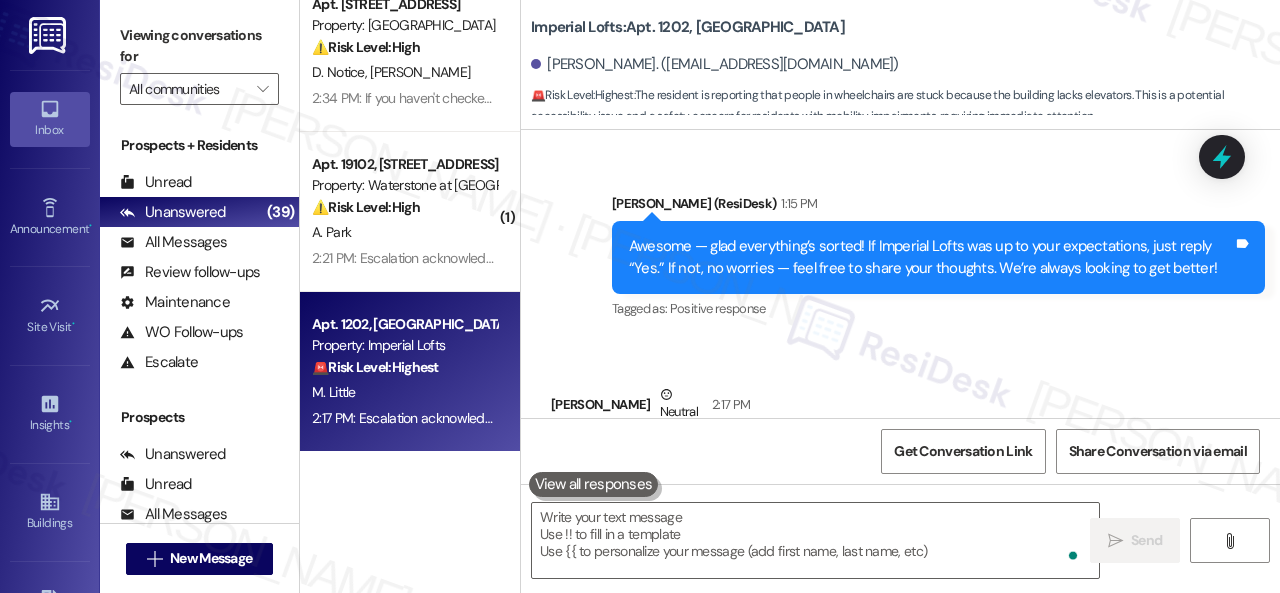scroll, scrollTop: 8680, scrollLeft: 0, axis: vertical 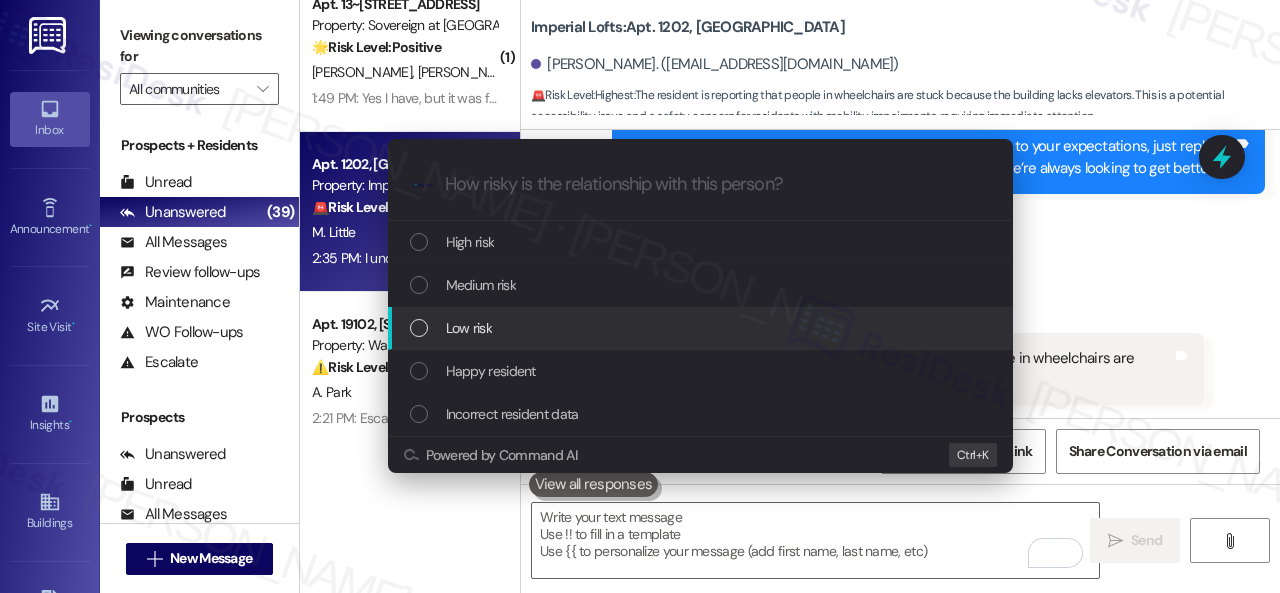 click on "Low risk" at bounding box center (469, 328) 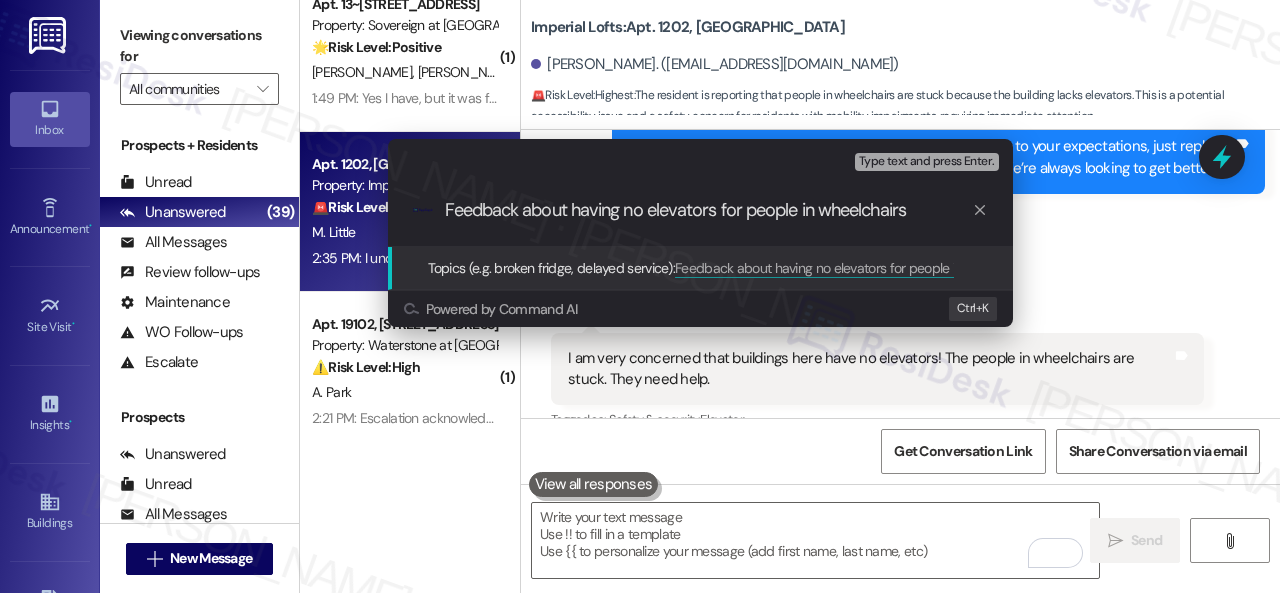 type on "Feedback about having no elevators for people in wheelchairs." 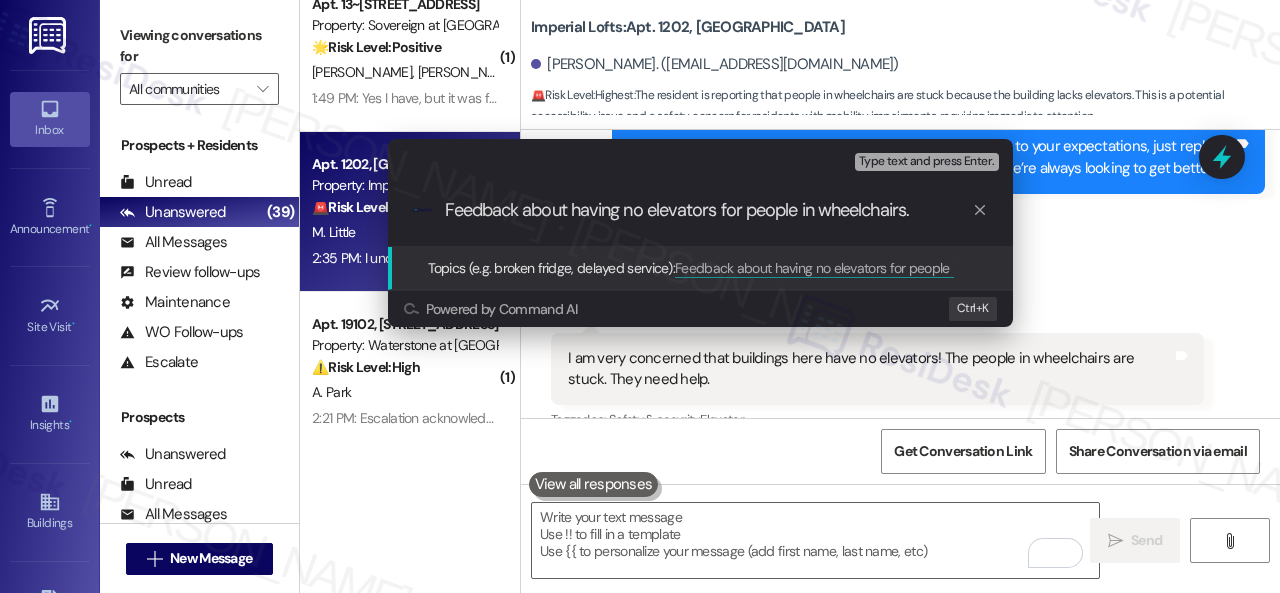 type 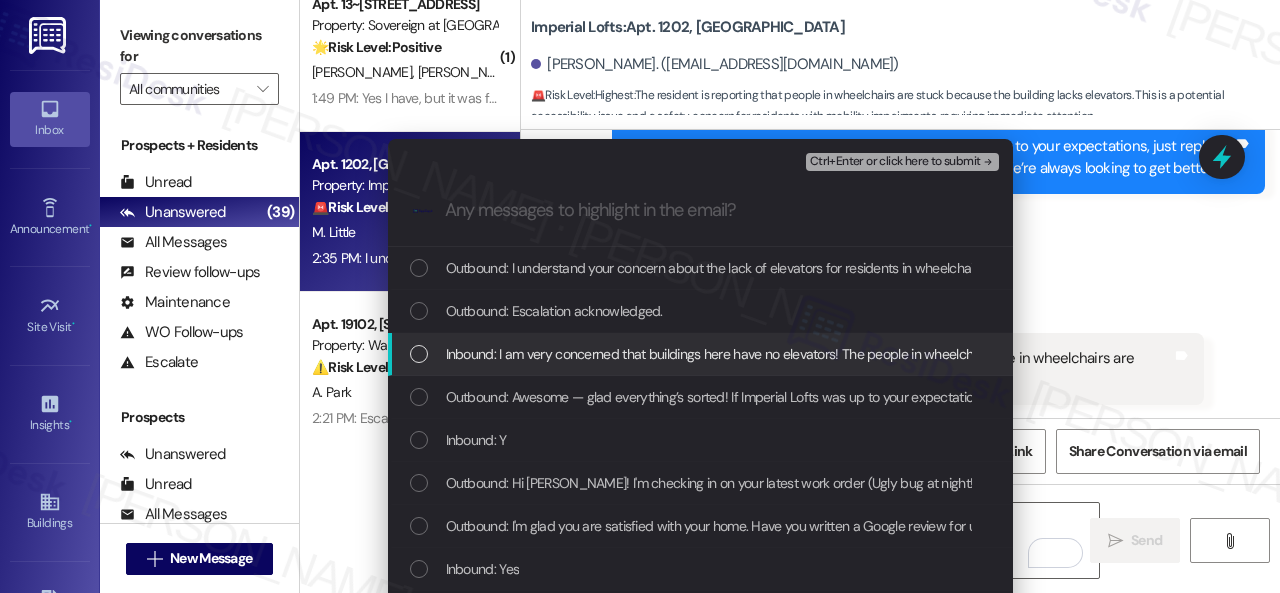 click on "Inbound: I am very concerned that buildings here have no elevators! The people in wheelchairs are stuck. They need help." at bounding box center [798, 354] 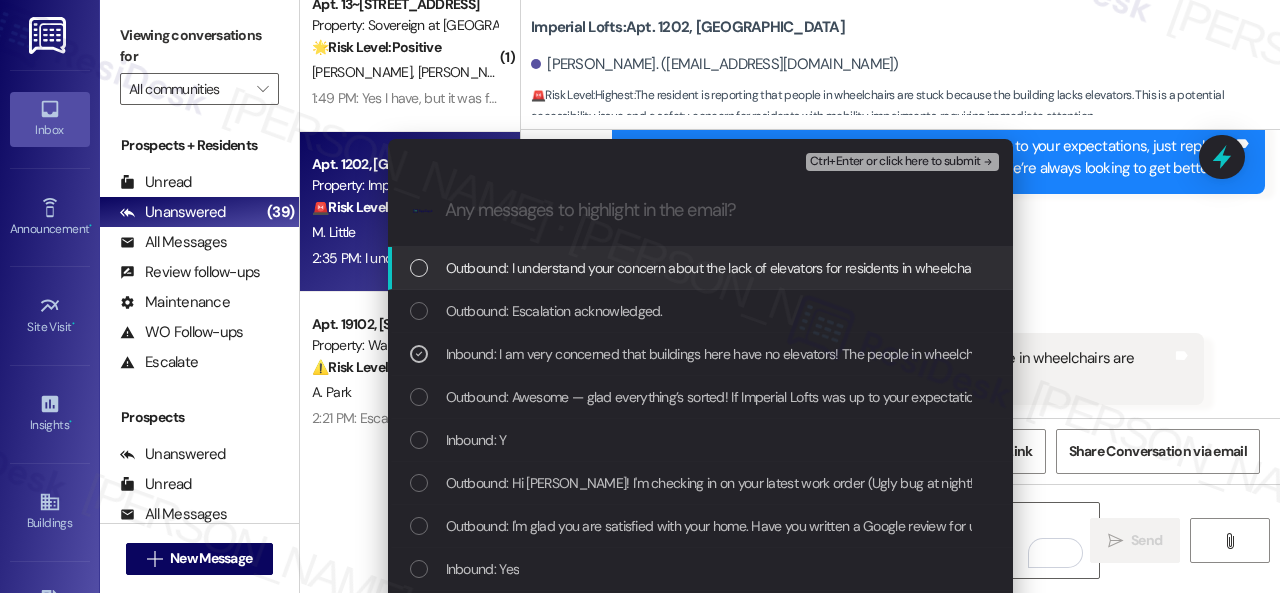click on "Ctrl+Enter or click here to submit" at bounding box center (902, 162) 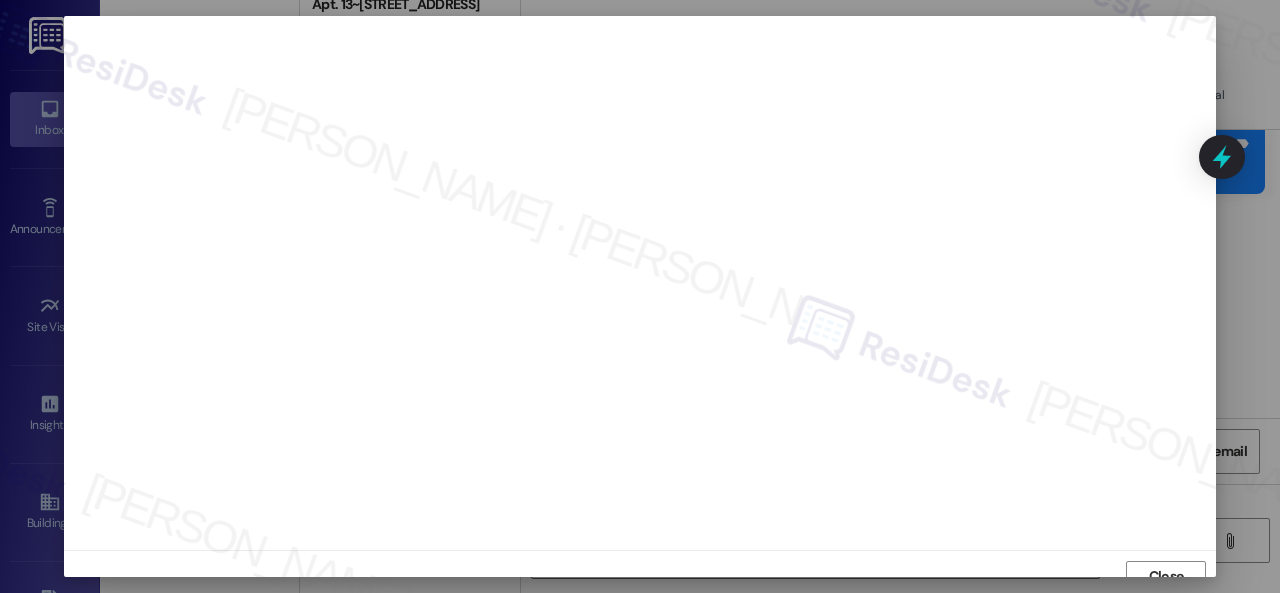scroll, scrollTop: 15, scrollLeft: 0, axis: vertical 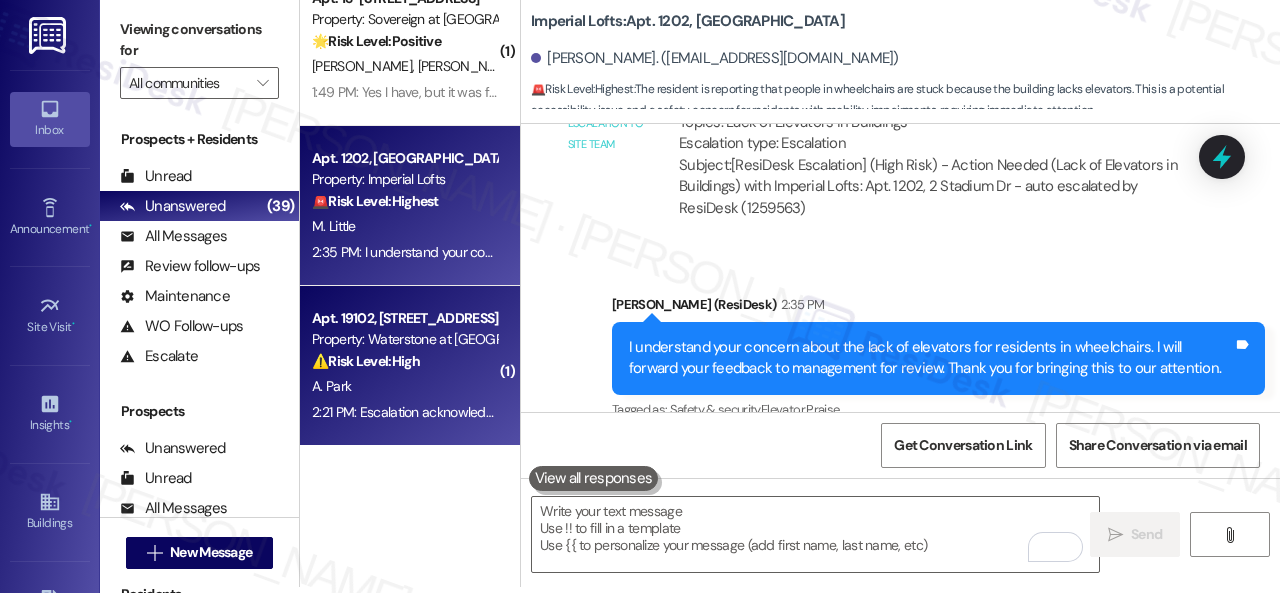 click on "⚠️  Risk Level:  High The resident is reporting pest control issues, including ants, roaches, and wasp nests on the balcony and in the garage. Wasp nests pose a potential safety risk, justifying a Tier 2 classification." at bounding box center (404, 361) 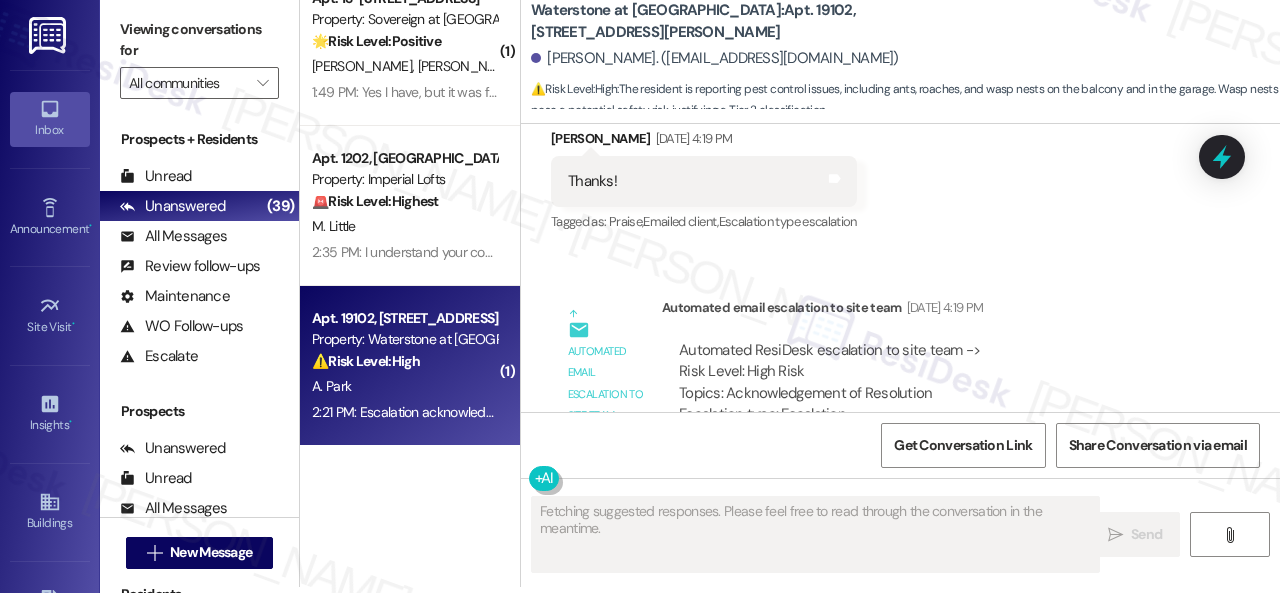 scroll, scrollTop: 0, scrollLeft: 0, axis: both 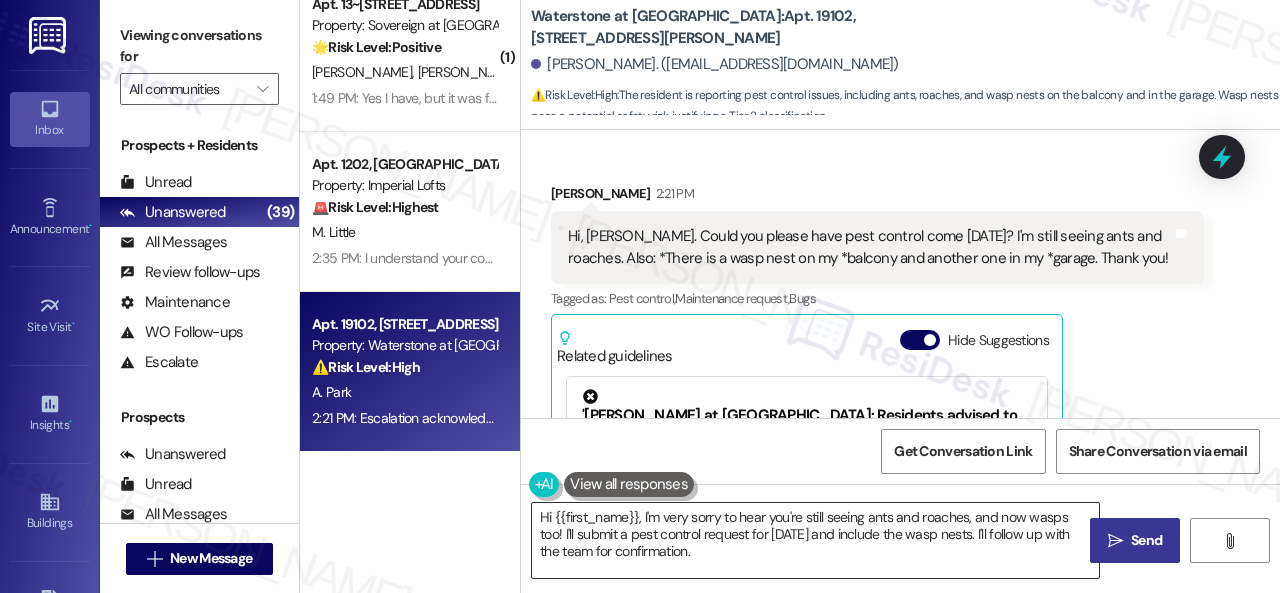 click on "Hi {{first_name}}, I'm very sorry to hear you're still seeing ants and roaches, and now wasps too! I'll submit a pest control request for this Tuesday and include the wasp nests. I'll follow up with the team for confirmation." at bounding box center [815, 540] 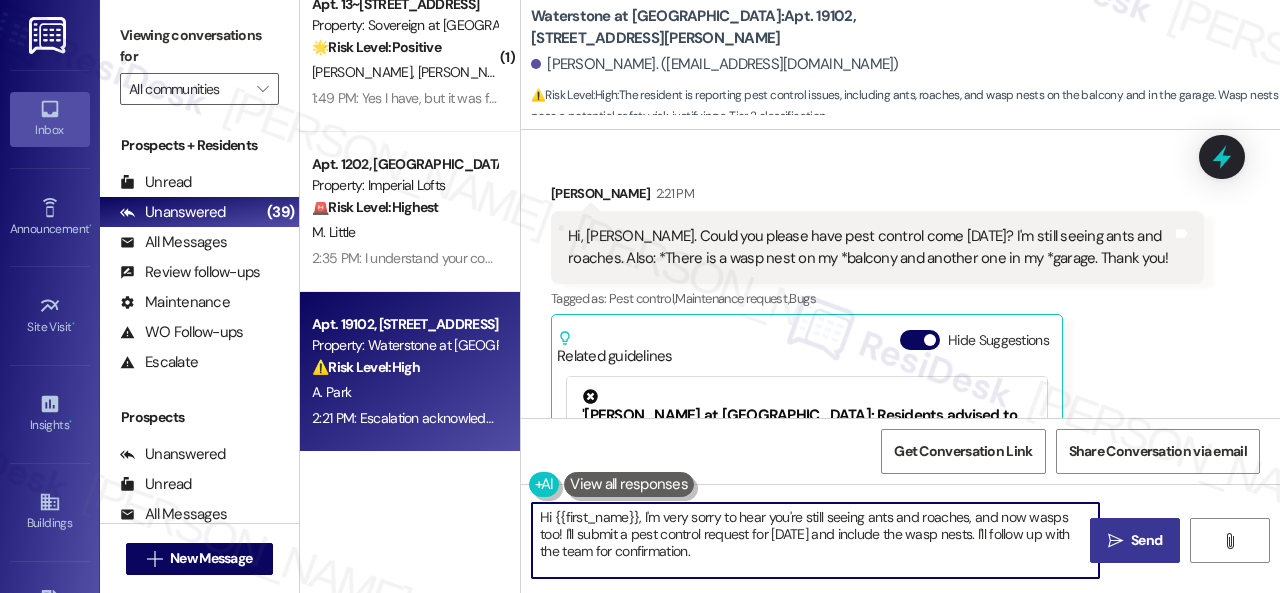 click on "Hi {{first_name}}, I'm very sorry to hear you're still seeing ants and roaches, and now wasps too! I'll submit a pest control request for this Tuesday and include the wasp nests. I'll follow up with the team for confirmation." at bounding box center [815, 540] 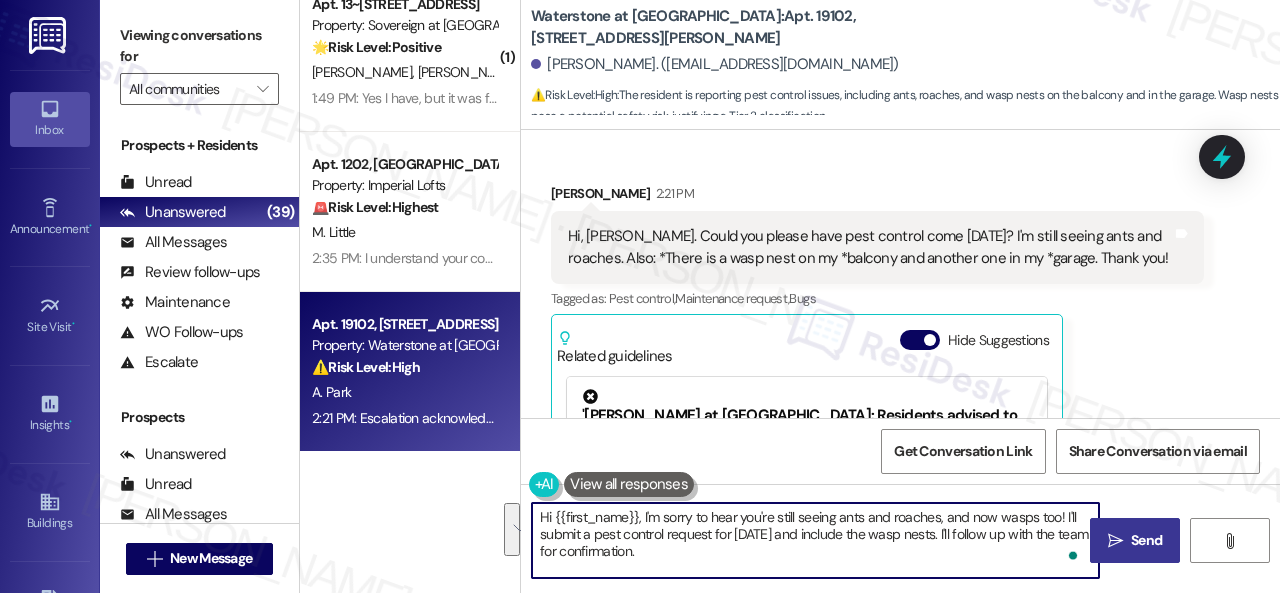 scroll, scrollTop: 6, scrollLeft: 0, axis: vertical 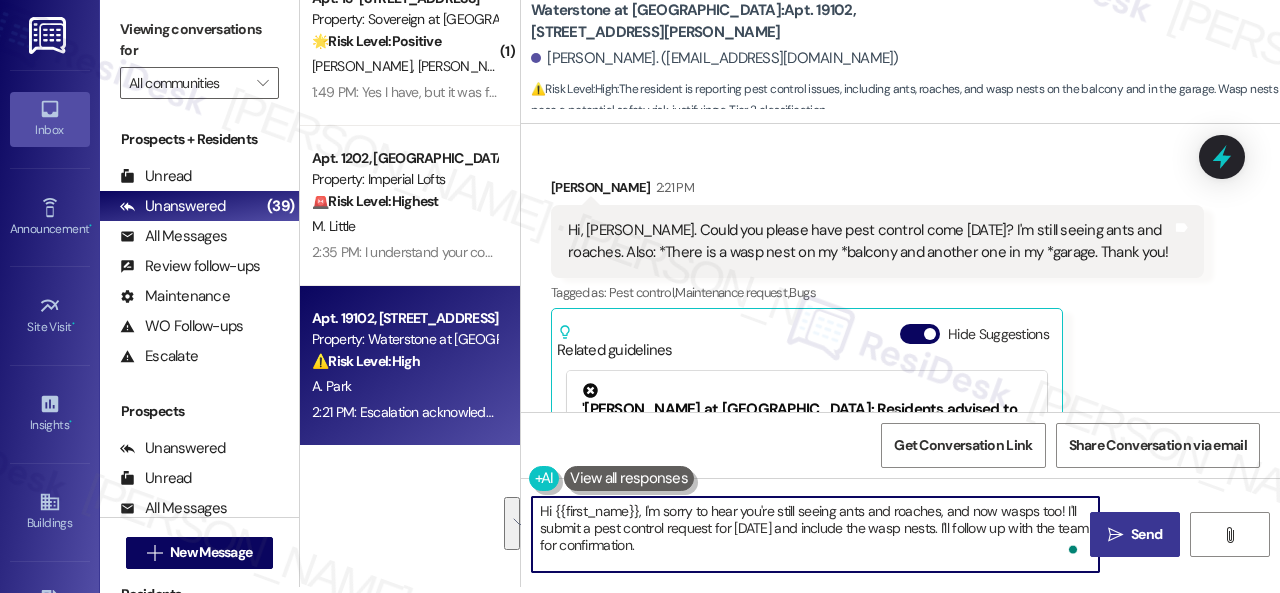 drag, startPoint x: 1063, startPoint y: 515, endPoint x: 1062, endPoint y: 580, distance: 65.00769 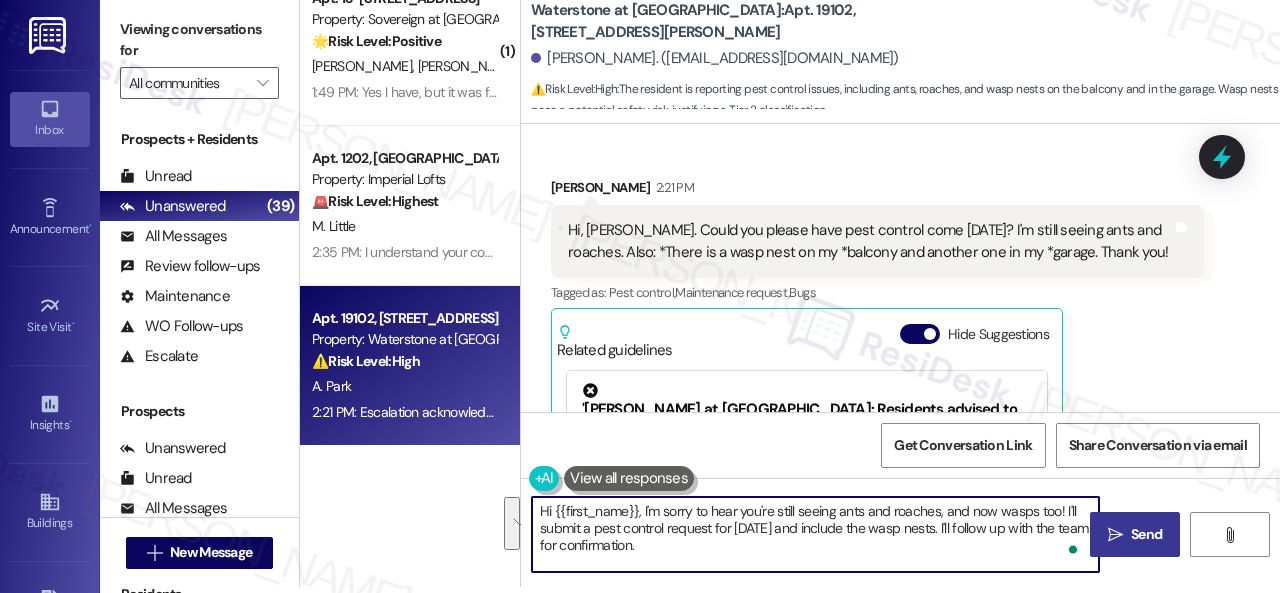 click on "Hi {{first_name}}, I'm sorry to hear you're still seeing ants and roaches, and now wasps too! I'll submit a pest control request for this Tuesday and include the wasp nests. I'll follow up with the team for confirmation.  Send " at bounding box center [900, 553] 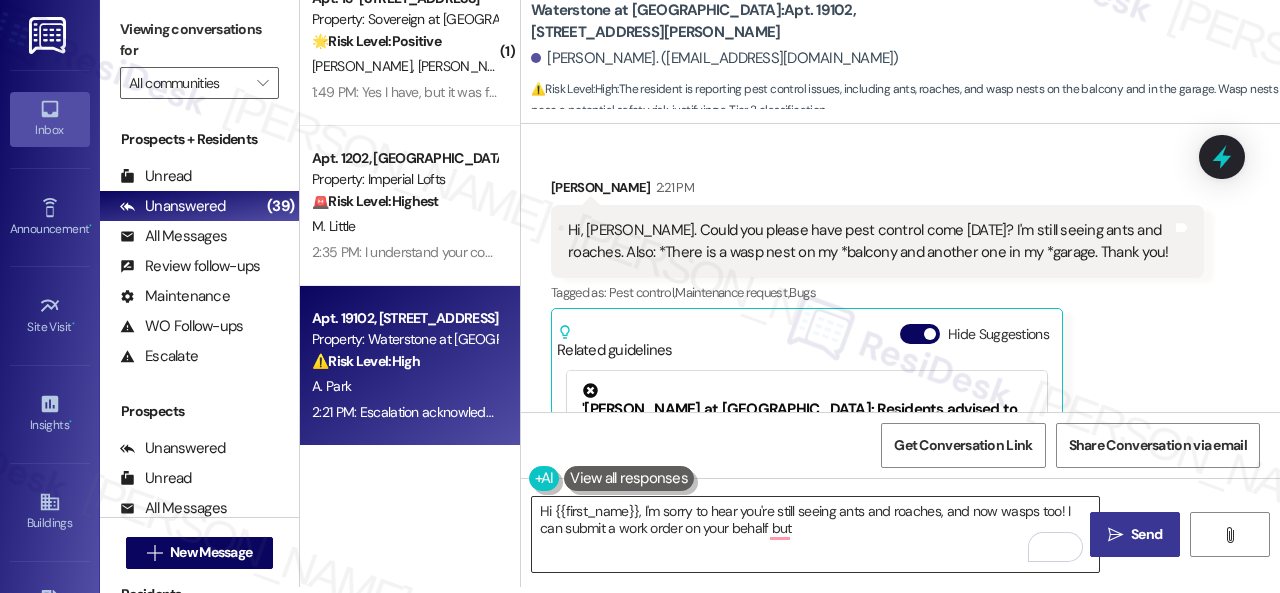 click on "Hi {{first_name}}, I'm sorry to hear you're still seeing ants and roaches, and now wasps too! I can submit a work order on your behalf but" at bounding box center [815, 534] 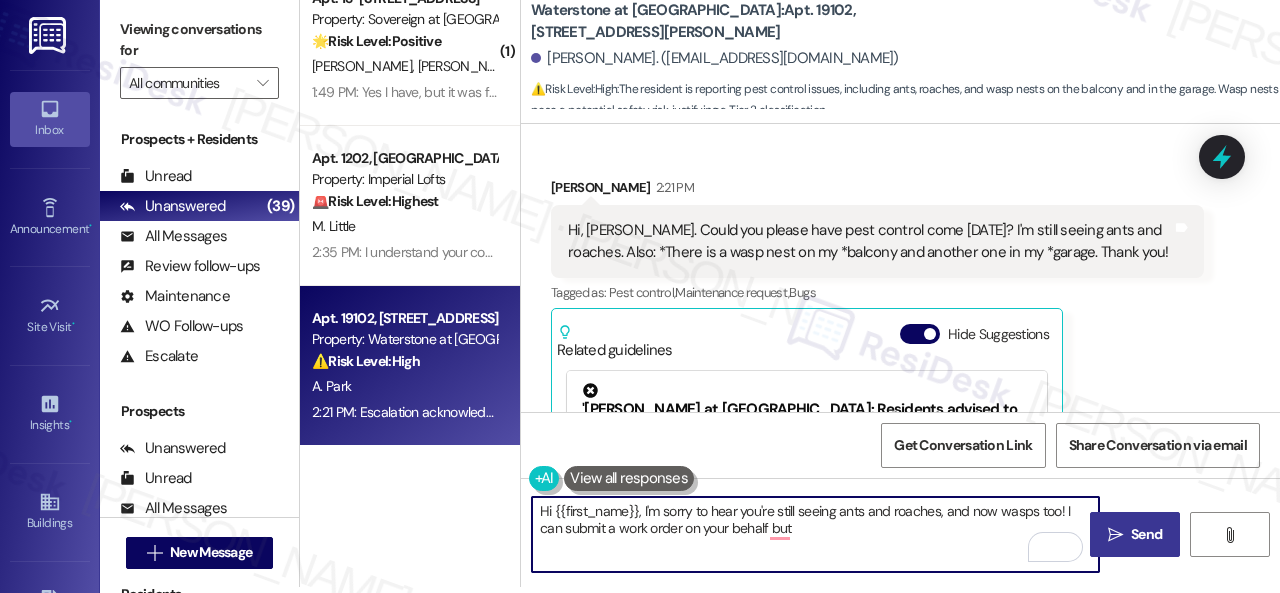 paste on "I apologize if I cannot confirm when the maintenance team will come by your apartment because the site team does the scheduling." 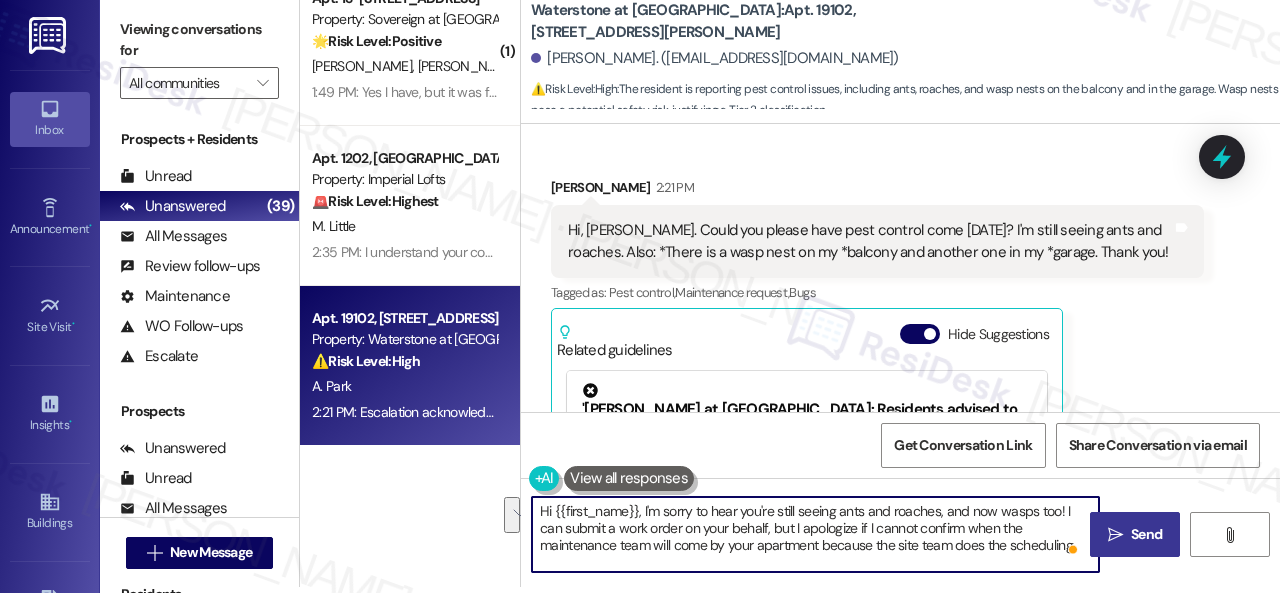 drag, startPoint x: 917, startPoint y: 526, endPoint x: 819, endPoint y: 543, distance: 99.46356 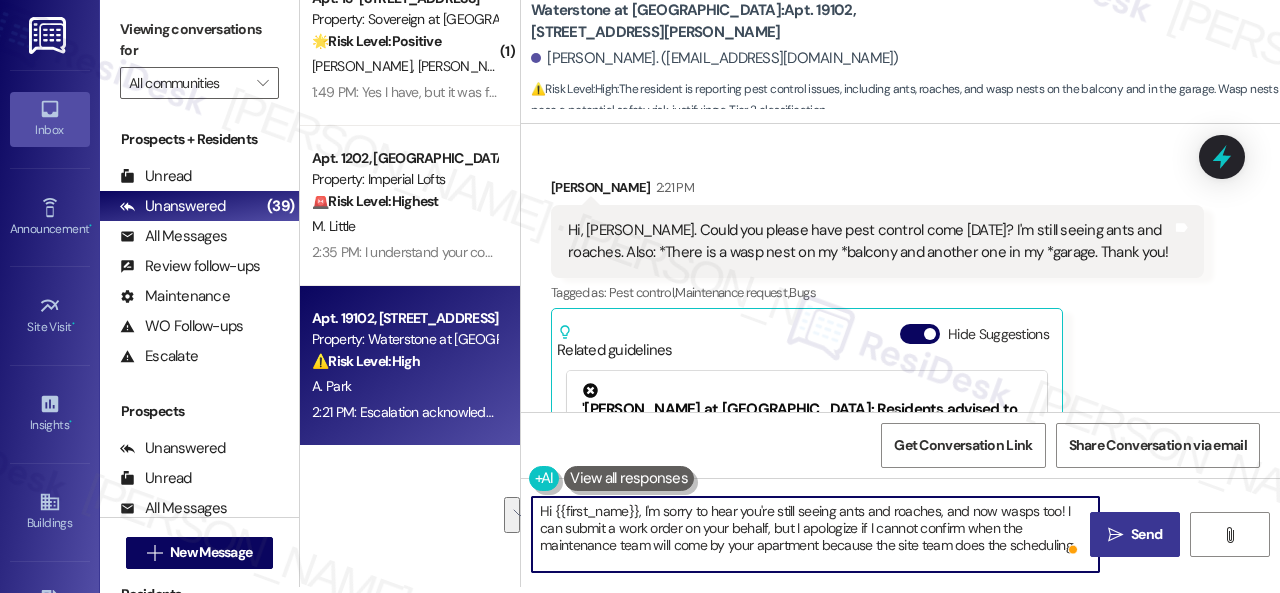click on "Hi {{first_name}}, I'm sorry to hear you're still seeing ants and roaches, and now wasps too! I can submit a work order on your behalf, but I apologize if I cannot confirm when the maintenance team will come by your apartment because the site team does the scheduling." at bounding box center [815, 534] 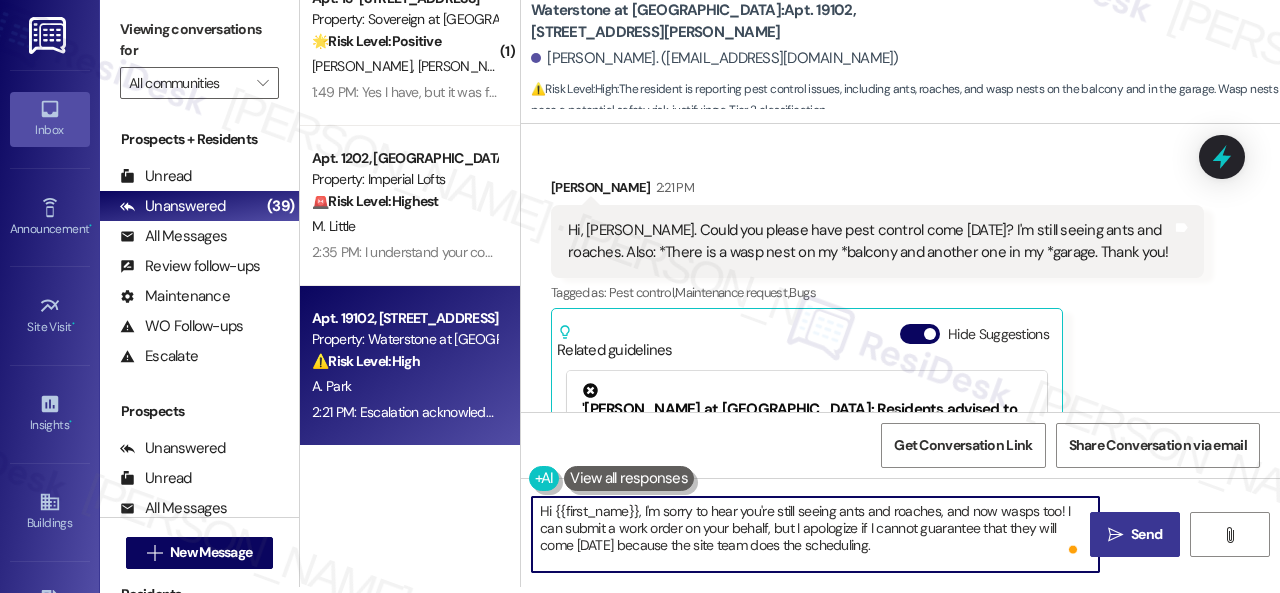 click on "Hi {{first_name}}, I'm sorry to hear you're still seeing ants and roaches, and now wasps too! I can submit a work order on your behalf, but I apologize if I cannot guarantee that they will come on Tuesday because the site team does the scheduling." at bounding box center (815, 534) 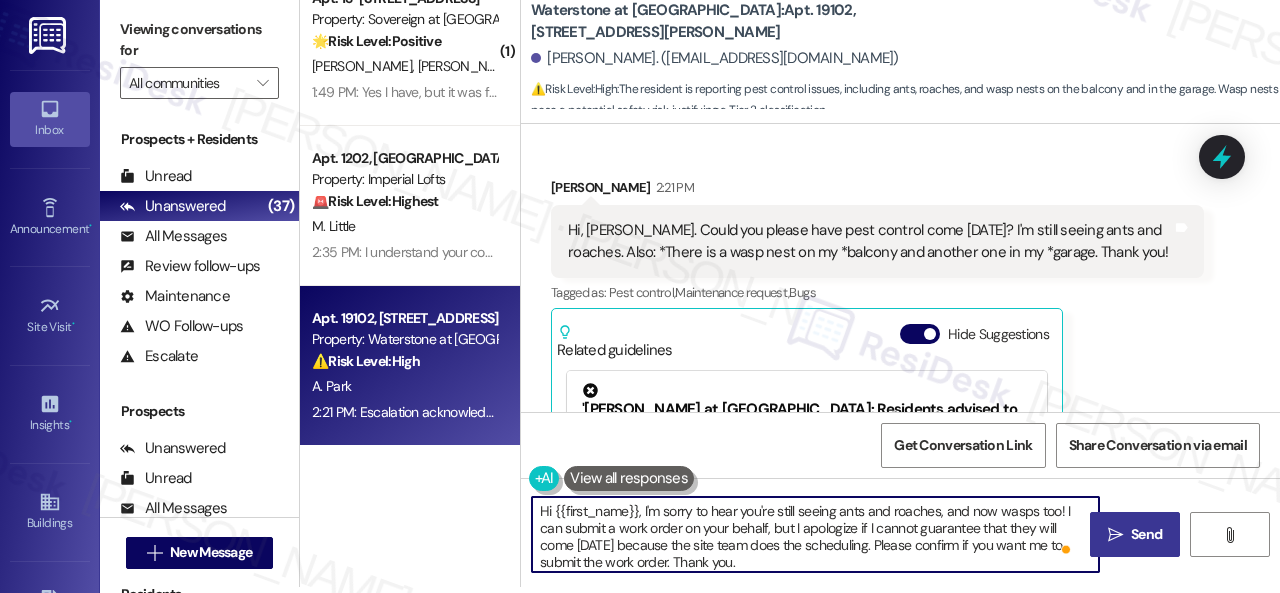 type on "Hi {{first_name}}, I'm sorry to hear you're still seeing ants and roaches, and now wasps too! I can submit a work order on your behalf, but I apologize if I cannot guarantee that they will come on Tuesday because the site team does the scheduling. Please confirm if you want me to submit the work order. Thank you." 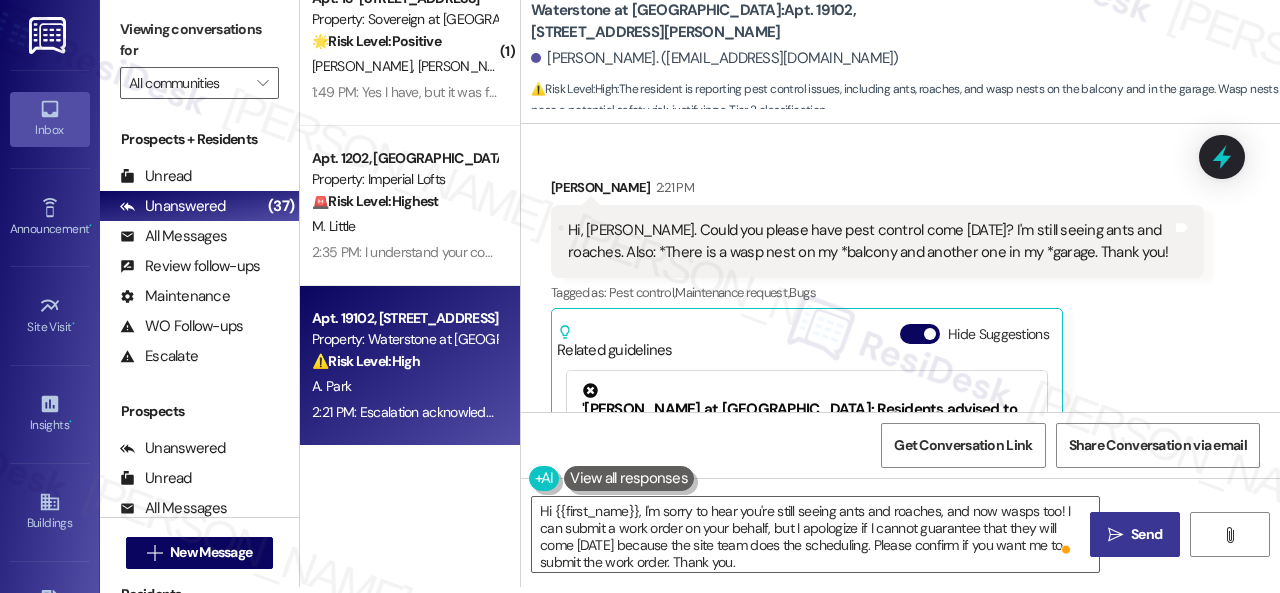 click on "Send" at bounding box center (1146, 534) 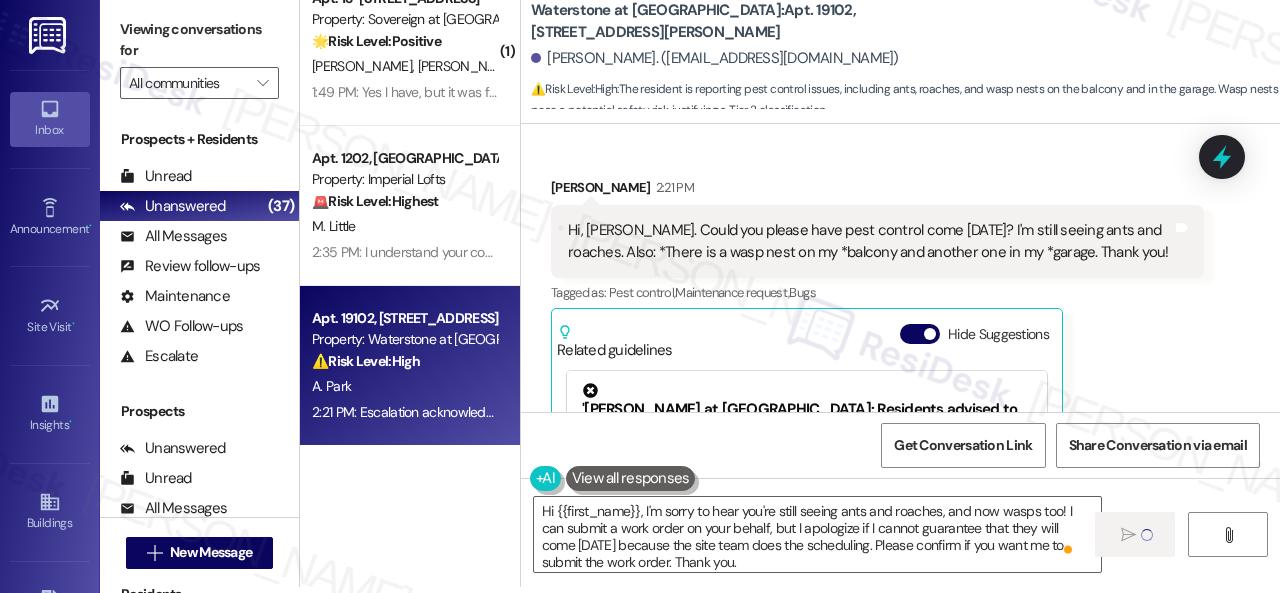 type 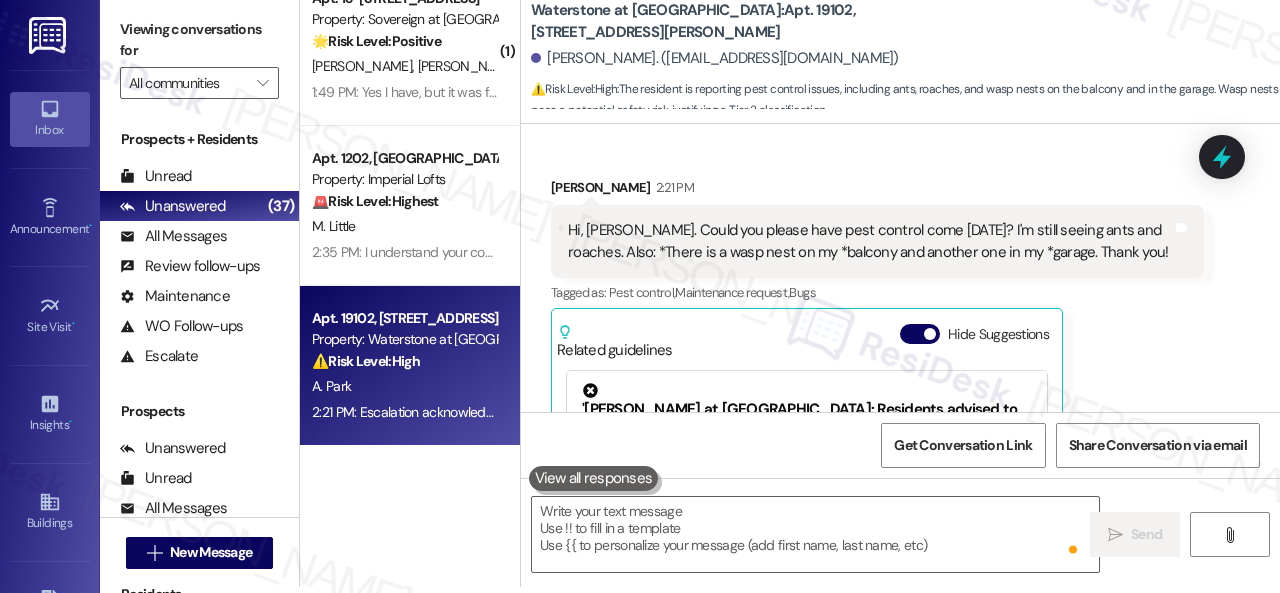 scroll, scrollTop: 0, scrollLeft: 0, axis: both 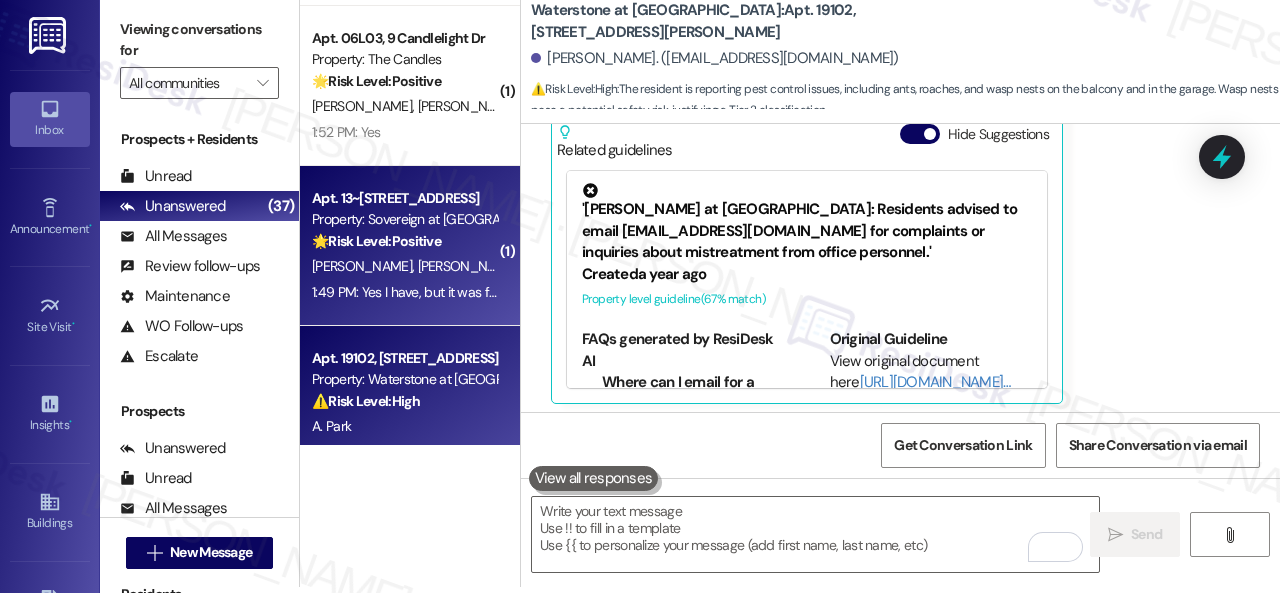click on "R. Hipfl G. Hipfl" at bounding box center (404, 266) 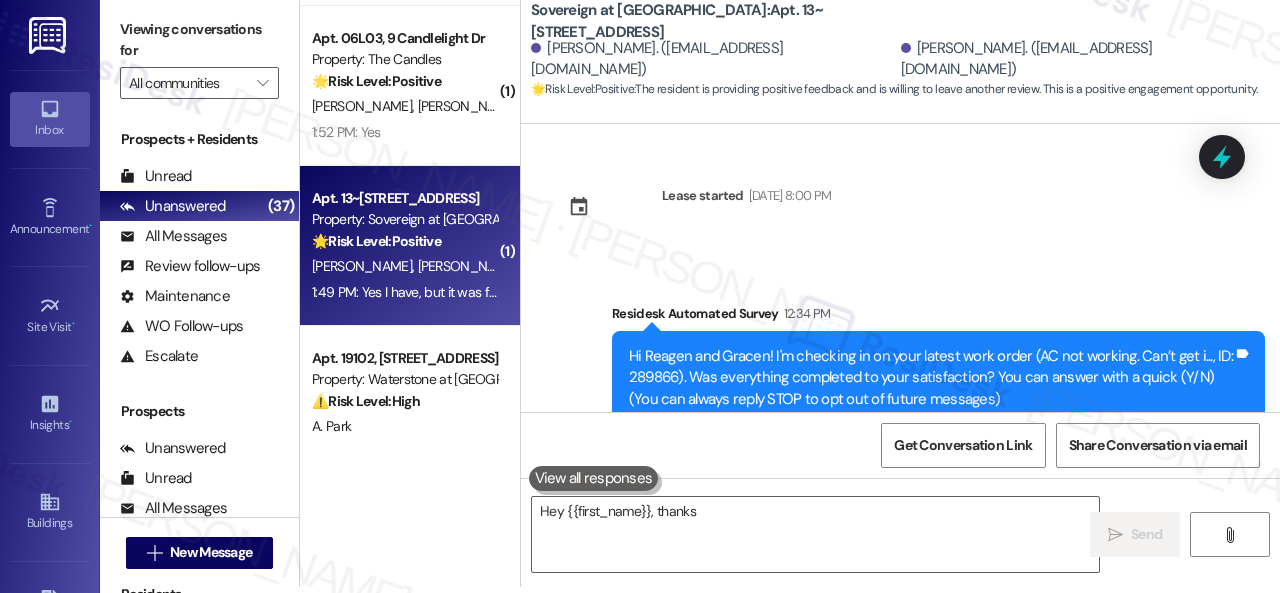 scroll, scrollTop: 0, scrollLeft: 0, axis: both 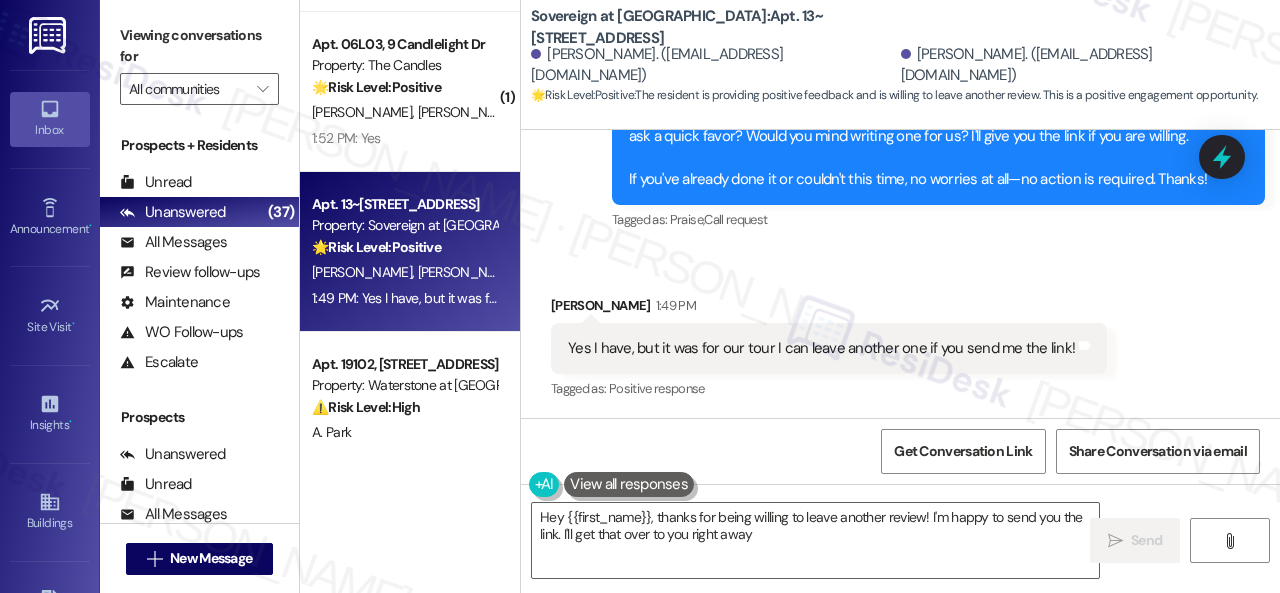 type on "Hey {{first_name}}, thanks for being willing to leave another review! I'm happy to send you the link. I'll get that over to you right away!" 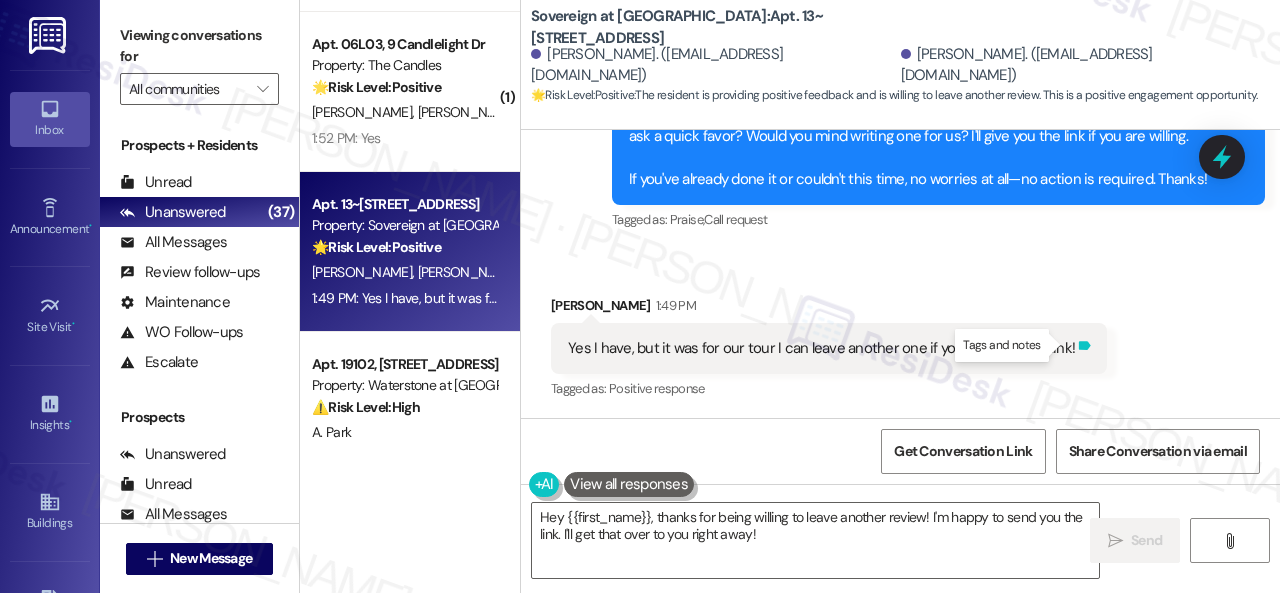 click 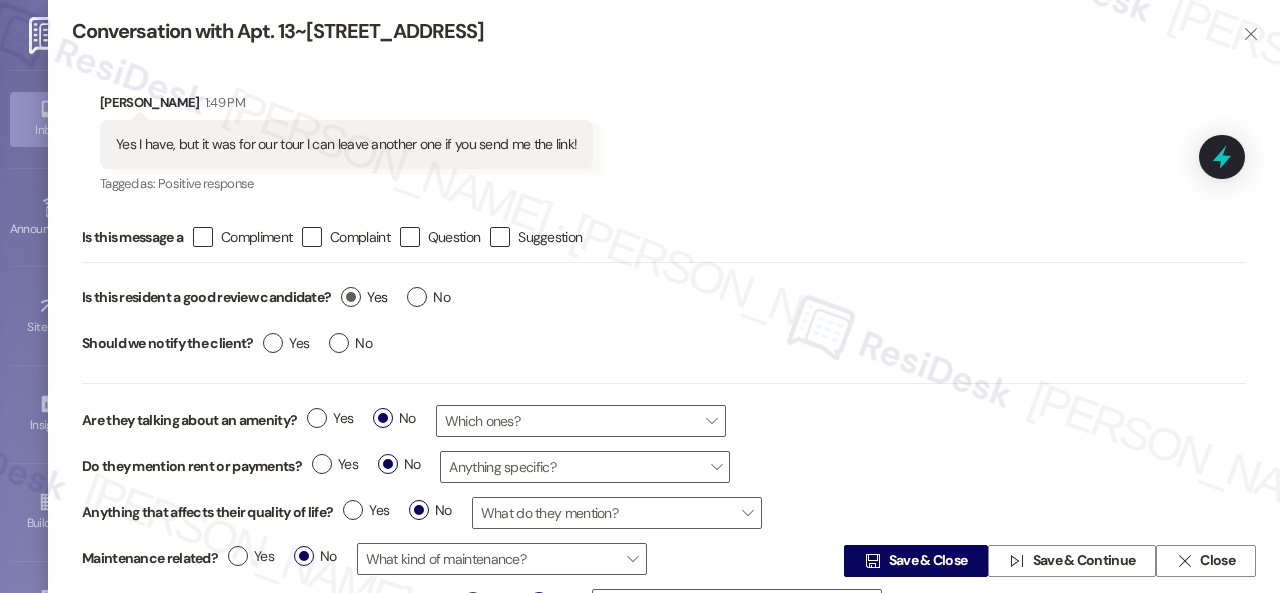 click on "Yes" at bounding box center (364, 297) 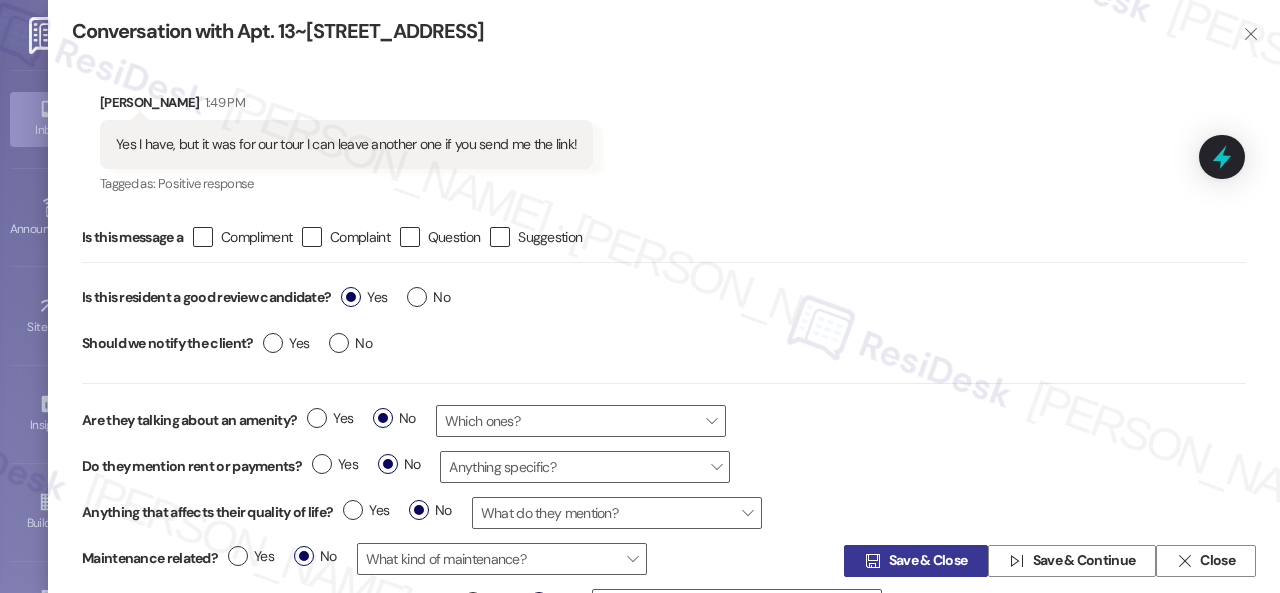 click on "Save & Close" at bounding box center (928, 561) 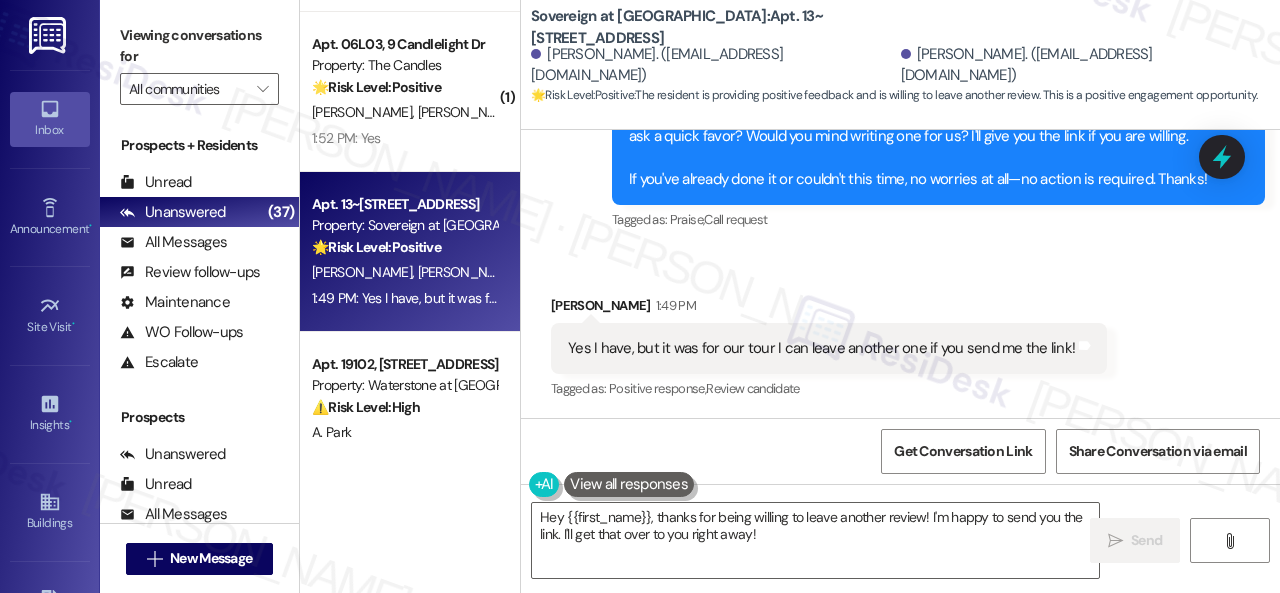 drag, startPoint x: 632, startPoint y: 271, endPoint x: 651, endPoint y: 288, distance: 25.495098 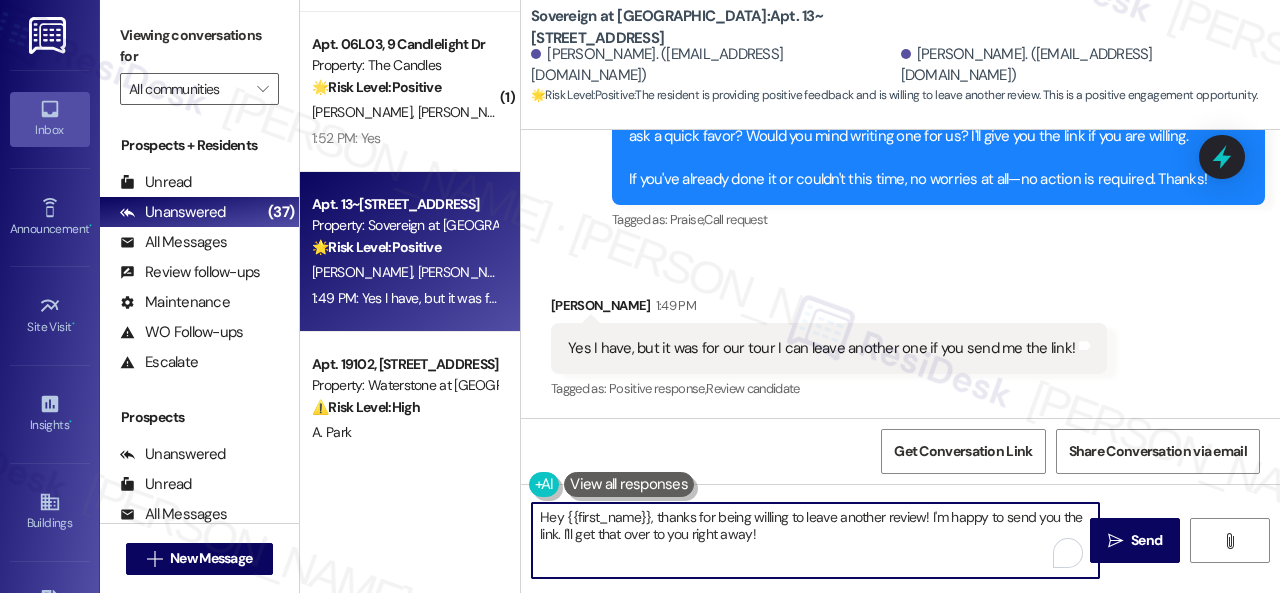 drag, startPoint x: 782, startPoint y: 534, endPoint x: 486, endPoint y: 493, distance: 298.82605 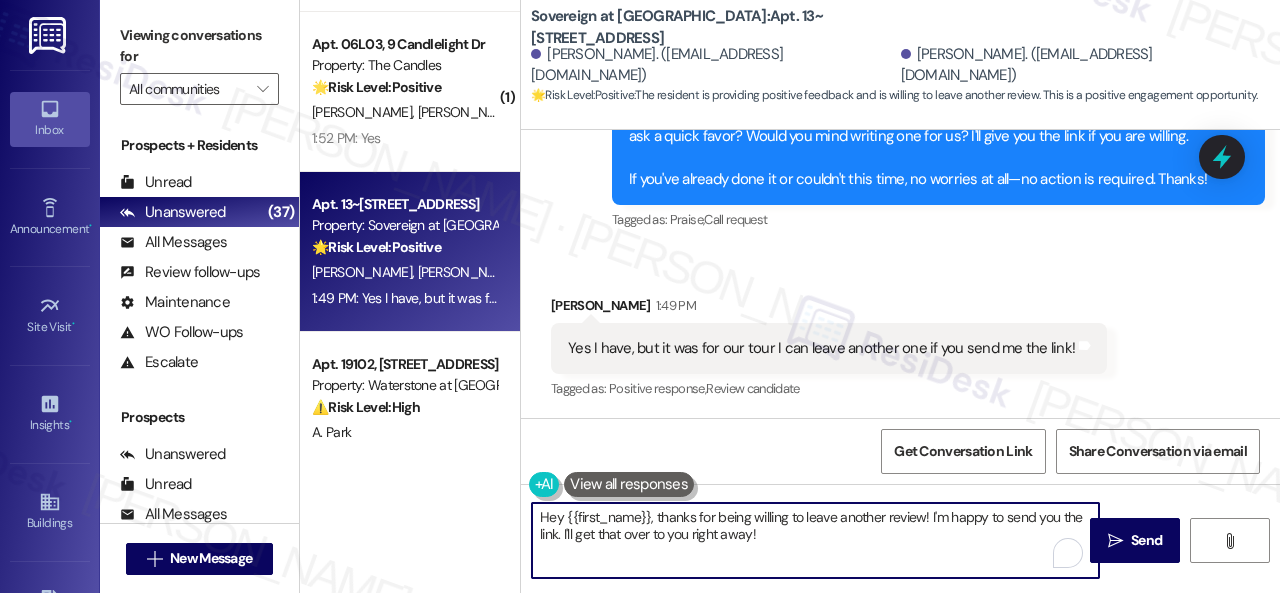 click on "( 1 ) Apt. 5115, 4800 Skyline Dr Property: The Boulevard 🌟  Risk Level:  Positive The resident is confirming satisfaction with a completed work order. This is positive engagement and an opportunity for relationship building. S. Stealey 1:58 PM: Yes 1:58 PM: Yes ( 1 ) Apt. 1034, 6565 W Foxridge Dr Property: The Falls 🌟  Risk Level:  Positive The message is a positive confirmation from the resident that the work order was completed to their satisfaction. This indicates positive engagement and customer satisfaction. R. Tucker Jr 1:55 PM: Y 1:55 PM: Y ( 1 ) Apt. 15~101, 13310 Melrose Lane Property: Sovereign at Overland Park 🌟  Risk Level:  Positive The message is a follow-up on a completed work order, and the resident responded positively. This indicates positive engagement and customer satisfaction. A. Melton 1:53 PM: Y 1:53 PM: Y ( 1 ) Apt. 06L03, 9 Candlelight Dr Property: The Candles 🌟  Risk Level:  Positive D. Badmus E. Ojo 1:52 PM: Yes  1:52 PM: Yes  Apt. 13~107, 13310 Melrose Lane 🌟 ⚠️" at bounding box center (790, 296) 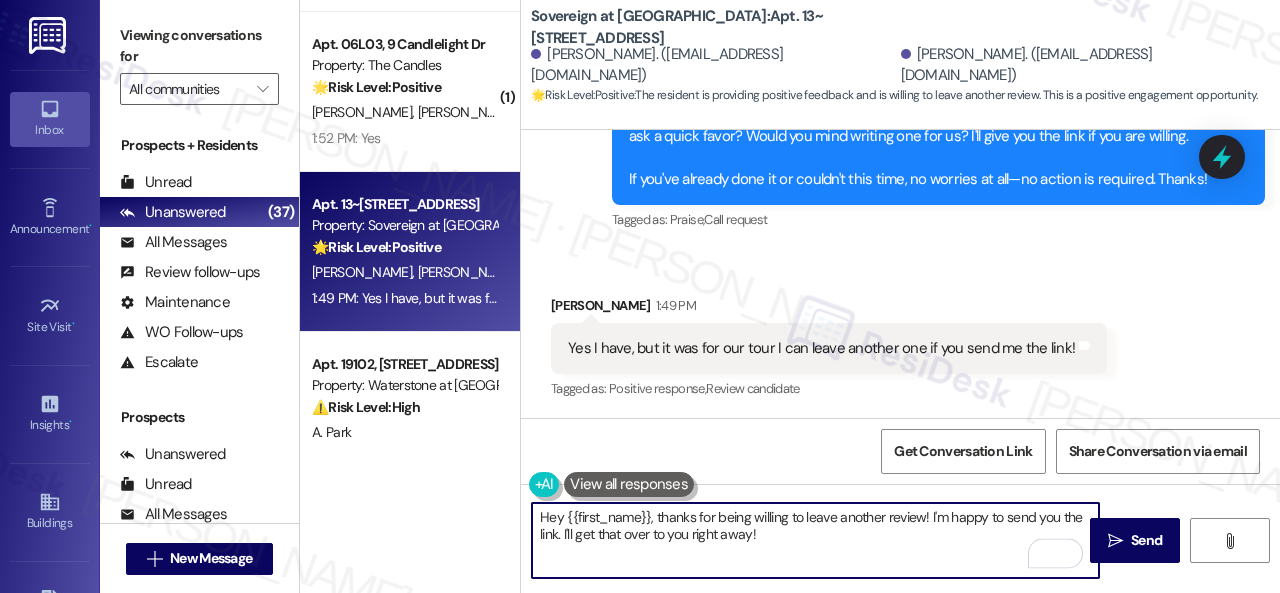 paste on "Thank you so much! It means a lot to us! Please take a moment to write a review here:
{{google_review_link}}
We truly appreciate your support! Let me know once you're done" 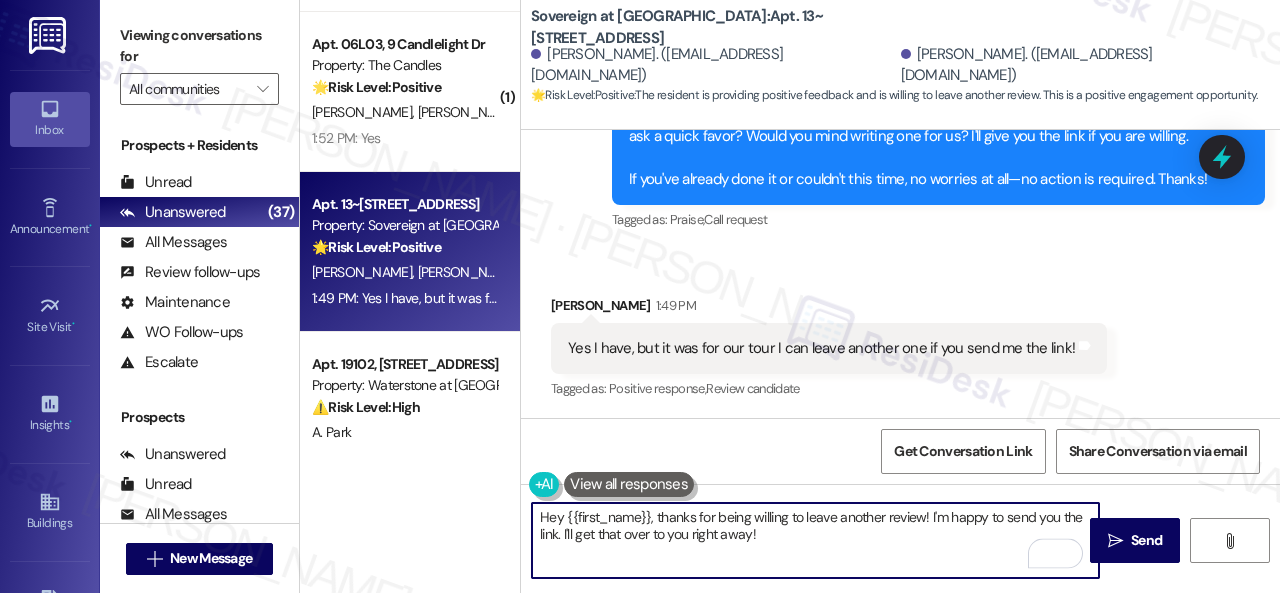 type on "Thank you so much! It means a lot to us! Please take a moment to write a review here:
{{google_review_link}}
We truly appreciate your support! Let me know once you're done!" 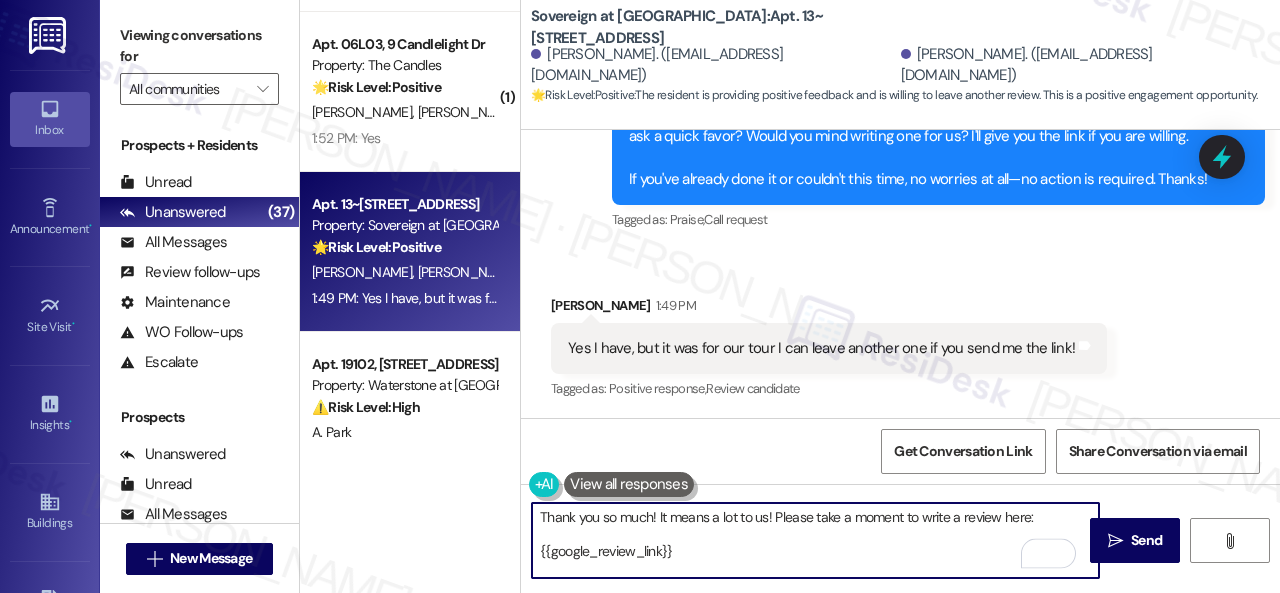 scroll, scrollTop: 16, scrollLeft: 0, axis: vertical 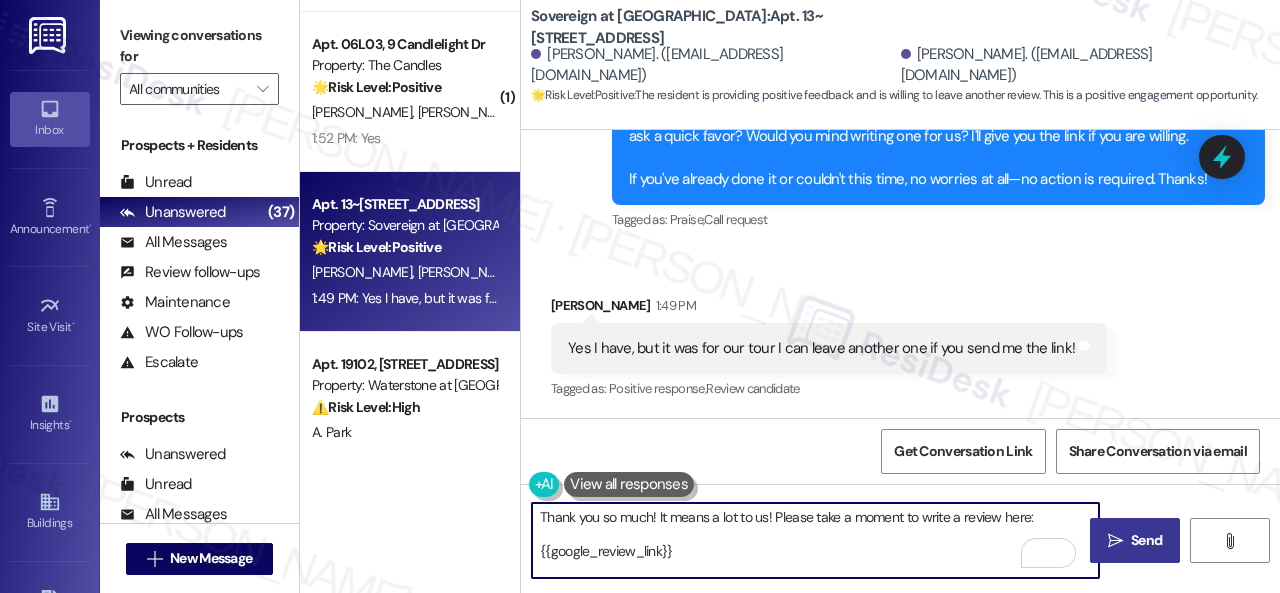 type on "Thank you so much! It means a lot to us! Please take a moment to write a review here:
{{google_review_link}}
We truly appreciate your support! Let me know once you're done!" 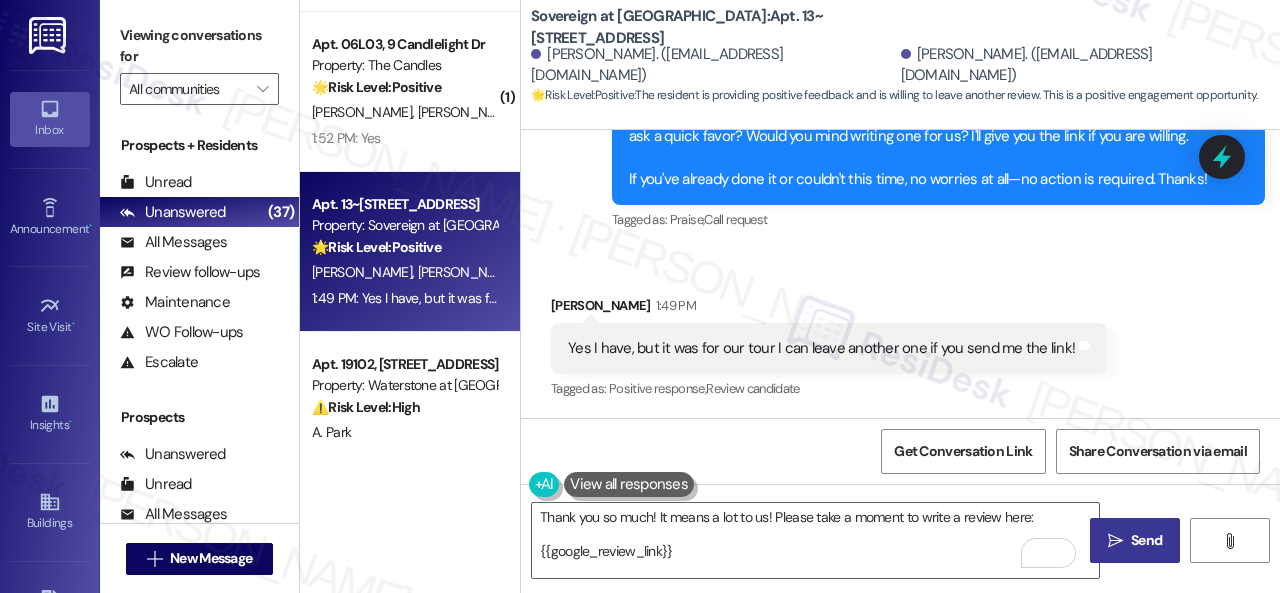 click on "Send" at bounding box center [1146, 540] 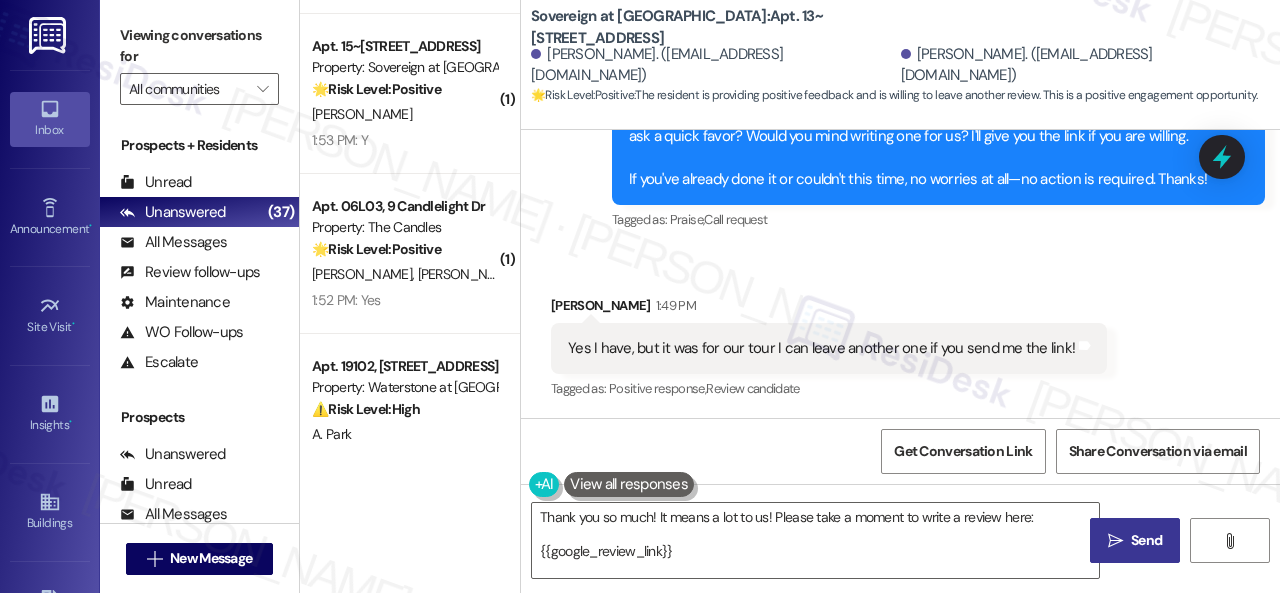 scroll, scrollTop: 5068, scrollLeft: 0, axis: vertical 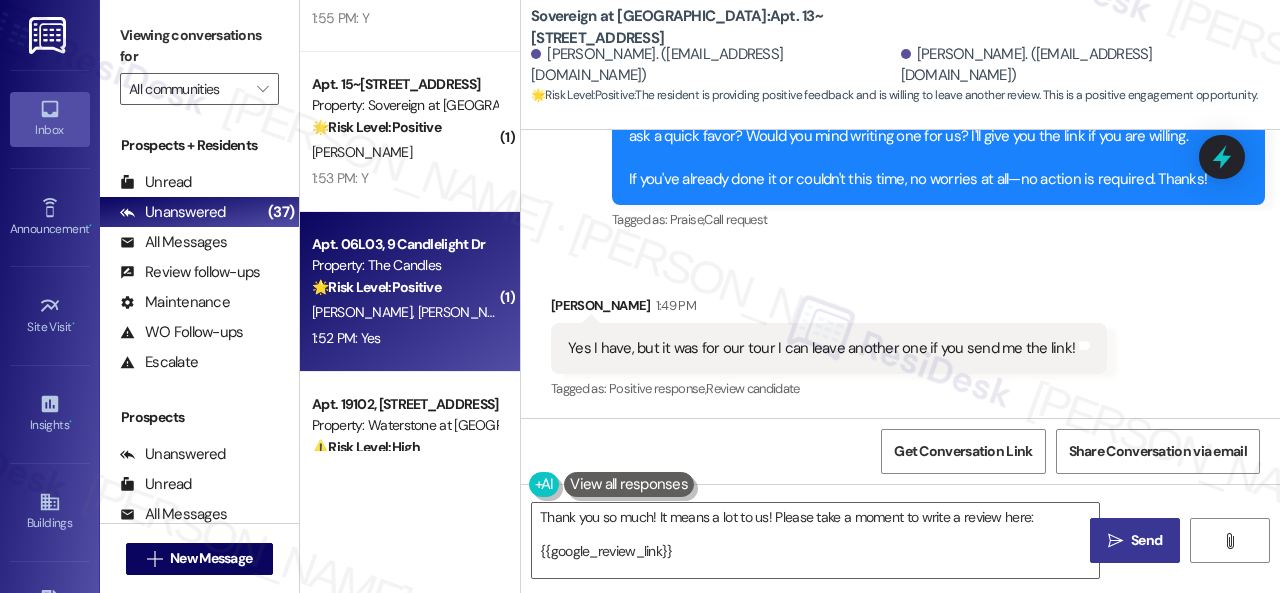 click on "1:52 PM: Yes  1:52 PM: Yes" at bounding box center (404, 338) 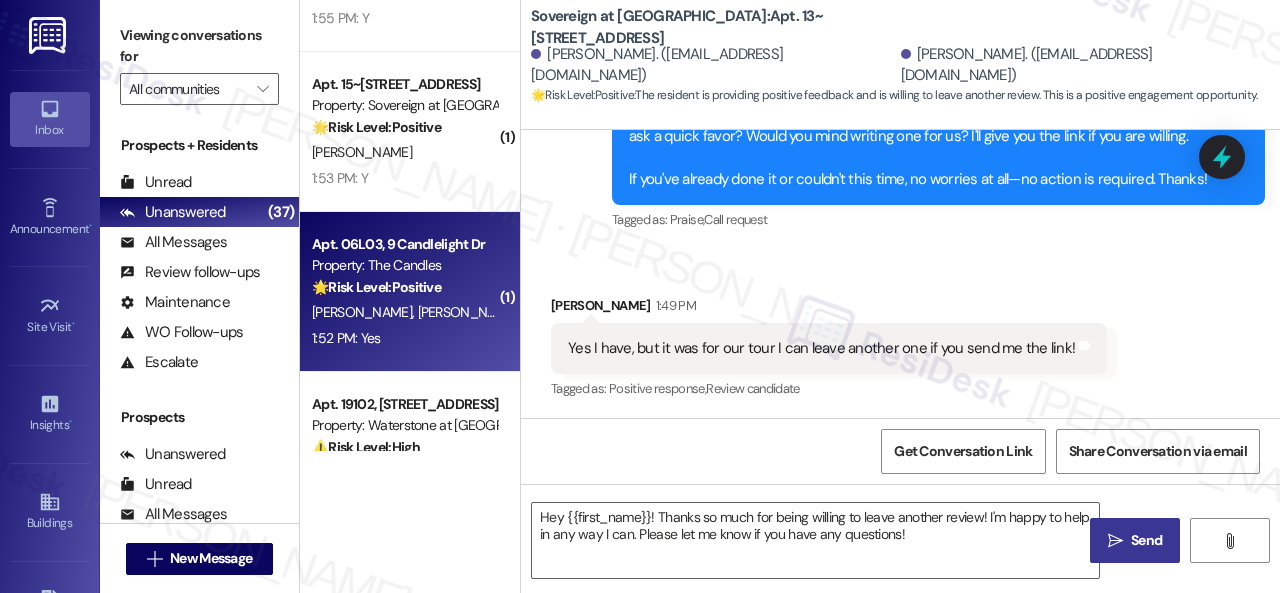 type on "Fetching suggested responses. Please feel free to read through the conversation in the meantime." 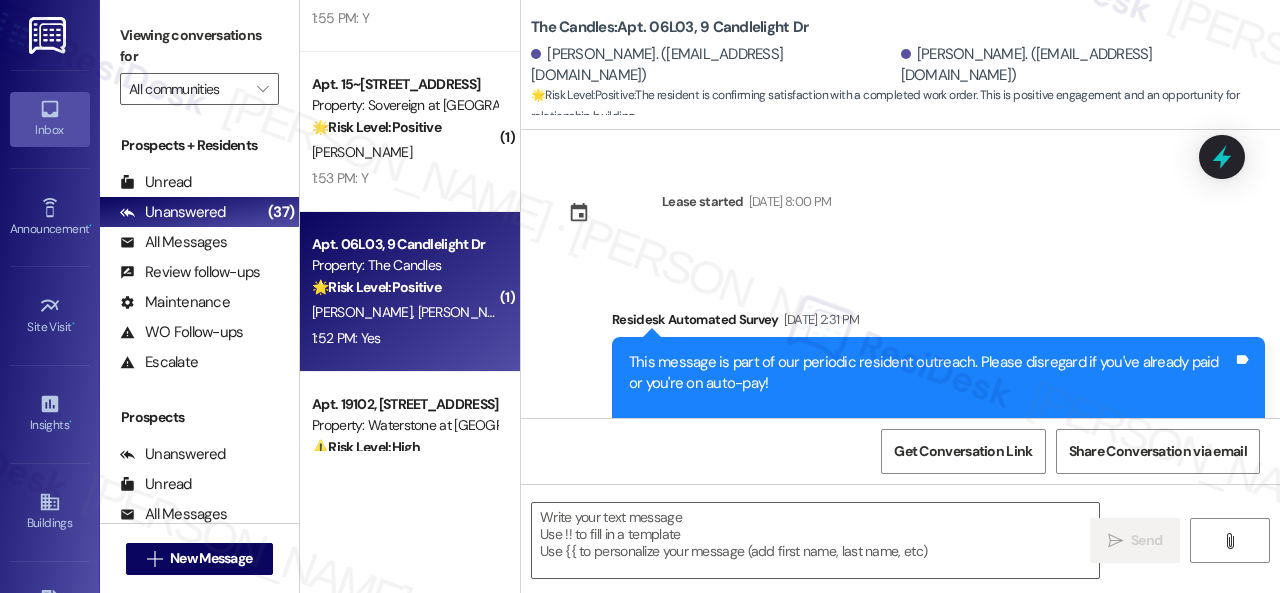 type on "Fetching suggested responses. Please feel free to read through the conversation in the meantime." 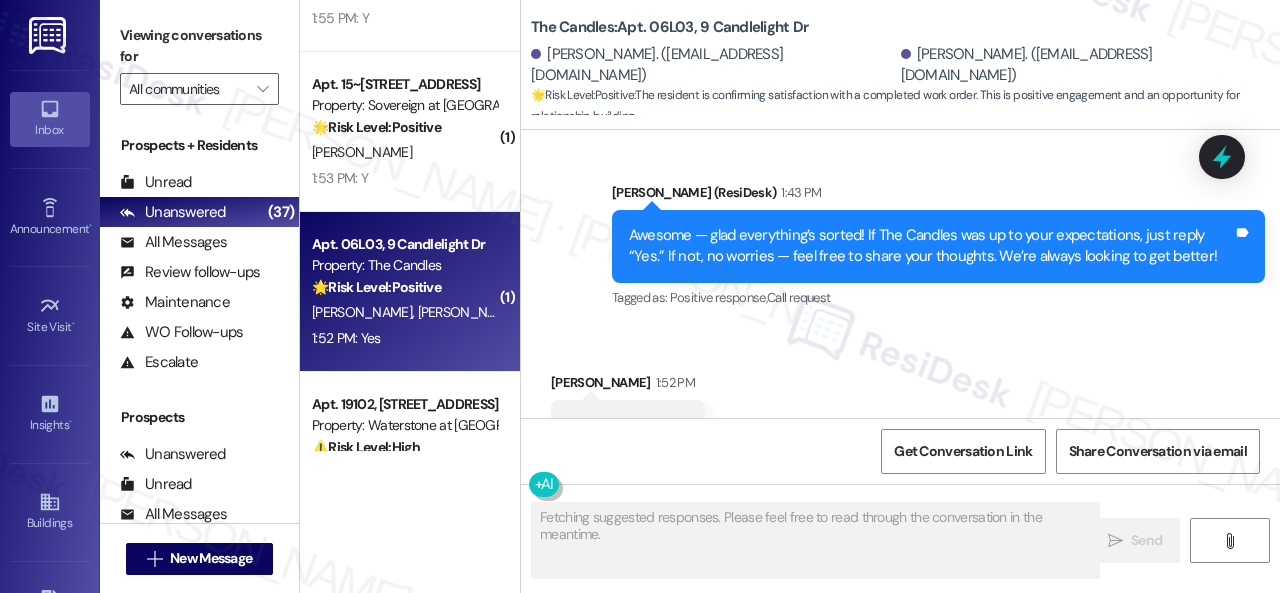 scroll, scrollTop: 1998, scrollLeft: 0, axis: vertical 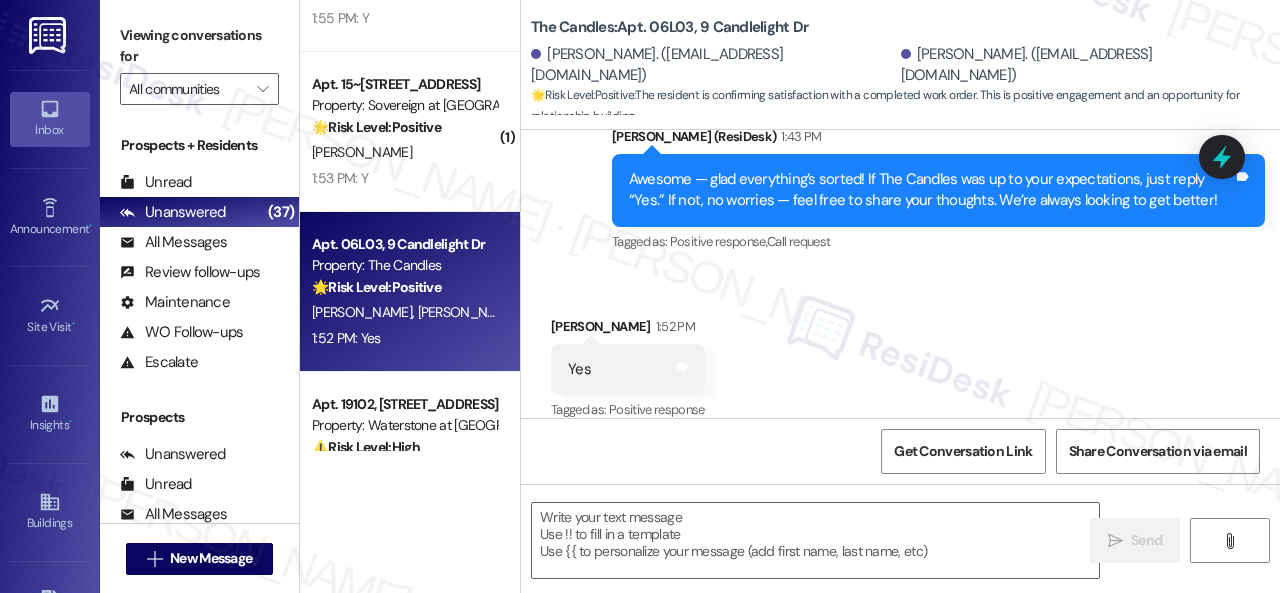 click on "Sent via SMS [PERSON_NAME]   (ResiDesk) 1:43 PM Awesome — glad everything’s sorted! If The Candles was up to your expectations, just reply “Yes.” If not, no worries — feel free to share your thoughts. We’re always looking to get better! Tags and notes Tagged as:   Positive response ,  Click to highlight conversations about Positive response Call request Click to highlight conversations about Call request" at bounding box center (900, 176) 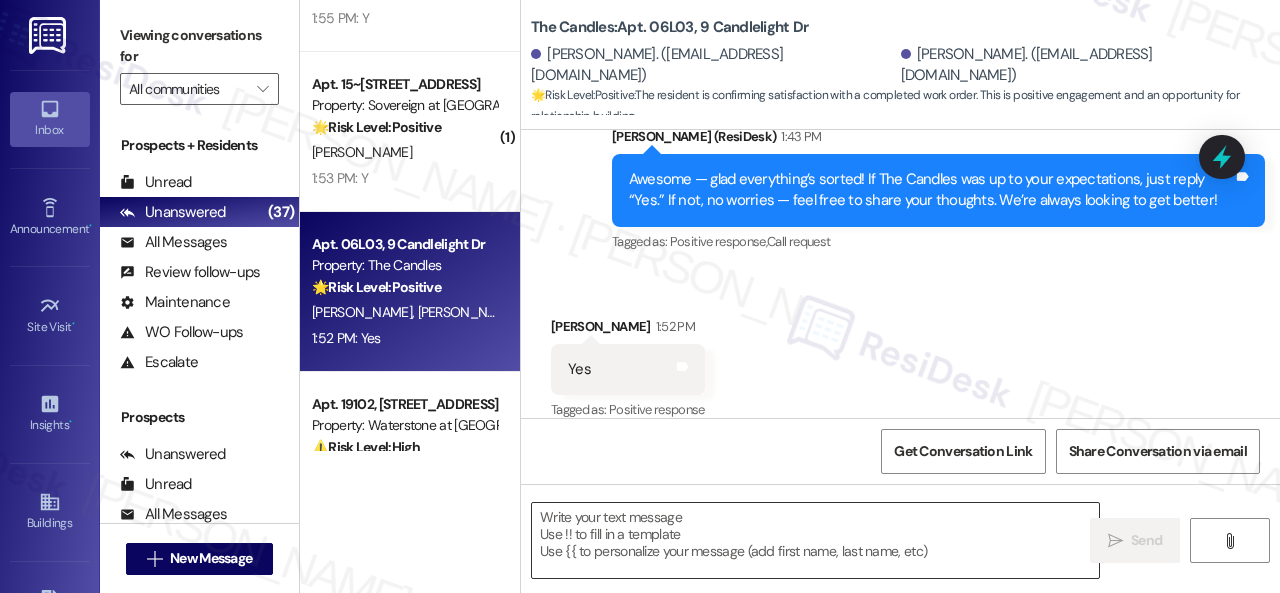 click at bounding box center [815, 540] 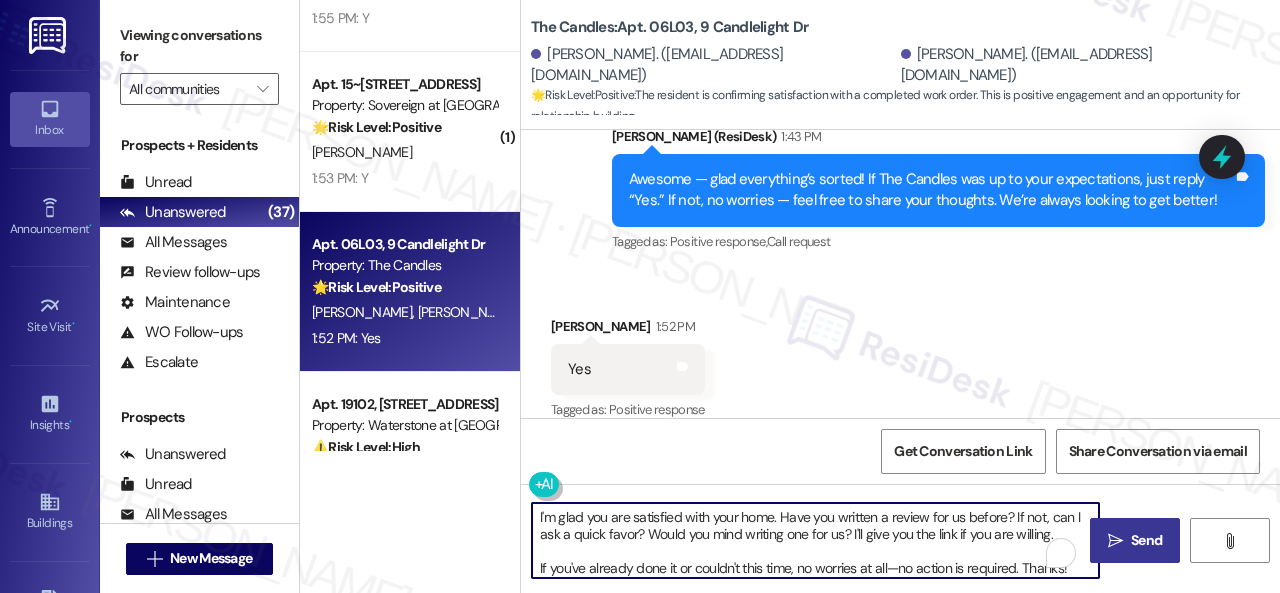 type on "I'm glad you are satisfied with your home. Have you written a review for us before? If not, can I ask a quick favor? Would you mind writing one for us? I'll give you the link if you are willing.
If you've already done it or couldn't this time, no worries at all—no action is required. Thanks!" 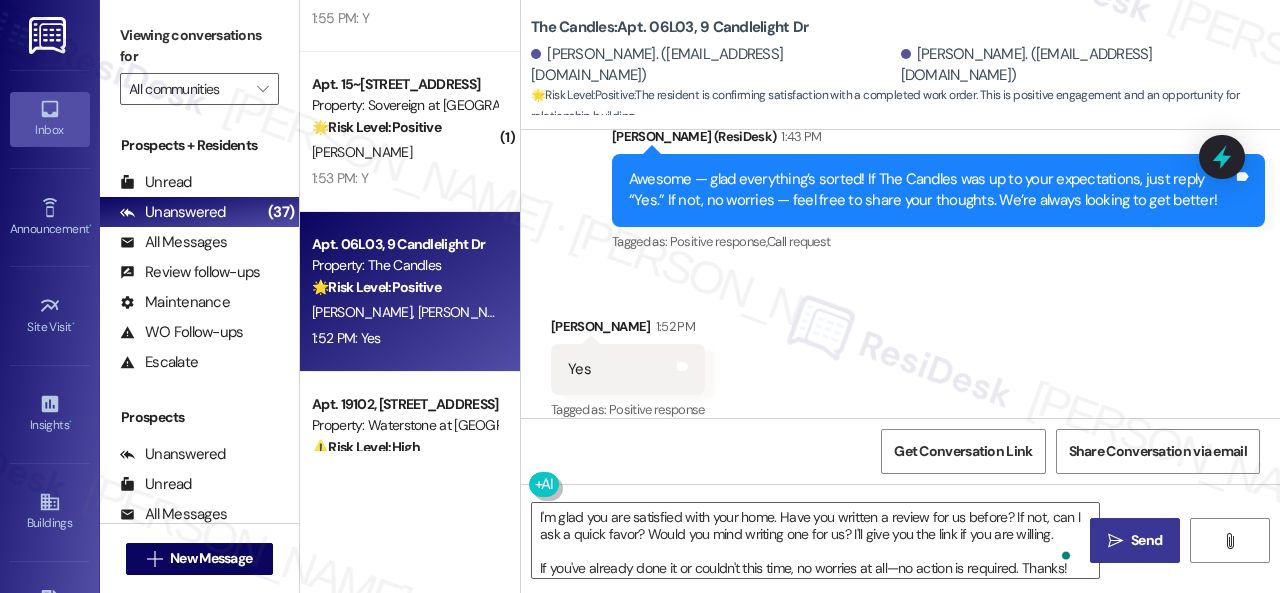 click on "Send" at bounding box center (1146, 540) 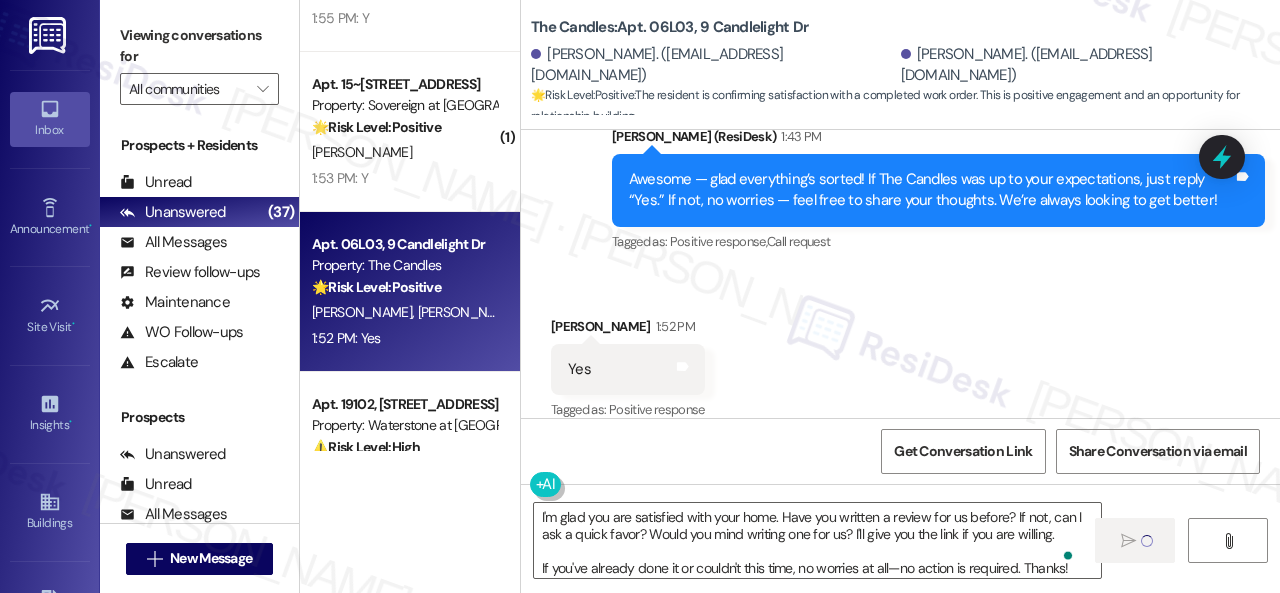 type 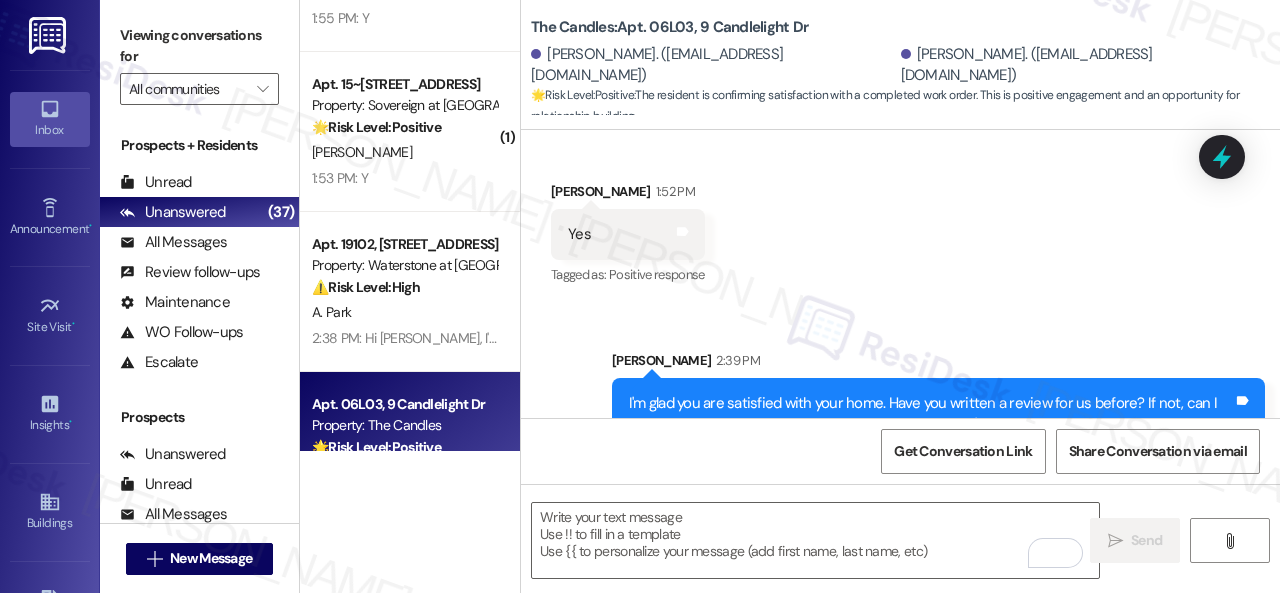 scroll, scrollTop: 2103, scrollLeft: 0, axis: vertical 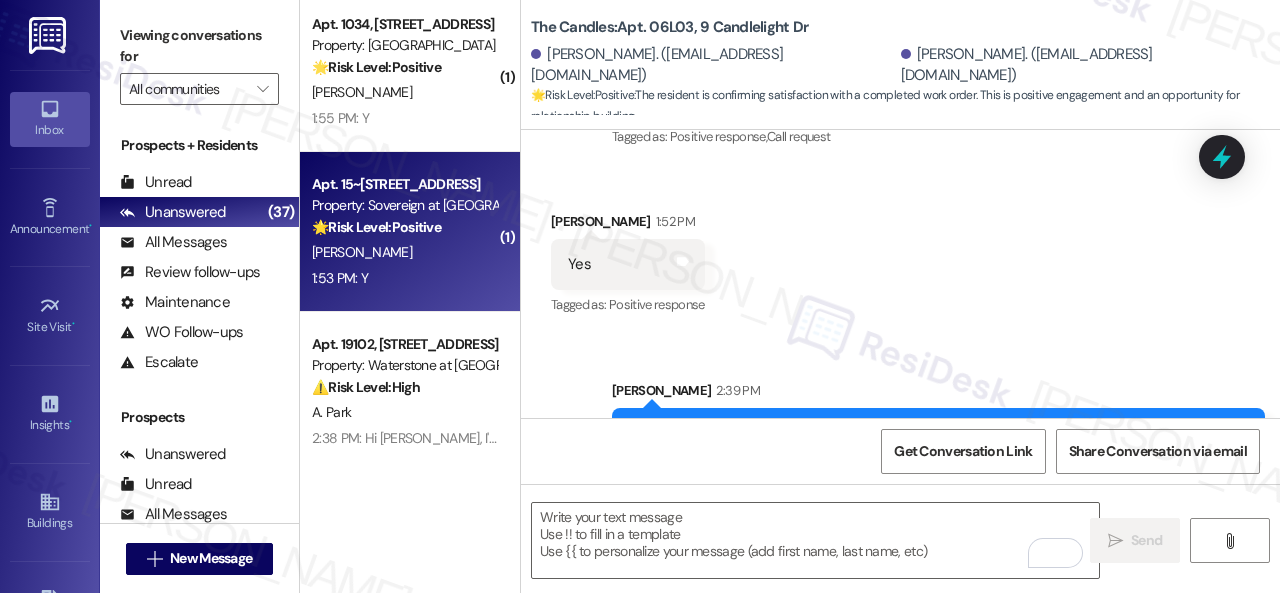click on "1:53 PM: Y 1:53 PM: Y" at bounding box center (404, 278) 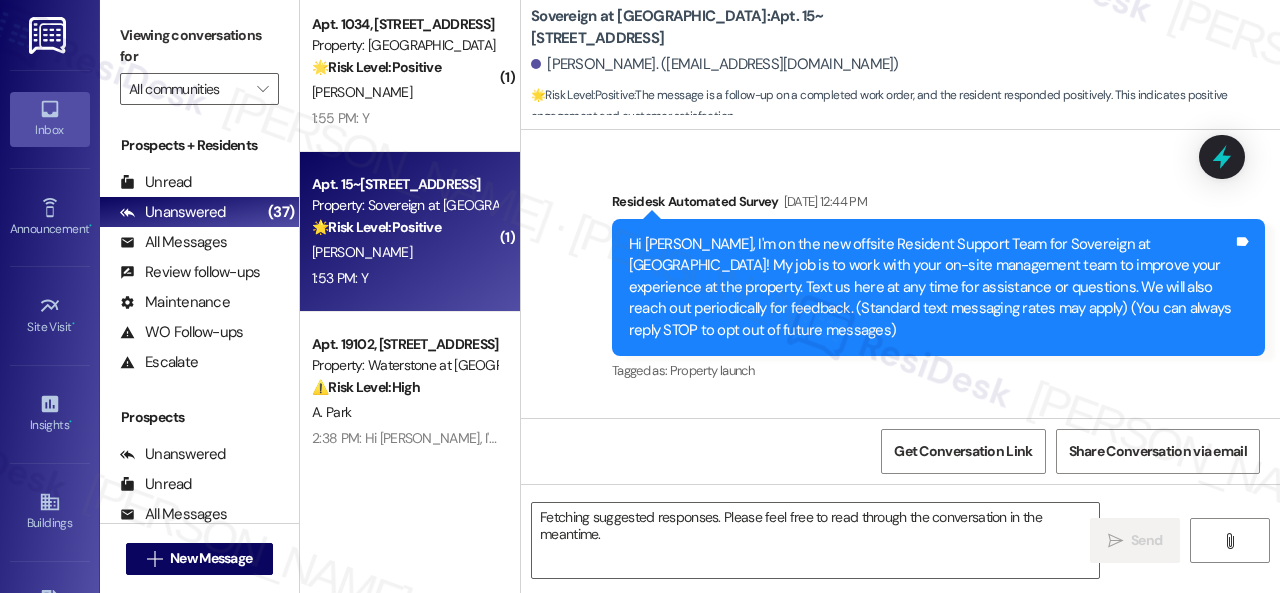 scroll, scrollTop: 16951, scrollLeft: 0, axis: vertical 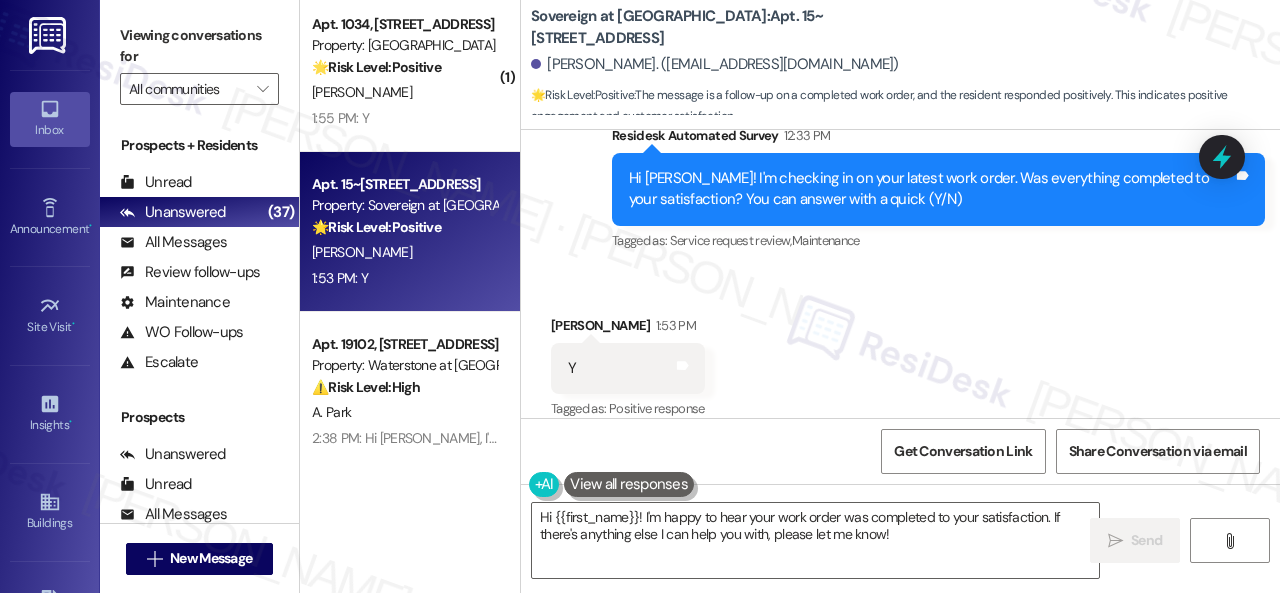 click on "Survey, sent via SMS Residesk Automated Survey 12:33 PM Hi [PERSON_NAME]! I'm checking in on your latest work order. Was everything completed to your satisfaction? You can answer with a quick (Y/N) Tags and notes Tagged as:   Service request review ,  Click to highlight conversations about Service request review Maintenance Click to highlight conversations about Maintenance" at bounding box center (900, 175) 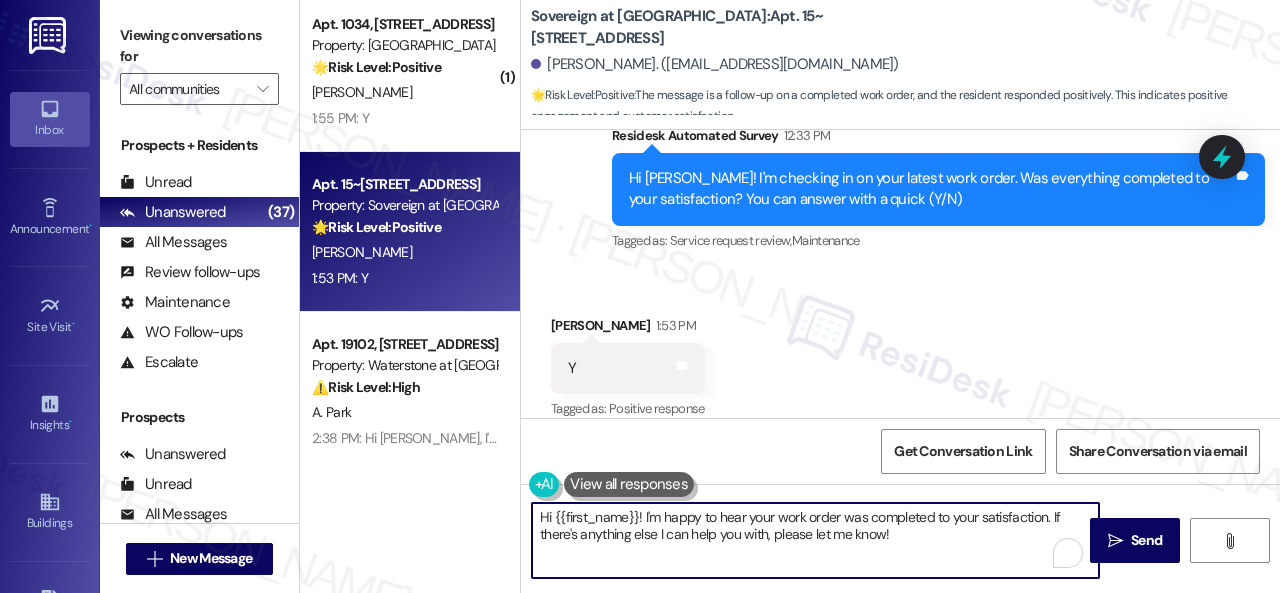 drag, startPoint x: 904, startPoint y: 534, endPoint x: 422, endPoint y: 494, distance: 483.6569 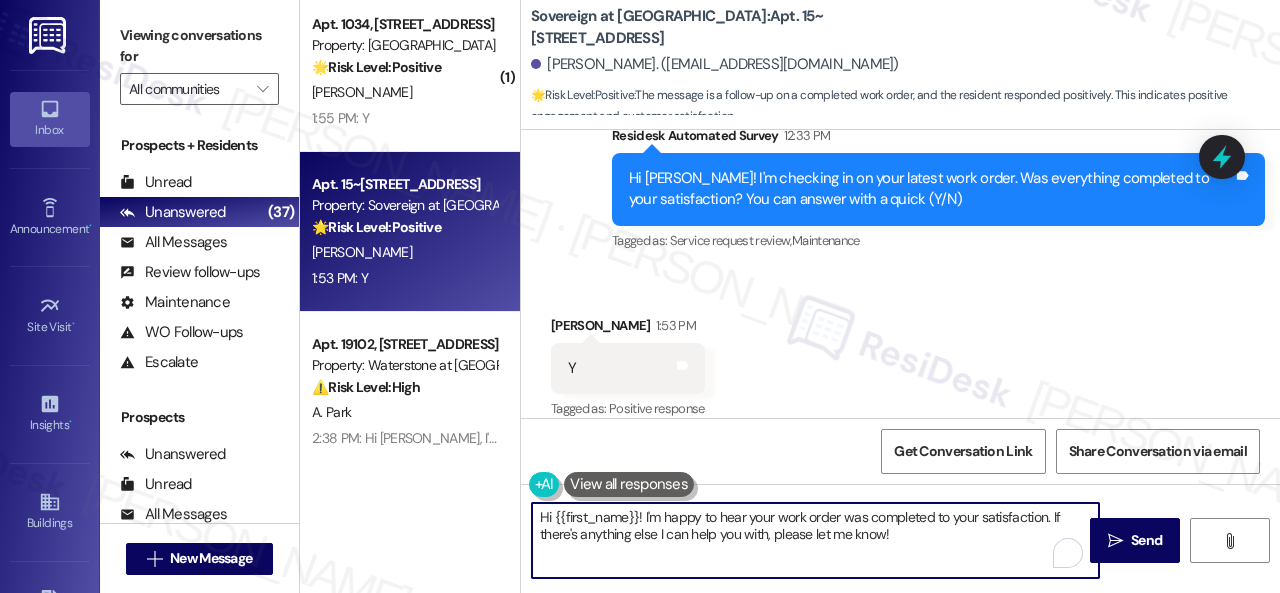 click on "( 1 ) Apt. [STREET_ADDRESS][PERSON_NAME] Property: [GEOGRAPHIC_DATA] 🌟  Risk Level:  Positive The message is a follow-up on a completed work order and the resident confirms satisfaction. This is a positive engagement and relationship-building interaction. [PERSON_NAME] 2:02 PM: Yes 2:02 PM: Yes ( 1 ) Apt. [STREET_ADDRESS] Property: The Boulevard 🌟  Risk Level:  Positive The resident is confirming satisfaction with a completed work order. This is positive engagement and an opportunity for relationship building. [PERSON_NAME] 1:58 PM: Yes 1:58 PM: Yes ( 1 ) Apt. 1034, [STREET_ADDRESS] Property: The Falls 🌟  Risk Level:  Positive The message is a positive confirmation from the resident that the work order was completed to their satisfaction. This indicates positive engagement and customer satisfaction. [PERSON_NAME] 1:55 PM: Y 1:55 PM: Y Apt. 15~101, [STREET_ADDRESS] Property: Sovereign at [GEOGRAPHIC_DATA] 🌟  Risk Level:  Positive [PERSON_NAME] 1:53 PM: Y 1:53 PM: Y Apt. 19102, [STREET_ADDRESS][PERSON_NAME] ⚠️ High 🌟" at bounding box center (790, 296) 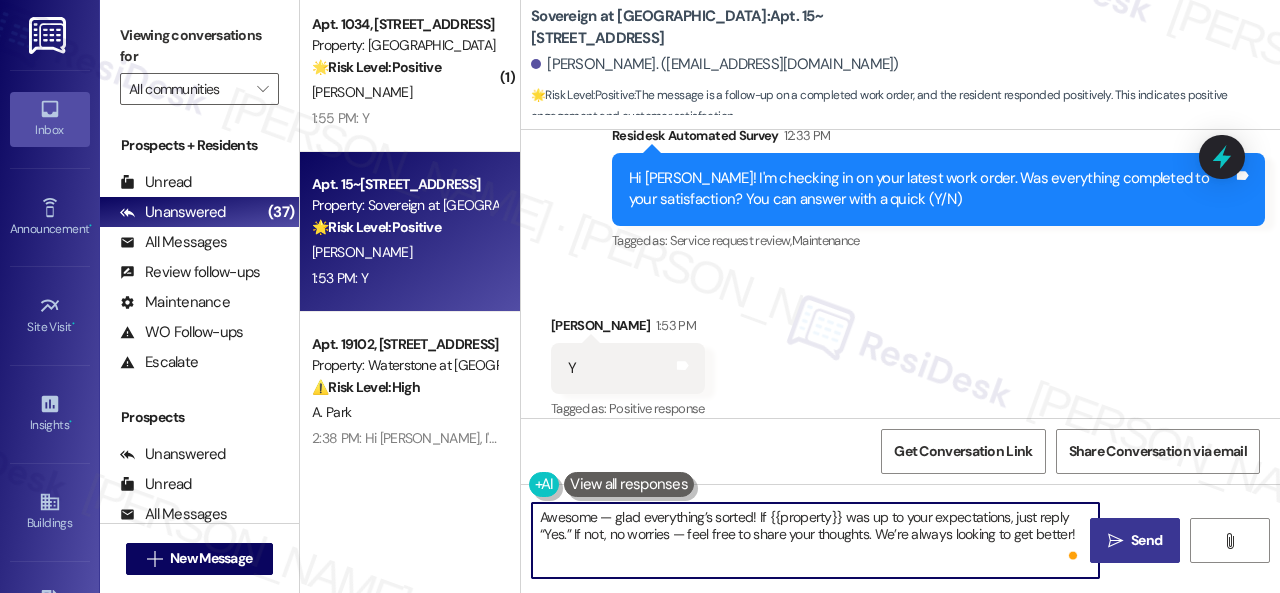 type on "Awesome — glad everything’s sorted! If {{property}} was up to your expectations, just reply “Yes.” If not, no worries — feel free to share your thoughts. We’re always looking to get better!" 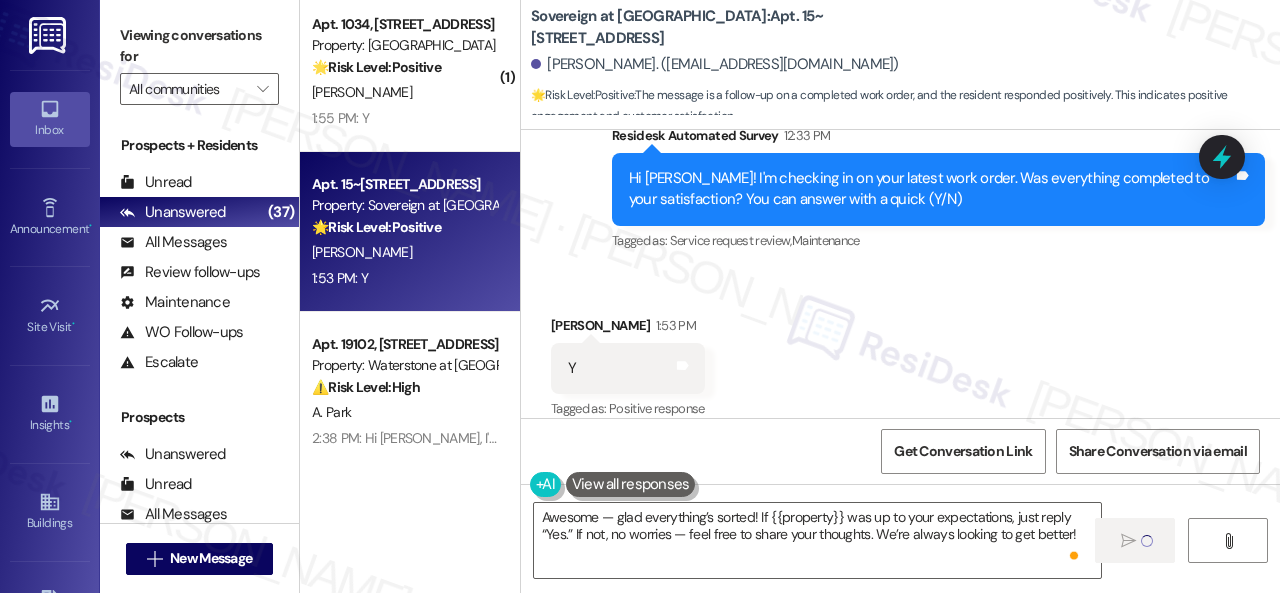 type 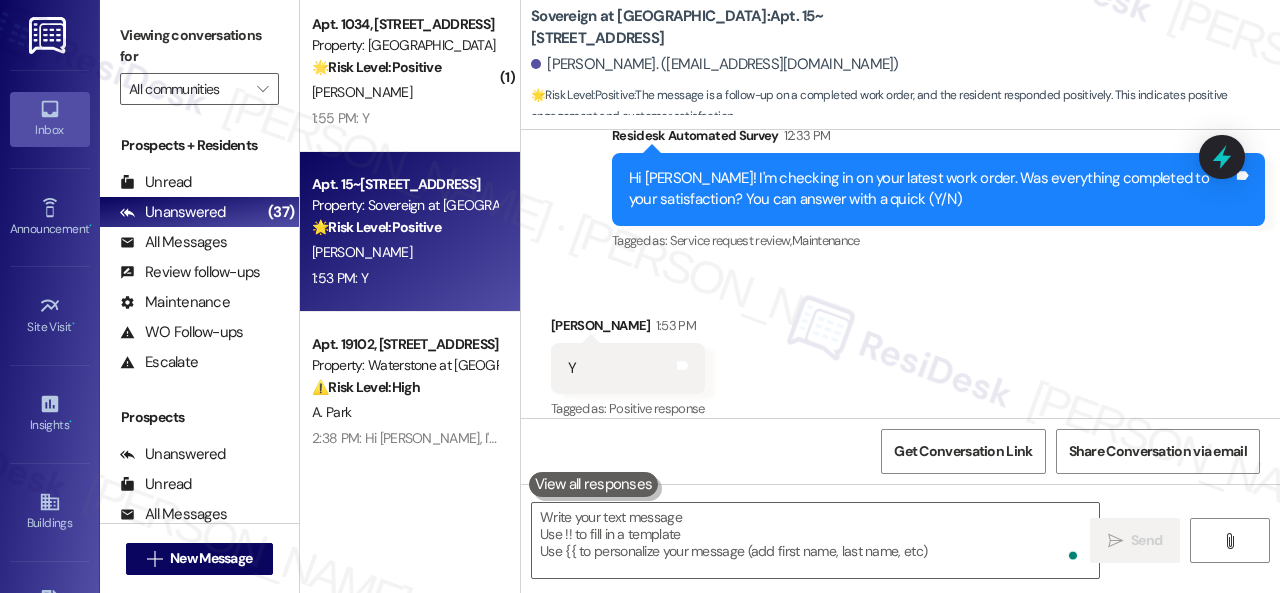 scroll, scrollTop: 16950, scrollLeft: 0, axis: vertical 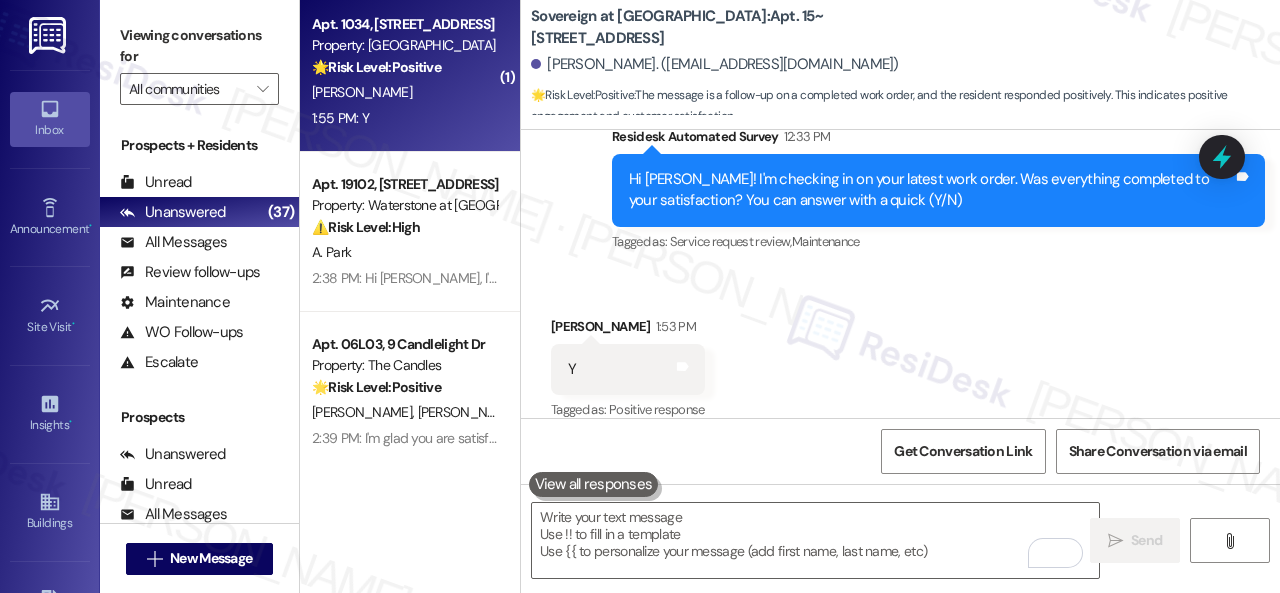 click on "[PERSON_NAME]" at bounding box center (404, 92) 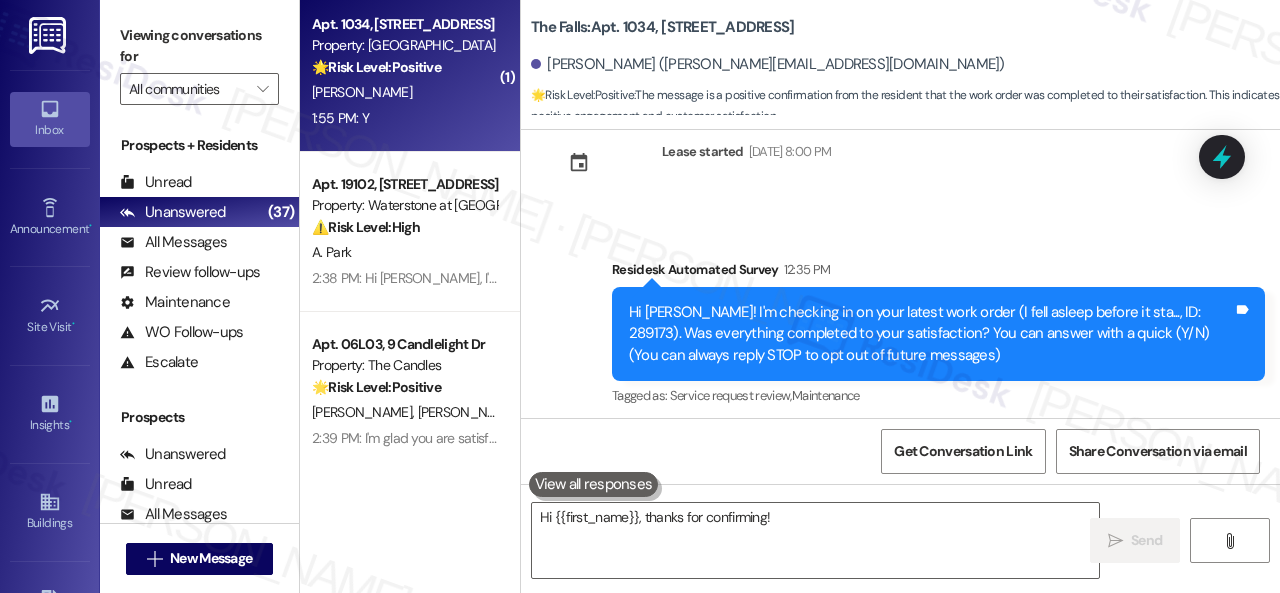 scroll, scrollTop: 226, scrollLeft: 0, axis: vertical 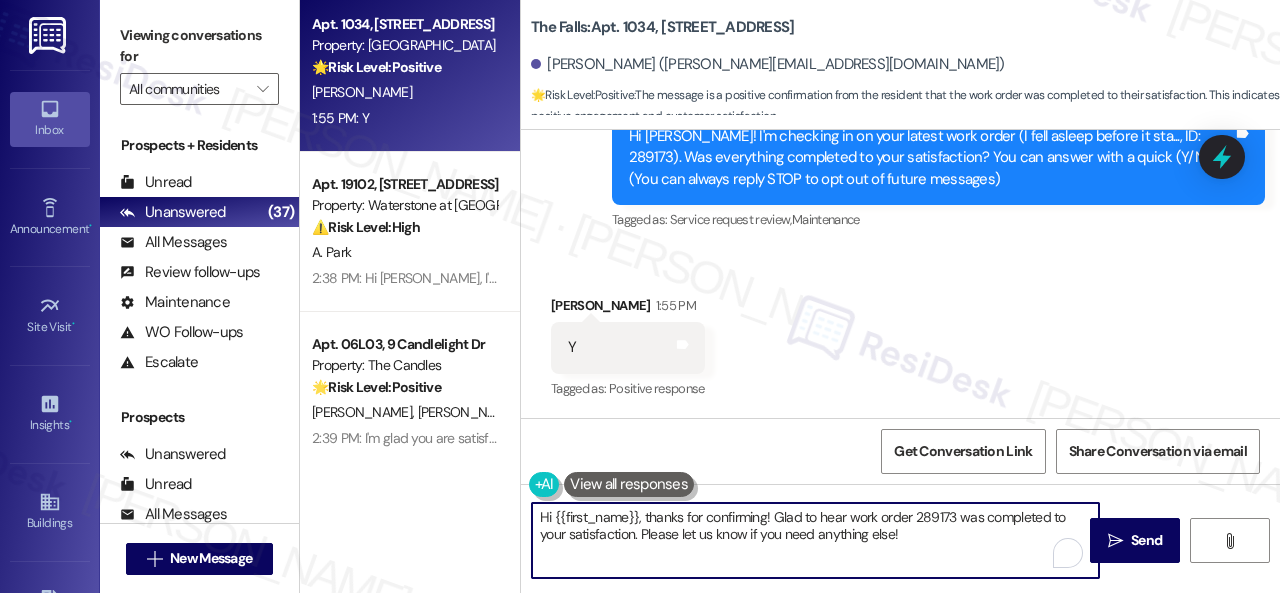drag, startPoint x: 866, startPoint y: 532, endPoint x: 458, endPoint y: 487, distance: 410.47412 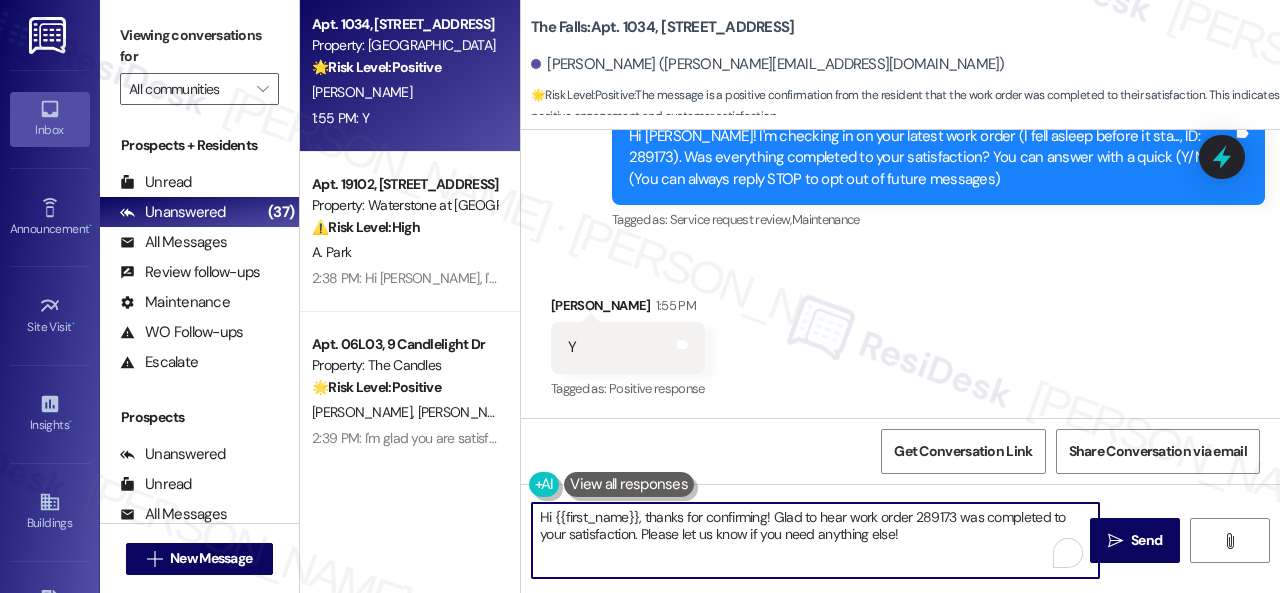 click on "( 1 ) Apt. [STREET_ADDRESS][PERSON_NAME] Property: [GEOGRAPHIC_DATA] 🌟  Risk Level:  Positive The message is a follow-up on a completed work order and the resident confirms satisfaction. This is a positive engagement and relationship-building interaction. [PERSON_NAME] 2:02 PM: Yes 2:02 PM: Yes ( 1 ) Apt. [STREET_ADDRESS] Property: The Boulevard 🌟  Risk Level:  Positive The resident is confirming satisfaction with a completed work order. This is positive engagement and an opportunity for relationship building. [PERSON_NAME] 1:58 PM: Yes 1:58 PM: Yes Apt. 1034, [STREET_ADDRESS] Property: The Falls 🌟  Risk Level:  Positive The message is a positive confirmation from the resident that the work order was completed to their satisfaction. This indicates positive engagement and customer satisfaction. [PERSON_NAME] 1:55 PM: Y 1:55 PM: Y Apt. 19102, [STREET_ADDRESS][PERSON_NAME] Property: Waterstone at [GEOGRAPHIC_DATA] ⚠️  Risk Level:  High A. Park Apt. 06L03, 9 Candlelight Dr Property: The Candles 🌟  Risk Level:  Positive" at bounding box center (790, 296) 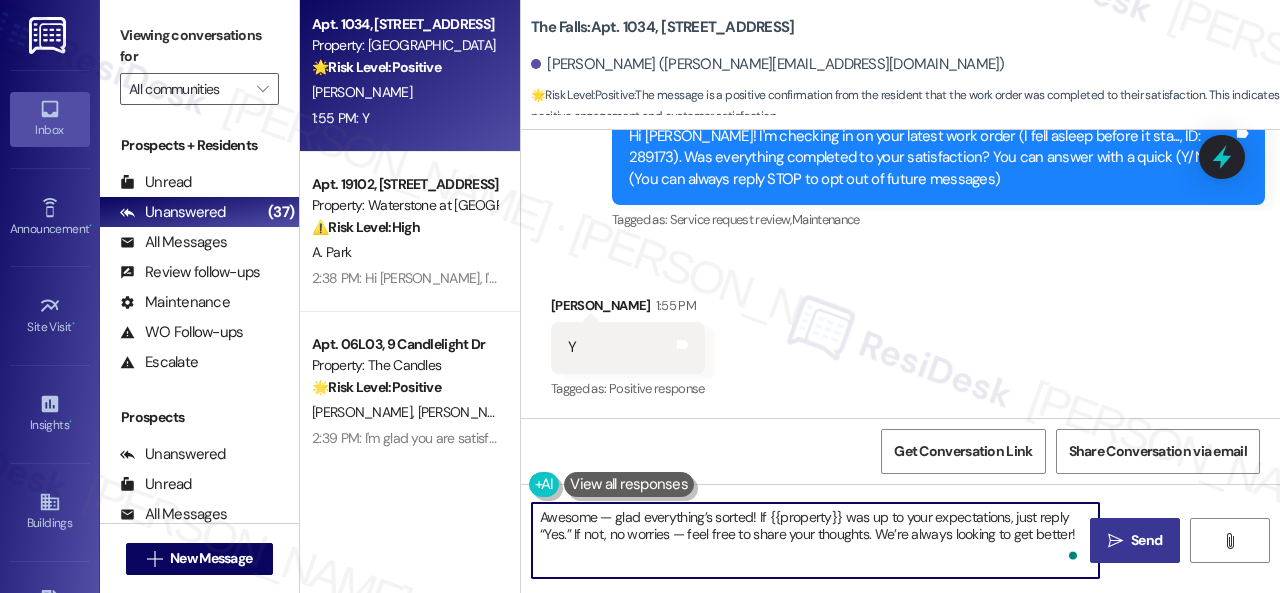 type on "Awesome — glad everything’s sorted! If {{property}} was up to your expectations, just reply “Yes.” If not, no worries — feel free to share your thoughts. We’re always looking to get better!" 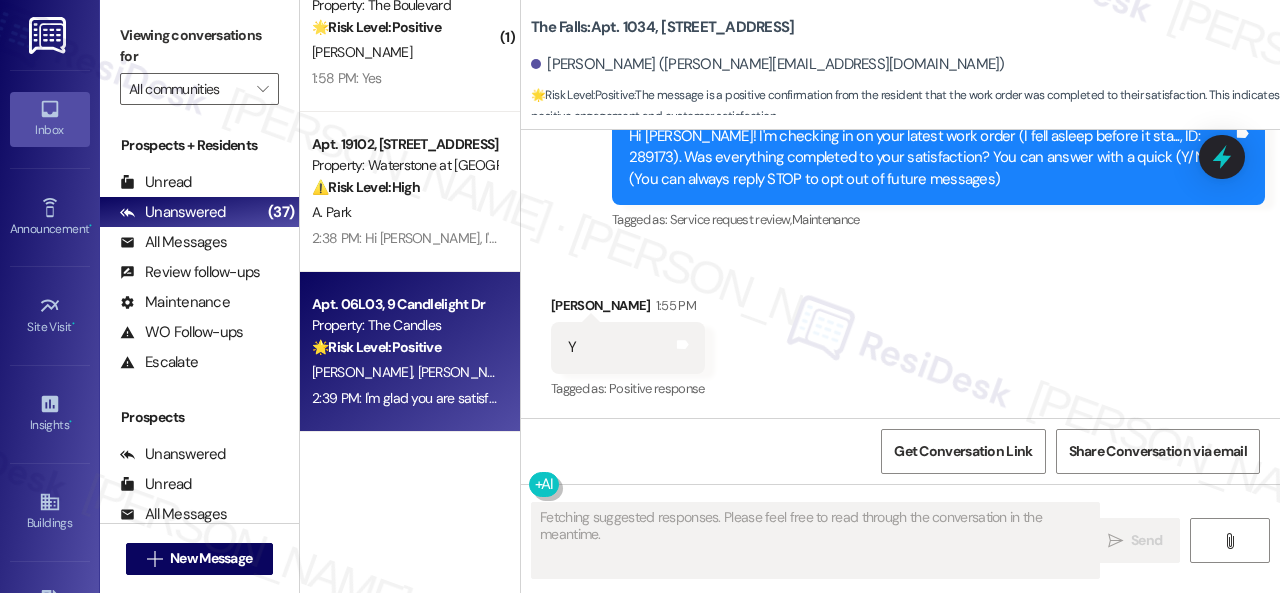 scroll, scrollTop: 4768, scrollLeft: 0, axis: vertical 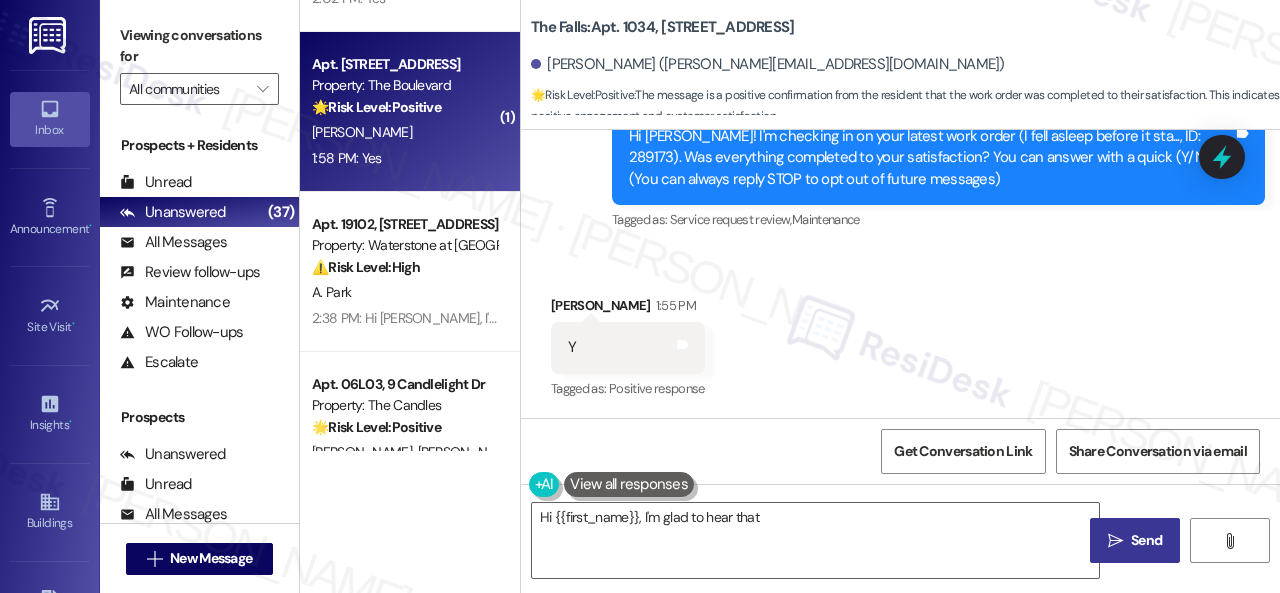 type on "Hi {{first_name}}, I'm glad to hear that The" 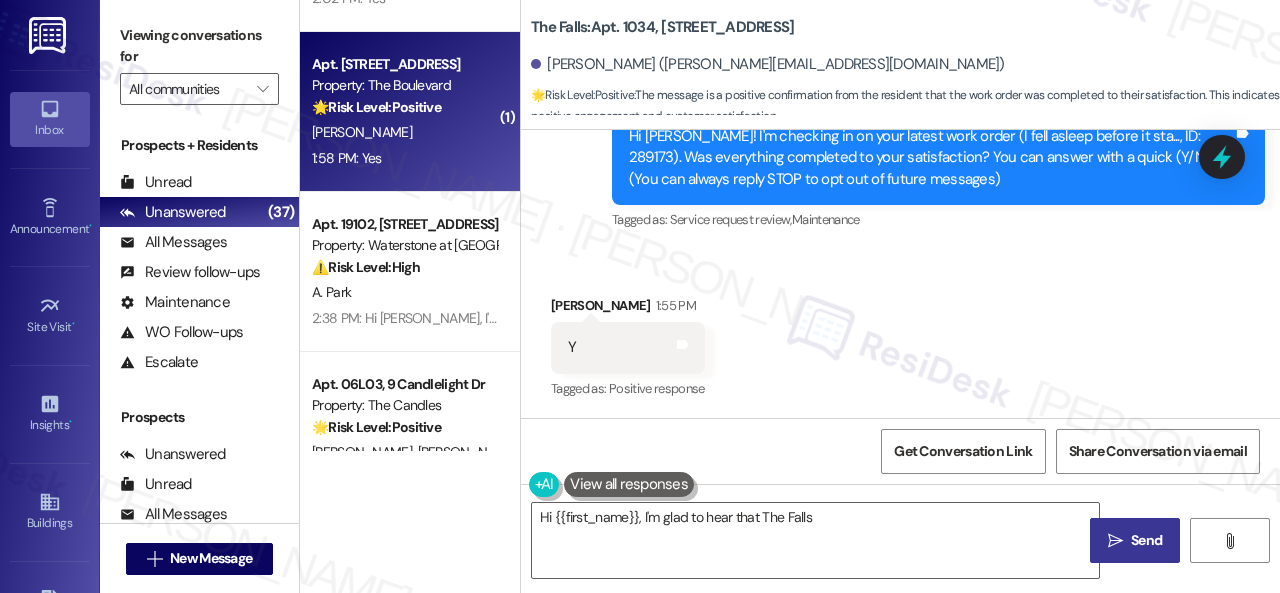 click on "[PERSON_NAME]" at bounding box center [404, 132] 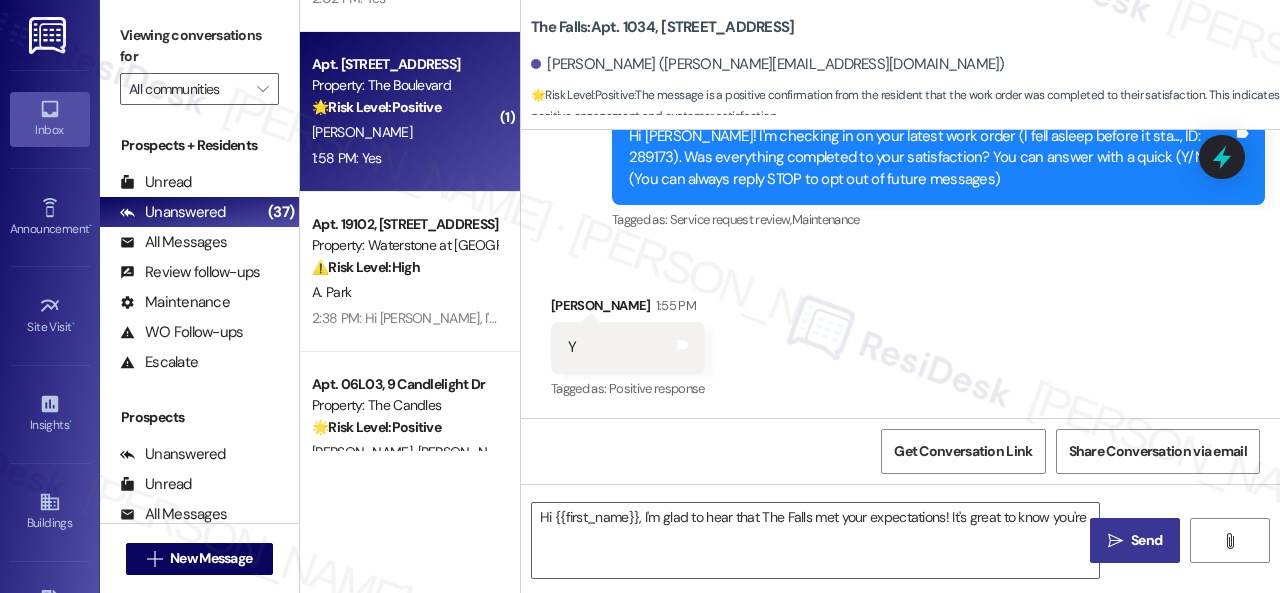 type on "Hi {{first_name}}, I'm glad to hear that The Falls met your expectations! It's great to know you're satisfied" 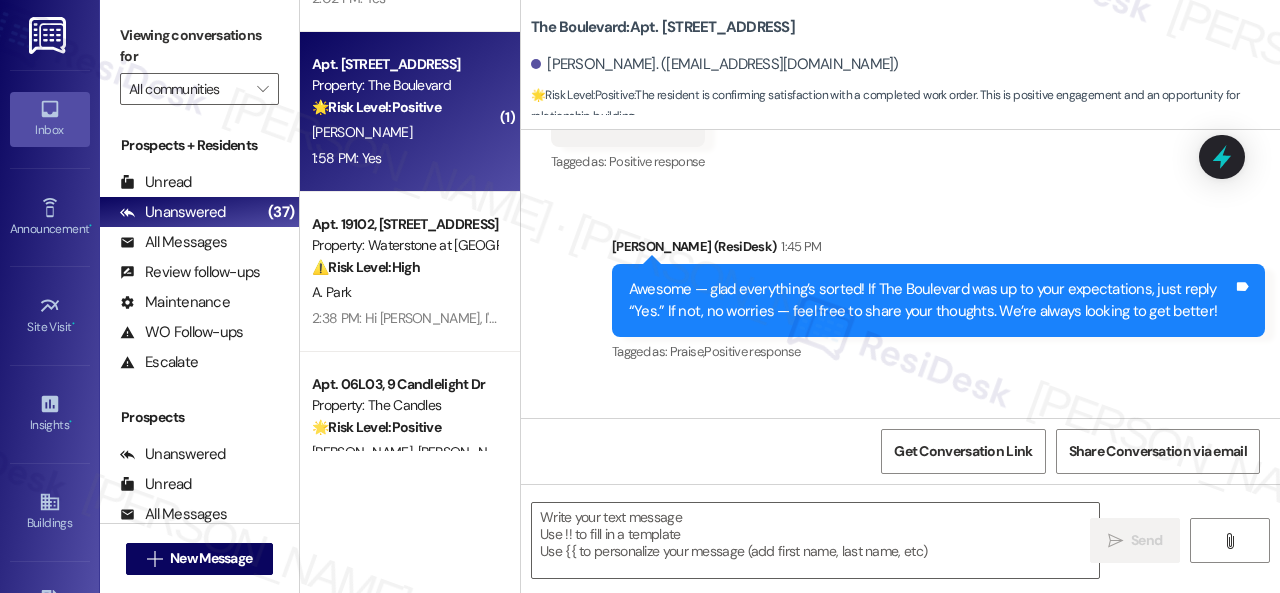 type on "Fetching suggested responses. Please feel free to read through the conversation in the meantime." 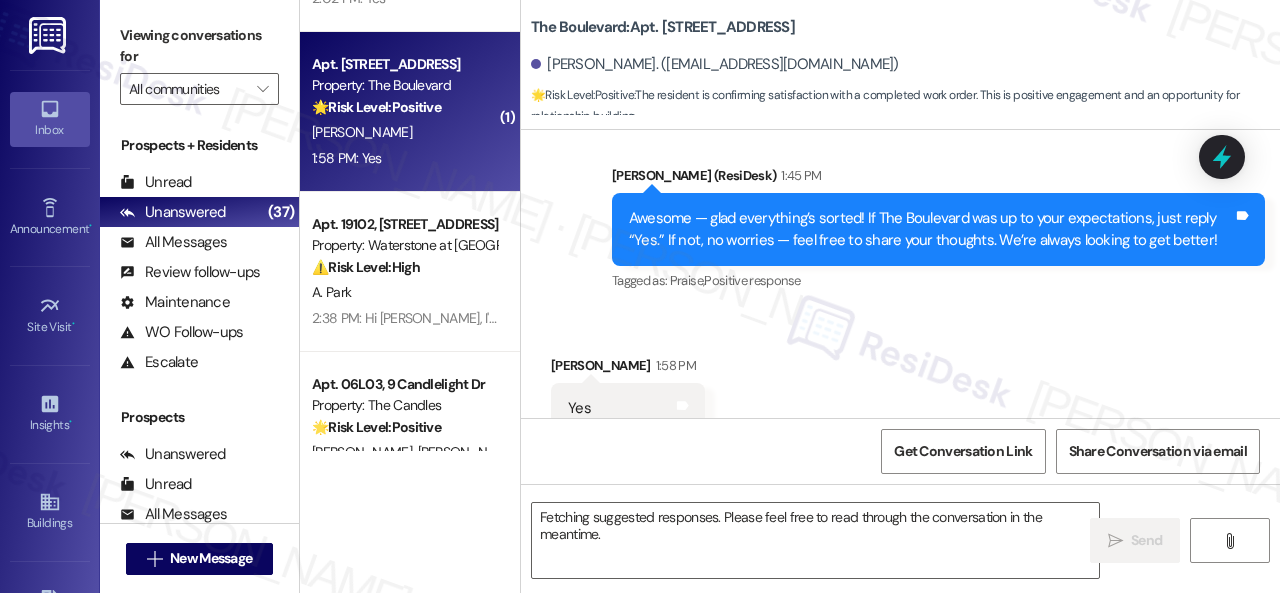 scroll, scrollTop: 585, scrollLeft: 0, axis: vertical 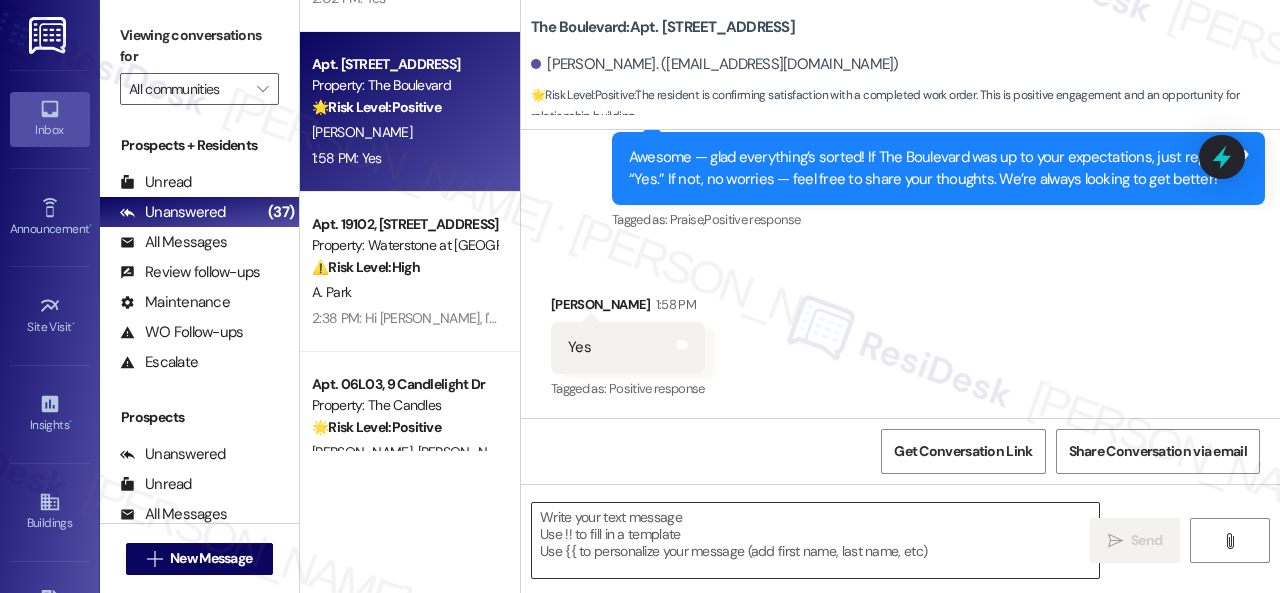 drag, startPoint x: 614, startPoint y: 521, endPoint x: 626, endPoint y: 520, distance: 12.0415945 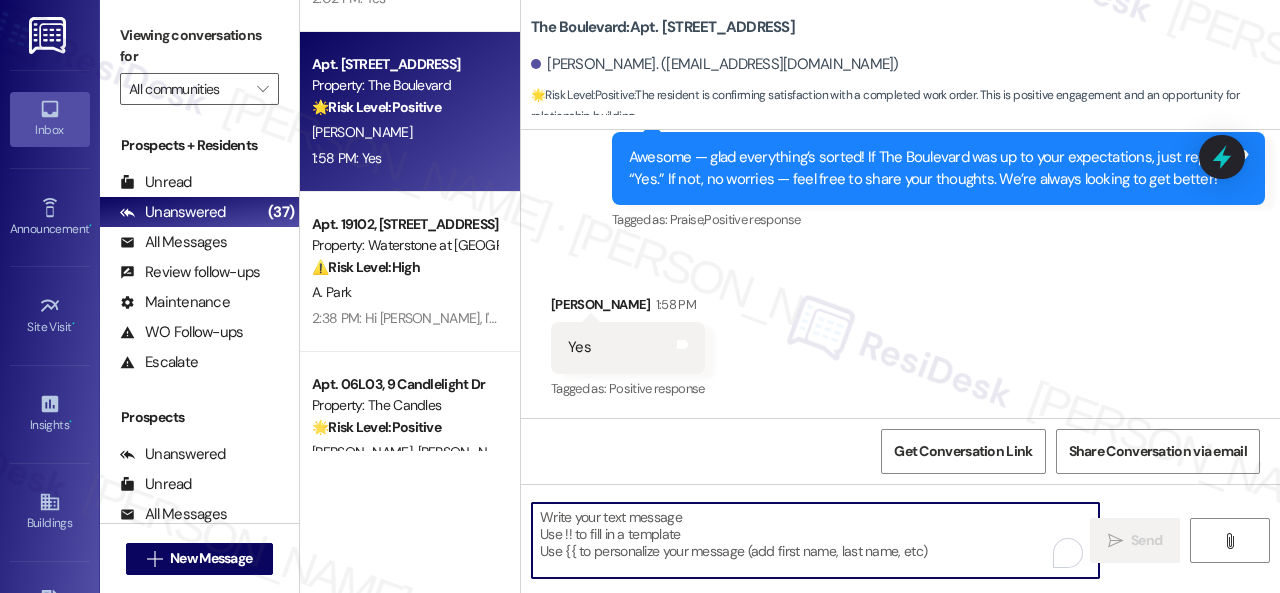 paste on "I'm glad you are satisfied with your home. Have you written a review for us before? If not, can I ask a quick favor? Would you mind writing one for us? I'll give you the link if you are willing.
If you've already done it or couldn't this time, no worries at all—no action is required. Thanks!" 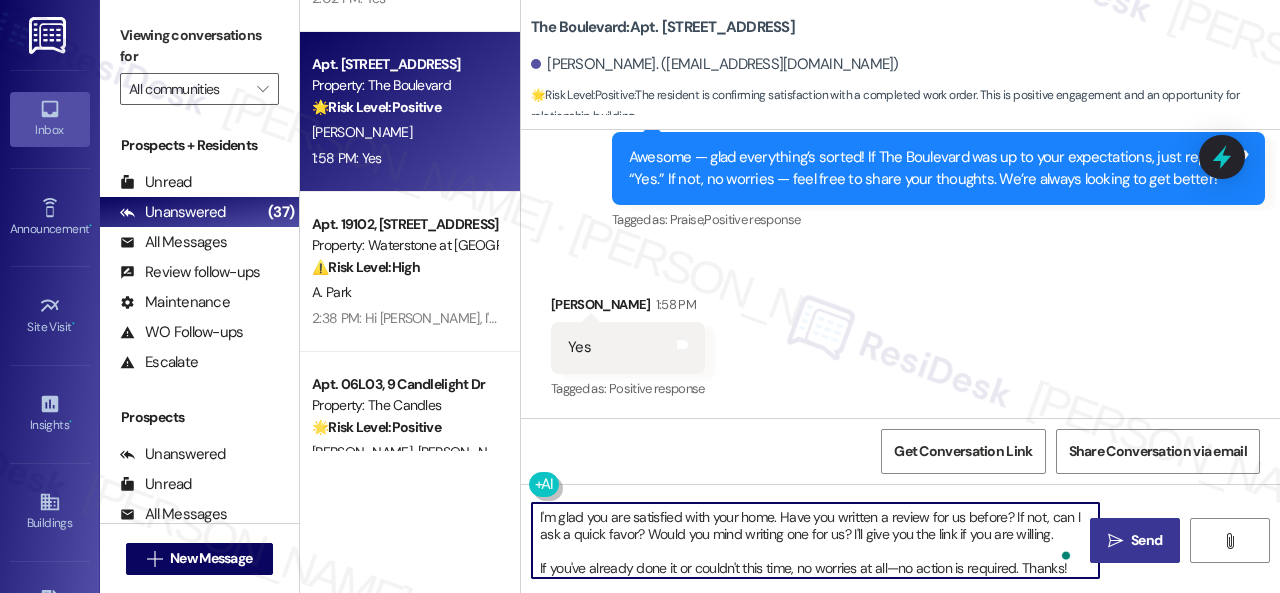 type on "I'm glad you are satisfied with your home. Have you written a review for us before? If not, can I ask a quick favor? Would you mind writing one for us? I'll give you the link if you are willing.
If you've already done it or couldn't this time, no worries at all—no action is required. Thanks!" 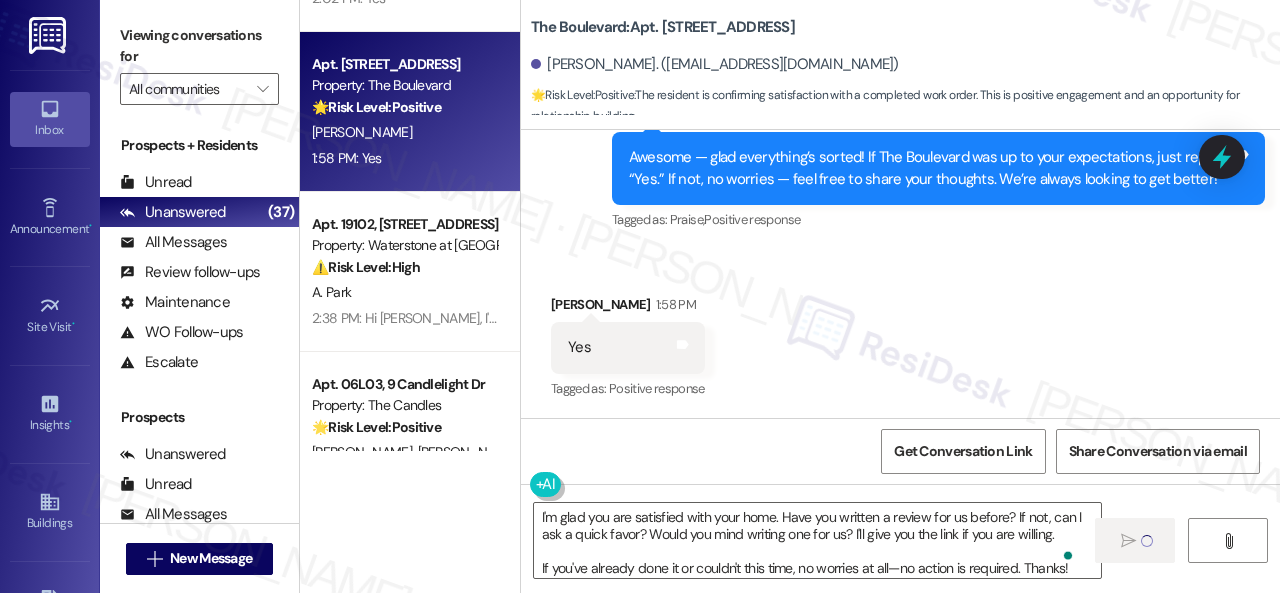 type 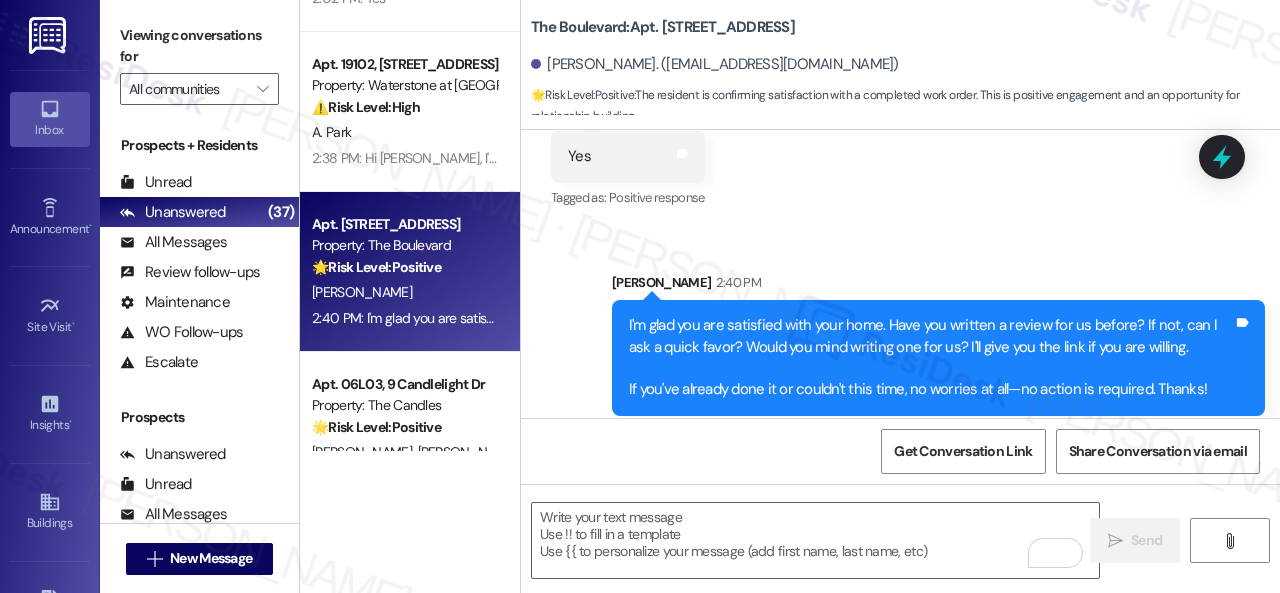 scroll, scrollTop: 785, scrollLeft: 0, axis: vertical 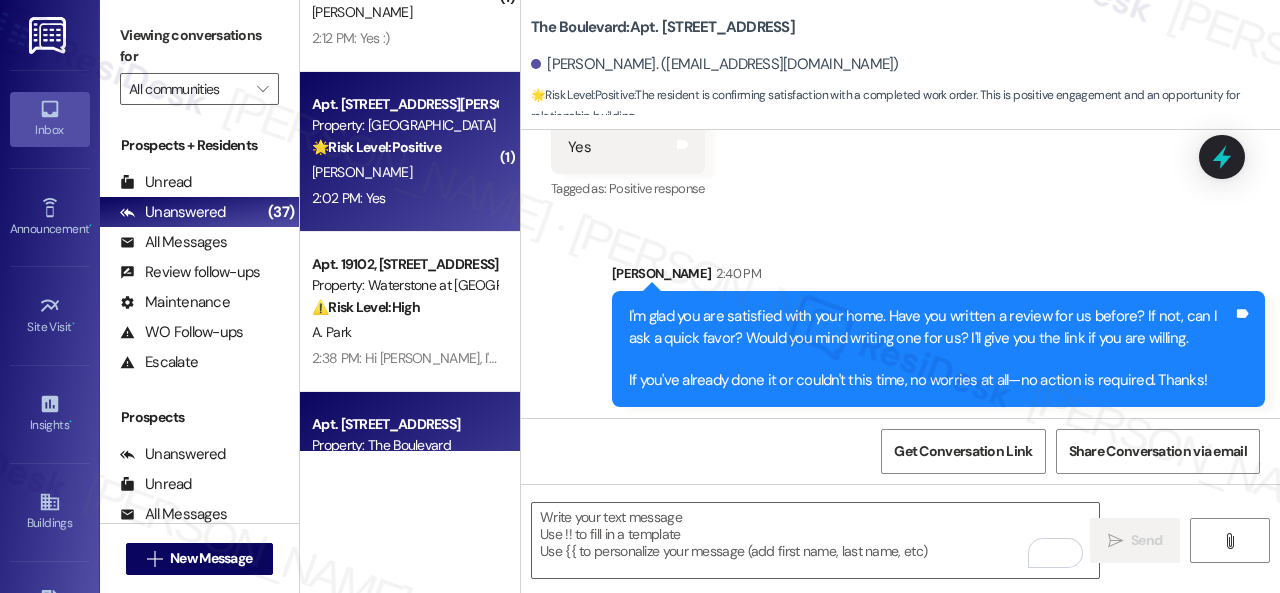 click on "2:02 PM: Yes 2:02 PM: Yes" at bounding box center (404, 198) 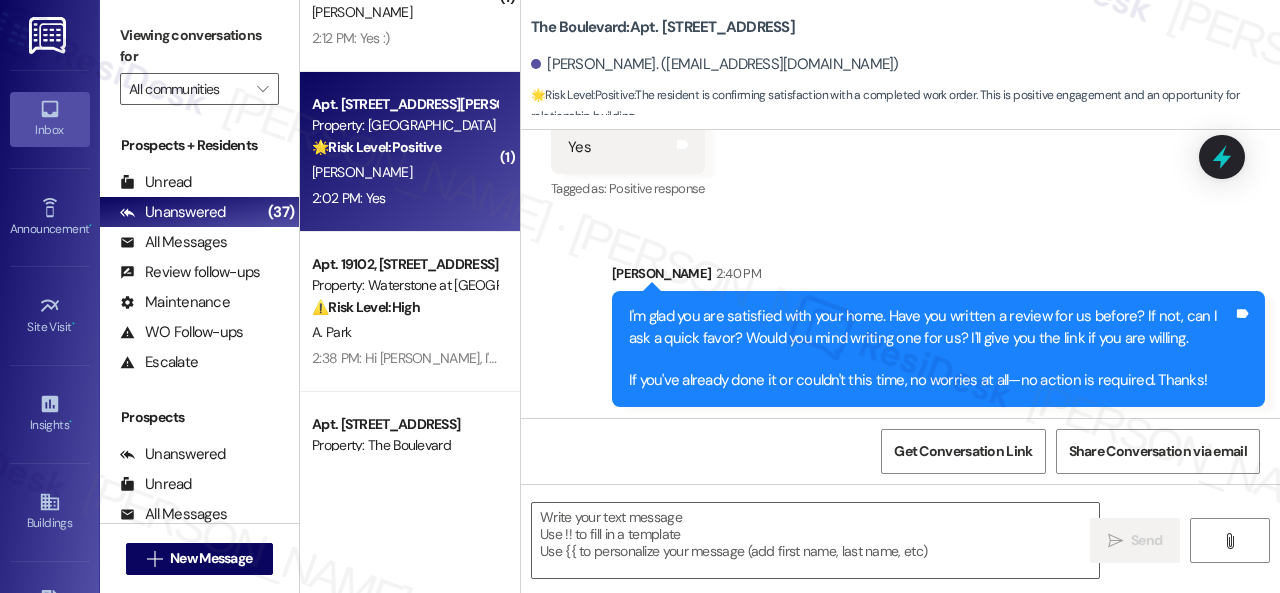 type on "Fetching suggested responses. Please feel free to read through the conversation in the meantime." 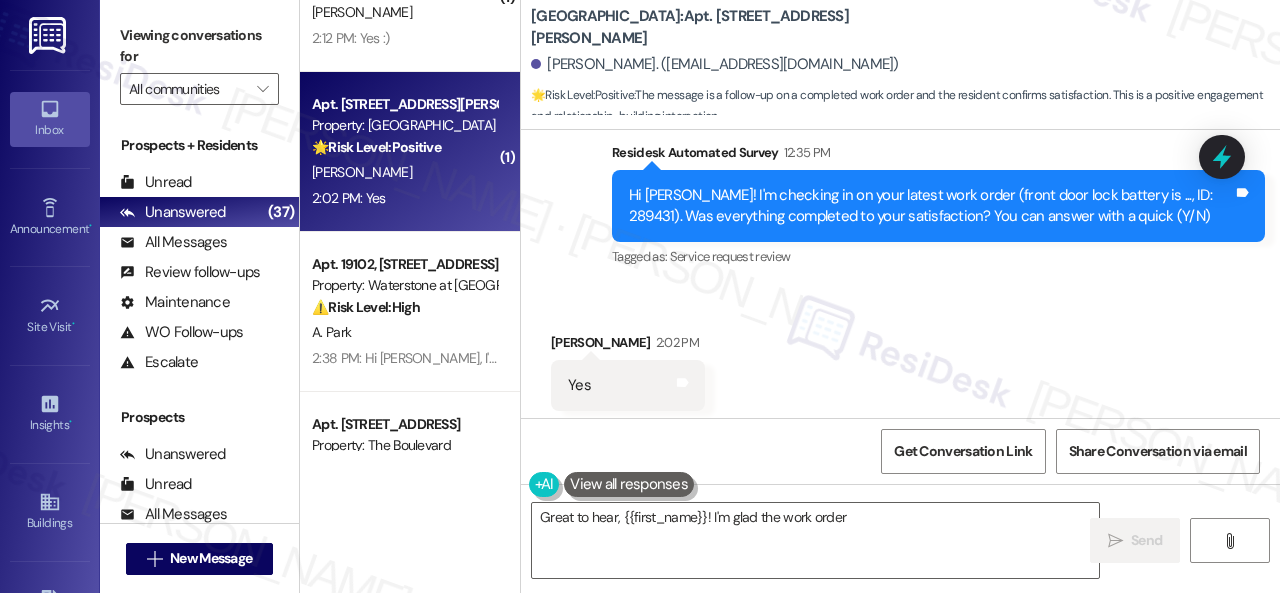 scroll, scrollTop: 3575, scrollLeft: 0, axis: vertical 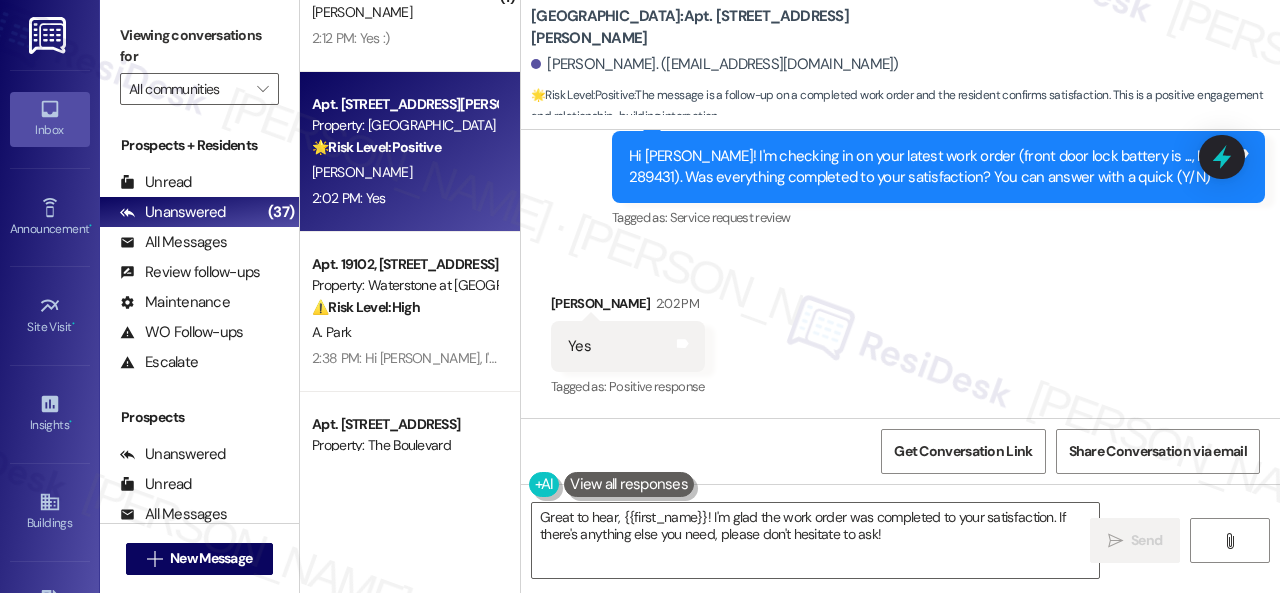 click on "Received via SMS Danielle Eaton 2:02 PM Yes Tags and notes Tagged as:   Positive response Click to highlight conversations about Positive response" at bounding box center [900, 332] 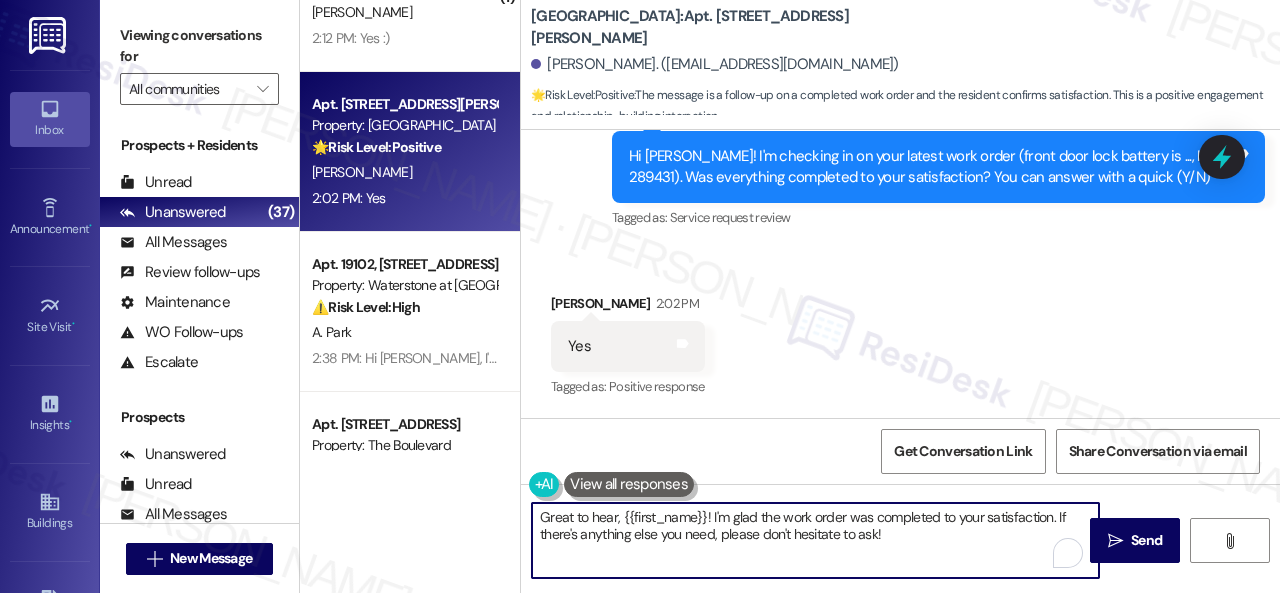 drag, startPoint x: 921, startPoint y: 534, endPoint x: 400, endPoint y: 487, distance: 523.11566 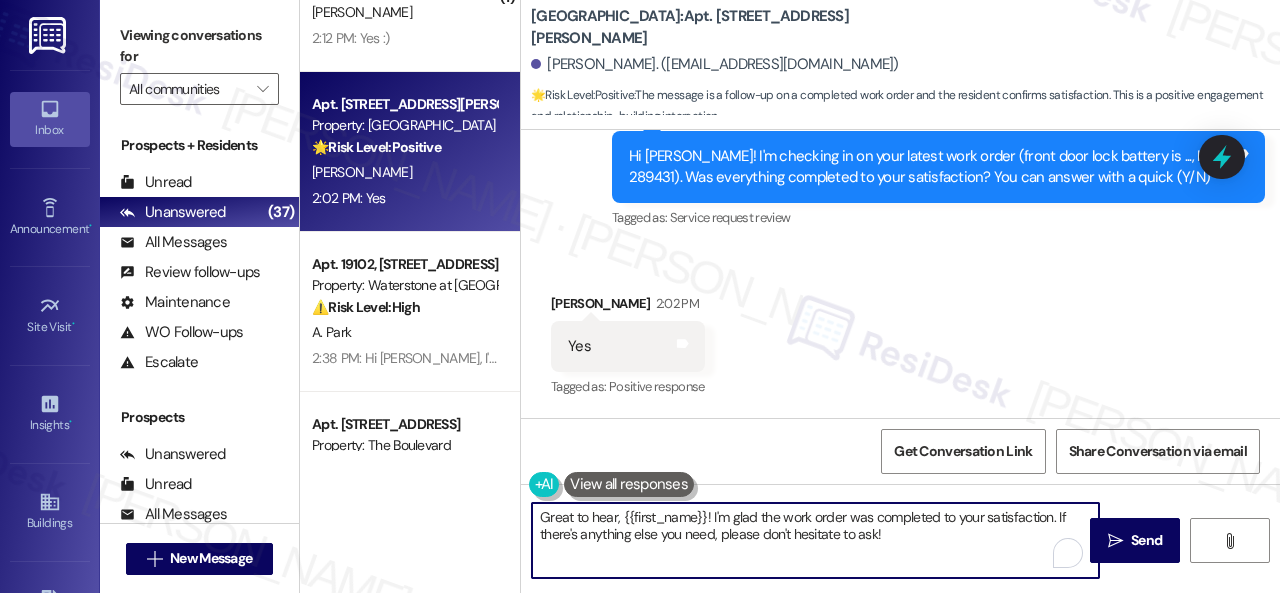 click on "( 1 ) Apt. 1~202, 12415 Pennsylvania Street Property: Penn Circle 🔧  Risk Level:  Medium The resident indicates the dryer is not functioning correctly, requiring multiple cycles and increasing electricity consumption. This is a non-urgent maintenance issue affecting quality of life and asset preservation, but does not pose an immediate risk. L. Brizuela W. Perez Brizuela 1:19 PM: For some time now, I have to put clothes to dry three times to get them right, which has increased my electricity consumption. 1:19 PM: For some time now, I have to put clothes to dry three times to get them right, which has increased my electricity consumption. ( 1 ) Apt. 5343F, 5331 Findley Property: Prairie Pines Townhomes 🌟  Risk Level:  Positive The resident confirmed the work order was completed to their satisfaction and responded positively to a satisfaction survey. This indicates positive engagement and an opportunity for relationship building. C. Diercks 2:14 PM: Yes 2:14 PM: Yes ( 1 ) Apt. 1504, 8755 W 121st Terrace" at bounding box center (790, 296) 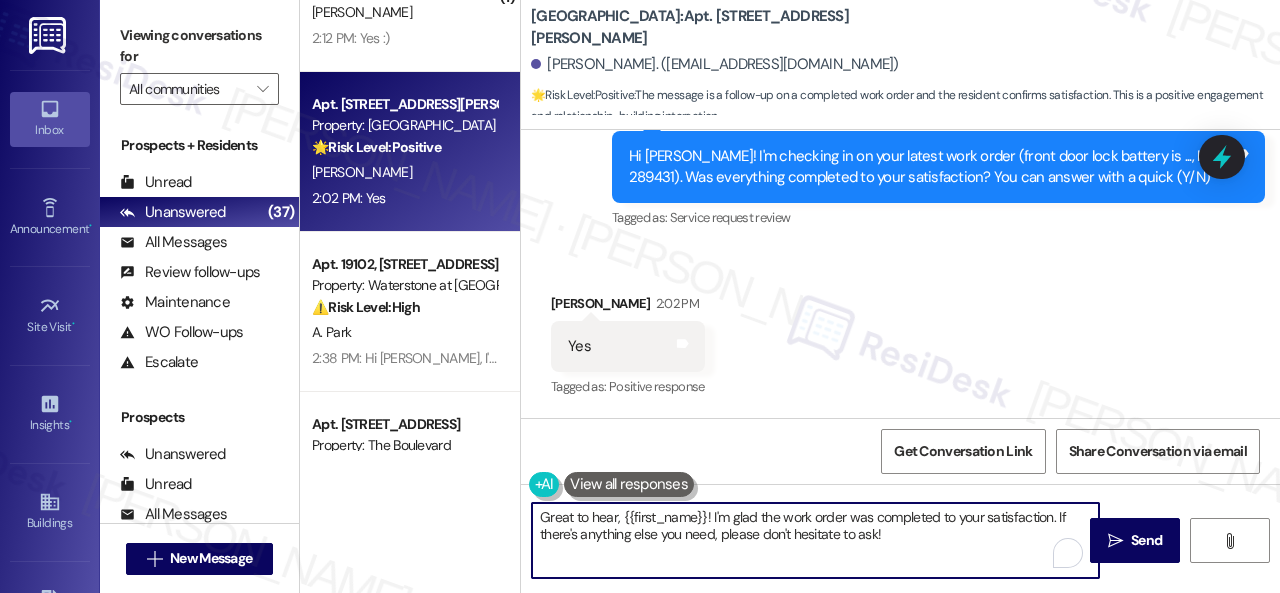 paste on "Awesome — glad everything’s sorted! If {{property}} was up to your expectations, just reply “Yes.” If not, no worries — feel free to share your thoughts. We’re always looking to get better" 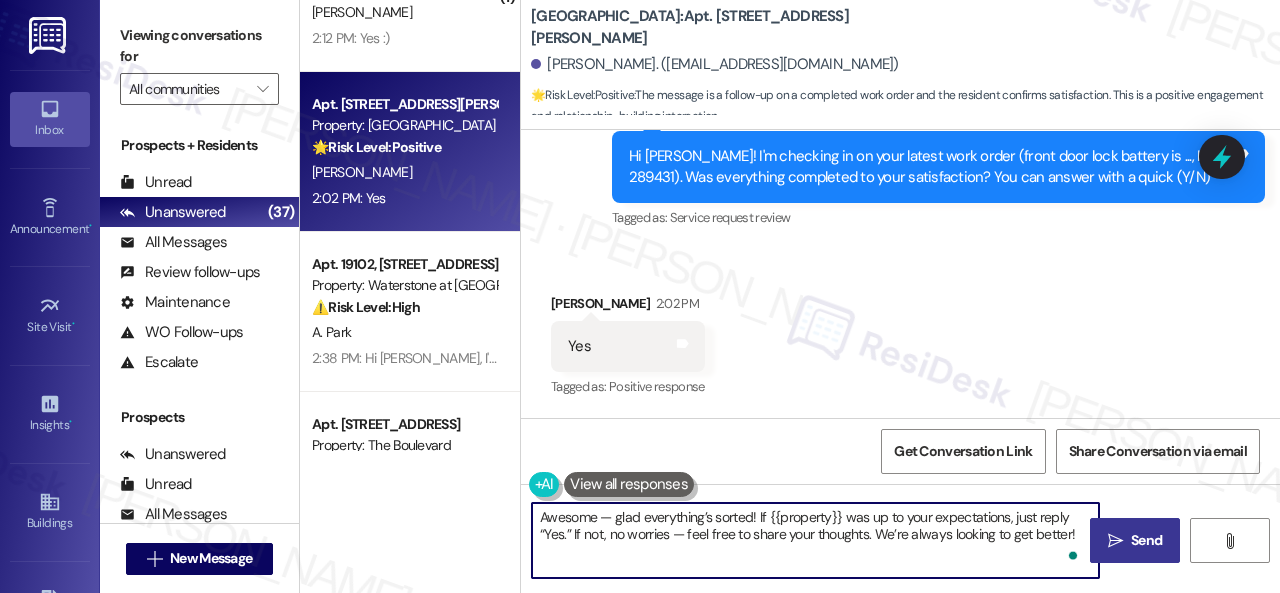 type on "Awesome — glad everything’s sorted! If {{property}} was up to your expectations, just reply “Yes.” If not, no worries — feel free to share your thoughts. We’re always looking to get better!" 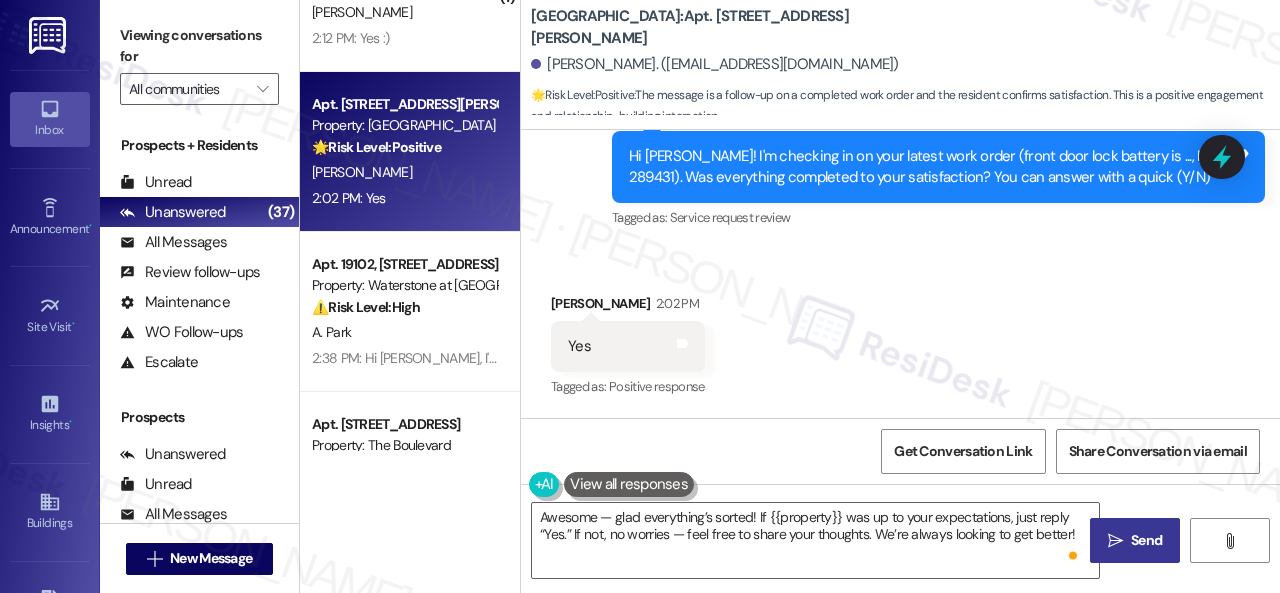 click on " Send" at bounding box center (1135, 540) 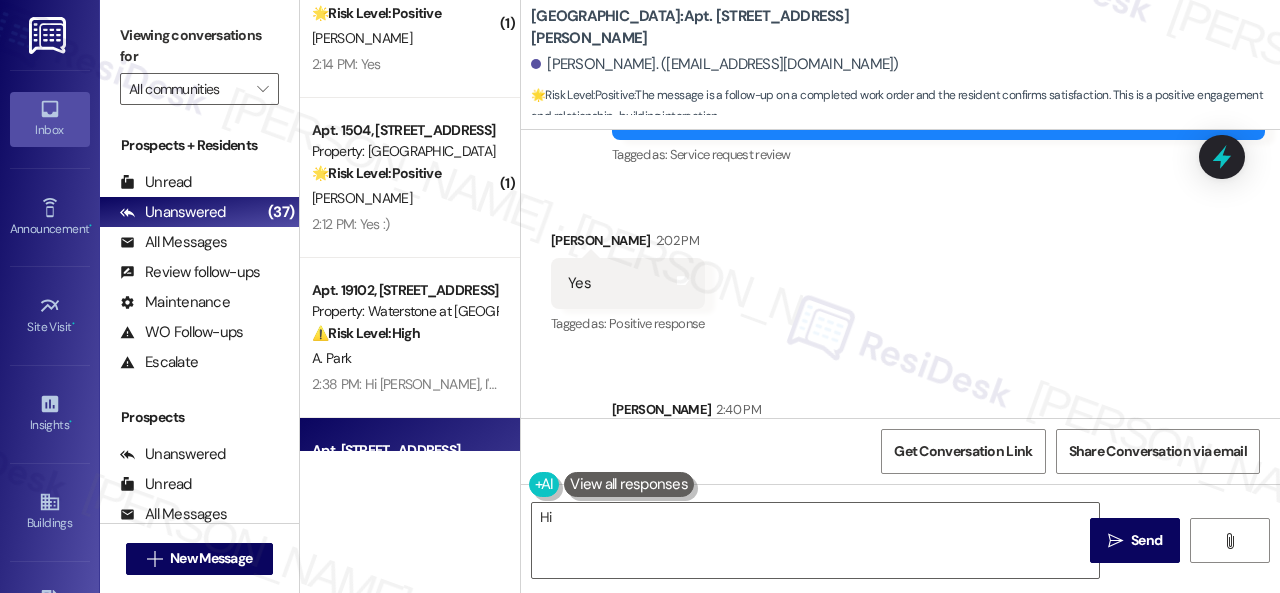 scroll, scrollTop: 4368, scrollLeft: 0, axis: vertical 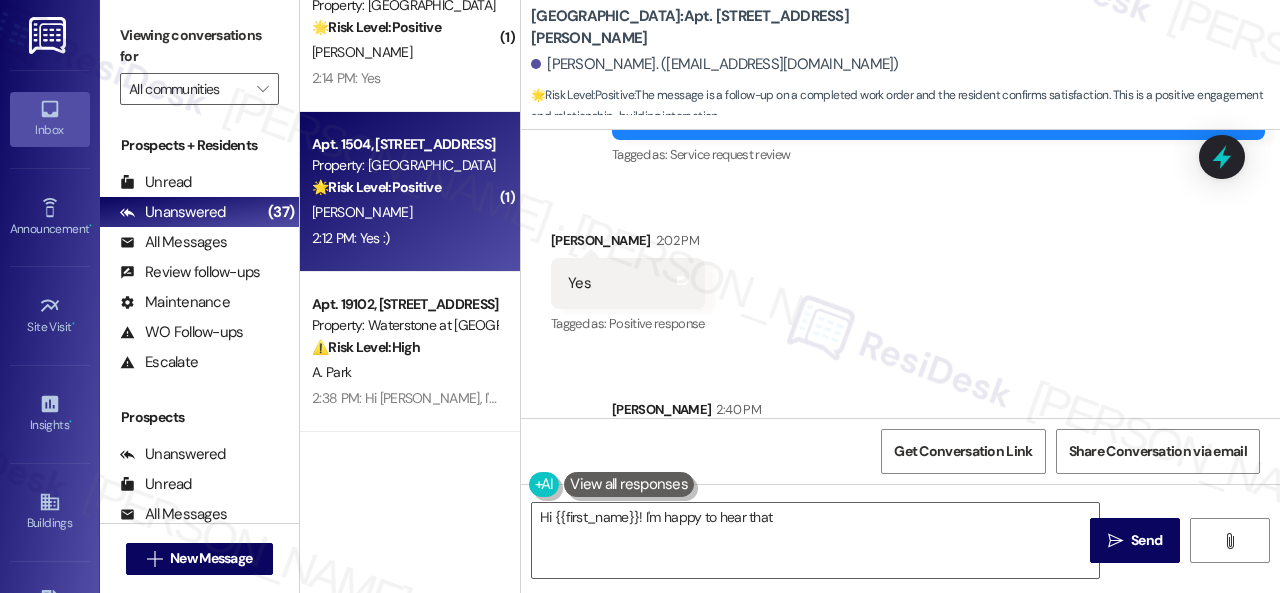 type on "Hi {{first_name}}! I'm happy to hear that everything" 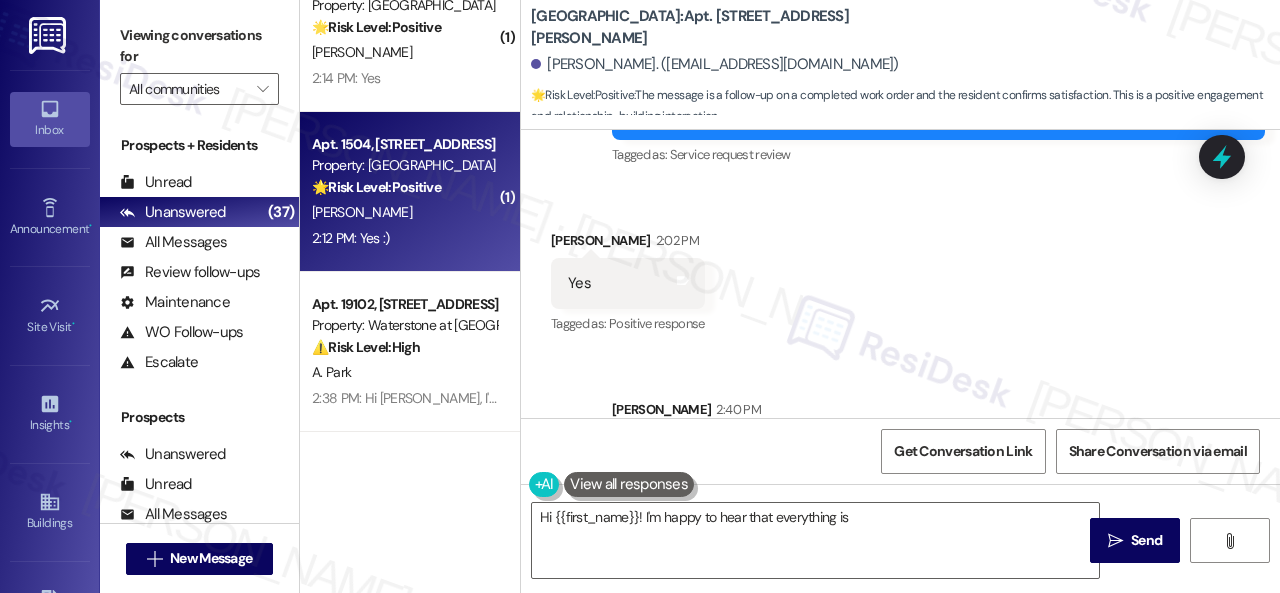 click on "Apt. 1504, 8755 W 121st Terrace Property: Springhill 🌟  Risk Level:  Positive The resident confirmed the work order was completed to their satisfaction and responded positively to the follow-up question about their expectations. This indicates positive engagement and satisfaction." at bounding box center [404, 166] 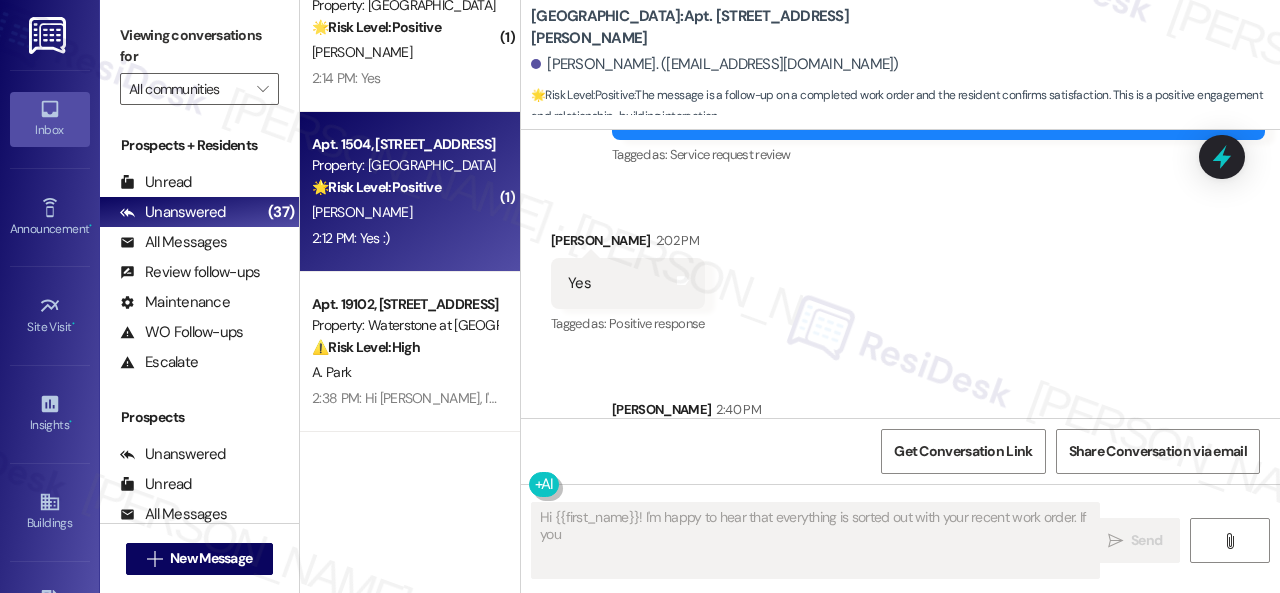 type on "Hi {{first_name}}! I'm happy to hear that everything is sorted out with your recent work order. If you" 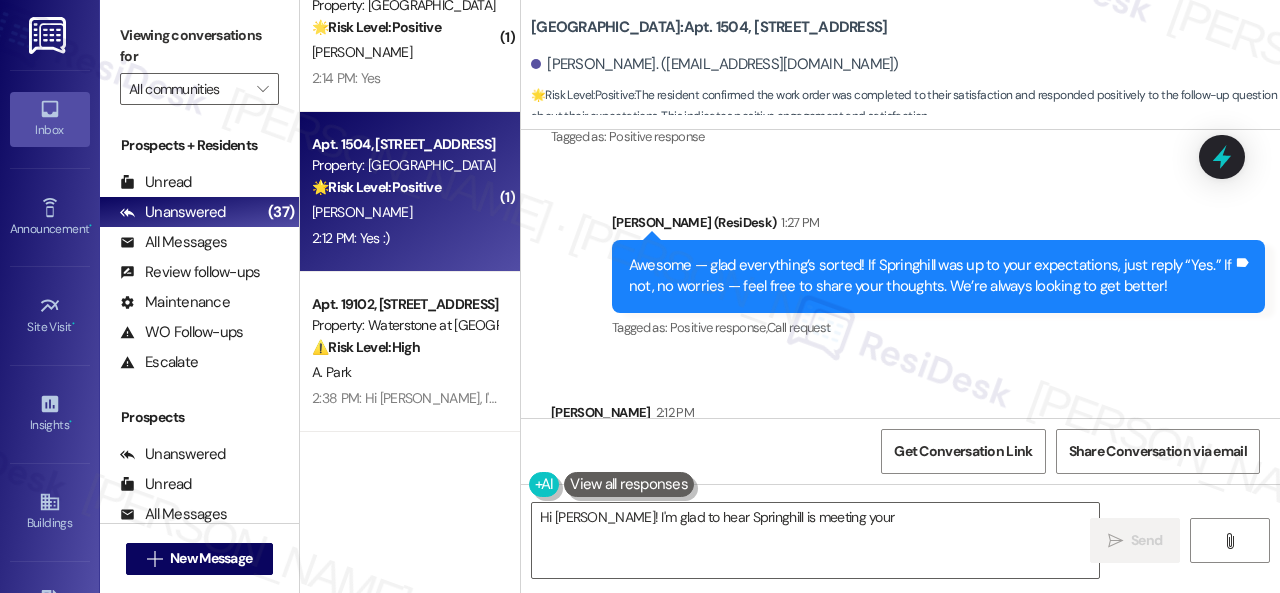 scroll, scrollTop: 5794, scrollLeft: 0, axis: vertical 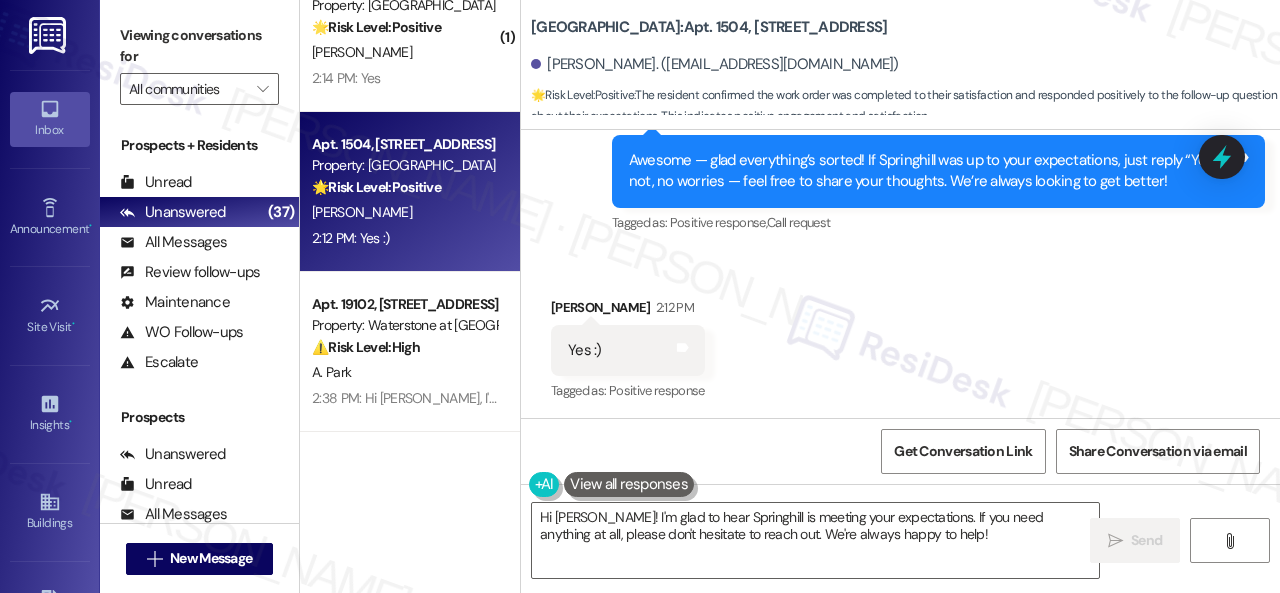 drag, startPoint x: 582, startPoint y: 259, endPoint x: 626, endPoint y: 312, distance: 68.88396 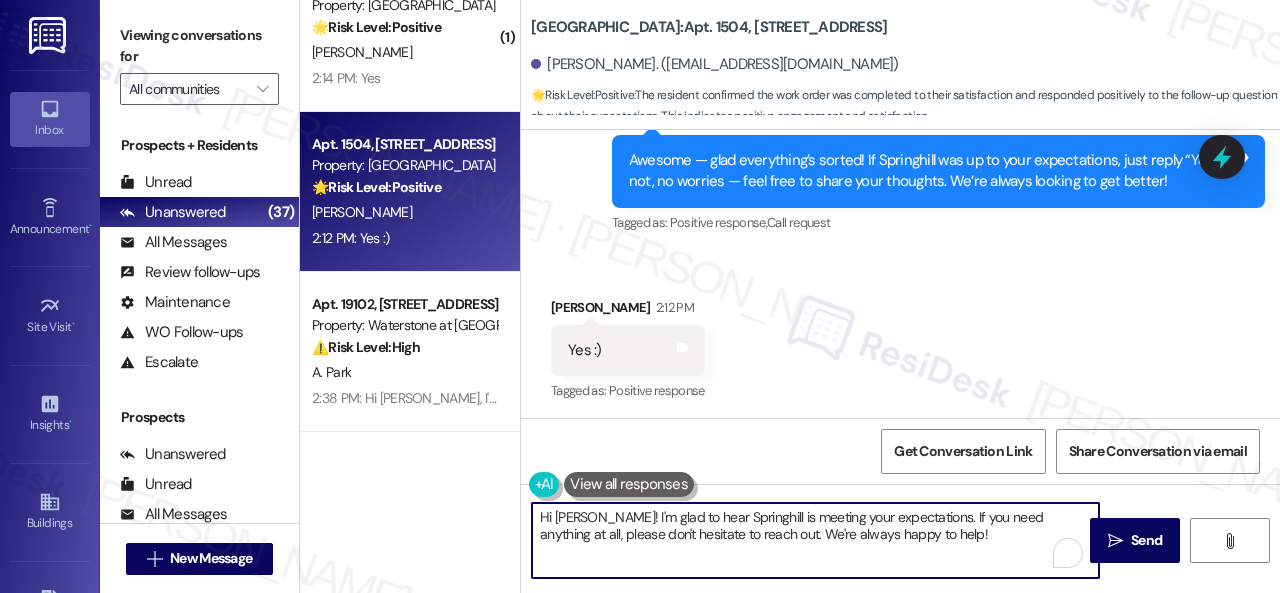 drag, startPoint x: 903, startPoint y: 529, endPoint x: 398, endPoint y: 471, distance: 508.3198 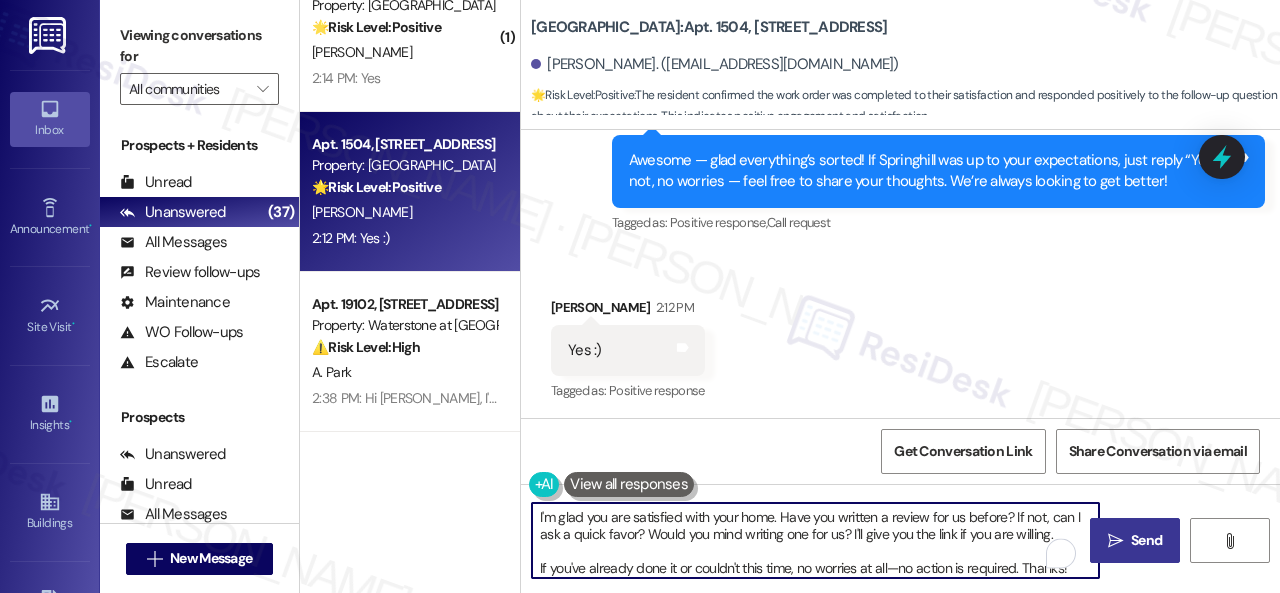 type on "I'm glad you are satisfied with your home. Have you written a review for us before? If not, can I ask a quick favor? Would you mind writing one for us? I'll give you the link if you are willing.
If you've already done it or couldn't this time, no worries at all—no action is required. Thanks!" 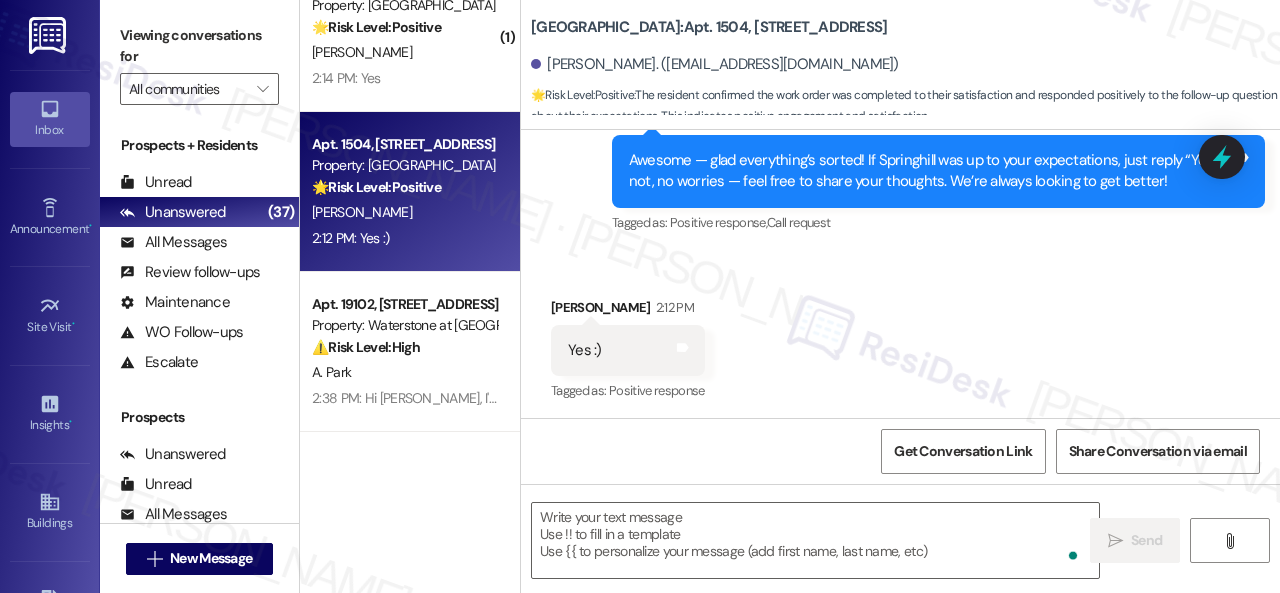 type on "Fetching suggested responses. Please feel free to read through the conversation in the meantime." 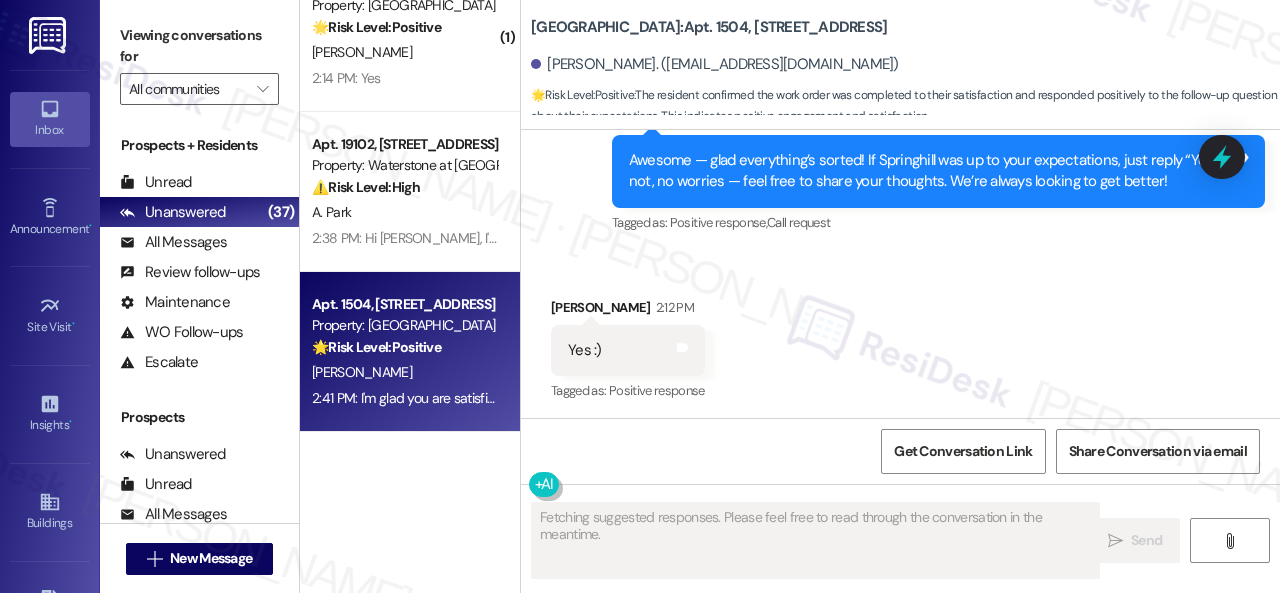 scroll, scrollTop: 4168, scrollLeft: 0, axis: vertical 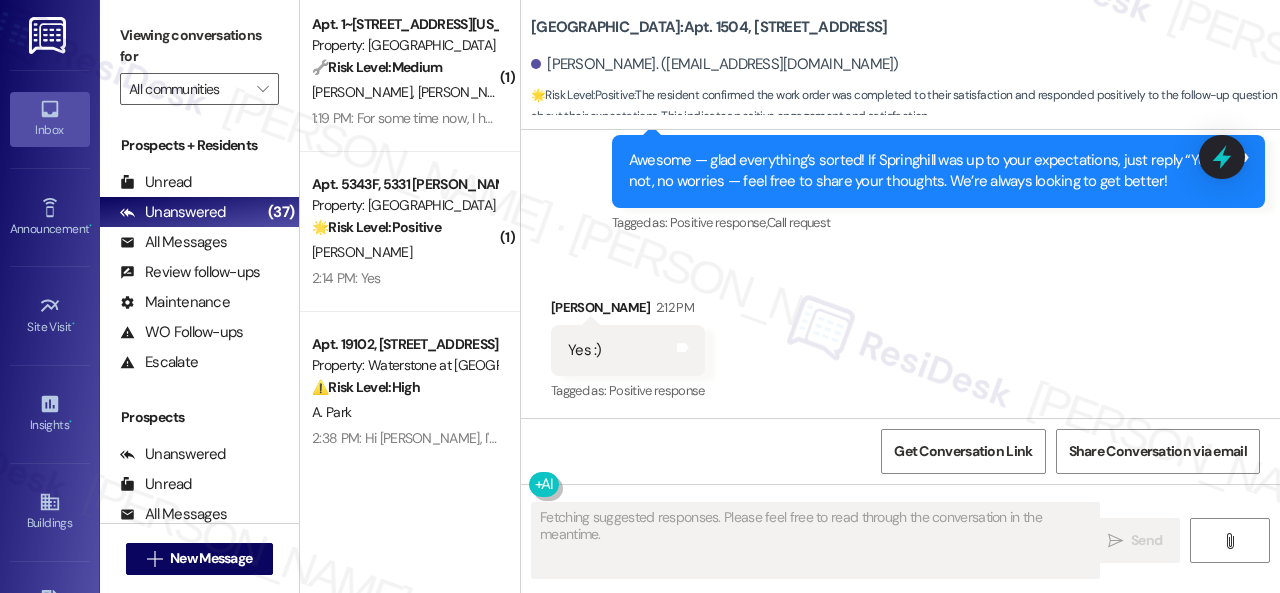 click on "C. Diercks" at bounding box center (404, 252) 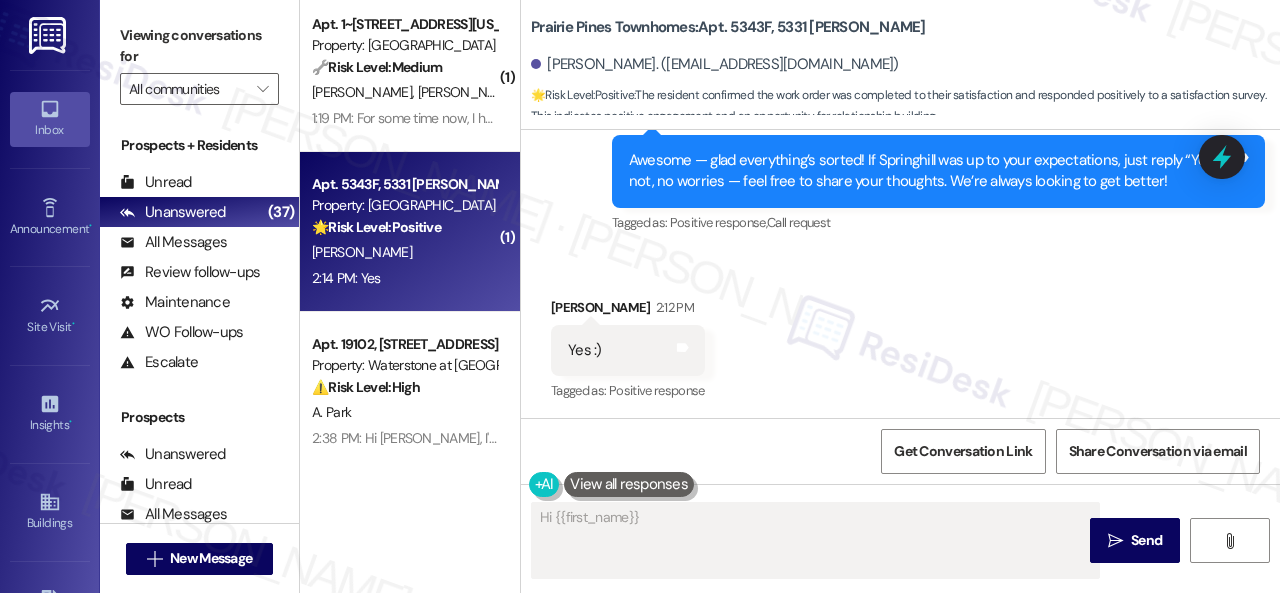 scroll, scrollTop: 608, scrollLeft: 0, axis: vertical 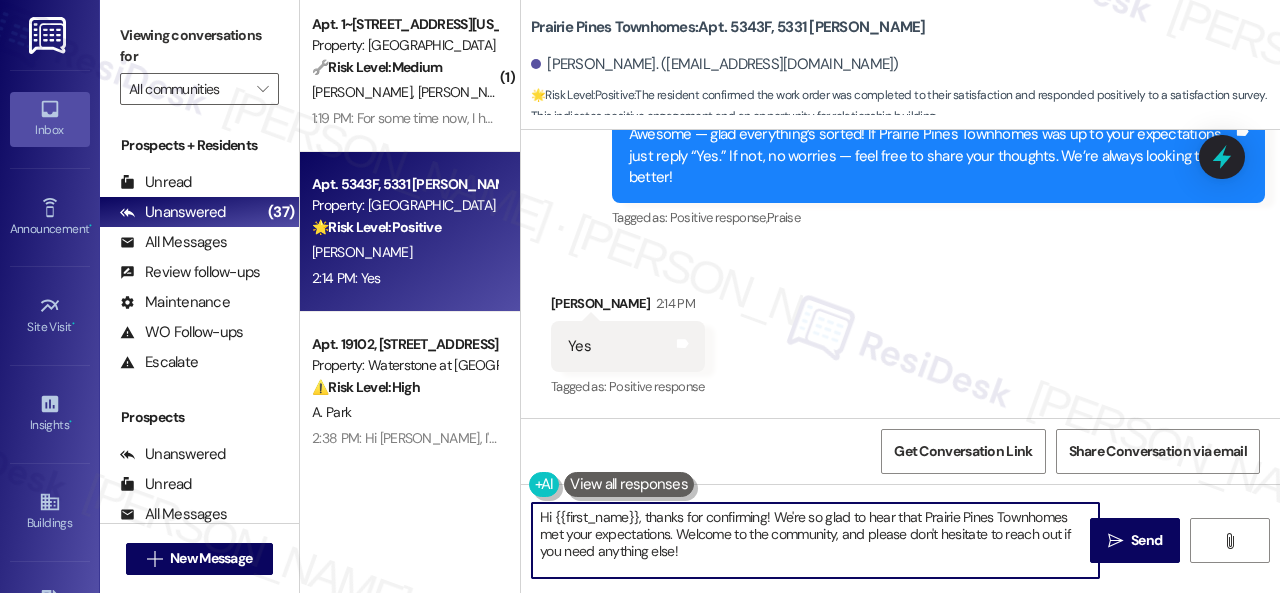 drag, startPoint x: 710, startPoint y: 557, endPoint x: 454, endPoint y: 495, distance: 263.40085 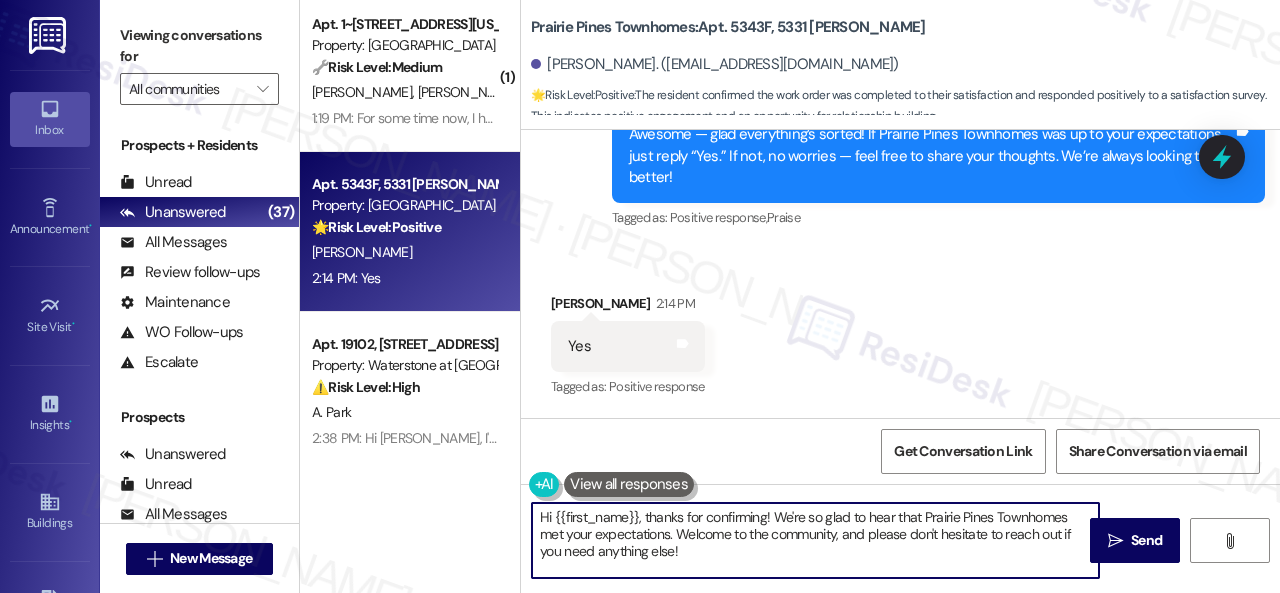 click on "( 1 ) Apt. 1235, 4101 S Custer Rd Property: Craig Ranch 🔧  Risk Level:  Medium The resident indicates that the water filter was not changed, meaning the work order was not completed. This is a non-urgent maintenance issue and a follow-up to a previous work order. J. Kavidevan 1:23 PM: Water filter not changed 1:23 PM: Water filter not changed ( 1 ) Apt. 4213, 2 Stadium Dr Property: Imperial Lofts 🔧  Risk Level:  Medium The resident is reporting an ant infestation in their kitchen. While pests are a nuisance, this does not present an immediate threat to health or safety. The resident has already attempted self-remediation, and is now requesting assistance from the maintenance team. This is a non-urgent maintenance request. M. Sypniewski ( 1 ) Apt. 1~202, 12415 Pennsylvania Street Property: Penn Circle 🔧  Risk Level:  Medium L. Brizuela W. Perez Brizuela 1:19 PM: For some time now, I have to put clothes to dry three times to get them right, which has increased my electricity consumption. 🌟 Positive" at bounding box center [790, 296] 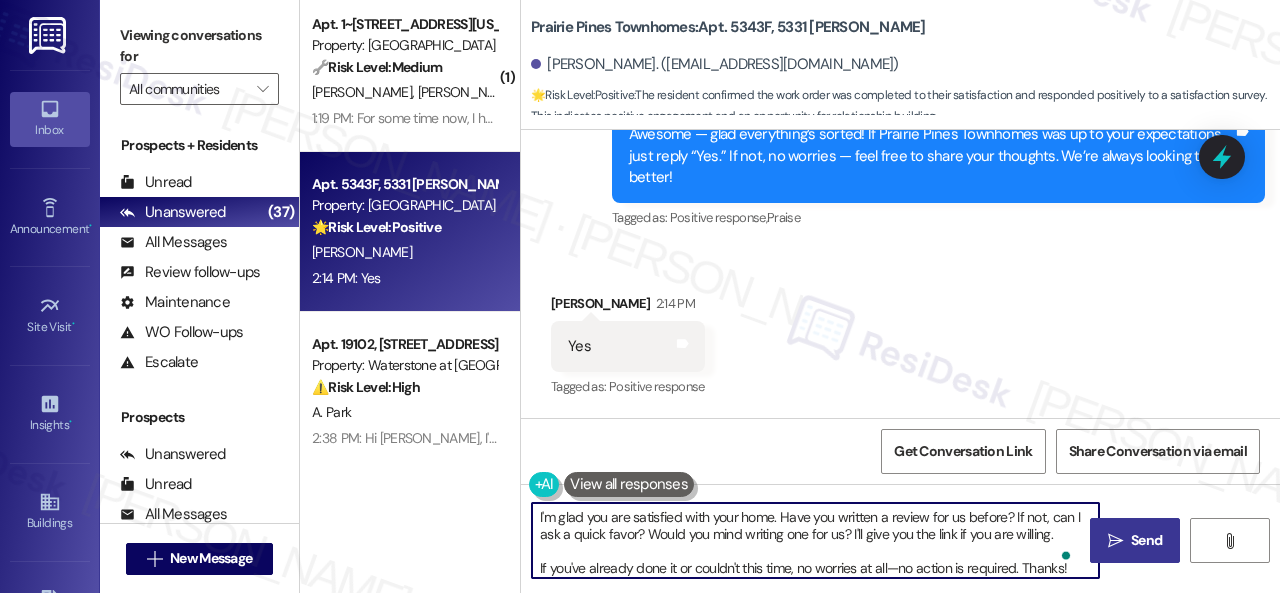 type on "I'm glad you are satisfied with your home. Have you written a review for us before? If not, can I ask a quick favor? Would you mind writing one for us? I'll give you the link if you are willing.
If you've already done it or couldn't this time, no worries at all—no action is required. Thanks!" 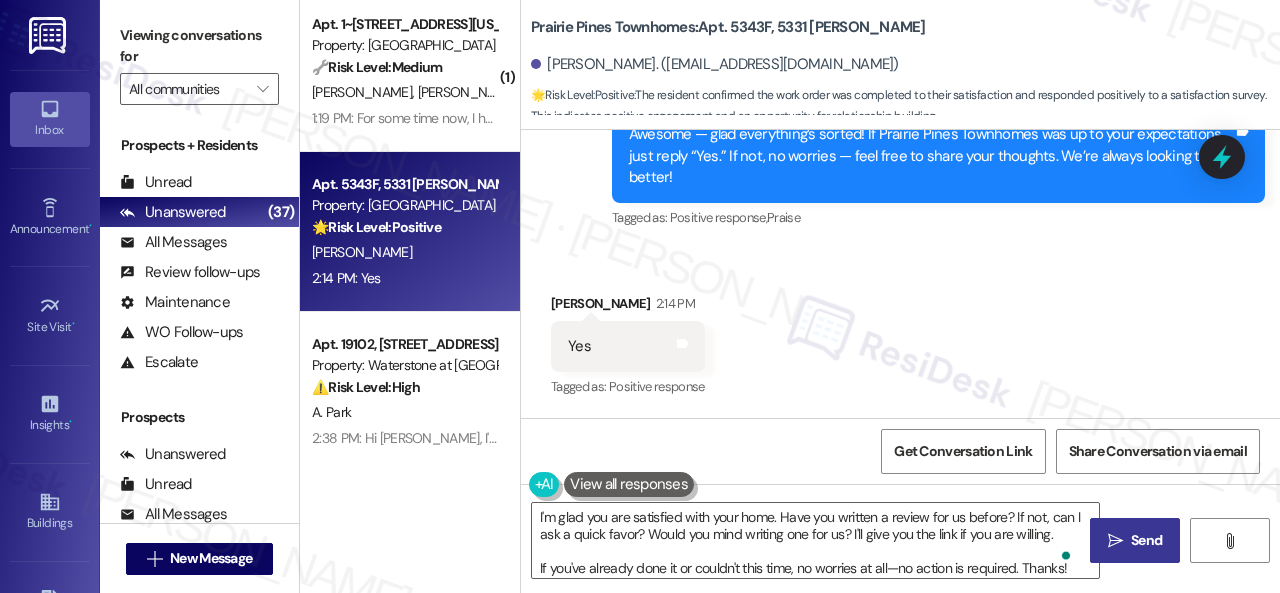 click on " Send" at bounding box center (1135, 540) 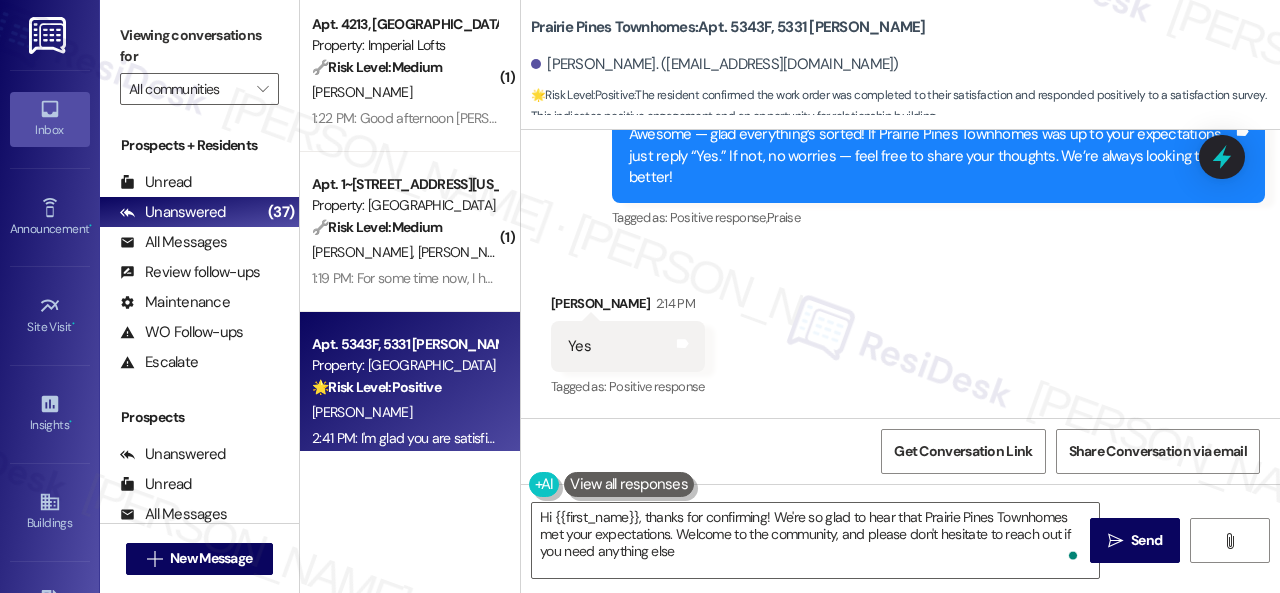 type on "Hi {{first_name}}, thanks for confirming! We're so glad to hear that Prairie Pines Townhomes met your expectations. Welcome to the community, and please don't hesitate to reach out if you need anything else!" 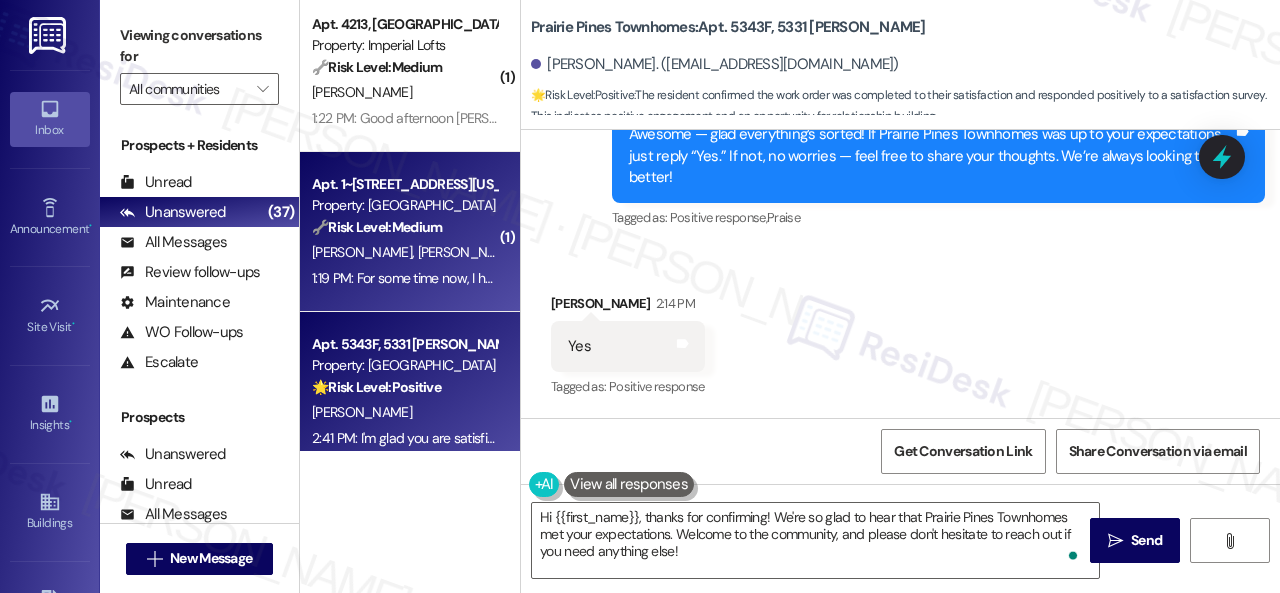 click on "🔧  Risk Level:  Medium The resident indicates the dryer is not functioning correctly, requiring multiple cycles and increasing electricity consumption. This is a non-urgent maintenance issue affecting quality of life and asset preservation, but does not pose an immediate risk." at bounding box center [404, 227] 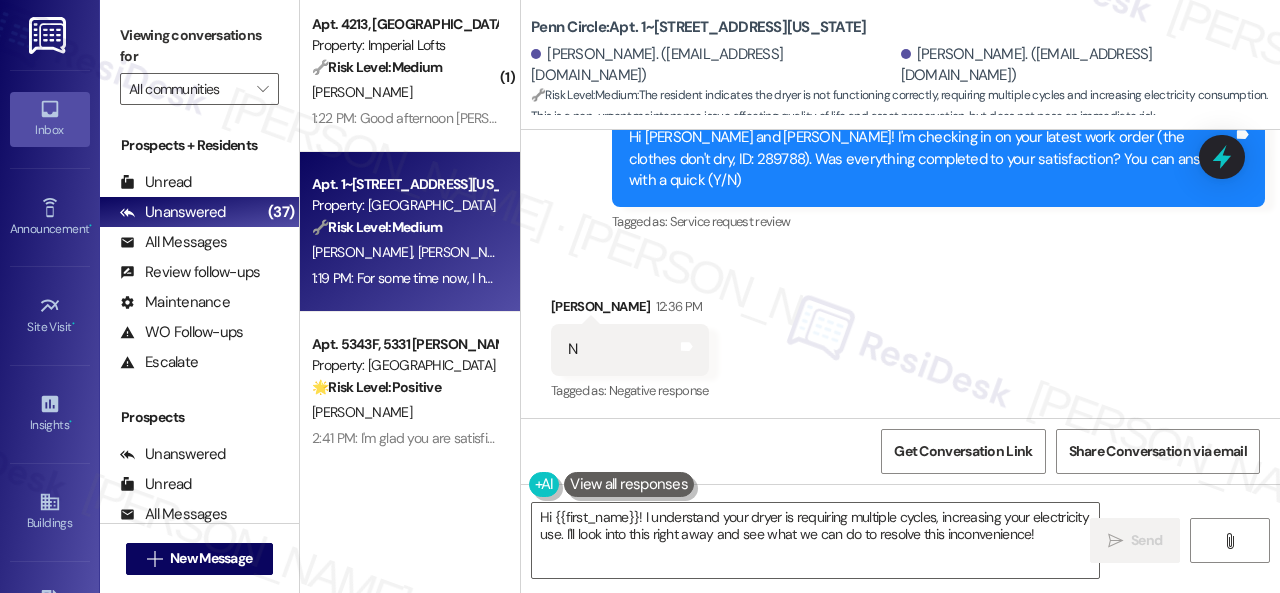 scroll, scrollTop: 10912, scrollLeft: 0, axis: vertical 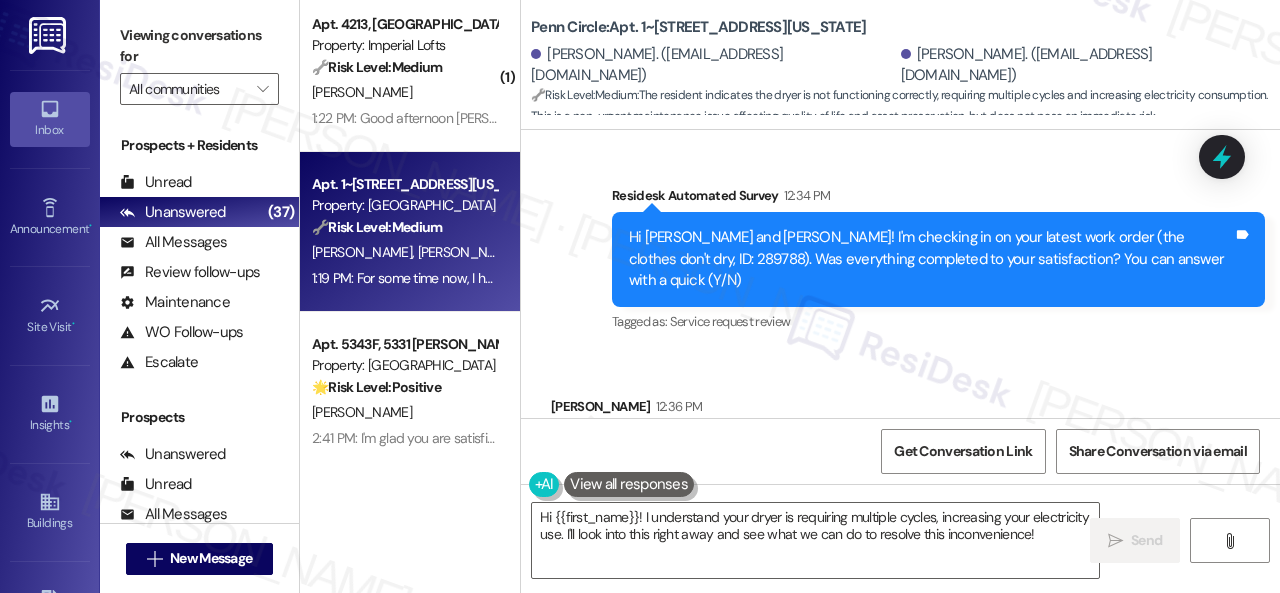 drag, startPoint x: 666, startPoint y: 297, endPoint x: 664, endPoint y: 308, distance: 11.18034 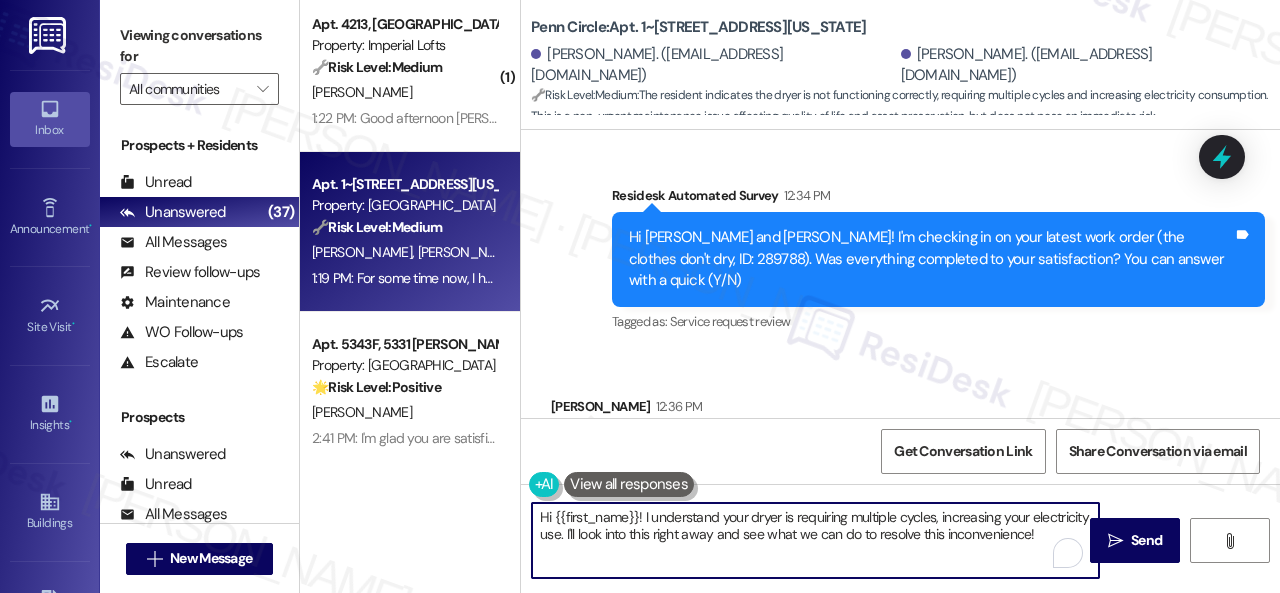 drag, startPoint x: 660, startPoint y: 560, endPoint x: 734, endPoint y: 503, distance: 93.40771 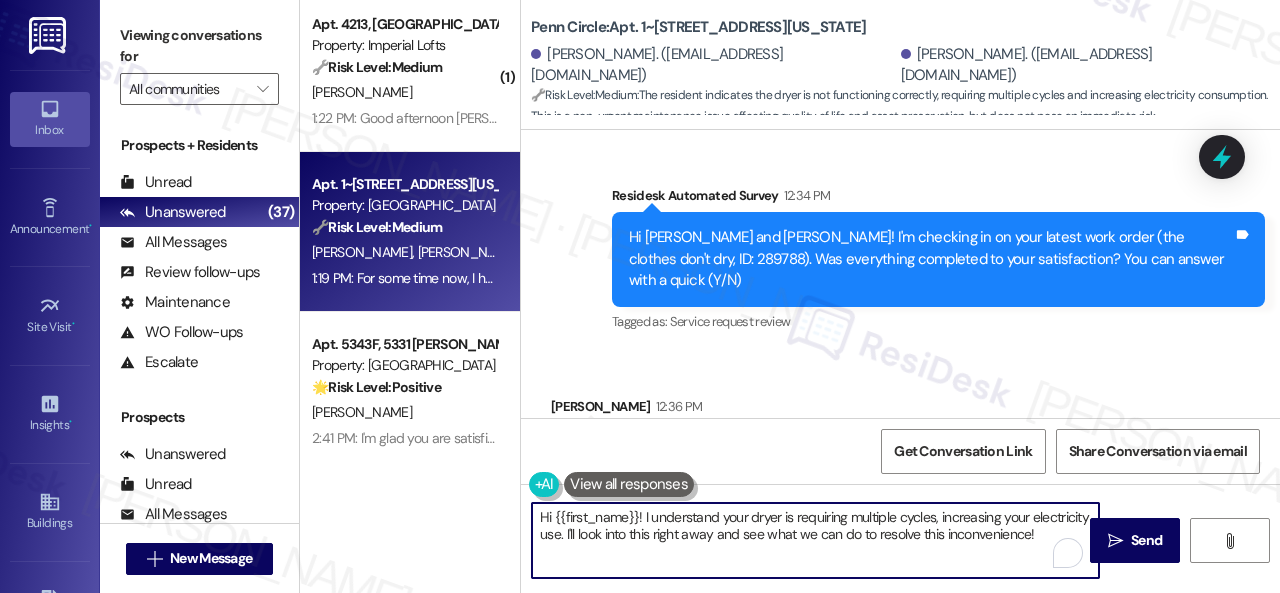 click on "( 1 ) Apt. 3103, 6855 S Mason Rd Property: Waterstone at Cinco Ranch 🔧  Risk Level:  Medium The resident indicates that a previously submitted work order has not been started. This is a non-urgent maintenance issue that requires follow-up to ensure timely resolution. N. Olivares J. Olivares 1:28 PM: We placed a work order Monday, July 21, and the work order has yet to be started or completed: 1:28 PM: We placed a work order Monday, July 21, and the work order has yet to be started or completed: Archived on 09/25/2024 ( 1 ) Apt. 1235, 4101 S Custer Rd Property: Craig Ranch 🔧  Risk Level:  Medium The resident indicates that the water filter was not changed, meaning the work order was not completed. This is a non-urgent maintenance issue and a follow-up to a previous work order. J. Kavidevan 1:23 PM: Water filter not changed 1:23 PM: Water filter not changed ( 1 ) Apt. 4213, 2 Stadium Dr Property: Imperial Lofts 🔧  Risk Level:  Medium M. Sypniewski Apt. 1~202, 12415 Pennsylvania Street 🔧 Medium 🌟" at bounding box center (790, 296) 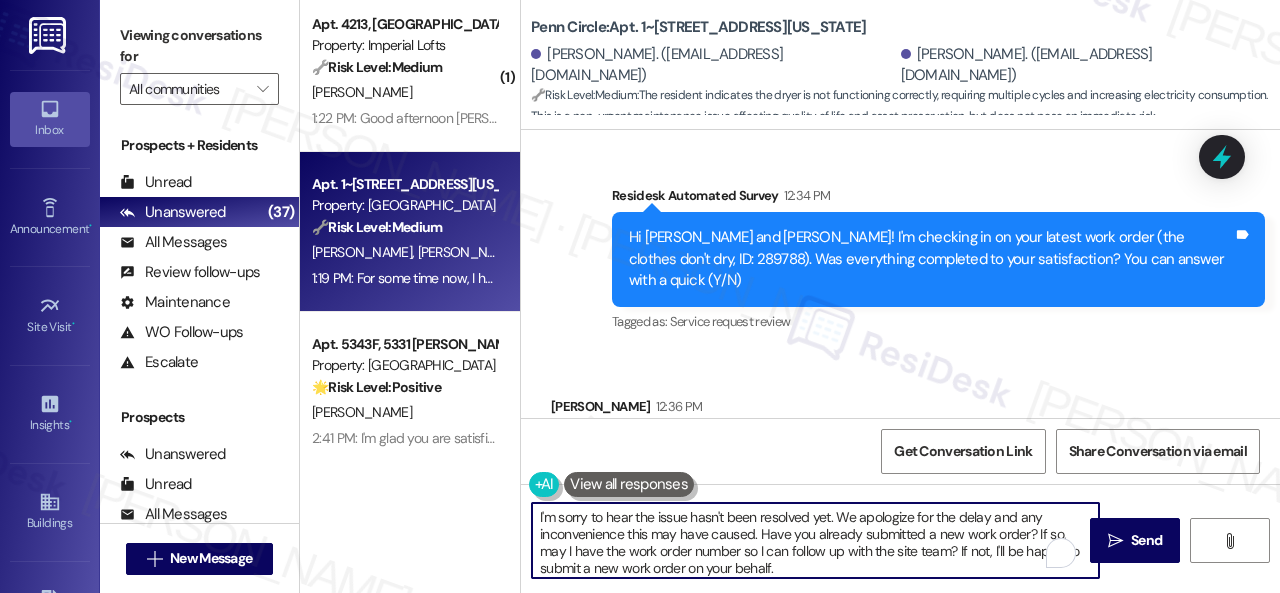 scroll, scrollTop: 84, scrollLeft: 0, axis: vertical 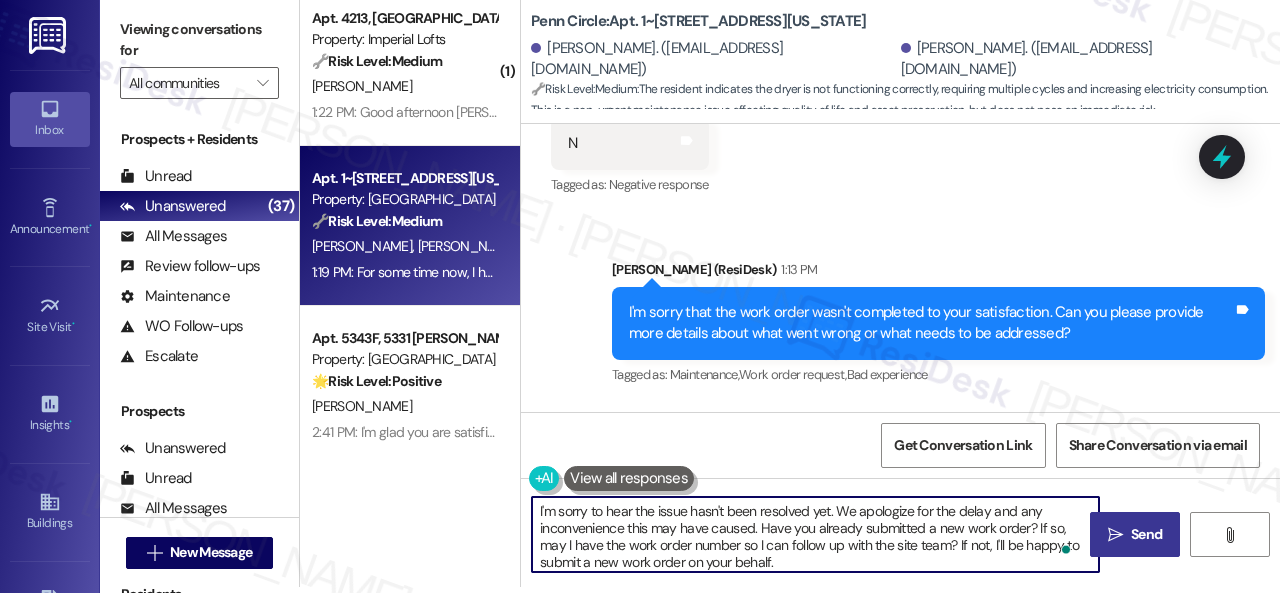 type on "I'm sorry to hear the issue hasn't been resolved yet. We apologize for the delay and any inconvenience this may have caused. Have you already submitted a new work order? If so, may I have the work order number so I can follow up with the site team? If not, I'll be happy to submit a new work order on your behalf.
Note: Due to limited availability, our maintenance team isn't able to call or schedule visits in advance. By submitting a work order, you're permitting them to enter your apartment, even if you're not home. If any children may be alone during the visit, please let me know so we can inform the team." 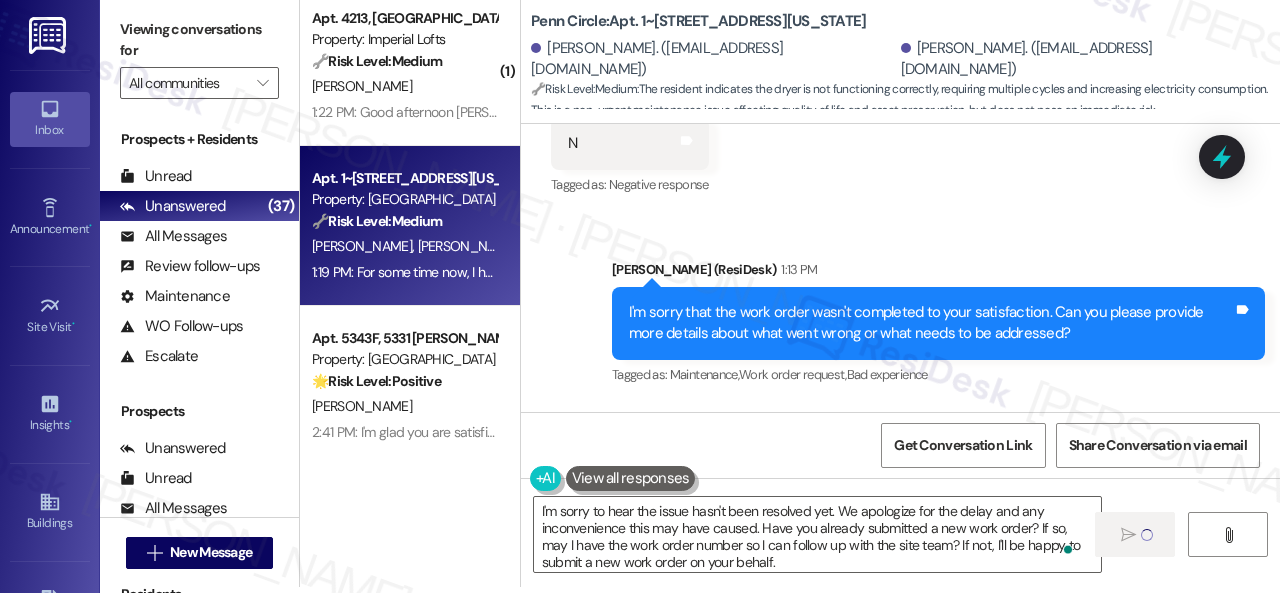 type 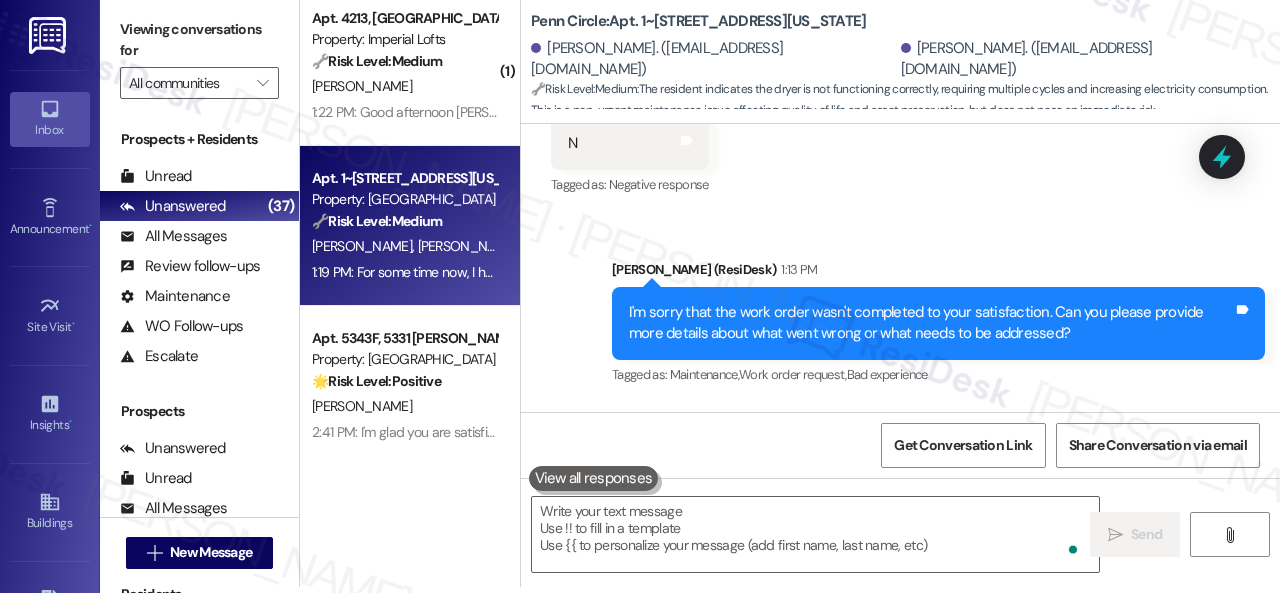scroll, scrollTop: 0, scrollLeft: 0, axis: both 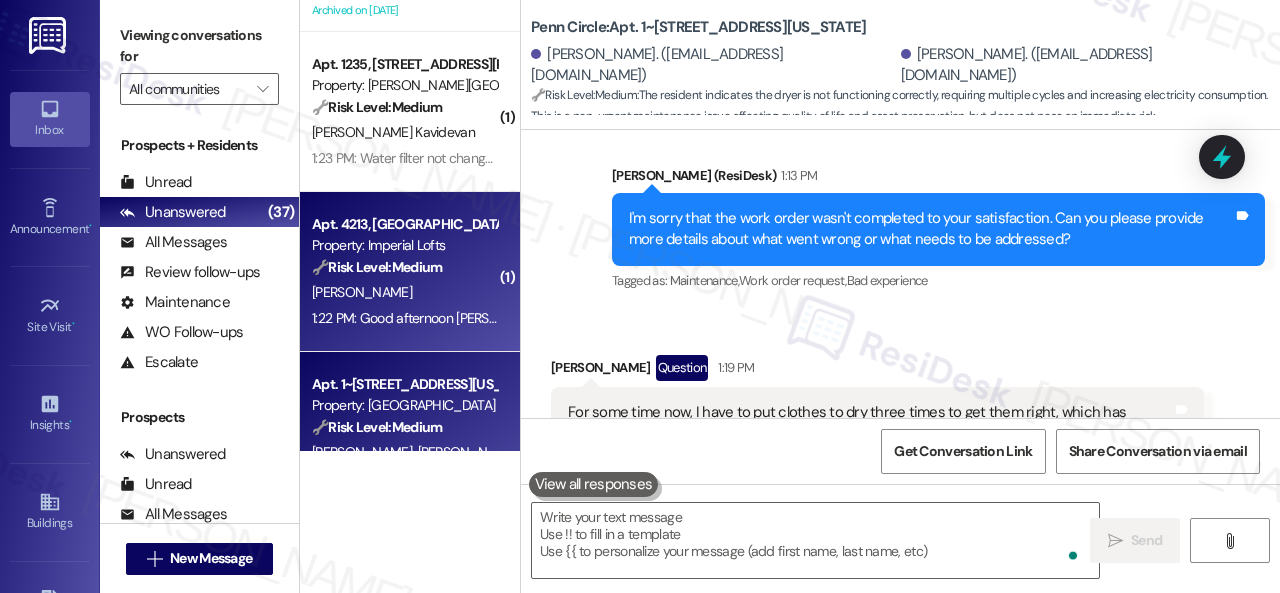 click on "[PERSON_NAME]" at bounding box center (404, 292) 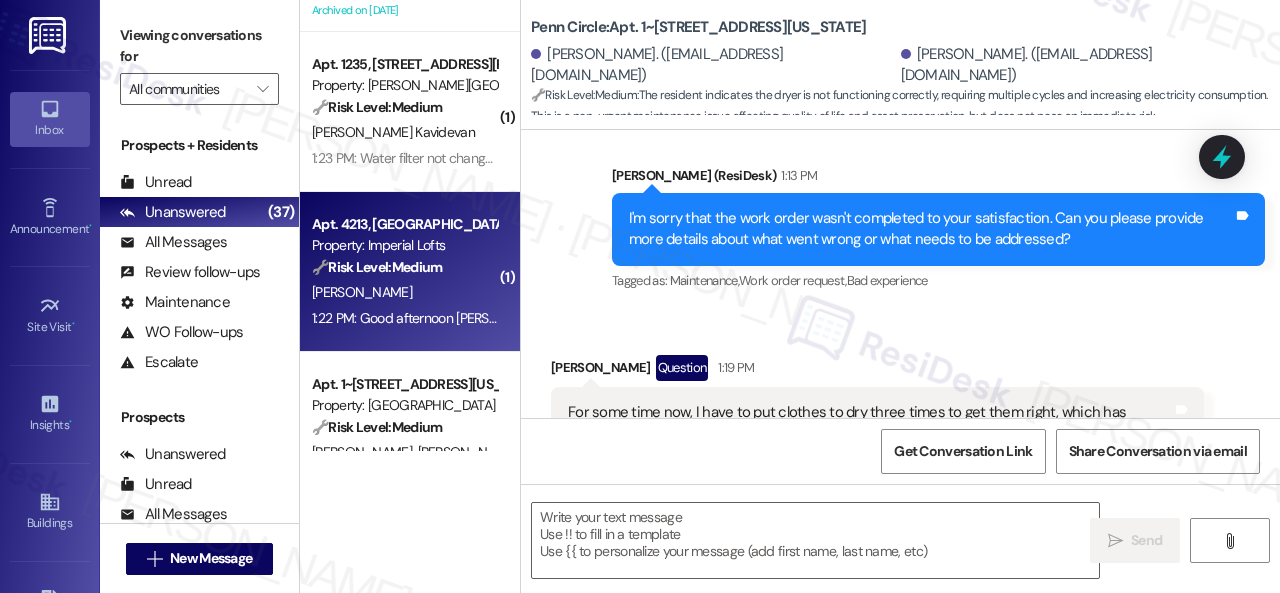 type on "Fetching suggested responses. Please feel free to read through the conversation in the meantime." 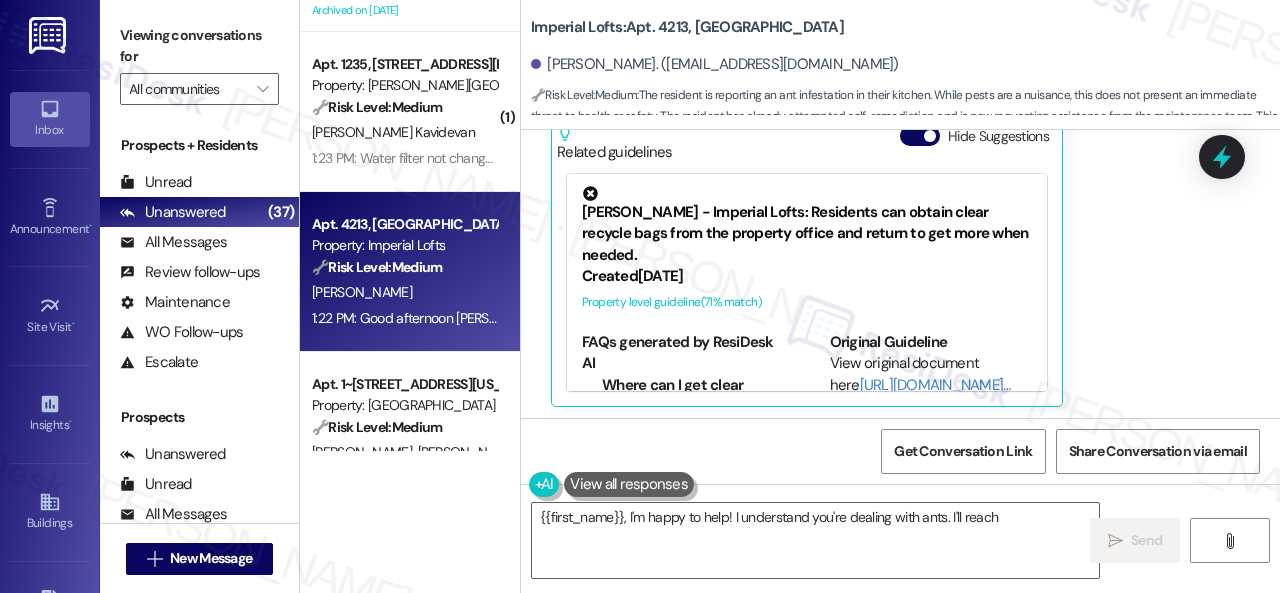 scroll, scrollTop: 3982, scrollLeft: 0, axis: vertical 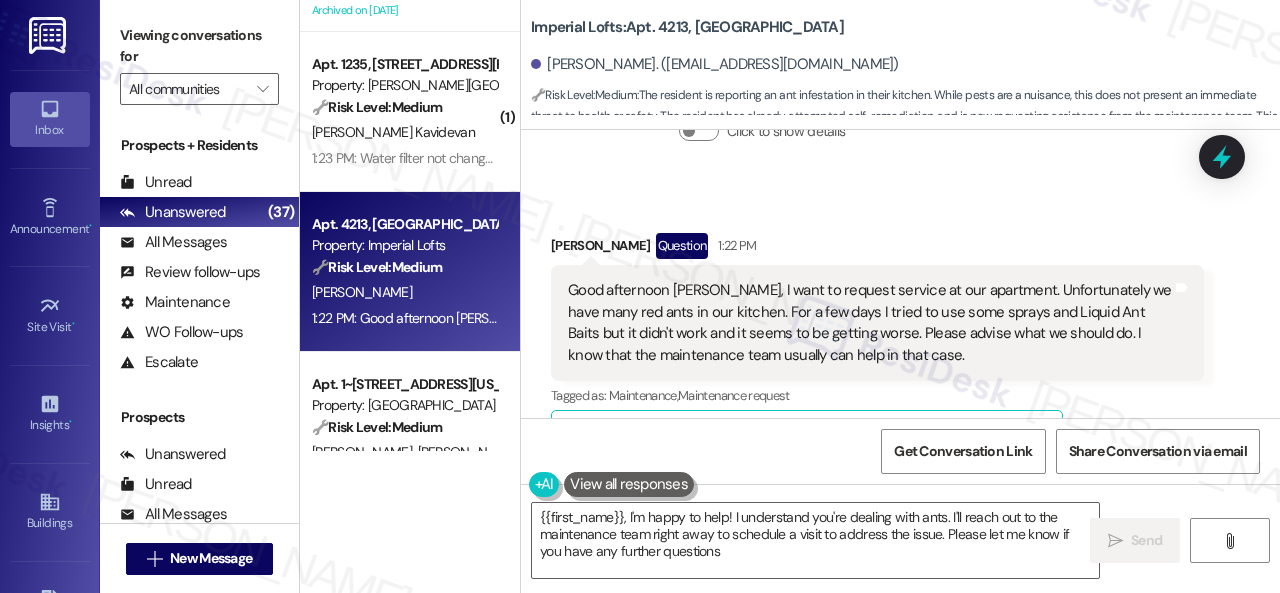 type on "{{first_name}}, I'm happy to help! I understand you're dealing with ants. I'll reach out to the maintenance team right away to schedule a visit to address the issue. Please let me know if you have any further questions!" 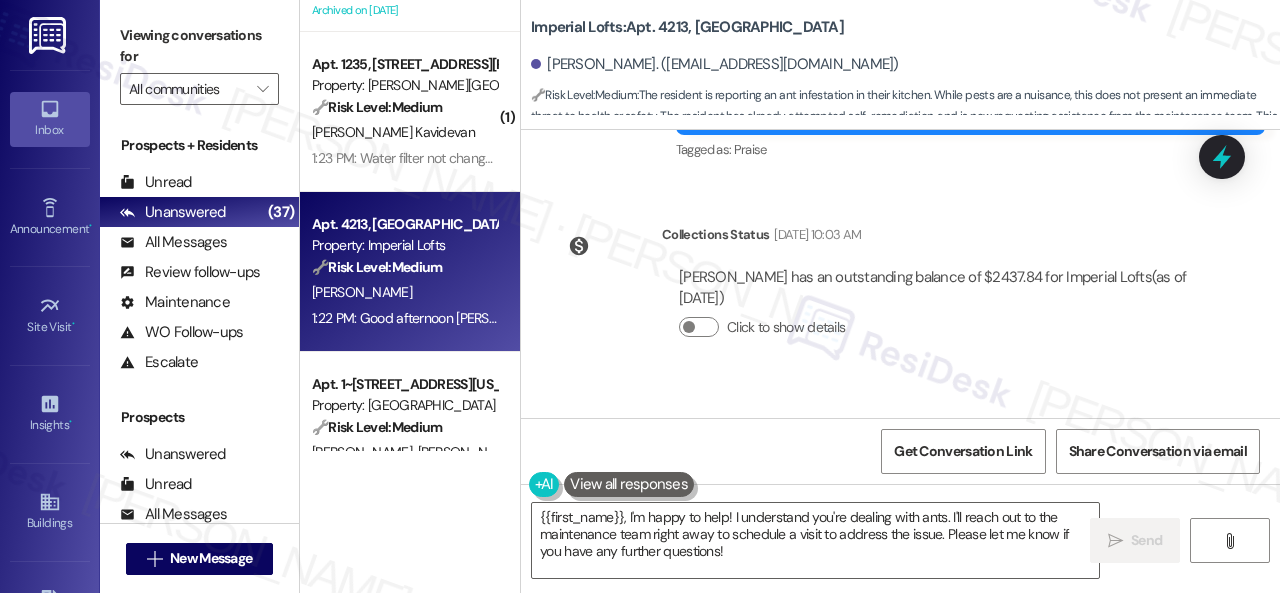 scroll, scrollTop: 4082, scrollLeft: 0, axis: vertical 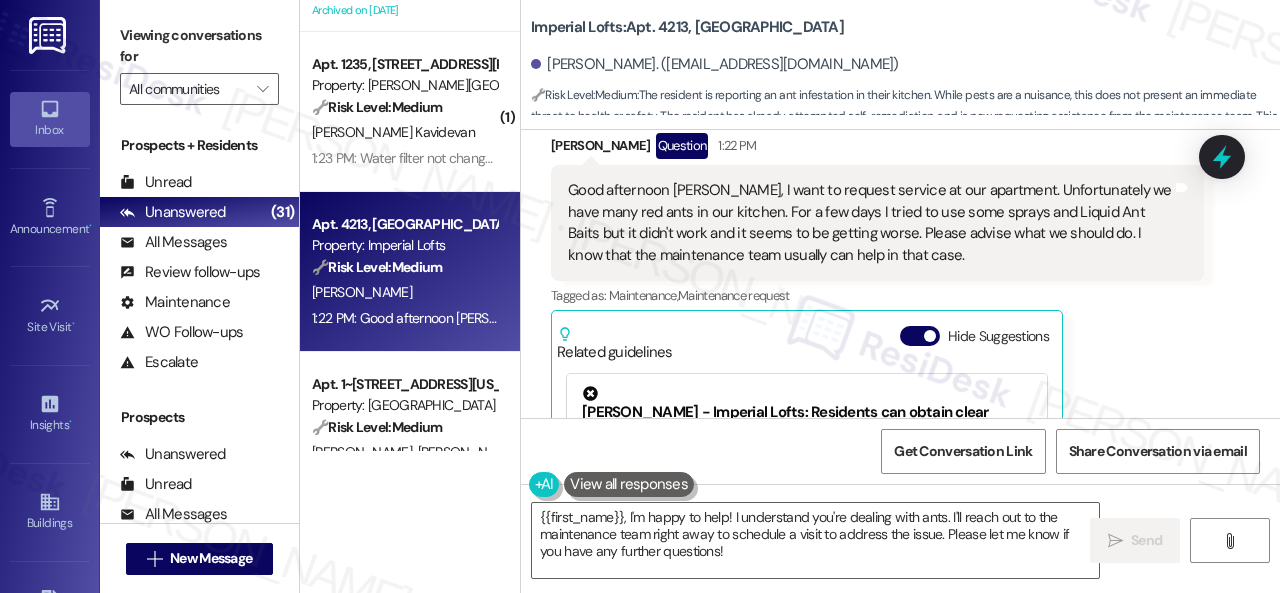click on "Maciej Sypniewski Question 1:22 PM Good afternoon Sara, I want to request service at our apartment. Unfortunately we have many red ants in our kitchen. For a few days I tried to use some sprays and Liquid Ant Baits but it didn't work and it seems to be getting worse. Please advise what we should do. I know that the maintenance team usually can help in that case. Tags and notes Tagged as:   Maintenance ,  Click to highlight conversations about Maintenance Maintenance request Click to highlight conversations about Maintenance request  Related guidelines Hide Suggestions Nolan - Imperial Lofts: Residents can obtain clear recycle bags from the property office and return to get more when needed. Created  10 months ago Property level guideline  ( 71 % match) FAQs generated by ResiDesk AI Where can I get clear recycle bags? You can get clear recycle bags from the office. How many clear recycle bags can I take at once? You can take a few clear recycle bags at a time from the office. Original Guideline Created   ( 70" at bounding box center [877, 370] 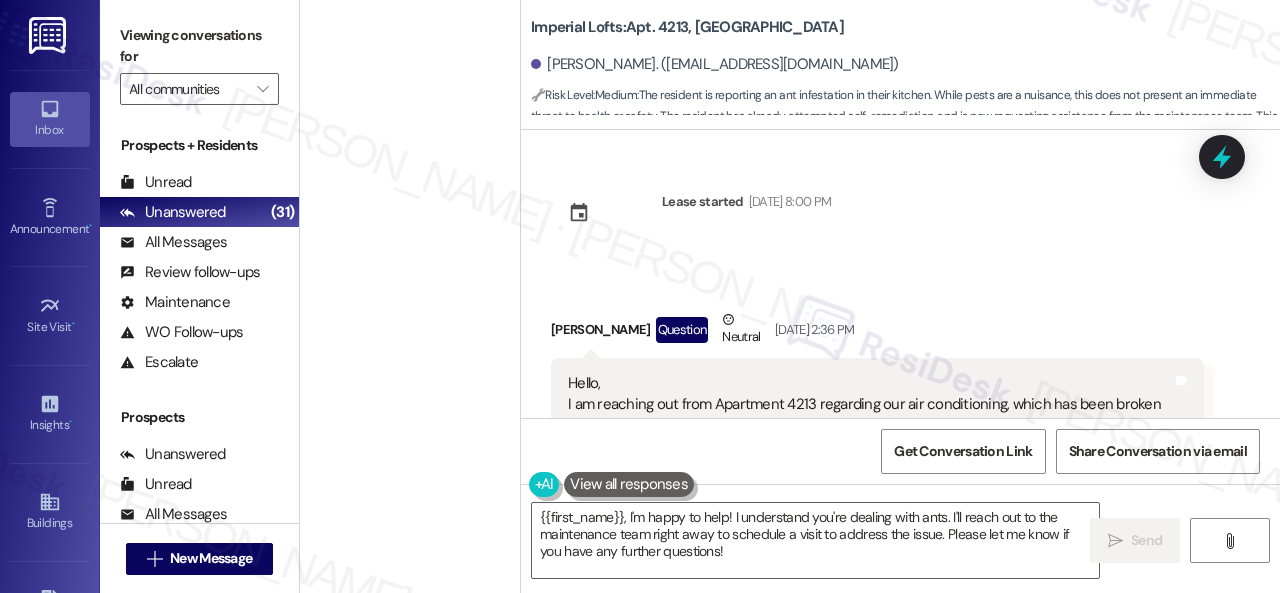 scroll, scrollTop: 0, scrollLeft: 0, axis: both 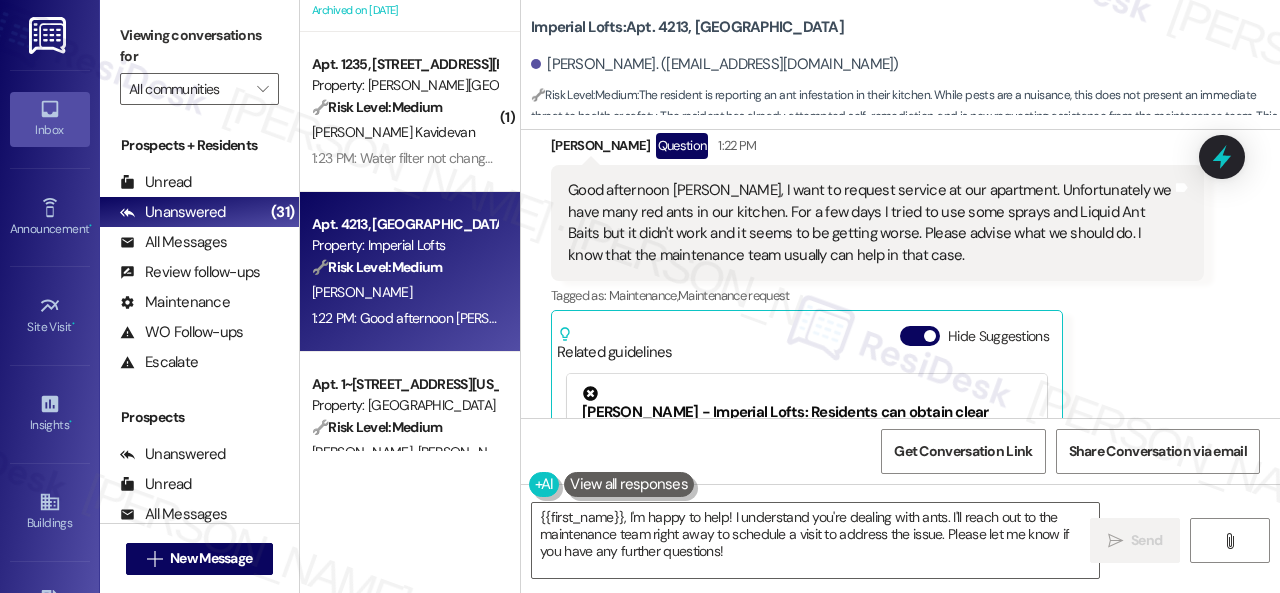 click on "Good afternoon Sara, I want to request service at our apartment. Unfortunately we have many red ants in our kitchen. For a few days I tried to use some sprays and Liquid Ant Baits but it didn't work and it seems to be getting worse. Please advise what we should do. I know that the maintenance team usually can help in that case." at bounding box center (870, 223) 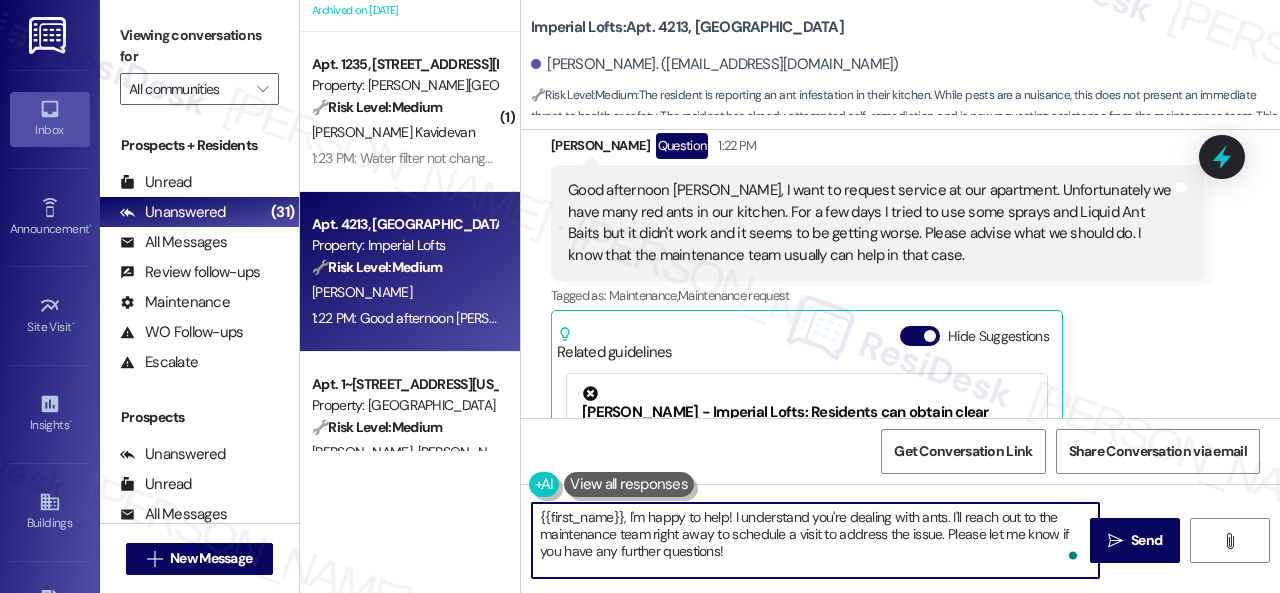 drag, startPoint x: 754, startPoint y: 546, endPoint x: 444, endPoint y: 457, distance: 322.52286 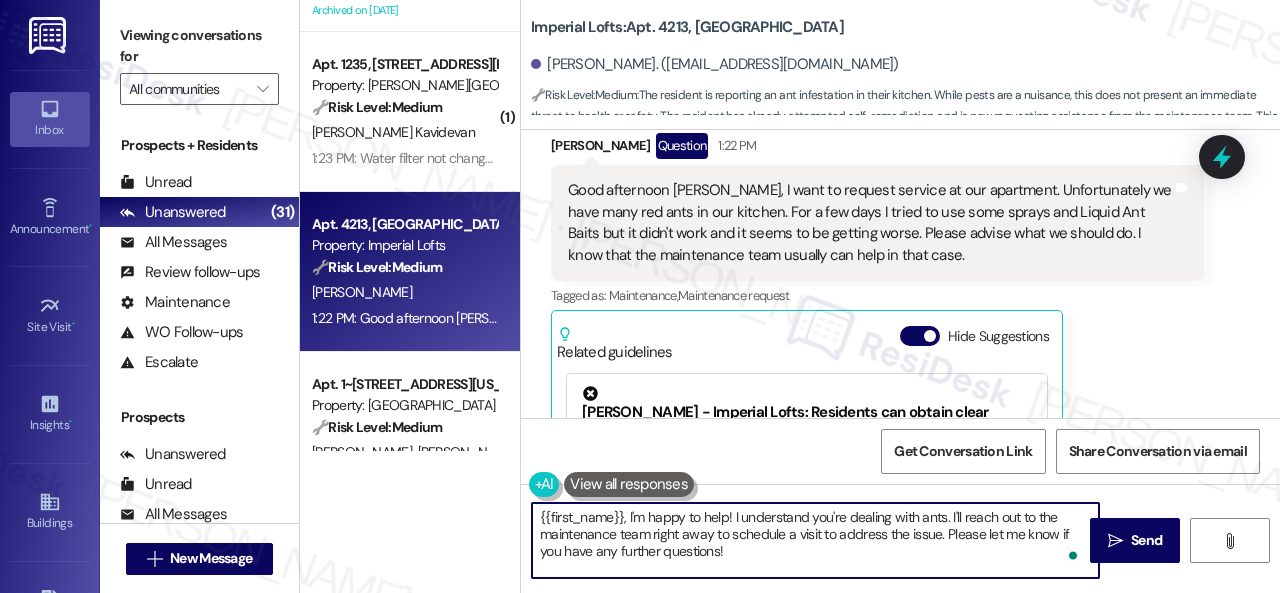click on "( 1 ) Apt. 12103, 12501 Broadway St Property: Avenues at Shadow Creek 🔧  Risk Level:  Medium The resident is simply confirming the completion of a work order. This is a routine follow-up and does not indicate any urgent issues or dissatisfaction. S. Villanueva A. Villanueva S. Villanueva 1:39 PM: Y 1:39 PM: Y ( 1 ) Apt. 08W02, 9 Candlelight Dr Property: The Candles 🔧  Risk Level:  Medium The message is a follow-up on a completed work order, and the resident confirms satisfaction. This indicates a successful resolution and routine communication. J. Wickenhauser 1:30 PM: Yeah 1:30 PM: Yeah ( 1 ) Apt. 3103, 6855 S Mason Rd Property: Waterstone at Cinco Ranch 🔧  Risk Level:  Medium The resident indicates that a previously submitted work order has not been started. This is a non-urgent maintenance issue that requires follow-up to ensure timely resolution. N. Olivares J. Olivares 1:28 PM: We placed a work order Monday, July 21, and the work order has yet to be started or completed: Archived on 09/25/2024 (" at bounding box center (790, 296) 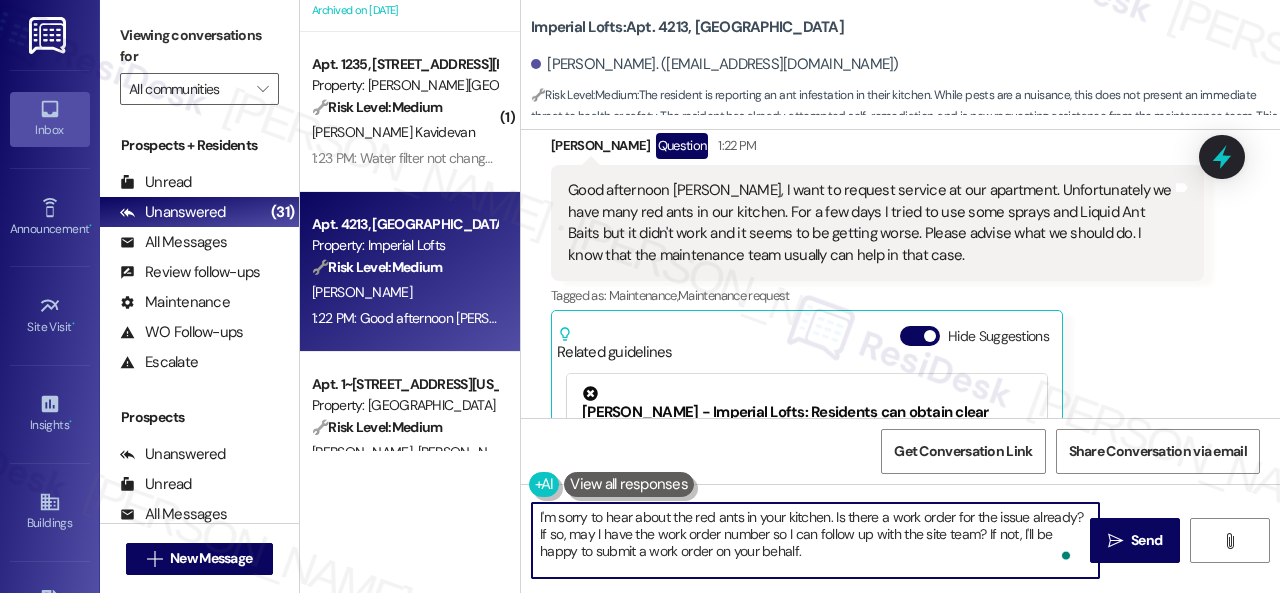 scroll, scrollTop: 68, scrollLeft: 0, axis: vertical 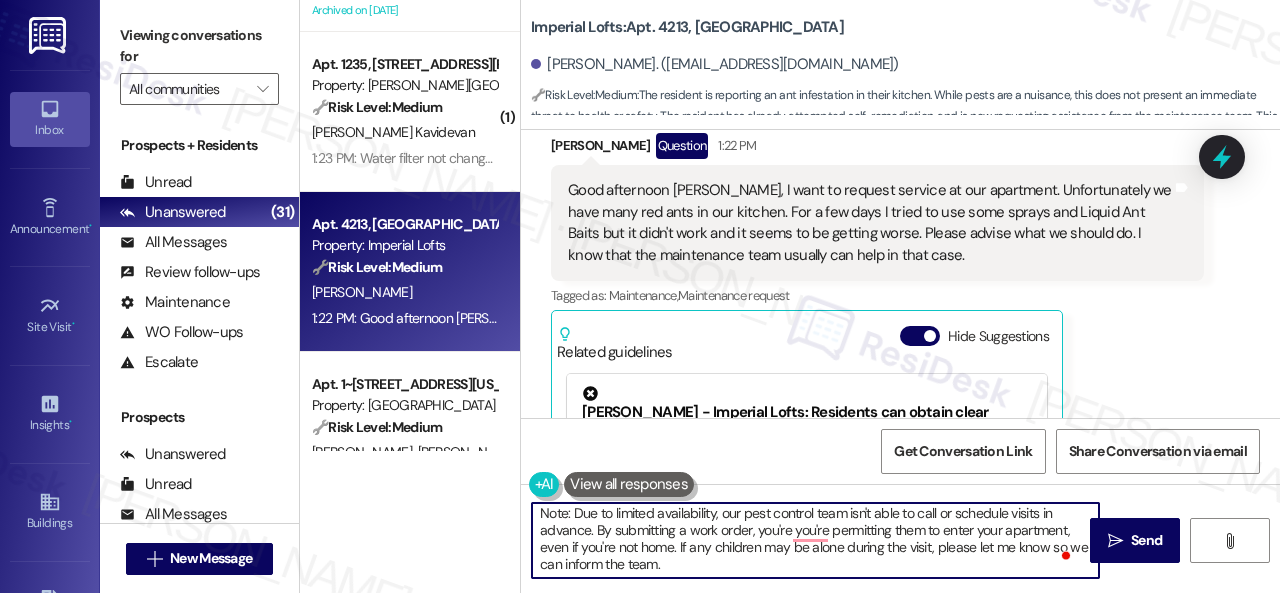 click on "I'm sorry to hear about the red ants in your kitchen. Is there a work order for the issue already? If so, may I have the work order number so I can follow up with the site team? If not, I'll be happy to submit a work order on your behalf.
Note: Due to limited availability, our pest control team isn't able to call or schedule visits in advance. By submitting a work order, you're you're permitting them to enter your apartment, even if you're not home. If any children may be alone during the visit, please let me know so we can inform the team." at bounding box center [815, 540] 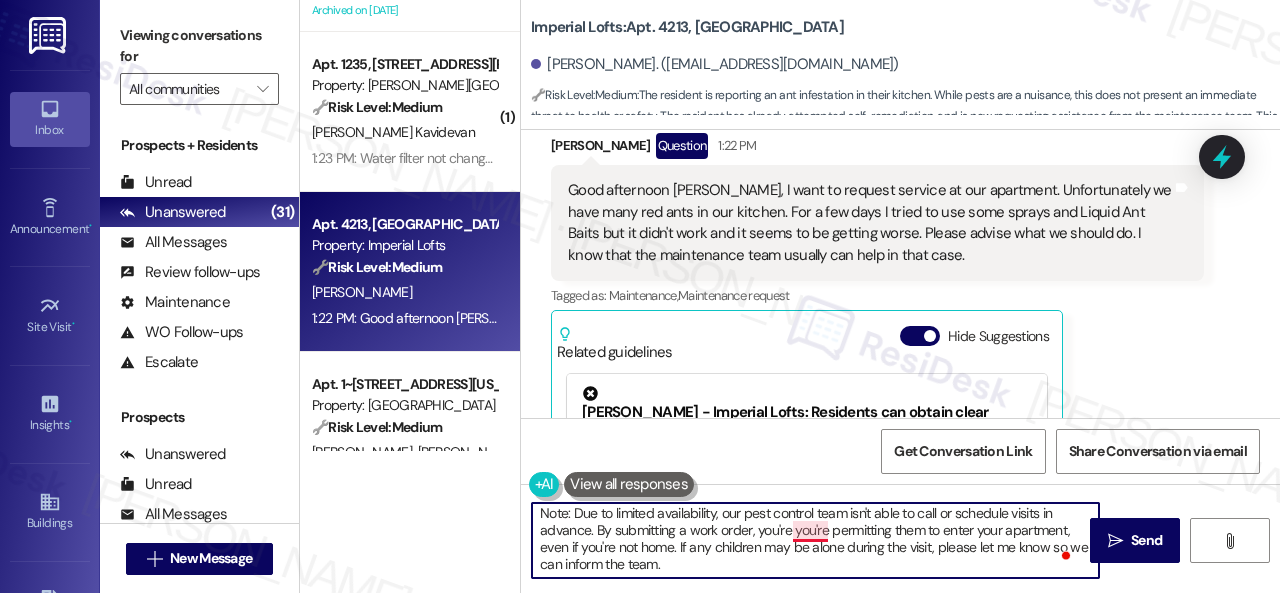 click on "I'm sorry to hear about the red ants in your kitchen. Is there a work order for the issue already? If so, may I have the work order number so I can follow up with the site team? If not, I'll be happy to submit a work order on your behalf.
Note: Due to limited availability, our pest control team isn't able to call or schedule visits in advance. By submitting a work order, you're you're permitting them to enter your apartment, even if you're not home. If any children may be alone during the visit, please let me know so we can inform the team." at bounding box center [815, 540] 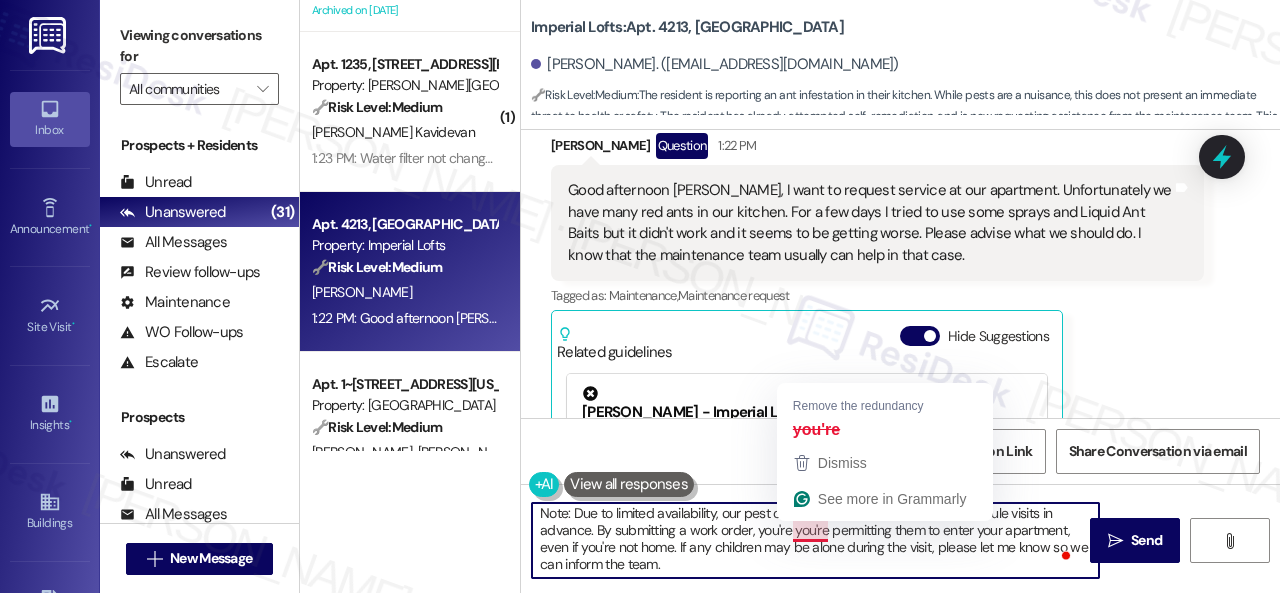 click on "I'm sorry to hear about the red ants in your kitchen. Is there a work order for the issue already? If so, may I have the work order number so I can follow up with the site team? If not, I'll be happy to submit a work order on your behalf.
Note: Due to limited availability, our pest control team isn't able to call or schedule visits in advance. By submitting a work order, you're you're permitting them to enter your apartment, even if you're not home. If any children may be alone during the visit, please let me know so we can inform the team." at bounding box center [815, 540] 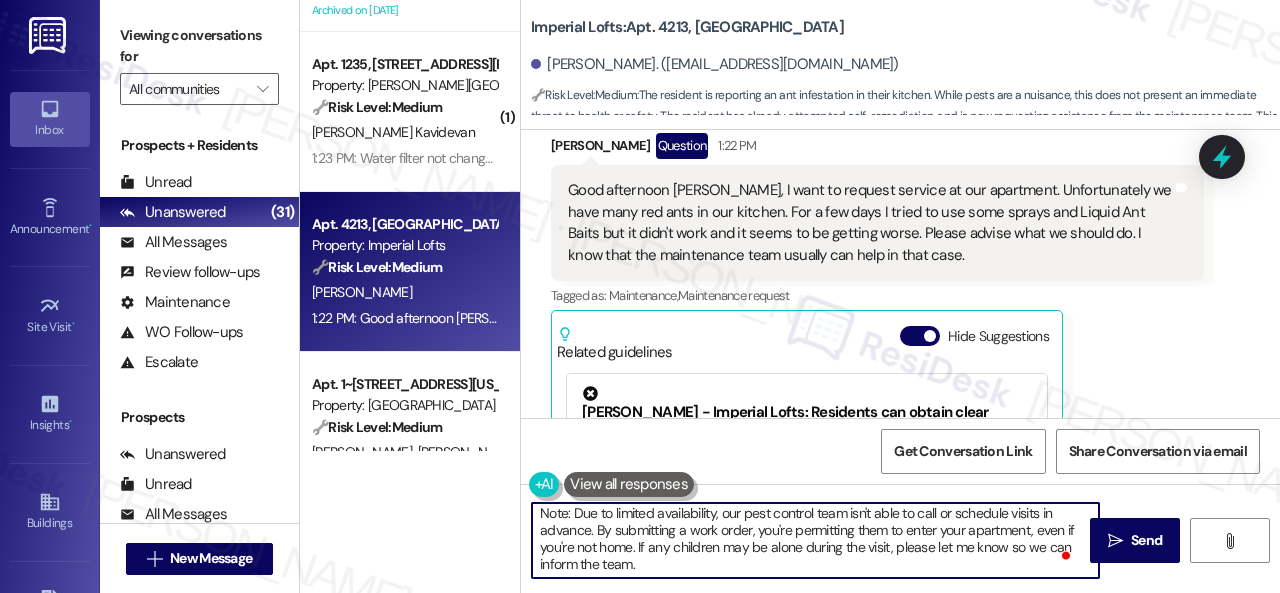 scroll, scrollTop: 0, scrollLeft: 0, axis: both 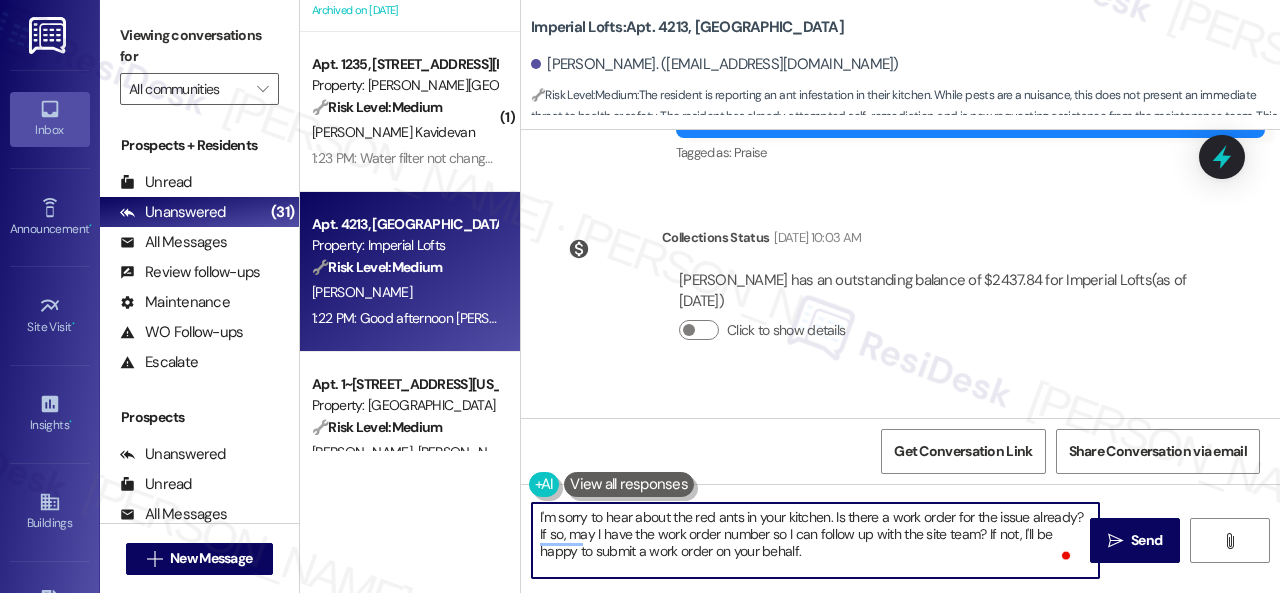 click on "I'm sorry to hear about the red ants in your kitchen. Is there a work order for the issue already? If so, may I have the work order number so I can follow up with the site team? If not, I'll be happy to submit a work order on your behalf.
Note: Due to limited availability, our pest control team isn't able to call or schedule visits in advance. By submitting a work order, you're permitting them to enter your apartment, even if you're not home. If any children may be alone during the visit, please let me know so we can inform the team." at bounding box center (815, 540) 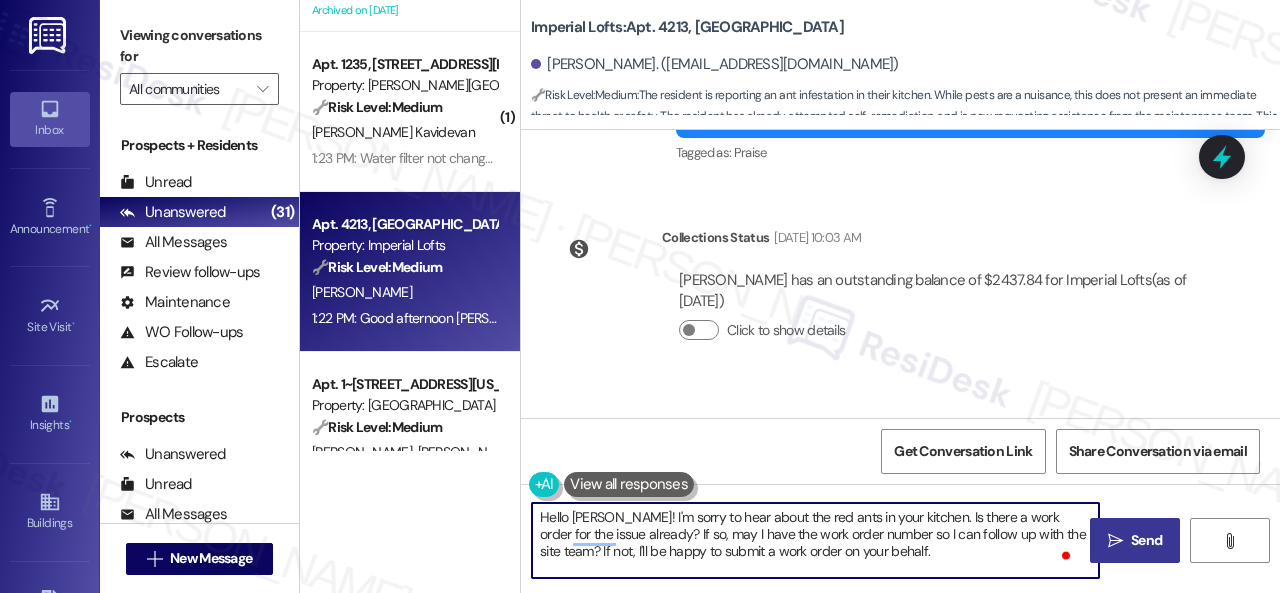 type on "Hello Maciej! I'm sorry to hear about the red ants in your kitchen. Is there a work order for the issue already? If so, may I have the work order number so I can follow up with the site team? If not, I'll be happy to submit a work order on your behalf.
Note: Due to limited availability, our pest control team isn't able to call or schedule visits in advance. By submitting a work order, you're permitting them to enter your apartment, even if you're not home. If any children may be alone during the visit, please let me know so we can inform the team." 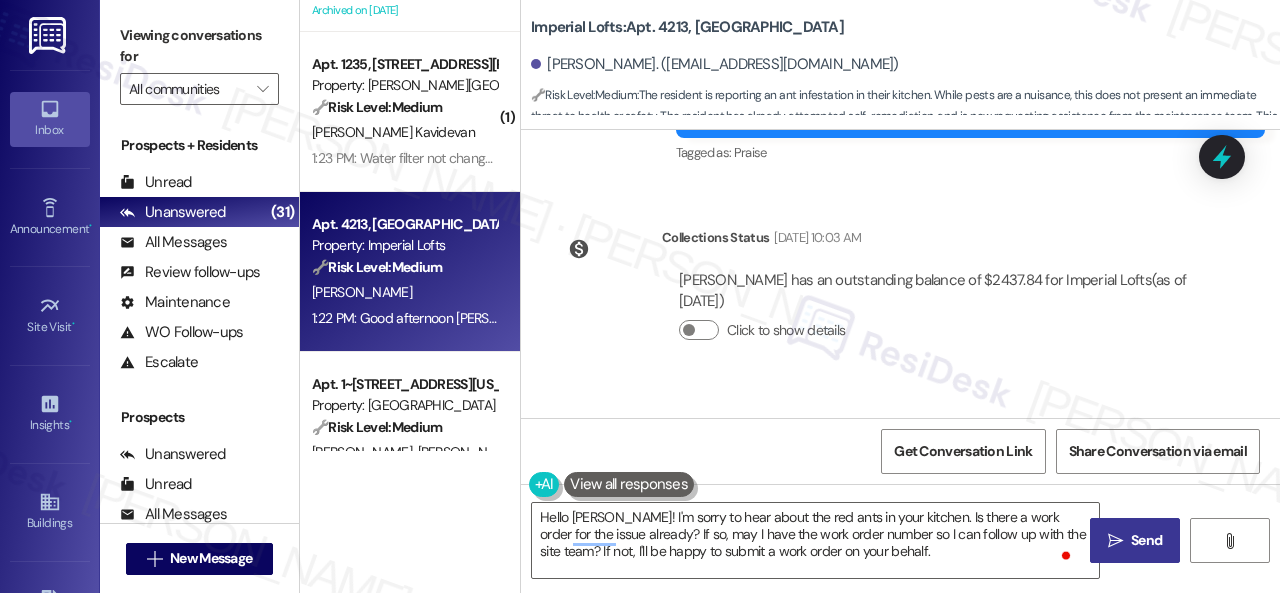 click on " Send" at bounding box center [1135, 540] 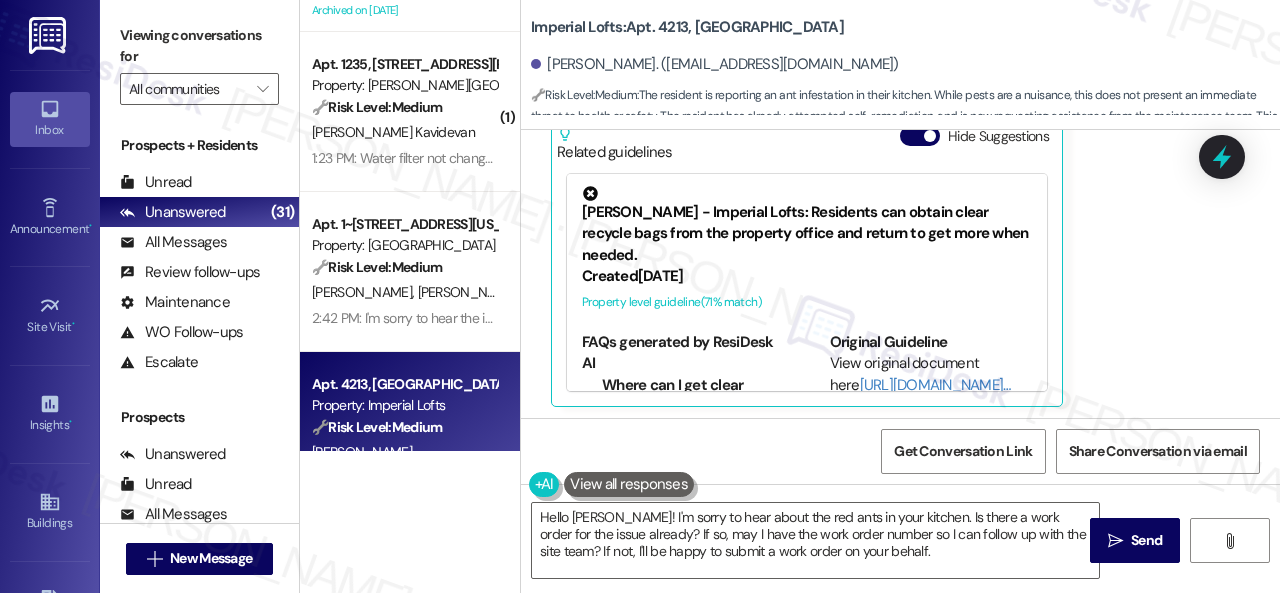 click on "[PERSON_NAME] Question 1:22 PM Good afternoon [PERSON_NAME], I want to request service at our apartment. Unfortunately we have many red ants in our kitchen. For a few days I tried to use some sprays and Liquid Ant Baits but it didn't work and it seems to be getting worse. Please advise what we should do. I know that the maintenance team usually can help in that case. Tags and notes Tagged as:   Maintenance ,  Click to highlight conversations about Maintenance Maintenance request Click to highlight conversations about Maintenance request  Related guidelines Hide Suggestions [PERSON_NAME] - Imperial Lofts: Residents can obtain clear recycle bags from the property office and return to get more when needed. Created  [DATE] Property level guideline  ( 71 % match) FAQs generated by ResiDesk AI Where can I get clear recycle bags? You can get clear recycle bags from the office. How many clear recycle bags can I take at once? You can take a few clear recycle bags at a time from the office. Original Guideline Created   ( 70" at bounding box center (877, 170) 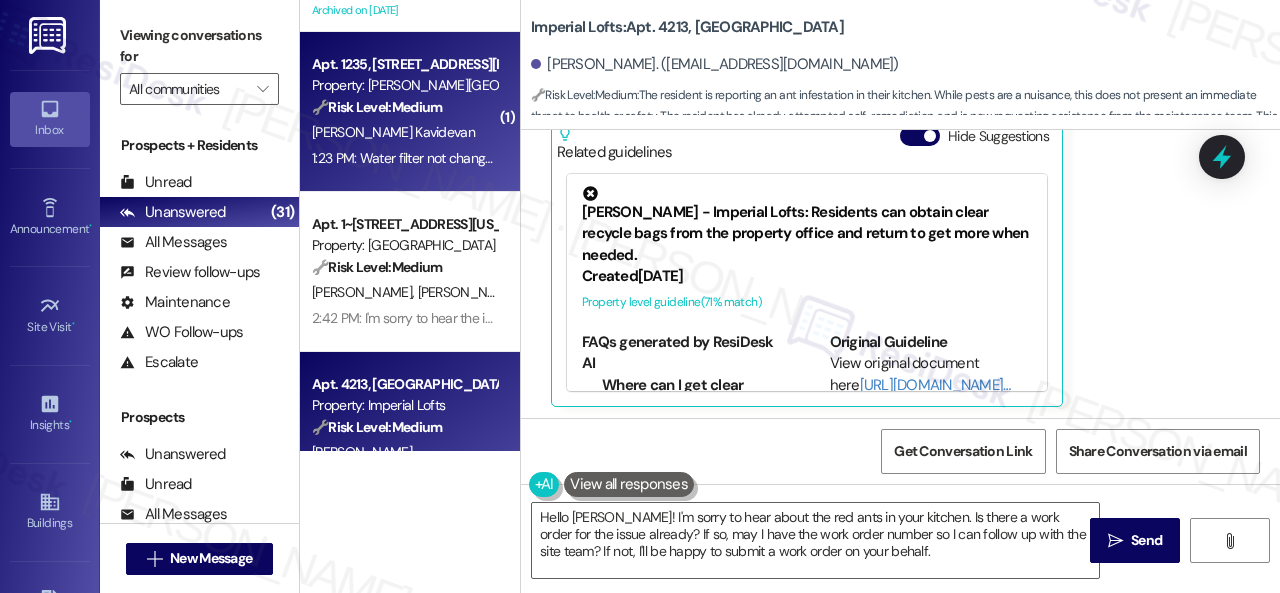 click on "1:23 PM: Water filter not changed 1:23 PM: Water filter not changed" at bounding box center (404, 158) 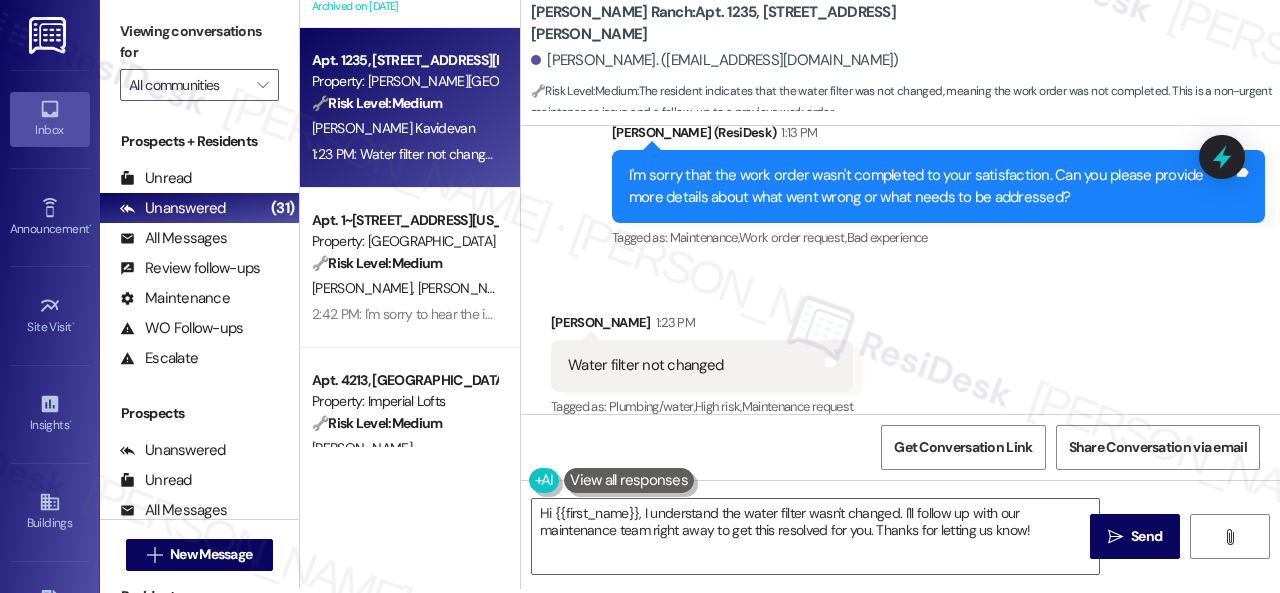 scroll, scrollTop: 6, scrollLeft: 0, axis: vertical 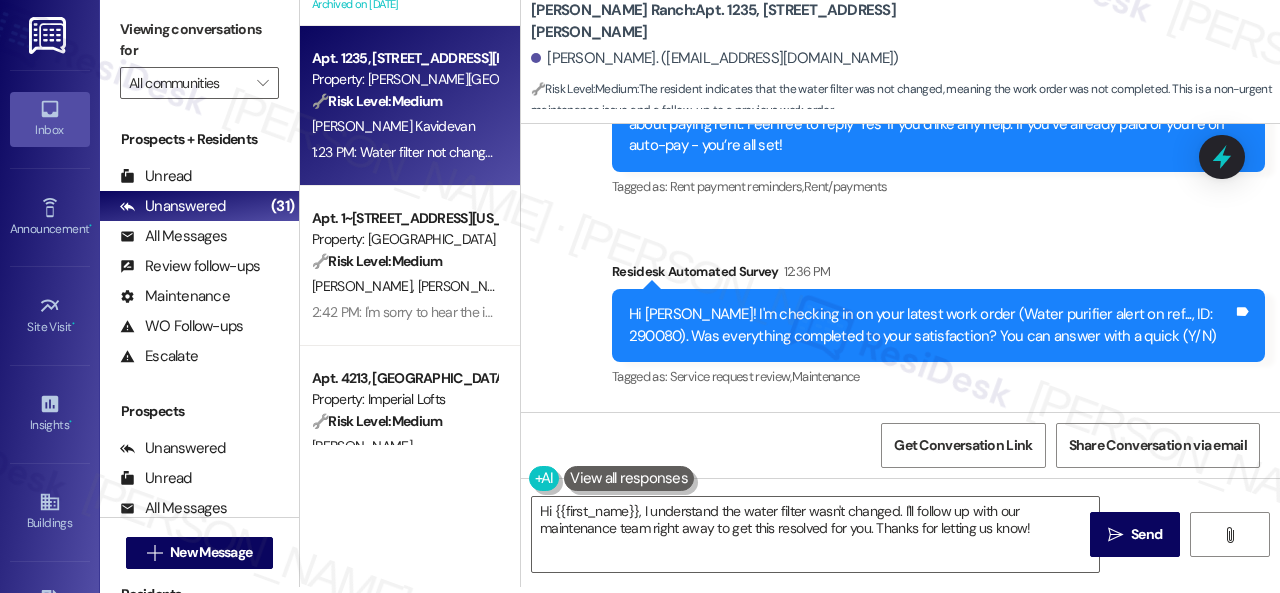 click on "Sent via SMS Sarah   (ResiDesk) Nov 27, 2024 at 2:41 PM Hi Jeevitha, the survey was for the AC vent issue. If you are having issues with your toilet, please submit a separate maintenance request using your resident portal and provide me with the work order number and I'll gladly notify the site team. I appreciate your patience, understanding, and cooperation. Thank you! Tags and notes Tagged as:   Heat or a/c ,  Click to highlight conversations about Heat or a/c Maintenance ,  Click to highlight conversations about Maintenance High risk ,  Click to highlight conversations about High risk Maintenance request Click to highlight conversations about Maintenance request Survey, sent via SMS Residesk Automated Survey Dec 05, 2024 at 1:25 PM Hi Jeevitha! I'm checking in on your latest work order (Toilet Flush harden to flush, ID: 258751). Was everything completed to your satisfaction? You can answer with a quick (Y/N) Tags and notes Tagged as:   Service request review ,  Maintenance Survey, sent via SMS Tagged as:" at bounding box center (900, -801) 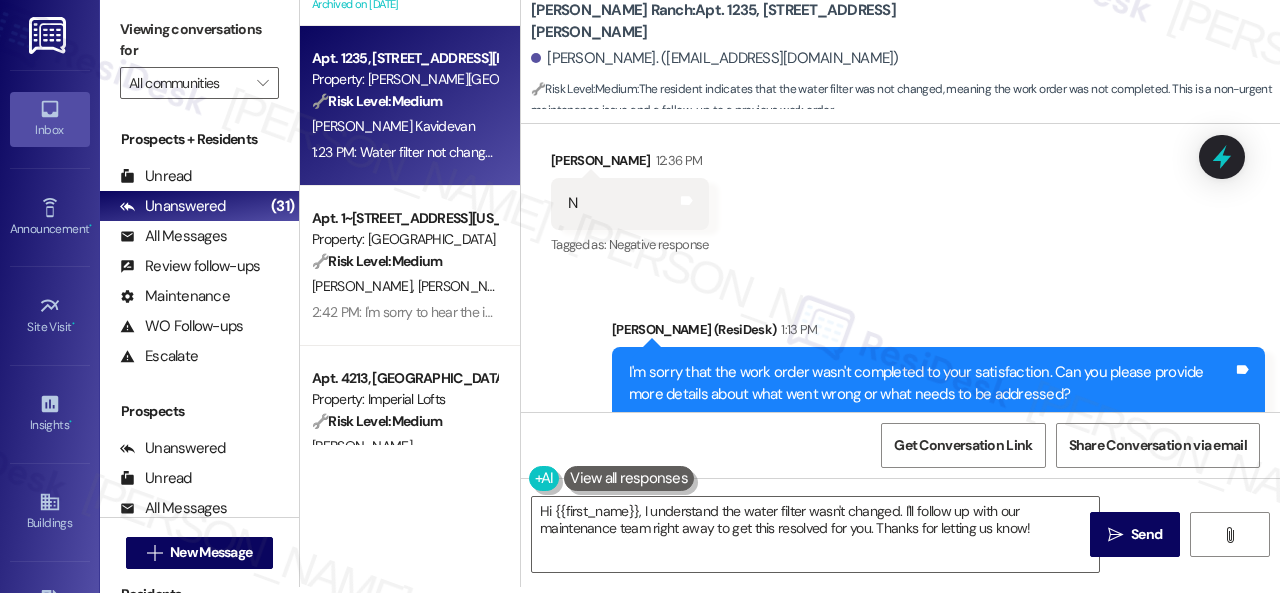 scroll, scrollTop: 3642, scrollLeft: 0, axis: vertical 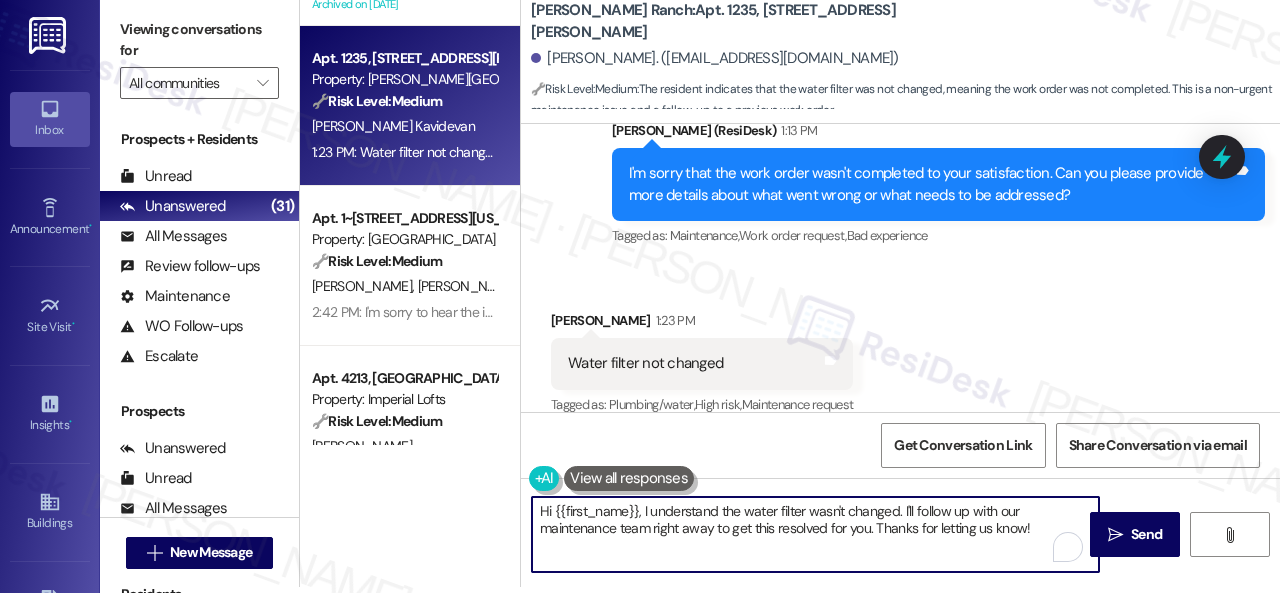 click on "( 1 ) Apt. 12103, 12501 Broadway St Property: Avenues at Shadow Creek 🔧  Risk Level:  Medium The resident is simply confirming the completion of a work order. This is a routine follow-up and does not indicate any urgent issues or dissatisfaction. S. Villanueva A. Villanueva S. Villanueva 1:39 PM: Y 1:39 PM: Y ( 1 ) Apt. 08W02, 9 Candlelight Dr Property: The Candles 🔧  Risk Level:  Medium The message is a follow-up on a completed work order, and the resident confirms satisfaction. This indicates a successful resolution and routine communication. J. Wickenhauser 1:30 PM: Yeah 1:30 PM: Yeah ( 1 ) Apt. 3103, 6855 S Mason Rd Property: Waterstone at Cinco Ranch 🔧  Risk Level:  Medium The resident indicates that a previously submitted work order has not been started. This is a non-urgent maintenance issue that requires follow-up to ensure timely resolution. N. Olivares J. Olivares 1:28 PM: We placed a work order Monday, July 21, and the work order has yet to be started or completed: Archived on 09/25/2024" at bounding box center (790, 290) 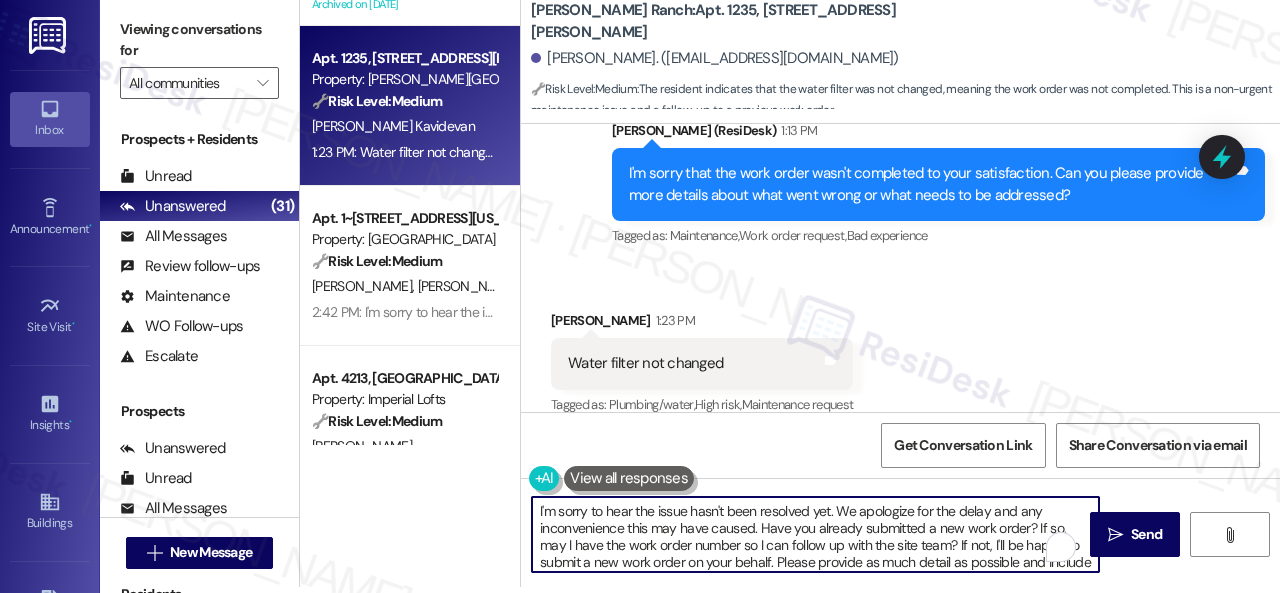 scroll, scrollTop: 102, scrollLeft: 0, axis: vertical 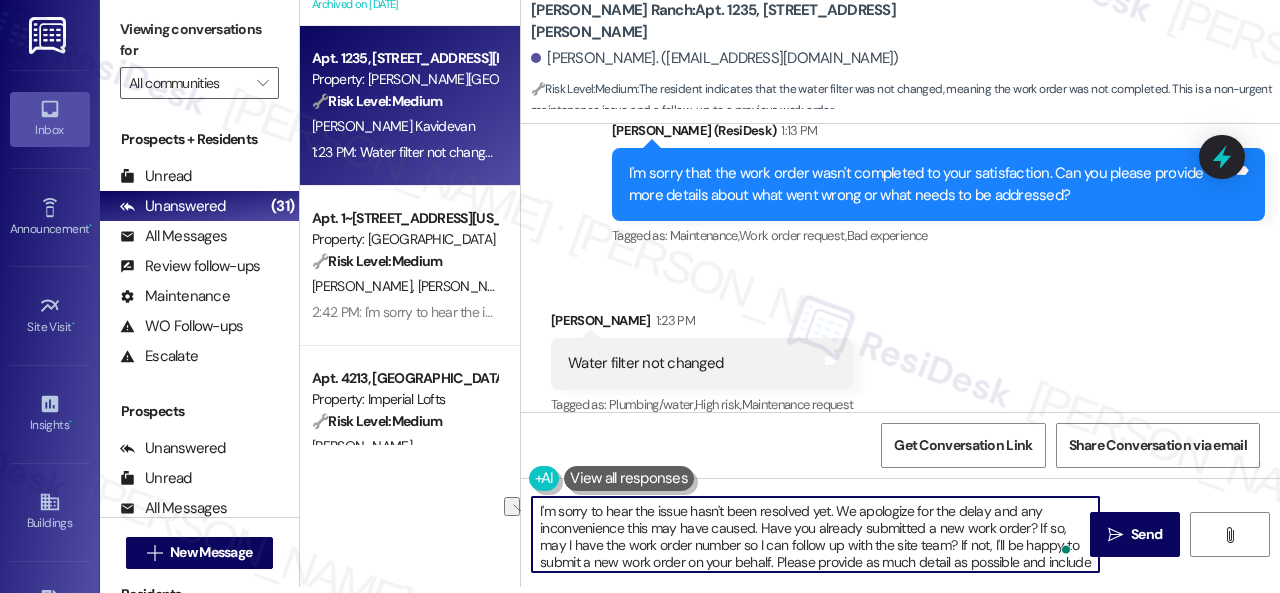 drag, startPoint x: 634, startPoint y: 504, endPoint x: 812, endPoint y: 510, distance: 178.10109 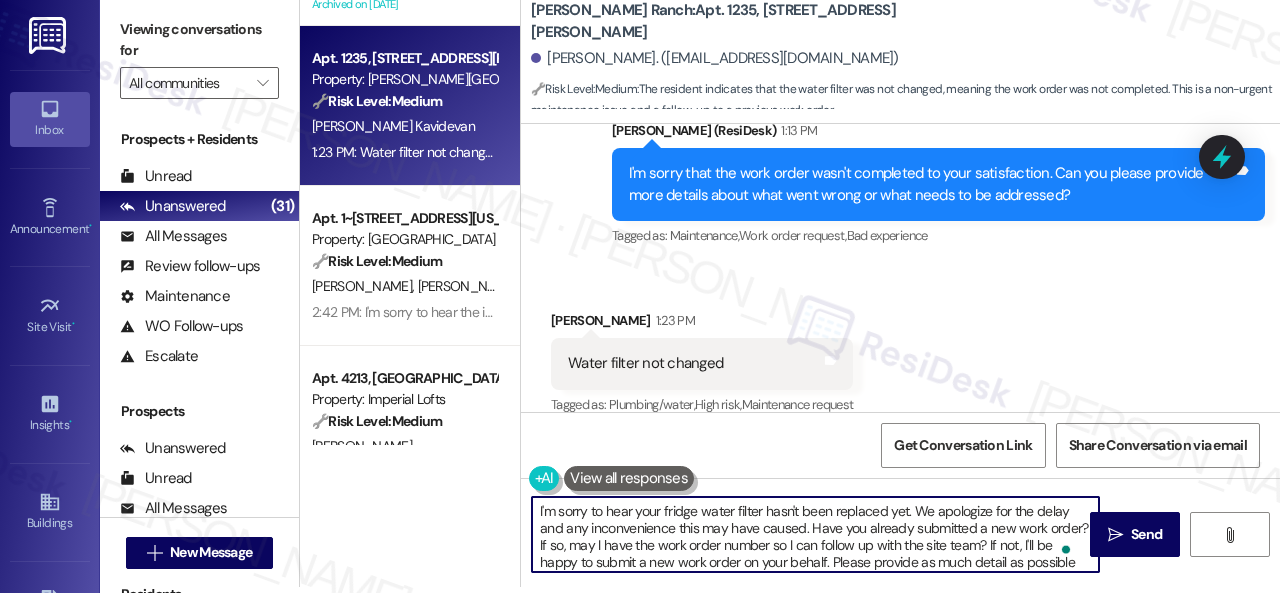 scroll, scrollTop: 52, scrollLeft: 0, axis: vertical 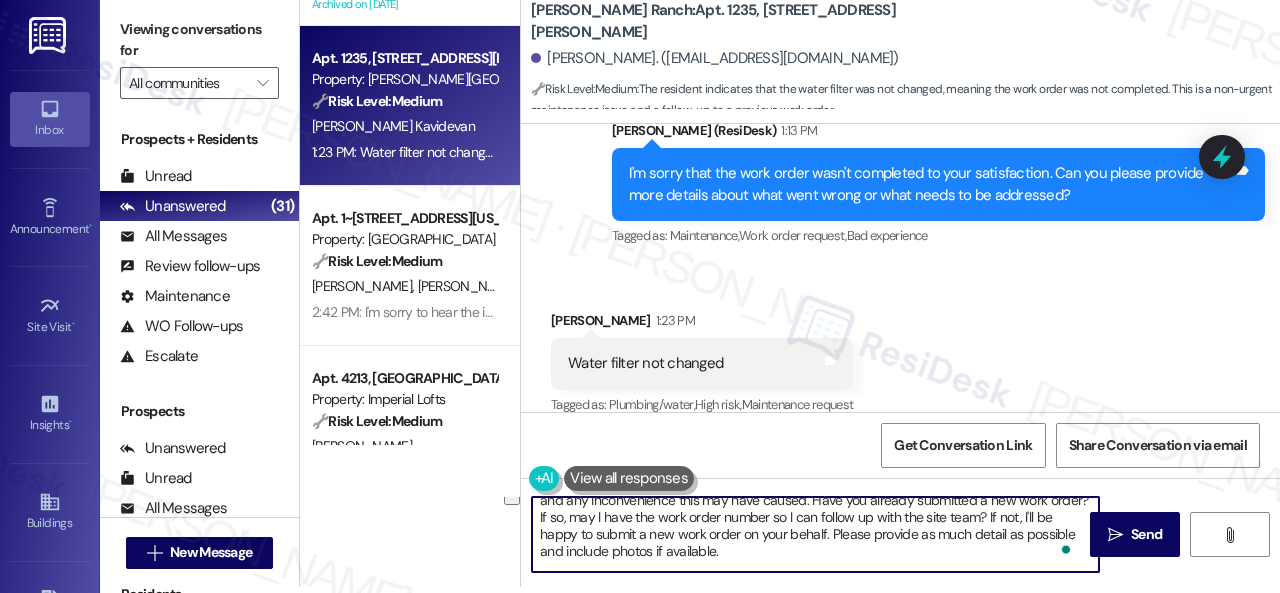 drag, startPoint x: 850, startPoint y: 564, endPoint x: 796, endPoint y: 545, distance: 57.245087 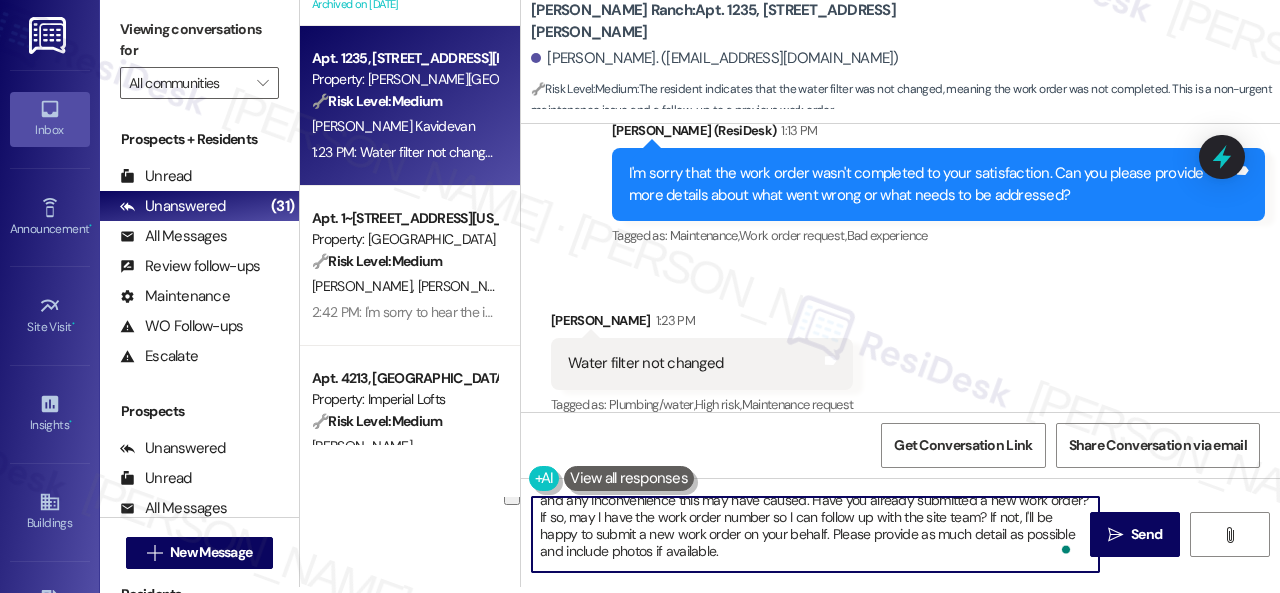 click on "I'm sorry to hear your fridge water filter hasn't been replaced yet. We apologize for the delay and any inconvenience this may have caused. Have you already submitted a new work order? If so, may I have the work order number so I can follow up with the site team? If not, I'll be happy to submit a new work order on your behalf. Please provide as much detail as possible and include photos if available.
Note: Due to limited availability, our maintenance team isn't able to call or schedule visits in advance. By submitting a work order, you're permitting them to enter your apartment, even if you're not home. If any children may be alone during the visit, please let me know so we can inform the team." at bounding box center [815, 534] 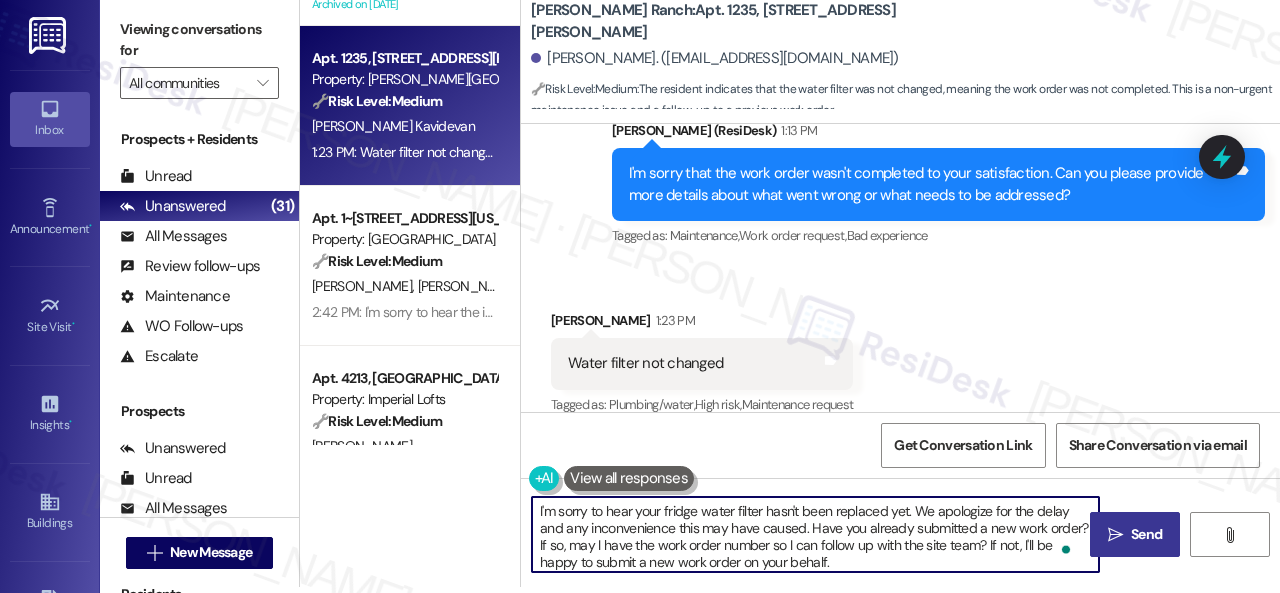 type on "I'm sorry to hear your fridge water filter hasn't been replaced yet. We apologize for the delay and any inconvenience this may have caused. Have you already submitted a new work order? If so, may I have the work order number so I can follow up with the site team? If not, I'll be happy to submit a new work order on your behalf.
Note: Due to limited availability, our maintenance team isn't able to call or schedule visits in advance. By submitting a work order, you're permitting them to enter your apartment, even if you're not home. If any children may be alone during the visit, please let me know so we can inform the team." 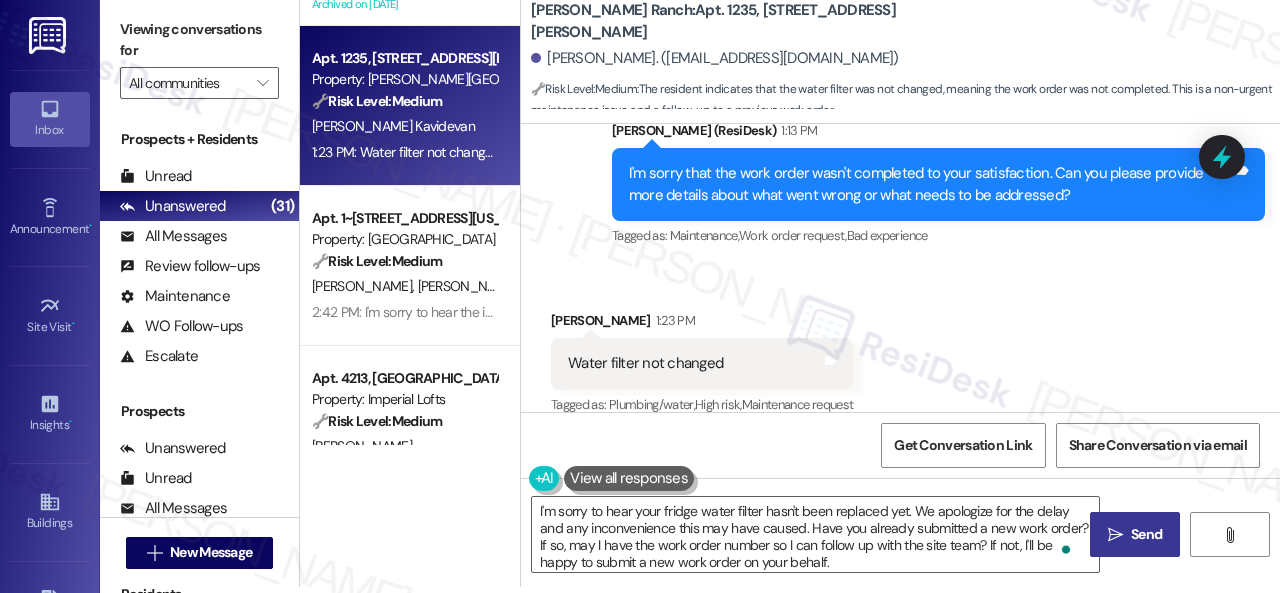 click on "Send" at bounding box center [1146, 534] 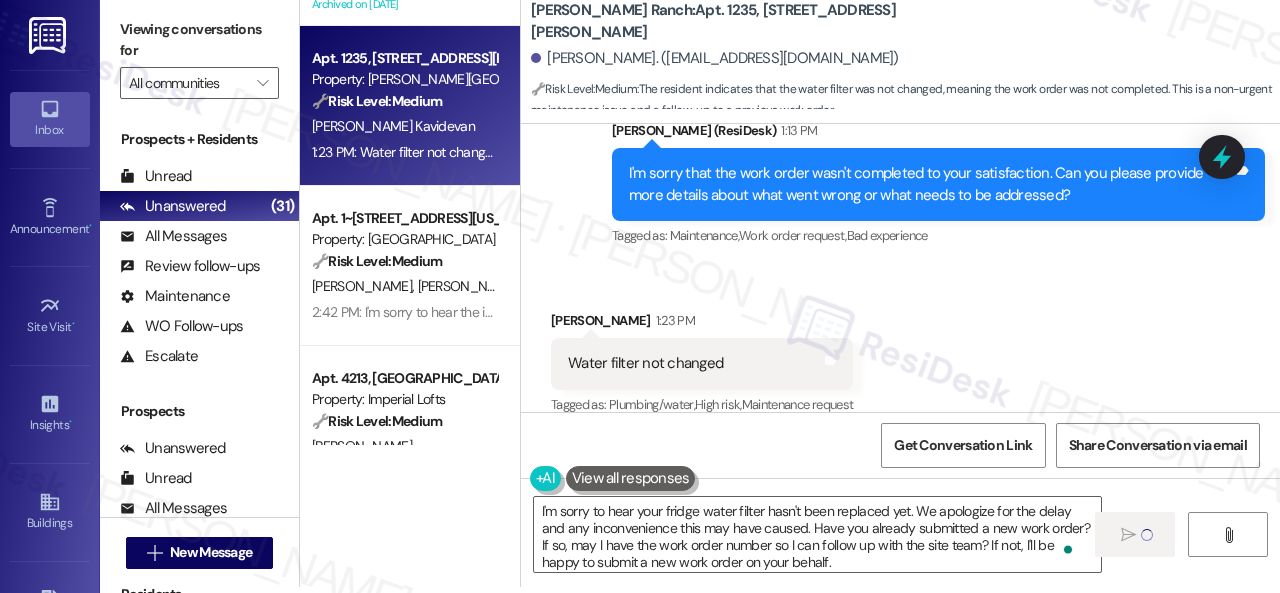 type 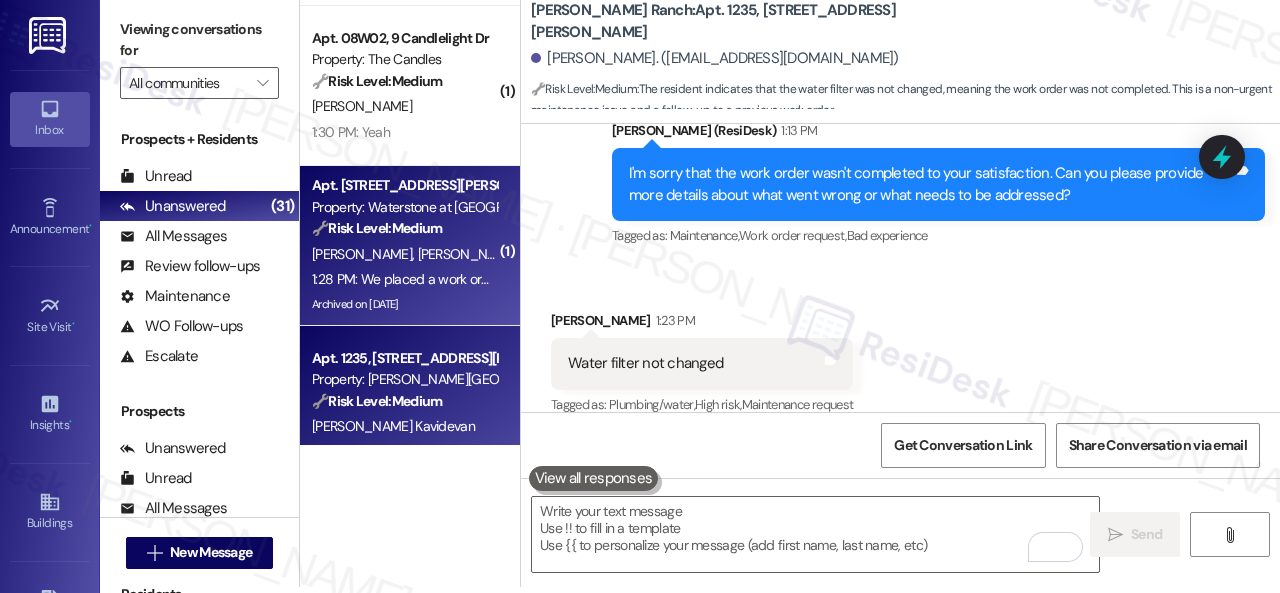 click on "N. Olivares J. Olivares" at bounding box center (404, 254) 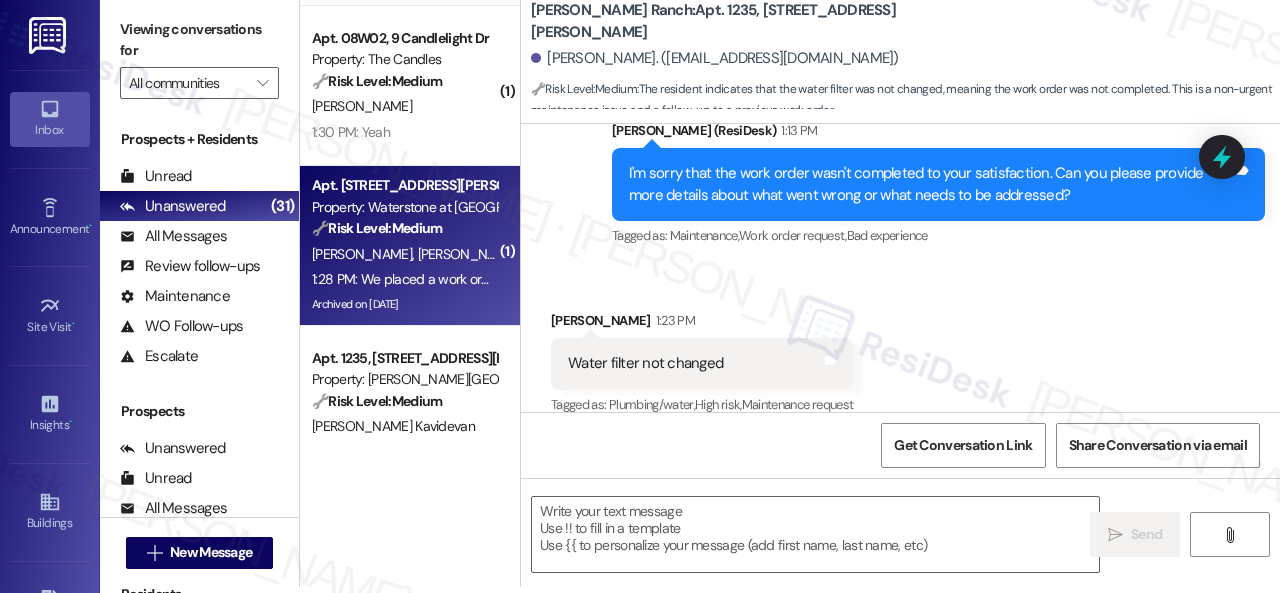 type on "Fetching suggested responses. Please feel free to read through the conversation in the meantime." 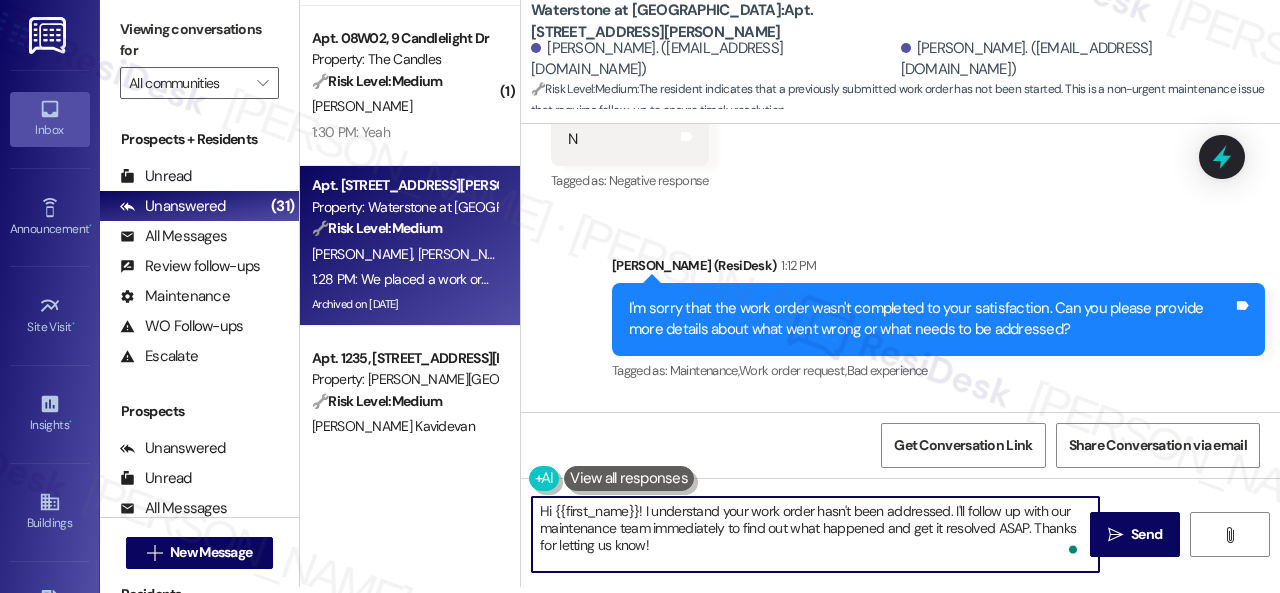 drag, startPoint x: 696, startPoint y: 552, endPoint x: 522, endPoint y: 497, distance: 182.48561 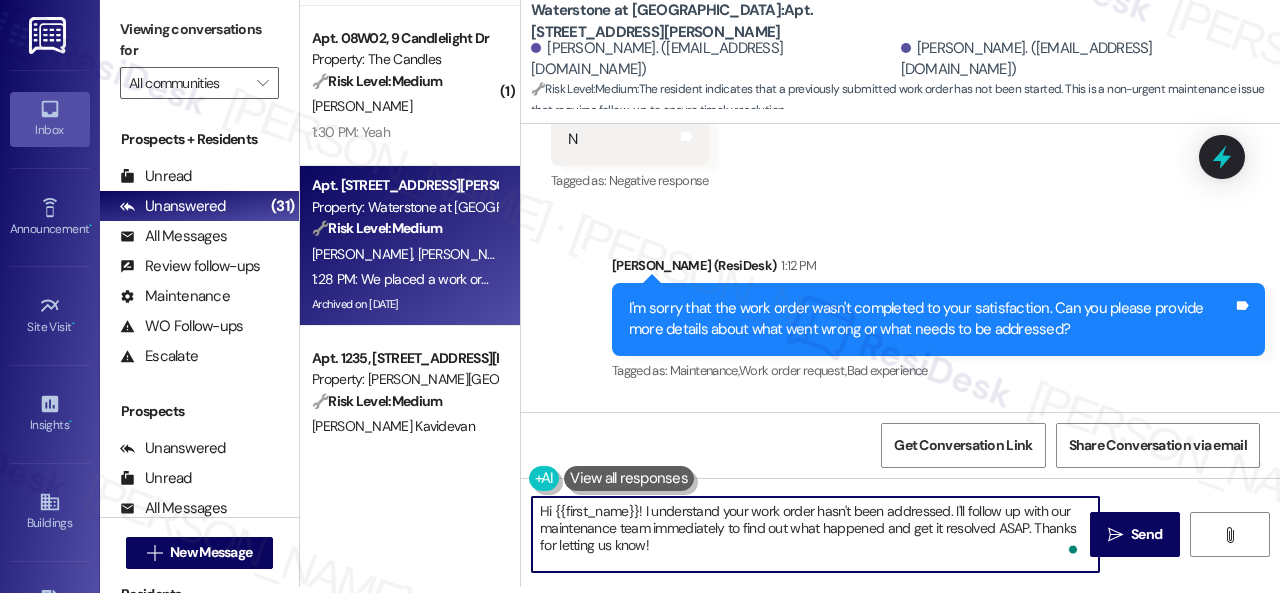 click on "Hi {{first_name}}! I understand your work order hasn't been addressed. I'll follow up with our maintenance team immediately to find out what happened and get it resolved ASAP. Thanks for letting us know!" at bounding box center (805, 534) 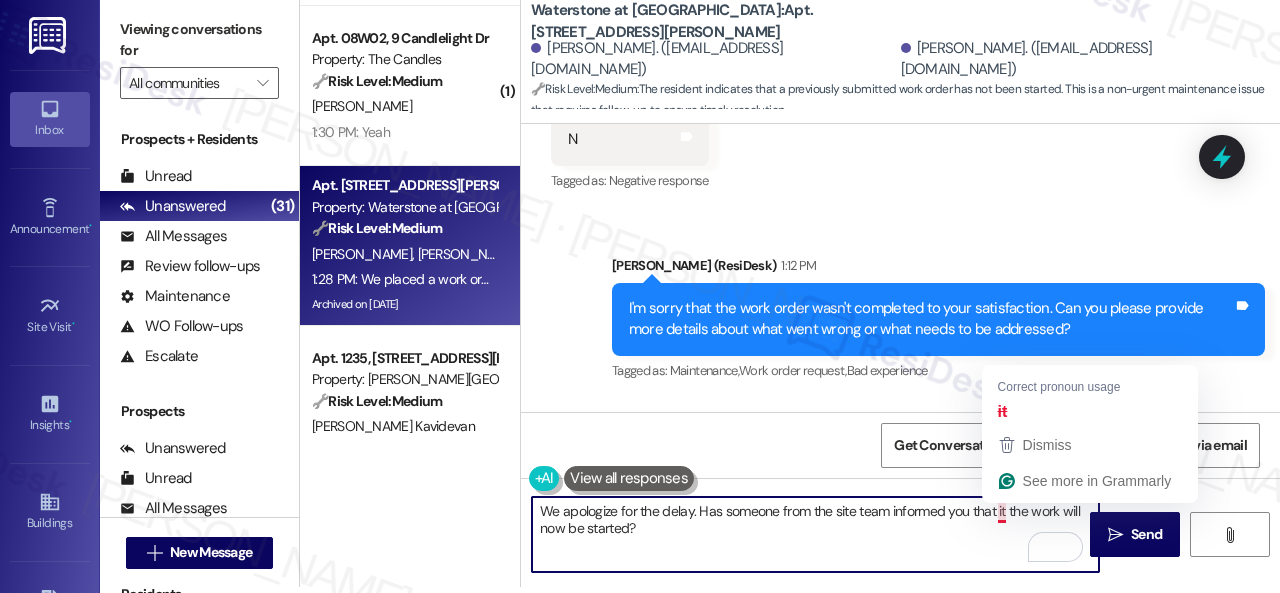 click on "We apologize for the delay. Has someone from the site team informed you that it the work will now be started?" at bounding box center [815, 534] 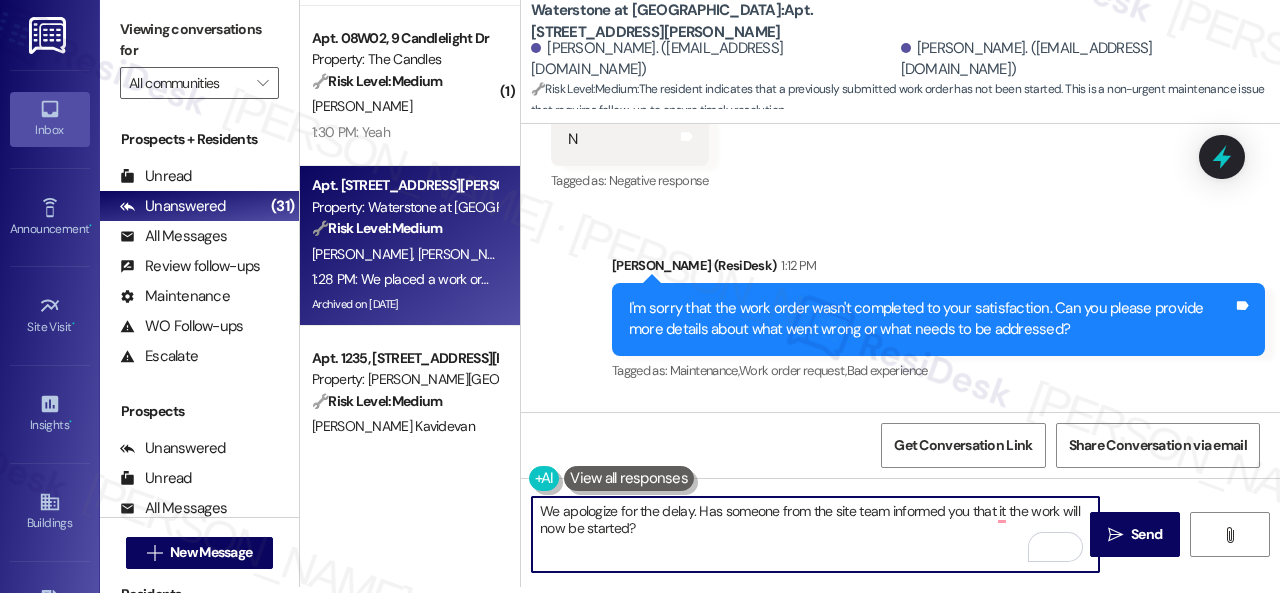 click on "We apologize for the delay. Has someone from the site team informed you that it the work will now be started?" at bounding box center [815, 534] 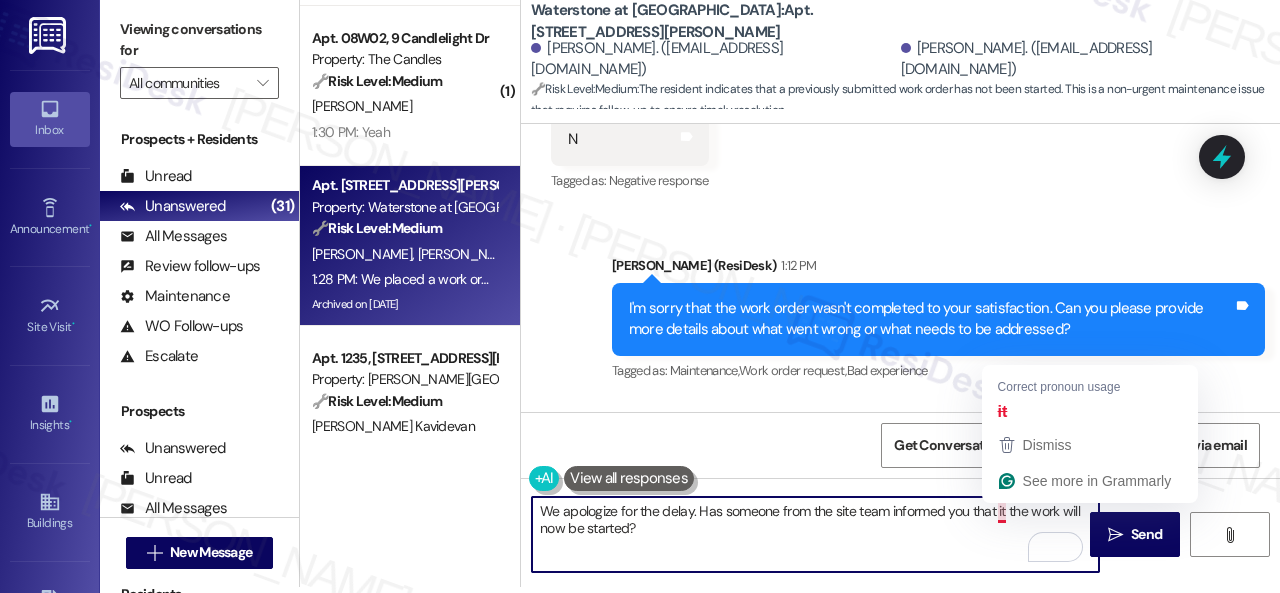 click on "We apologize for the delay. Has someone from the site team informed you that it the work will now be started?" at bounding box center [815, 534] 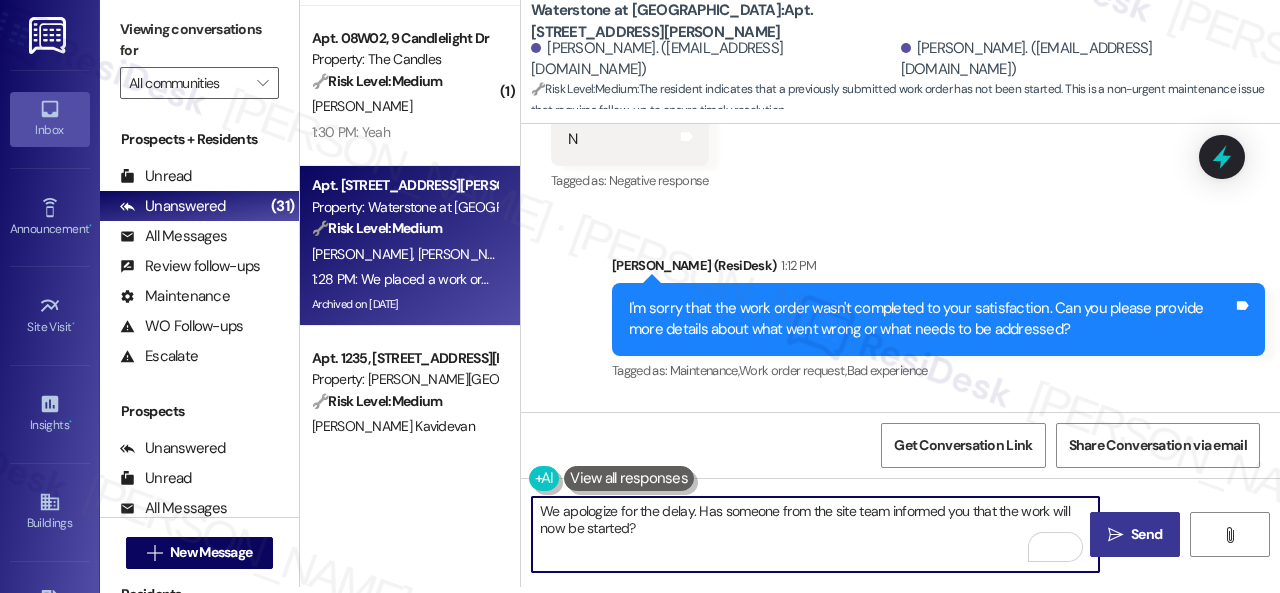 type on "We apologize for the delay. Has someone from the site team informed you that the work will now be started?" 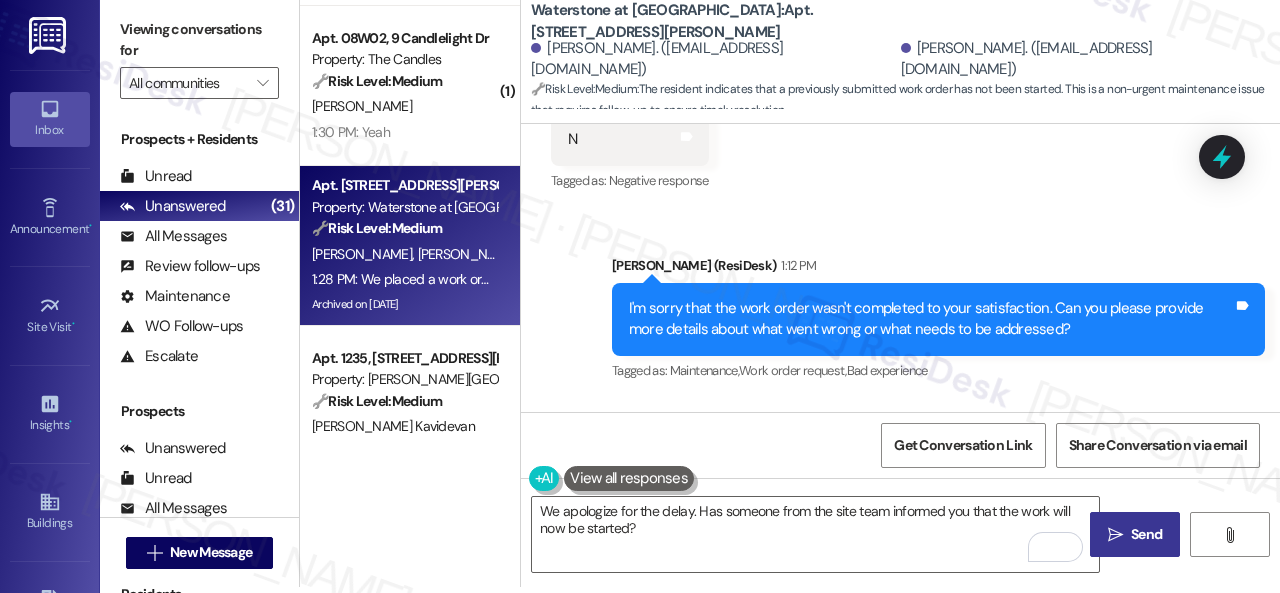 click on "Send" at bounding box center [1146, 534] 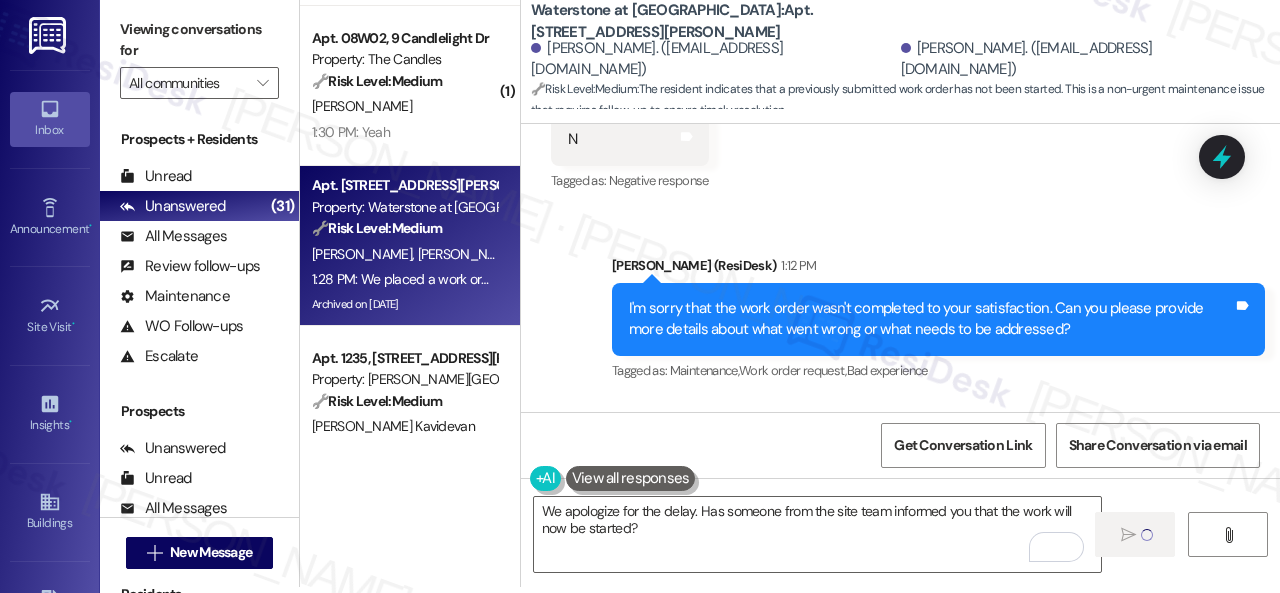type 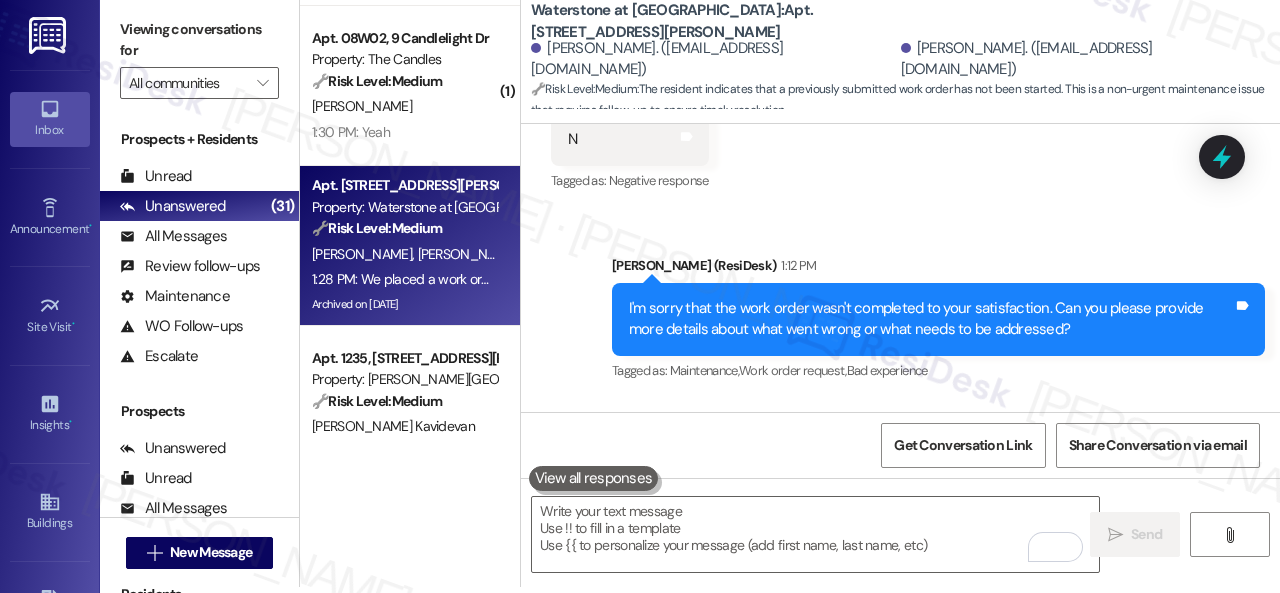 scroll, scrollTop: 0, scrollLeft: 0, axis: both 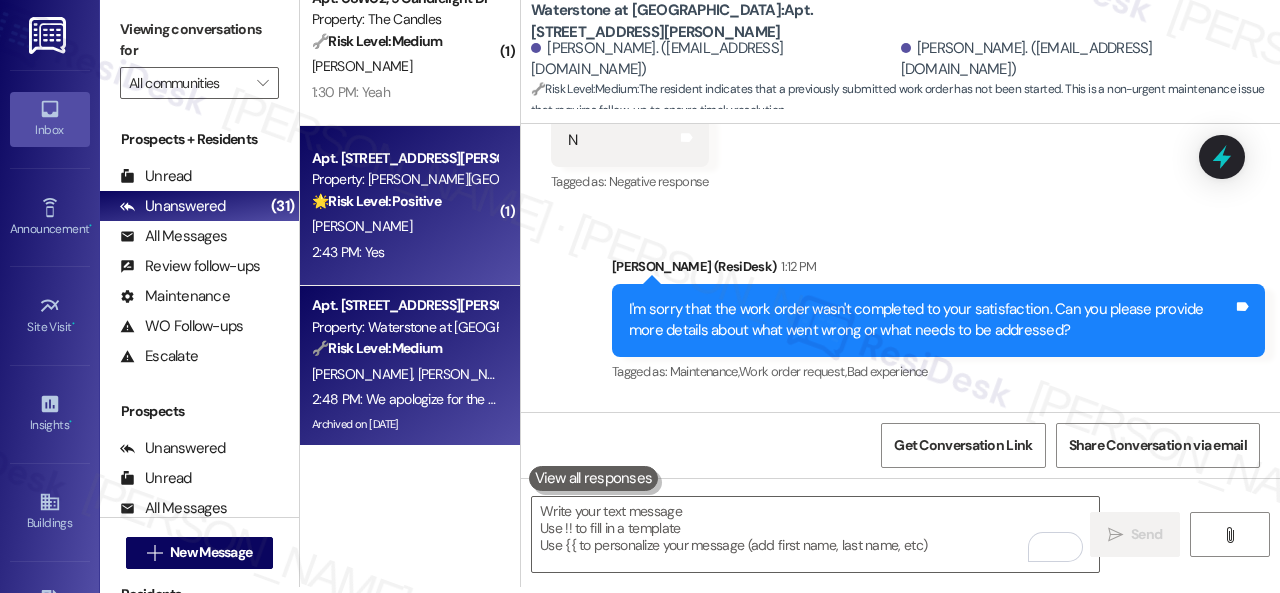 click on "S. Dinesen" at bounding box center (404, 226) 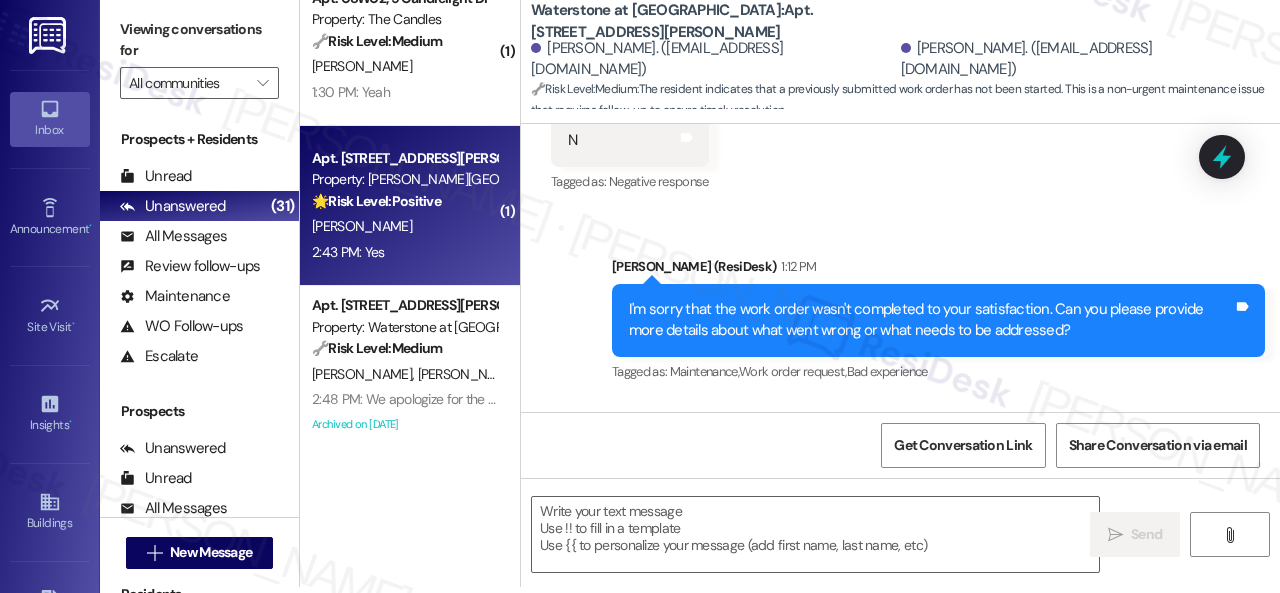 type on "Fetching suggested responses. Please feel free to read through the conversation in the meantime." 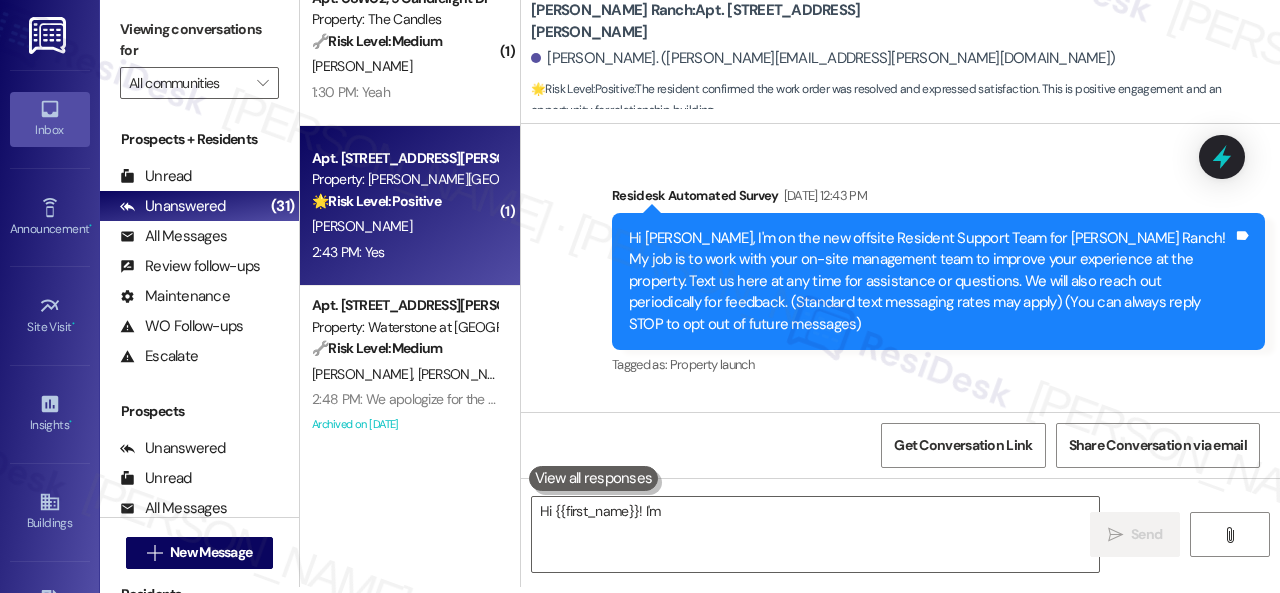 scroll, scrollTop: 0, scrollLeft: 0, axis: both 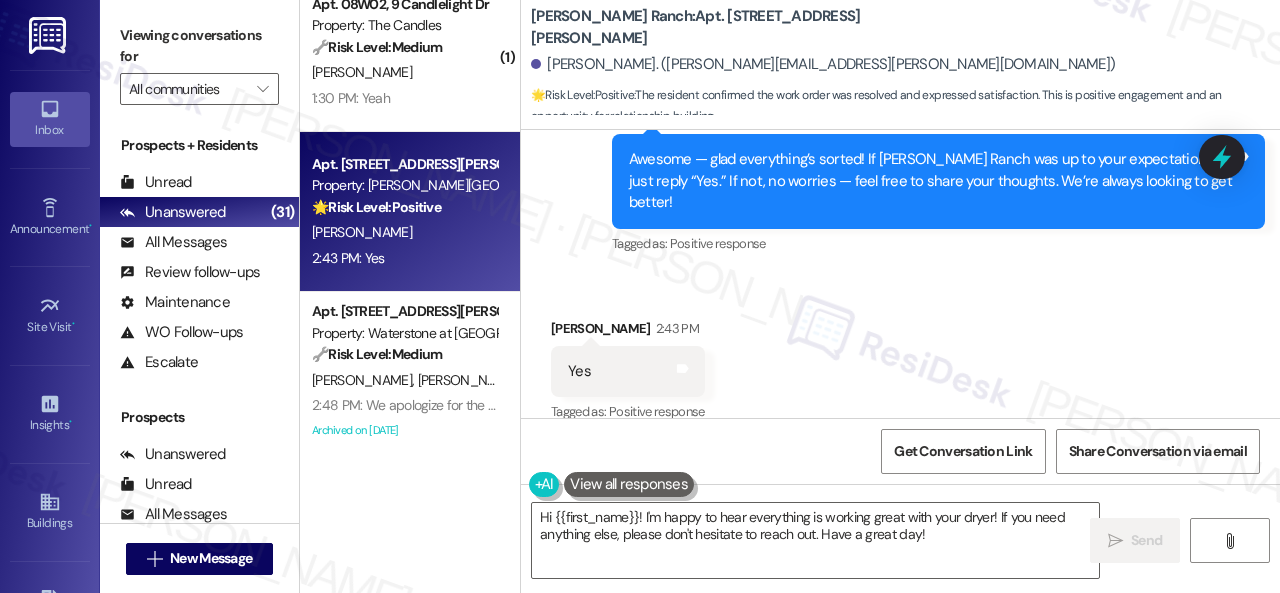click on "Sent via SMS Sarah   (ResiDesk) 1:48 PM Awesome — glad everything’s sorted! If Craig Ranch was up to your expectations, just reply “Yes.” If not, no worries — feel free to share your thoughts. We’re always looking to get better! Tags and notes Tagged as:   Positive response Click to highlight conversations about Positive response" at bounding box center [900, 167] 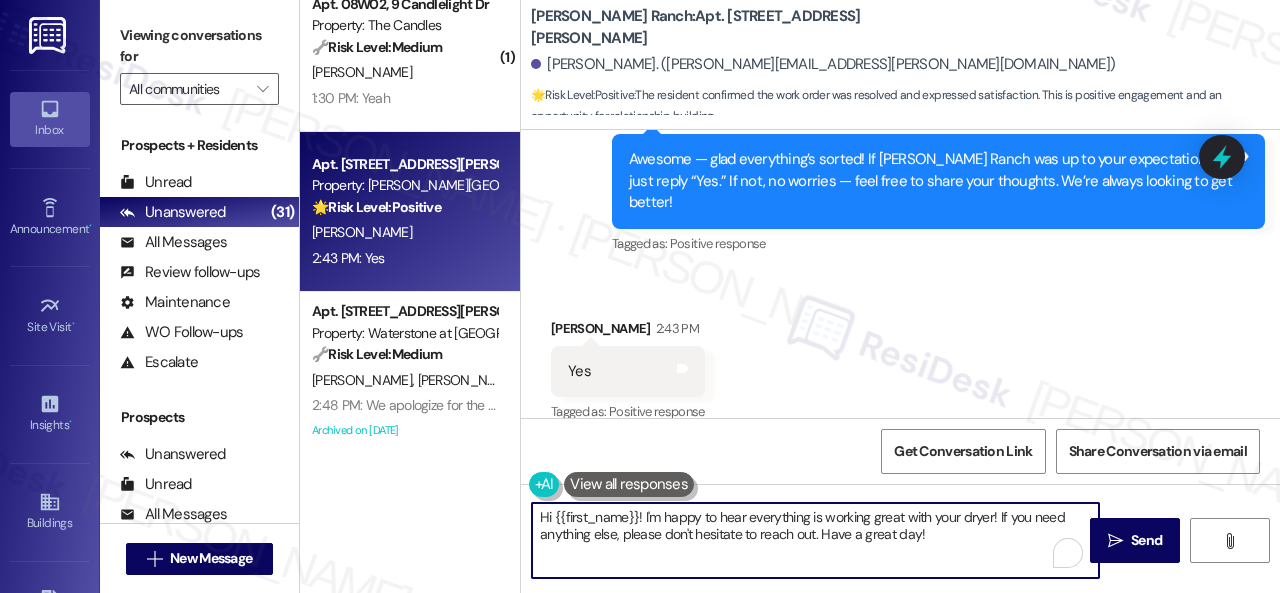 drag, startPoint x: 963, startPoint y: 529, endPoint x: 442, endPoint y: 479, distance: 523.39374 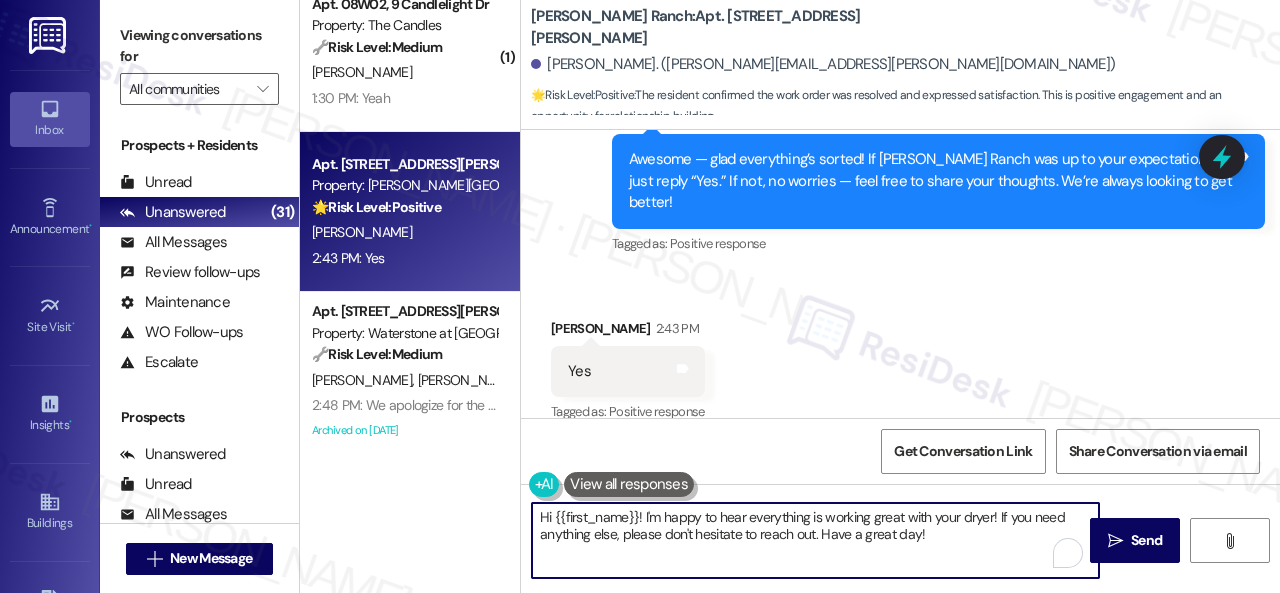 click on "( 1 ) Apt. 1116, 4101 S Custer Rd Property: Craig Ranch 🔧  Risk Level:  Medium The resident responded 'Y' to confirm that the work order was completed to their satisfaction. This indicates a successful resolution of the maintenance request and a closed loop on the issue. T. Moore 1:39 PM: Y 1:39 PM: Y ( 1 ) Apt. 12103, 12501 Broadway St Property: Avenues at Shadow Creek 🔧  Risk Level:  Medium The resident is simply confirming the completion of a work order. This is a routine follow-up and does not indicate any urgent issues or dissatisfaction. S. Villanueva A. Villanueva S. Villanueva 1:39 PM: Y 1:39 PM: Y ( 1 ) Apt. 08W02, 9 Candlelight Dr Property: The Candles 🔧  Risk Level:  Medium The message is a follow-up on a completed work order, and the resident confirms satisfaction. This indicates a successful resolution and routine communication. J. Wickenhauser 1:30 PM: Yeah 1:30 PM: Yeah Apt. 515, 4101 S Custer Rd Property: Craig Ranch 🌟  Risk Level:  Positive S. Dinesen 2:43 PM: Yes 2:43 PM: Yes" at bounding box center (790, 296) 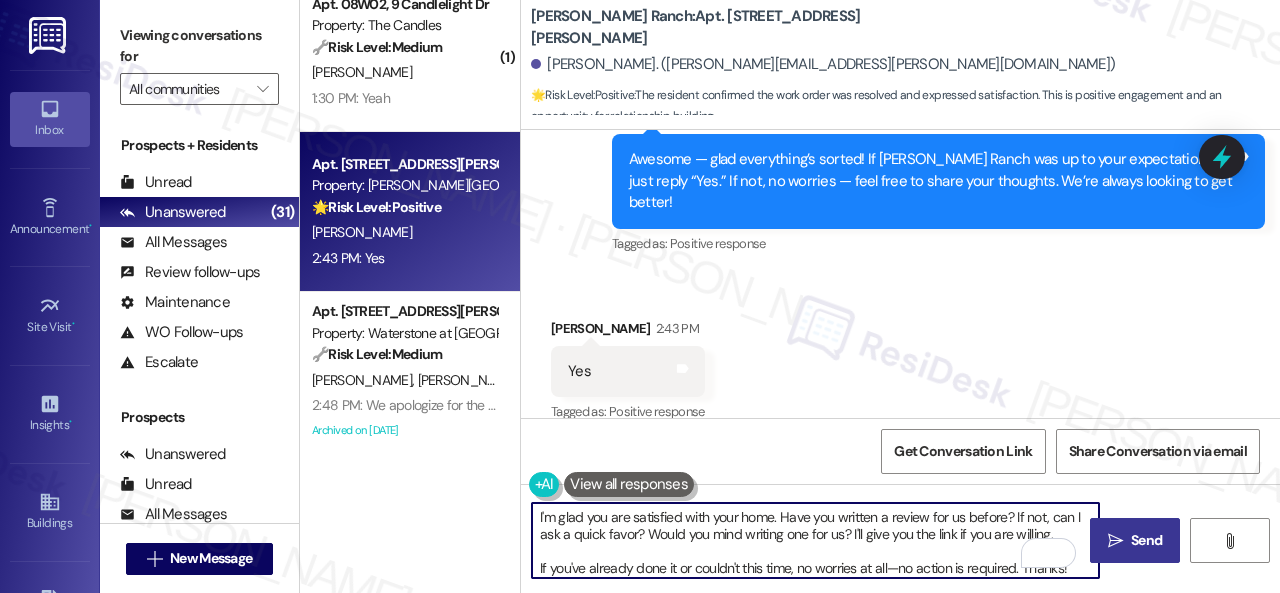 type on "I'm glad you are satisfied with your home. Have you written a review for us before? If not, can I ask a quick favor? Would you mind writing one for us? I'll give you the link if you are willing.
If you've already done it or couldn't this time, no worries at all—no action is required. Thanks!" 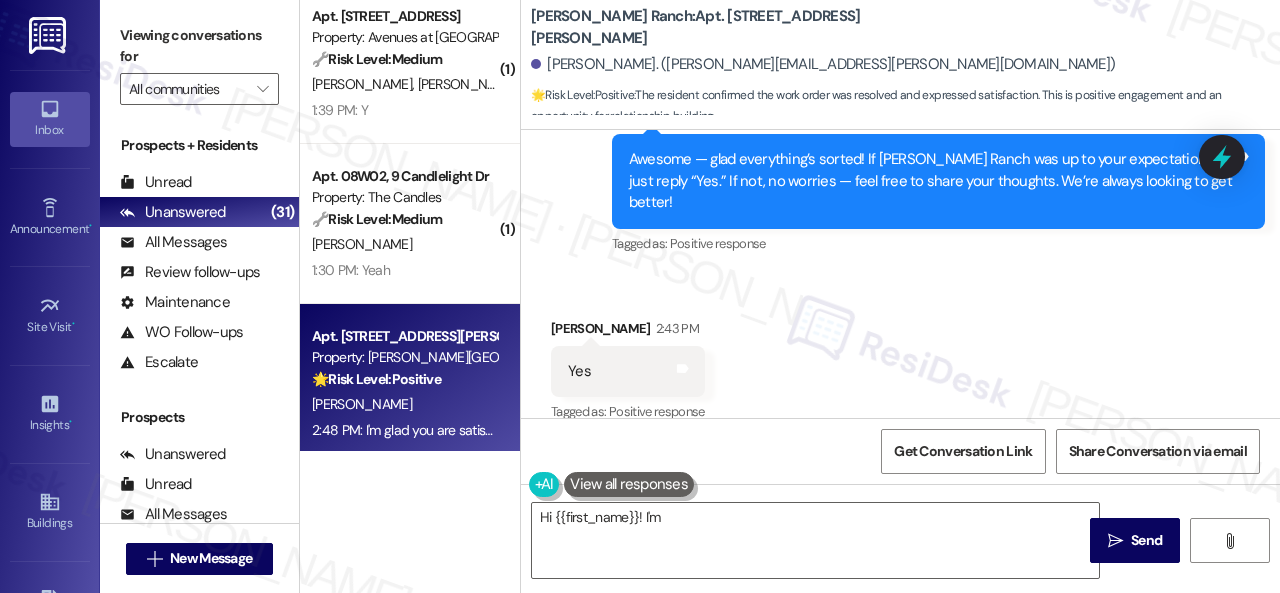 scroll, scrollTop: 3668, scrollLeft: 0, axis: vertical 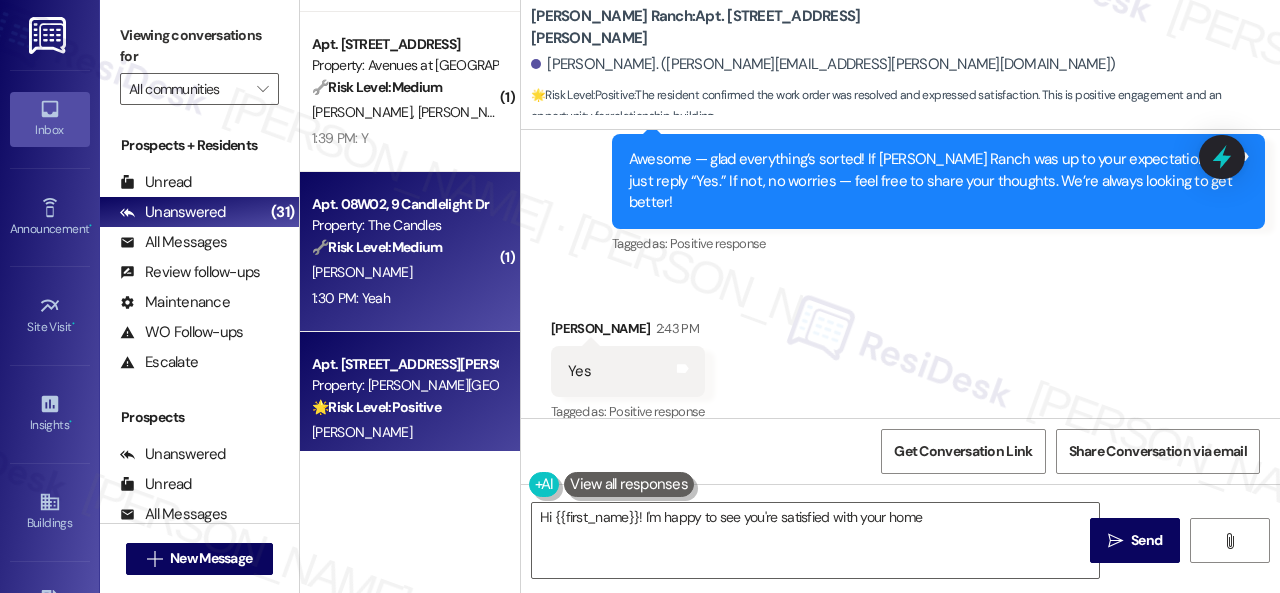 type on "Hi {{first_name}}! I'm happy to see you're satisfied with your home" 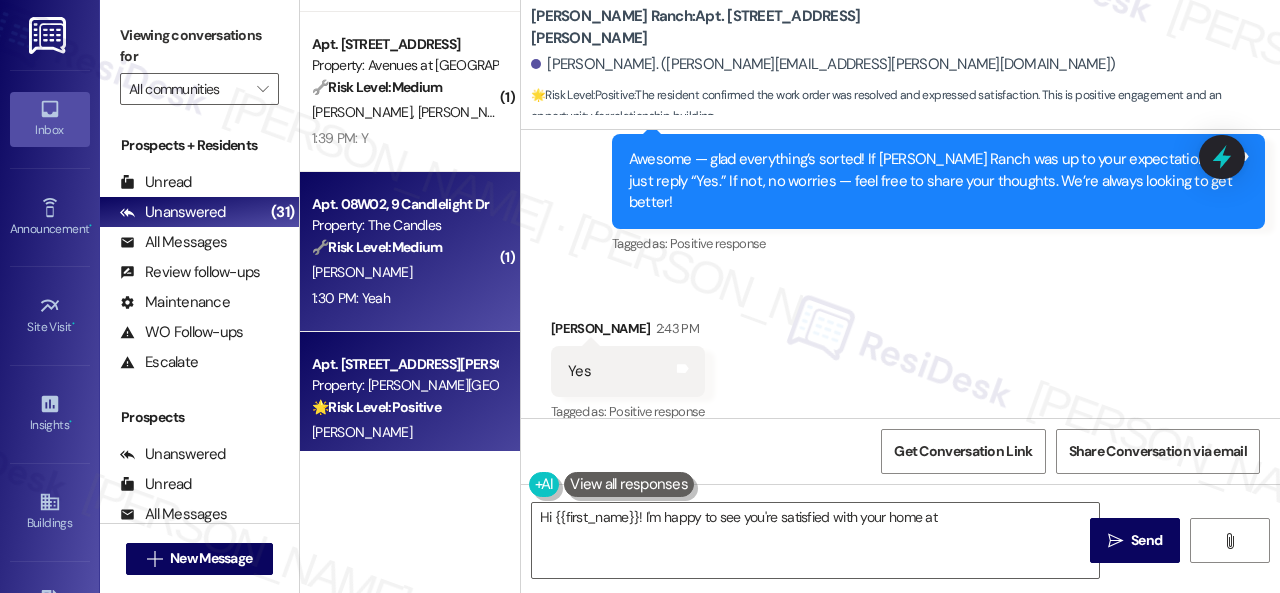 click on "1:30 PM: Yeah 1:30 PM: Yeah" at bounding box center (404, 298) 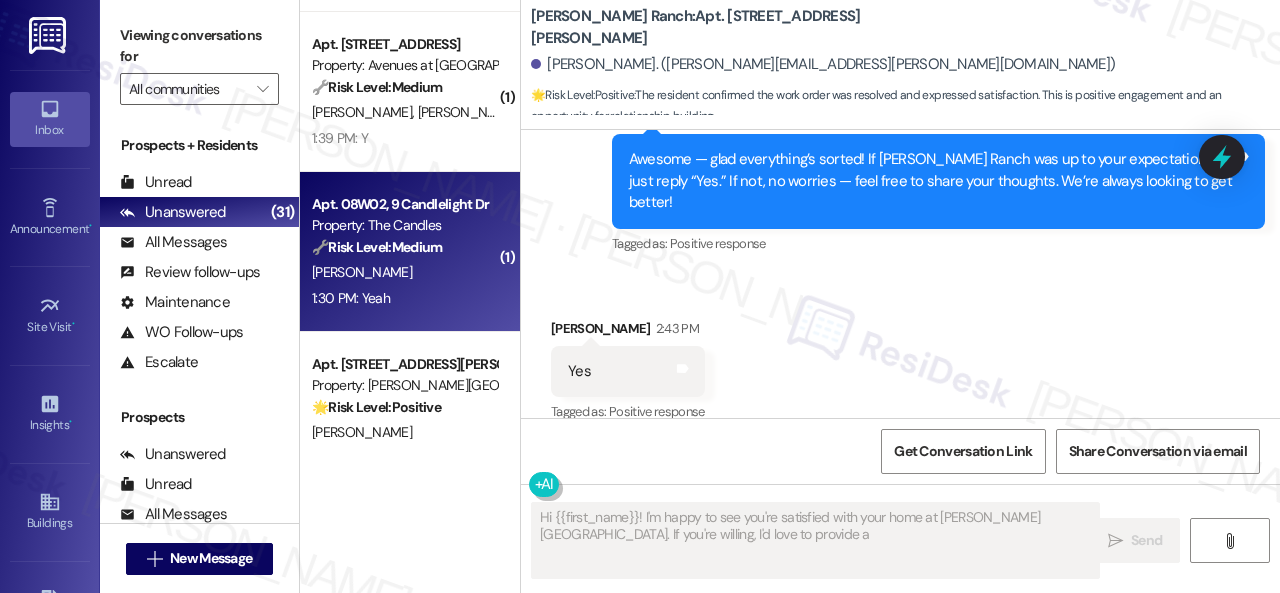 type on "Hi {{first_name}}! I'm happy to see you're satisfied with your home at Craig Ranch. If you're willing, I'd love to provide a" 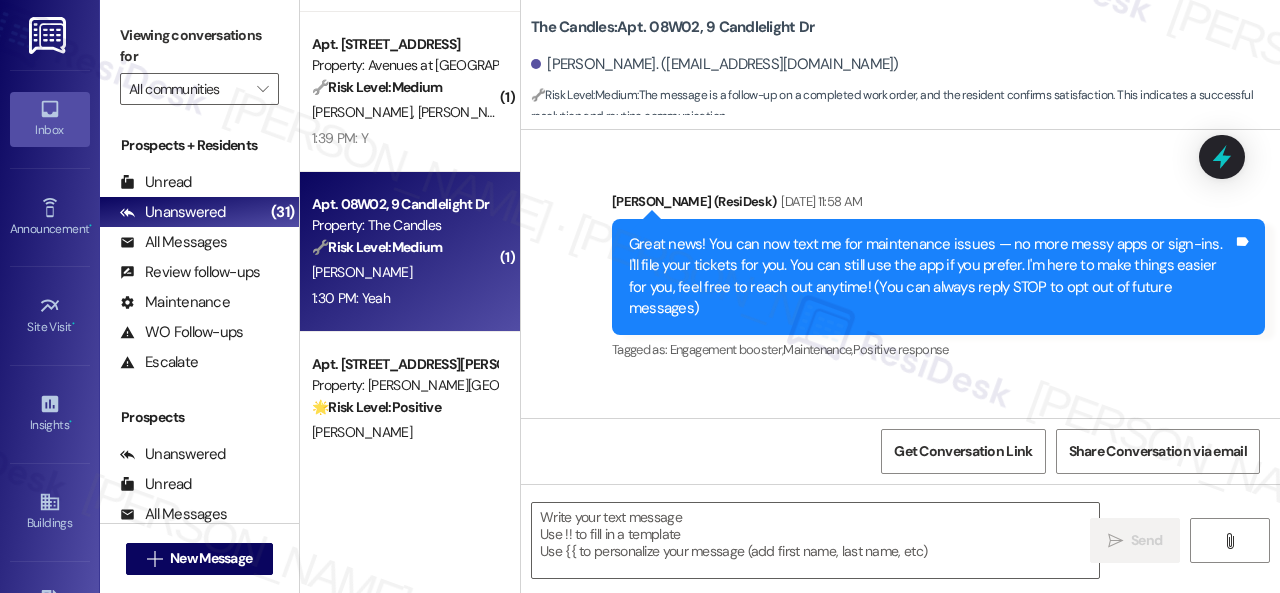 type on "Fetching suggested responses. Please feel free to read through the conversation in the meantime." 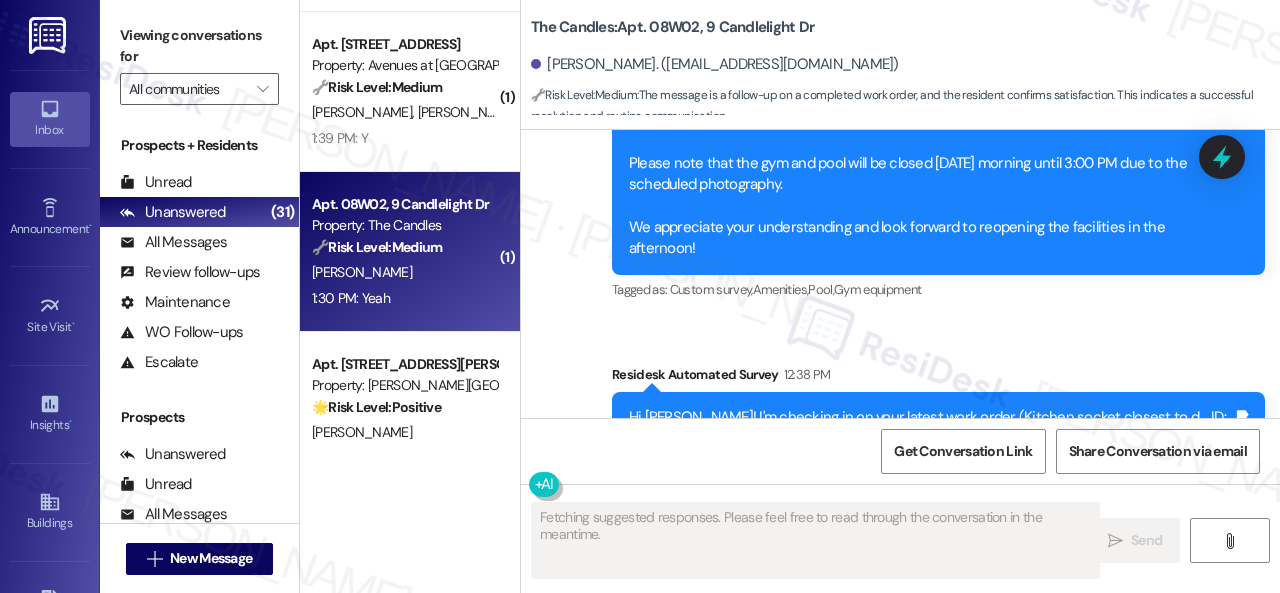 scroll, scrollTop: 6264, scrollLeft: 0, axis: vertical 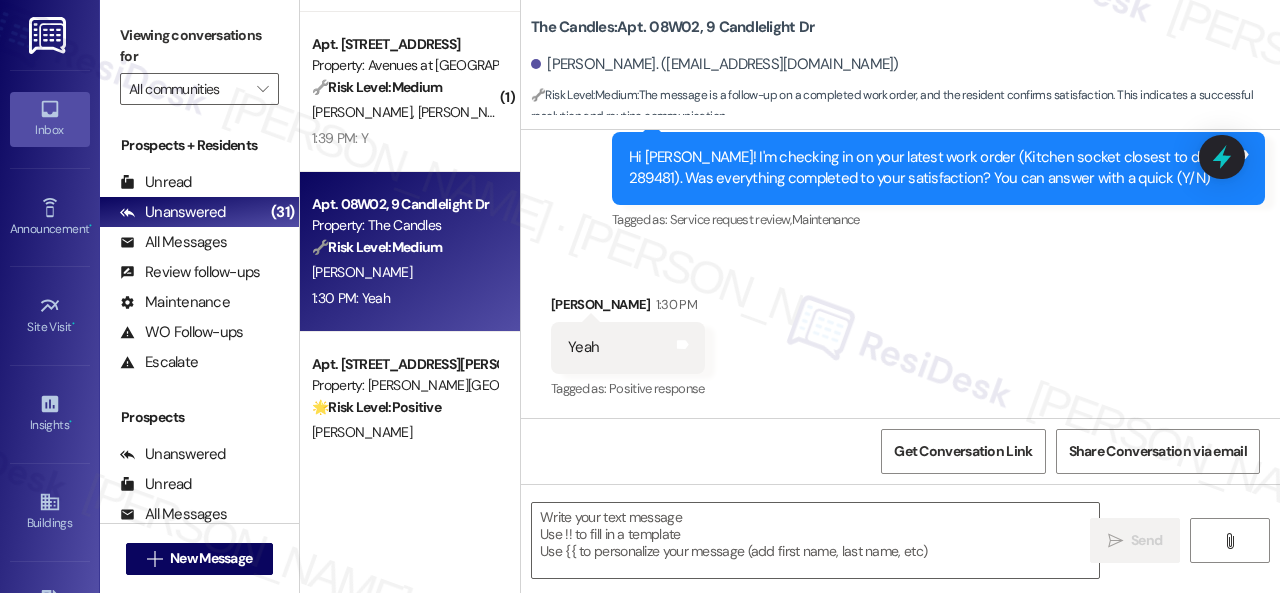 click on "Received via SMS Jack Wickenhauser 1:30 PM Yeah Tags and notes Tagged as:   Positive response Click to highlight conversations about Positive response" at bounding box center [628, 348] 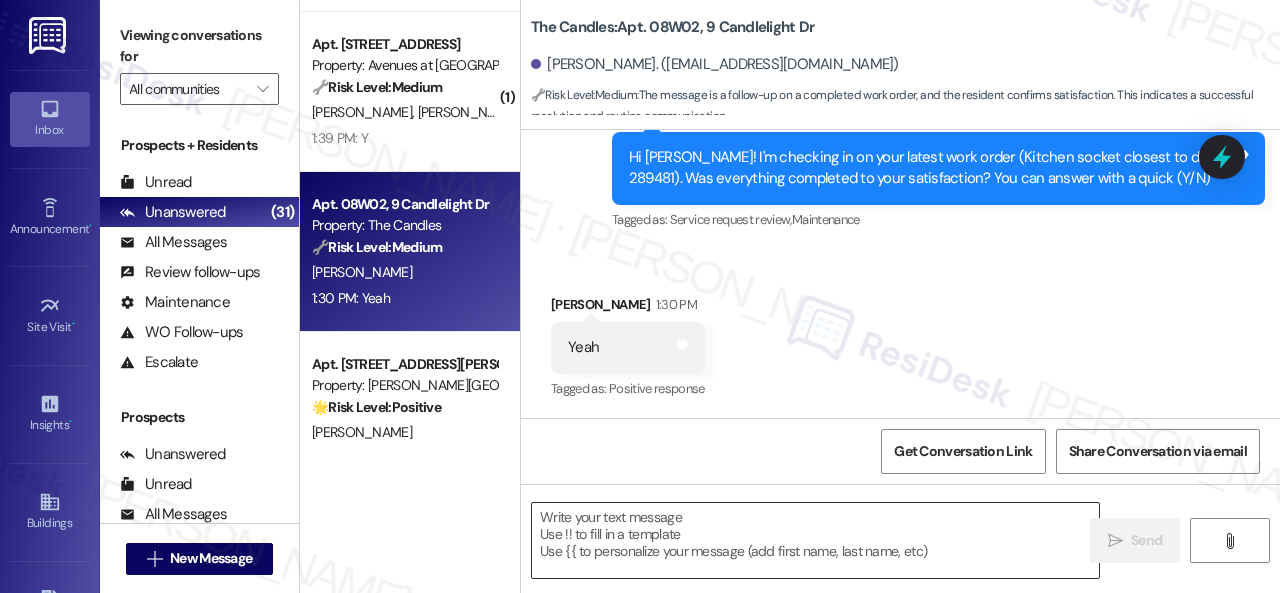 click at bounding box center [815, 540] 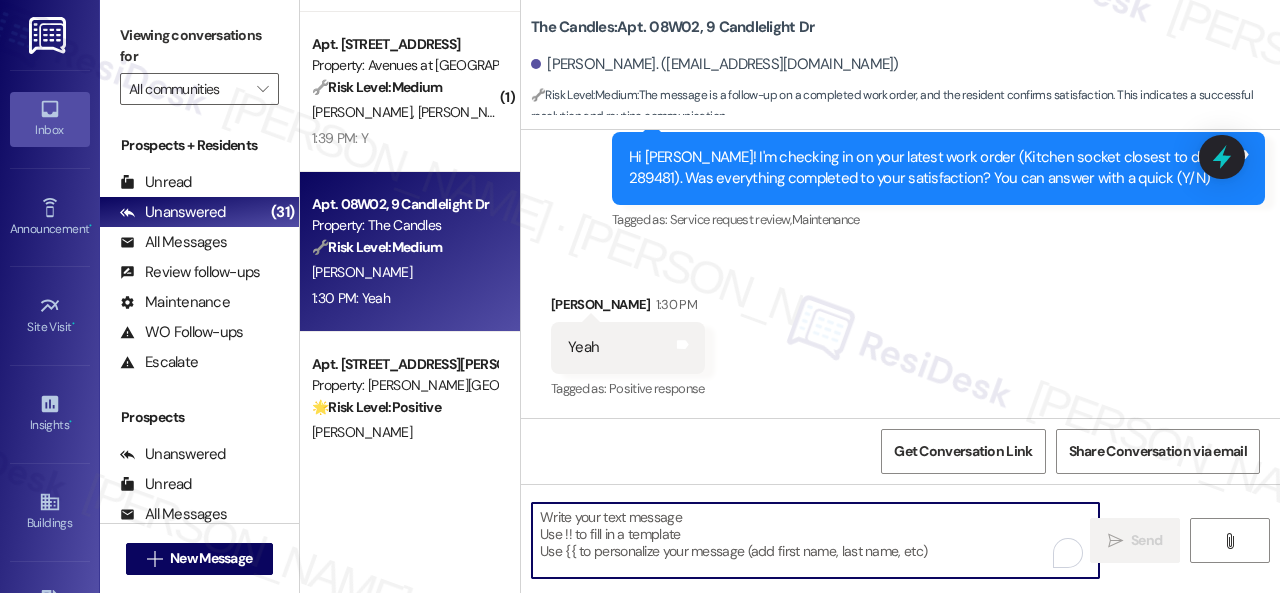 paste on "Awesome — glad everything’s sorted! If {{property}} was up to your expectations, just reply “Yes.” If not, no worries — feel free to share your thoughts. We’re always looking to get better!" 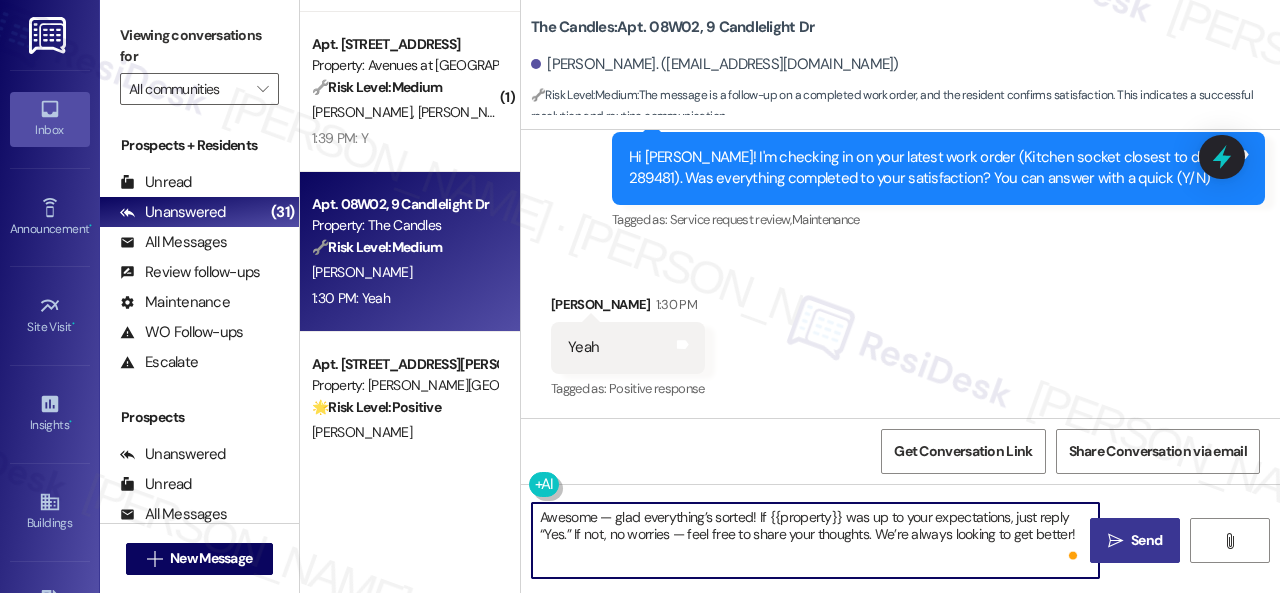 type on "Awesome — glad everything’s sorted! If {{property}} was up to your expectations, just reply “Yes.” If not, no worries — feel free to share your thoughts. We’re always looking to get better!" 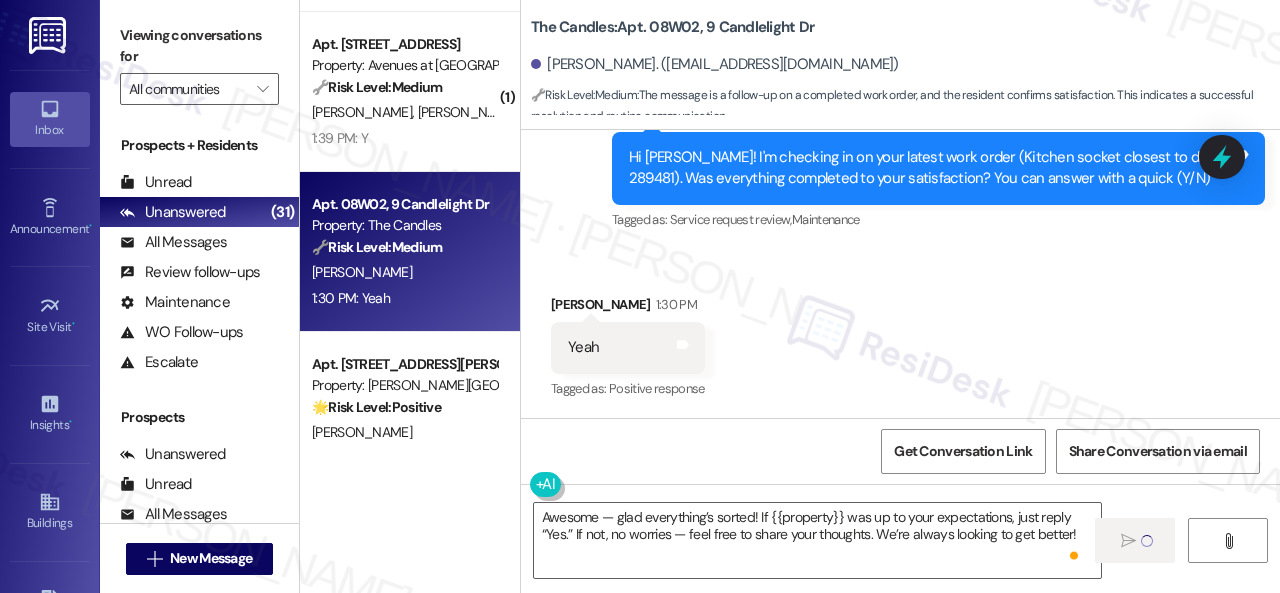type 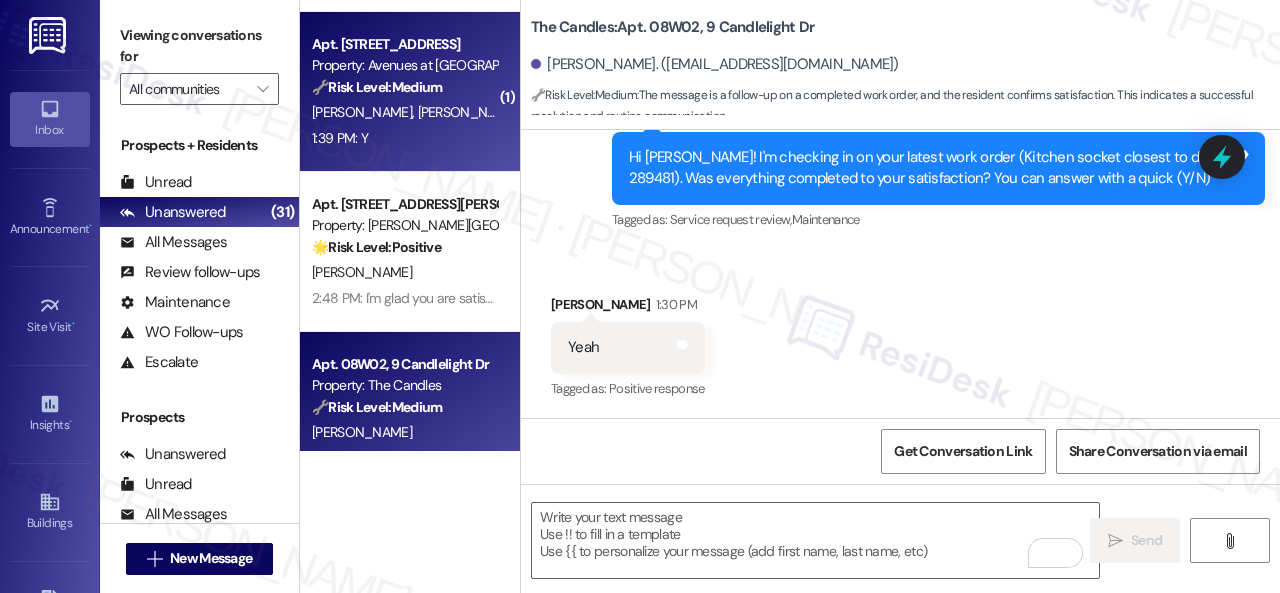click on "1:39 PM: Y 1:39 PM: Y" at bounding box center [404, 138] 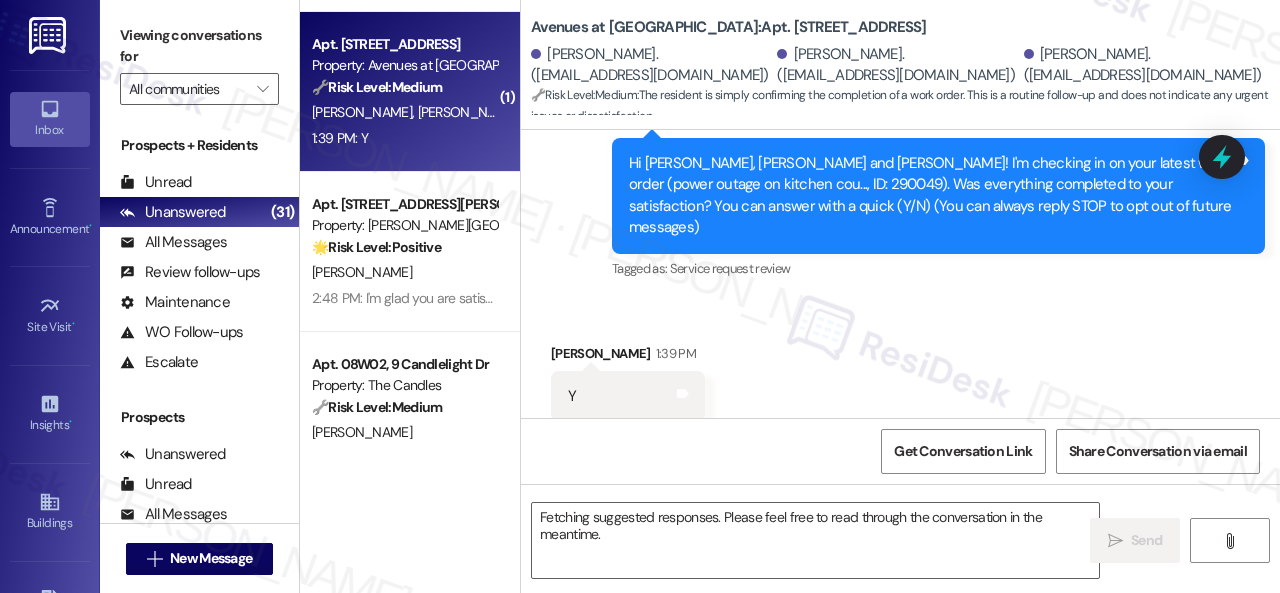 scroll, scrollTop: 226, scrollLeft: 0, axis: vertical 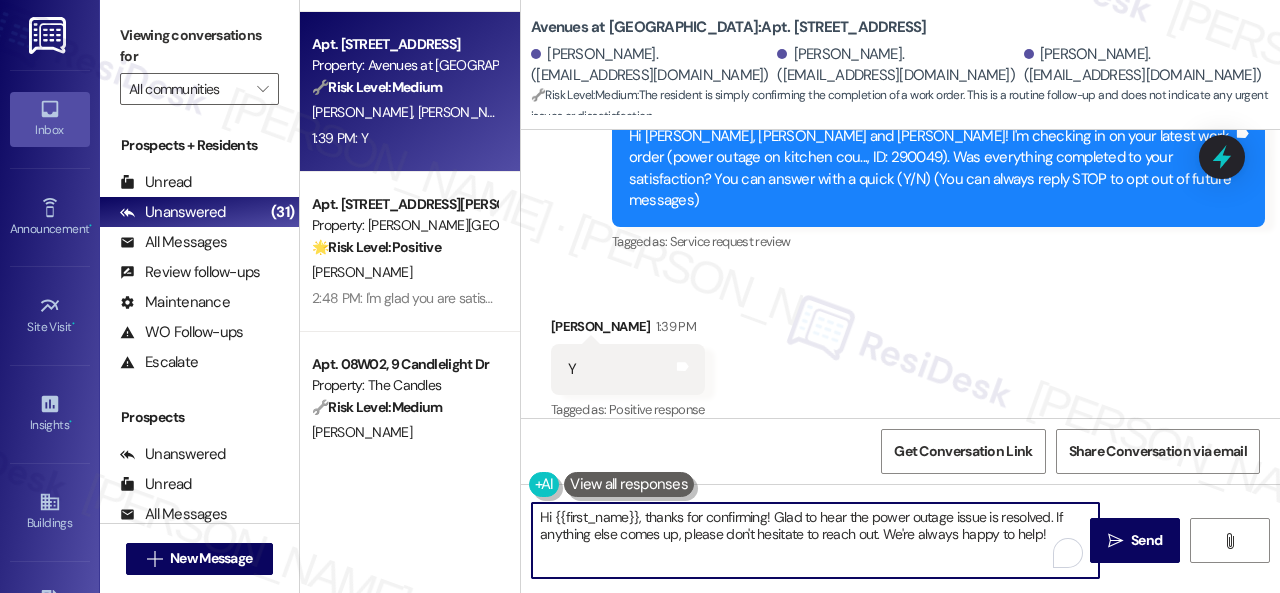 drag, startPoint x: 1065, startPoint y: 539, endPoint x: 400, endPoint y: 487, distance: 667.02997 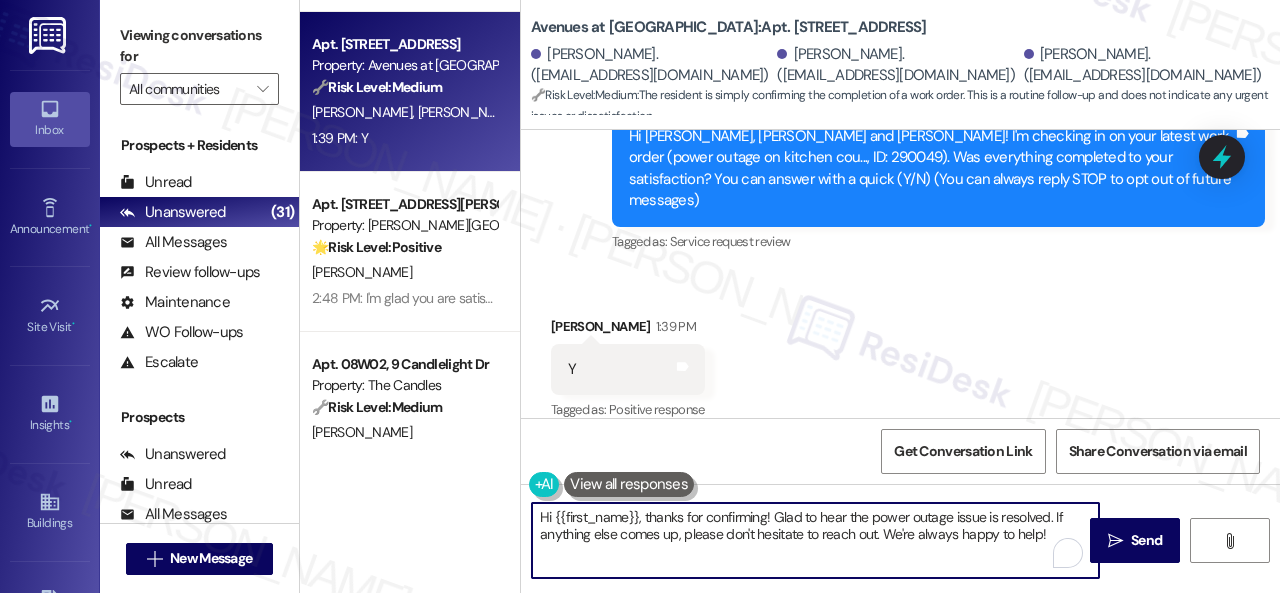 click on "( 1 ) Apt. 7106, 6855 S Mason Rd Property: Waterstone at Cinco Ranch 🔧  Risk Level:  Medium The resident responded positively to a check-in regarding a completed work order. This indicates satisfactory resolution and falls under routine customer satisfaction follow-up. K. Schaeffer I. Edwards Jr 1:51 PM: Y  1:51 PM: Y  ( 1 ) Apt. 1106, 12501 Broadway St Property: Avenues at Shadow Creek 🔧  Risk Level:  Medium The resident is simply confirming the completion of a work order. This is a routine follow-up and does not indicate any urgent issues or dissatisfaction. A. Mujeeb Z. Babar A. Mujeeb F. Mujeeb Ur Rehman F. Mujeeb A. Mujeeb 1:46 PM: Yes 1:46 PM: Yes ( 1 ) Apt. 1116, 4101 S Custer Rd Property: Craig Ranch 🔧  Risk Level:  Medium The resident responded 'Y' to confirm that the work order was completed to their satisfaction. This indicates a successful resolution of the maintenance request and a closed loop on the issue. T. Moore 1:39 PM: Y 1:39 PM: Y Apt. 12103, 12501 Broadway St 🔧  Risk Level:" at bounding box center (790, 296) 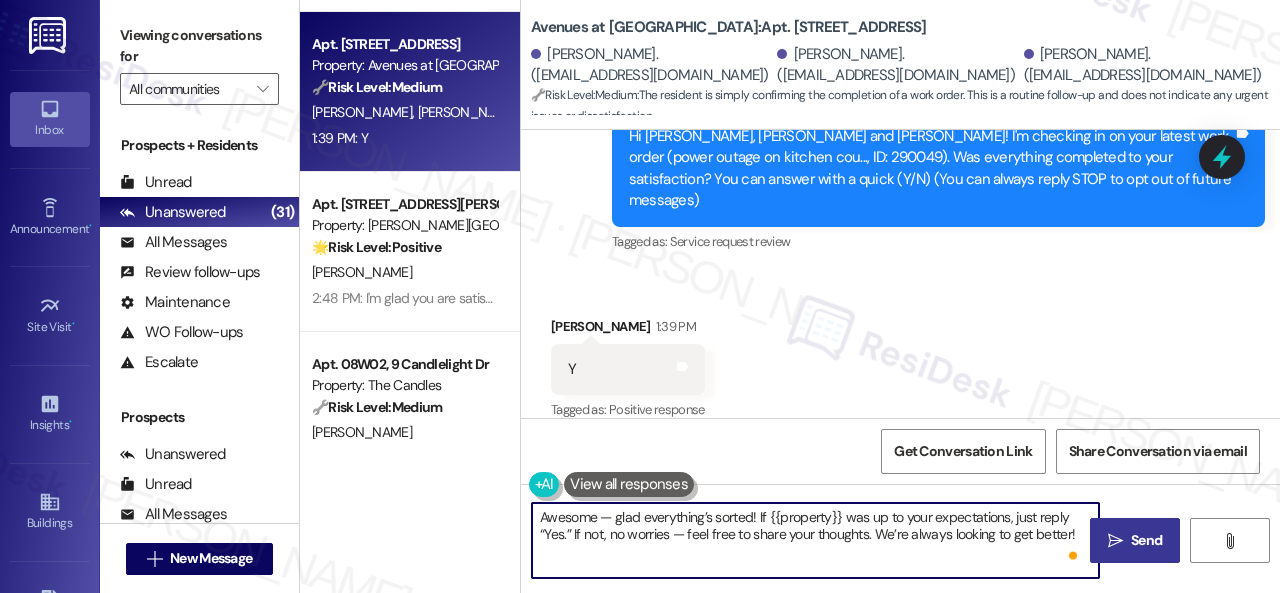 type on "Awesome — glad everything’s sorted! If {{property}} was up to your expectations, just reply “Yes.” If not, no worries — feel free to share your thoughts. We’re always looking to get better!" 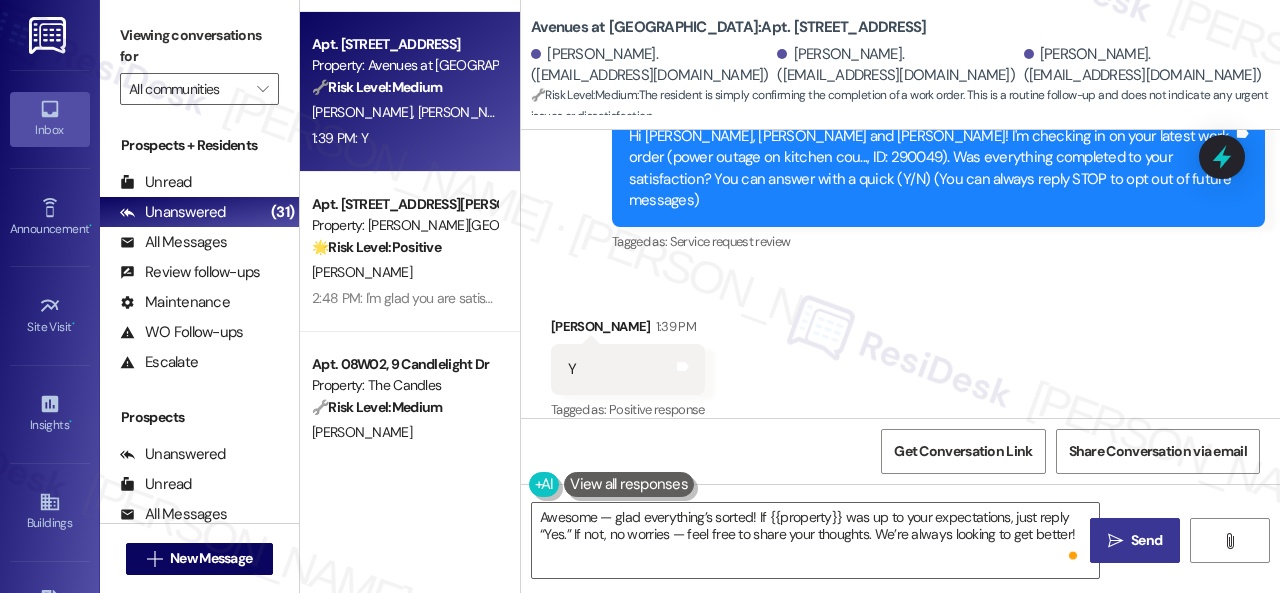 click on "Send" at bounding box center (1146, 540) 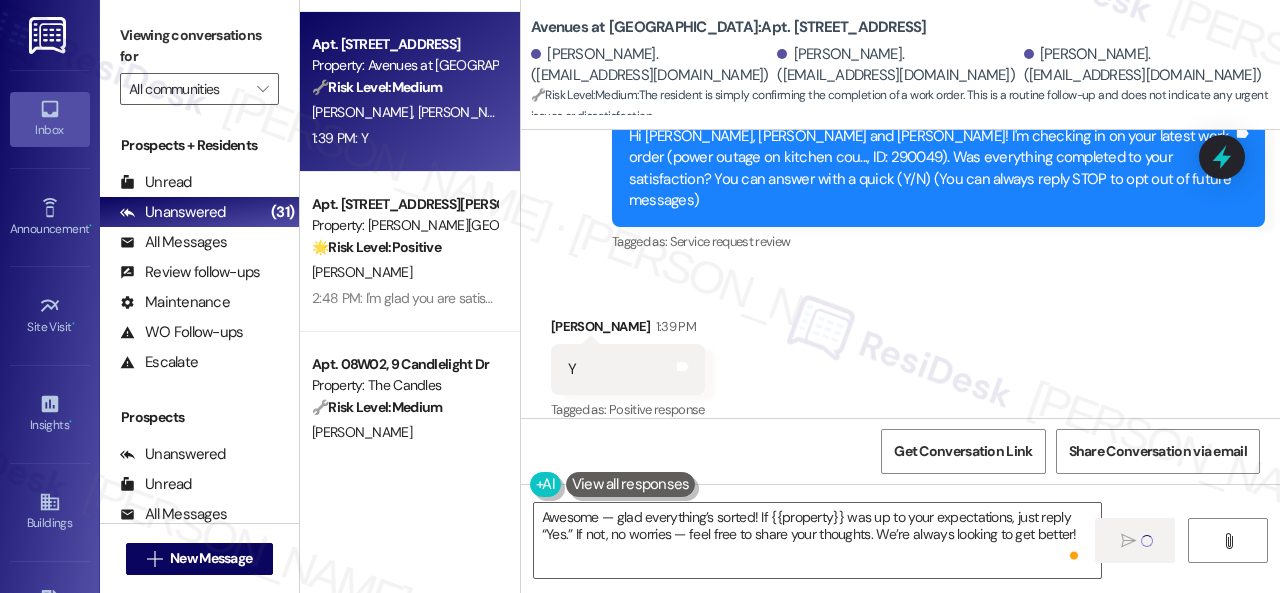 type 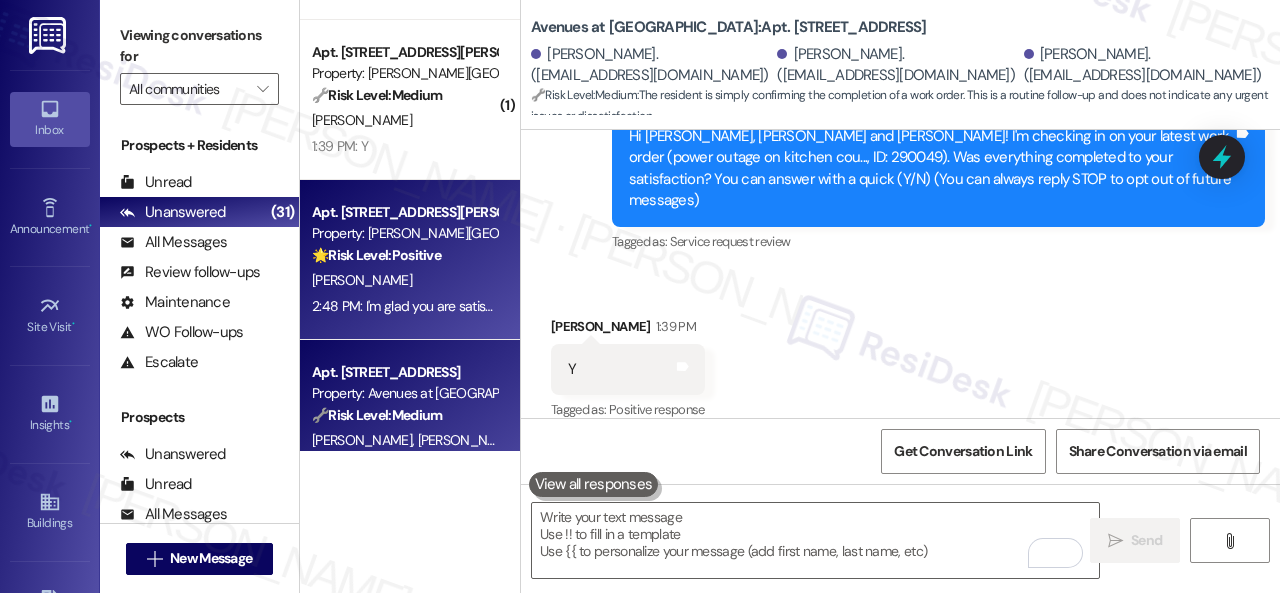 scroll, scrollTop: 3468, scrollLeft: 0, axis: vertical 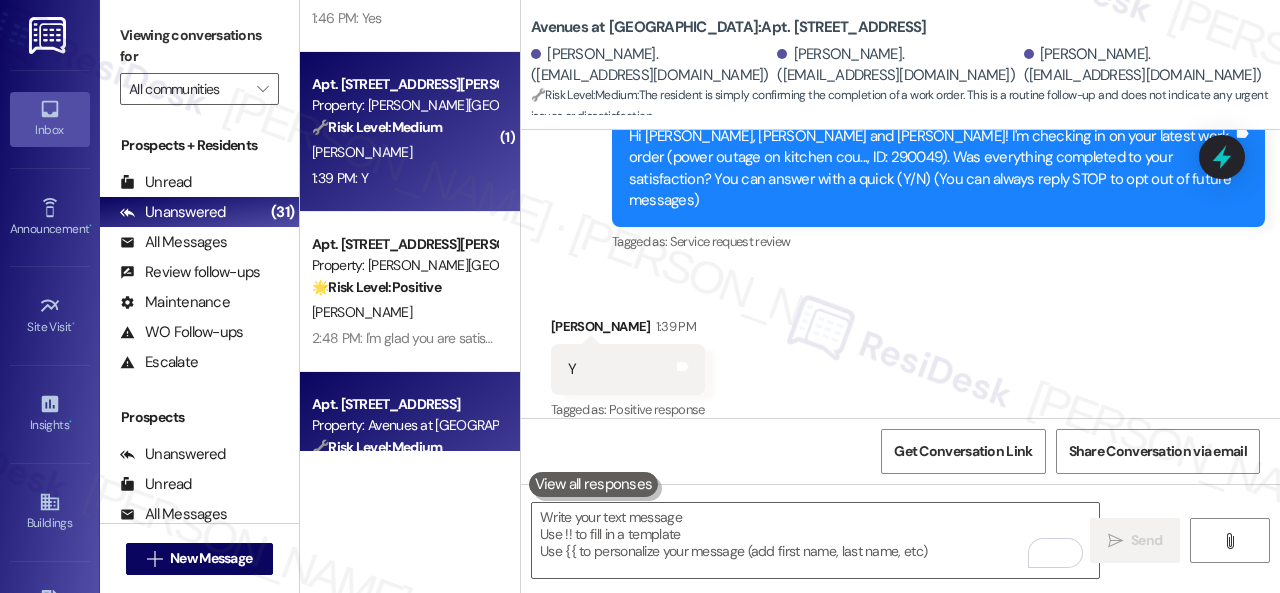 click on "1:39 PM: Y 1:39 PM: Y" at bounding box center (404, 178) 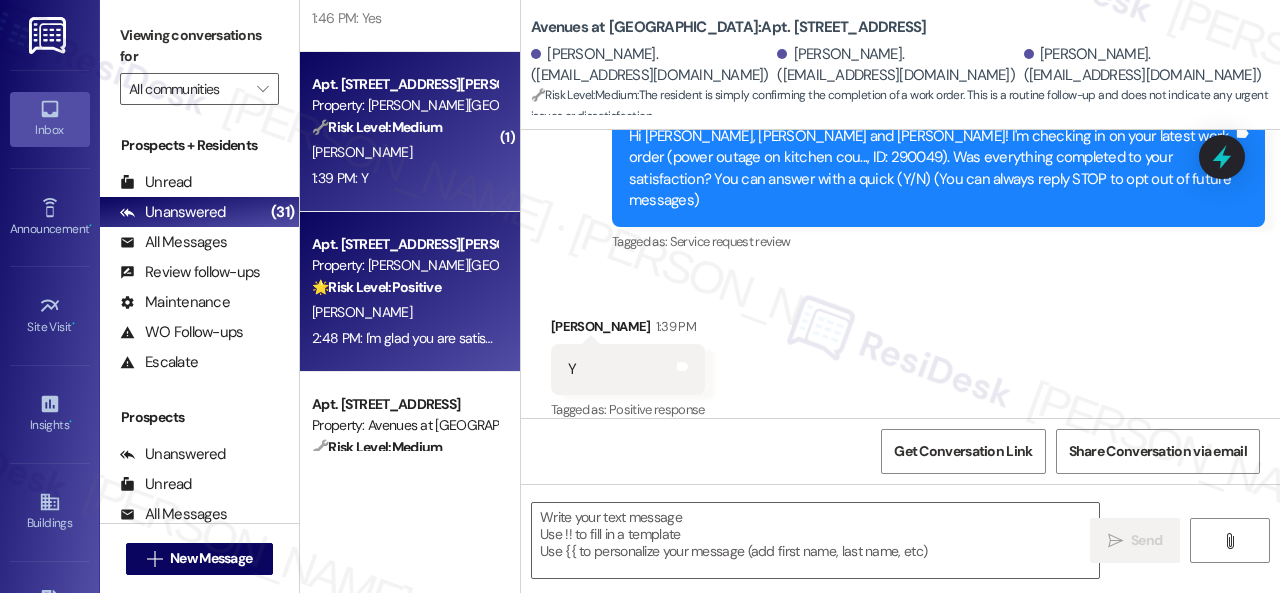 type on "Fetching suggested responses. Please feel free to read through the conversation in the meantime." 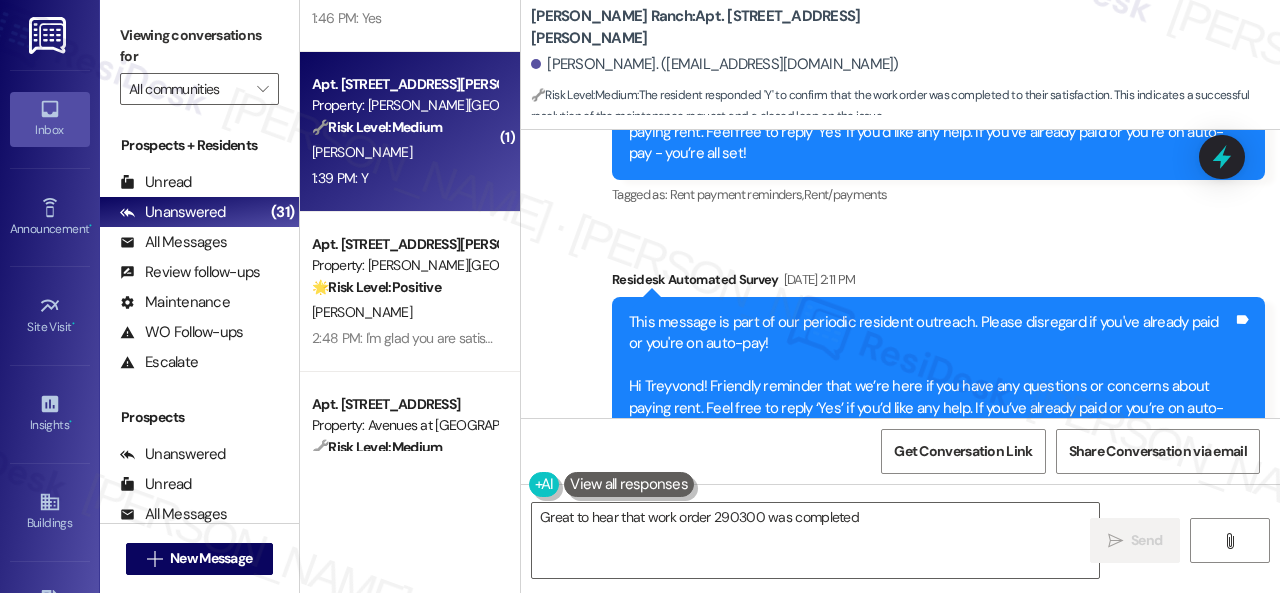 scroll, scrollTop: 2192, scrollLeft: 0, axis: vertical 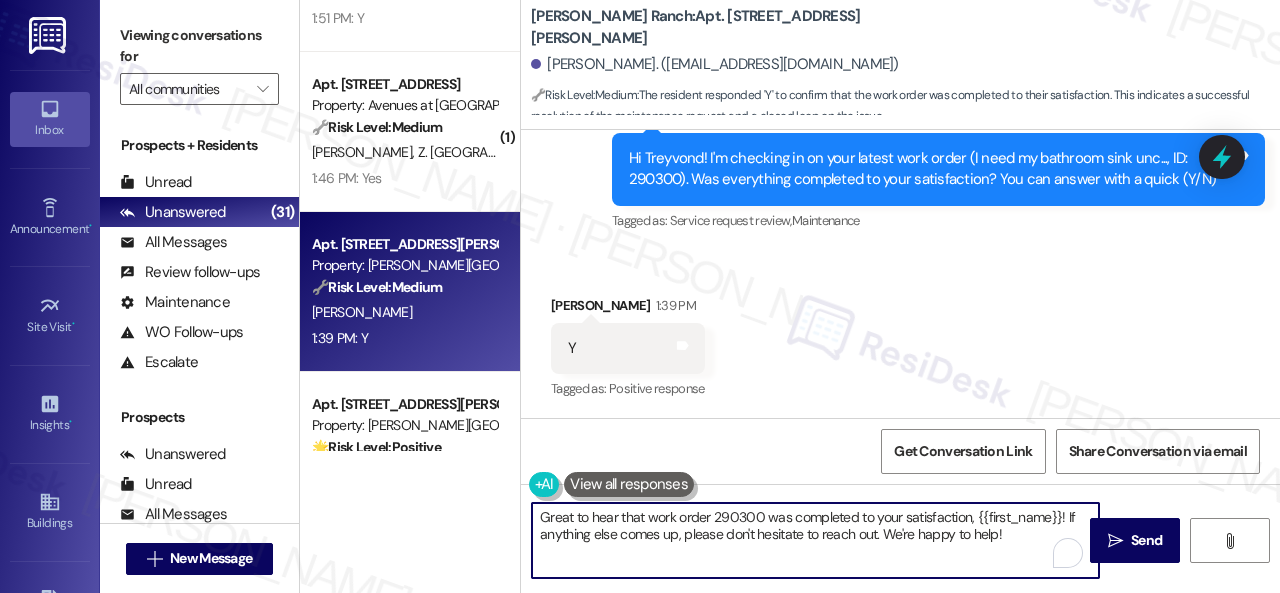 drag, startPoint x: 1017, startPoint y: 533, endPoint x: 450, endPoint y: 466, distance: 570.9448 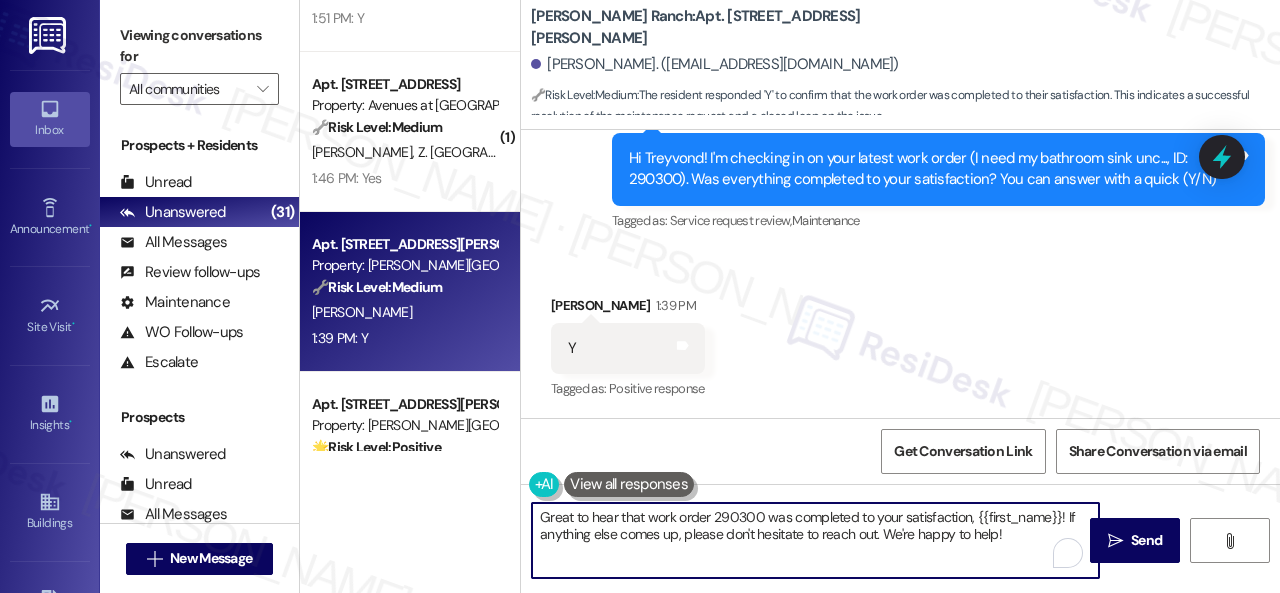click on "( 1 ) Apt. 9112, 12501 Broadway St Property: Avenues at Shadow Creek 🔧  Risk Level:  Medium The resident is requesting an AC filter replacement. This is considered non-urgent maintenance and falls under asset preservation. W. Zaheer 1:55 PM: AC filter needs to be replaced.  1:55 PM: AC filter needs to be replaced.  ( 1 ) Apt. 4861, 4800 Skyline Dr Property: The Boulevard 🔧  Risk Level:  Medium The resident is reporting a running toilet. This is a non-urgent maintenance issue that affects water usage and resident comfort, but does not pose an immediate risk to safety or property. D. Hensley 1:52 PM: One 1:52 PM: One ( 1 ) Apt. 7106, 6855 S Mason Rd Property: Waterstone at Cinco Ranch 🔧  Risk Level:  Medium The resident responded positively to a check-in regarding a completed work order. This indicates satisfactory resolution and falls under routine customer satisfaction follow-up. K. Schaeffer I. Edwards Jr 1:51 PM: Y  1:51 PM: Y  ( 1 ) Apt. 1106, 12501 Broadway St Property: Avenues at Shadow Creek" at bounding box center [790, 296] 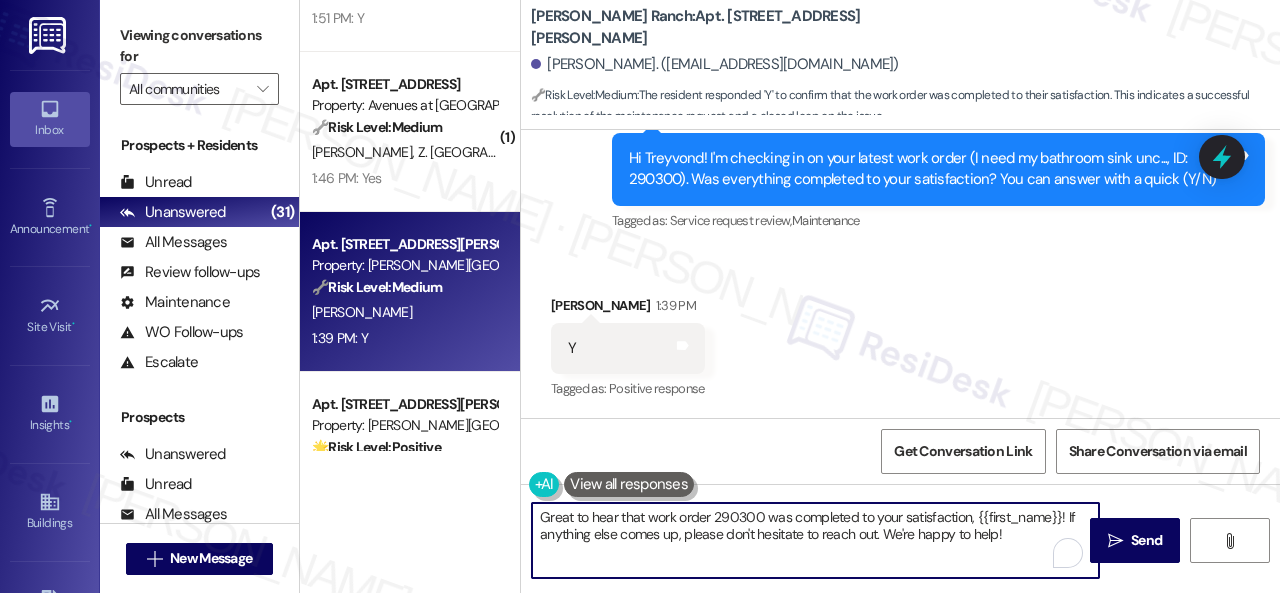 paste on "Awesome — glad everything’s sorted! If {{property}} was up to your expectations, just reply “Yes.” If not, no worries — feel free to share your thoughts. We’re always looking to get better" 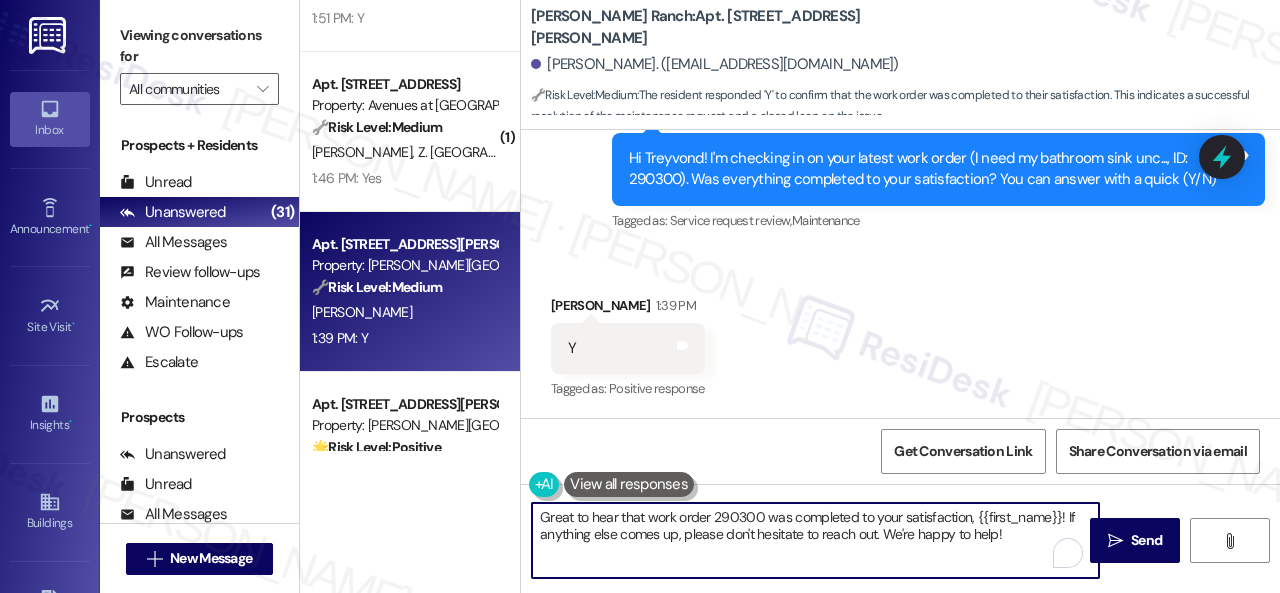 type on "Awesome — glad everything’s sorted! If {{property}} was up to your expectations, just reply “Yes.” If not, no worries — feel free to share your thoughts. We’re always looking to get better!" 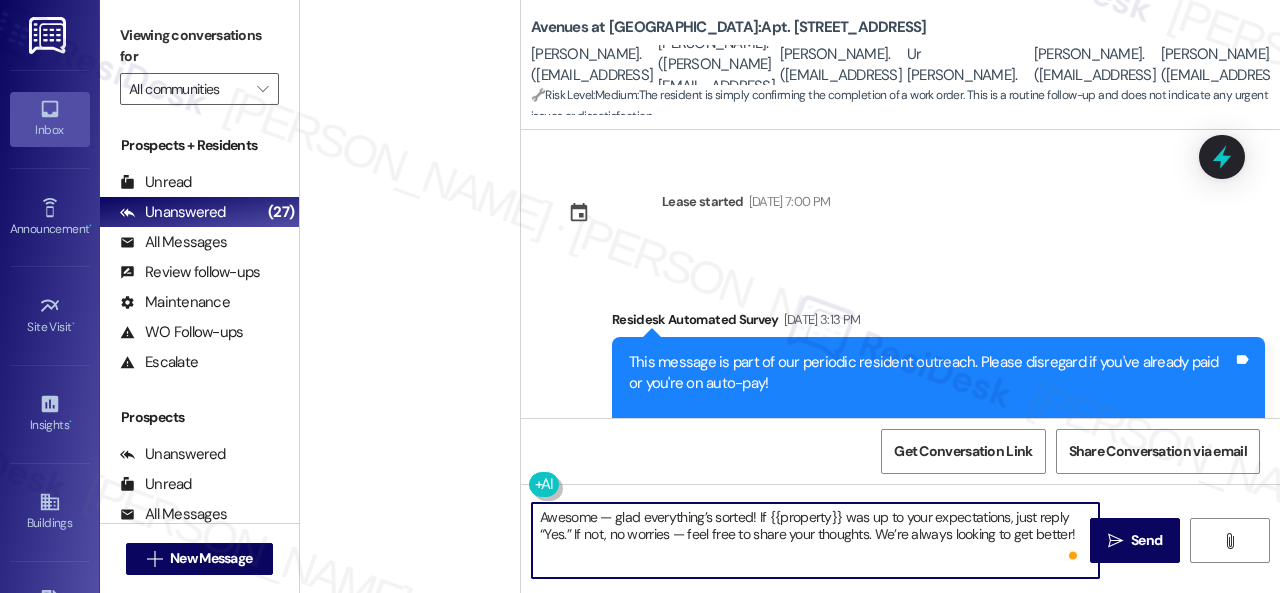 scroll, scrollTop: 0, scrollLeft: 0, axis: both 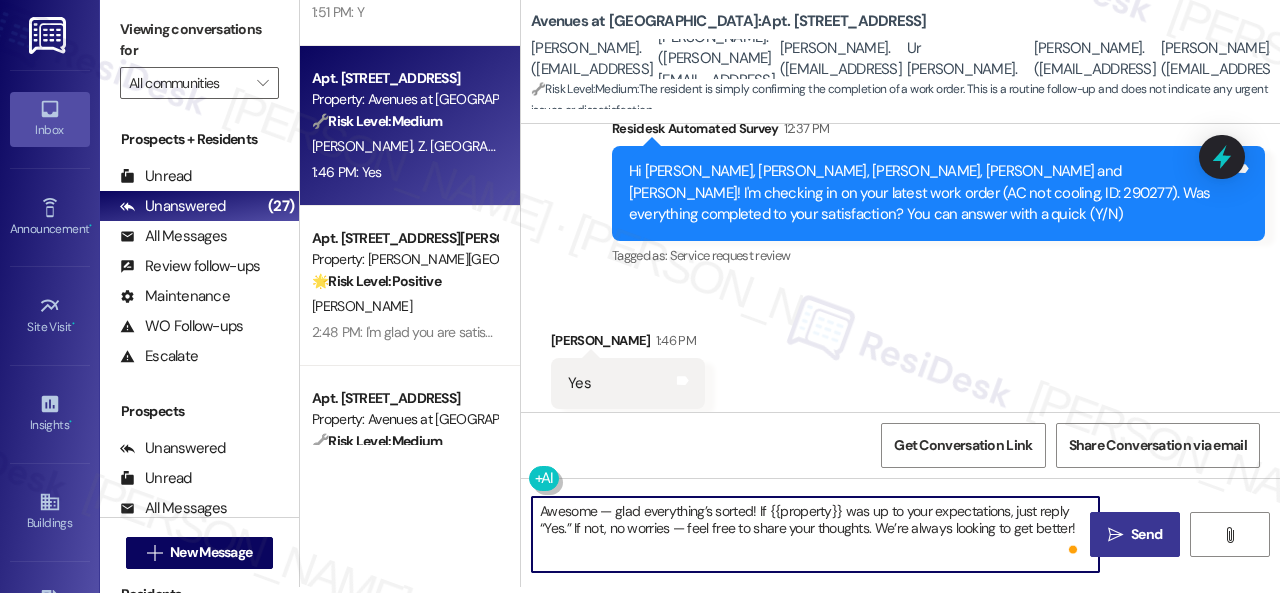 type on "Awesome — glad everything’s sorted! If {{property}} was up to your expectations, just reply “Yes.” If not, no worries — feel free to share your thoughts. We’re always looking to get better!" 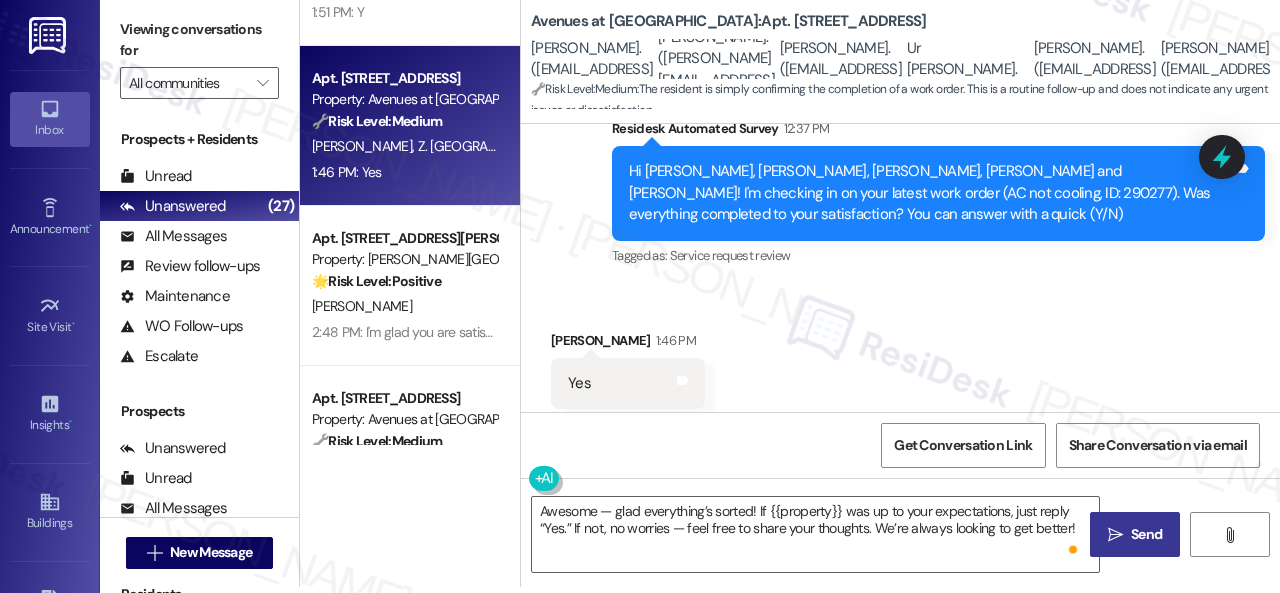 click on "Send" at bounding box center (1146, 534) 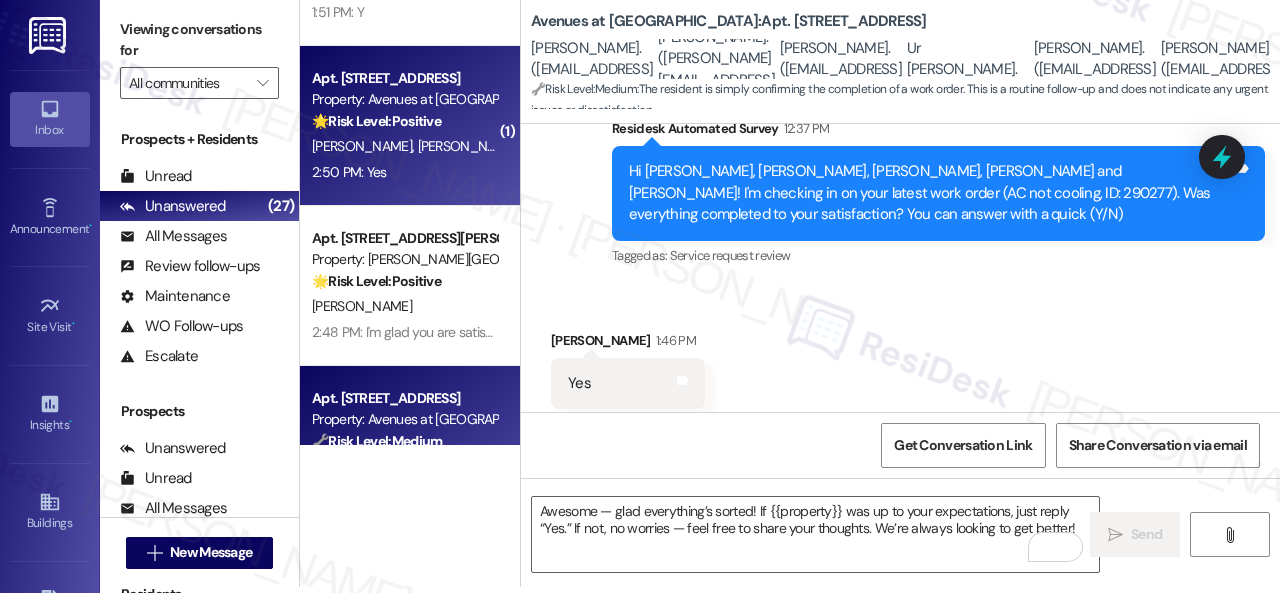 click on "2:50 PM: Yes 2:50 PM: Yes" at bounding box center (404, 172) 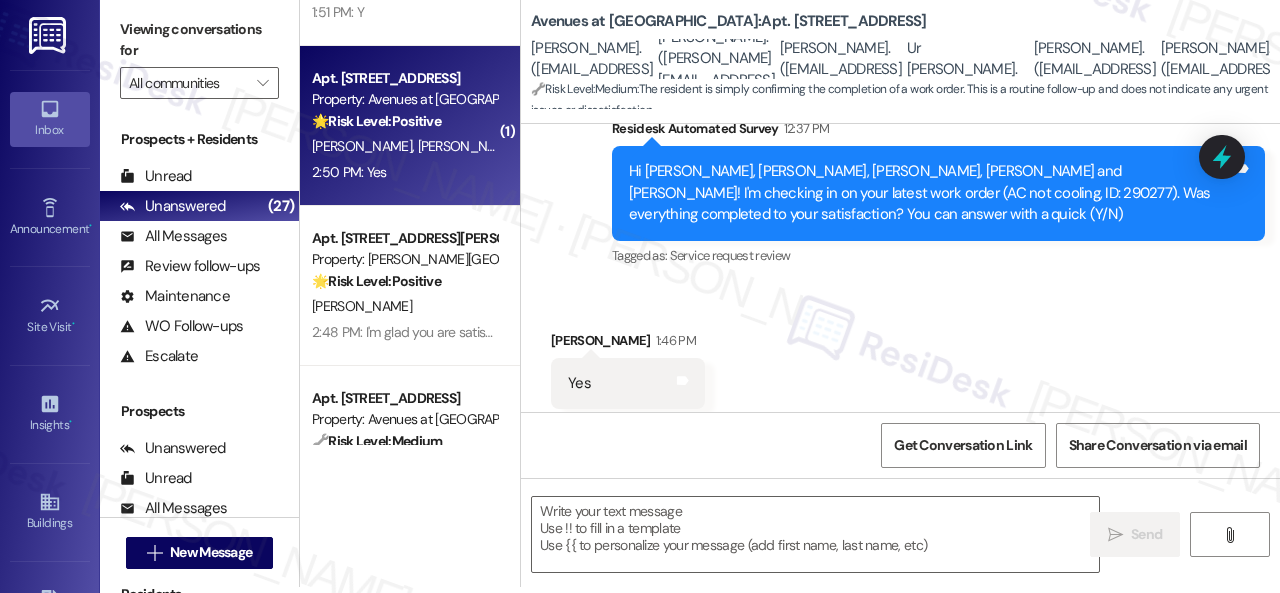type on "Fetching suggested responses. Please feel free to read through the conversation in the meantime." 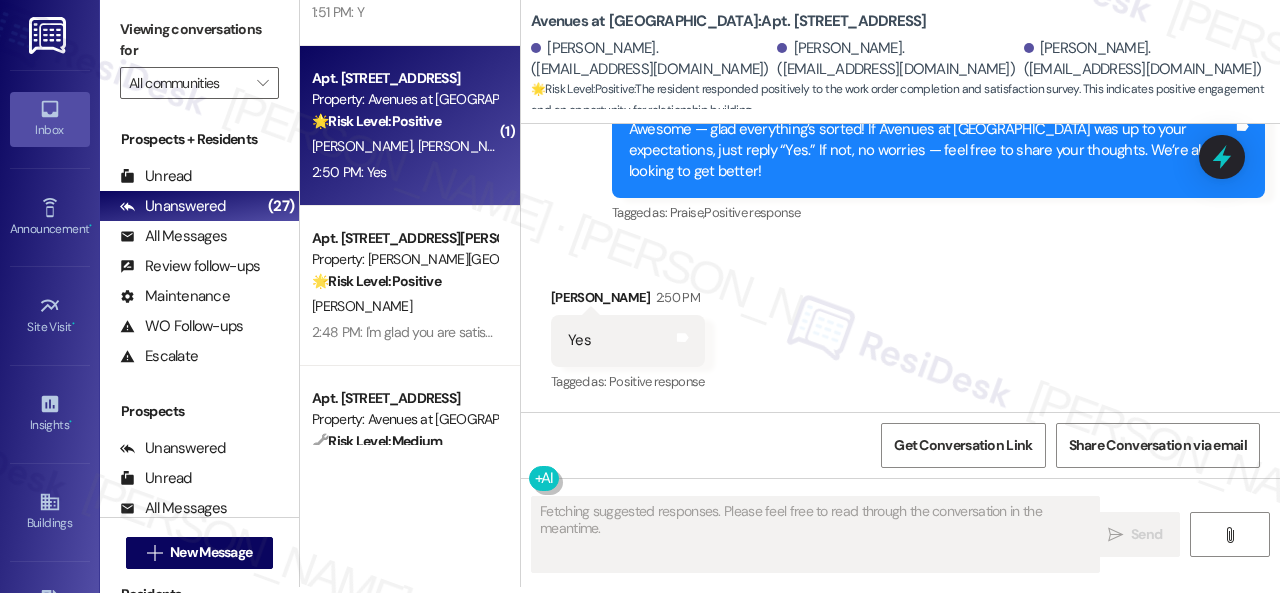 scroll, scrollTop: 606, scrollLeft: 0, axis: vertical 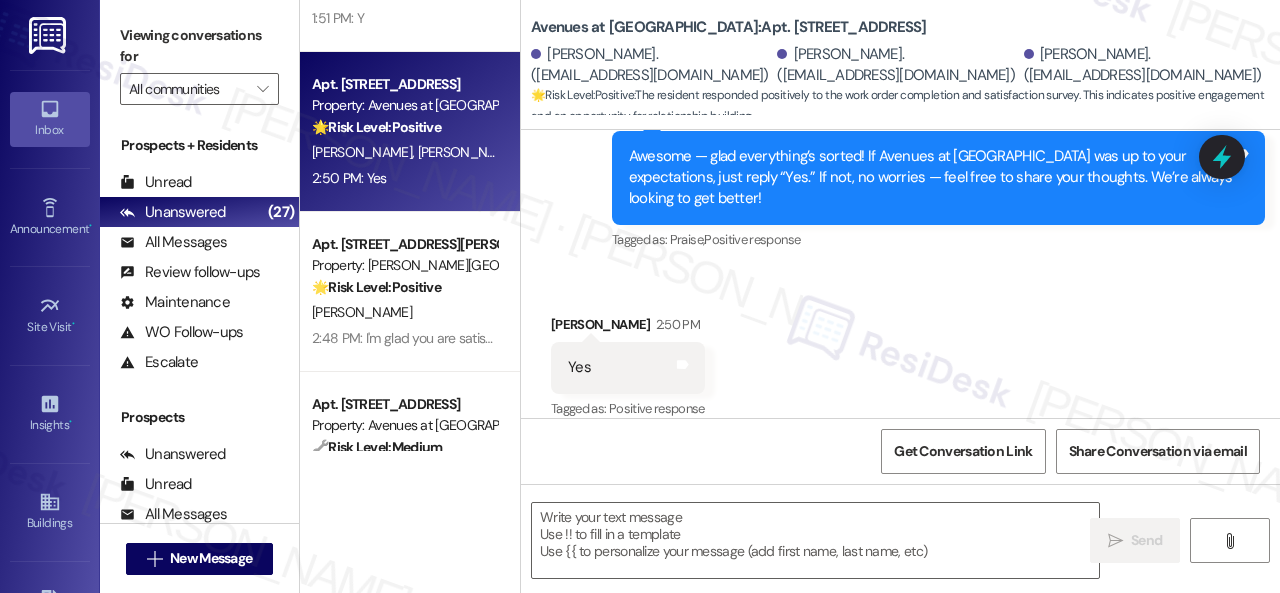 click on "Received via SMS [PERSON_NAME] 2:50 PM Yes Tags and notes Tagged as:   Positive response Click to highlight conversations about Positive response" at bounding box center [628, 368] 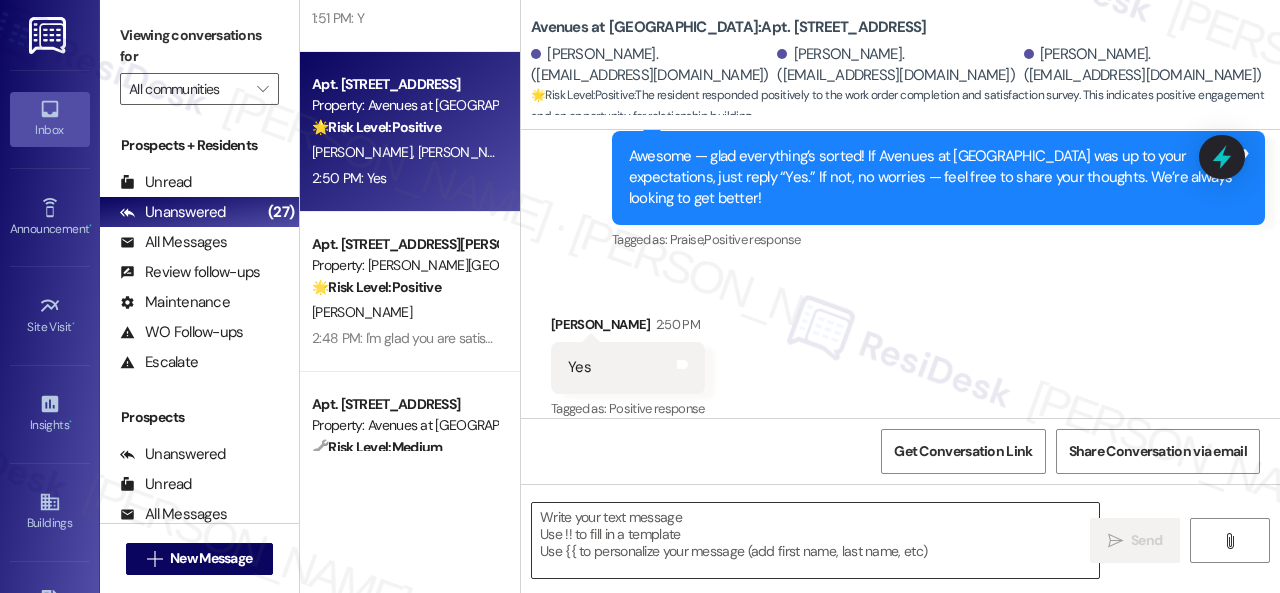 click at bounding box center (815, 540) 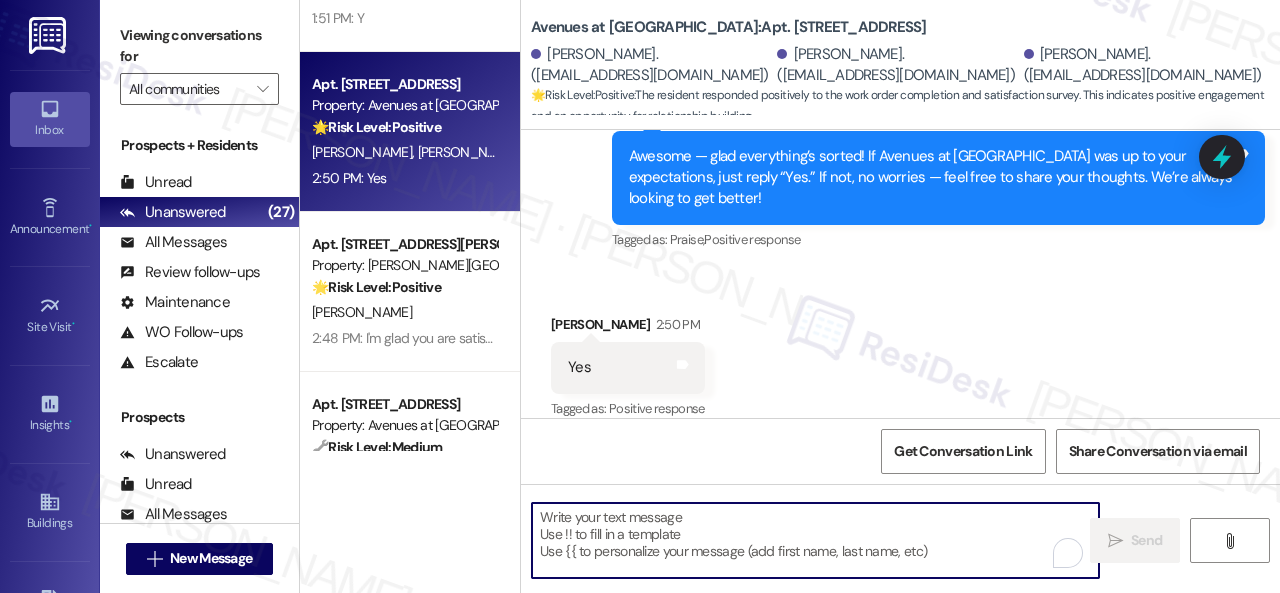 paste on "I'm glad you are satisfied with your home. Have you written a review for us before? If not, can I ask a quick favor? Would you mind writing one for us? I'll give you the link if you are willing.
If you've already done it or couldn't this time, no worries at all—no action is required. Thanks!" 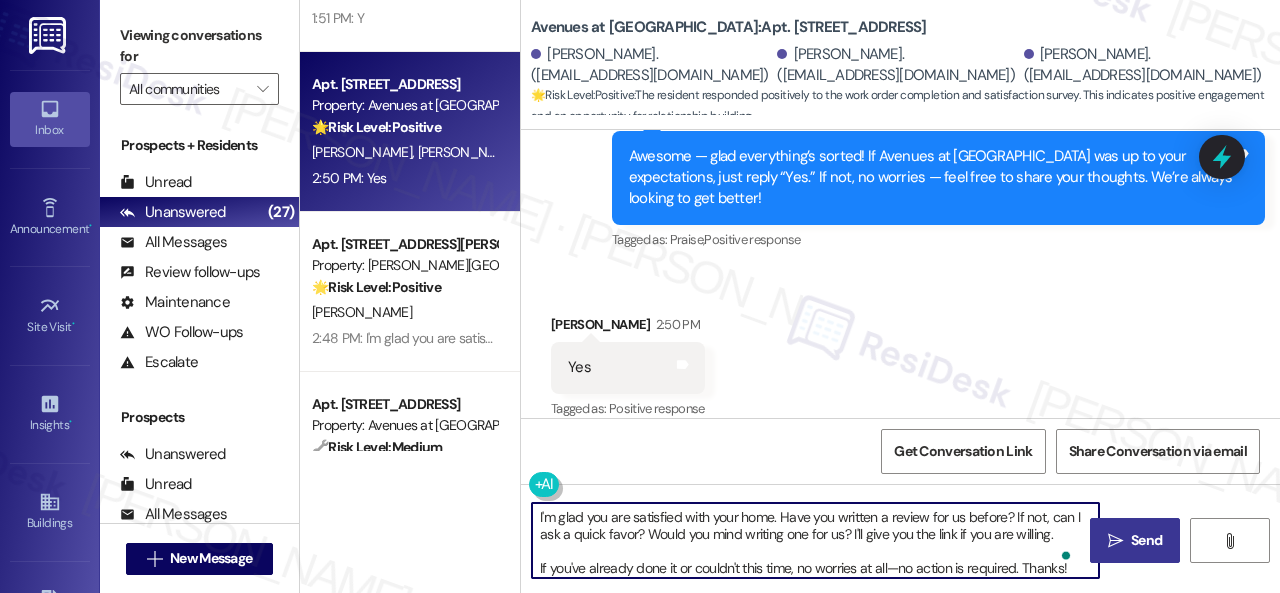 type on "I'm glad you are satisfied with your home. Have you written a review for us before? If not, can I ask a quick favor? Would you mind writing one for us? I'll give you the link if you are willing.
If you've already done it or couldn't this time, no worries at all—no action is required. Thanks!" 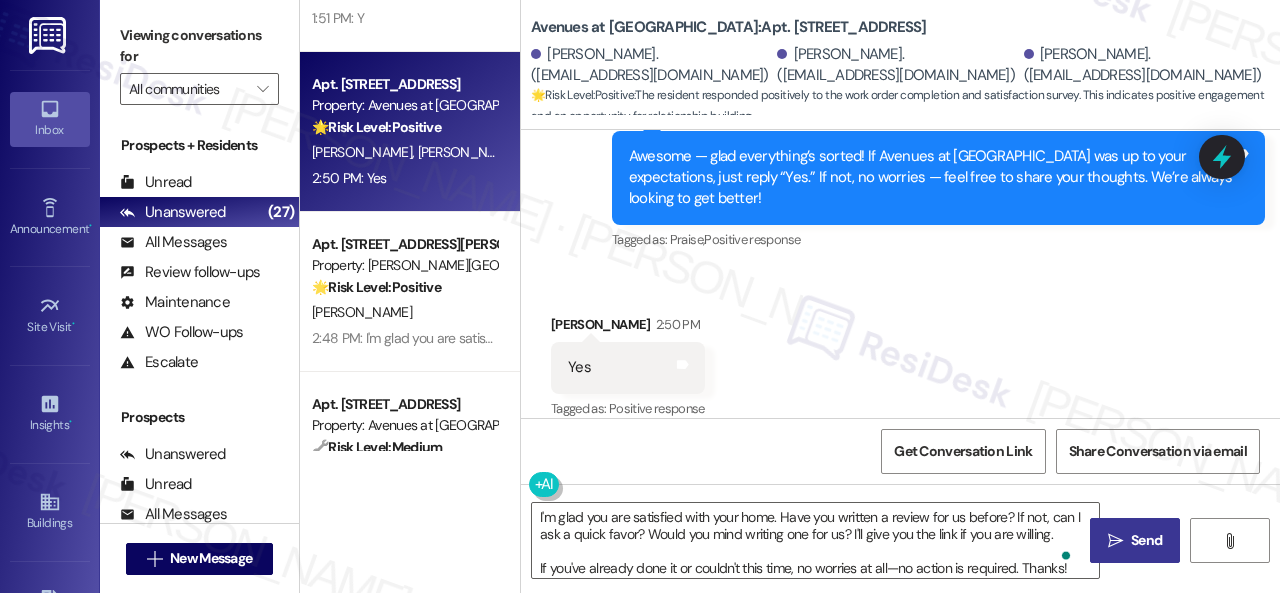 click on "Send" at bounding box center (1146, 540) 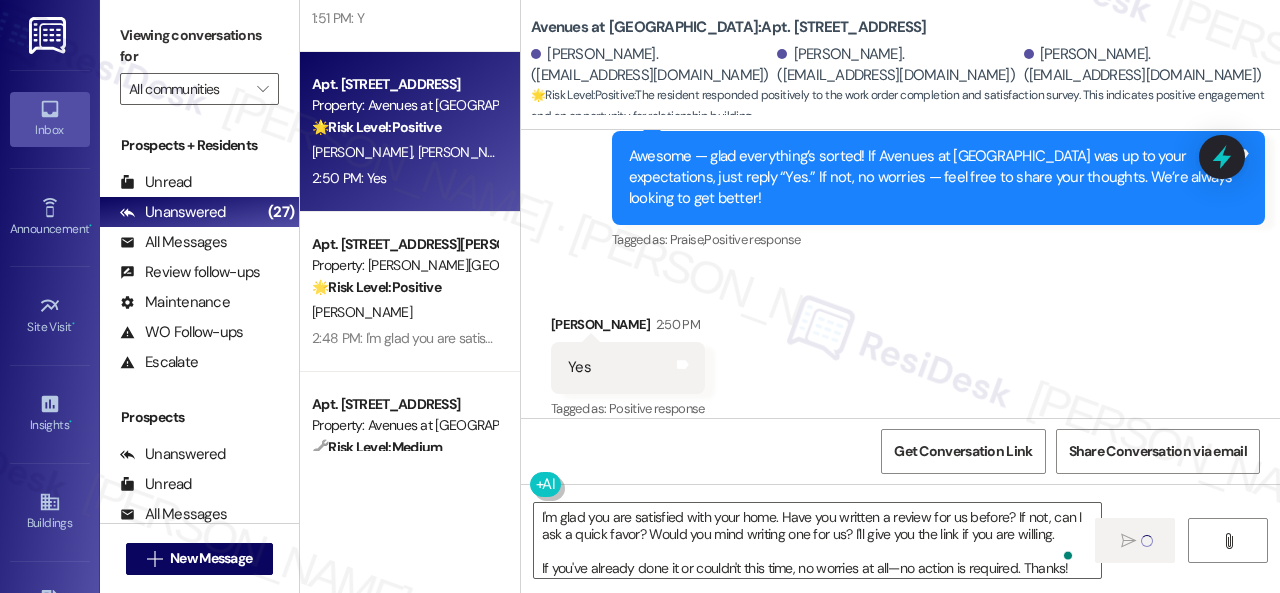 type 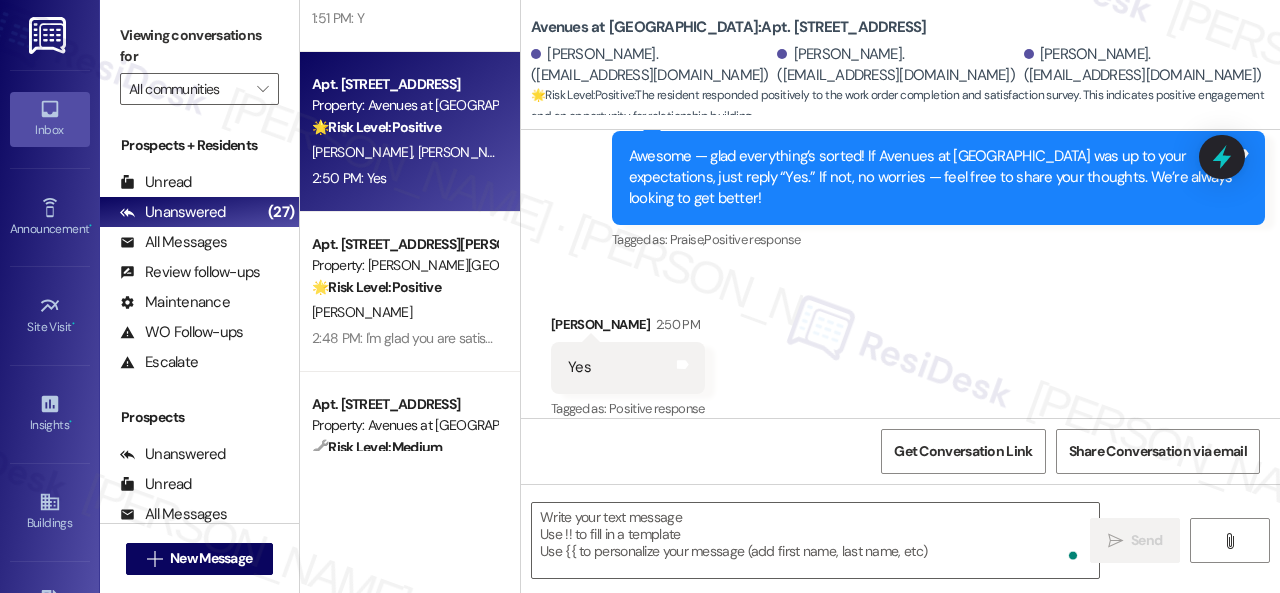 scroll, scrollTop: 606, scrollLeft: 0, axis: vertical 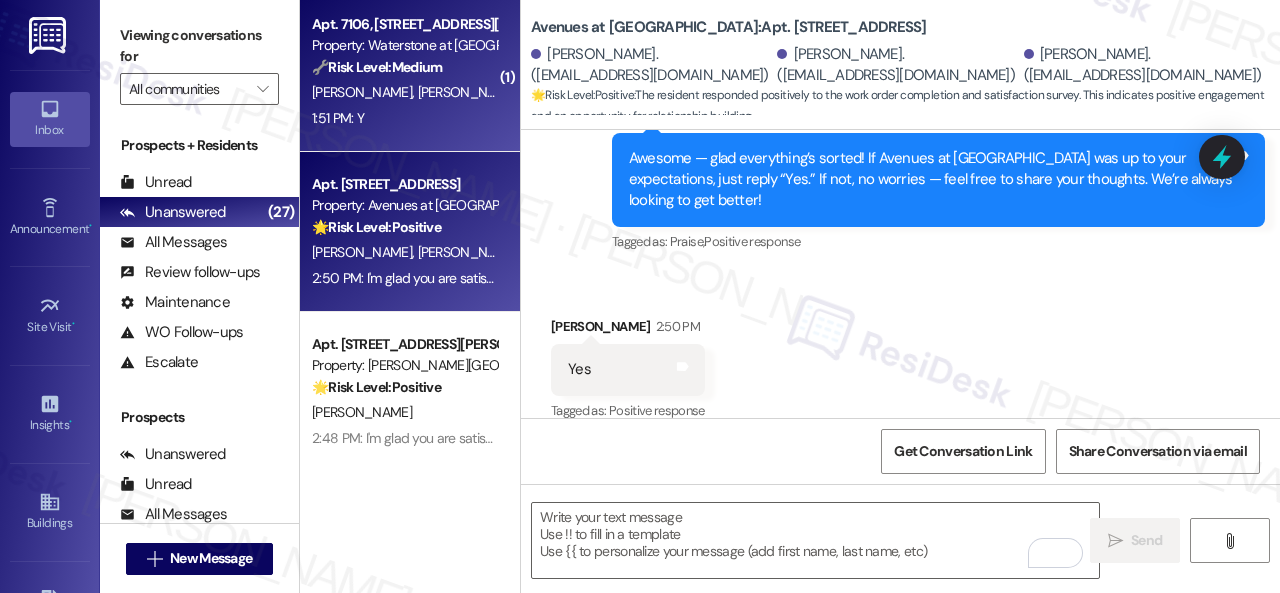 click on "1:51 PM: Y  1:51 PM: Y" at bounding box center [404, 118] 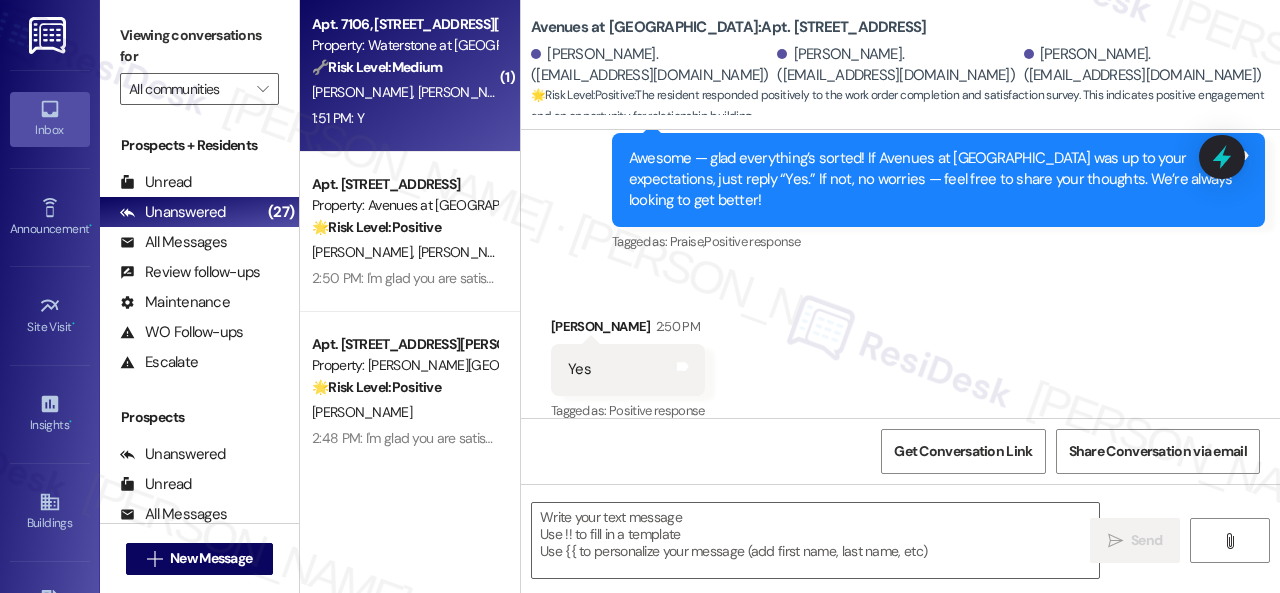 type on "Fetching suggested responses. Please feel free to read through the conversation in the meantime." 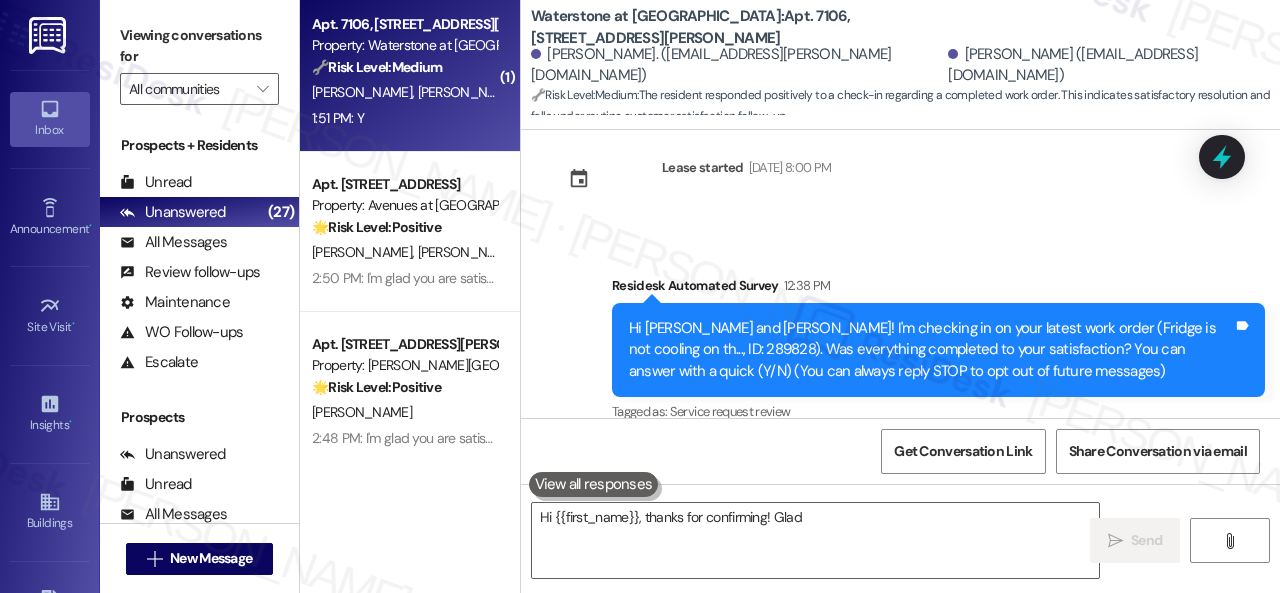 scroll, scrollTop: 226, scrollLeft: 0, axis: vertical 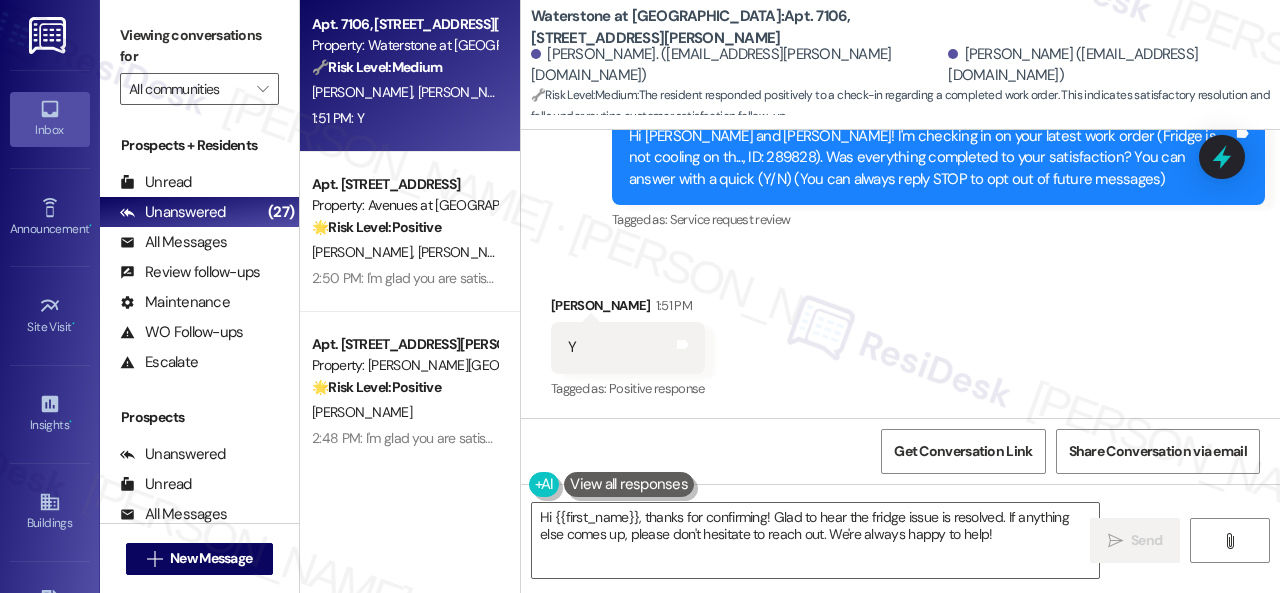 drag, startPoint x: 545, startPoint y: 197, endPoint x: 567, endPoint y: 214, distance: 27.802877 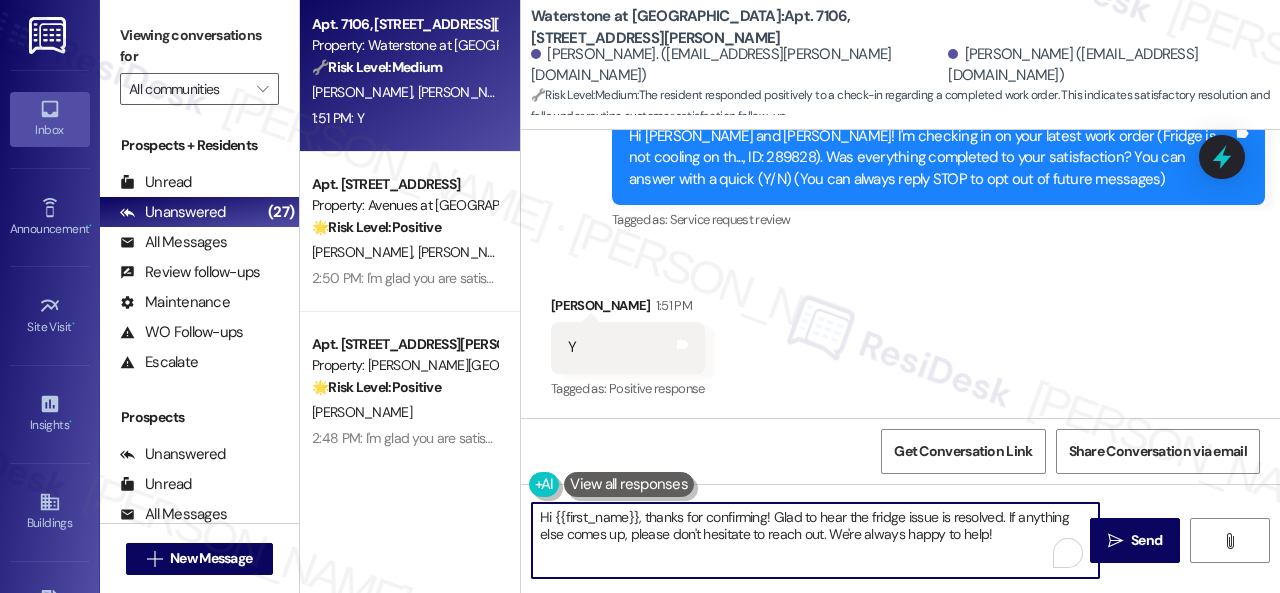 drag, startPoint x: 1010, startPoint y: 532, endPoint x: 412, endPoint y: 492, distance: 599.3363 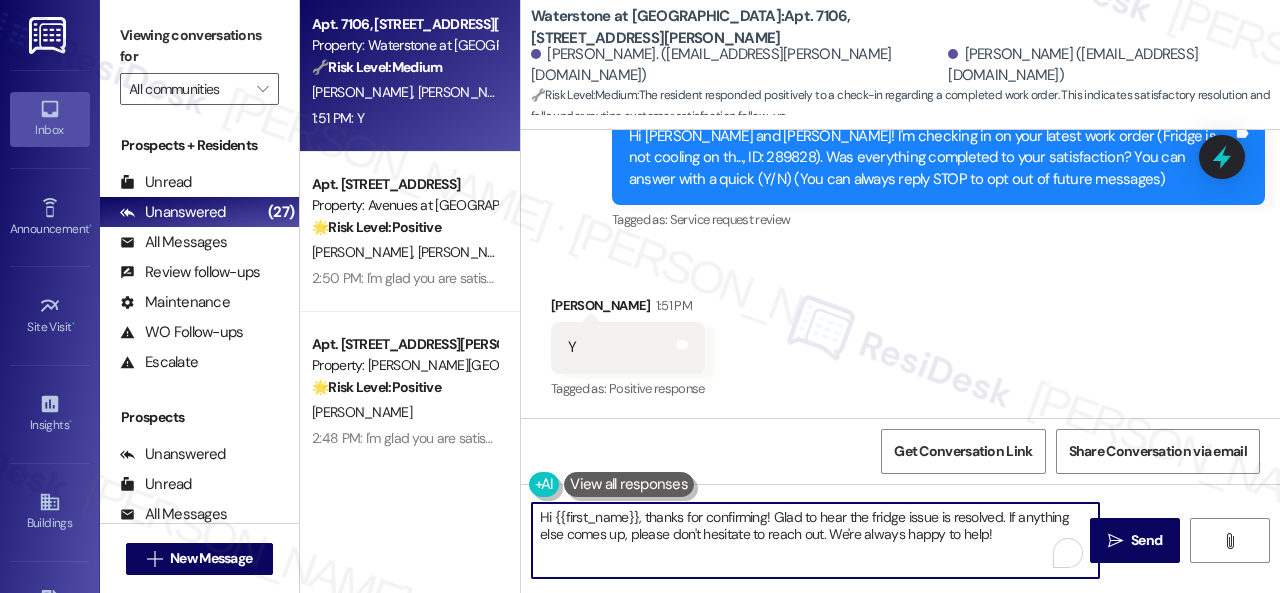 click on "( 1 ) Apt. 9112, 12501 Broadway St Property: Avenues at Shadow Creek 🔧  Risk Level:  Medium The resident is requesting an AC filter replacement. This is considered non-urgent maintenance and falls under asset preservation. W. Zaheer 1:55 PM: AC filter needs to be replaced.  1:55 PM: AC filter needs to be replaced.  ( 1 ) Apt. 4861, 4800 Skyline Dr Property: The Boulevard 🔧  Risk Level:  Medium The resident is reporting a running toilet. This is a non-urgent maintenance issue that affects water usage and resident comfort, but does not pose an immediate risk to safety or property. D. Hensley 1:52 PM: One 1:52 PM: One Apt. 7106, 6855 S Mason Rd Property: Waterstone at Cinco Ranch 🔧  Risk Level:  Medium The resident responded positively to a check-in regarding a completed work order. This indicates satisfactory resolution and falls under routine customer satisfaction follow-up. K. Schaeffer I. Edwards Jr 1:51 PM: Y  1:51 PM: Y  Apt. 12103, 12501 Broadway St Property: Avenues at Shadow Creek 🌟 Positive" at bounding box center (790, 296) 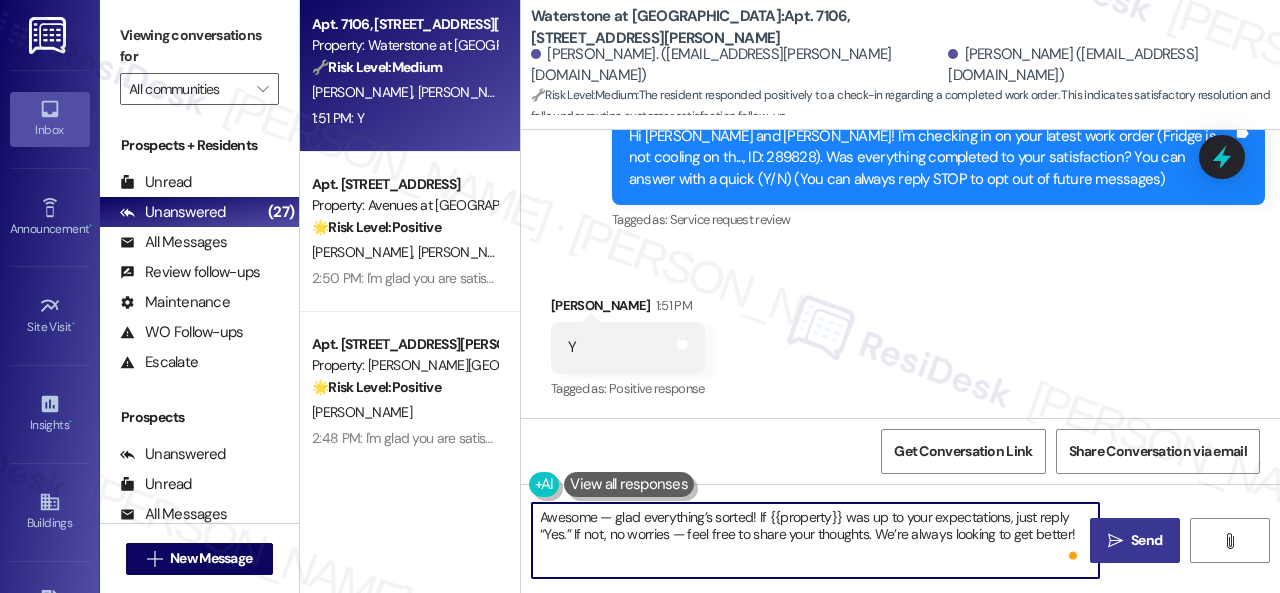 type on "Awesome — glad everything’s sorted! If {{property}} was up to your expectations, just reply “Yes.” If not, no worries — feel free to share your thoughts. We’re always looking to get better!" 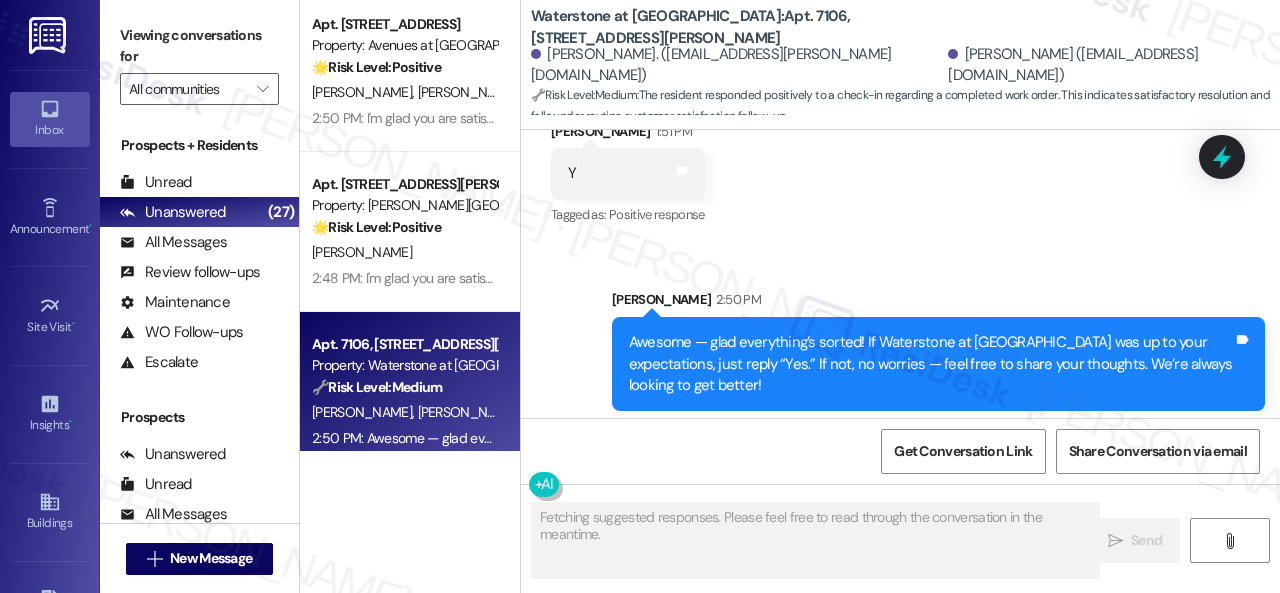 scroll, scrollTop: 409, scrollLeft: 0, axis: vertical 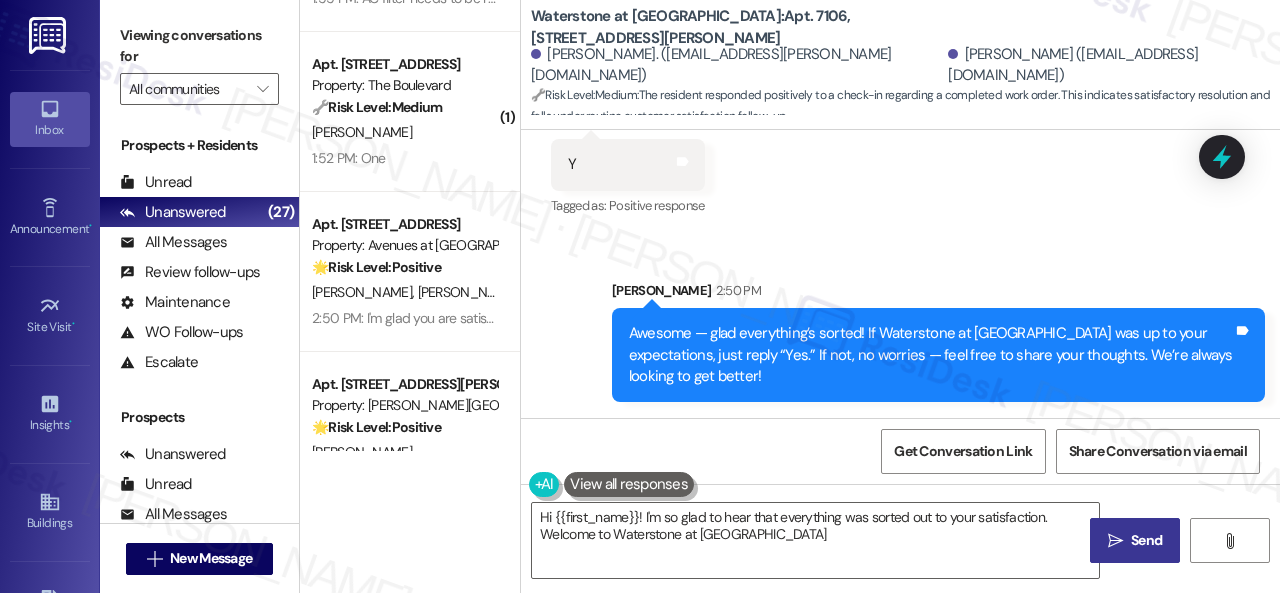 type on "Hi {{first_name}}! I'm so glad to hear that everything was sorted out to your satisfaction. Welcome to Waterstone at Cinco Ranch!" 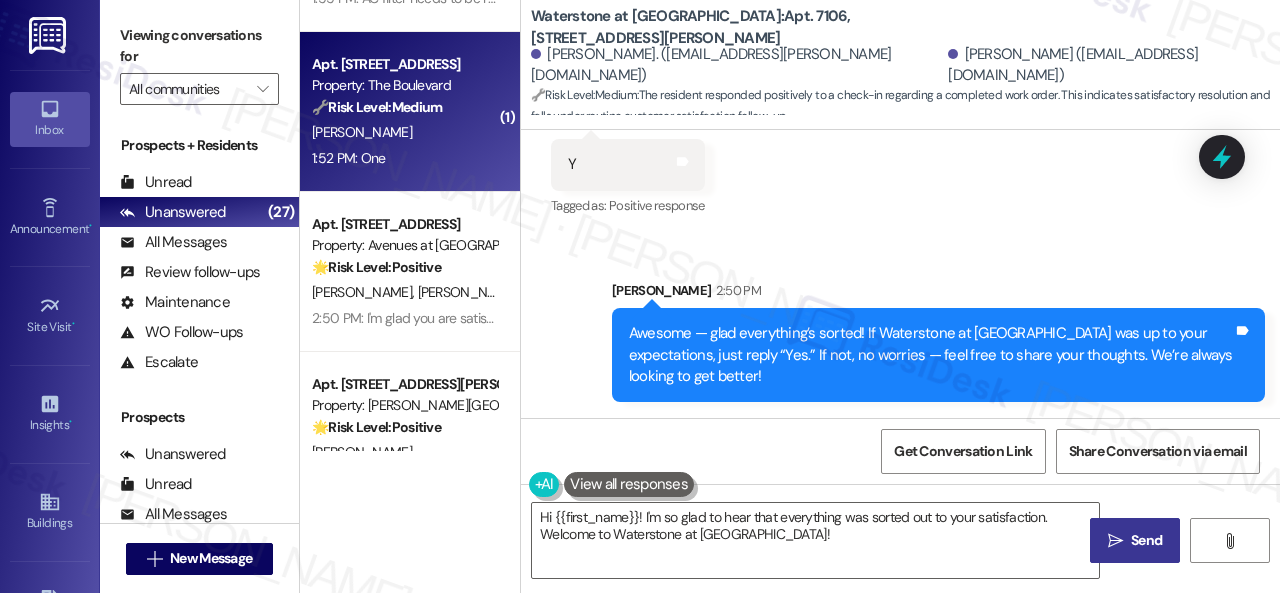 click on "1:52 PM: One 1:52 PM: One" at bounding box center (404, 158) 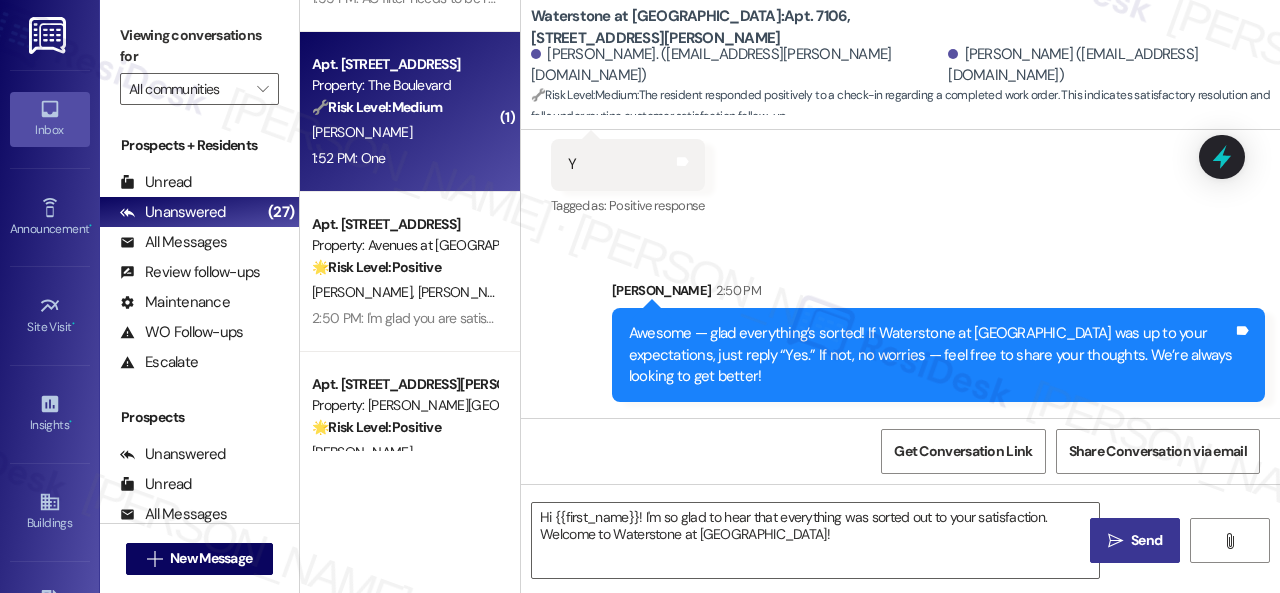 type on "Fetching suggested responses. Please feel free to read through the conversation in the meantime." 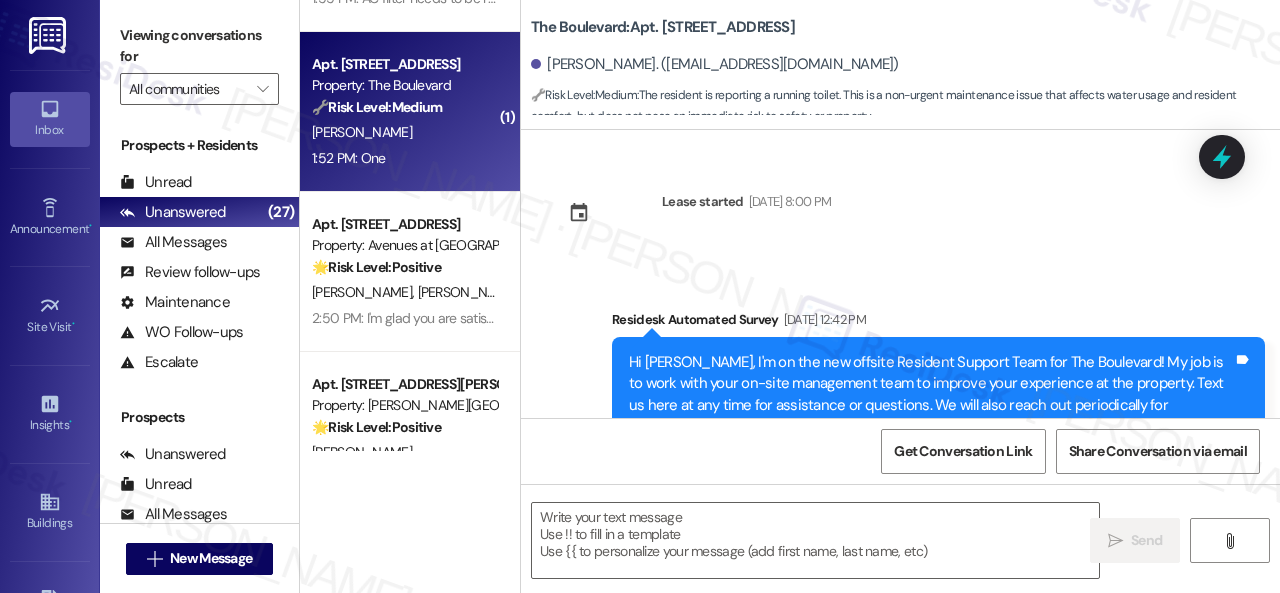 scroll, scrollTop: 21492, scrollLeft: 0, axis: vertical 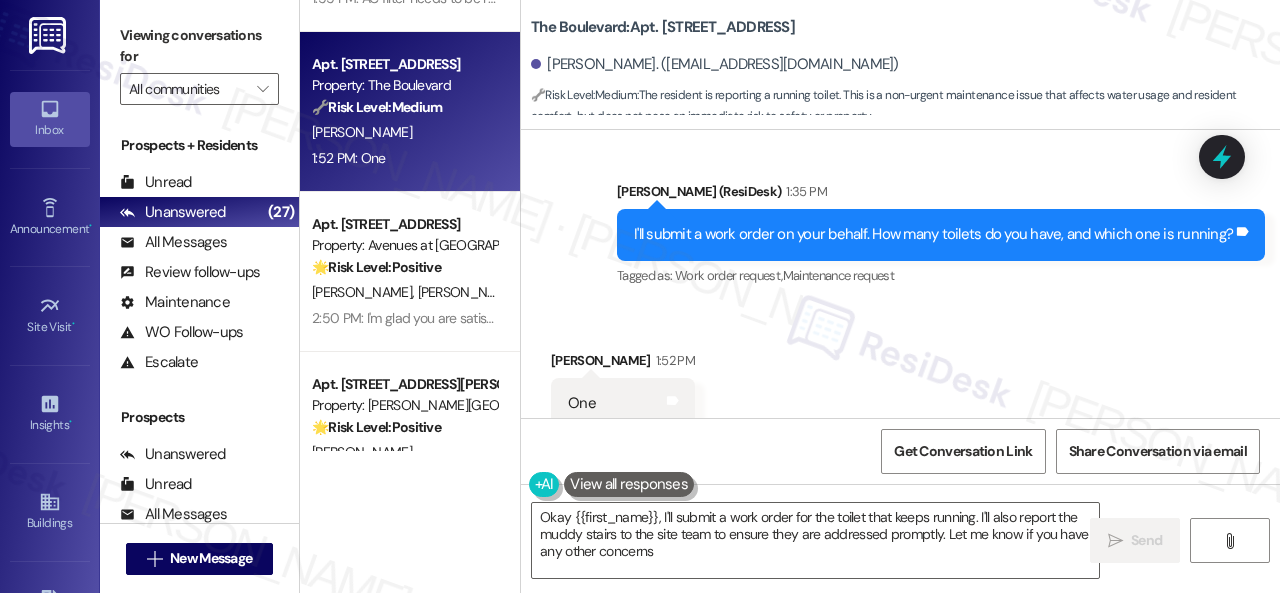 type on "Okay {{first_name}}, I'll submit a work order for the toilet that keeps running. I'll also report the muddy stairs to the site team to ensure they are addressed promptly. Let me know if you have any other concerns!" 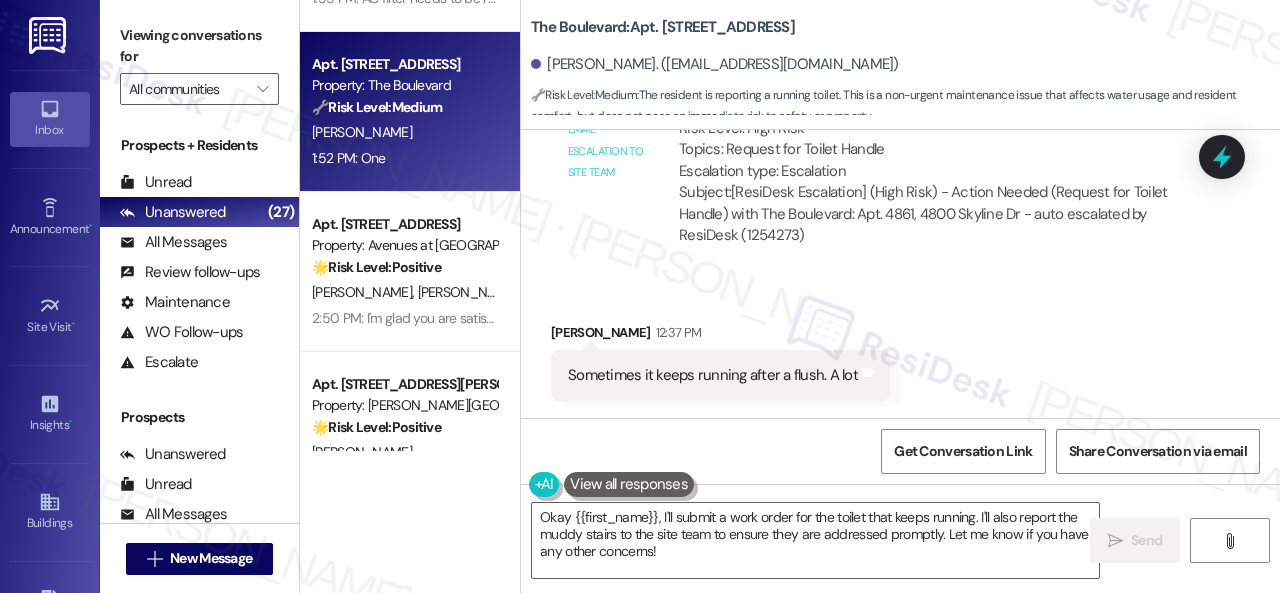 scroll, scrollTop: 20292, scrollLeft: 0, axis: vertical 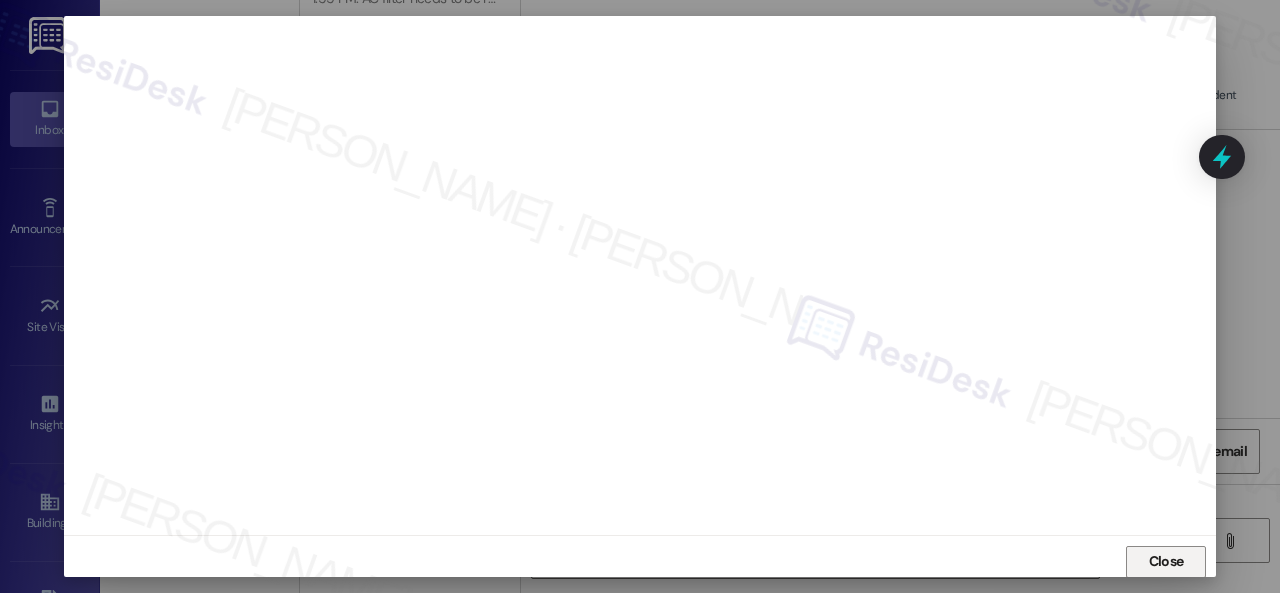 click on "Close" at bounding box center [1166, 561] 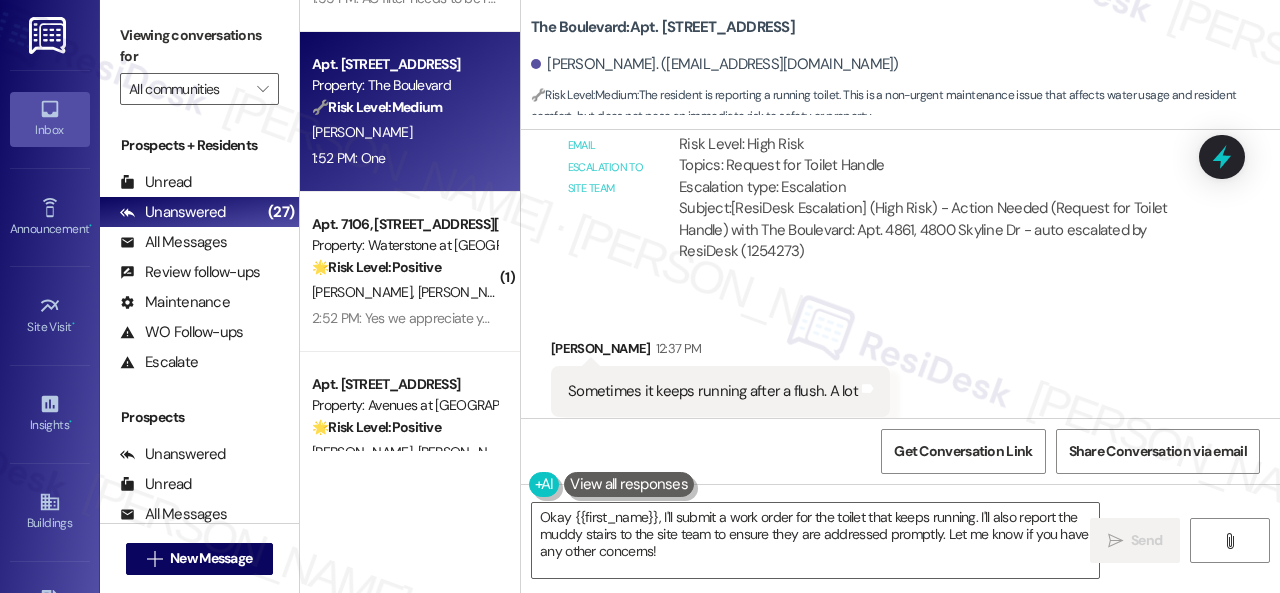 click on "Received via SMS Debra Hensley 12:37 PM Sometimes it keeps running after a flush.  A lot Tags and notes" at bounding box center (900, 362) 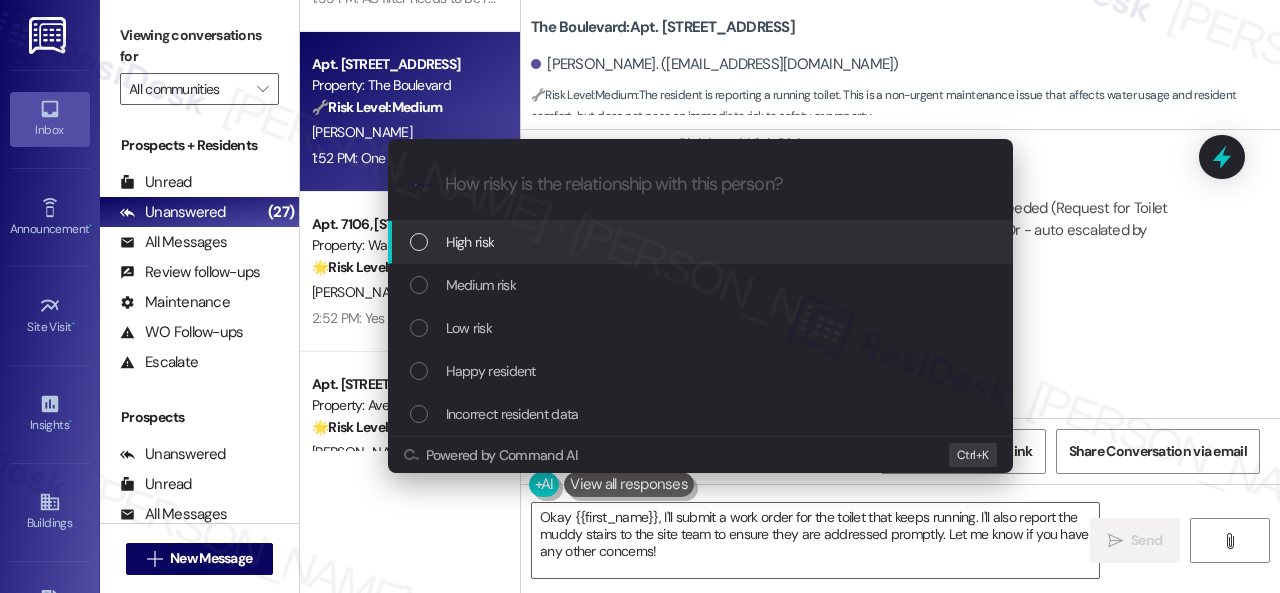 click on "High risk" at bounding box center (470, 242) 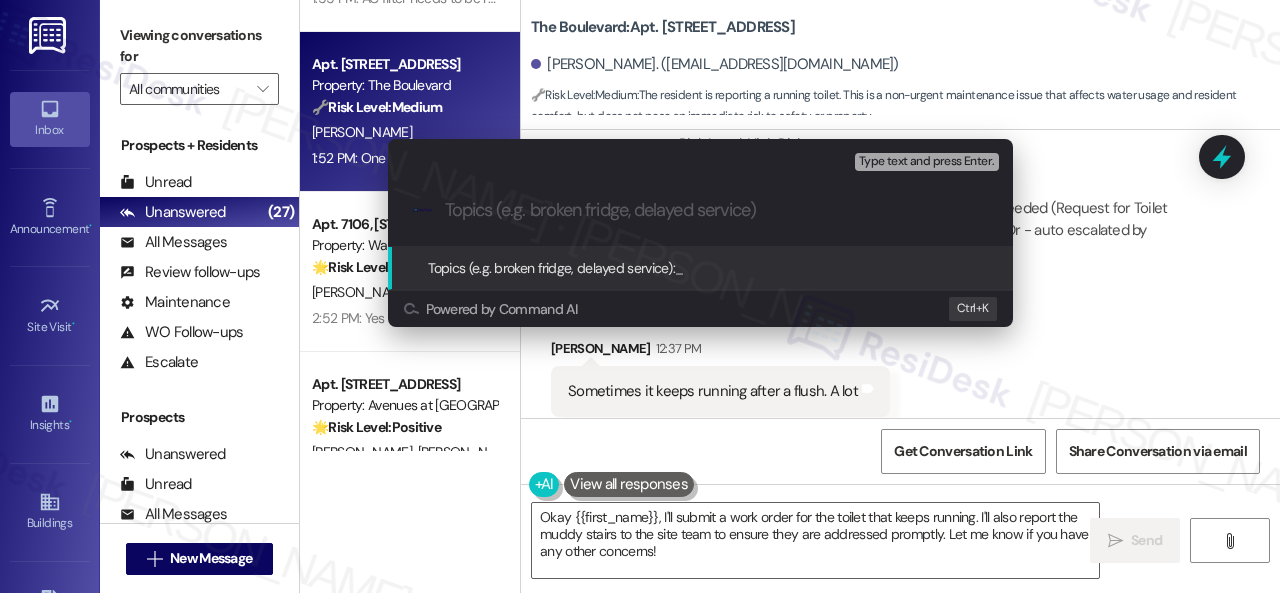 paste on "Work Order filed by ResiDesk 290516" 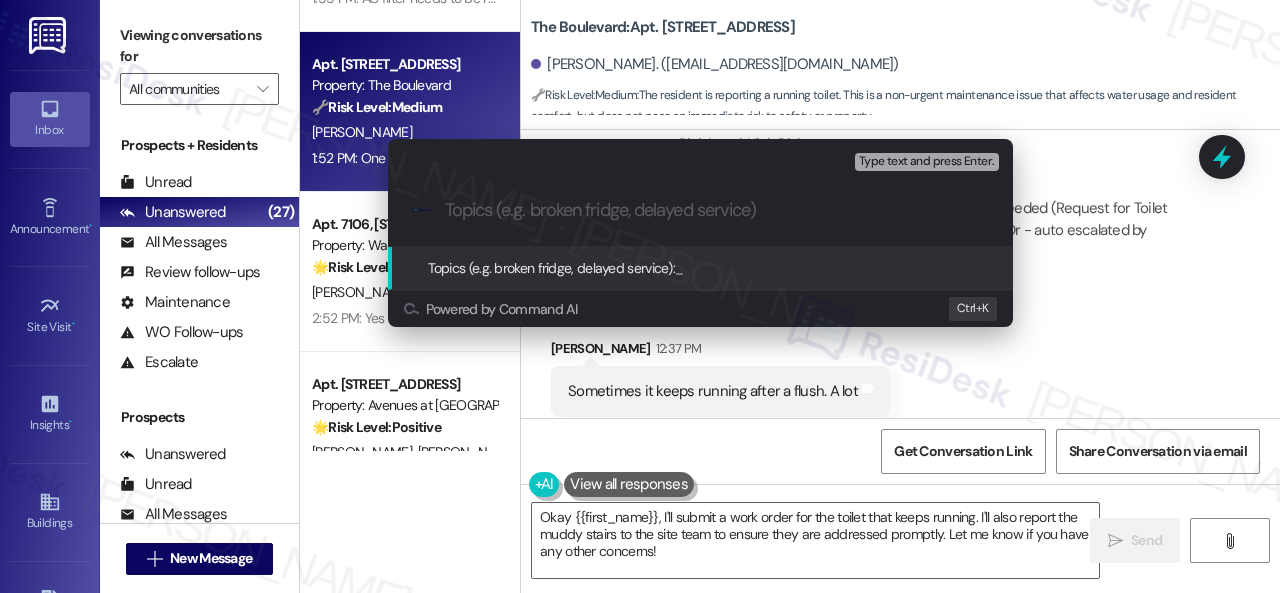 type on "Work Order filed by ResiDesk 290516" 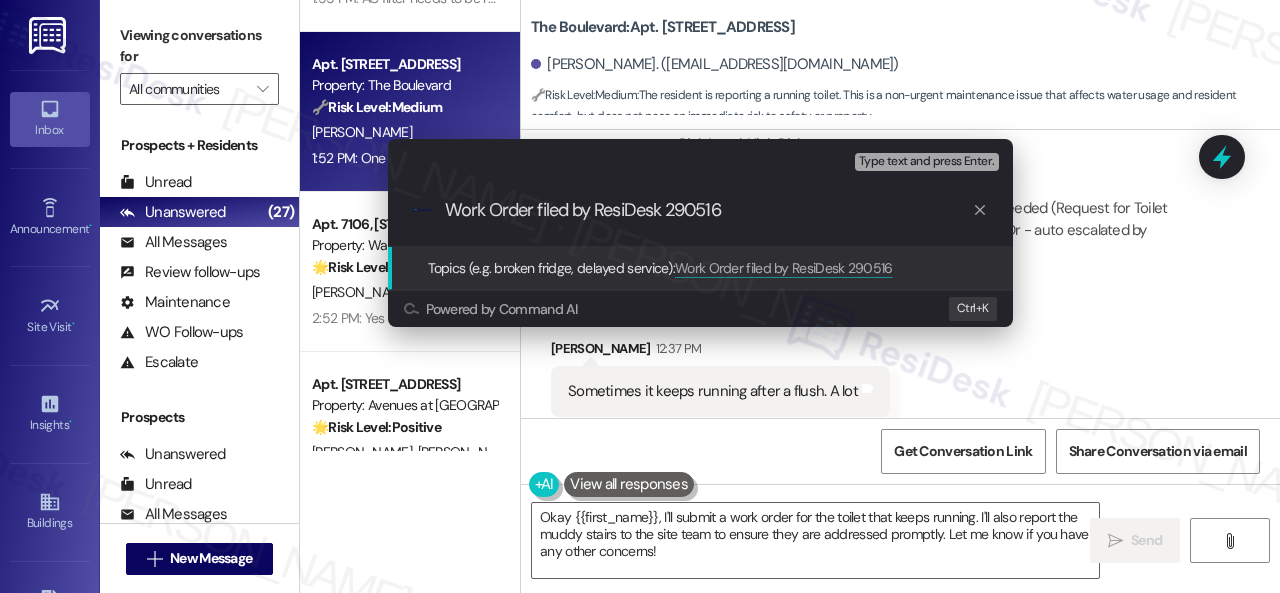 type 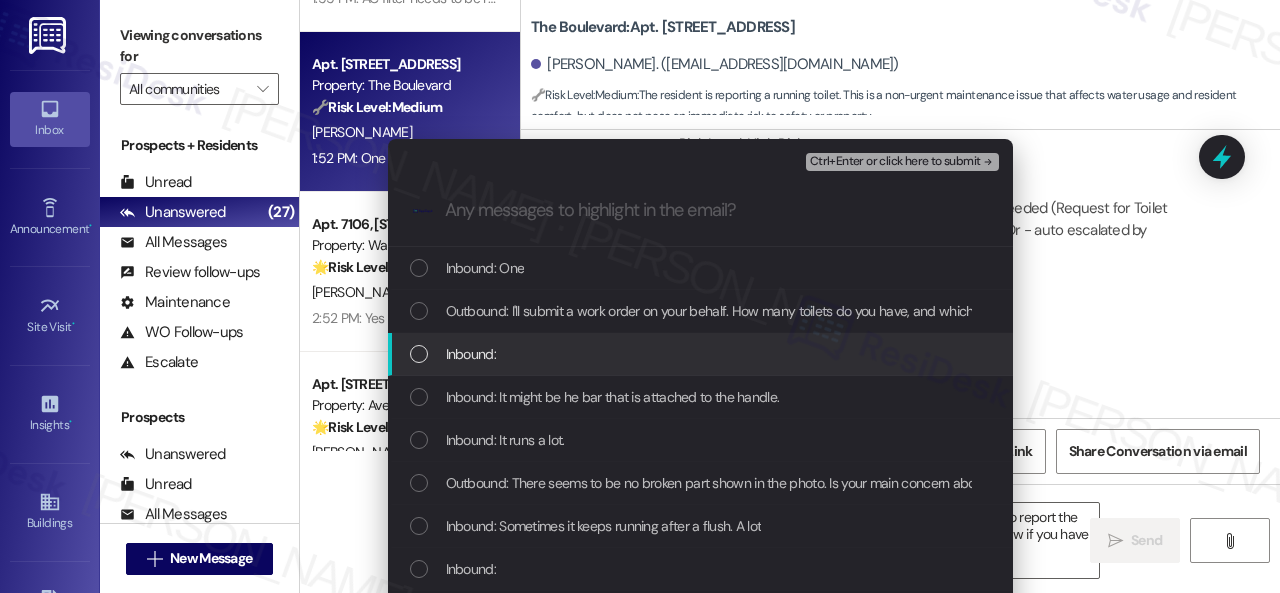 click on "Inbound:" at bounding box center [471, 354] 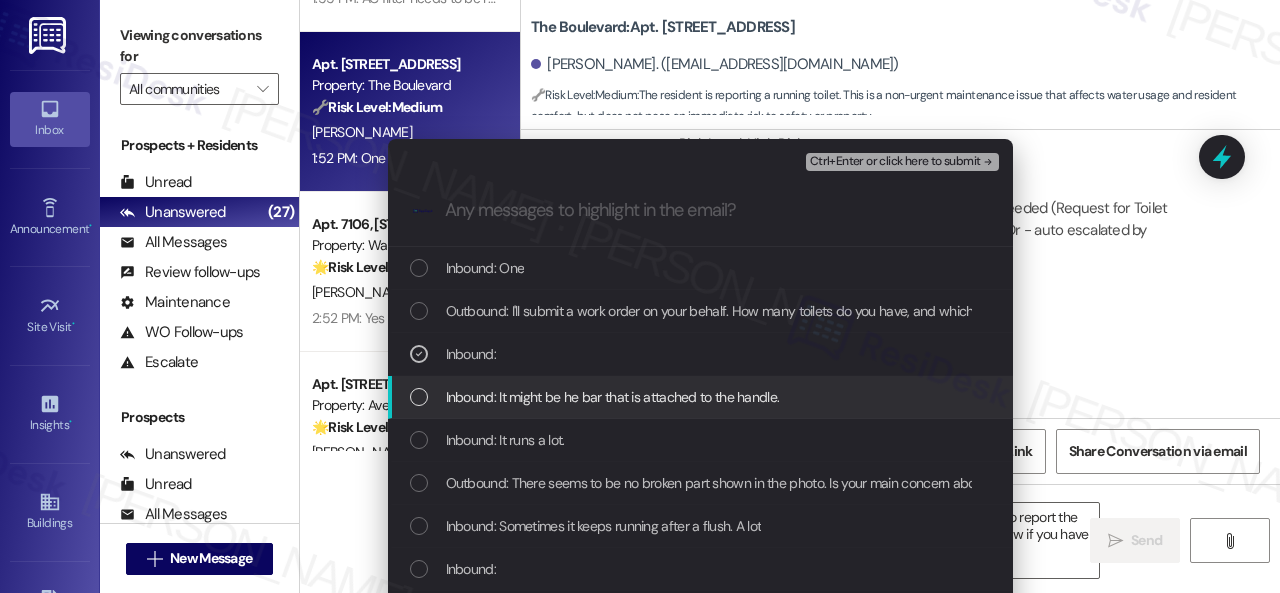 click on "Inbound: It might be he bar that is attached to the handle." at bounding box center [613, 397] 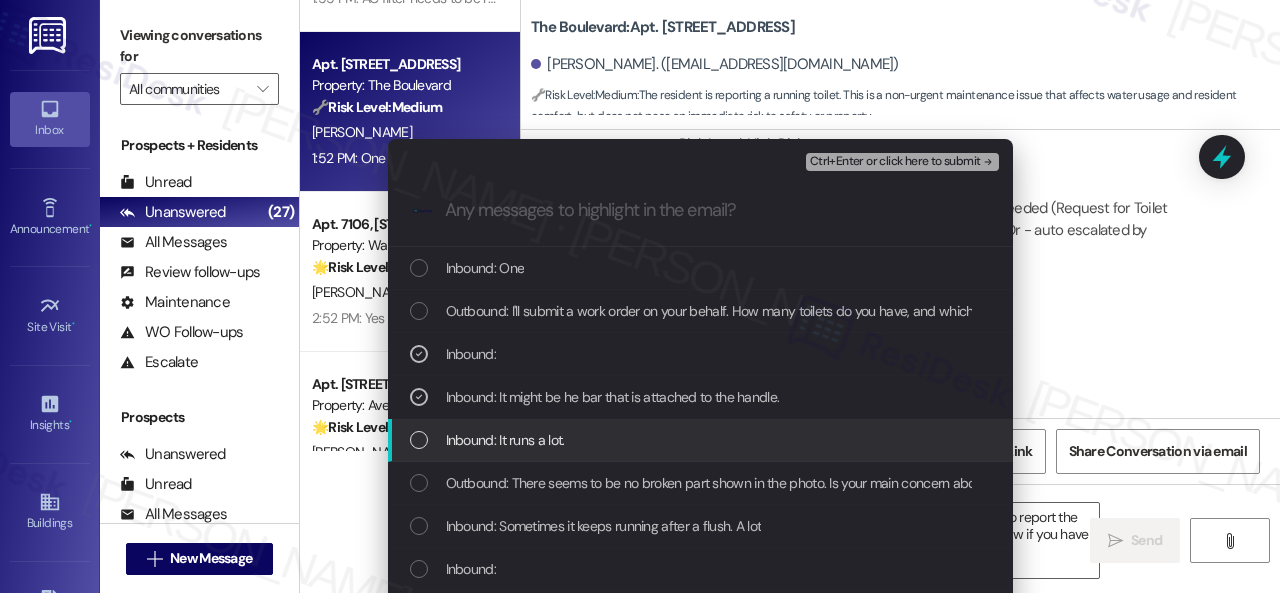 click on "Inbound: It runs a lot." at bounding box center [505, 440] 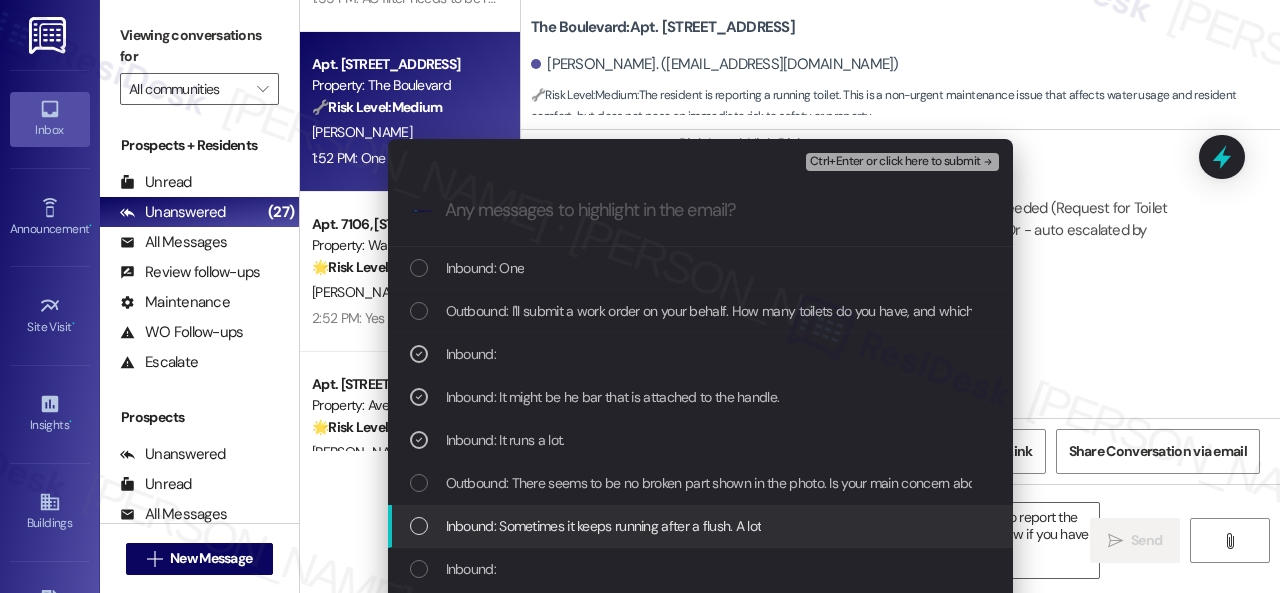 click on "Inbound: Sometimes it keeps running after a flush.  A lot" at bounding box center [604, 526] 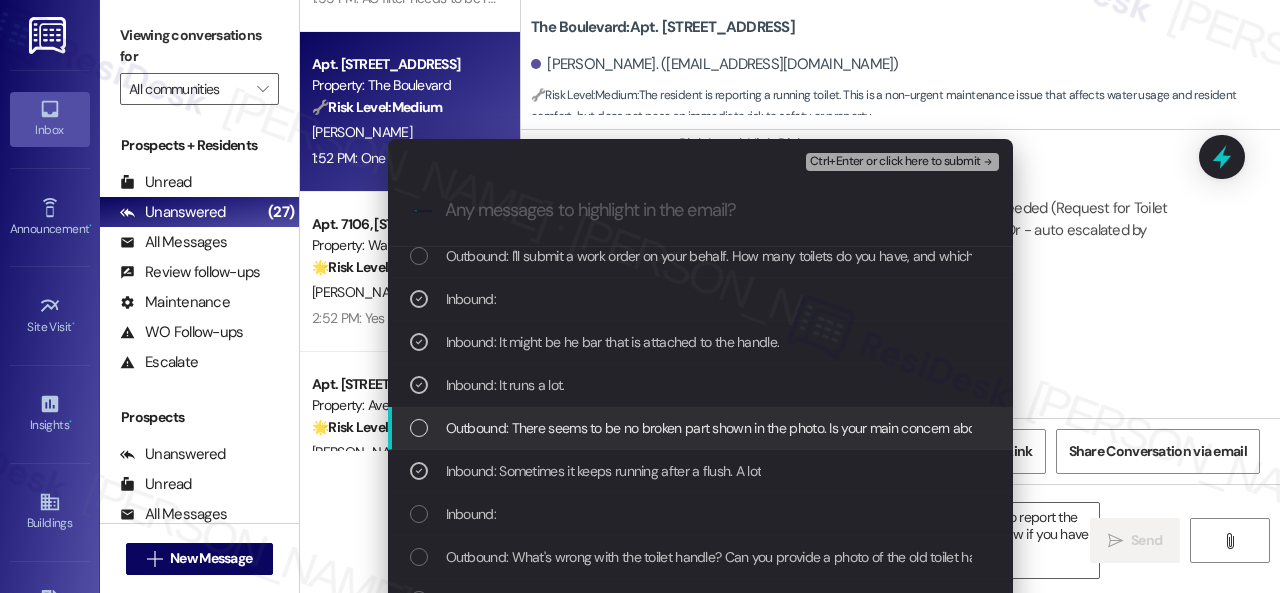 scroll, scrollTop: 100, scrollLeft: 0, axis: vertical 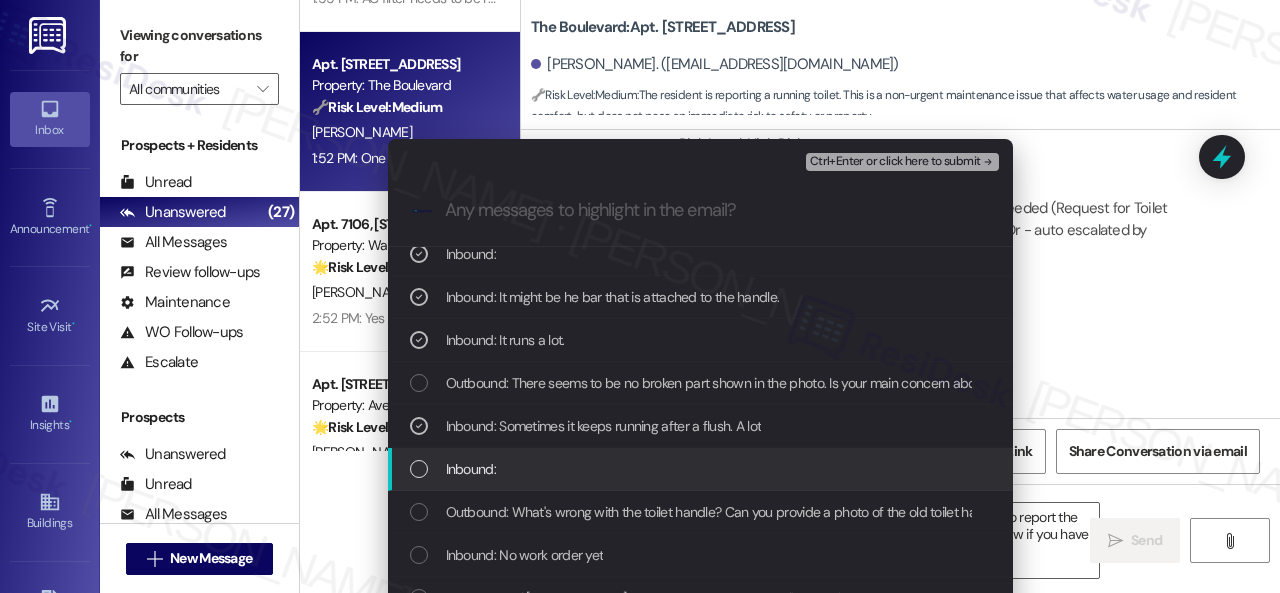 click on "Inbound:" at bounding box center (471, 469) 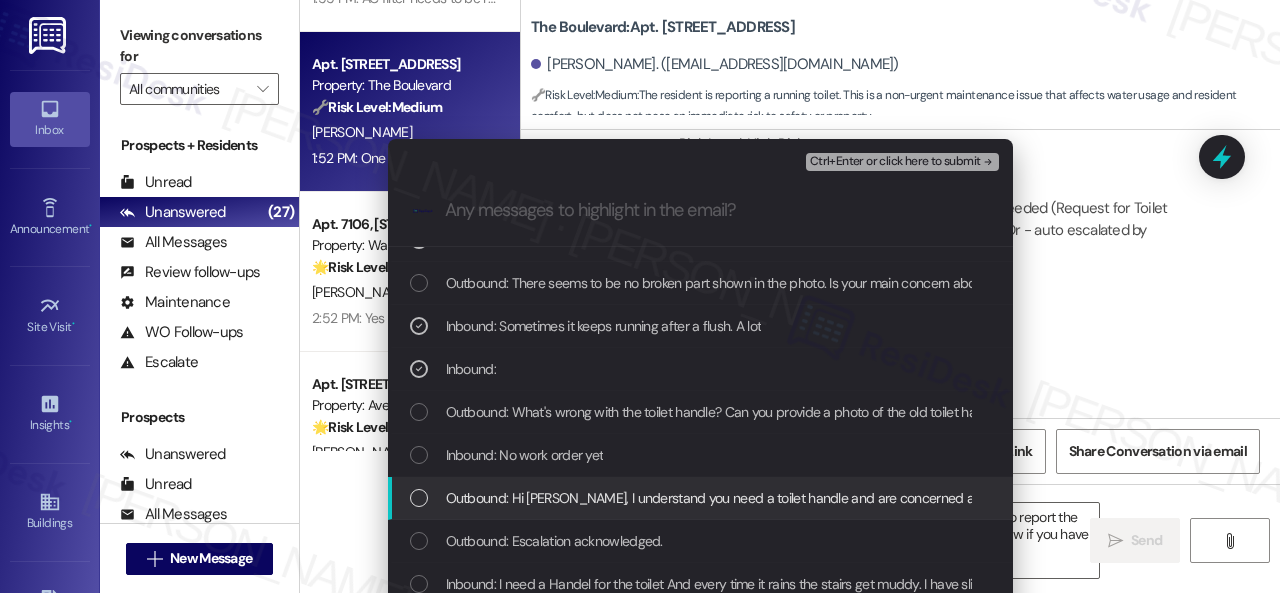 scroll, scrollTop: 300, scrollLeft: 0, axis: vertical 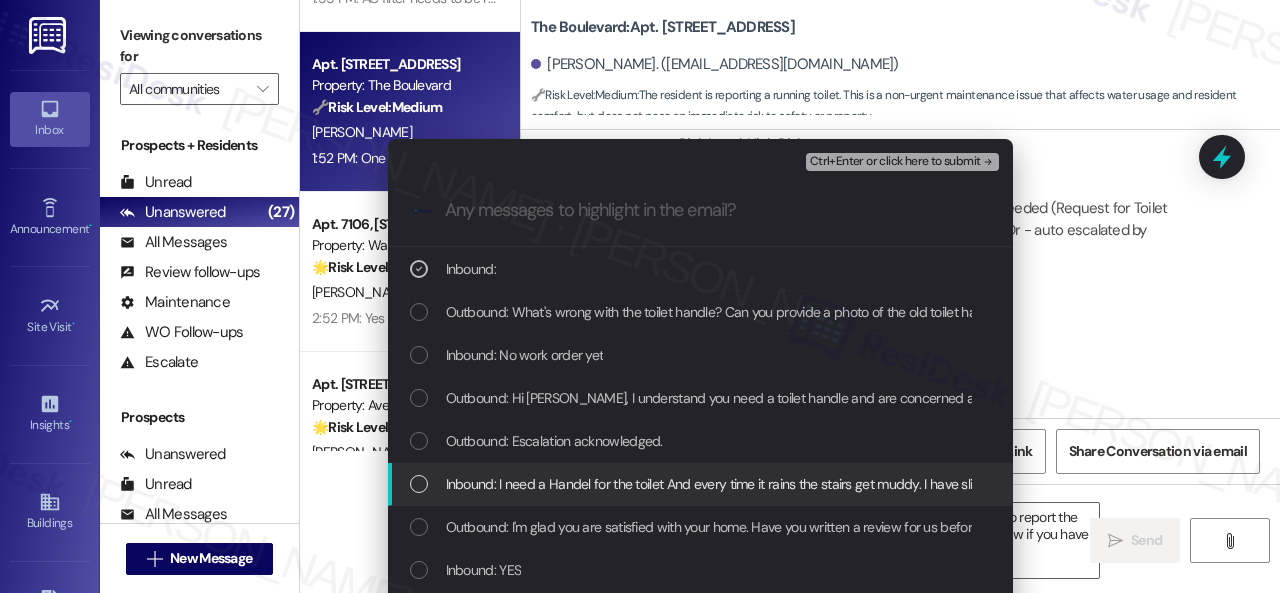 click on "Inbound: I need a Handel for the toilet
And every time it rains the stairs get muddy. I have slipped in it and so did my neighbor" at bounding box center (808, 484) 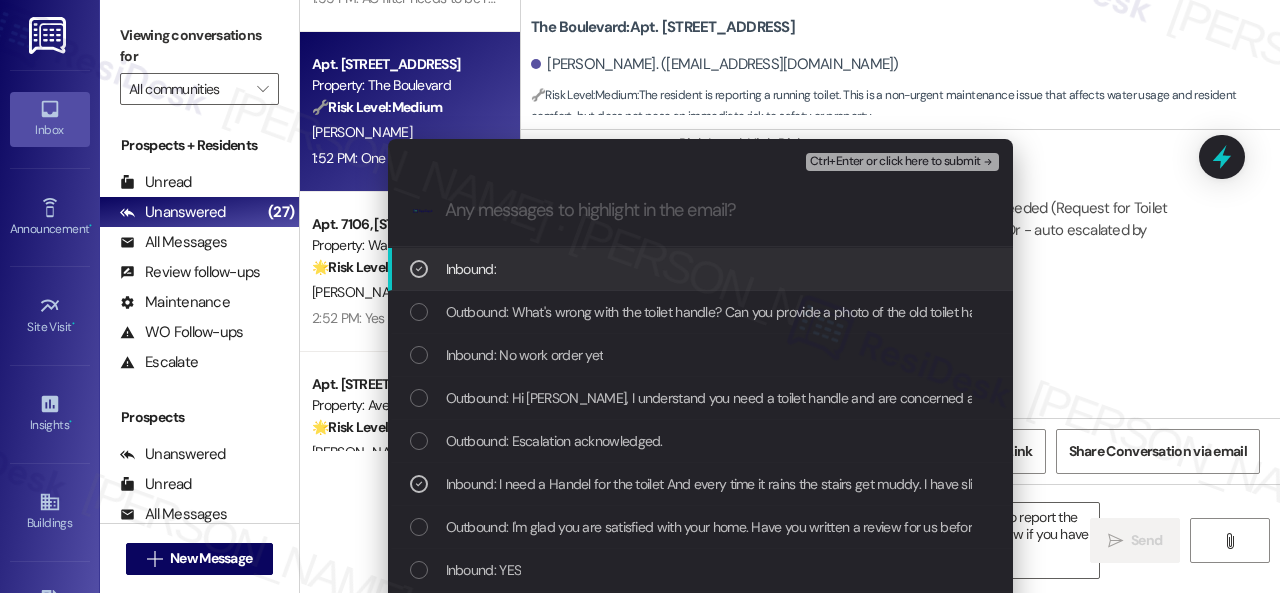 click on "Ctrl+Enter or click here to submit" at bounding box center (895, 162) 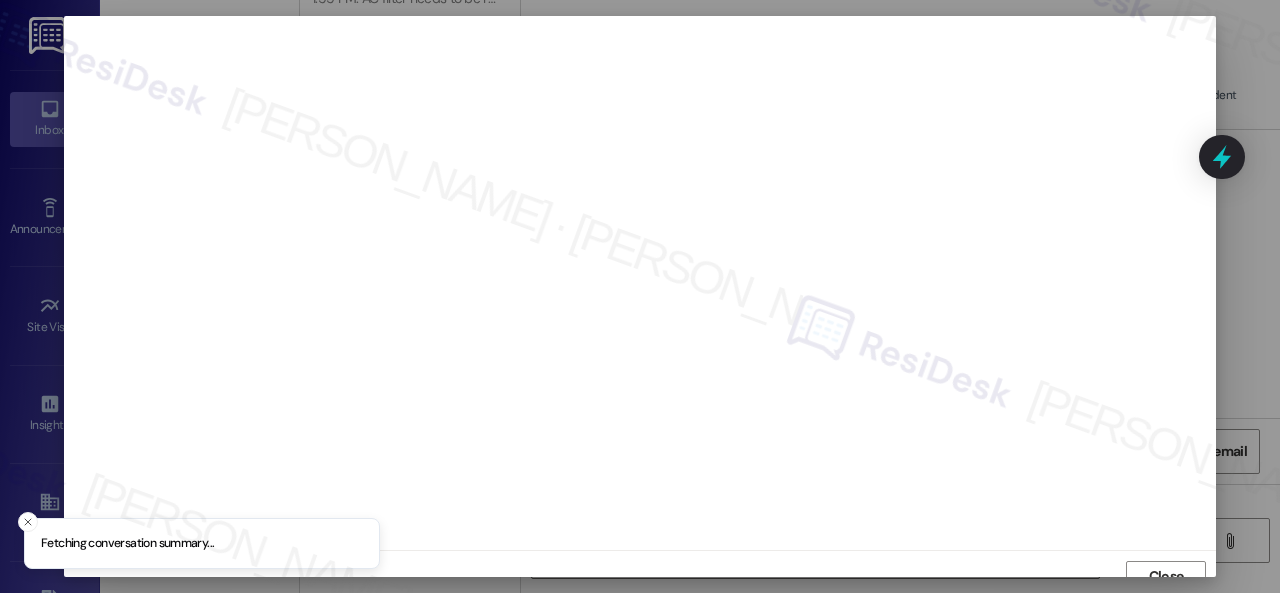 scroll, scrollTop: 15, scrollLeft: 0, axis: vertical 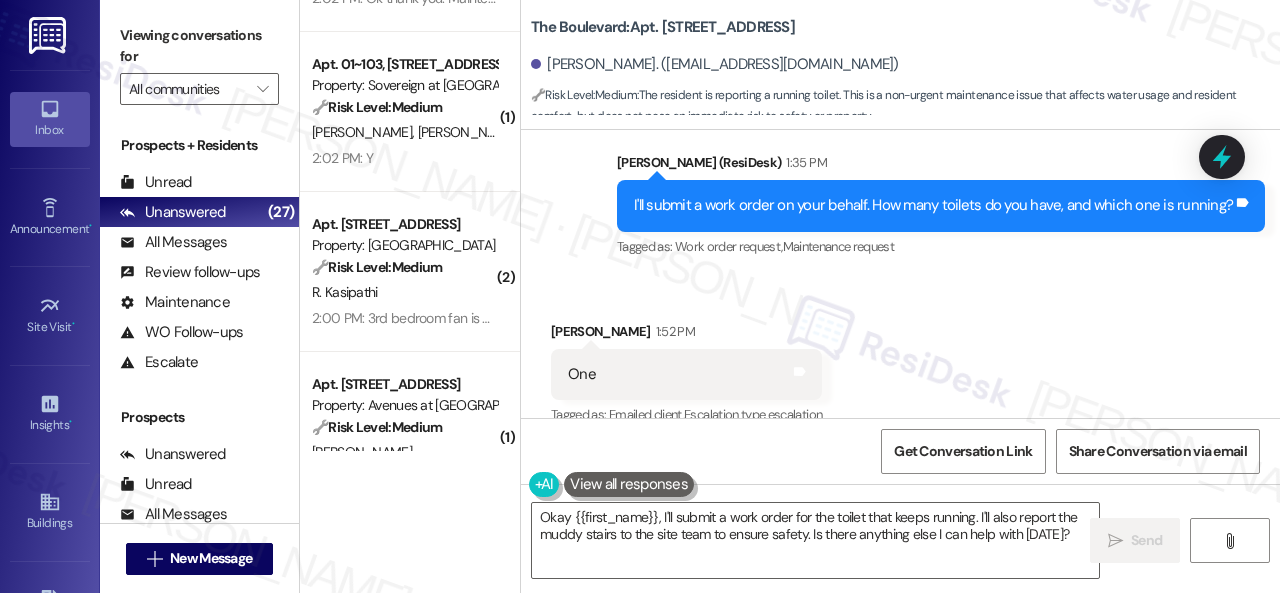 drag, startPoint x: 981, startPoint y: 268, endPoint x: 985, endPoint y: 279, distance: 11.7046995 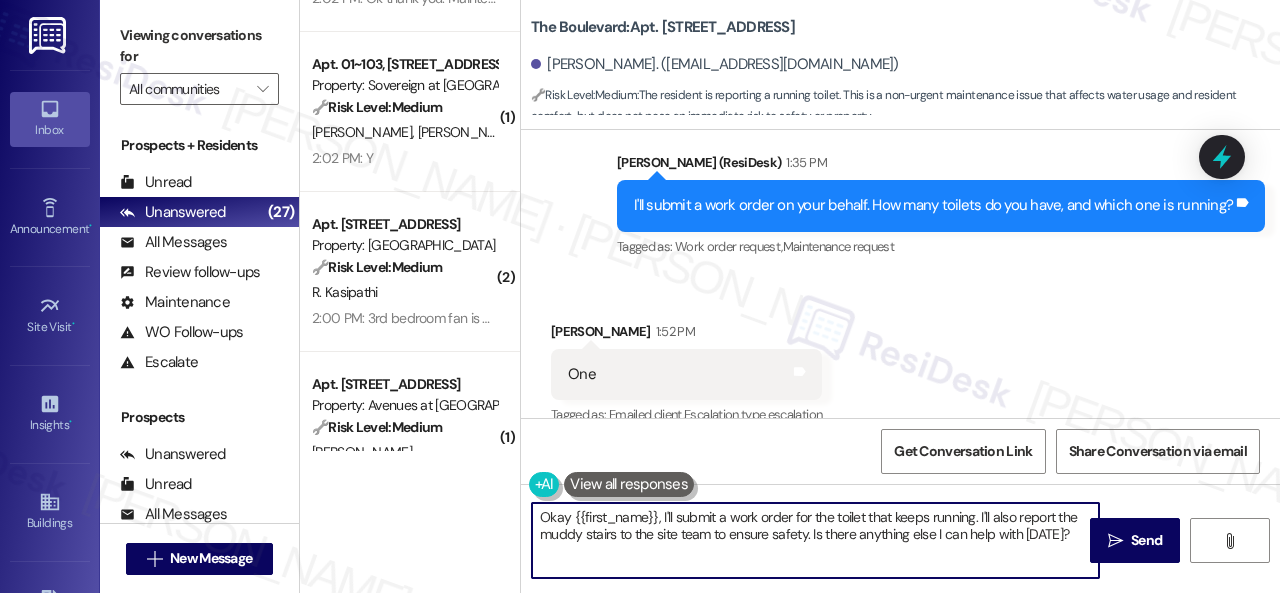 drag, startPoint x: 1070, startPoint y: 534, endPoint x: 368, endPoint y: 467, distance: 705.19006 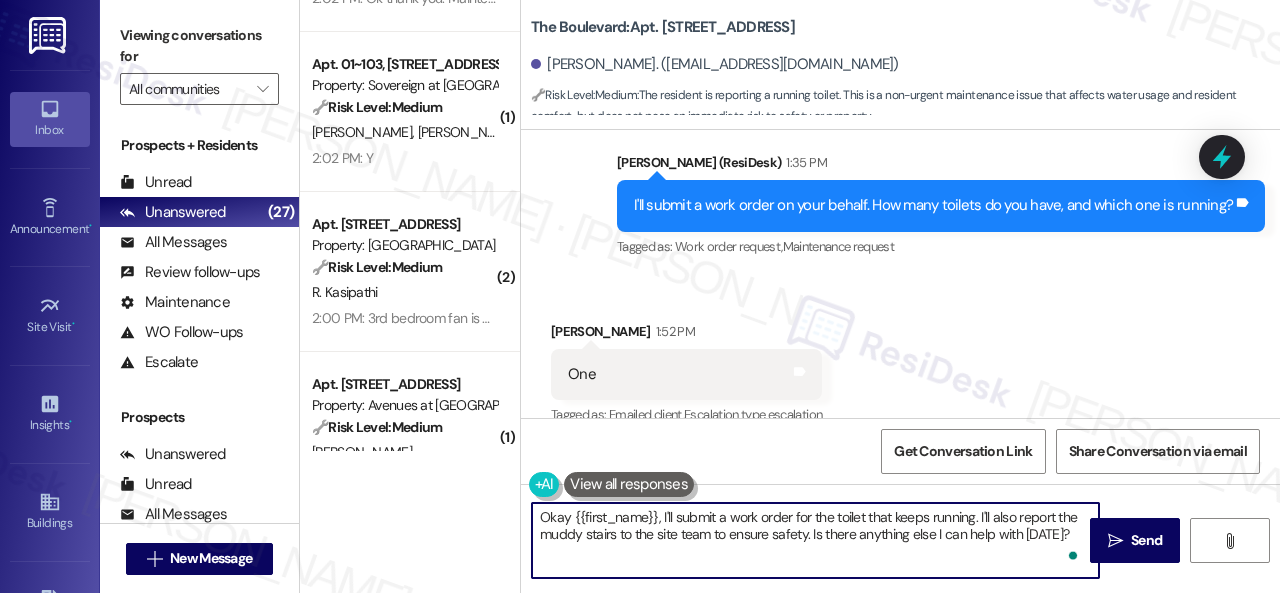 paste on "Thank you. I've submitted a work order on your behalf and notified the site team. Please let me know if you have an update or need anything else." 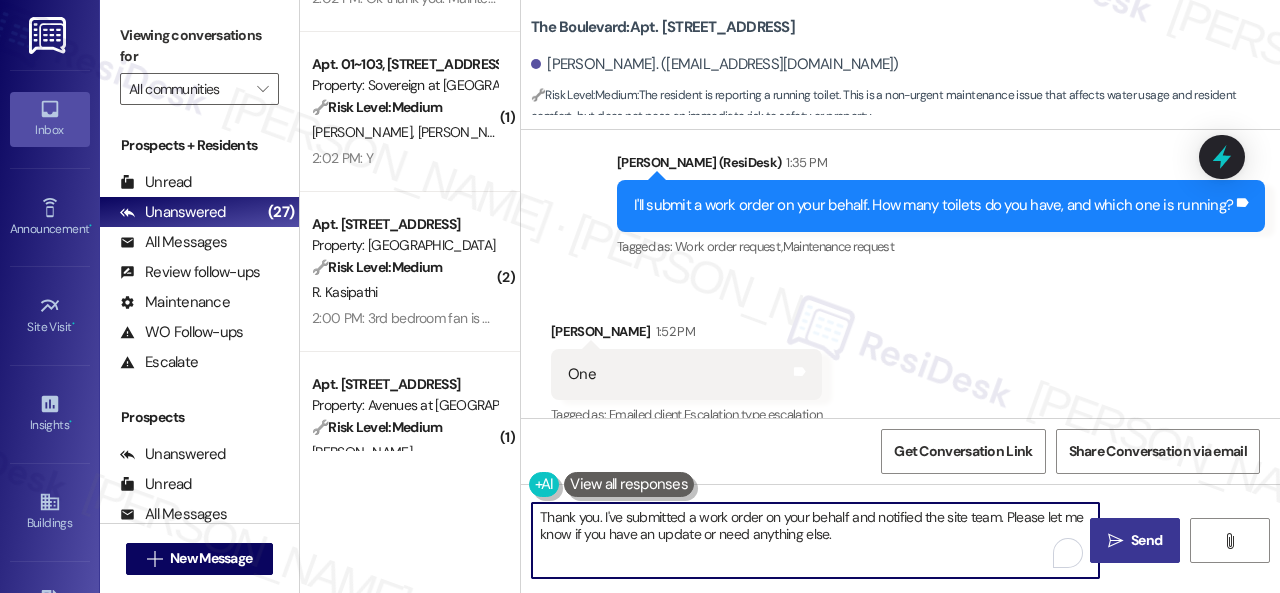 type on "Thank you. I've submitted a work order on your behalf and notified the site team. Please let me know if you have an update or need anything else." 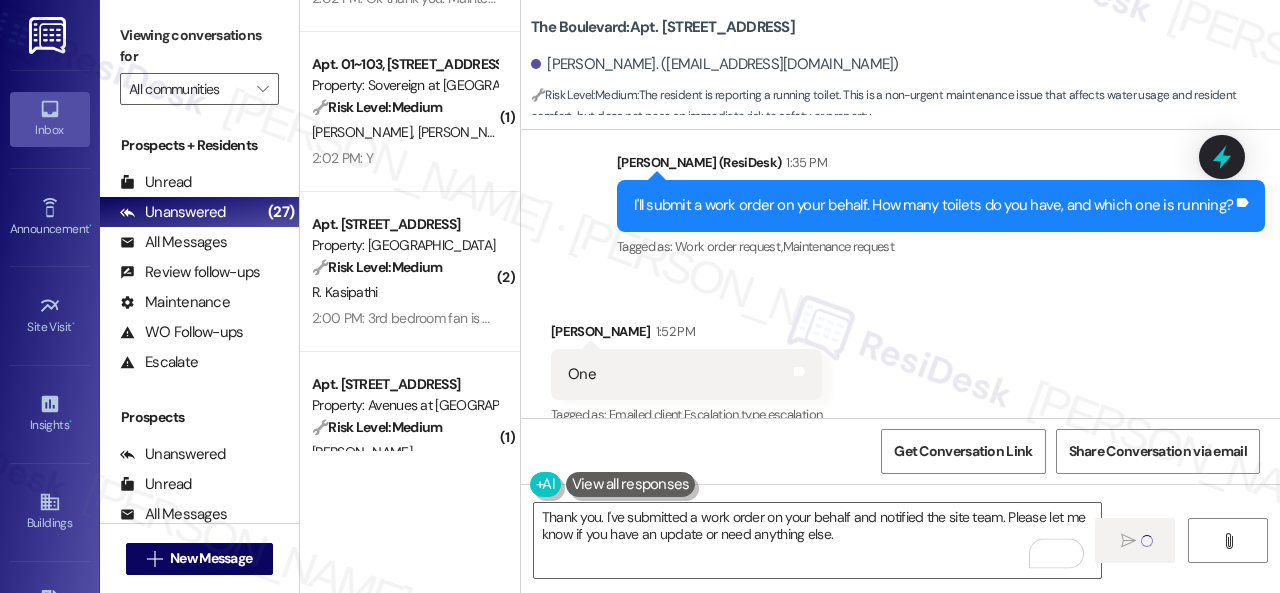 type 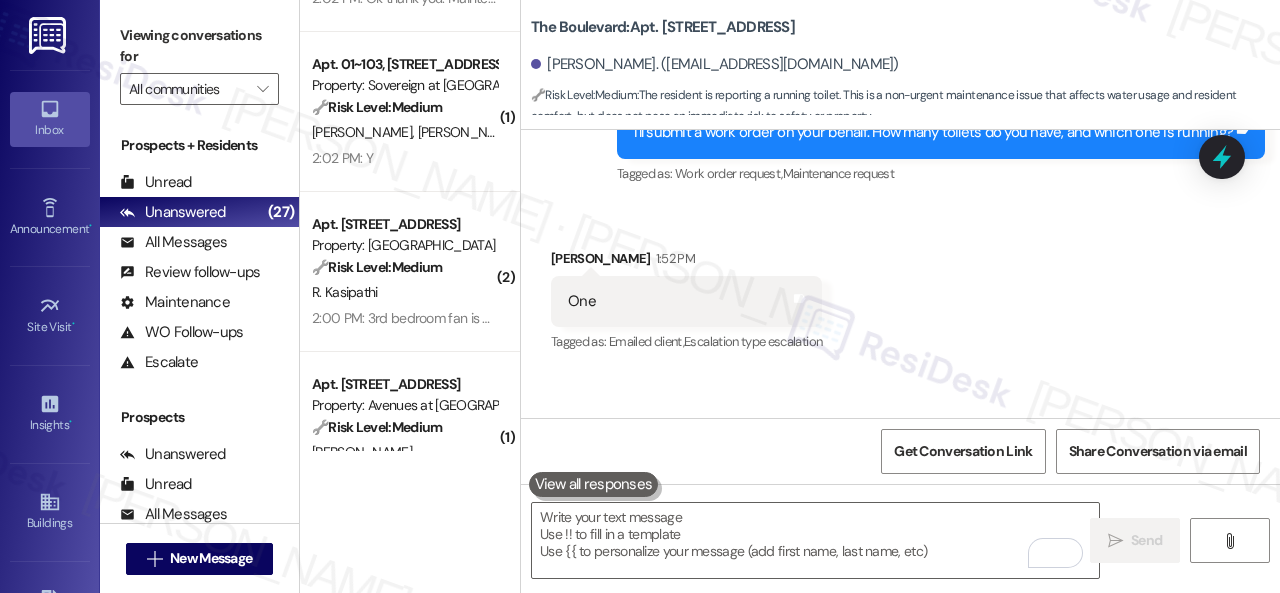 scroll, scrollTop: 21683, scrollLeft: 0, axis: vertical 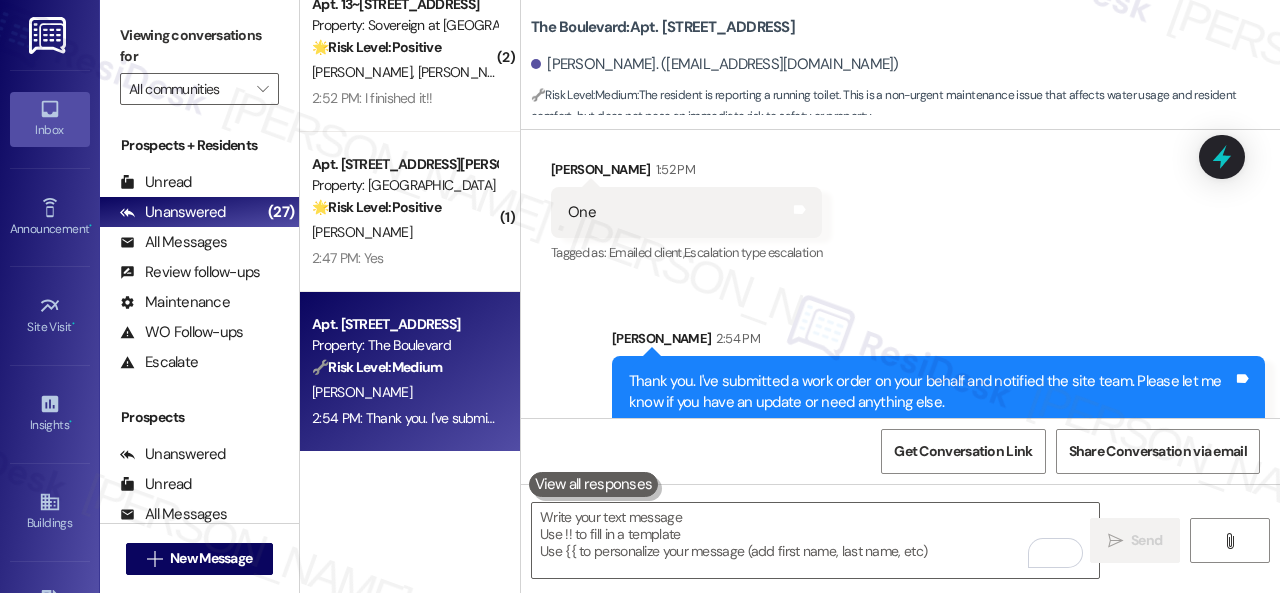 click on "2:47 PM: Yes 2:47 PM: Yes" at bounding box center [404, 258] 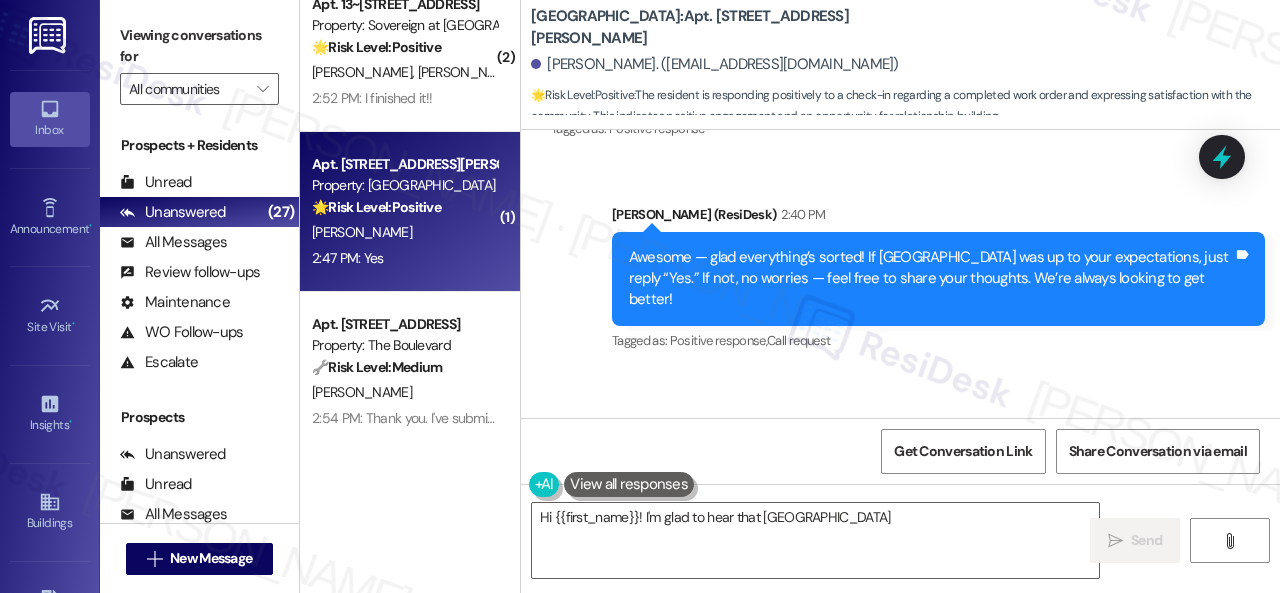 scroll, scrollTop: 3934, scrollLeft: 0, axis: vertical 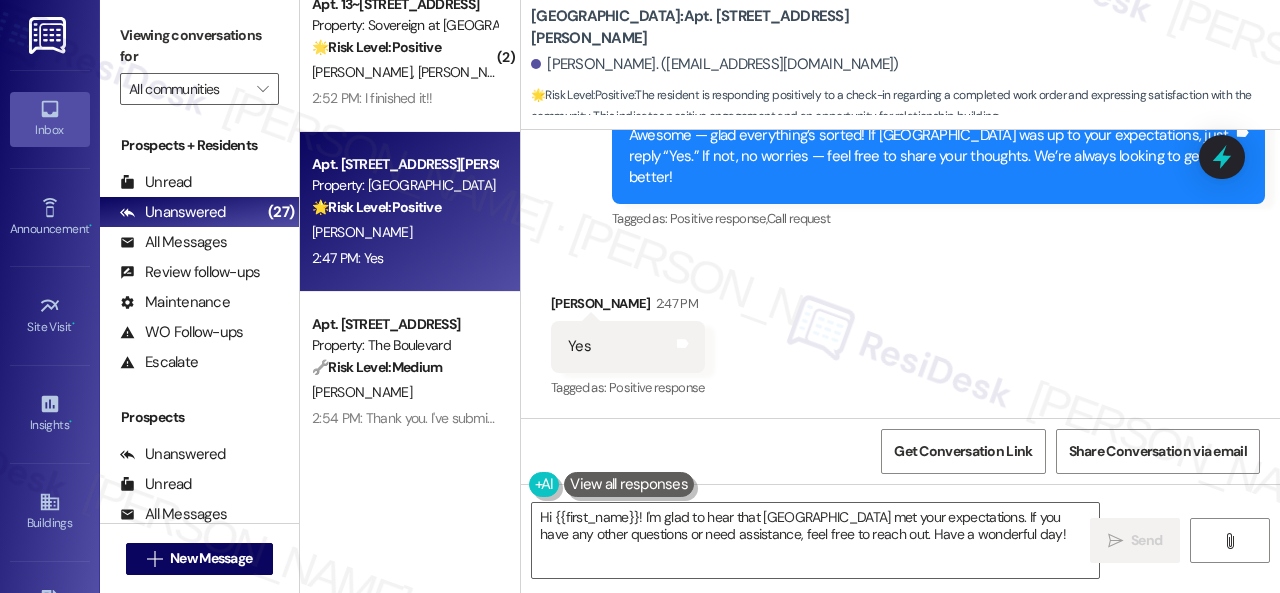 drag, startPoint x: 634, startPoint y: 273, endPoint x: 645, endPoint y: 291, distance: 21.095022 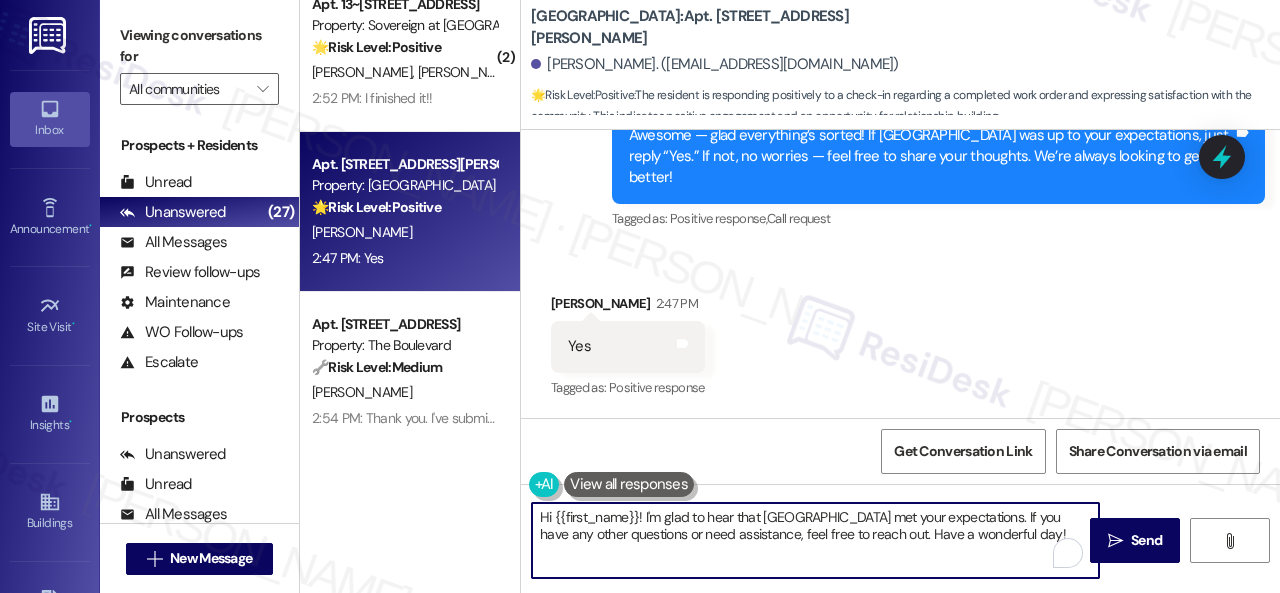 drag, startPoint x: 668, startPoint y: 520, endPoint x: 346, endPoint y: 454, distance: 328.6944 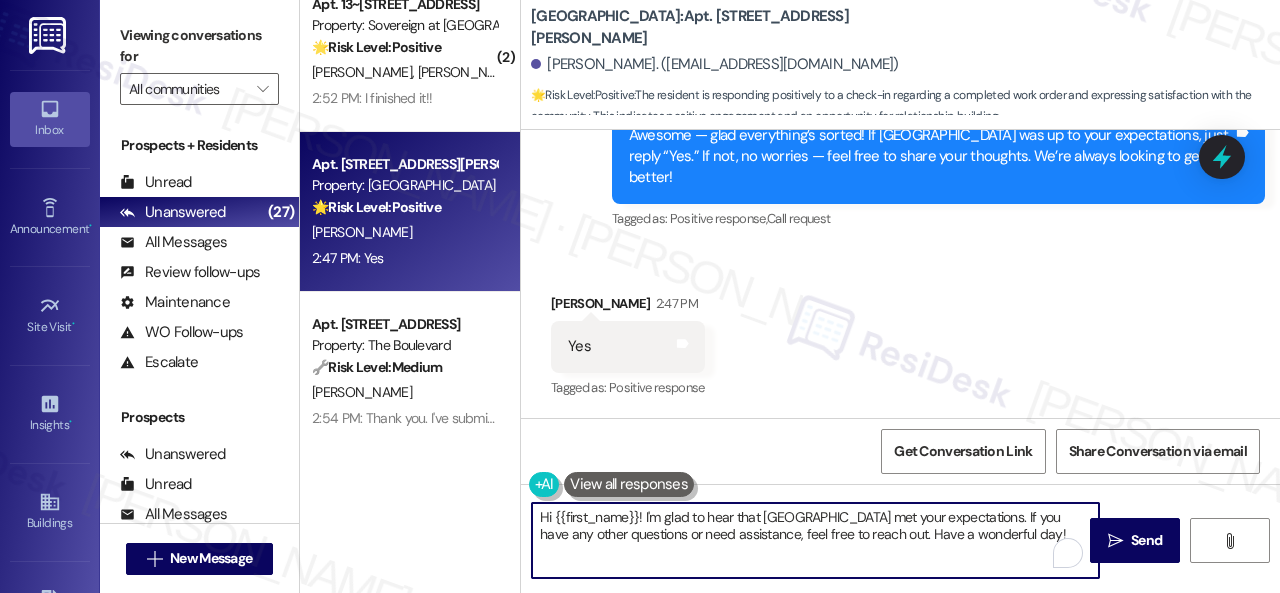 click on "( 1 ) Apt. 9112, 12501 Broadway St Property: Avenues at Shadow Creek 🔧  Risk Level:  Medium The resident is requesting an AC filter replacement. This is considered non-urgent maintenance and falls under asset preservation. W. Zaheer 1:55 PM: AC filter needs to be replaced.  1:55 PM: AC filter needs to be replaced.  ( 1 ) Apt. 7106, 6855 S Mason Rd Property: Waterstone at Cinco Ranch 🌟  Risk Level:  Positive The resident expressed positive feedback and appreciation for the service and living experience. This is an opportunity for relationship building. K. Schaeffer I. Edwards Jr 2:52 PM: Yes we appreciate you guys we love living here so far  2:52 PM: Yes we appreciate you guys we love living here so far  ( 2 ) Apt. 13~107, 13310 Melrose Lane Property: Sovereign at Overland Park 🌟  Risk Level:  Positive The resident has completed the review request. This is positive engagement and relationship building. R. Hipfl G. Hipfl 2:52 PM: I finished it!!  2:52 PM: I finished it!!  Property: Overland Park 🌟" at bounding box center [790, 296] 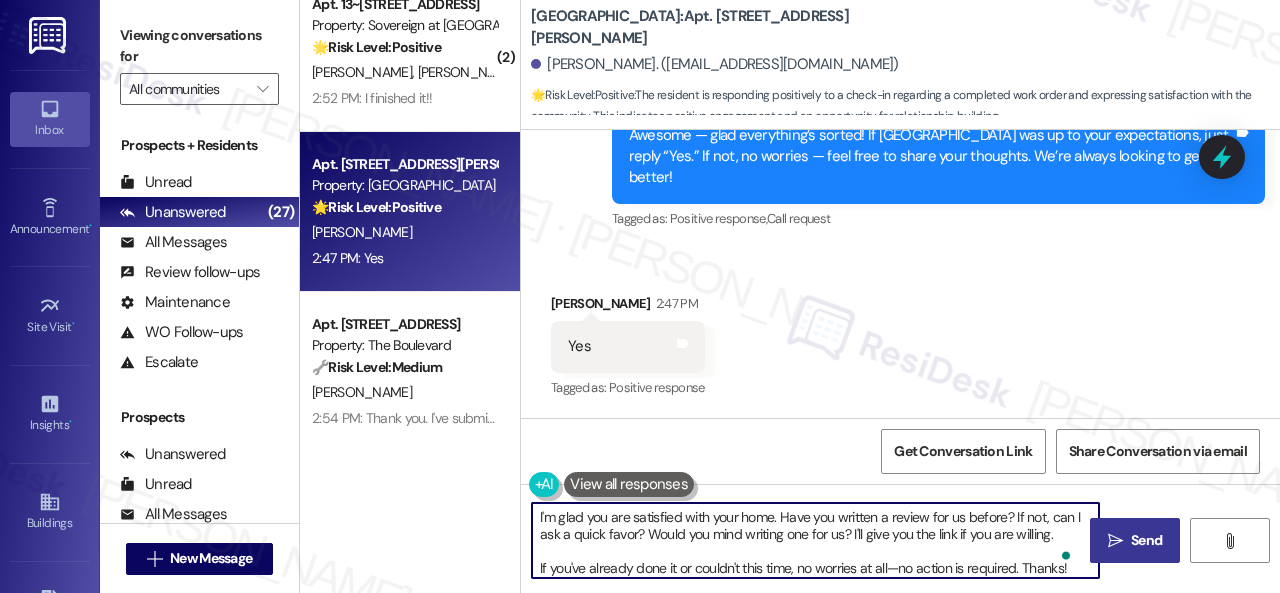 type on "I'm glad you are satisfied with your home. Have you written a review for us before? If not, can I ask a quick favor? Would you mind writing one for us? I'll give you the link if you are willing.
If you've already done it or couldn't this time, no worries at all—no action is required. Thanks!" 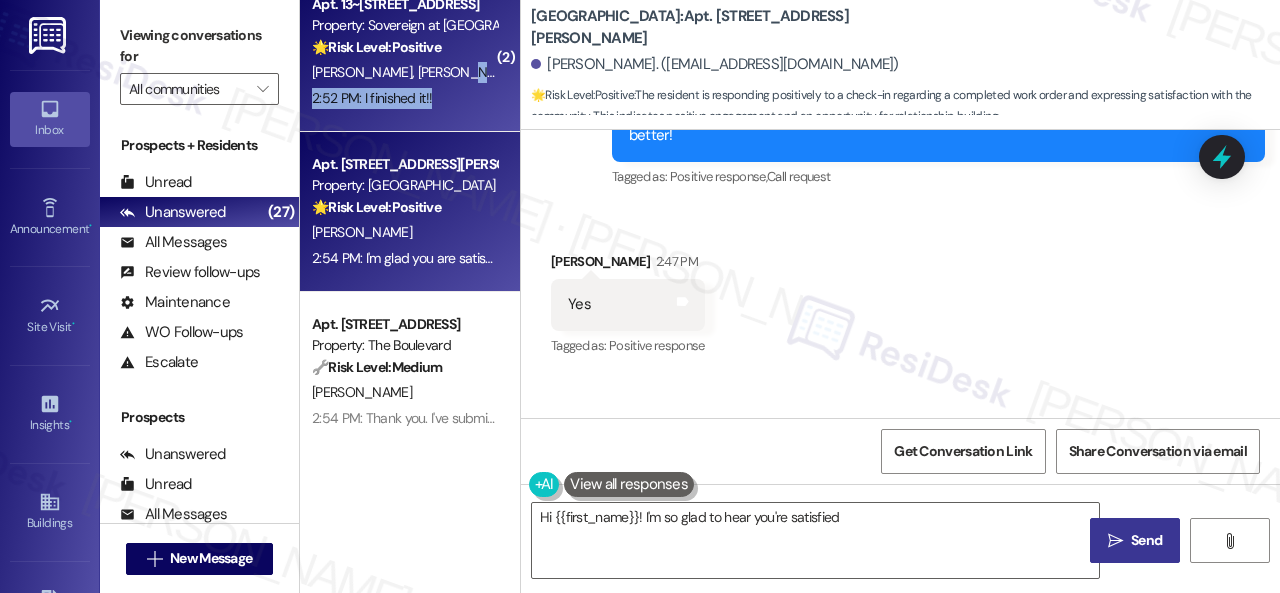 type on "Hi {{first_name}}! I'm so glad to hear you're satisfied" 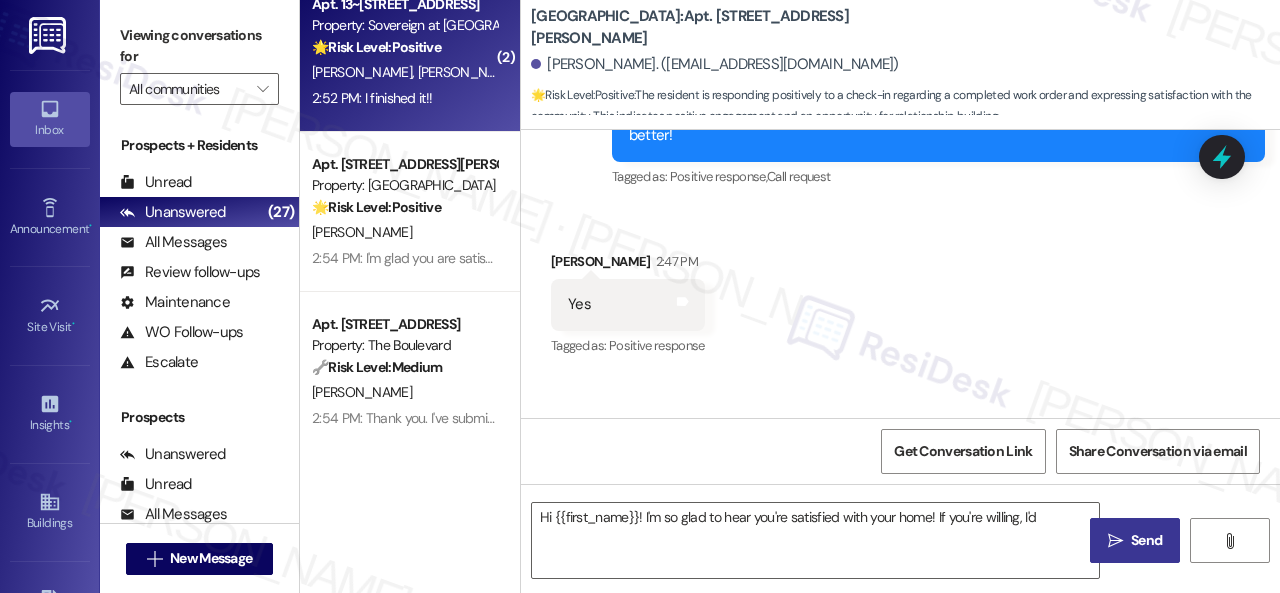 type on "Hi {{first_name}}! I'm so glad to hear you're satisfied with your home! If you're willing, I'd" 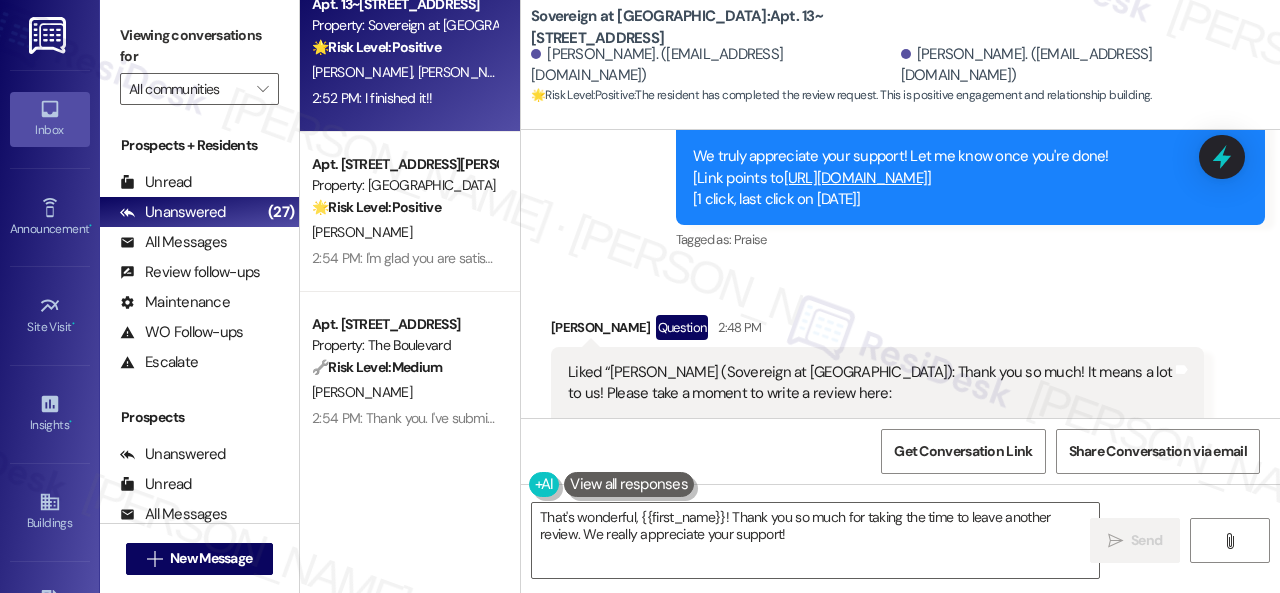 scroll, scrollTop: 1412, scrollLeft: 0, axis: vertical 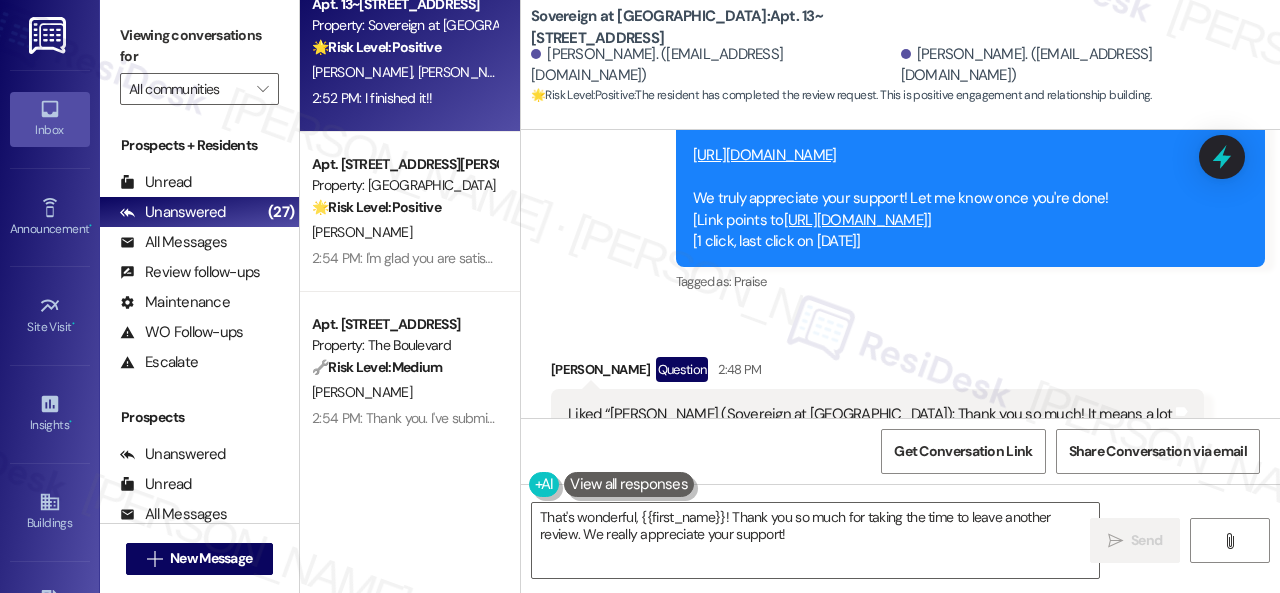click on "Sovereign at Overland Park:  Apt. 13~107, 13310 Melrose Lane       Reagen Hipfl. (rehipfl@gmail.com)     Gracen Hipfl. (gracenhipfl8@gmail.com)   🌟  Risk Level:  Positive :  The resident has completed the review request. This is positive engagement and relationship building." at bounding box center [905, 55] 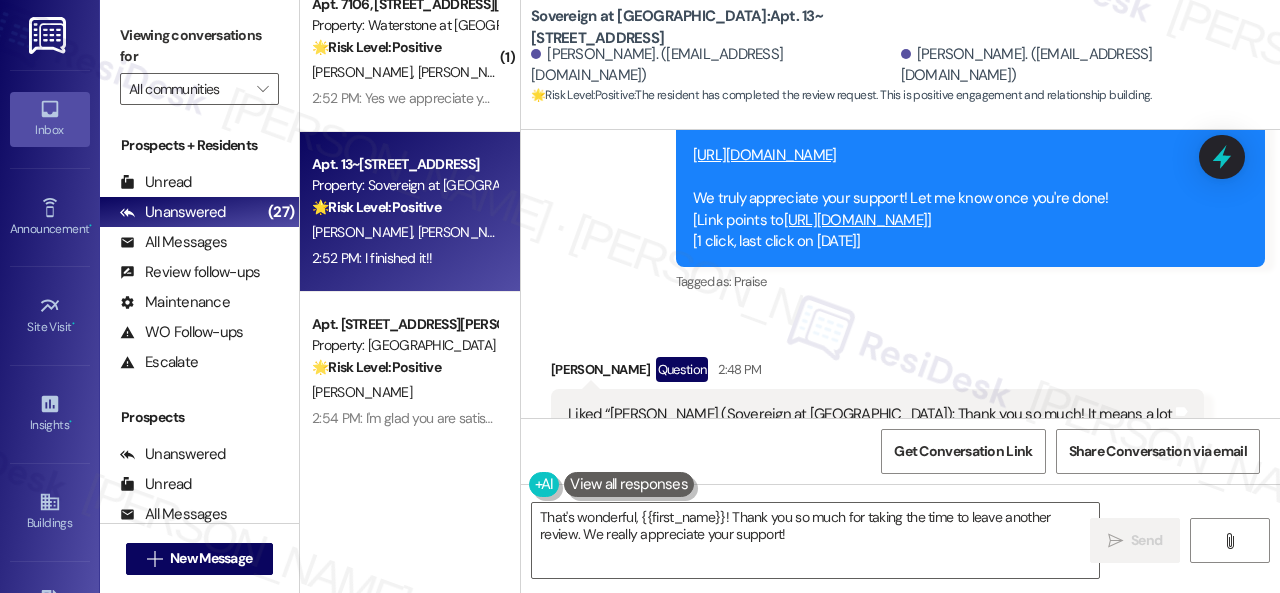 click on "[URL][DOMAIN_NAME]" at bounding box center [765, 155] 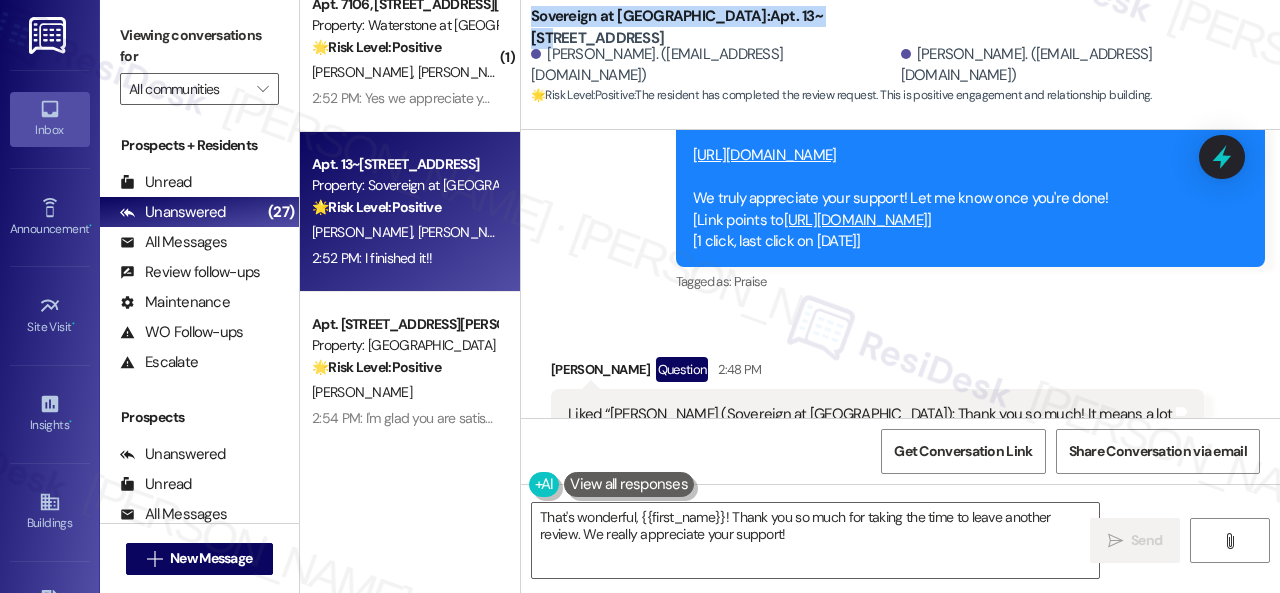 drag, startPoint x: 534, startPoint y: 24, endPoint x: 786, endPoint y: 37, distance: 252.3351 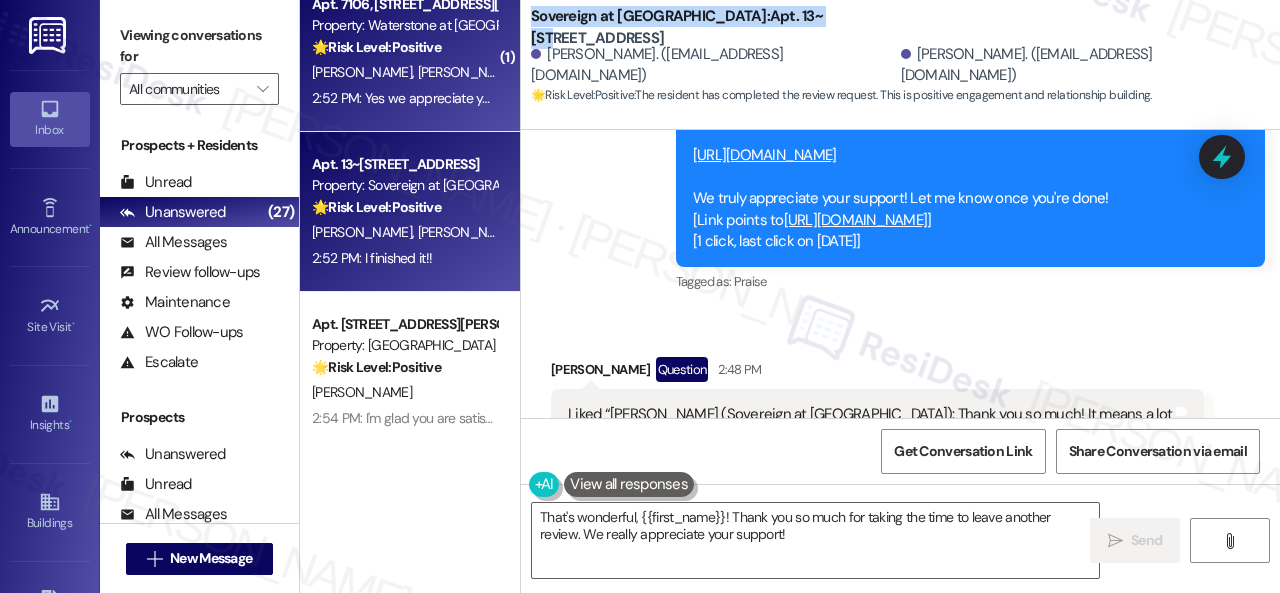 copy on "Sovereign at Overland Park:  Apt. 13~107" 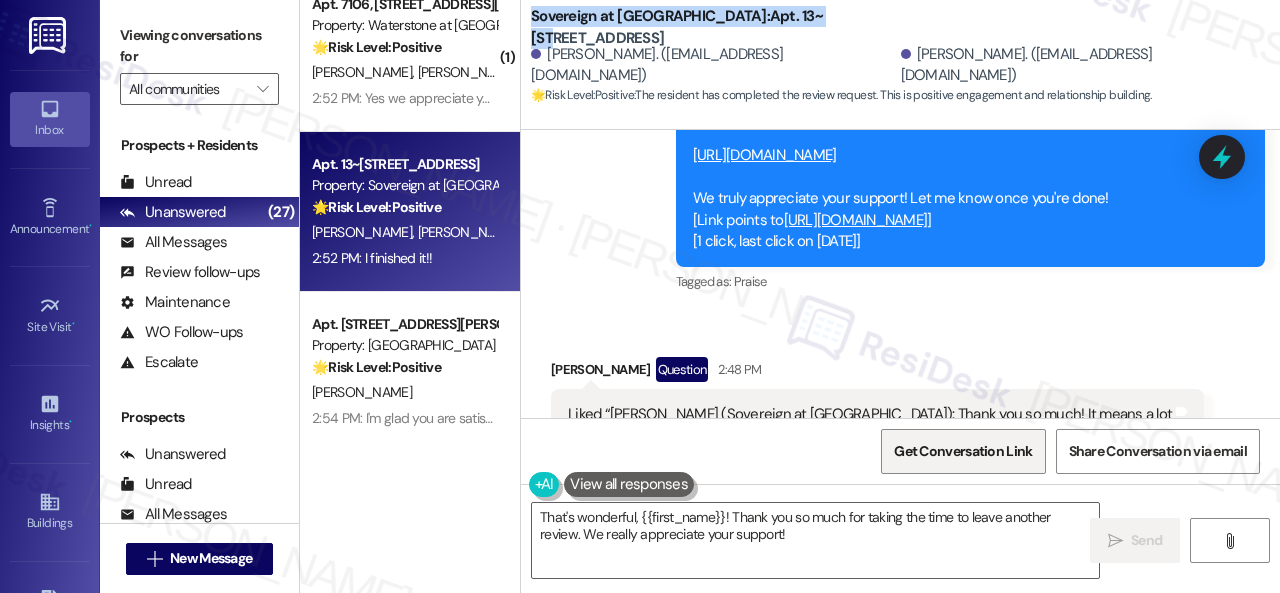 click on "Get Conversation Link" at bounding box center [963, 451] 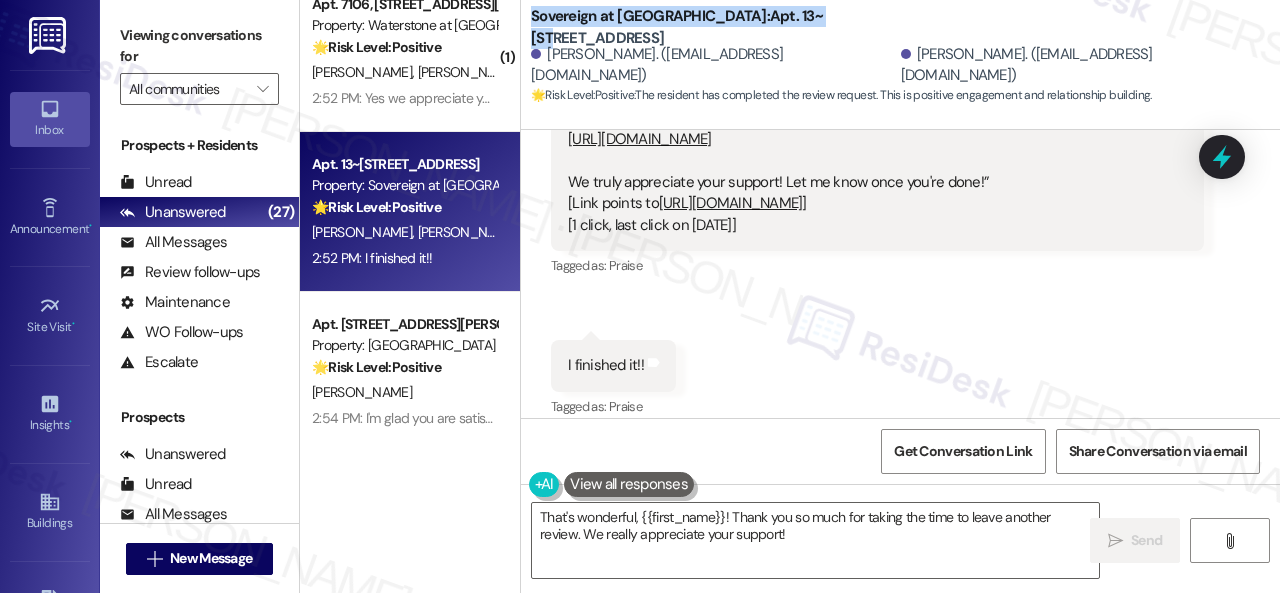 scroll, scrollTop: 1813, scrollLeft: 0, axis: vertical 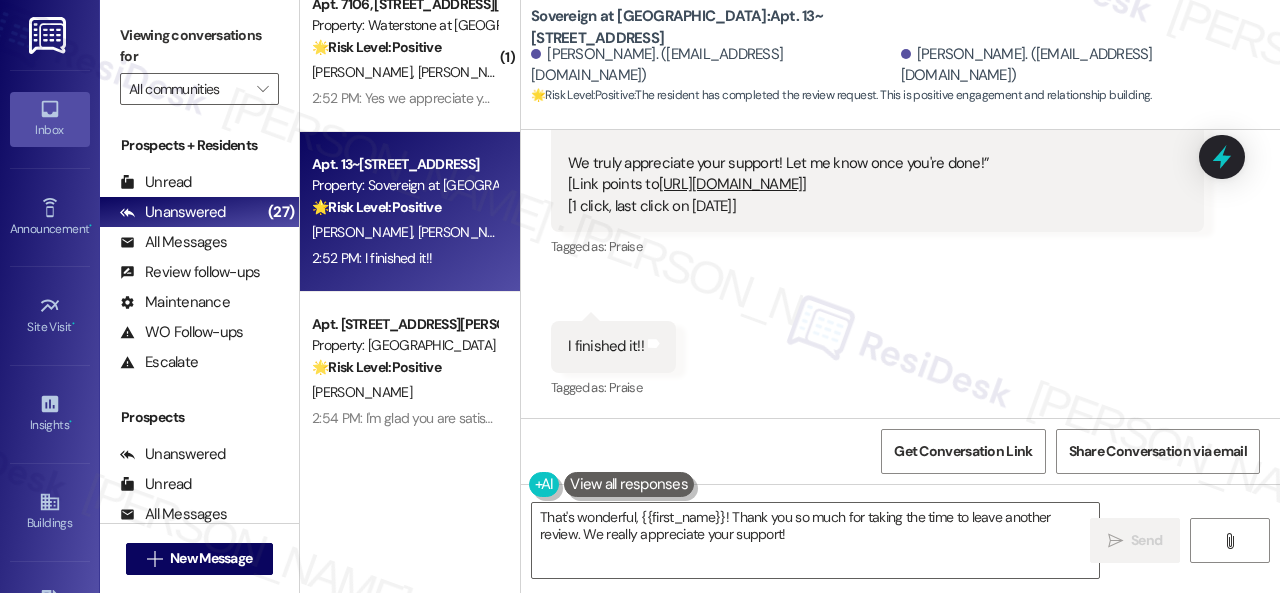 click on "Tagged as:   Praise Click to highlight conversations about Praise" at bounding box center (877, 246) 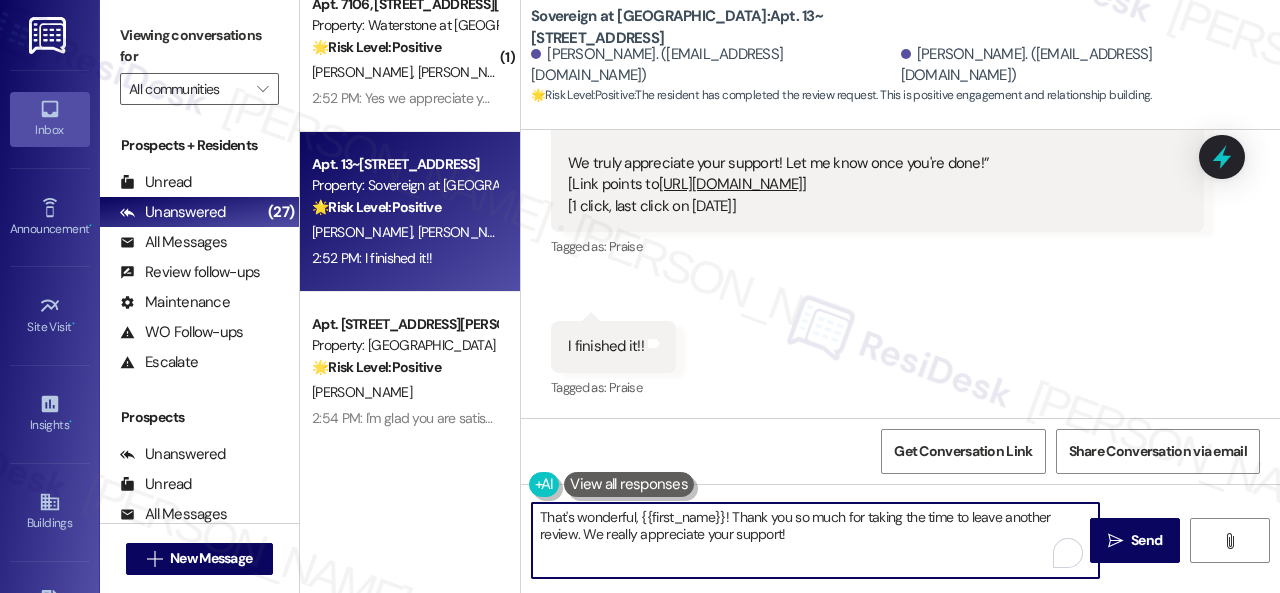 drag, startPoint x: 805, startPoint y: 542, endPoint x: 398, endPoint y: 480, distance: 411.69528 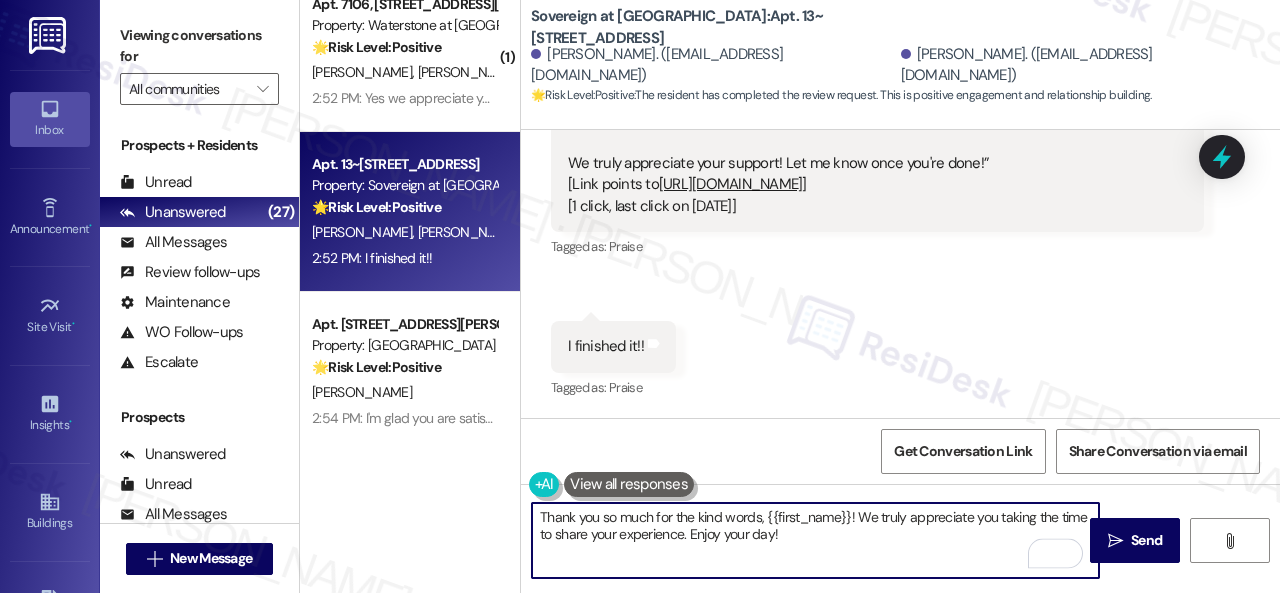 drag, startPoint x: 766, startPoint y: 511, endPoint x: 848, endPoint y: 516, distance: 82.1523 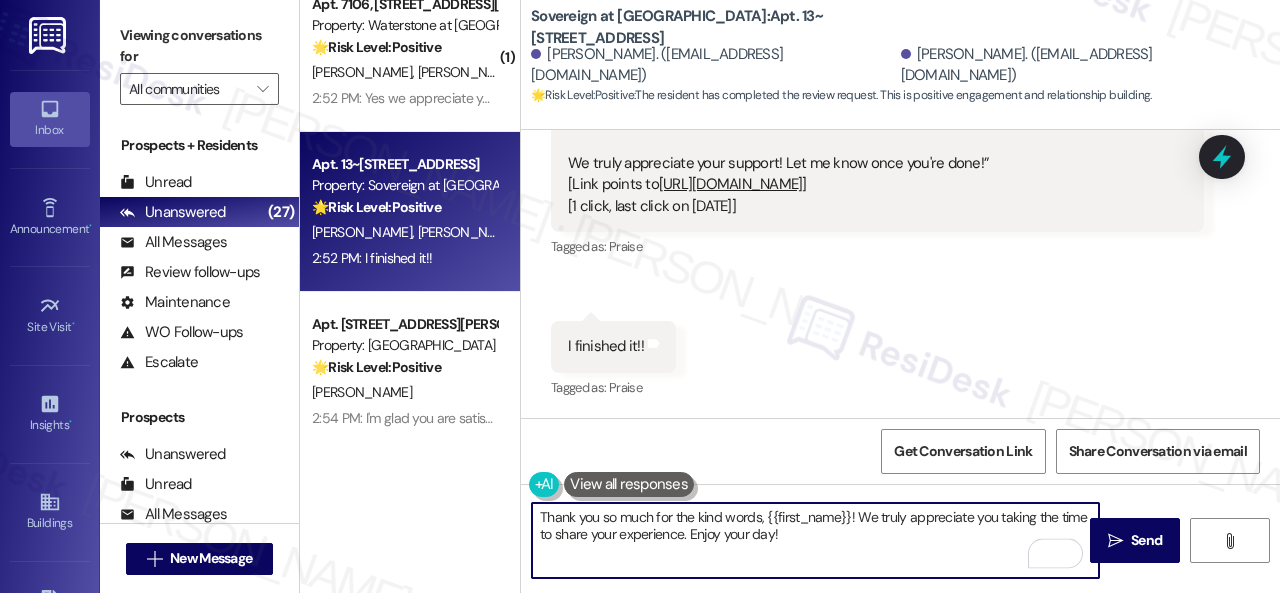 click on "Thank you so much for the kind words, {{first_name}}! We truly appreciate you taking the time to share your experience. Enjoy your day!" at bounding box center (815, 540) 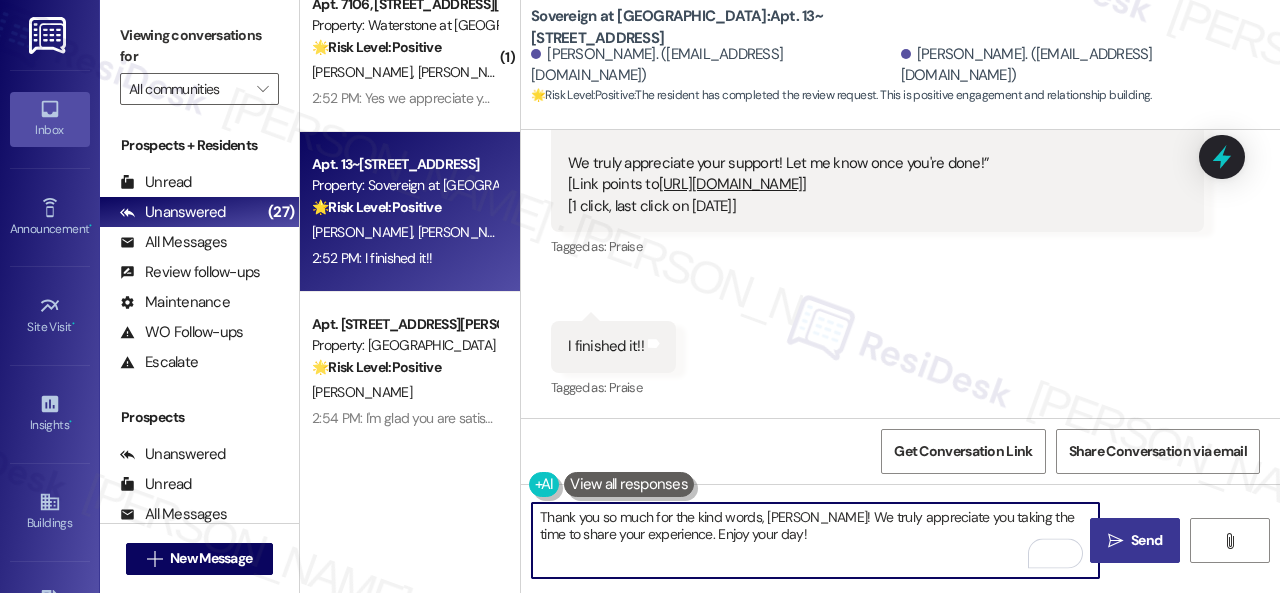 type on "Thank you so much for the kind words, Gracen! We truly appreciate you taking the time to share your experience. Enjoy your day!" 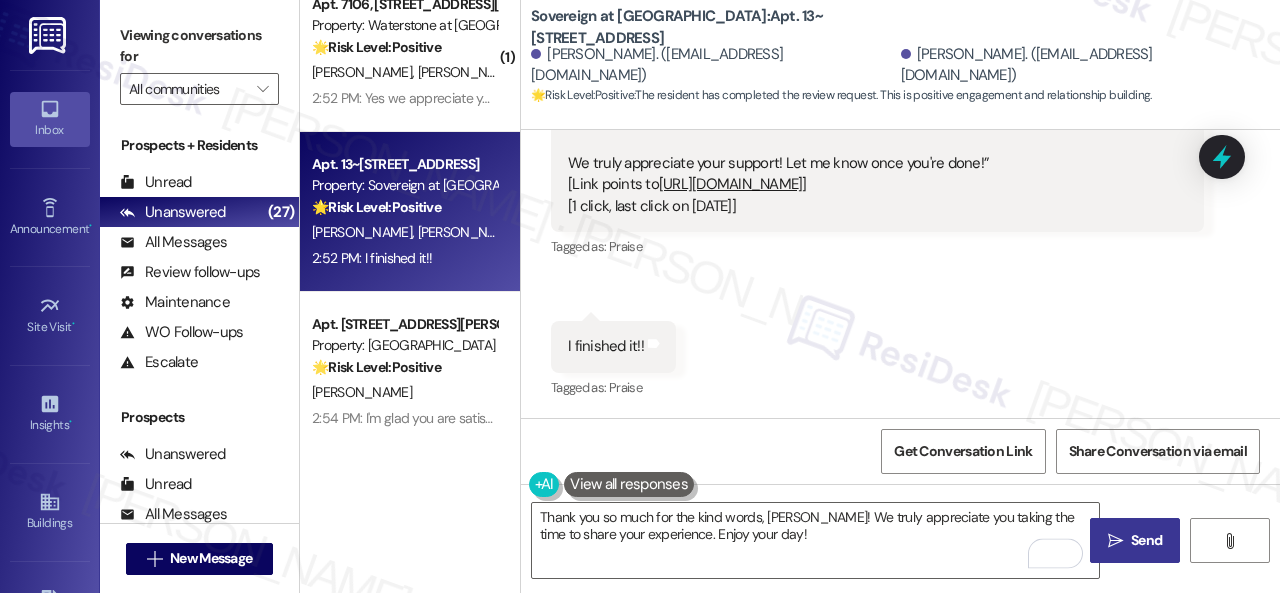 click on "Send" at bounding box center [1146, 540] 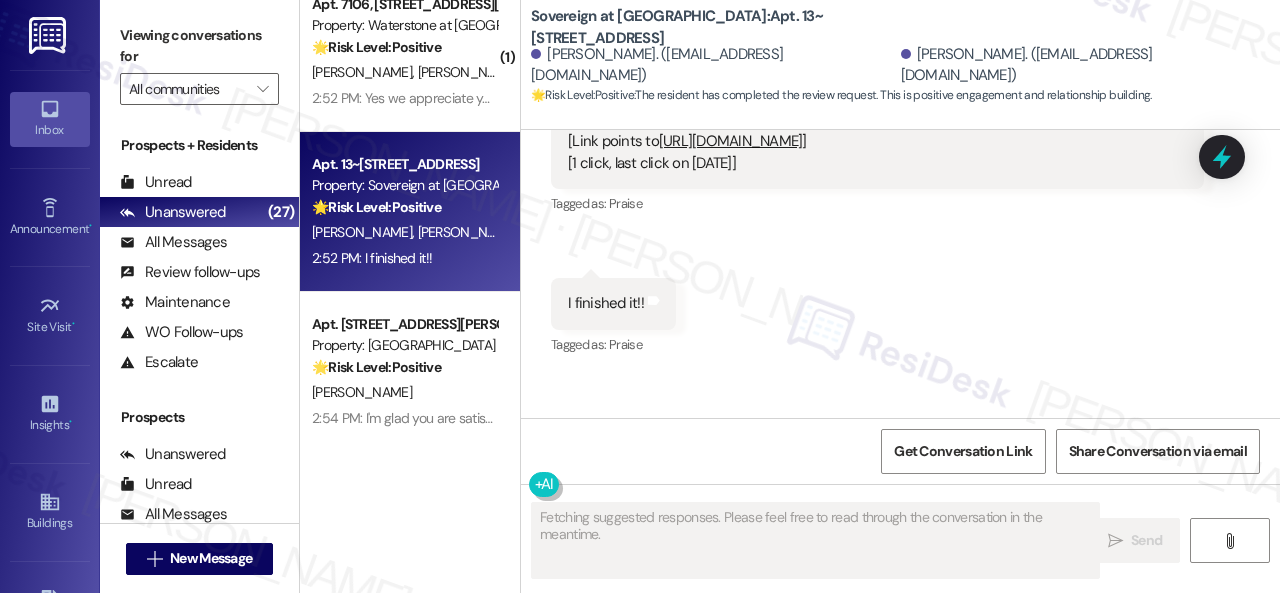 scroll, scrollTop: 1812, scrollLeft: 0, axis: vertical 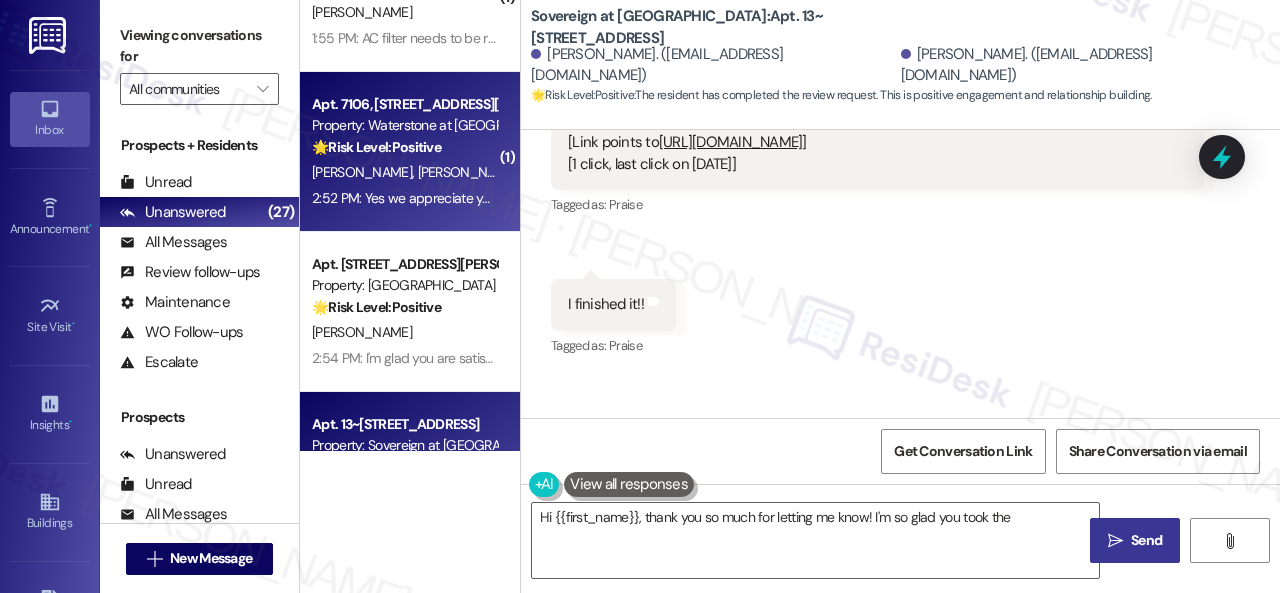 type on "Hi {{first_name}}, thank you so much for letting me know! I'm so glad you took the" 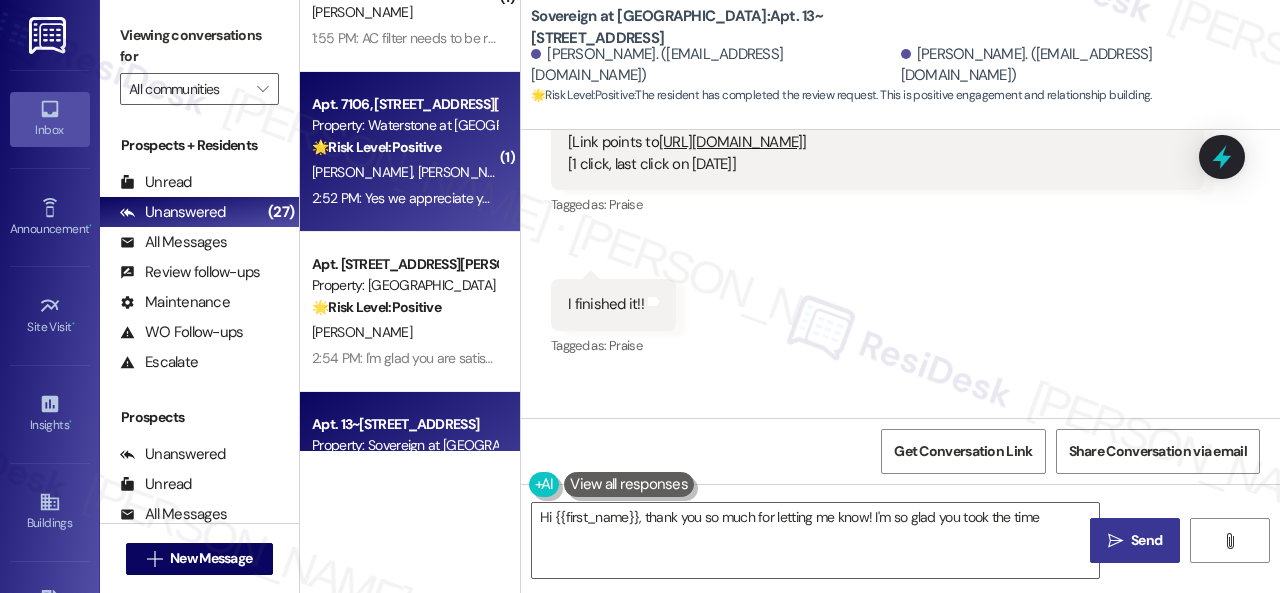 click on "K. Schaeffer I. Edwards Jr" at bounding box center [404, 172] 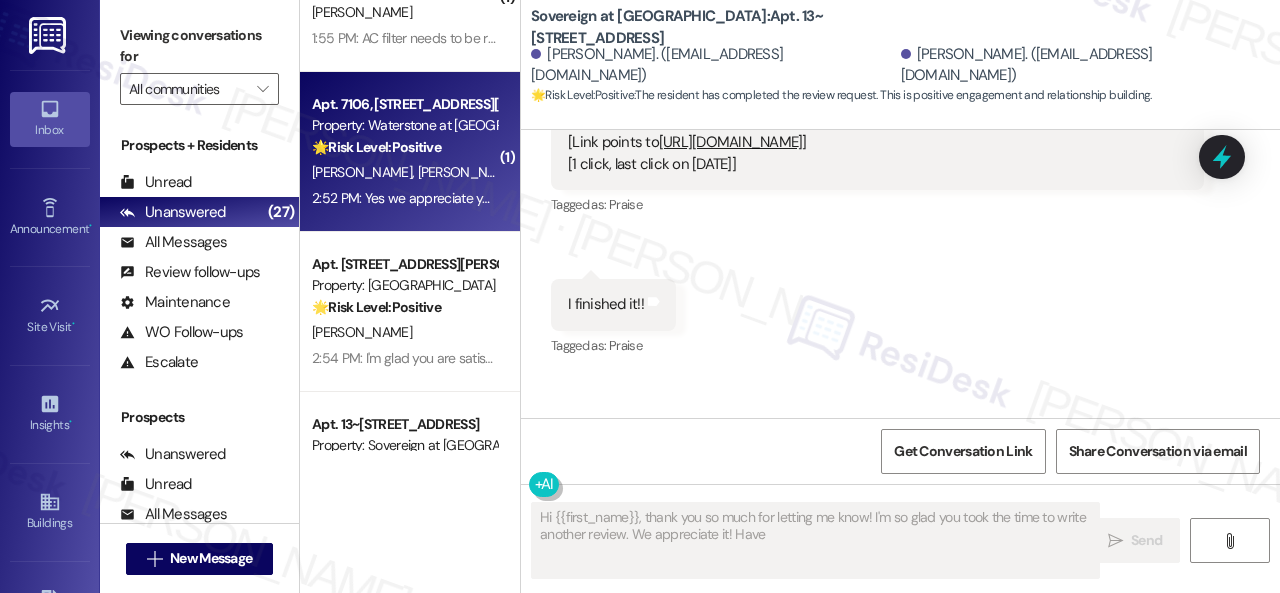 type on "Hi {{first_name}}, thank you so much for letting me know! I'm so glad you took the time to write another review. We appreciate it! Have a" 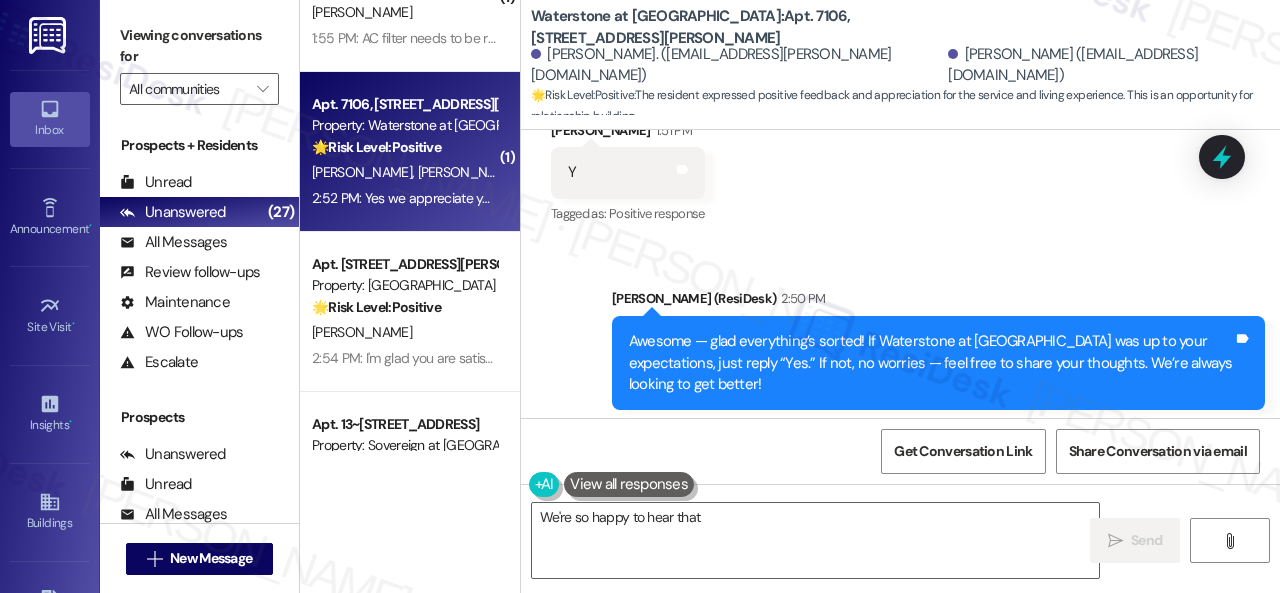 scroll, scrollTop: 606, scrollLeft: 0, axis: vertical 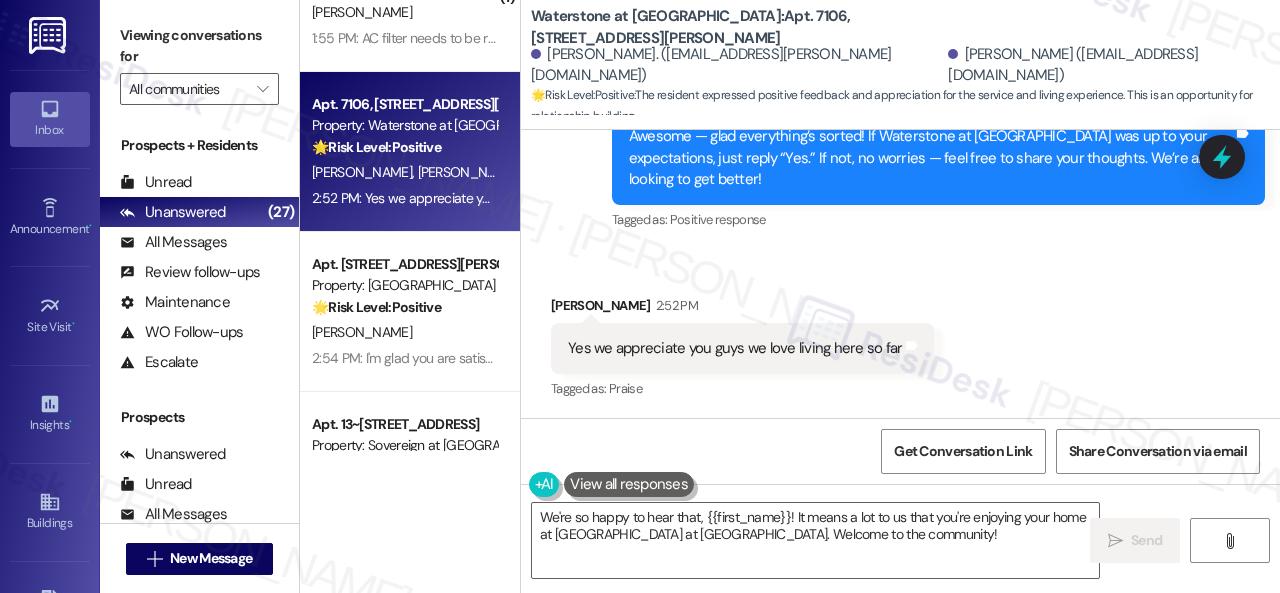 drag, startPoint x: 568, startPoint y: 263, endPoint x: 604, endPoint y: 269, distance: 36.496574 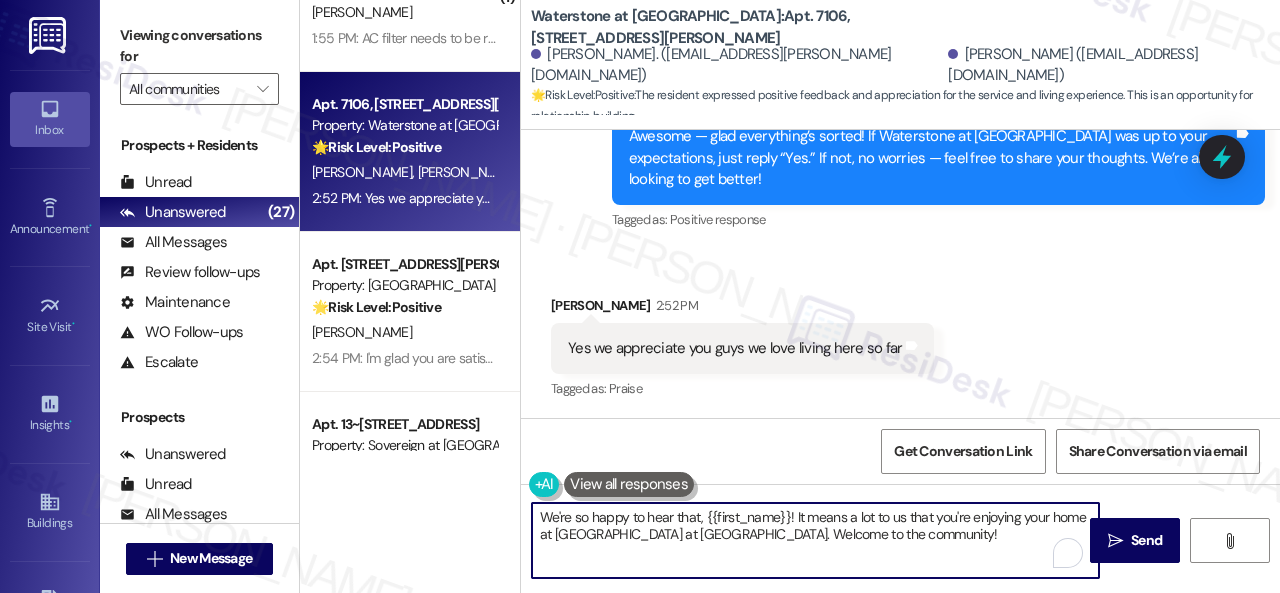 drag, startPoint x: 952, startPoint y: 542, endPoint x: 416, endPoint y: 459, distance: 542.38824 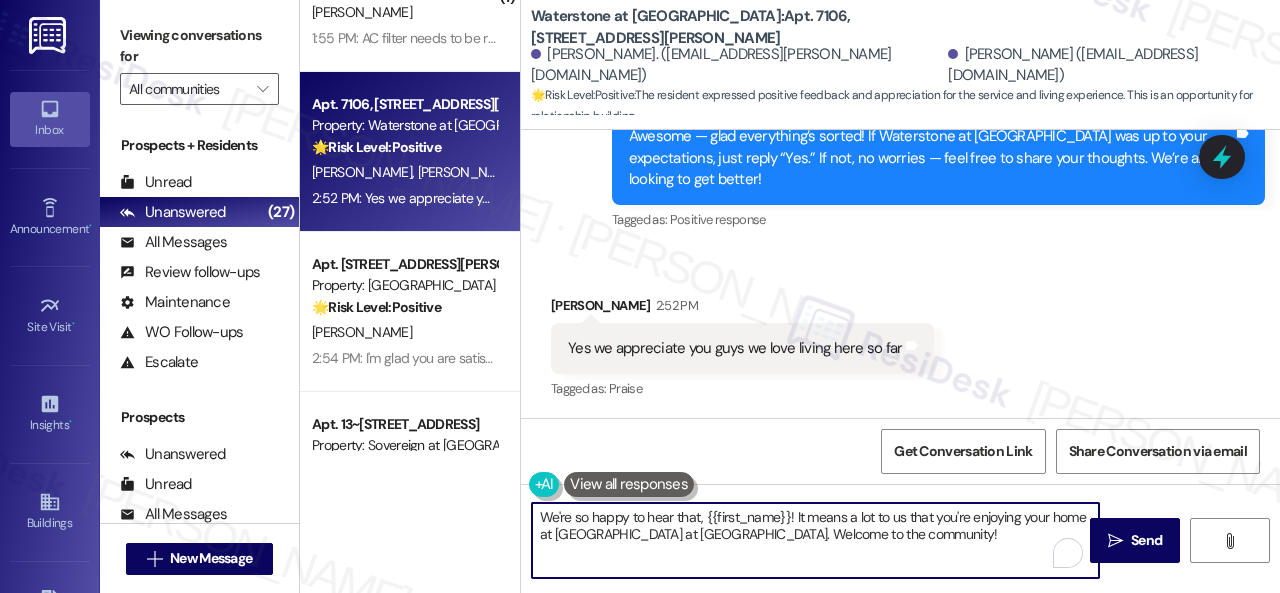 click on "( 1 ) Apt. 01~103, 13310 Melrose Lane Property: Sovereign at Overland Park 🔧  Risk Level:  Medium The resident confirmed the work order was completed to their satisfaction. This is a routine follow-up on a maintenance request. M. Herrs K. Griffin 2:02 PM: Y 2:02 PM: Y ( 2 ) Apt. 102, 1550 Katy Gap Rd Property: Grand Villas 🔧  Risk Level:  Medium The resident is reporting that a fan is not working. This is a non-urgent maintenance request. The resident has requested a new work order be submitted. R. Kasipathi 2:00 PM: 3rd bedroom fan is not working 2:00 PM: 3rd bedroom fan is not working ( 1 ) Apt. 9112, 12501 Broadway St Property: Avenues at Shadow Creek 🔧  Risk Level:  Medium The resident is requesting an AC filter replacement. This is considered non-urgent maintenance and falls under asset preservation. W. Zaheer 1:55 PM: AC filter needs to be replaced.  1:55 PM: AC filter needs to be replaced.  Apt. 7106, 6855 S Mason Rd Property: Waterstone at Cinco Ranch 🌟  Risk Level:  Positive K. Schaeffer" at bounding box center [790, 296] 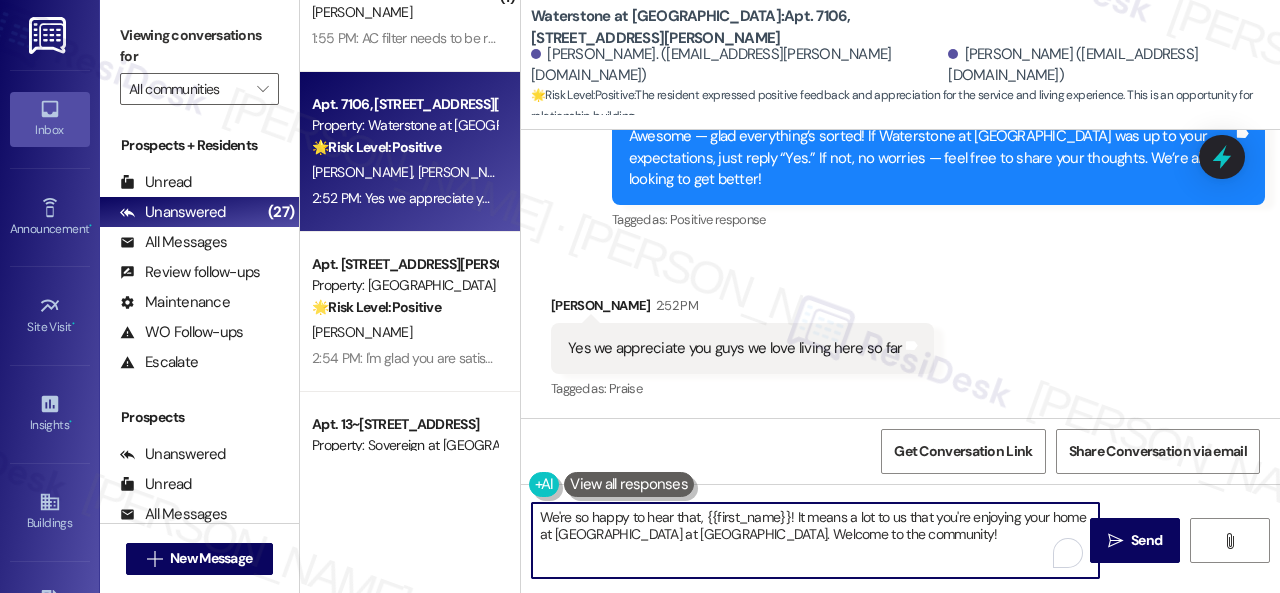 paste on "I'm glad you are satisfied with your home. Have you written a review for us before? If not, can I ask a quick favor? Would you mind writing one for us? I'll give you the link if you are willing.
If you've already done it or couldn't this time, no worries at all—no action is required. Thanks" 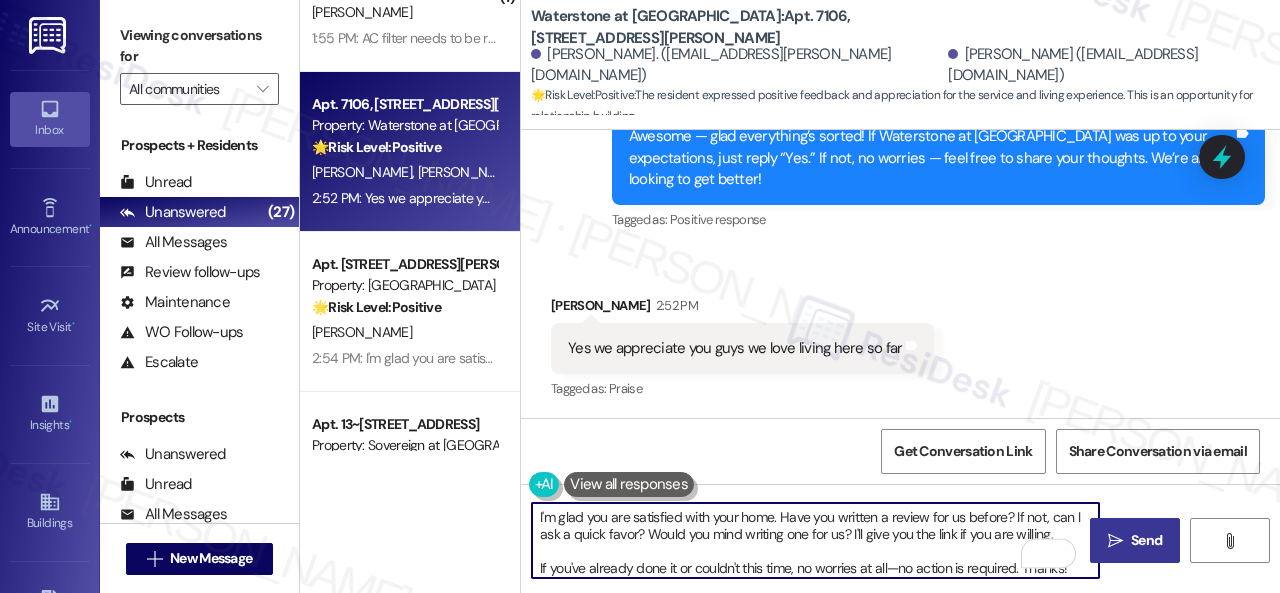 type on "I'm glad you are satisfied with your home. Have you written a review for us before? If not, can I ask a quick favor? Would you mind writing one for us? I'll give you the link if you are willing.
If you've already done it or couldn't this time, no worries at all—no action is required. Thanks!" 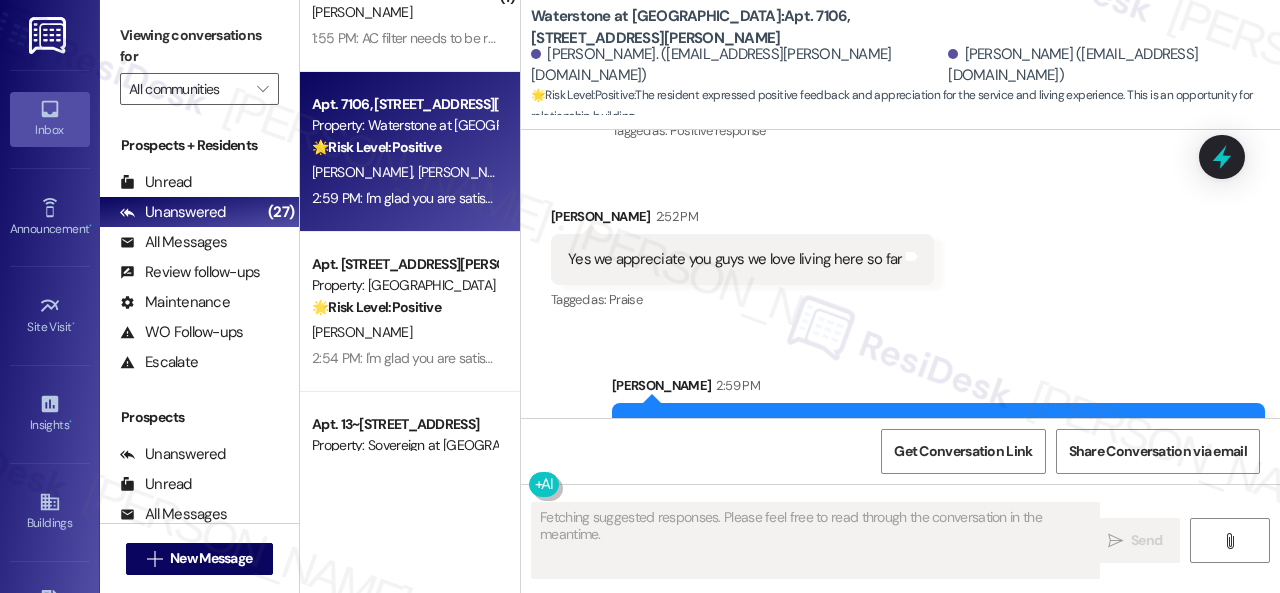 scroll, scrollTop: 811, scrollLeft: 0, axis: vertical 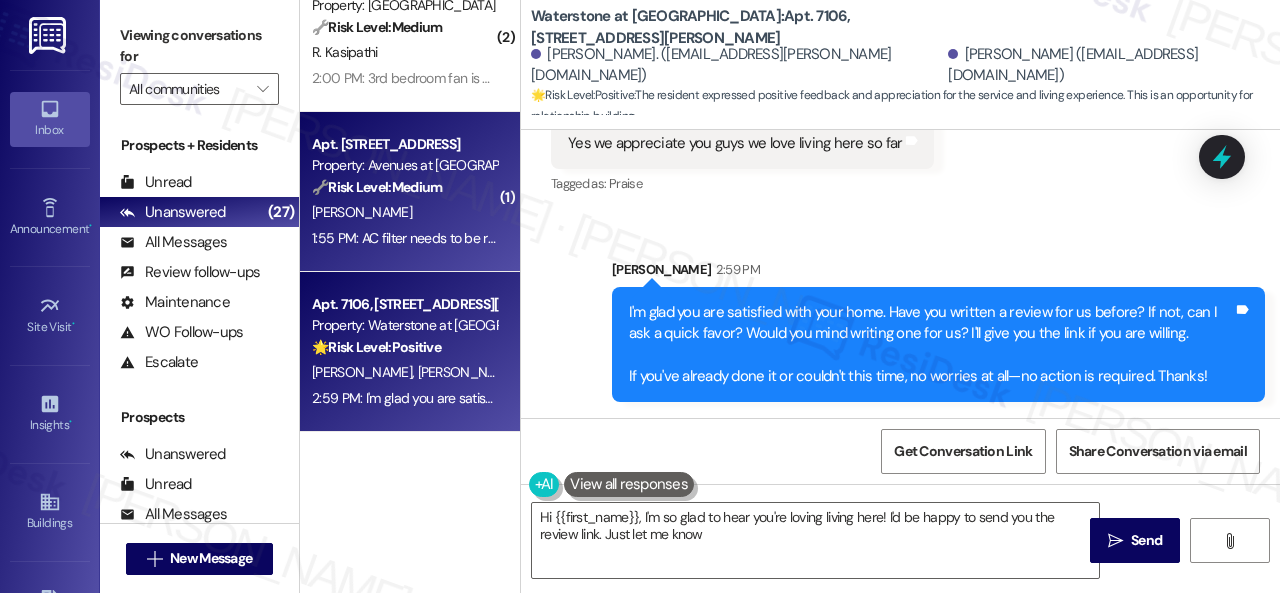 type on "Hi {{first_name}}, I'm so glad to hear you're loving living here! I'd be happy to send you the review link. Just let me know!" 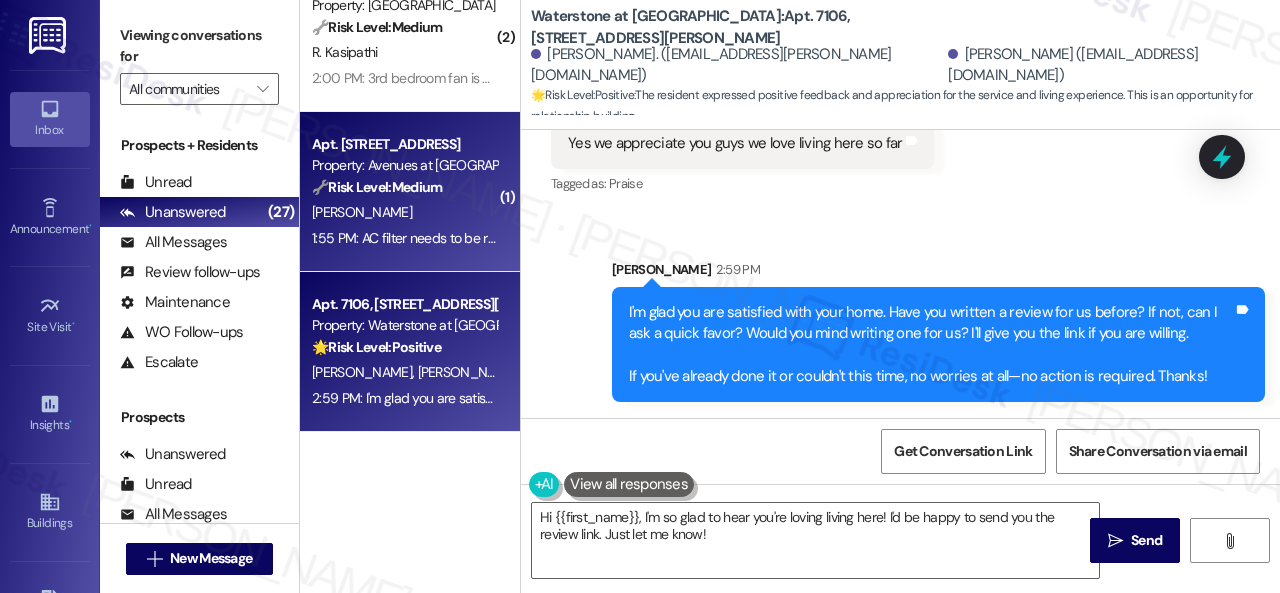 click on "[PERSON_NAME]" at bounding box center (404, 212) 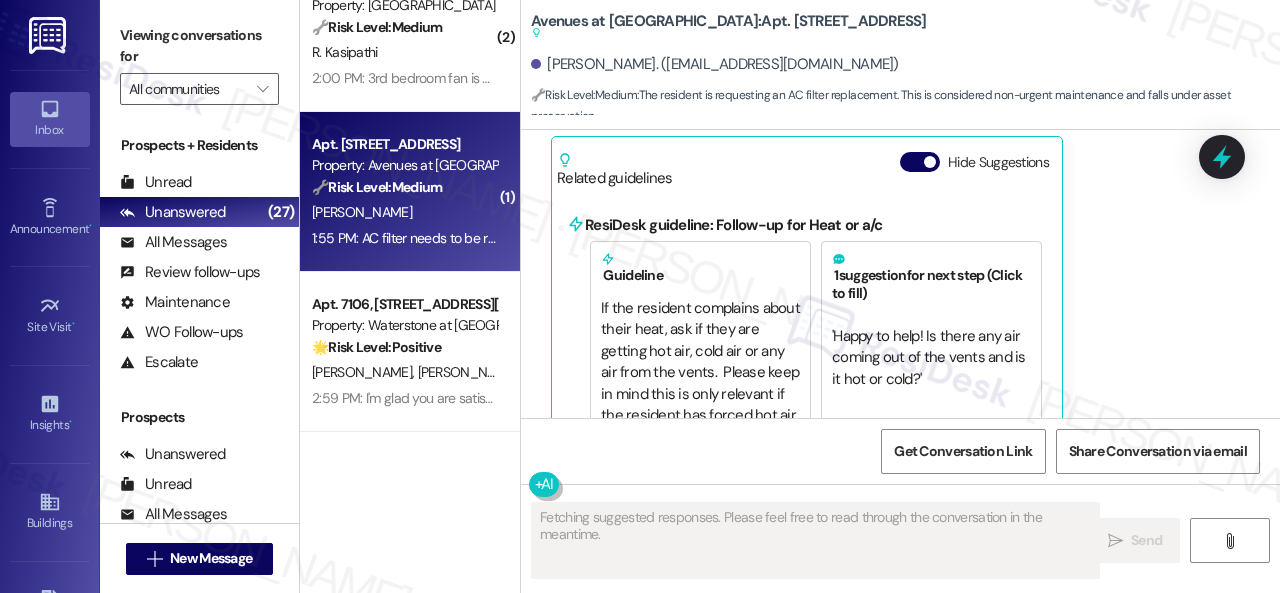 scroll, scrollTop: 4616, scrollLeft: 0, axis: vertical 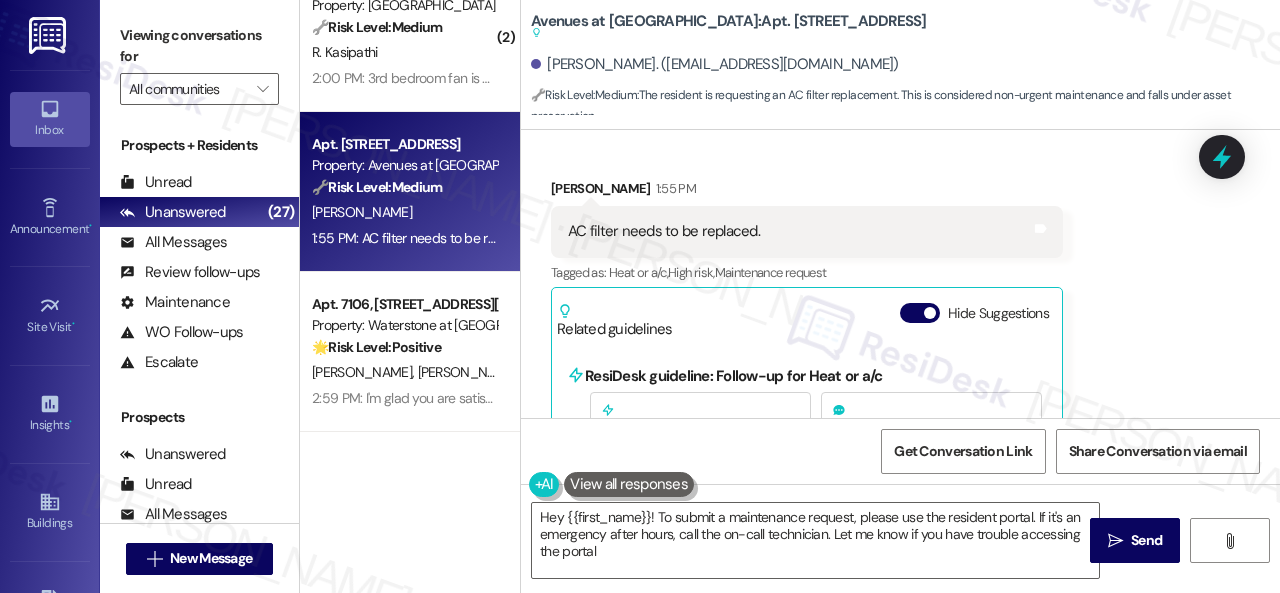 type on "Hey {{first_name}}! To submit a maintenance request, please use the resident portal. If it's an emergency after hours, call the on-call technician. Let me know if you have trouble accessing the portal!" 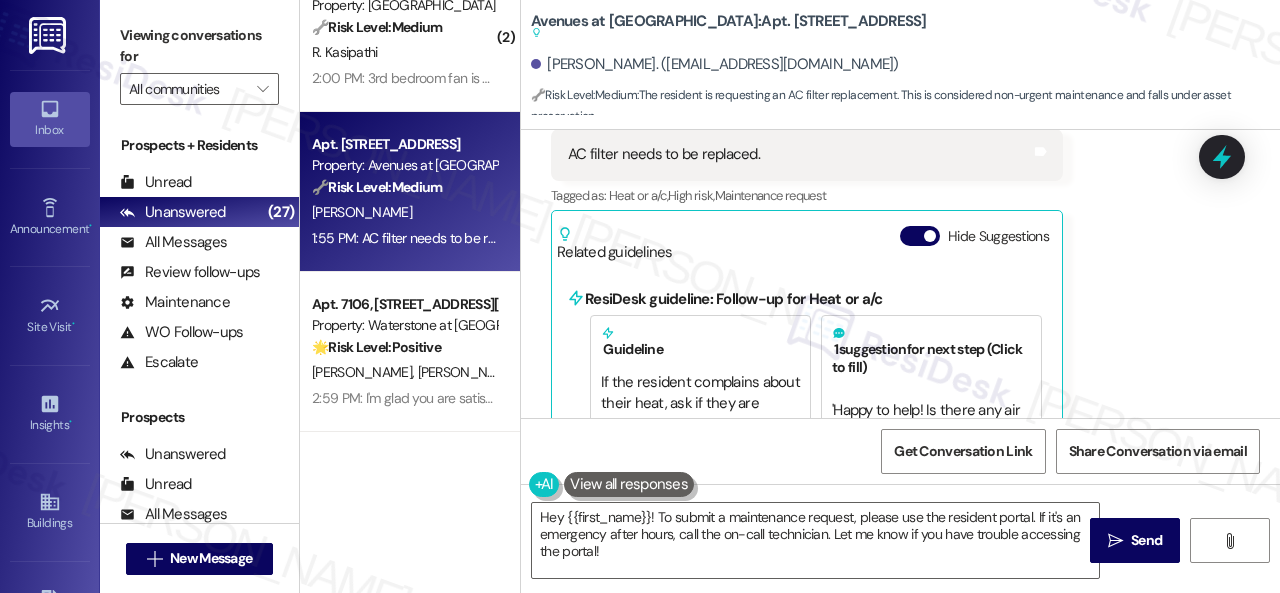 scroll, scrollTop: 4516, scrollLeft: 0, axis: vertical 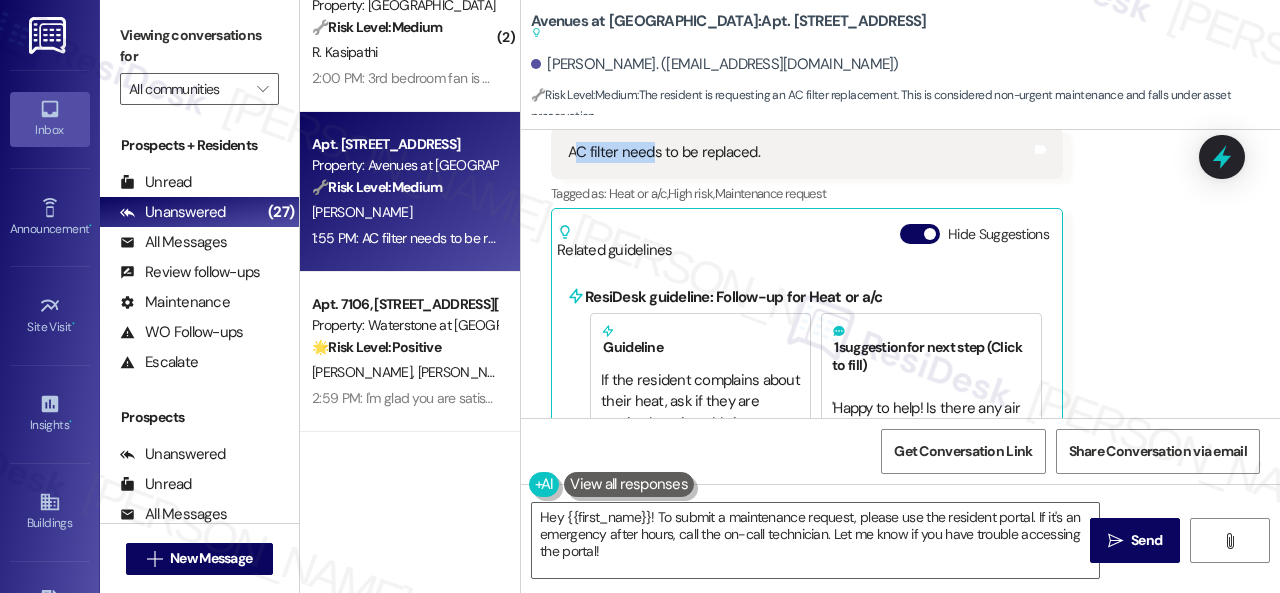 drag, startPoint x: 572, startPoint y: 149, endPoint x: 656, endPoint y: 149, distance: 84 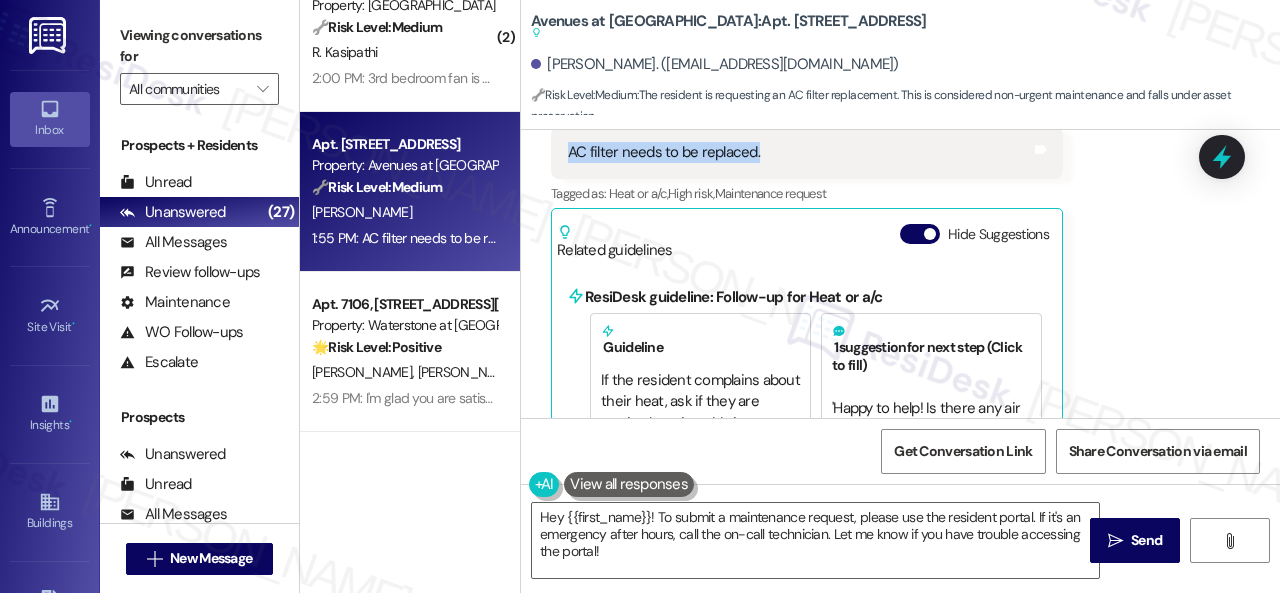 drag, startPoint x: 790, startPoint y: 151, endPoint x: 566, endPoint y: 155, distance: 224.0357 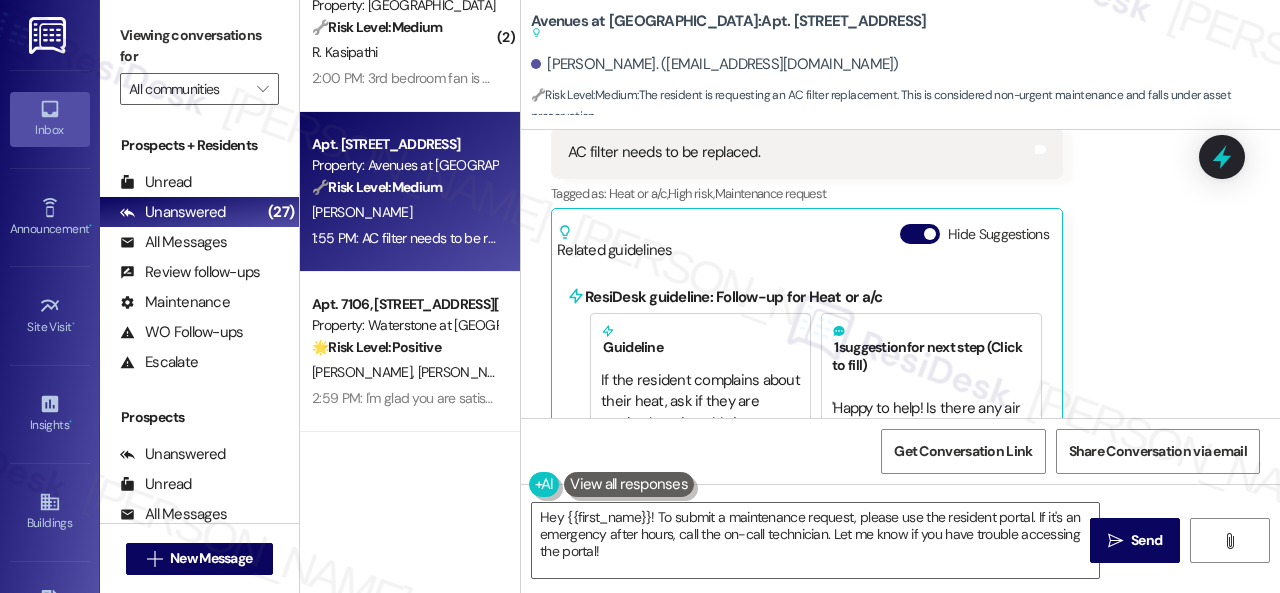 click on "Received via SMS Wasif Zaheer 1:55 PM AC filter needs to be replaced.  Tags and notes Tagged as:   Heat or a/c ,  Click to highlight conversations about Heat or a/c High risk ,  Click to highlight conversations about High risk Maintenance request Click to highlight conversations about Maintenance request  Related guidelines Hide Suggestions ResiDesk guideline: Follow-up for Heat or a/c   Guideline If the resident complains about their heat, ask if they are getting hot air, cold air or any air from the vents.  Please keep in mind this is only relevant if the resident has forced hot air produced by a furnace.   1  suggestion  for next step (Click to fill) ' Happy to help! Is there any air coming out of the vents and is it hot or cold? ' Click to use this message in your reply" at bounding box center (900, 286) 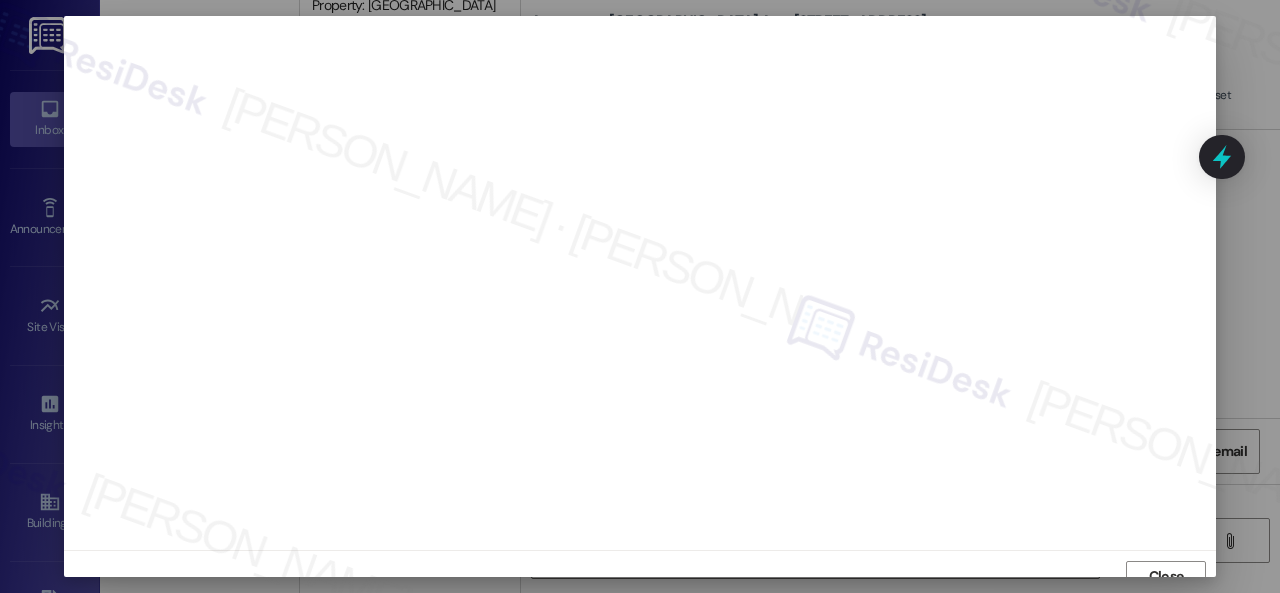 scroll, scrollTop: 15, scrollLeft: 0, axis: vertical 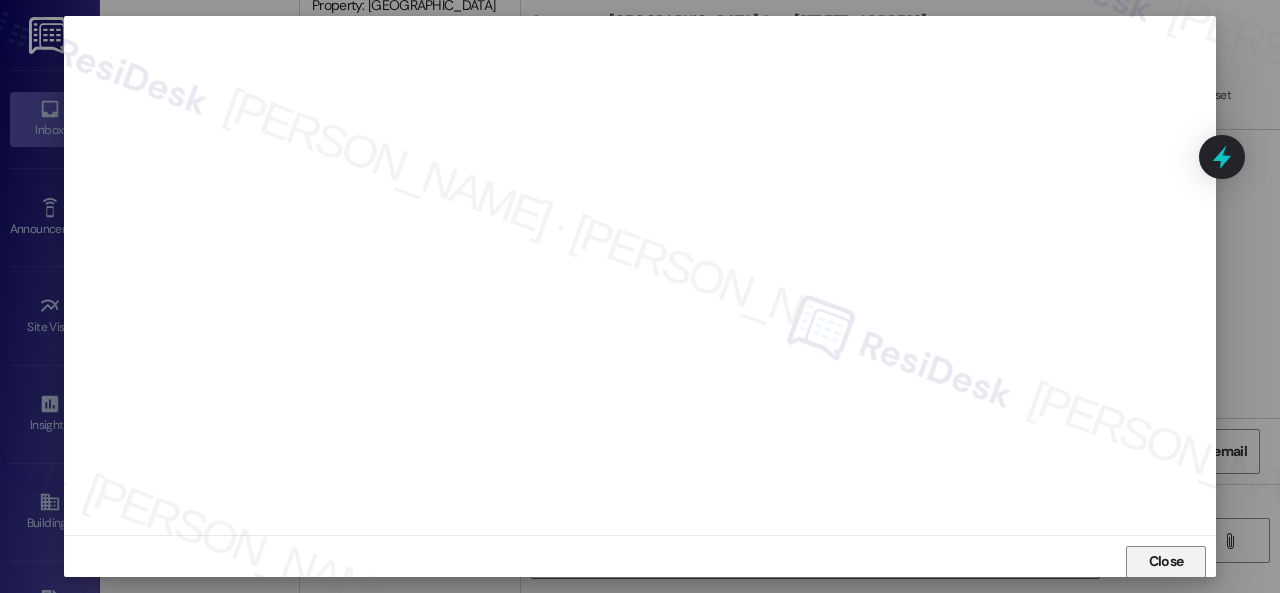 click on "Close" at bounding box center (1166, 561) 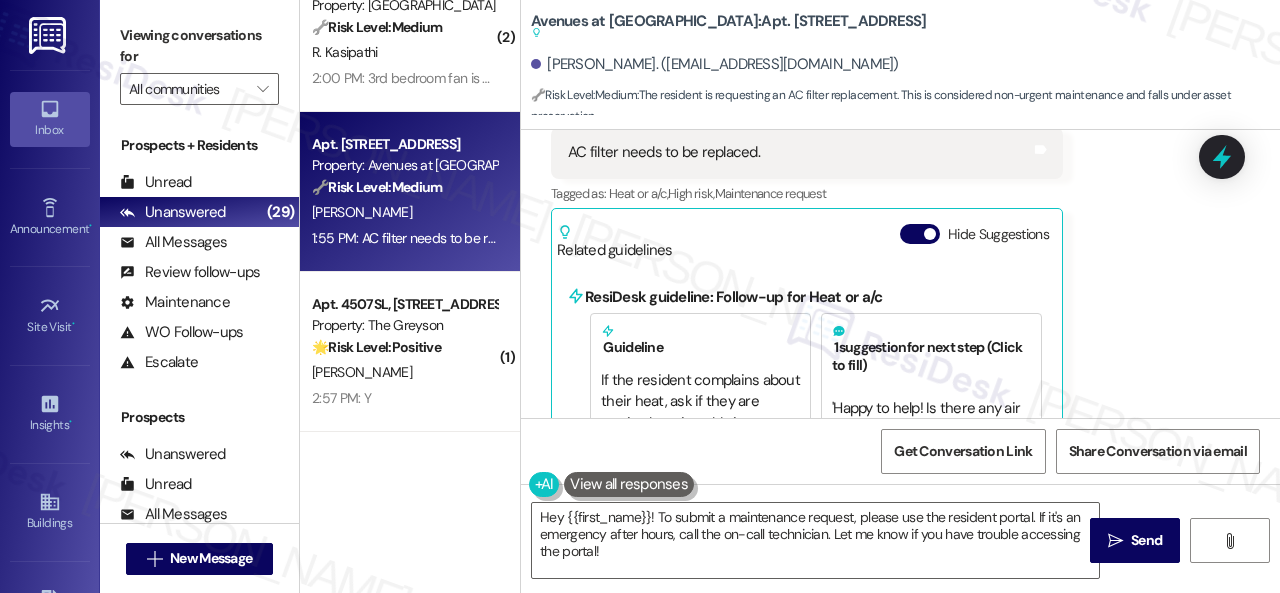 click on "Received via SMS Wasif Zaheer 1:55 PM AC filter needs to be replaced.  Tags and notes Tagged as:   Heat or a/c ,  Click to highlight conversations about Heat or a/c High risk ,  Click to highlight conversations about High risk Maintenance request Click to highlight conversations about Maintenance request  Related guidelines Hide Suggestions ResiDesk guideline: Follow-up for Heat or a/c   Guideline If the resident complains about their heat, ask if they are getting hot air, cold air or any air from the vents.  Please keep in mind this is only relevant if the resident has forced hot air produced by a furnace.   1  suggestion  for next step (Click to fill) ' Happy to help! Is there any air coming out of the vents and is it hot or cold? ' Click to use this message in your reply" at bounding box center (900, 286) 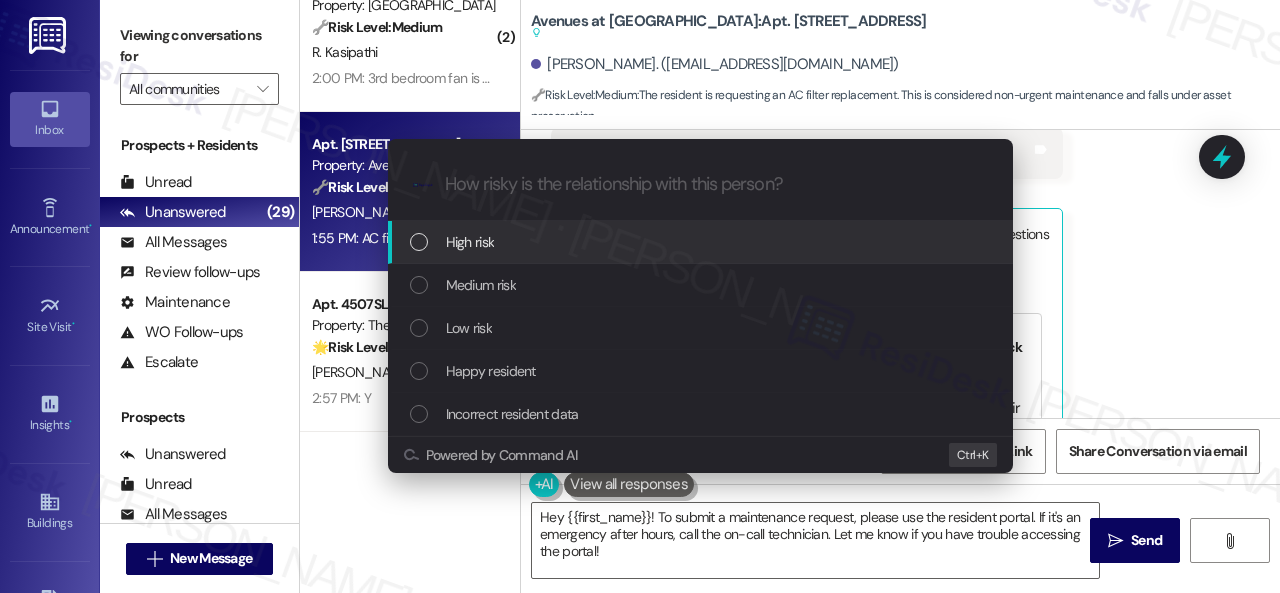 click on "High risk" at bounding box center (470, 242) 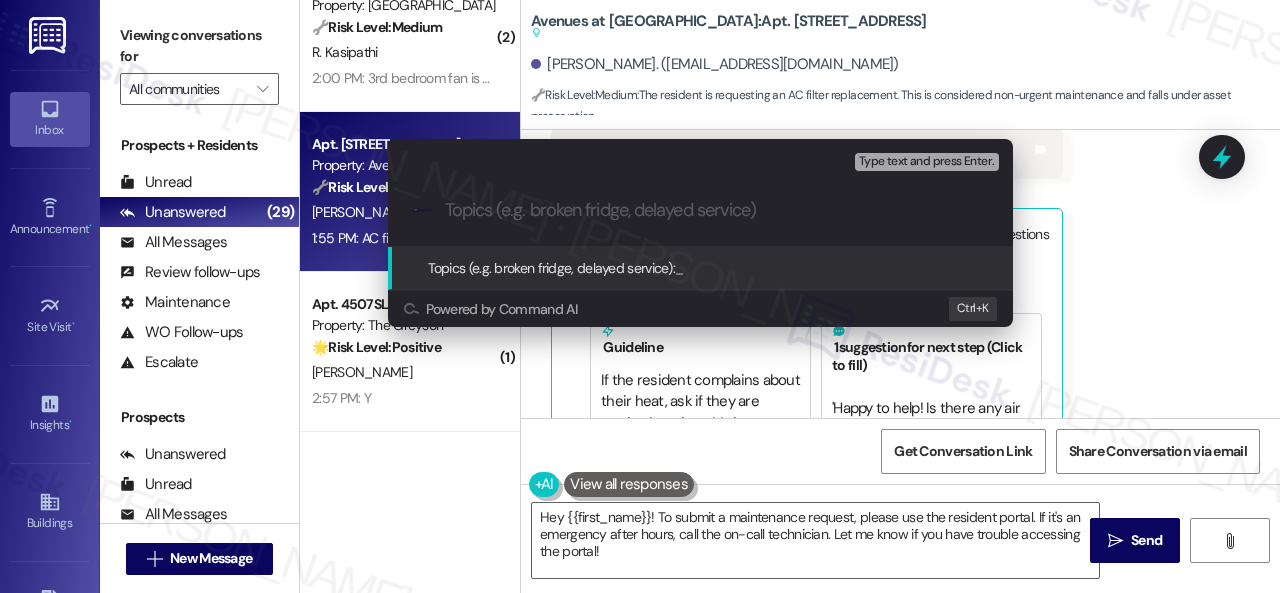 paste on "Work Order filed by ResiDesk 290518" 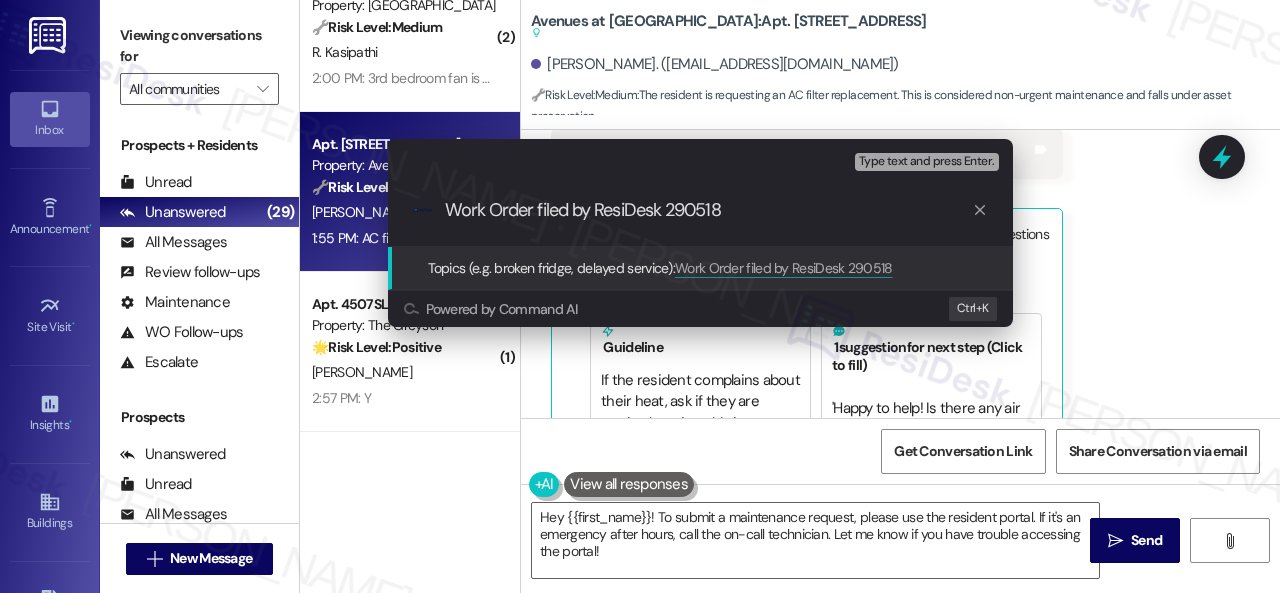 type 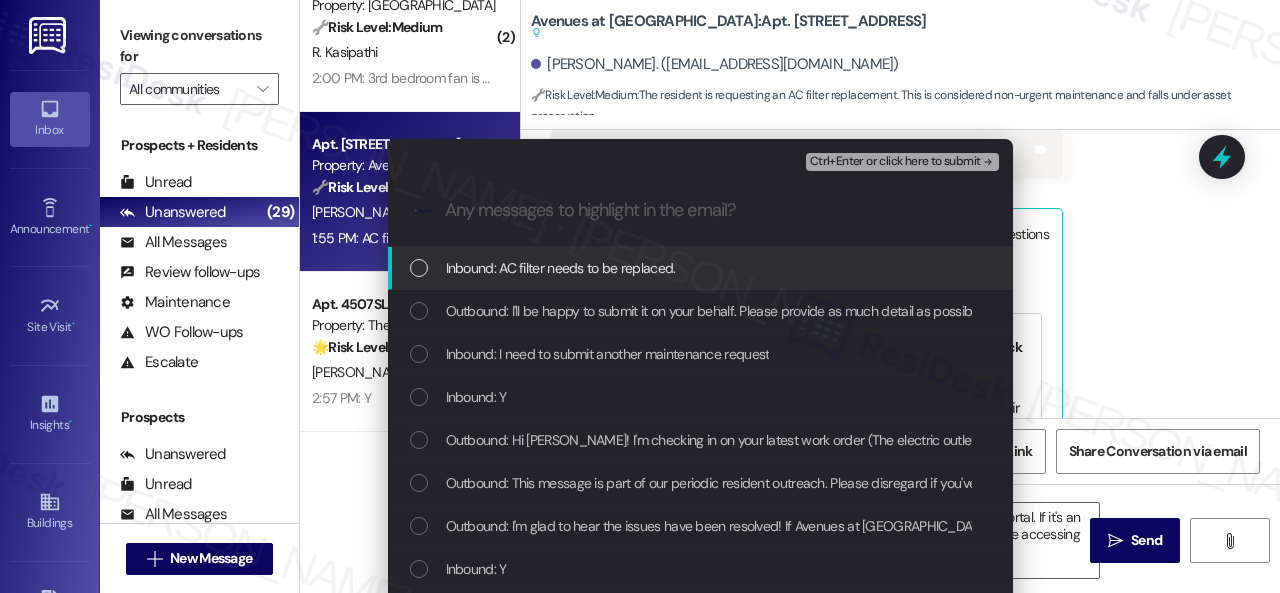 click on "Inbound: AC filter needs to be replaced." at bounding box center (561, 268) 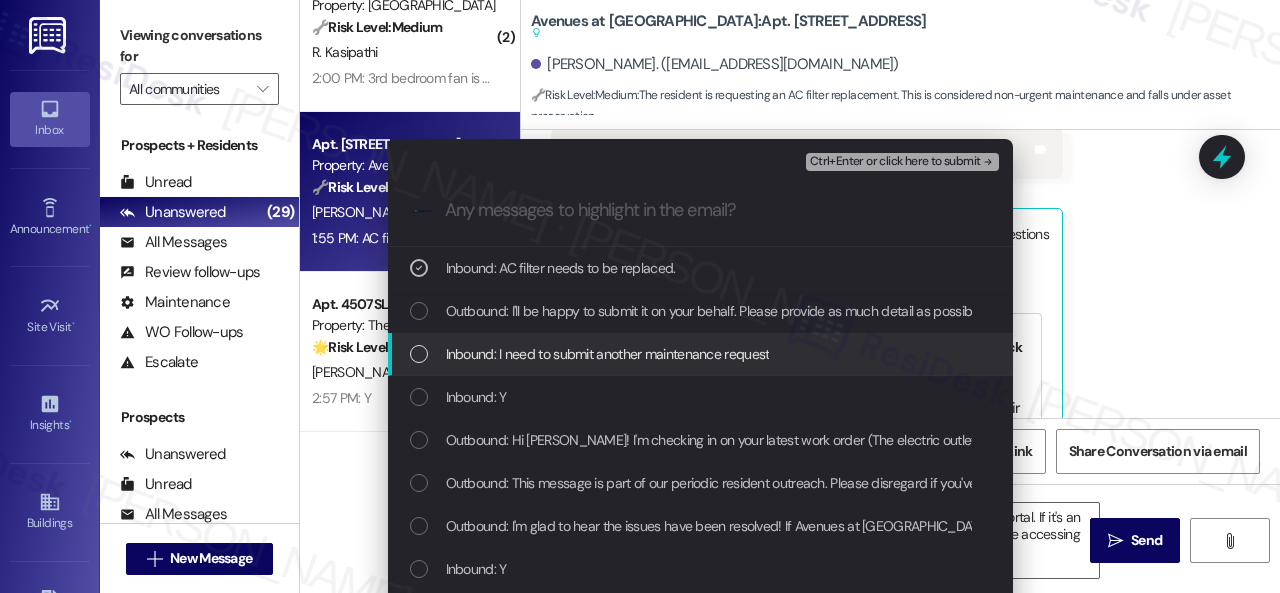 click on "Inbound: I need to submit another maintenance request" at bounding box center (608, 354) 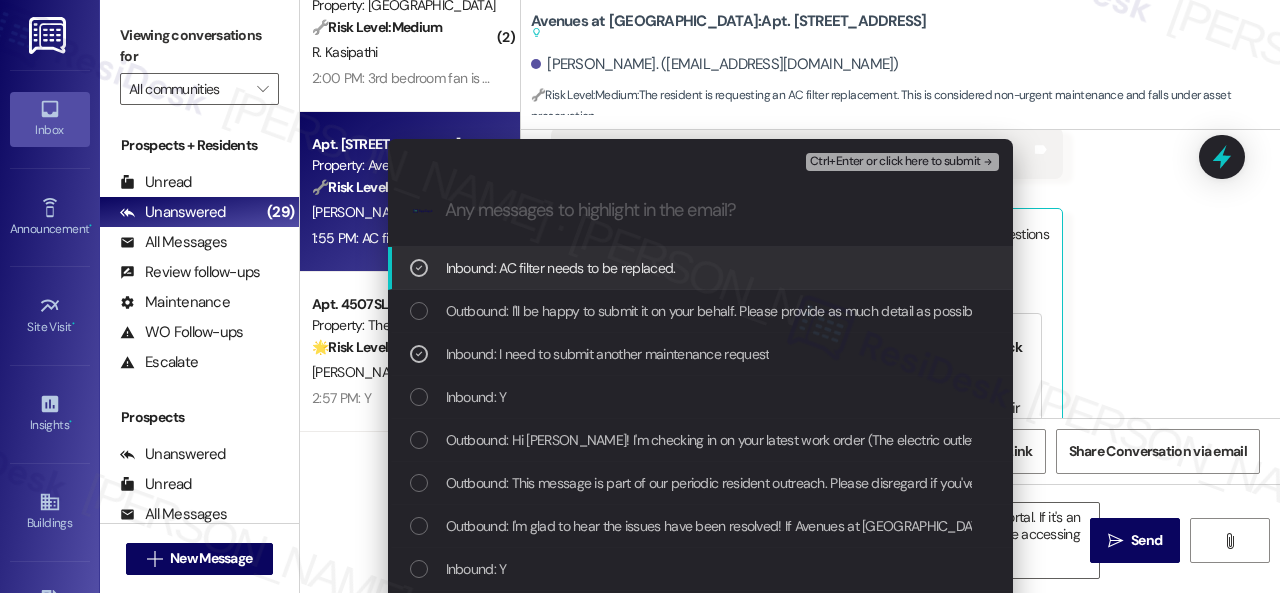 click on "Ctrl+Enter or click here to submit" at bounding box center [895, 162] 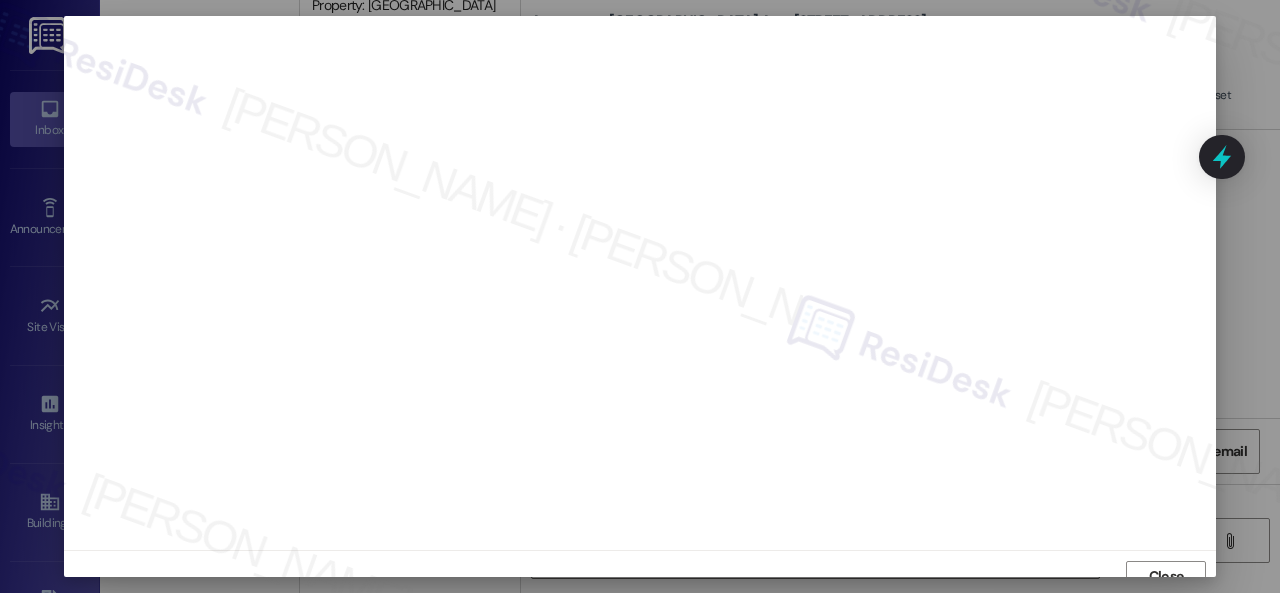 scroll, scrollTop: 15, scrollLeft: 0, axis: vertical 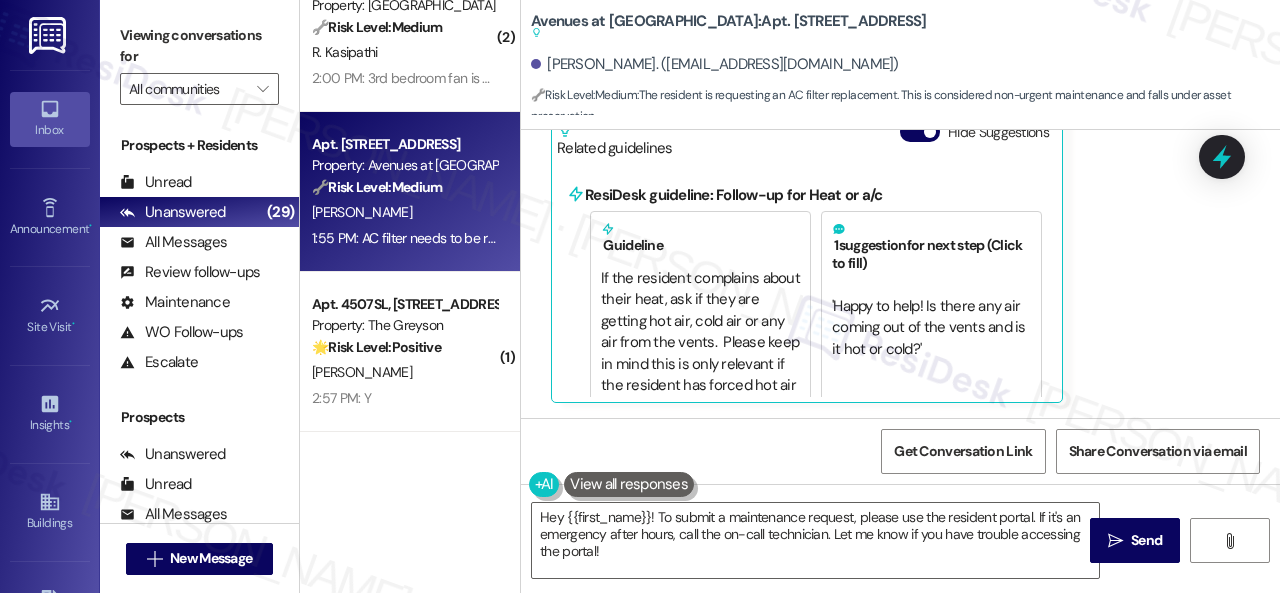 click on "Received via SMS Wasif Zaheer 1:55 PM AC filter needs to be replaced.  Tags and notes Tagged as:   Heat or a/c ,  Click to highlight conversations about Heat or a/c High risk ,  Click to highlight conversations about High risk Maintenance request ,  Click to highlight conversations about Maintenance request Emailed client ,  Click to highlight conversations about Emailed client Escalation type escalation Click to highlight conversations about Escalation type escalation  Related guidelines Hide Suggestions ResiDesk guideline: Follow-up for Heat or a/c   Guideline If the resident complains about their heat, ask if they are getting hot air, cold air or any air from the vents.  Please keep in mind this is only relevant if the resident has forced hot air produced by a furnace.   1  suggestion  for next step (Click to fill) ' Happy to help! Is there any air coming out of the vents and is it hot or cold? ' Click to use this message in your reply" at bounding box center (900, 184) 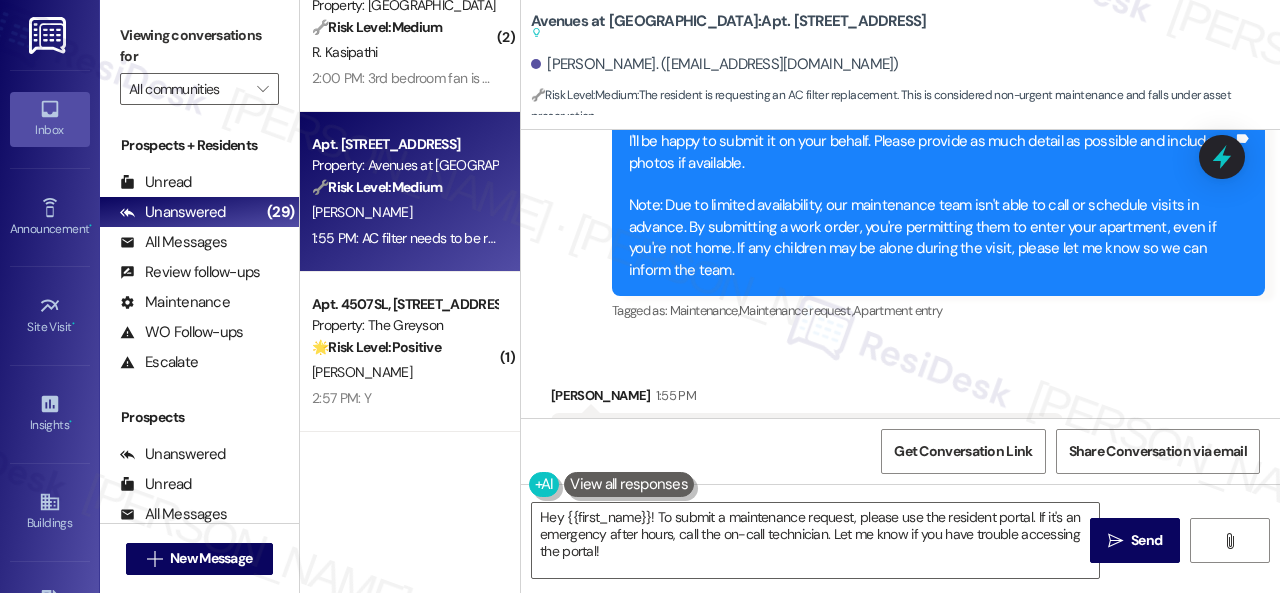 scroll, scrollTop: 4618, scrollLeft: 0, axis: vertical 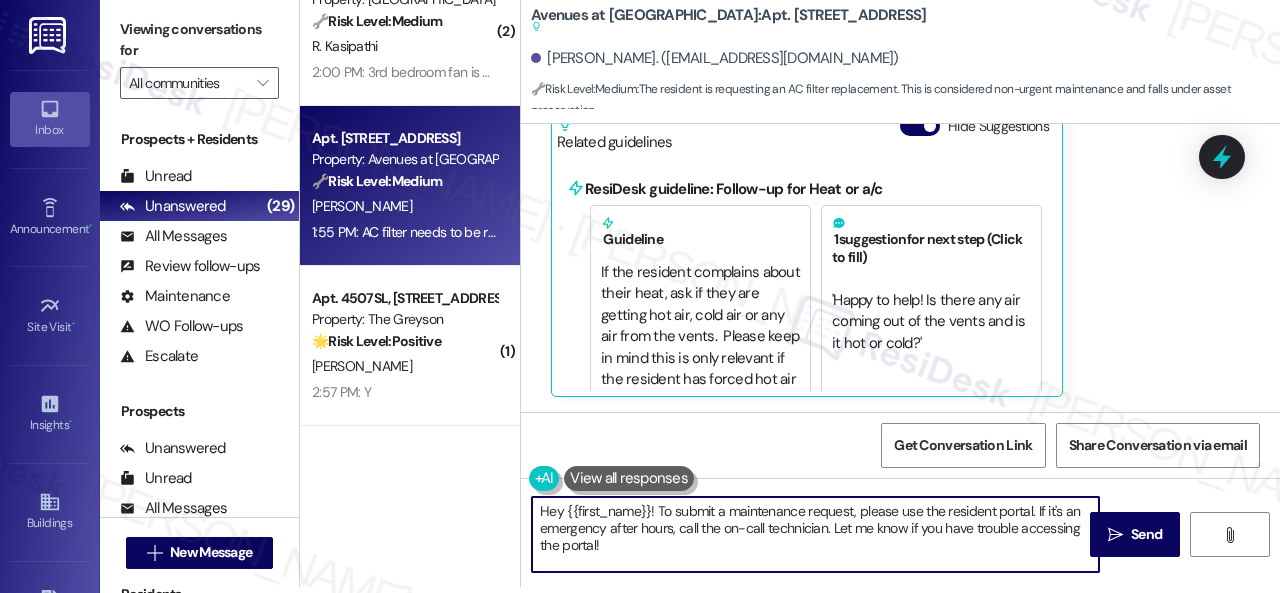 drag, startPoint x: 644, startPoint y: 549, endPoint x: 596, endPoint y: 509, distance: 62.482 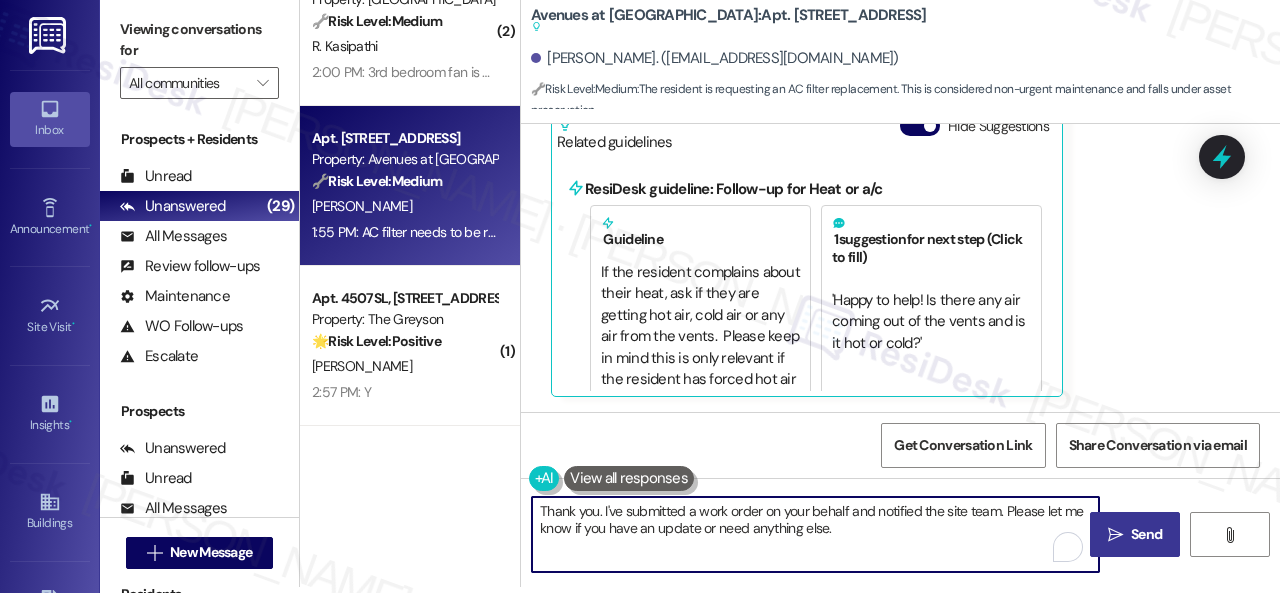 type on "Thank you. I've submitted a work order on your behalf and notified the site team. Please let me know if you have an update or need anything else." 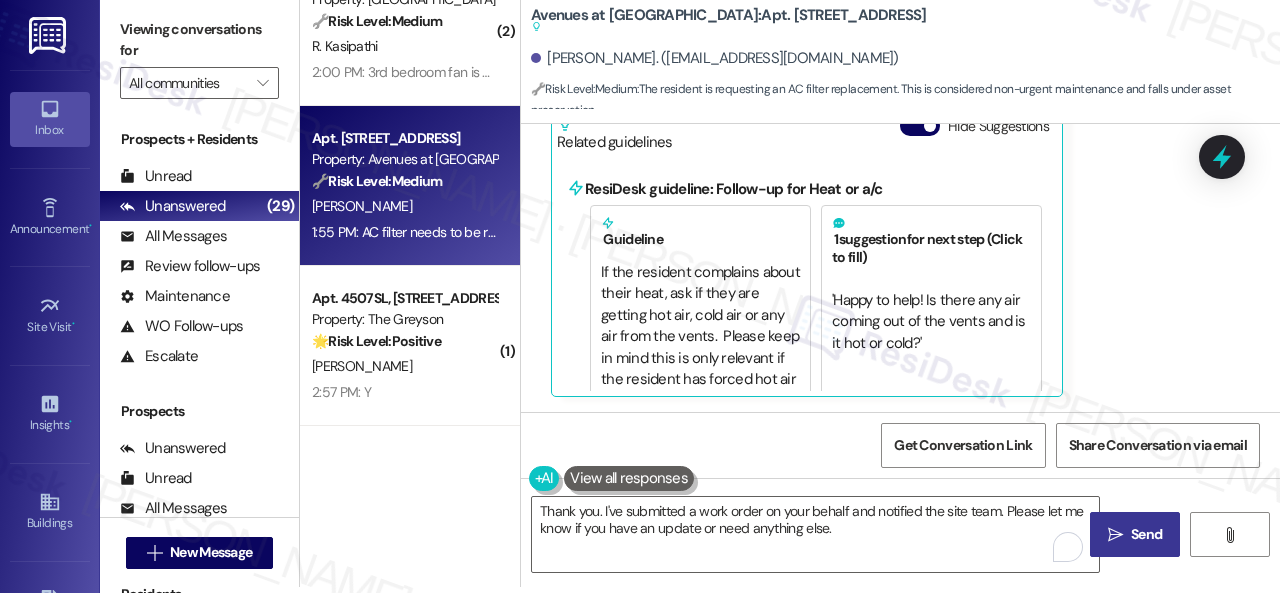 click on "Send" at bounding box center [1146, 534] 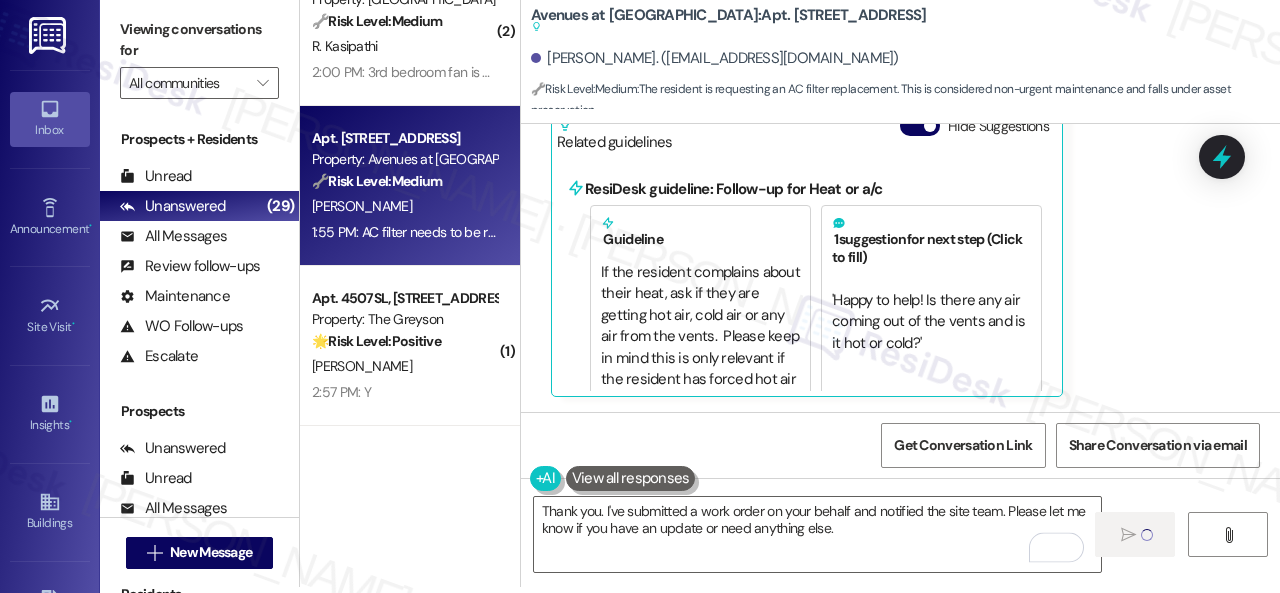 type 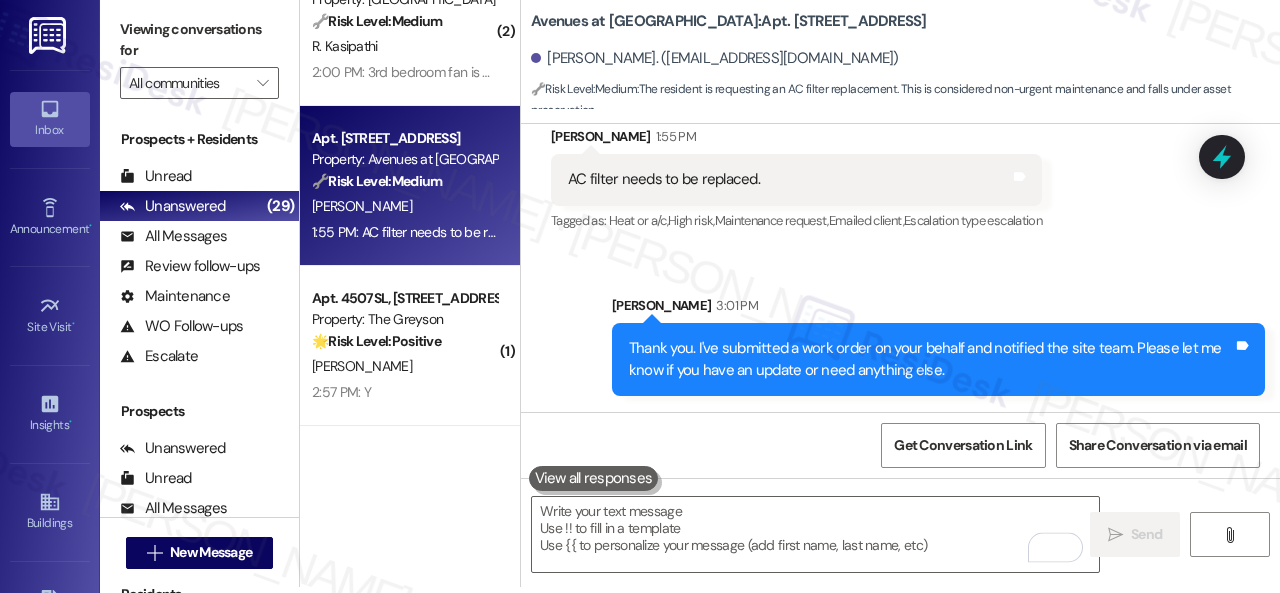 scroll, scrollTop: 4481, scrollLeft: 0, axis: vertical 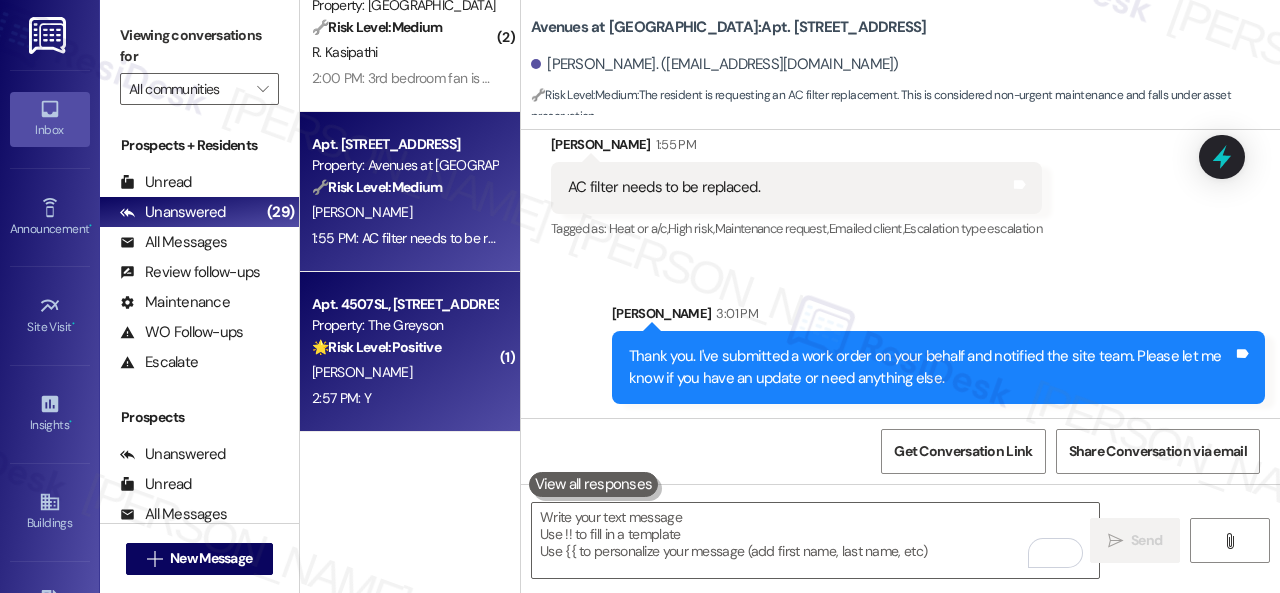 click on "2:57 PM: Y 2:57 PM: Y" at bounding box center [404, 398] 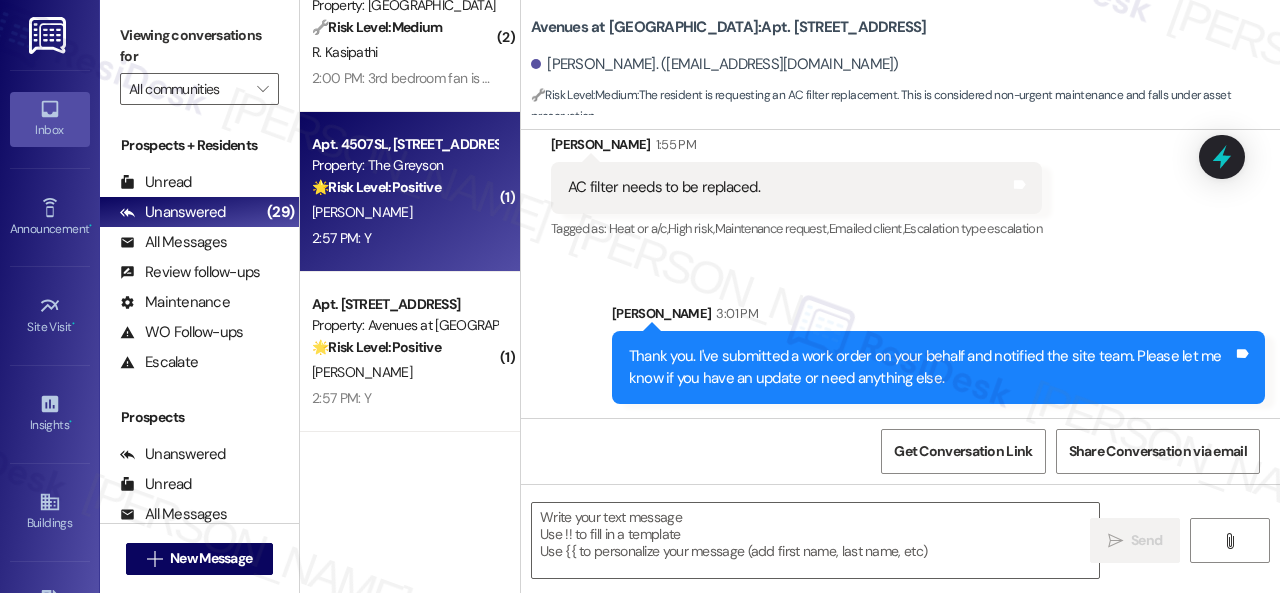 type on "Fetching suggested responses. Please feel free to read through the conversation in the meantime." 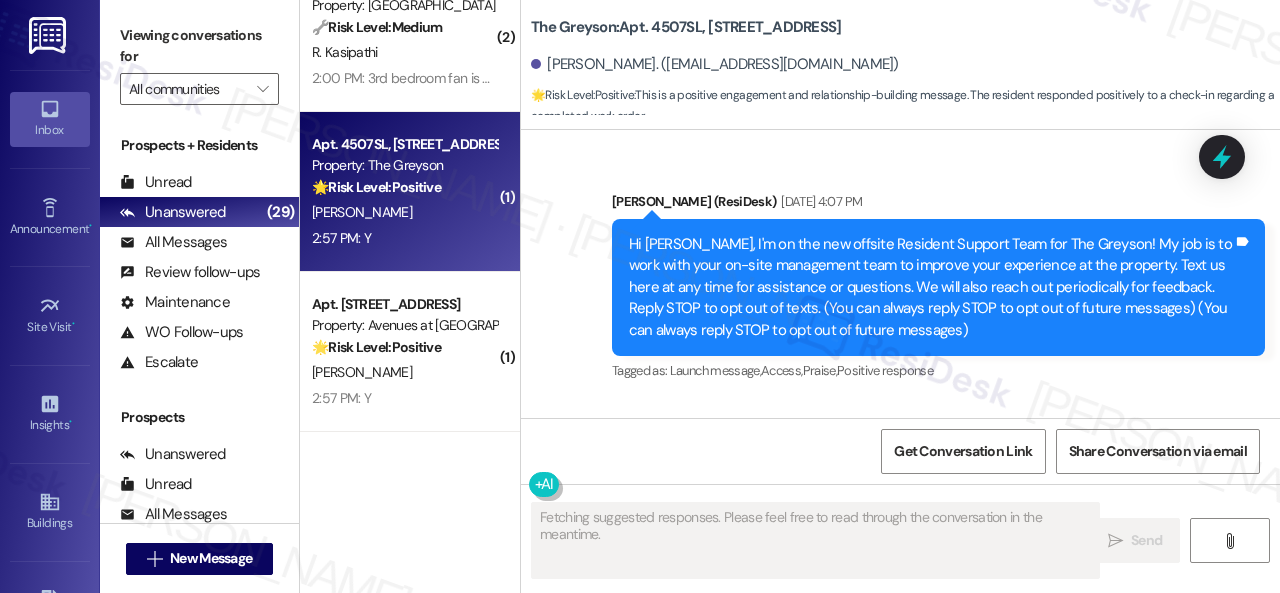 scroll, scrollTop: 20453, scrollLeft: 0, axis: vertical 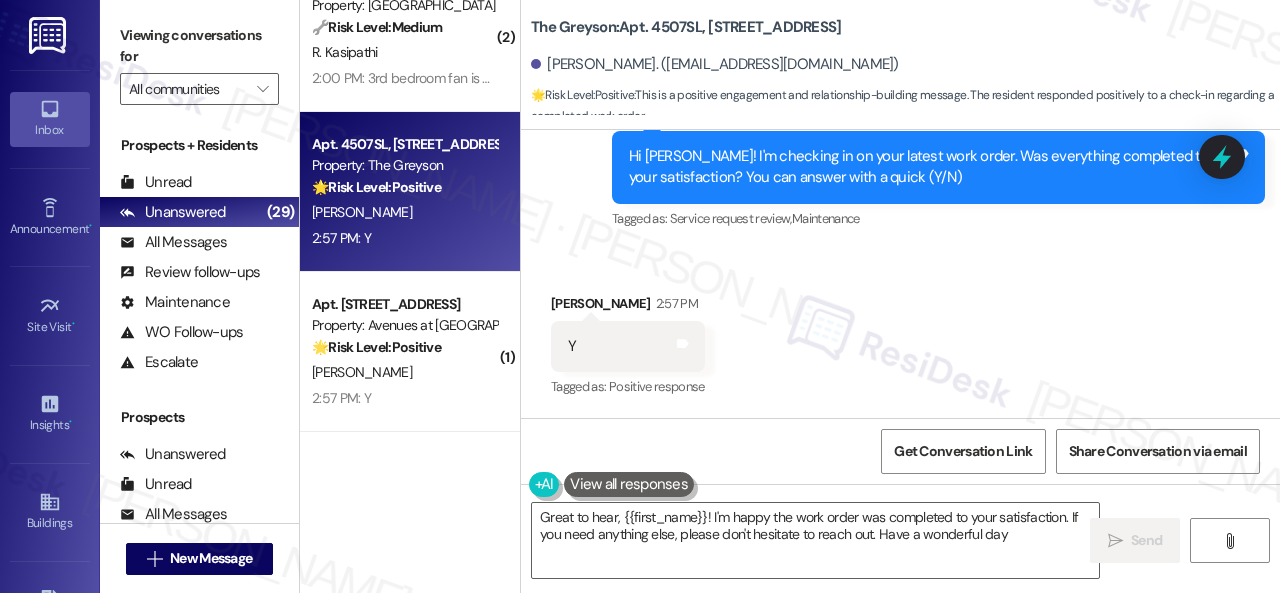 type on "Great to hear, {{first_name}}! I'm happy the work order was completed to your satisfaction. If you need anything else, please don't hesitate to reach out. Have a wonderful day!" 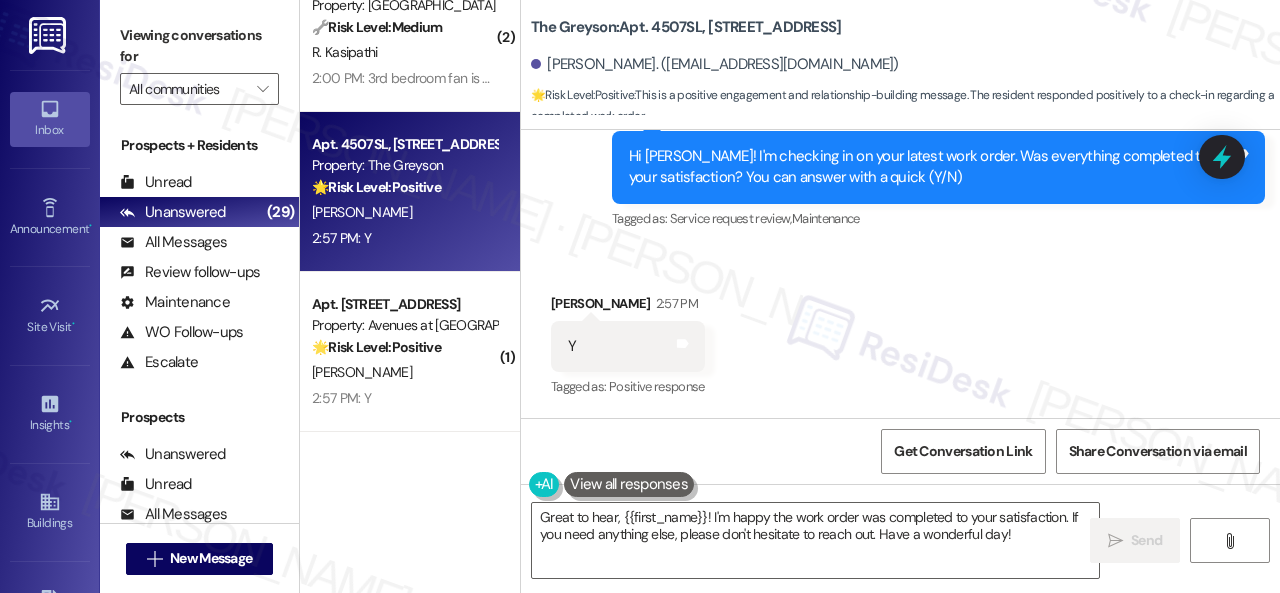 drag, startPoint x: 572, startPoint y: 191, endPoint x: 573, endPoint y: 201, distance: 10.049875 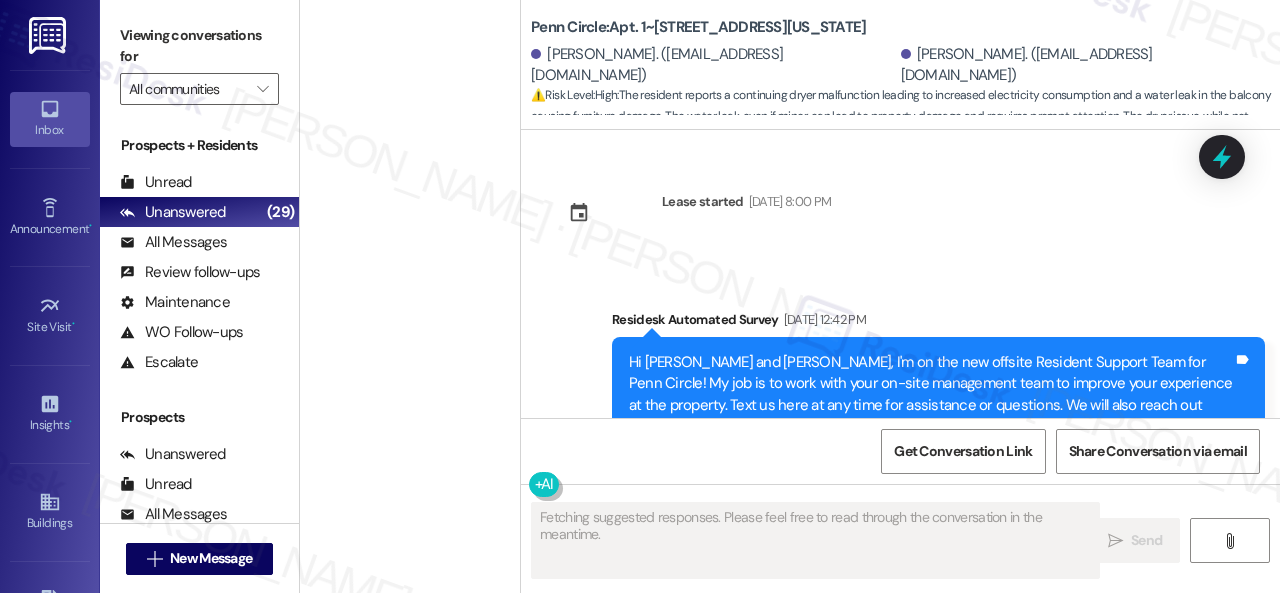 scroll, scrollTop: 0, scrollLeft: 0, axis: both 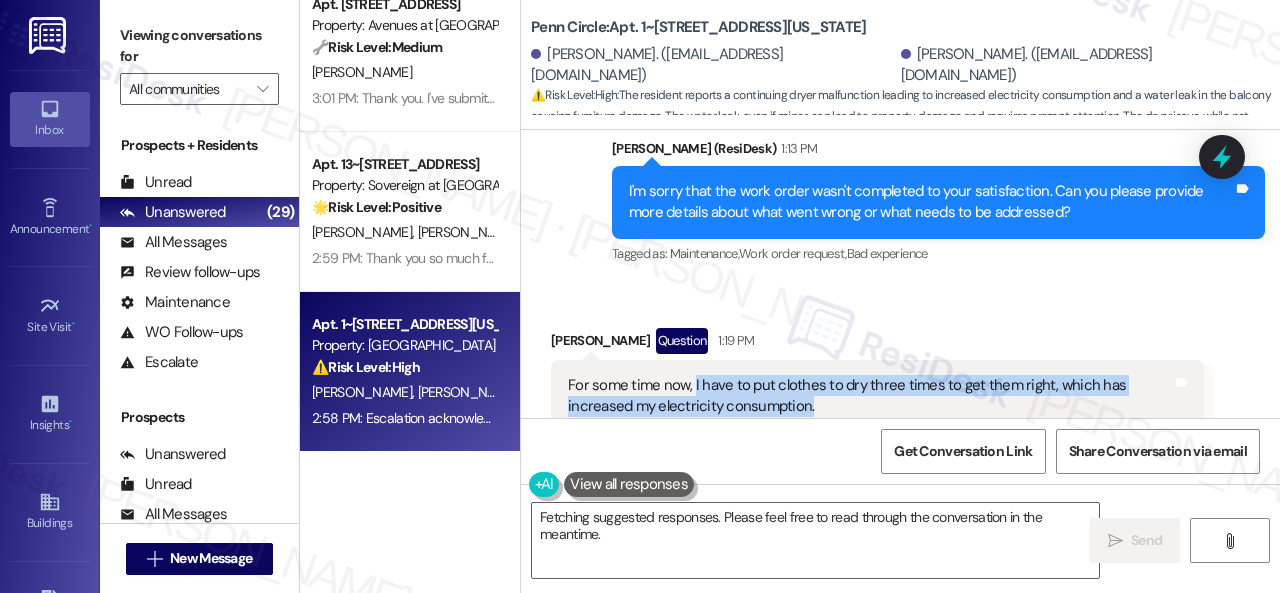 drag, startPoint x: 692, startPoint y: 294, endPoint x: 827, endPoint y: 319, distance: 137.2953 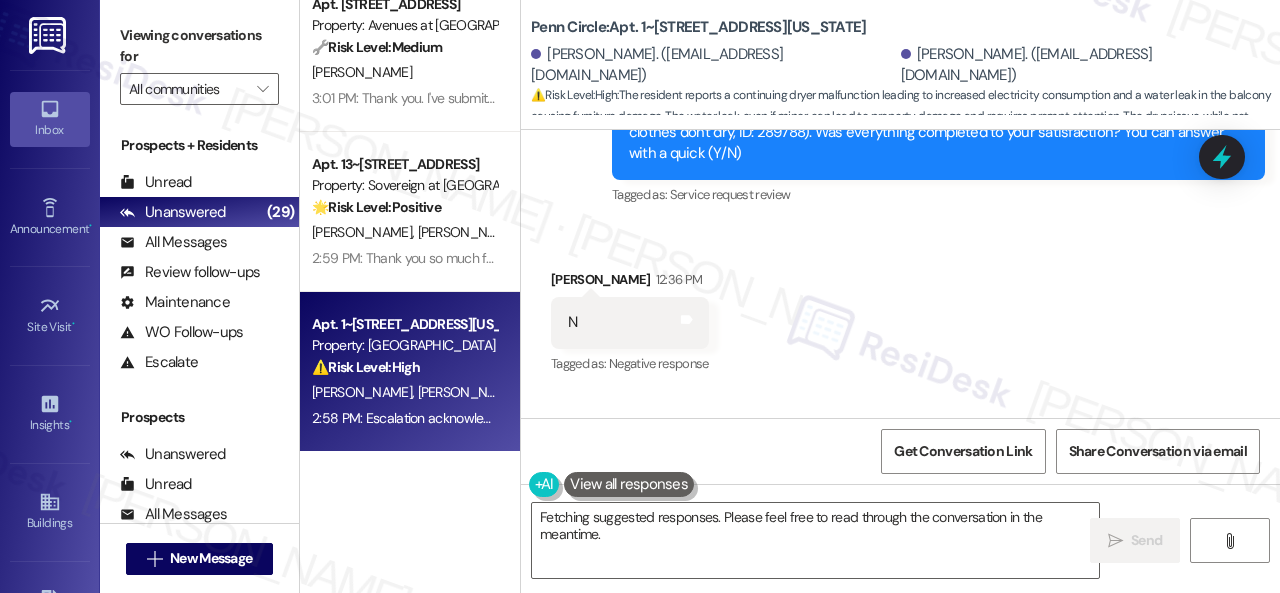 scroll, scrollTop: 10939, scrollLeft: 0, axis: vertical 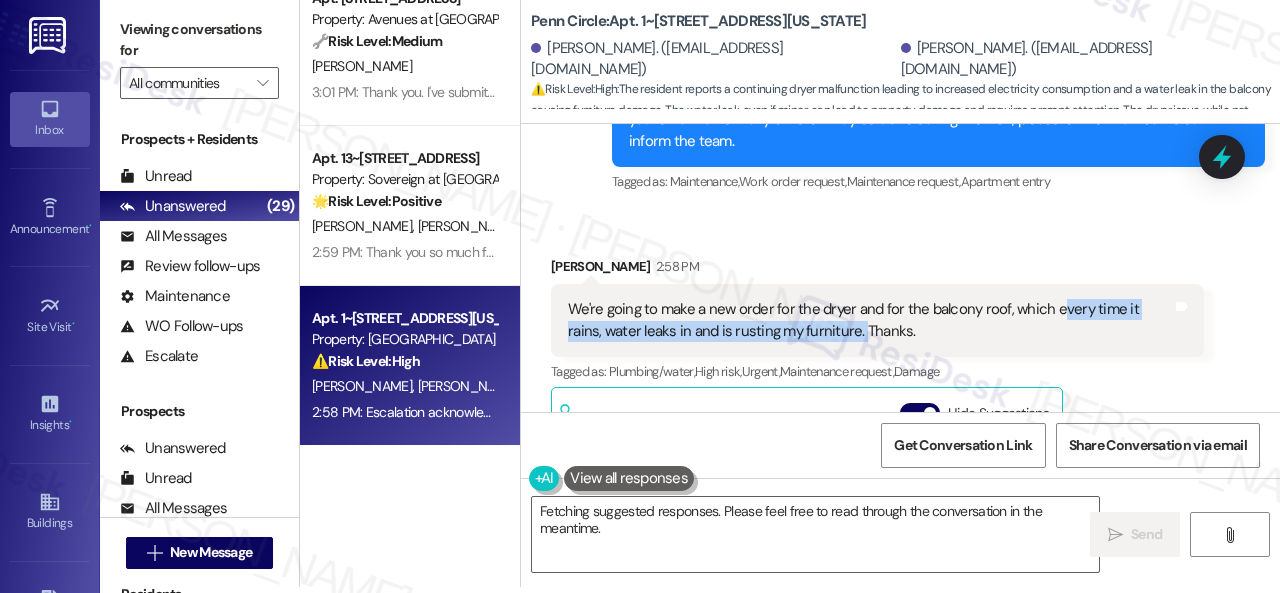drag, startPoint x: 1054, startPoint y: 222, endPoint x: 858, endPoint y: 249, distance: 197.85095 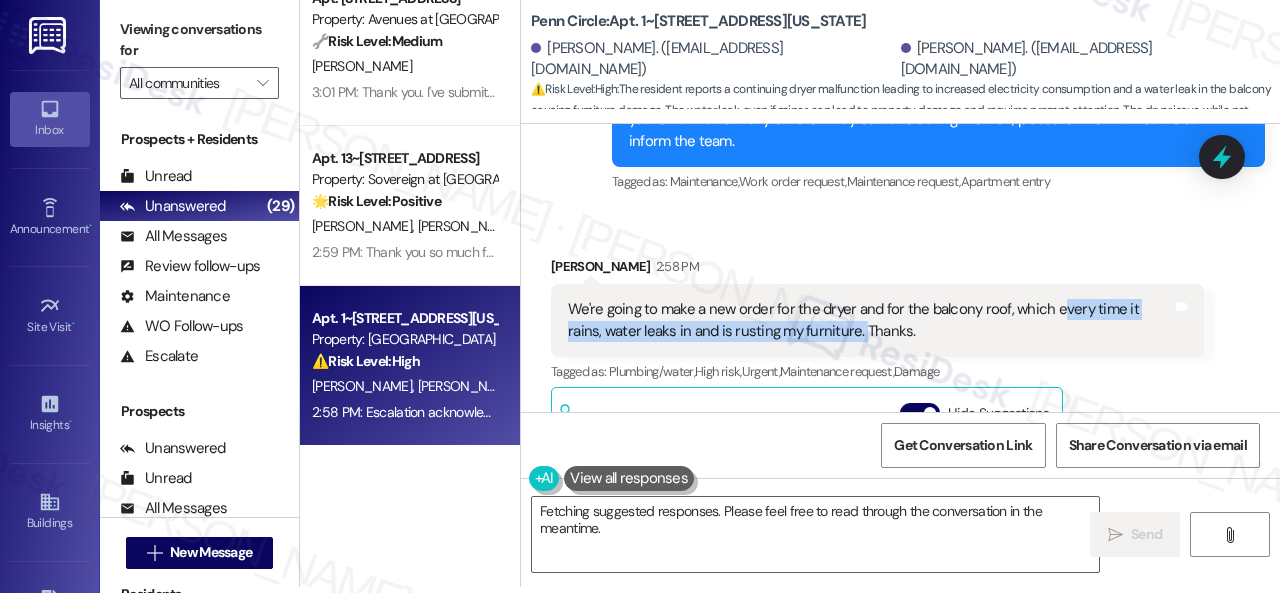 copy on "very time it rains, water leaks in and is rusting my furniture." 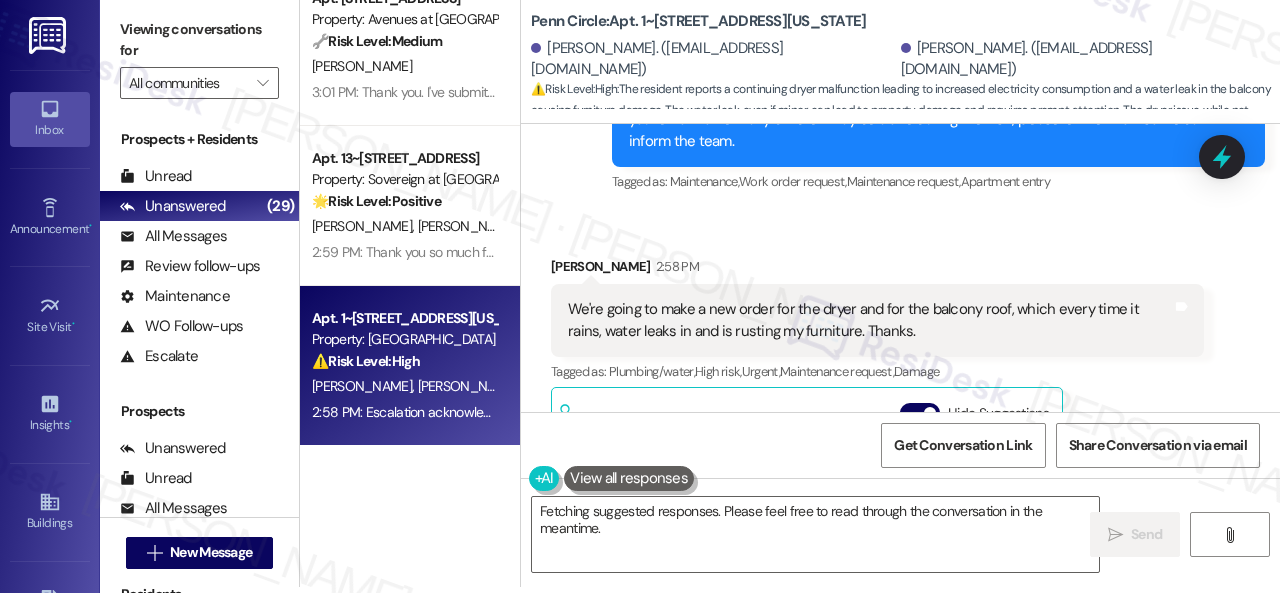 click on "[PERSON_NAME] 2:58 PM We're going to make a new order for the dryer and for the balcony roof, which every time it rains, water leaks in and is rusting my furniture. Thanks. Tags and notes Tagged as:   Plumbing/water ,  Click to highlight conversations about Plumbing/water High risk ,  Click to highlight conversations about High risk Urgent ,  Click to highlight conversations about Urgent Maintenance request ,  Click to highlight conversations about Maintenance request Damage Click to highlight conversations about Damage  Related guidelines Hide Suggestions [PERSON_NAME] Circle: Trash collection is [DATE]-[DATE], 6-8 PM.
Created  [DATE] Property level guideline  ( 66 % match) FAQs generated by ResiDesk AI What are the trash collection days? Trash collection is from [DATE] through [DATE]. What time is trash collected? Trash is collected between 6 PM and 8 PM. Is trash collected on Fridays or Saturdays? No, trash is not collected on Fridays or Saturdays. Can I put my trash out earlier than 6 PM?" at bounding box center [877, 469] 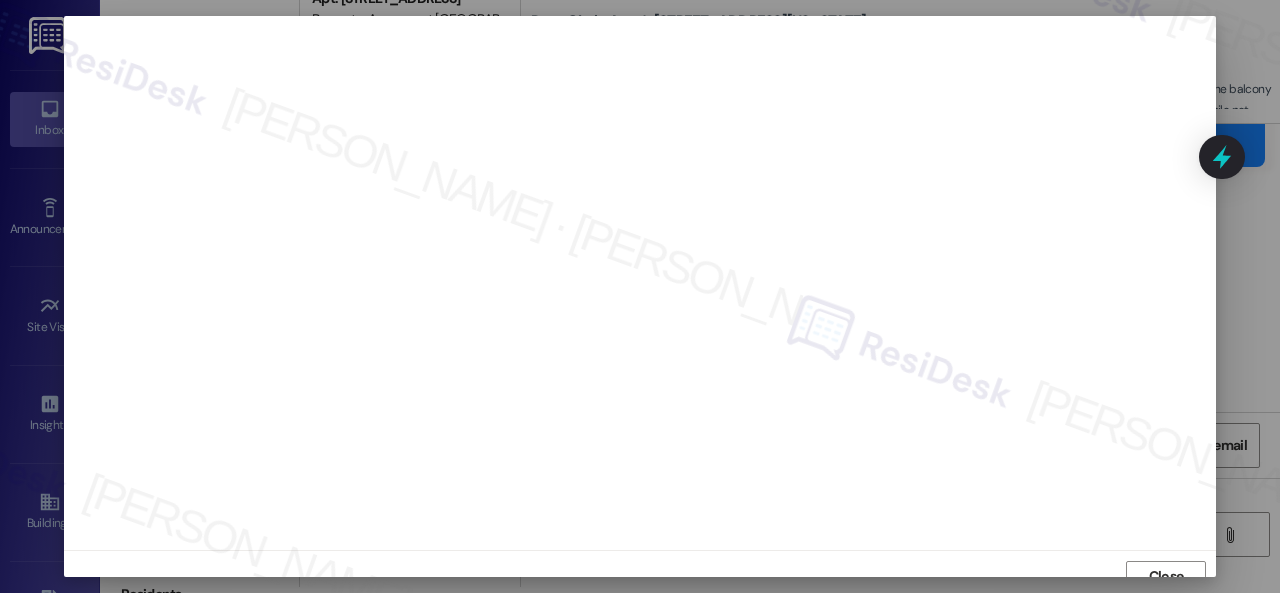 scroll, scrollTop: 15, scrollLeft: 0, axis: vertical 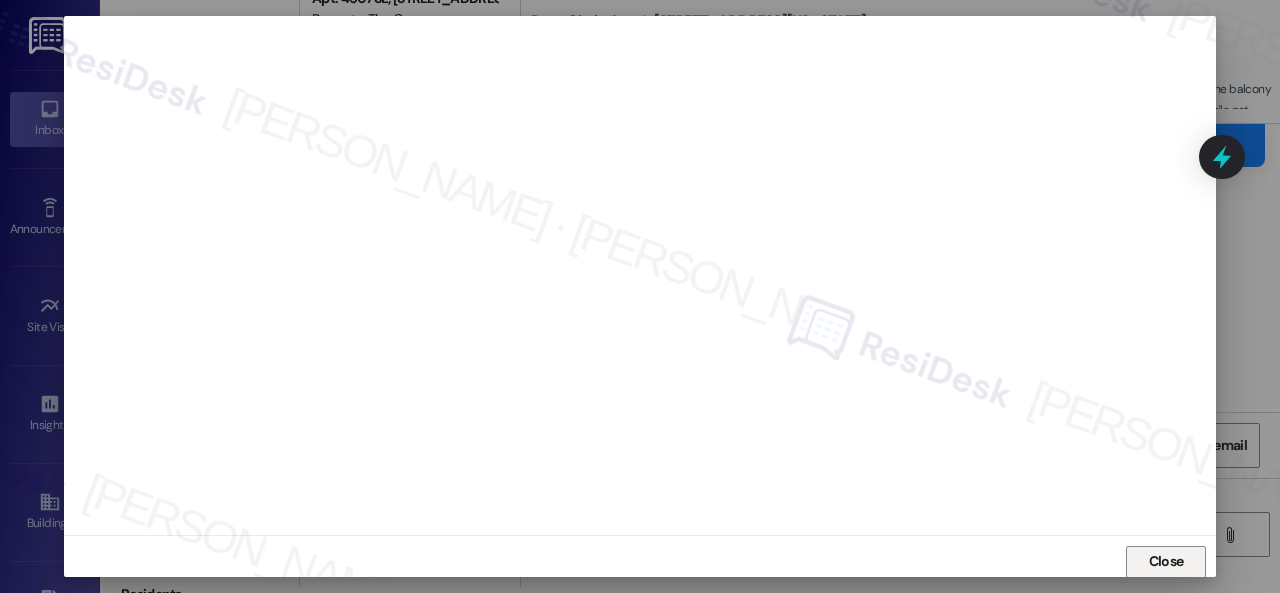 click on "Close" at bounding box center [1166, 561] 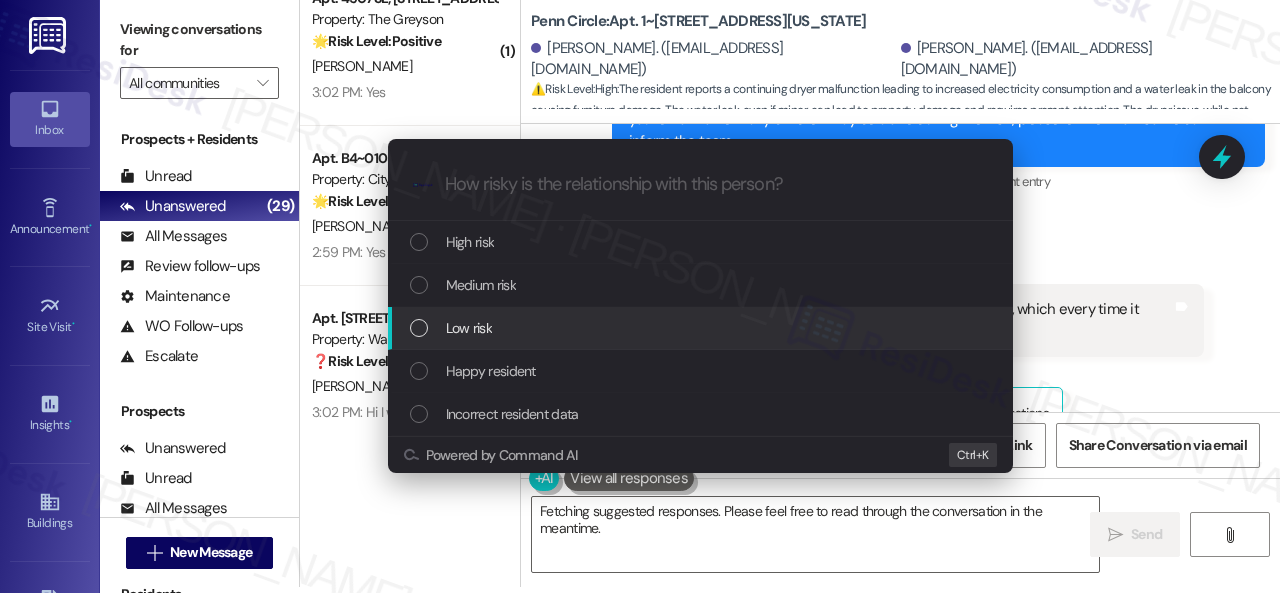 click on "Escalate Conversation How risky is the relationship with this person? Topics (e.g. broken fridge, delayed service) Any messages to highlight in the email? .cls-1{fill:#0a055f;}.cls-2{fill:#0cc4c4;} resideskLogoBlueOrange High risk Medium risk Low risk Happy resident Incorrect resident data Powered by Command AI Ctrl+ K" at bounding box center (640, 296) 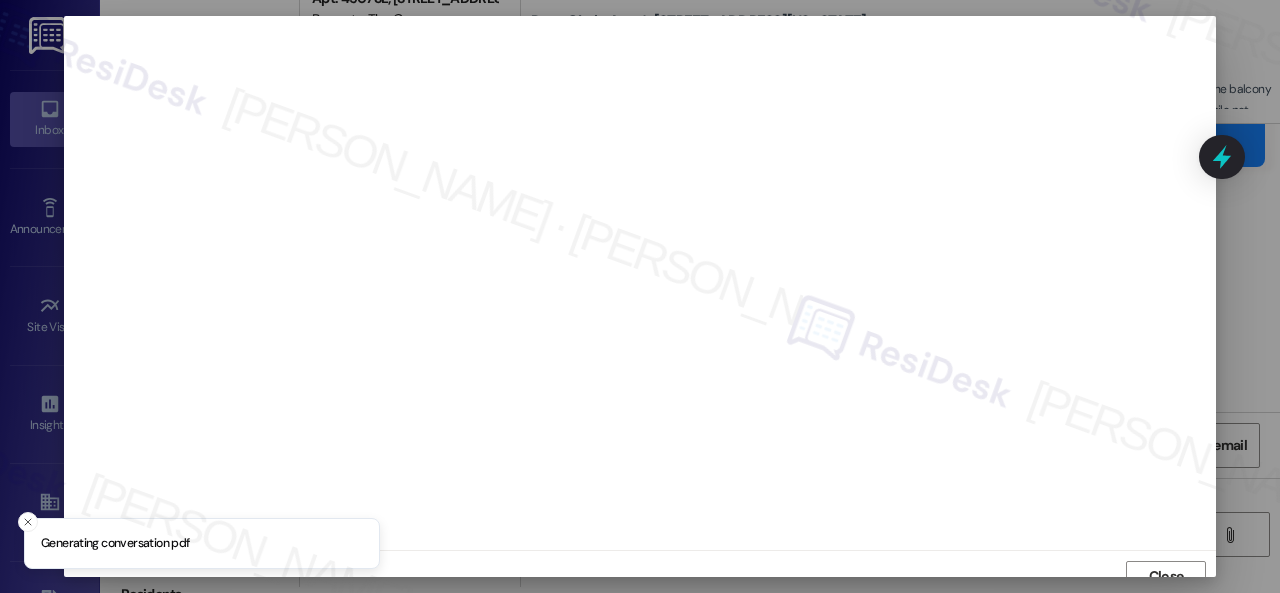 scroll, scrollTop: 15, scrollLeft: 0, axis: vertical 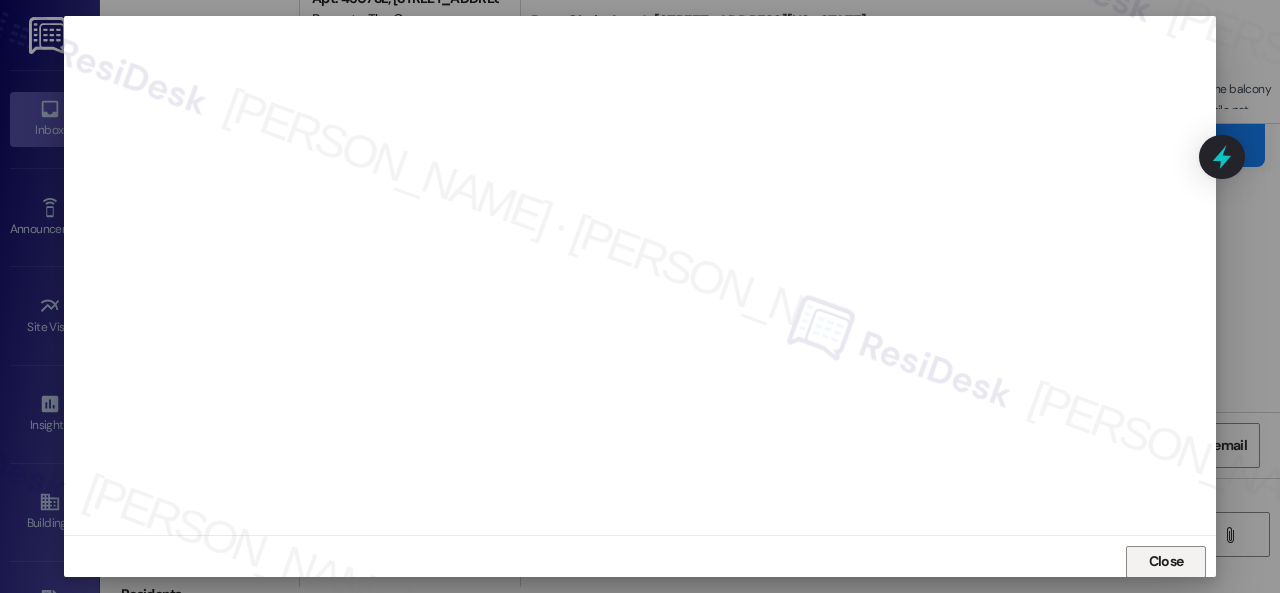 click on "Close" at bounding box center (1166, 561) 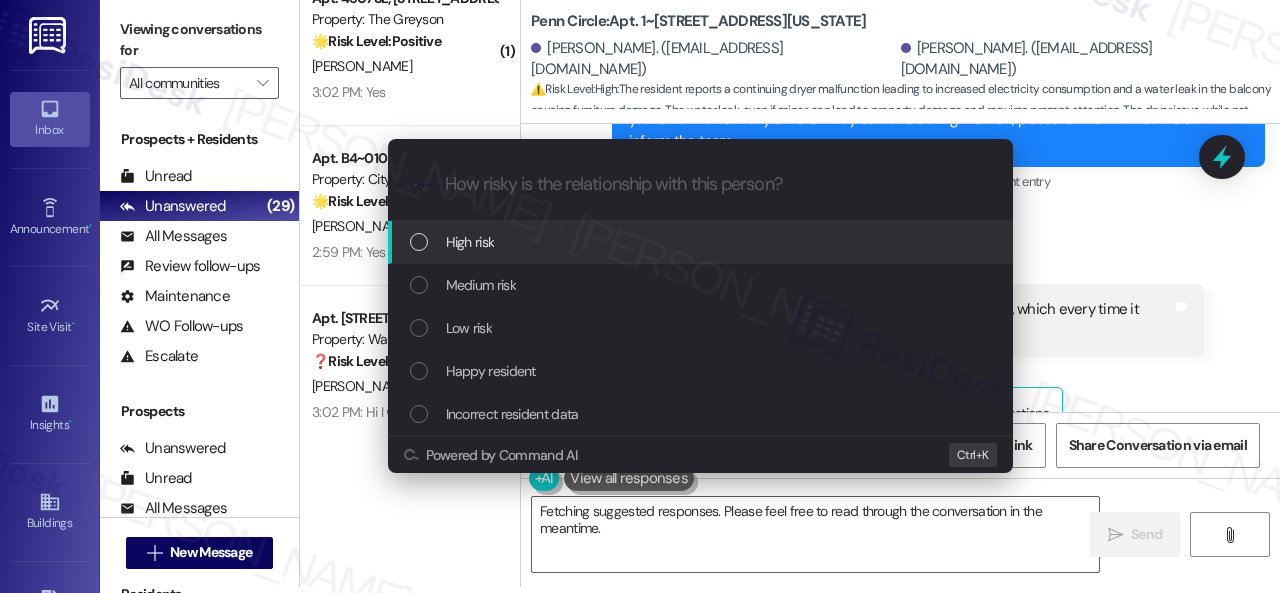 click on "High risk" at bounding box center (470, 242) 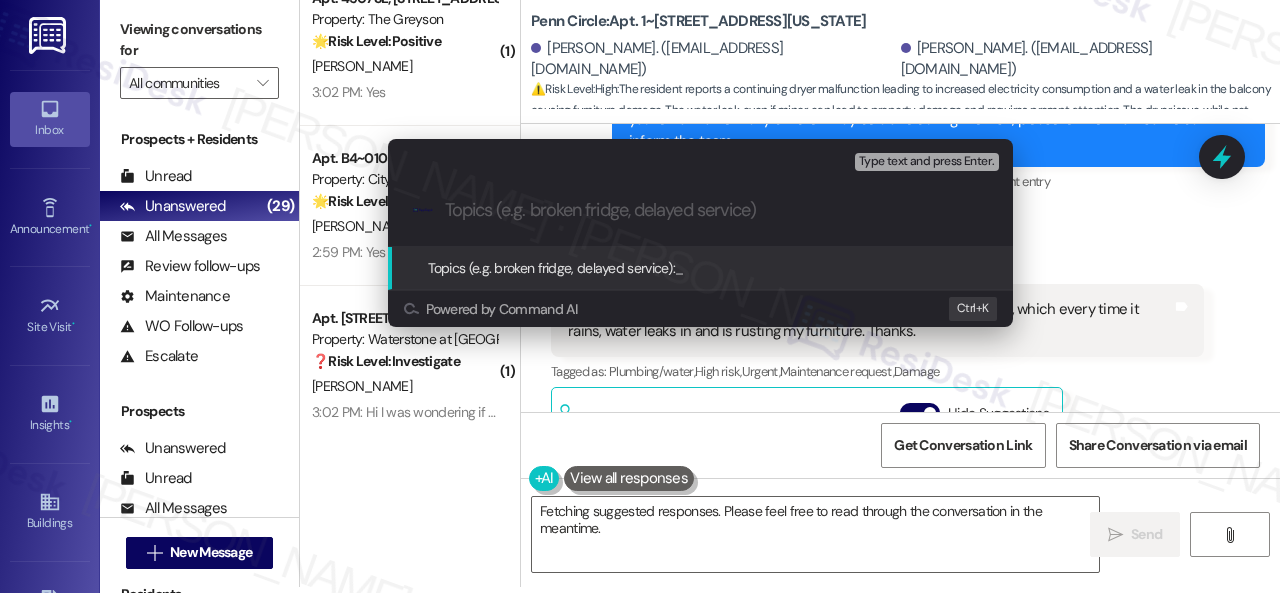paste on "Work Orders filed by ResiDesk 290519 & 290521" 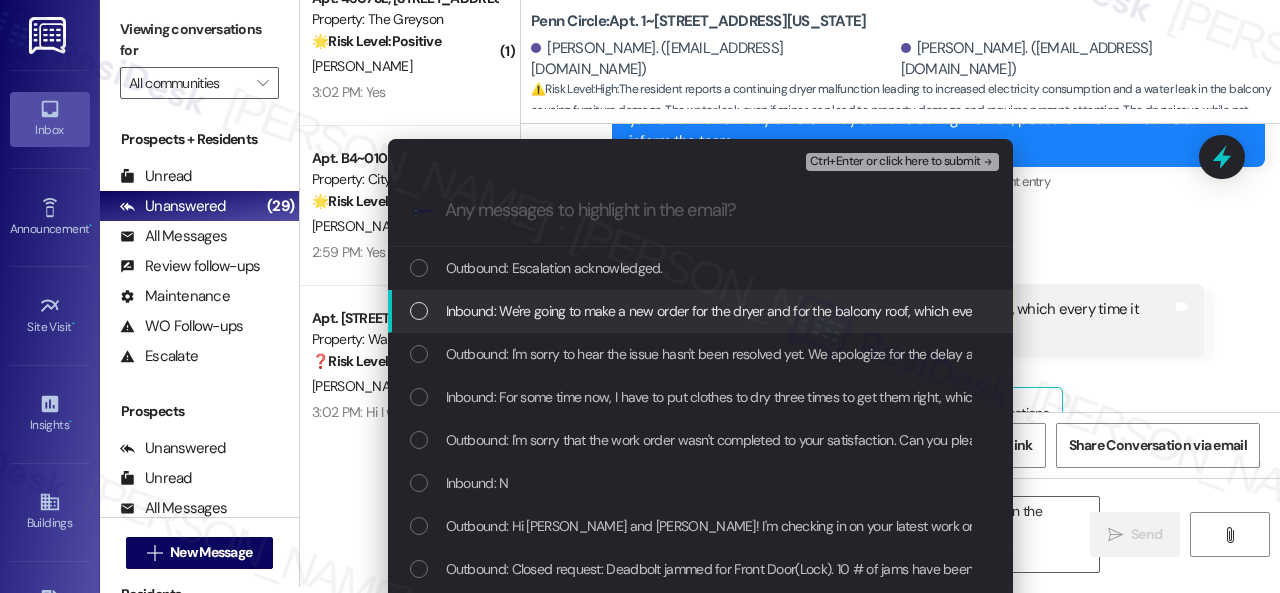 click on "Inbound: We're going to make a new order for the dryer and for the balcony roof, which every time it rains, water leaks in and is rusting my furniture. Thanks." at bounding box center (894, 311) 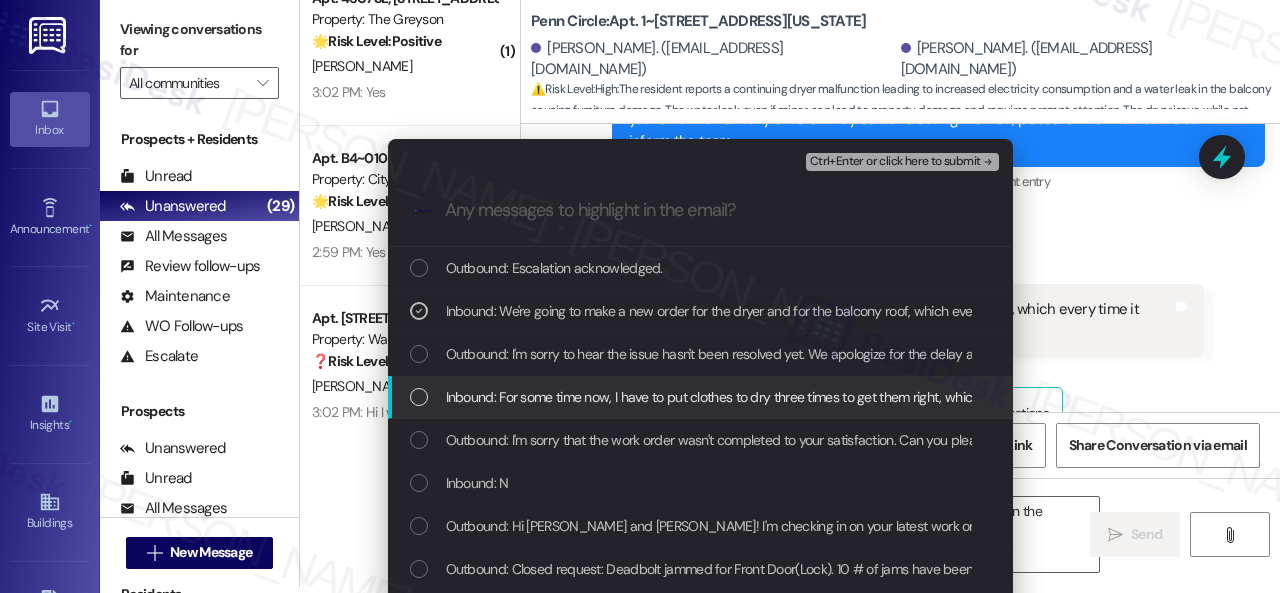 click on "Inbound: For some time now, I have to put clothes to dry three times to get them right, which has increased my electricity consumption." at bounding box center [837, 397] 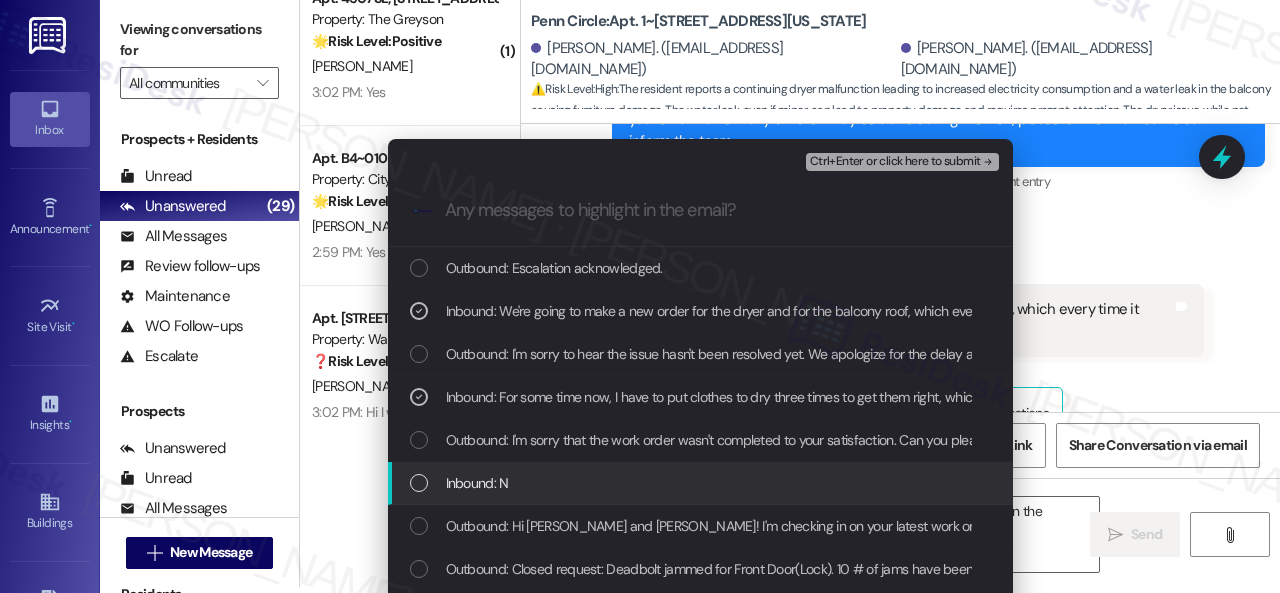 click on "Inbound: N" at bounding box center [477, 483] 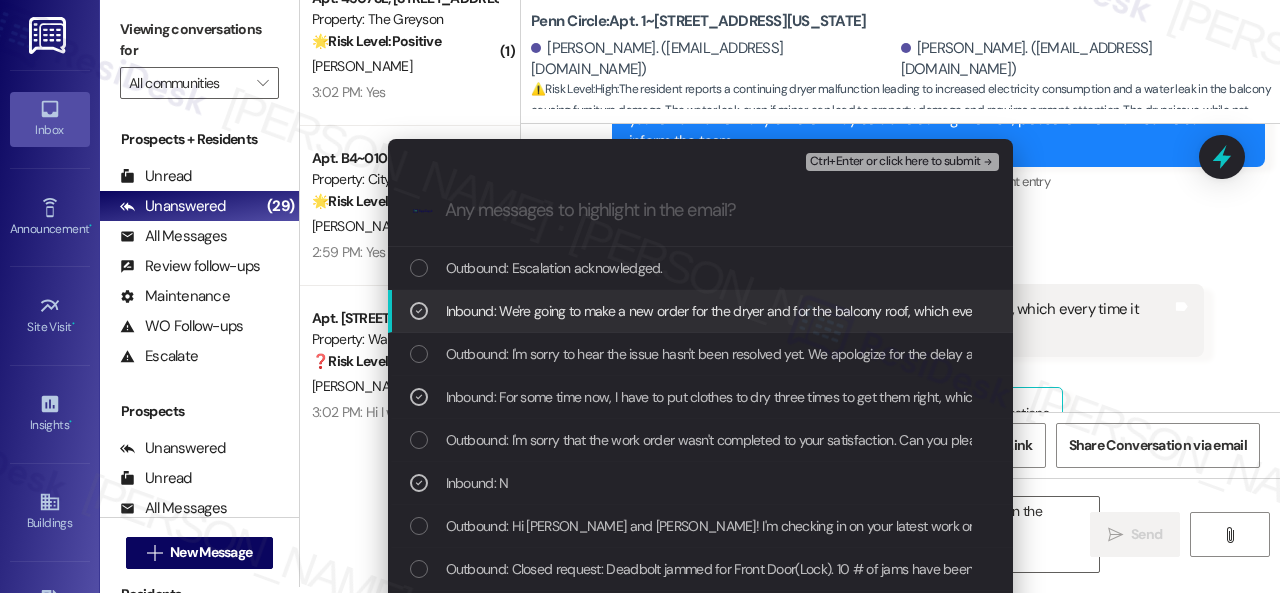 click on "Ctrl+Enter or click here to submit" at bounding box center (895, 162) 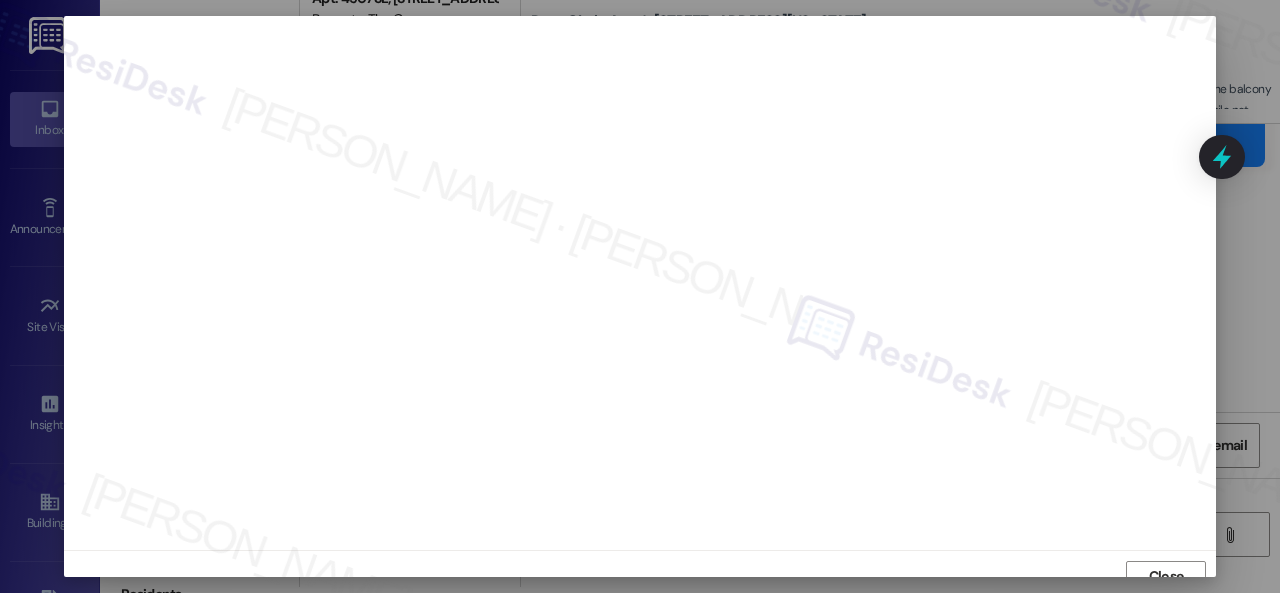 scroll, scrollTop: 15, scrollLeft: 0, axis: vertical 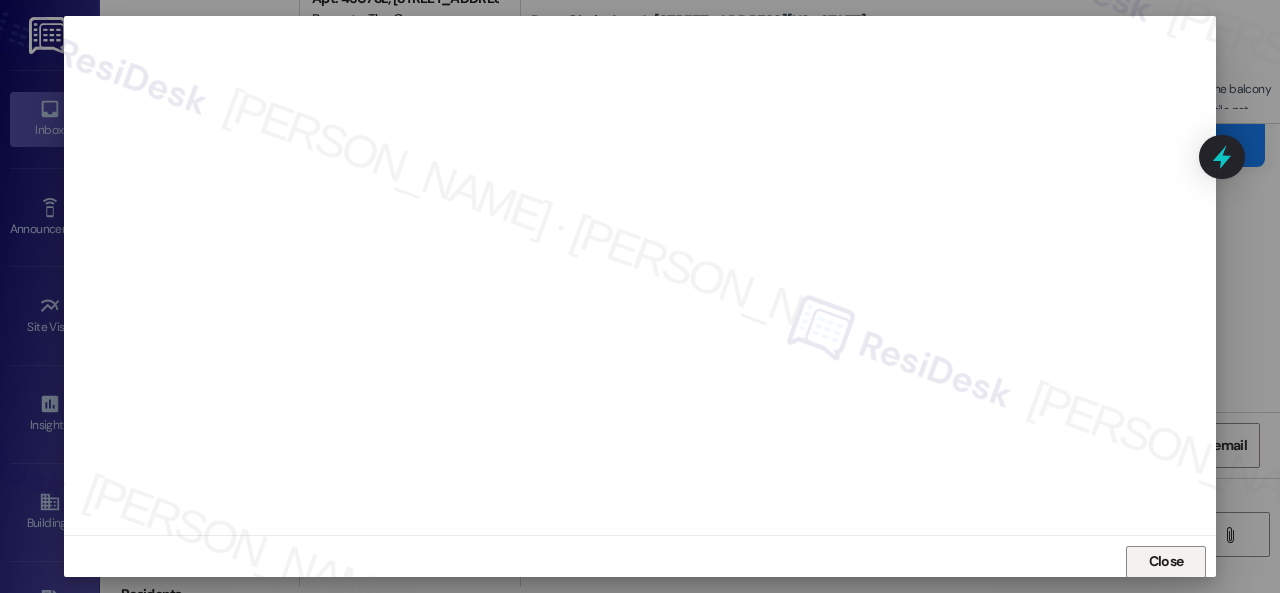 click on "Close" at bounding box center [1166, 562] 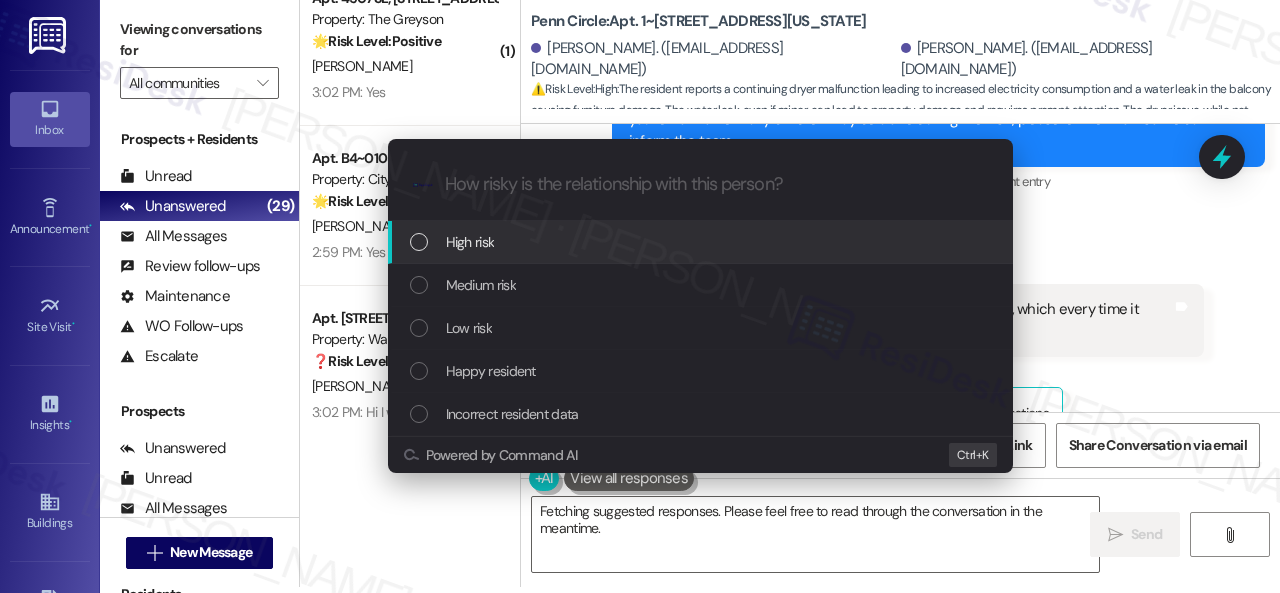 click on "High risk" at bounding box center (470, 242) 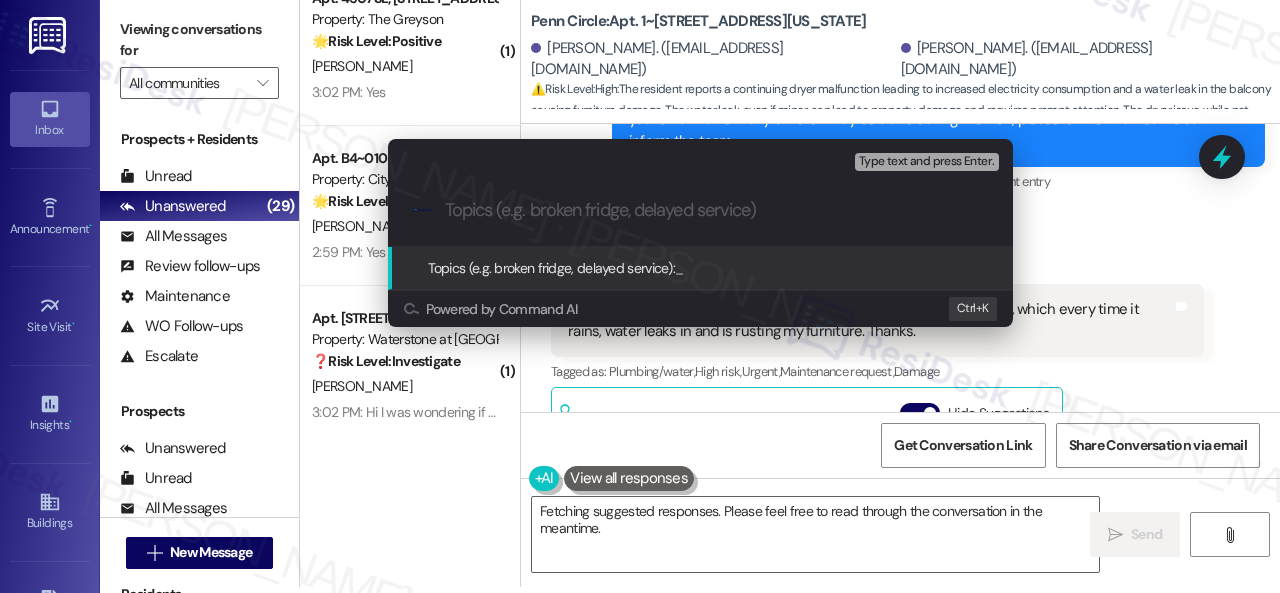 paste on "Work Orders filed by ResiDesk 290519 & 290521" 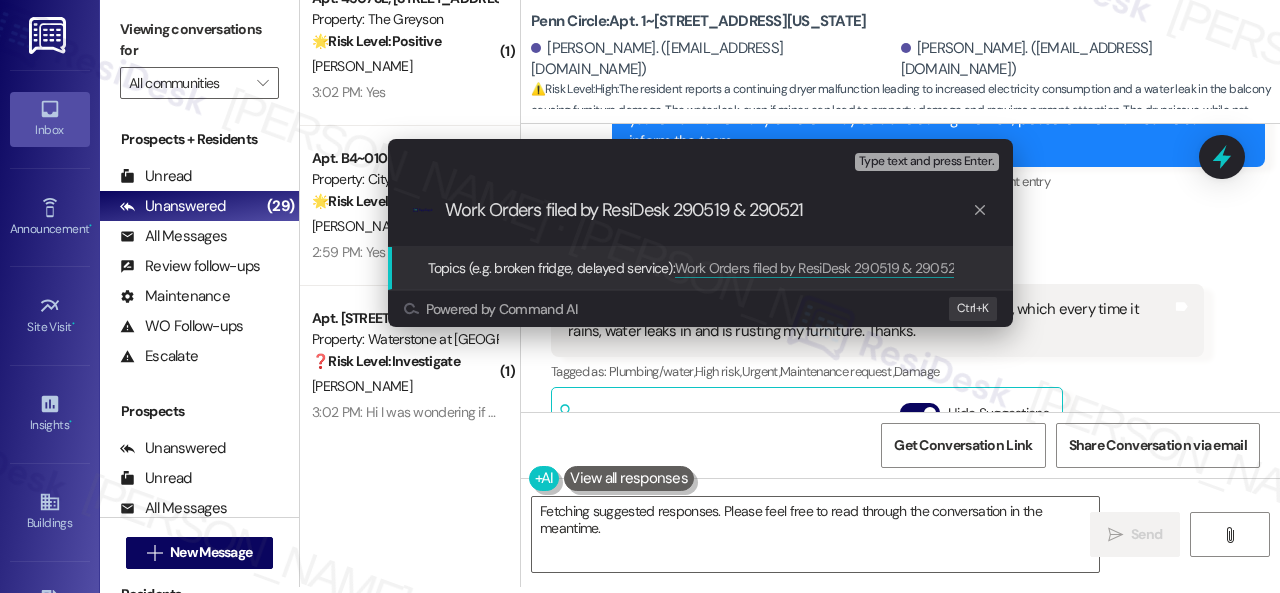 type 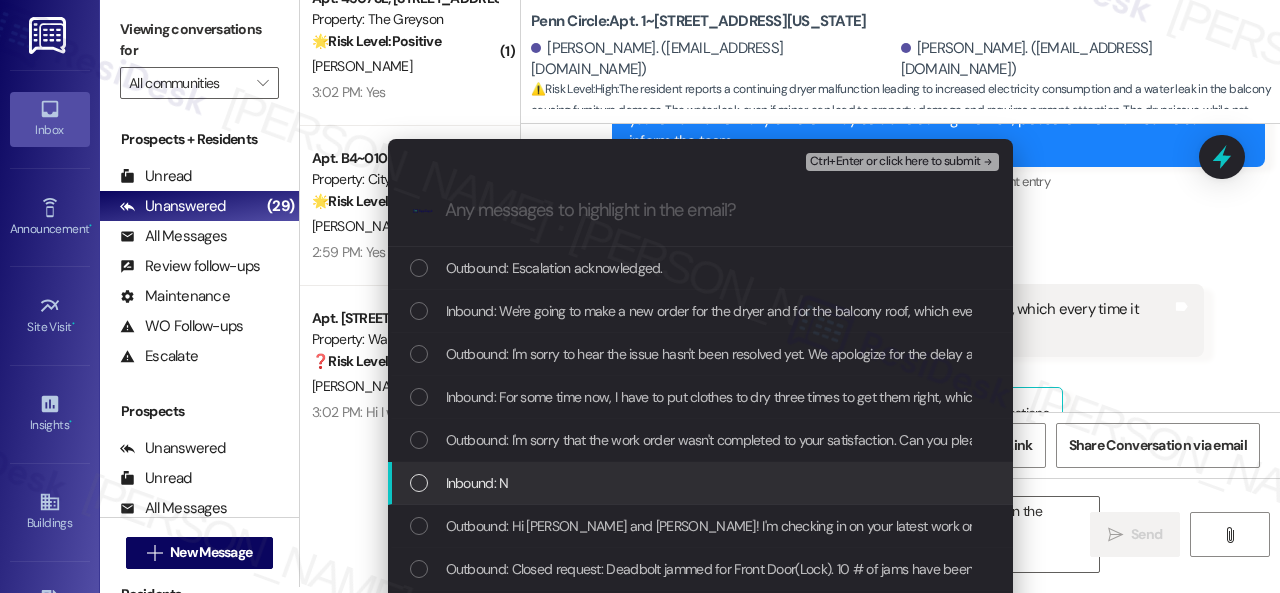 click on "Inbound: N" at bounding box center [477, 483] 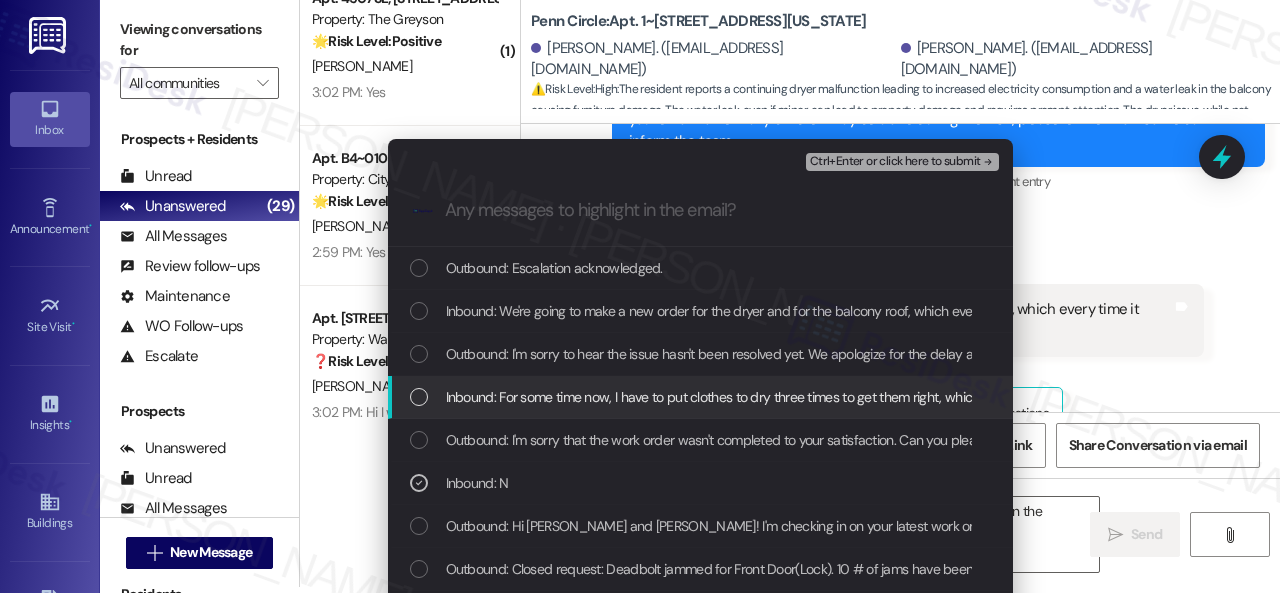 click on "Inbound: For some time now, I have to put clothes to dry three times to get them right, which has increased my electricity consumption." at bounding box center [837, 397] 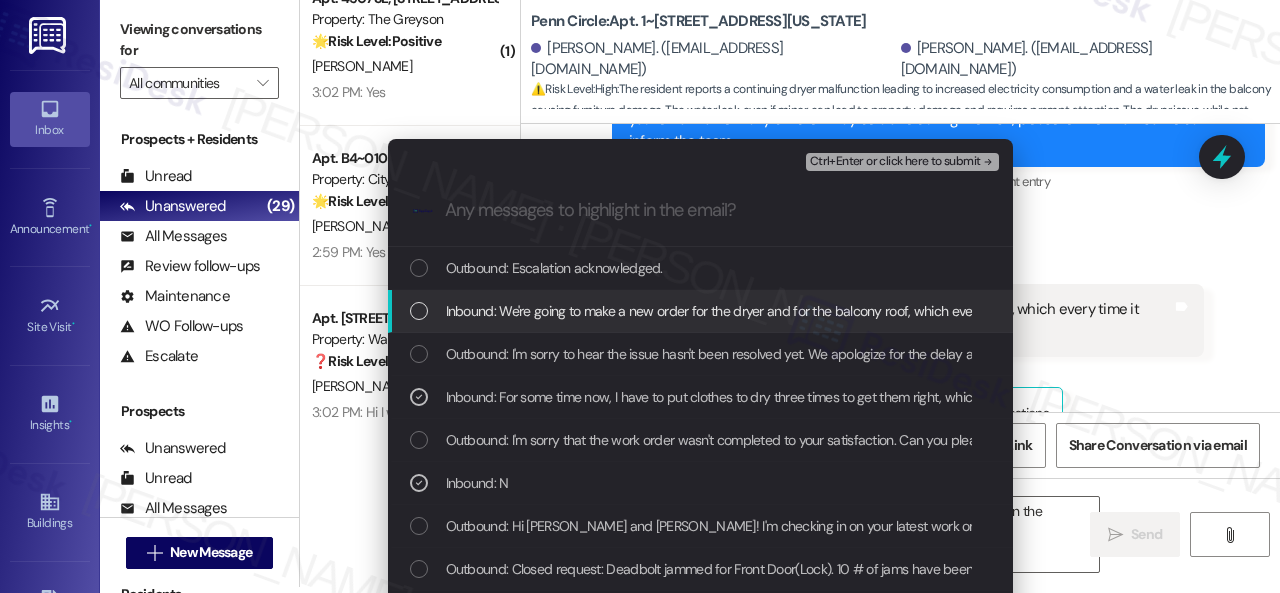 click on "Inbound: We're going to make a new order for the dryer and for the balcony roof, which every time it rains, water leaks in and is rusting my furniture. Thanks." at bounding box center [894, 311] 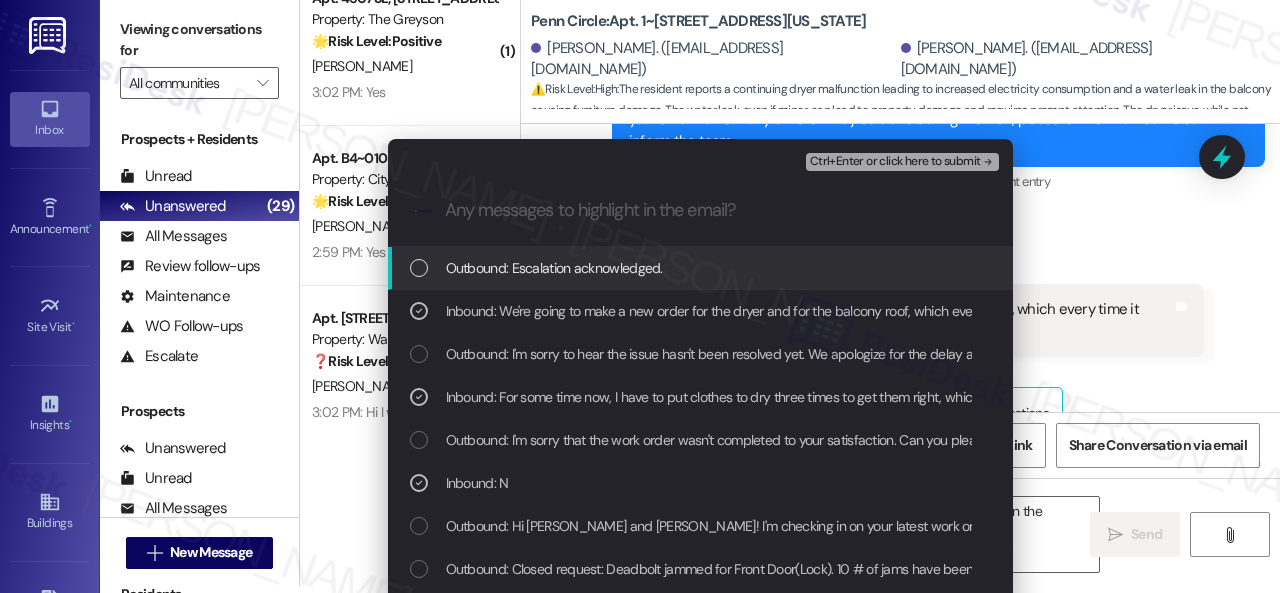 click on "Ctrl+Enter or click here to submit" at bounding box center [895, 162] 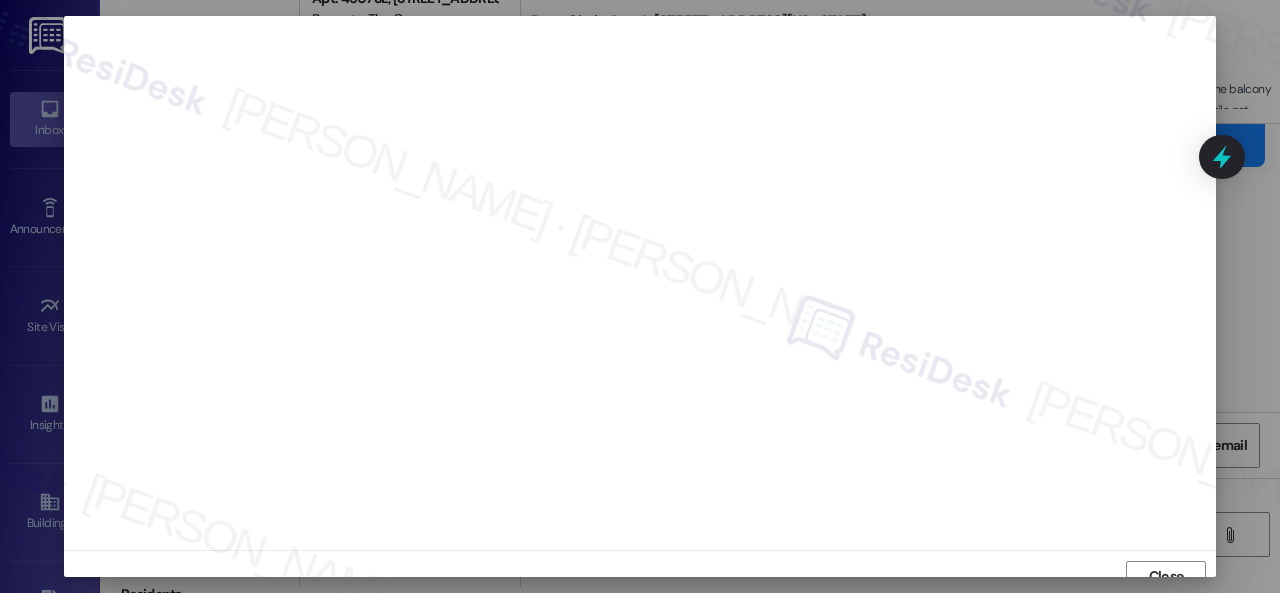 scroll, scrollTop: 15, scrollLeft: 0, axis: vertical 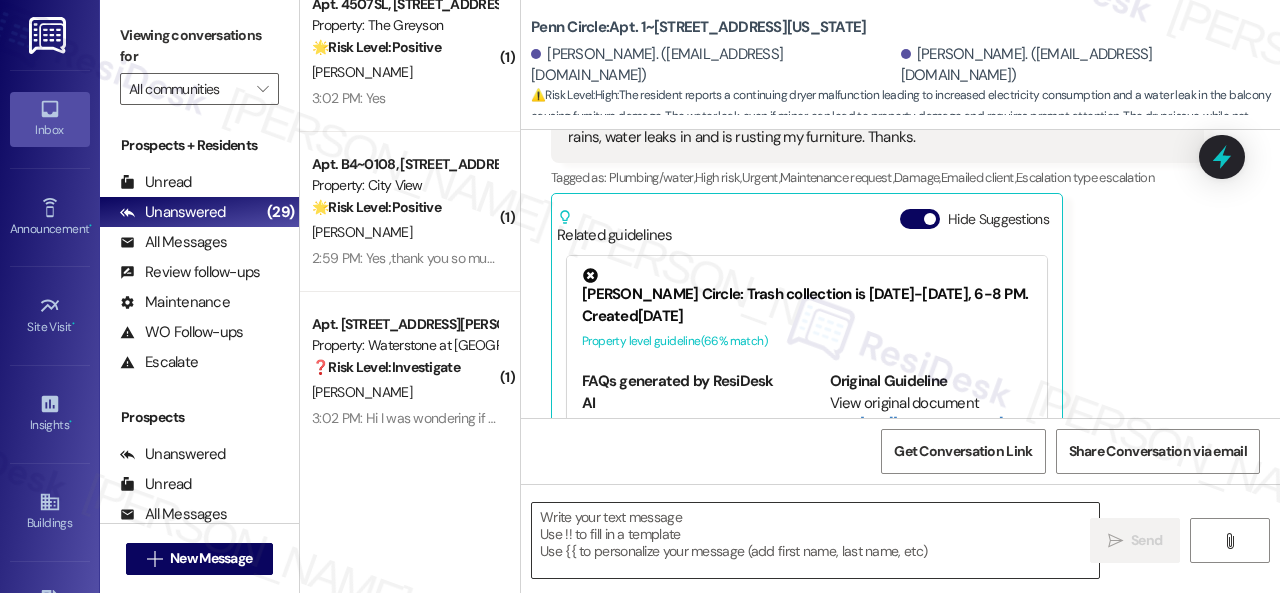 click at bounding box center [815, 540] 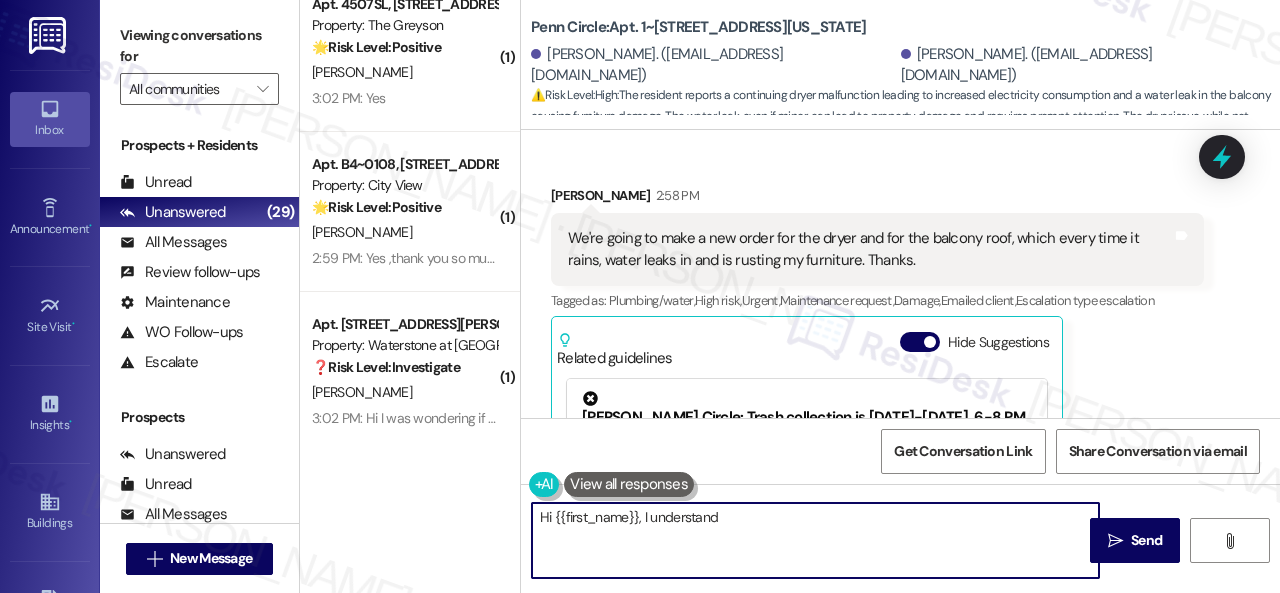 scroll, scrollTop: 12039, scrollLeft: 0, axis: vertical 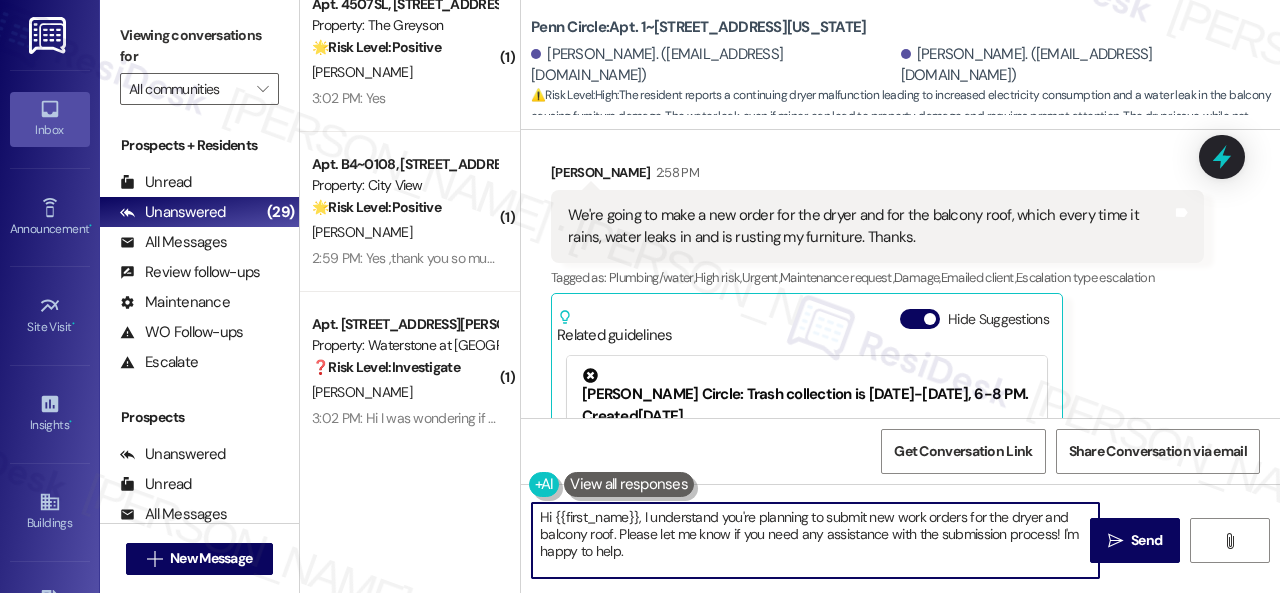 drag, startPoint x: 494, startPoint y: 515, endPoint x: 422, endPoint y: 478, distance: 80.9506 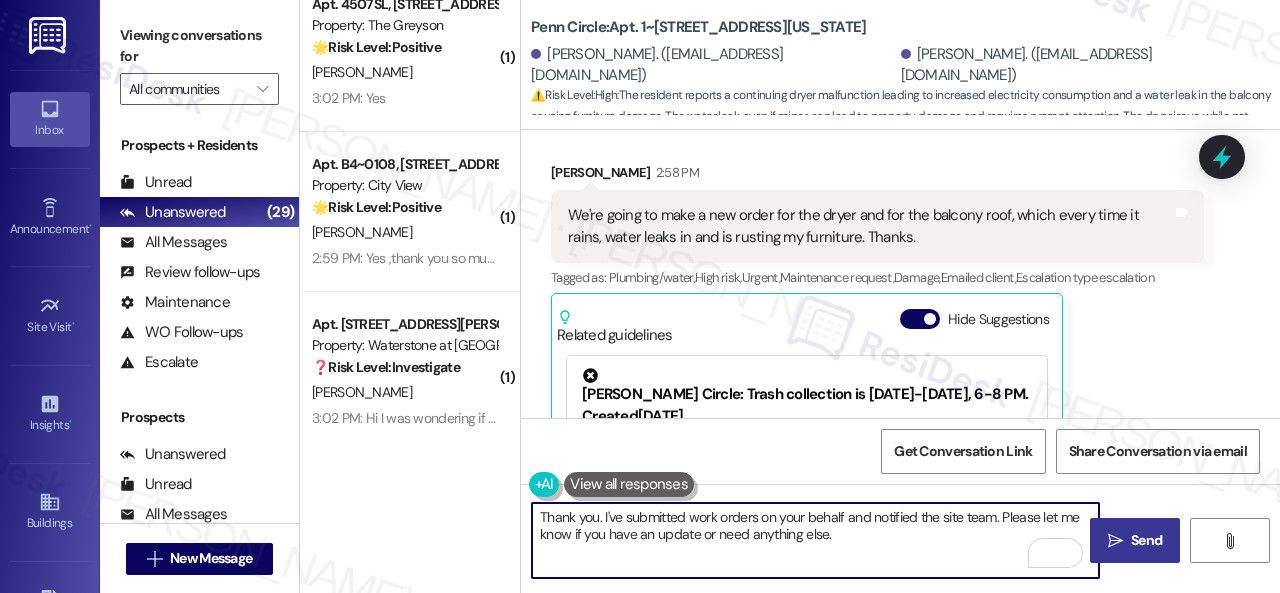 type on "Thank you. I've submitted work orders on your behalf and notified the site team. Please let me know if you have an update or need anything else." 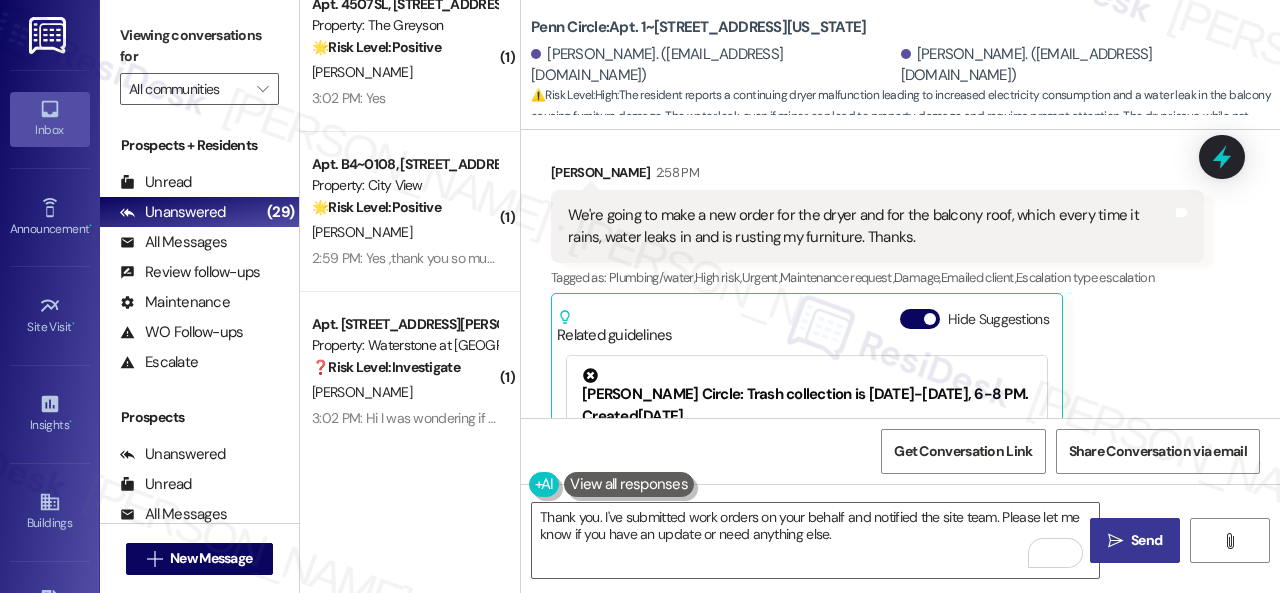click on "Send" at bounding box center [1146, 540] 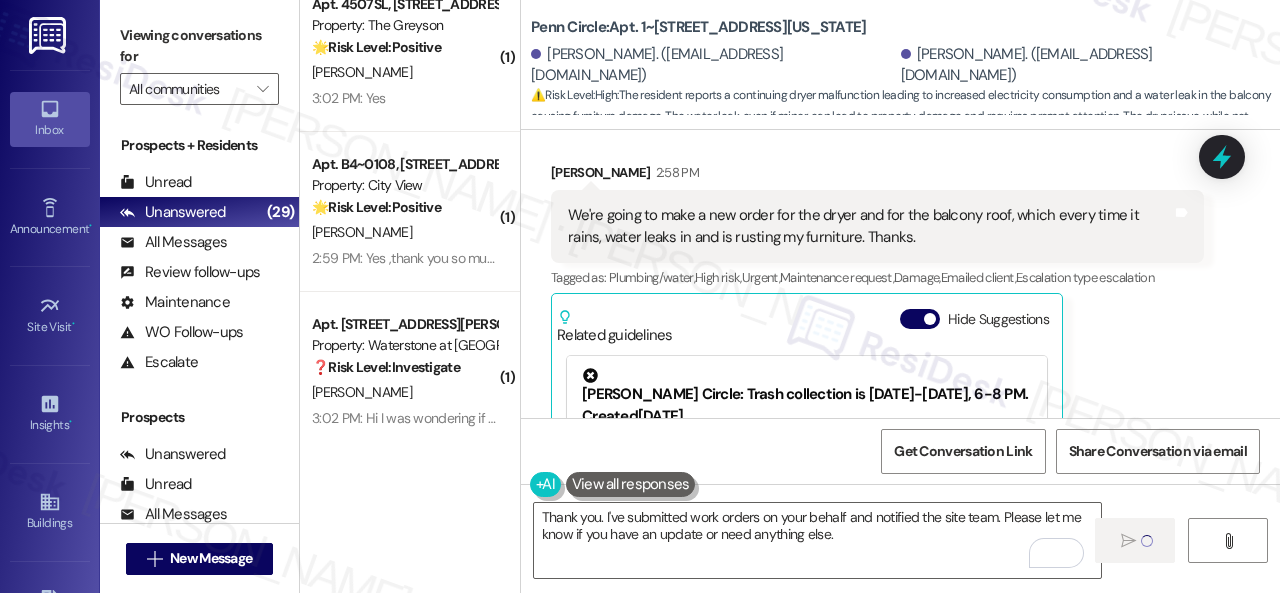type 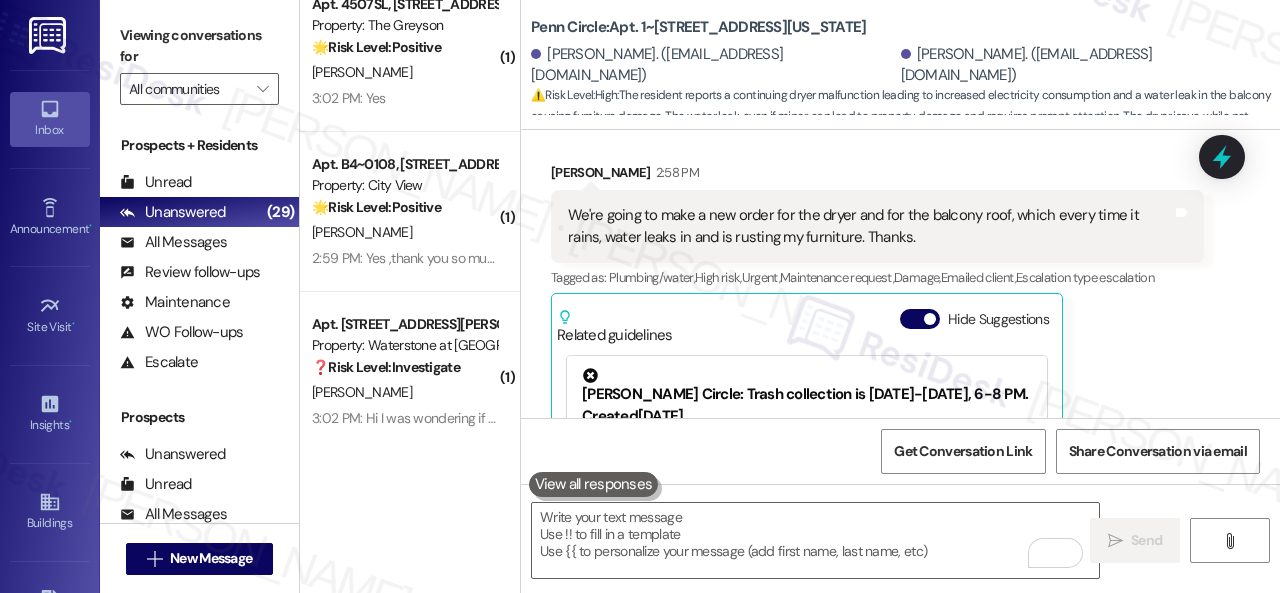 scroll, scrollTop: 12139, scrollLeft: 0, axis: vertical 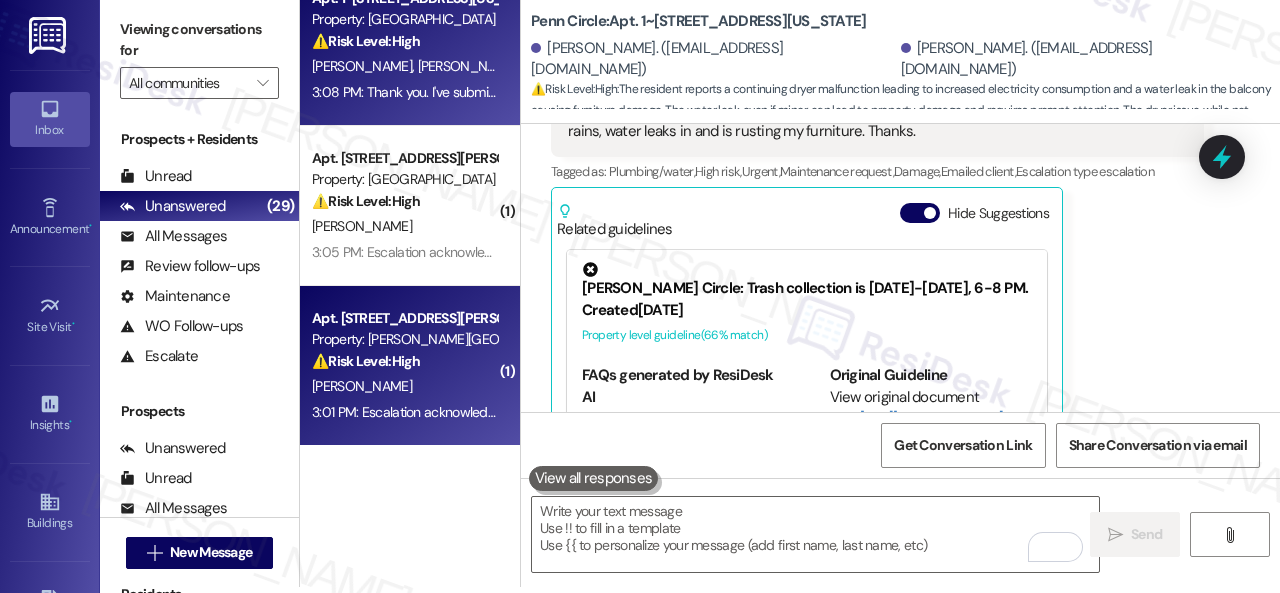 click on "N. Ravishankar" at bounding box center (404, 386) 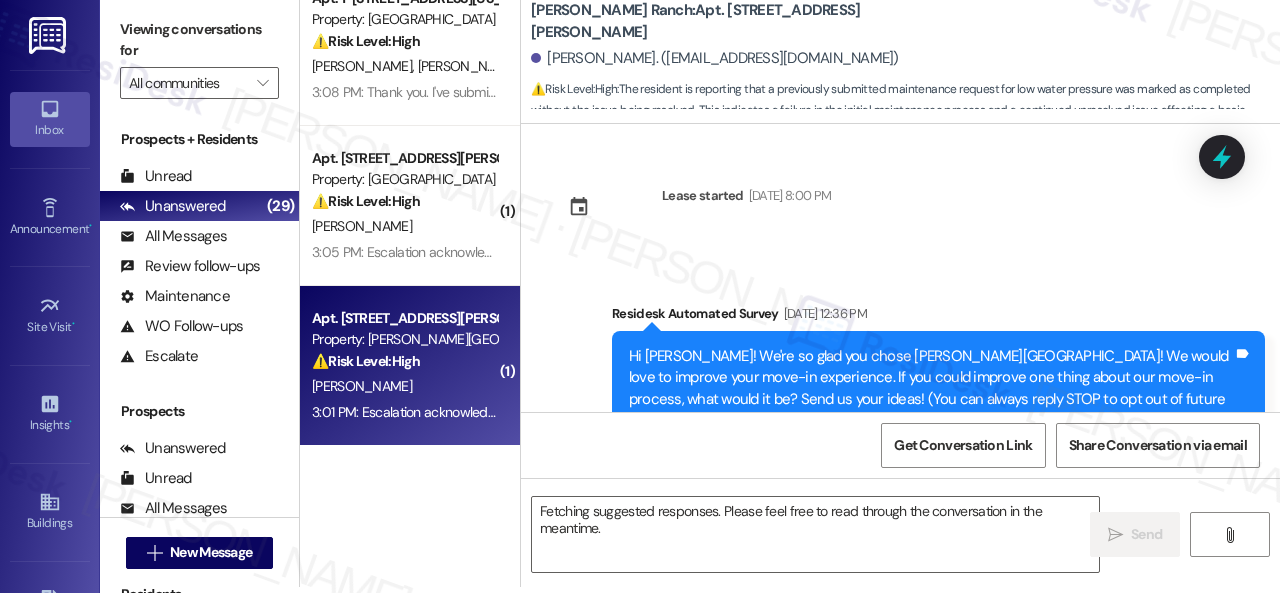 scroll, scrollTop: 0, scrollLeft: 0, axis: both 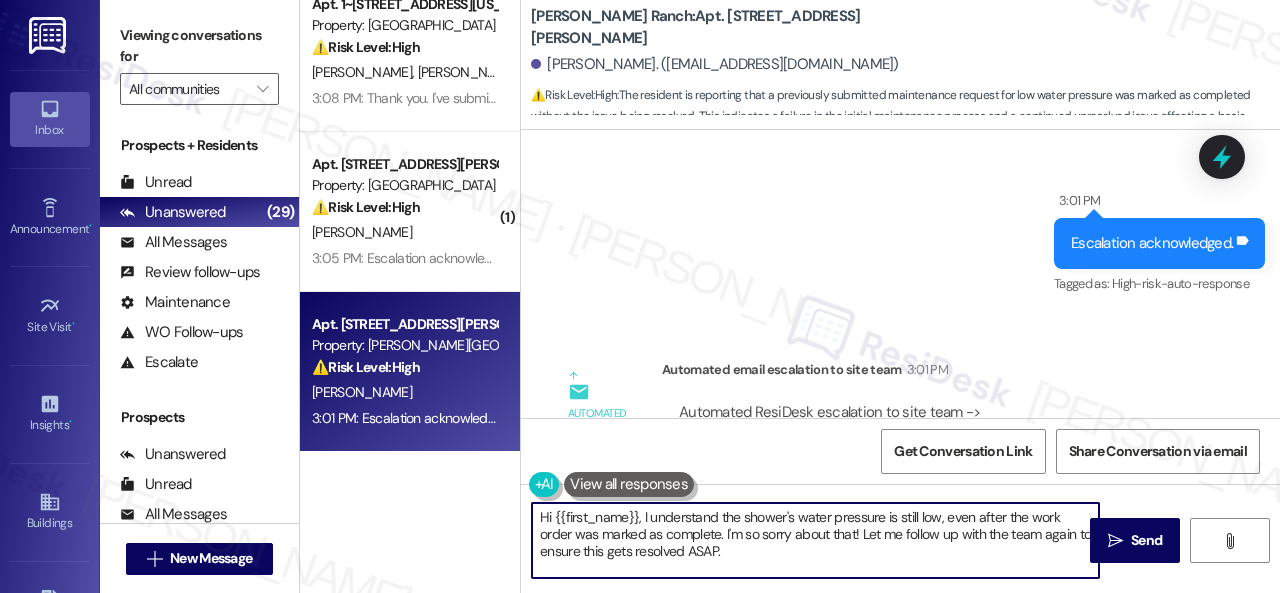 click on "Hi {{first_name}}, I understand the shower's water pressure is still low, even after the work order was marked as complete. I'm so sorry about that! Let me follow up with the team again to ensure this gets resolved ASAP." at bounding box center (815, 540) 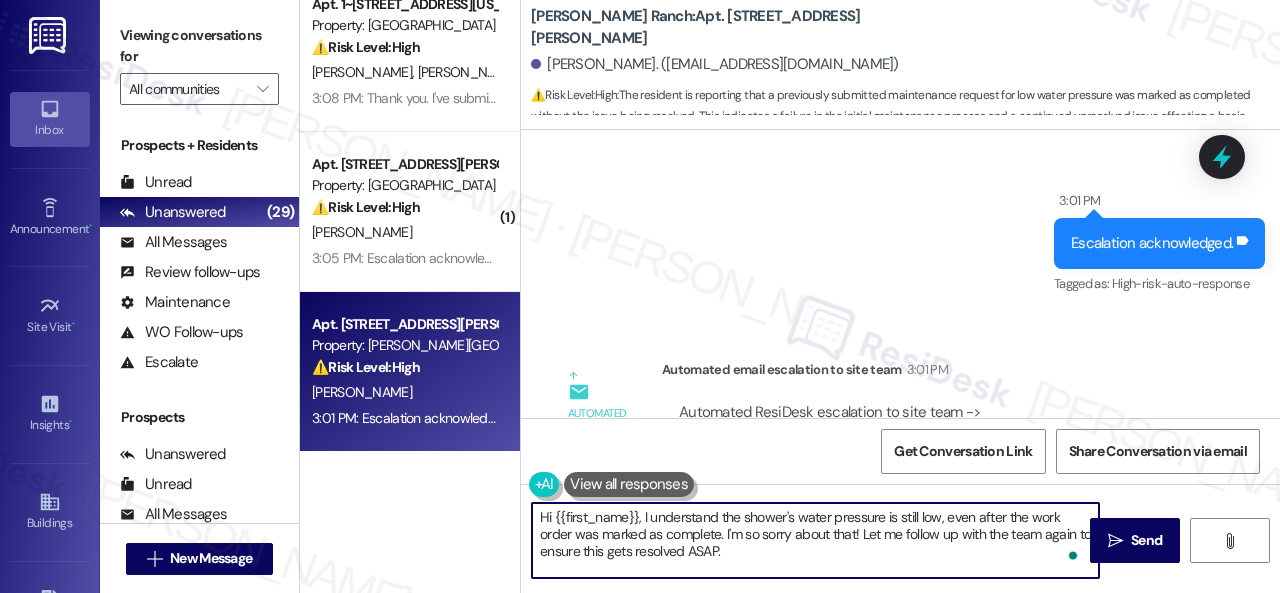scroll, scrollTop: 4226, scrollLeft: 0, axis: vertical 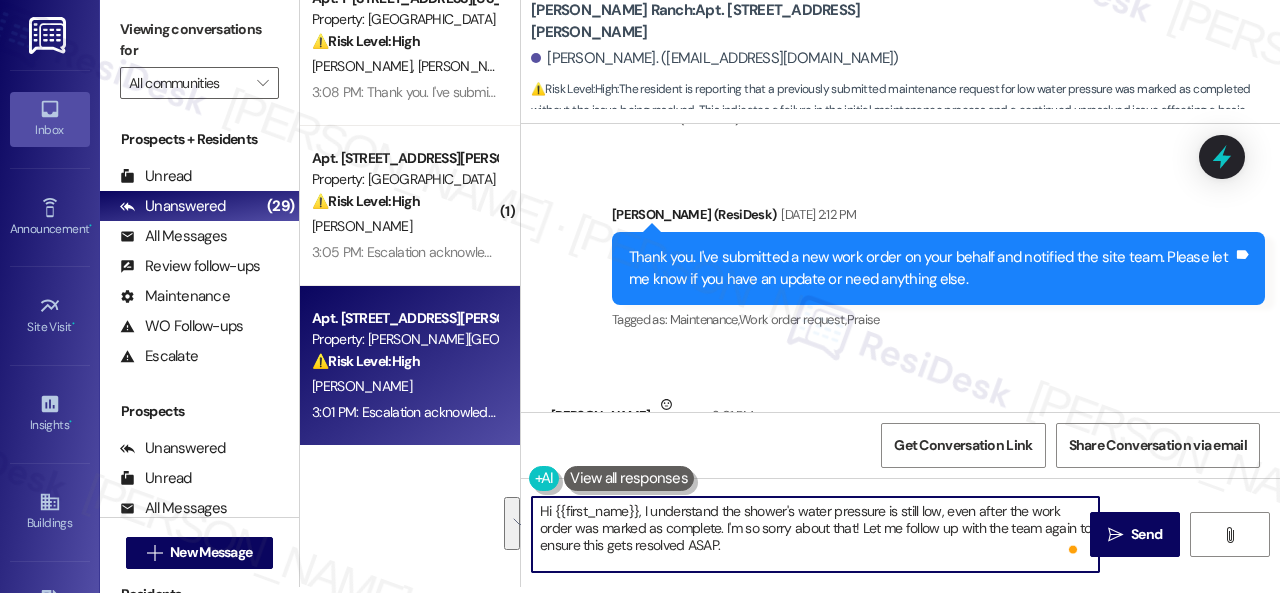 drag, startPoint x: 640, startPoint y: 515, endPoint x: 794, endPoint y: 566, distance: 162.22516 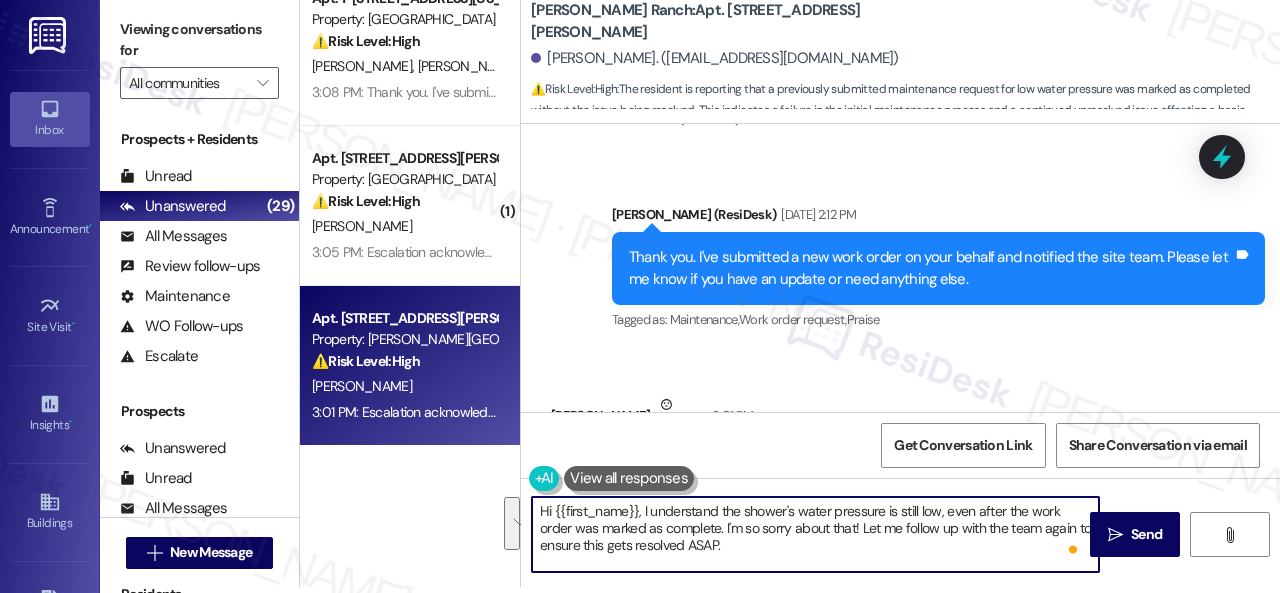 click on "Hi {{first_name}}, I understand the shower's water pressure is still low, even after the work order was marked as complete. I'm so sorry about that! Let me follow up with the team again to ensure this gets resolved ASAP.  Send " at bounding box center [900, 553] 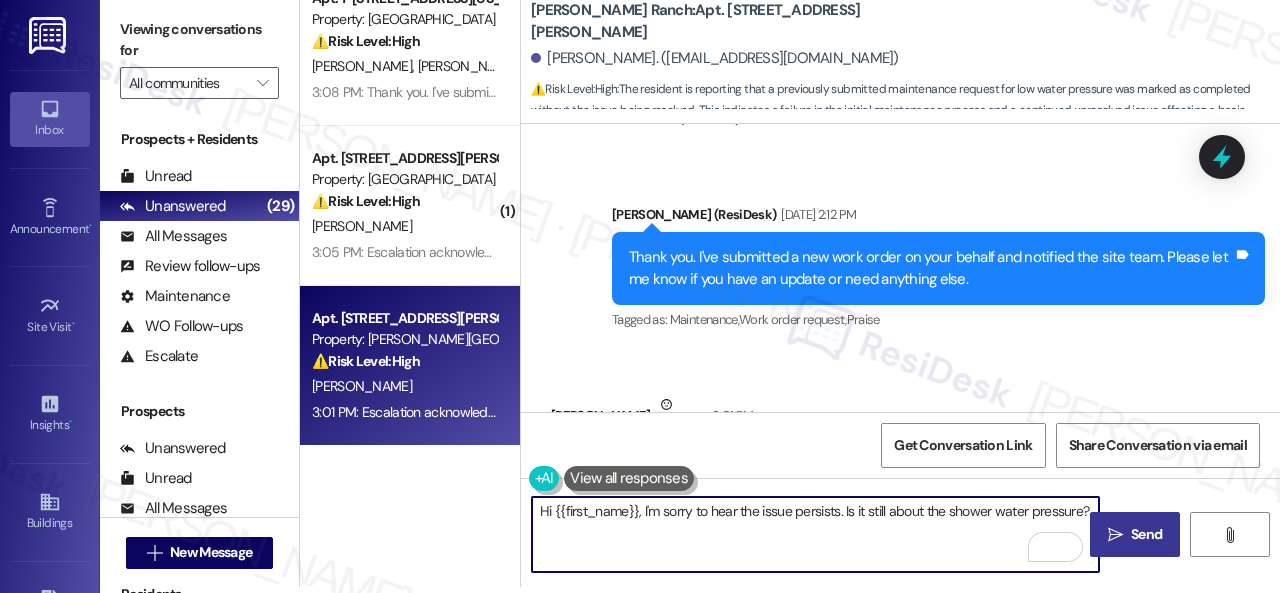 type on "Hi {{first_name}}, I'm sorry to hear the issue persists. Is it still about the shower water pressure?" 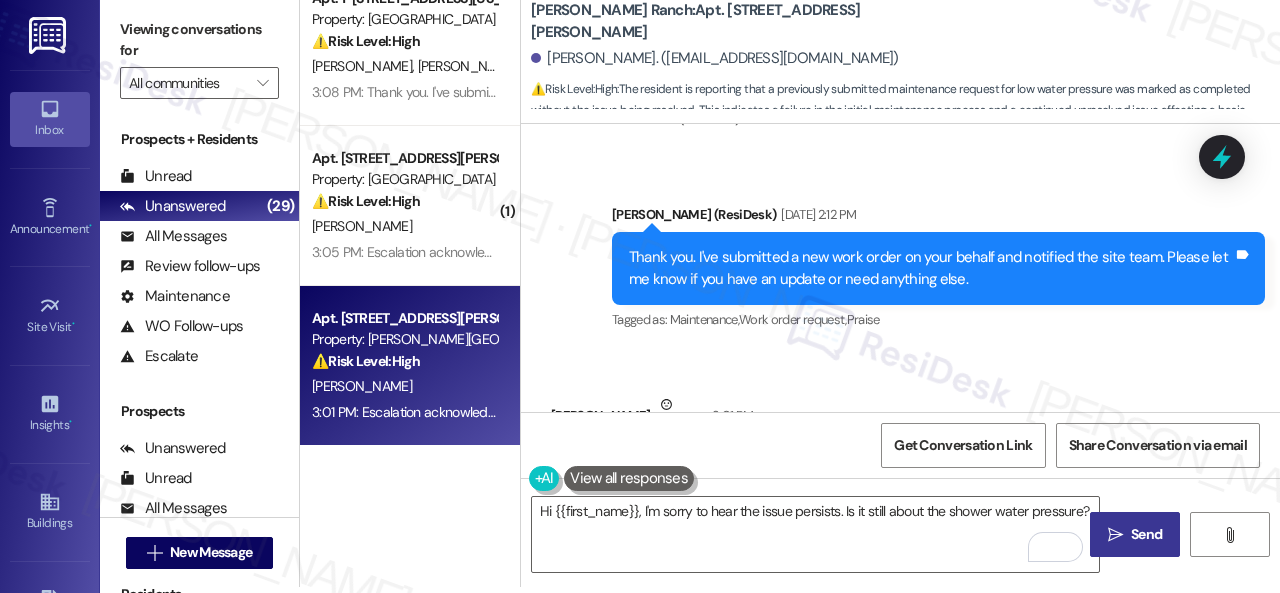 click on "Send" at bounding box center (1146, 534) 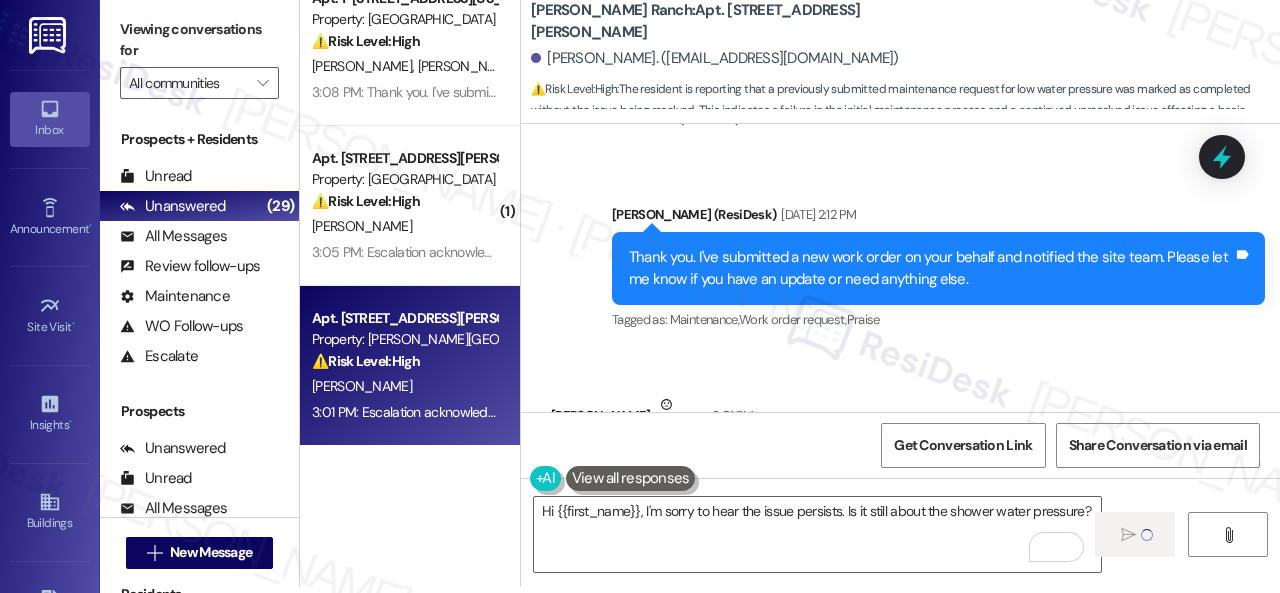 type 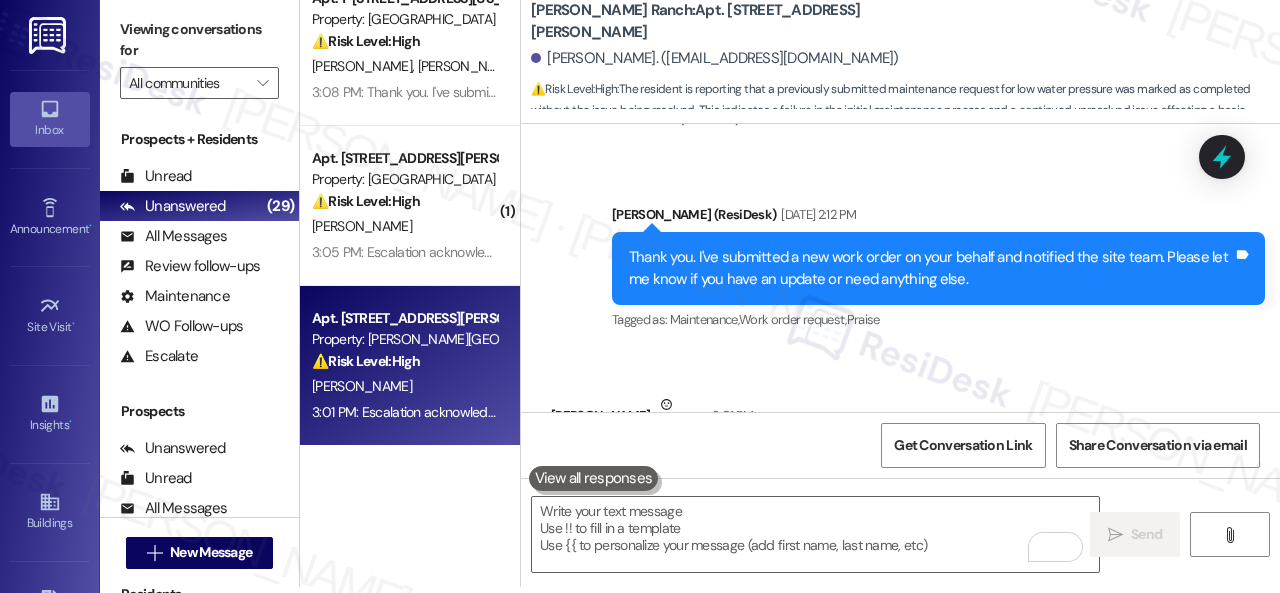 scroll, scrollTop: 0, scrollLeft: 0, axis: both 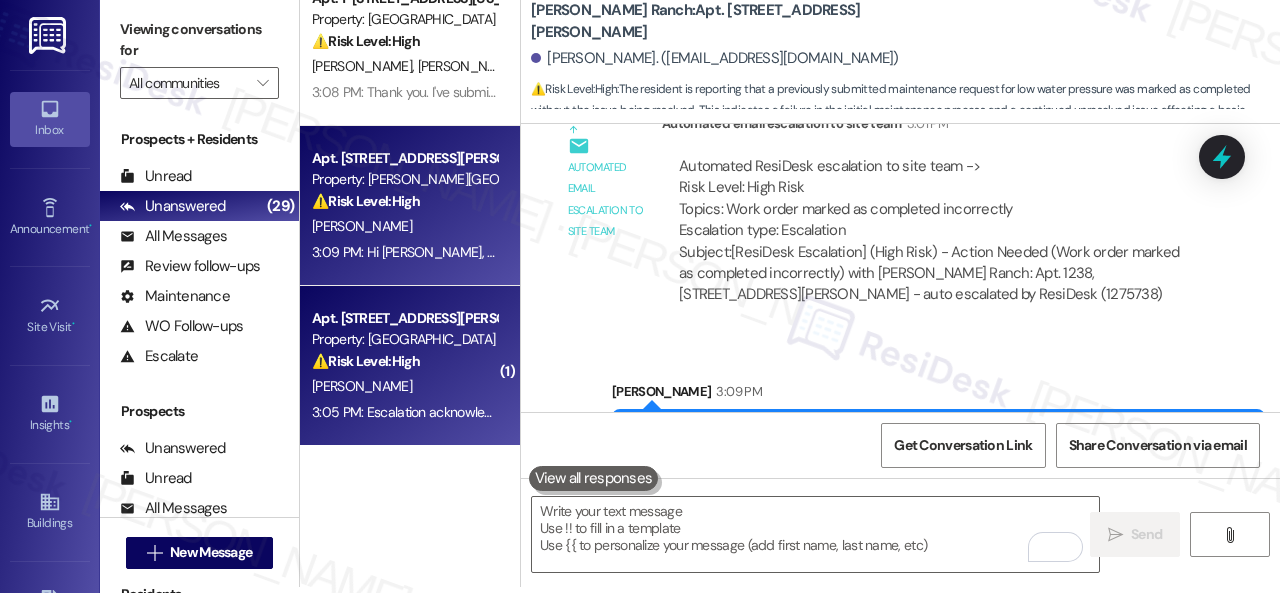 click on "R. Crump" at bounding box center (404, 386) 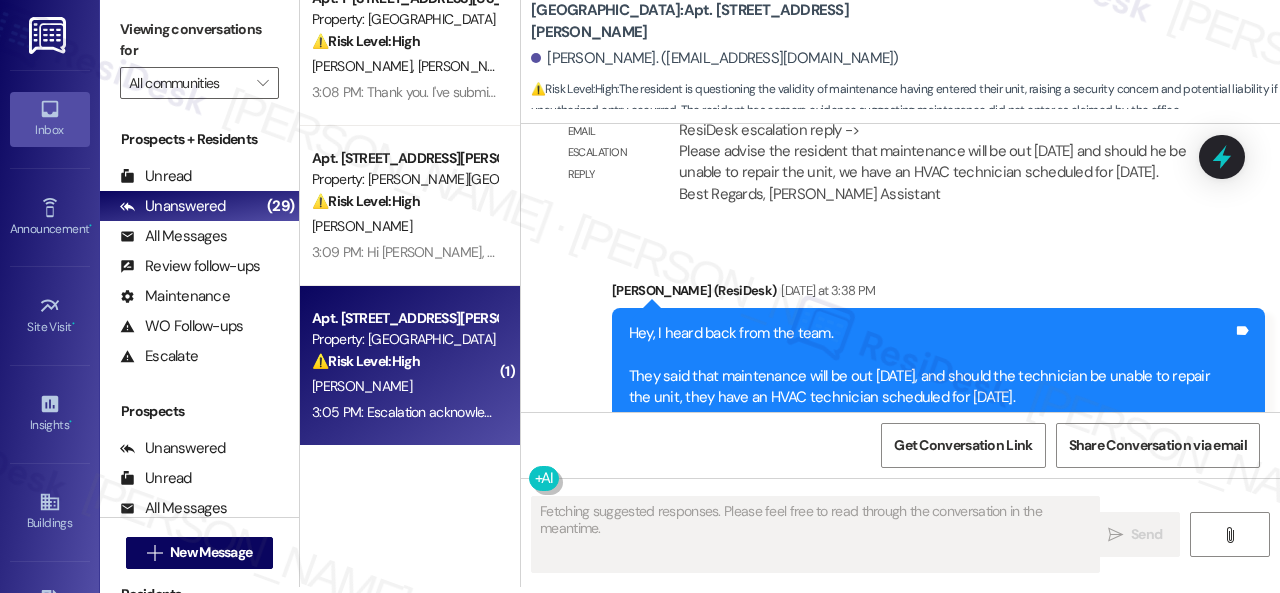scroll, scrollTop: 3989, scrollLeft: 0, axis: vertical 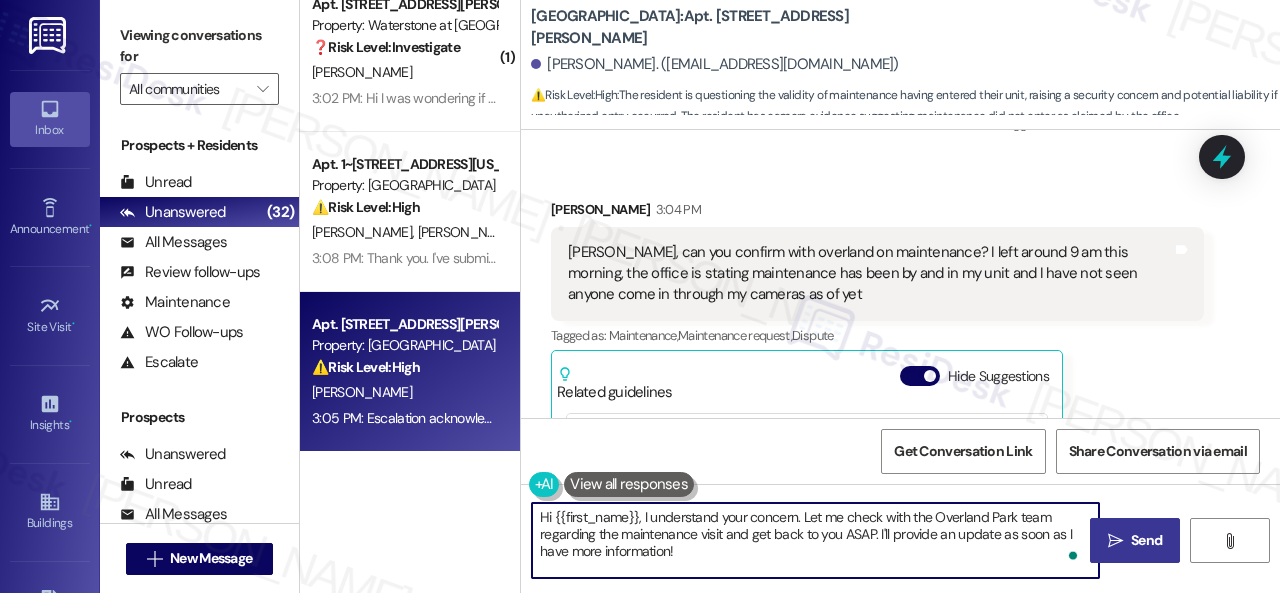 click on "Hi {{first_name}}, I understand your concern. Let me check with the Overland Park team regarding the maintenance visit and get back to you ASAP. I'll provide an update as soon as I have more information!" at bounding box center [815, 540] 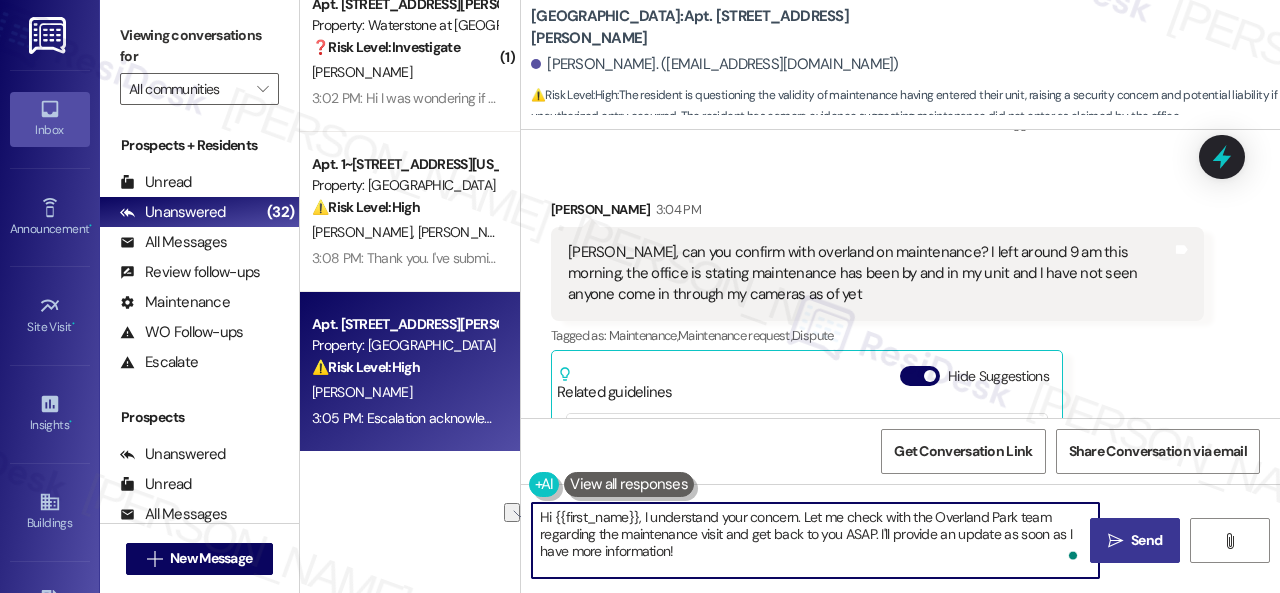 drag, startPoint x: 642, startPoint y: 517, endPoint x: 460, endPoint y: 499, distance: 182.88794 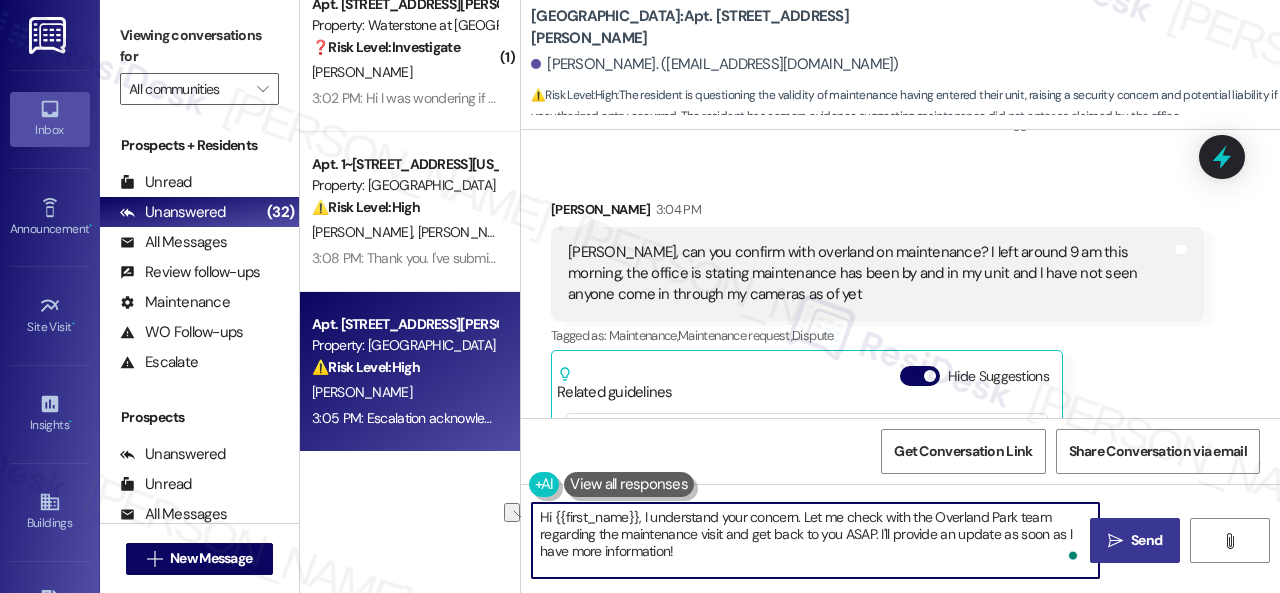click on "( 1 ) Apt. 4507SL, 4460 Mountain Laurel Road Property: The Greyson 🌟  Risk Level:  Positive The resident is confirming satisfaction with a completed work order and positively affirming their experience at The Greyson. This indicates positive engagement and an opportunity for relationship building. O. Ibrahim 3:02 PM: Yes 3:02 PM: Yes ( 1 ) Apt. B4~0108, 2600 Cityview Drive Property: City View 🌟  Risk Level:  Positive The resident responded positively to a check-in regarding a completed work order. This indicates satisfaction and an opportunity for positive engagement. C. Maxwell 2:59 PM: Yes ,thank you so much !! 2:59 PM: Yes ,thank you so much !! ( 1 ) Apt. 10101, 6855 S Mason Rd Property: Waterstone at Cinco Ranch ❓  Risk Level:  Investigate C. Ansted 3:02 PM: Hi I was wondering if you could please provide me with more information about the mandatory maintenance you are needing to do on my apartment 10101 on July 28 to July 30? Apt. 1~202, 12415 Pennsylvania Street Property: Penn Circle ⚠️ High" at bounding box center [790, 296] 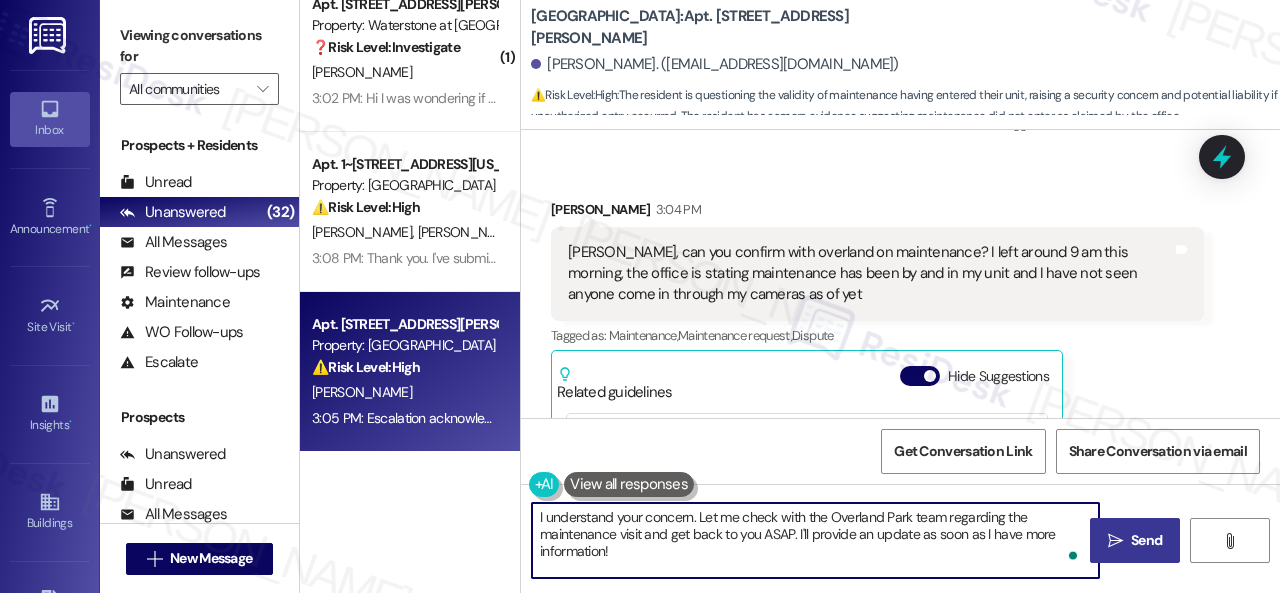 type on "I understand your concern. Let me check with the Overland Park team regarding the maintenance visit and get back to you ASAP. I'll provide an update as soon as I have more information!" 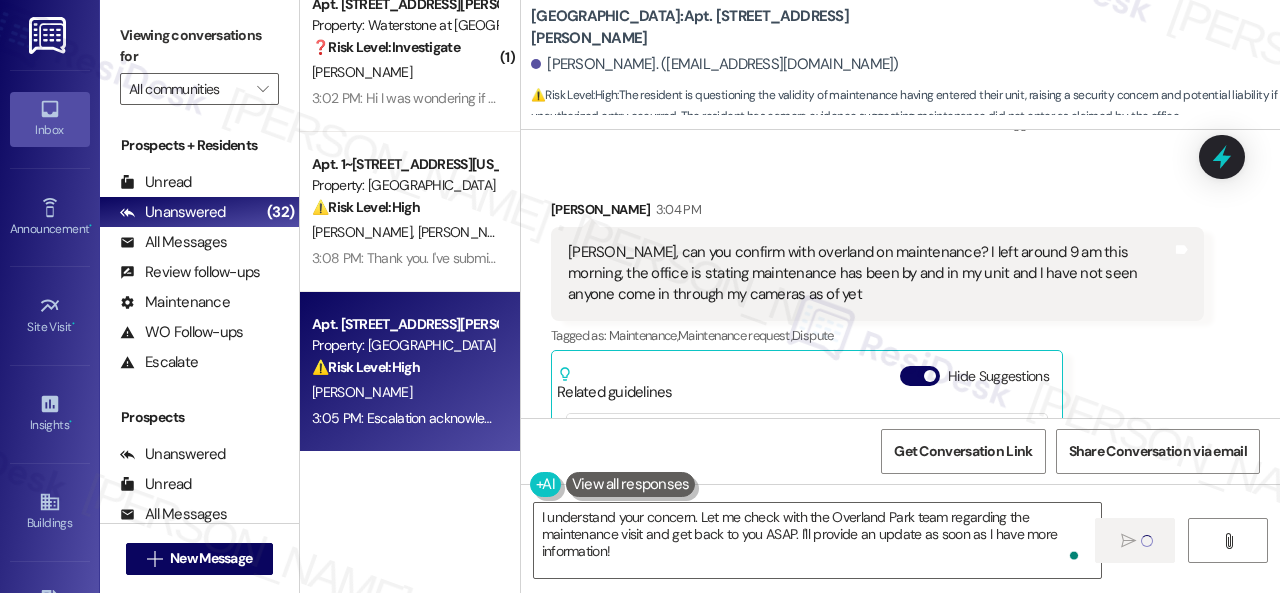 type 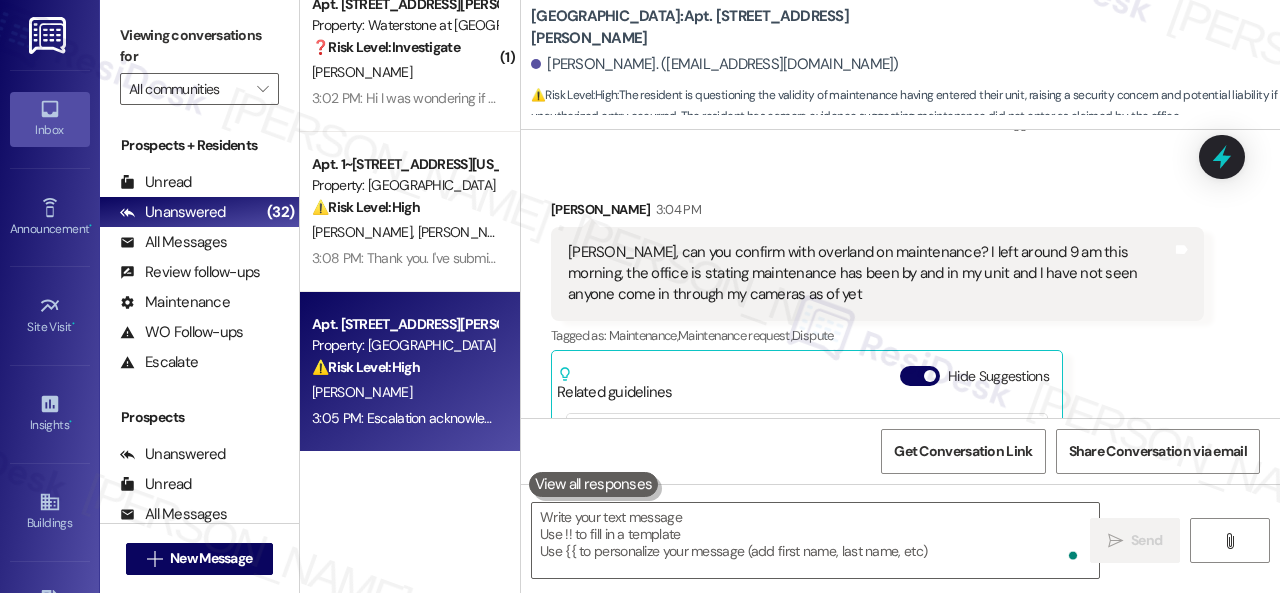 scroll, scrollTop: 5767, scrollLeft: 0, axis: vertical 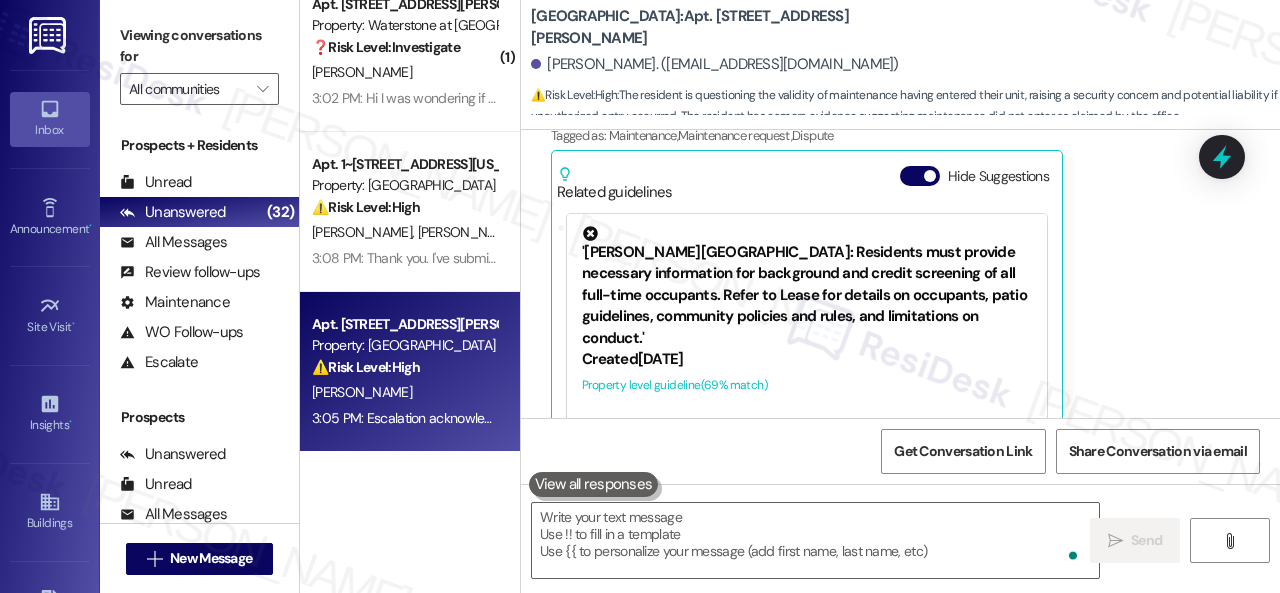 click on "Overland Park:  Apt. 302, 201 Courtright East Road" at bounding box center (731, 27) 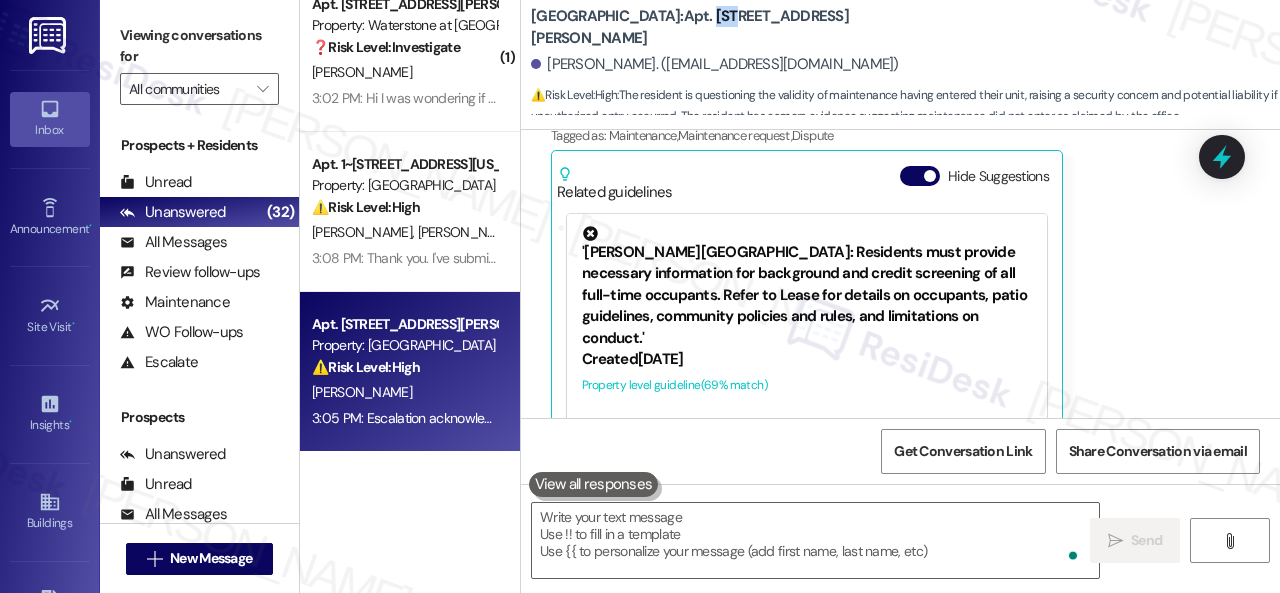 click on "Overland Park:  Apt. 302, 201 Courtright East Road" at bounding box center (731, 27) 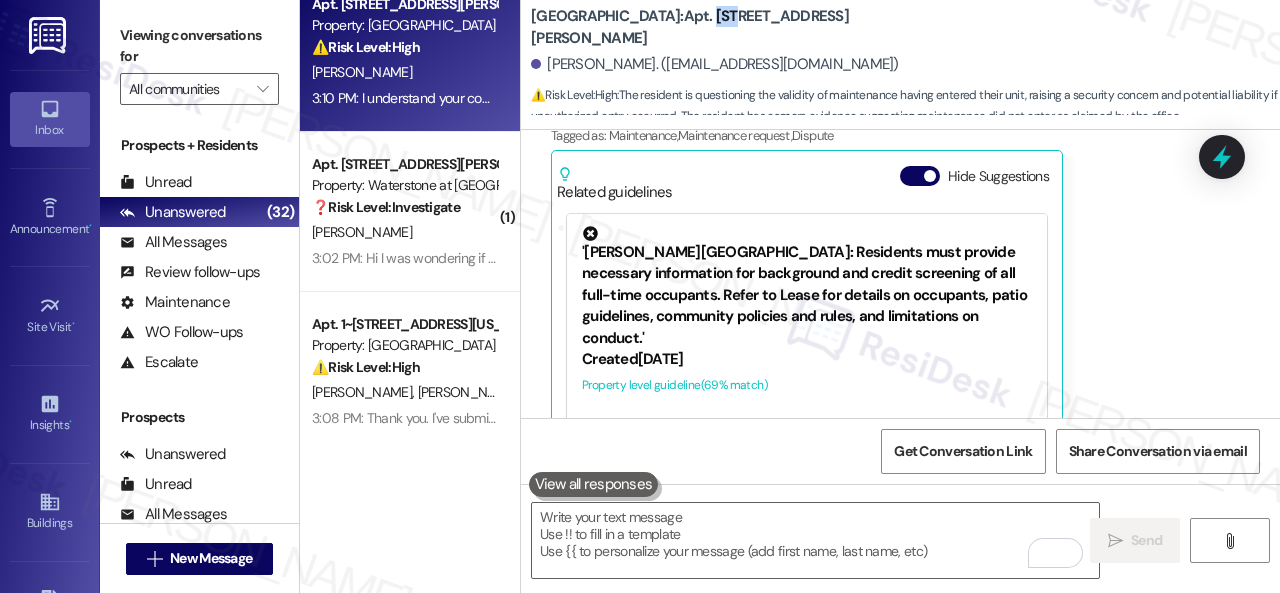 copy on "302" 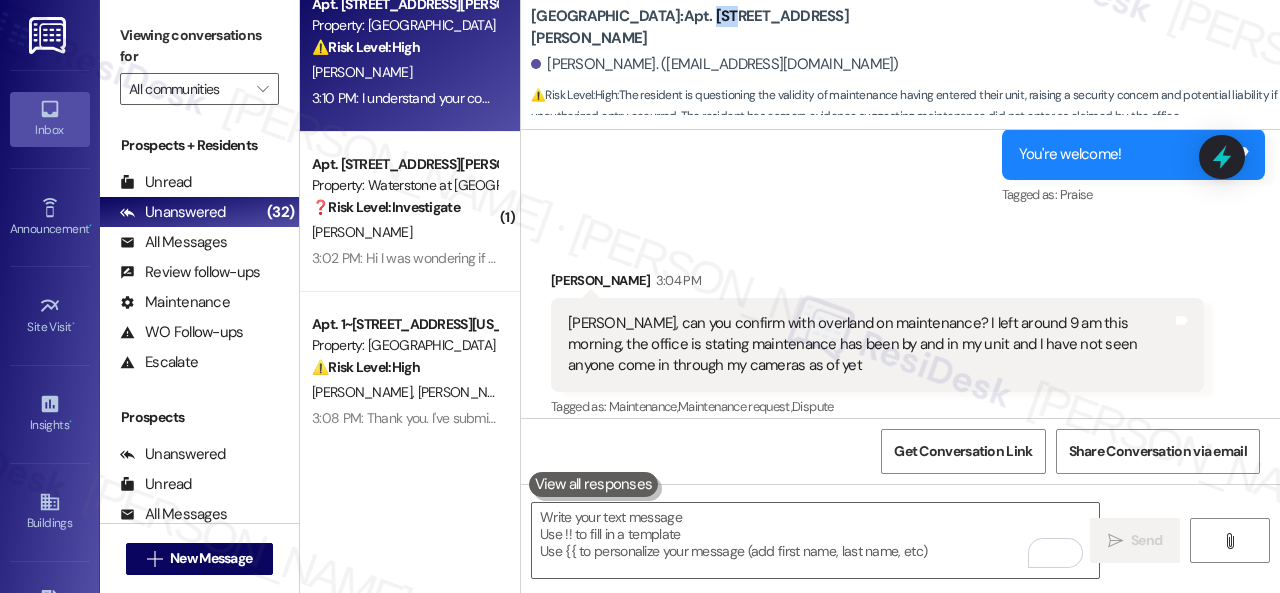 scroll, scrollTop: 5467, scrollLeft: 0, axis: vertical 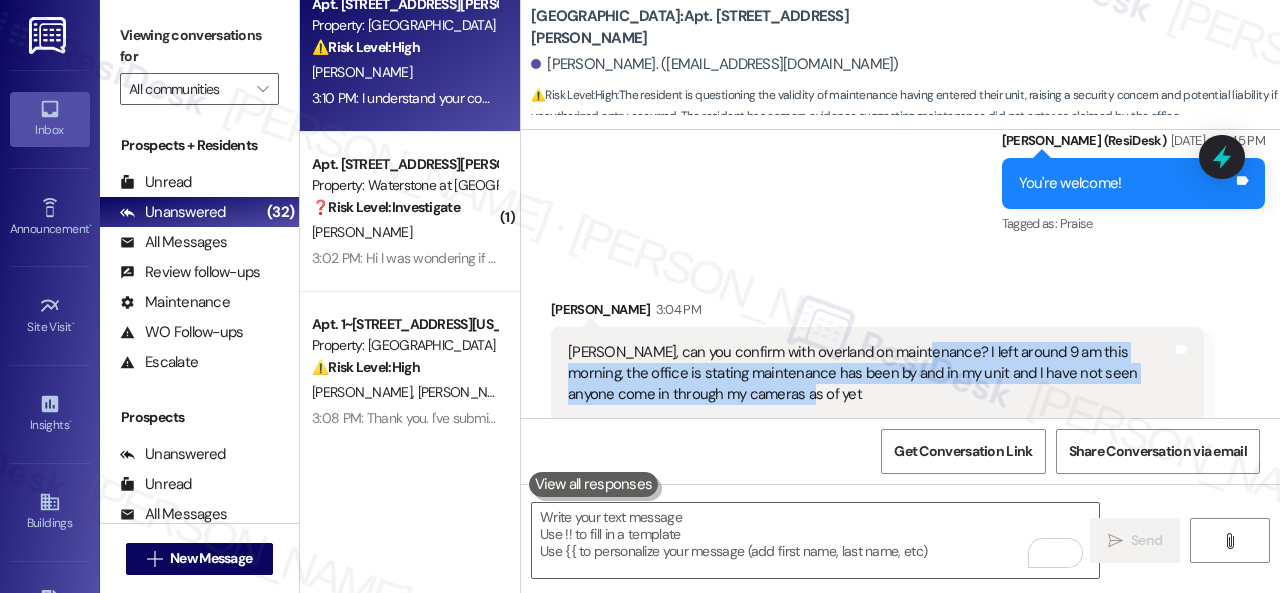 drag, startPoint x: 910, startPoint y: 313, endPoint x: 896, endPoint y: 342, distance: 32.202484 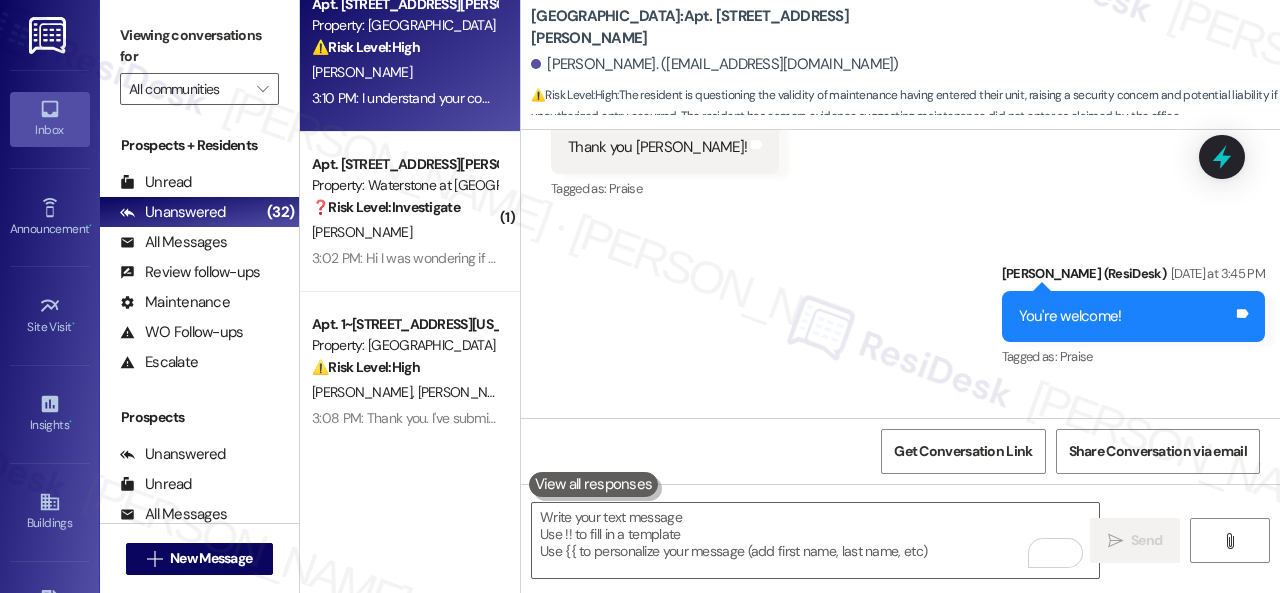 scroll, scrollTop: 5467, scrollLeft: 0, axis: vertical 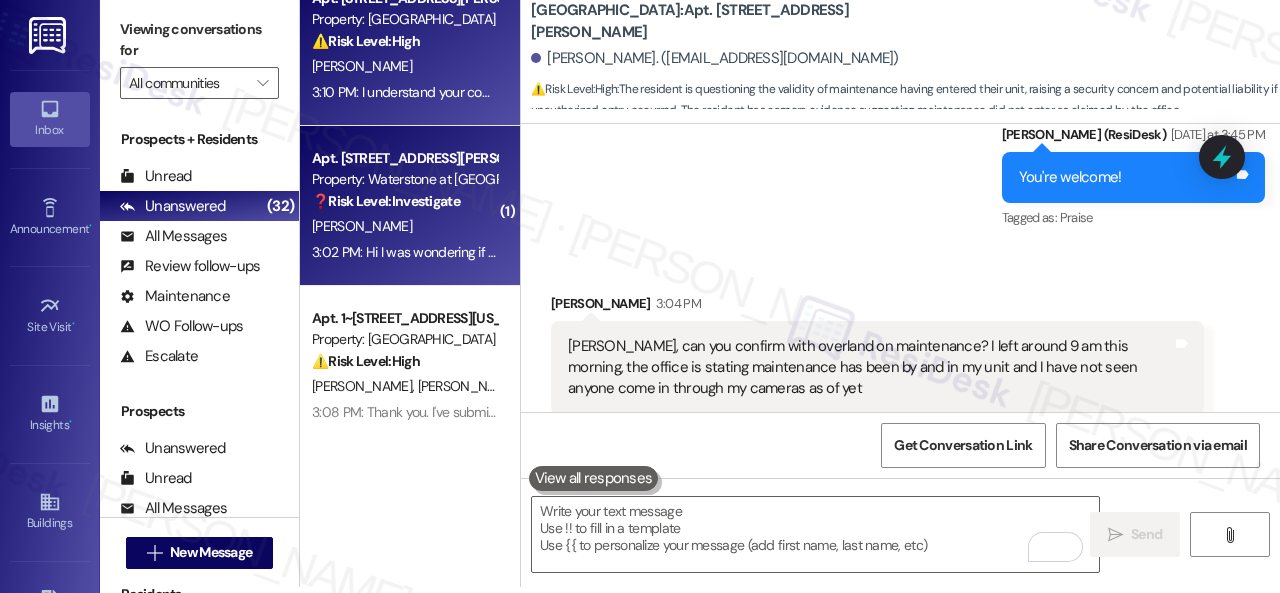 click on "C. Ansted" at bounding box center (404, 226) 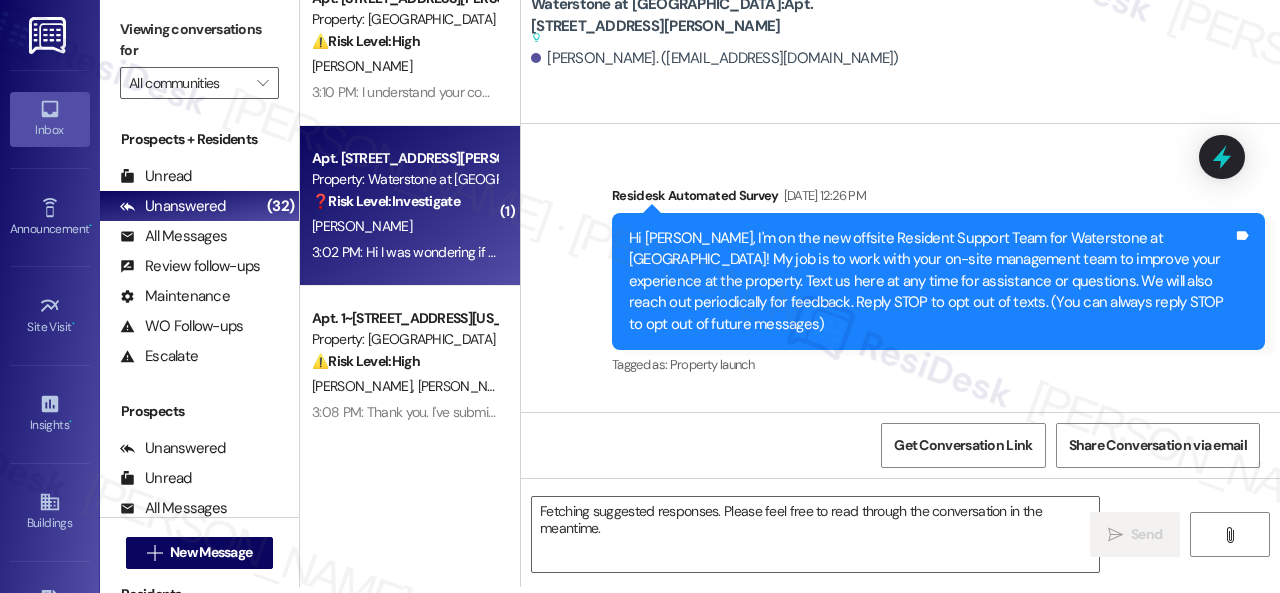 scroll, scrollTop: 0, scrollLeft: 0, axis: both 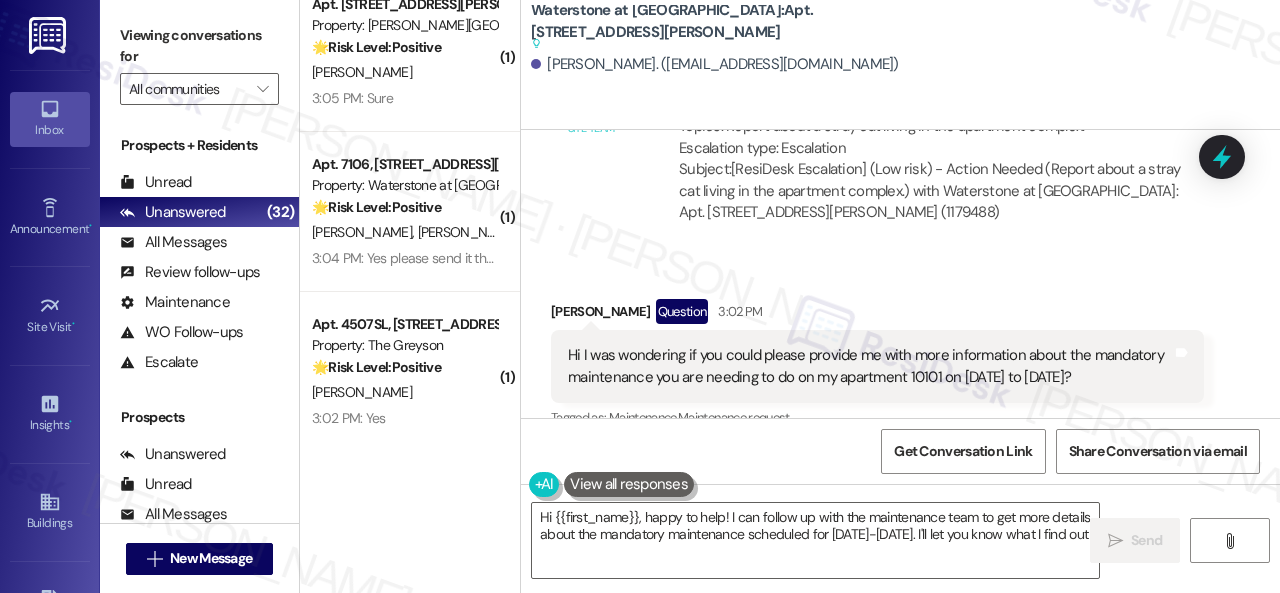 type on "Hi {{first_name}}, happy to help! I can follow up with the maintenance team to get more details about the mandatory maintenance scheduled for July 28-30. I'll let you know what I find out!" 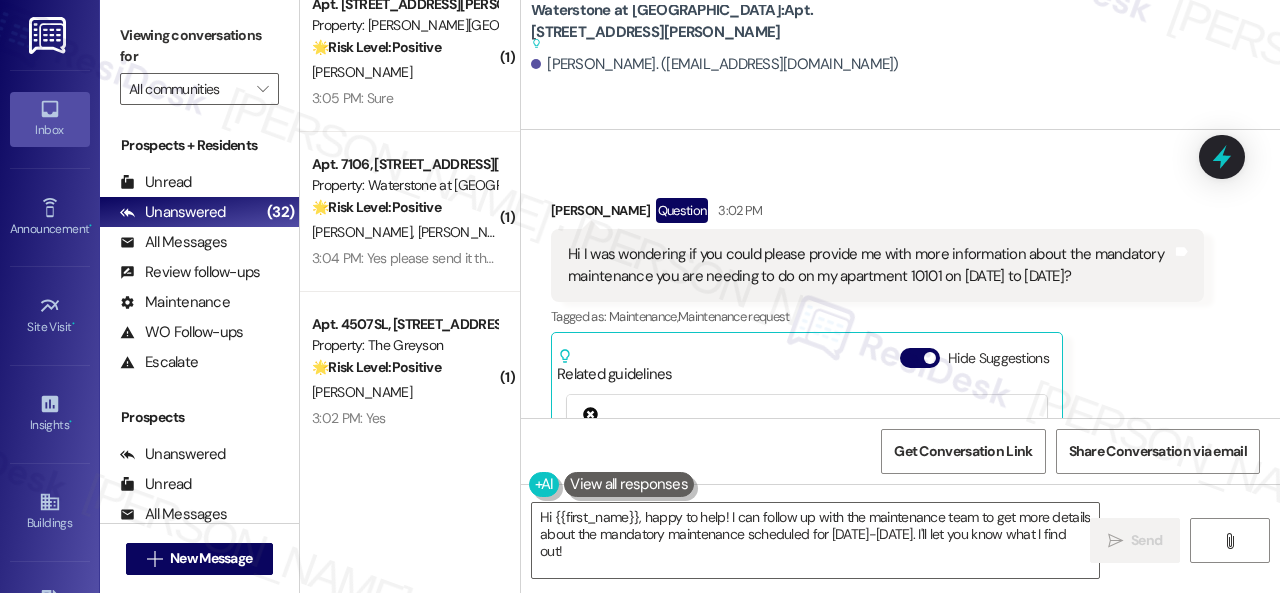 scroll, scrollTop: 10134, scrollLeft: 0, axis: vertical 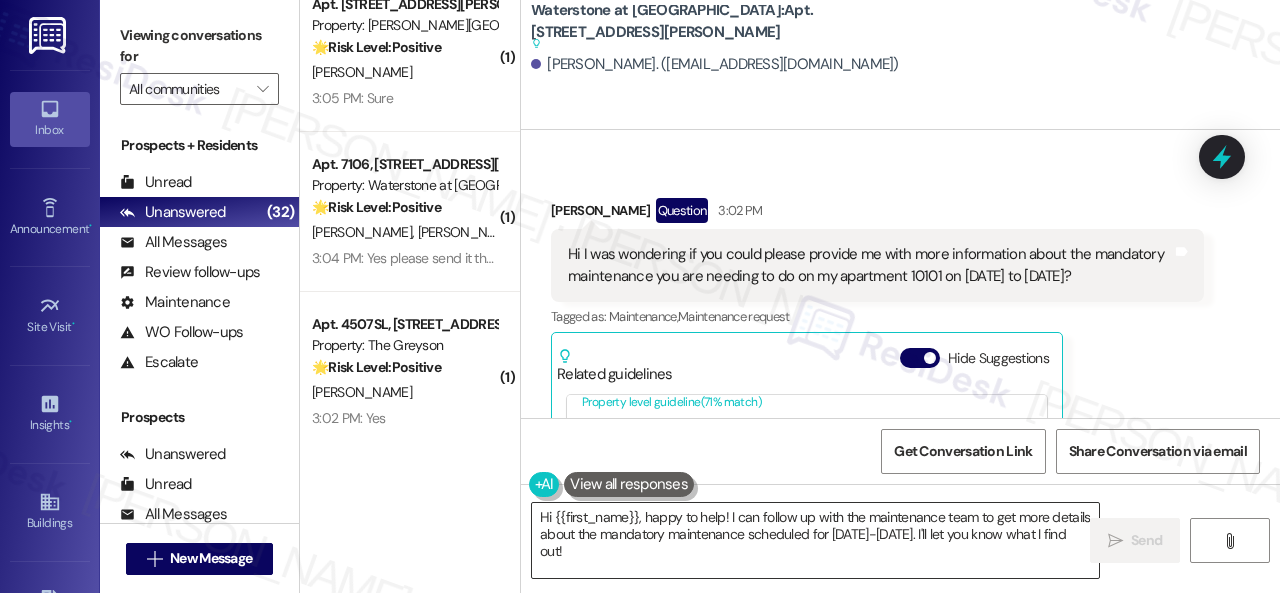 click on "Hi {{first_name}}, happy to help! I can follow up with the maintenance team to get more details about the mandatory maintenance scheduled for July 28-30. I'll let you know what I find out!" at bounding box center [815, 540] 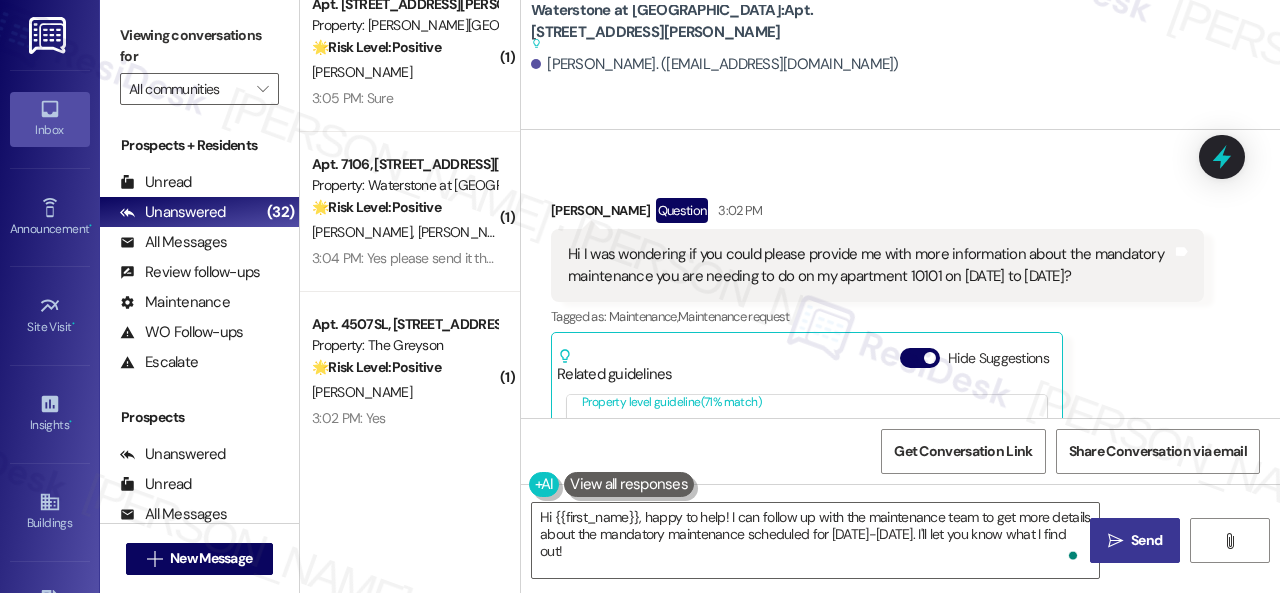click on "Send" at bounding box center [1146, 540] 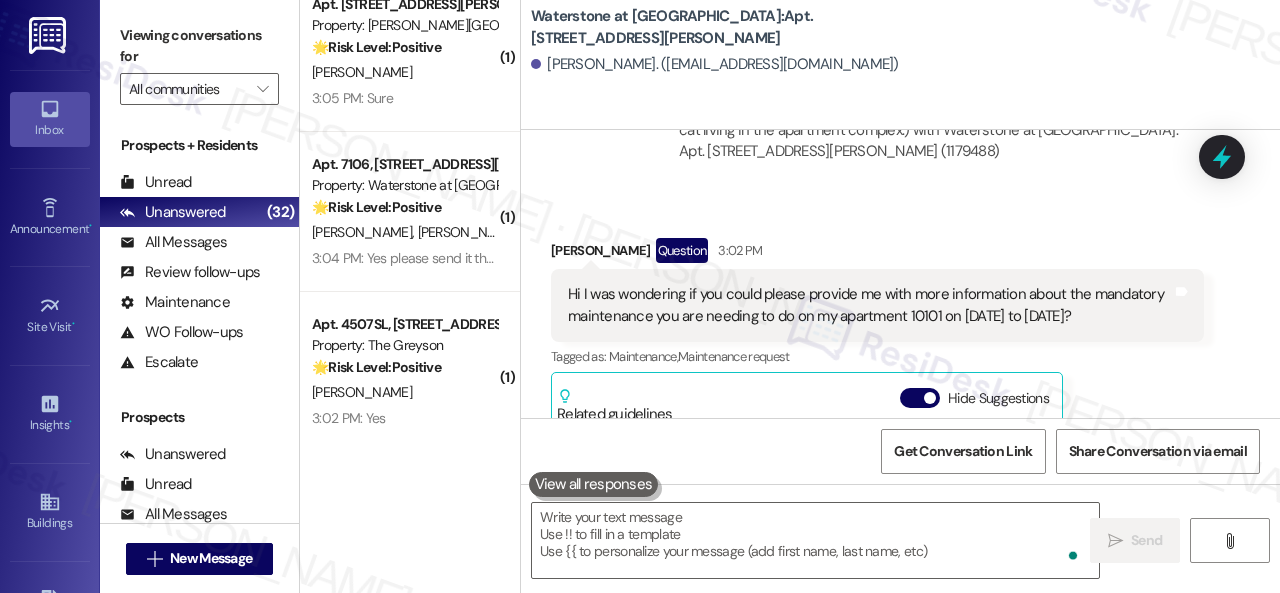 scroll, scrollTop: 9833, scrollLeft: 0, axis: vertical 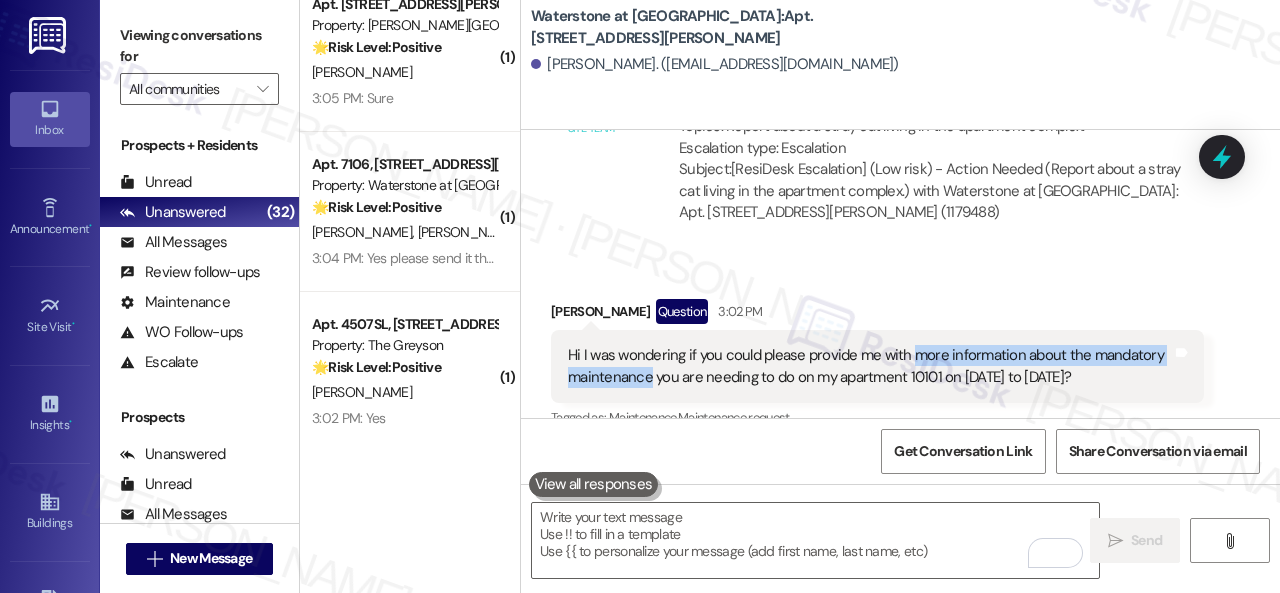 drag, startPoint x: 908, startPoint y: 331, endPoint x: 646, endPoint y: 351, distance: 262.76224 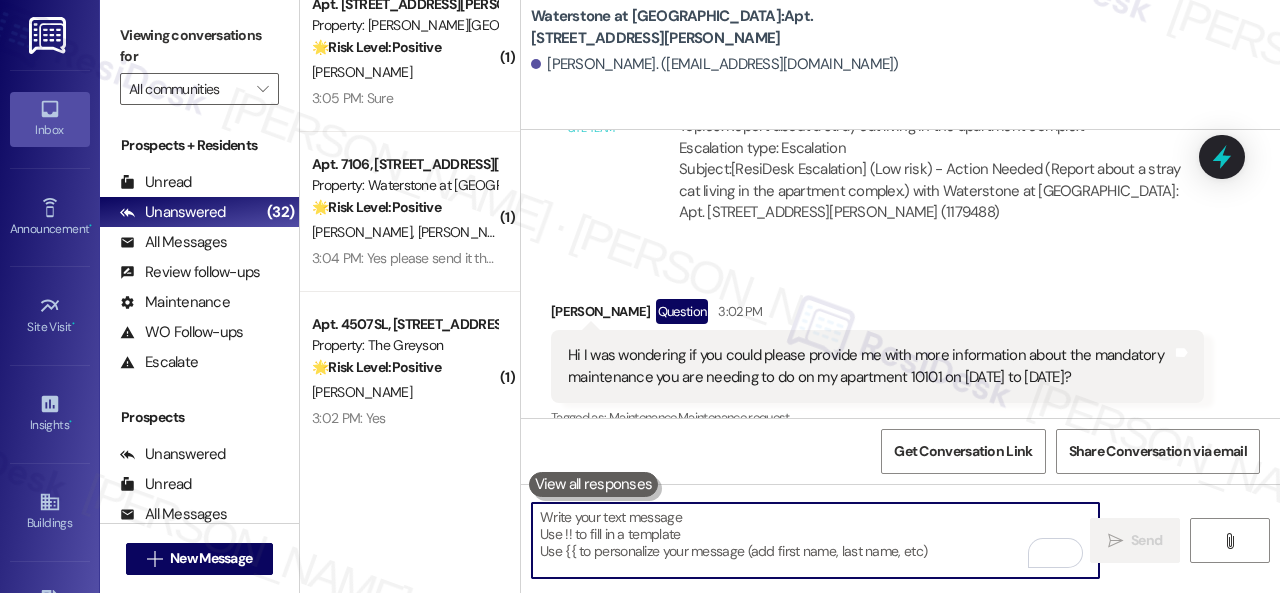 click at bounding box center (815, 540) 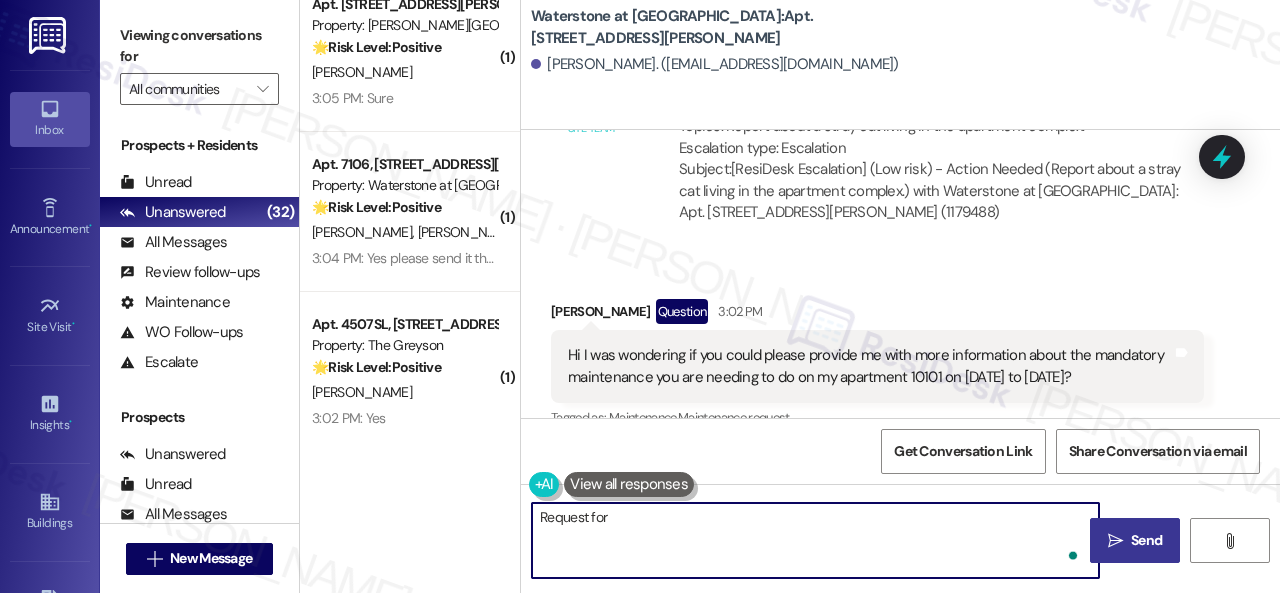 paste on "more information about the mandatory maintenance" 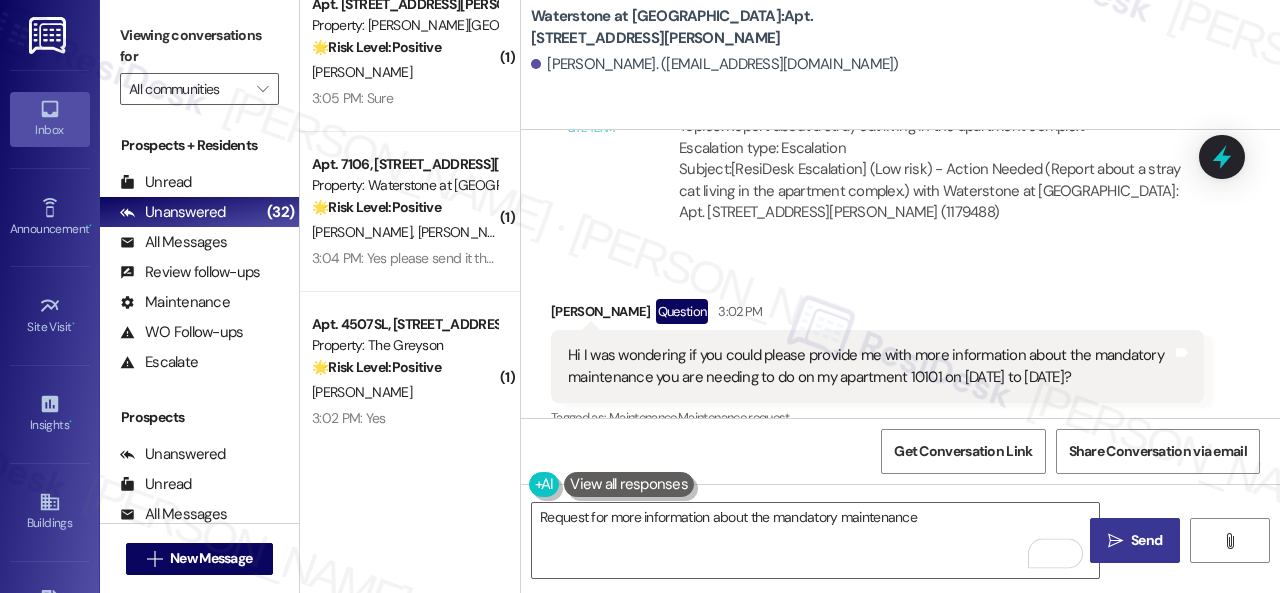 drag, startPoint x: 938, startPoint y: 351, endPoint x: 1063, endPoint y: 351, distance: 125 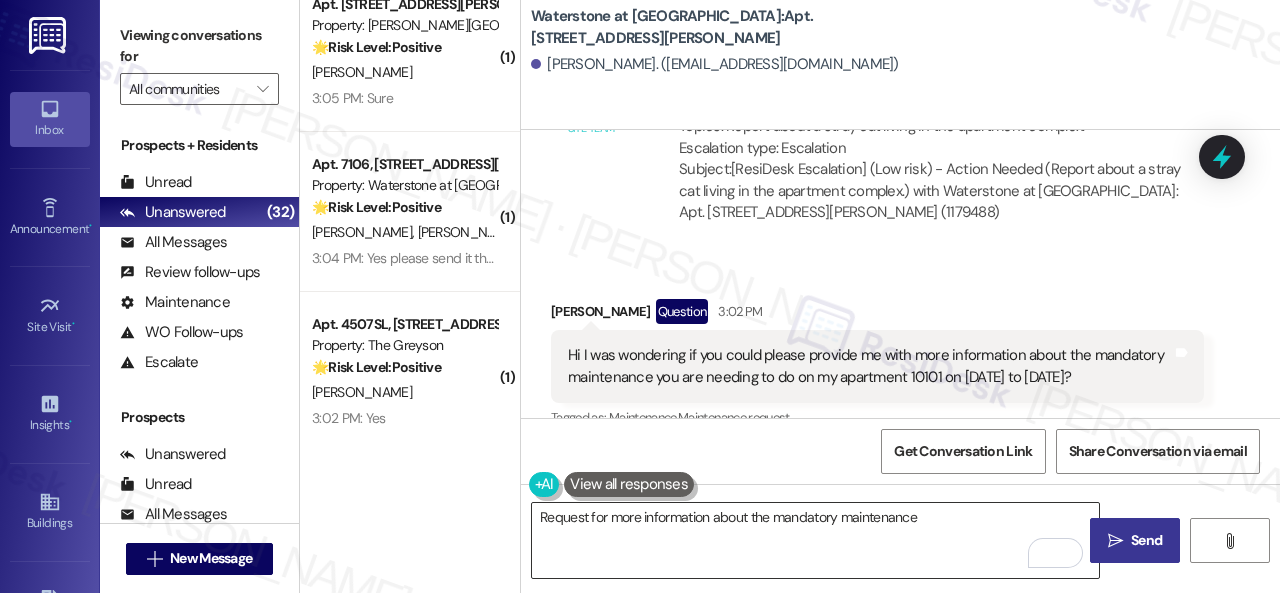 click on "Request for more information about the mandatory maintenance" at bounding box center (815, 540) 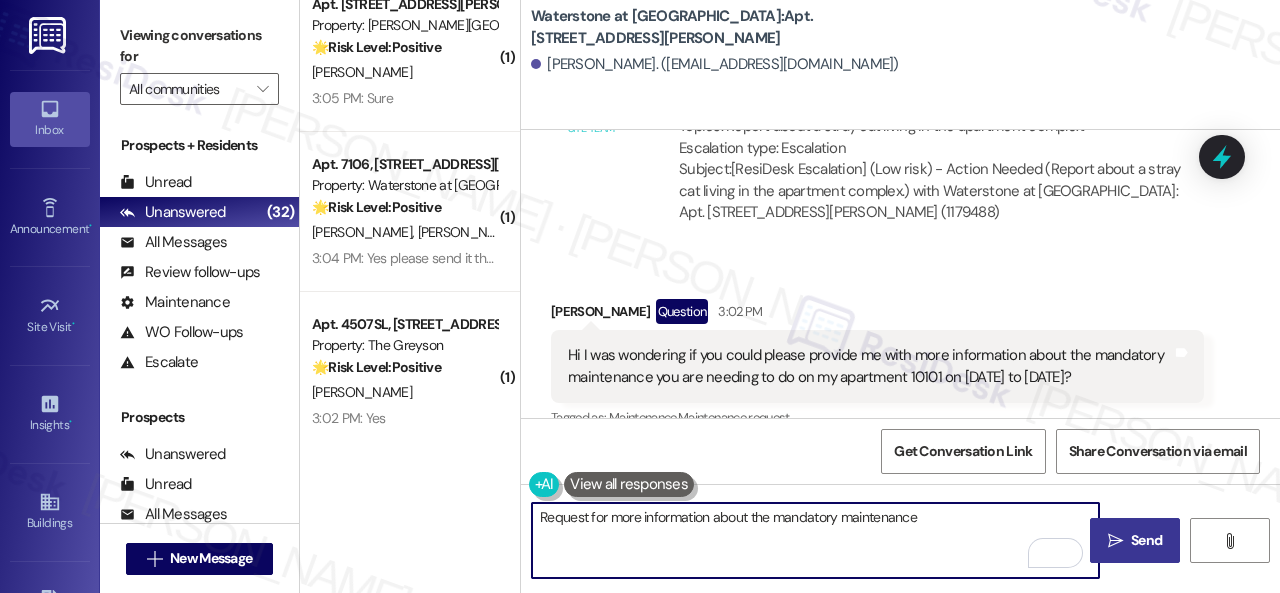 paste on "on July 28 to July 30" 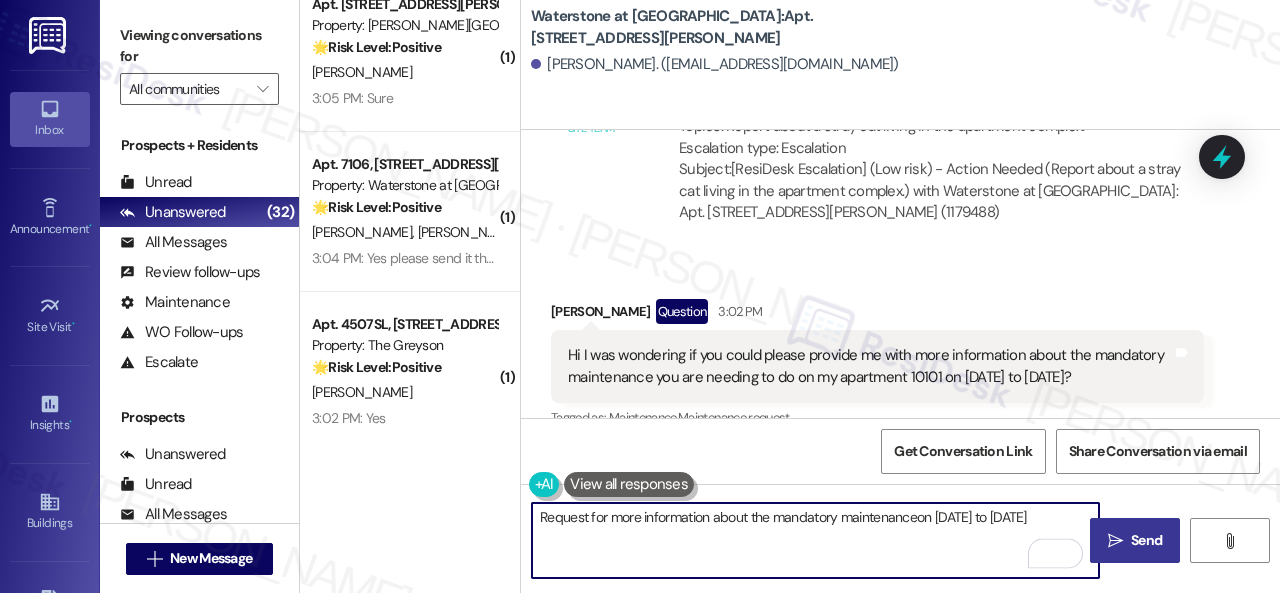 click on "Request for more information about the mandatory maintenanceon July 28 to July 30" at bounding box center [815, 540] 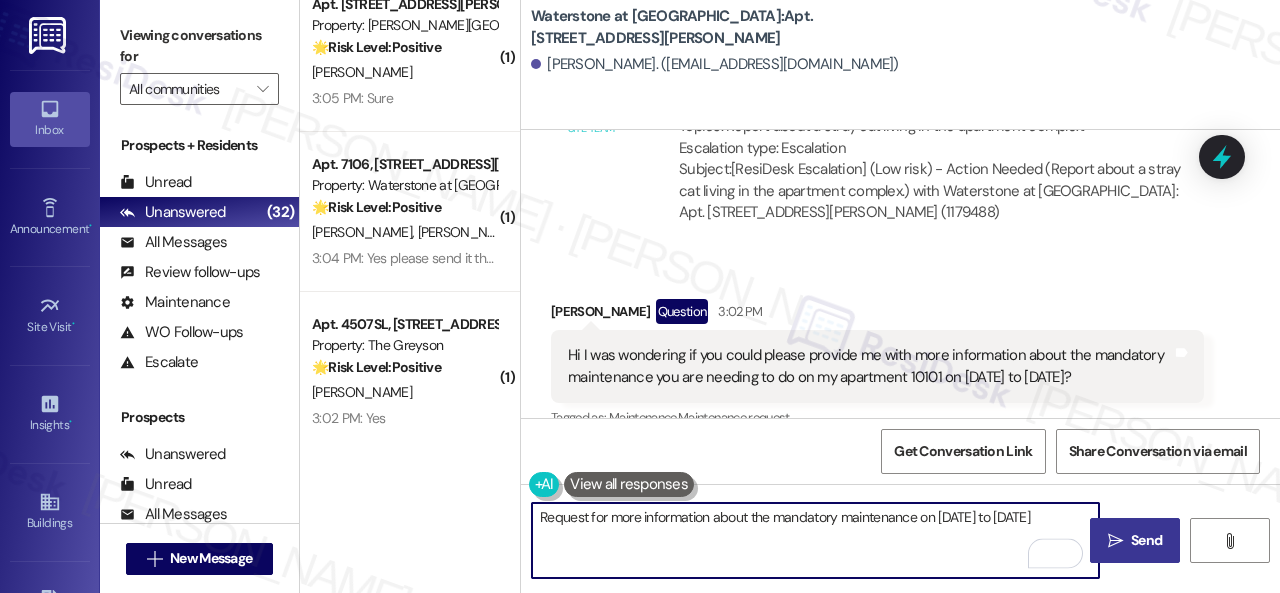 click on "Request for more information about the mandatory maintenance on July 28 to July 30" at bounding box center [815, 540] 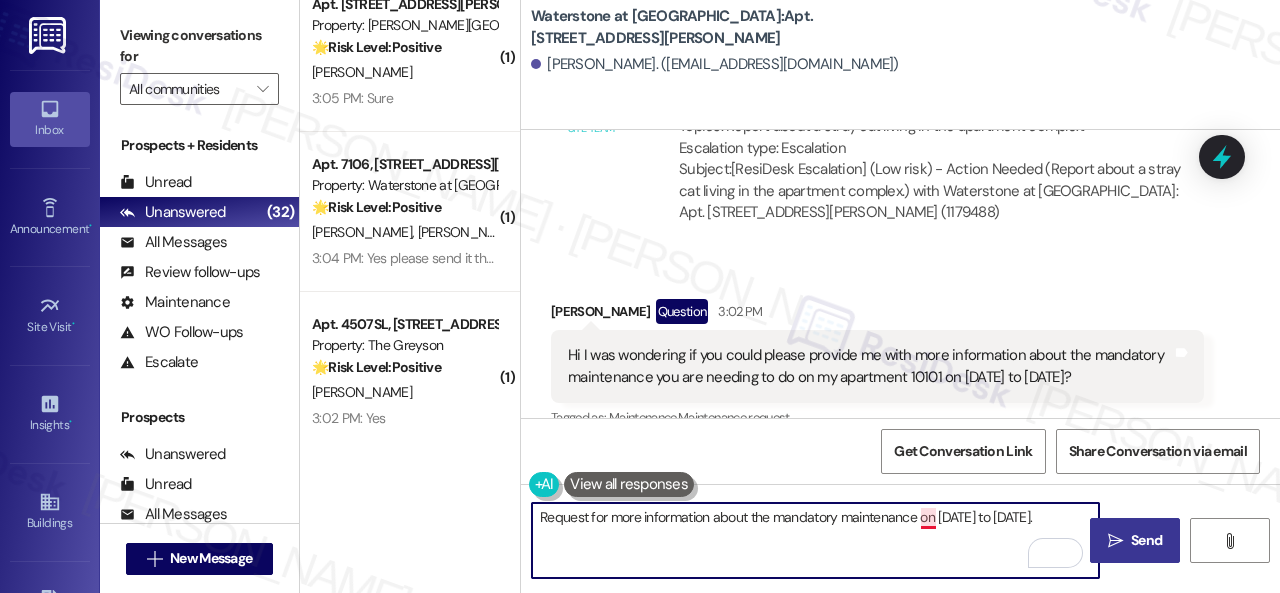 click on "Request for more information about the mandatory maintenance on July 28 to July 30." at bounding box center (815, 540) 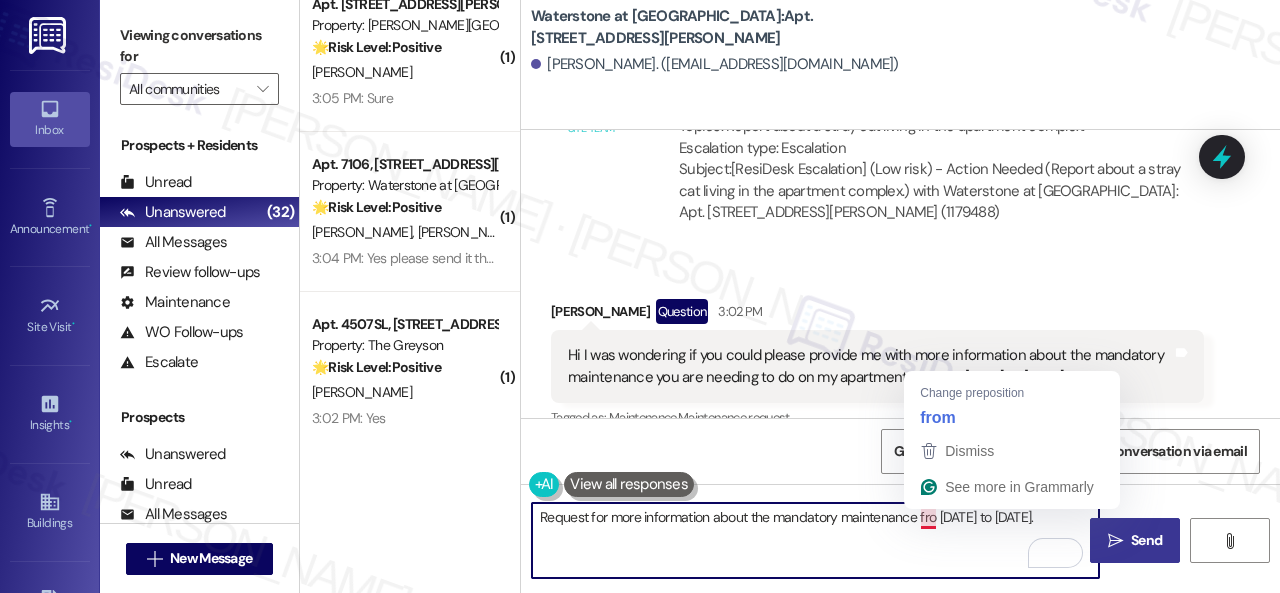 type on "Request for more information about the mandatory maintenance from July 28 to July 30." 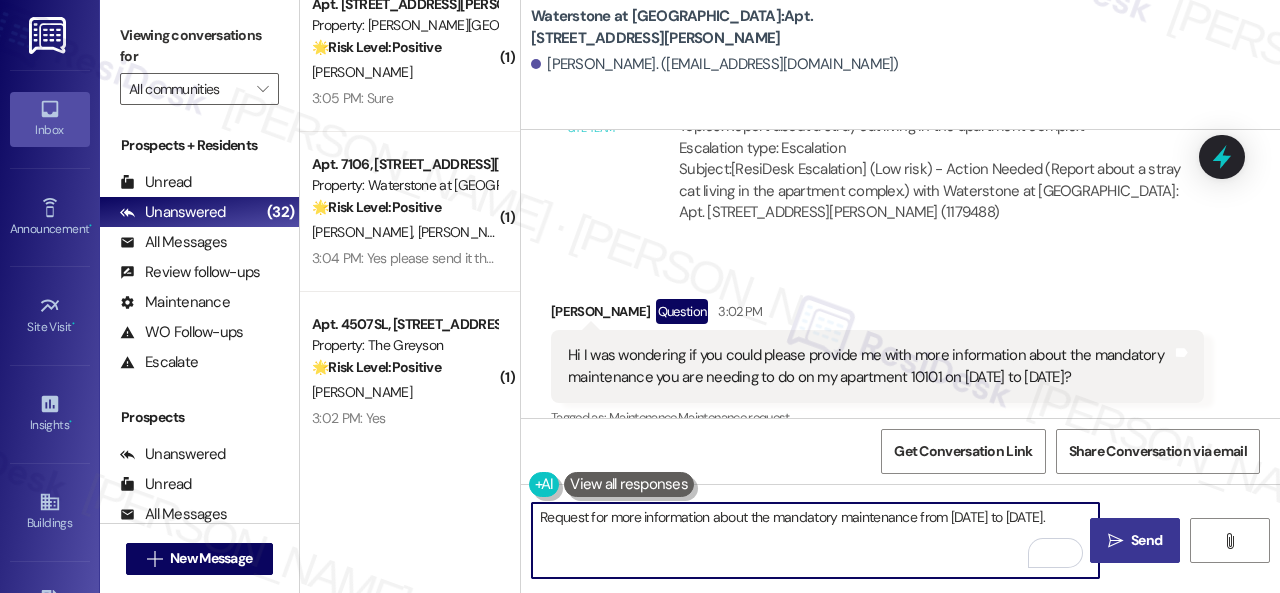 drag, startPoint x: 1068, startPoint y: 515, endPoint x: 534, endPoint y: 525, distance: 534.0936 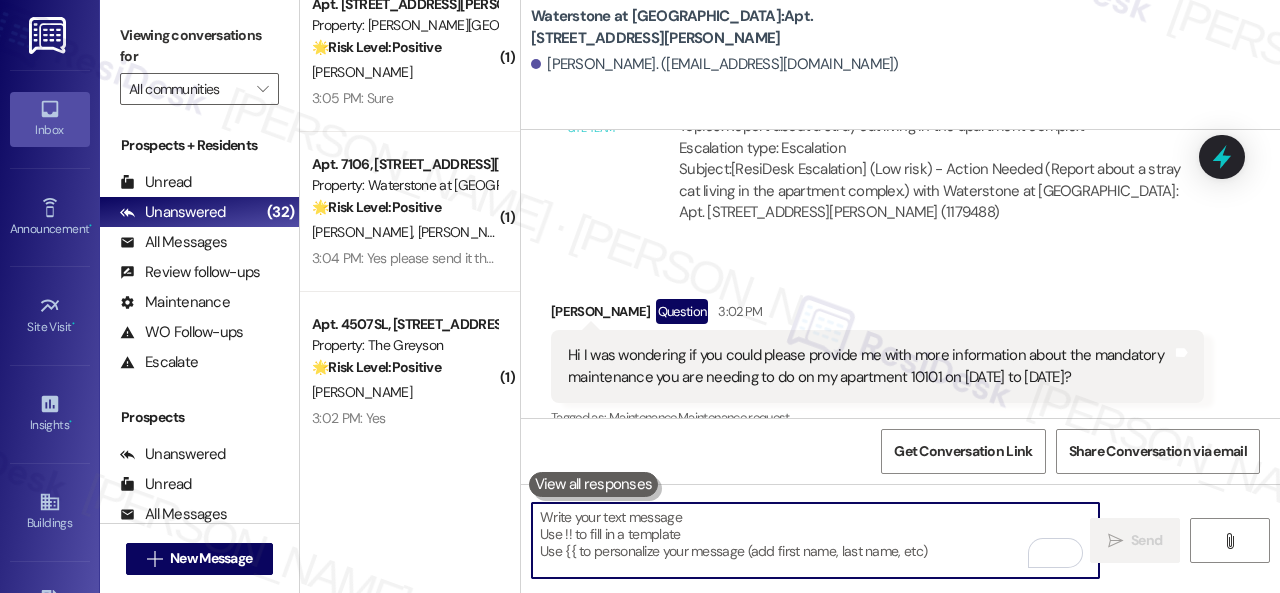 type 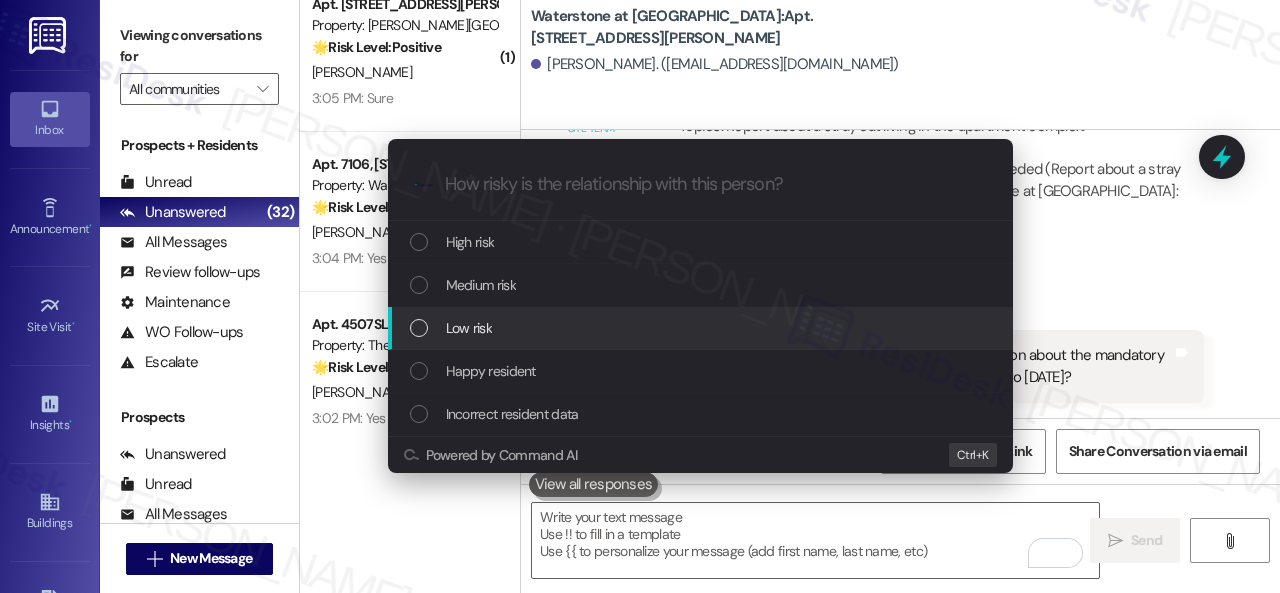 click on "Low risk" at bounding box center [469, 328] 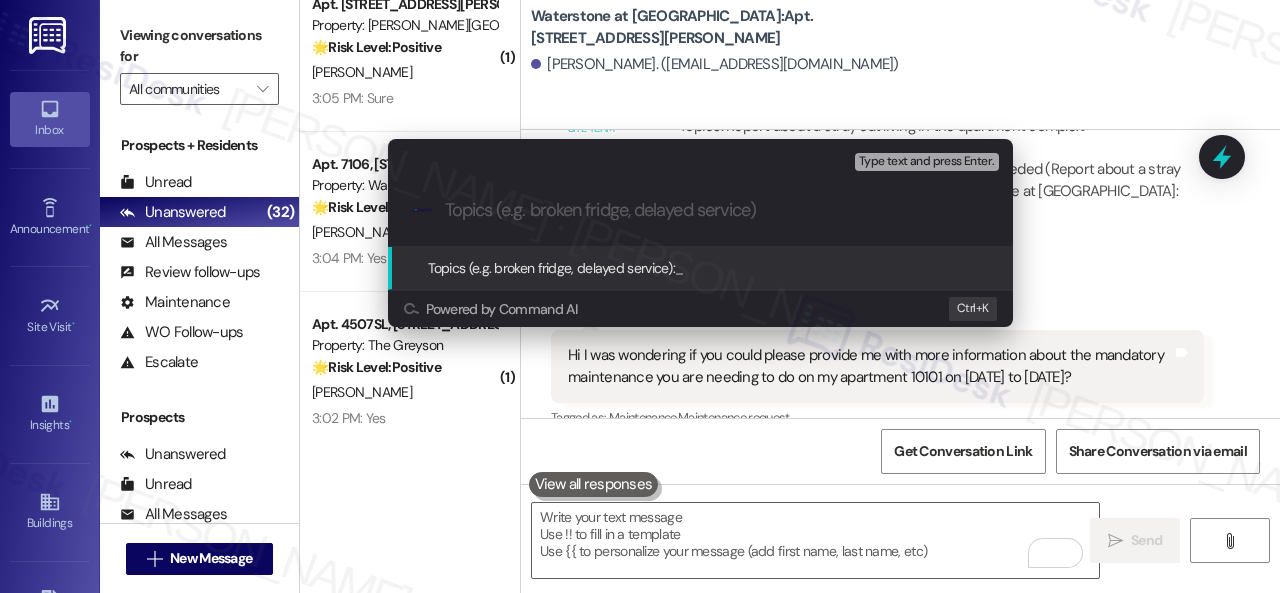 paste on "Request for more information about the mandatory maintenance from July 28 to July 30." 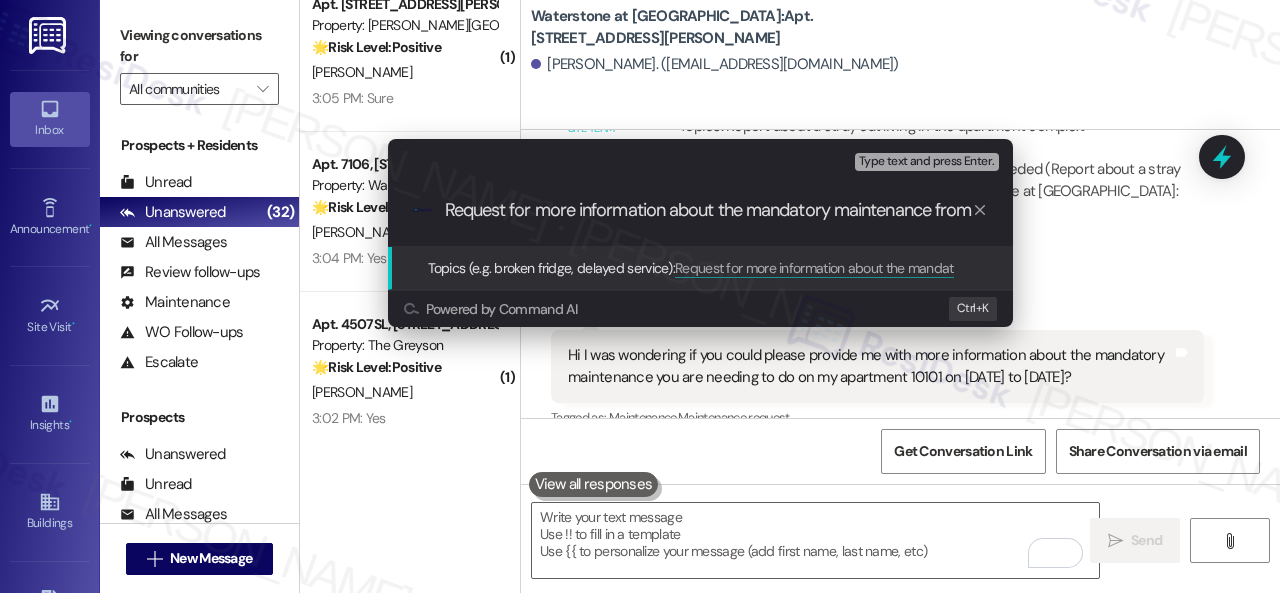 scroll, scrollTop: 0, scrollLeft: 142, axis: horizontal 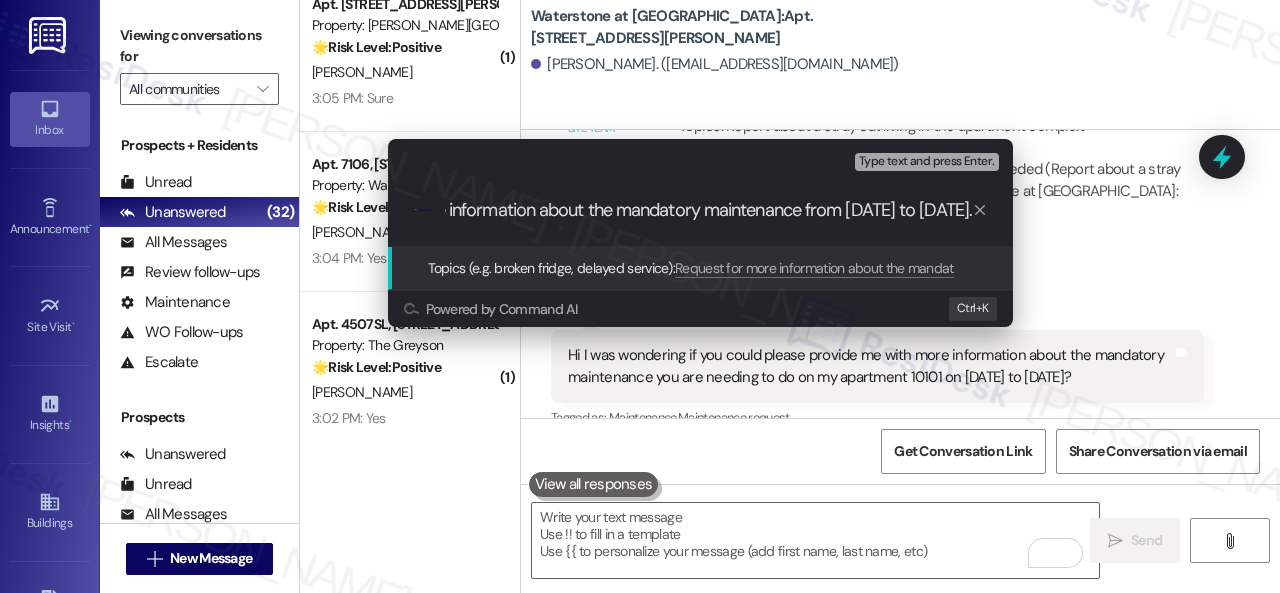 type 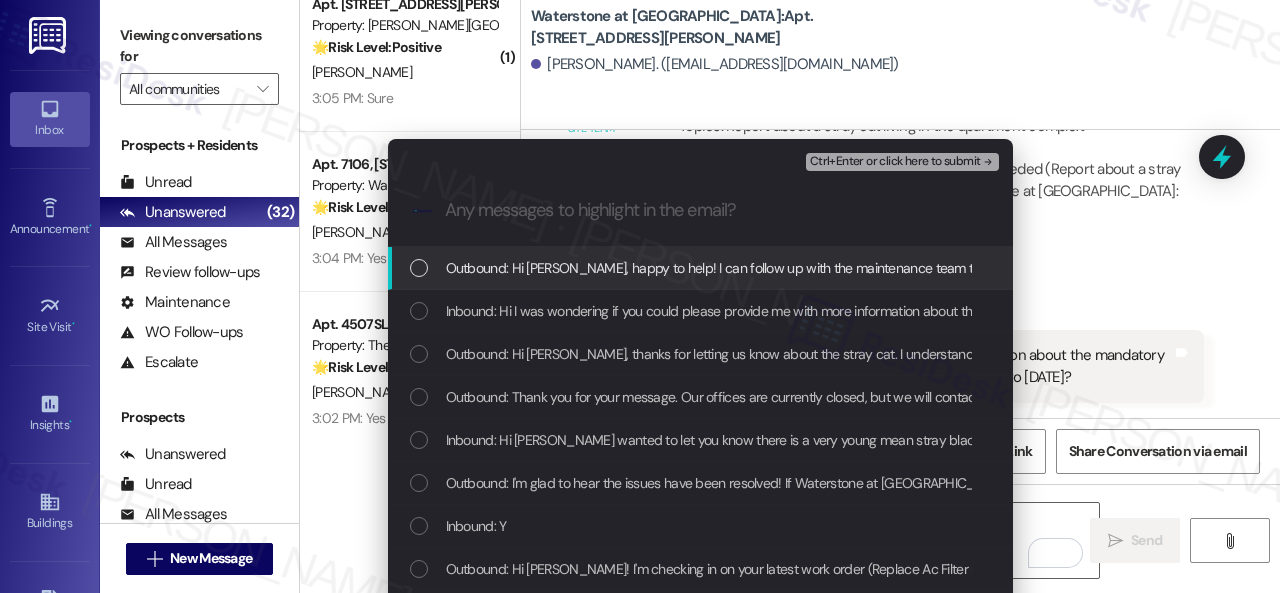 scroll, scrollTop: 0, scrollLeft: 0, axis: both 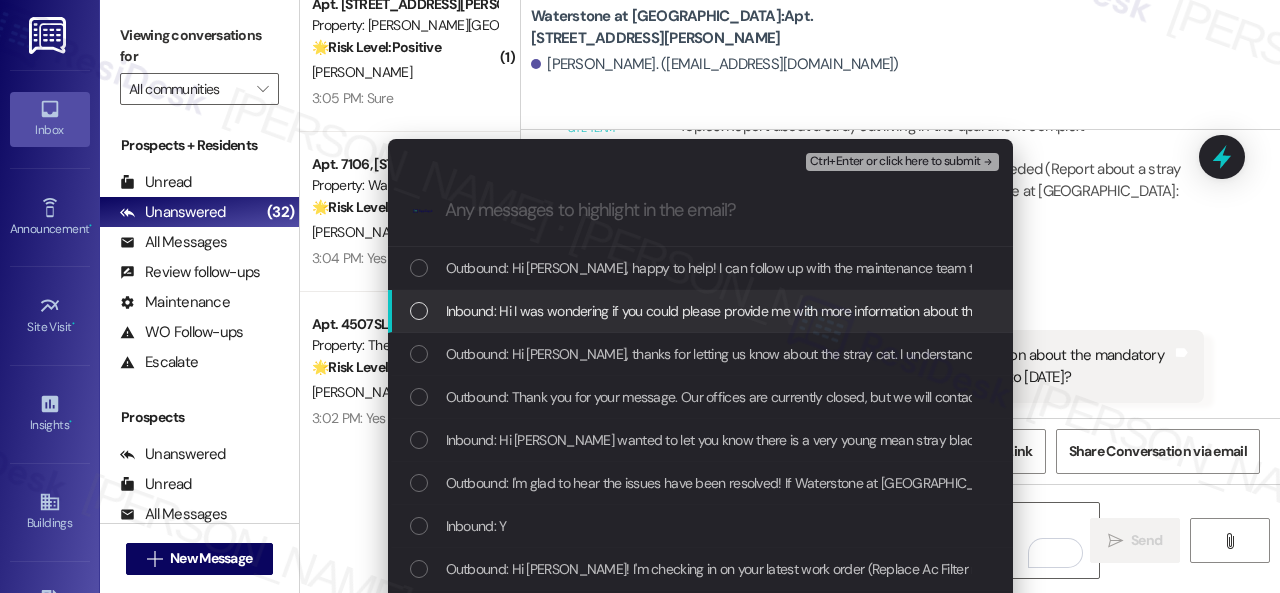 click on "Inbound: Hi I was wondering if you could please provide me with more information about the mandatory maintenance you are needing to do on my apartment 10101 on July 28 to July 30?" at bounding box center [700, 311] 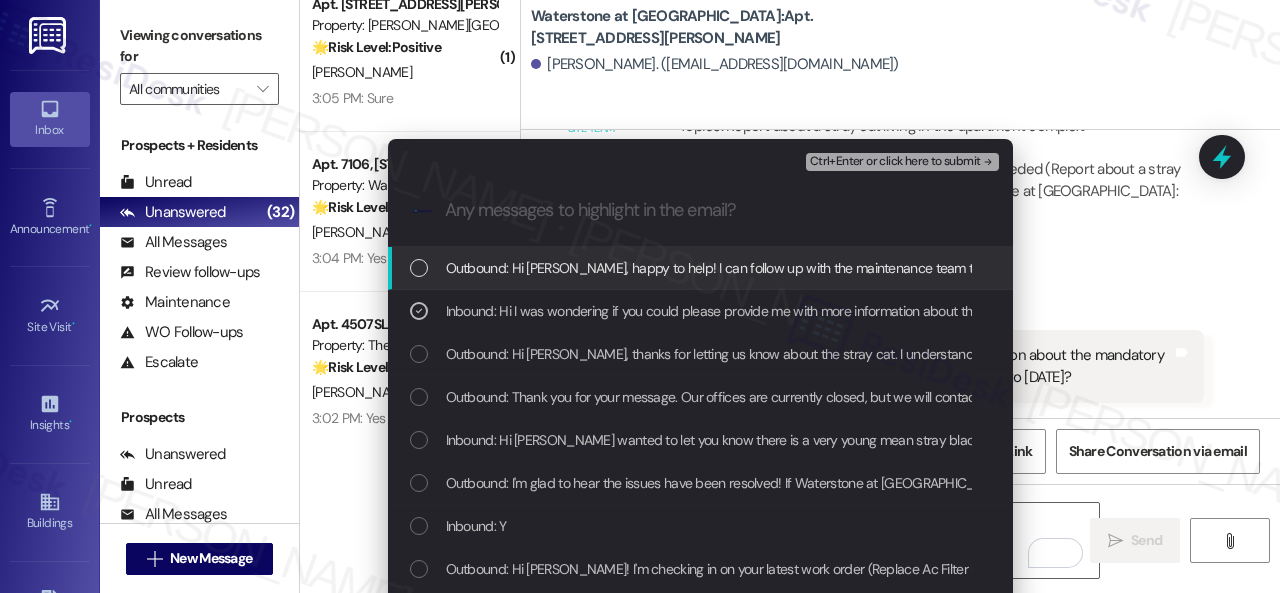 click on "Ctrl+Enter or click here to submit" at bounding box center (895, 162) 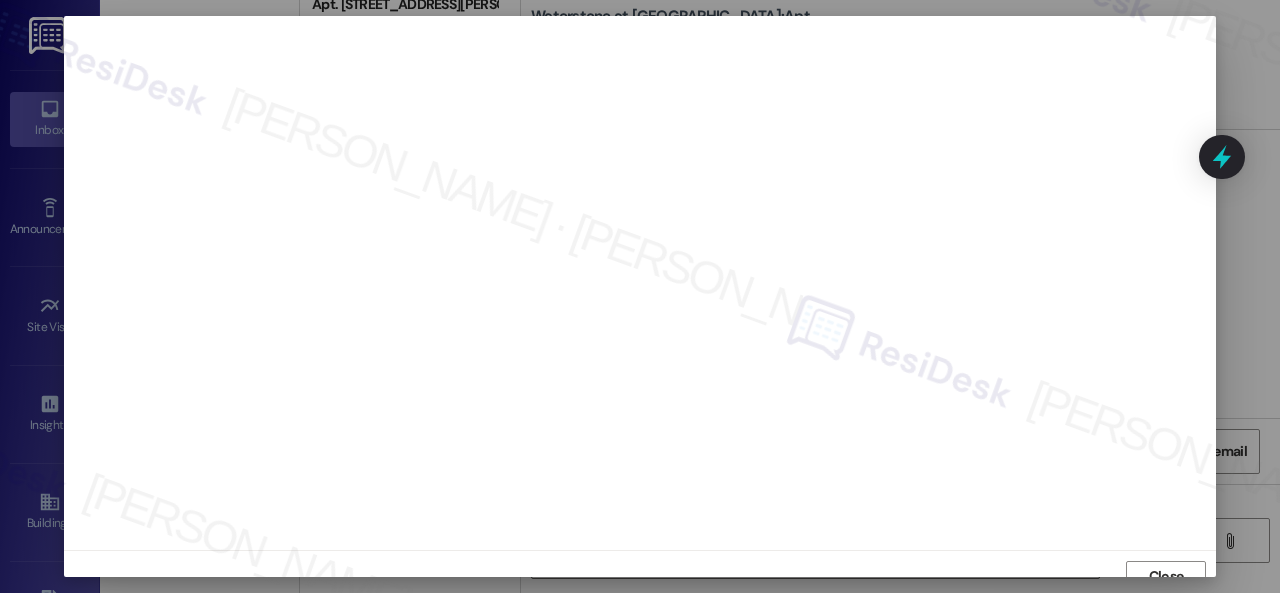 scroll, scrollTop: 15, scrollLeft: 0, axis: vertical 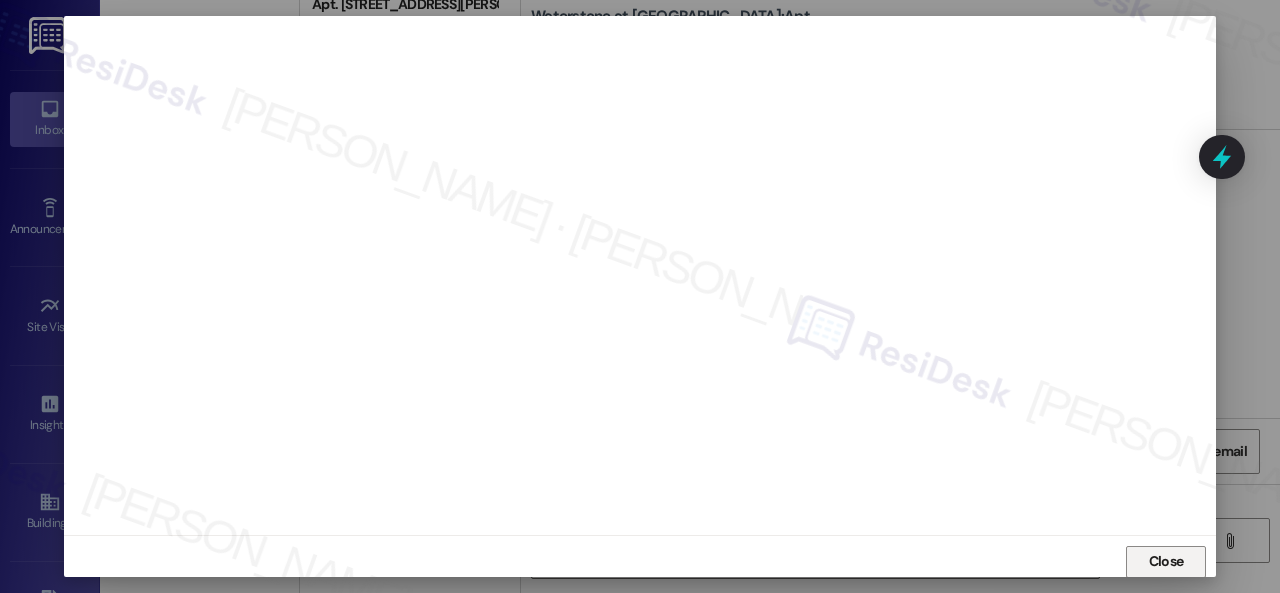 click on "Close" at bounding box center (1166, 562) 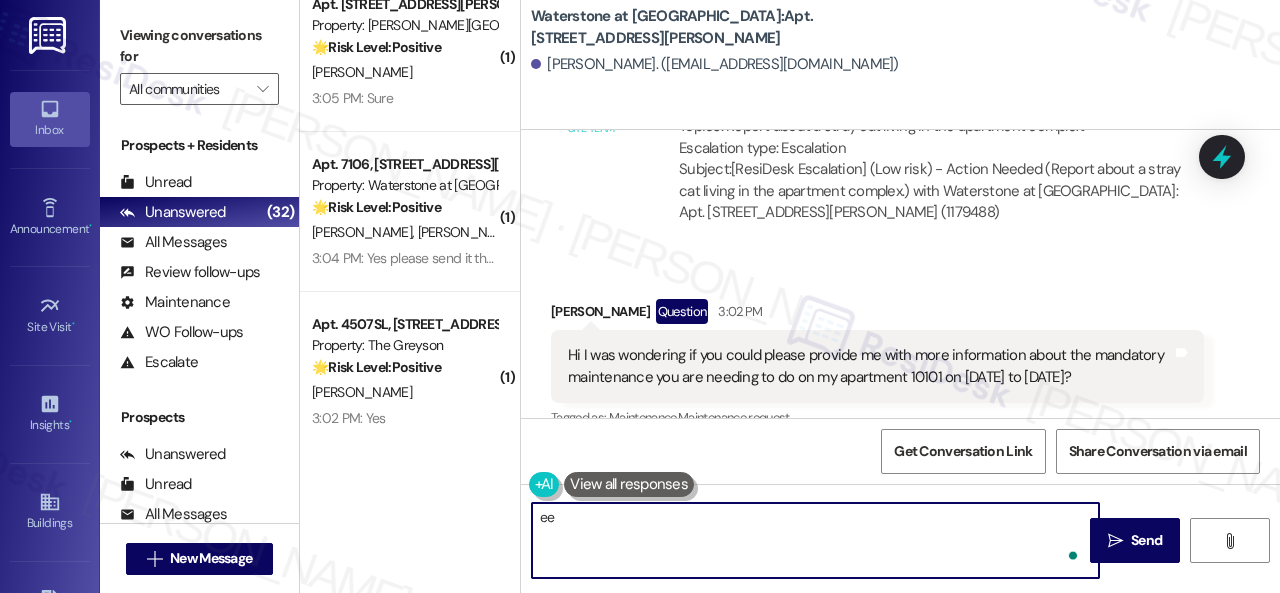 type on "ee" 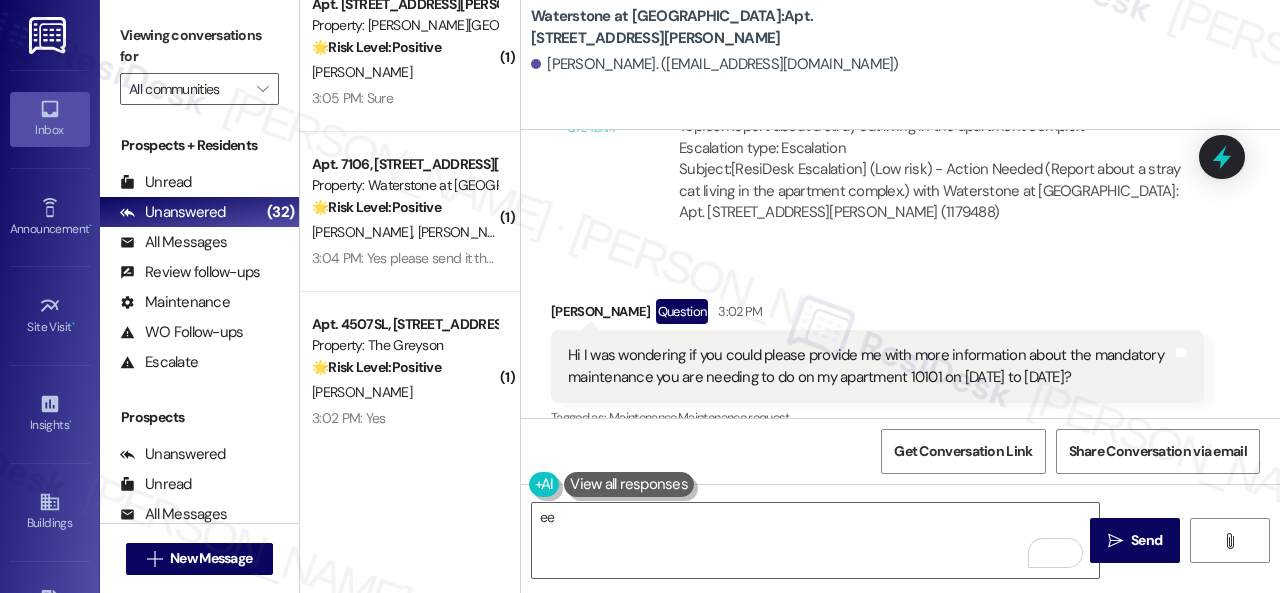 click on "Email escalation to site team Email escalation to site team Yesterday at 11:13 AM ResiDesk escalation to site team ->
Risk Level: Low risk
Topics: Report about a stray cat living in the apartment complex.
Escalation type: Escalation Subject:  [ResiDesk Escalation] (Low risk) - Action Needed (Report about a stray cat living in the apartment complex.) with Waterstone at Cinco Ranch: Apt. 10101, 6855 S Mason Rd (1179488)" at bounding box center [877, 135] 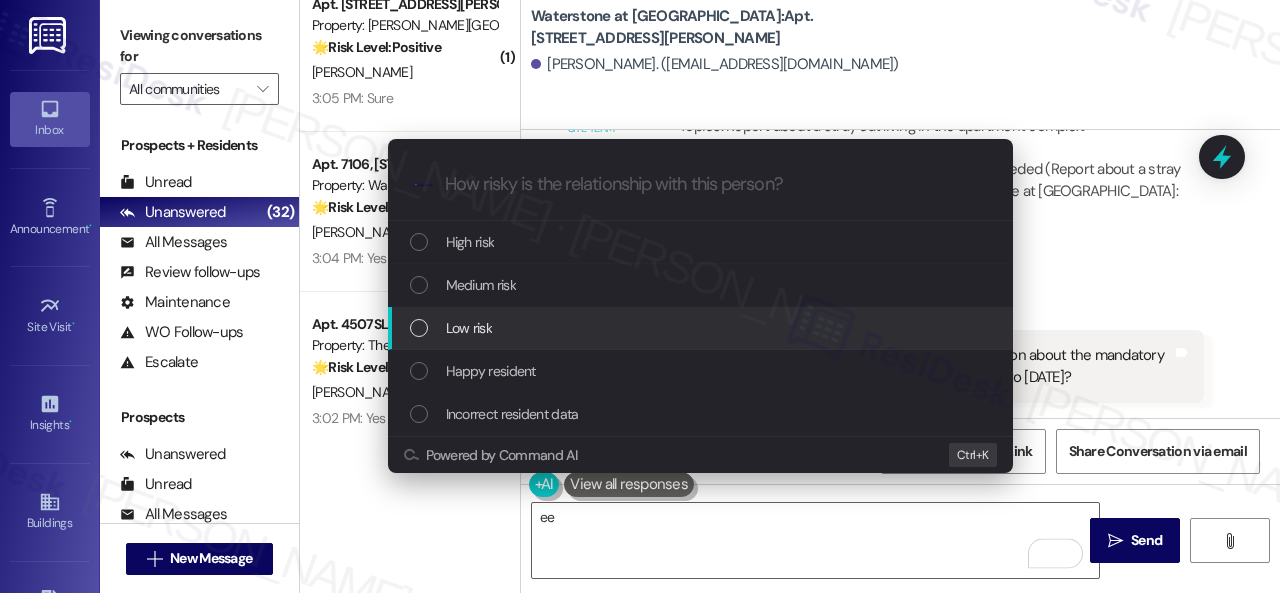 click on "Low risk" at bounding box center (469, 328) 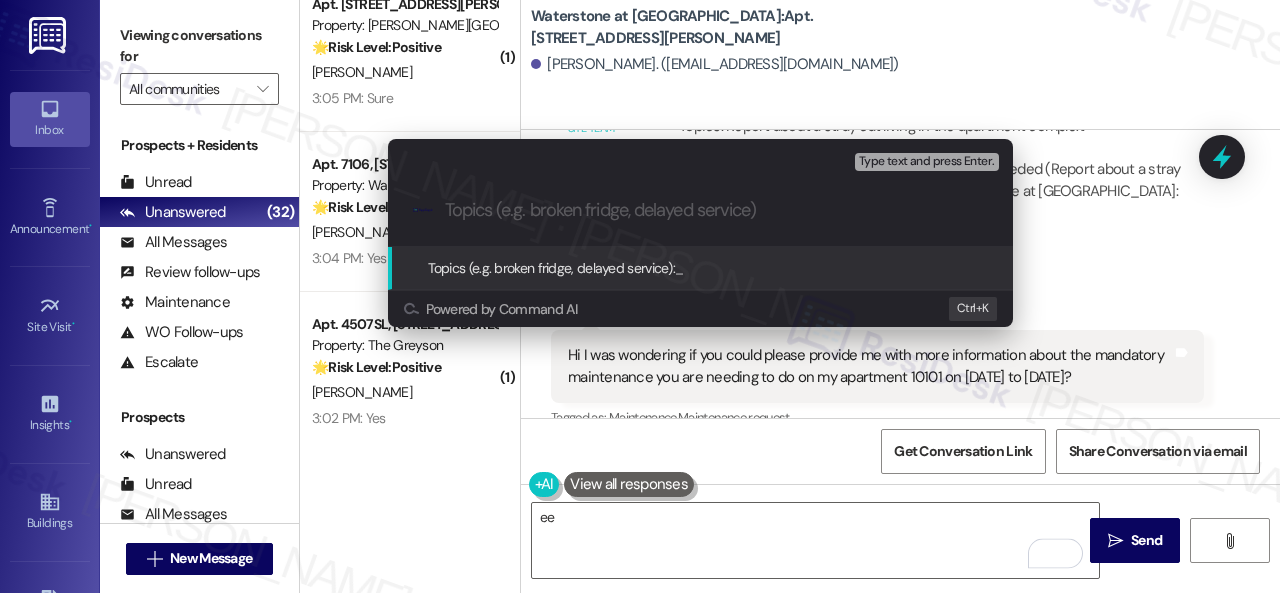 paste on "Request for more information about the mandatory maintenance from July 28 to July 30." 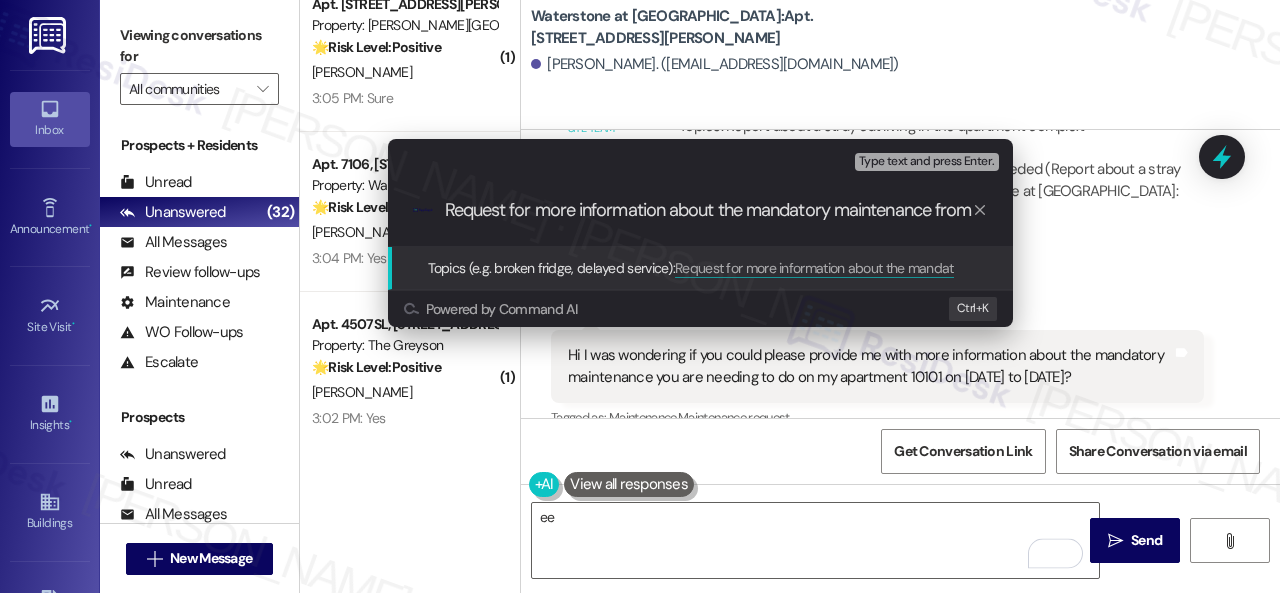 scroll, scrollTop: 0, scrollLeft: 142, axis: horizontal 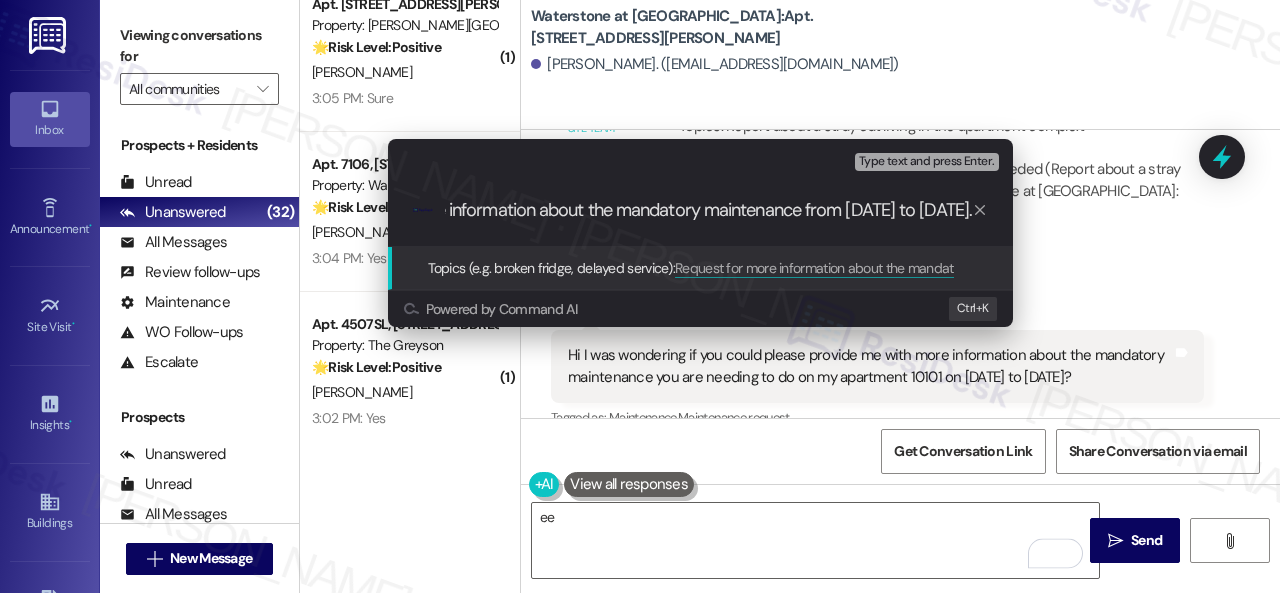 type 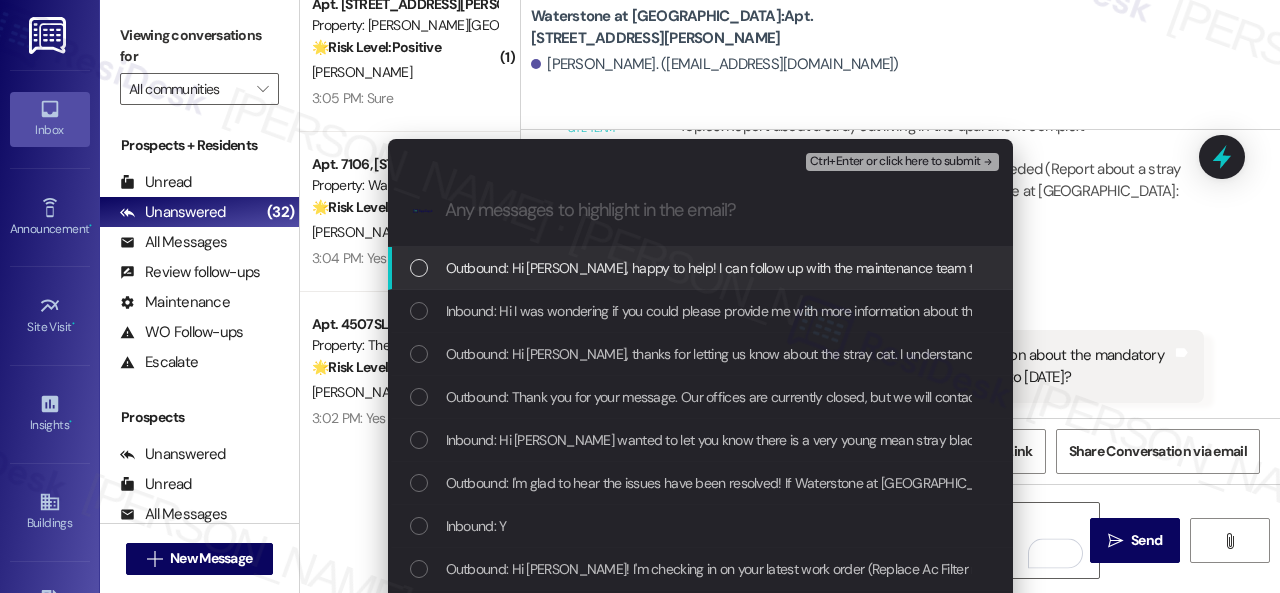 scroll, scrollTop: 0, scrollLeft: 0, axis: both 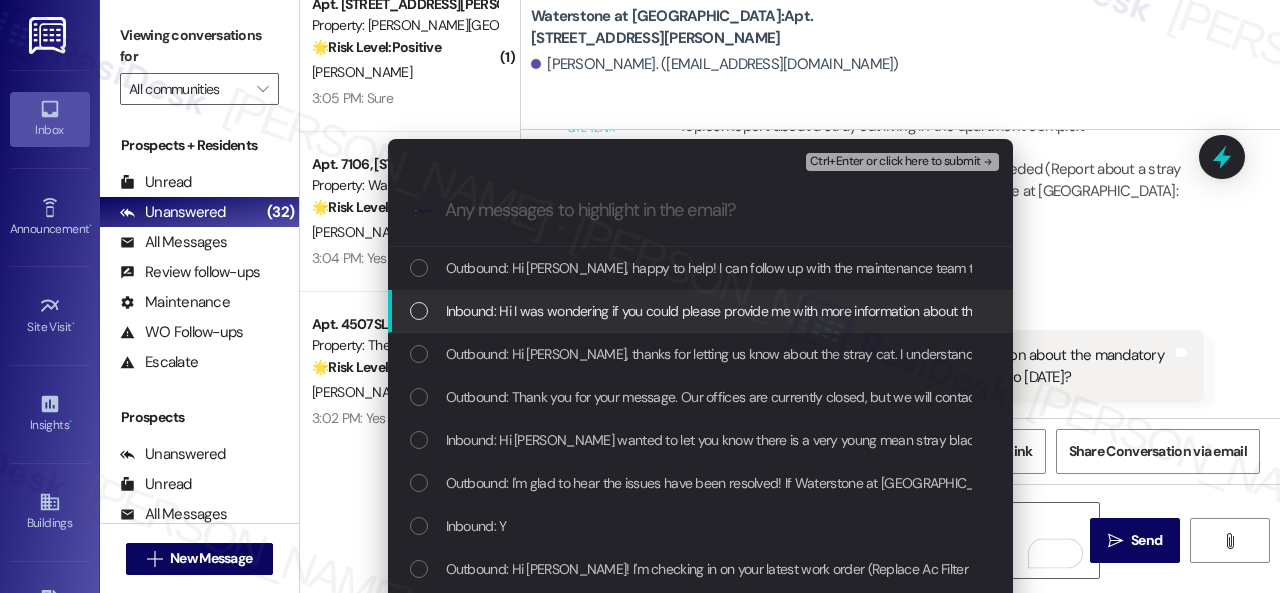 click on "Inbound: Hi I was wondering if you could please provide me with more information about the mandatory maintenance you are needing to do on my apartment 10101 on July 28 to July 30?" at bounding box center [980, 311] 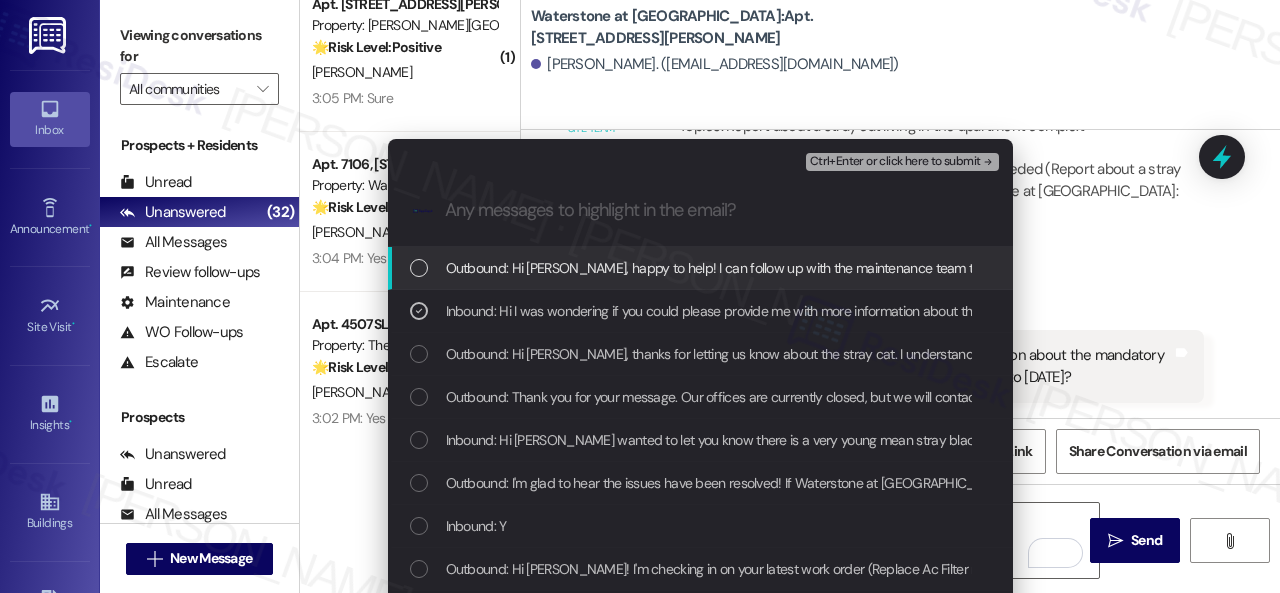 click on "Ctrl+Enter or click here to submit" at bounding box center (895, 162) 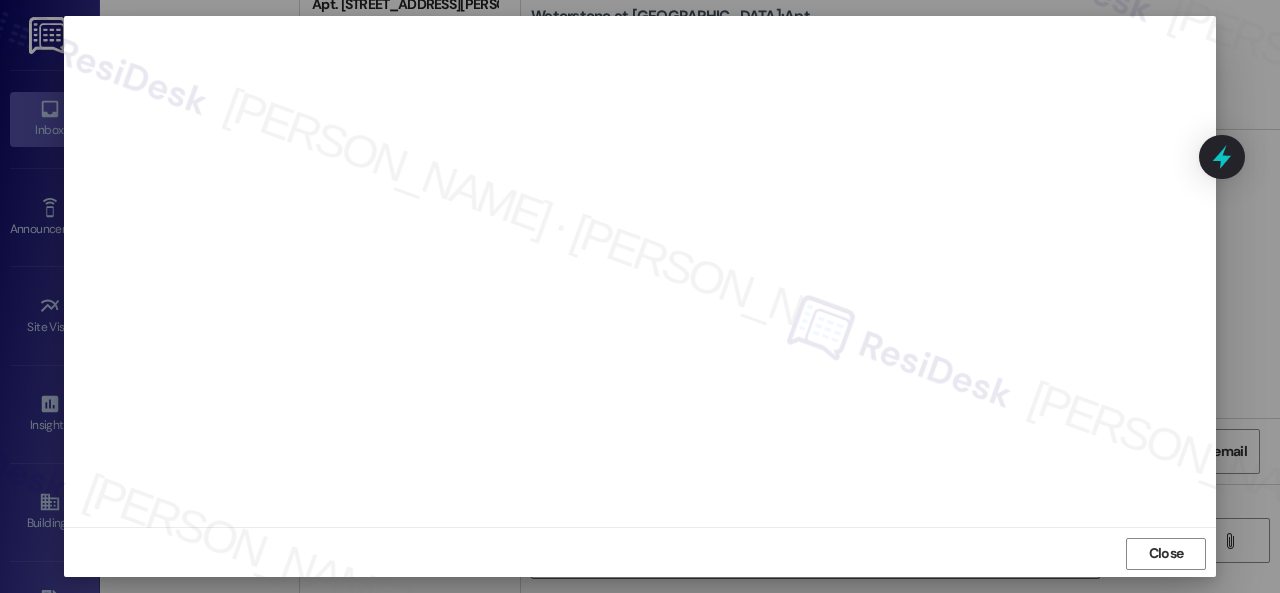 scroll, scrollTop: 25, scrollLeft: 0, axis: vertical 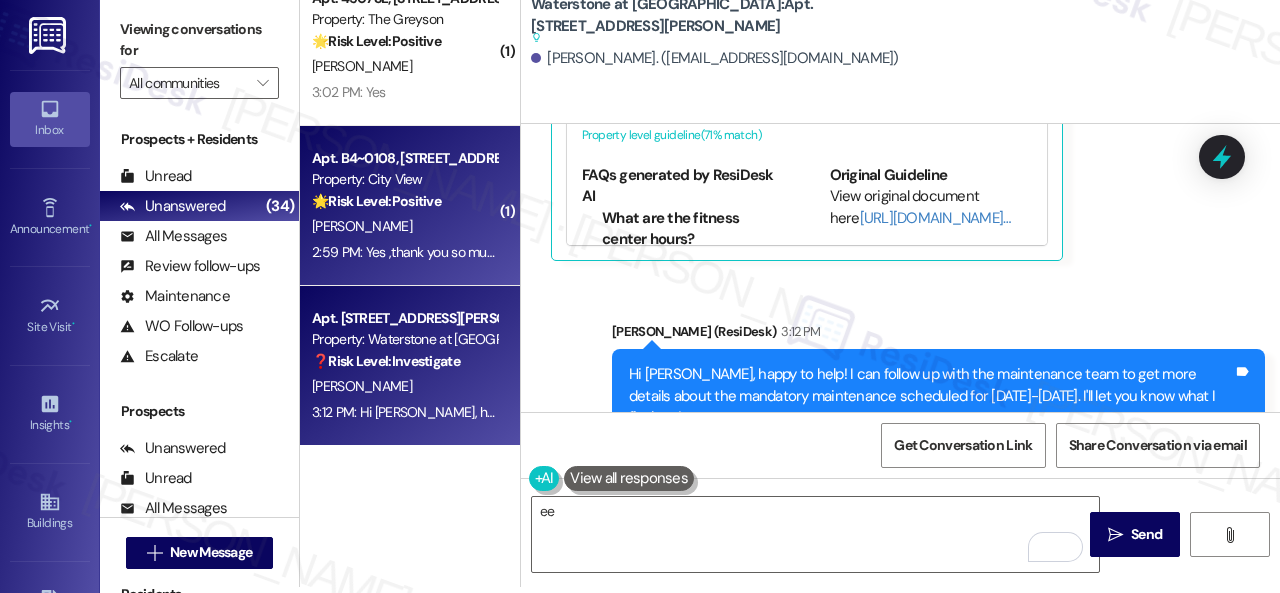 click on "🌟  Risk Level:  Positive The resident responded positively to a check-in regarding a completed work order. This indicates satisfaction and an opportunity for positive engagement." at bounding box center (404, 201) 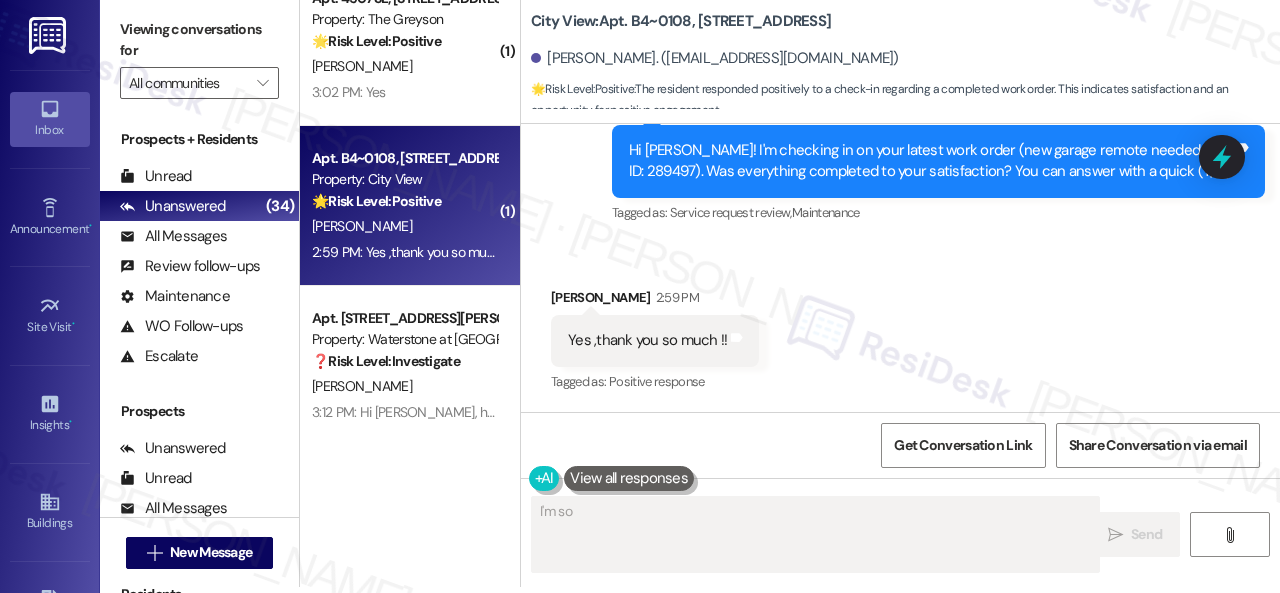 scroll, scrollTop: 1236, scrollLeft: 0, axis: vertical 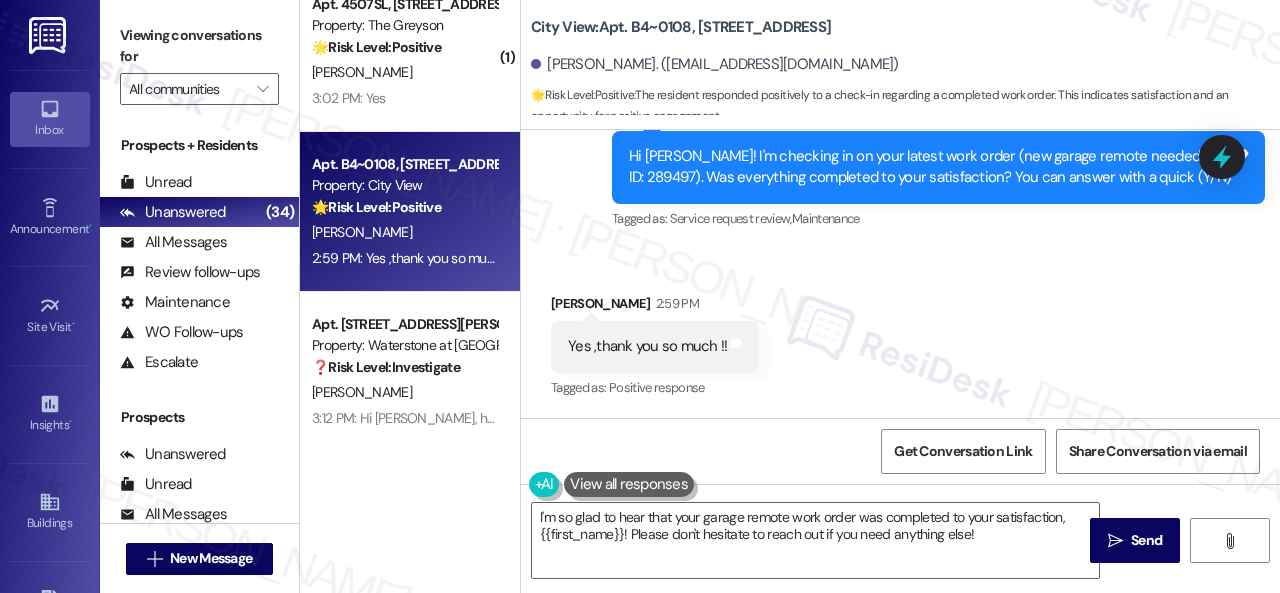 drag, startPoint x: 566, startPoint y: 235, endPoint x: 577, endPoint y: 288, distance: 54.129475 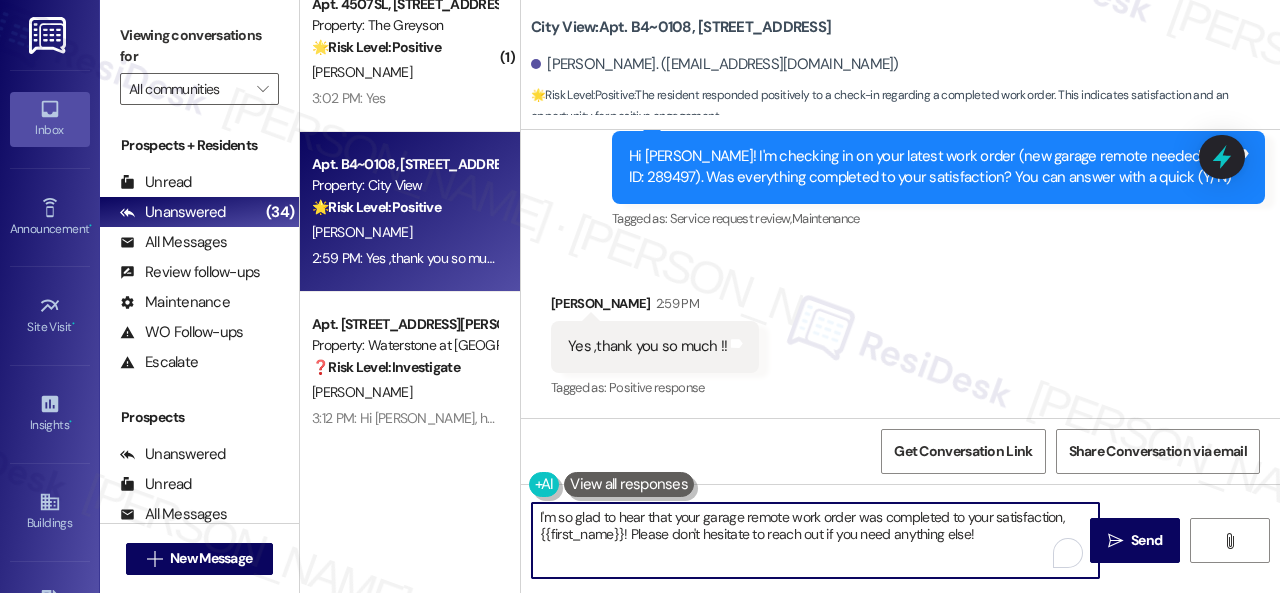 drag, startPoint x: 1003, startPoint y: 541, endPoint x: 382, endPoint y: 482, distance: 623.79645 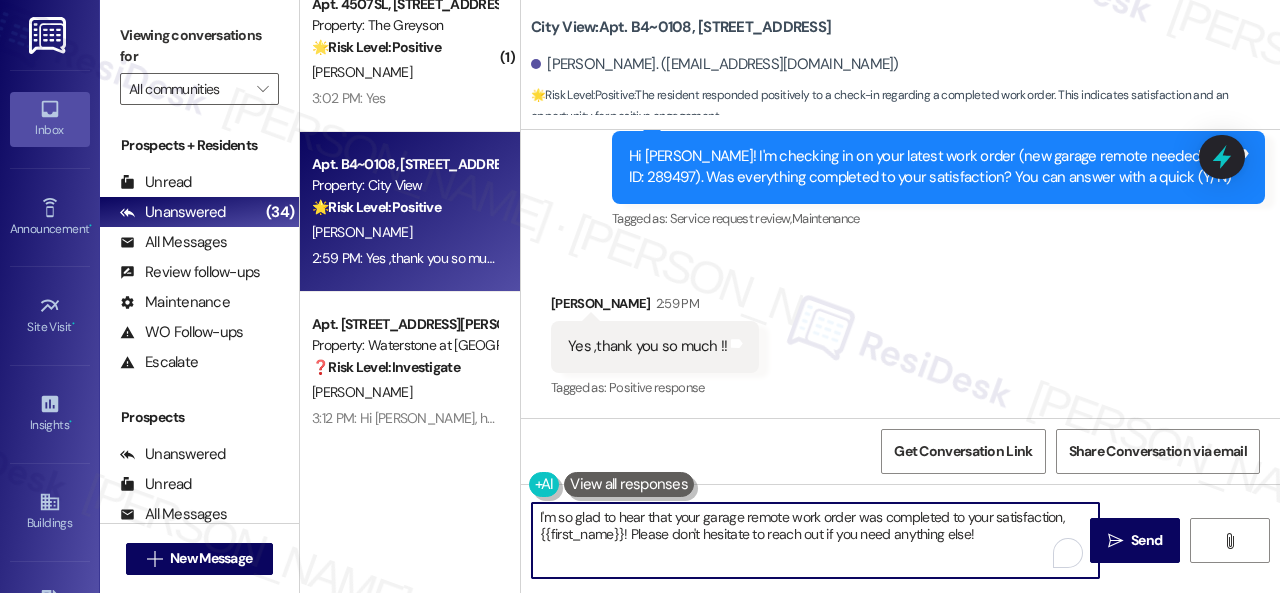 click on "( 1 ) Apt. 515, 4101 S Custer Rd Property: Craig Ranch 🌟  Risk Level:  Positive The conversation involves positive engagement and a request for a review, indicating customer satisfaction and relationship building. S. Dinesen 3:05 PM: Sure 3:05 PM: Sure ( 1 ) Apt. 7106, 6855 S Mason Rd Property: Waterstone at Cinco Ranch 🌟  Risk Level:  Positive The resident is expressing positive sentiment and appreciation for their living experience. The conversation revolves around a completed work order and a request for a review, indicating customer satisfaction and relationship building. K. Schaeffer I. Edwards Jr 3:04 PM: Yes please send it thank you  3:04 PM: Yes please send it thank you  ( 1 ) Apt. 4507SL, 4460 Mountain Laurel Road Property: The Greyson 🌟  Risk Level:  Positive The resident is confirming satisfaction with a completed work order and positively affirming their experience at The Greyson. This indicates positive engagement and an opportunity for relationship building. O. Ibrahim 3:02 PM: Yes 🌟" at bounding box center (790, 296) 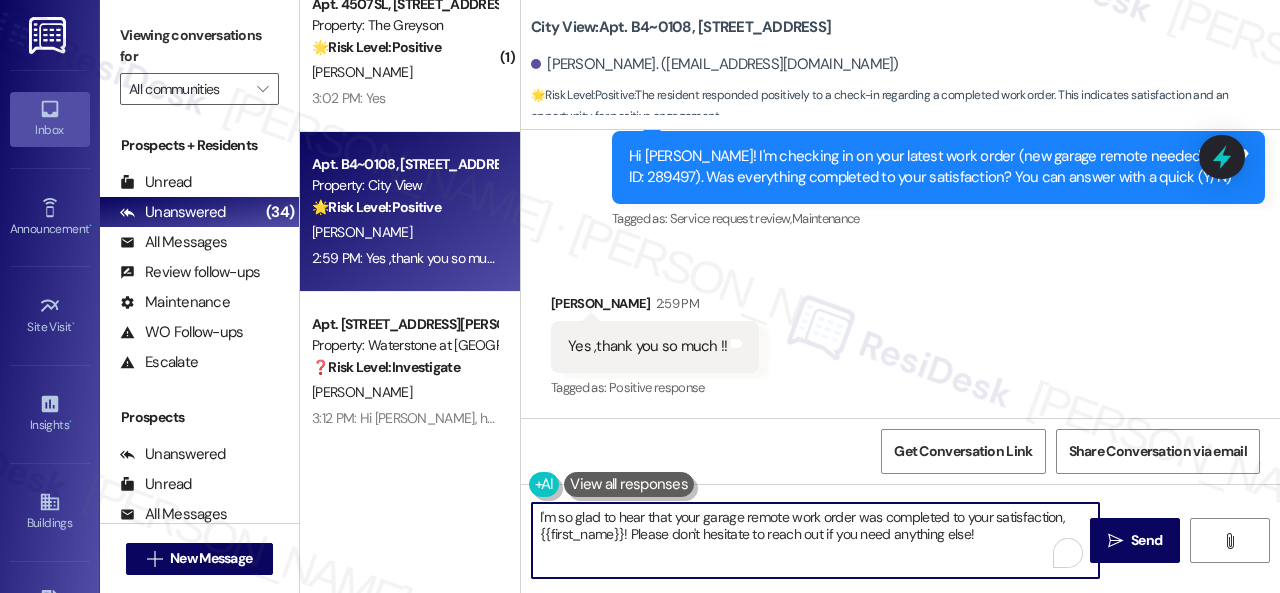 paste on "Awesome — glad everything’s sorted! If {{property}} was up to your expectations, just reply “Yes.” If not, no worries — feel free to share your thoughts. We’re always looking to get better" 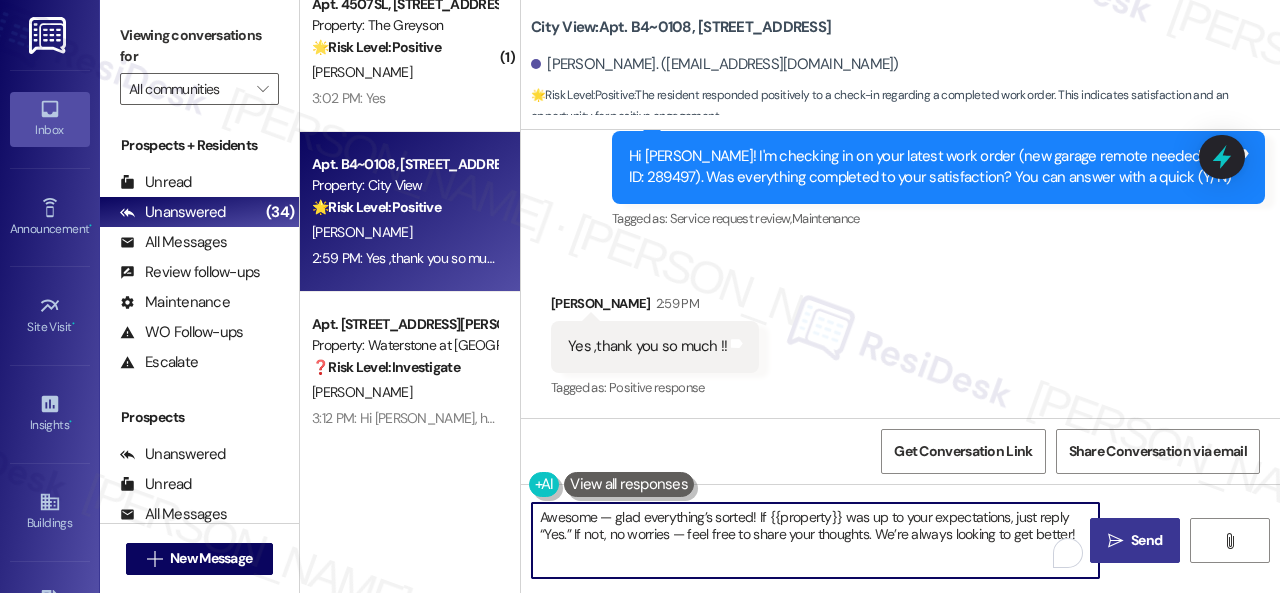 type on "Awesome — glad everything’s sorted! If {{property}} was up to your expectations, just reply “Yes.” If not, no worries — feel free to share your thoughts. We’re always looking to get better!" 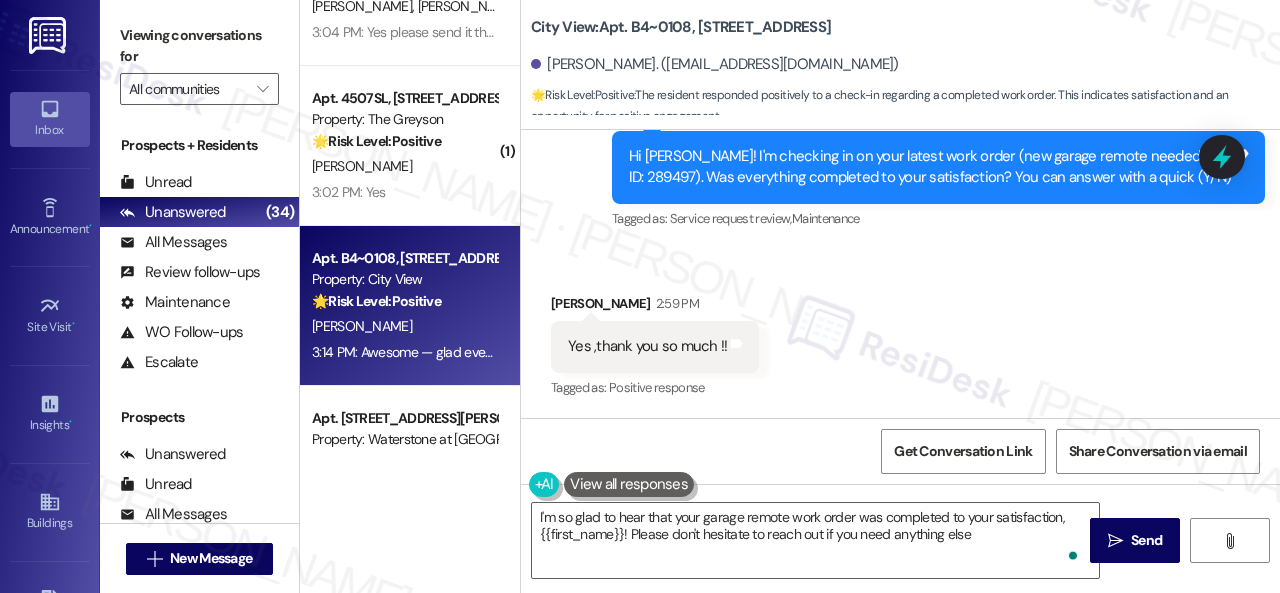 type on "I'm so glad to hear that your garage remote work order was completed to your satisfaction, {{first_name}}! Please don't hesitate to reach out if you need anything else!" 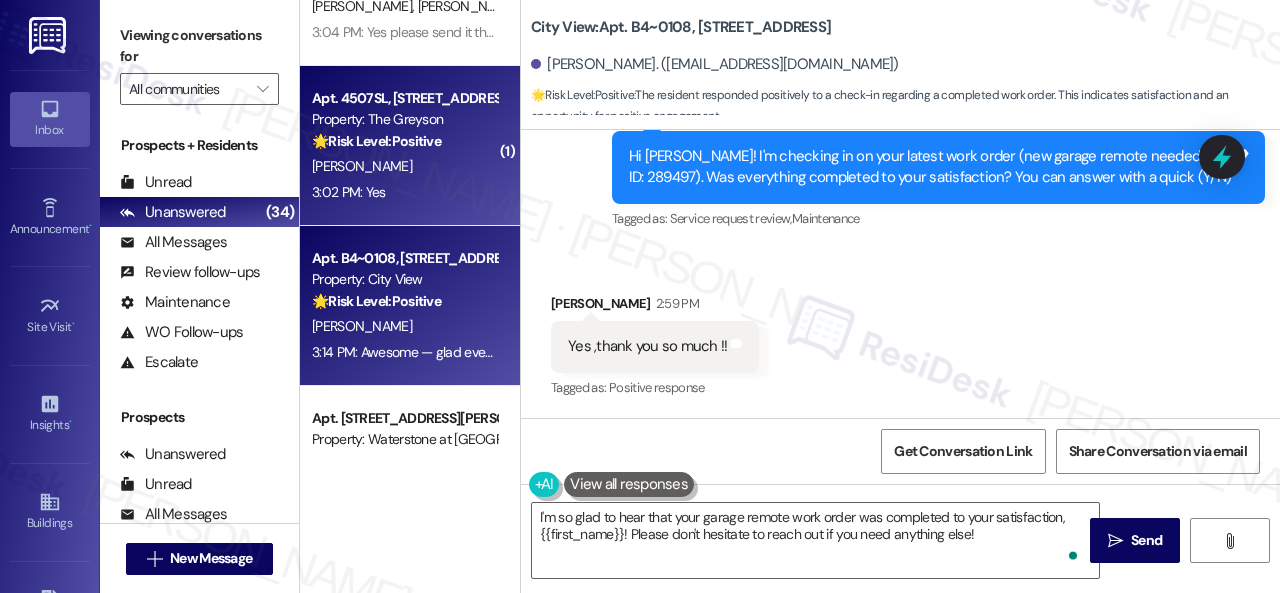 scroll, scrollTop: 4888, scrollLeft: 0, axis: vertical 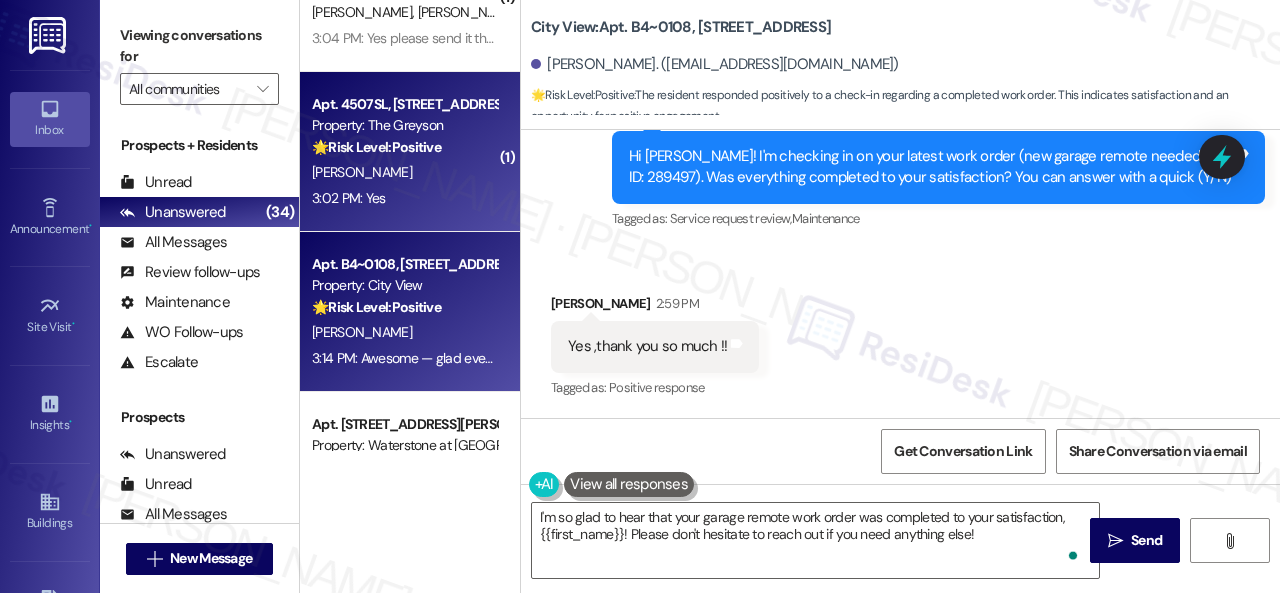 click on "O. Ibrahim" at bounding box center [404, 172] 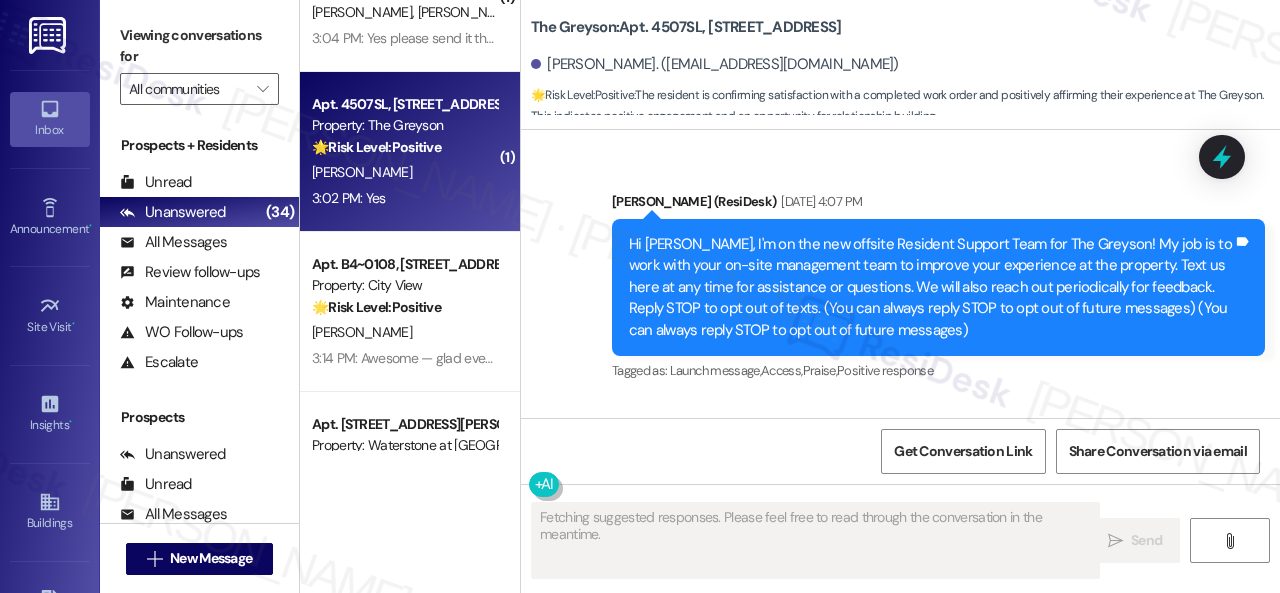 scroll, scrollTop: 20810, scrollLeft: 0, axis: vertical 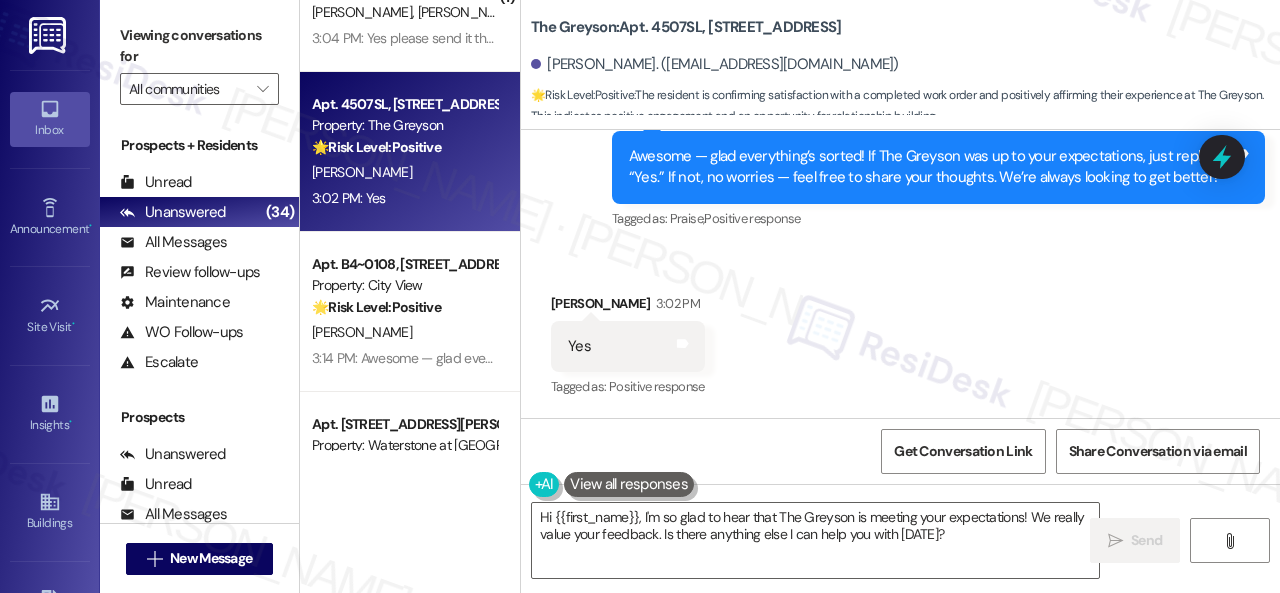 click on "Received via SMS Ossama Ibrahim 3:02 PM Yes Tags and notes Tagged as:   Positive response Click to highlight conversations about Positive response" at bounding box center (900, 332) 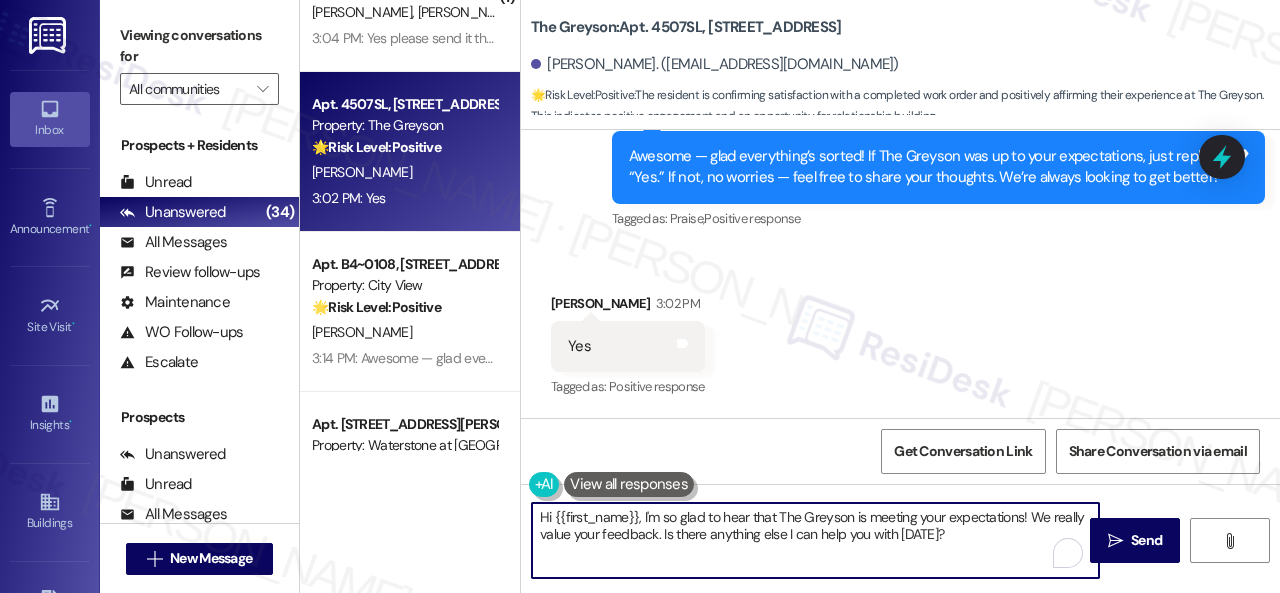 drag, startPoint x: 965, startPoint y: 545, endPoint x: 406, endPoint y: 461, distance: 565.27606 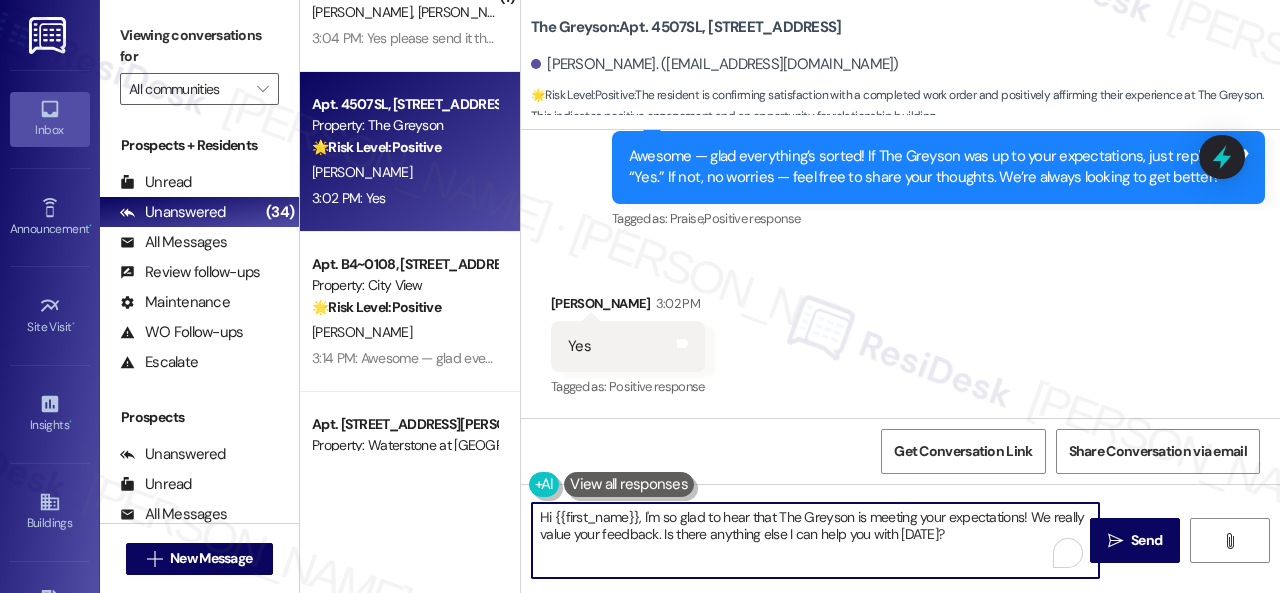 click on "( 1 ) Apt. 14103, 12501 Broadway St Property: Avenues at Shadow Creek 🌟  Risk Level:  Positive The resident responded positively to a satisfaction check regarding a completed work order. This indicates positive engagement and an opportunity for relationship building. A. Valentine 3:05 PM: Y 3:05 PM: Y ( 1 ) Apt. 515, 4101 S Custer Rd Property: Craig Ranch 🌟  Risk Level:  Positive The conversation involves positive engagement and a request for a review, indicating customer satisfaction and relationship building. S. Dinesen 3:05 PM: Sure 3:05 PM: Sure ( 1 ) Apt. 7106, 6855 S Mason Rd Property: Waterstone at Cinco Ranch 🌟  Risk Level:  Positive The resident is expressing positive sentiment and appreciation for their living experience. The conversation revolves around a completed work order and a request for a review, indicating customer satisfaction and relationship building. K. Schaeffer I. Edwards Jr 3:04 PM: Yes please send it thank you  3:04 PM: Yes please send it thank you  Property: The Greyson" at bounding box center (790, 296) 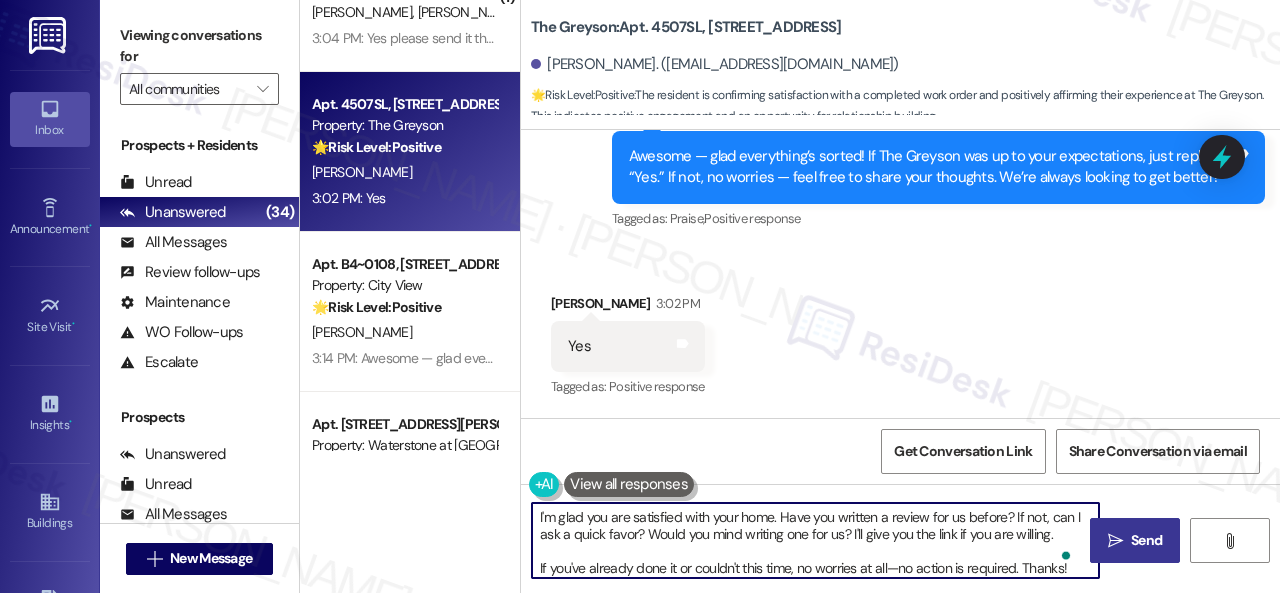 type on "I'm glad you are satisfied with your home. Have you written a review for us before? If not, can I ask a quick favor? Would you mind writing one for us? I'll give you the link if you are willing.
If you've already done it or couldn't this time, no worries at all—no action is required. Thanks!" 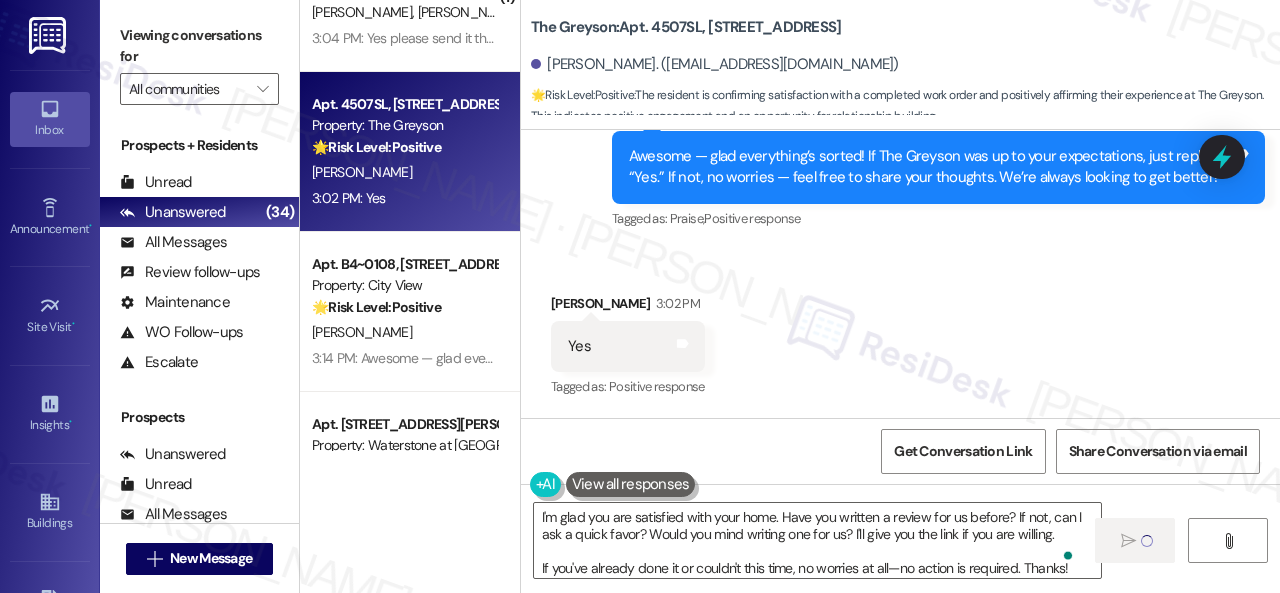 type 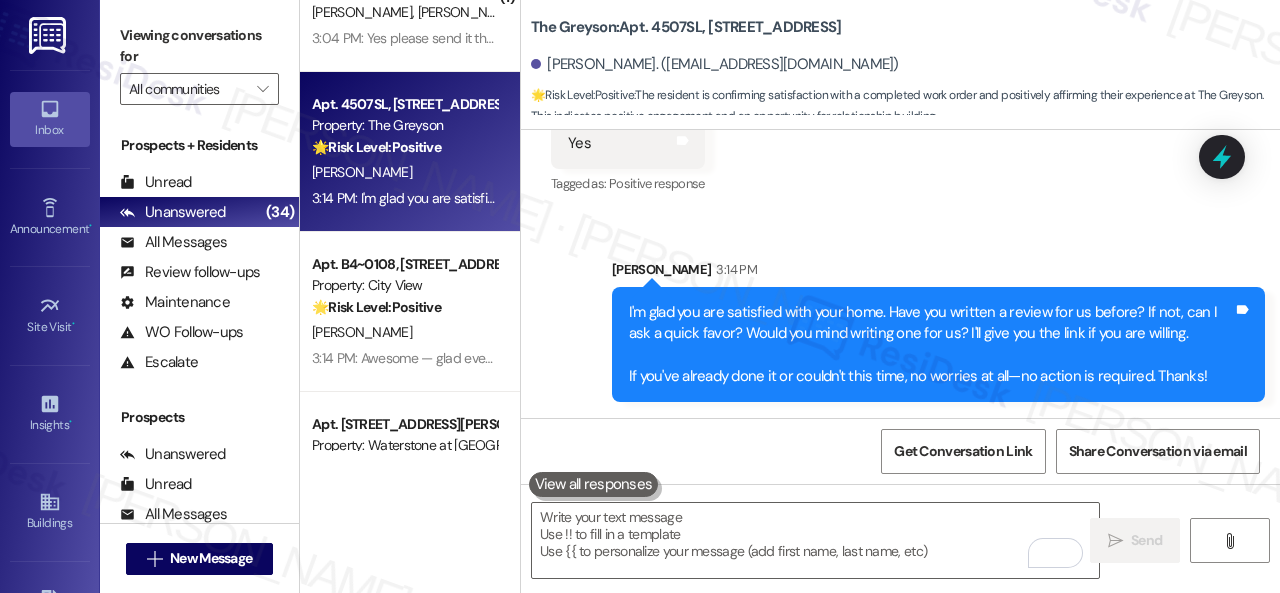 scroll, scrollTop: 21016, scrollLeft: 0, axis: vertical 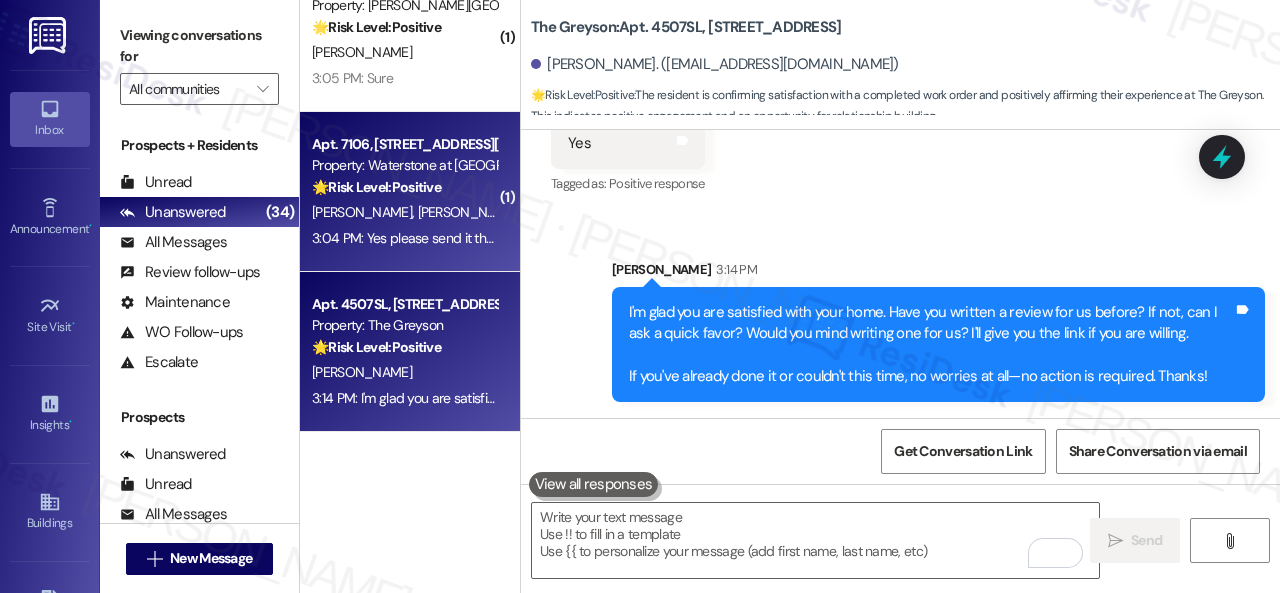 click on "🌟  Risk Level:  Positive The resident is expressing positive sentiment and appreciation for their living experience. The conversation revolves around a completed work order and a request for a review, indicating customer satisfaction and relationship building." at bounding box center [404, 187] 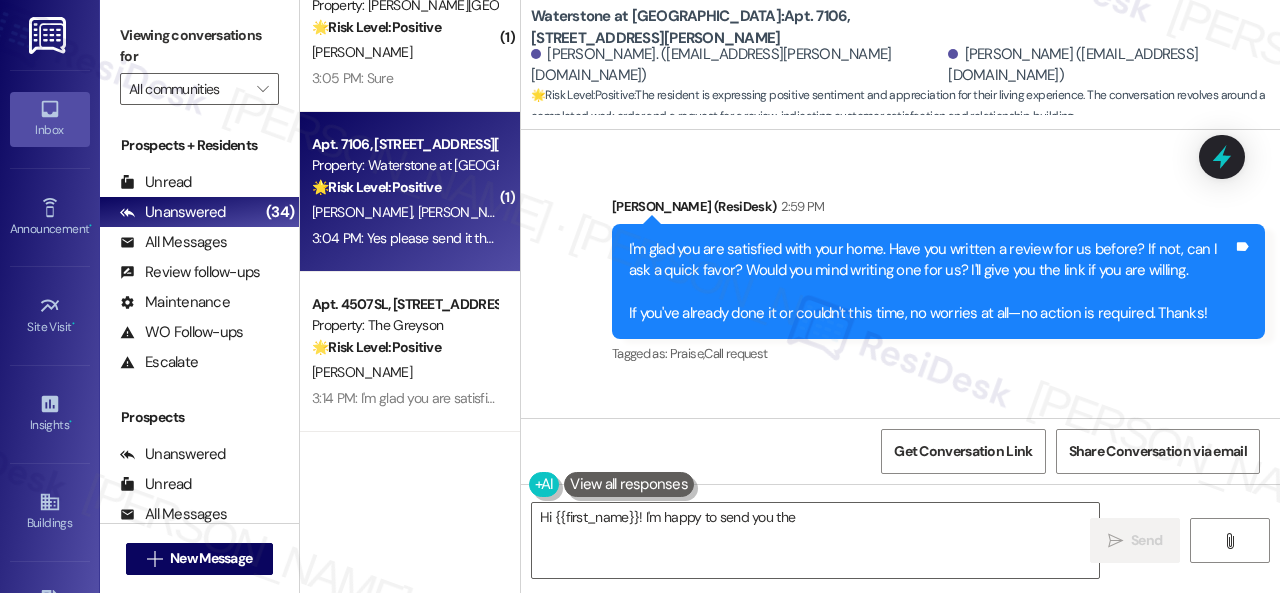 scroll, scrollTop: 1012, scrollLeft: 0, axis: vertical 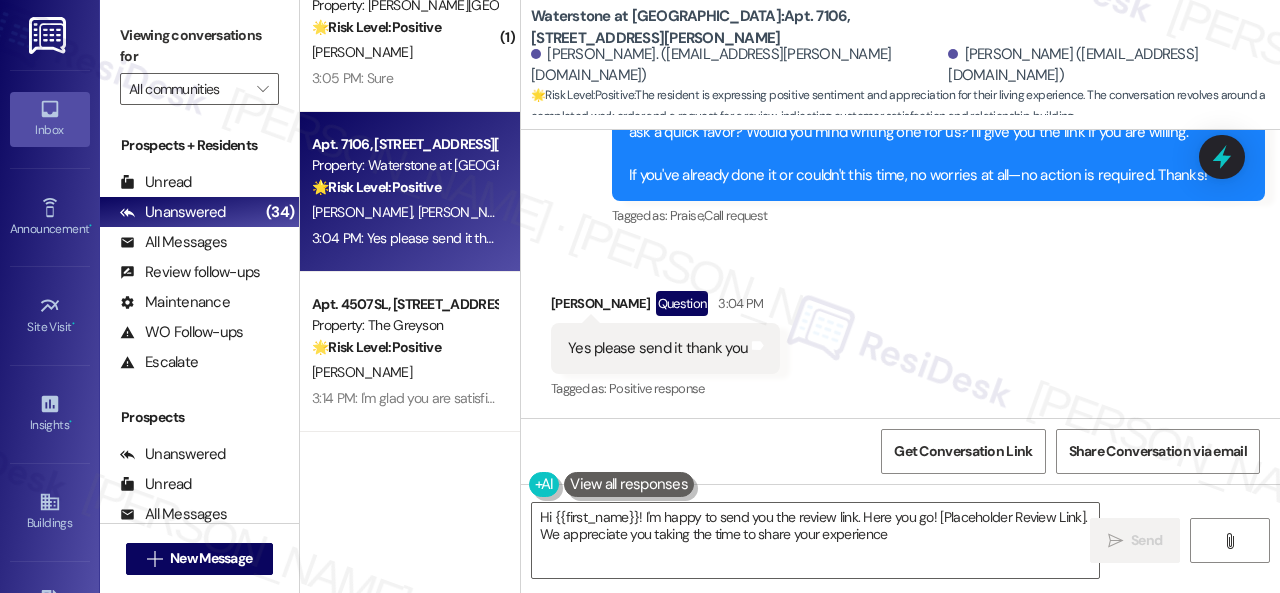 type on "Hi {{first_name}}! I'm happy to send you the review link. Here you go! [Placeholder Review Link]. We appreciate you taking the time to share your experience!" 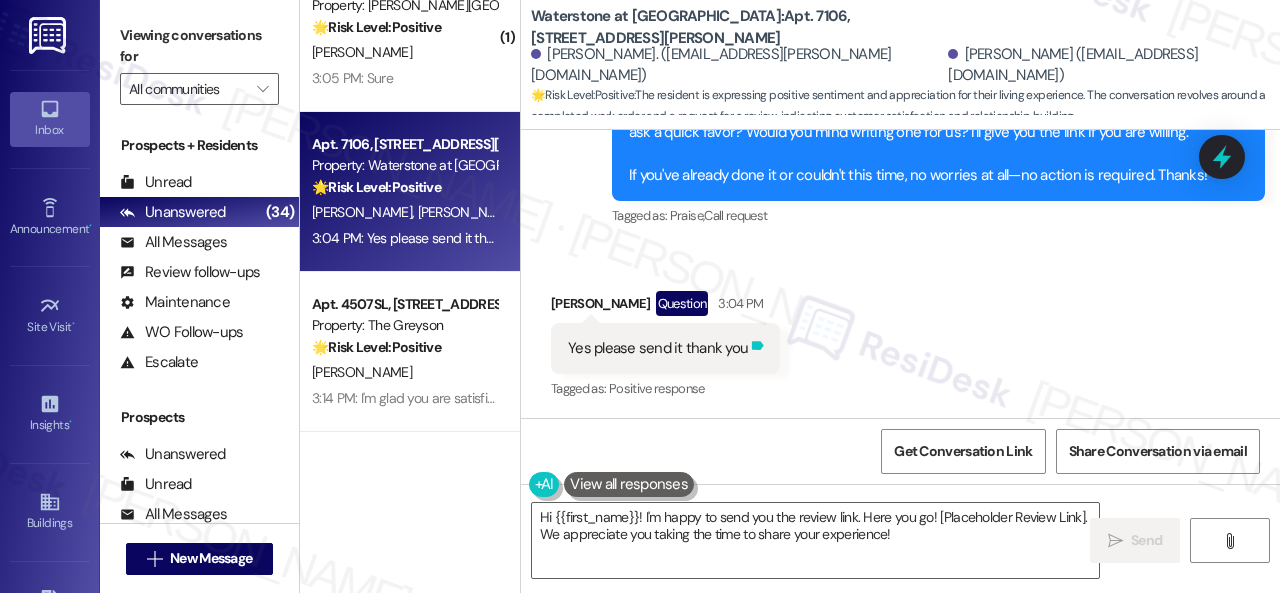 click 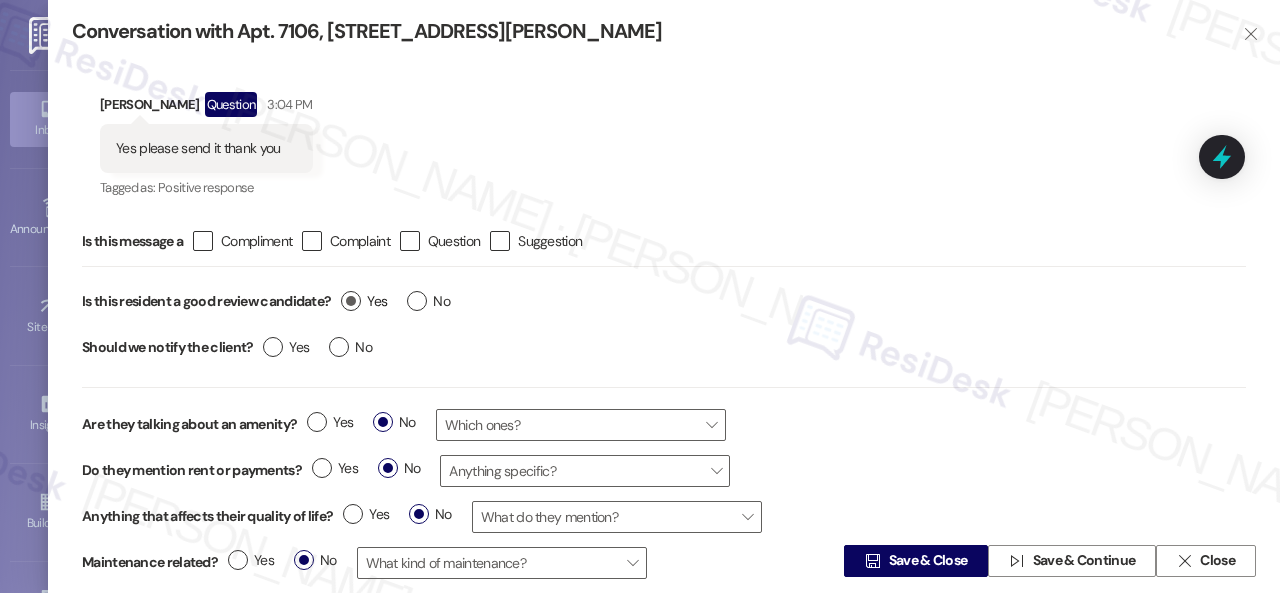 click on "Yes" at bounding box center [364, 301] 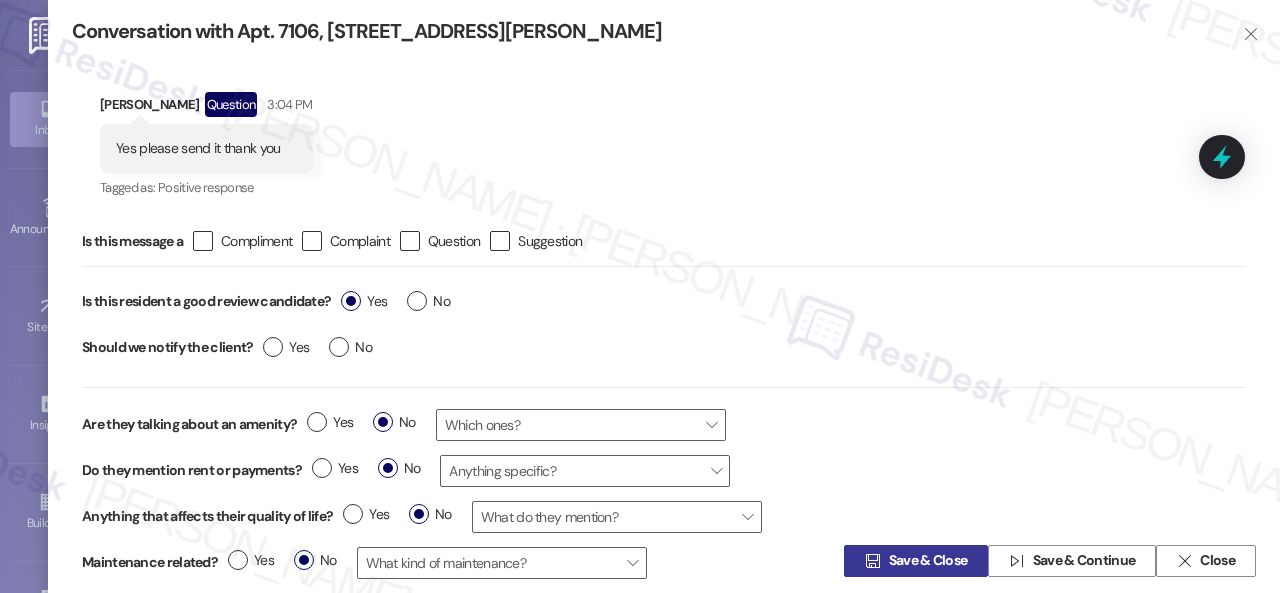 click on "Save & Close" at bounding box center (928, 561) 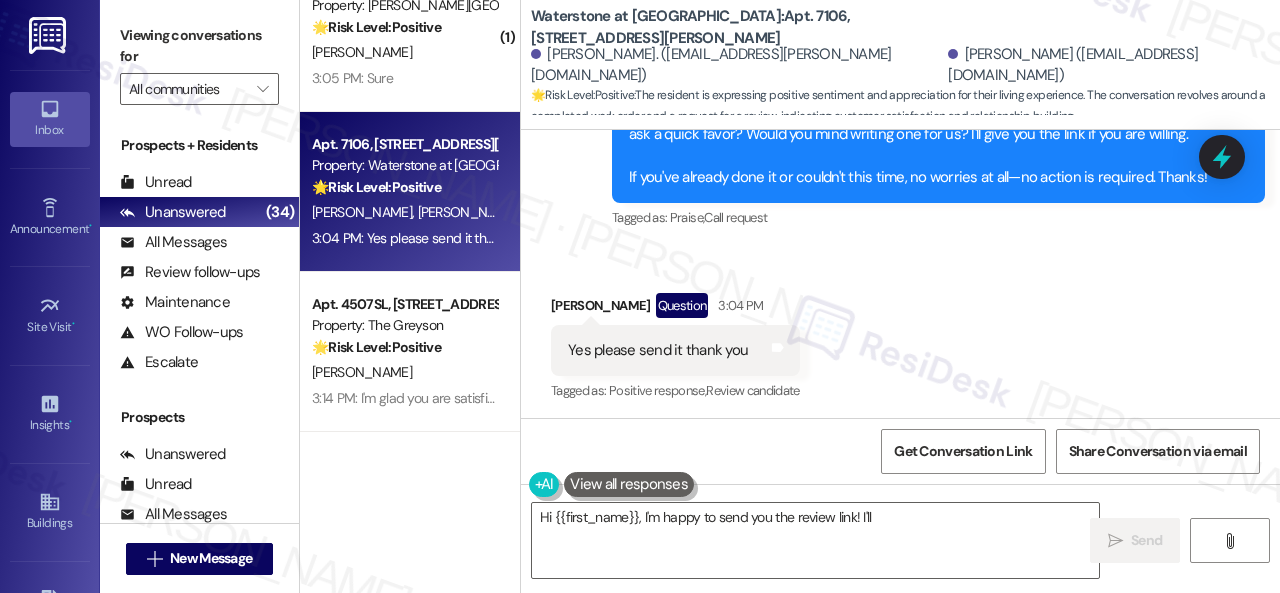 scroll, scrollTop: 1012, scrollLeft: 0, axis: vertical 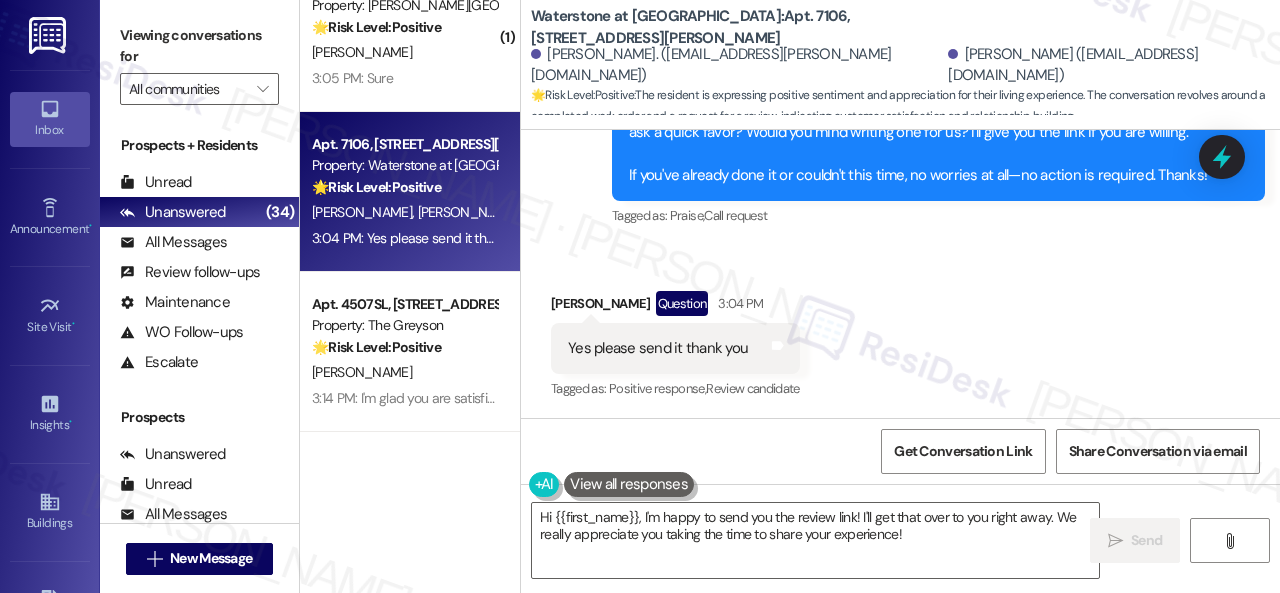 click on "Sent via SMS Sarah   (ResiDesk) 2:59 PM I'm glad you are satisfied with your home. Have you written a review for us before? If not, can I ask a quick favor? Would you mind writing one for us? I'll give you the link if you are willing.
If you've already done it or couldn't this time, no worries at all—no action is required. Thanks! Tags and notes Tagged as:   Praise ,  Click to highlight conversations about Praise Call request Click to highlight conversations about Call request" at bounding box center [900, 129] 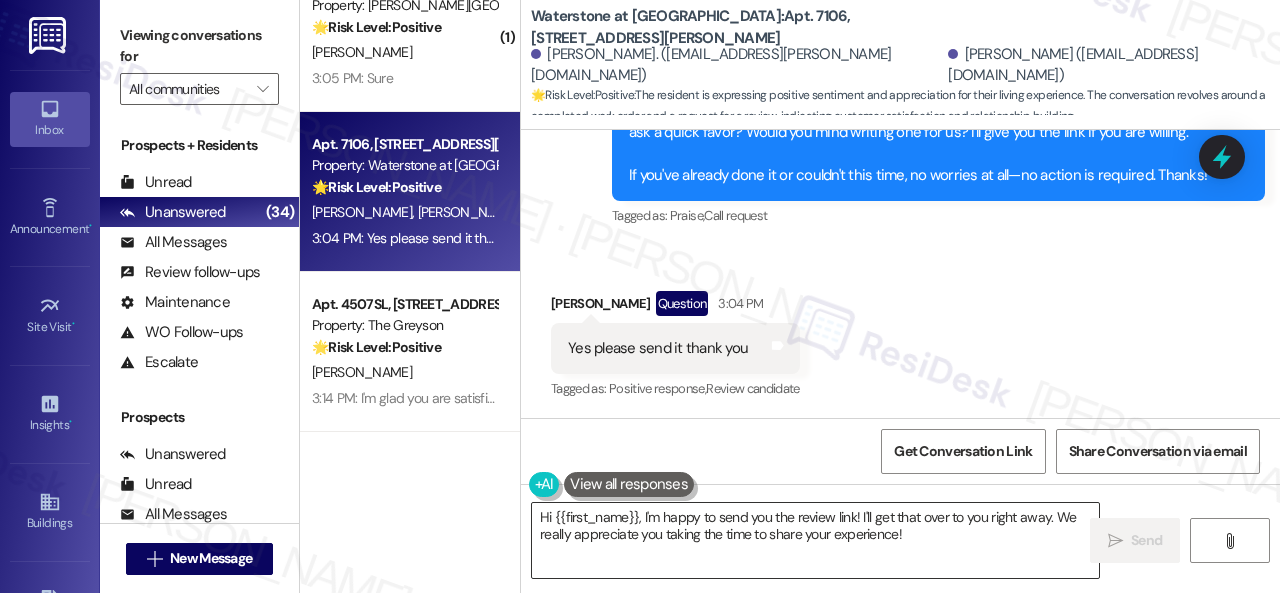 click on "Hi {{first_name}}, I'm happy to send you the review link! I'll get that over to you right away. We really appreciate you taking the time to share your experience!" at bounding box center (815, 540) 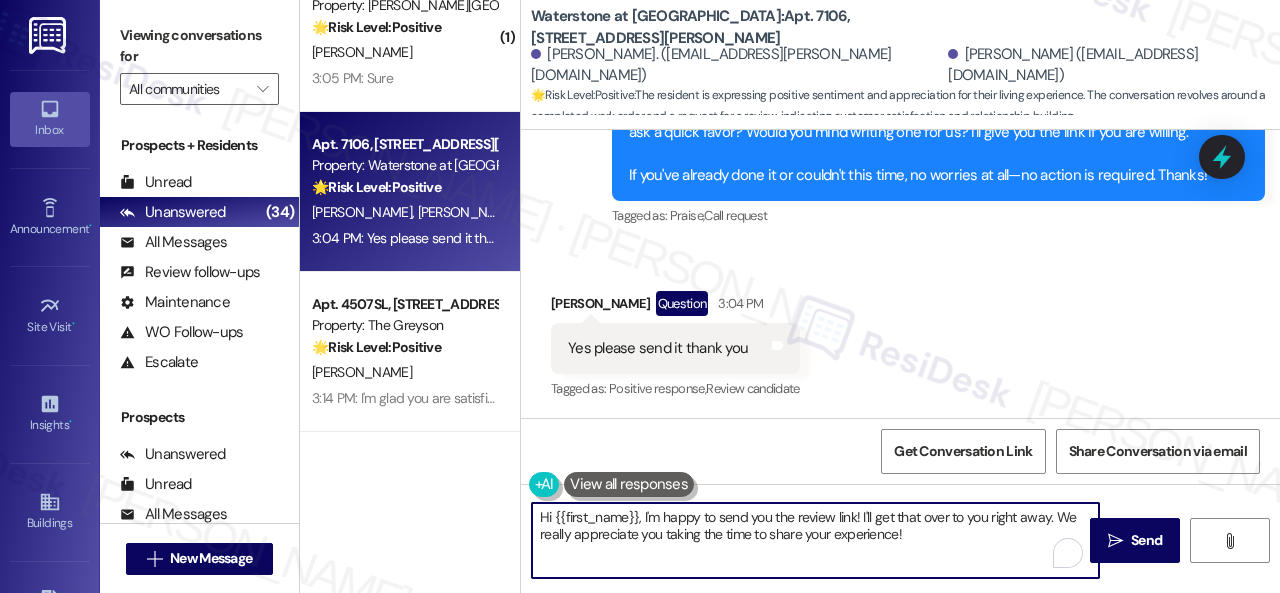 drag, startPoint x: 654, startPoint y: 520, endPoint x: 302, endPoint y: 494, distance: 352.95892 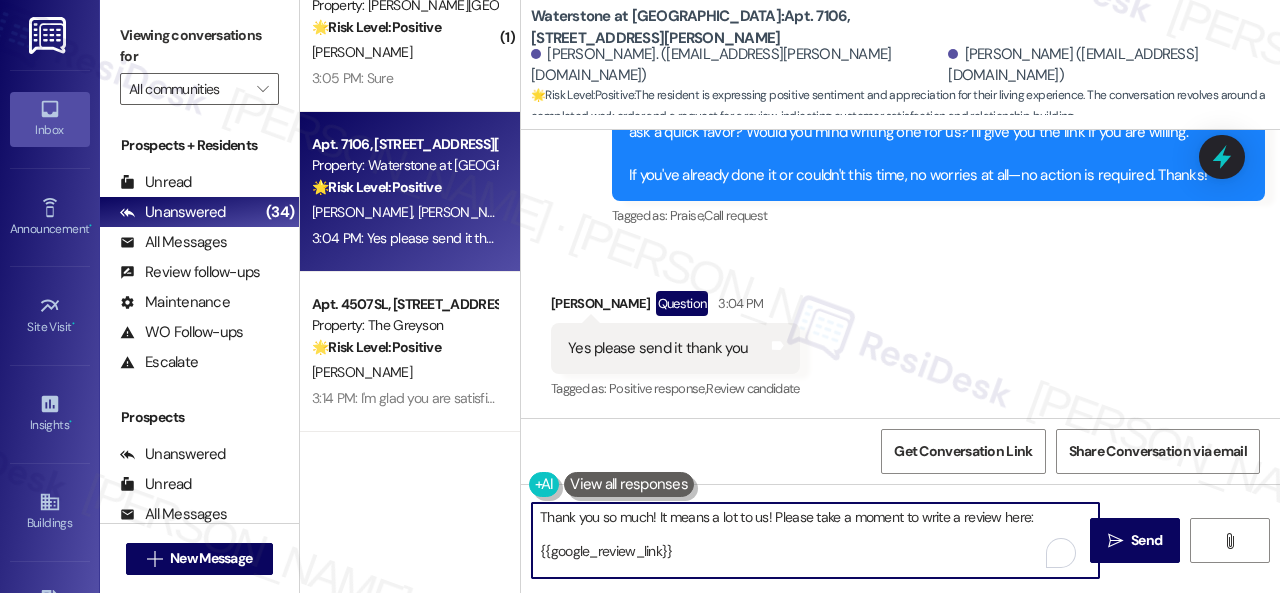 scroll, scrollTop: 16, scrollLeft: 0, axis: vertical 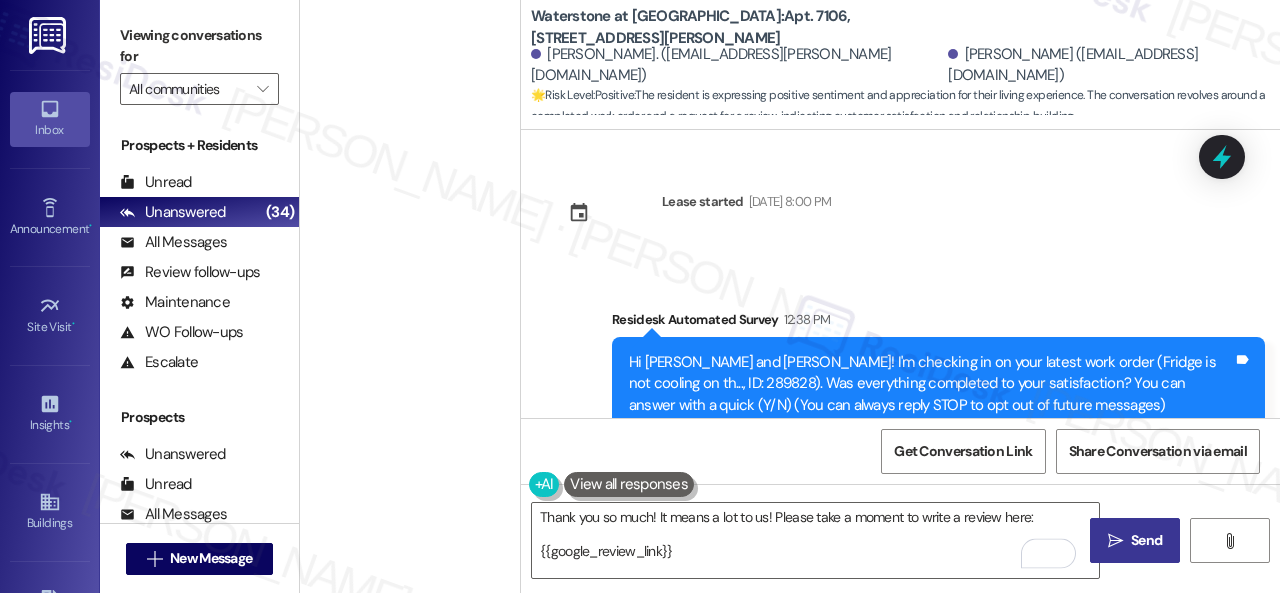 click on "Send" at bounding box center (1146, 540) 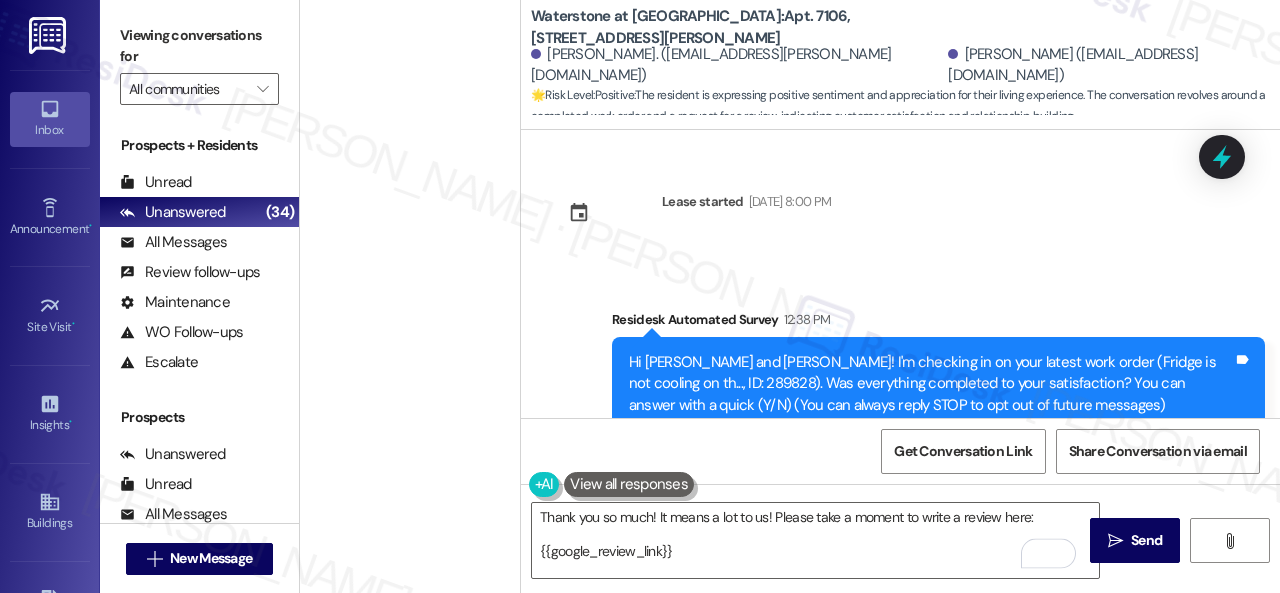 scroll, scrollTop: 0, scrollLeft: 0, axis: both 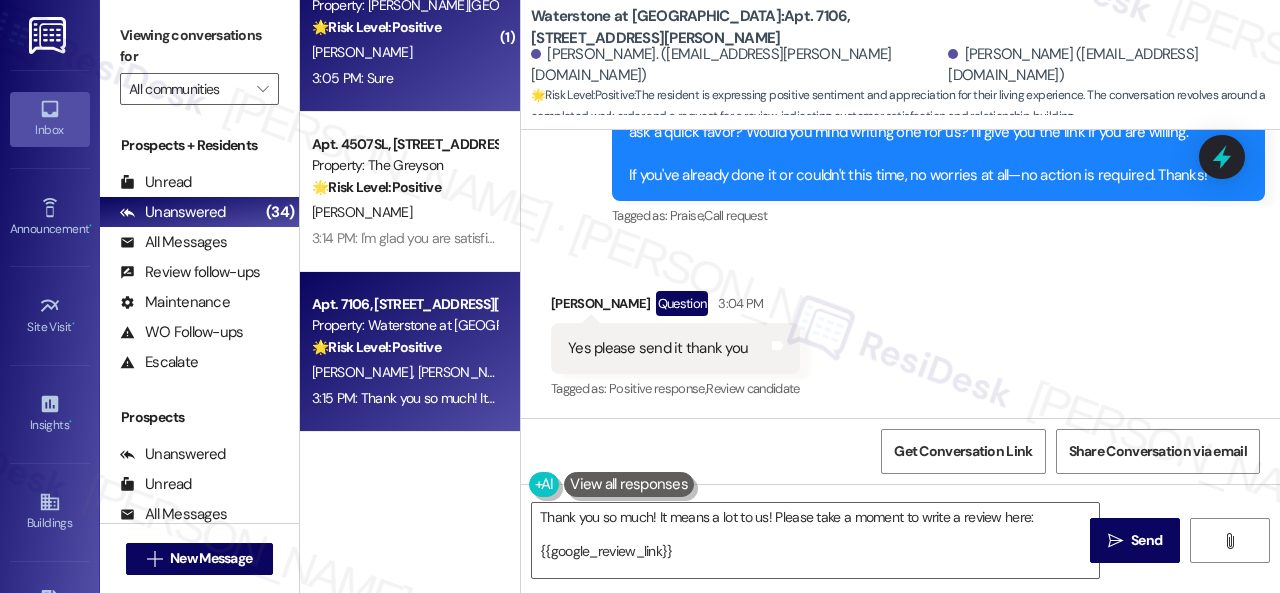click on "3:05 PM: Sure 3:05 PM: Sure" at bounding box center (404, 78) 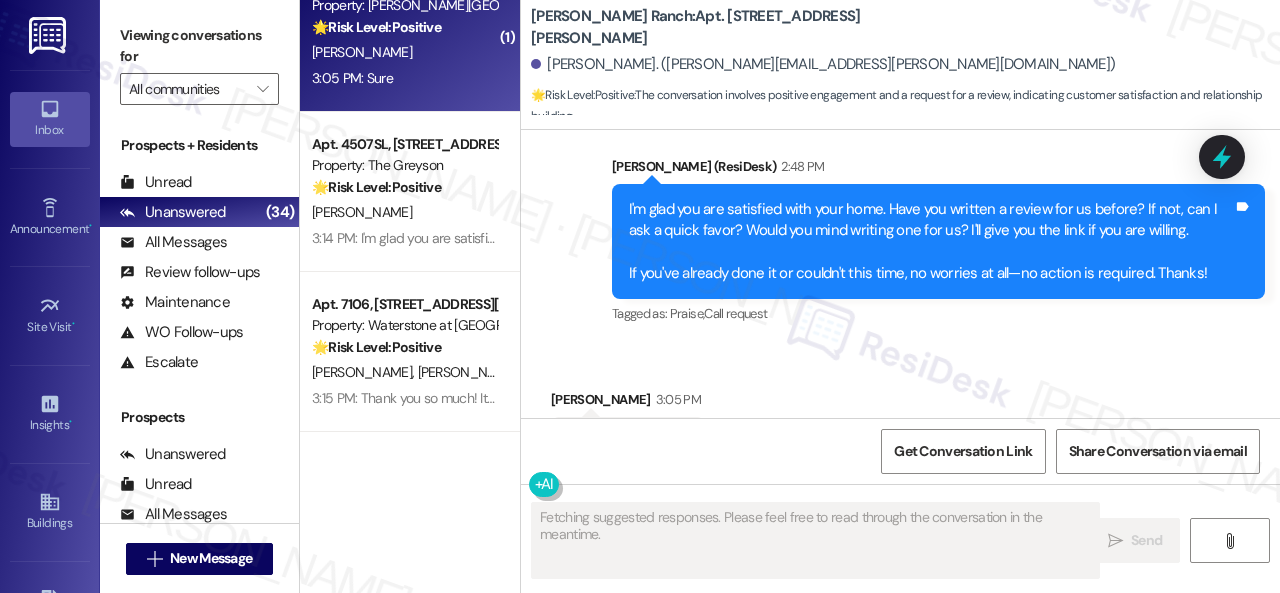 scroll, scrollTop: 3807, scrollLeft: 0, axis: vertical 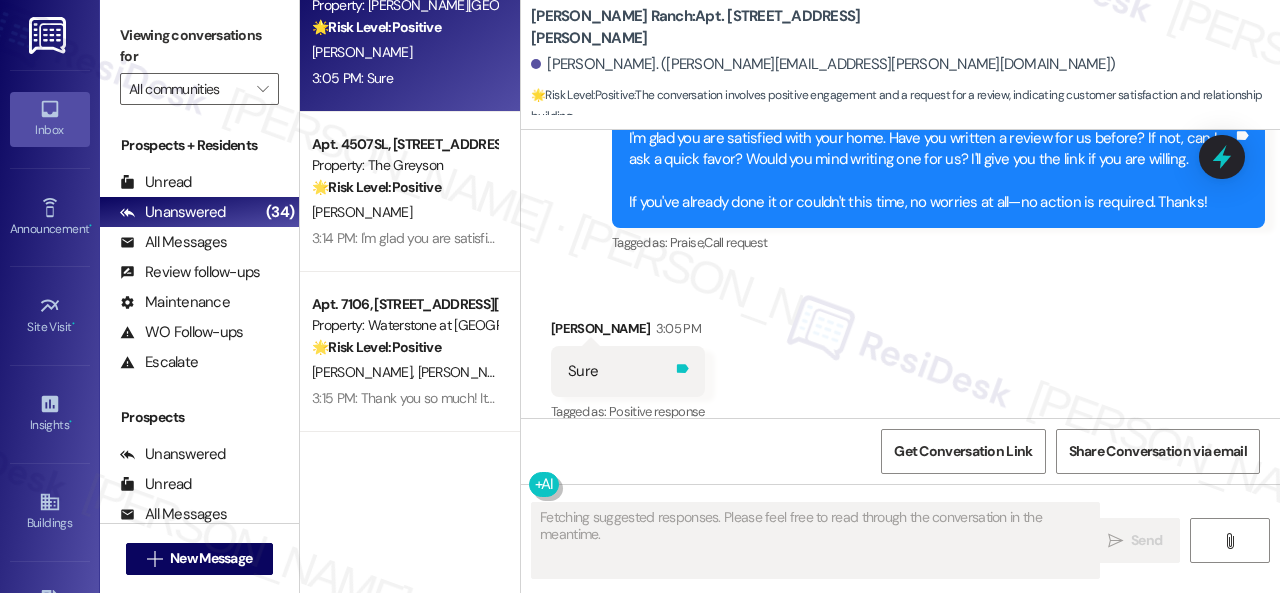 click 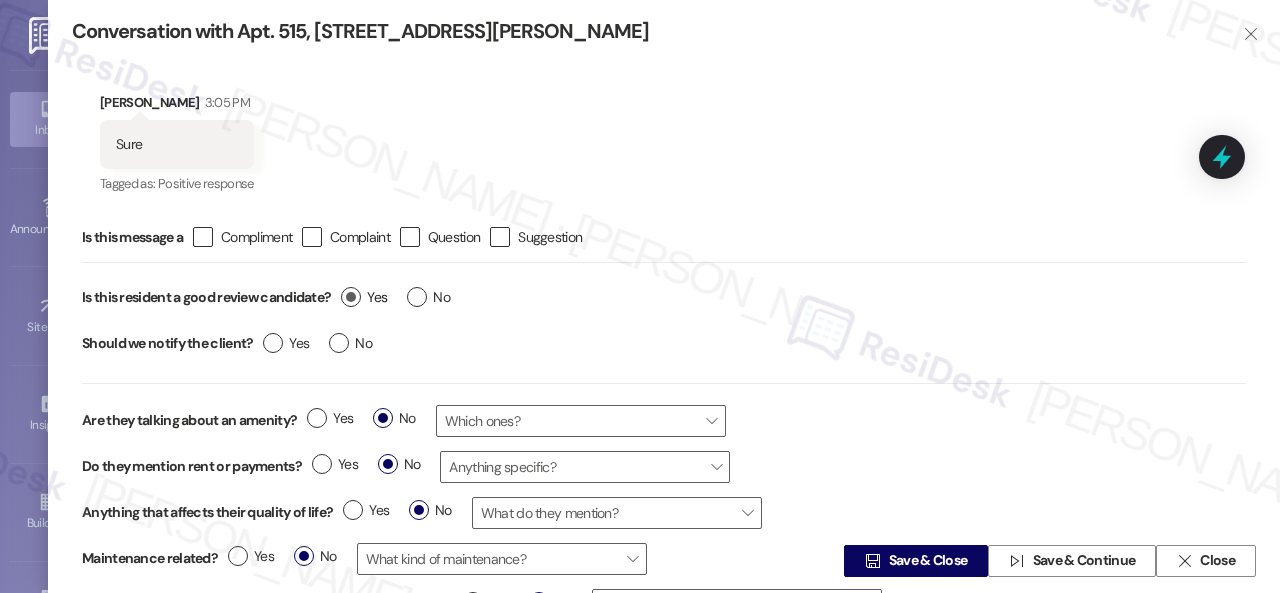 type on "Hi {{first_name}}! I'm happy to provide the link for the review. I appreciate you taking the time to write one! Let me" 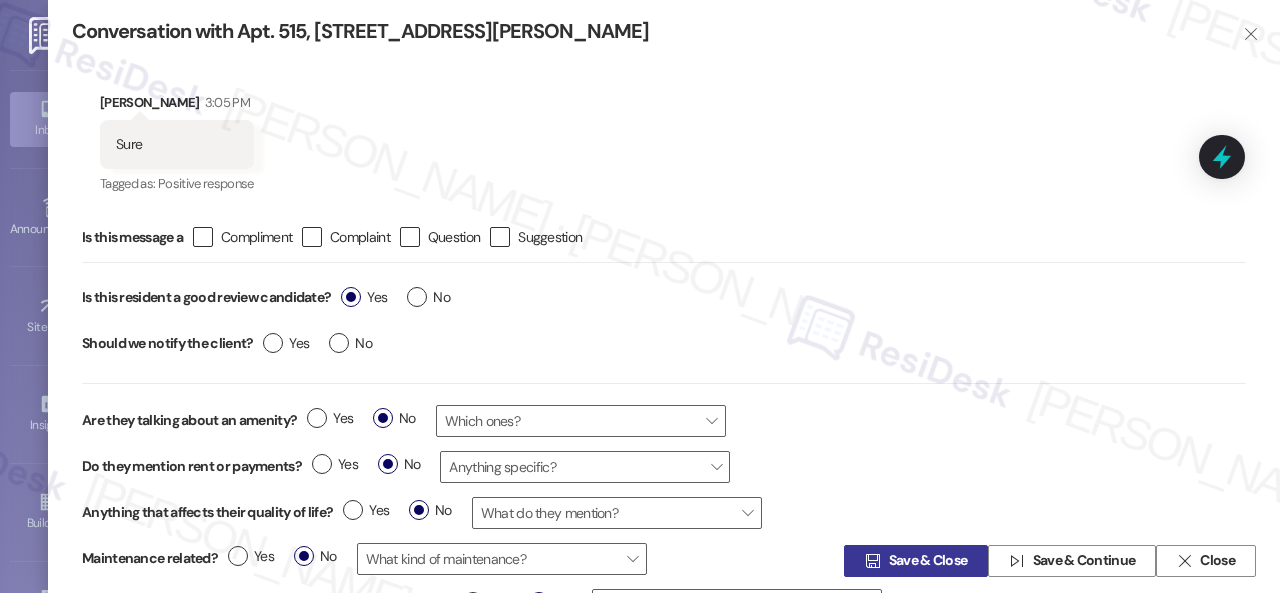 click on " Save & Close" at bounding box center (916, 561) 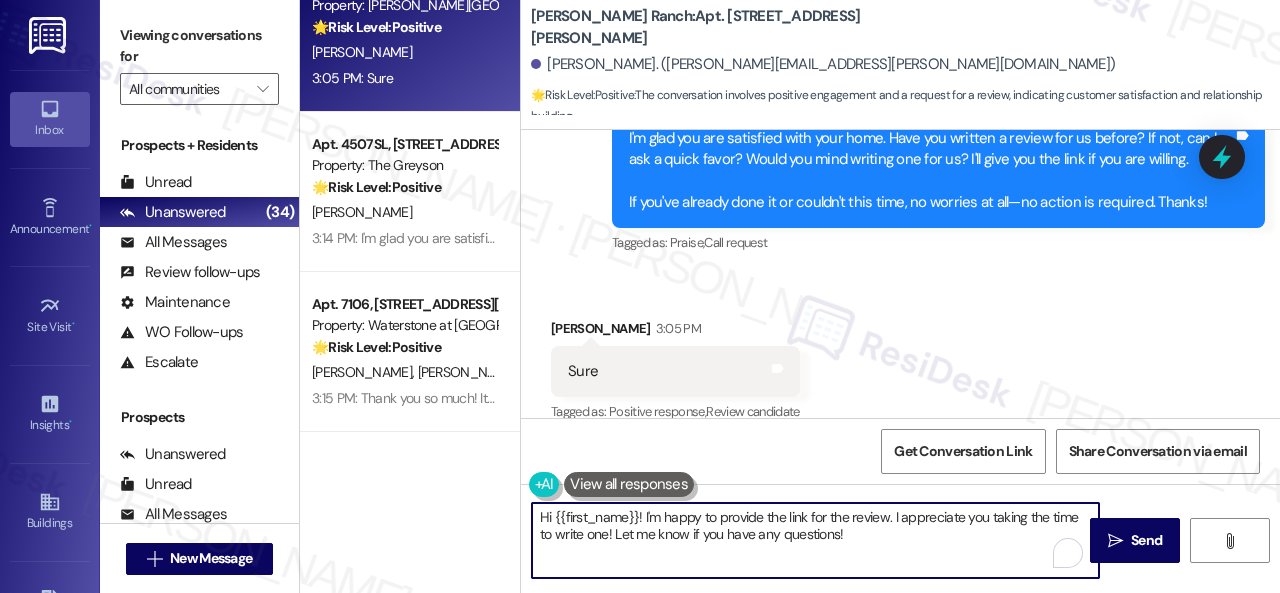 drag, startPoint x: 734, startPoint y: 519, endPoint x: 409, endPoint y: 471, distance: 328.52548 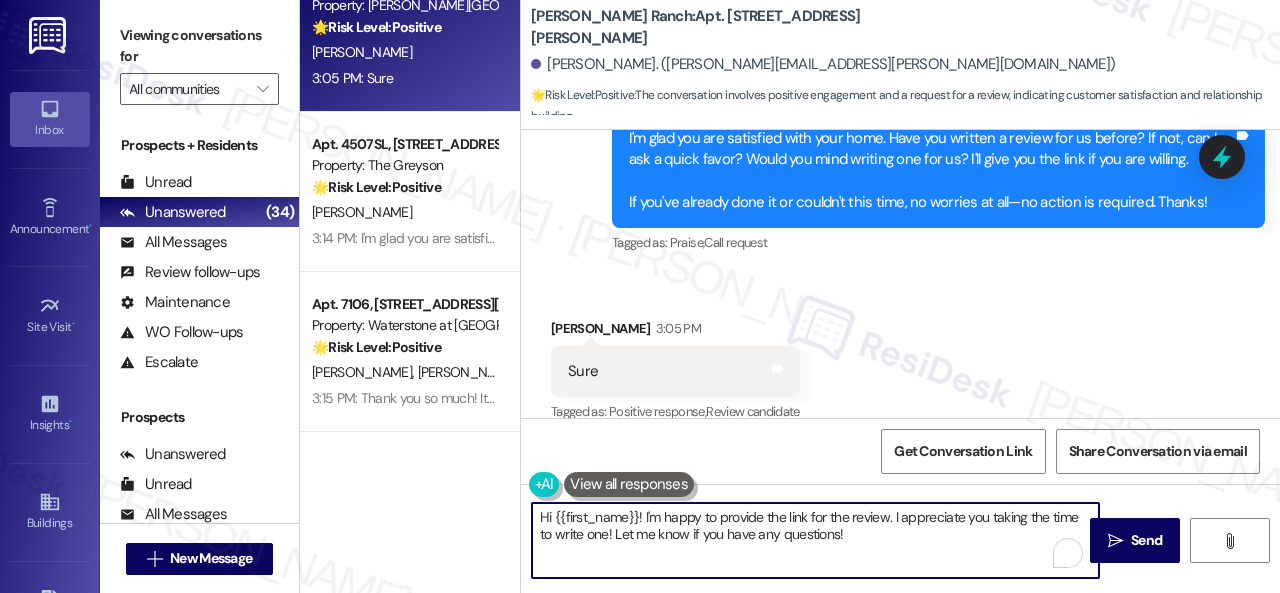 click on "( 1 ) Apt. 13~107, [STREET_ADDRESS] Property: Sovereign at [GEOGRAPHIC_DATA] 🌟  Risk Level:  Positive The resident has completed a review as requested and confirmed its completion. This is positive engagement and relationship building. [PERSON_NAME] [PERSON_NAME] 3:10 PM: Of course! Enjoy your day as well. 3:10 PM: Of course! Enjoy your day as well. ( 1 ) Apt. [STREET_ADDRESS] Property: Avenues at [GEOGRAPHIC_DATA] 🌟  Risk Level:  Positive The resident responded positively to a satisfaction check regarding a completed work order. This indicates positive engagement and an opportunity for relationship building. [PERSON_NAME] 3:05 PM: Y 3:05 PM: Y Apt. 515, [STREET_ADDRESS][PERSON_NAME] Property: [PERSON_NAME] Ranch 🌟  Risk Level:  Positive The conversation involves positive engagement and a request for a review, indicating customer satisfaction and relationship building. [PERSON_NAME] 3:05 PM: Sure 3:05 PM: Sure Apt. 4507SL, [STREET_ADDRESS] Property: The Greyson 🌟  Risk Level:  Positive [PERSON_NAME] 🌟  Risk Level:  🌟" at bounding box center [790, 296] 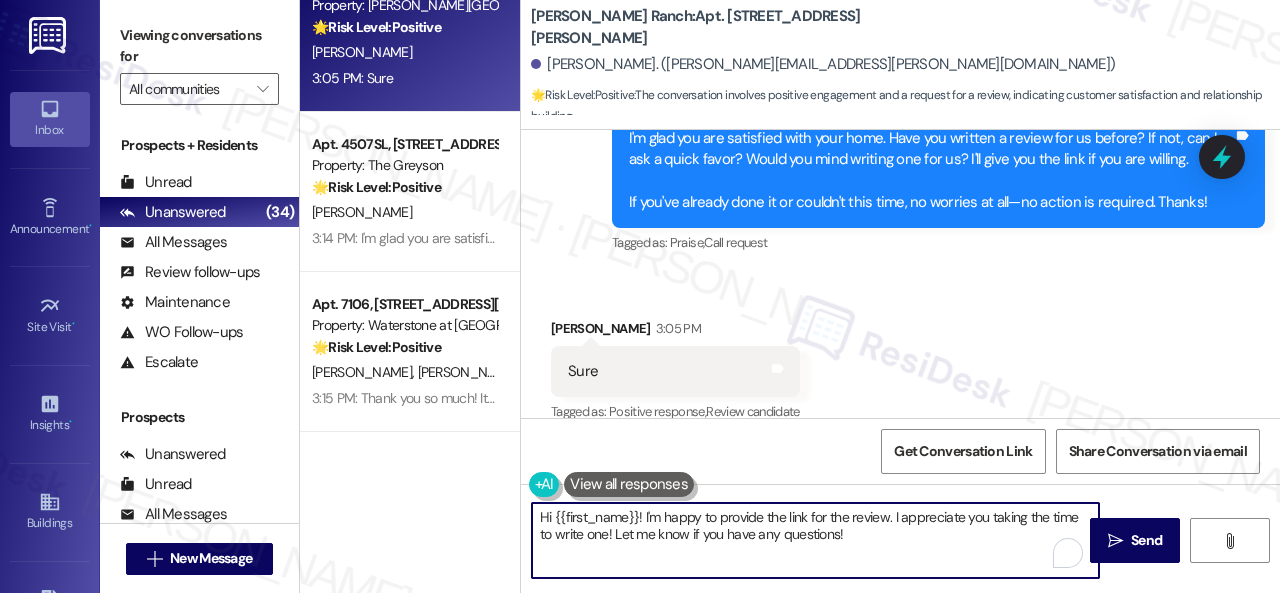 paste on "Thank you so much! It means a lot to us! Please take a moment to write a review here:
{{google_review_link}}
We truly appreciate your support! Let me know once you're done" 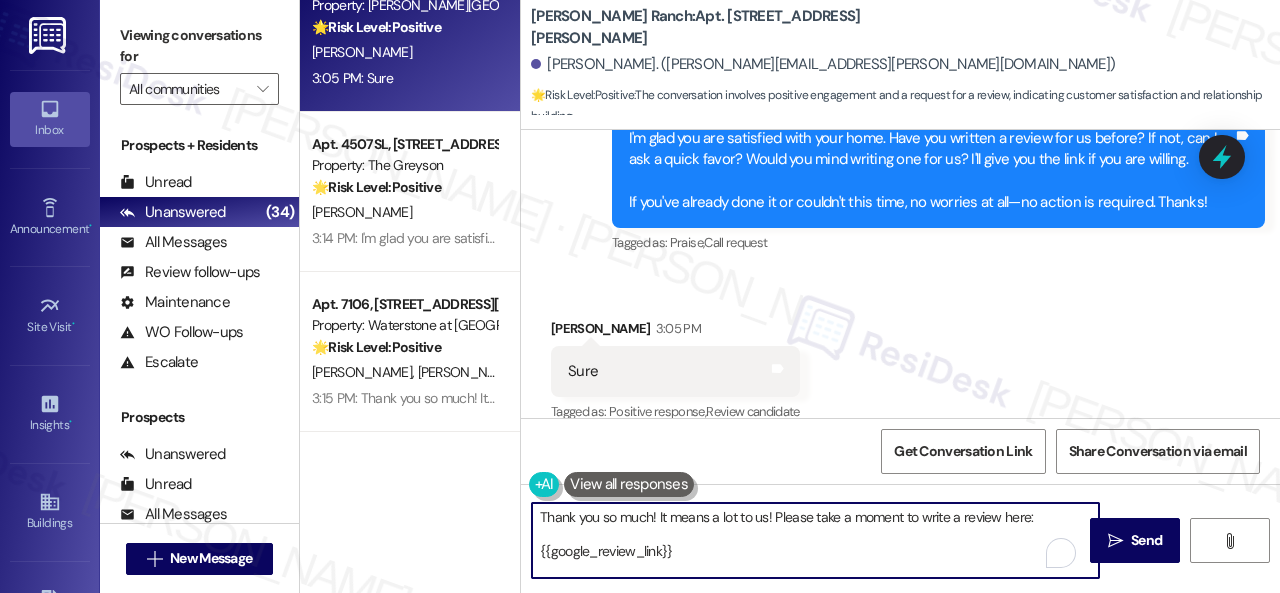 scroll, scrollTop: 16, scrollLeft: 0, axis: vertical 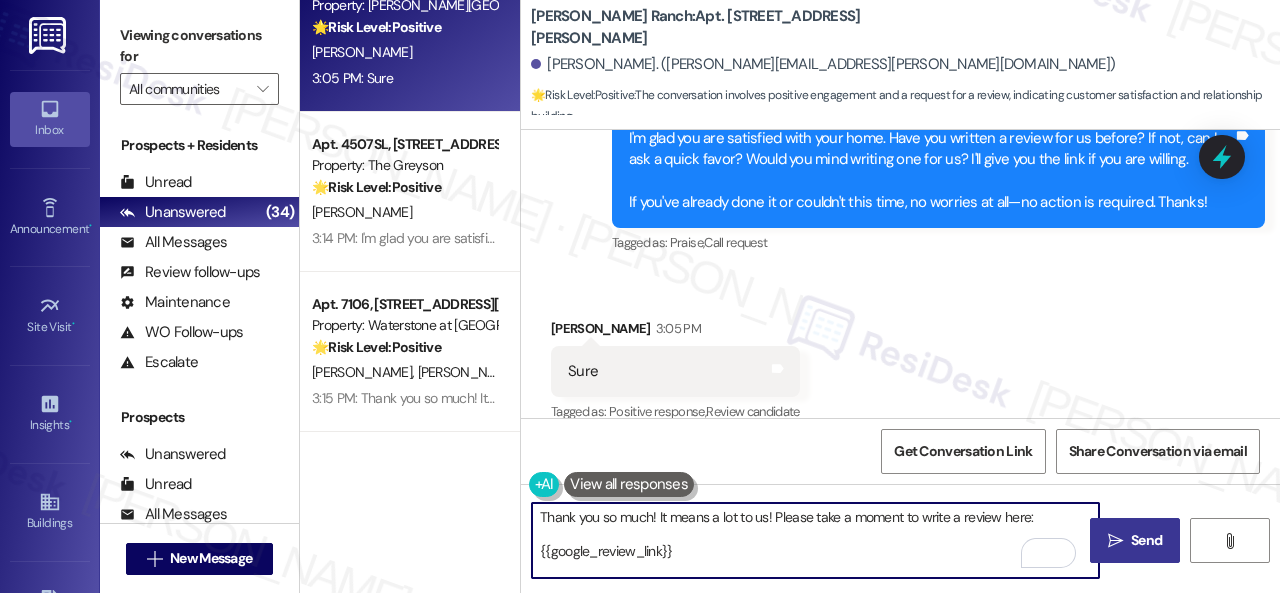 type on "Thank you so much! It means a lot to us! Please take a moment to write a review here:
{{google_review_link}}
We truly appreciate your support! Let me know once you're done!" 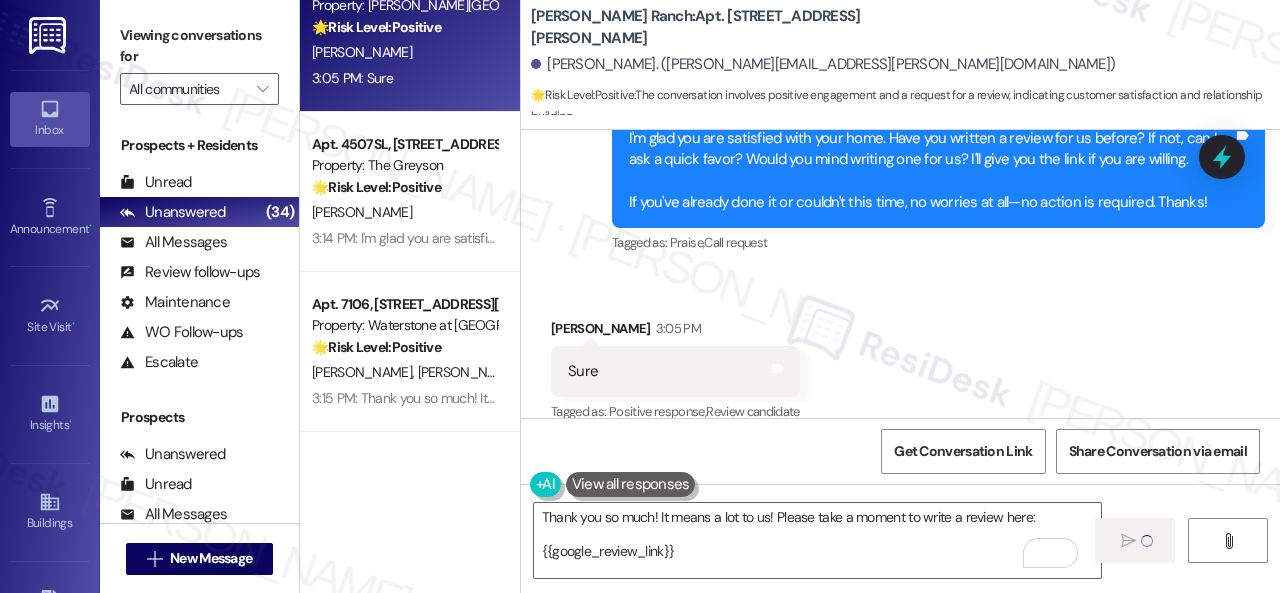 type 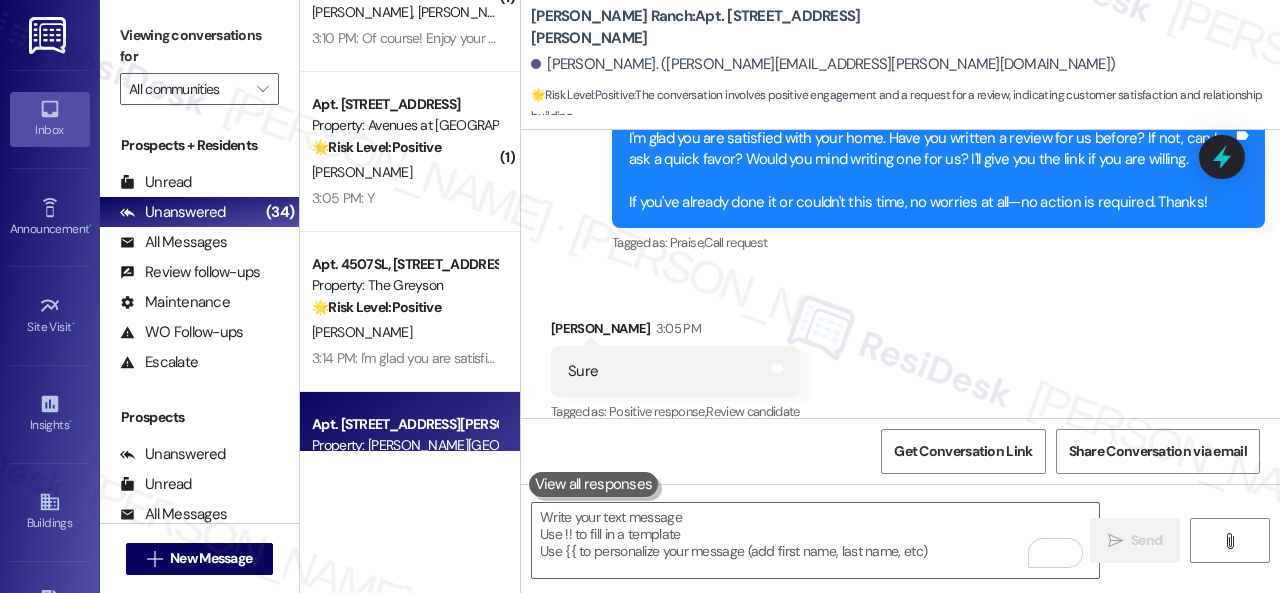 scroll, scrollTop: 4388, scrollLeft: 0, axis: vertical 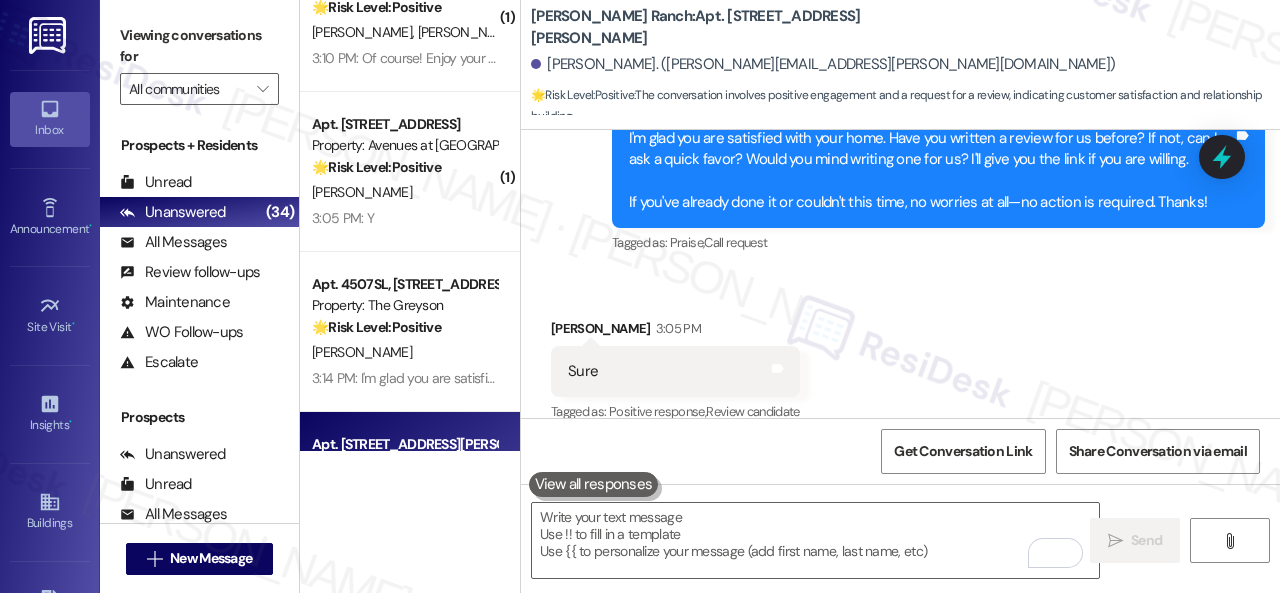 click on "3:05 PM: Y 3:05 PM: Y" at bounding box center [404, 218] 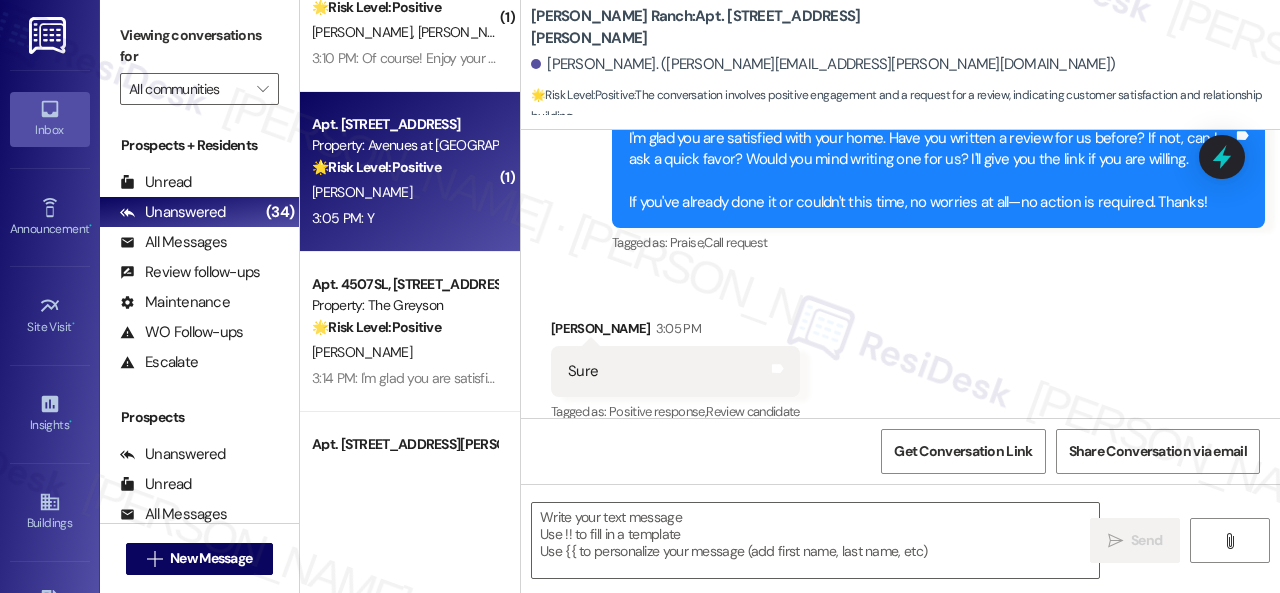 type on "Fetching suggested responses. Please feel free to read through the conversation in the meantime." 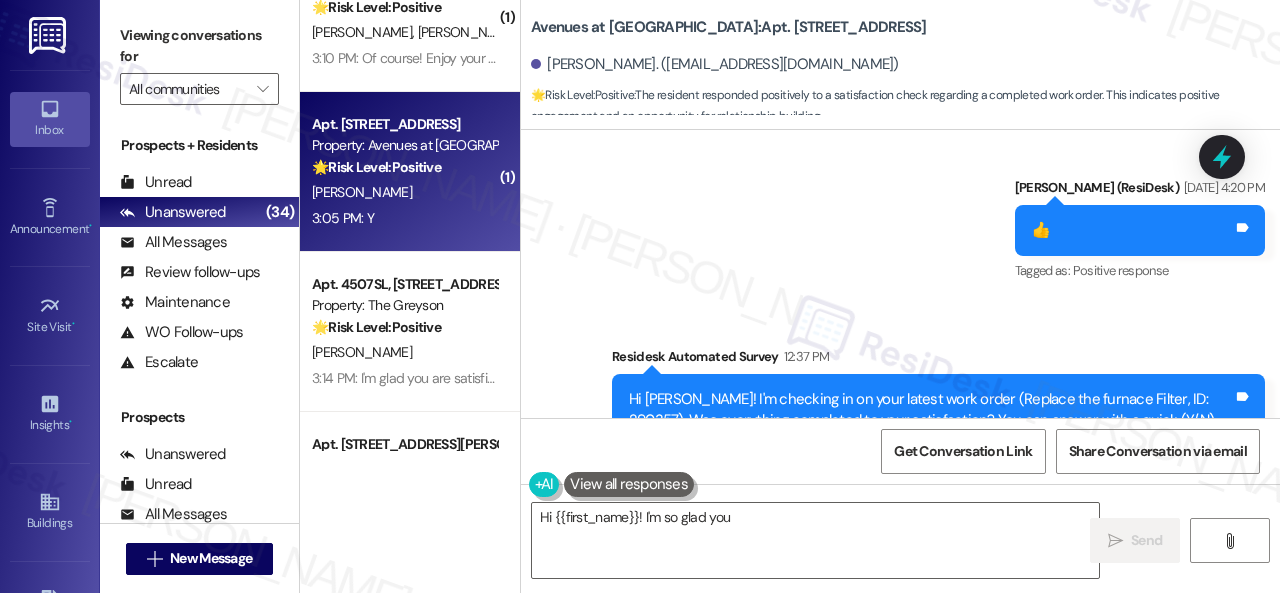 scroll, scrollTop: 10883, scrollLeft: 0, axis: vertical 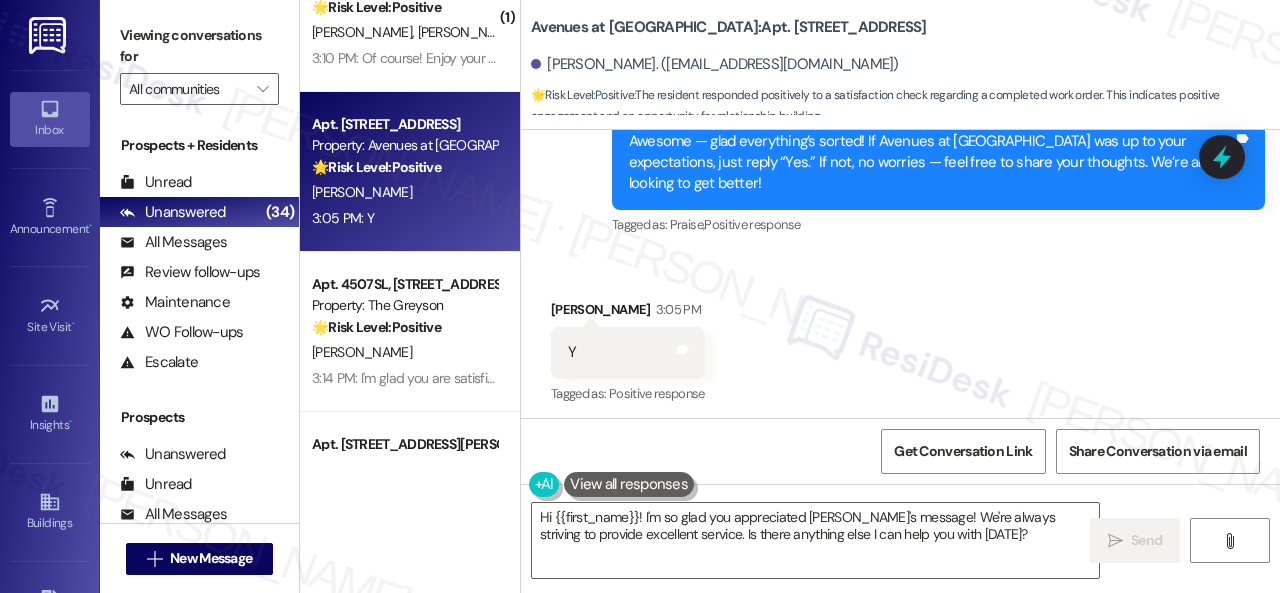 click on "Received via SMS [PERSON_NAME] 3:05 PM Y Tags and notes Tagged as:   Positive response Click to highlight conversations about Positive response" at bounding box center [900, 338] 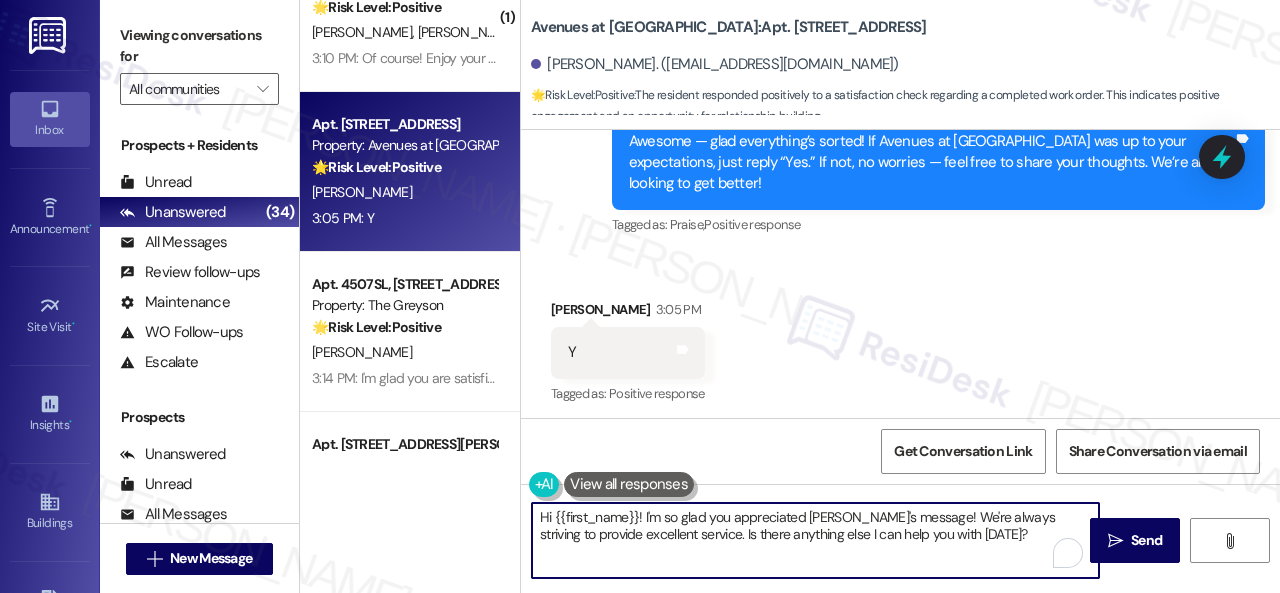 drag, startPoint x: 1003, startPoint y: 532, endPoint x: 631, endPoint y: 471, distance: 376.96817 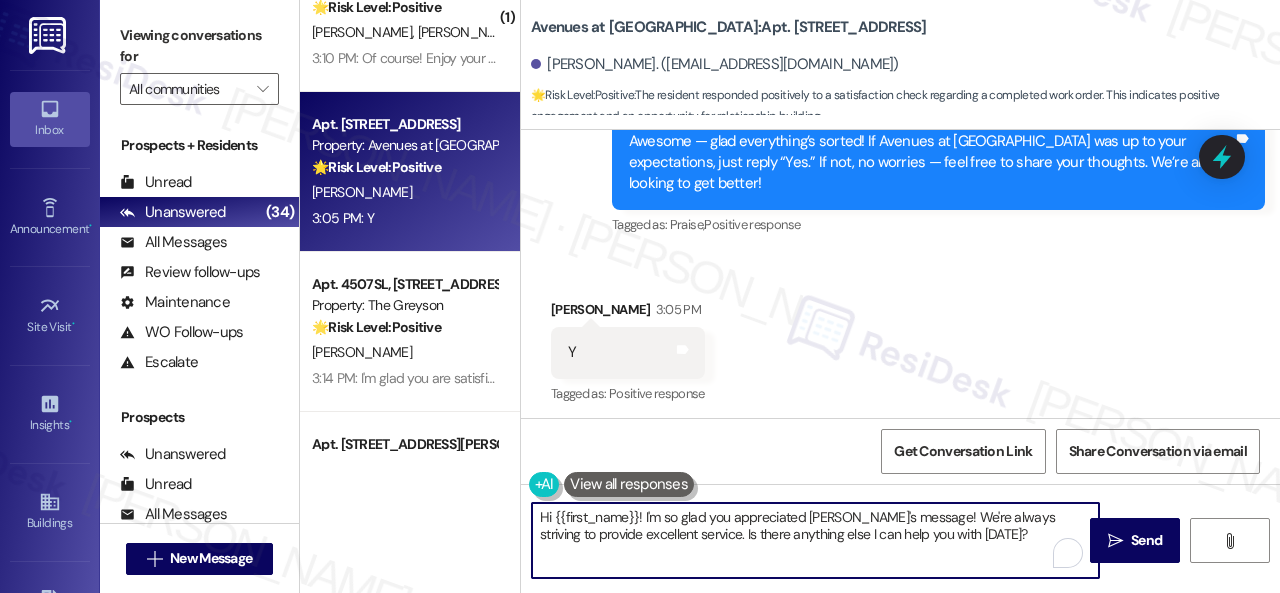 click on "( 1 ) Apt. 01~103, 13310 Melrose Lane Property: Sovereign at Overland Park 🔧  Risk Level:  Medium The resident confirmed the work order was completed to their satisfaction. This is a routine follow-up on a maintenance request. M. Herrs K. Griffin 2:02 PM: Y 2:02 PM: Y ( 2 ) Apt. 102, 1550 Katy Gap Rd Property: Grand Villas 🔧  Risk Level:  Medium The resident is reporting that a fan is not working. This is a non-urgent maintenance request. The resident has requested a new work order be submitted. R. Kasipathi 2:00 PM: 3rd bedroom fan is not working 2:00 PM: 3rd bedroom fan is not working ( 1 ) Apt. 13~107, 13310 Melrose Lane Property: Sovereign at Overland Park 🌟  Risk Level:  Positive The resident has completed a review as requested and confirmed its completion. This is positive engagement and relationship building. R. Hipfl G. Hipfl 3:10 PM: Of course! Enjoy your day as well. 3:10 PM: Of course! Enjoy your day as well. Apt. 14103, 12501 Broadway St Property: Avenues at Shadow Creek 🌟 Positive" at bounding box center (790, 296) 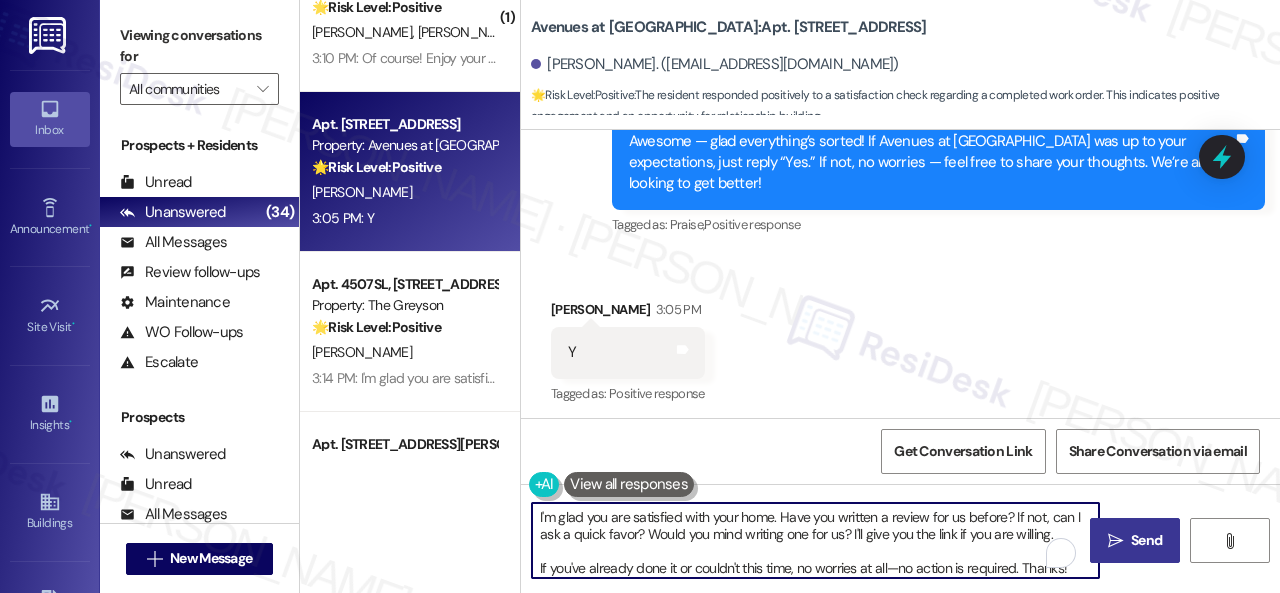 type on "I'm glad you are satisfied with your home. Have you written a review for us before? If not, can I ask a quick favor? Would you mind writing one for us? I'll give you the link if you are willing.
If you've already done it or couldn't this time, no worries at all—no action is required. Thanks!" 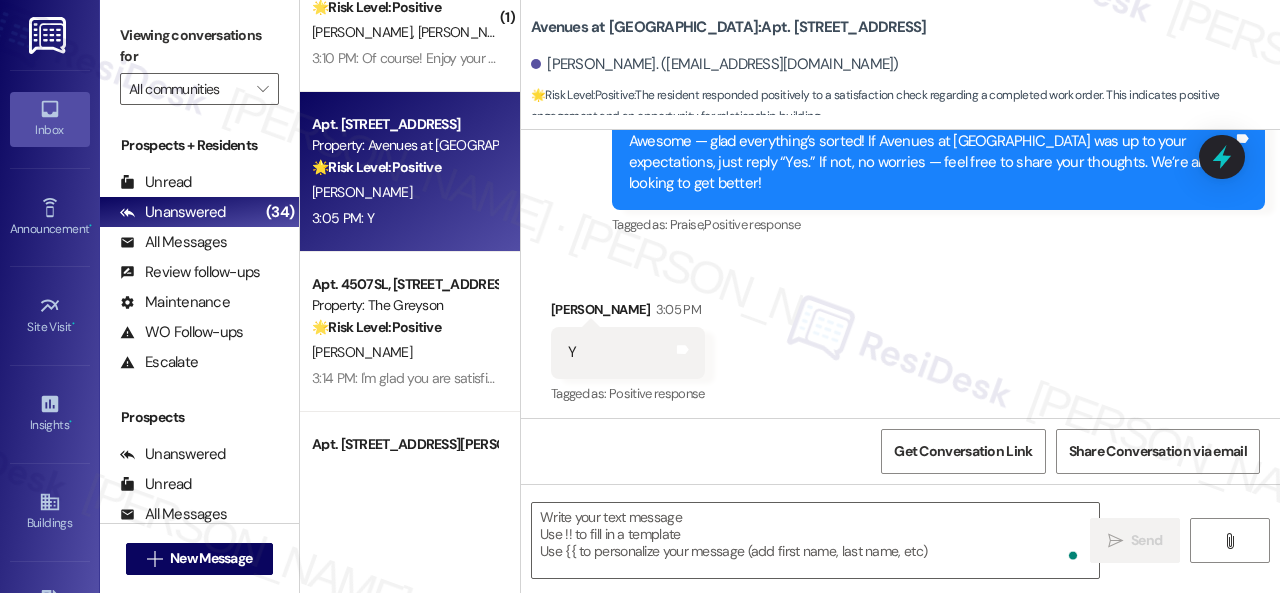 type on "Fetching suggested responses. Please feel free to read through the conversation in the meantime." 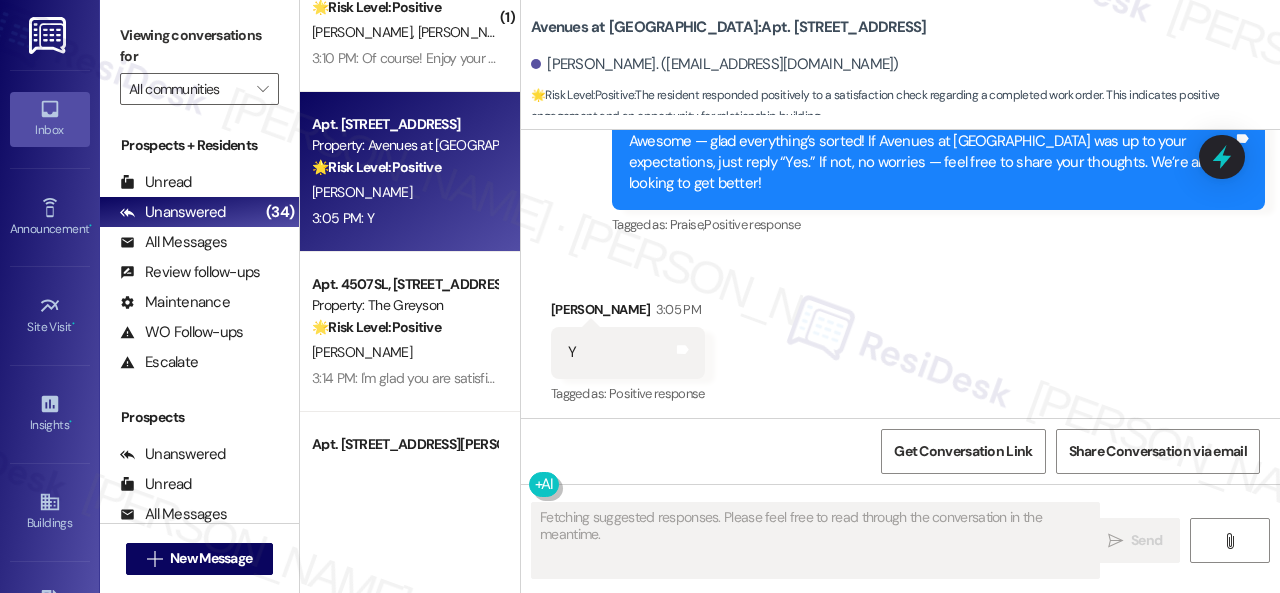 scroll, scrollTop: 4288, scrollLeft: 0, axis: vertical 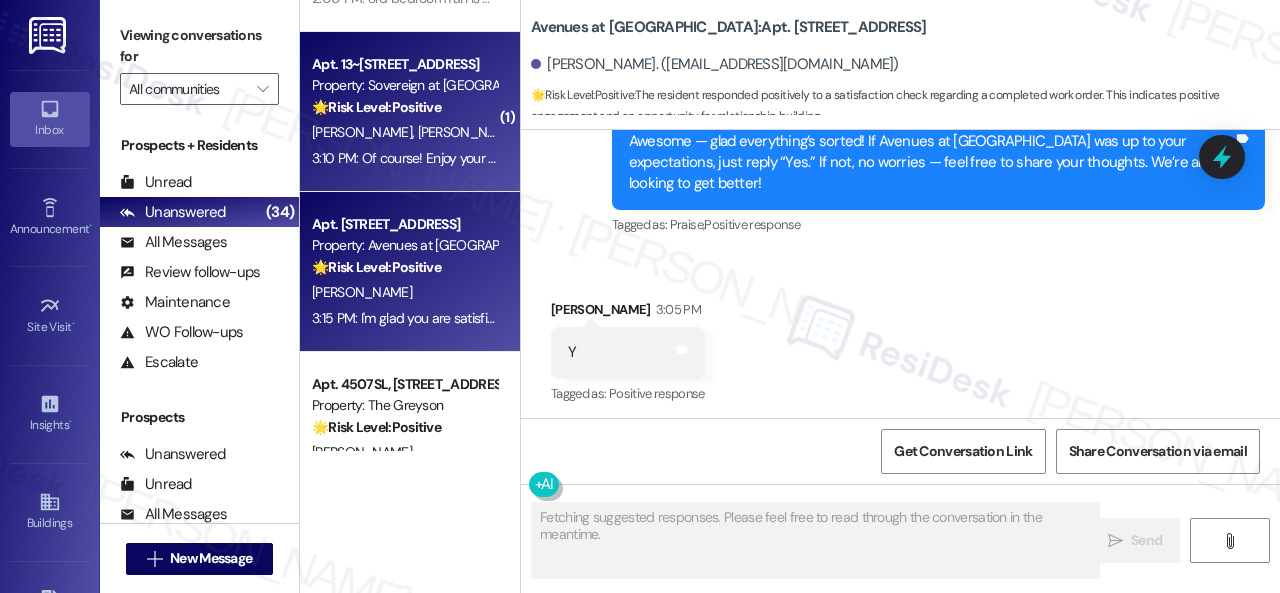 click on "3:10 PM: Of course! Enjoy your day as well. 3:10 PM: Of course! Enjoy your day as well." at bounding box center (404, 158) 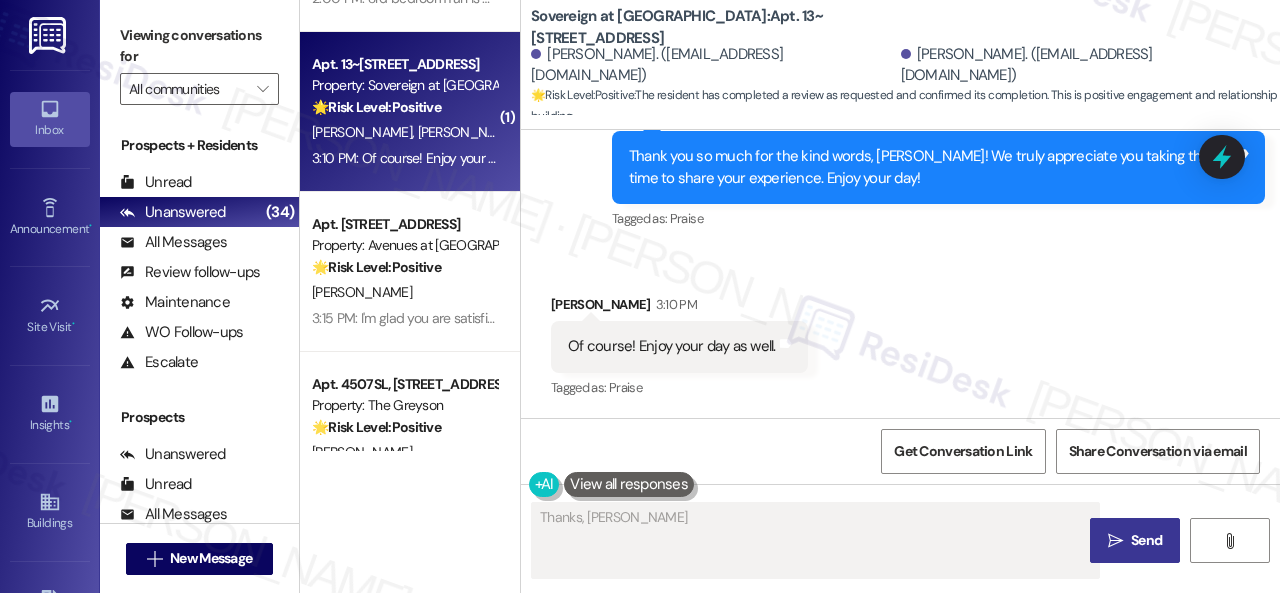 scroll, scrollTop: 2172, scrollLeft: 0, axis: vertical 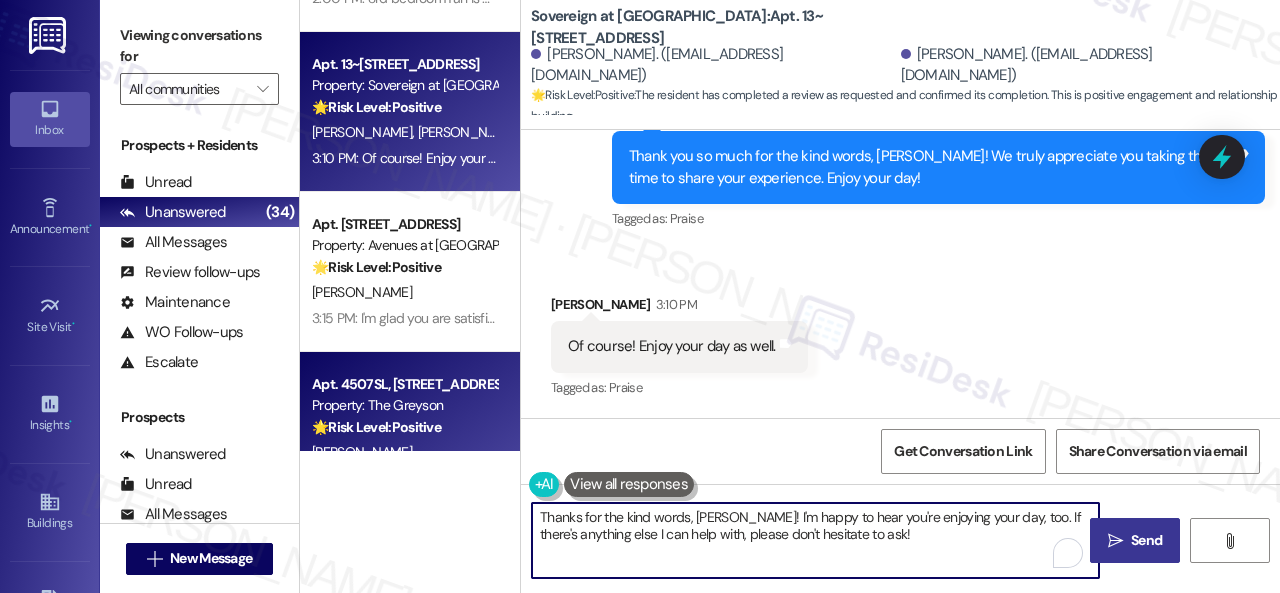 drag, startPoint x: 921, startPoint y: 544, endPoint x: 360, endPoint y: 431, distance: 572.2674 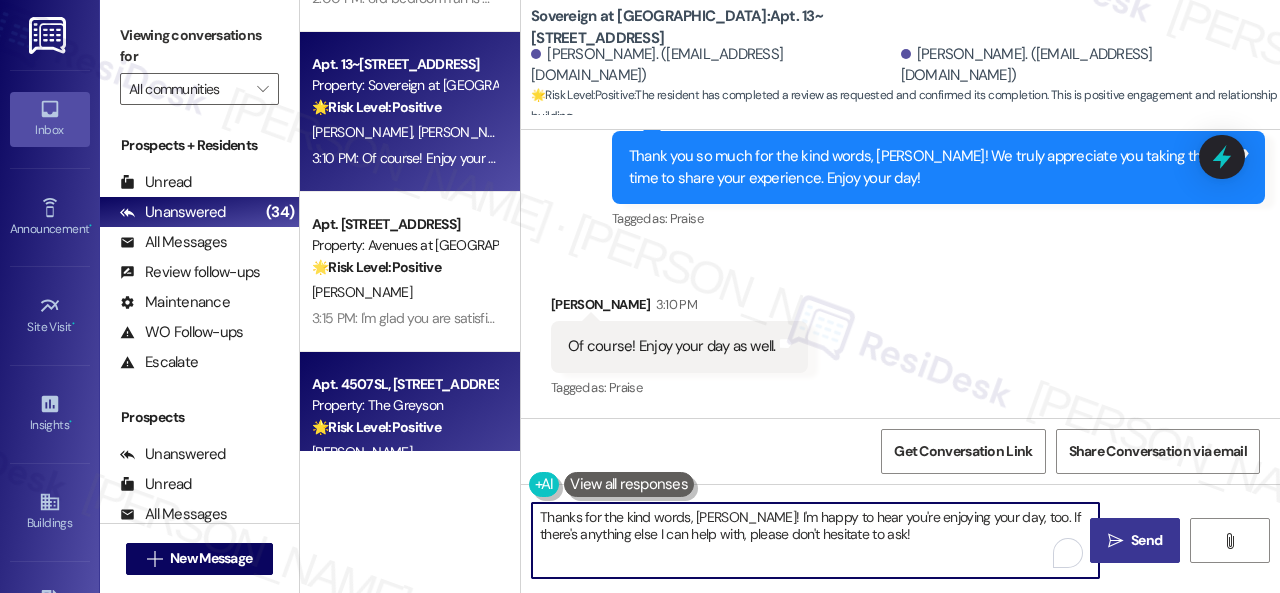 click on "( 1 ) Apt. 3107, 1550 Katy Gap Rd Property: Grand Villas 🔧  Risk Level:  Medium The resident is confirming that the electricity work order is complete and providing an update on the washer work order. This is a routine maintenance update with no indication of urgent issues or dissatisfaction. R. Sims 2:02 PM: Ok thank you. Maintenance is suppose to come back by to finish working on it. 2:02 PM: Ok thank you. Maintenance is suppose to come back by to finish working on it. ( 1 ) Apt. 01~103, 13310 Melrose Lane Property: Sovereign at Overland Park 🔧  Risk Level:  Medium The resident confirmed the work order was completed to their satisfaction. This is a routine follow-up on a maintenance request. M. Herrs K. Griffin 2:02 PM: Y 2:02 PM: Y ( 2 ) Apt. 102, 1550 Katy Gap Rd Property: Grand Villas 🔧  Risk Level:  Medium The resident is reporting that a fan is not working. This is a non-urgent maintenance request. The resident has requested a new work order be submitted. R. Kasipathi 🌟  Risk Level:  🌟" at bounding box center (790, 296) 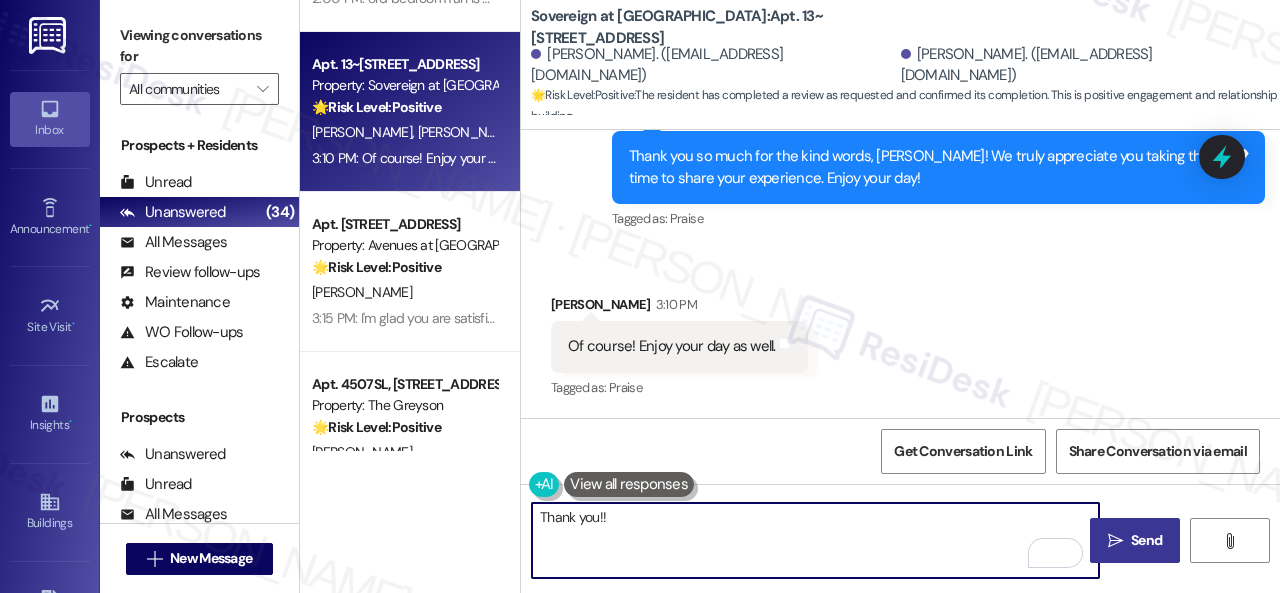type on "Thank you!!" 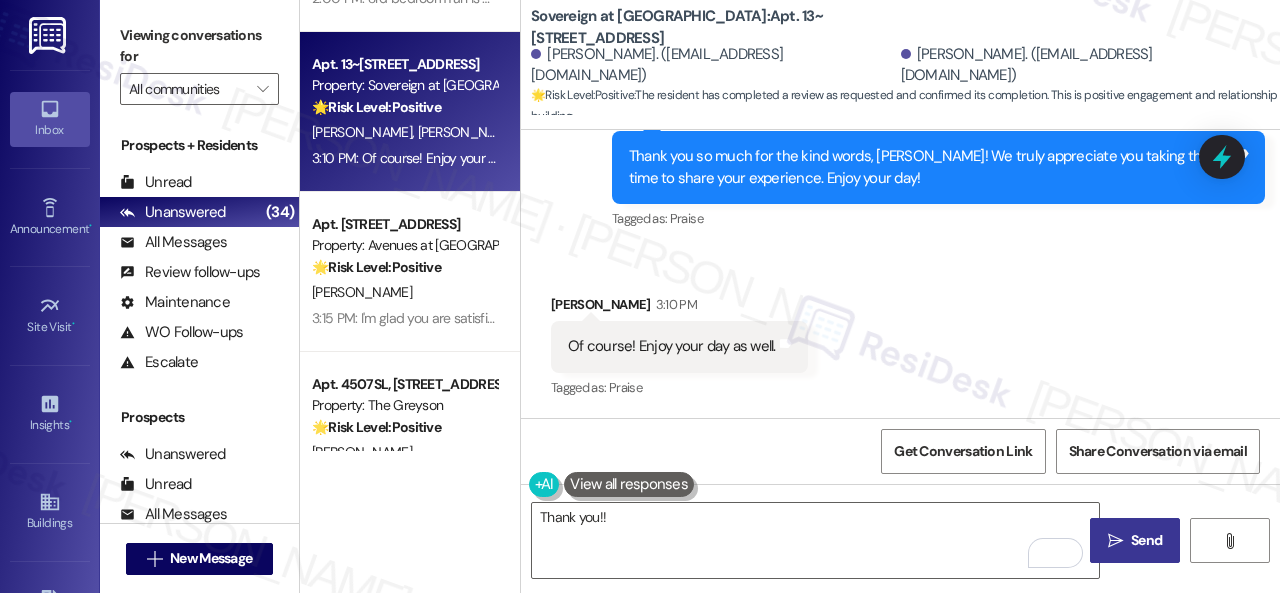 click on "Send" at bounding box center (1146, 540) 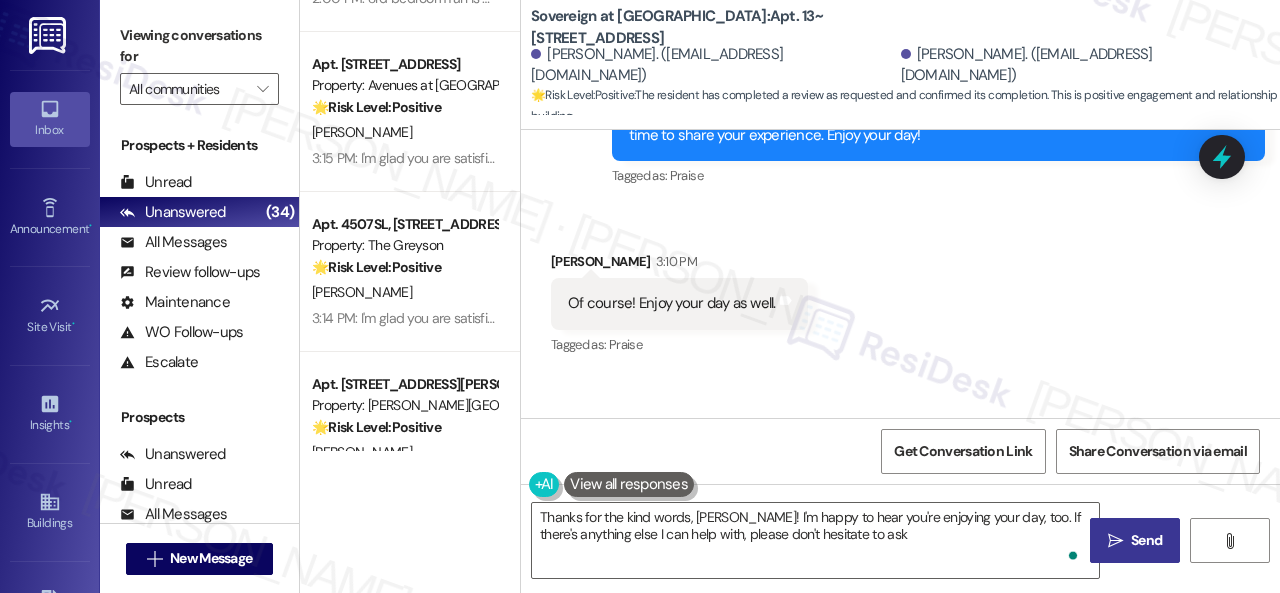 type on "Thanks for the kind words, Gracen! I'm happy to hear you're enjoying your day, too. If there's anything else I can help with, please don't hesitate to ask!" 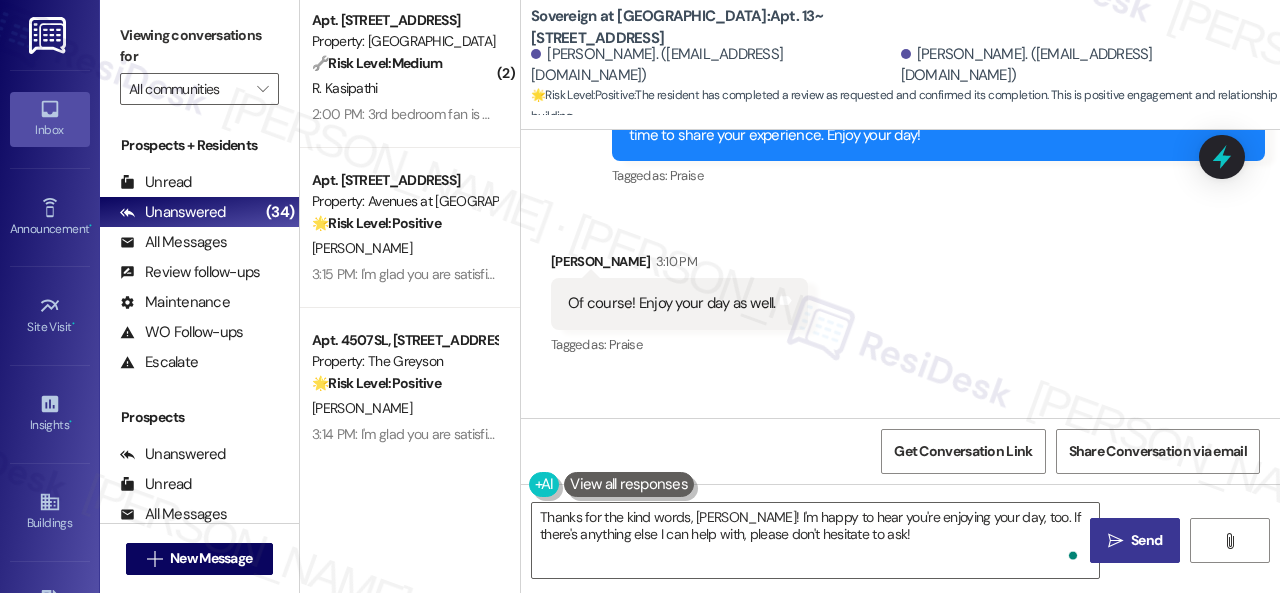 scroll, scrollTop: 4088, scrollLeft: 0, axis: vertical 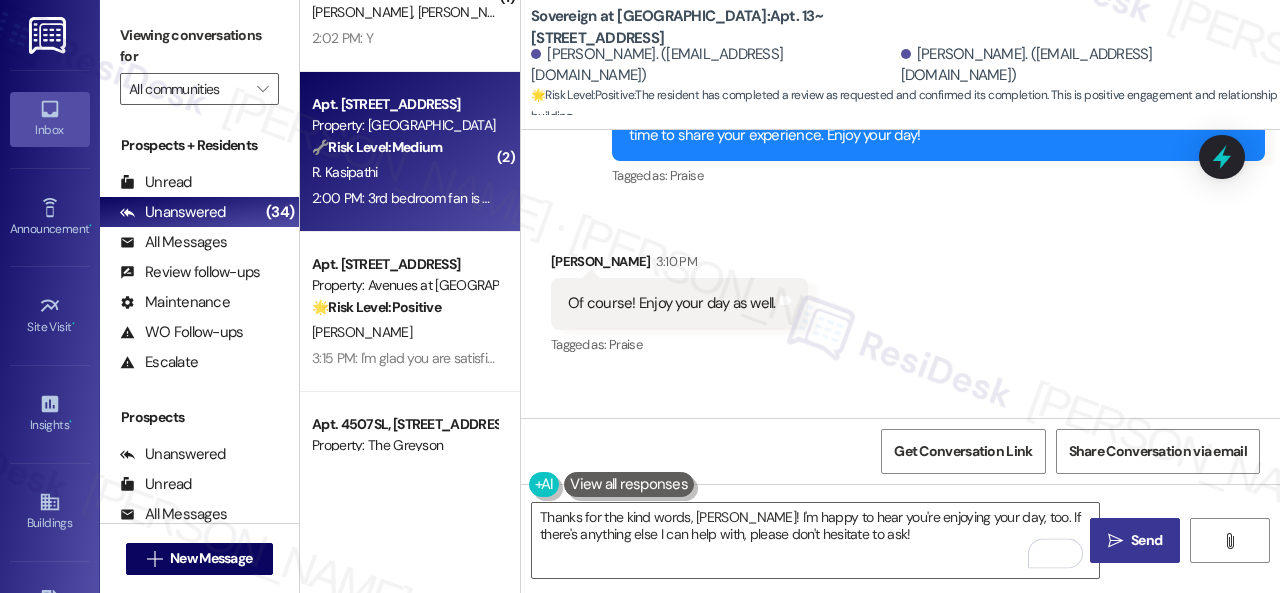 click on "R. Kasipathi" at bounding box center [404, 172] 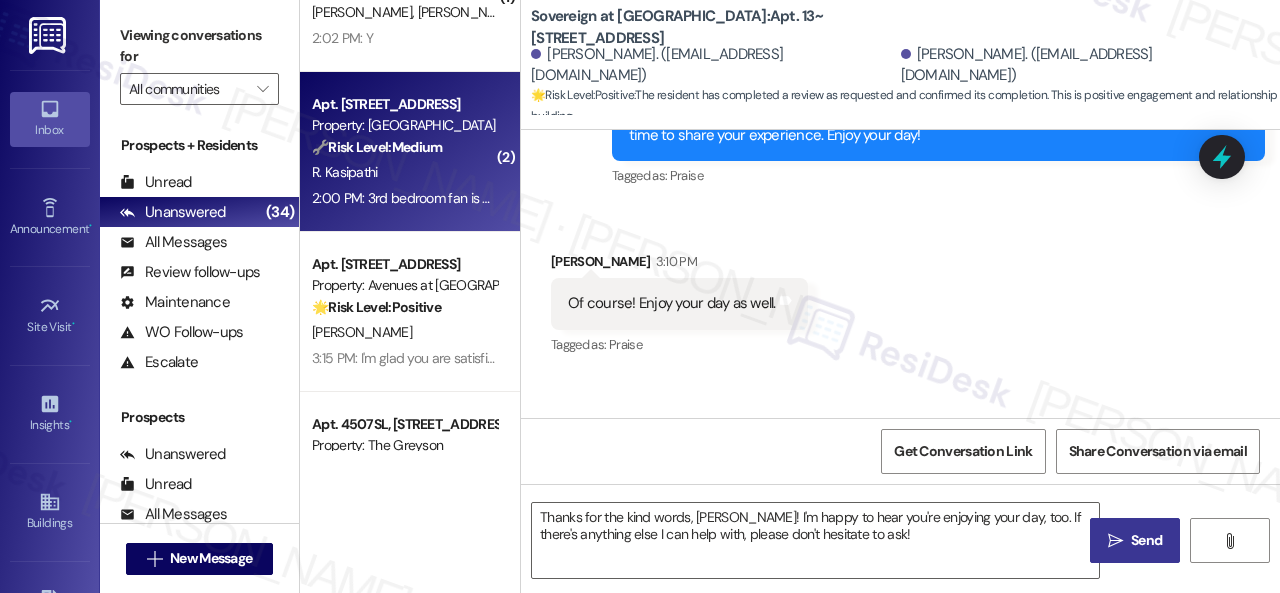 type on "Fetching suggested responses. Please feel free to read through the conversation in the meantime." 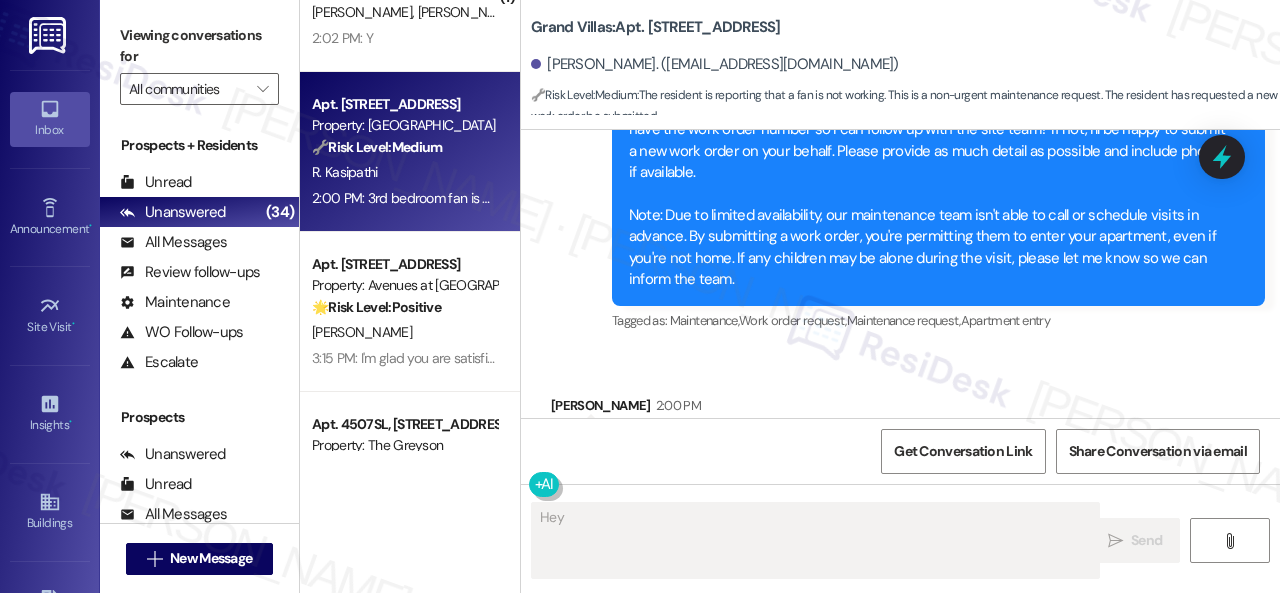 scroll, scrollTop: 1371, scrollLeft: 0, axis: vertical 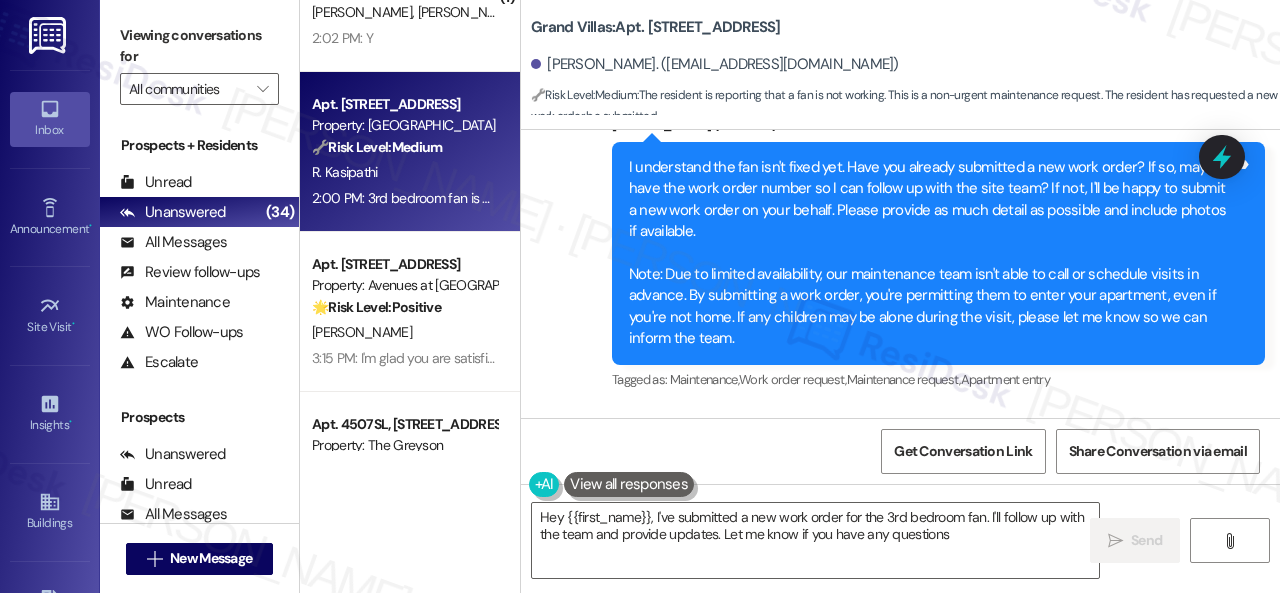 type on "Hey {{first_name}}, I've submitted a new work order for the 3rd bedroom fan. I'll follow up with the team and provide updates. Let me know if you have any questions!" 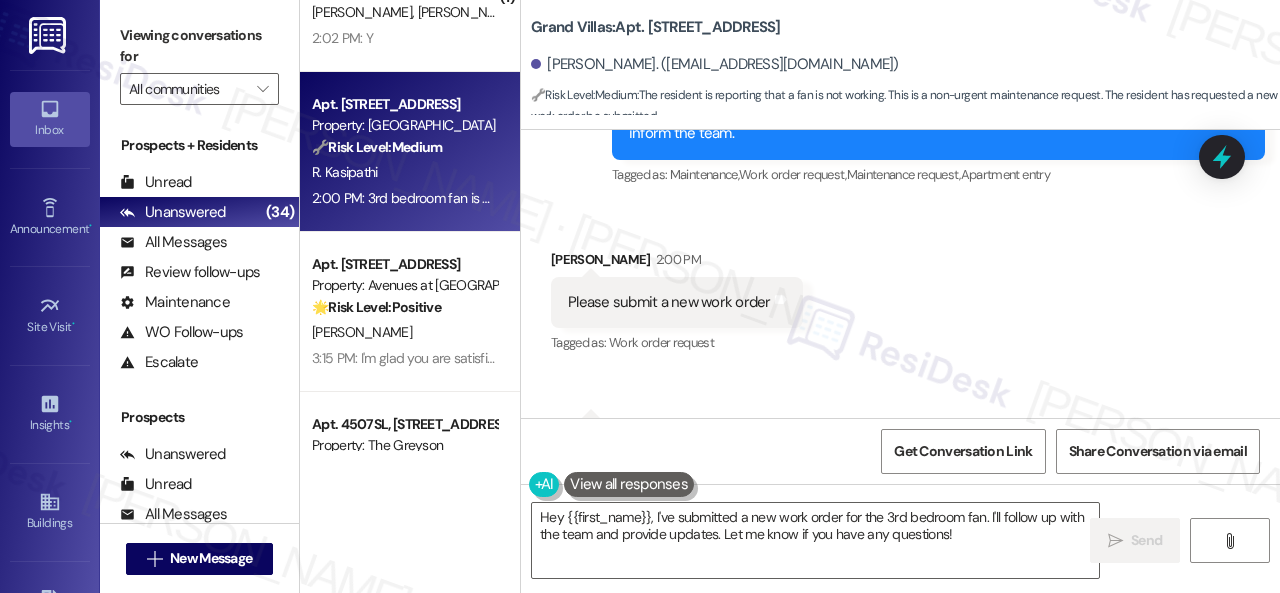 scroll, scrollTop: 1776, scrollLeft: 0, axis: vertical 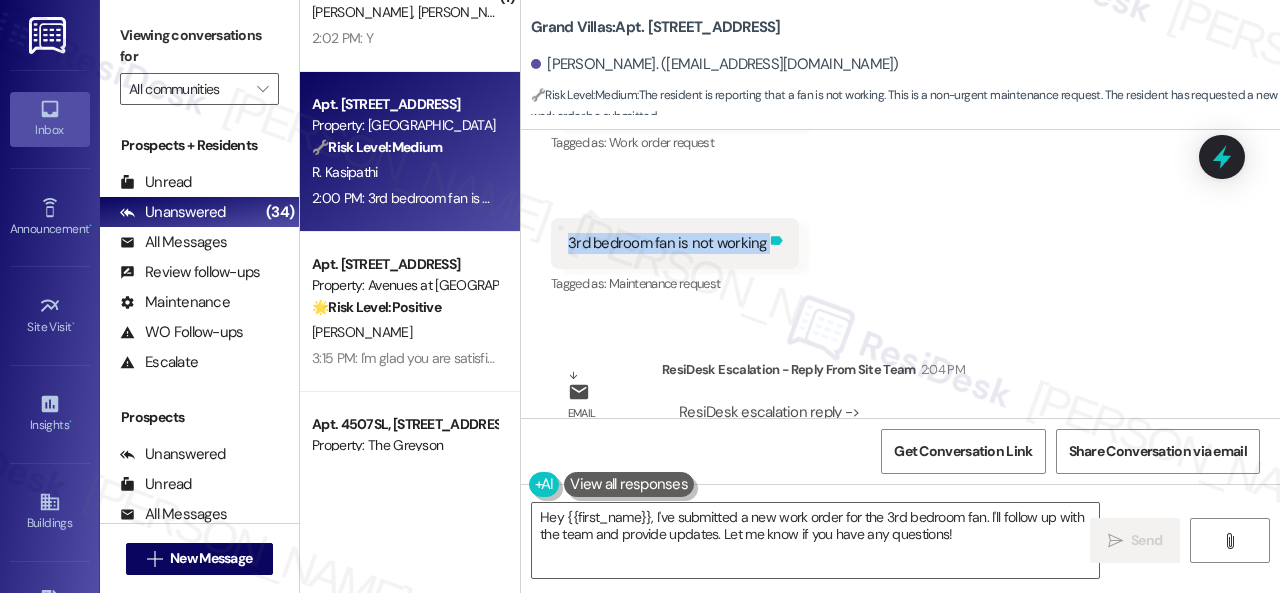 drag, startPoint x: 568, startPoint y: 240, endPoint x: 763, endPoint y: 249, distance: 195.20758 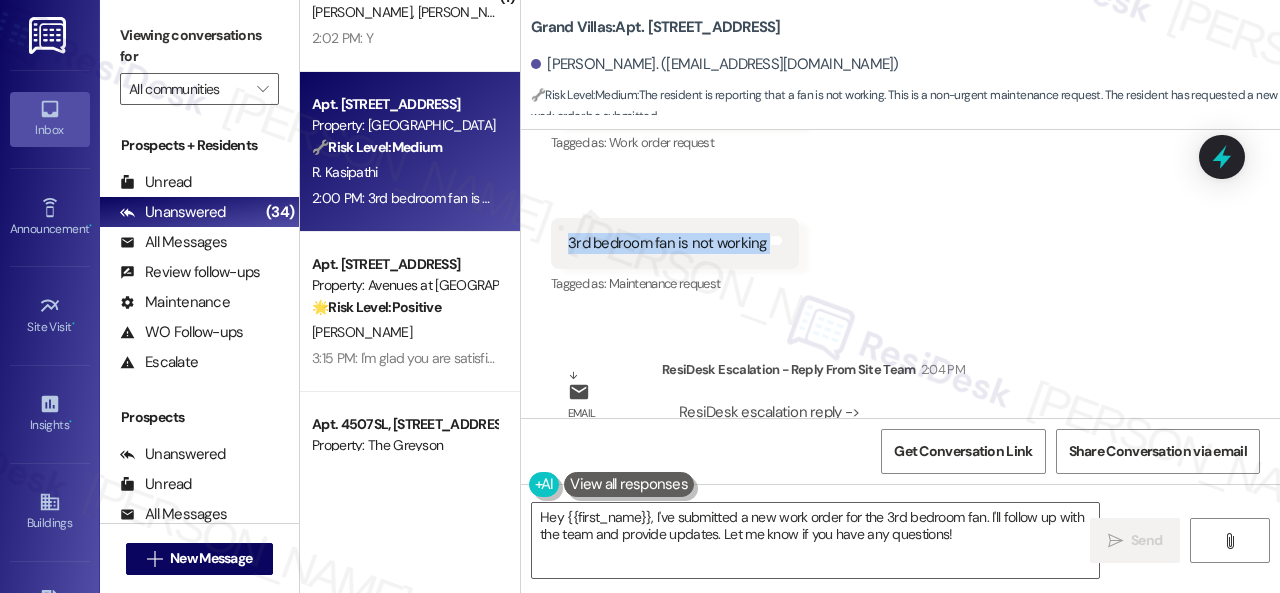 copy on "3rd bedroom fan is not working Tags and notes" 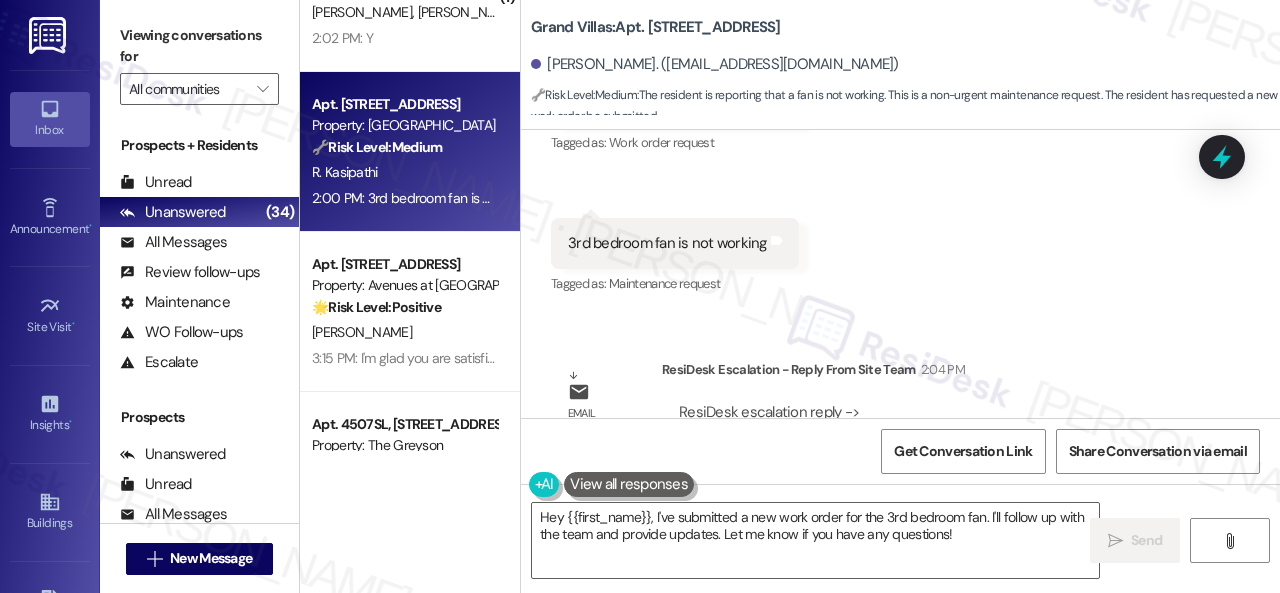 click on "Received via SMS Rajasekhar Reddy Kasipathi 2:00 PM Please submit a new work order Tags and notes Tagged as:   Work order request Click to highlight conversations about Work order request Received via SMS 2:00 PM Rajasekhar Reddy Kasipathi 2:00 PM 3rd bedroom fan is not working Tags and notes Tagged as:   Maintenance request Click to highlight conversations about Maintenance request" at bounding box center [900, 159] 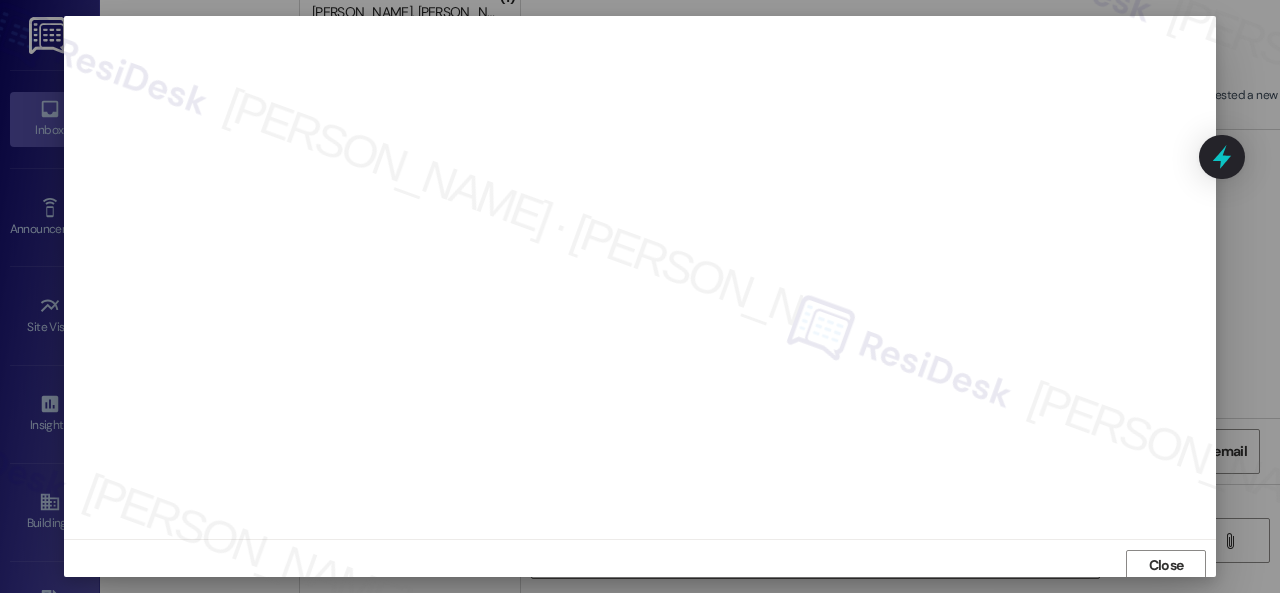 scroll, scrollTop: 0, scrollLeft: 0, axis: both 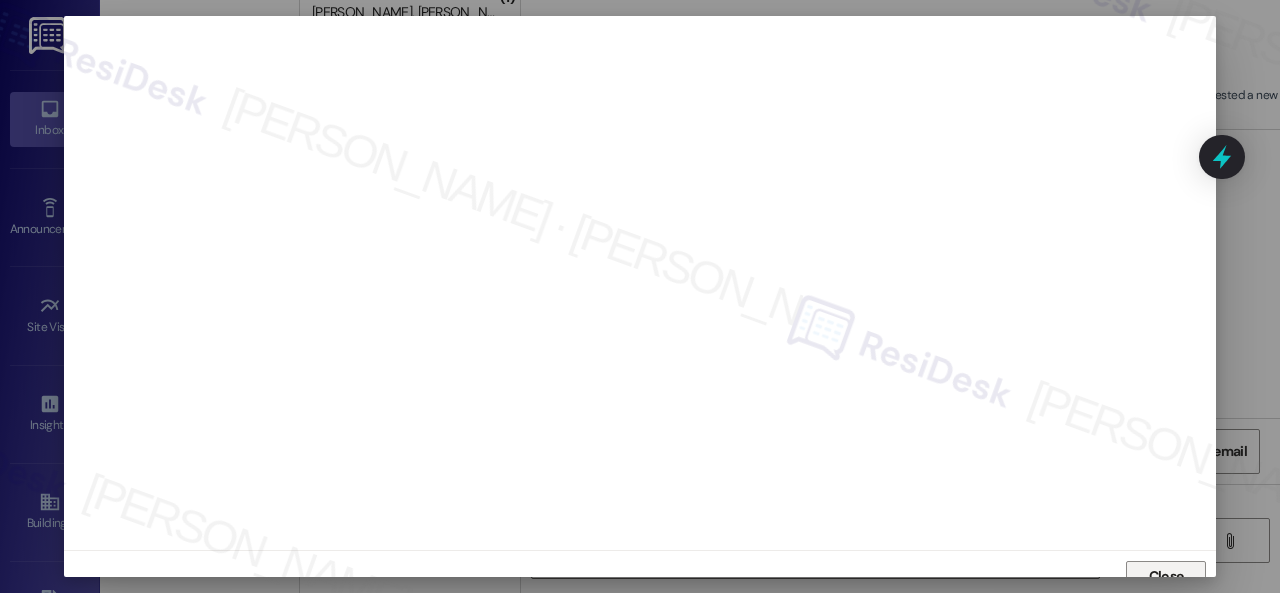 click on "Close" at bounding box center (1166, 577) 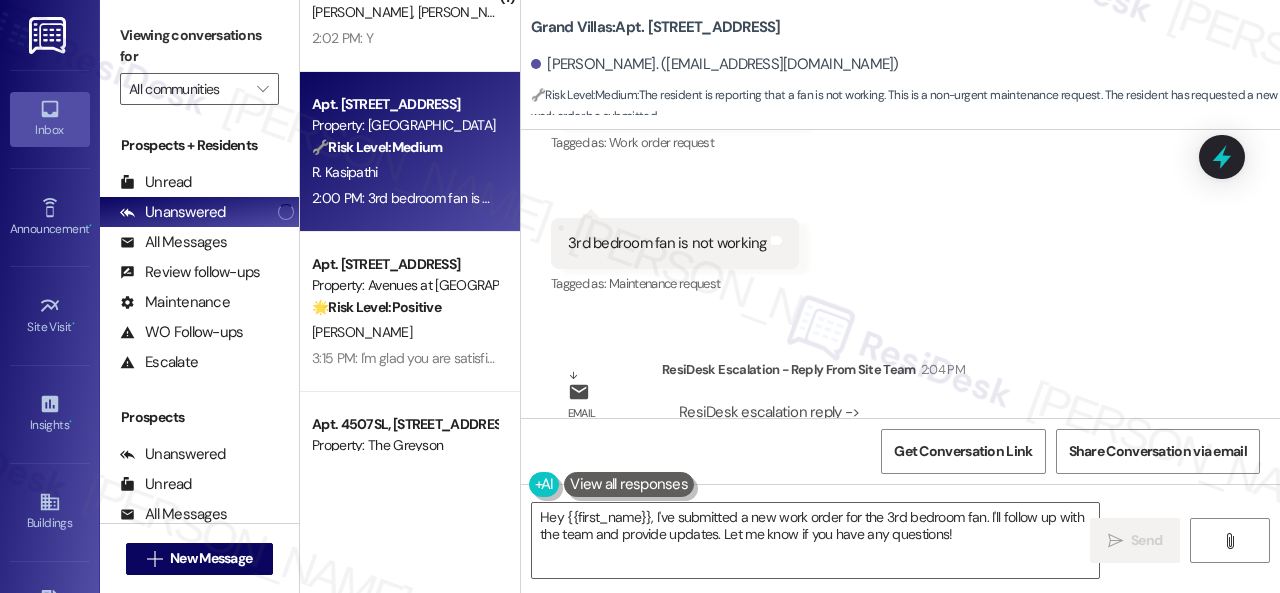 click on "Received via SMS Rajasekhar Reddy Kasipathi 2:00 PM Please submit a new work order Tags and notes Tagged as:   Work order request Click to highlight conversations about Work order request Received via SMS 2:00 PM Rajasekhar Reddy Kasipathi 2:00 PM 3rd bedroom fan is not working Tags and notes Tagged as:   Maintenance request Click to highlight conversations about Maintenance request" at bounding box center [900, 159] 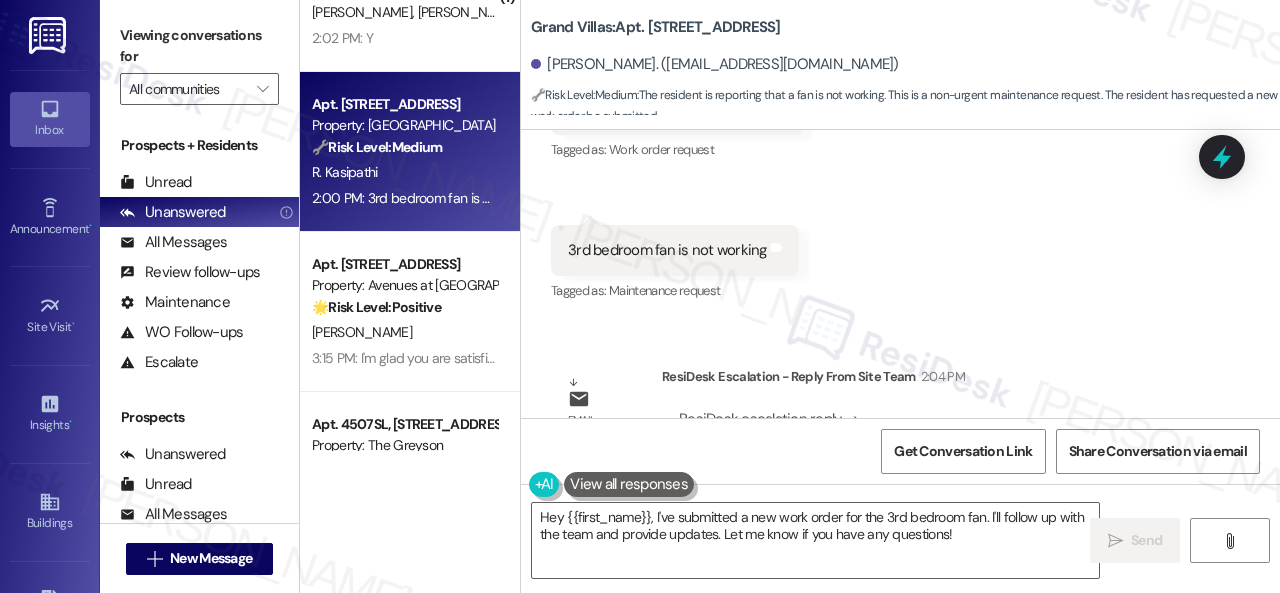 scroll, scrollTop: 1676, scrollLeft: 0, axis: vertical 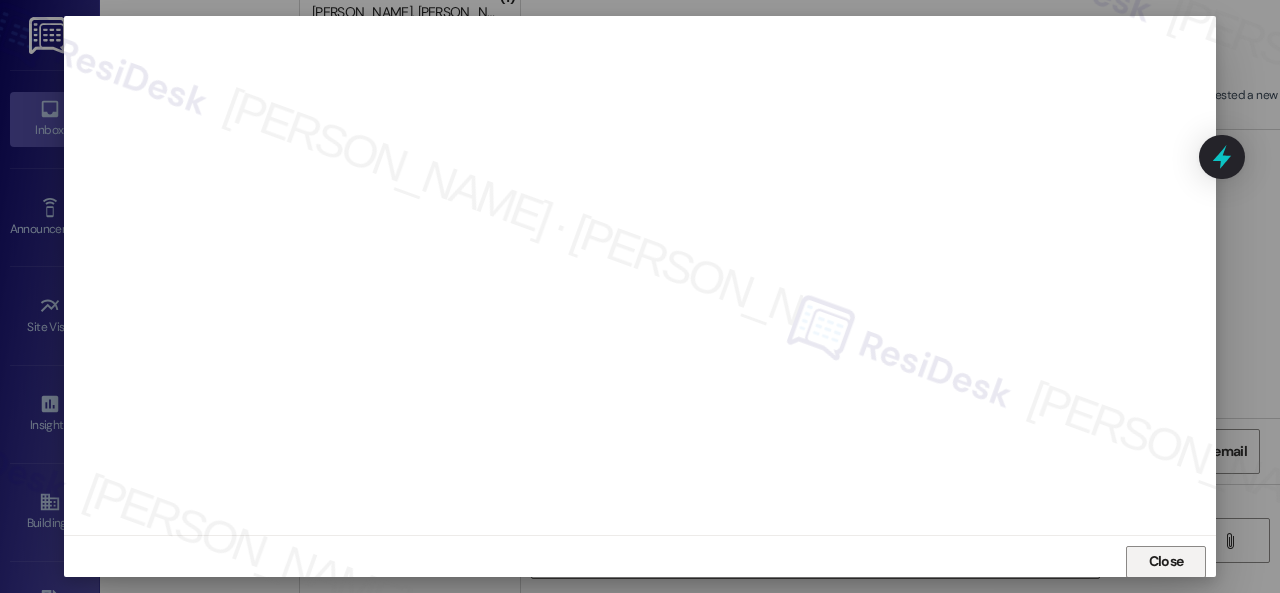 click on "Close" at bounding box center (1166, 561) 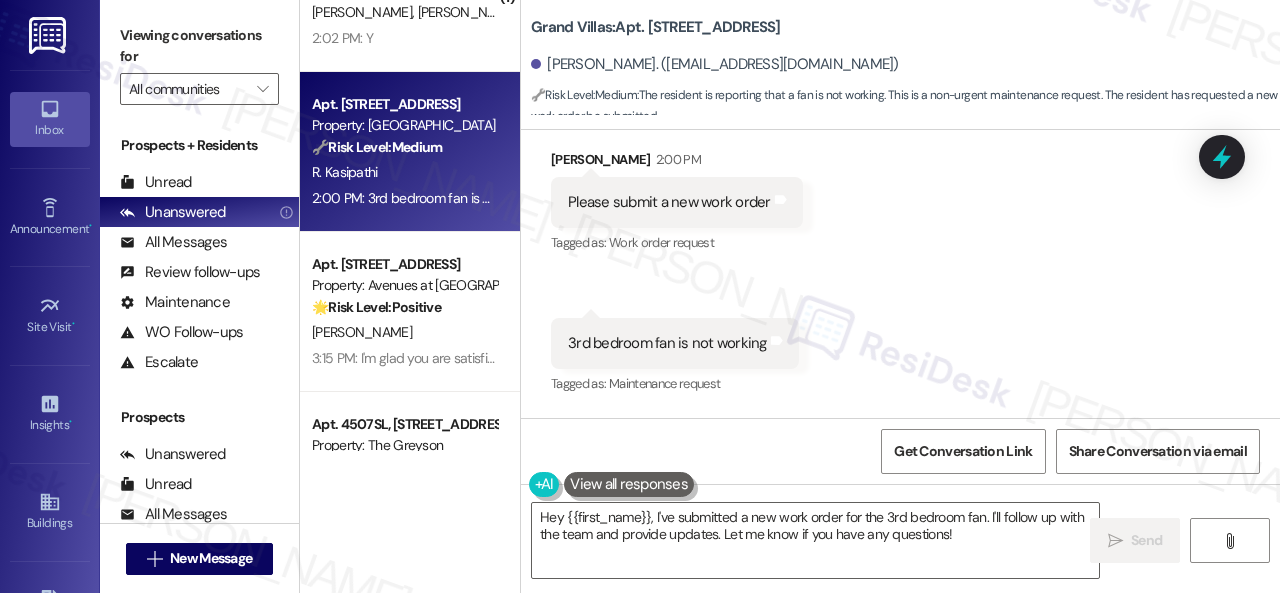 click on "Received via SMS Rajasekhar Reddy Kasipathi 2:00 PM Please submit a new work order Tags and notes Tagged as:   Work order request Click to highlight conversations about Work order request Received via SMS 2:00 PM Rajasekhar Reddy Kasipathi 2:00 PM 3rd bedroom fan is not working Tags and notes Tagged as:   Maintenance request Click to highlight conversations about Maintenance request" at bounding box center (900, 259) 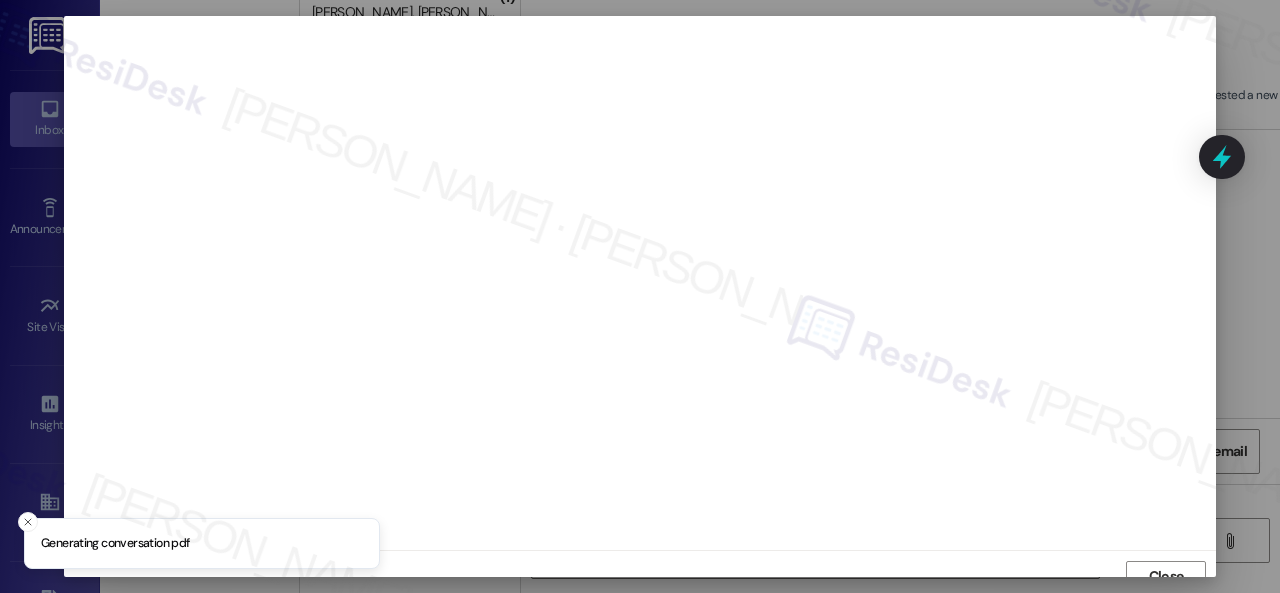 scroll, scrollTop: 15, scrollLeft: 0, axis: vertical 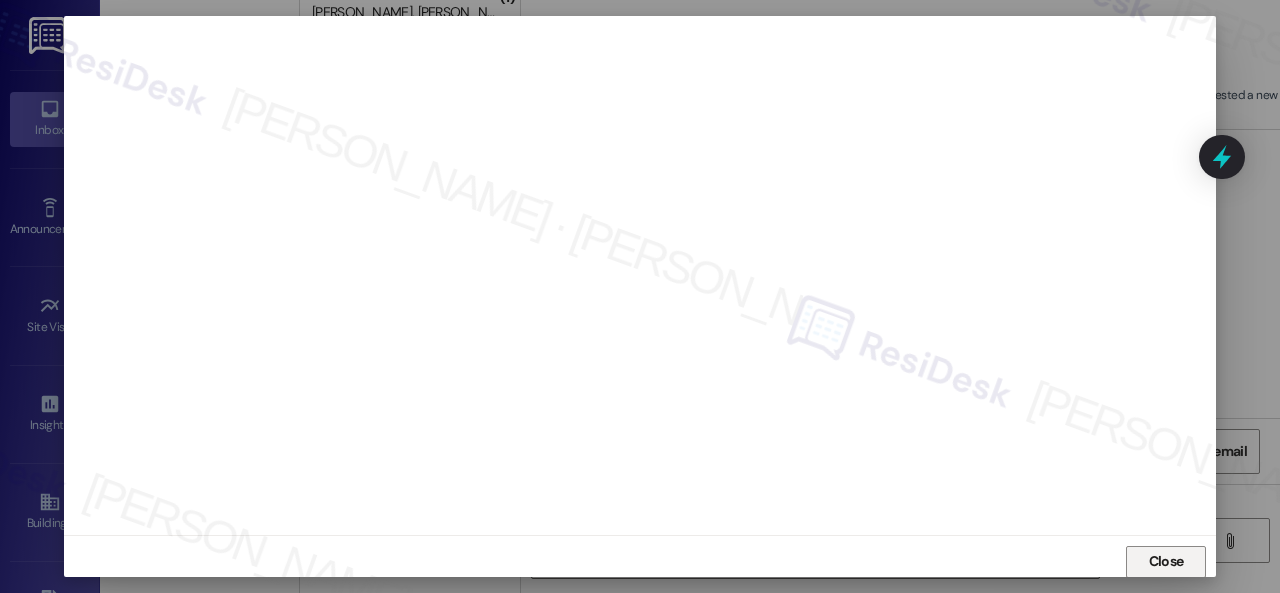 click on "Close" at bounding box center [1166, 562] 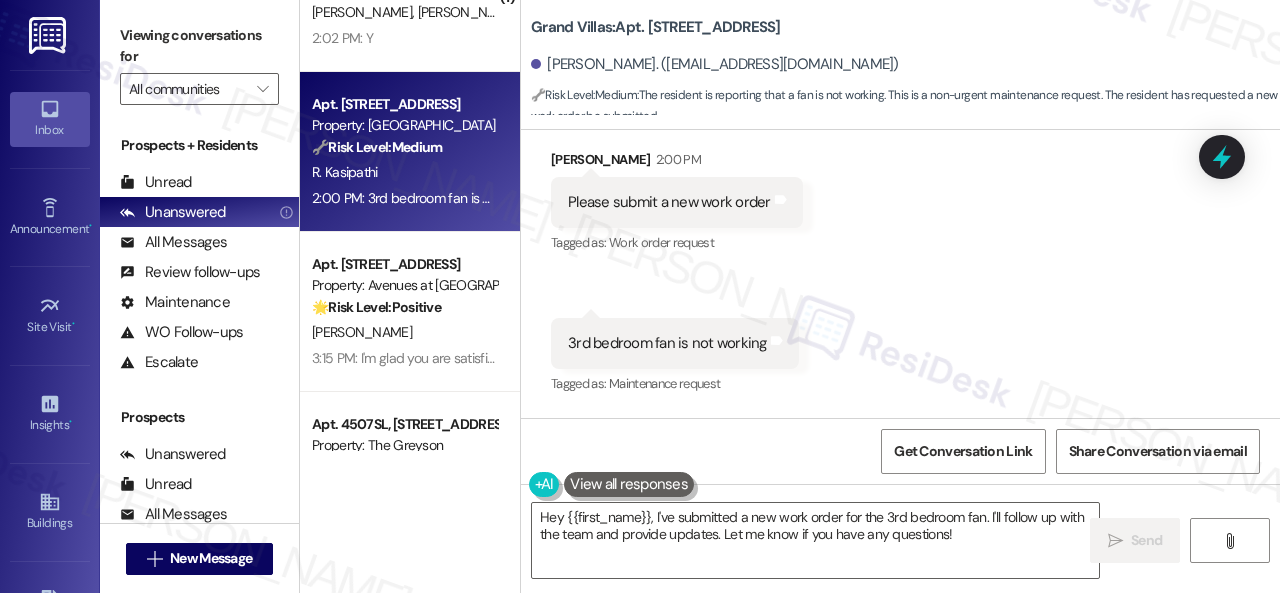 click on "Received via SMS Rajasekhar Reddy Kasipathi 2:00 PM Please submit a new work order Tags and notes Tagged as:   Work order request Click to highlight conversations about Work order request Received via SMS 2:00 PM Rajasekhar Reddy Kasipathi 2:00 PM 3rd bedroom fan is not working Tags and notes Tagged as:   Maintenance request Click to highlight conversations about Maintenance request" at bounding box center (900, 259) 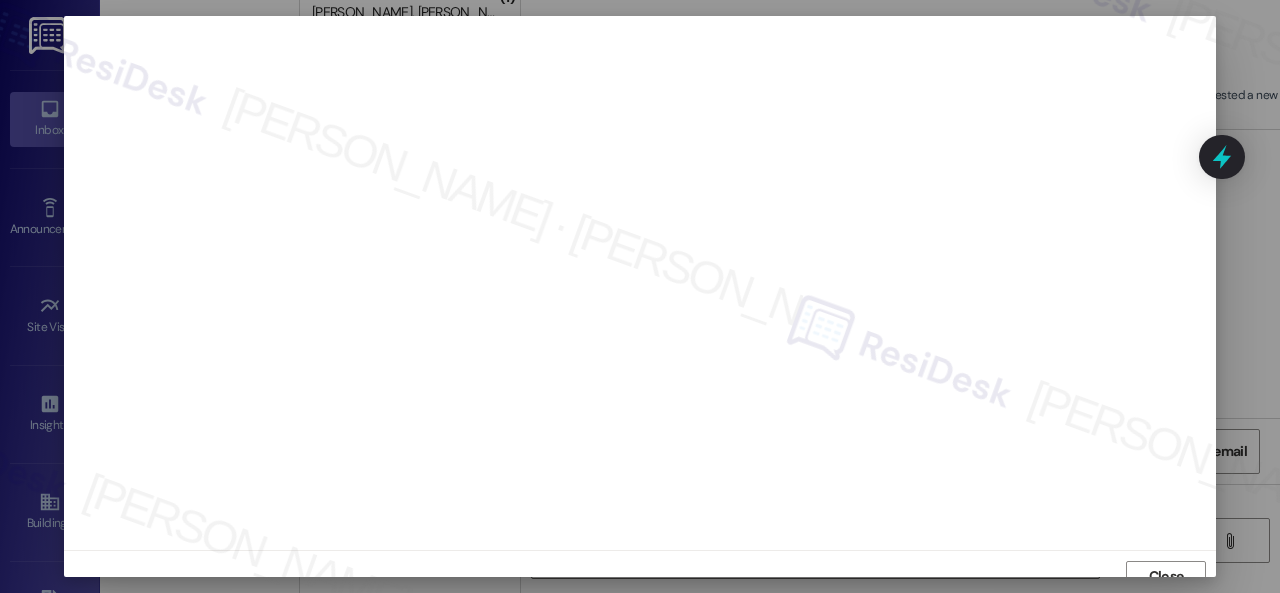 scroll, scrollTop: 15, scrollLeft: 0, axis: vertical 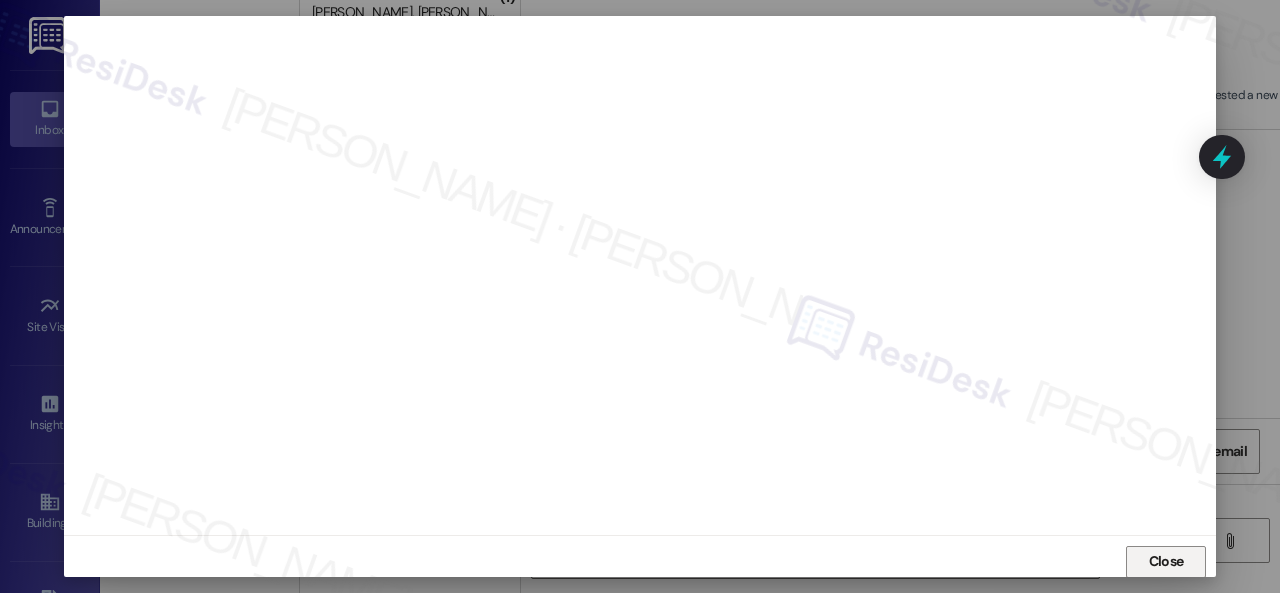 click on "Close" at bounding box center (1166, 561) 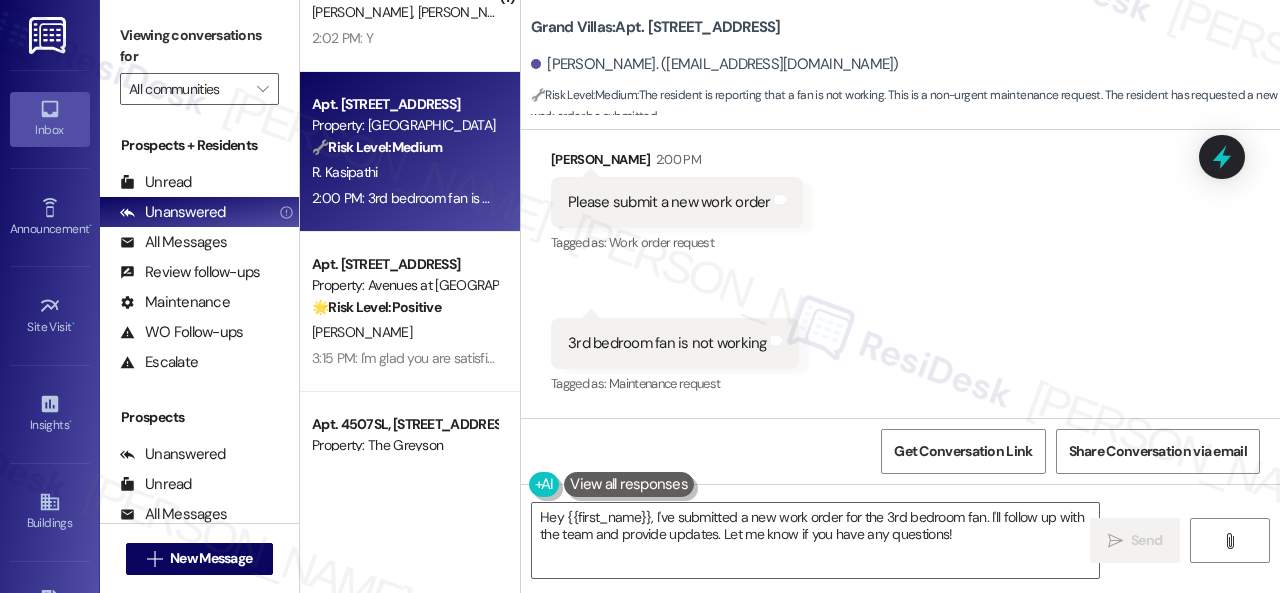 click on "Received via SMS Rajasekhar Reddy Kasipathi 2:00 PM Please submit a new work order Tags and notes Tagged as:   Work order request Click to highlight conversations about Work order request Received via SMS 2:00 PM Rajasekhar Reddy Kasipathi 2:00 PM 3rd bedroom fan is not working Tags and notes Tagged as:   Maintenance request Click to highlight conversations about Maintenance request" at bounding box center (900, 259) 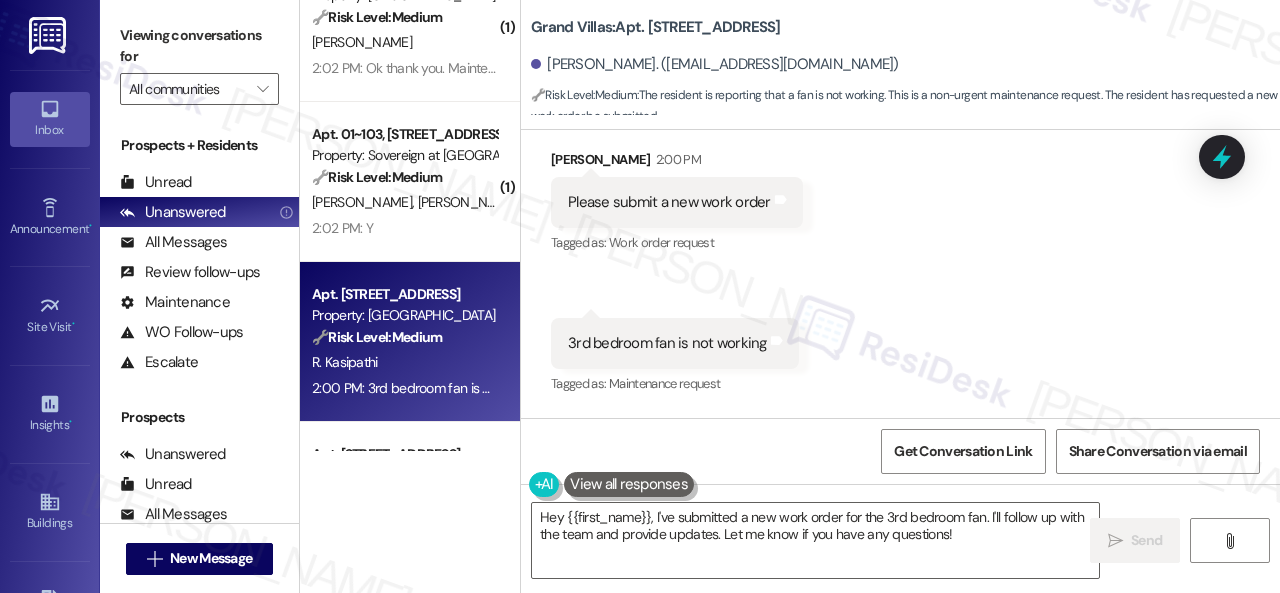 scroll, scrollTop: 3888, scrollLeft: 0, axis: vertical 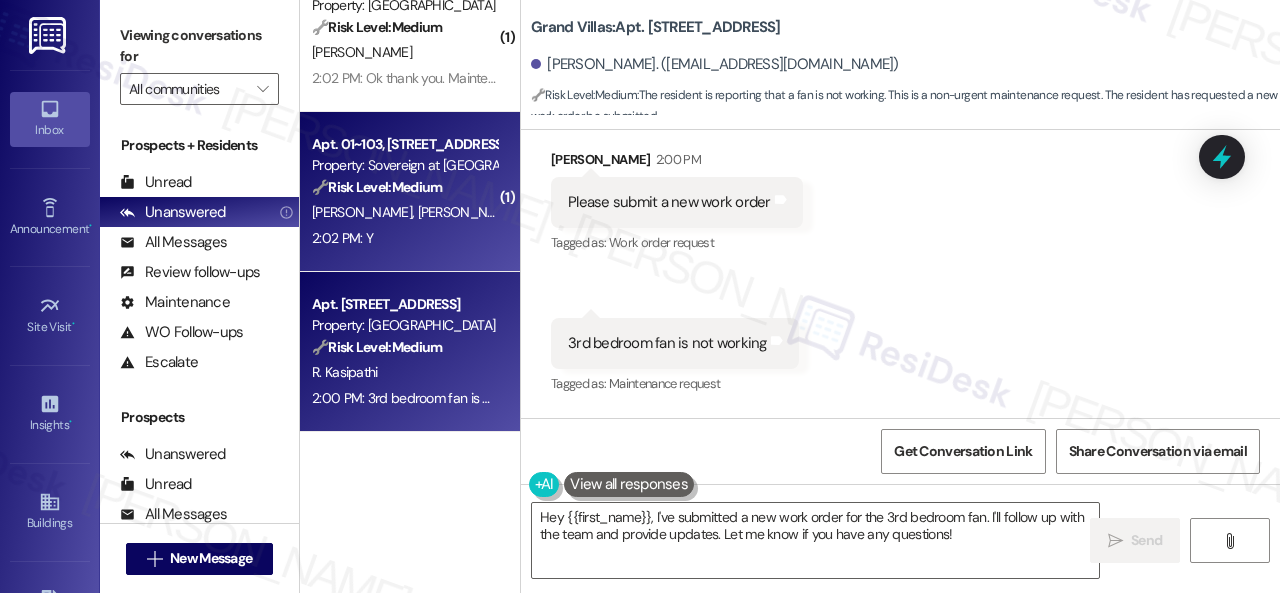 click on "2:02 PM: Y 2:02 PM: Y" at bounding box center [404, 238] 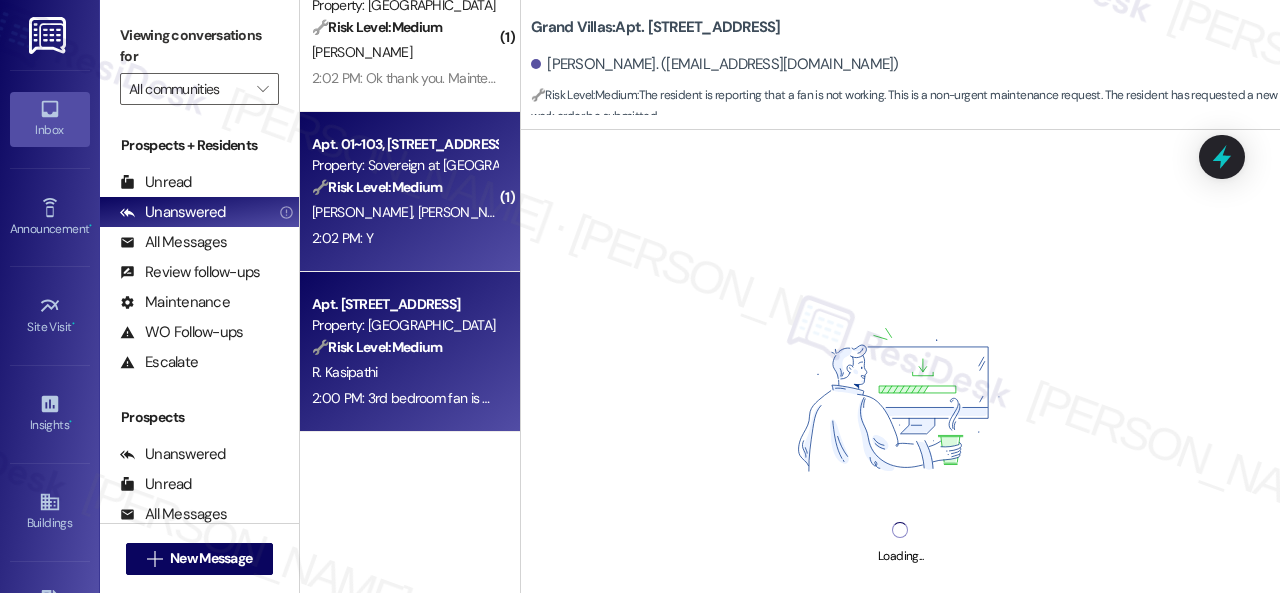 click on "R. Kasipathi" at bounding box center [404, 372] 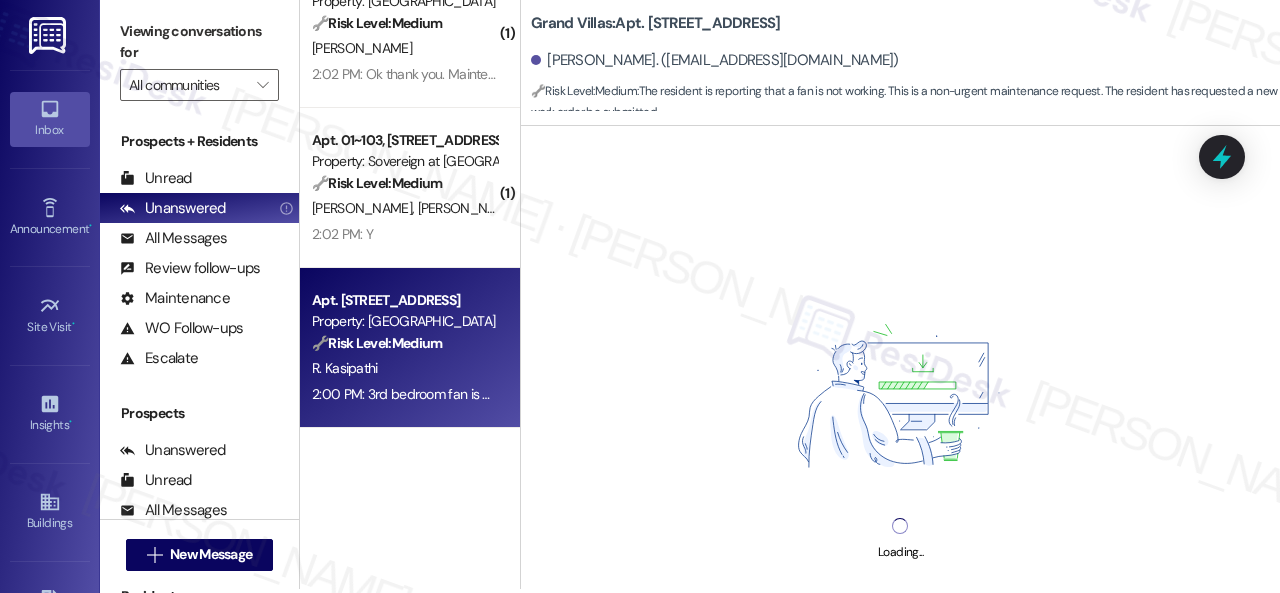 scroll, scrollTop: 6, scrollLeft: 0, axis: vertical 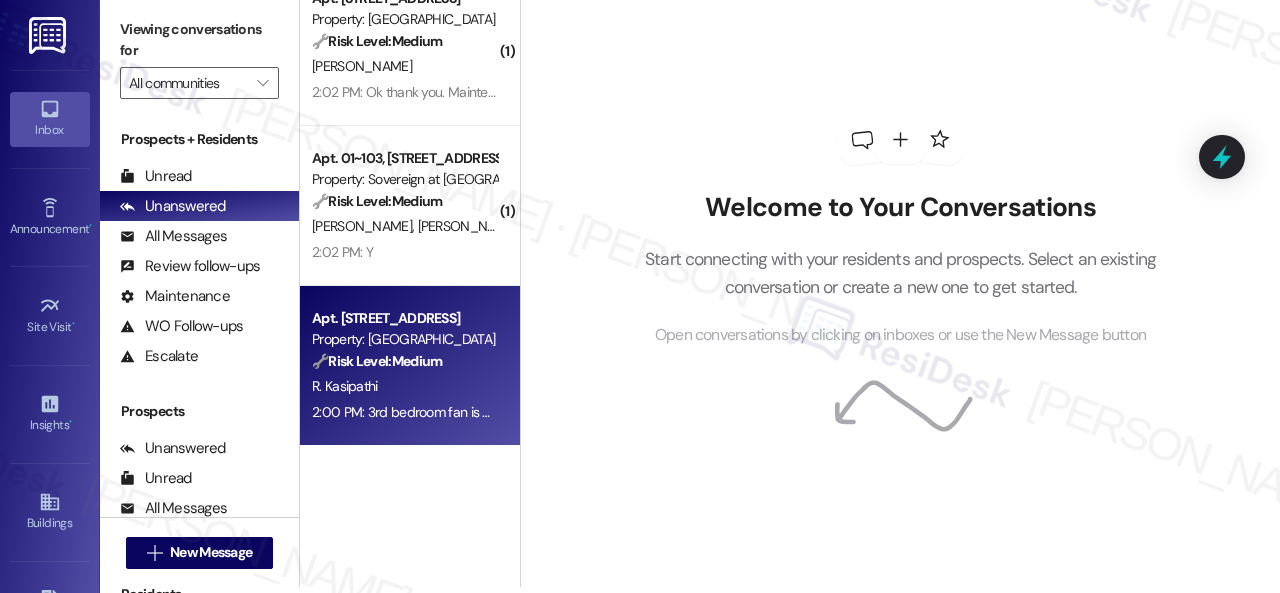 click on "2:00 PM: 3rd bedroom fan is not working 2:00 PM: 3rd bedroom fan is not working" at bounding box center (431, 412) 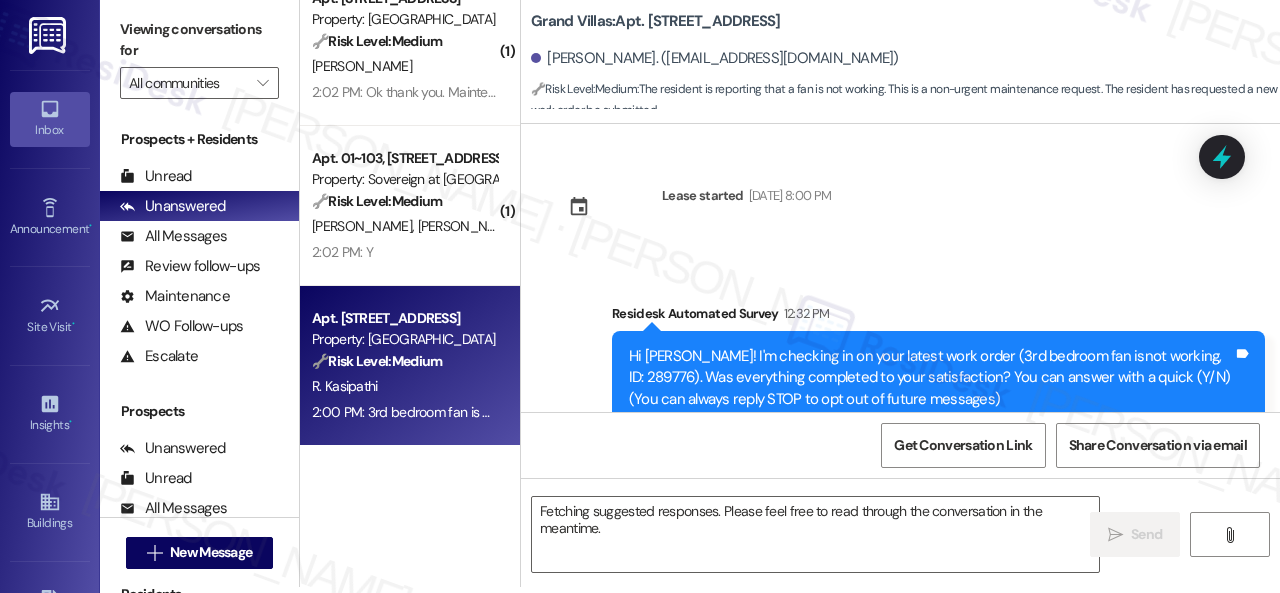 scroll, scrollTop: 0, scrollLeft: 0, axis: both 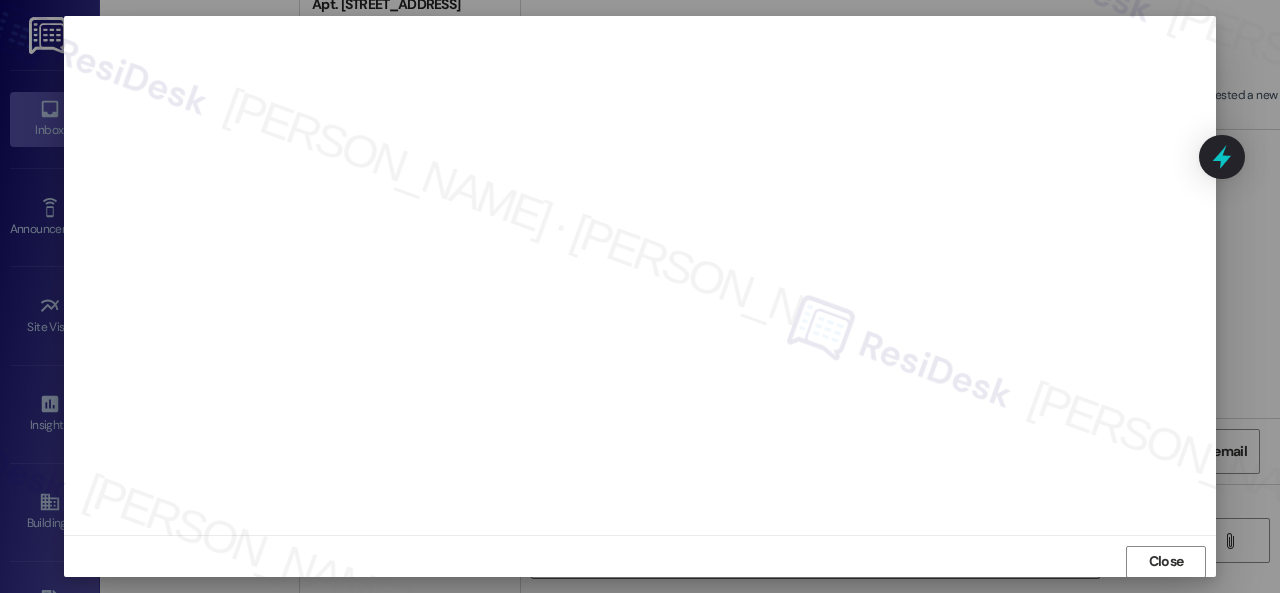 type on "I understand, {{first_name}}. I've submitted a new work order for the 3rd bedroom fan. I'll follow up with the team and provide updates. Let me know if you have any questions!" 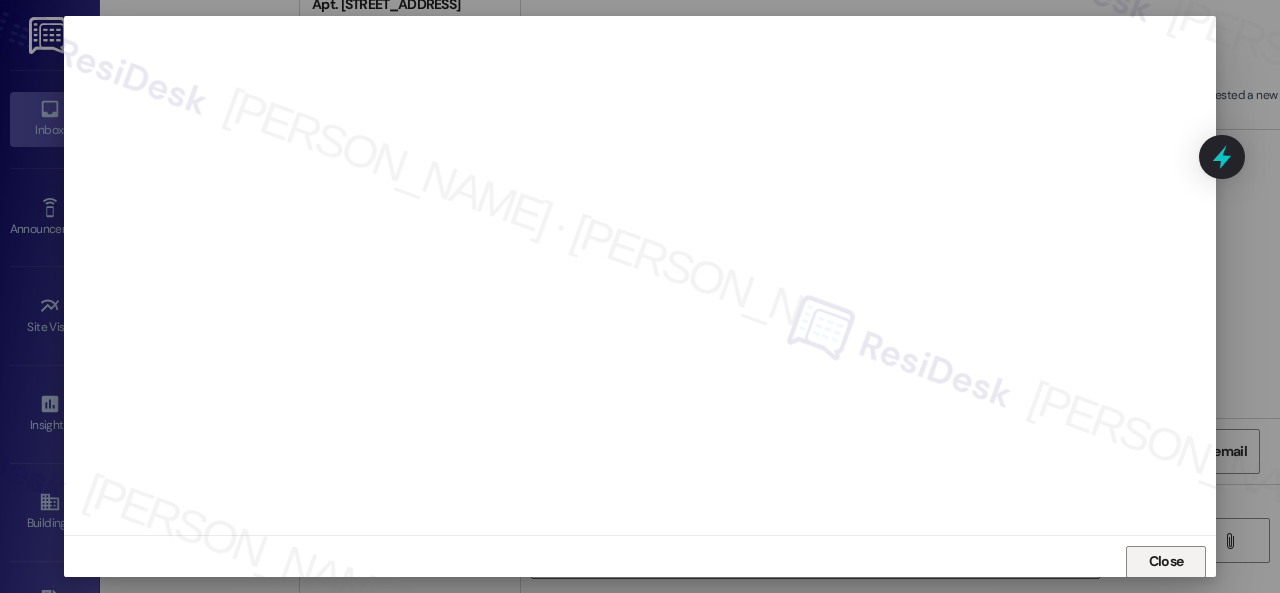 click on "Close" at bounding box center (1166, 561) 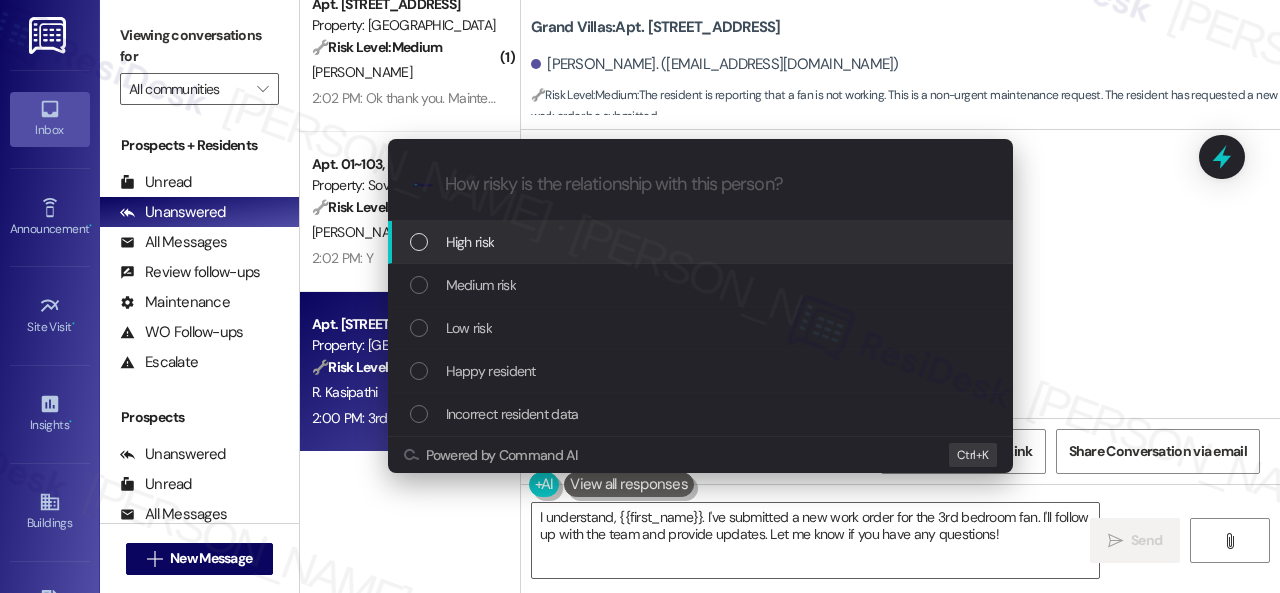 click on "High risk" at bounding box center (470, 242) 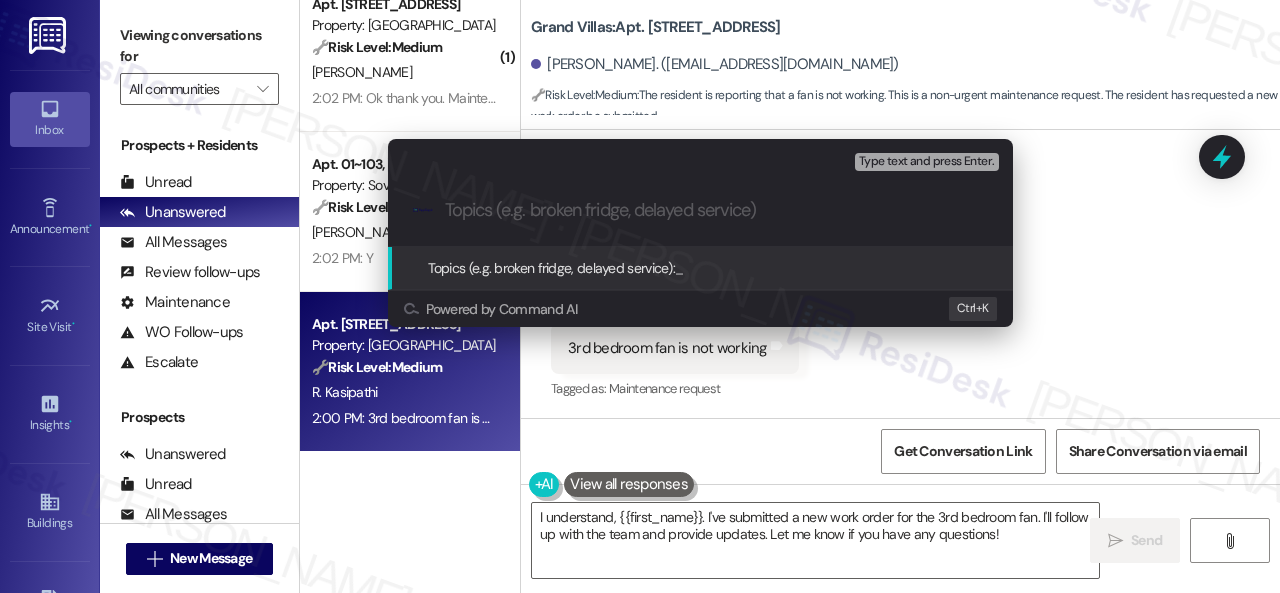 paste on "Work Order filed by ResiDesk 290526" 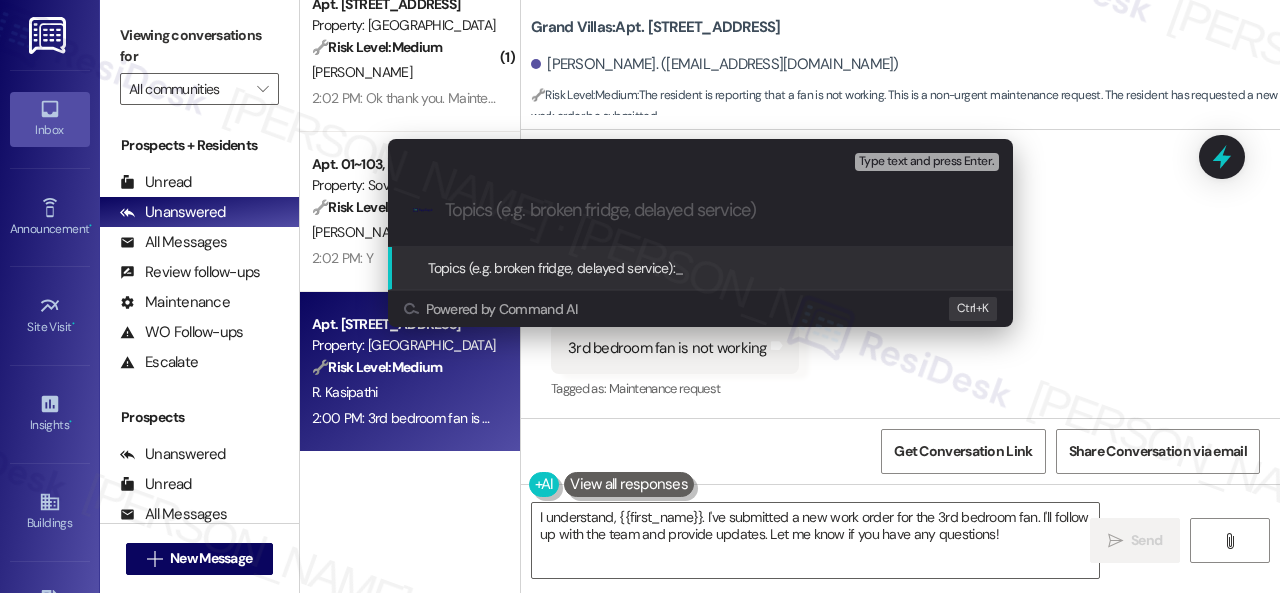 type on "Work Order filed by ResiDesk 290526" 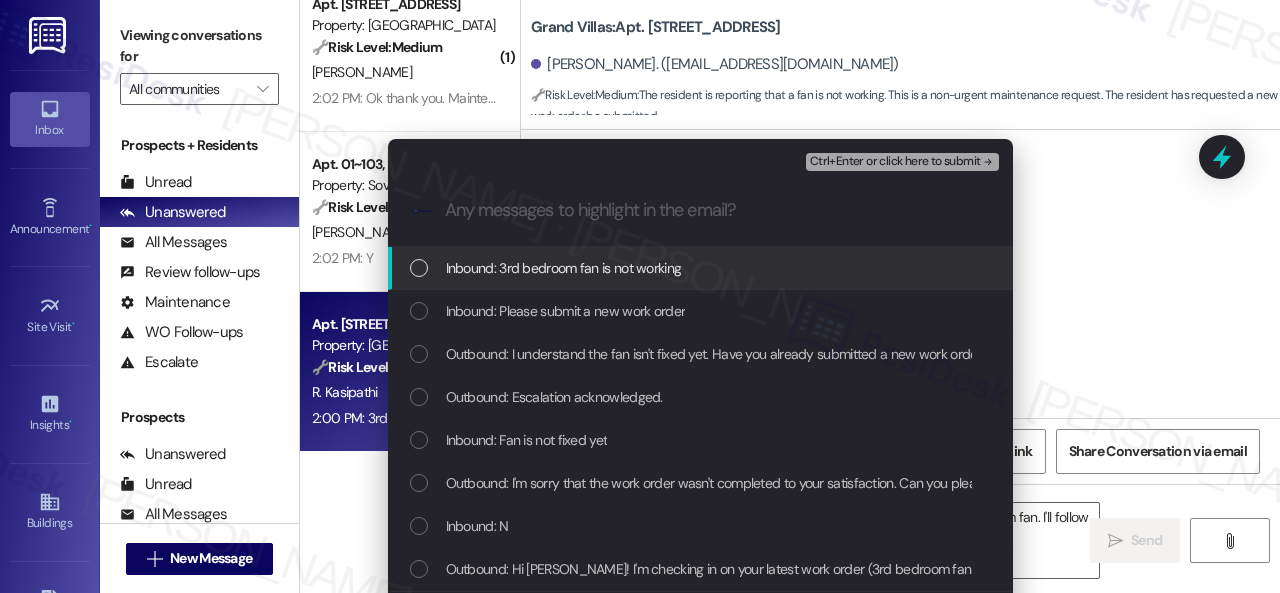 click on "Inbound: 3rd bedroom fan is not working" at bounding box center [564, 268] 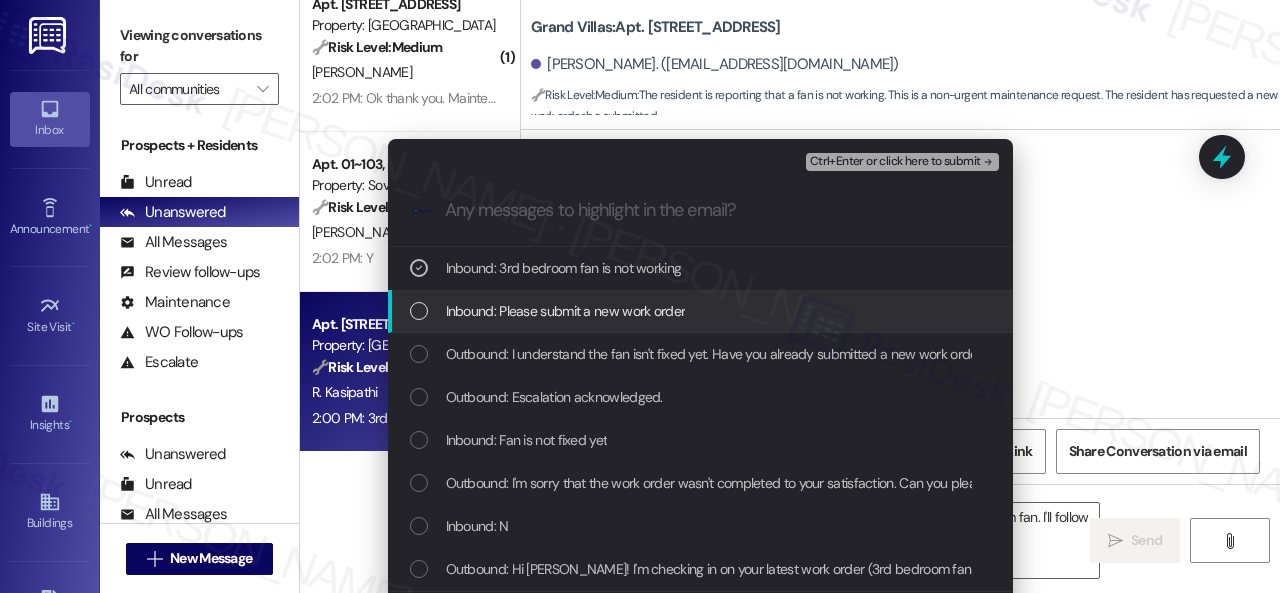 click on "Inbound: Please submit a new work order" at bounding box center [566, 311] 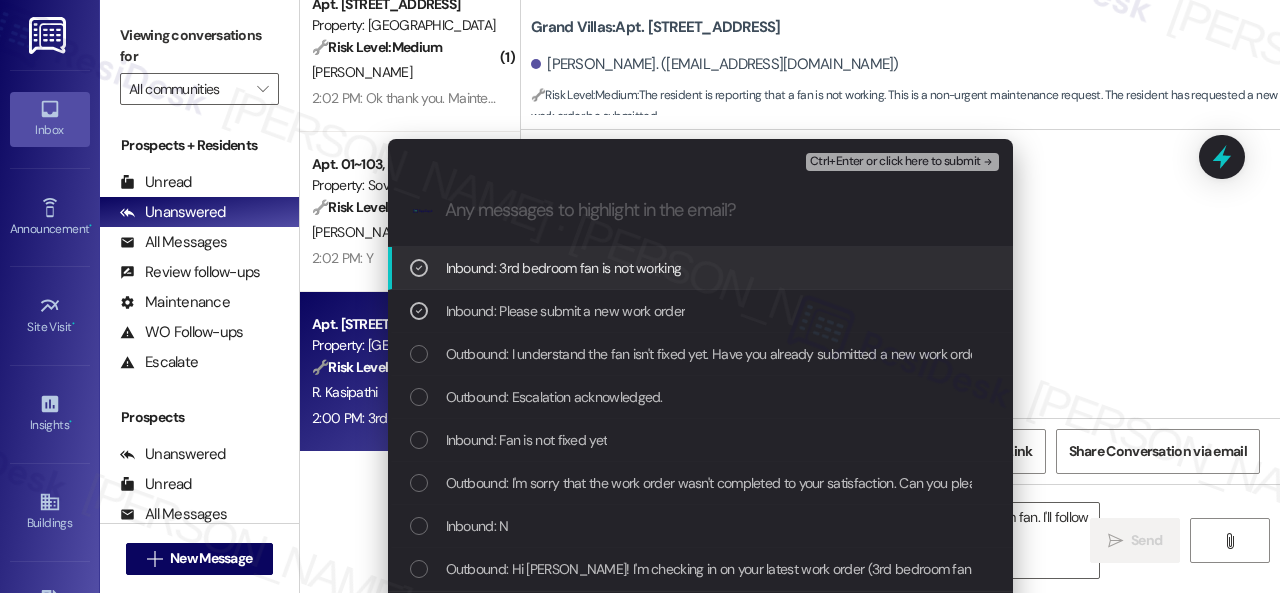 click on "Ctrl+Enter or click here to submit" at bounding box center [904, 162] 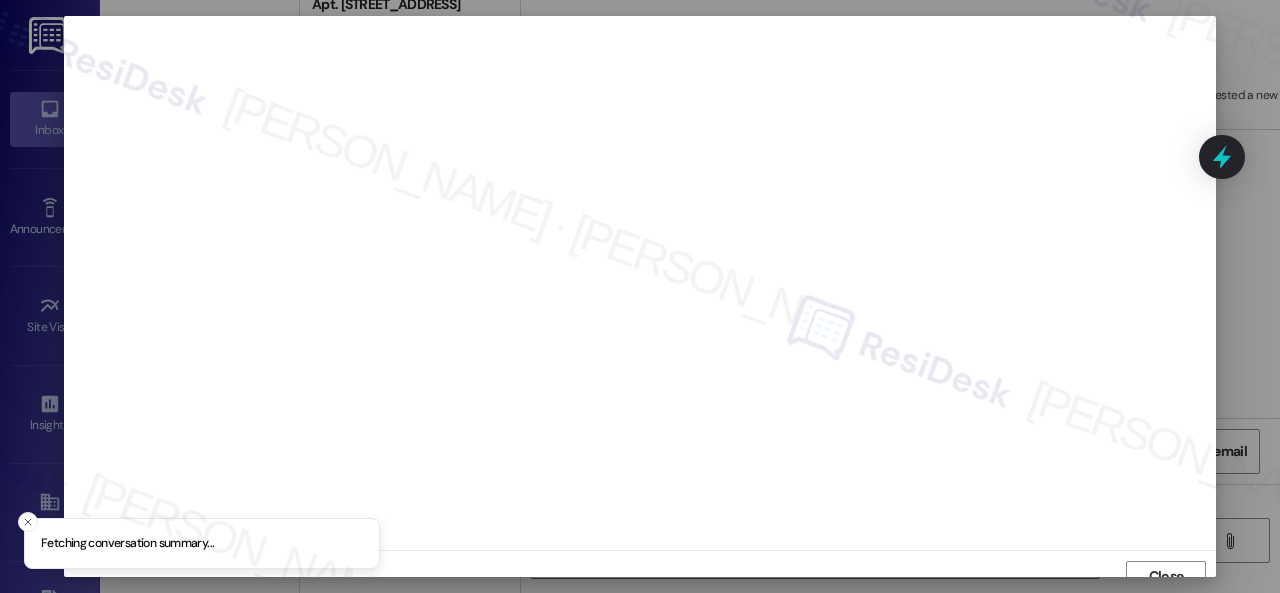 scroll, scrollTop: 15, scrollLeft: 0, axis: vertical 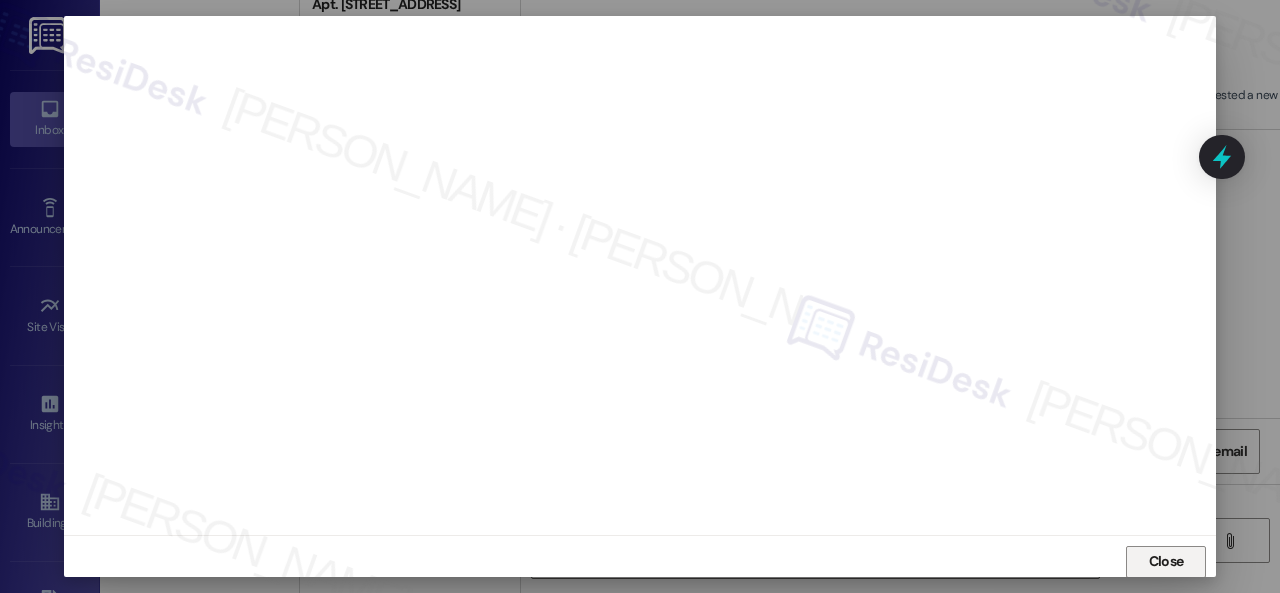click on "Close" at bounding box center [1166, 561] 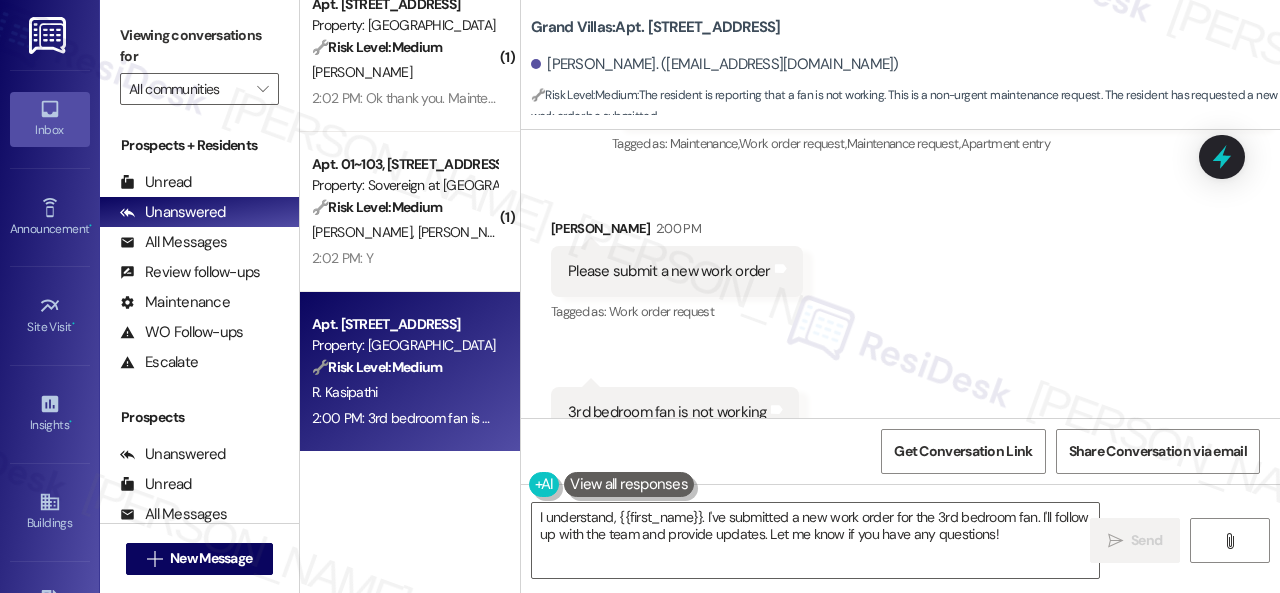 scroll, scrollTop: 1471, scrollLeft: 0, axis: vertical 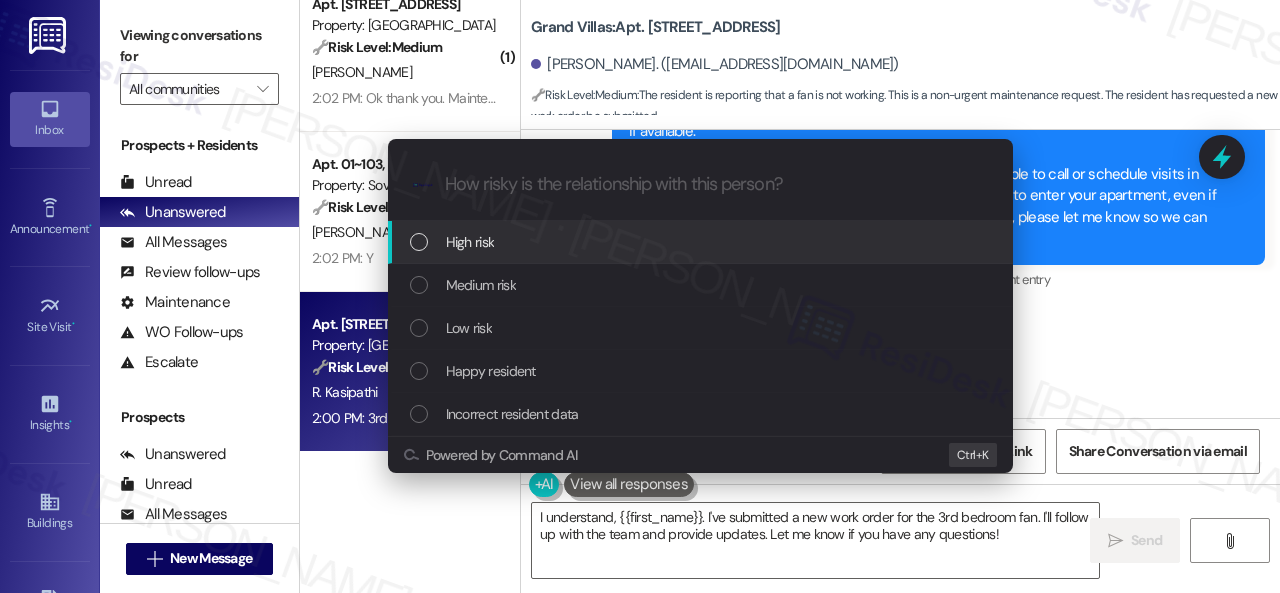 click on "High risk" at bounding box center (470, 242) 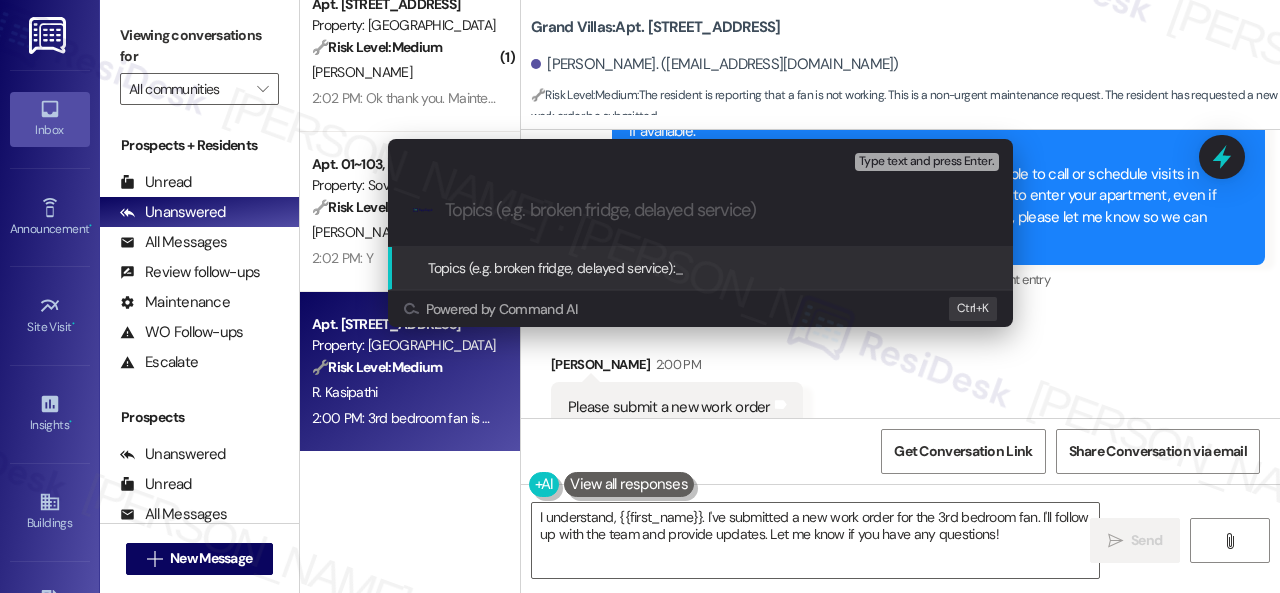 paste on "Work Order filed by ResiDesk 290526" 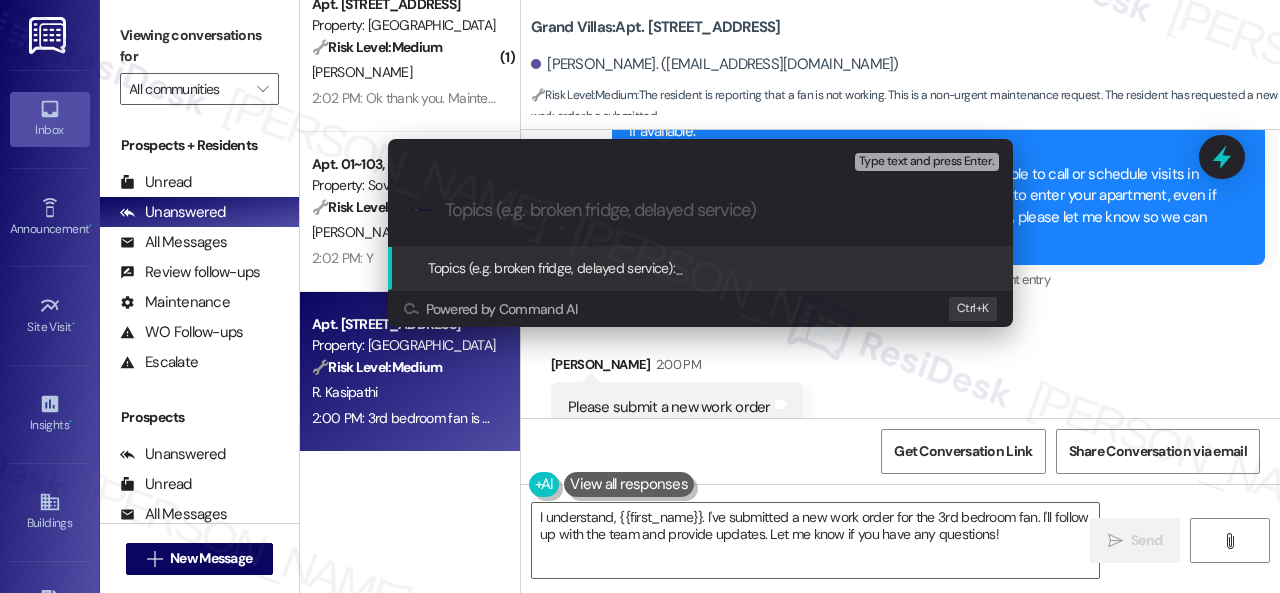 type on "Work Order filed by ResiDesk 290526" 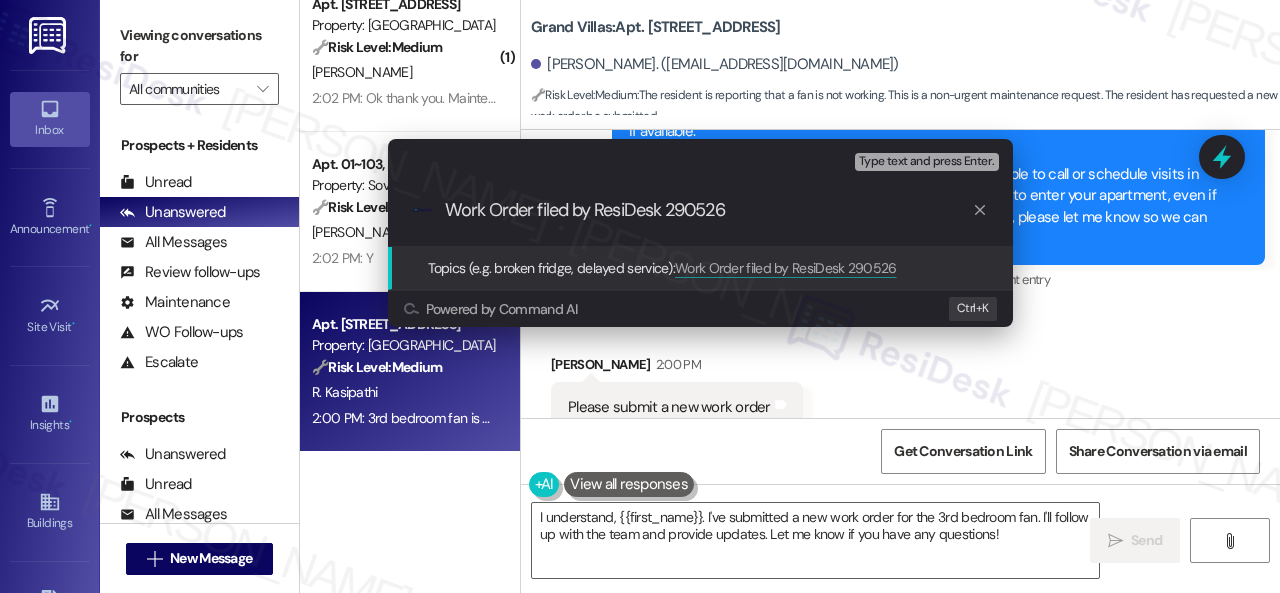 type 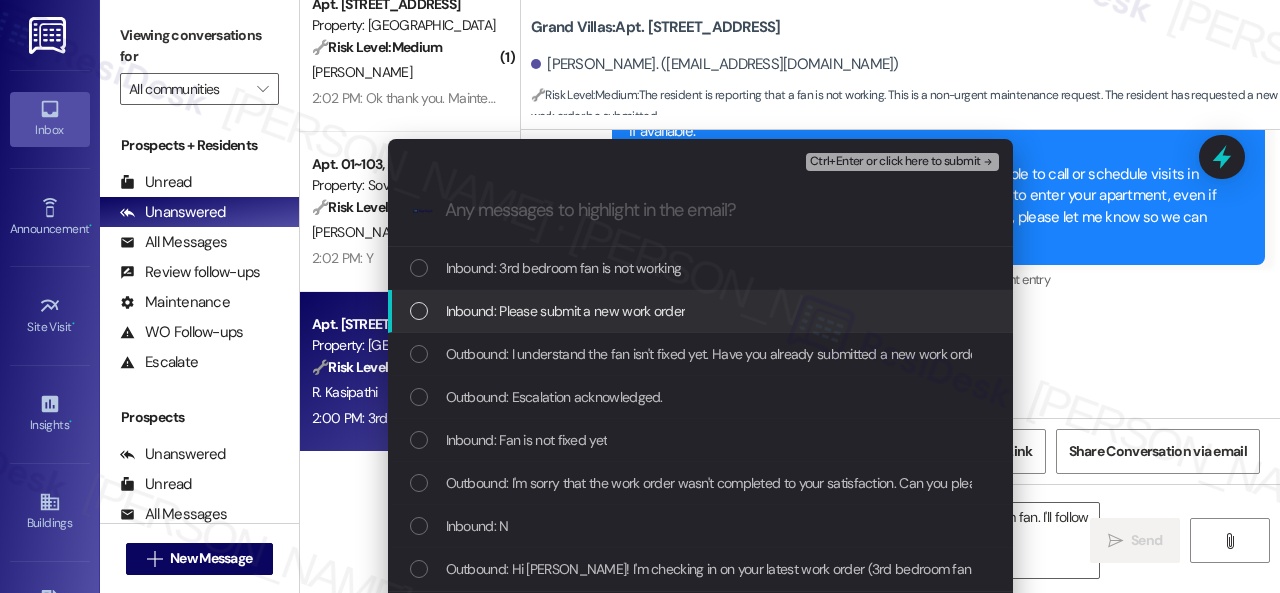 click on "Inbound: Please submit a new work order" at bounding box center [566, 311] 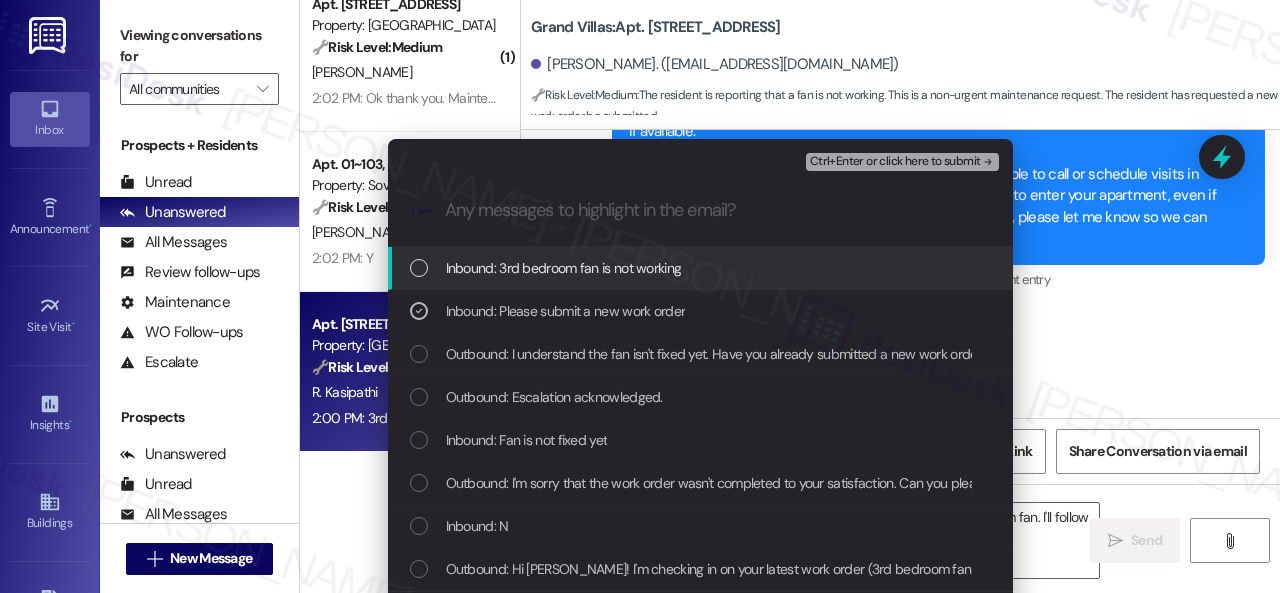 click on "Inbound: 3rd bedroom fan is not working" at bounding box center (564, 268) 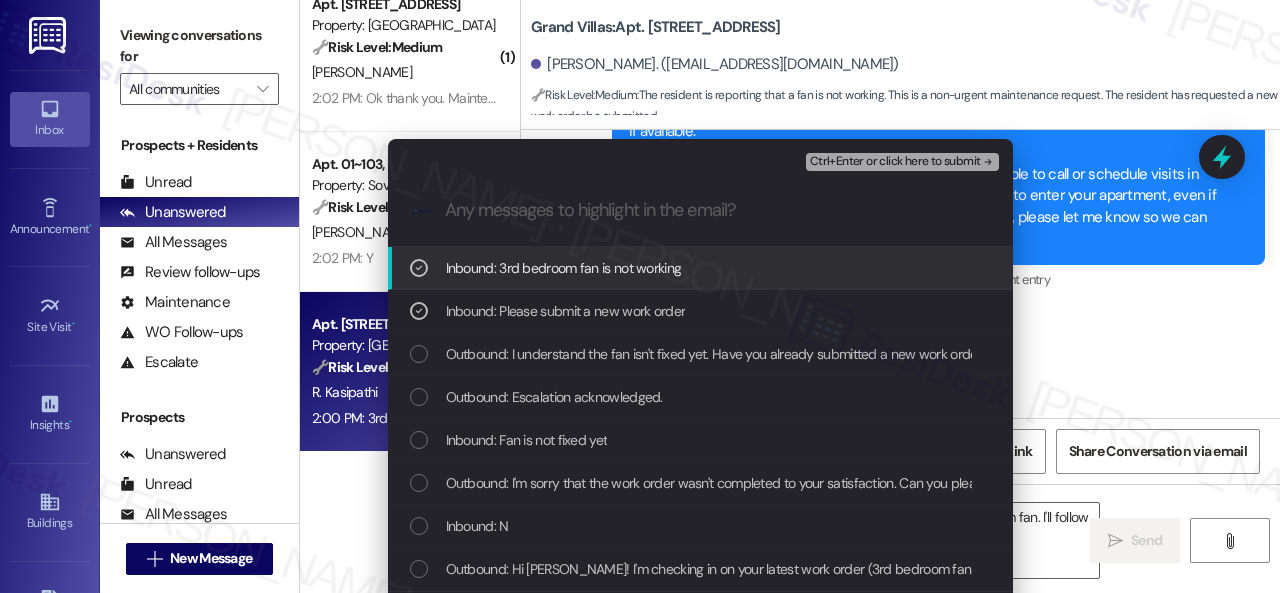click on "Ctrl+Enter or click here to submit" at bounding box center [895, 162] 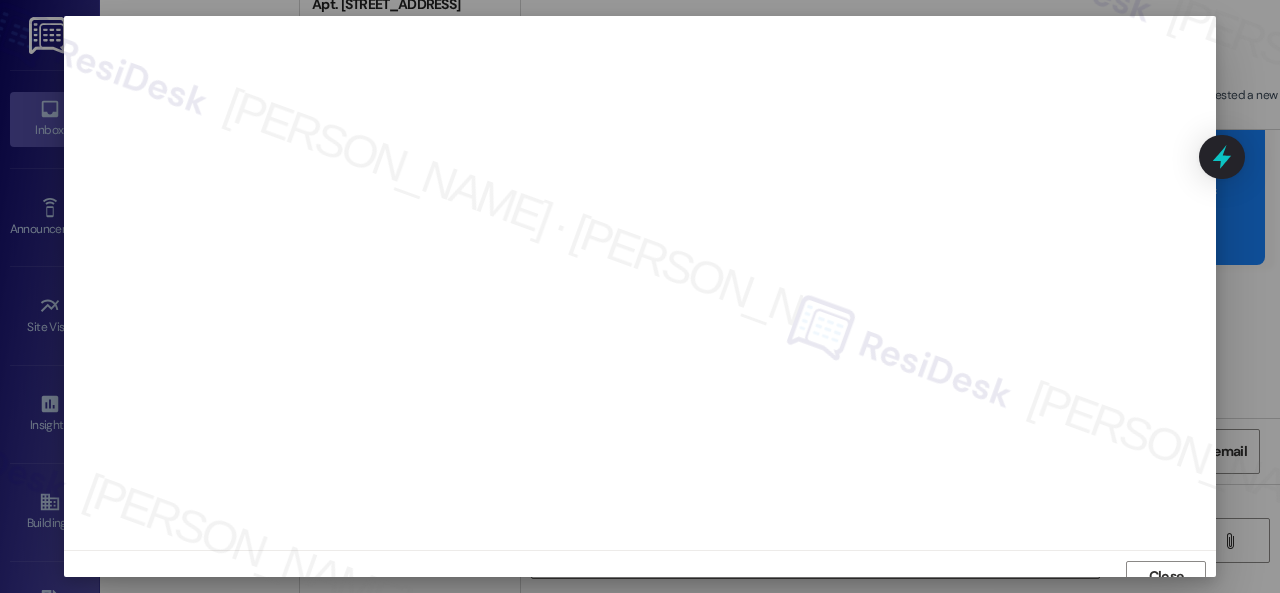 type 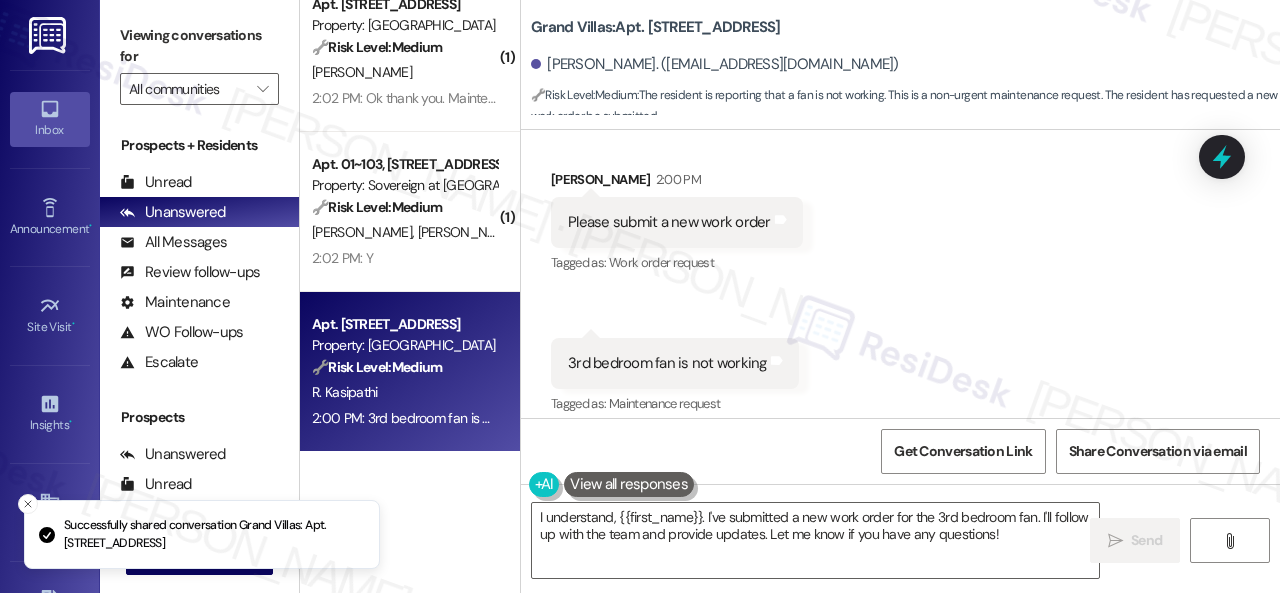 scroll, scrollTop: 1671, scrollLeft: 0, axis: vertical 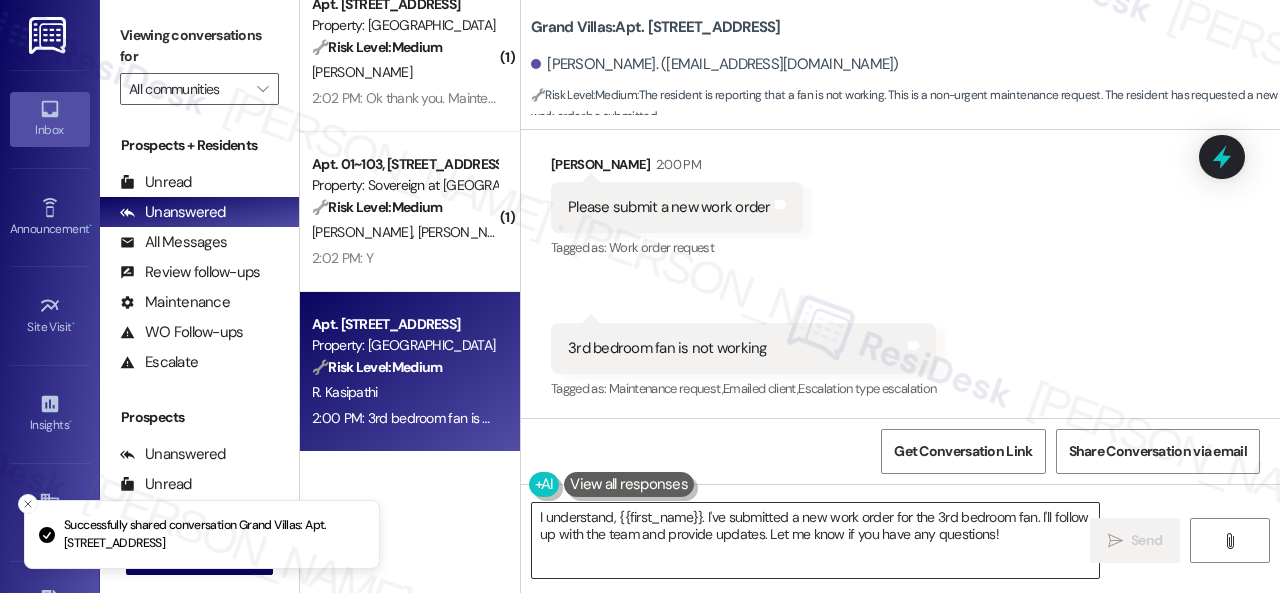 click on "I understand, {{first_name}}. I've submitted a new work order for the 3rd bedroom fan. I'll follow up with the team and provide updates. Let me know if you have any questions!" at bounding box center [815, 540] 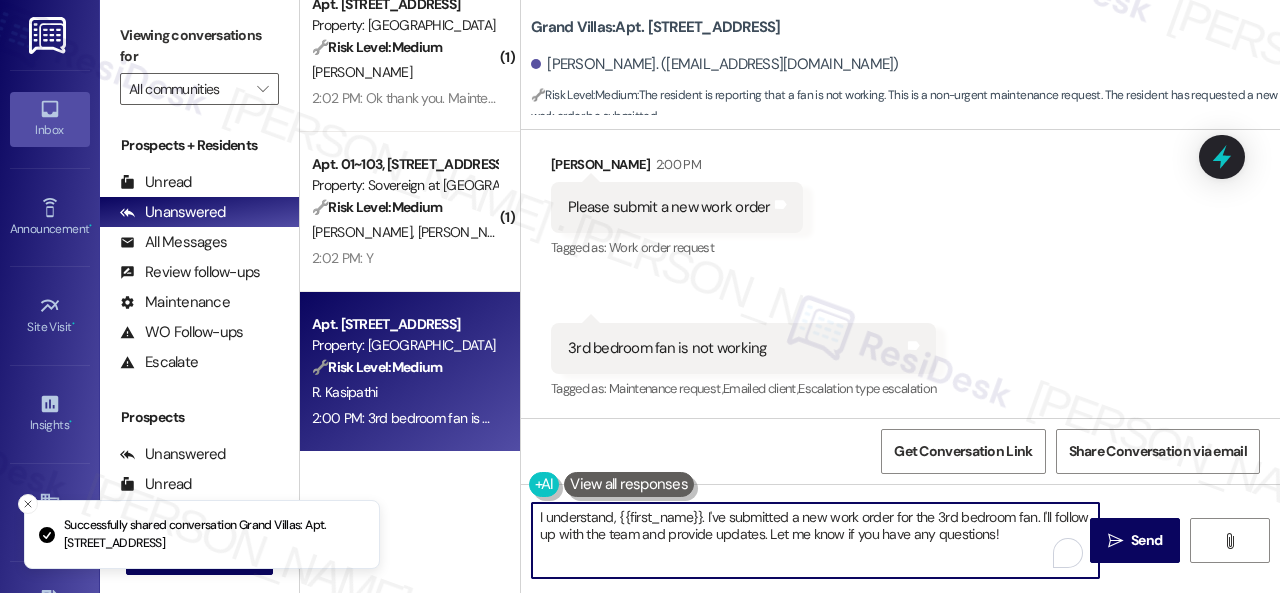 drag, startPoint x: 1025, startPoint y: 534, endPoint x: 424, endPoint y: 478, distance: 603.60333 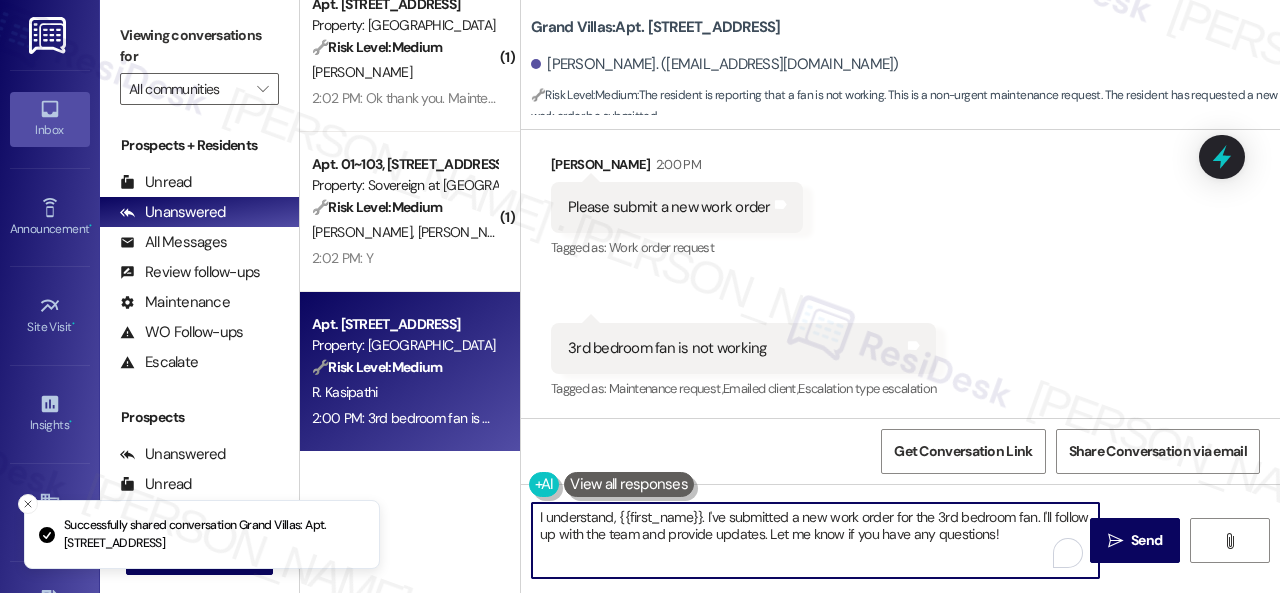 click on "( 1 ) Apt. 2408, 2 Stadium Dr Property: Imperial Lofts 🔧  Risk Level:  Medium The resident is experiencing a minor maintenance issue (flickering light) that requires a follow-up work order. While the resident appreciates the offer to submit a new work order, they will first check the lights to identify the specific one. This is a non-urgent maintenance request. [PERSON_NAME] 2:06 PM: I appreciate it I will check the lights to see which one when I get home.  2:06 PM: I appreciate it I will check the lights to see which one when I get home.  ( 1 ) Apt. [STREET_ADDRESS] Property: Grand Villas 🔧  Risk Level:  Medium The resident responded 'Y' to a check-in regarding a completed work order. This indicates the work order was completed to their satisfaction, and no further action is needed. This falls under routine maintenance follow-up. [PERSON_NAME] 2:06 PM: Y 2:06 PM: Y ( 1 ) Apt. 3107, [STREET_ADDRESS] Property: Grand Villas 🔧  Risk Level:  Medium [PERSON_NAME] ( 1 ) Apt. 01~103, [STREET_ADDRESS] 🔧 Medium" at bounding box center (790, 296) 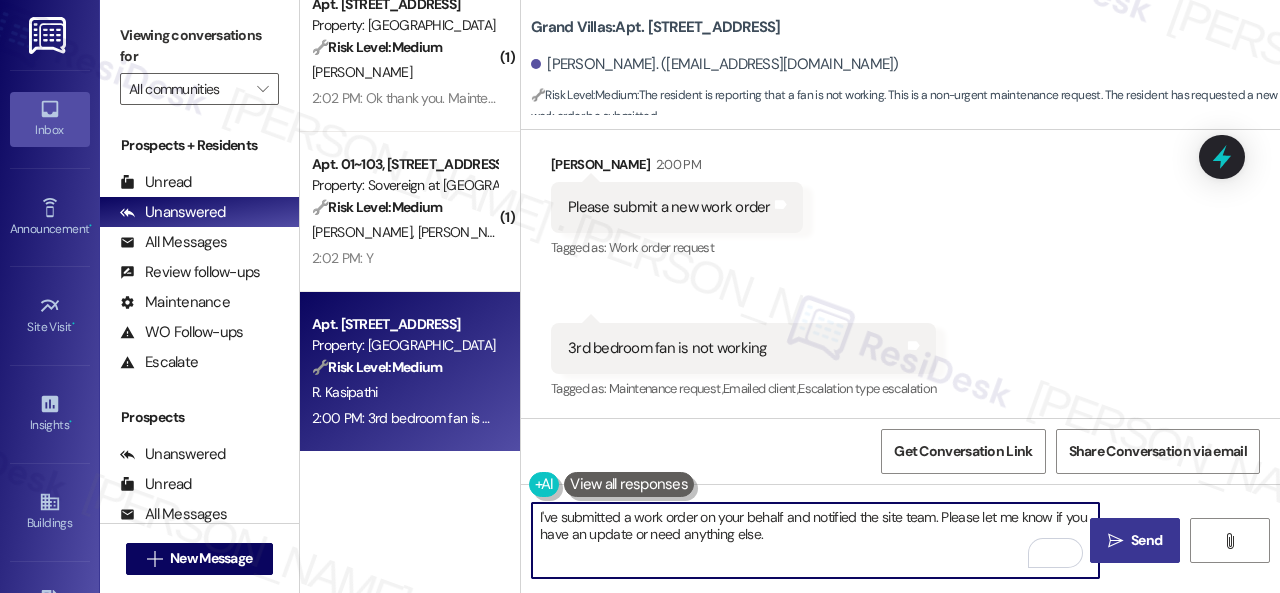 type on "I've submitted a work order on your behalf and notified the site team. Please let me know if you have an update or need anything else." 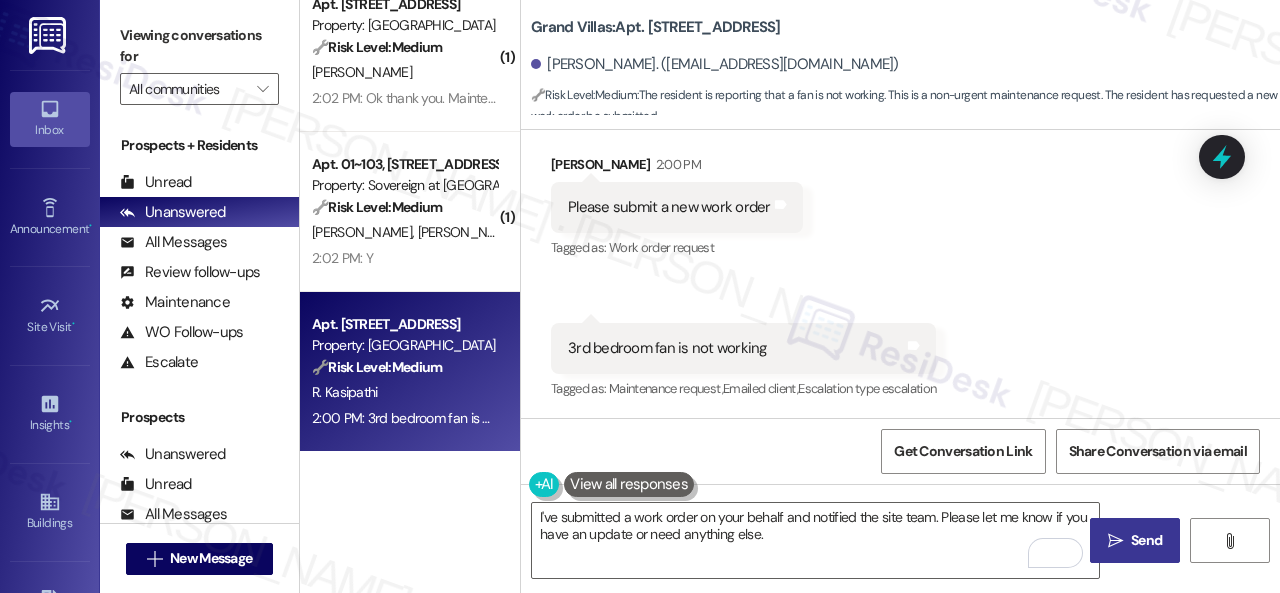click on "Send" at bounding box center [1146, 540] 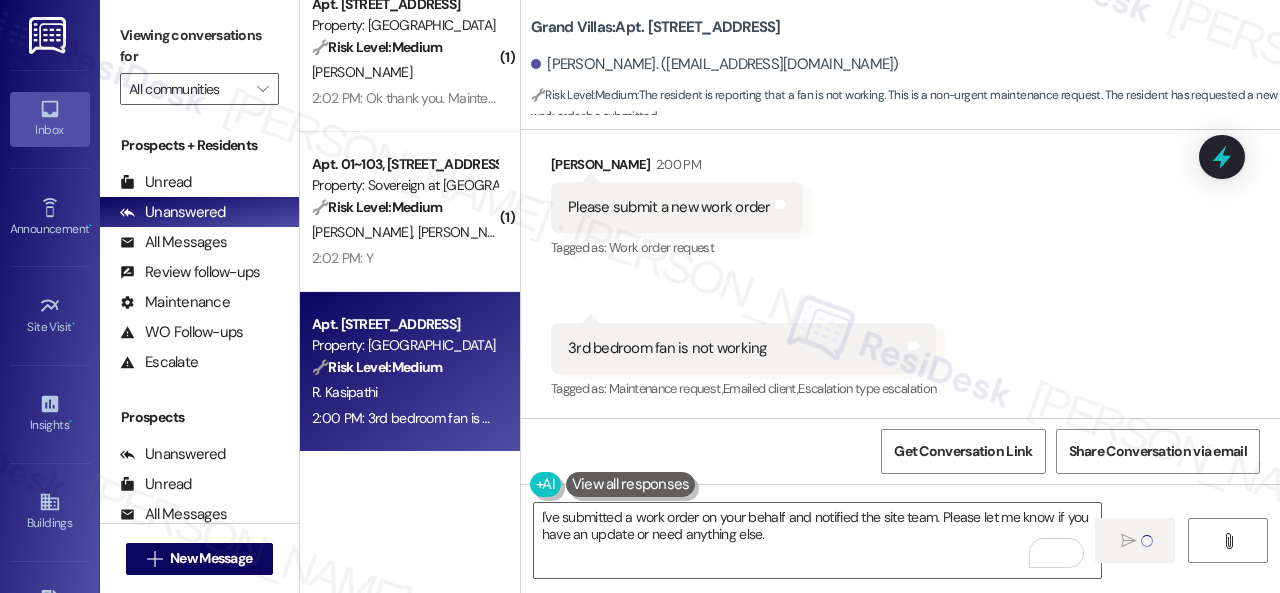 type 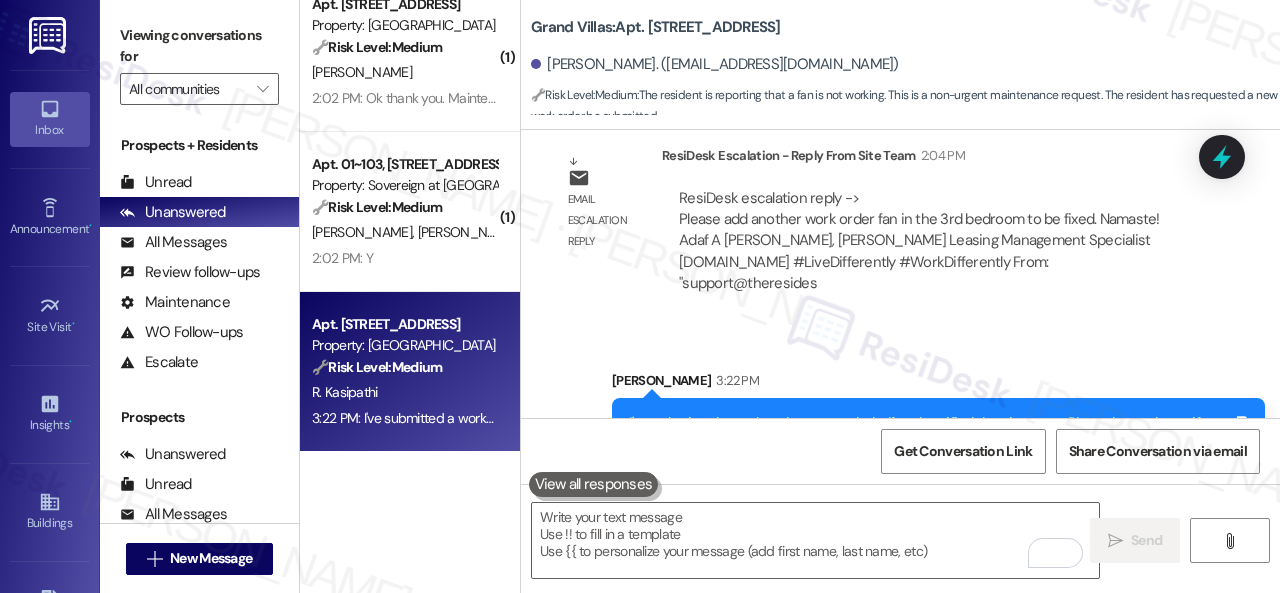 scroll, scrollTop: 2037, scrollLeft: 0, axis: vertical 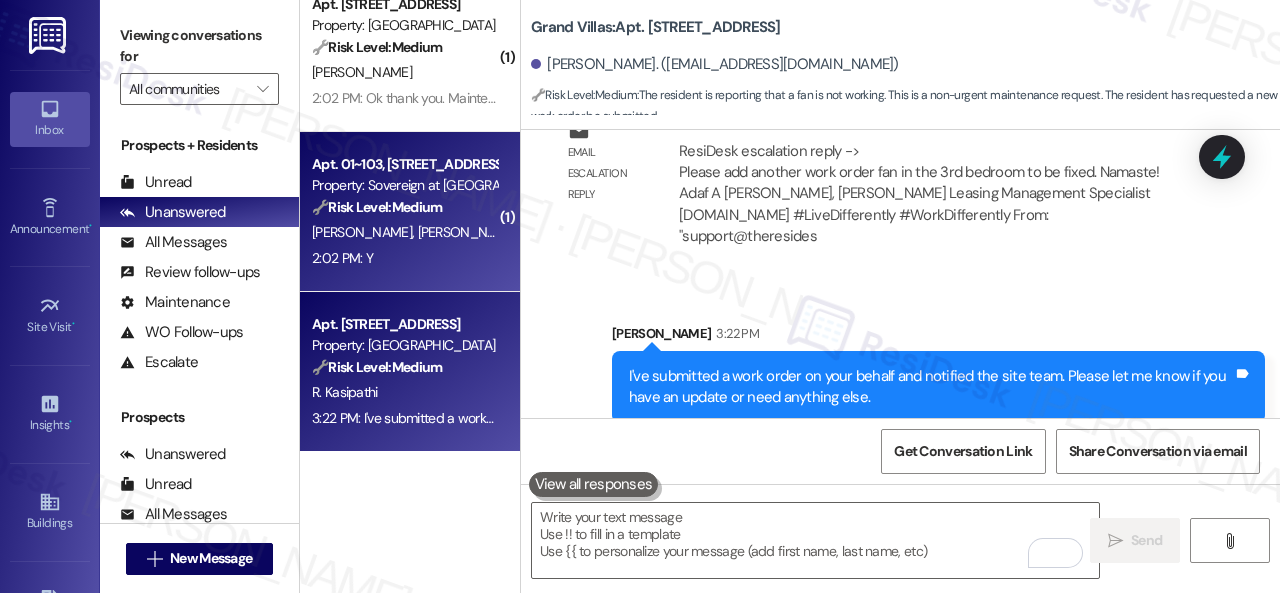 click on "[PERSON_NAME] [PERSON_NAME]" at bounding box center [404, 232] 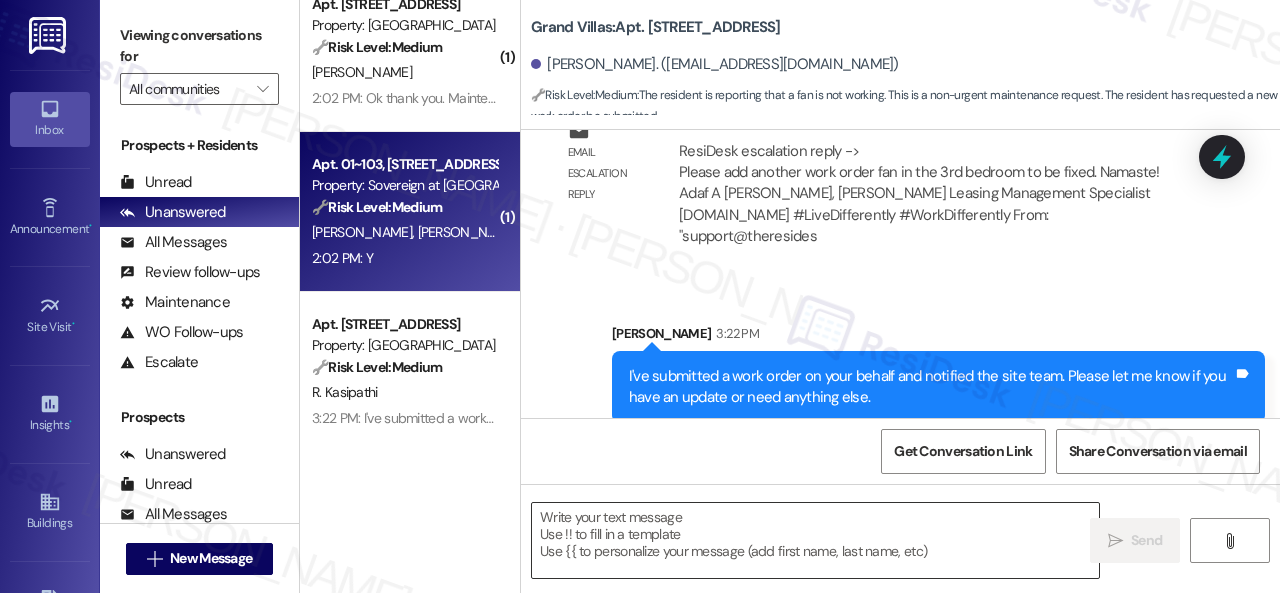 type on "Fetching suggested responses. Please feel free to read through the conversation in the meantime." 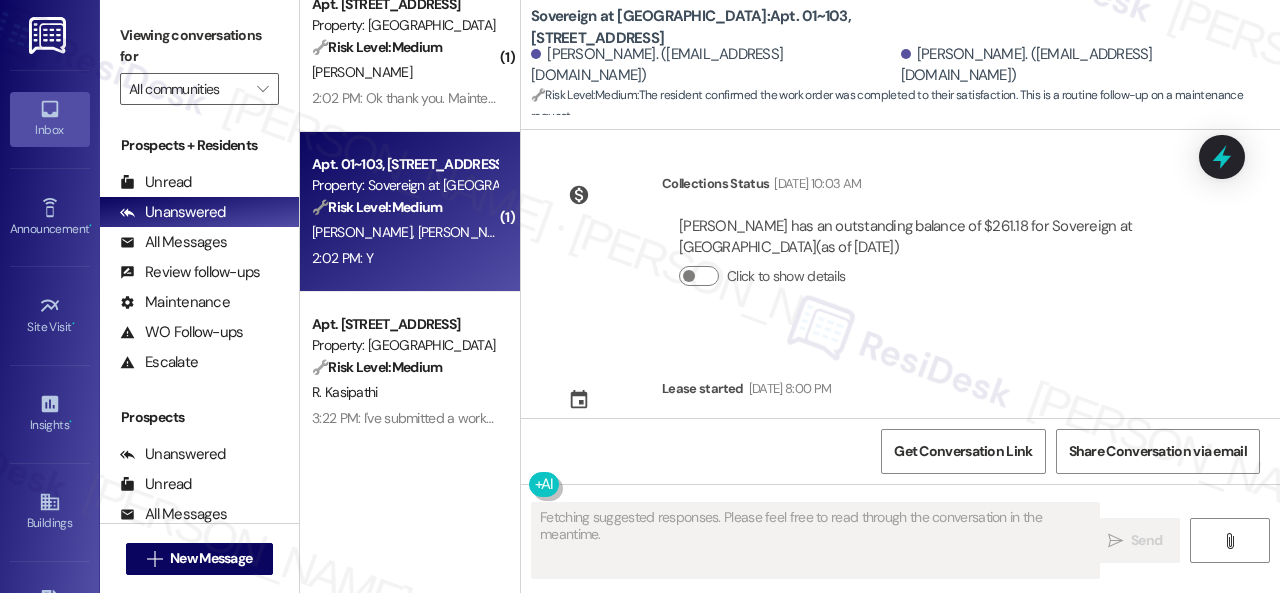scroll, scrollTop: 7948, scrollLeft: 0, axis: vertical 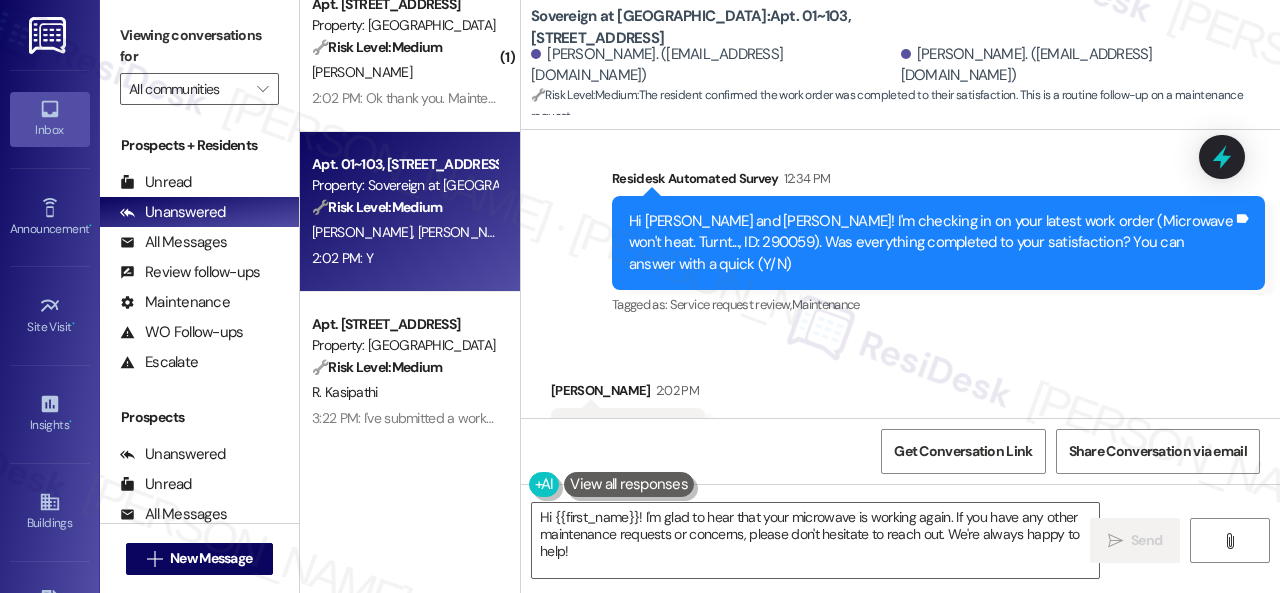 click on "Survey, sent via SMS Residesk Automated Survey 12:34 PM Hi Madeline and Kayla! I'm checking in on your latest work order (Microwave won't heat. Turnt..., ID: 290059). Was everything completed to your satisfaction? You can answer with a quick (Y/N) Tags and notes Tagged as:   Service request review ,  Click to highlight conversations about Service request review Maintenance Click to highlight conversations about Maintenance" at bounding box center (900, 229) 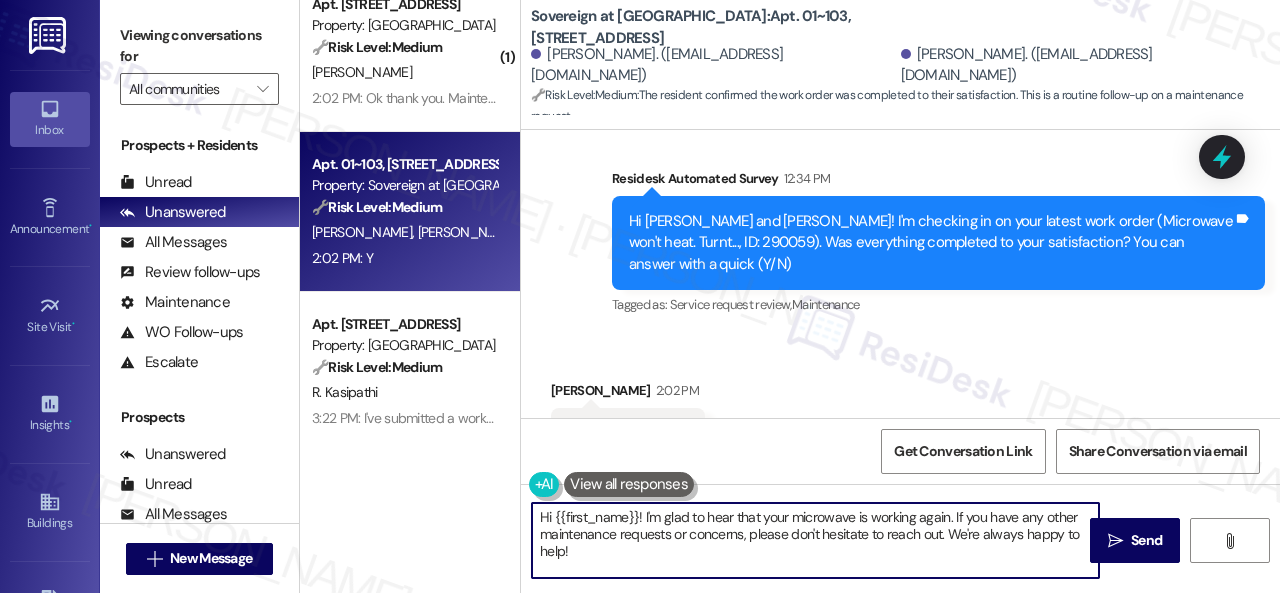 paste on "Awesome — glad everything’s sorted! If {{property}} was up to your expectations, just reply “Yes.” If not, no worries — feel free to share your thoughts. We’re always looking to get better" 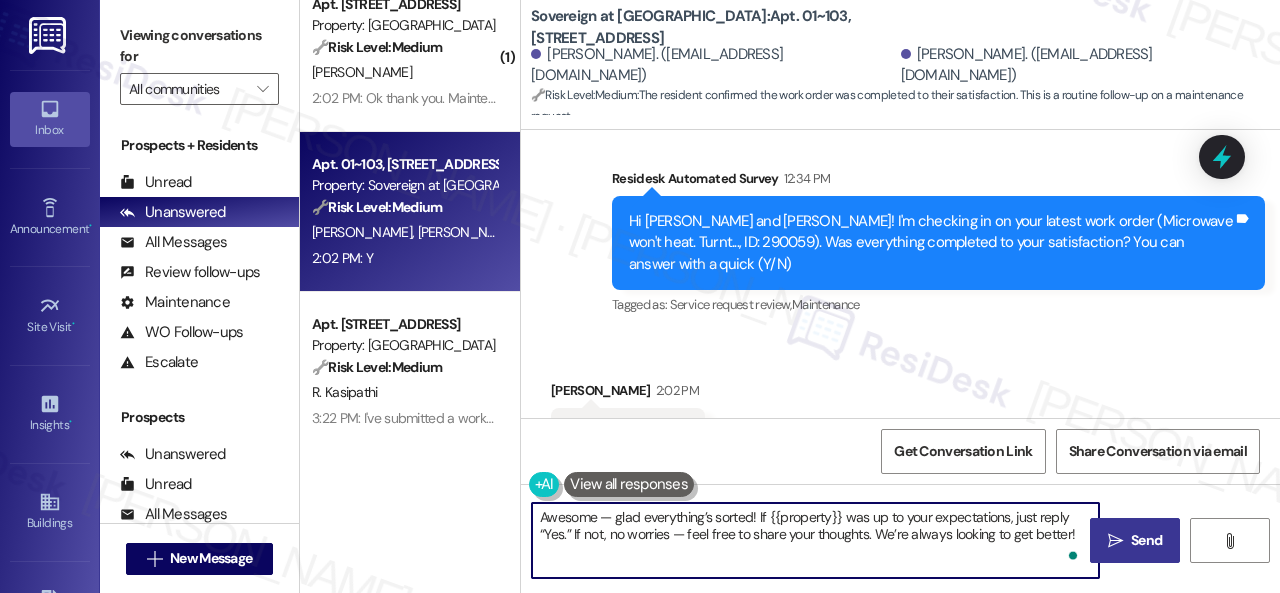 type on "Awesome — glad everything’s sorted! If {{property}} was up to your expectations, just reply “Yes.” If not, no worries — feel free to share your thoughts. We’re always looking to get better!" 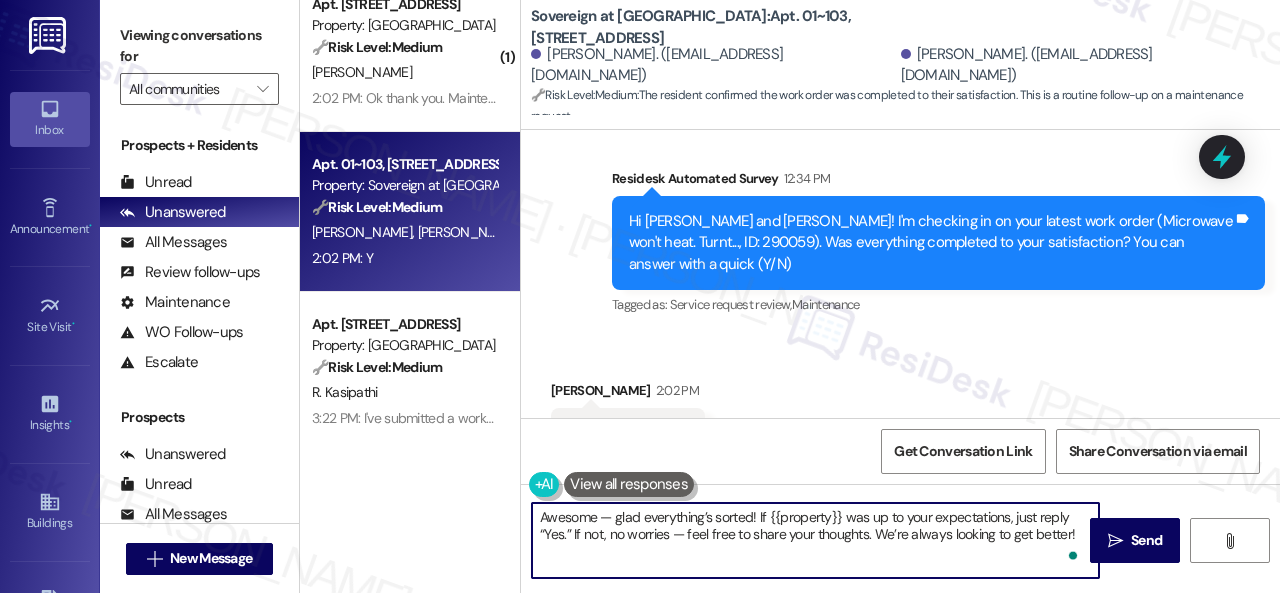 drag, startPoint x: 1112, startPoint y: 534, endPoint x: 1096, endPoint y: 483, distance: 53.450912 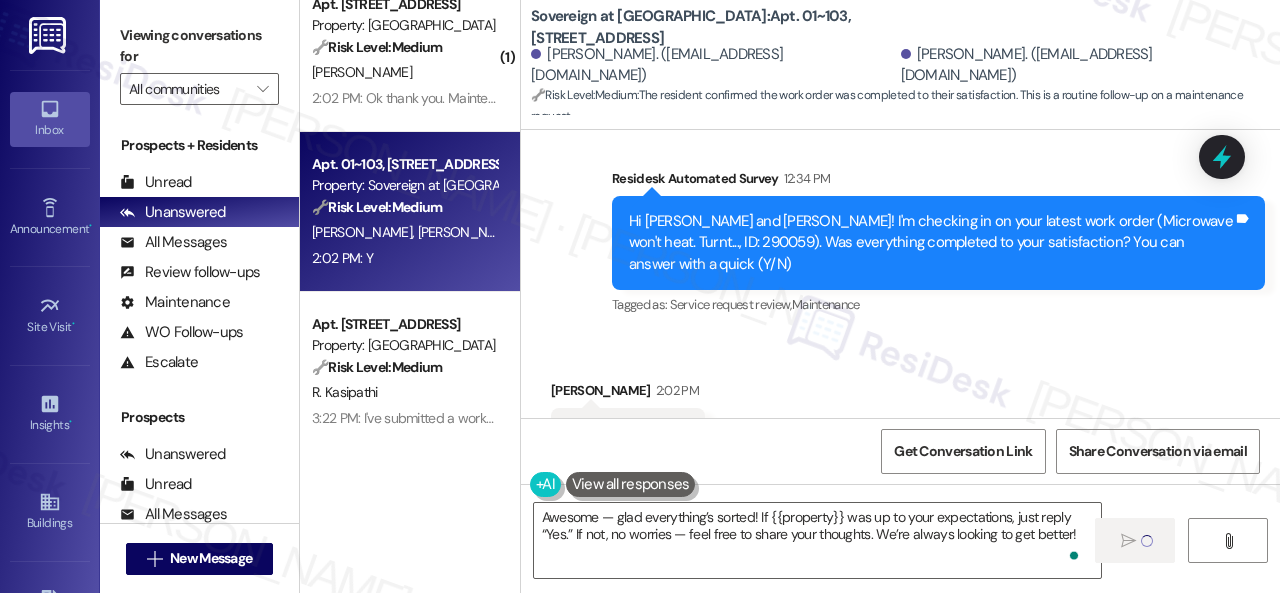 type 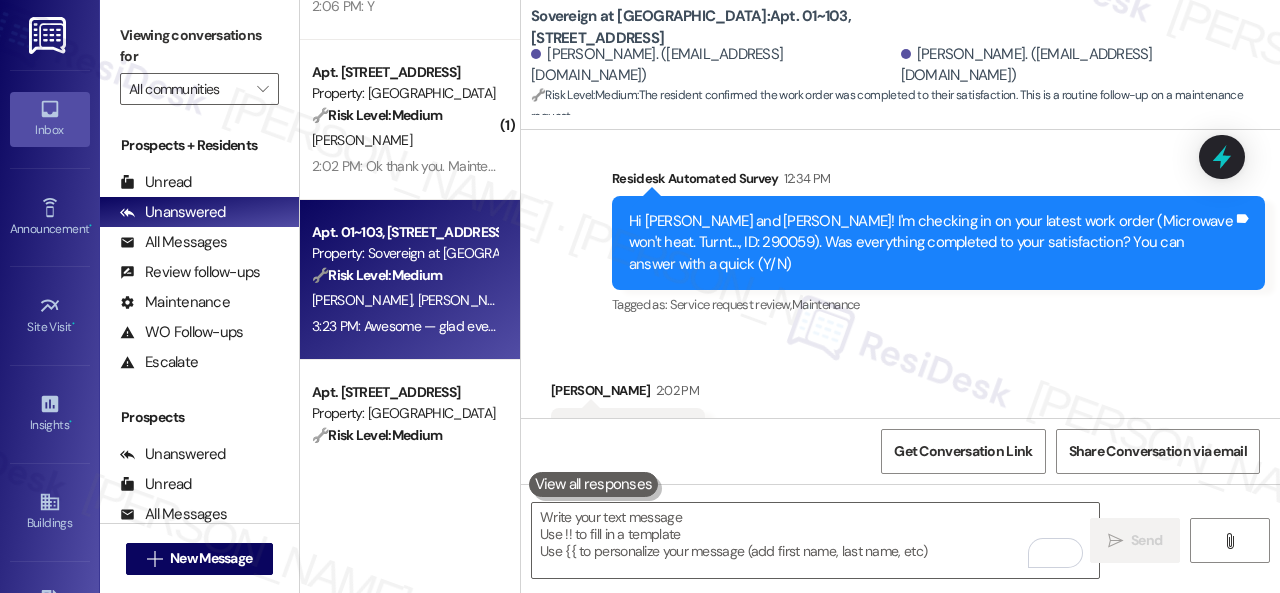 scroll, scrollTop: 3768, scrollLeft: 0, axis: vertical 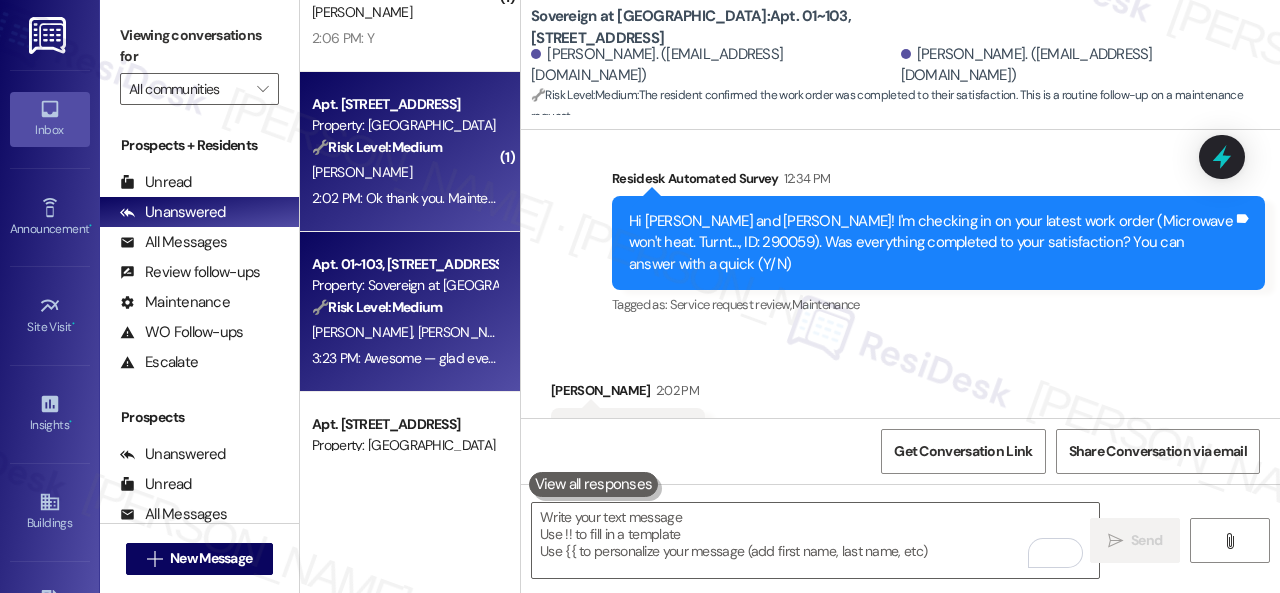 click on "R. Sims" at bounding box center [404, 172] 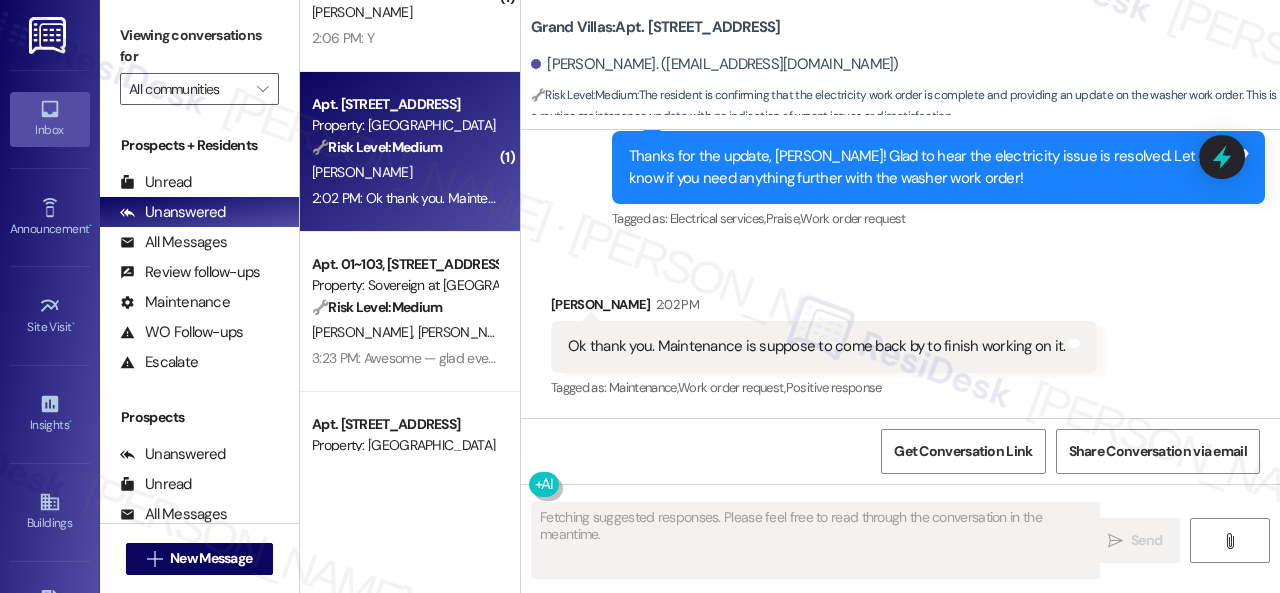 scroll, scrollTop: 819, scrollLeft: 0, axis: vertical 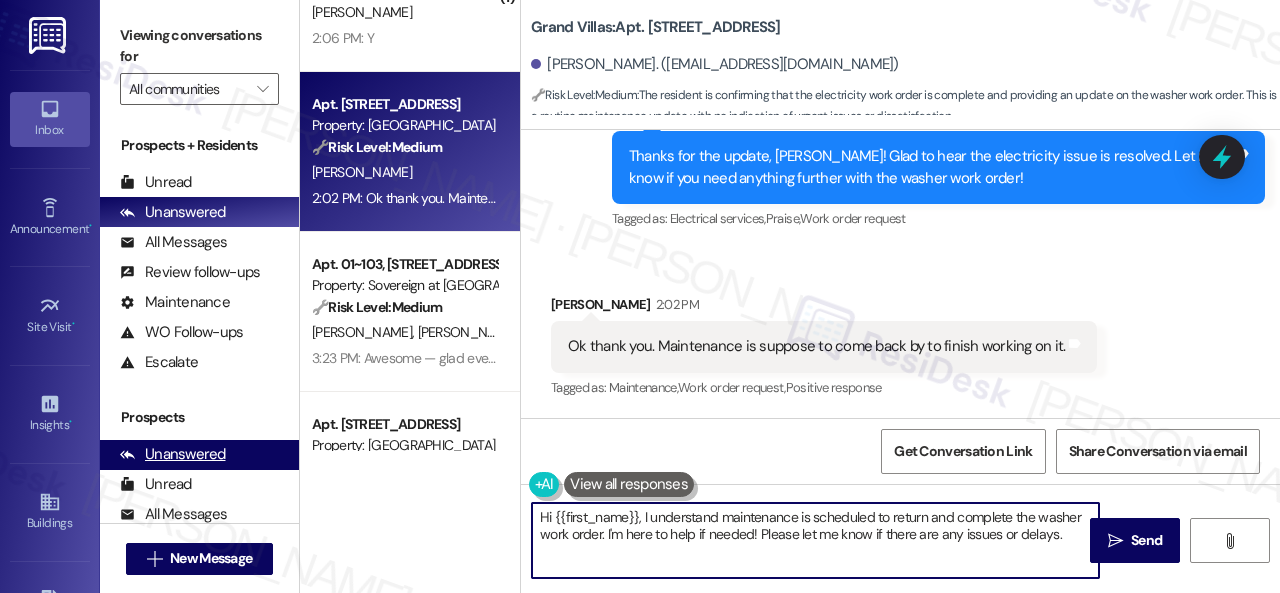 drag, startPoint x: 1061, startPoint y: 535, endPoint x: 252, endPoint y: 441, distance: 814.44275 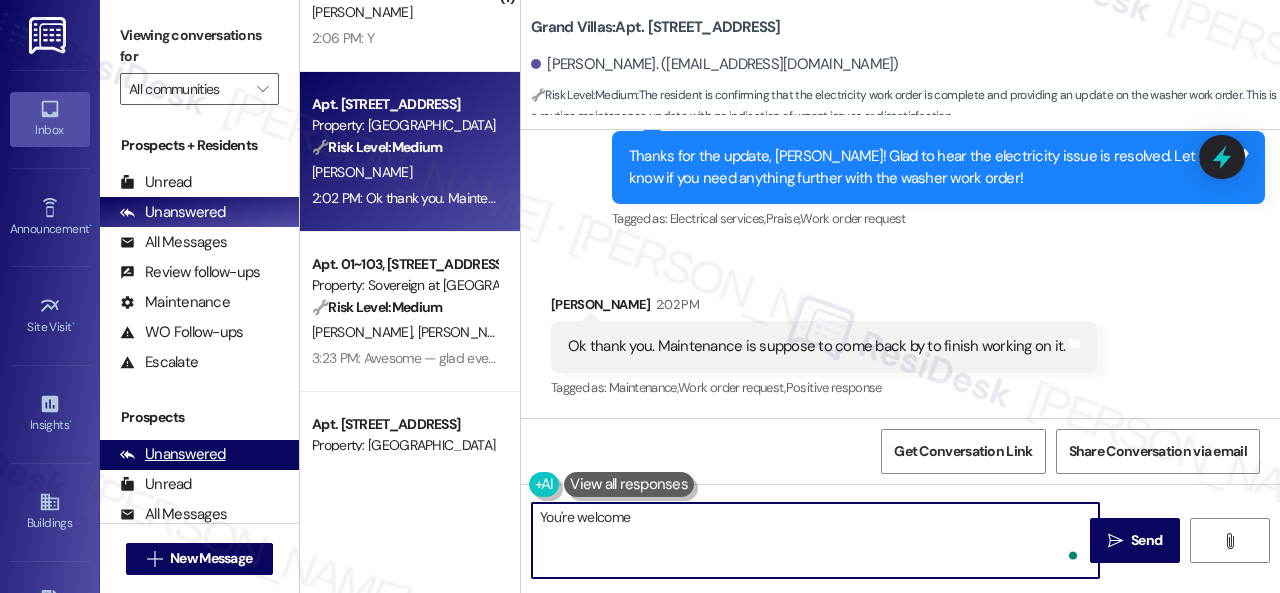 type on "You're welcome!" 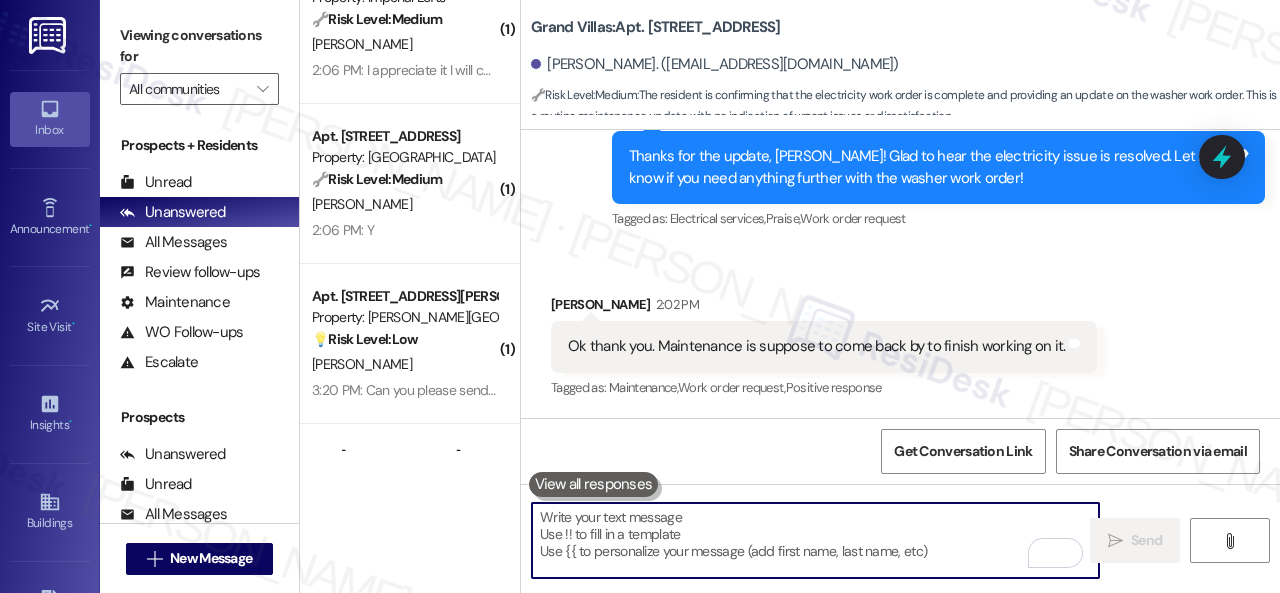 scroll, scrollTop: 3568, scrollLeft: 0, axis: vertical 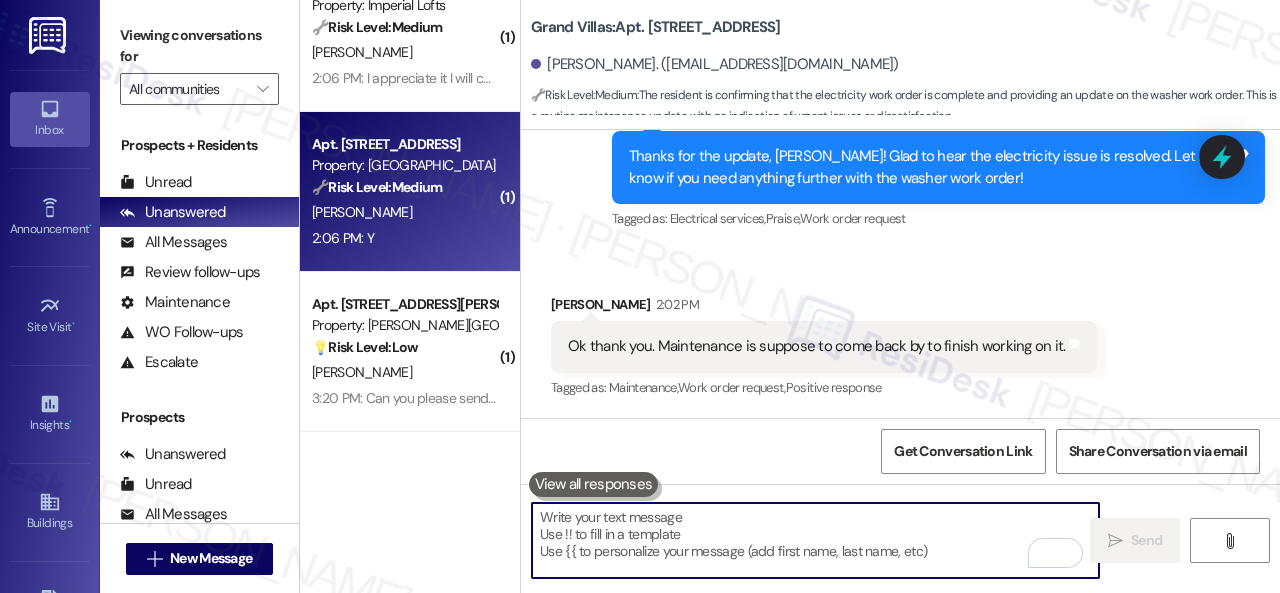 type 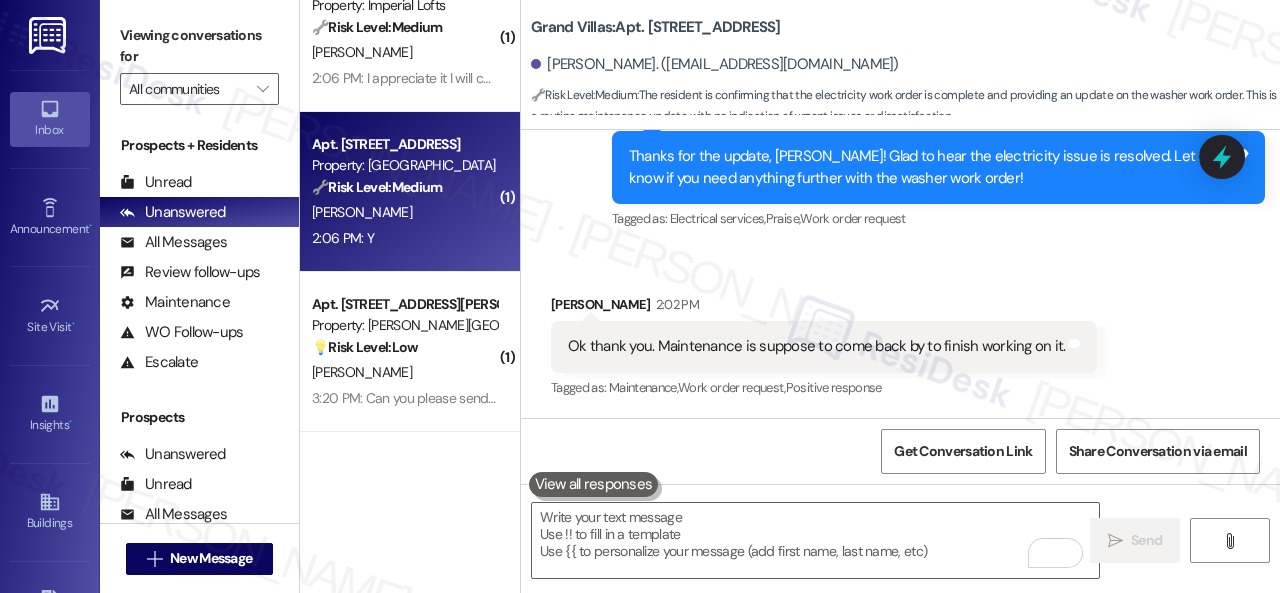 click on "2:06 PM: Y 2:06 PM: Y" at bounding box center [404, 238] 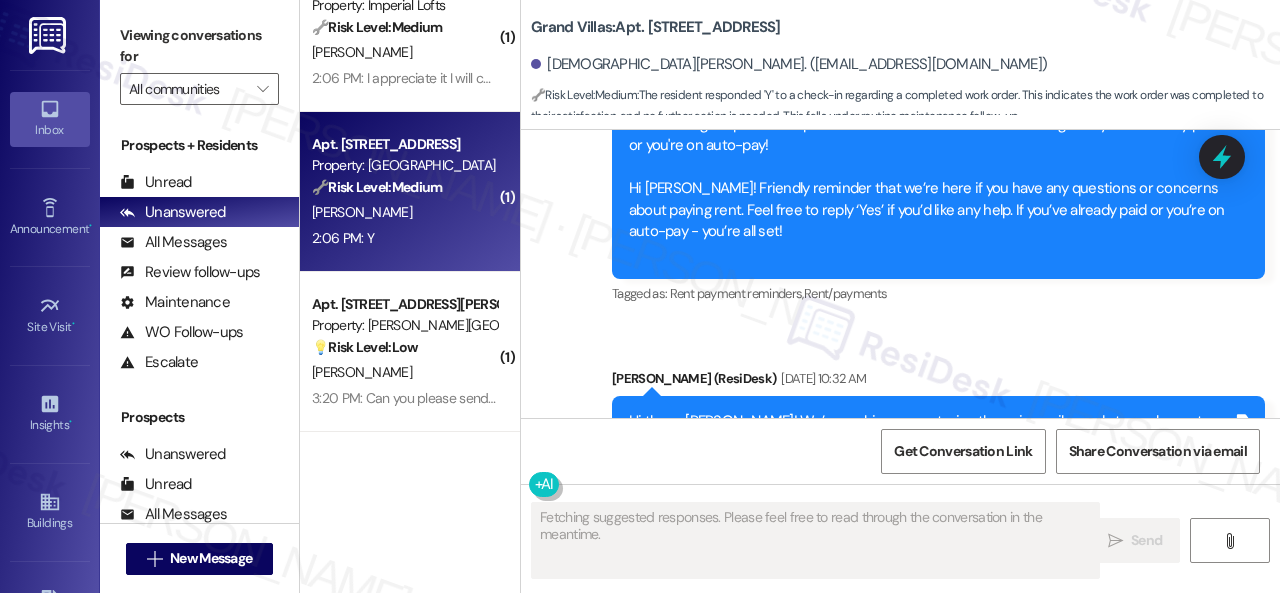 scroll, scrollTop: 7497, scrollLeft: 0, axis: vertical 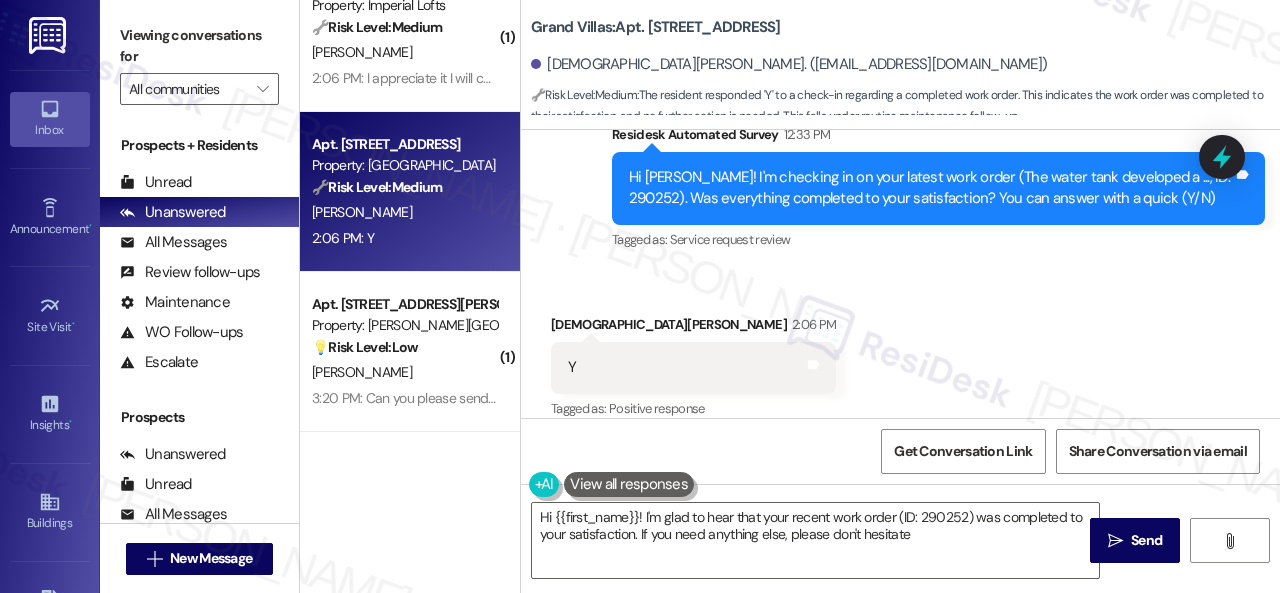 drag, startPoint x: 596, startPoint y: 257, endPoint x: 622, endPoint y: 296, distance: 46.872166 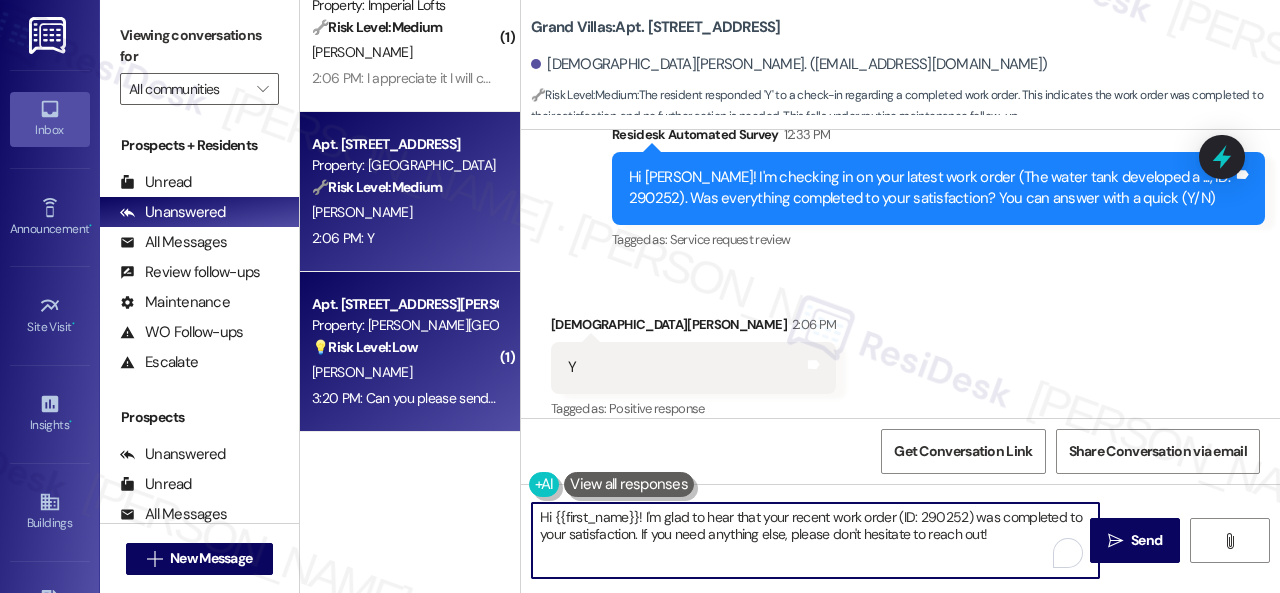 drag, startPoint x: 1007, startPoint y: 537, endPoint x: 367, endPoint y: 425, distance: 649.7261 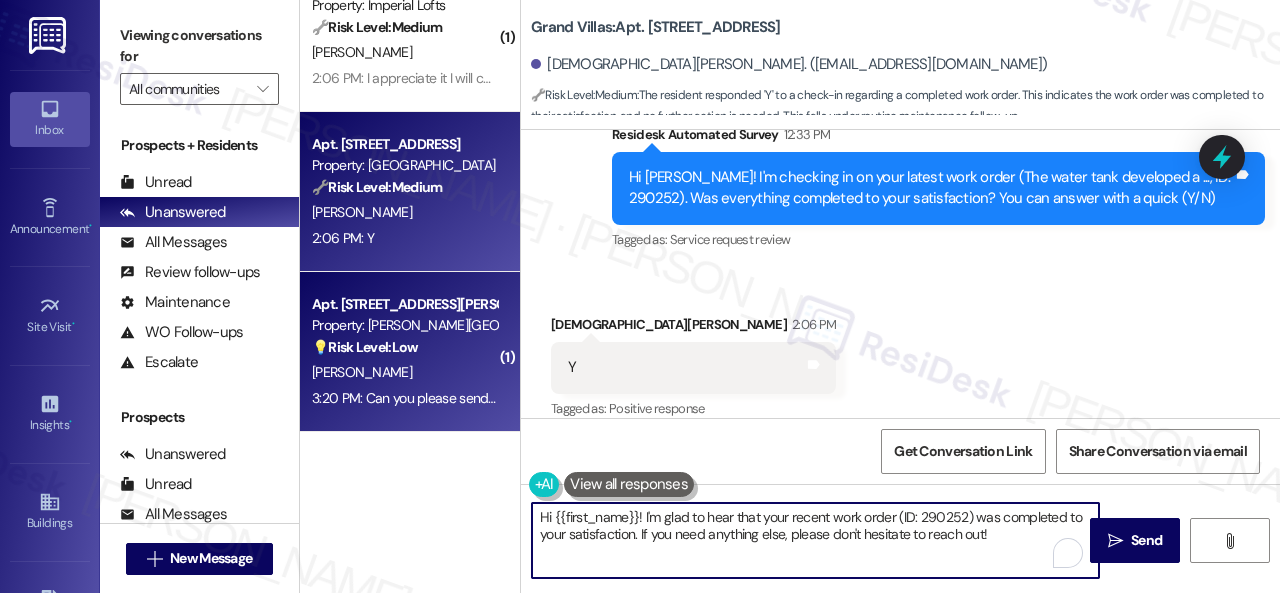 click on "( 1 ) Apt. 5700G1, 5800 Great Northern Boulevard Property: Butternut Ridge 🔧  Risk Level:  Medium The resident confirmed the completion of a work order. This is a routine follow-up and confirmation, indicating satisfactory resolution. T. Cassidy 2:18 PM: Y 2:18 PM: Y ( 1 ) Apt. 307, 1224 Prospect Street Property: Edge 35 🔧  Risk Level:  Medium The message is a follow-up on a completed work order, and the resident responded positively. This indicates satisfactory resolution of a non-urgent maintenance issue. K. Rusche 2:13 PM: Y 2:13 PM: Y ( 1 ) Apt. 2408, 2 Stadium Dr Property: Imperial Lofts 🔧  Risk Level:  Medium The resident is experiencing a minor maintenance issue (flickering light) that requires a follow-up work order. While the resident appreciates the offer to submit a new work order, they will first check the lights to identify the specific one. This is a non-urgent maintenance request. D. Temple 2:06 PM: I appreciate it I will check the lights to see which one when I get home.  🔧 Medium" at bounding box center [790, 296] 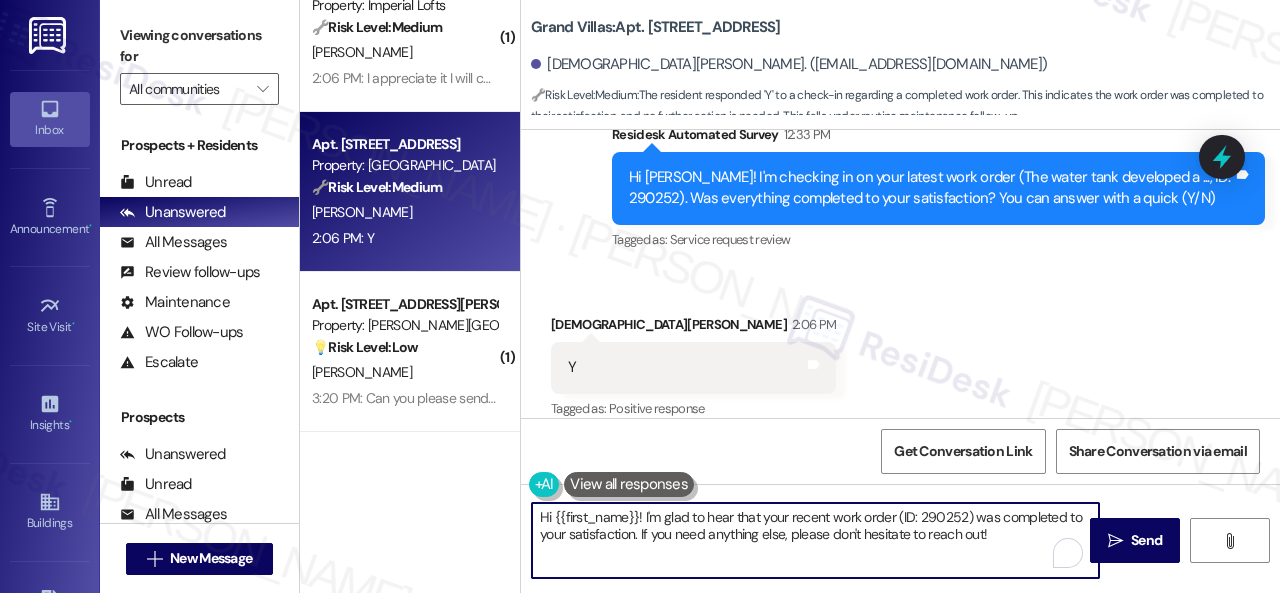 paste on "Awesome — glad everything’s sorted! If {{property}} was up to your expectations, just reply “Yes.” If not, no worries — feel free to share your thoughts. We’re always looking to get better" 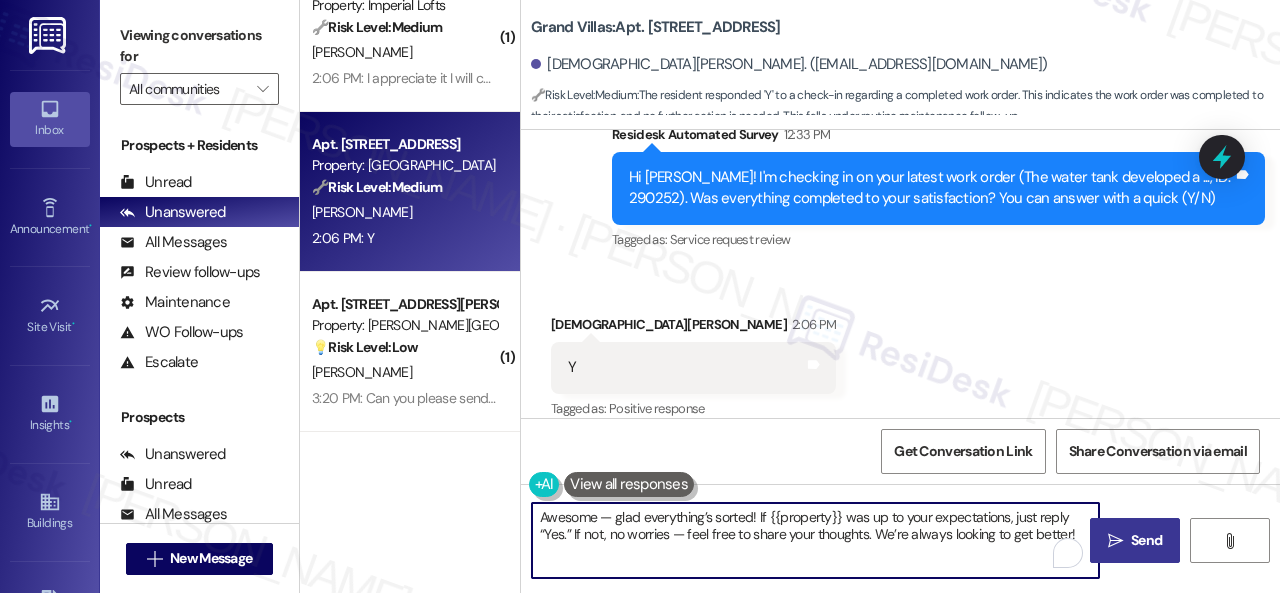 type on "Awesome — glad everything’s sorted! If {{property}} was up to your expectations, just reply “Yes.” If not, no worries — feel free to share your thoughts. We’re always looking to get better!" 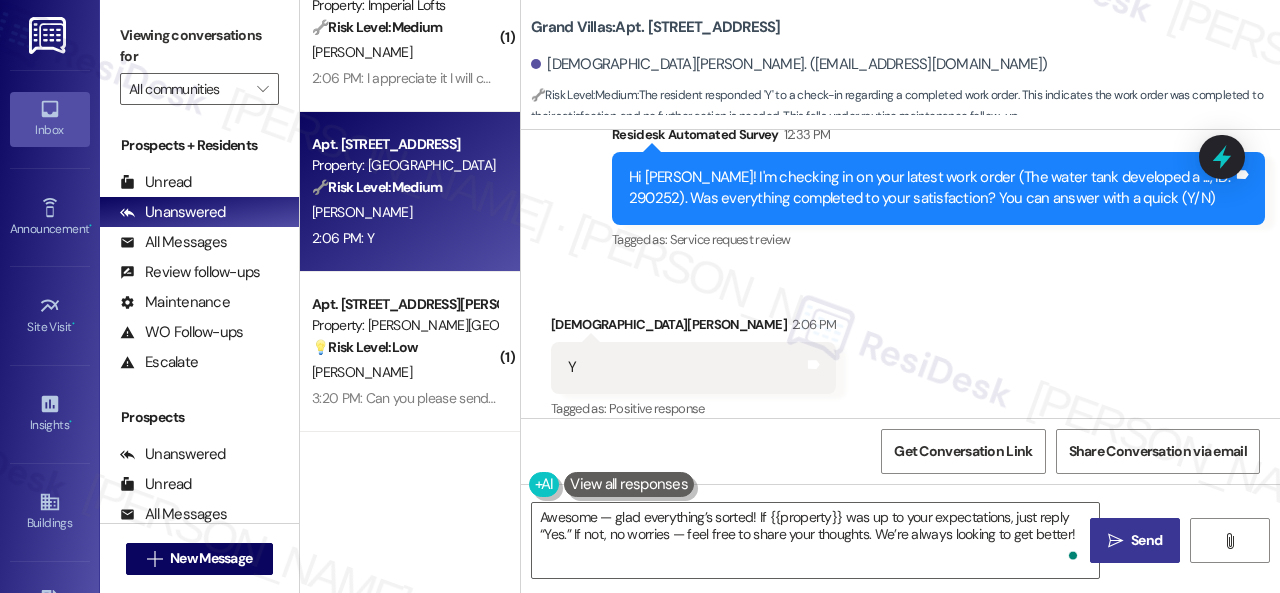 drag, startPoint x: 1147, startPoint y: 541, endPoint x: 1136, endPoint y: 519, distance: 24.596748 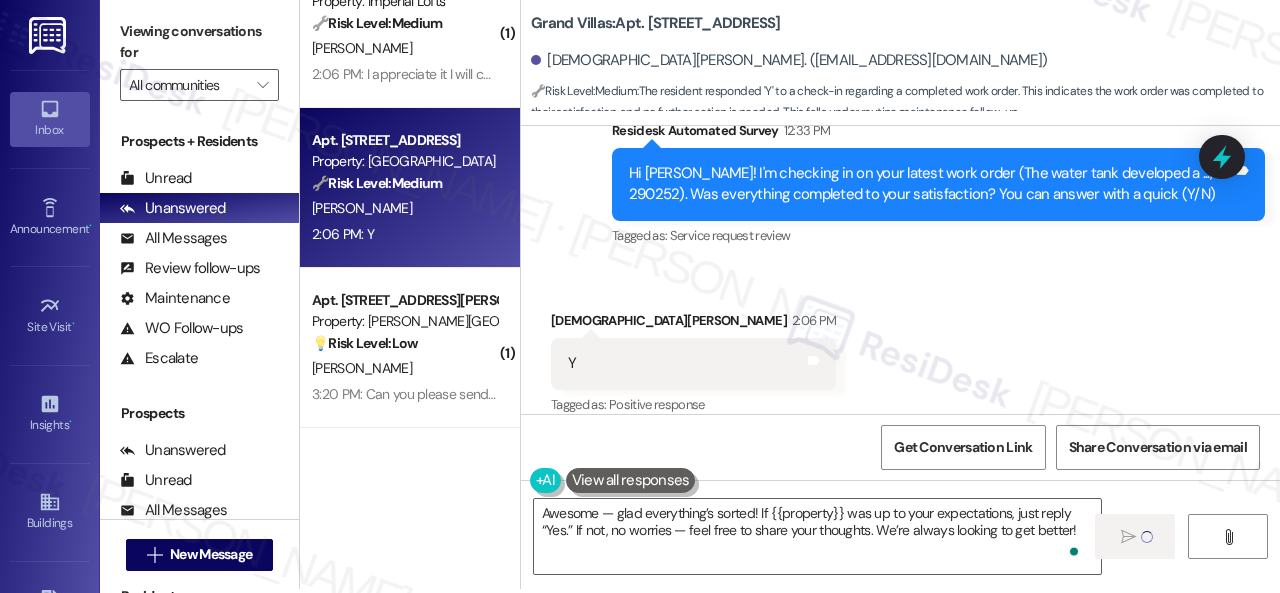 scroll, scrollTop: 6, scrollLeft: 0, axis: vertical 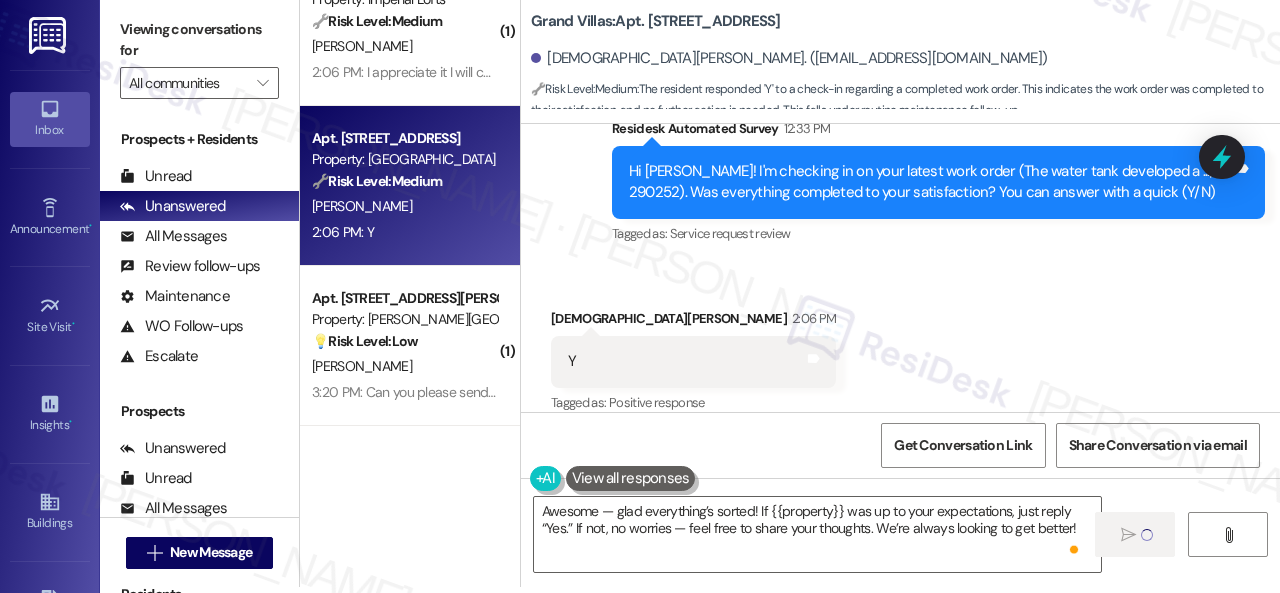 type 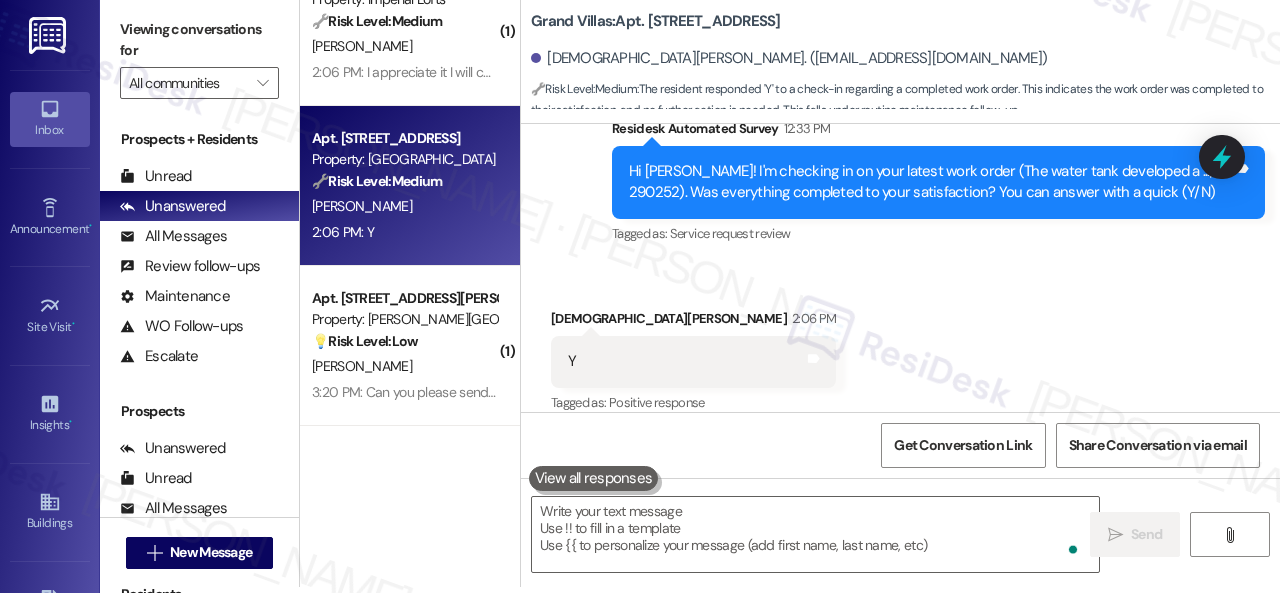 scroll, scrollTop: 0, scrollLeft: 0, axis: both 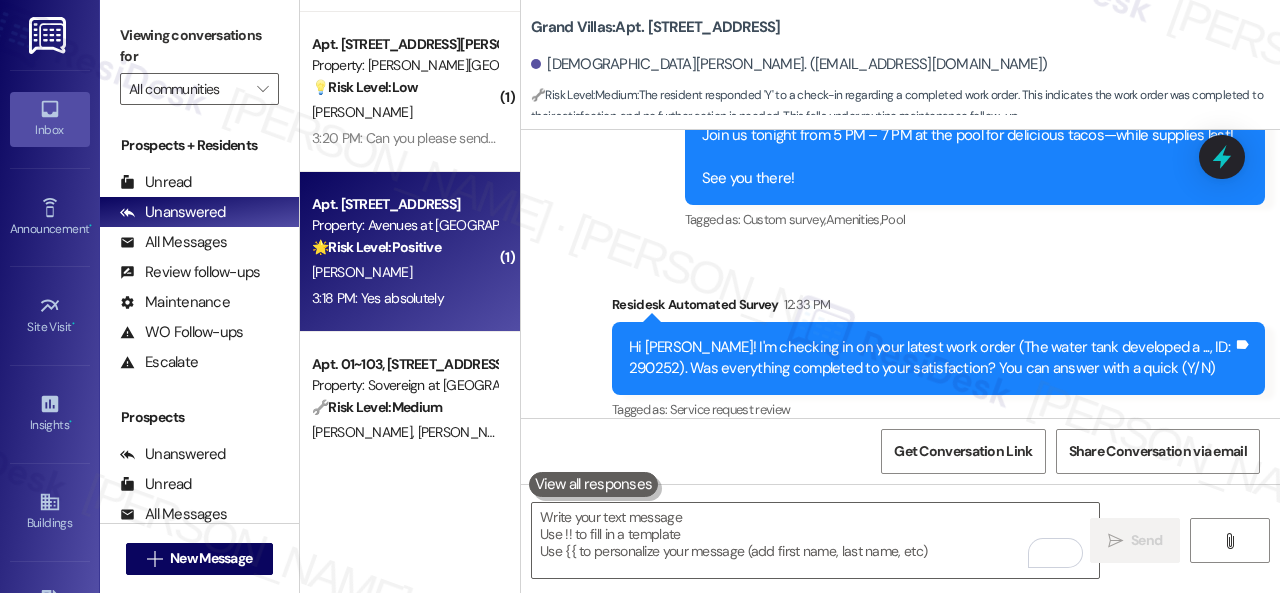 click on "[PERSON_NAME]" at bounding box center (404, 272) 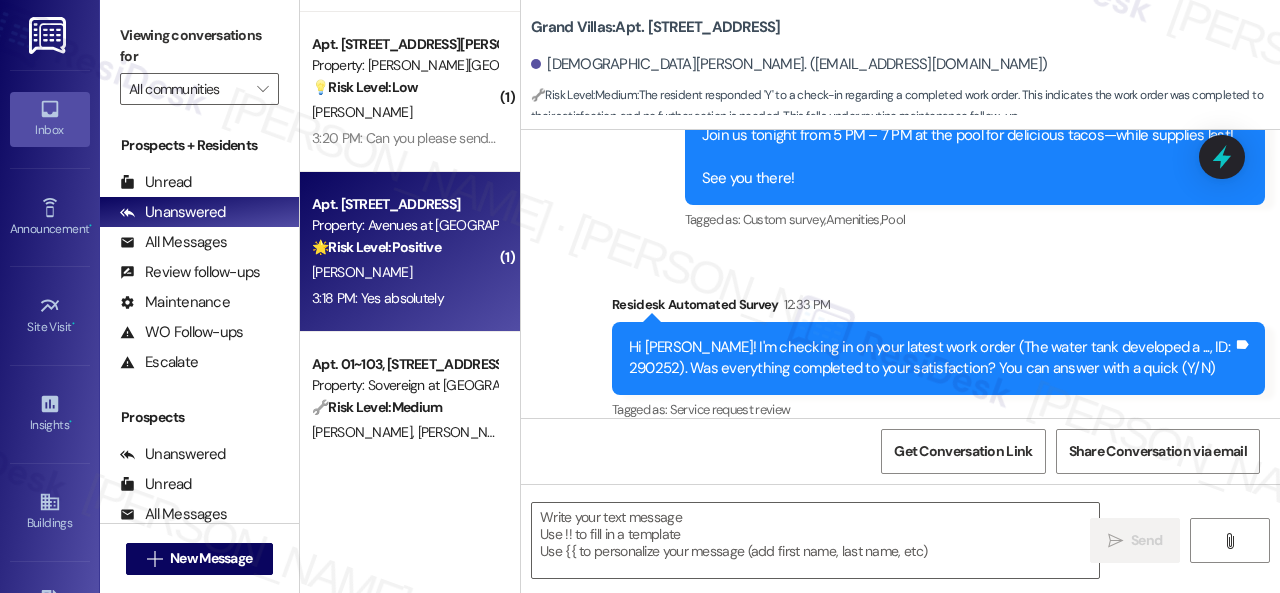 type on "Fetching suggested responses. Please feel free to read through the conversation in the meantime." 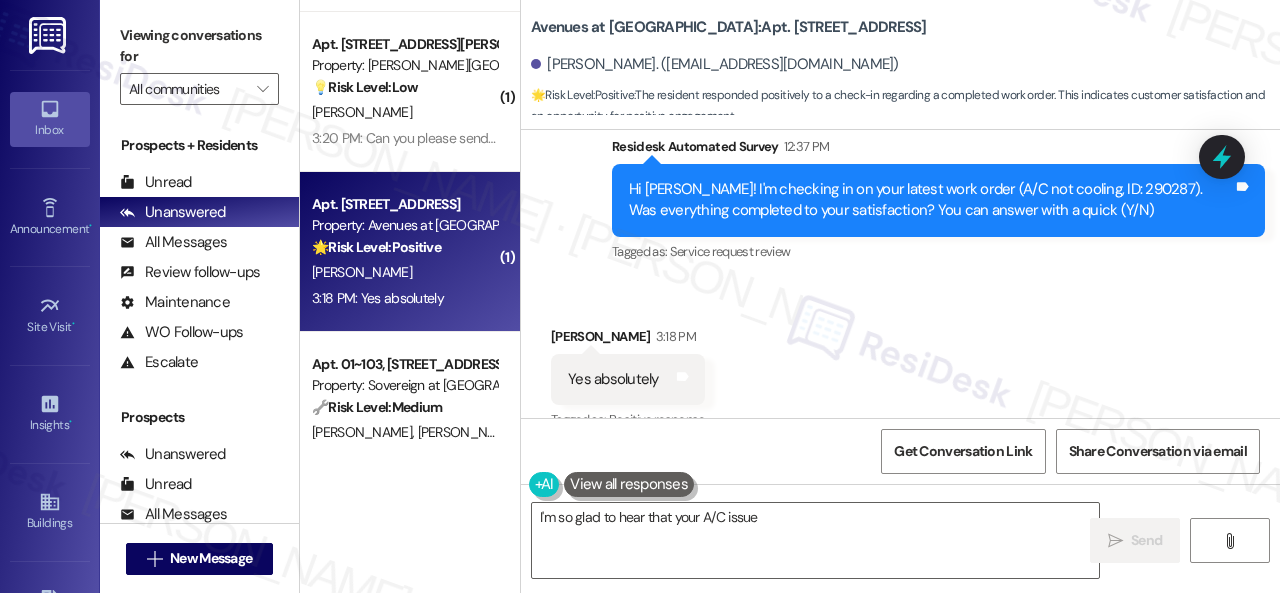 scroll, scrollTop: 3053, scrollLeft: 0, axis: vertical 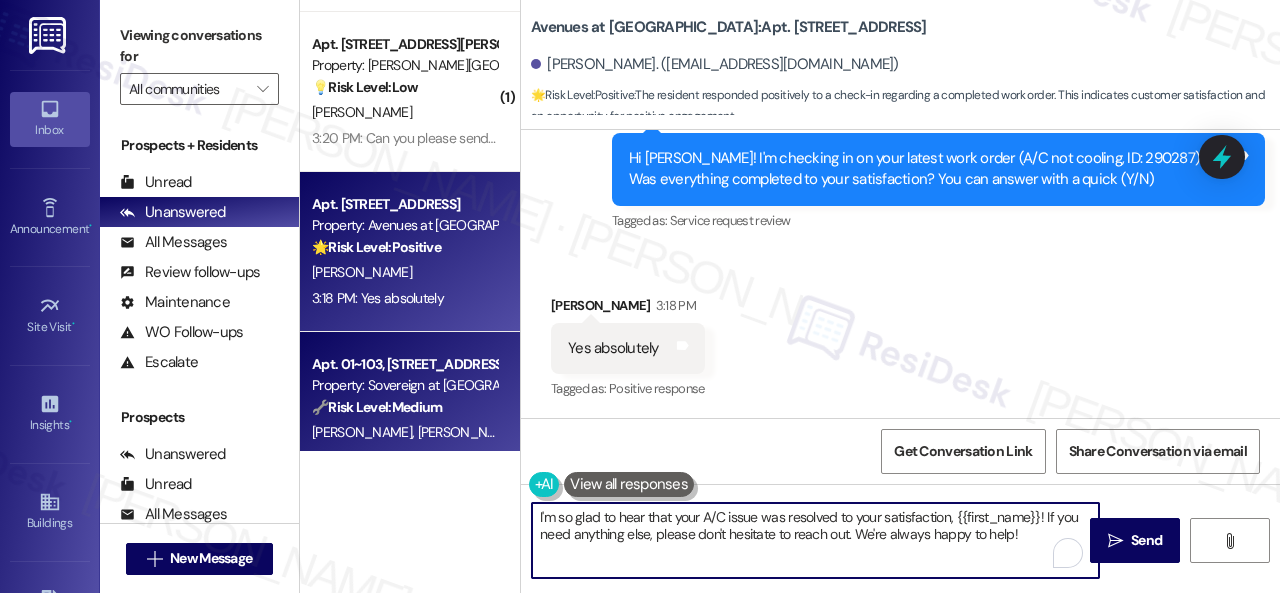 drag, startPoint x: 1041, startPoint y: 541, endPoint x: 352, endPoint y: 403, distance: 702.68414 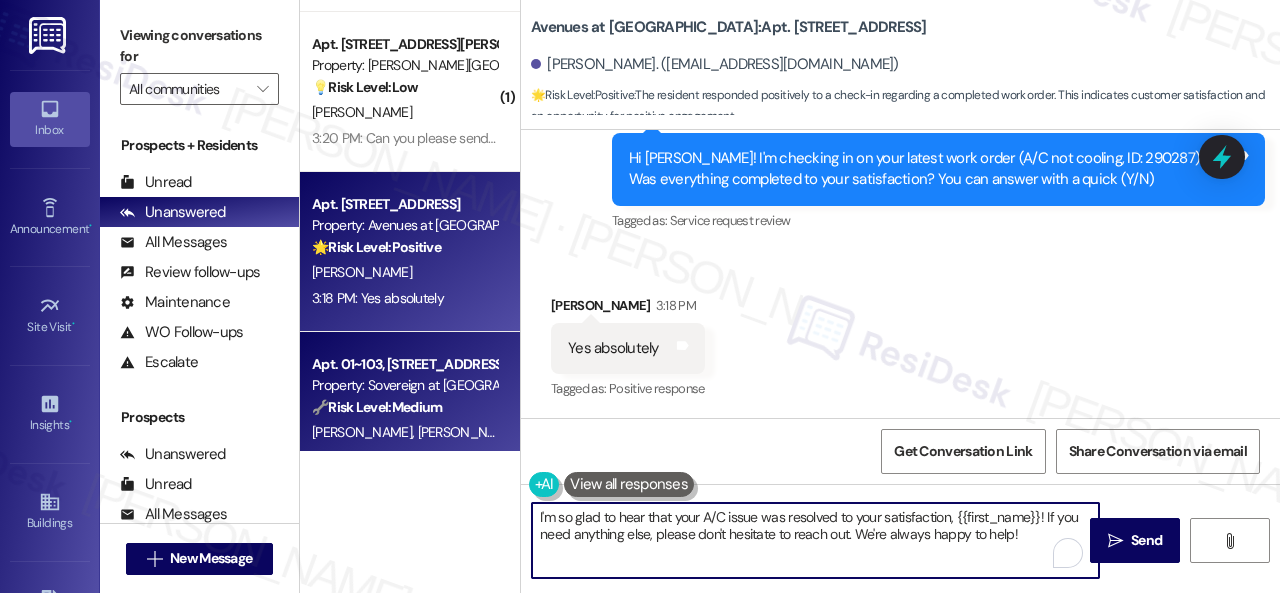 click on "( 1 ) Apt. 5700G1, 5800 Great Northern Boulevard Property: Butternut Ridge 🔧  Risk Level:  Medium The resident confirmed the completion of a work order. This is a routine follow-up and confirmation, indicating satisfactory resolution. T. Cassidy 2:18 PM: Y 2:18 PM: Y ( 1 ) Apt. 307, 1224 Prospect Street Property: Edge 35 🔧  Risk Level:  Medium The message is a follow-up on a completed work order, and the resident responded positively. This indicates satisfactory resolution of a non-urgent maintenance issue. K. Rusche 2:13 PM: Y 2:13 PM: Y ( 1 ) Apt. 2408, 2 Stadium Dr Property: Imperial Lofts 🔧  Risk Level:  Medium The resident is experiencing a minor maintenance issue (flickering light) that requires a follow-up work order. While the resident appreciates the offer to submit a new work order, they will first check the lights to identify the specific one. This is a non-urgent maintenance request. D. Temple 2:06 PM: I appreciate it I will check the lights to see which one when I get home.  ( 1 ) 💡" at bounding box center [790, 296] 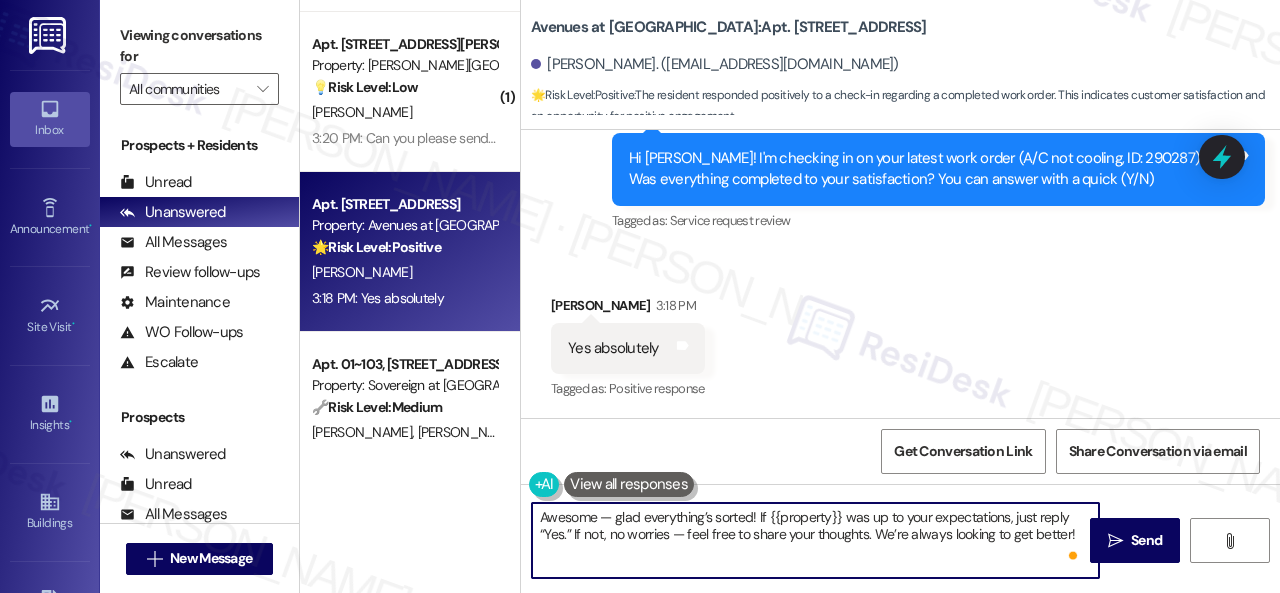 scroll, scrollTop: 3054, scrollLeft: 0, axis: vertical 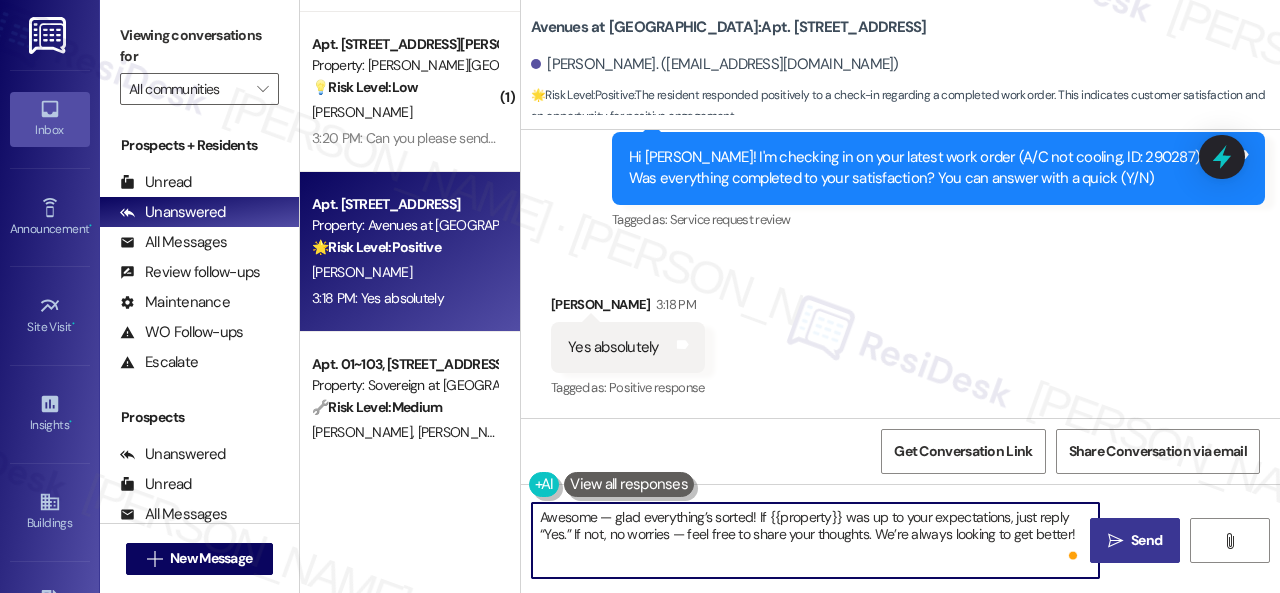 type on "Awesome — glad everything’s sorted! If {{property}} was up to your expectations, just reply “Yes.” If not, no worries — feel free to share your thoughts. We’re always looking to get better!" 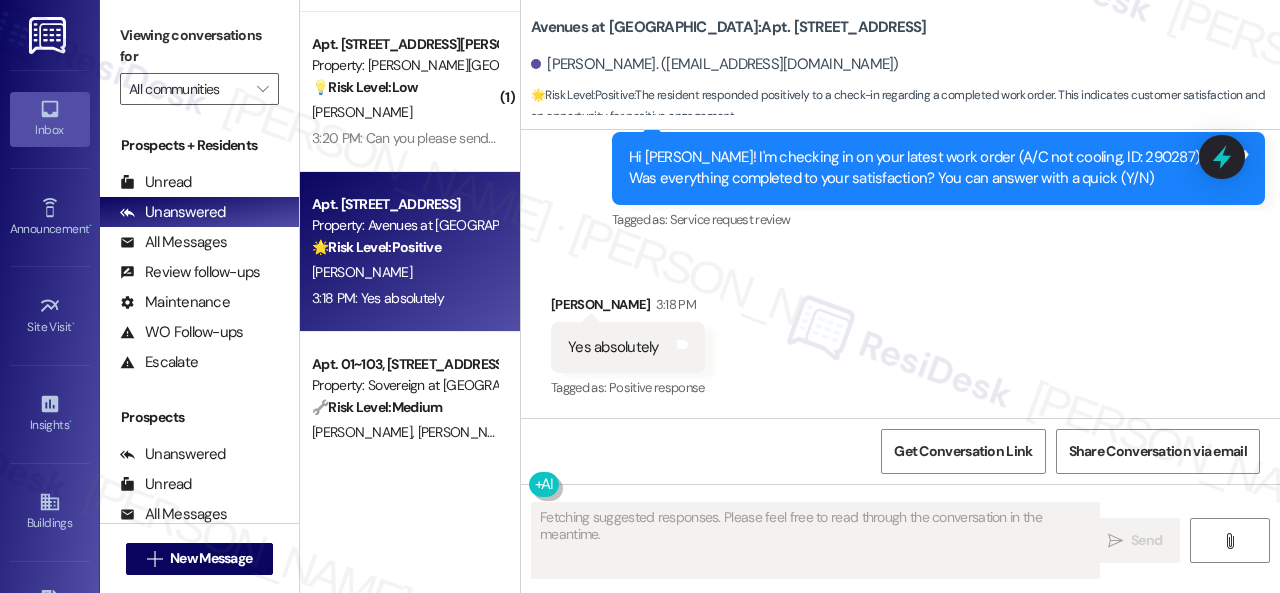 scroll, scrollTop: 3053, scrollLeft: 0, axis: vertical 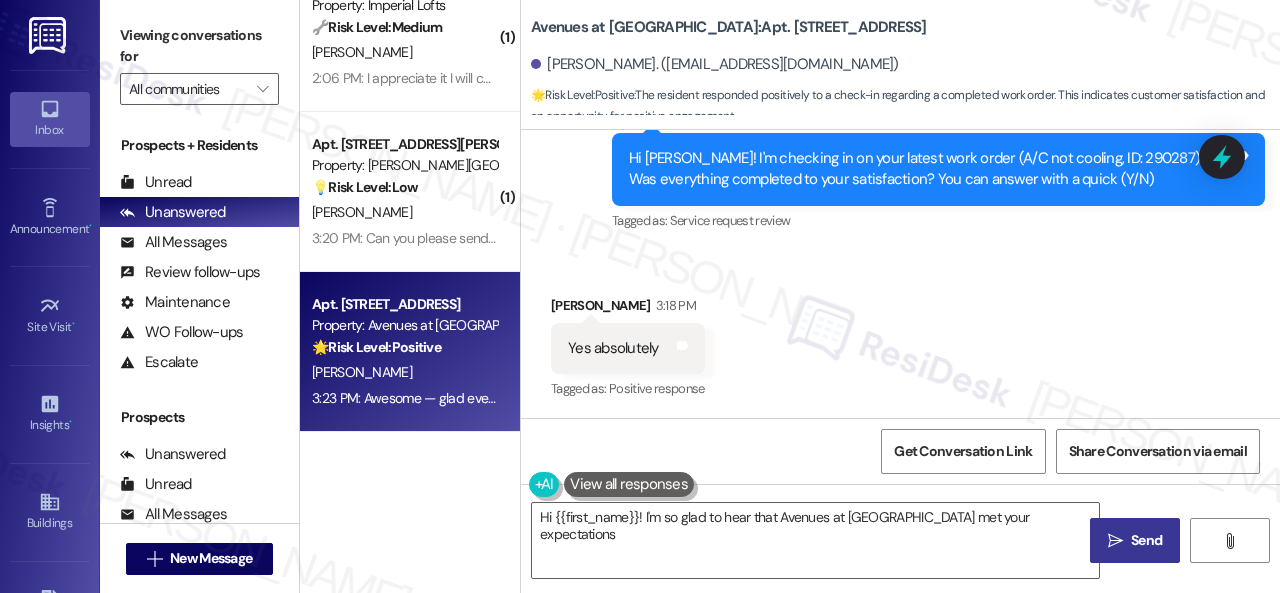 type on "Hi {{first_name}}! I'm so glad to hear that Avenues at Shadow Creek met your expectations!" 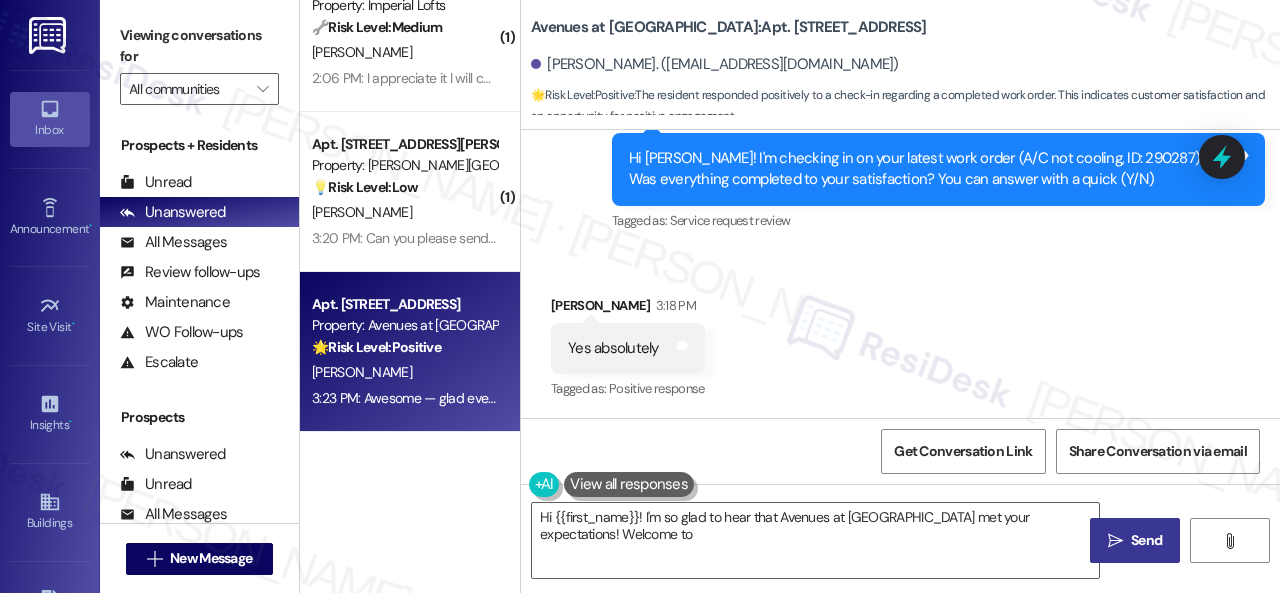 click on "S. Dinesen" at bounding box center [404, 212] 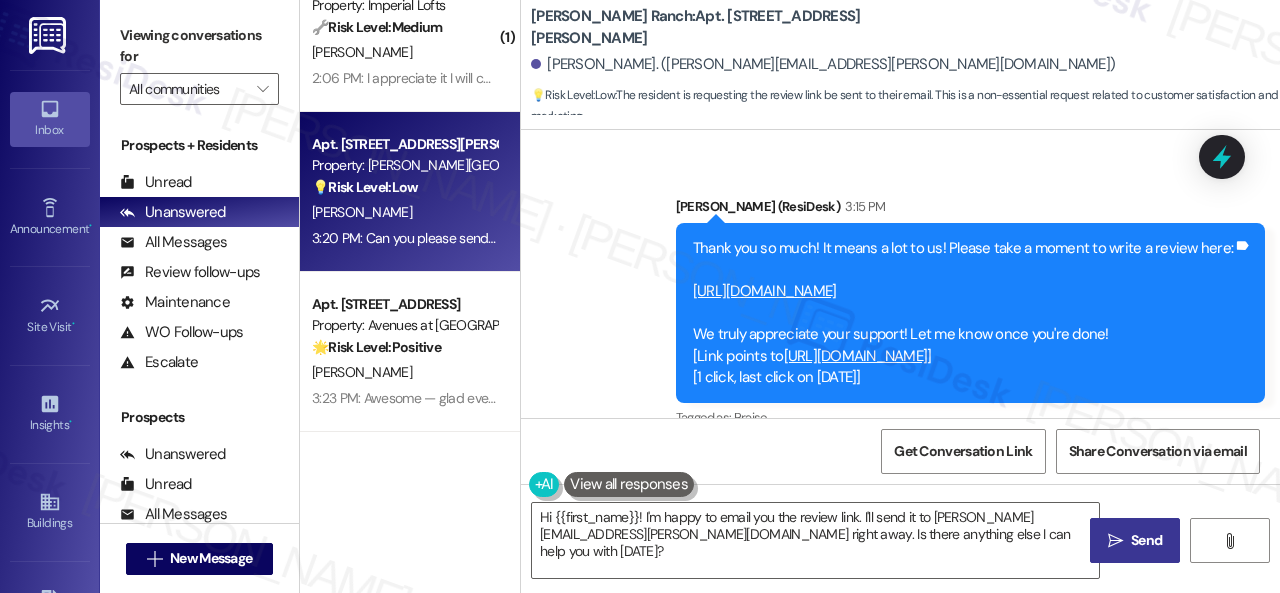 scroll, scrollTop: 4098, scrollLeft: 0, axis: vertical 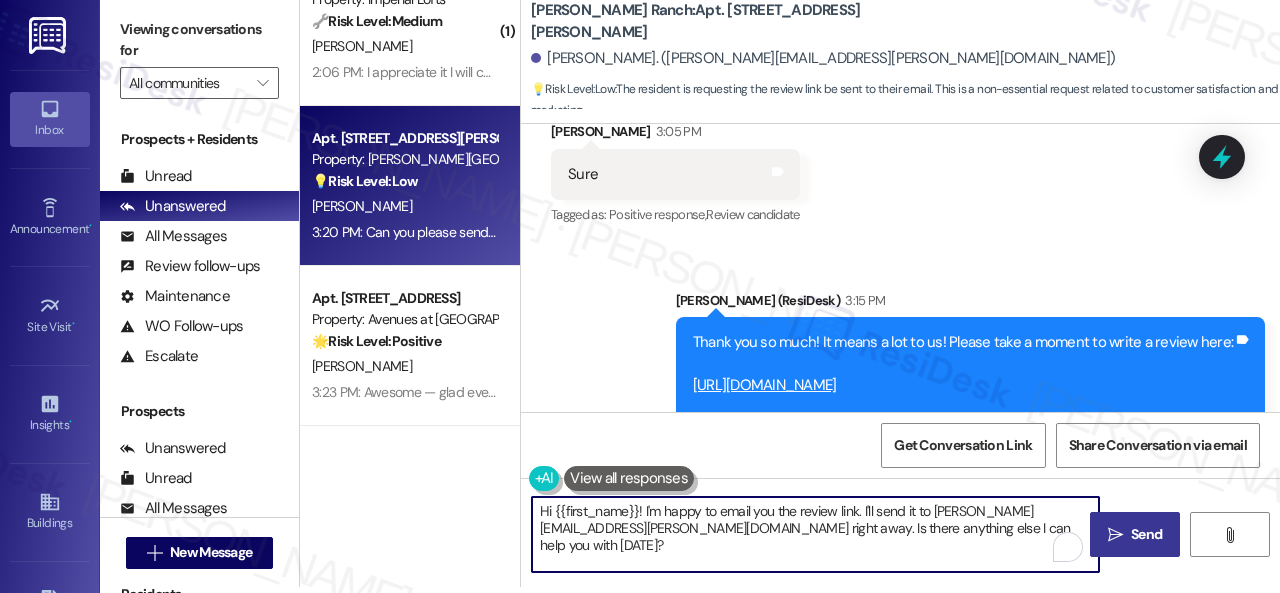 drag, startPoint x: 1059, startPoint y: 527, endPoint x: 420, endPoint y: 489, distance: 640.1289 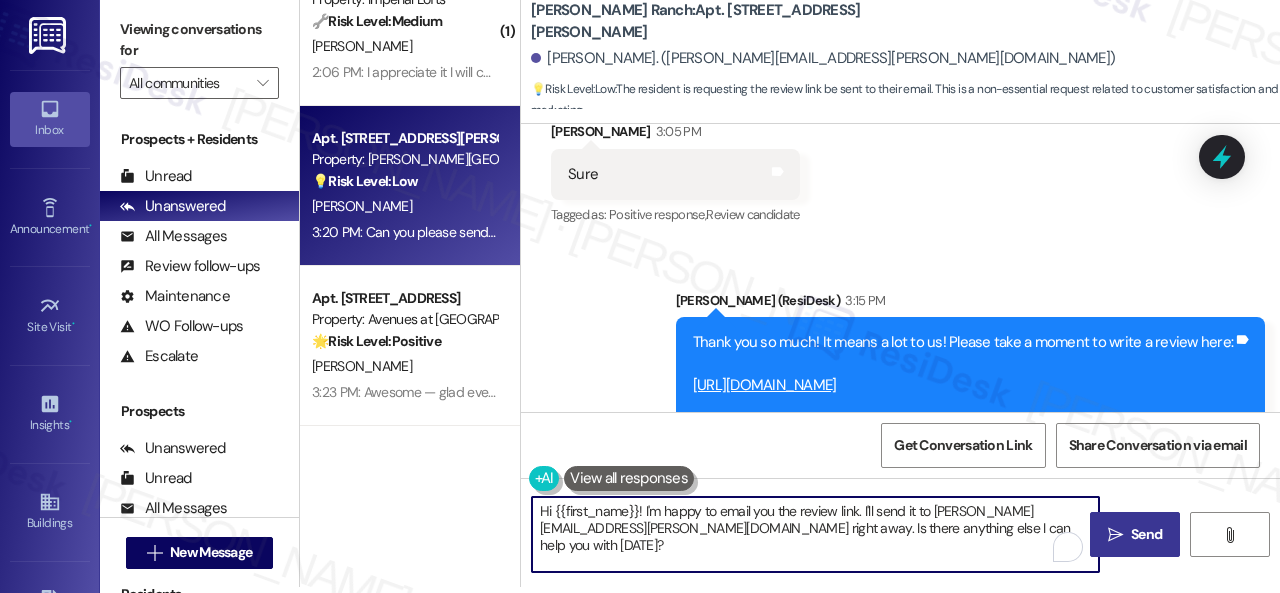 click on "( 1 ) Apt. 5700G1, 5800 Great Northern Boulevard Property: Butternut Ridge 🔧  Risk Level:  Medium The resident confirmed the completion of a work order. This is a routine follow-up and confirmation, indicating satisfactory resolution. T. Cassidy 2:18 PM: Y 2:18 PM: Y ( 1 ) Apt. 307, 1224 Prospect Street Property: Edge 35 🔧  Risk Level:  Medium The message is a follow-up on a completed work order, and the resident responded positively. This indicates satisfactory resolution of a non-urgent maintenance issue. K. Rusche 2:13 PM: Y 2:13 PM: Y ( 1 ) Apt. 2408, 2 Stadium Dr Property: Imperial Lofts 🔧  Risk Level:  Medium The resident is experiencing a minor maintenance issue (flickering light) that requires a follow-up work order. While the resident appreciates the offer to submit a new work order, they will first check the lights to identify the specific one. This is a non-urgent maintenance request. D. Temple 2:06 PM: I appreciate it I will check the lights to see which one when I get home.  💡 Low" at bounding box center [790, 290] 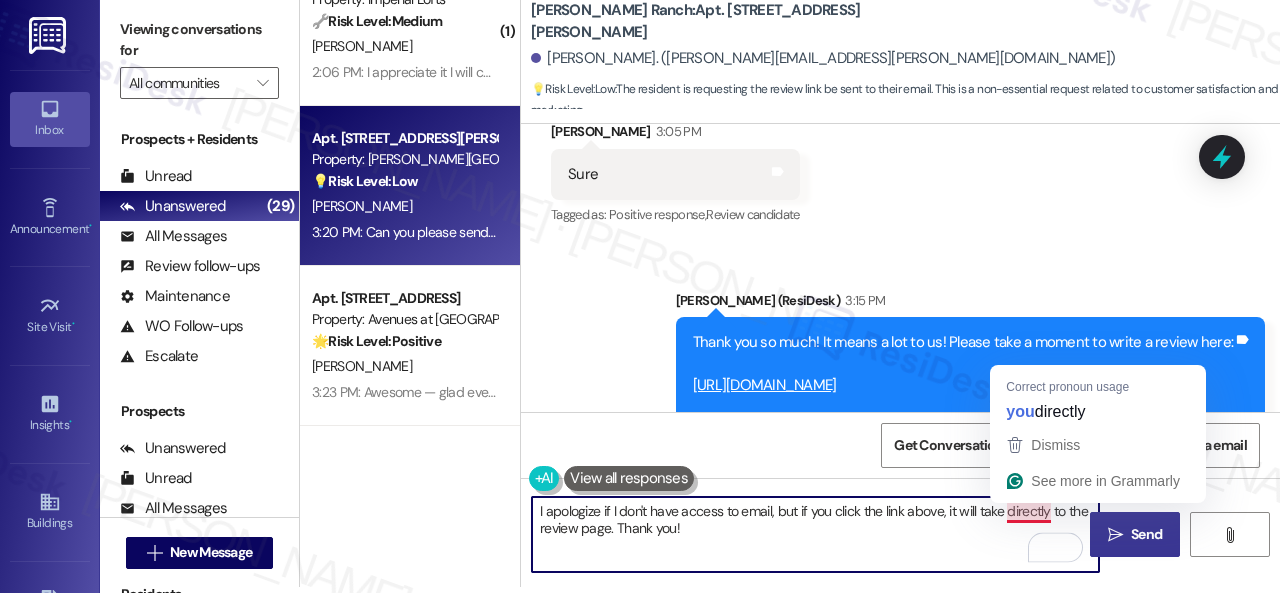 click on "I apologize if I don't have access to email, but if you click the link above, it will take directly to the review page. Thank you!" at bounding box center [815, 534] 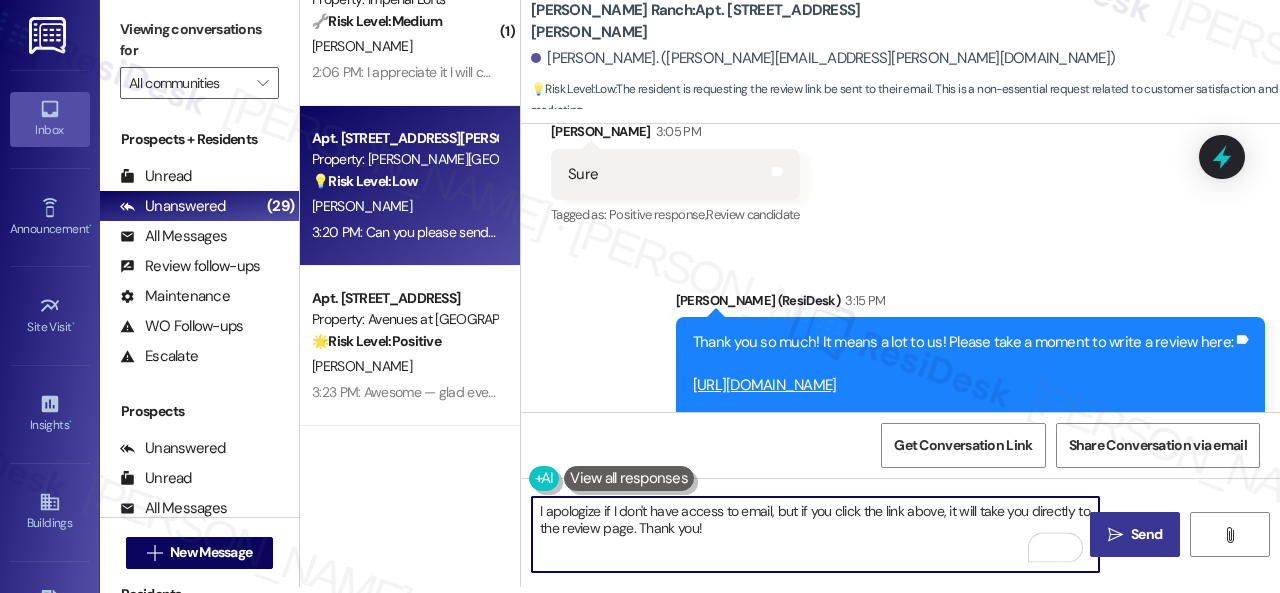 click on "I apologize if I don't have access to email, but if you click the link above, it will take you directly to the review page. Thank you!" at bounding box center (815, 534) 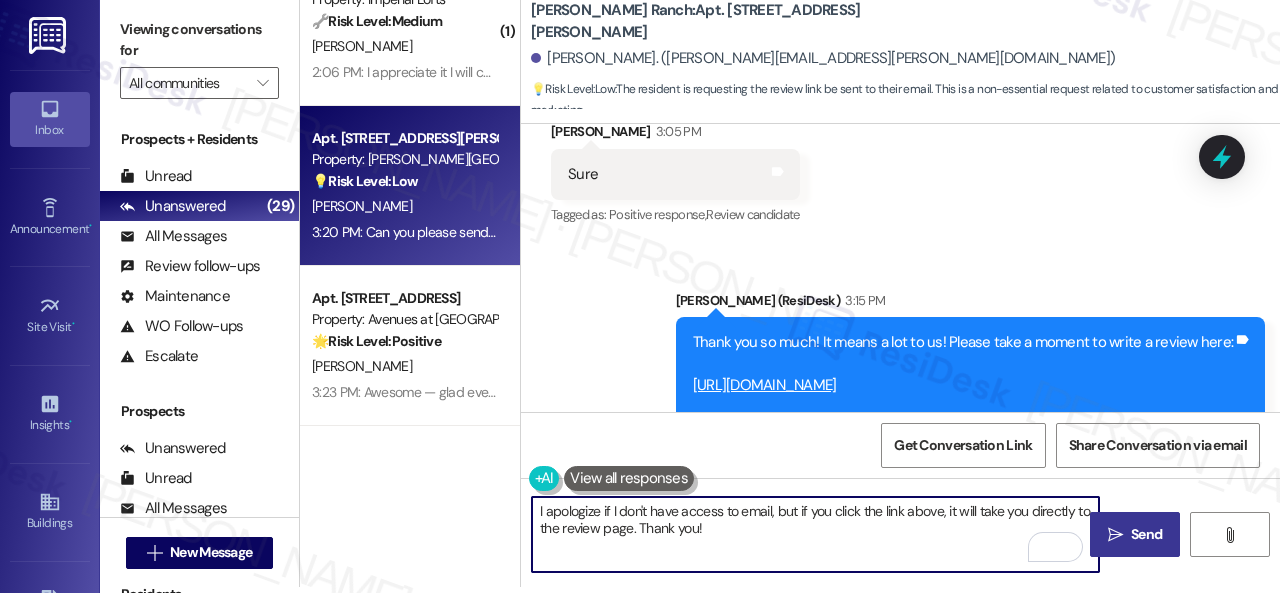 type on "I apologize if I don't have access to email, but if you click the link above, it will take you directly to the review page. Thank you!" 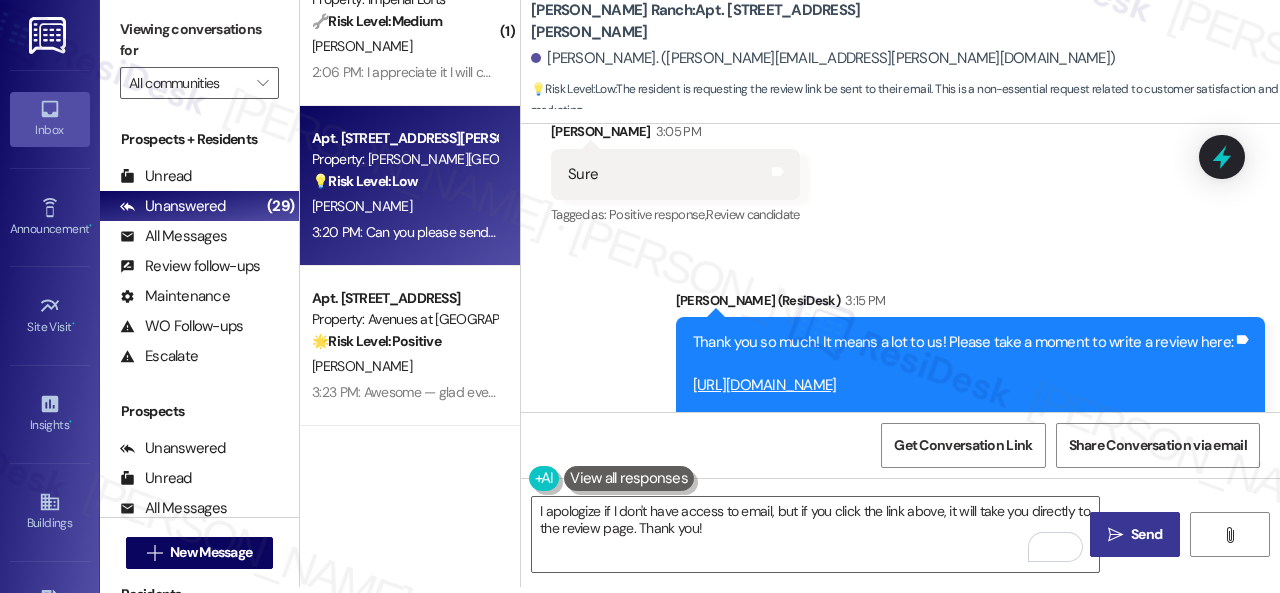 click on " Send" at bounding box center [1135, 534] 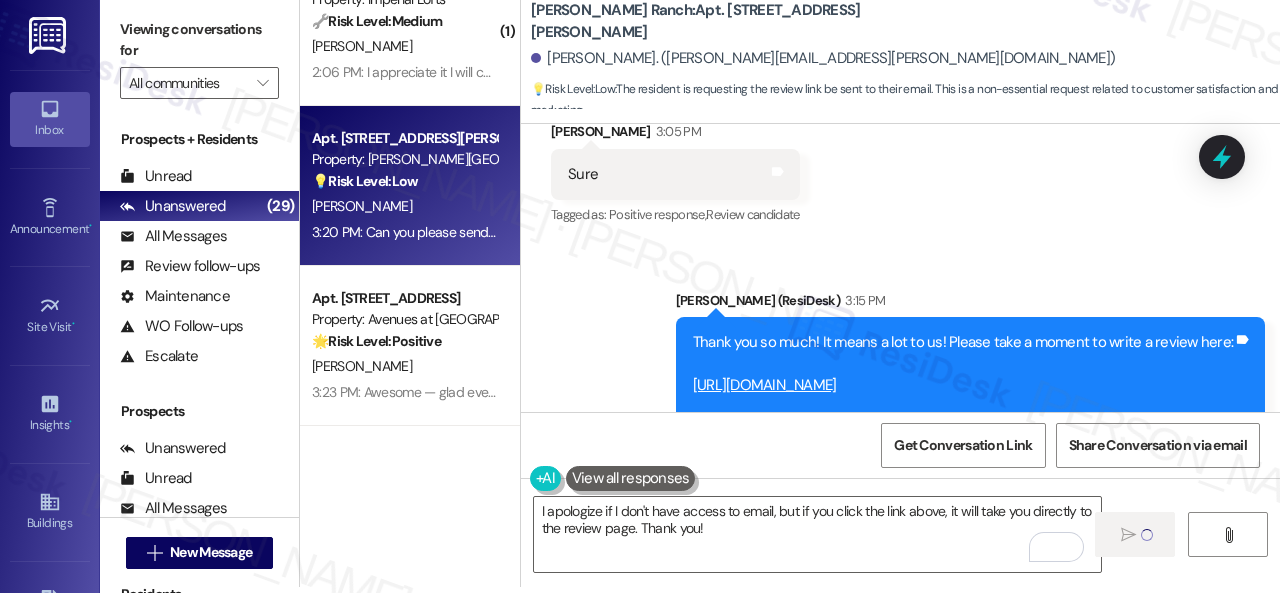 type 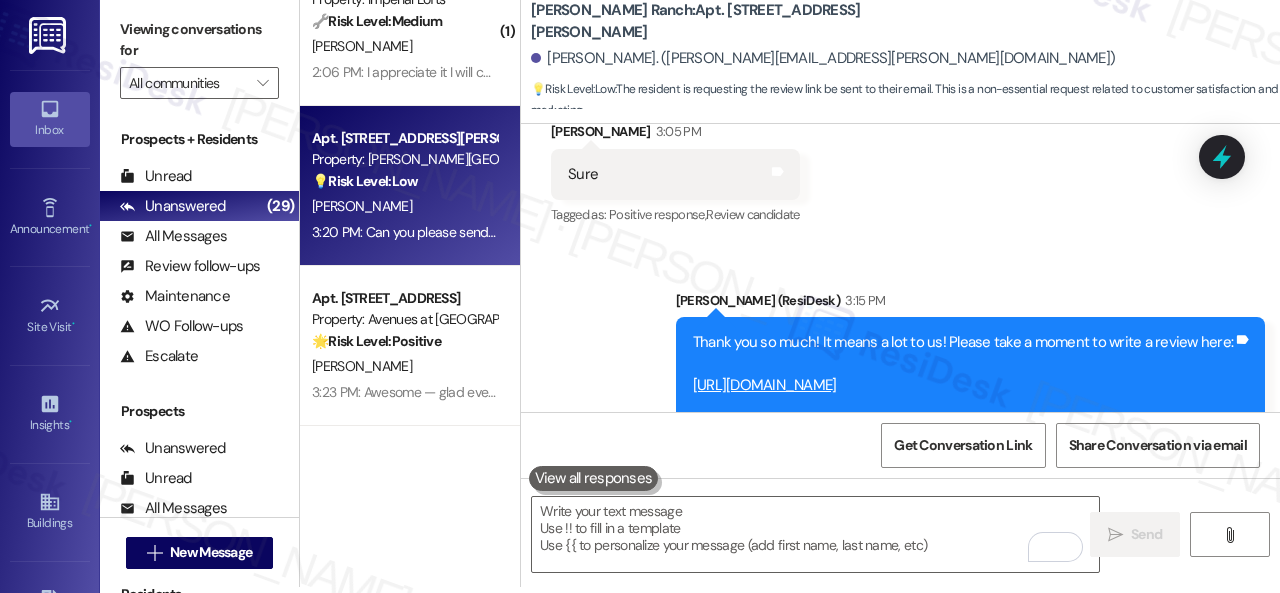 scroll, scrollTop: 0, scrollLeft: 0, axis: both 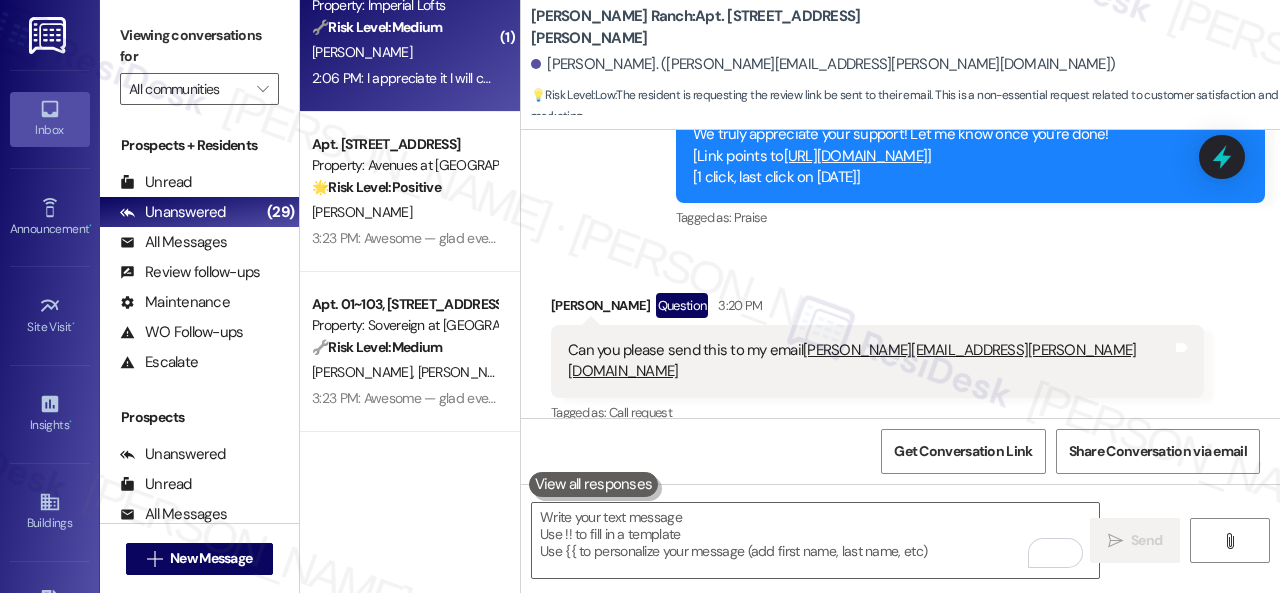 click on "2:06 PM: I appreciate it I will check the lights to see which one when I get home.  2:06 PM: I appreciate it I will check the lights to see which one when I get home." at bounding box center (404, 78) 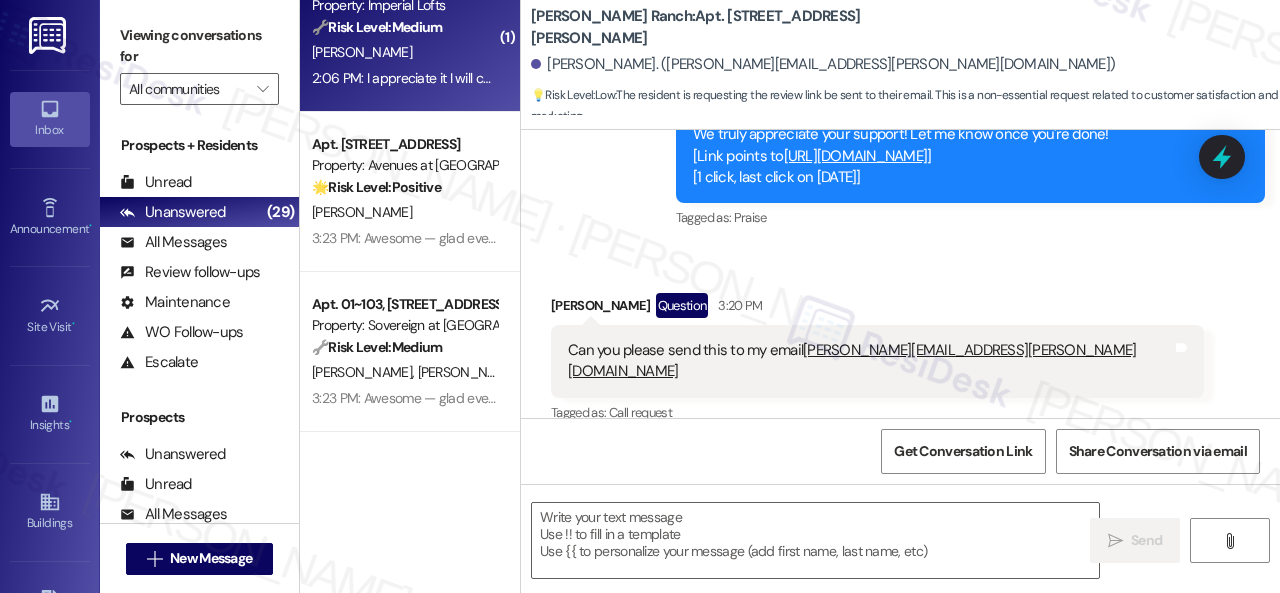 type on "Fetching suggested responses. Please feel free to read through the conversation in the meantime." 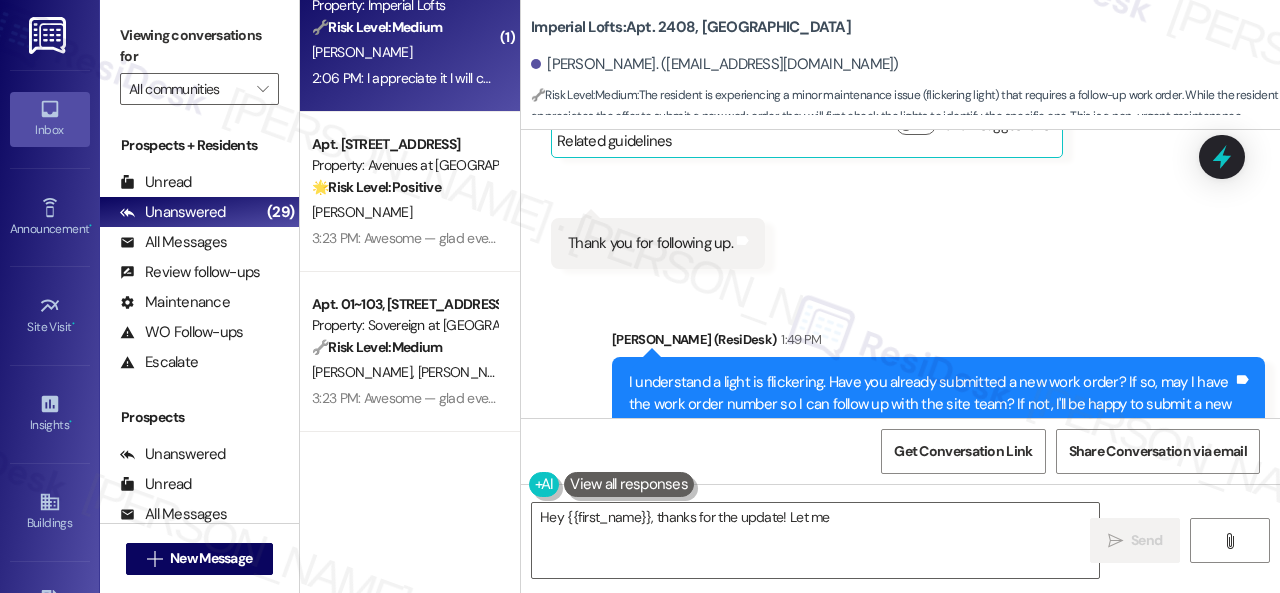 scroll, scrollTop: 2465, scrollLeft: 0, axis: vertical 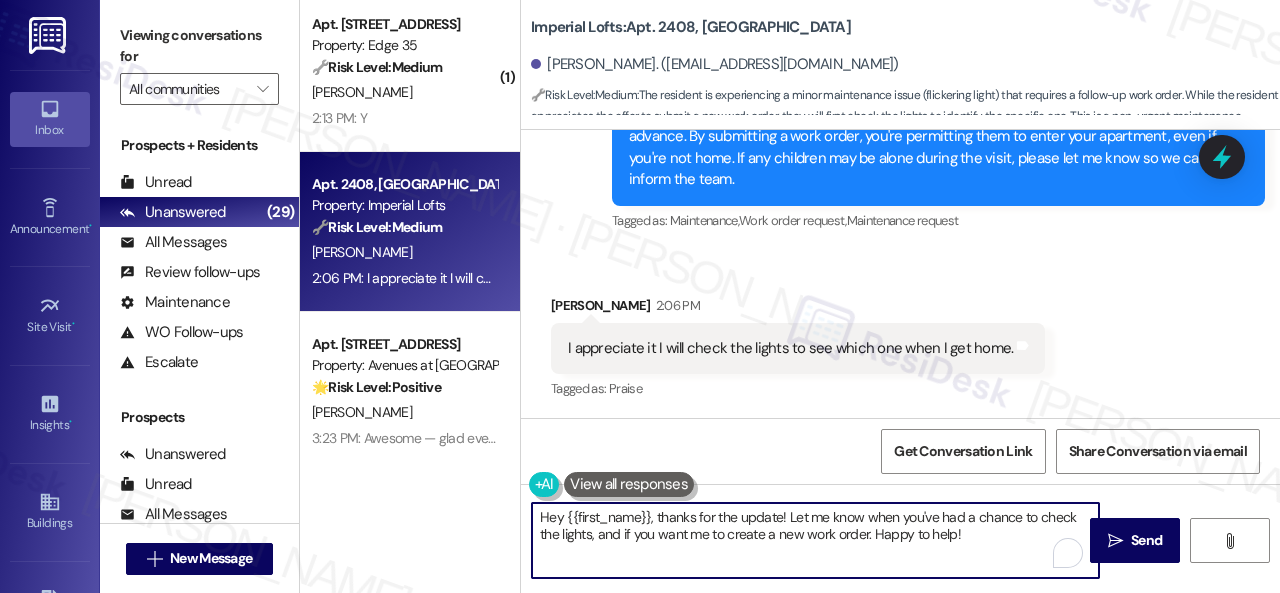drag, startPoint x: 326, startPoint y: 389, endPoint x: 248, endPoint y: 384, distance: 78.160095 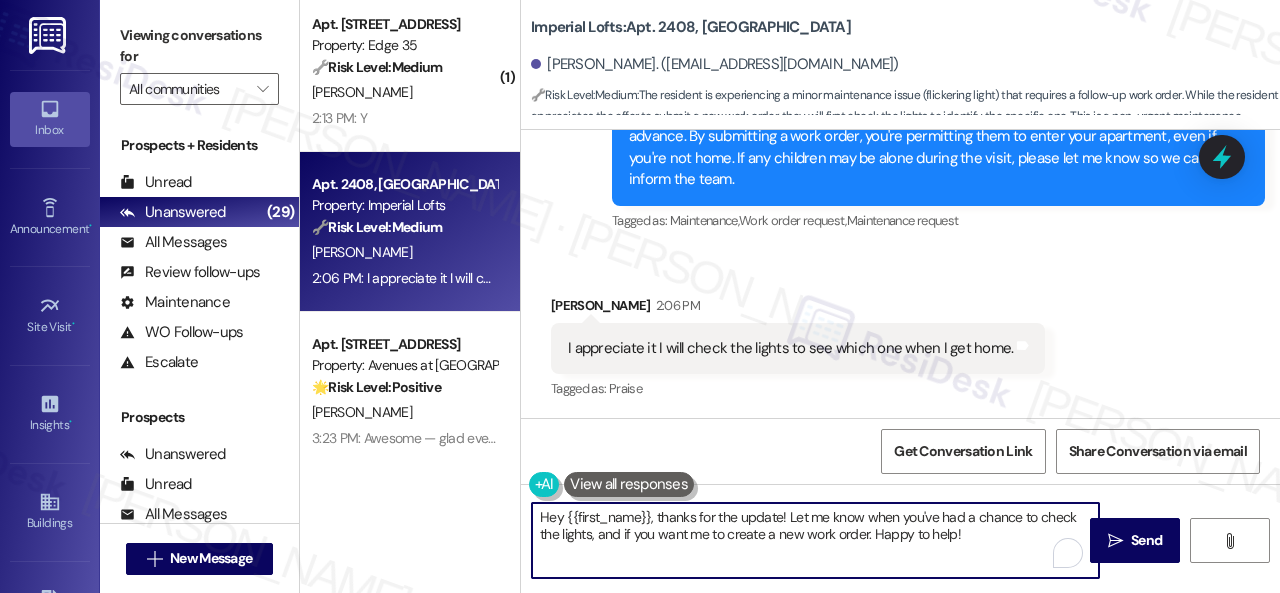 click on "Viewing conversations for All communities  Prospects + Residents Unread (0) Unread: Any message you haven't read yet will show up here Unanswered (29) Unanswered: ResiDesk identifies open questions and unanswered conversations so you can respond to them. All Messages (undefined) All Messages: This is your inbox. All of your tenant messages will show up here. Review follow-ups (undefined) Review follow-ups: [PERSON_NAME] identifies open review candidates and conversations so you can respond to them. Maintenance (undefined) Maintenance: ResiDesk identifies conversations around maintenance or work orders from the last 14 days so you can respond to them. WO Follow-ups (undefined) WO Follow-ups: ResiDesk identifies follow-ups around maintenance or work orders from the last 7 days so you can respond to them. Escalate (undefined) Escalate: ResiDesk identifies conversations that need to be escalated to the site team from the last 5 days so you can respond to them. Prospects Unanswered (0) Unread (0) All Messages (0) (" at bounding box center (690, 296) 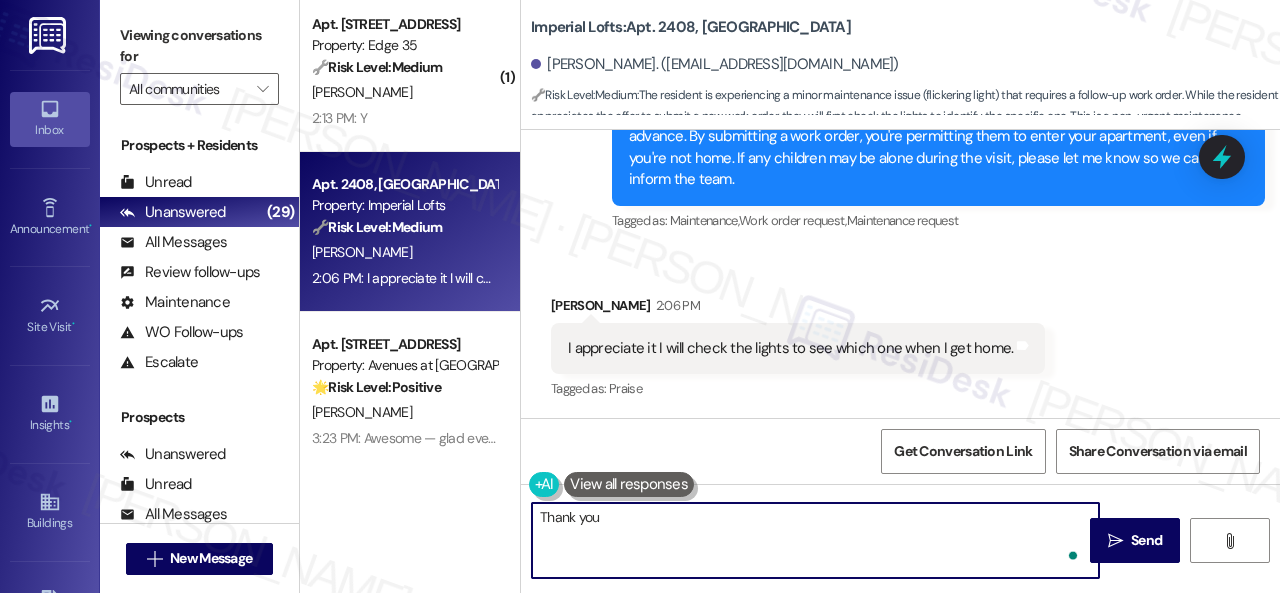 type on "Thank you!" 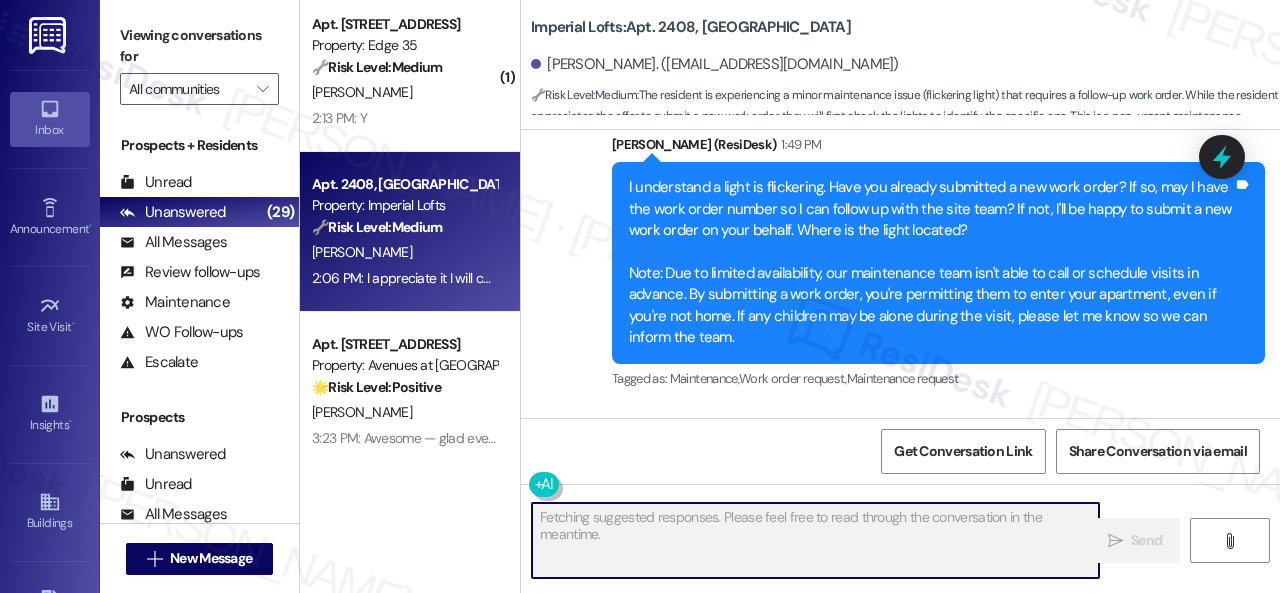 scroll, scrollTop: 2265, scrollLeft: 0, axis: vertical 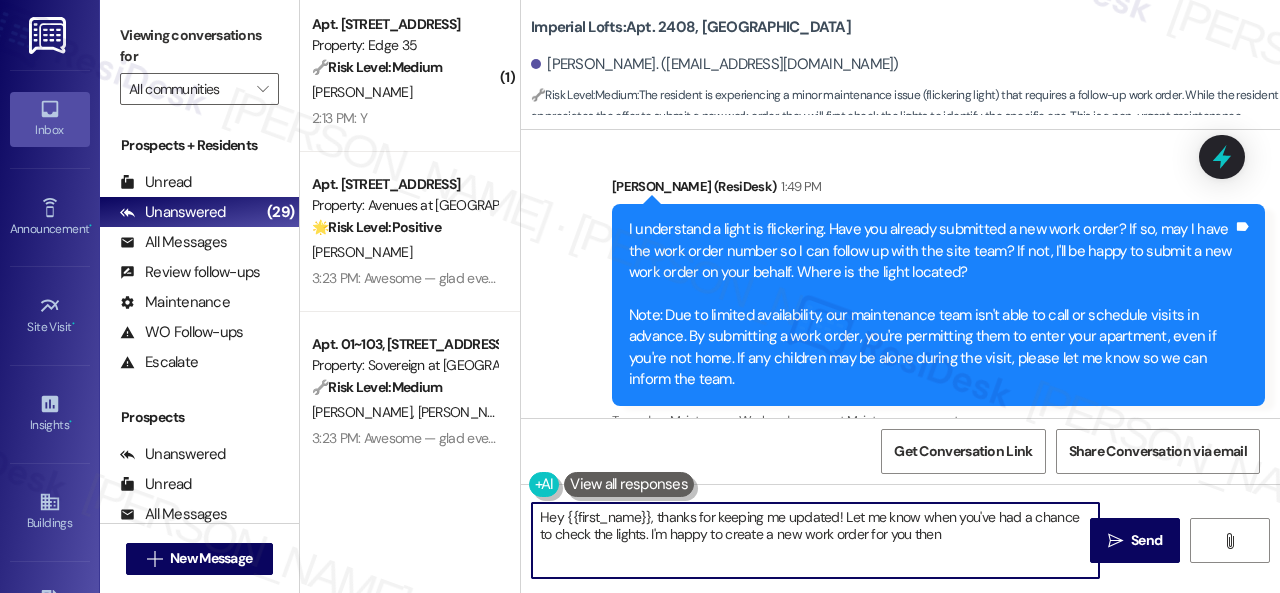 type on "Hey {{first_name}}, thanks for keeping me updated! Let me know when you've had a chance to check the lights. I'm happy to create a new work order for you then!" 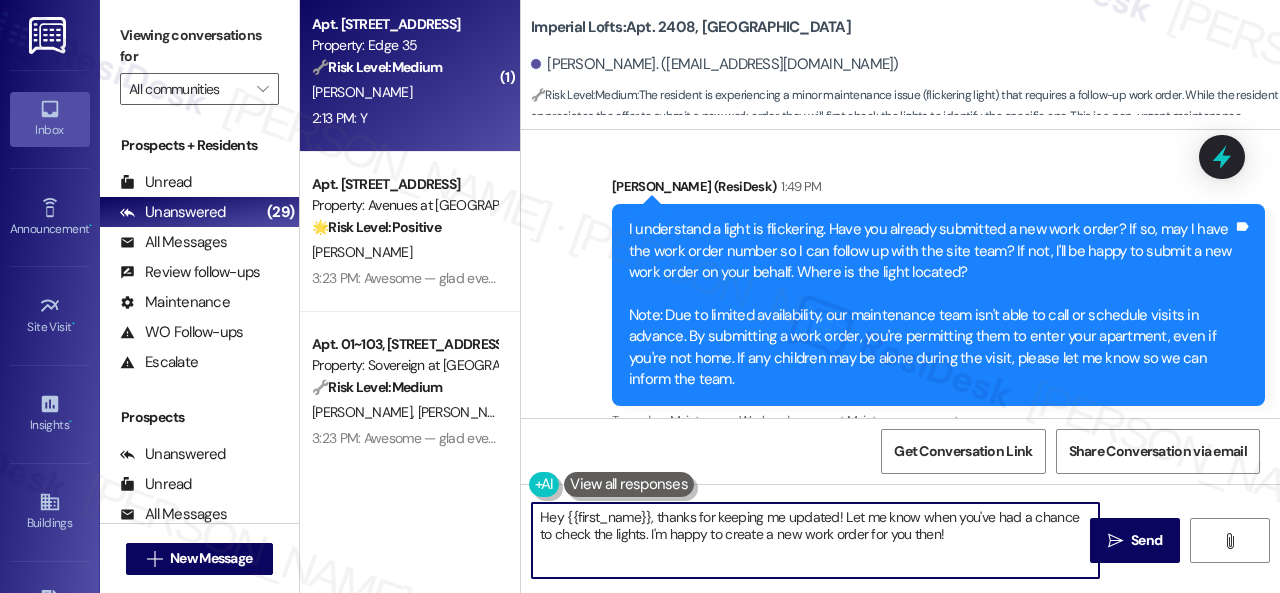 click on "2:13 PM: Y 2:13 PM: Y" at bounding box center [404, 118] 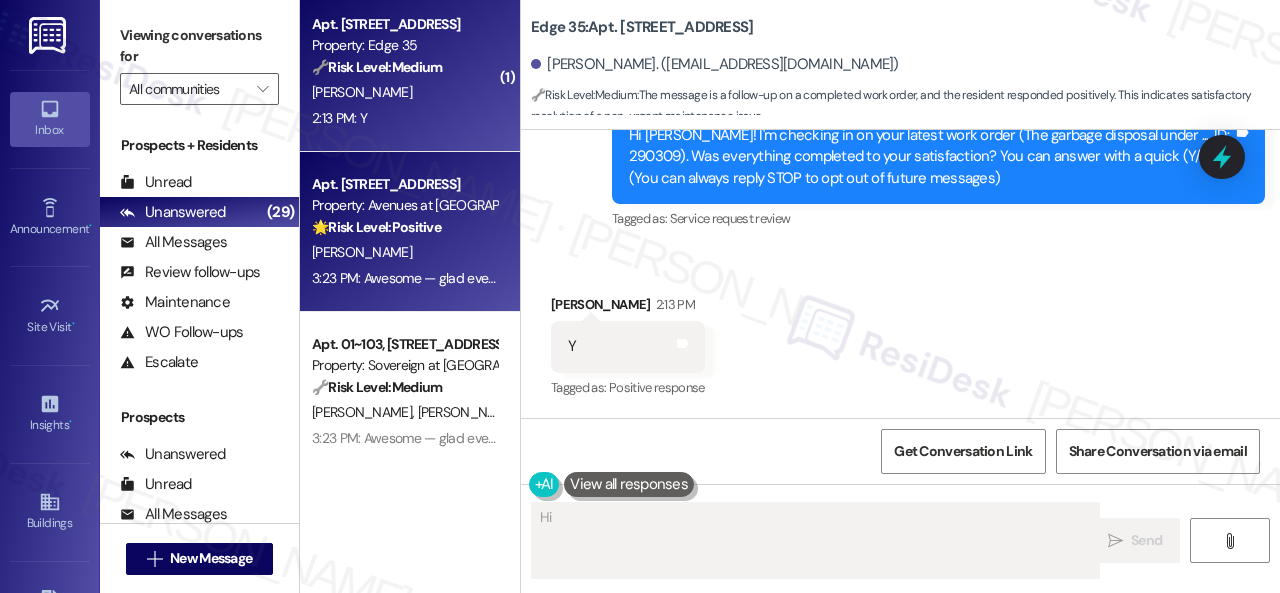 scroll, scrollTop: 227, scrollLeft: 0, axis: vertical 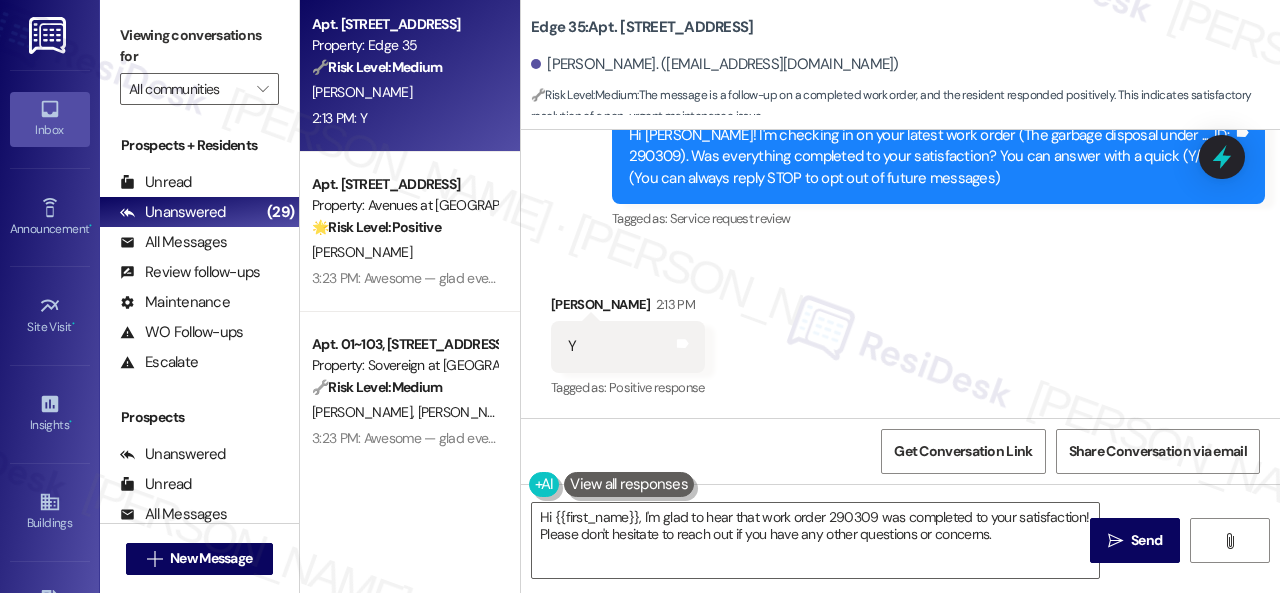 click on "Survey, sent via SMS Residesk Automated Survey 12:36 PM Hi Katherine! I'm checking in on your latest work order (The garbage disposal under ..., ID: 290309). Was everything completed to your satisfaction? You can answer with a quick (Y/N) (You can always reply STOP to opt out of future messages) Tags and notes Tagged as:   Service request review Click to highlight conversations about Service request review" at bounding box center (938, 158) 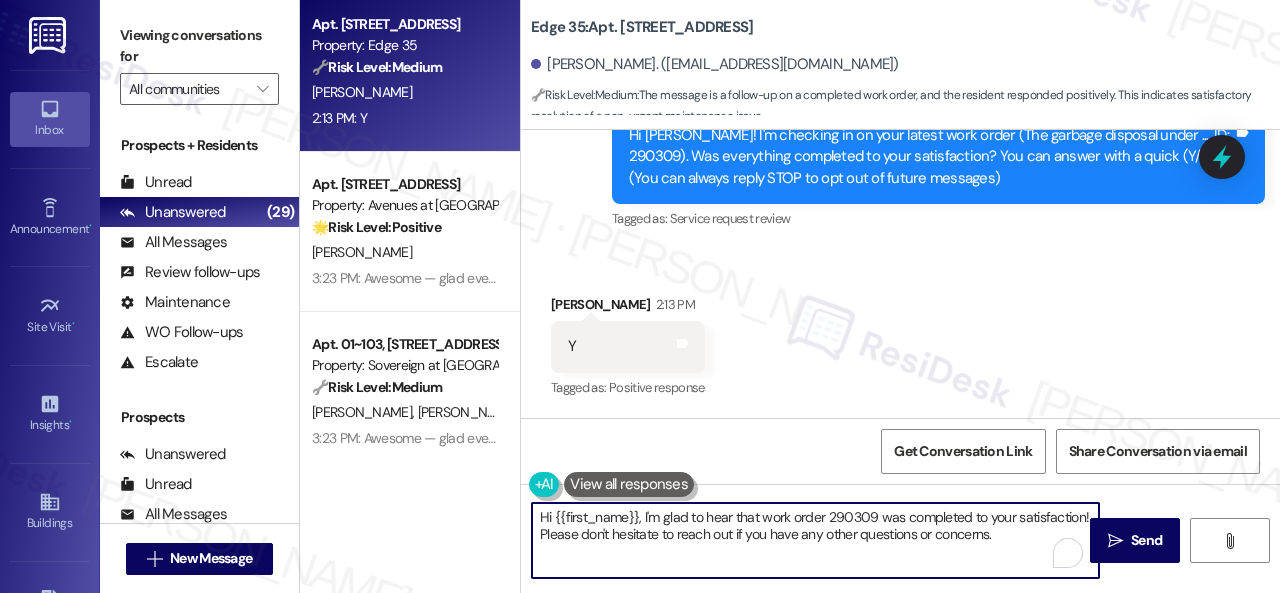 drag, startPoint x: 720, startPoint y: 529, endPoint x: 387, endPoint y: 489, distance: 335.3938 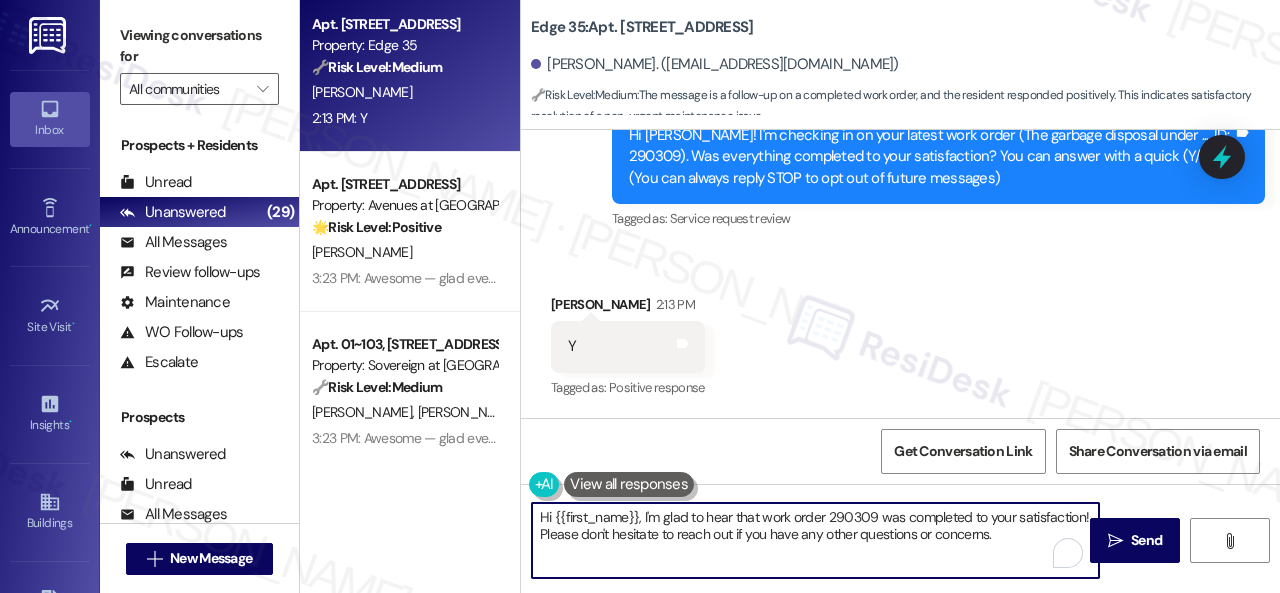click on "( 1 ) Apt. 10~205, 13310 Melrose Lane Property: Sovereign at Overland Park 🔧  Risk Level:  Medium The resident responded positively to a follow-up regarding a completed work order. This indicates satisfactory resolution and falls under routine customer satisfaction. N. Arnold 2:28 PM: Y 2:28 PM: Y ( 1 ) Apt. 5700G1, 5800 Great Northern Boulevard Property: Butternut Ridge 🔧  Risk Level:  Medium The resident confirmed the completion of a work order. This is a routine follow-up and confirmation, indicating satisfactory resolution. T. Cassidy 2:18 PM: Y 2:18 PM: Y Apt. 307, 1224 Prospect Street Property: Edge 35 🔧  Risk Level:  Medium The message is a follow-up on a completed work order, and the resident responded positively. This indicates satisfactory resolution of a non-urgent maintenance issue. K. Rusche 2:13 PM: Y 2:13 PM: Y Apt. 15110, 12501 Broadway St Property: Avenues at Shadow Creek 🌟  Risk Level:  Positive C. Millican Apt. 01~103, 13310 Melrose Lane Property: Sovereign at Overland Park 🔧" at bounding box center [790, 296] 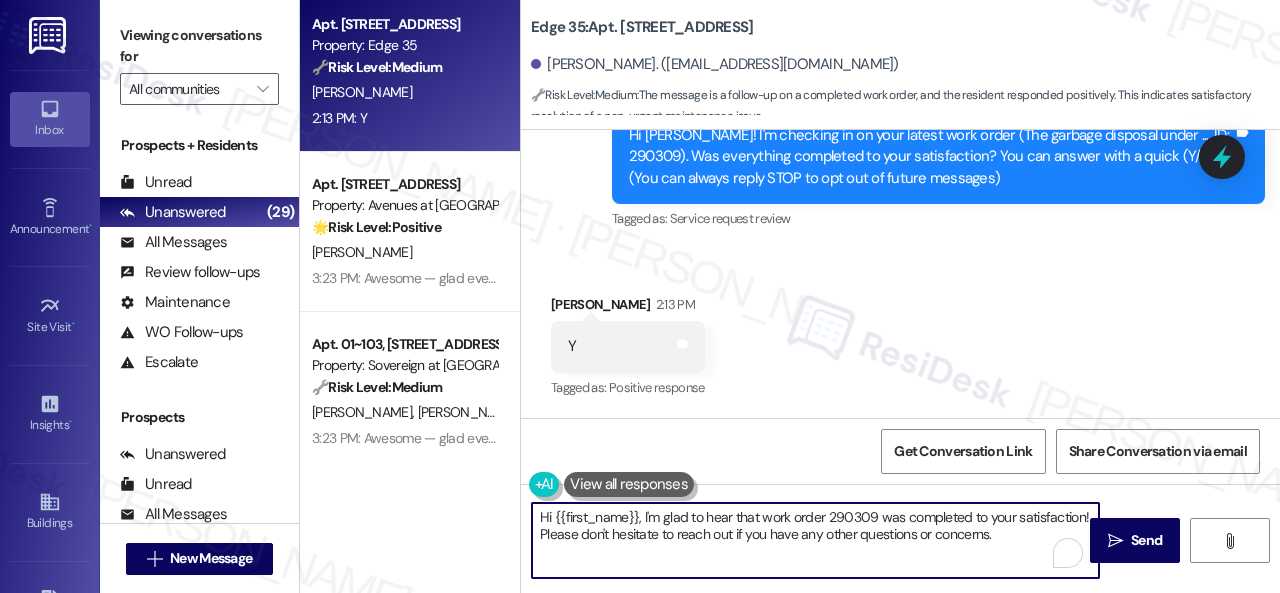 paste on "Awesome — glad everything’s sorted! If {{property}} was up to your expectations, just reply “Yes.” If not, no worries — feel free to share your thoughts. We’re always looking to get better!" 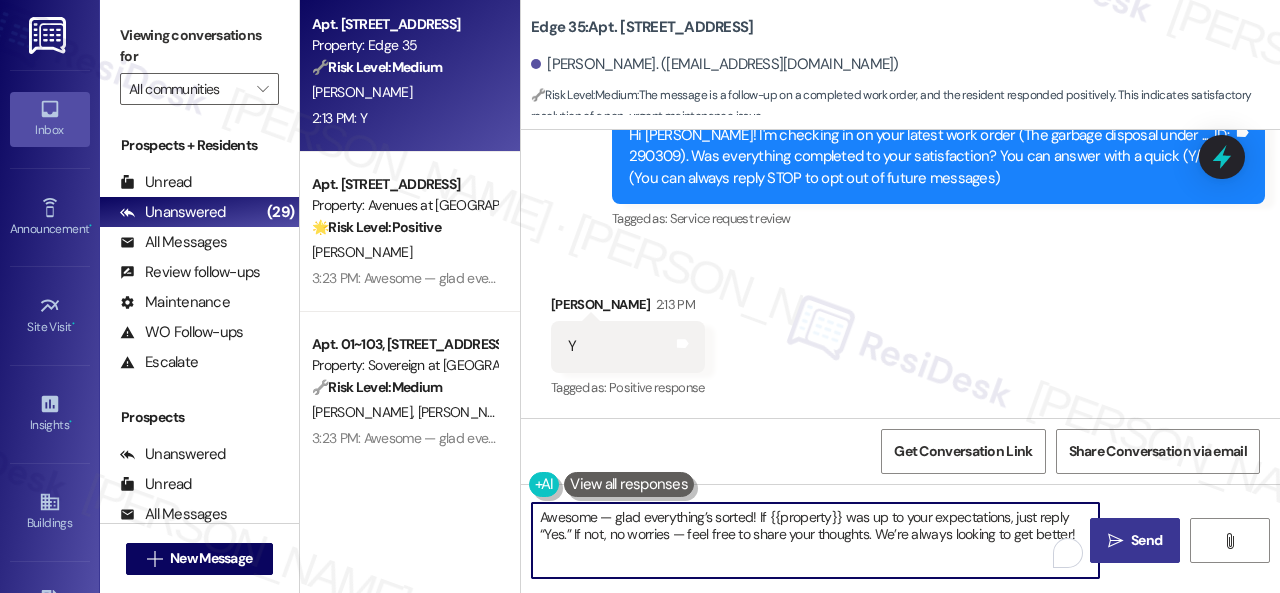 type on "Awesome — glad everything’s sorted! If {{property}} was up to your expectations, just reply “Yes.” If not, no worries — feel free to share your thoughts. We’re always looking to get better!" 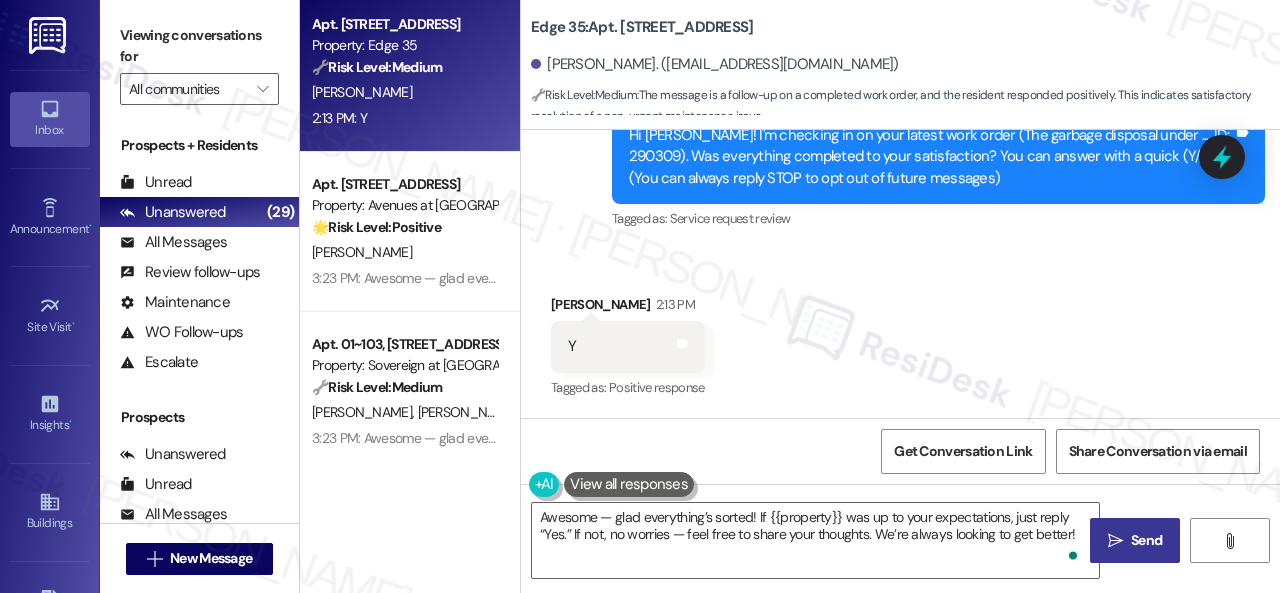 click on "" at bounding box center (1115, 541) 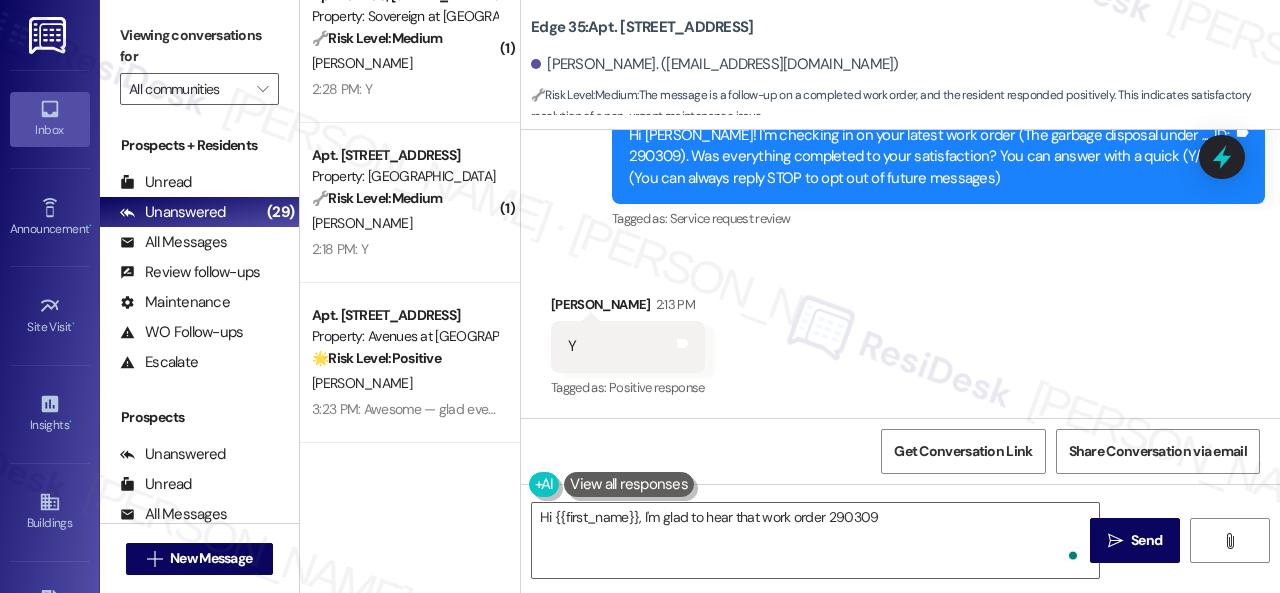 scroll, scrollTop: 3068, scrollLeft: 0, axis: vertical 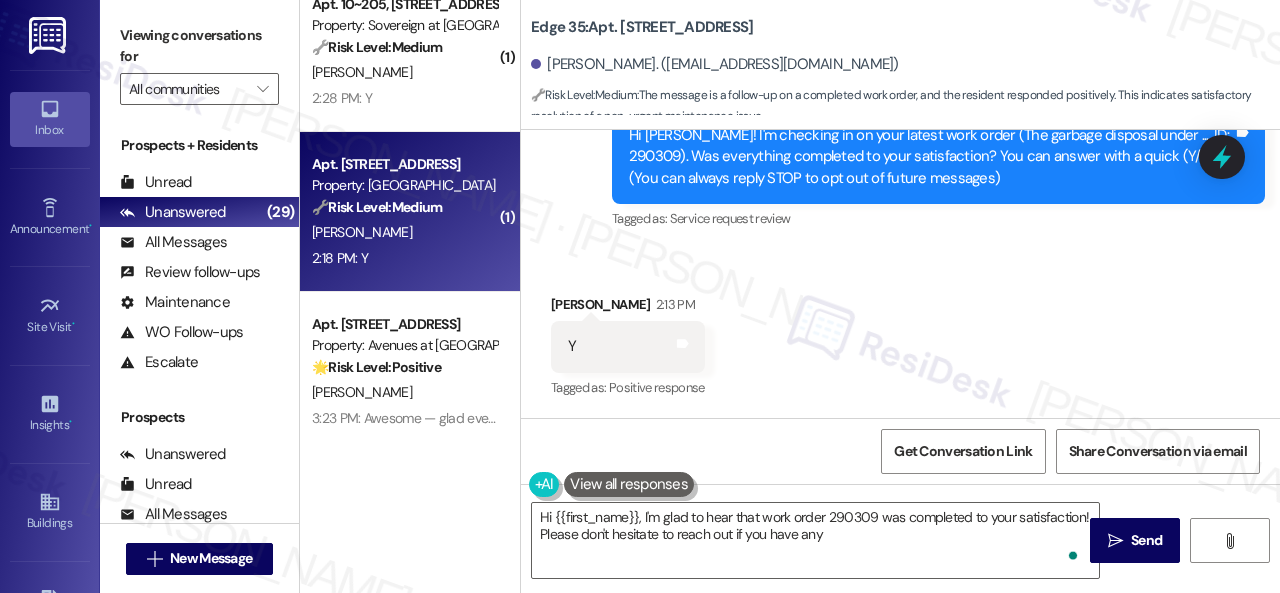 type on "Hi {{first_name}}, I'm glad to hear that work order 290309 was completed to your satisfaction! Please don't hesitate to reach out if you have any" 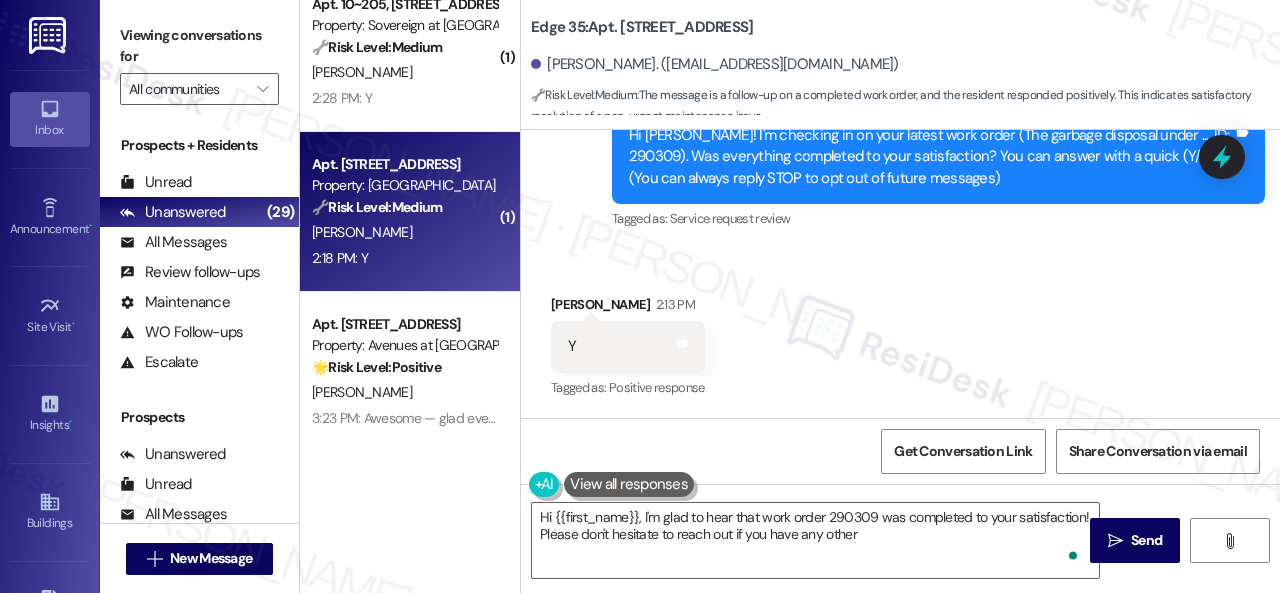 click on "2:18 PM: Y 2:18 PM: Y" at bounding box center (404, 258) 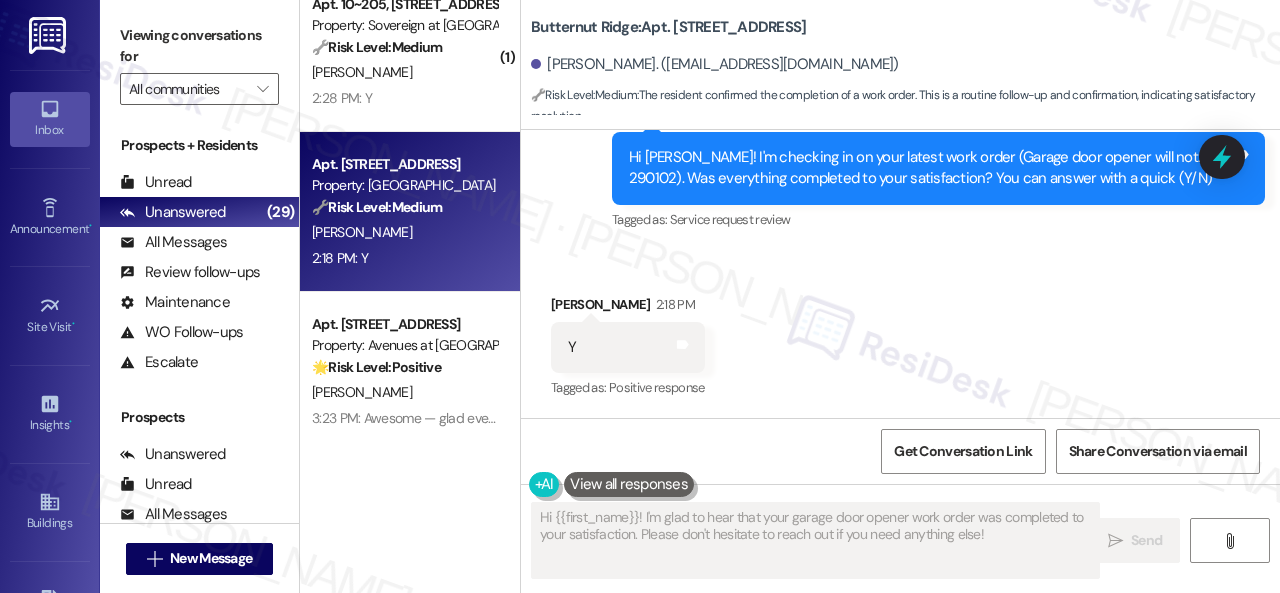 scroll, scrollTop: 3079, scrollLeft: 0, axis: vertical 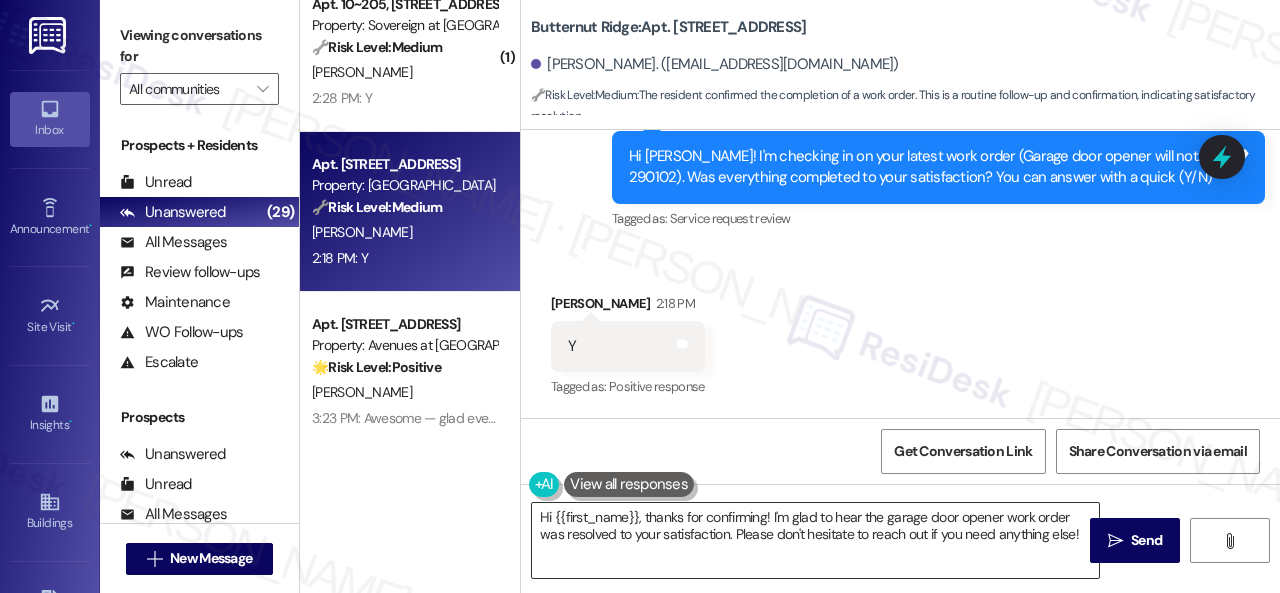 click on "Hi {{first_name}}, thanks for confirming! I'm glad to hear the garage door opener work order was resolved to your satisfaction. Please don't hesitate to reach out if you need anything else!" at bounding box center (815, 540) 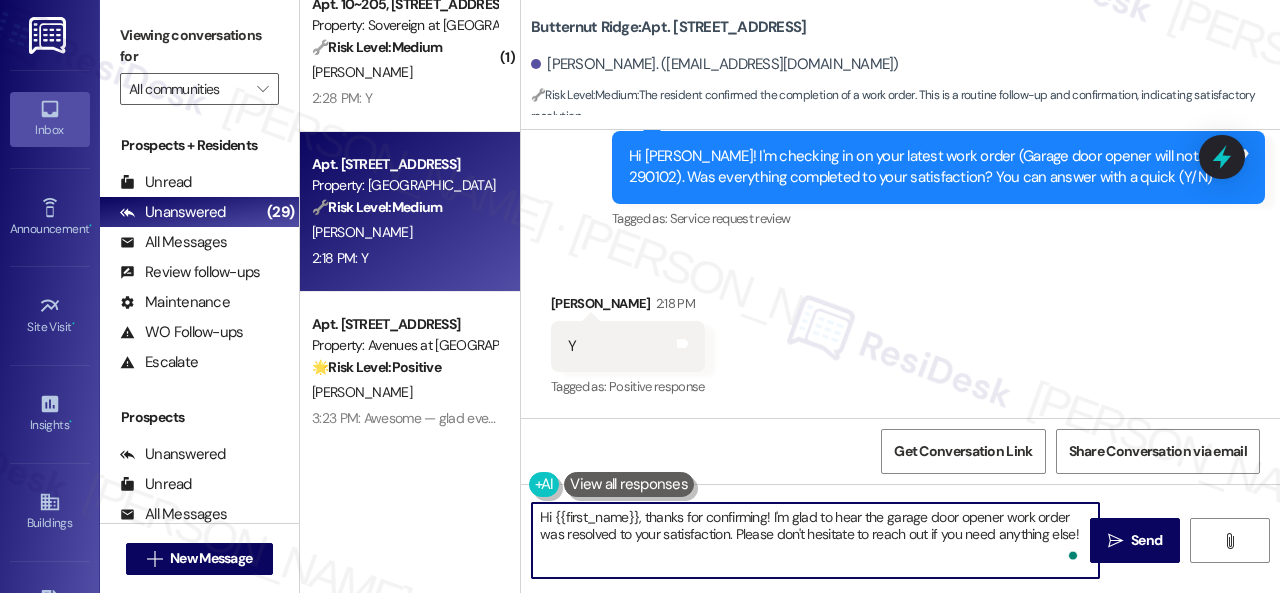 paste on "Awesome — glad everything’s sorted! If {{property}} was up to your expectations, just reply “Yes.” If not, no worries — feel free to share your thoughts. We’re always looking to get better" 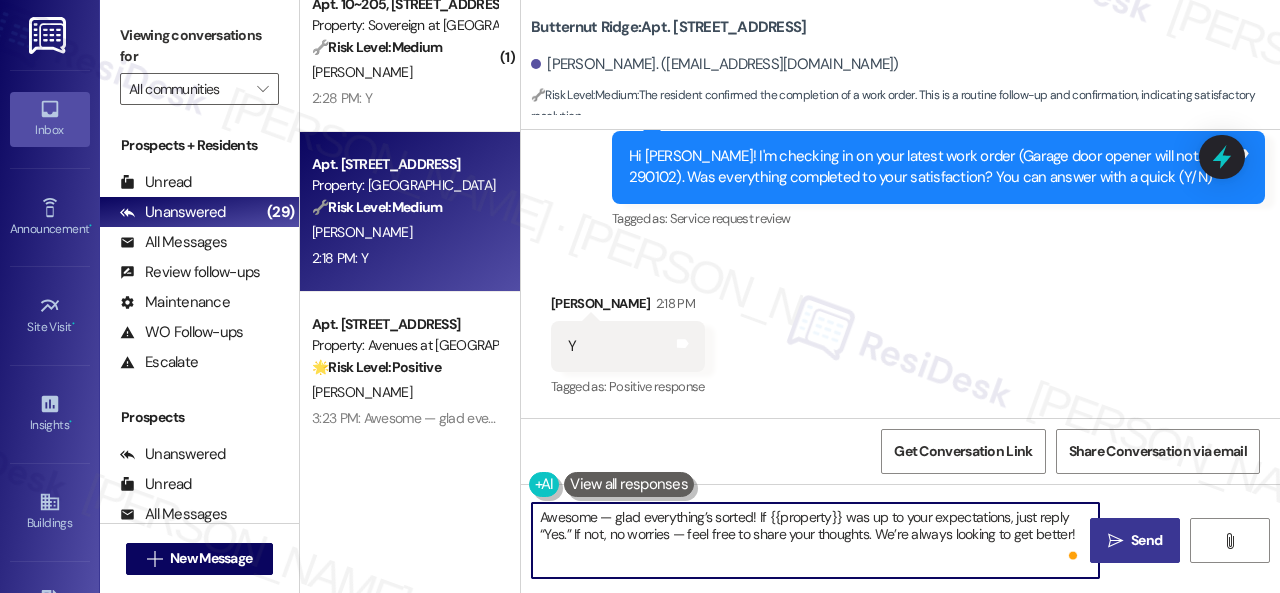 type on "Awesome — glad everything’s sorted! If {{property}} was up to your expectations, just reply “Yes.” If not, no worries — feel free to share your thoughts. We’re always looking to get better!" 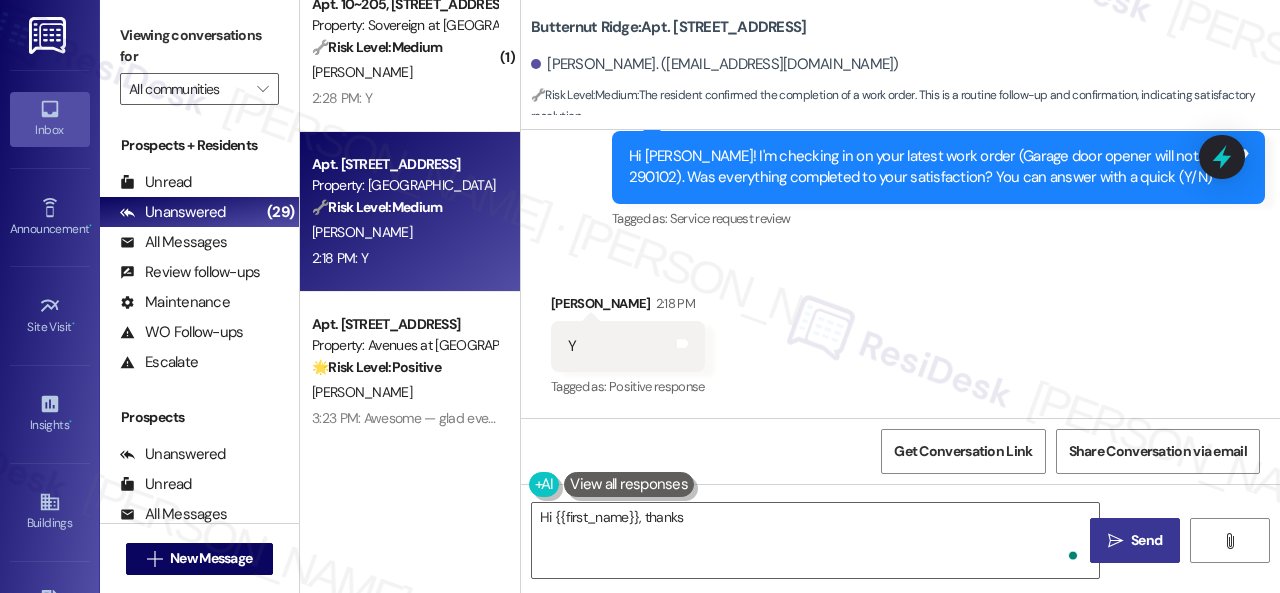 scroll, scrollTop: 3078, scrollLeft: 0, axis: vertical 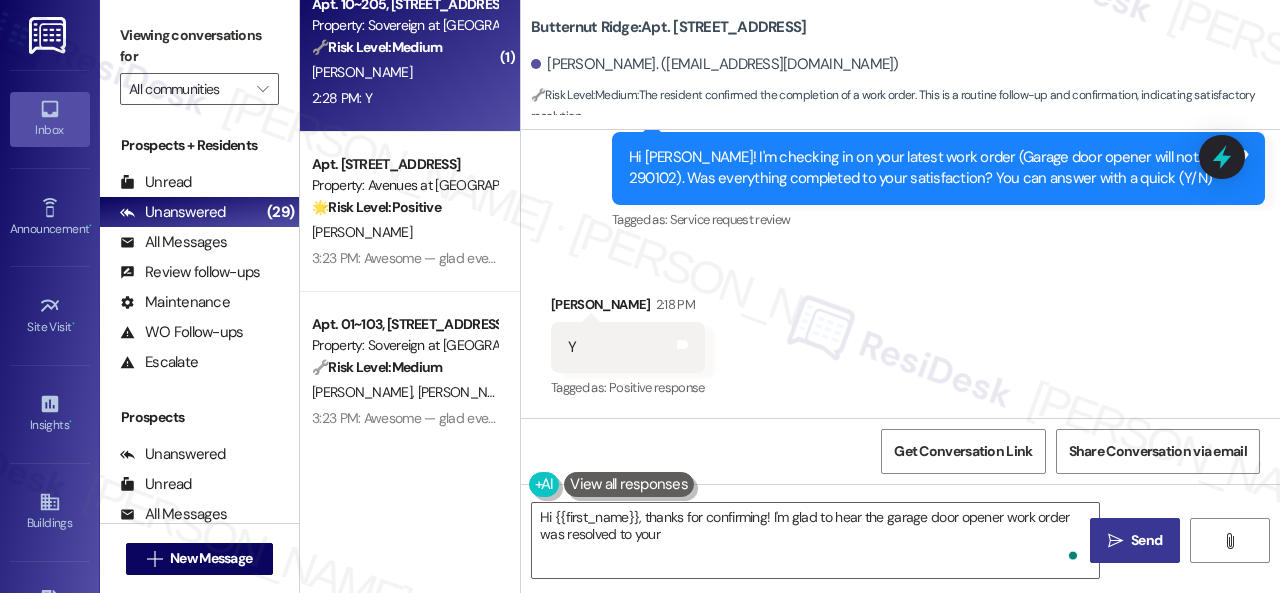 type on "Hi {{first_name}}, thanks for confirming! I'm glad to hear the garage door opener work order was resolved to your" 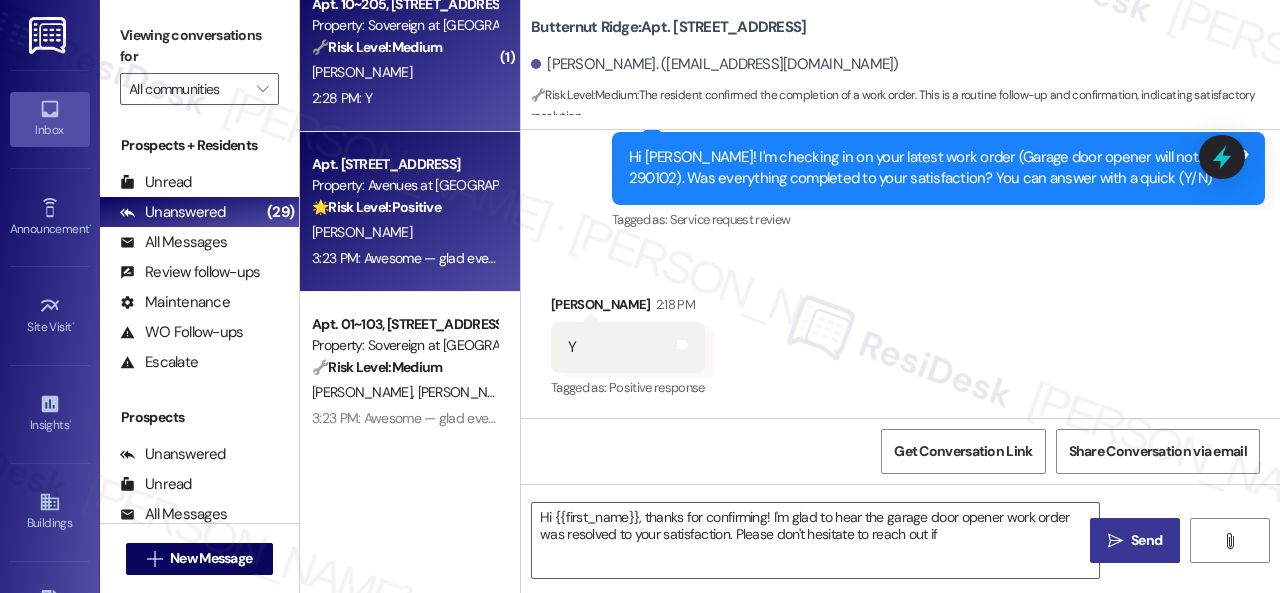 type on "Hi {{first_name}}, thanks for confirming! I'm glad to hear the garage door opener work order was resolved to your satisfaction. Please don't hesitate to reach out if" 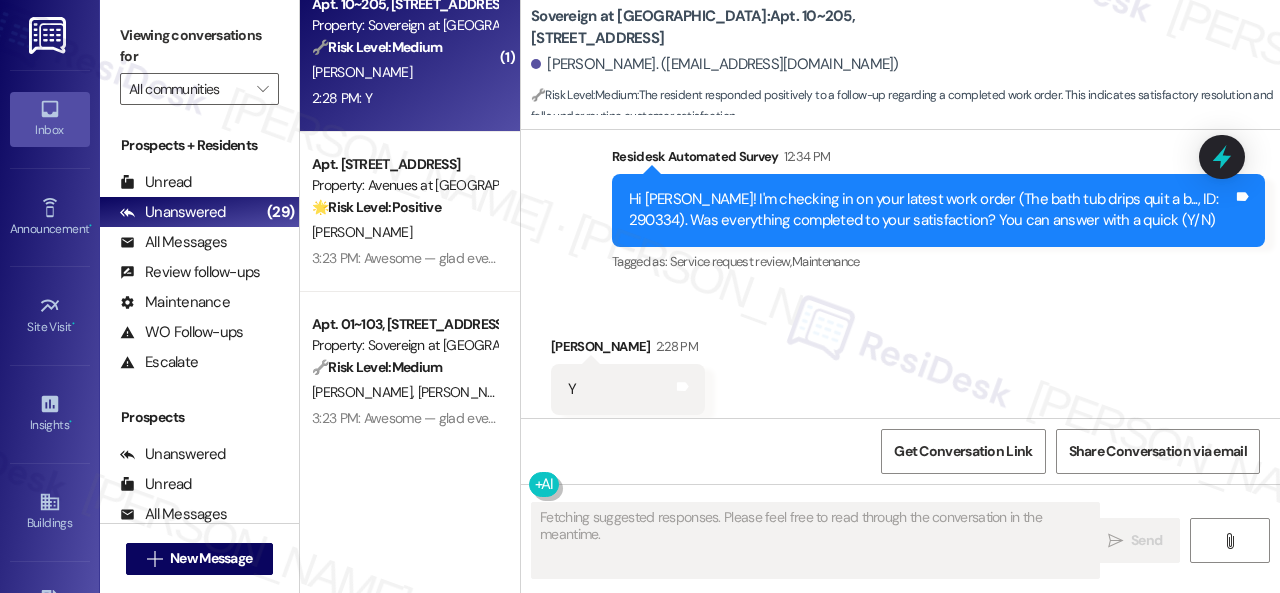 scroll, scrollTop: 2296, scrollLeft: 0, axis: vertical 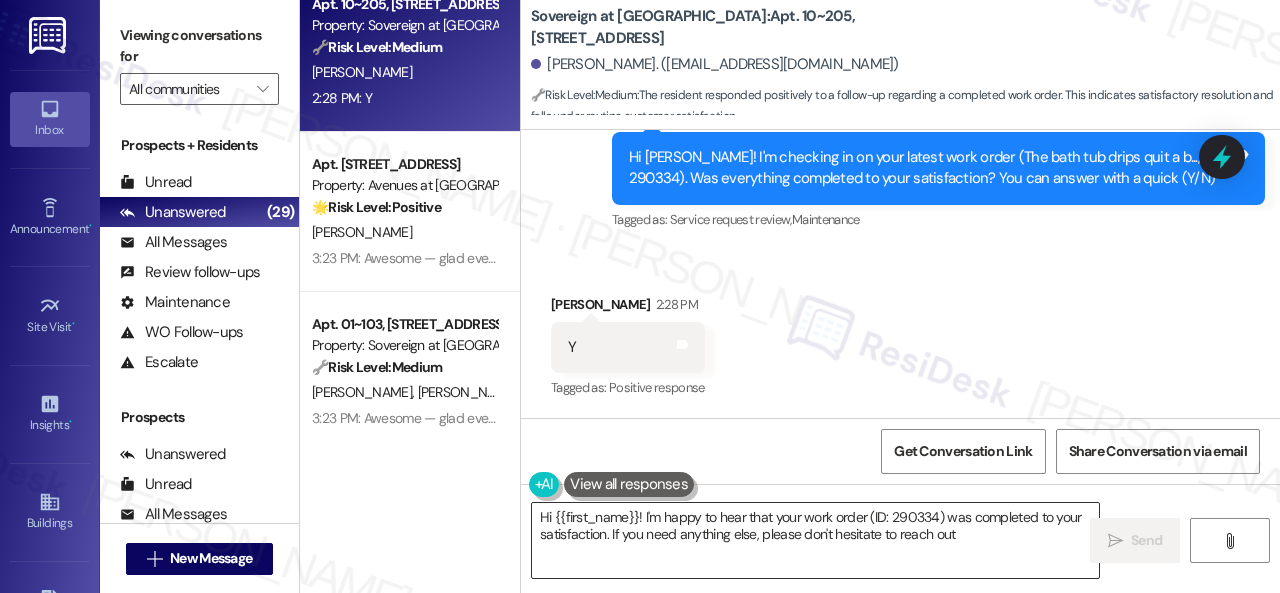 type on "Hi {{first_name}}! I'm happy to hear that your work order (ID: 290334) was completed to your satisfaction. If you need anything else, please don't hesitate to reach out!" 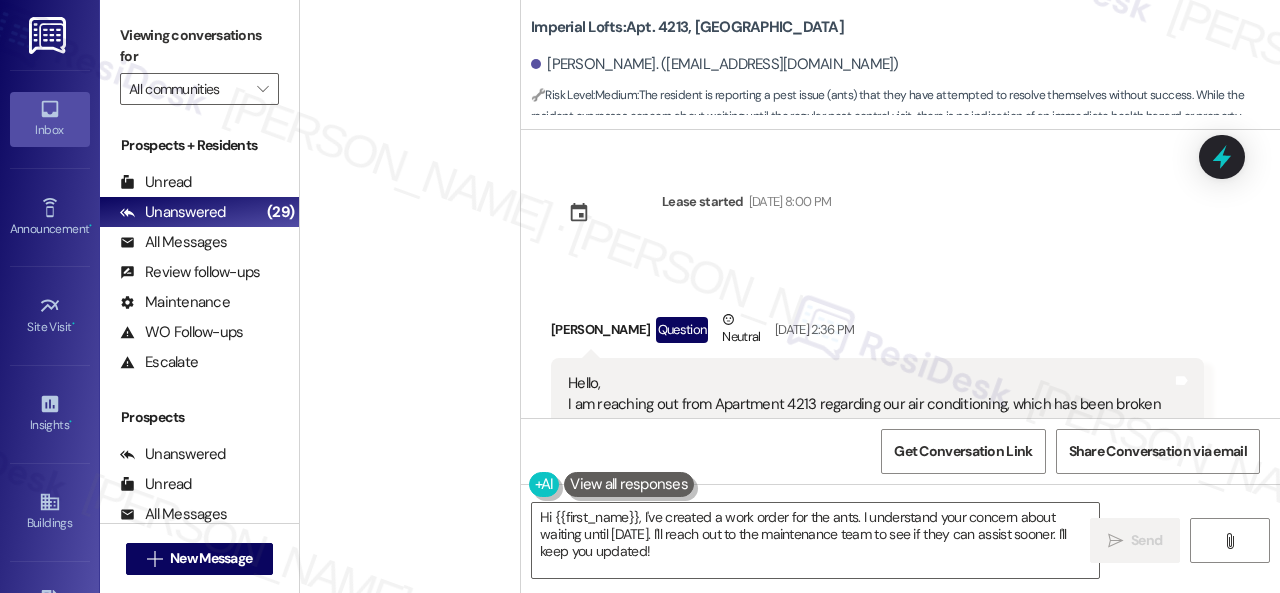 scroll, scrollTop: 0, scrollLeft: 0, axis: both 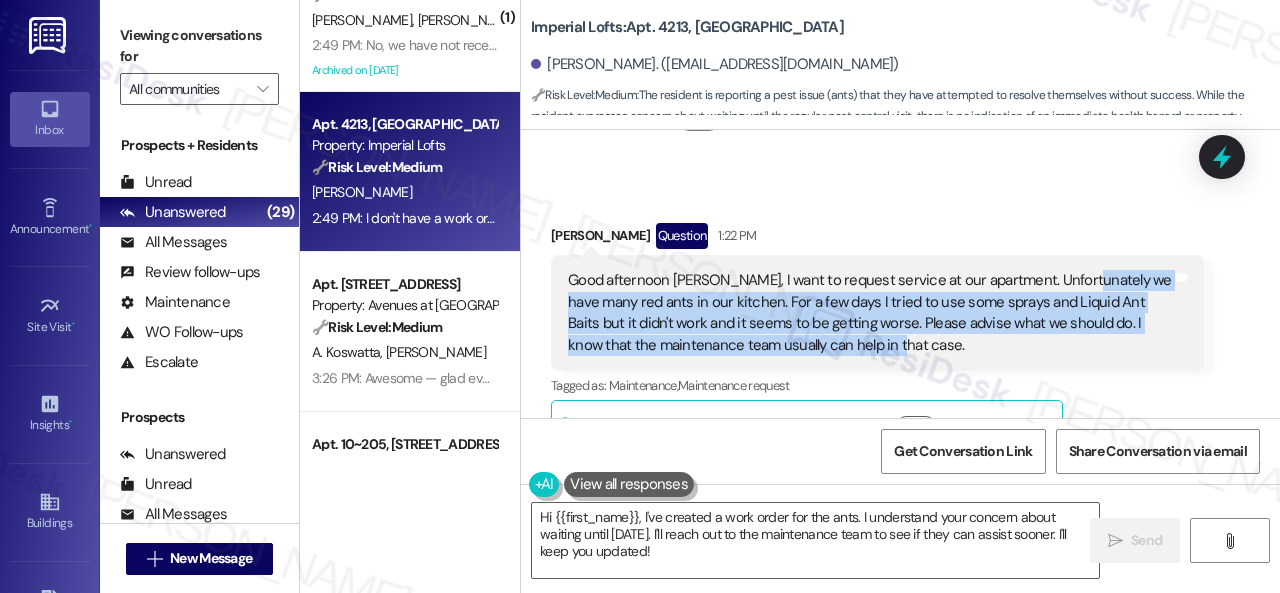 drag, startPoint x: 1068, startPoint y: 280, endPoint x: 898, endPoint y: 348, distance: 183.0956 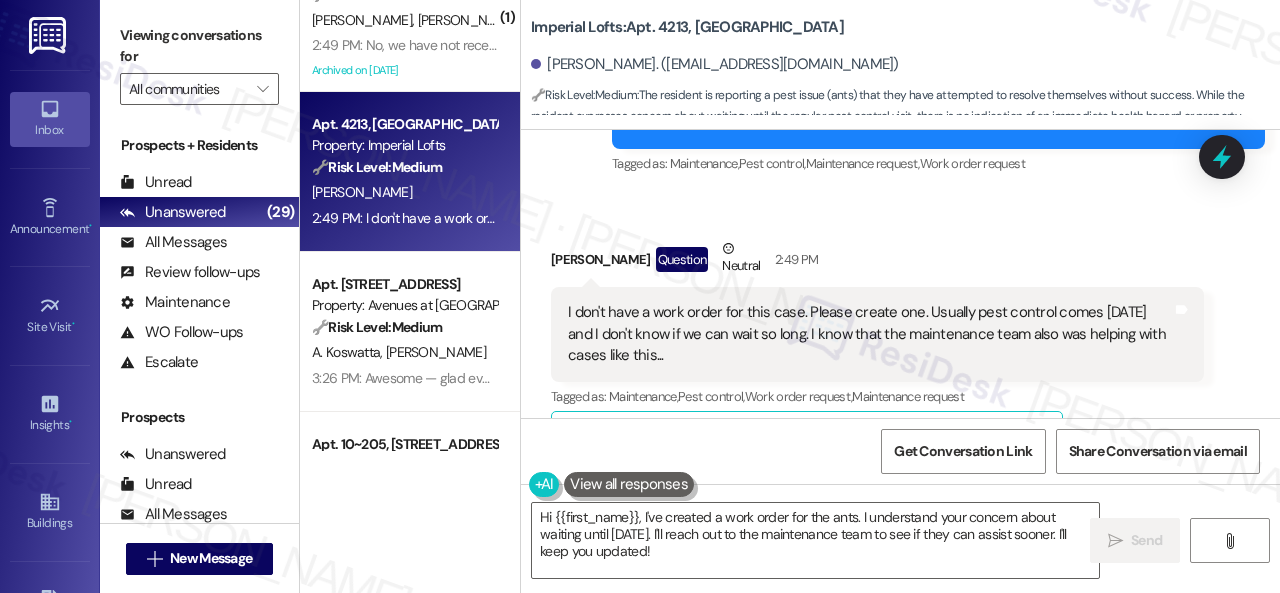 scroll, scrollTop: 4592, scrollLeft: 0, axis: vertical 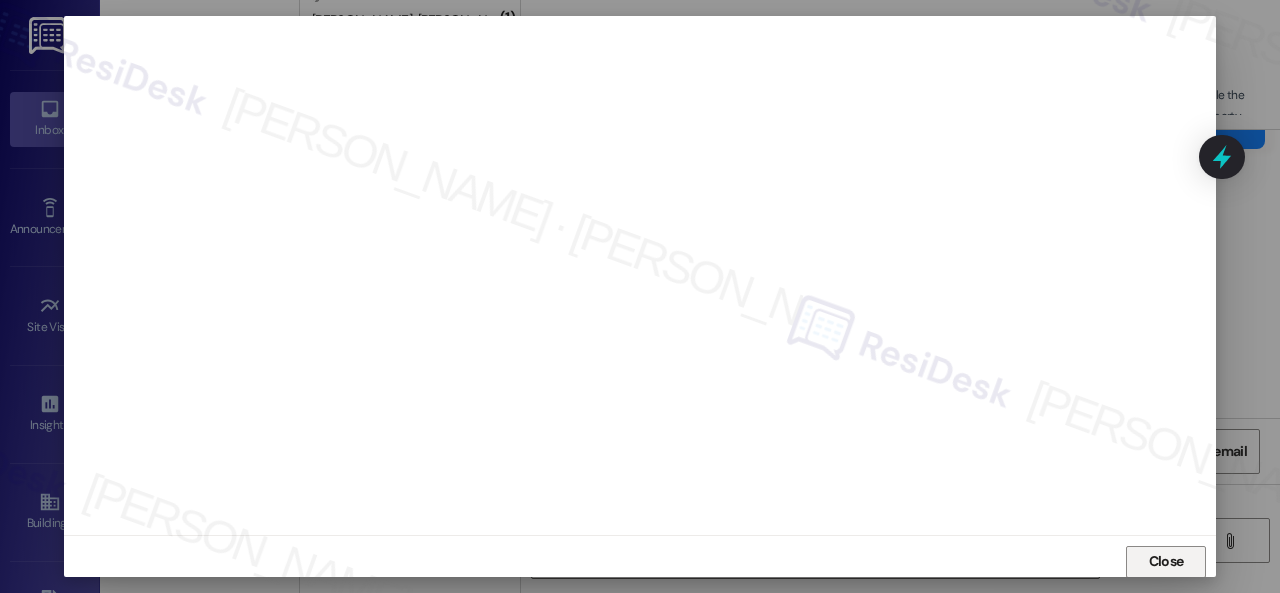 click on "Close" at bounding box center (1166, 561) 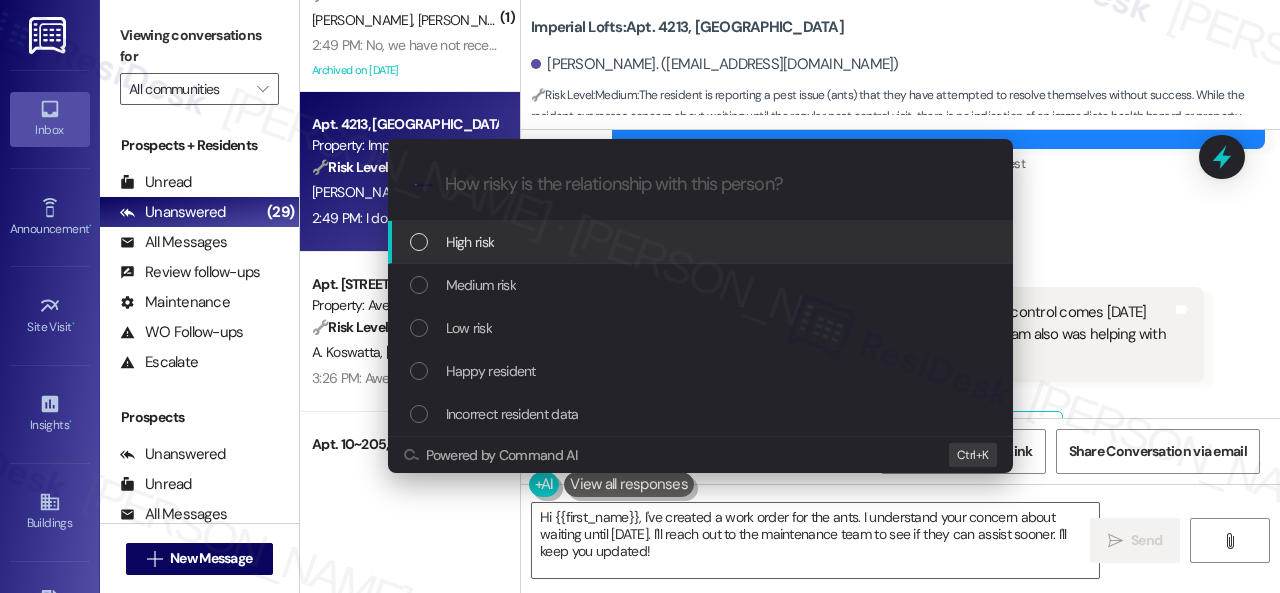 click on "High risk" at bounding box center [470, 242] 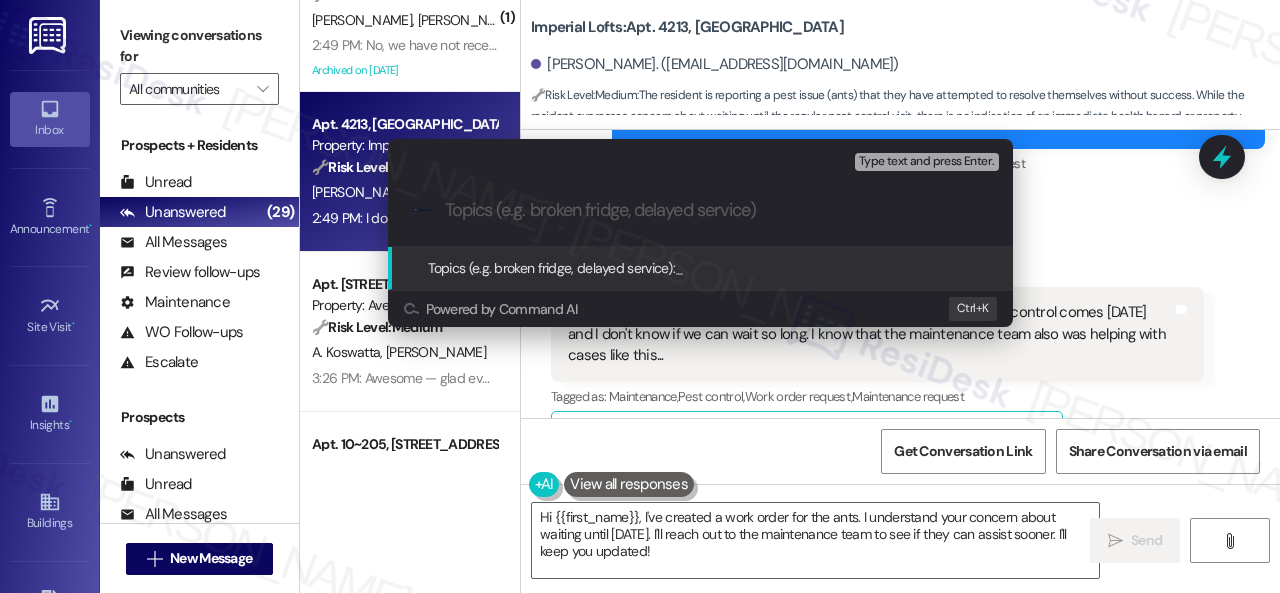 paste on "Work Order filed by ResiDesk 290530" 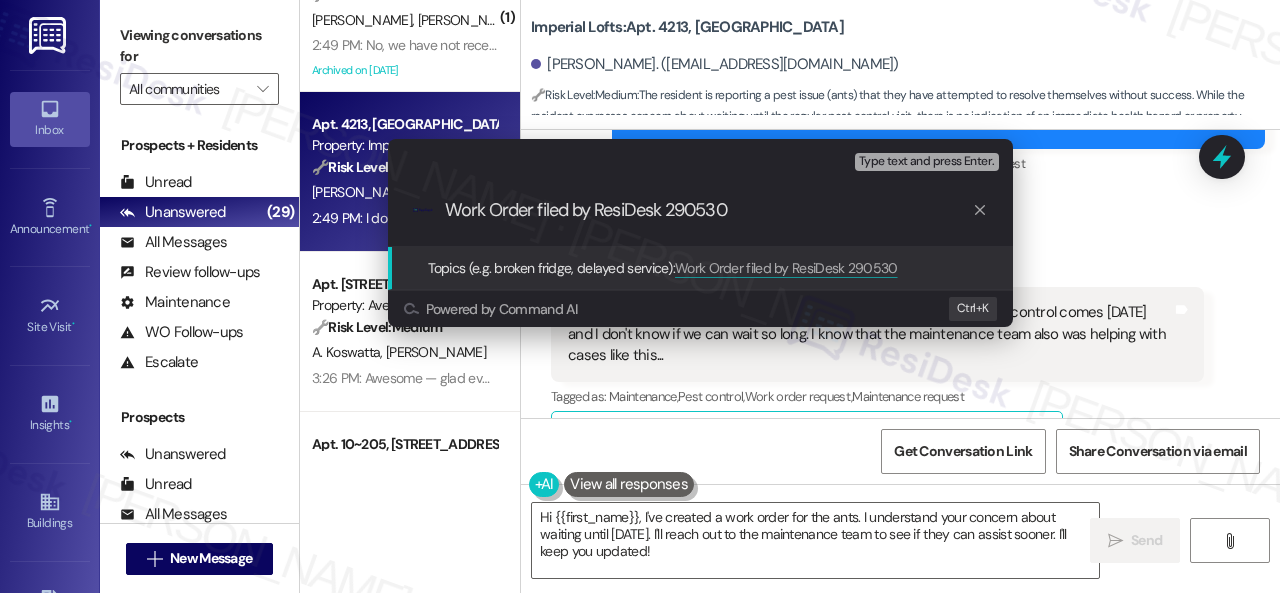 type 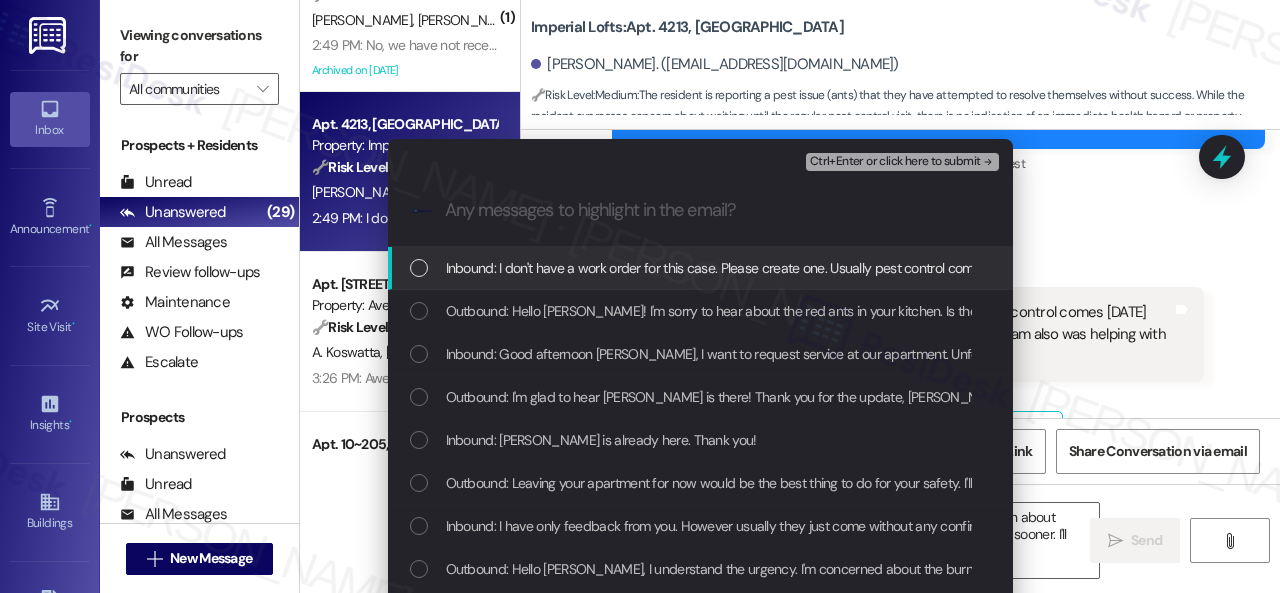 click on "Inbound: I don't have a work order for this case. Please create one. Usually pest control comes [DATE] and I don't know if we can wait so long. I know that the maintenance team also was helping with cases like this..." at bounding box center (1059, 268) 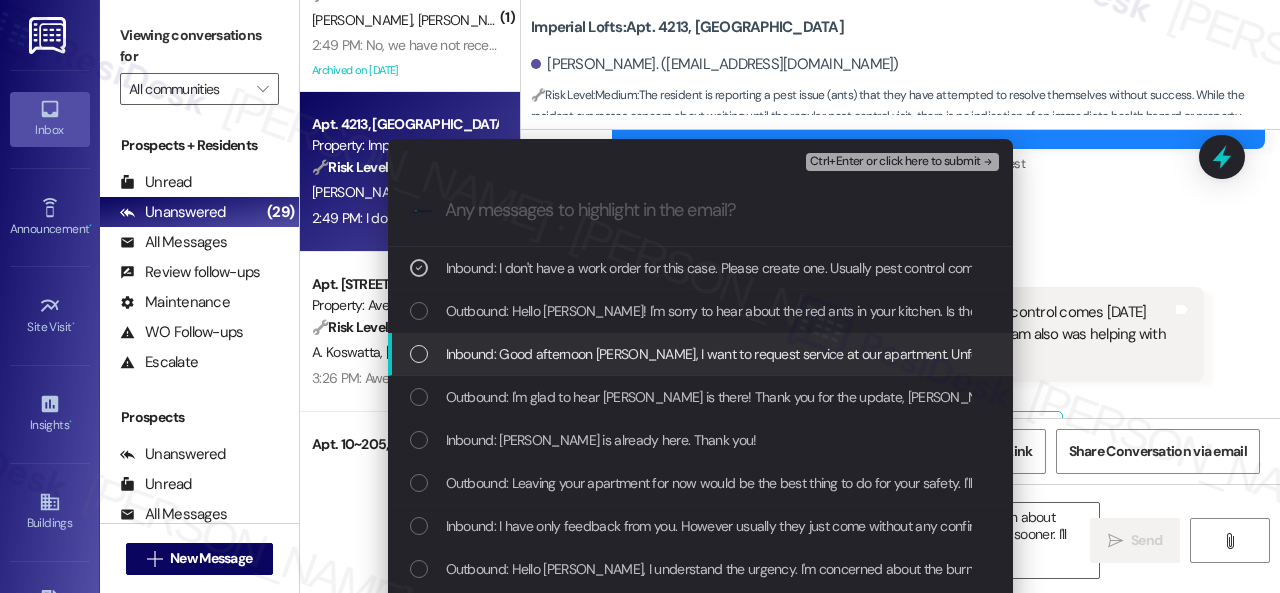 click on "Inbound: Good afternoon [PERSON_NAME], I want to request service at our apartment. Unfortunately we have many red ants in our kitchen. For a few days I tried to use some sprays and Liquid Ant Baits but it didn't work and it seems to be getting worse. Please advise what we should do. I know that the maintenance team usually can help in that case." at bounding box center (1463, 354) 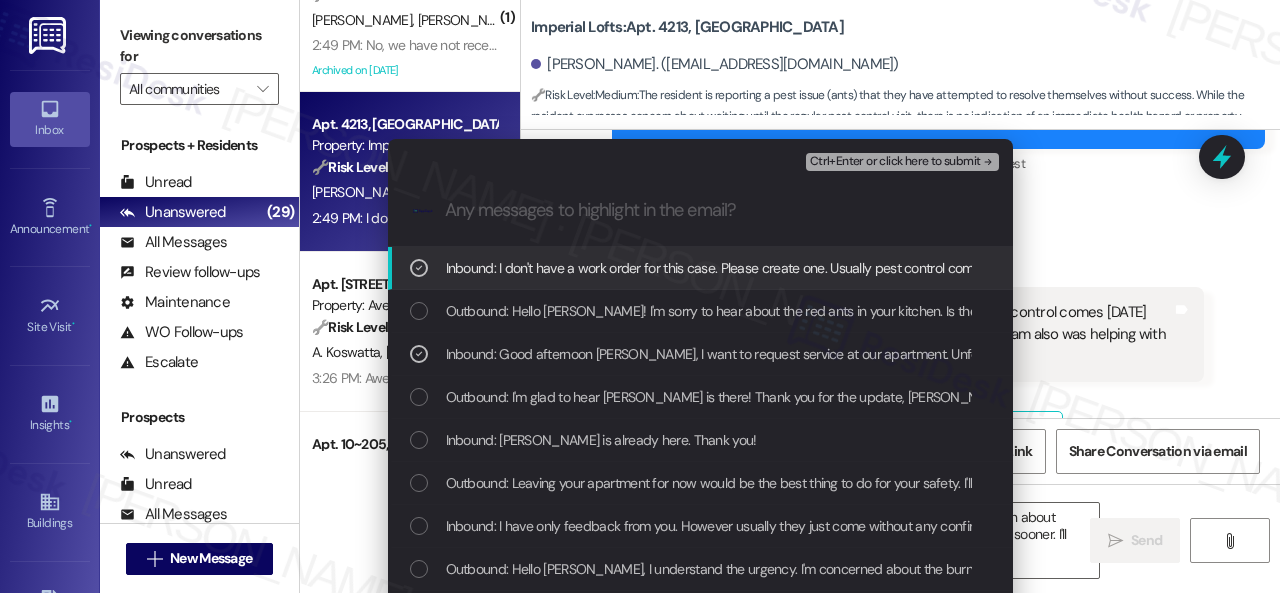 click on "Ctrl+Enter or click here to submit" at bounding box center (895, 162) 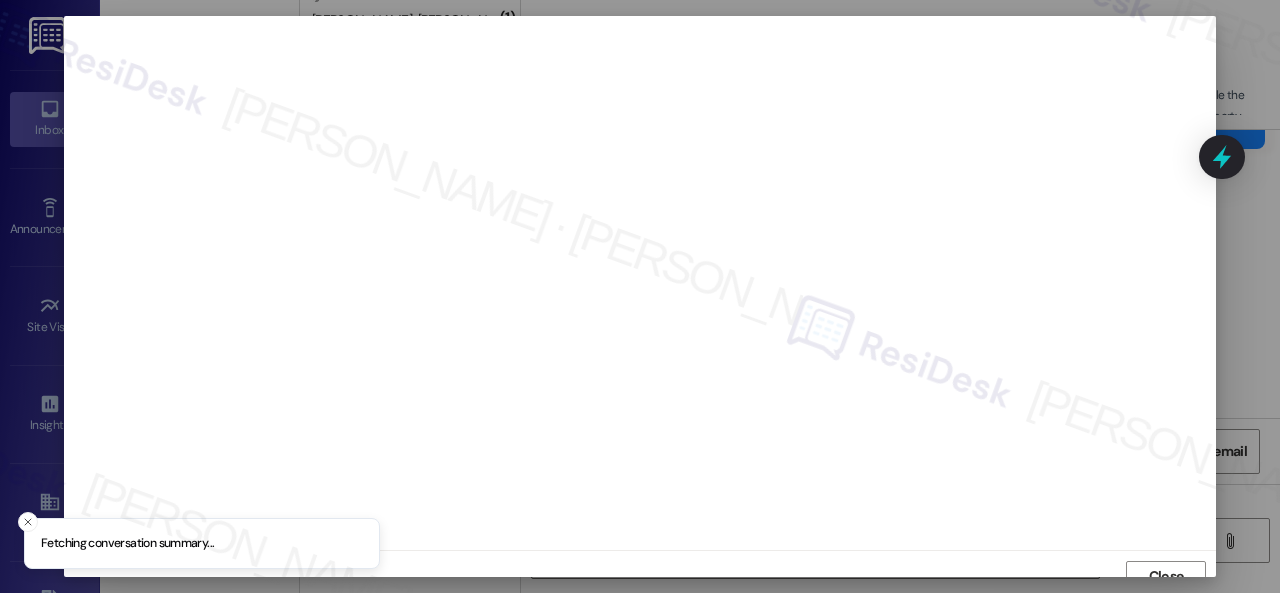 scroll, scrollTop: 15, scrollLeft: 0, axis: vertical 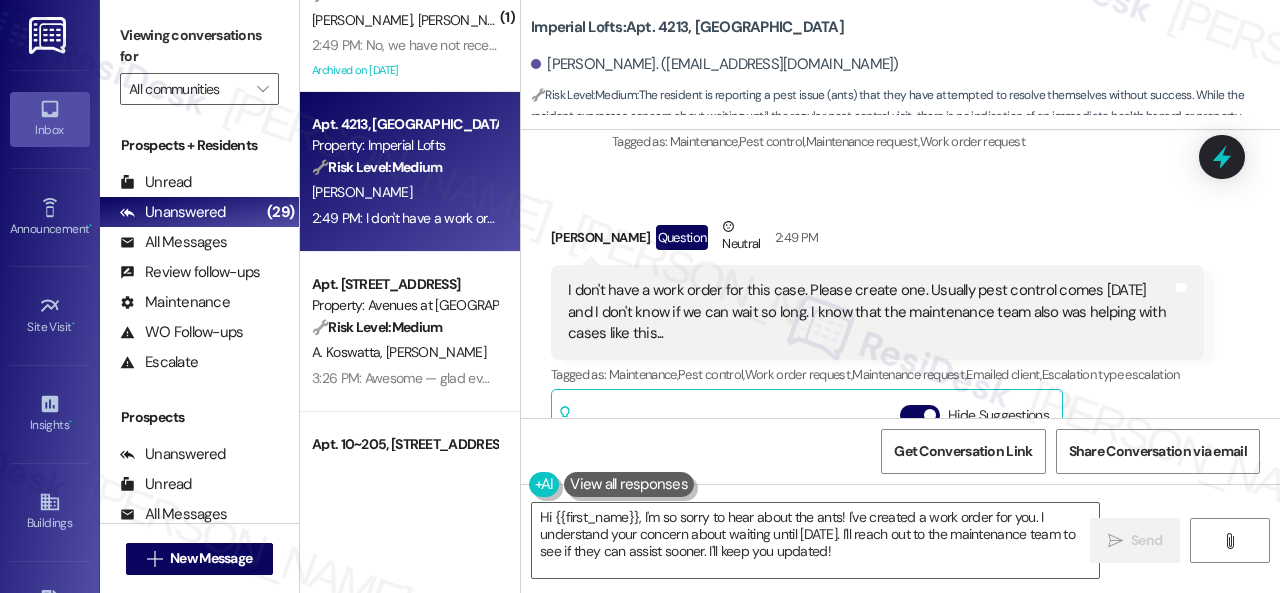 click on "Received via SMS [PERSON_NAME] Question   Neutral 2:49 PM I don't have a work order for this case. Please create one. Usually pest control comes [DATE] and I don't know if we can wait so long. I know that the maintenance team also was helping with cases like this... Tags and notes Tagged as:   Maintenance ,  Click to highlight conversations about Maintenance Pest control ,  Click to highlight conversations about Pest control Work order request ,  Click to highlight conversations about Work order request Maintenance request ,  Click to highlight conversations about Maintenance request Emailed client ,  Click to highlight conversations about Emailed client Escalation type escalation Click to highlight conversations about Escalation type escalation  Related guidelines Hide Suggestions [PERSON_NAME] - Imperial Lofts: Electric bills due on the 1st of each month, but usually posted 1-2 weeks in advance. Created  [DATE] Property level guideline  ( 70 % match) FAQs generated by ResiDesk AI Original Guideline" at bounding box center [900, 435] 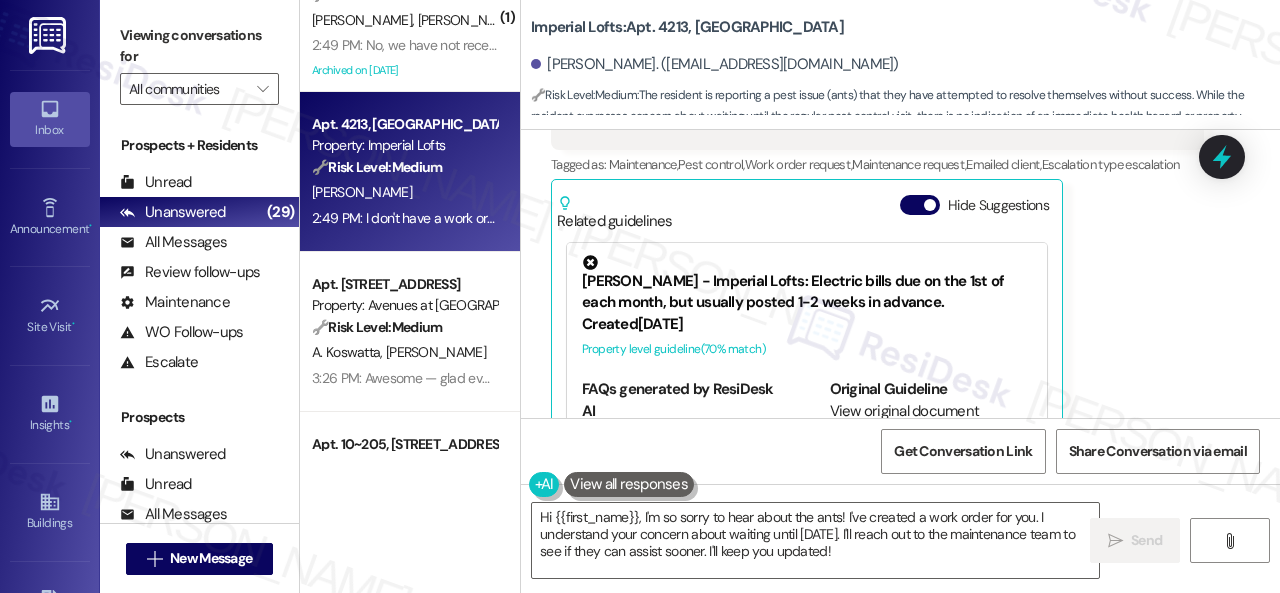 scroll, scrollTop: 4915, scrollLeft: 0, axis: vertical 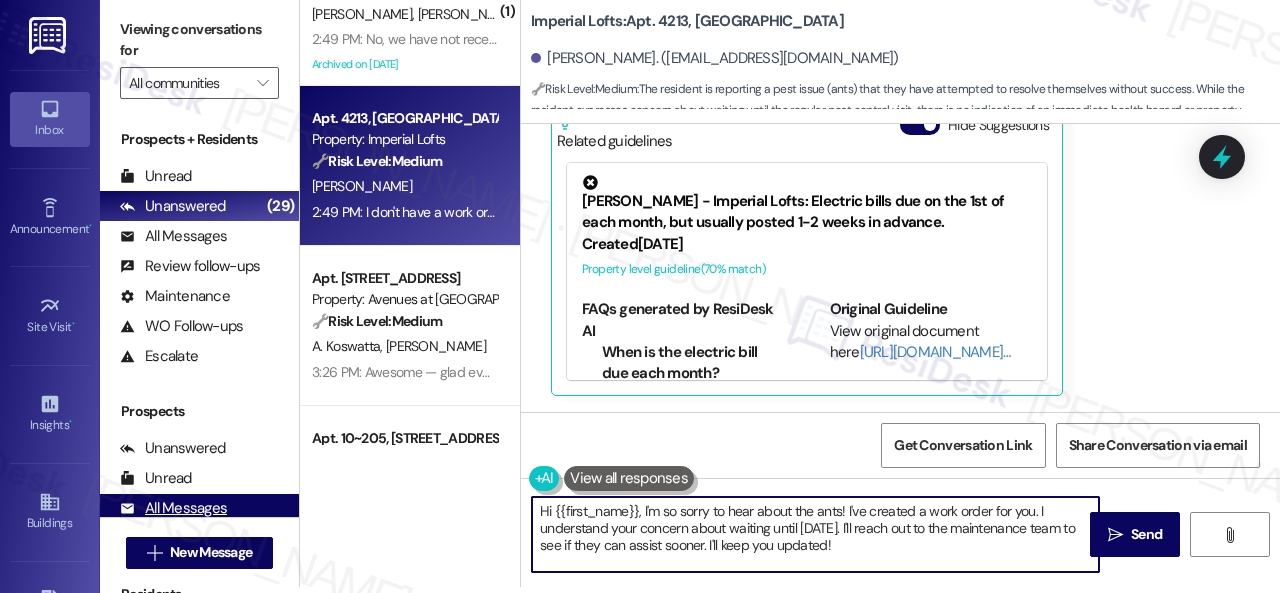 drag, startPoint x: 364, startPoint y: 525, endPoint x: 290, endPoint y: 505, distance: 76.655075 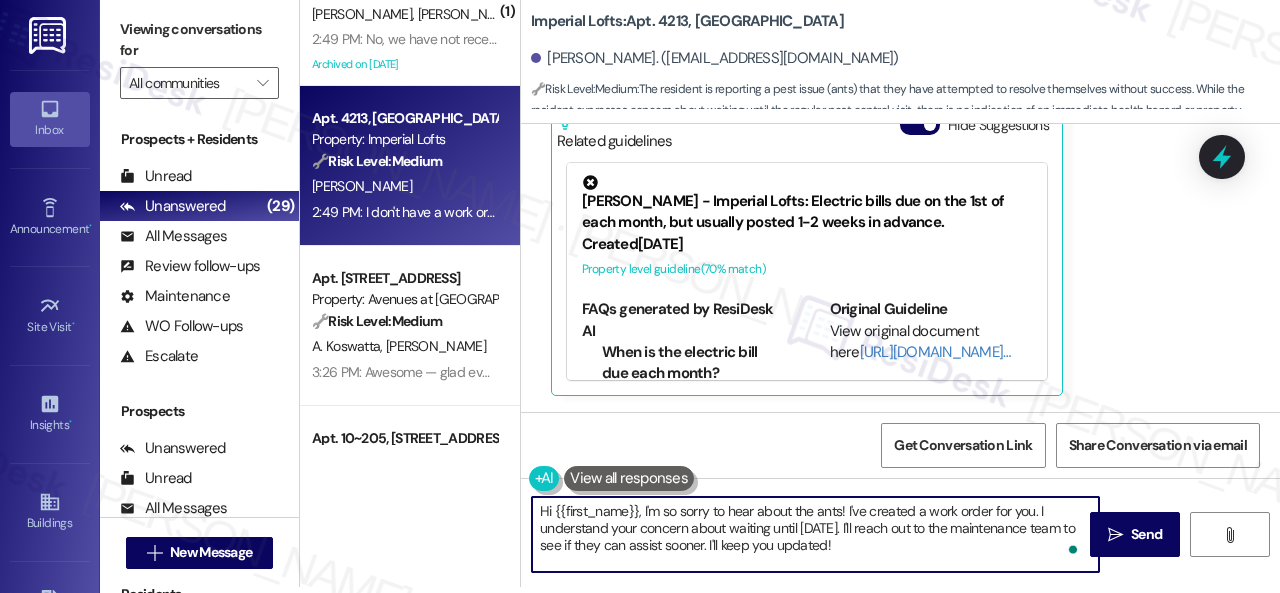 paste on "I've submitted a work order on your behalf and notified the site team. Please let me know if you have an update or need anything else." 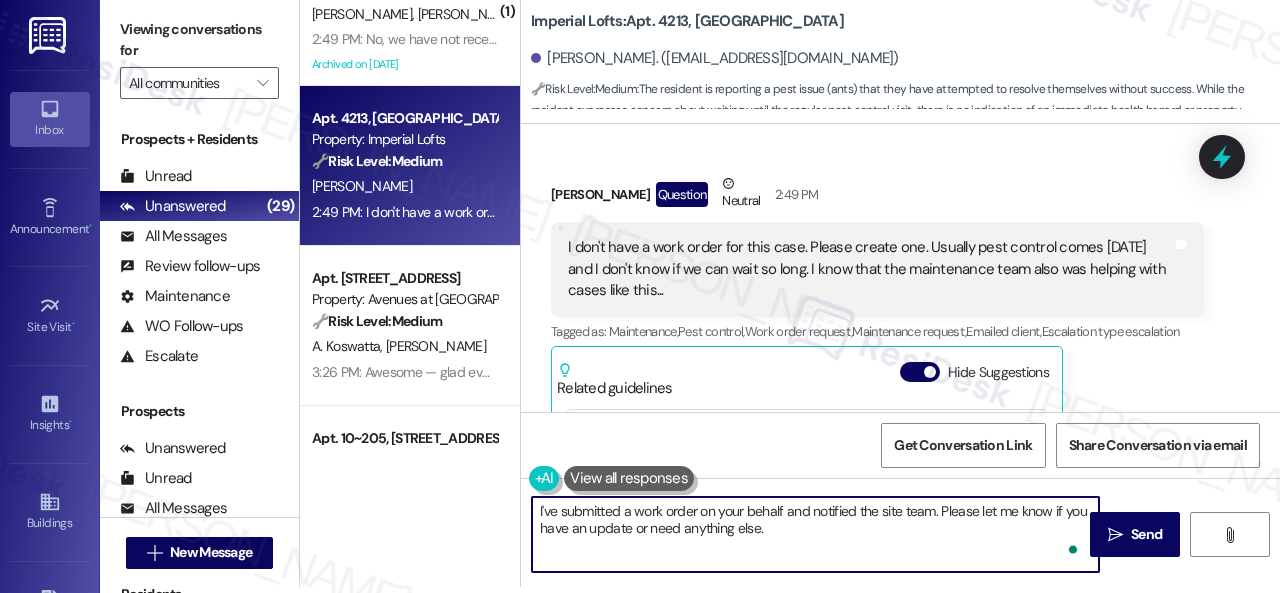scroll, scrollTop: 4615, scrollLeft: 0, axis: vertical 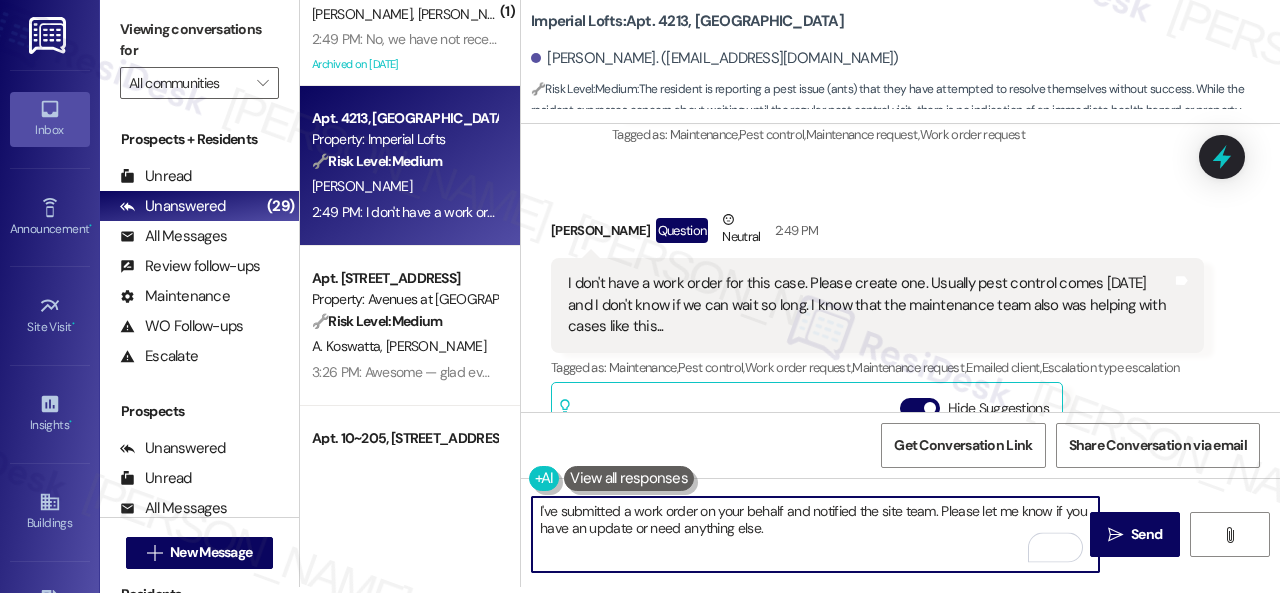 click on "I've submitted a work order on your behalf and notified the site team. Please let me know if you have an update or need anything else." at bounding box center [815, 534] 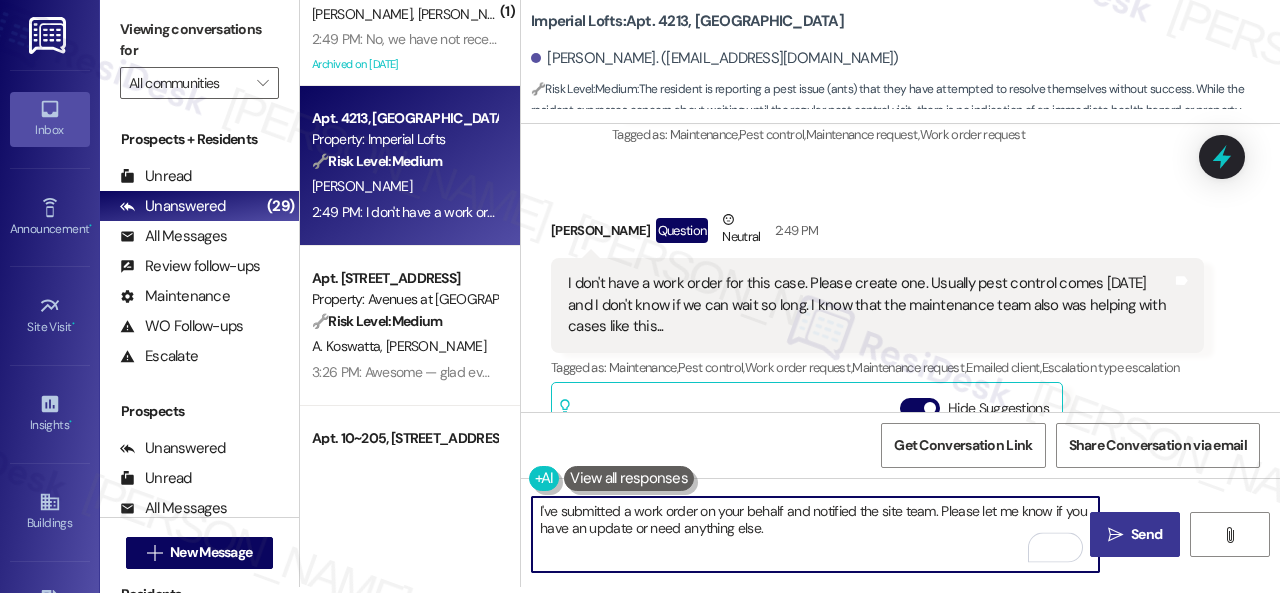 type on "I've submitted a work order on your behalf and notified the site team. Please let me know if you have an update or need anything else." 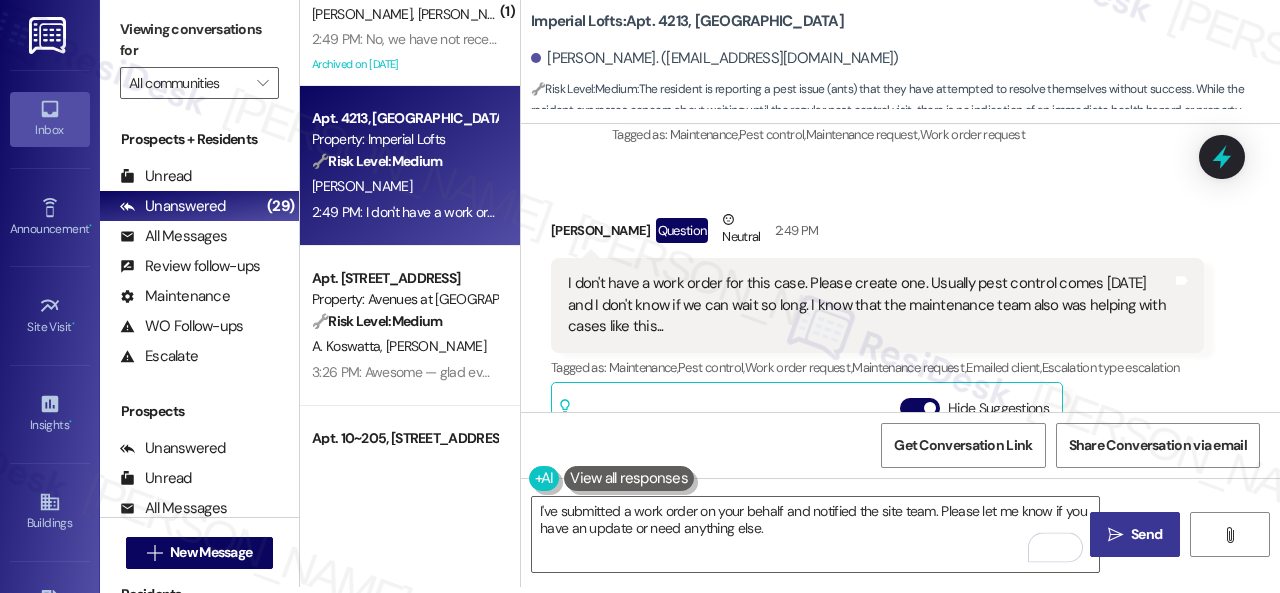 click on "" at bounding box center [1115, 535] 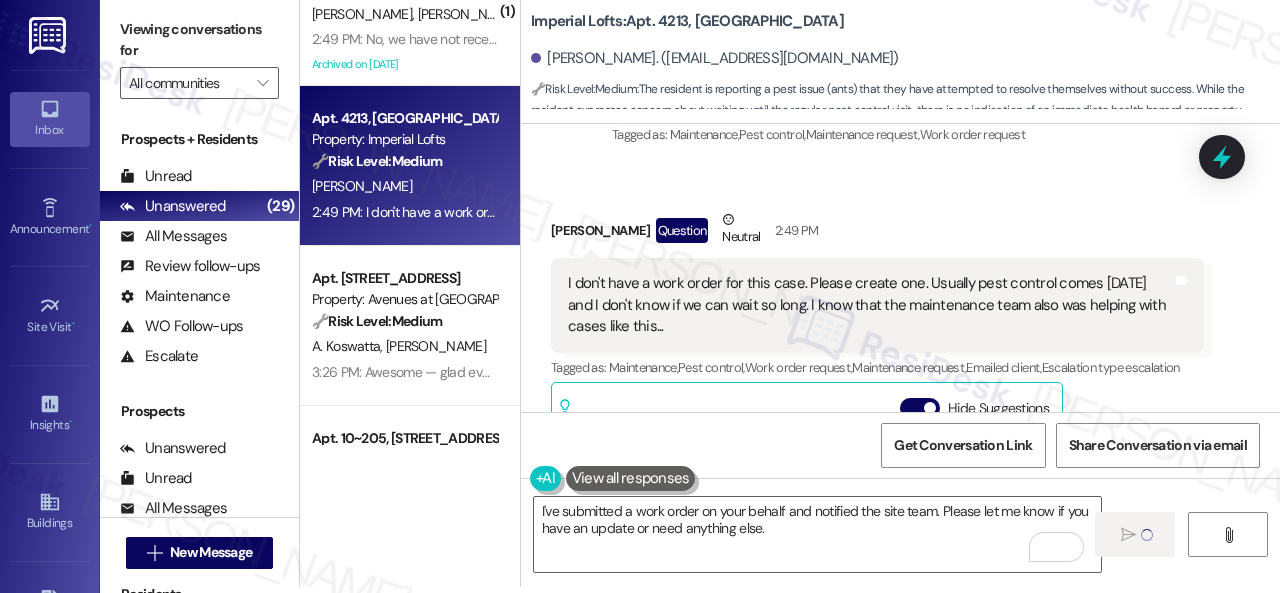 type 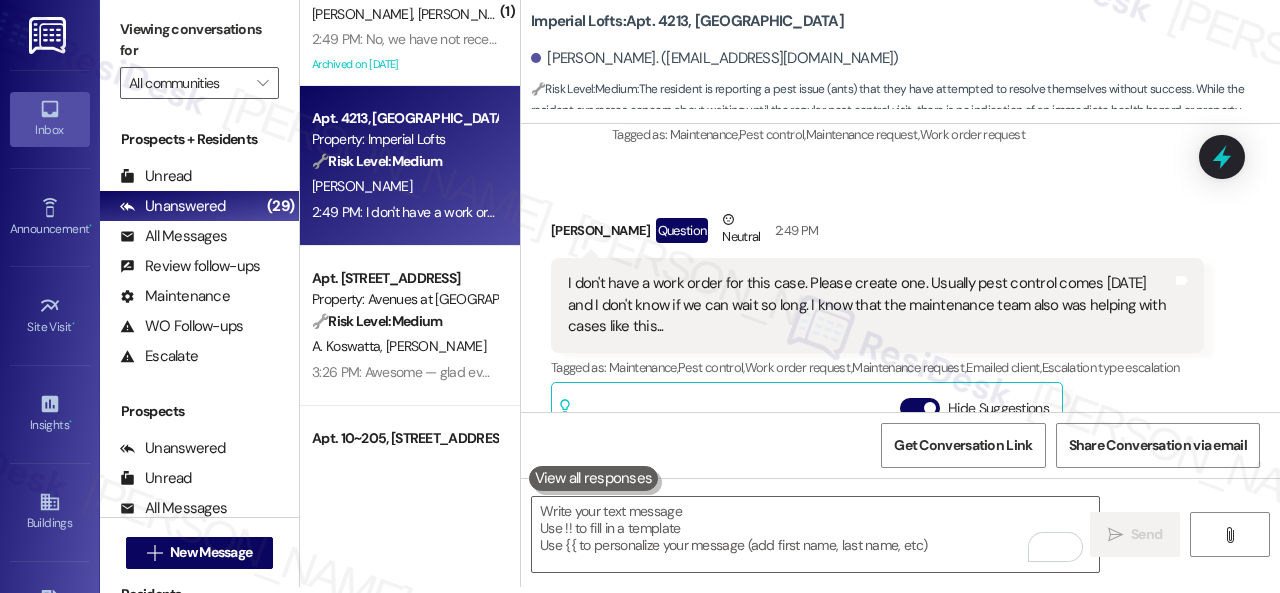 scroll, scrollTop: 0, scrollLeft: 0, axis: both 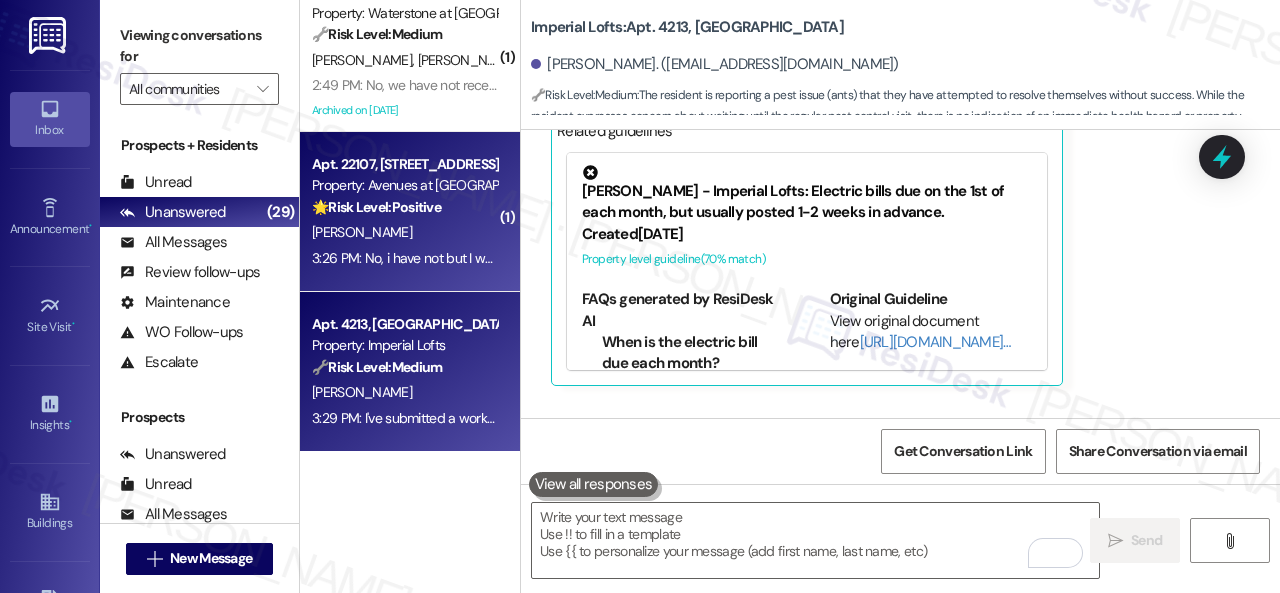 click on "[PERSON_NAME]" at bounding box center (404, 232) 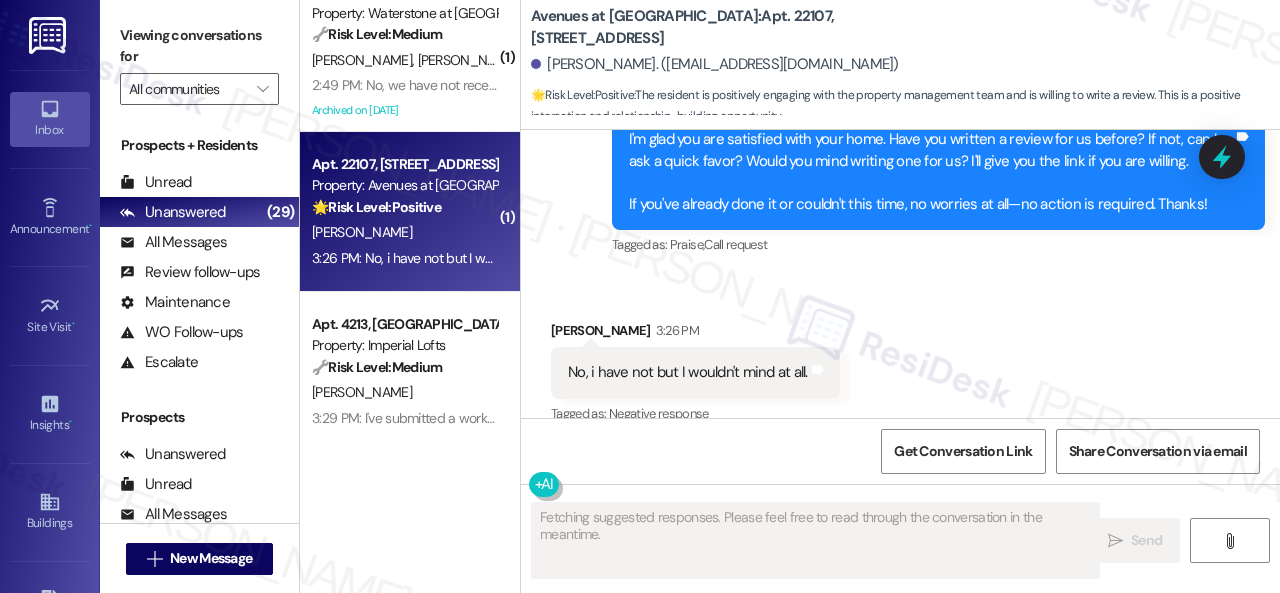 scroll, scrollTop: 4384, scrollLeft: 0, axis: vertical 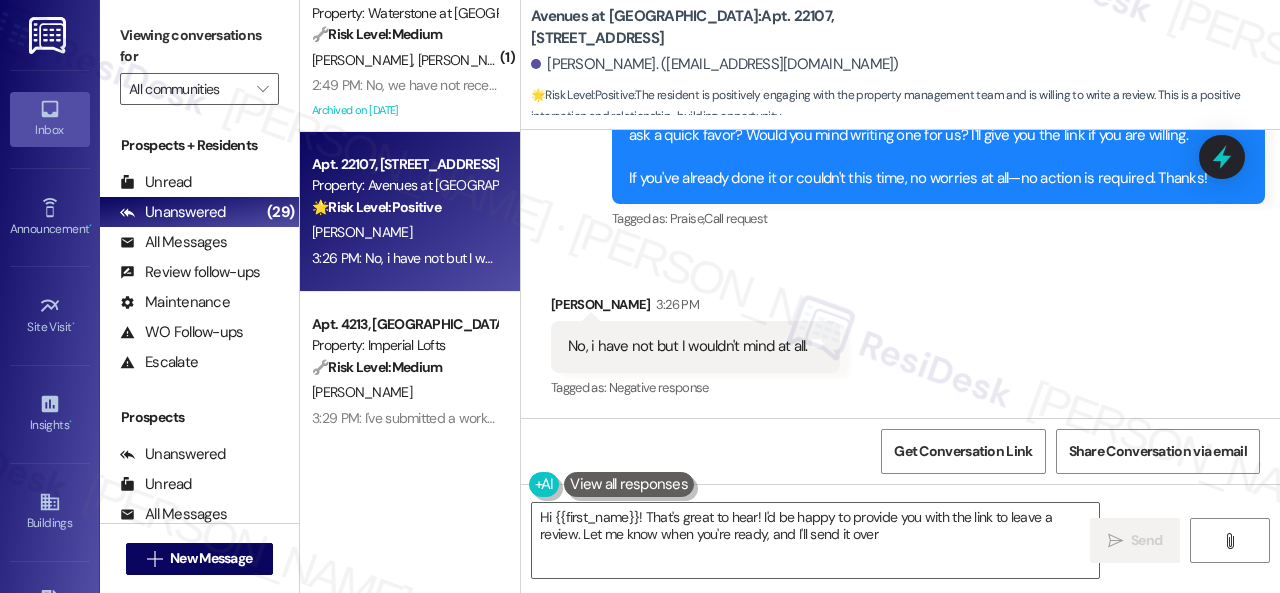 type on "Hi {{first_name}}! That's great to hear! I'd be happy to provide you with the link to leave a review. Let me know when you're ready, and I'll send it over!" 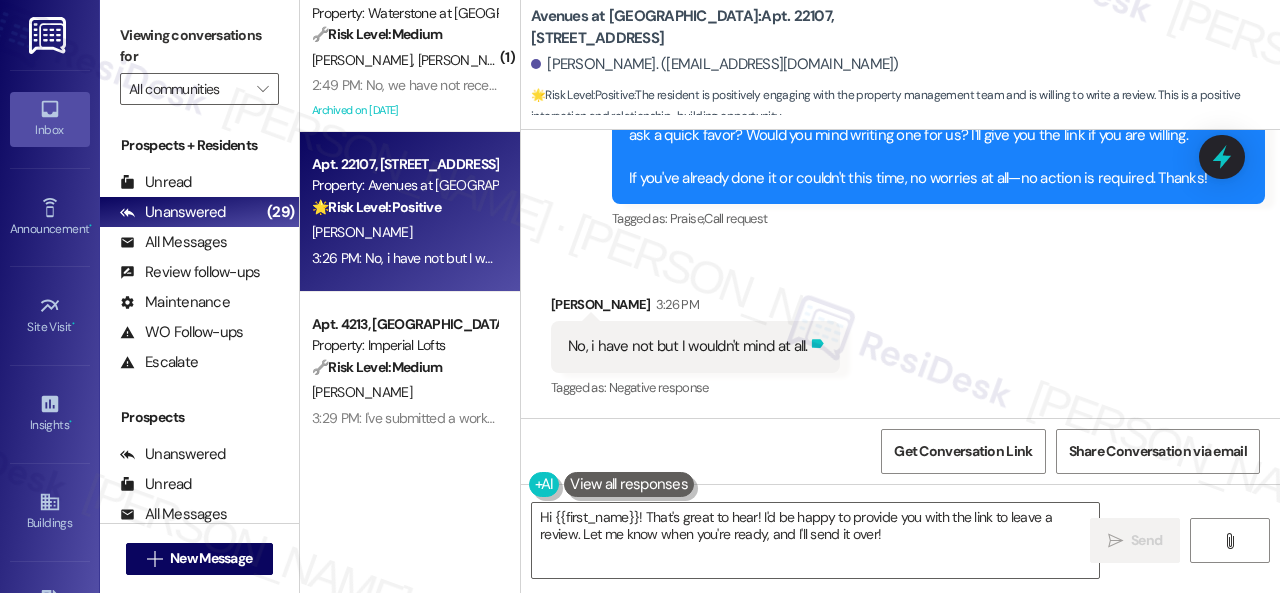 click 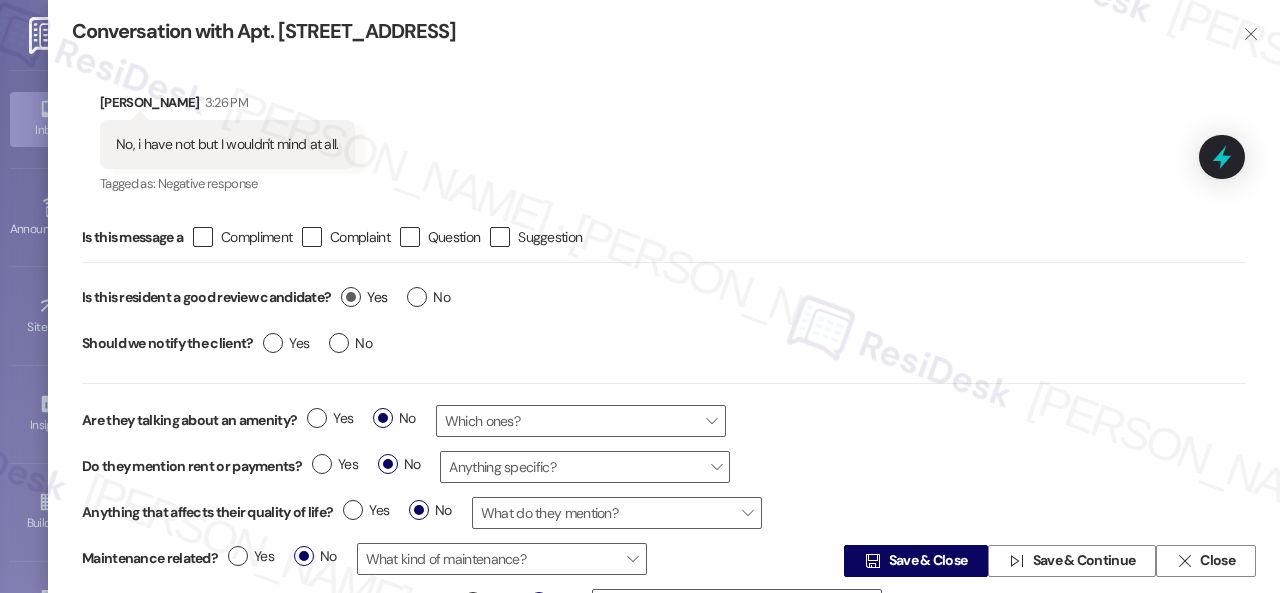 click on "Yes" at bounding box center (364, 297) 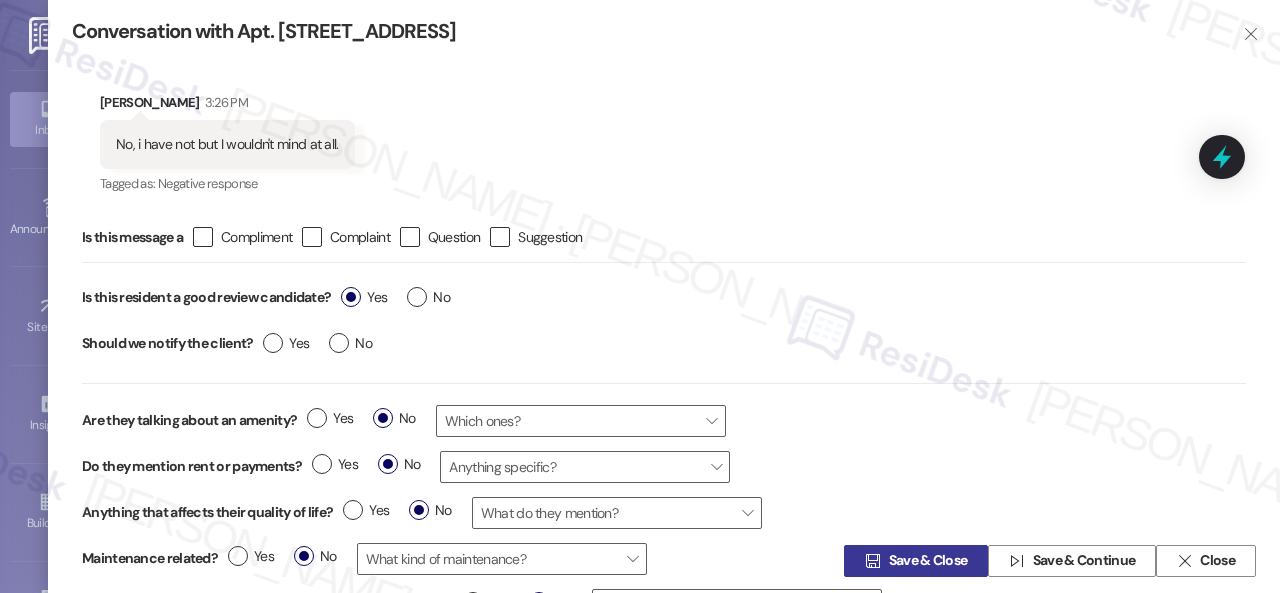 click on "Save & Close" at bounding box center [928, 561] 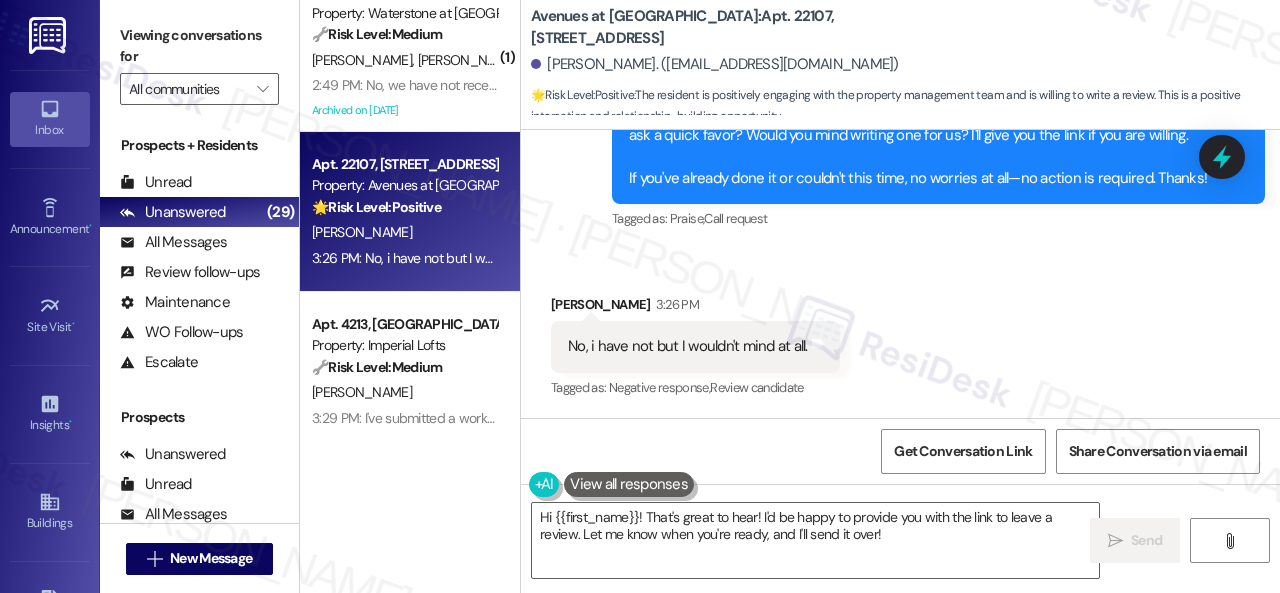 click on "Received via SMS Robert Cantu 3:26 PM No, i have not but I wouldn't mind at all. Tags and notes Tagged as:   Negative response ,  Click to highlight conversations about Negative response Review candidate Click to highlight conversations about Review candidate" at bounding box center [900, 333] 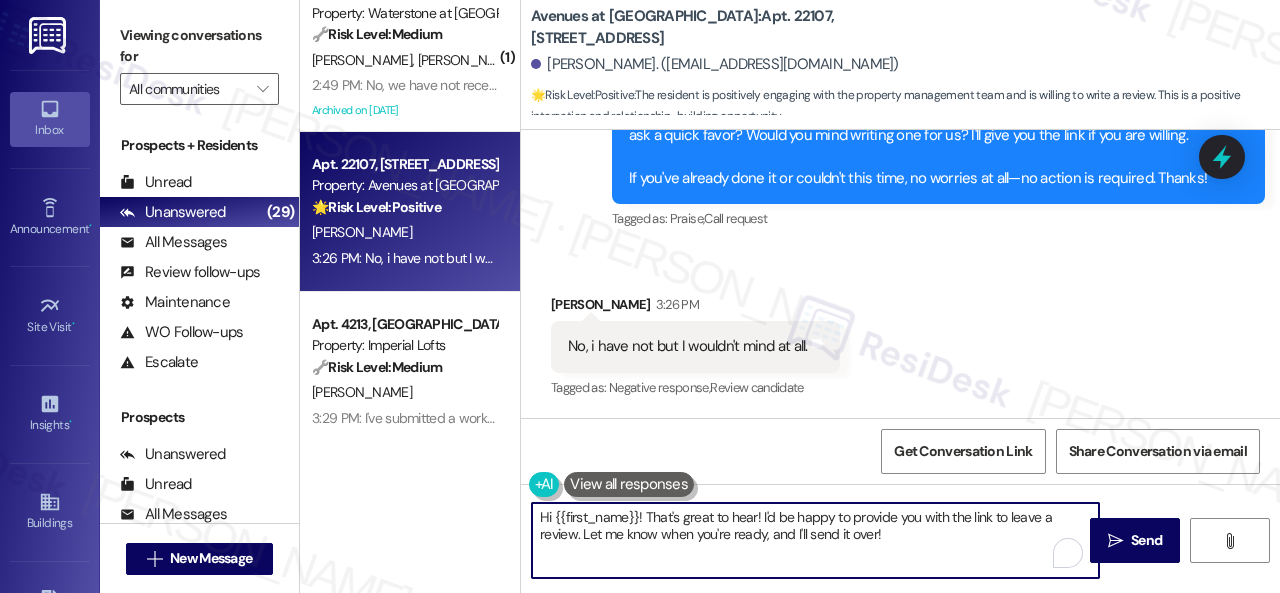 drag, startPoint x: 906, startPoint y: 548, endPoint x: 338, endPoint y: 465, distance: 574.0322 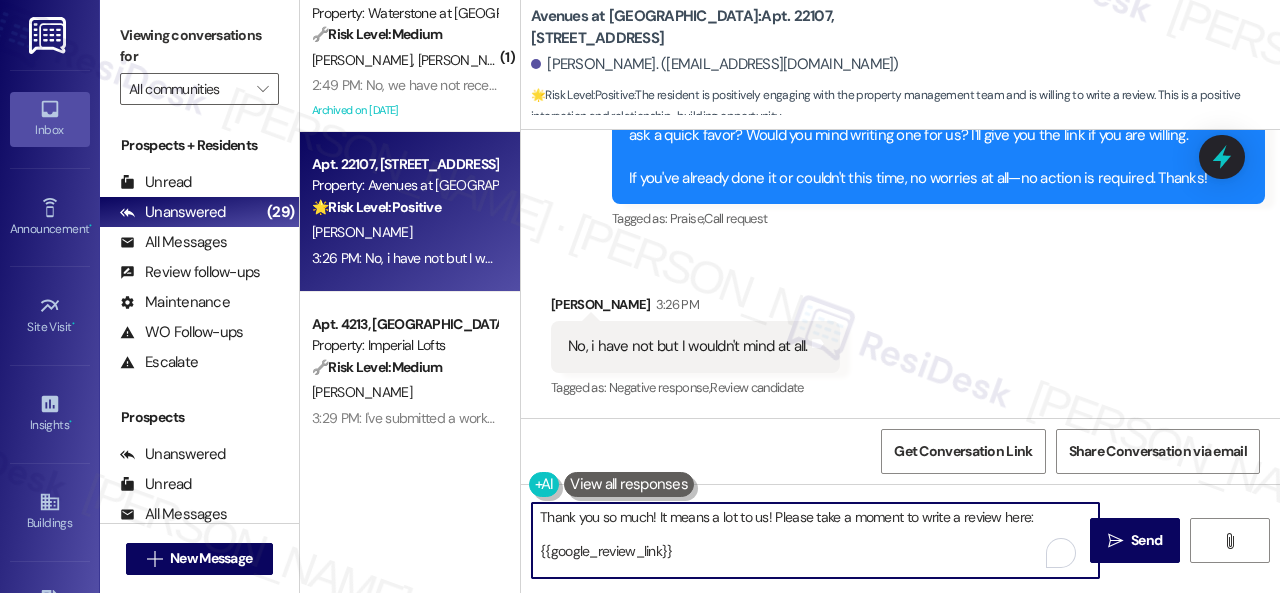 scroll, scrollTop: 16, scrollLeft: 0, axis: vertical 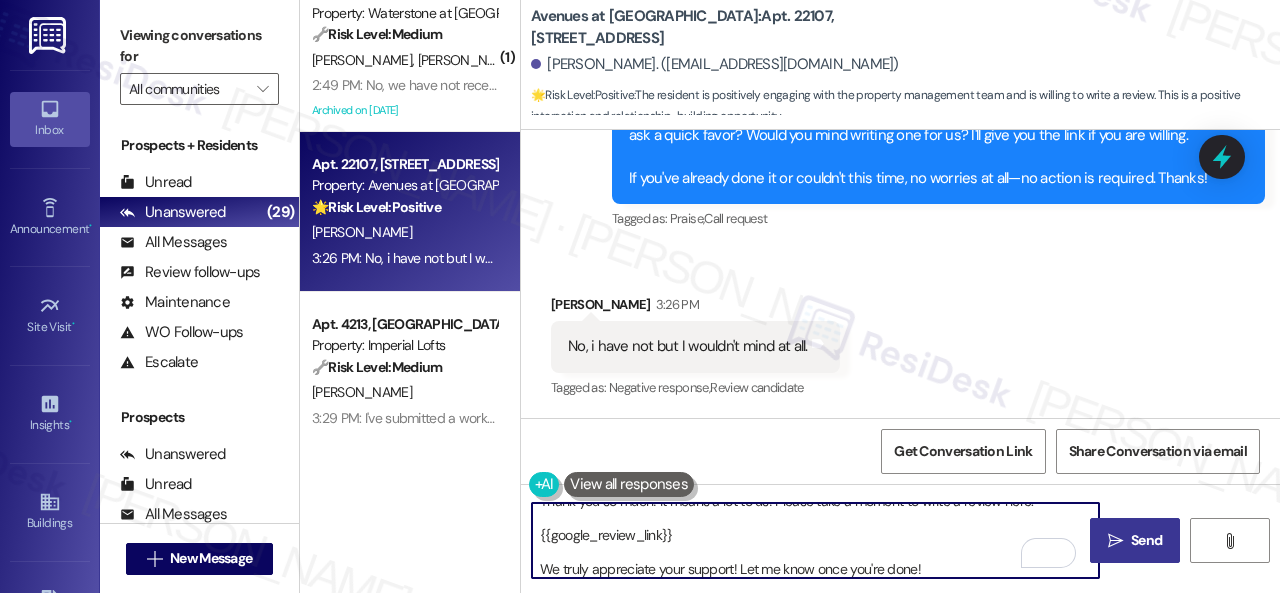 type on "Thank you so much! It means a lot to us! Please take a moment to write a review here:
{{google_review_link}}
We truly appreciate your support! Let me know once you're done!" 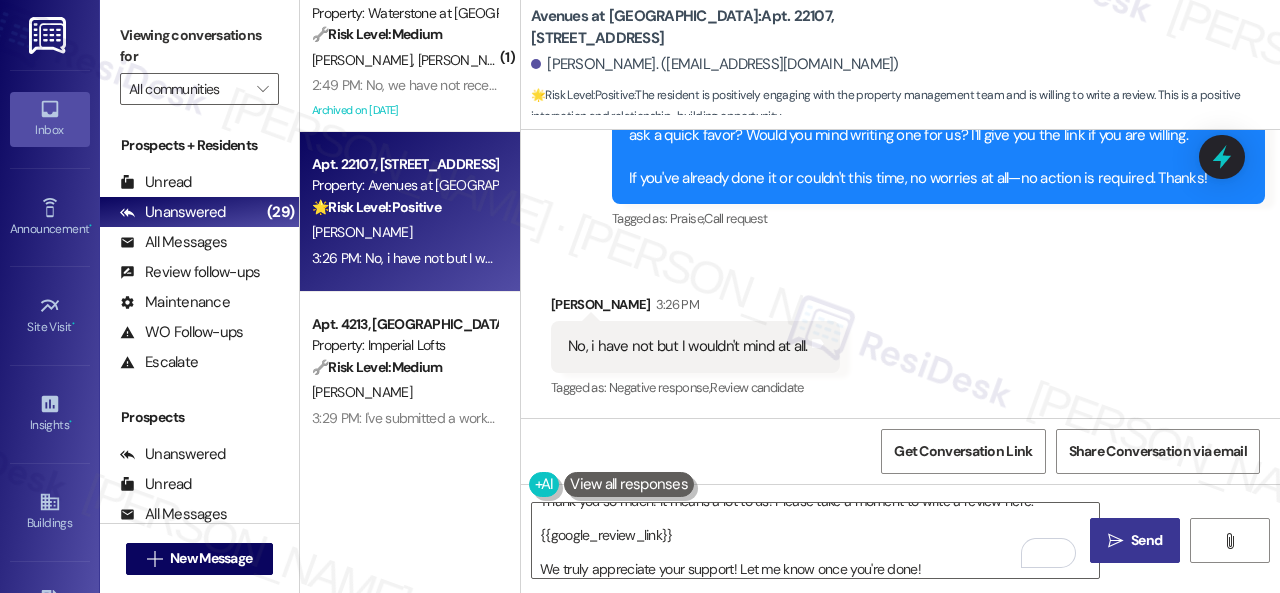 click on " Send" at bounding box center [1135, 540] 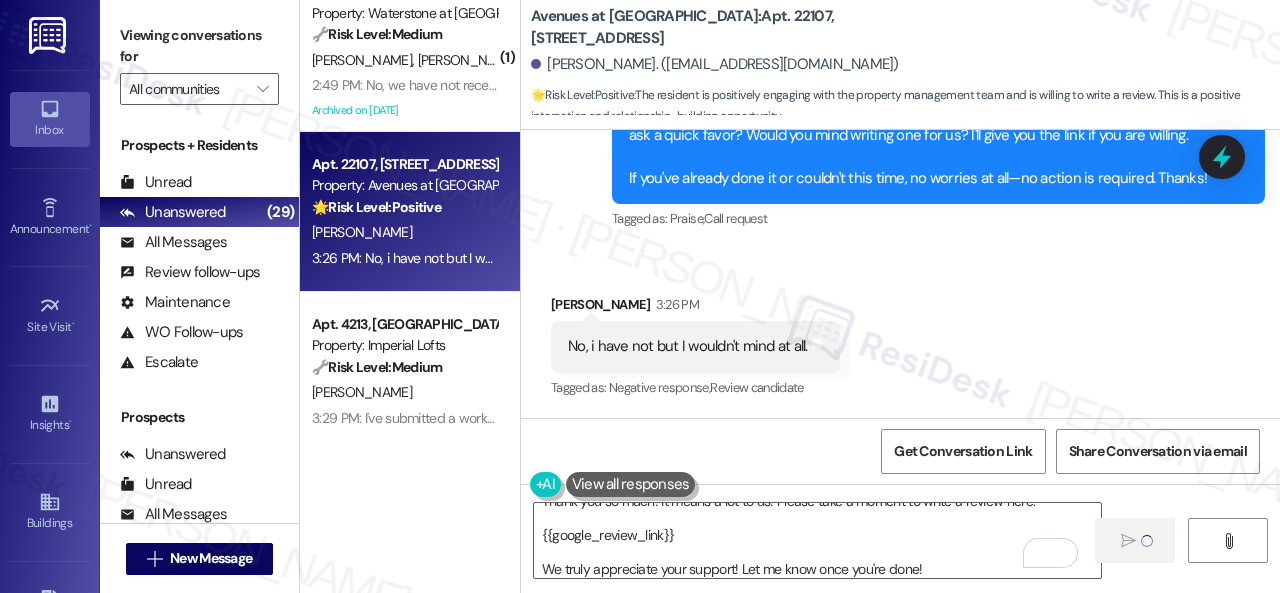 type 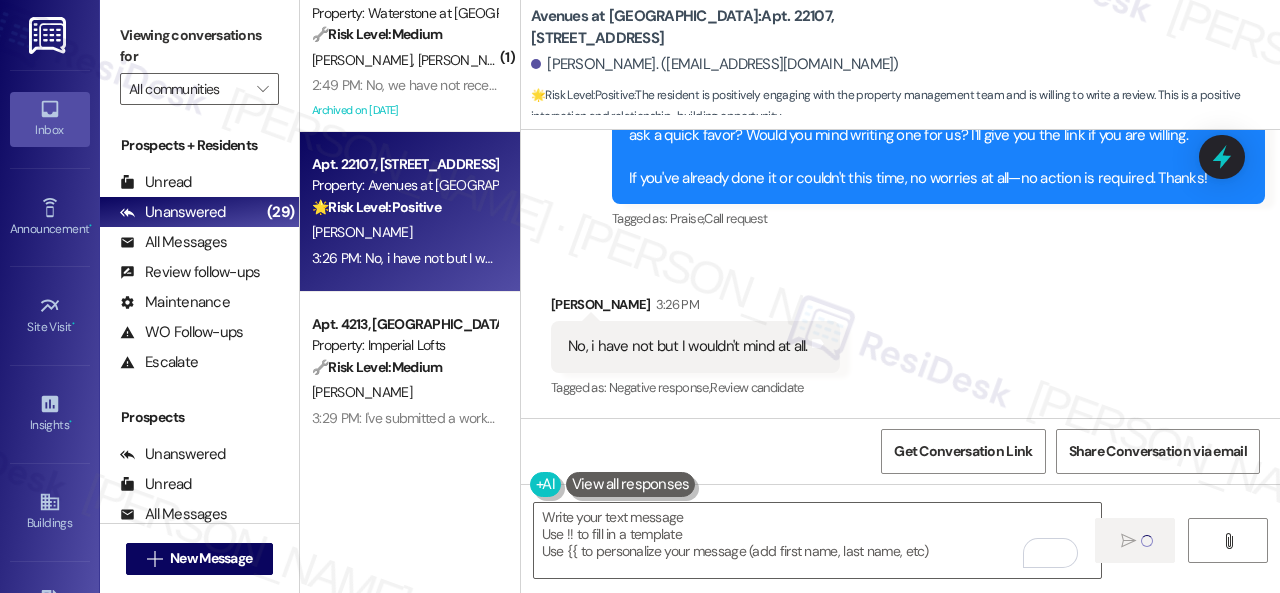 scroll, scrollTop: 0, scrollLeft: 0, axis: both 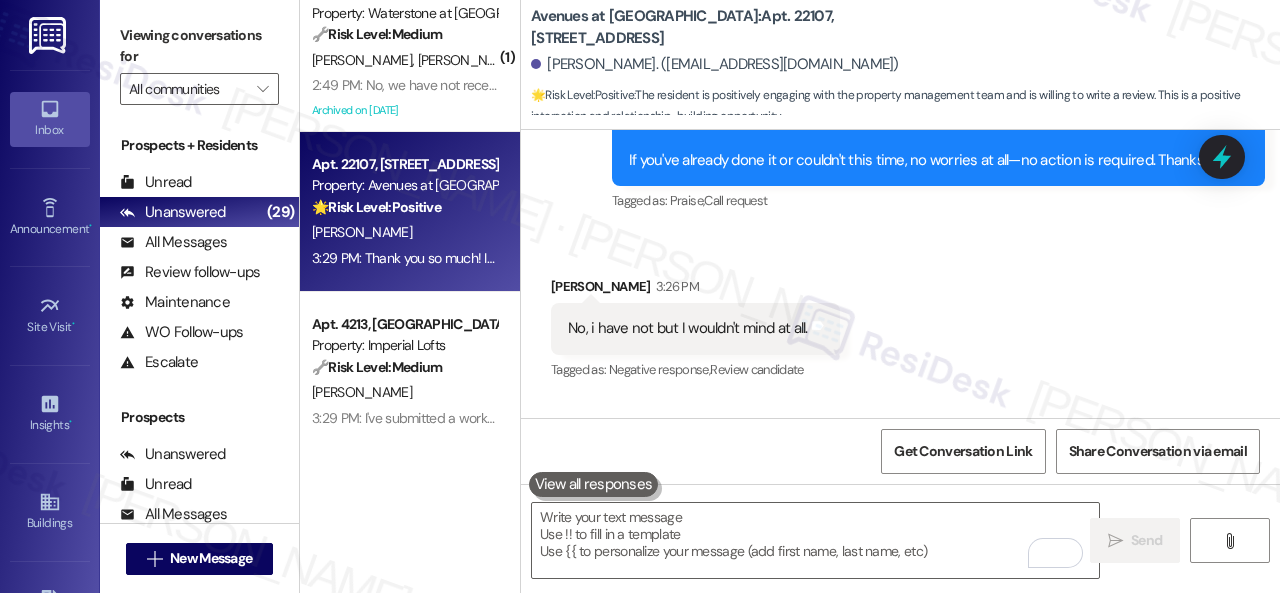 drag, startPoint x: 470, startPoint y: 63, endPoint x: 520, endPoint y: 132, distance: 85.2115 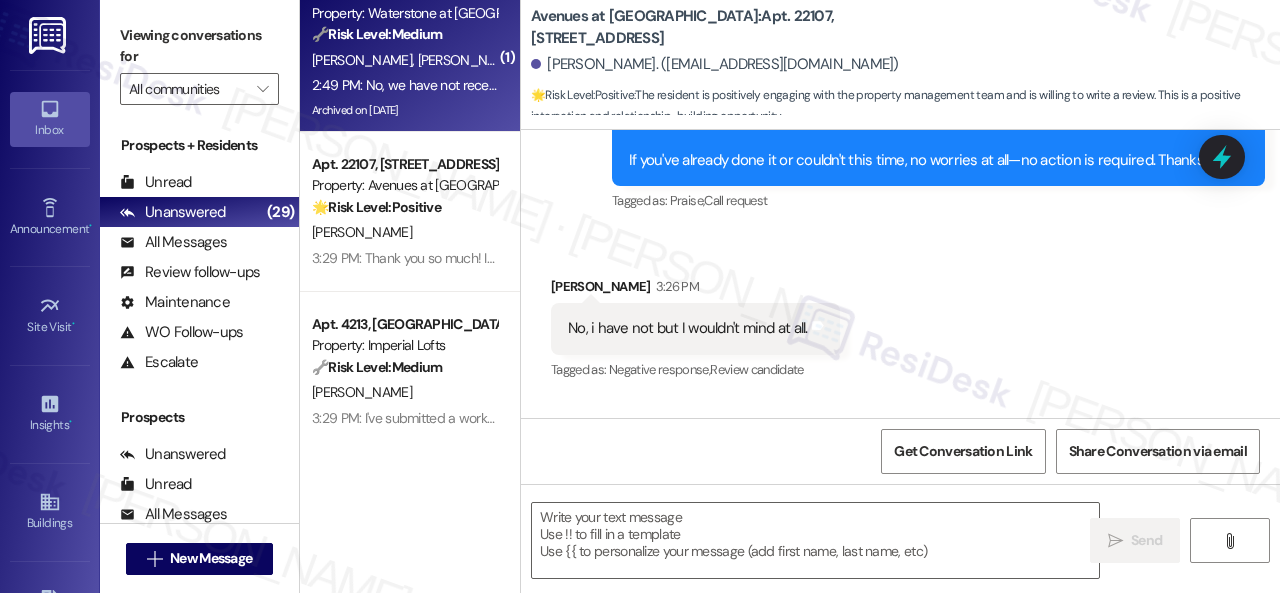 type on "Fetching suggested responses. Please feel free to read through the conversation in the meantime." 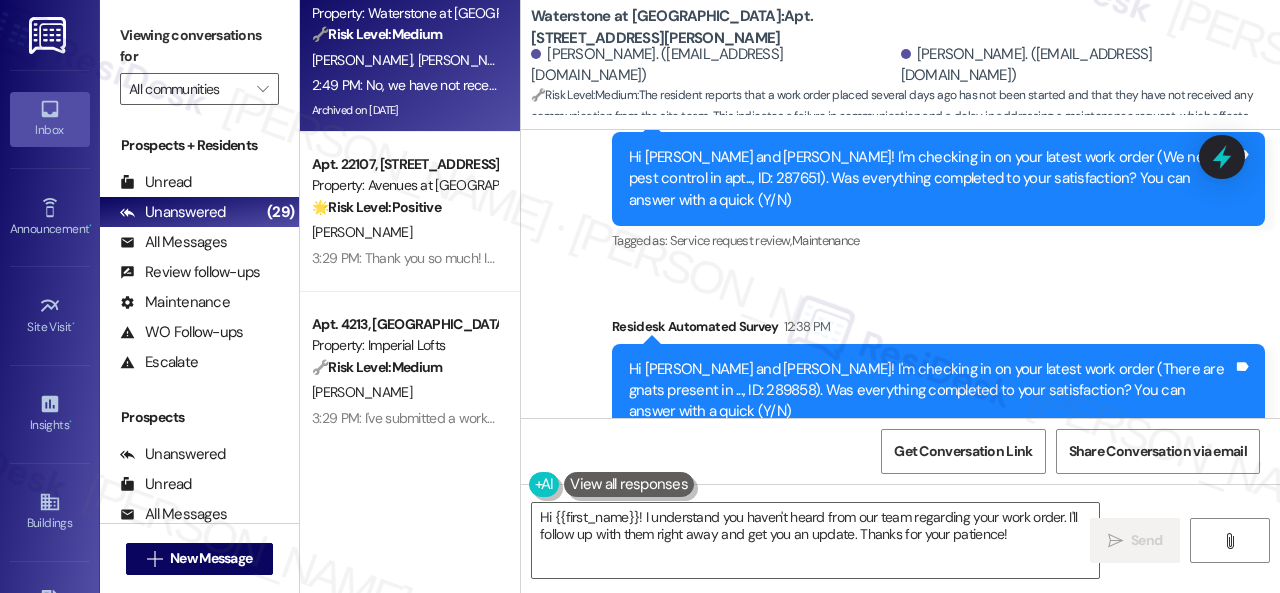 scroll, scrollTop: 8854, scrollLeft: 0, axis: vertical 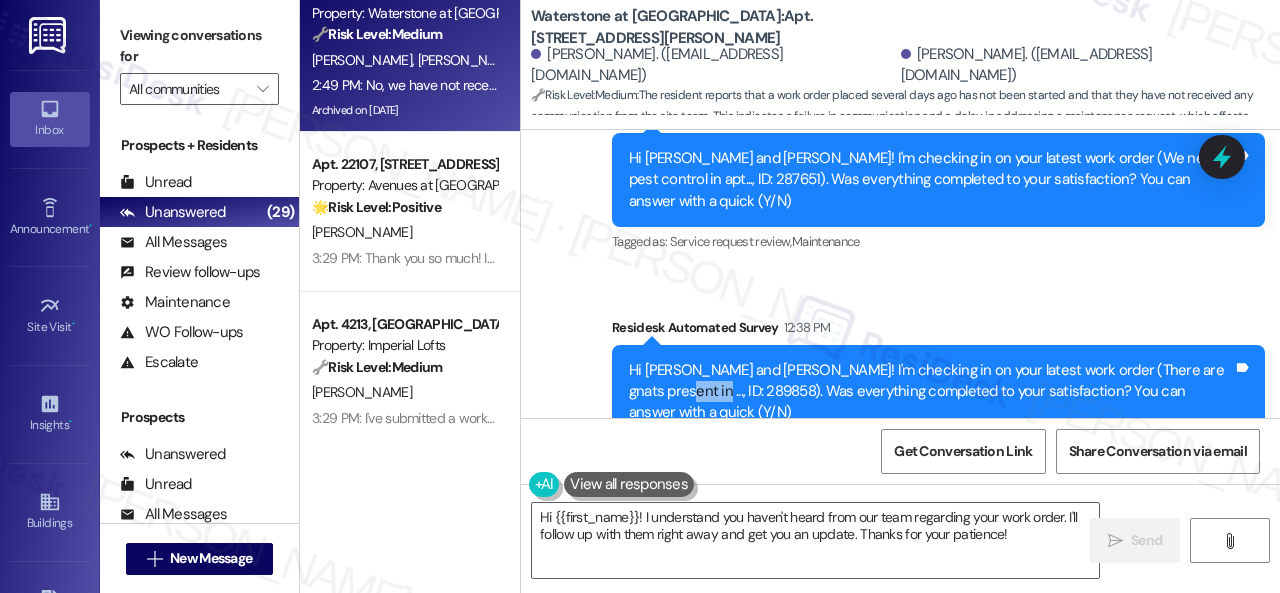 drag, startPoint x: 626, startPoint y: 231, endPoint x: 676, endPoint y: 233, distance: 50.039986 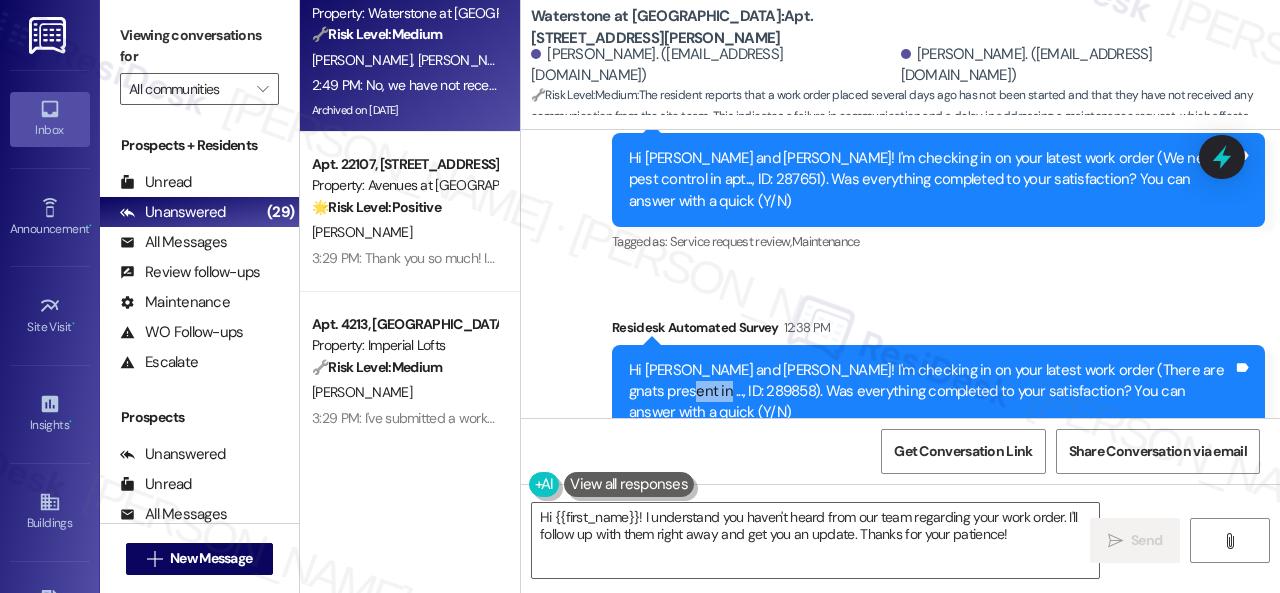 copy on "289858" 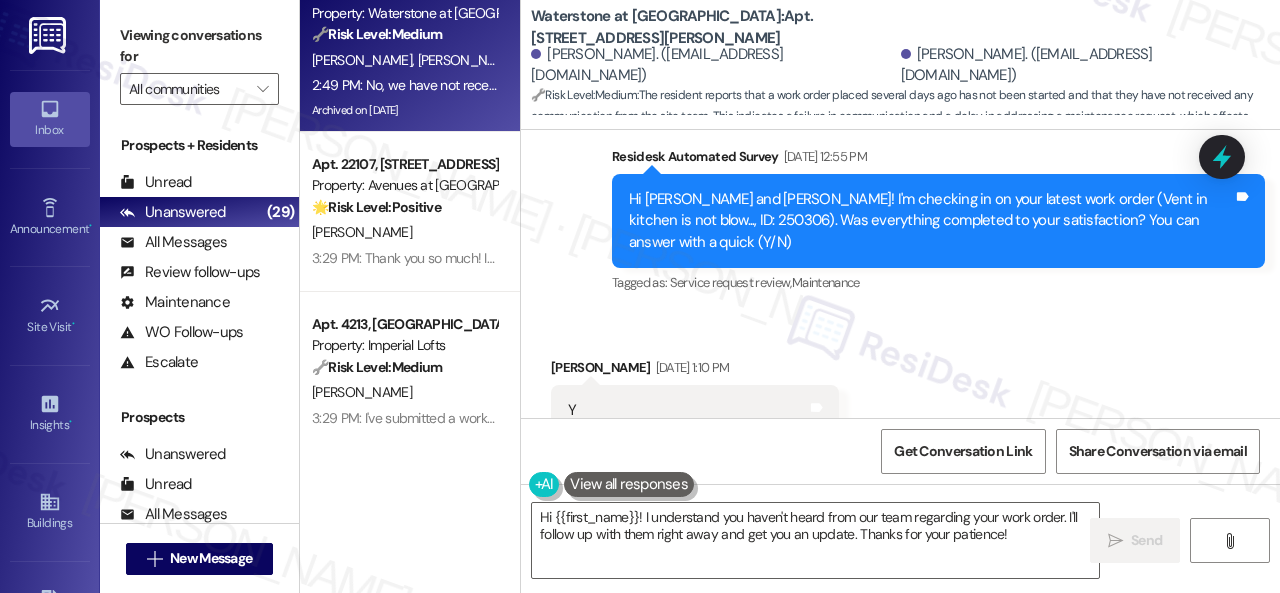scroll, scrollTop: 3754, scrollLeft: 0, axis: vertical 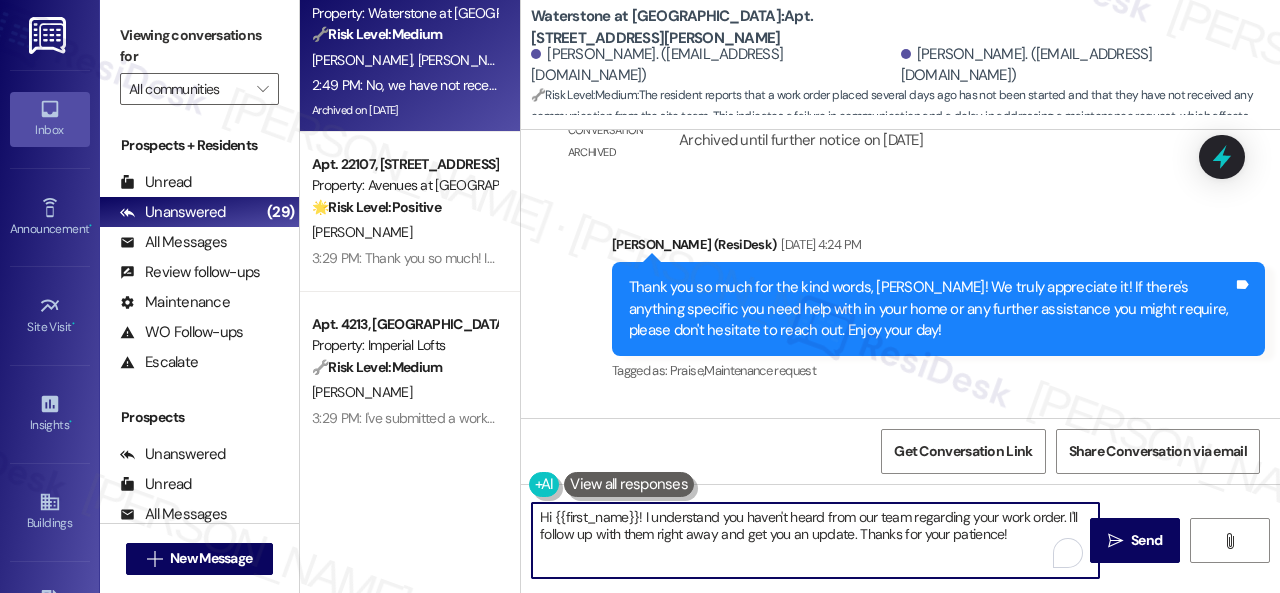 drag, startPoint x: 962, startPoint y: 529, endPoint x: 466, endPoint y: 501, distance: 496.7897 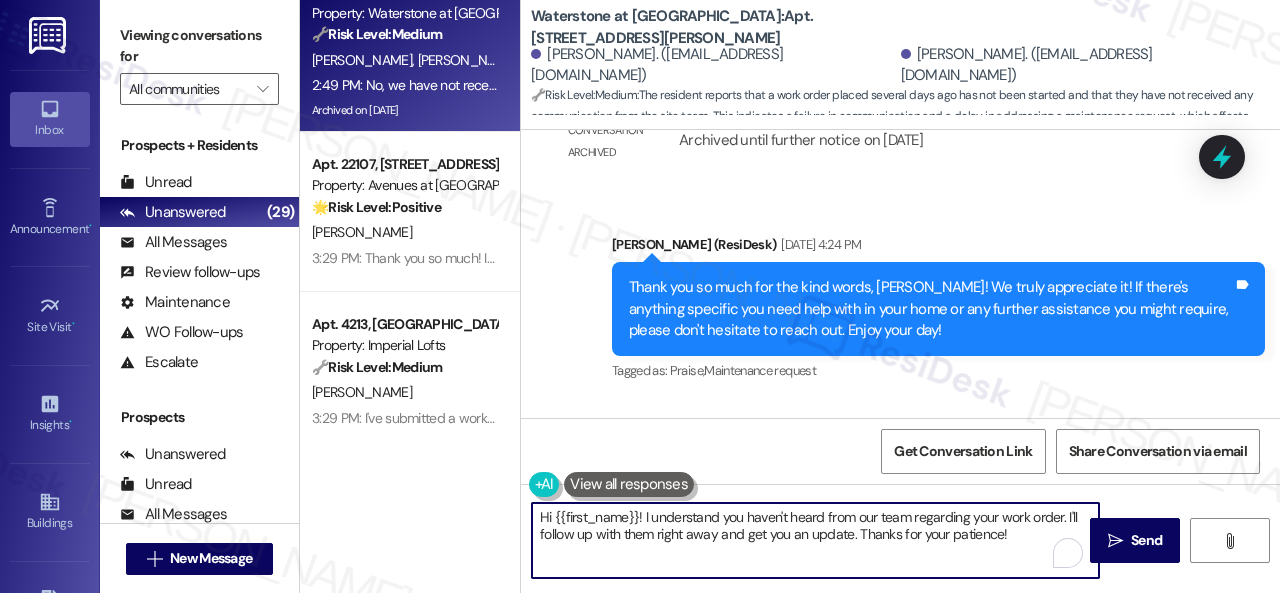 click on "( 1 ) Apt. 309~02, 310 Dickinson Rd Property: 3Ten 🔧  Risk Level:  Medium The resident is stating they do not believe they had a work order. This suggests a possible miscommunication or error in the system, but does not indicate any immediate risk or urgent issue. It requires investigation but is not critical. K. Smith A. Smith 3:00 PM: I don't believe we had one 3:00 PM: I don't believe we had one ( 1 ) Apt. 1131, 150 Northpark Plaza Drive Property: Discovery At Kingwood 🔧  Risk Level:  Medium The resident is confirming the completion of a routine maintenance request (thermostat batteries). This is a follow-up to ensure satisfaction, but does not indicate any urgent issues or risks. Z. Johnson 2:58 PM: YES 2:58 PM: YES Apt. 3103, 6855 S Mason Rd Property: Waterstone at Cinco Ranch 🔧  Risk Level:  Medium N. Olivares J. Olivares 2:49 PM: No, we have not received any communication from the site team on this issue .  2:49 PM: No, we have not received any communication from the site team on this issue ." at bounding box center [790, 296] 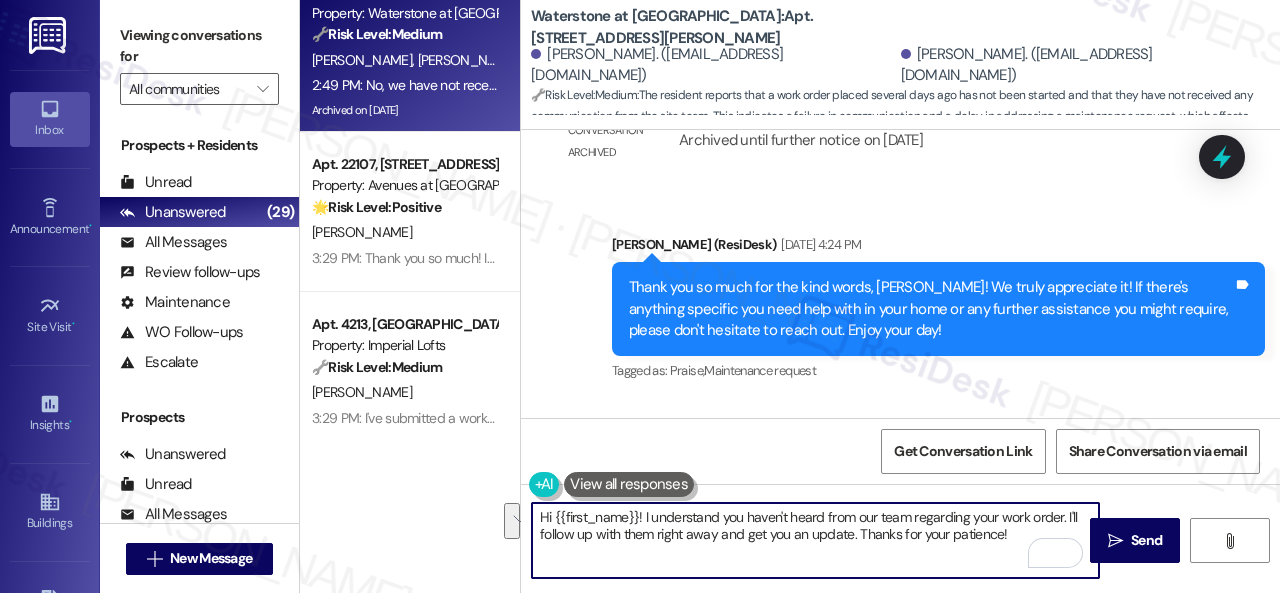 type on "R" 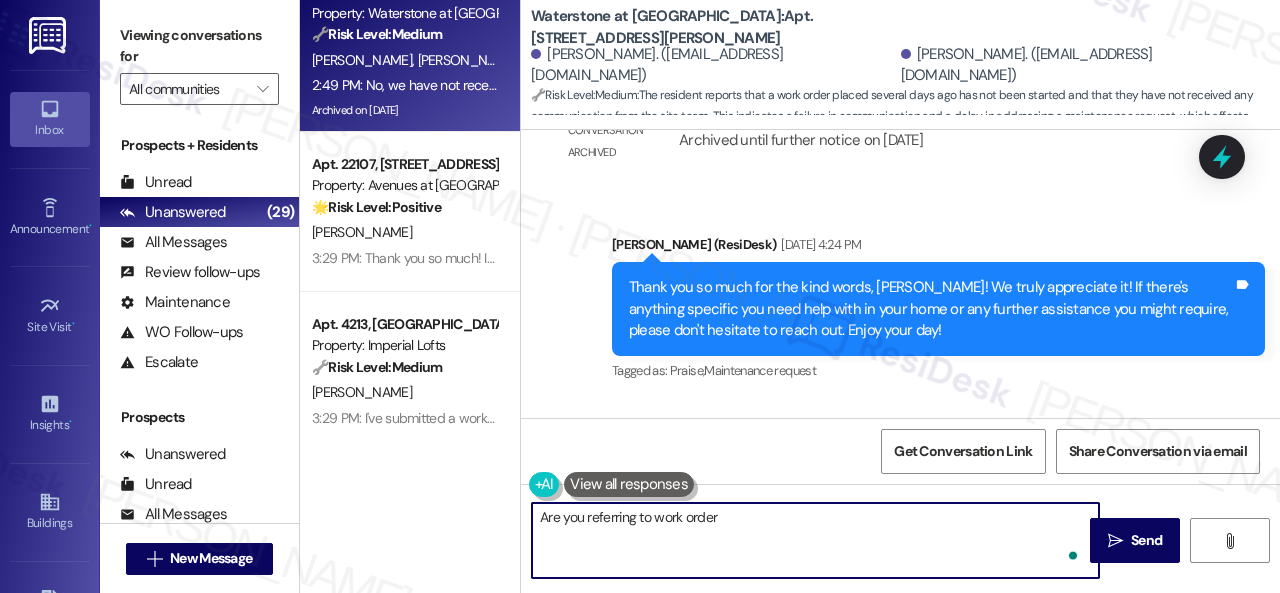 paste on "289858" 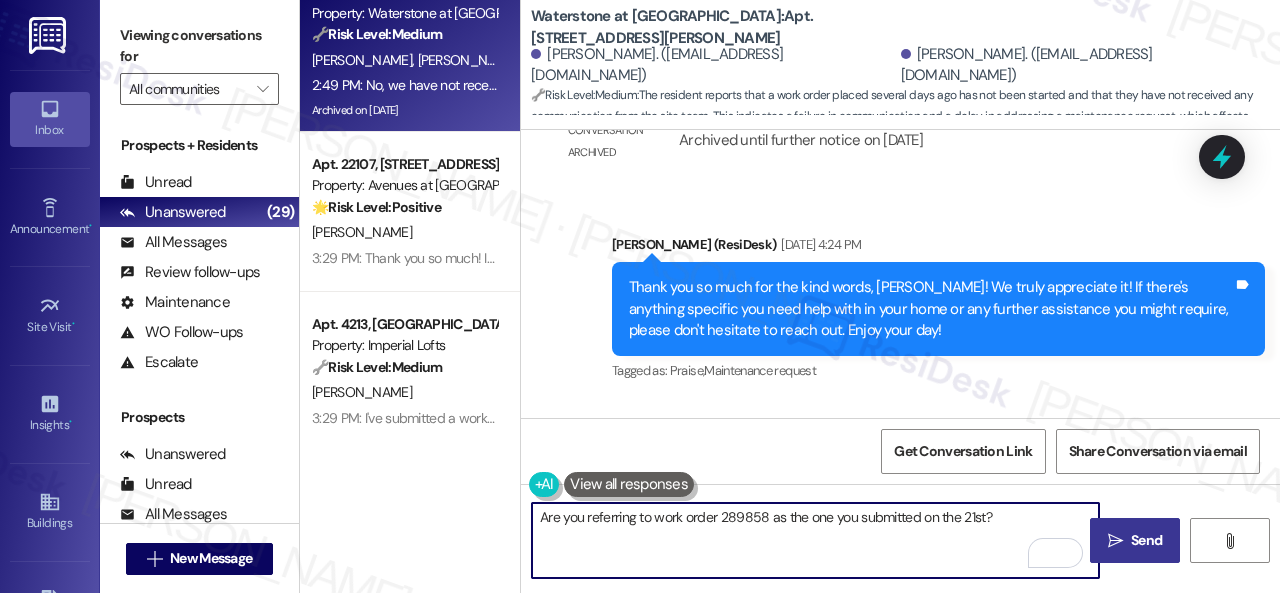 type on "Are you referring to work order 289858 as the one you submitted on the 21st?" 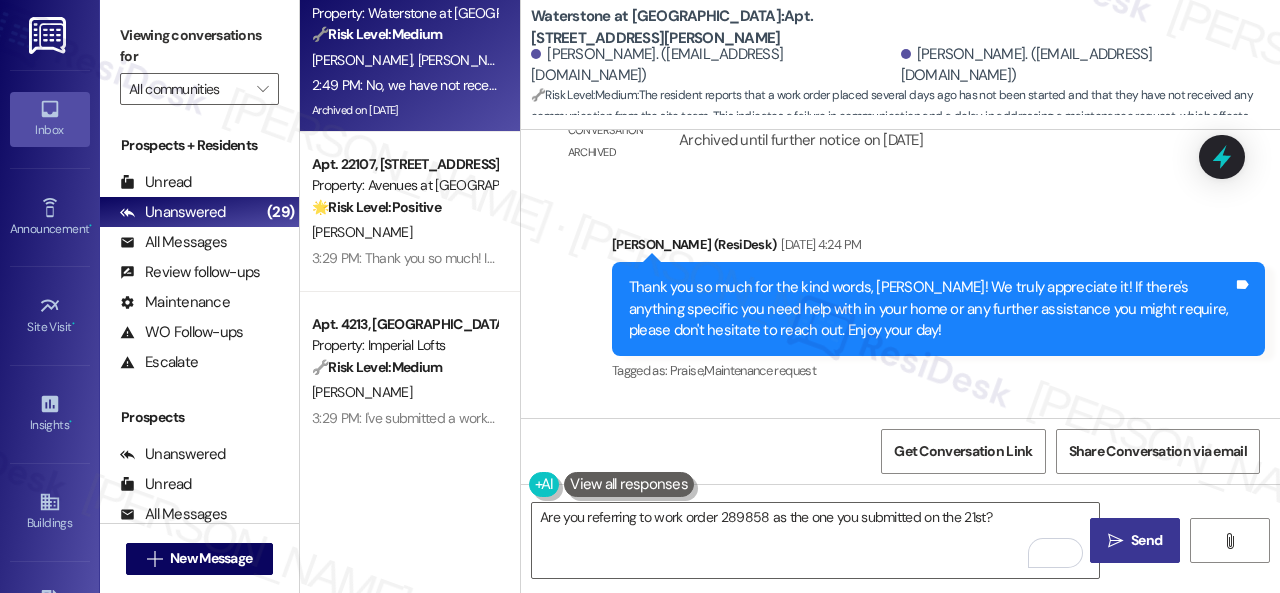 click on "Send" at bounding box center [1146, 540] 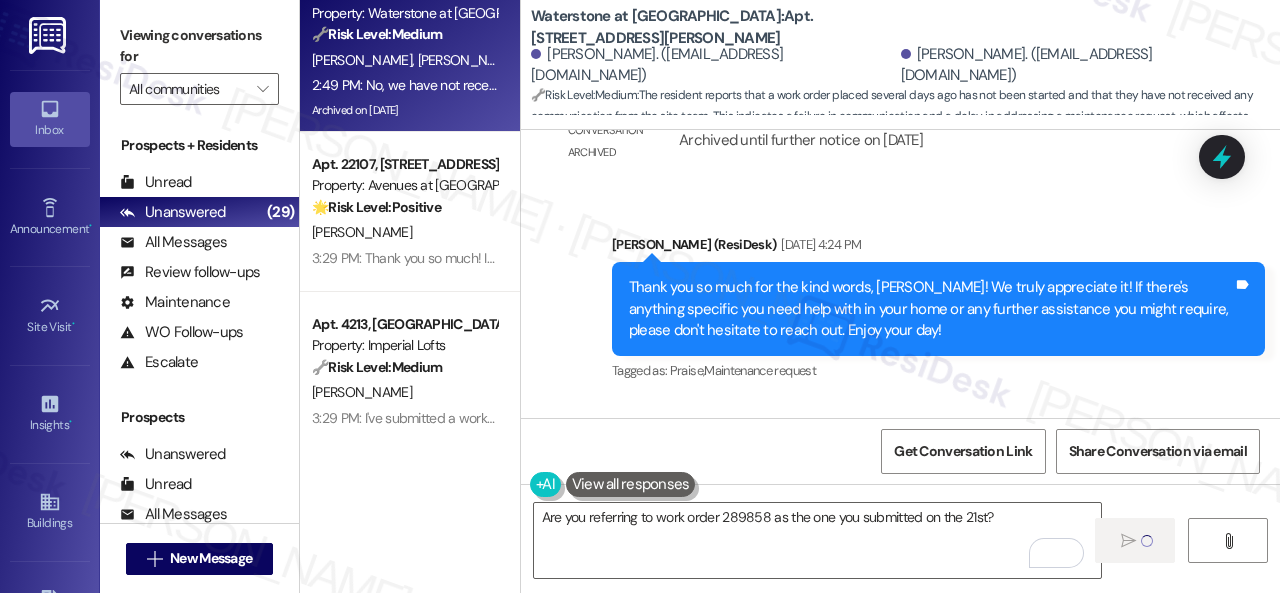 type 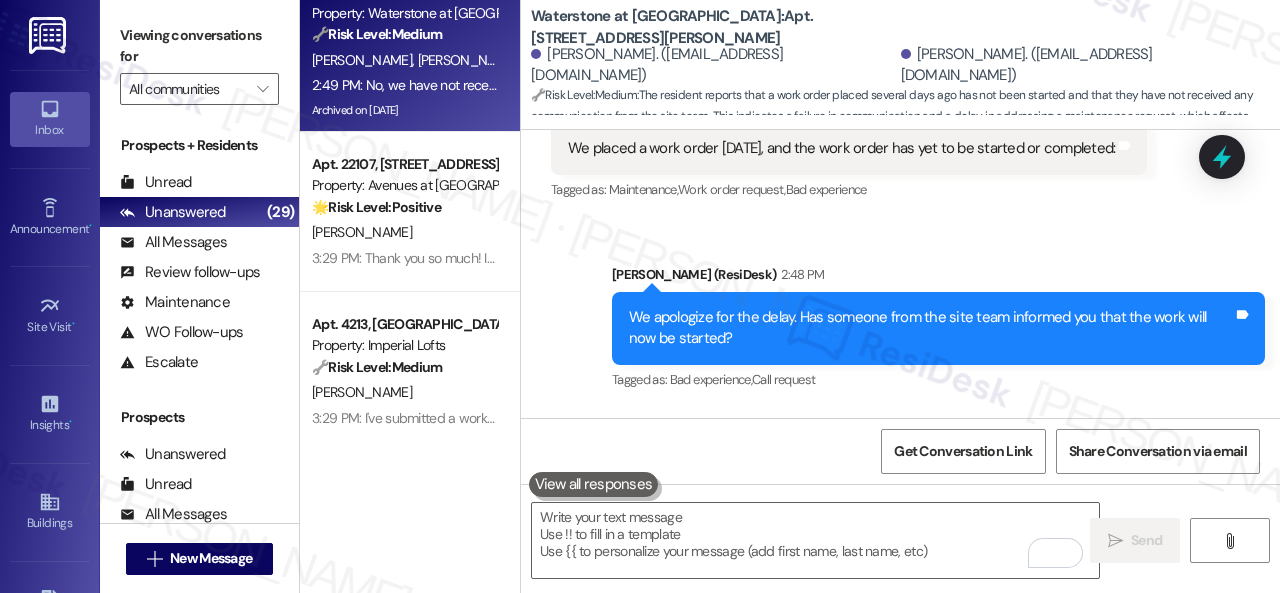 scroll, scrollTop: 9652, scrollLeft: 0, axis: vertical 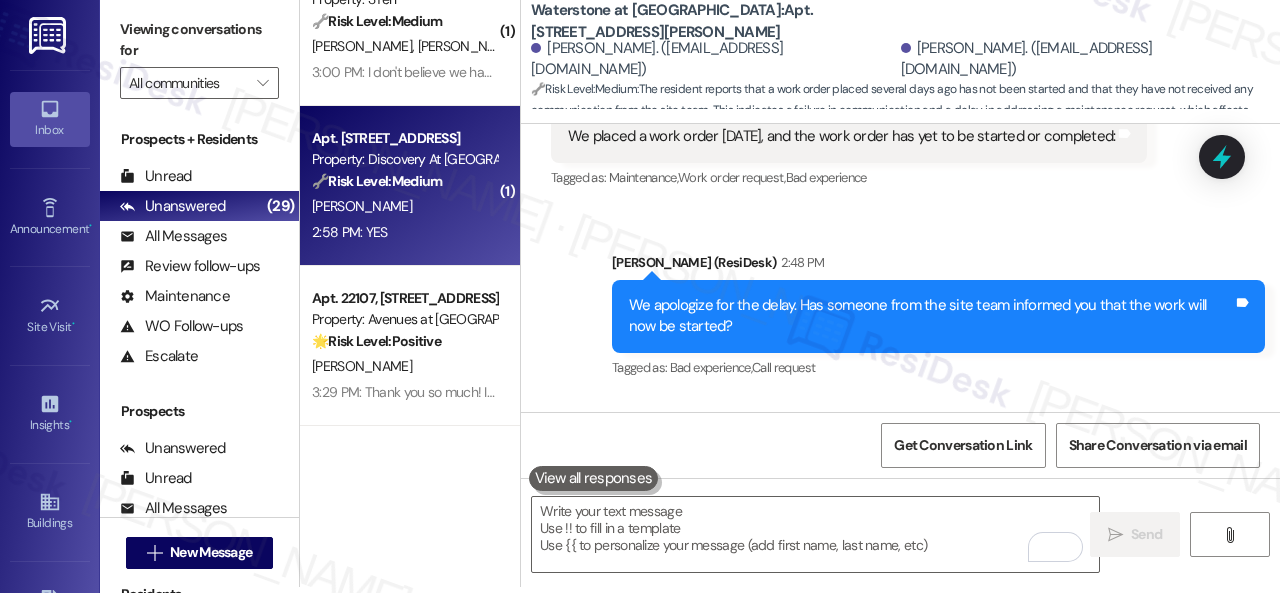 click on "Z. Johnson" at bounding box center (404, 206) 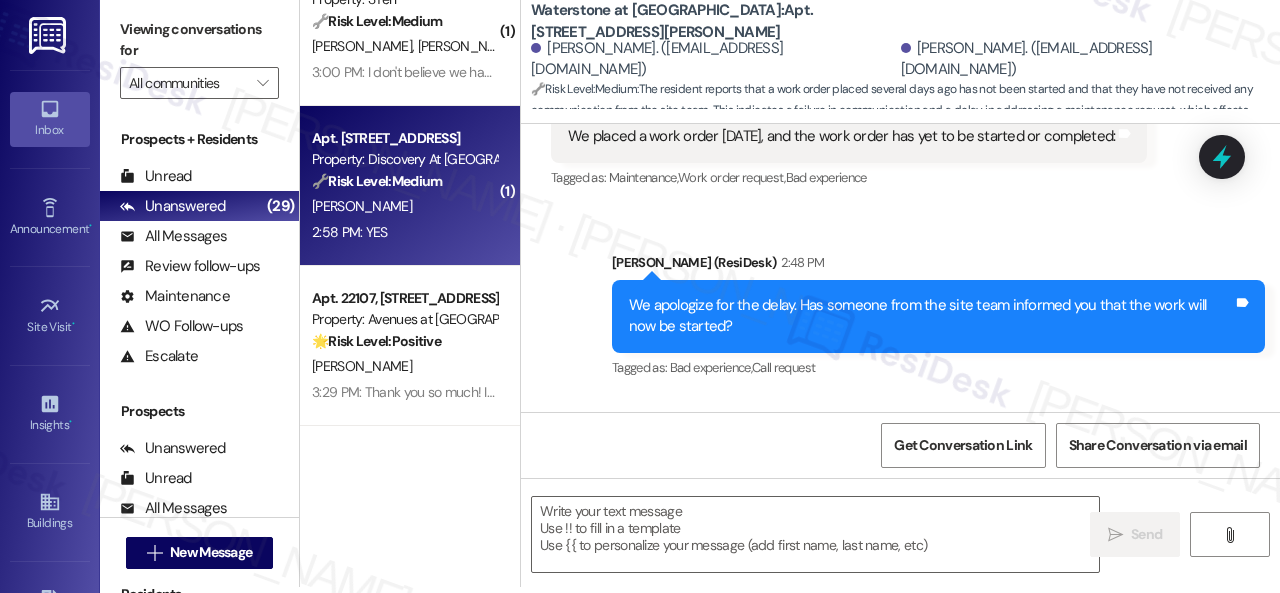 type on "Fetching suggested responses. Please feel free to read through the conversation in the meantime." 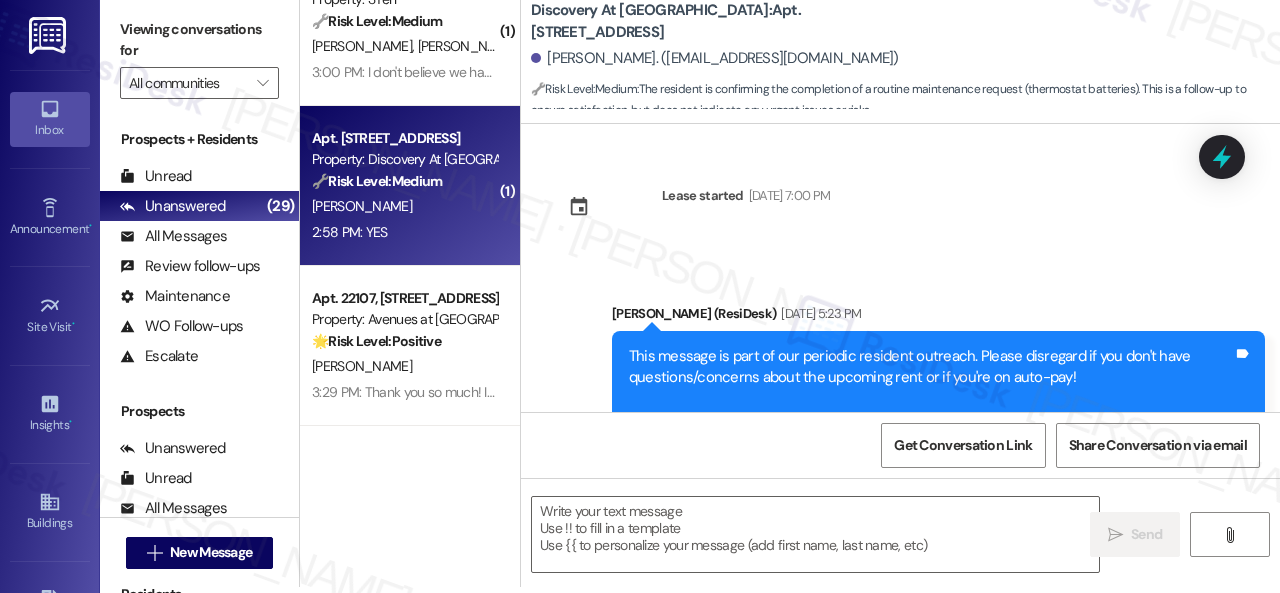 scroll, scrollTop: 0, scrollLeft: 0, axis: both 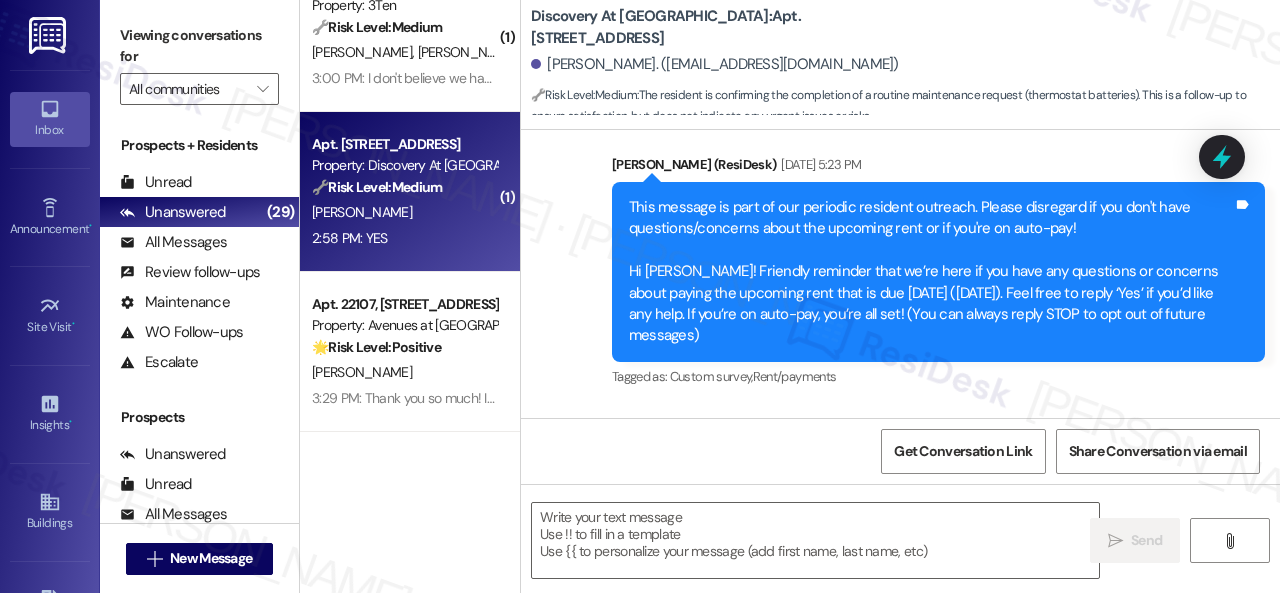 type on "Fetching suggested responses. Please feel free to read through the conversation in the meantime." 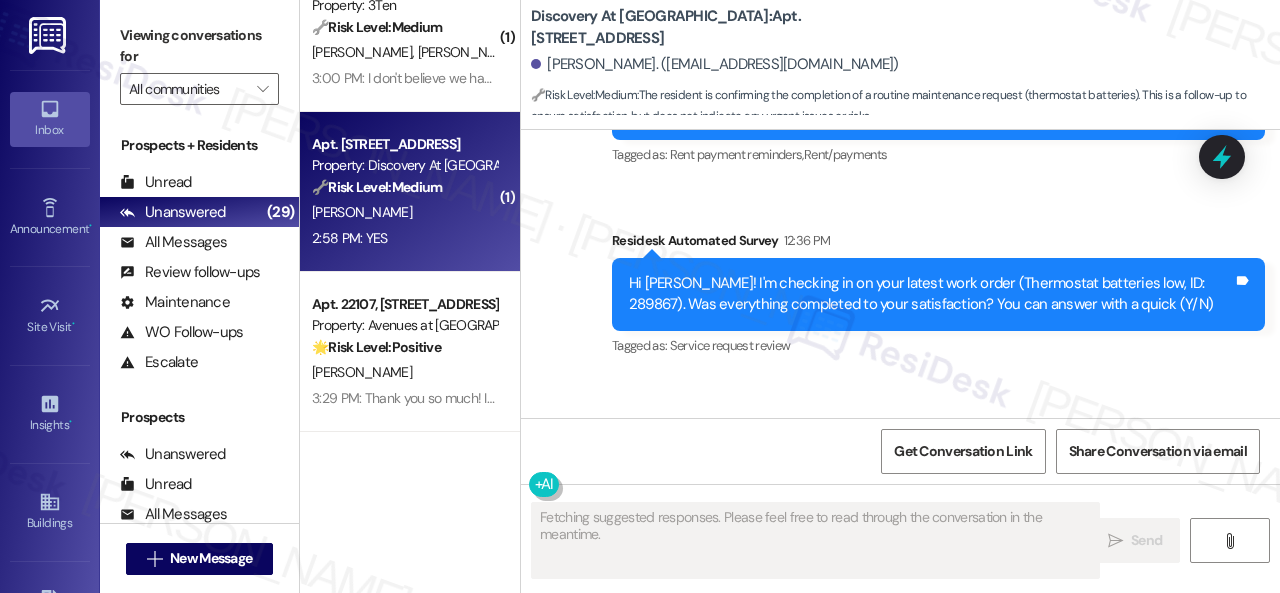 scroll, scrollTop: 1330, scrollLeft: 0, axis: vertical 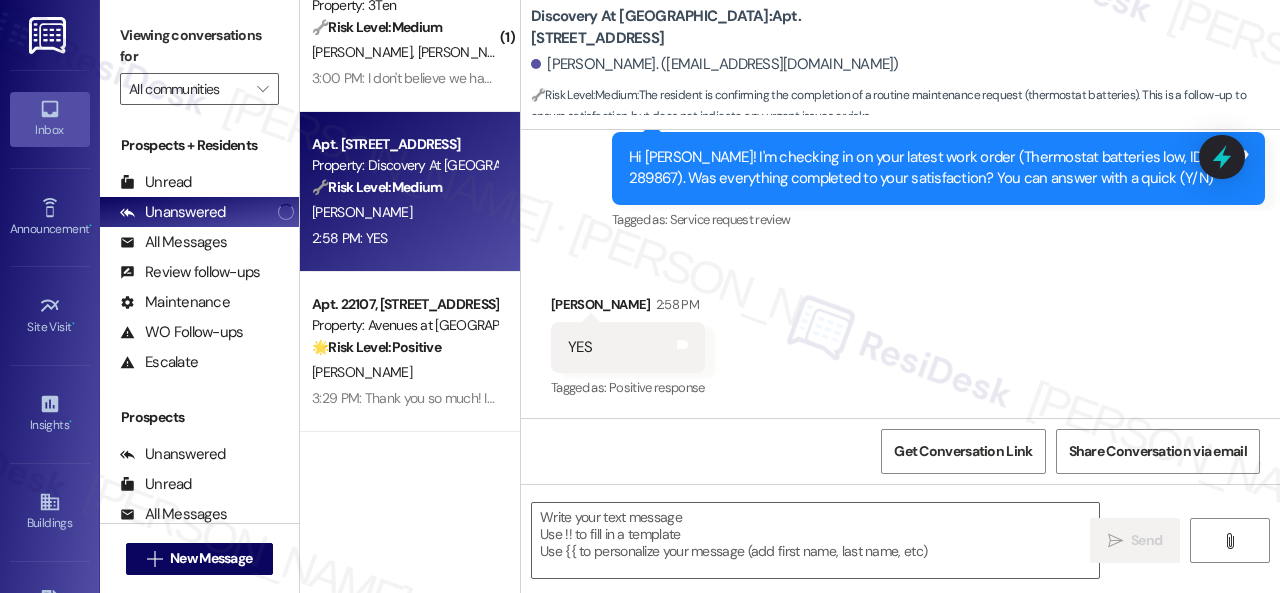 click on "Announcement, sent via SMS Sarah   (ResiDesk) Jan 31, 2025 at 5:23 PM This message is part of our periodic resident outreach. Please disregard if you don't have questions/concerns about the upcoming rent or if you're on auto-pay!
Hi Zakheya! Friendly reminder that we’re here if you have any questions or concerns about paying the upcoming rent that is due tomorrow (Feb. 1st). Feel free to reply ‘Yes’ if you’d like any help. If you’re on auto-pay, you’re all set! (You can always reply STOP to opt out of future messages) Tags and notes Tagged as:   Custom survey ,  Click to highlight conversations about Custom survey Rent/payments Click to highlight conversations about Rent/payments Survey, sent via SMS Residesk Automated Survey Feb 27, 2025 at 2:53 PM This message is part of our periodic resident outreach. Please disregard if you've already paid or you're on auto-pay!
Tags and notes Tagged as:   Rent payment reminders ,  Click to highlight conversations about Rent payment reminders" at bounding box center (900, -409) 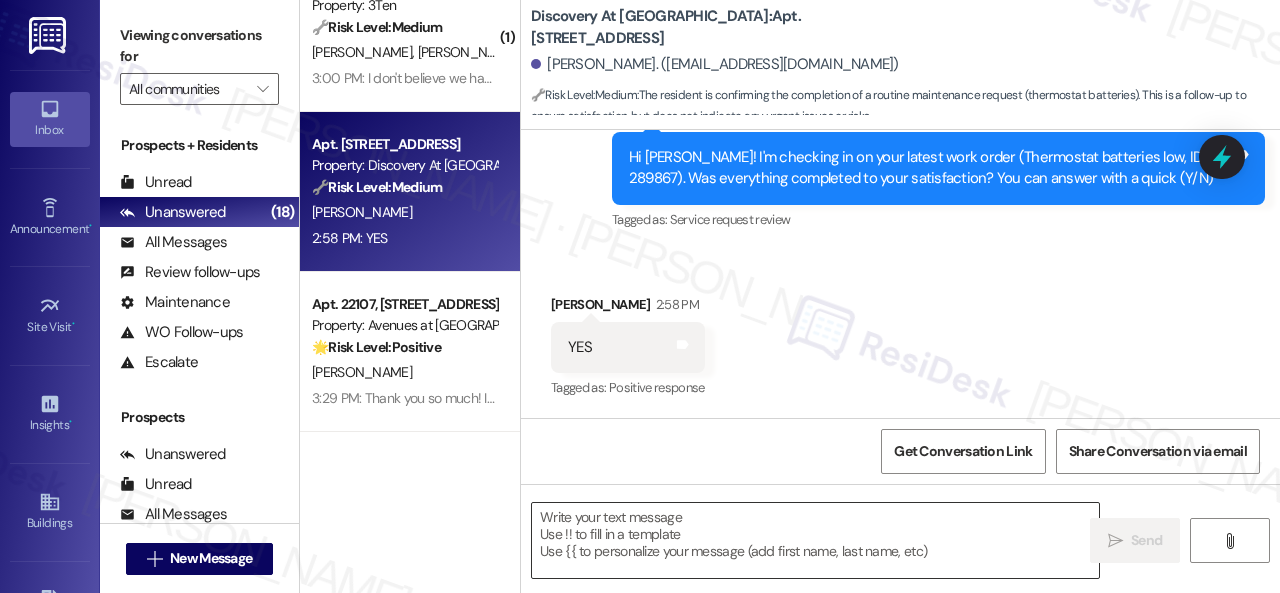 click at bounding box center (815, 540) 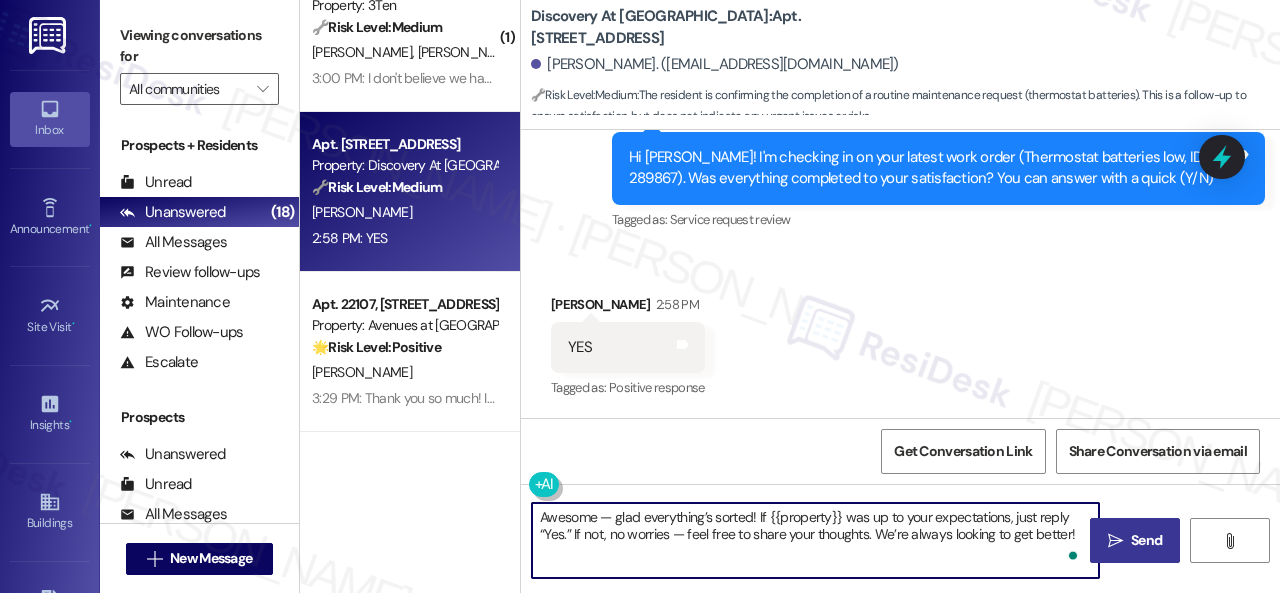 type on "Awesome — glad everything’s sorted! If {{property}} was up to your expectations, just reply “Yes.” If not, no worries — feel free to share your thoughts. We’re always looking to get better!" 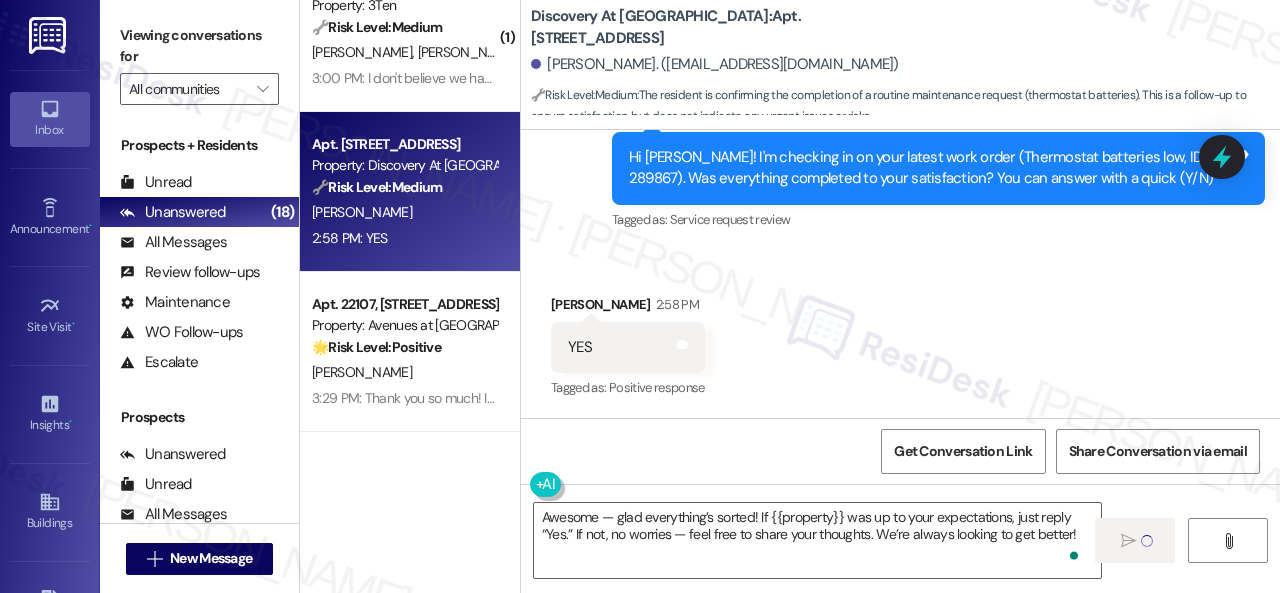 type 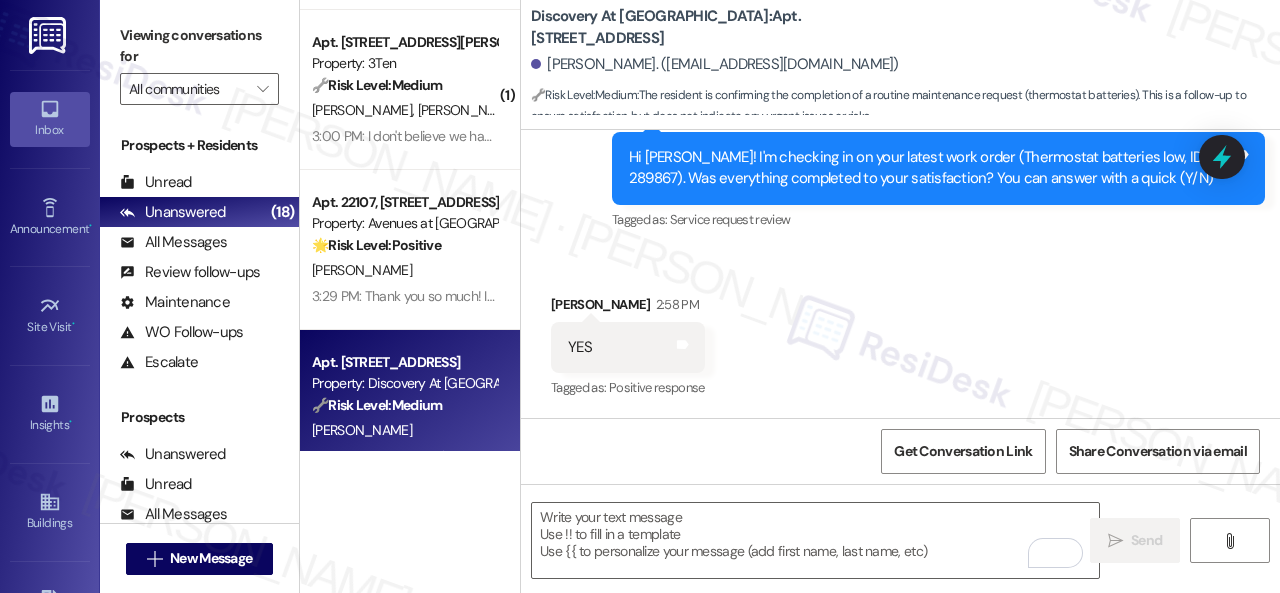 scroll, scrollTop: 2028, scrollLeft: 0, axis: vertical 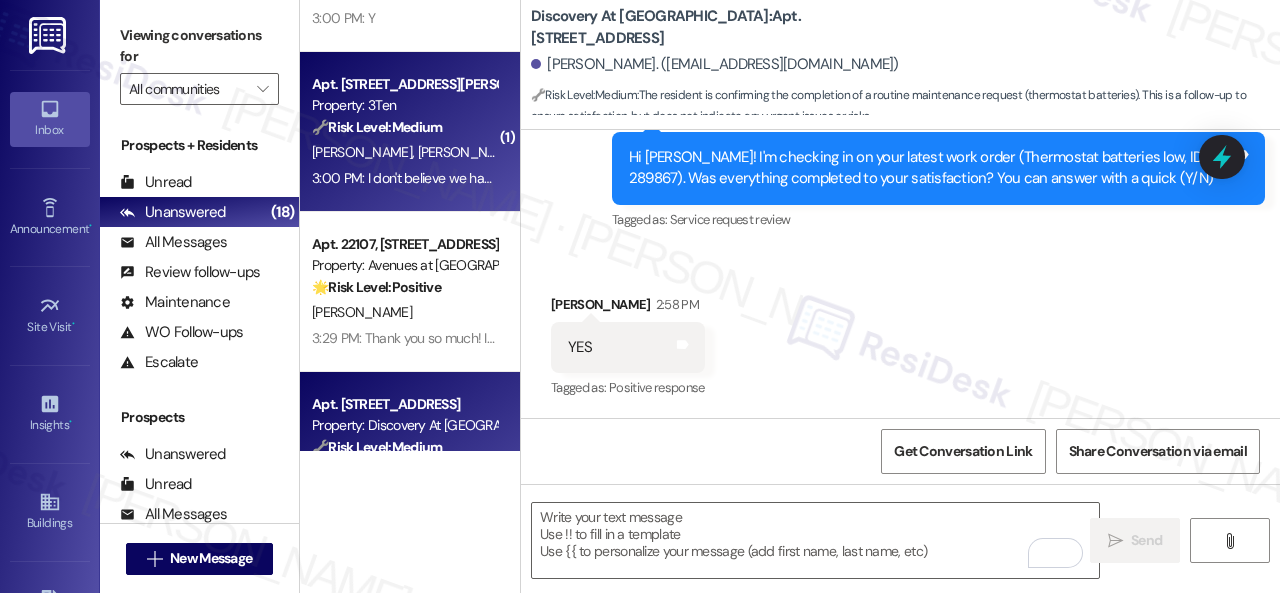 click on "🔧  Risk Level:  Medium The resident is stating they do not believe they had a work order. This suggests a possible miscommunication or error in the system, but does not indicate any immediate risk or urgent issue. It requires investigation but is not critical." at bounding box center (404, 127) 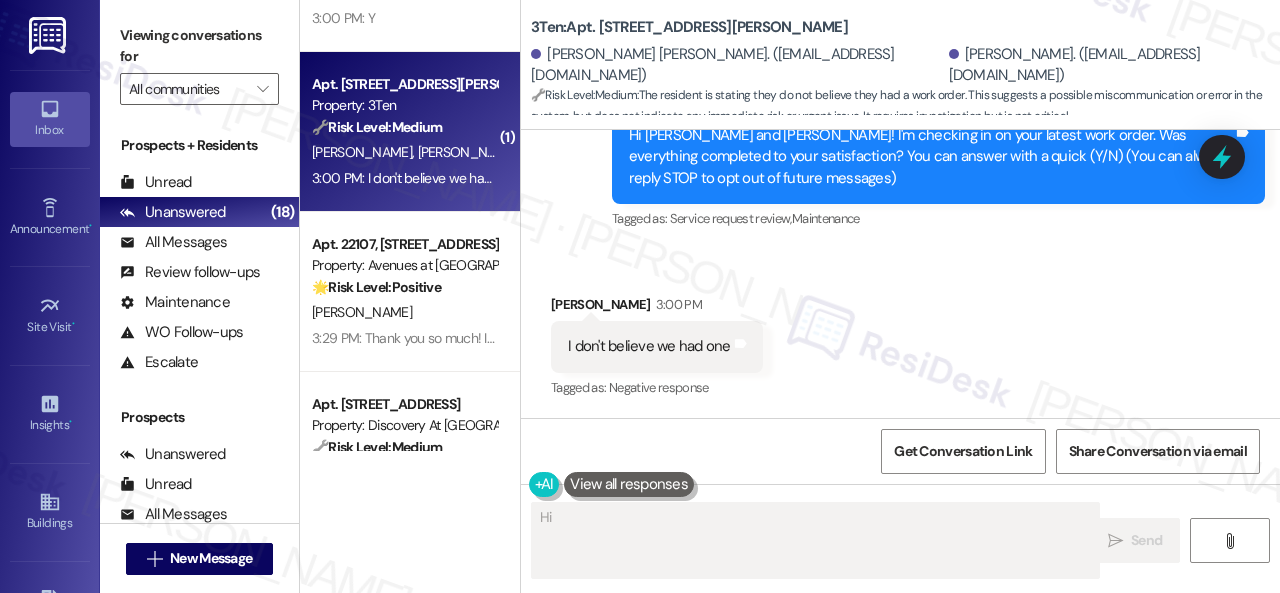 scroll, scrollTop: 226, scrollLeft: 0, axis: vertical 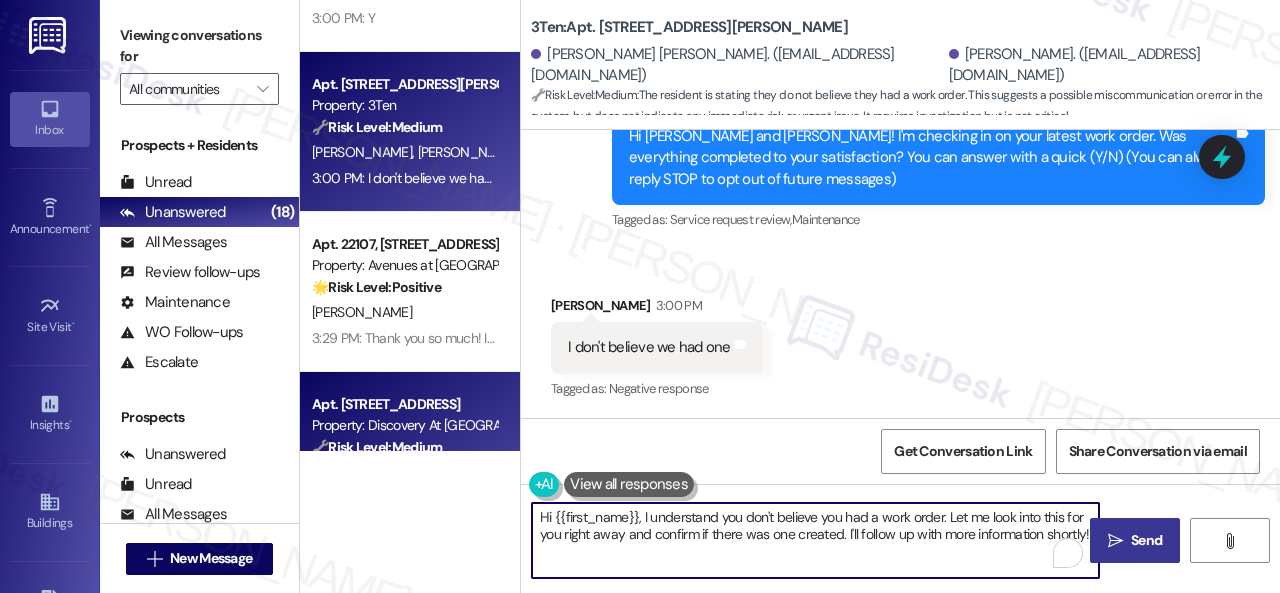 drag, startPoint x: 634, startPoint y: 567, endPoint x: 446, endPoint y: 441, distance: 226.31836 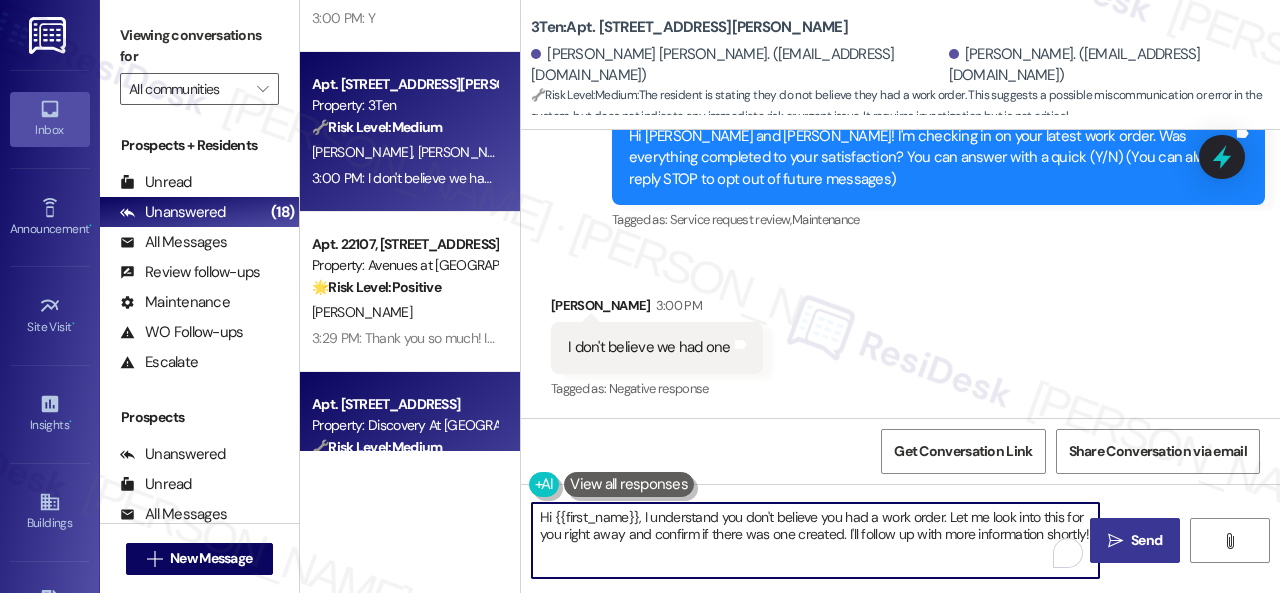 click on "( 3 ) Apt. 2406, 1550 Katy Gap Rd Property: Grand Villas ⚠️  Risk Level:  High The resident indicates that a maintenance request was not completed and that nobody showed up. This represents a failure to fulfill a previously submitted work order, indicating a potential service failure and requiring urgent attention to resolve the issue and prevent further dissatisfaction. S. Sebai S. Sebai 12:51 PM: Thanks! 12:51 PM: Thanks! Archived on 07/25/2025 ( 2 ) Apt. 029081P, 12901 Lord Nelson Dr Property: London House Apartments & Flats ⚠️  Risk Level:  High The resident is reporting that pest control services, which were scheduled, were not completed. This raises a health and safety concern, requiring investigation and resolution. C. Luckey 12:46 PM: They said i was on list about 2 weeks ago and I didnt ever see another gray nobody called or left a pest control note.  12:46 PM: They said i was on list about 2 weeks ago and I didnt ever see another gray nobody called or left a pest control note.  ( 1 ) 🔧" at bounding box center (790, 296) 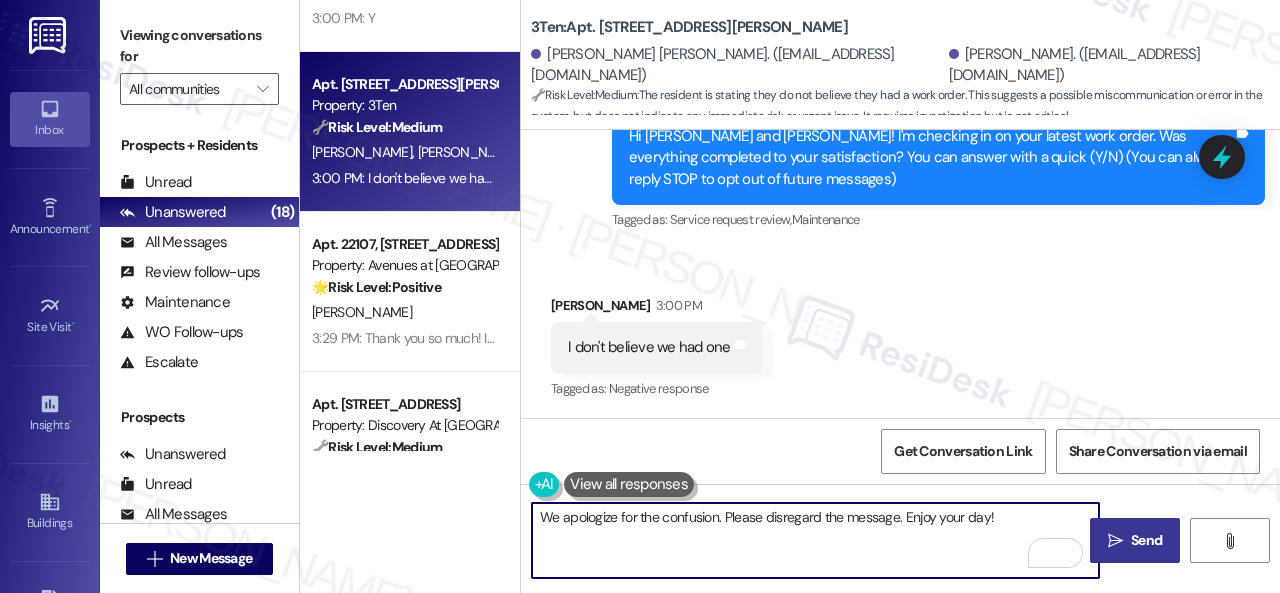 scroll, scrollTop: 227, scrollLeft: 0, axis: vertical 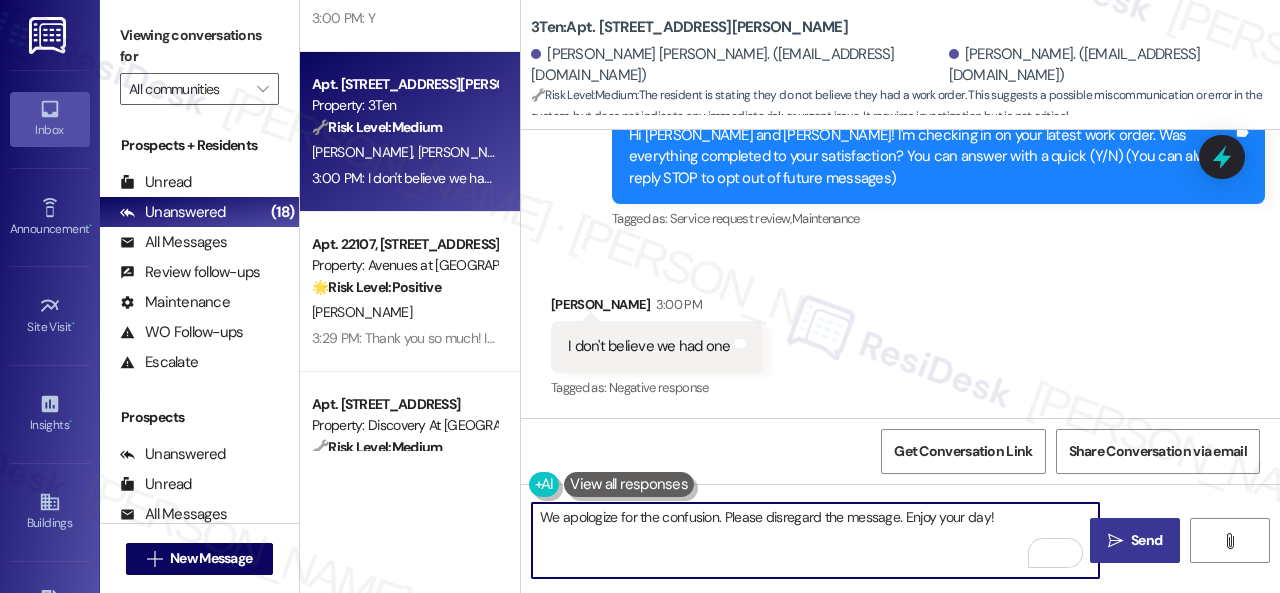 type on "We apologize for the confusion. Please disregard the message. Enjoy your day!" 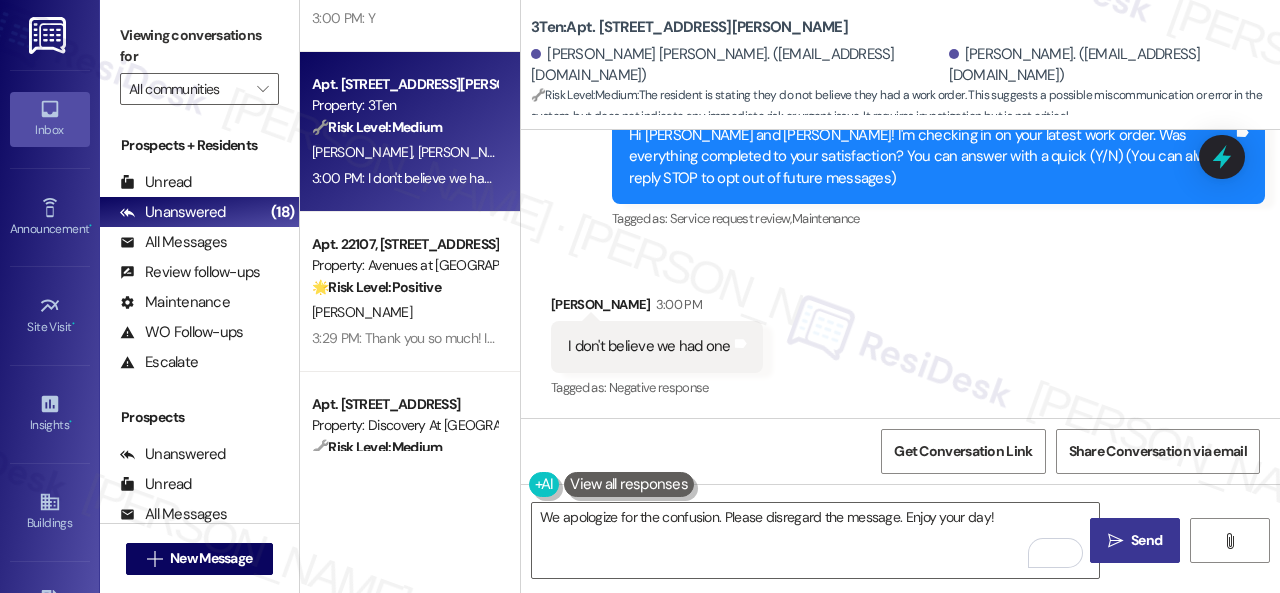 click on " Send" at bounding box center [1135, 540] 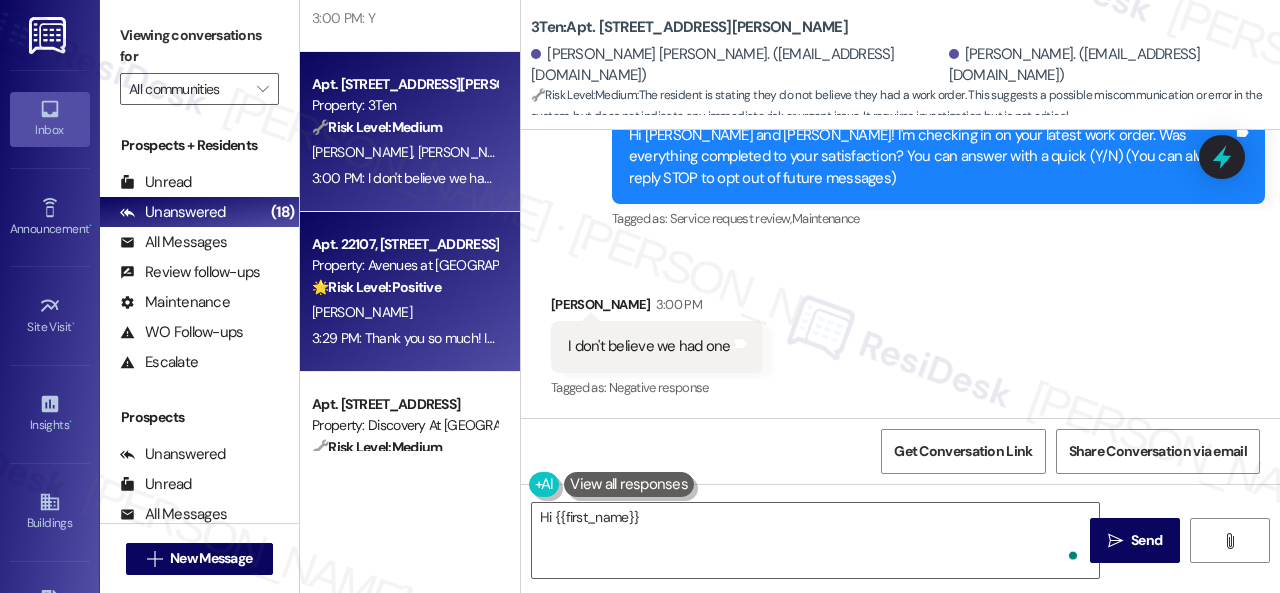 scroll, scrollTop: 226, scrollLeft: 0, axis: vertical 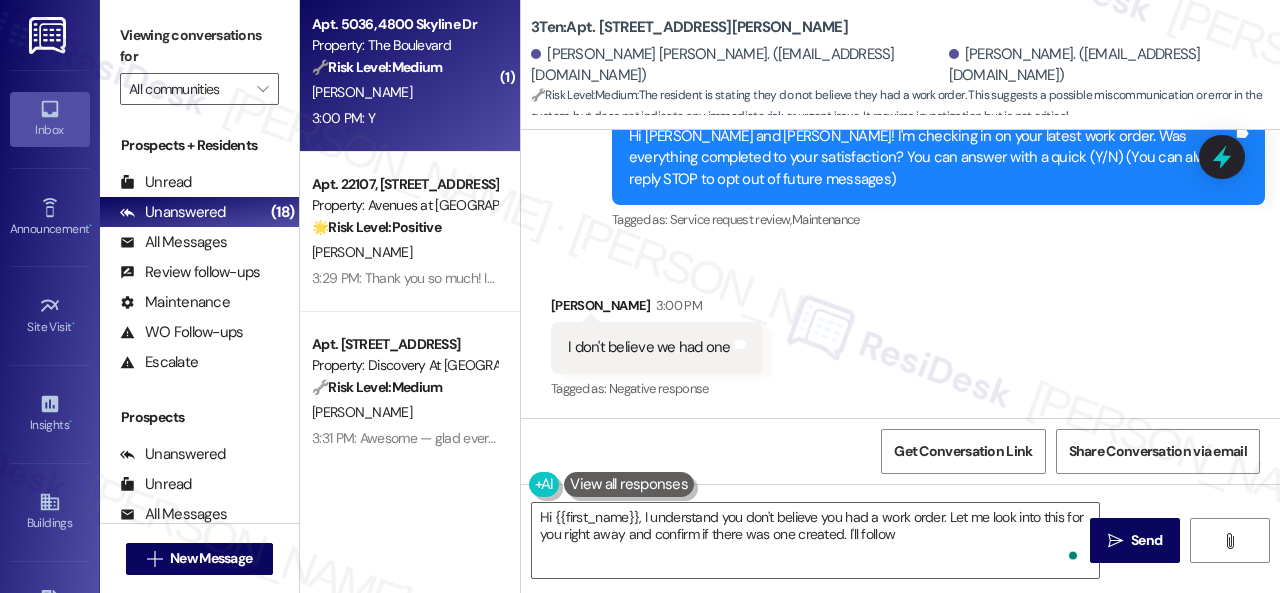 type on "Hi {{first_name}}, I understand you don't believe you had a work order. Let me look into this for you right away and confirm if there was one created. I'll follow up" 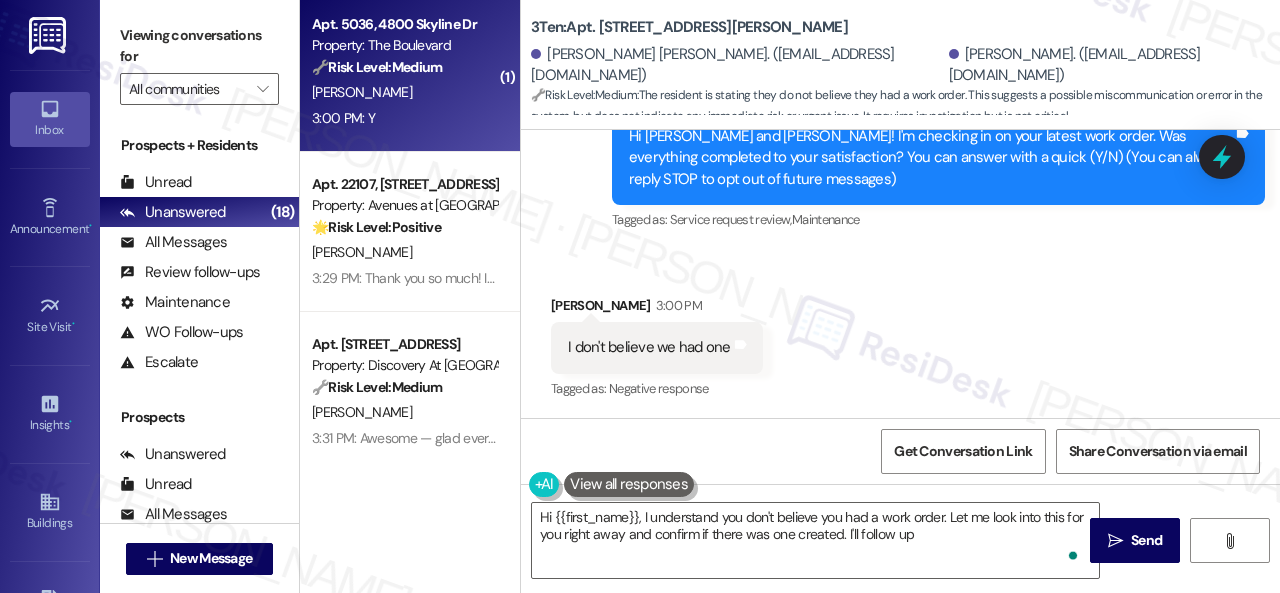 click on "3:00 PM: Y 3:00 PM: Y" at bounding box center (404, 118) 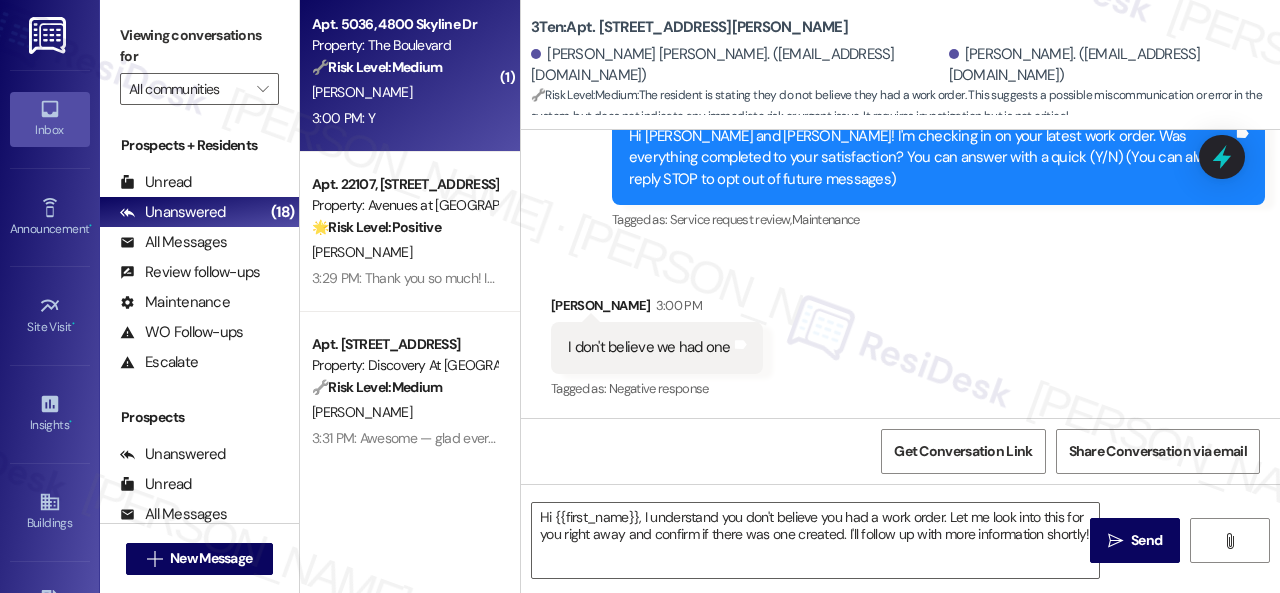 type on "Fetching suggested responses. Please feel free to read through the conversation in the meantime." 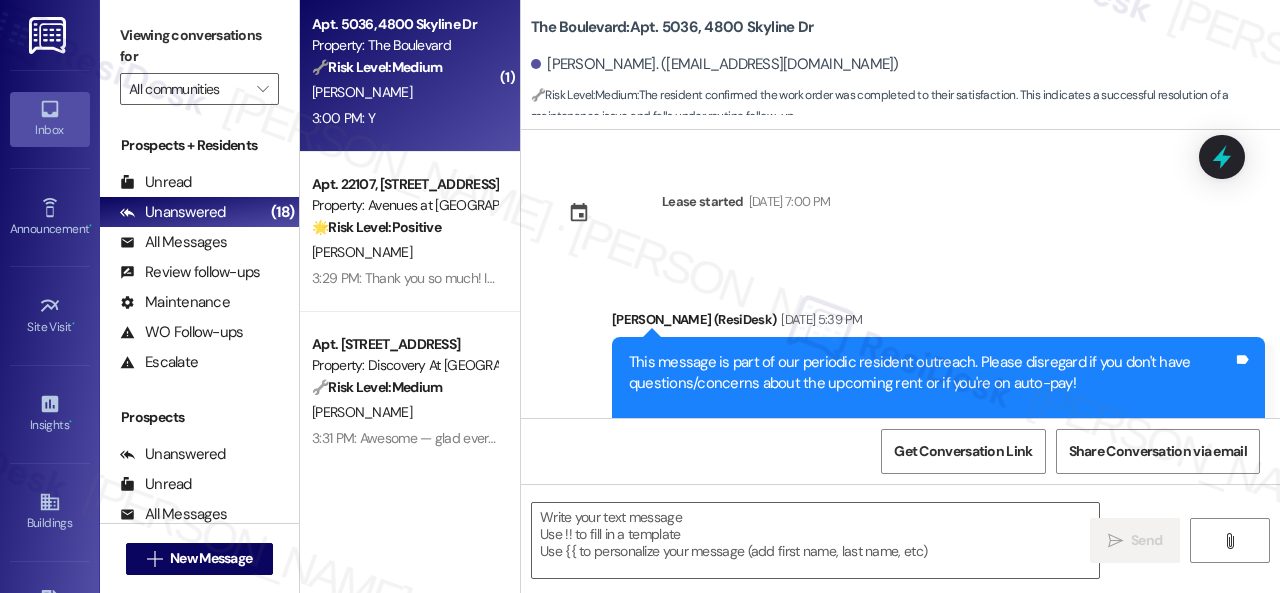 scroll, scrollTop: 18743, scrollLeft: 0, axis: vertical 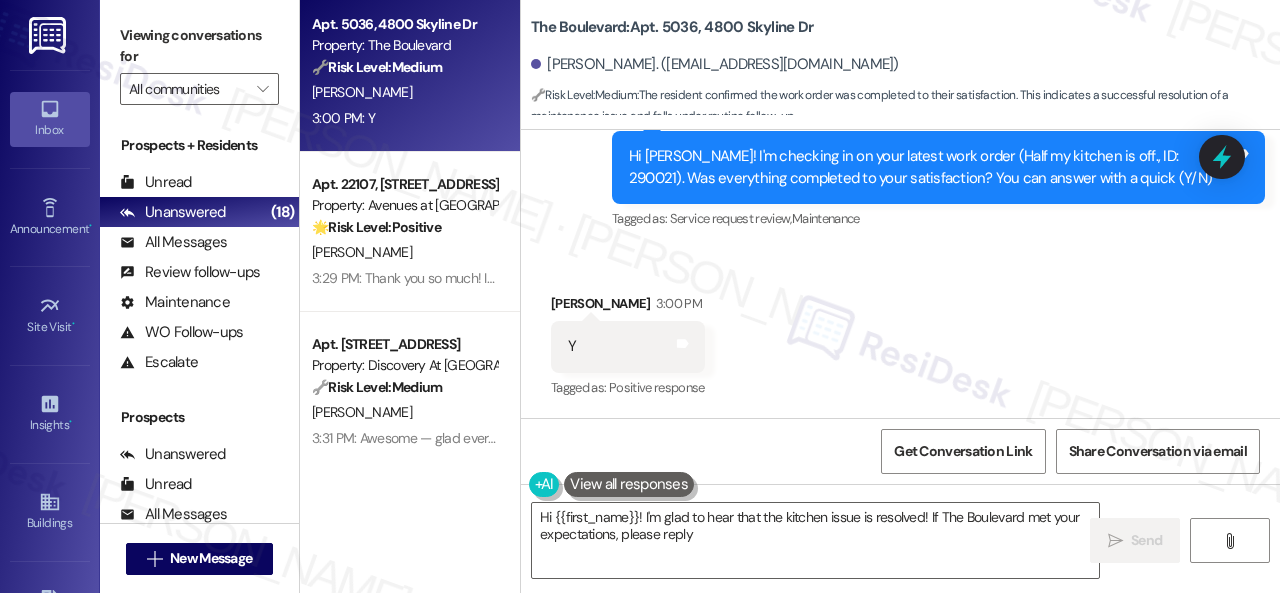 click on "Sent via SMS Sarah   (ResiDesk) Jul 18, 2025 at 12:59 PM Great to hear the issues are resolved! If The Boulevard lived up to your expectations, reply “Yes.” If not, feel free to share your thoughts — we’re always looking to improve! Tags and notes Tagged as:   Praise ,  Click to highlight conversations about Praise Call request Click to highlight conversations about Call request Survey, sent via SMS Residesk Automated Survey 12:37 PM Hi Gabriela! I'm checking in on your latest work order (Half my kitchen is off., ID: 290021). Was everything completed to your satisfaction? You can answer with a quick (Y/N) Tags and notes Tagged as:   Service request review ,  Click to highlight conversations about Service request review Maintenance Click to highlight conversations about Maintenance" at bounding box center (900, 58) 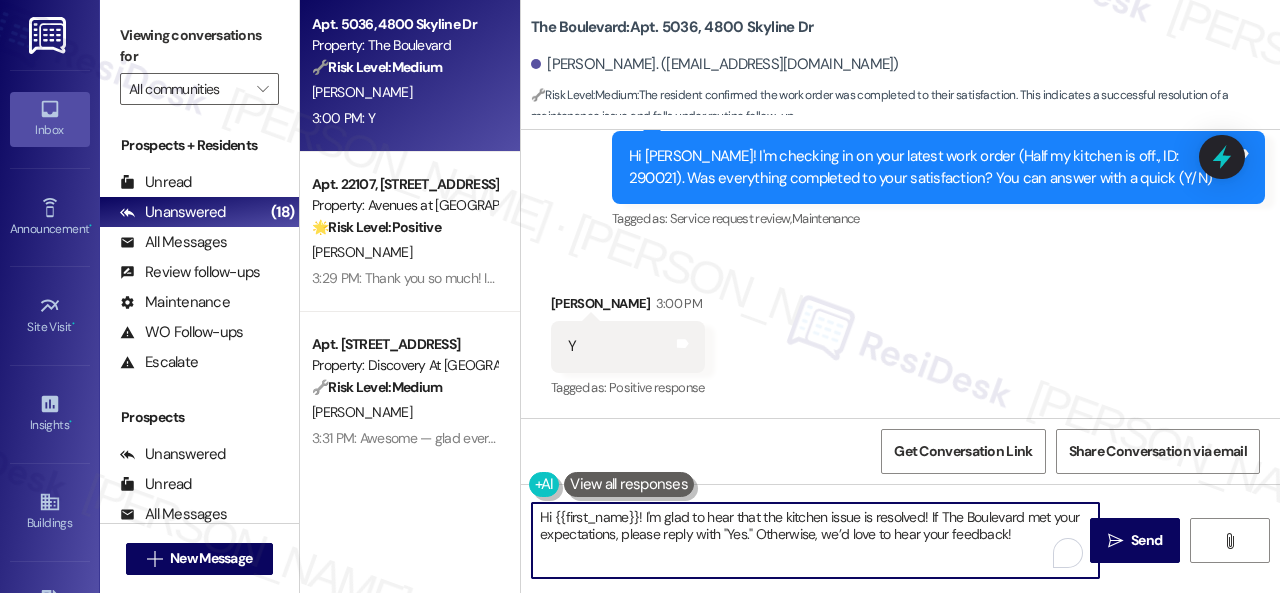 drag, startPoint x: 1041, startPoint y: 541, endPoint x: 300, endPoint y: 483, distance: 743.2664 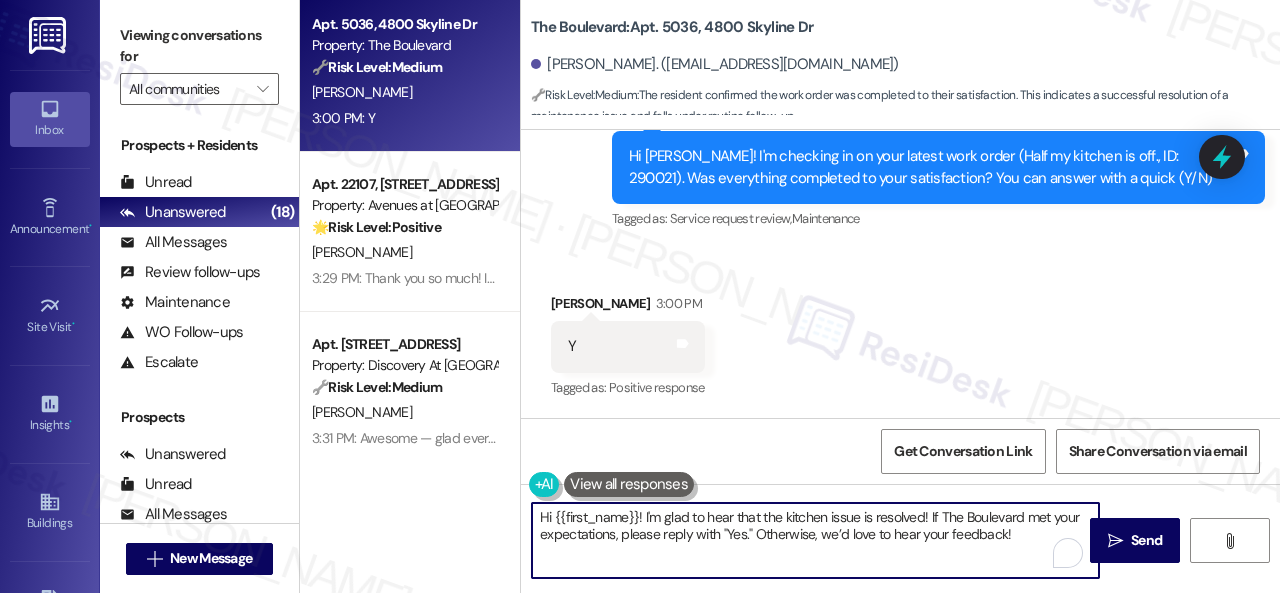 click on "( 3 ) Apt. 2406, 1550 Katy Gap Rd Property: Grand Villas ⚠️  Risk Level:  High The resident indicates that a maintenance request was not completed and that nobody showed up. This represents a failure to fulfill a previously submitted work order, indicating a potential service failure and requiring urgent attention to resolve the issue and prevent further dissatisfaction. S. Sebai S. Sebai 12:51 PM: Thanks! 12:51 PM: Thanks! Archived on 07/25/2025 ( 2 ) Apt. 029081P, 12901 Lord Nelson Dr Property: London House Apartments & Flats ⚠️  Risk Level:  High The resident is reporting that pest control services, which were scheduled, were not completed. This raises a health and safety concern, requiring investigation and resolution. C. Luckey 12:46 PM: They said i was on list about 2 weeks ago and I didnt ever see another gray nobody called or left a pest control note.  12:46 PM: They said i was on list about 2 weeks ago and I didnt ever see another gray nobody called or left a pest control note.  🔧 Medium" at bounding box center [790, 296] 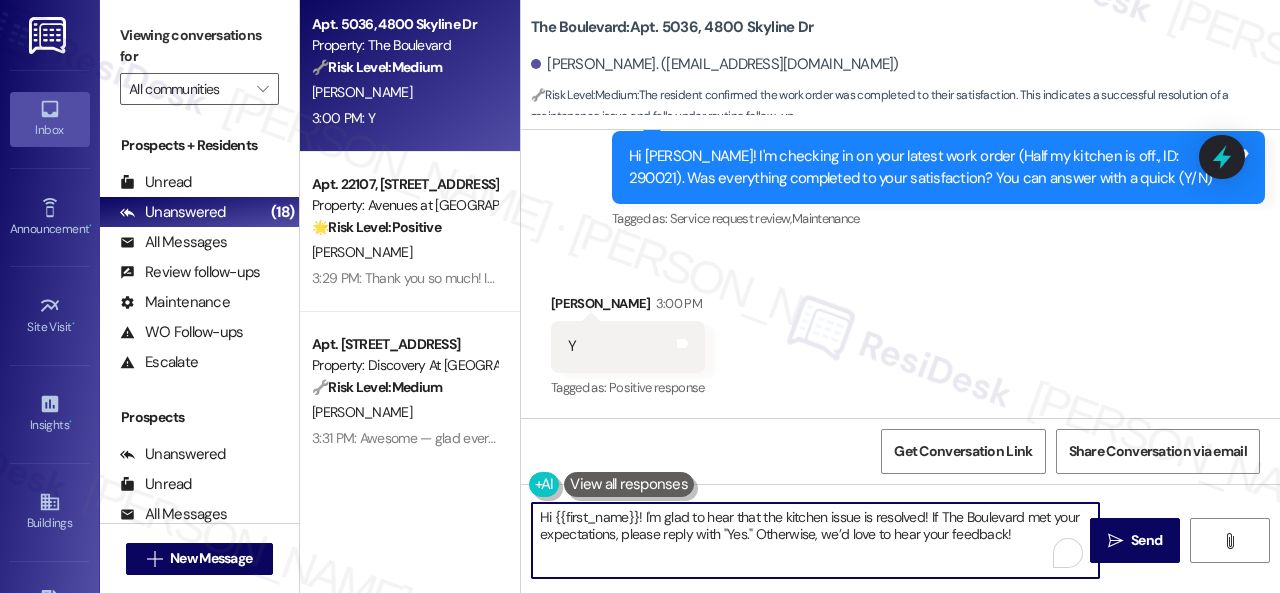 paste on "Awesome — glad everything’s sorted! If {{property}} was up to your expectations, just reply “Yes.” If not, no worries — feel free to share your thoughts. We’re always looking to get better" 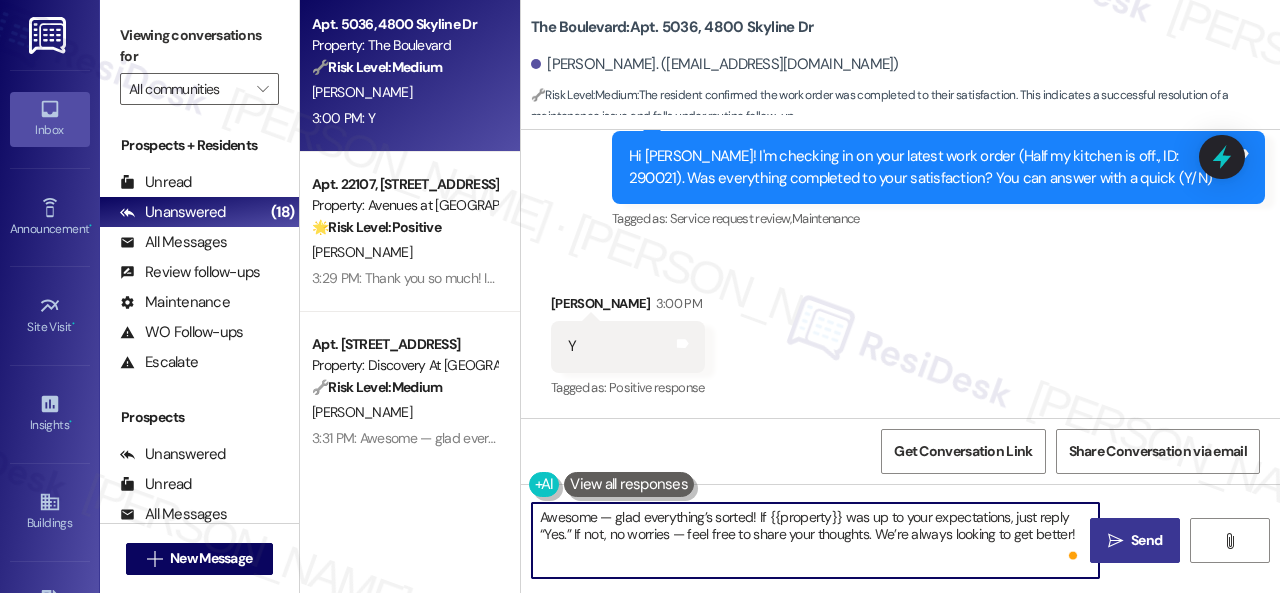 type on "Awesome — glad everything’s sorted! If {{property}} was up to your expectations, just reply “Yes.” If not, no worries — feel free to share your thoughts. We’re always looking to get better!" 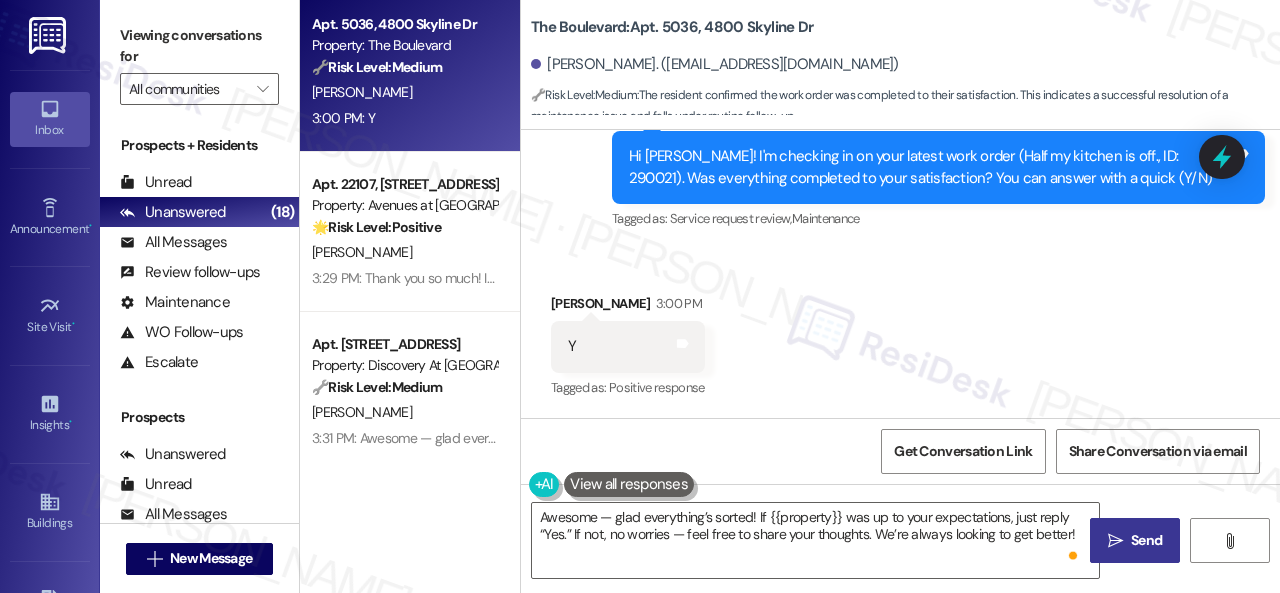 click on "Send" at bounding box center (1146, 540) 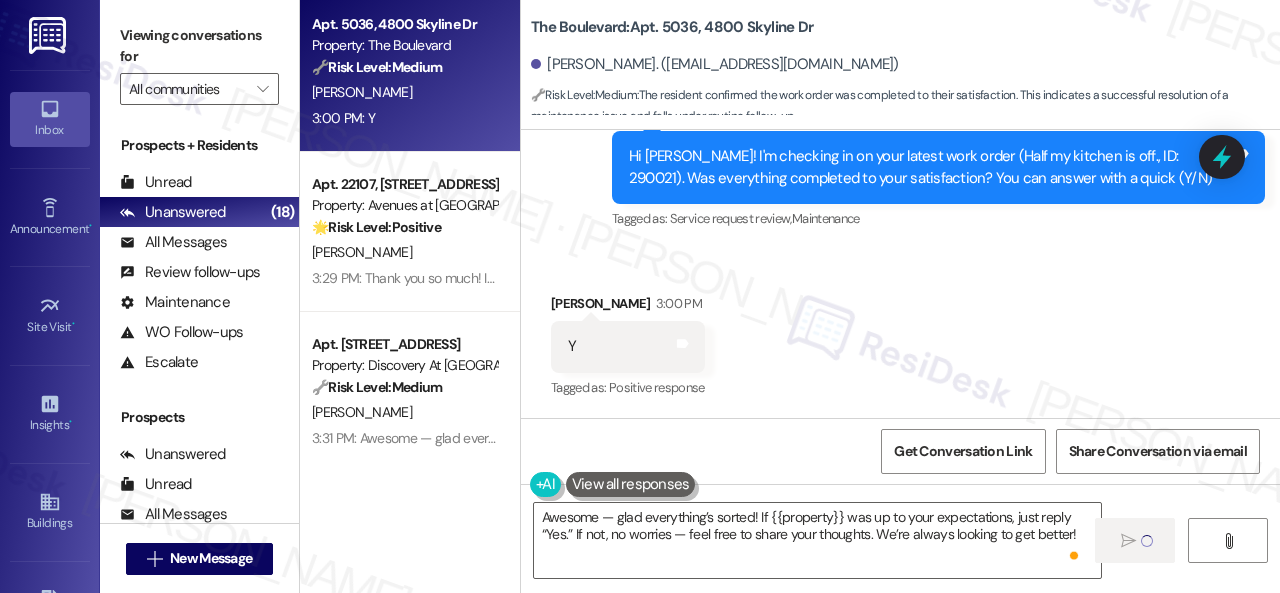 type 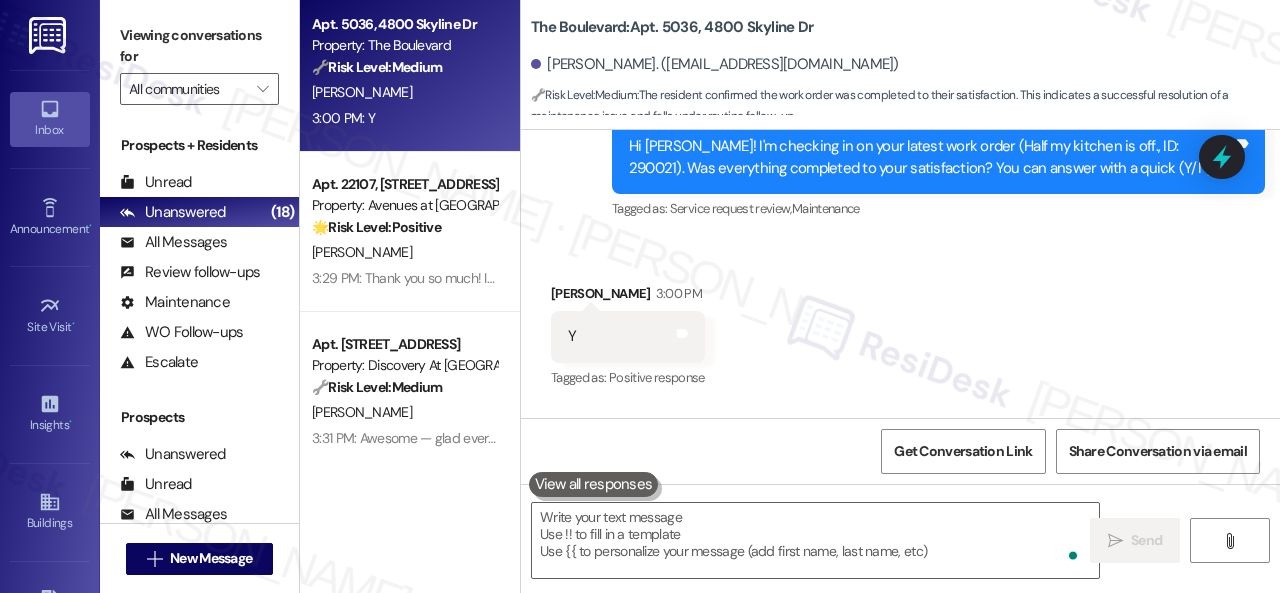 scroll, scrollTop: 18742, scrollLeft: 0, axis: vertical 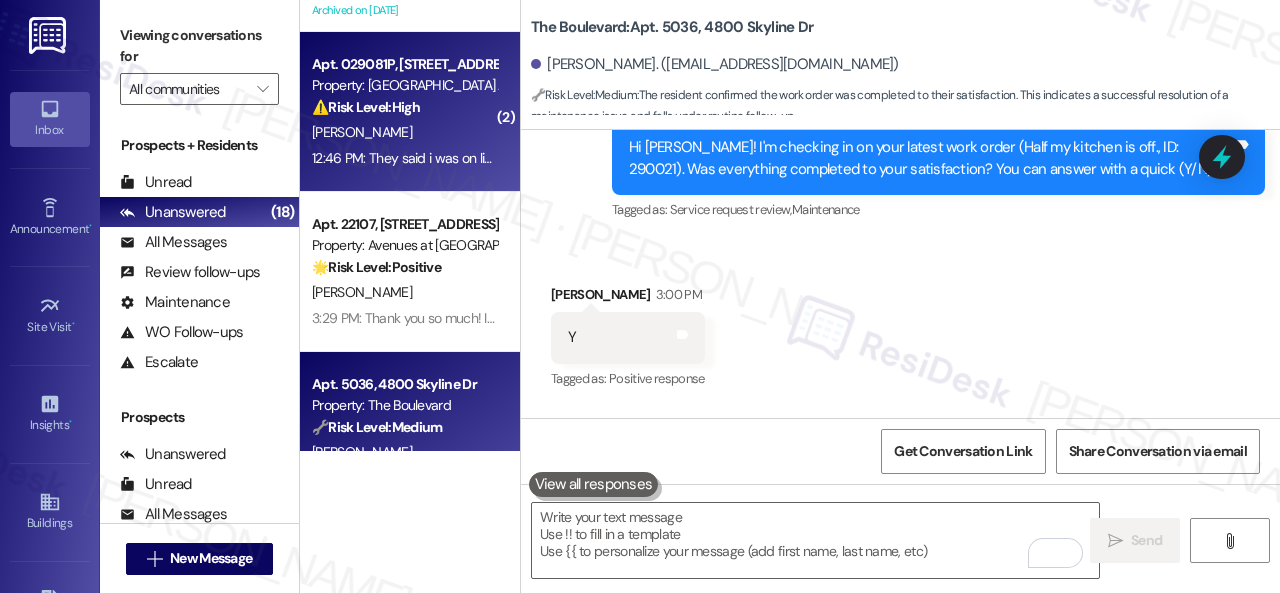 click on "C. Luckey" at bounding box center [404, 132] 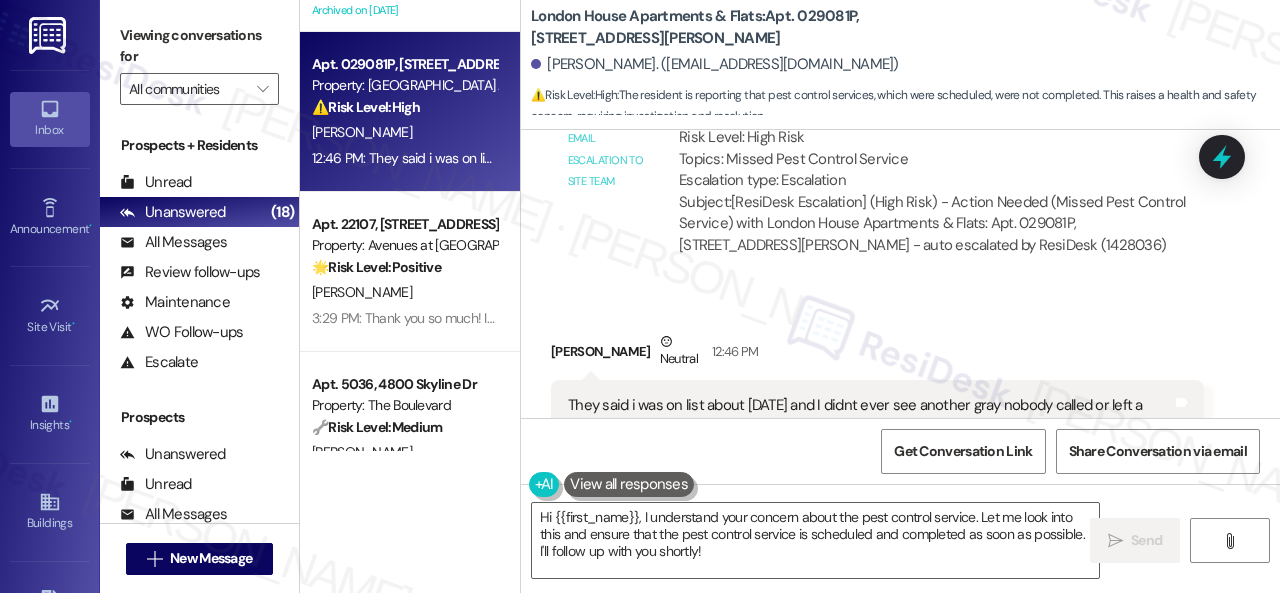 scroll, scrollTop: 875, scrollLeft: 0, axis: vertical 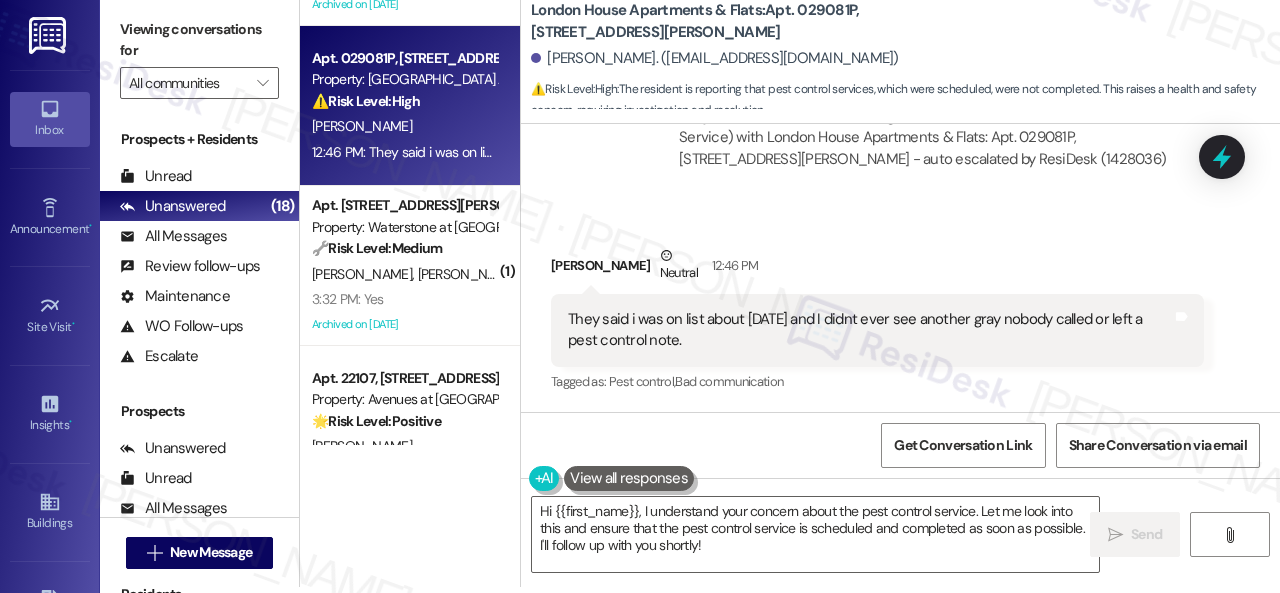 click on "Received via SMS Cheyenne Luckey   Neutral 12:46 PM They said i was on list about 2 weeks ago and I didnt ever see another gray nobody called or left a pest control note.  Tags and notes Tagged as:   Pest control ,  Click to highlight conversations about Pest control Bad communication Click to highlight conversations about Bad communication" at bounding box center [900, 305] 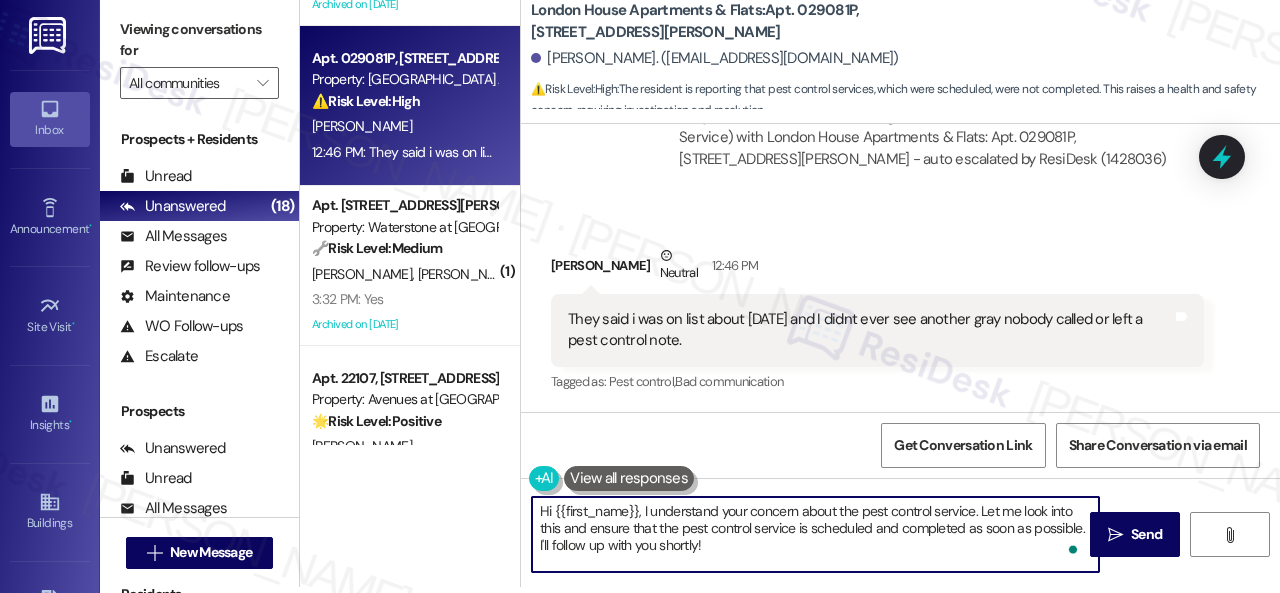 drag, startPoint x: 981, startPoint y: 507, endPoint x: 995, endPoint y: 567, distance: 61.611687 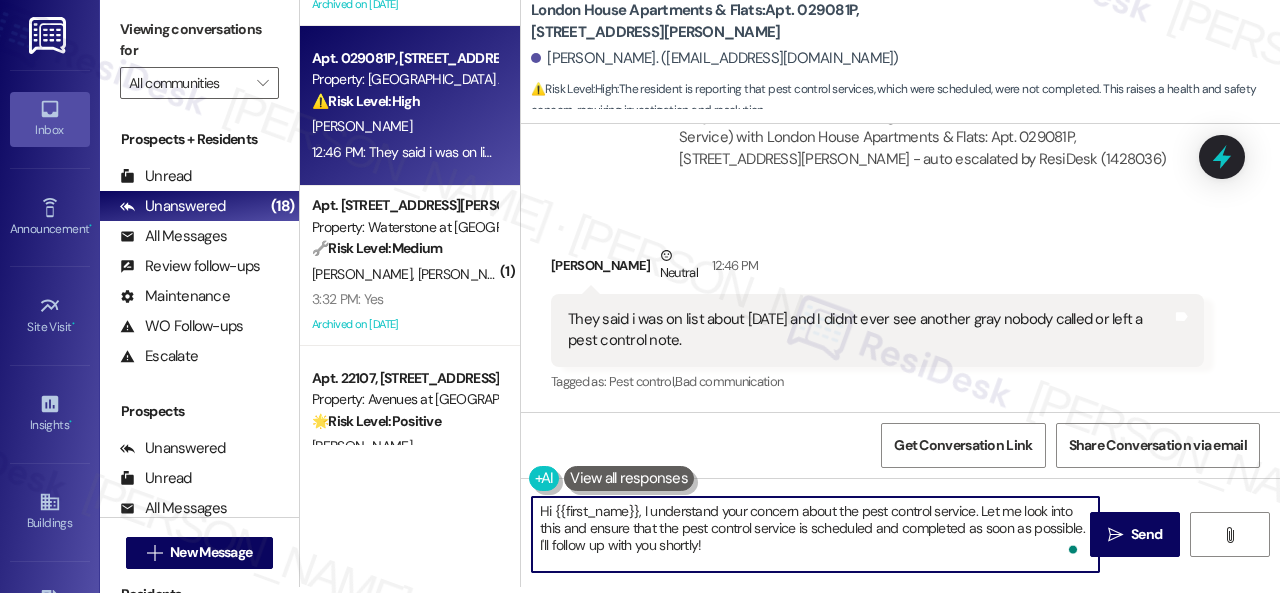 click on "Hi {{first_name}}, I understand your concern about the pest control service. Let me look into this and ensure that the pest control service is scheduled and completed as soon as possible. I'll follow up with you shortly!" at bounding box center [815, 534] 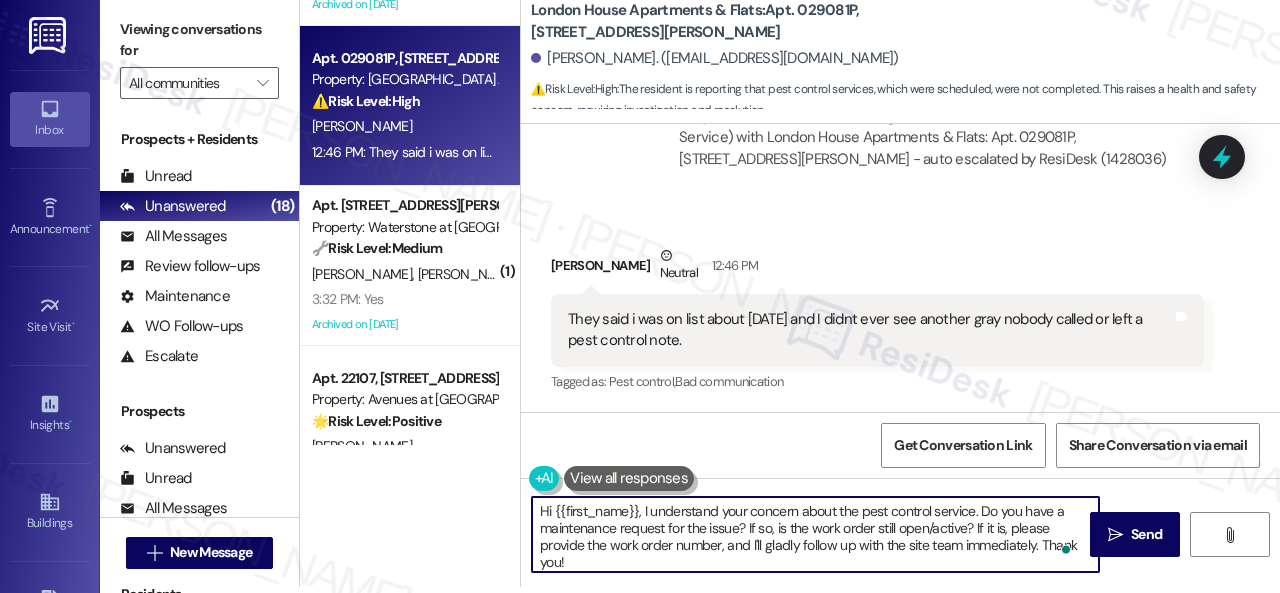 drag, startPoint x: 537, startPoint y: 527, endPoint x: 615, endPoint y: 527, distance: 78 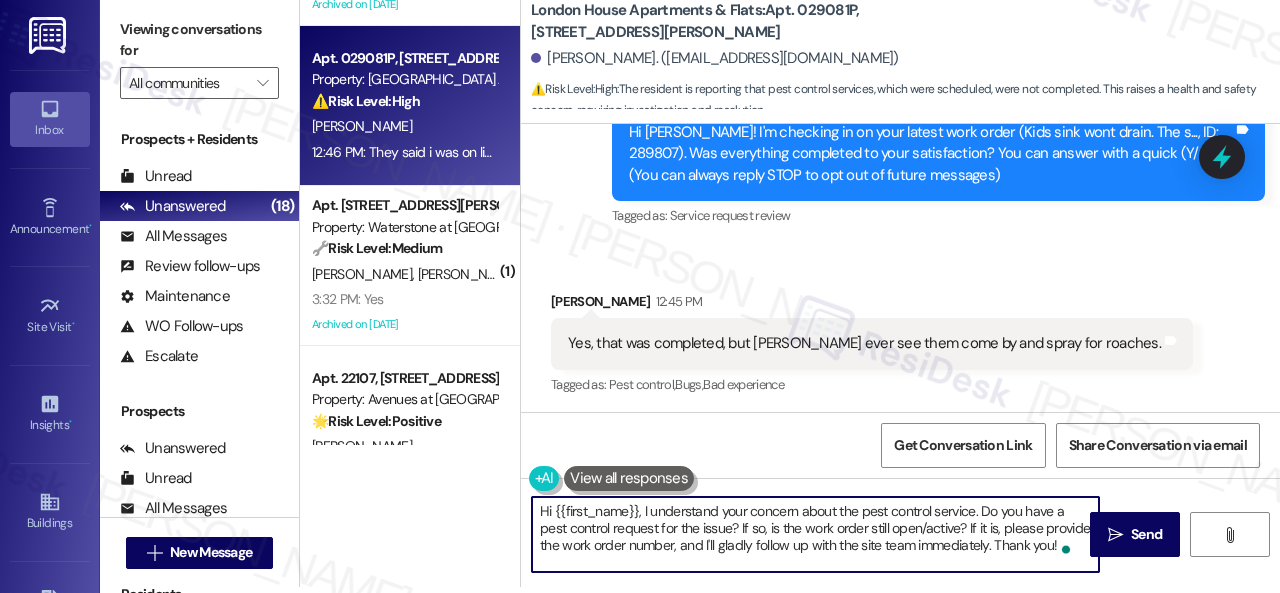 scroll, scrollTop: 175, scrollLeft: 0, axis: vertical 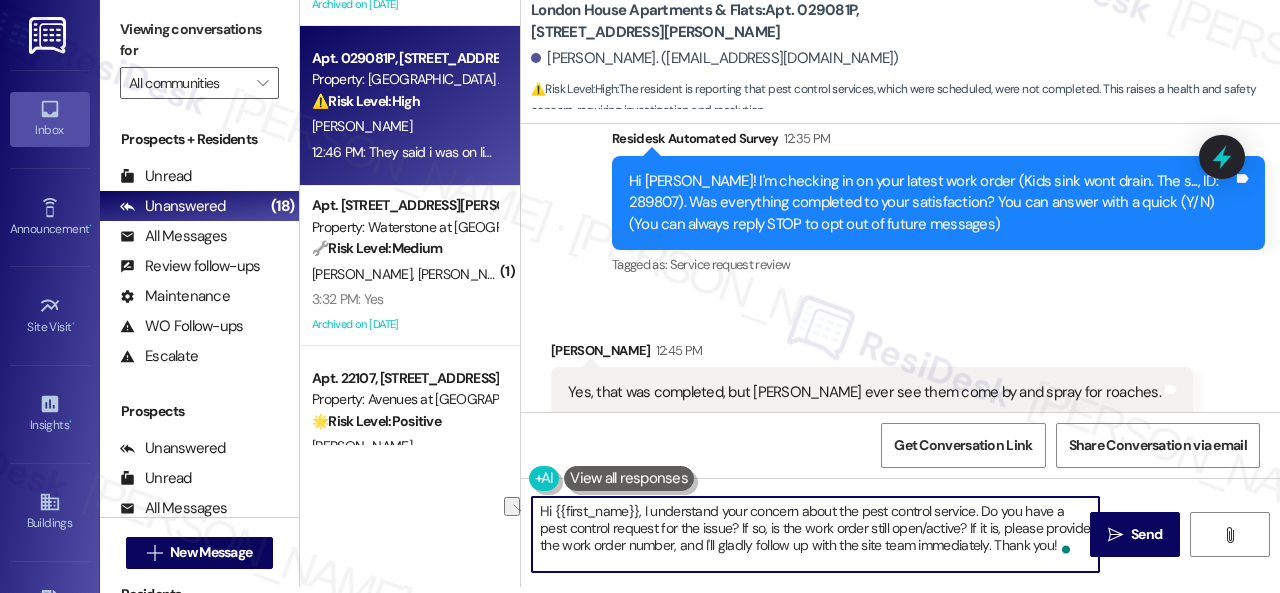 drag, startPoint x: 641, startPoint y: 511, endPoint x: 498, endPoint y: 515, distance: 143.05594 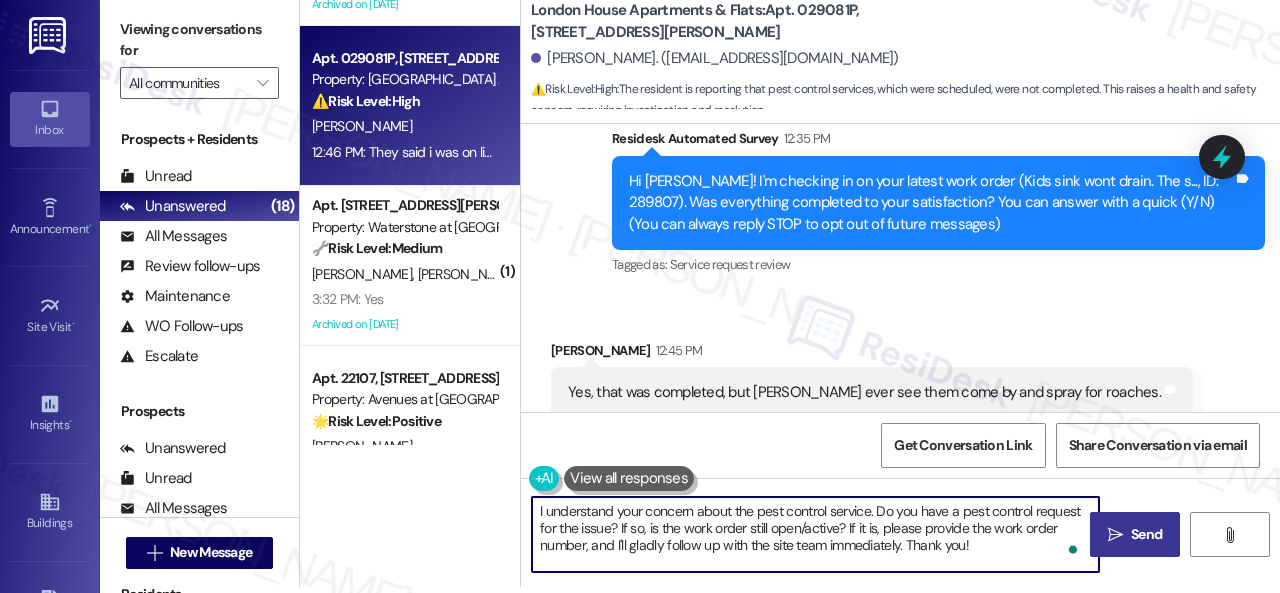 type on "I understand your concern about the pest control service. Do you have a pest control request for the issue? If so, is the work order still open/active? If it is, please provide the work order number, and I'll gladly follow up with the site team immediately. Thank you!" 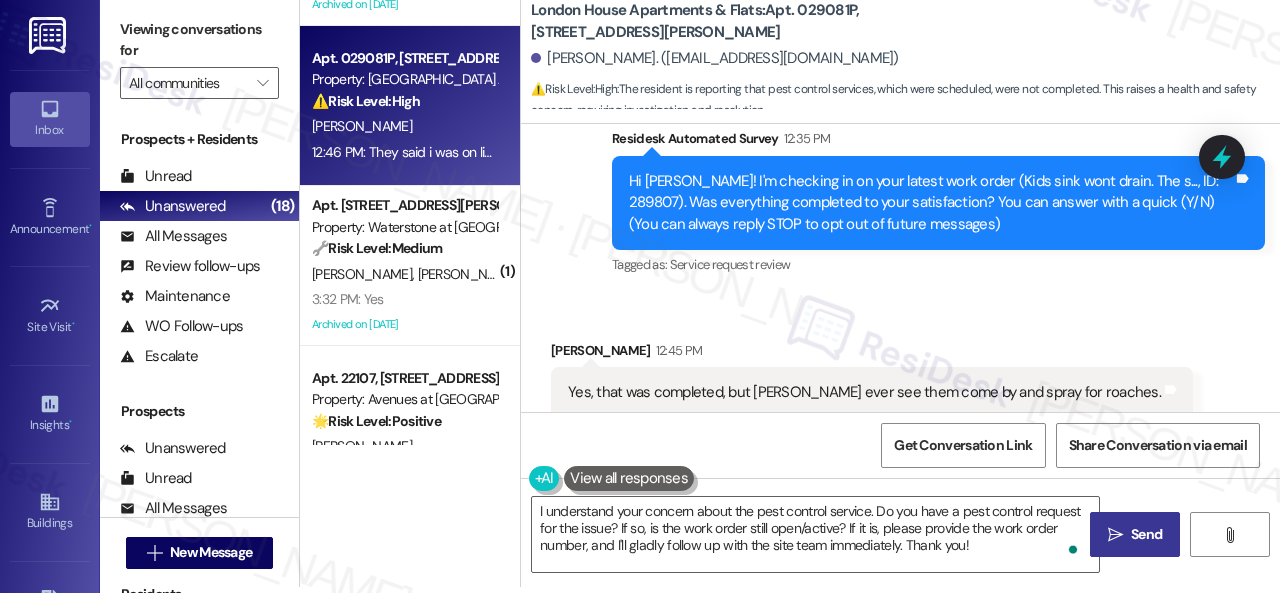 click on "" at bounding box center [1115, 535] 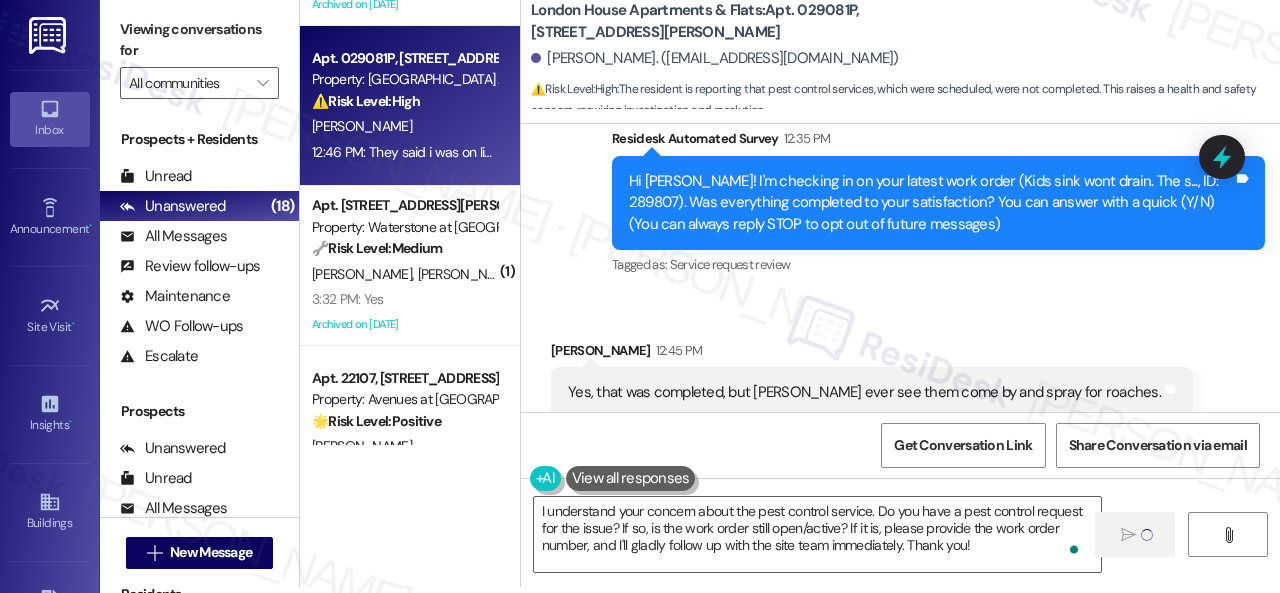 type 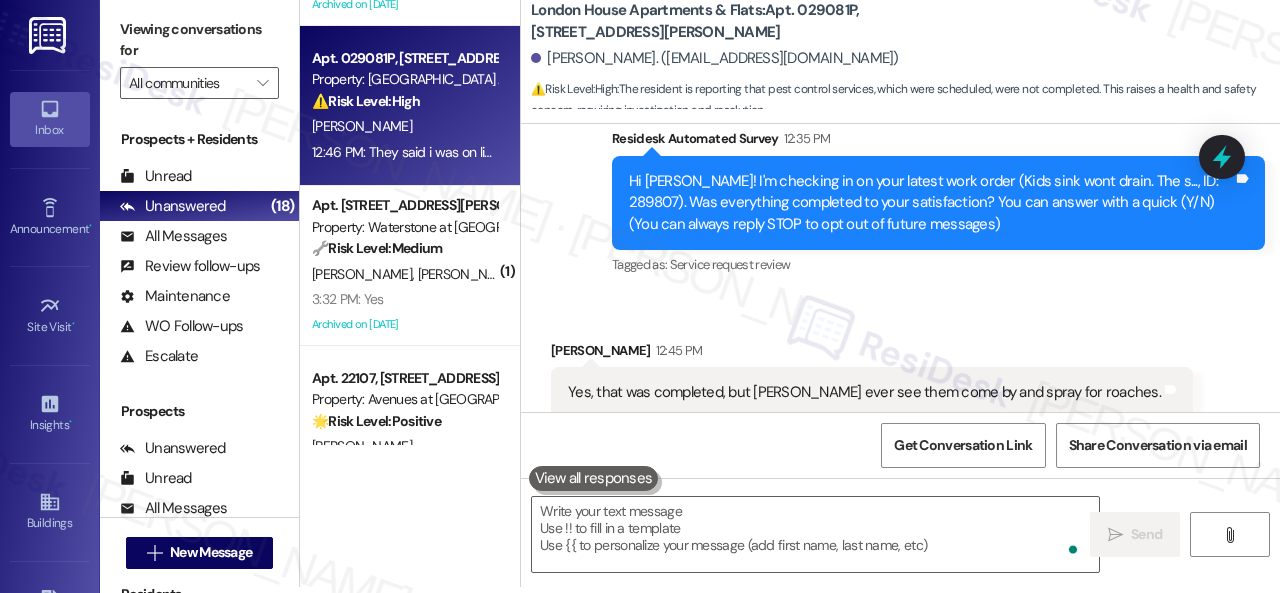 scroll, scrollTop: 0, scrollLeft: 0, axis: both 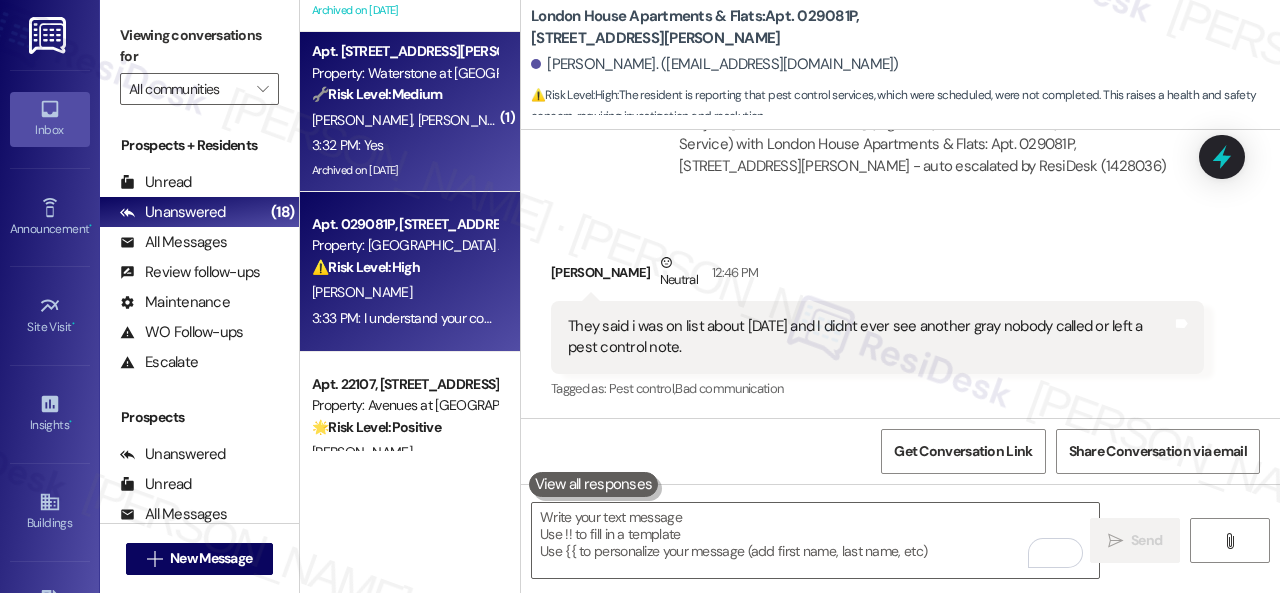 click on "N. Olivares J. Olivares" at bounding box center (404, 120) 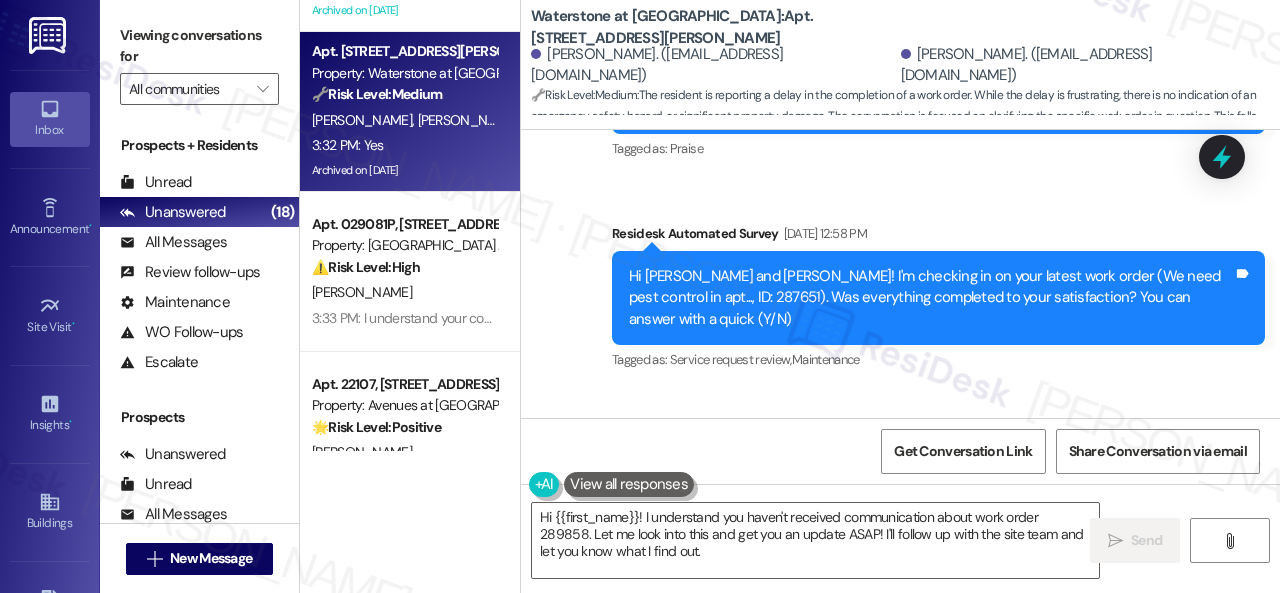 scroll, scrollTop: 8690, scrollLeft: 0, axis: vertical 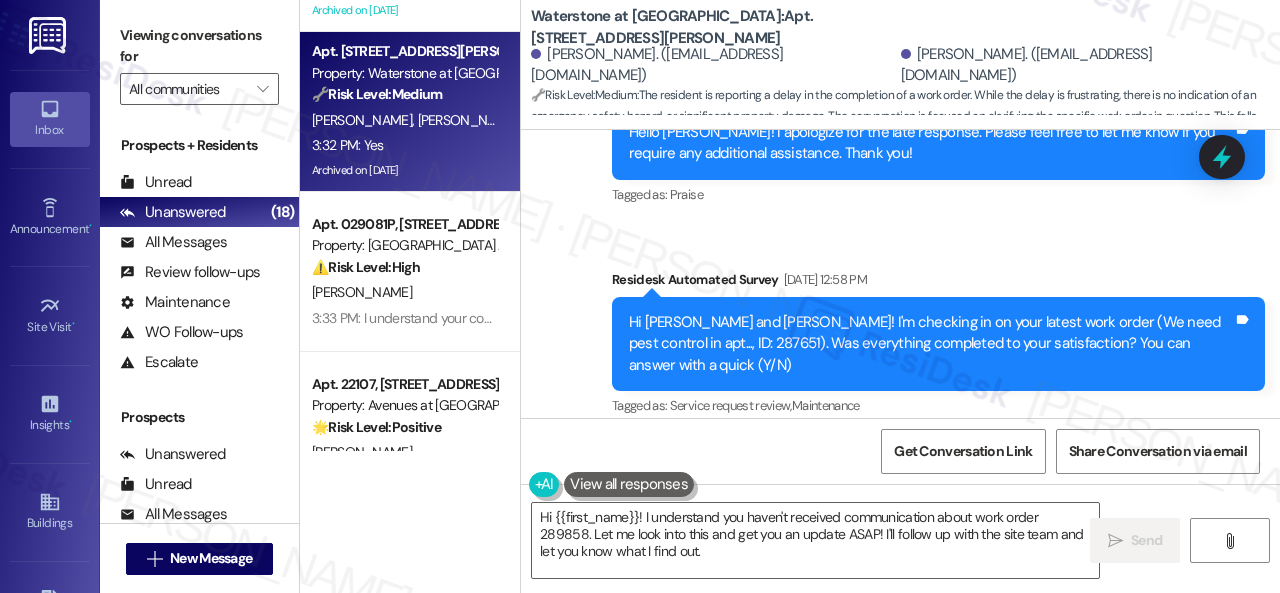 drag, startPoint x: 618, startPoint y: 291, endPoint x: 646, endPoint y: 339, distance: 55.569775 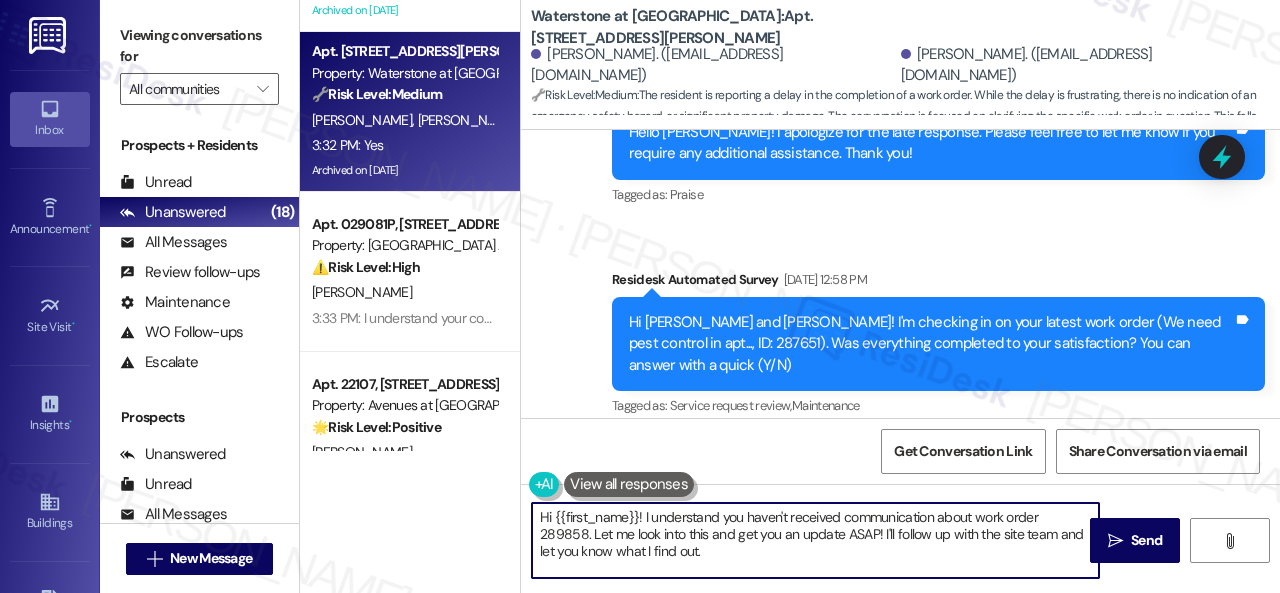 drag, startPoint x: 737, startPoint y: 562, endPoint x: 385, endPoint y: 459, distance: 366.76013 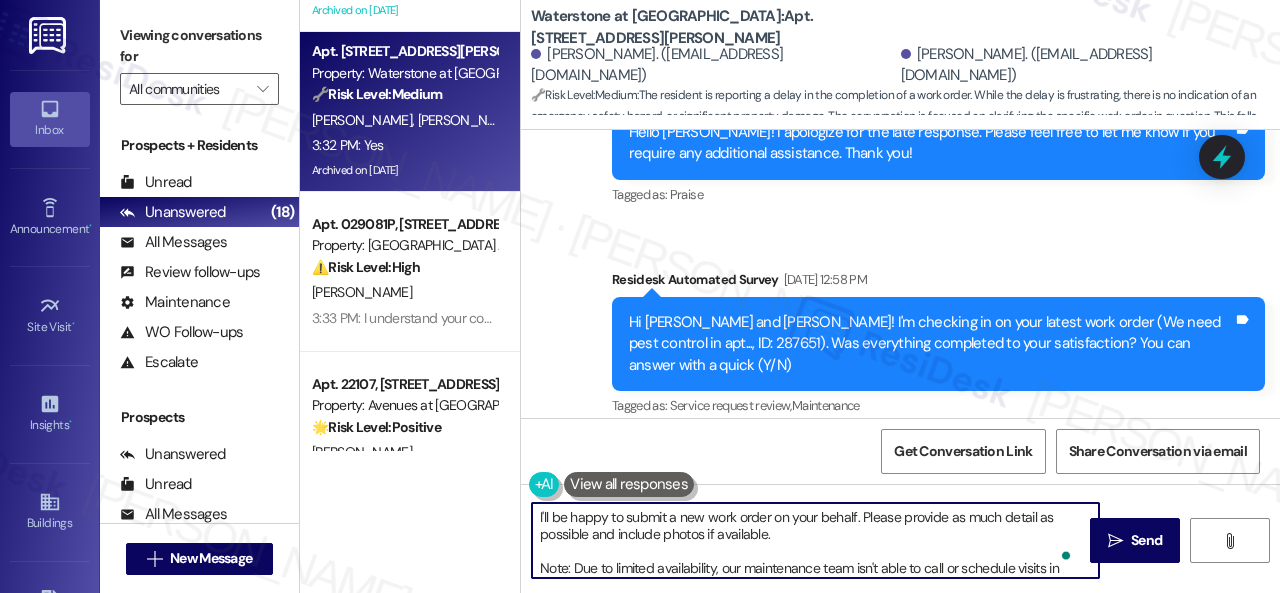 scroll, scrollTop: 50, scrollLeft: 0, axis: vertical 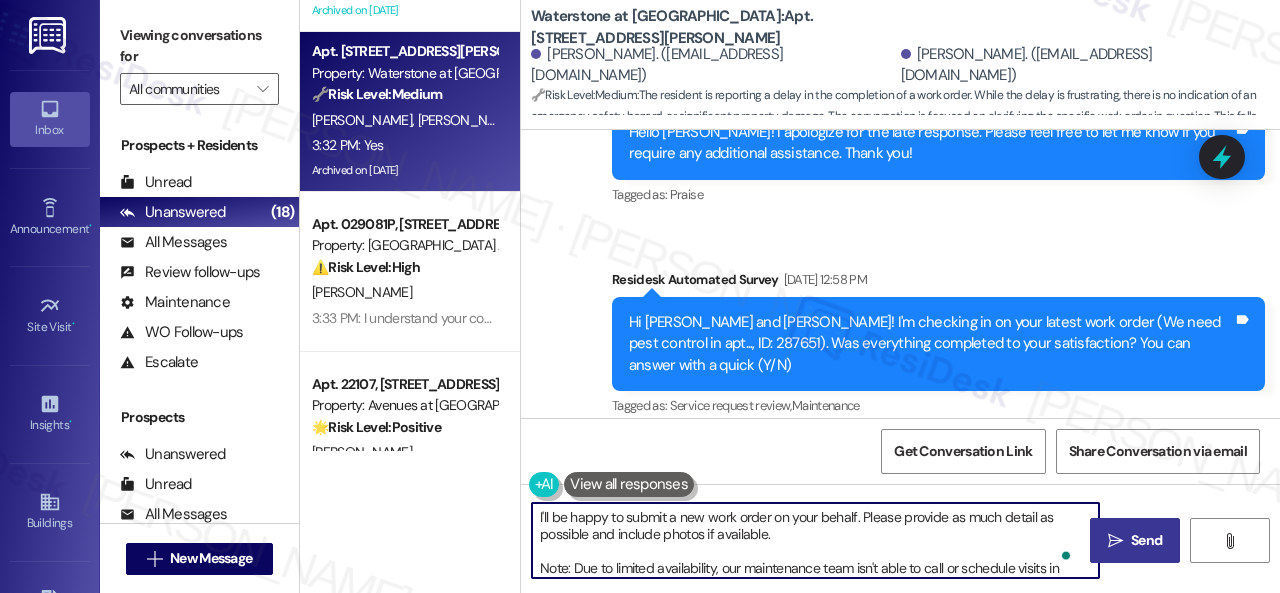type on "I'll be happy to submit a new work order on your behalf. Please provide as much detail as possible and include photos if available.
Note: Due to limited availability, our maintenance team isn't able to call or schedule visits in advance. By submitting a work order, you're permitting them to enter your apartment, even if you're not home. If any children may be alone during the visit, please let me know so we can inform the team." 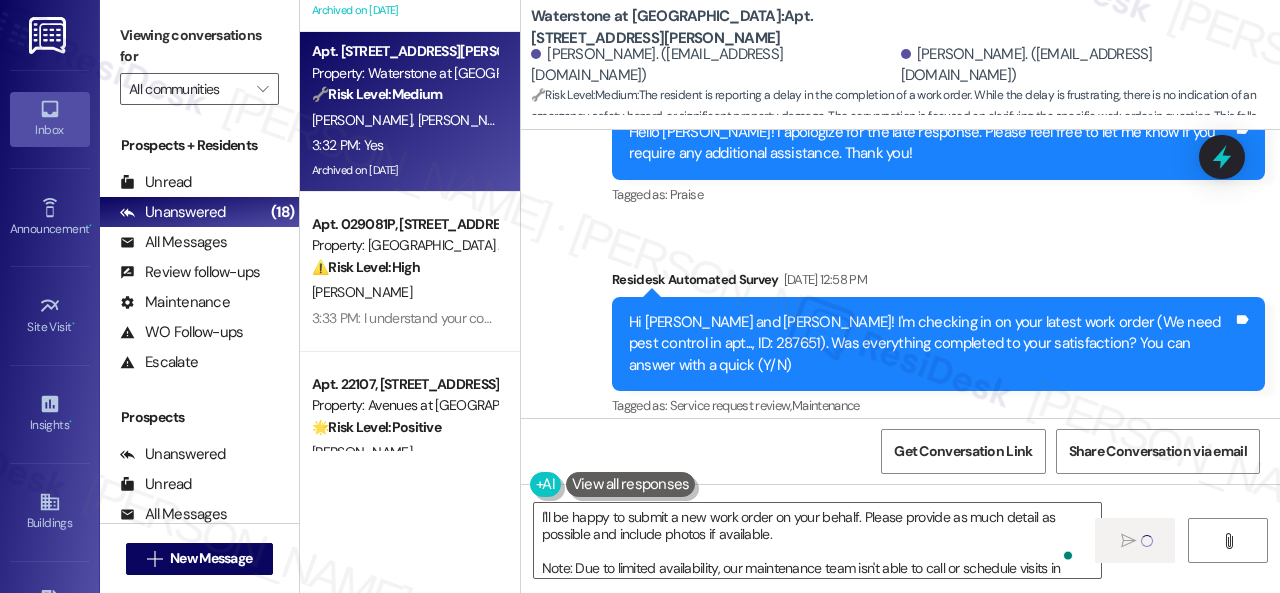 type 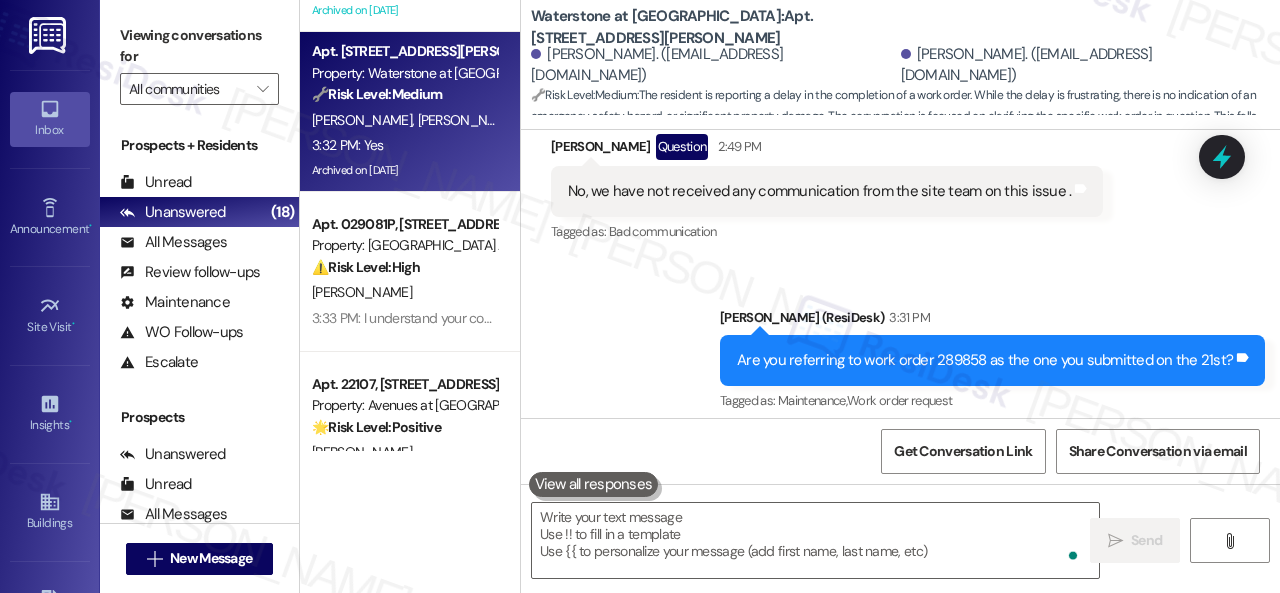 scroll, scrollTop: 9990, scrollLeft: 0, axis: vertical 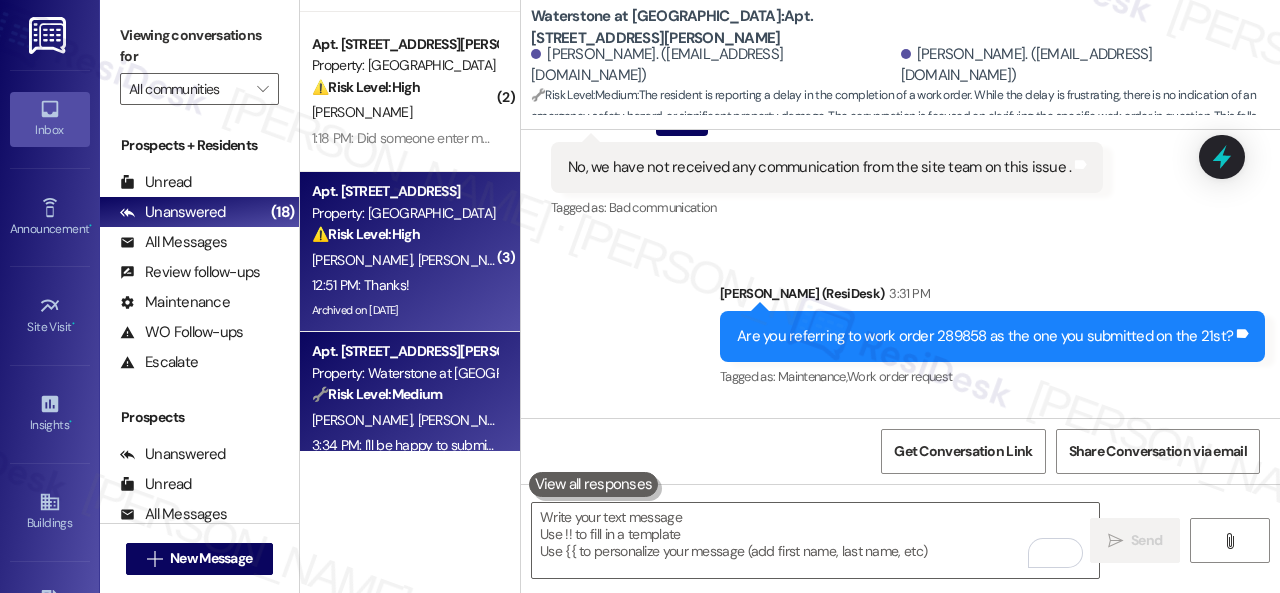 click on "S. Sebai S. Sebai" at bounding box center (404, 260) 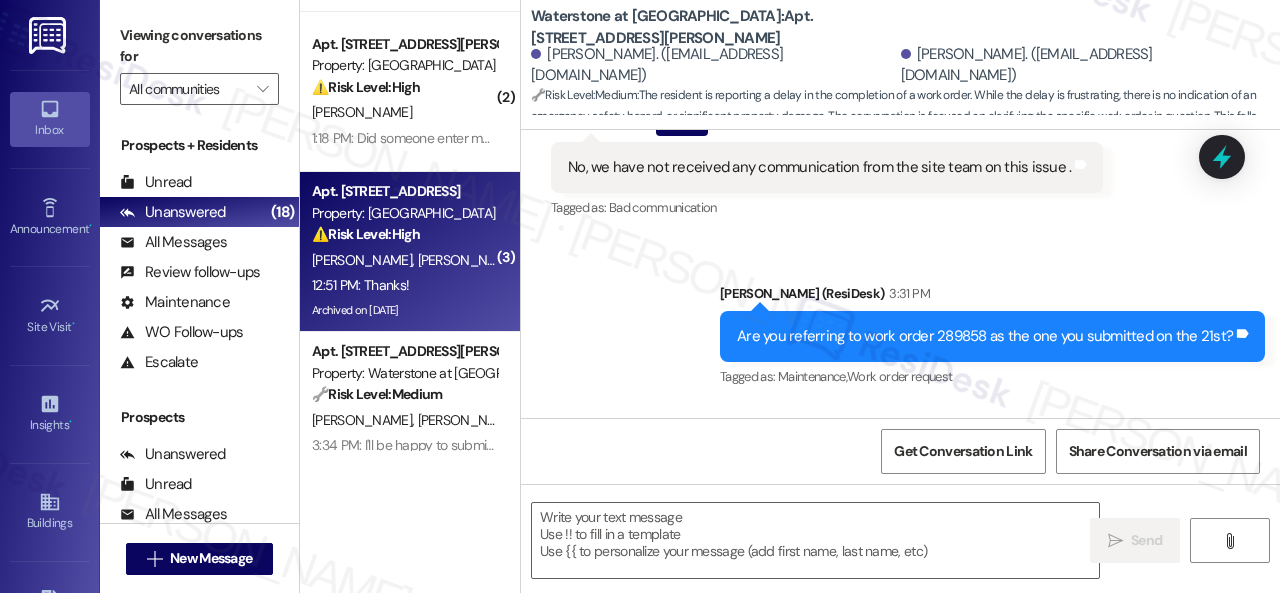 type on "Fetching suggested responses. Please feel free to read through the conversation in the meantime." 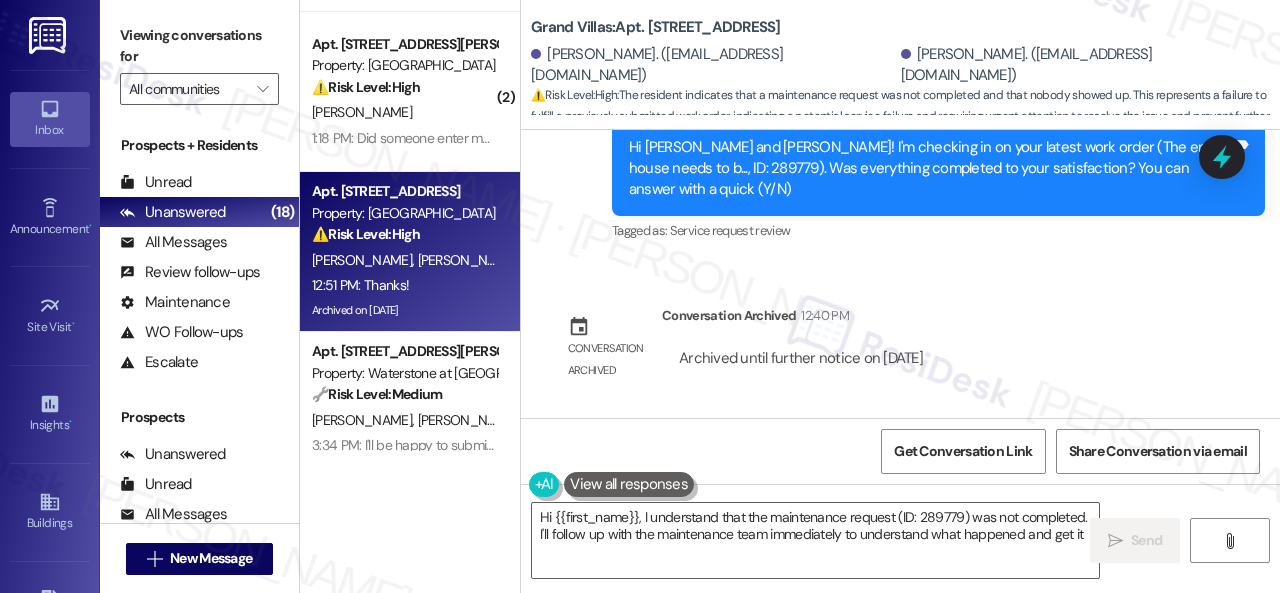 scroll, scrollTop: 1309, scrollLeft: 0, axis: vertical 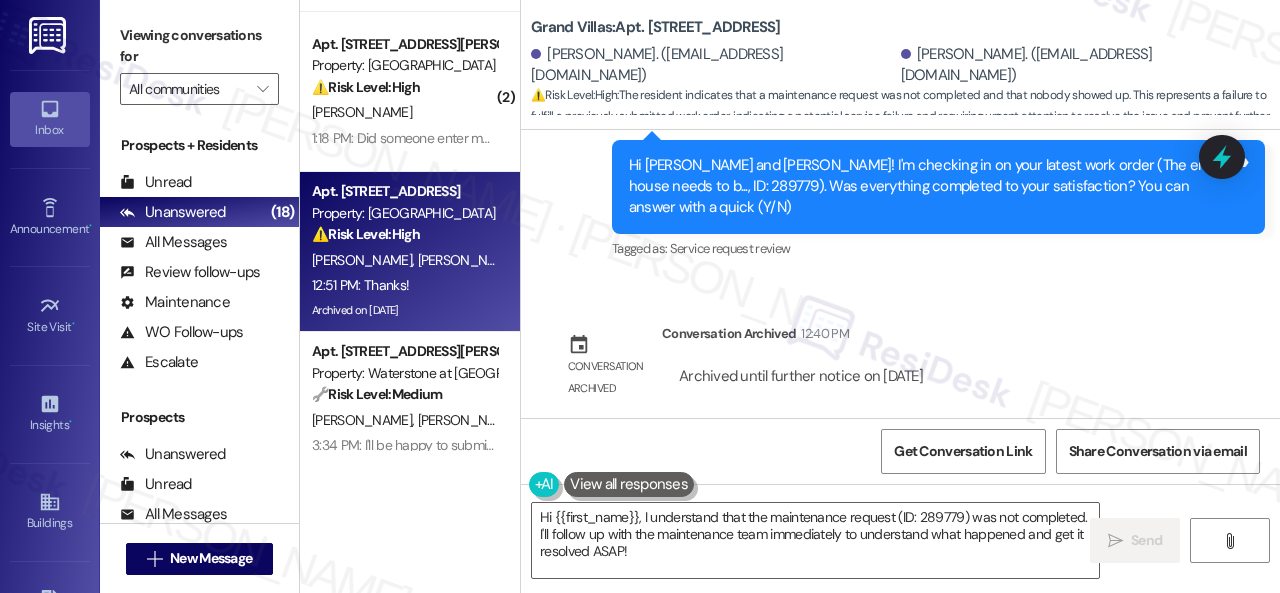 drag, startPoint x: 620, startPoint y: 251, endPoint x: 652, endPoint y: 362, distance: 115.52056 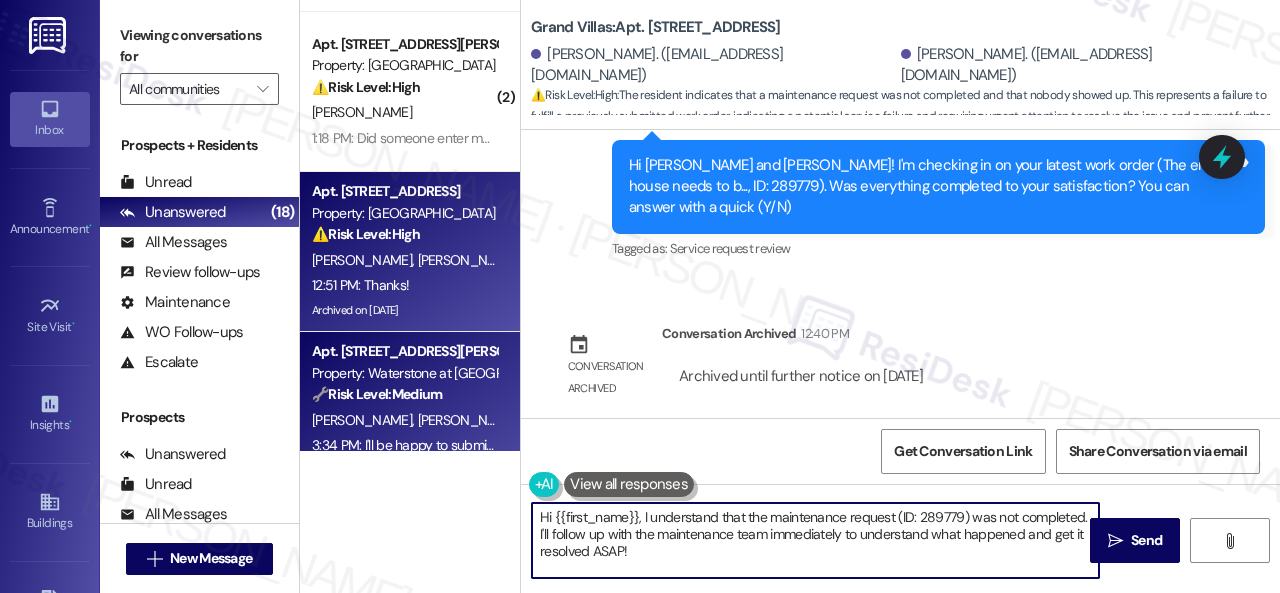 drag, startPoint x: 658, startPoint y: 562, endPoint x: 426, endPoint y: 447, distance: 258.9382 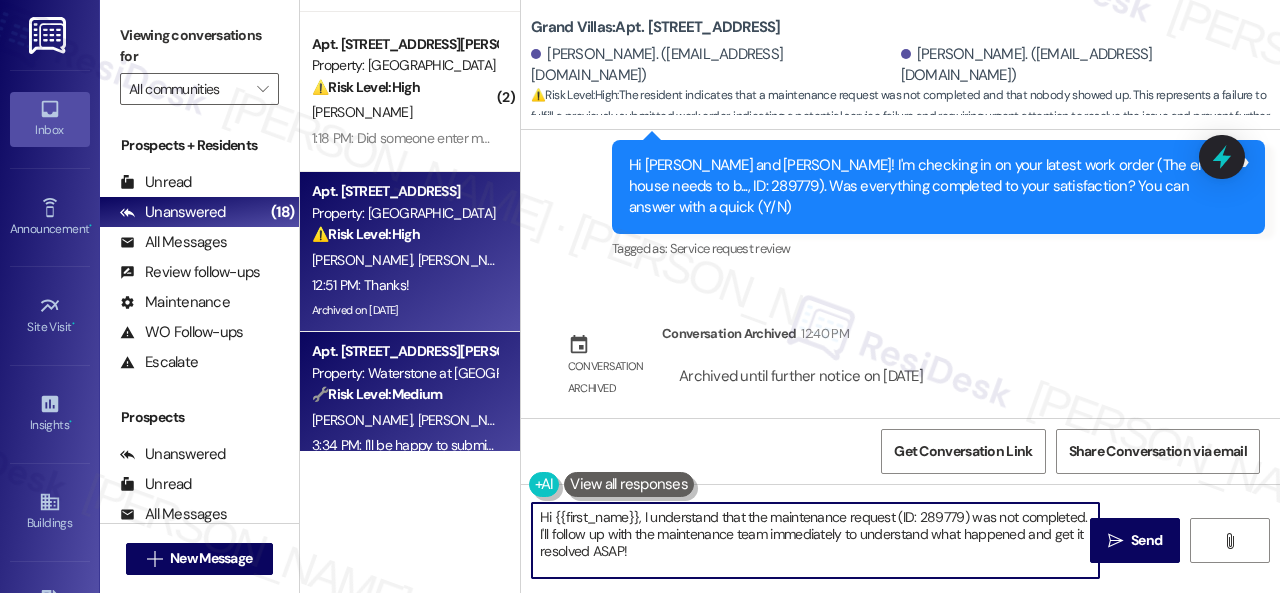 click on "( 1 ) Apt. 5700C1, 5800 Great Northern Boulevard Property: Butternut Ridge ⚠️  Risk Level:  High The resident reports that their dryer stopped working again after a previous repair, and the existing work order has gone unanswered. The resident also indicates a pet needs to be restrained, requiring a phone call for scheduling. This constitutes an urgent maintenance issue impacting a major appliance and requiring coordination. T. Hardy P. Perrin A. Best 1:44 PM: We have a work order but somehow it has gone unanswered. Please submit a new order on our behalf.
We have a pet that will need to be restrained therefore a phone call is needed.  1:44 PM: We have a work order but somehow it has gone unanswered. Please submit a new order on our behalf.
We have a pet that will need to be restrained therefore a phone call is needed.  ( 1 ) Apt. 4216RL, 4460 Mountain Laurel Road Property: The Greyson ⚠️  Risk Level:  High T. Connett ( 2 ) Apt. 4724, 4800 Skyline Dr Property: The Boulevard ⚠️  Risk Level:  (" at bounding box center (790, 296) 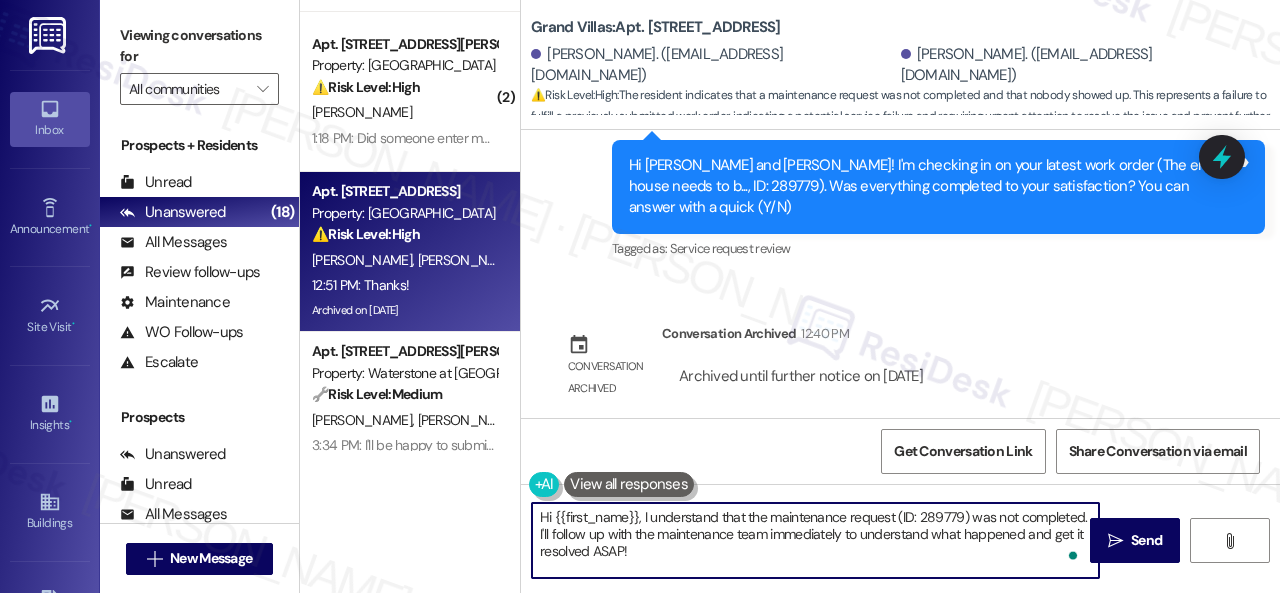 paste on "I'm sorry to hear the issue hasn't been resolved yet. We apologize for the delay and any inconvenience this may have caused. Have you already submitted a new work order? If so, may I have the work order number so I can follow up with the site team? If not, I'll be happy to submit a new work order on your behalf. Please provide as much detail as possible and include photos if available.
Note: Due to limited availability, our maintenance team isn't able to call or schedule visits in advance. By submitting a work order, you're permitting them to enter your apartment, even if you're not home. If any children may be alone during the visit, please let me know so we can inform the team." 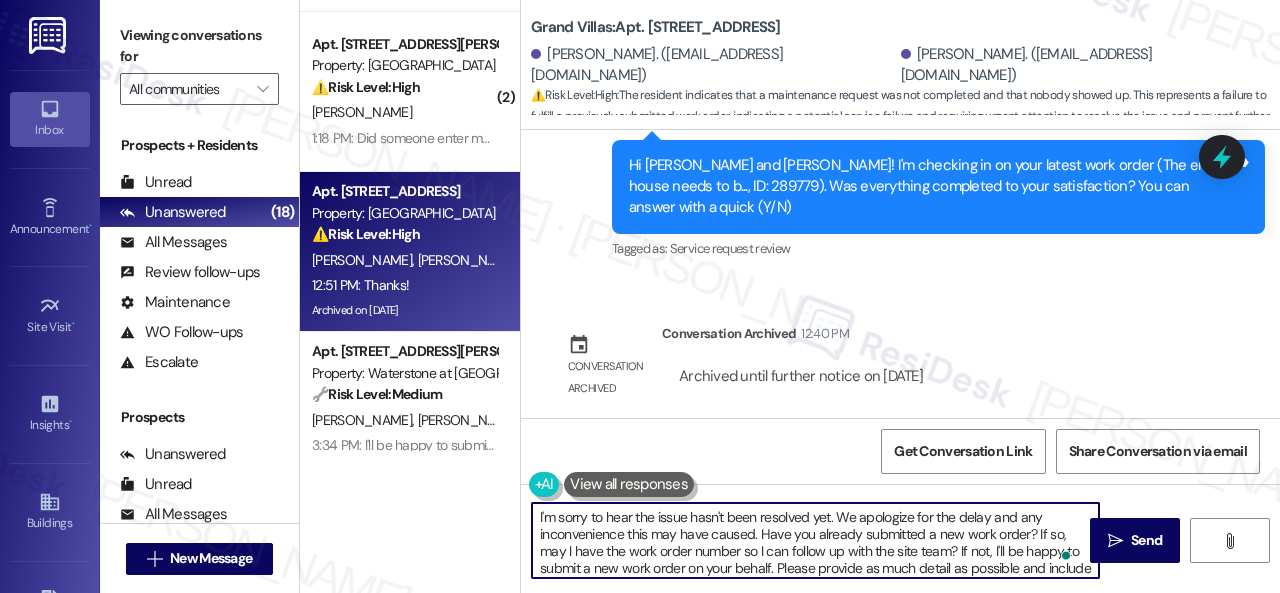 scroll, scrollTop: 102, scrollLeft: 0, axis: vertical 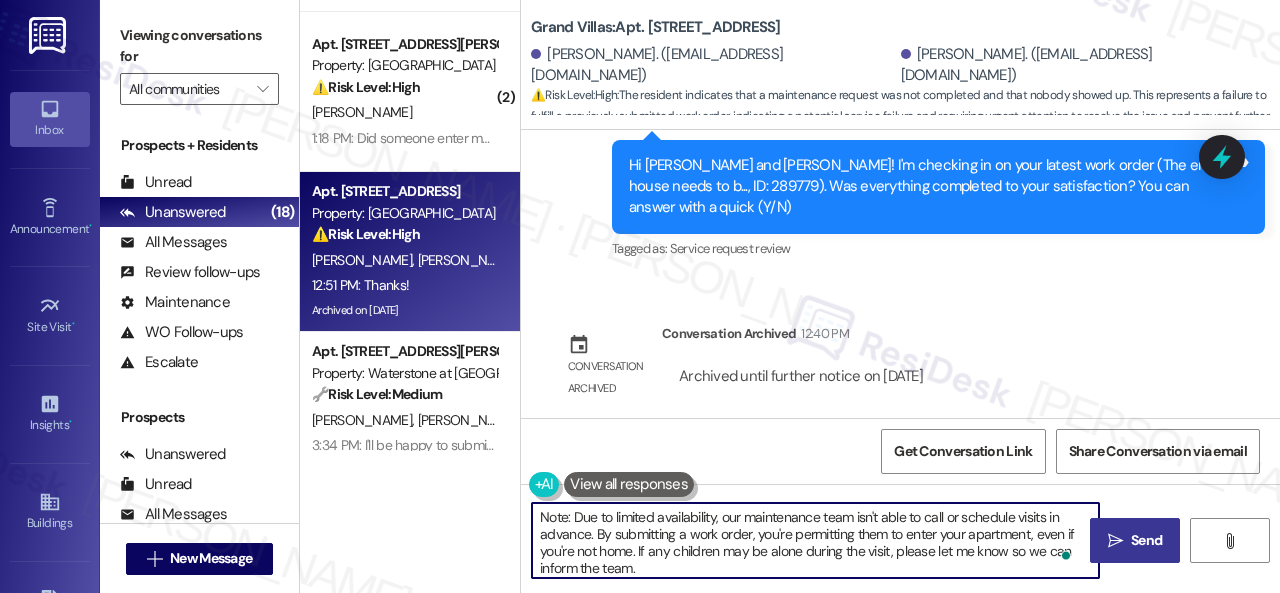 type on "I'm sorry to hear the issue hasn't been resolved yet. We apologize for the delay and any inconvenience this may have caused. Have you already submitted a new work order? If so, may I have the work order number so I can follow up with the site team? If not, I'll be happy to submit a new work order on your behalf. Please provide as much detail as possible and include photos if available.
Note: Due to limited availability, our maintenance team isn't able to call or schedule visits in advance. By submitting a work order, you're permitting them to enter your apartment, even if you're not home. If any children may be alone during the visit, please let me know so we can inform the team." 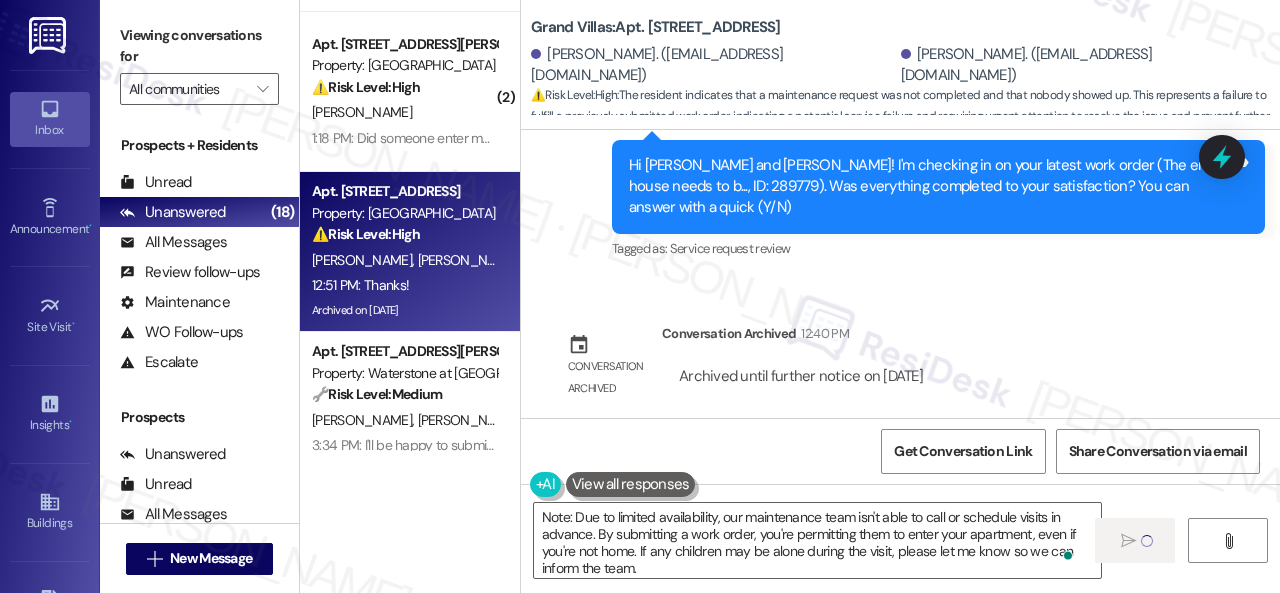type 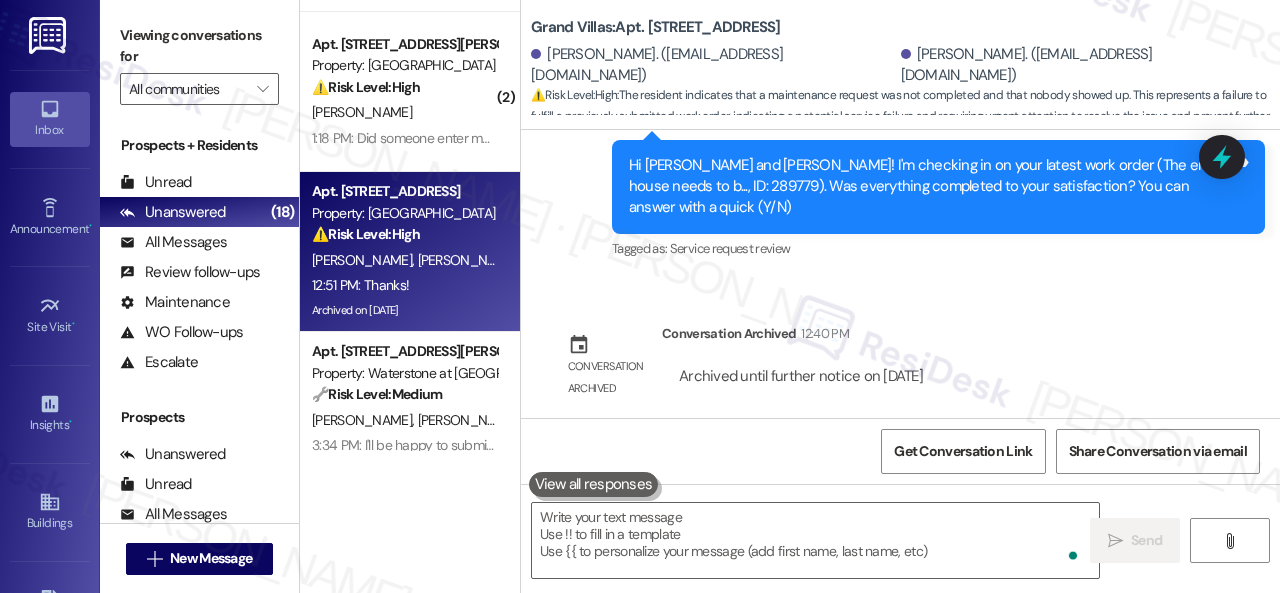 scroll, scrollTop: 0, scrollLeft: 0, axis: both 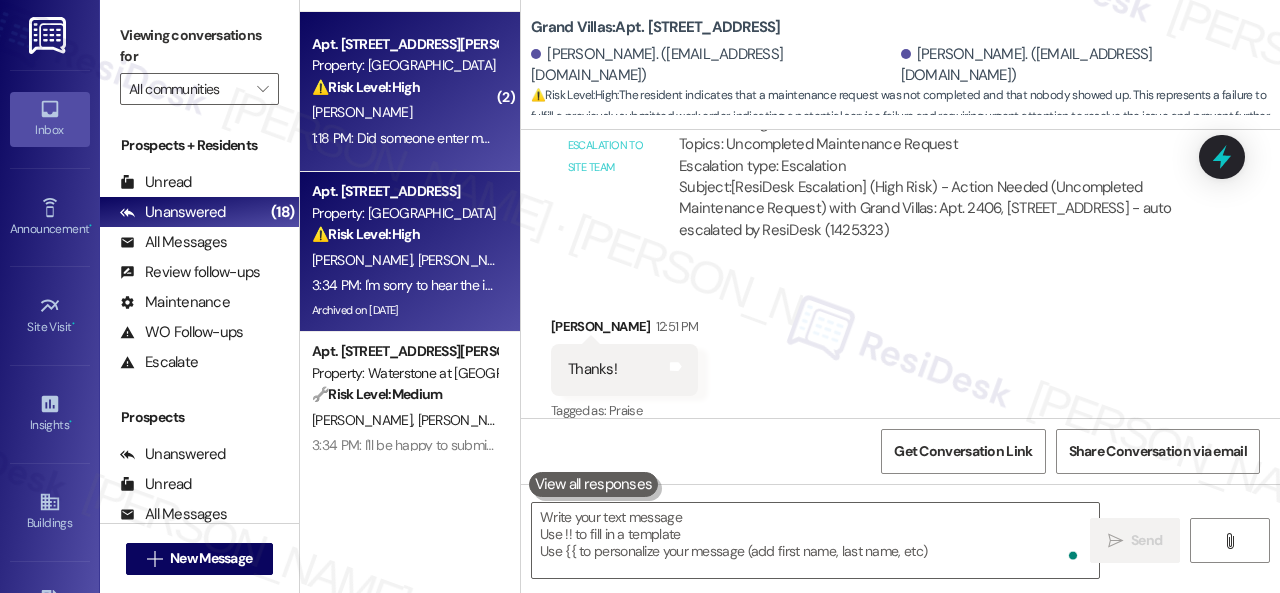 click on "L. Fawcett" at bounding box center (404, 112) 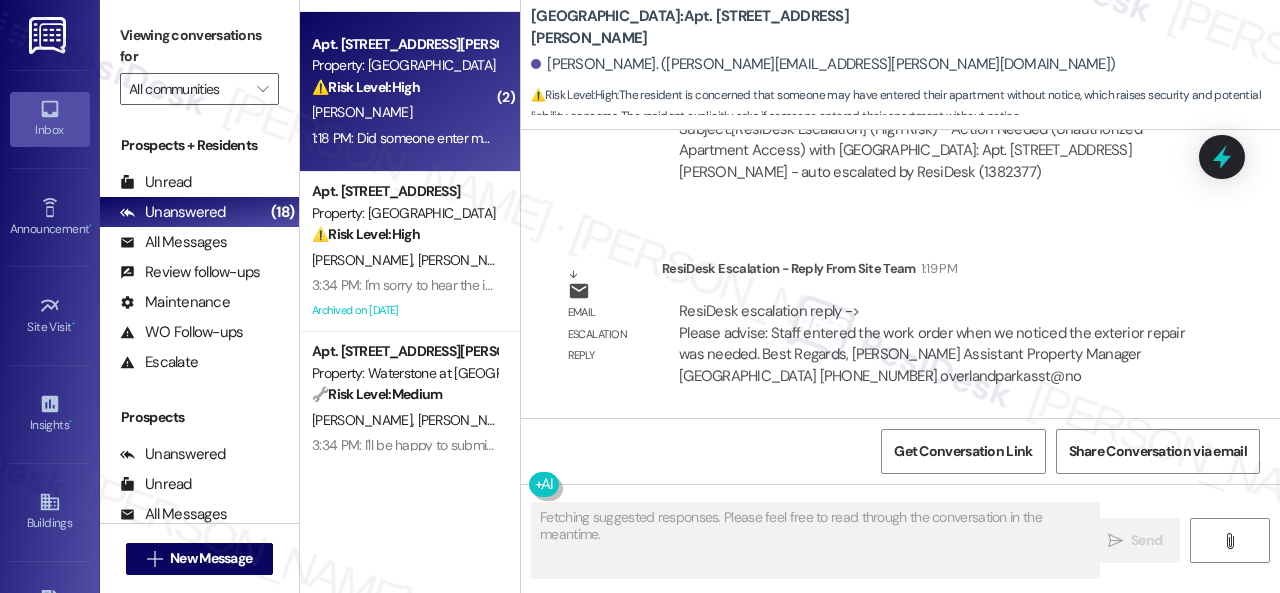 scroll, scrollTop: 1882, scrollLeft: 0, axis: vertical 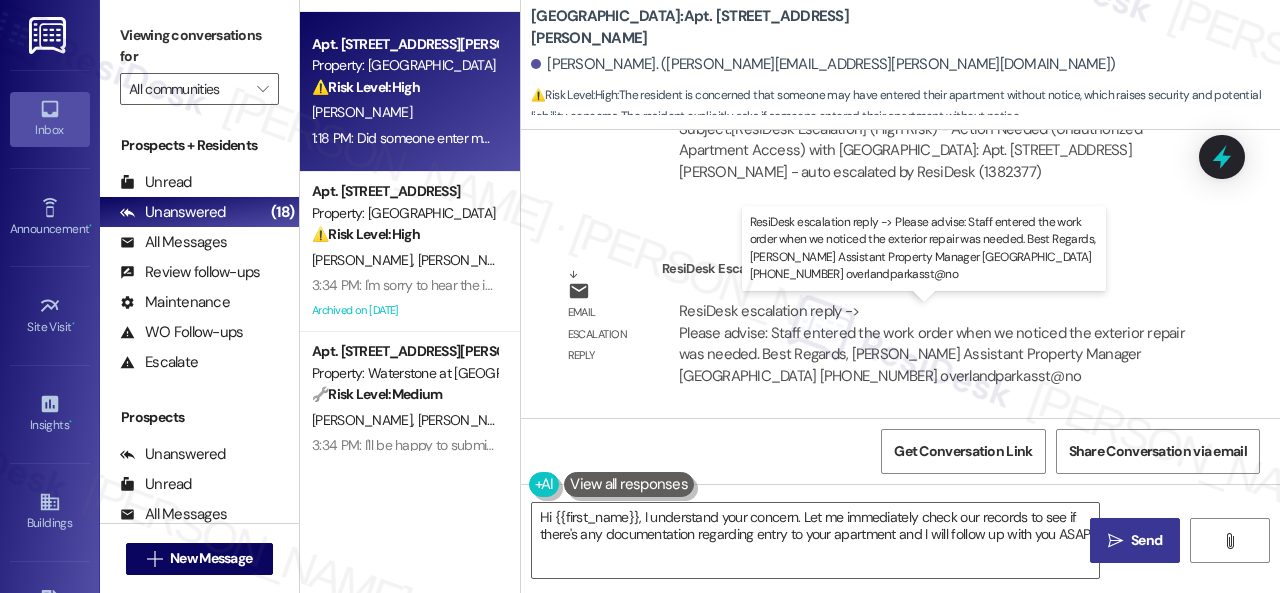 type on "Hi {{first_name}}, I understand your concern. Let me immediately check our records to see if there's any documentation regarding entry to your apartment and I will follow up with you ASAP." 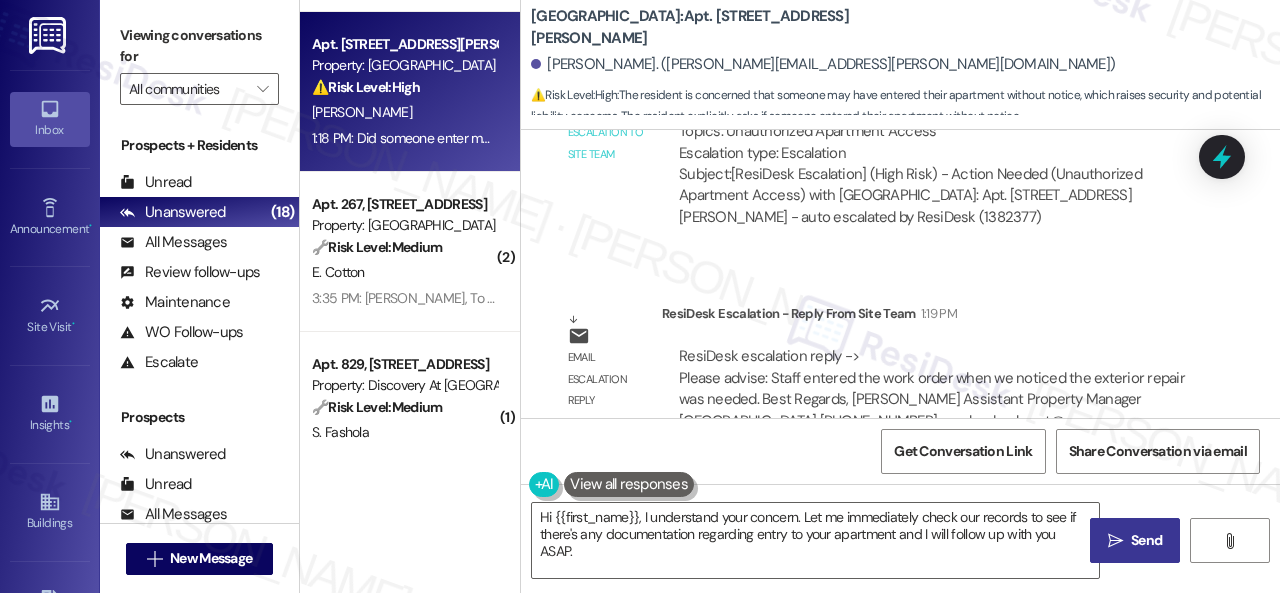 scroll, scrollTop: 1882, scrollLeft: 0, axis: vertical 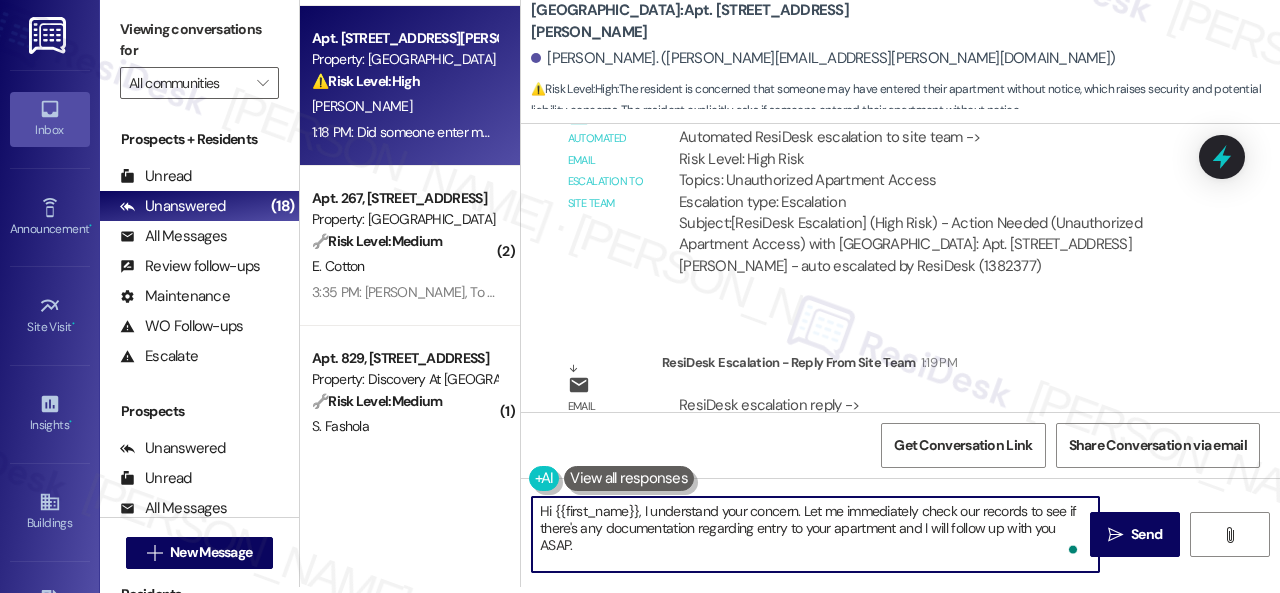 drag, startPoint x: 800, startPoint y: 517, endPoint x: 855, endPoint y: 593, distance: 93.813644 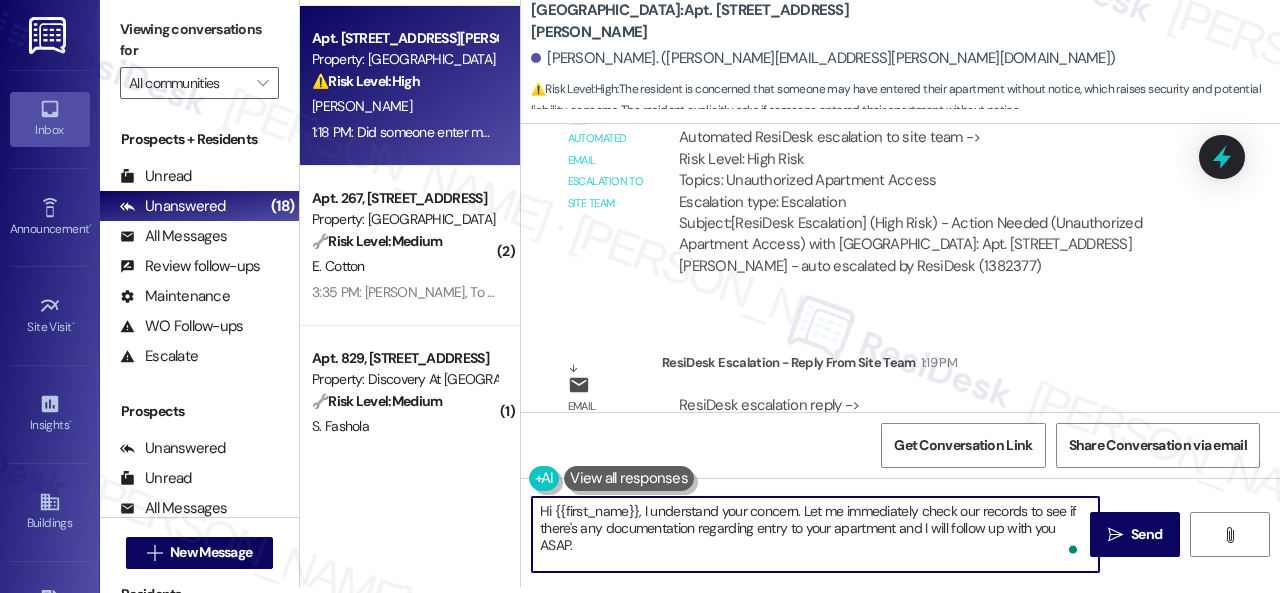 click on "Inbox   Go to Inbox Announcement   • Send A Text Announcement Site Visit   • Go to Site Visit Insights   • Go to Insights Buildings   Go to Buildings Leads   Go to Leads Templates   • Go to Templates Account   Go to Account Support   Go to Support Viewing conversations for All communities  Prospects + Residents Unread (0) Unread: Any message you haven't read yet will show up here Unanswered (18) Unanswered: ResiDesk identifies open questions and unanswered conversations so you can respond to them. All Messages (undefined) All Messages: This is your inbox. All of your tenant messages will show up here. Review follow-ups (undefined) Review follow-ups: ResiDesk identifies open review candidates and conversations so you can respond to them. Maintenance (undefined) Maintenance: ResiDesk identifies conversations around maintenance or work orders from the last 14 days so you can respond to them. WO Follow-ups (undefined) Escalate (undefined) Prospects Unanswered (0) Unread (0) All Messages (undefined) (0)" at bounding box center [640, 296] 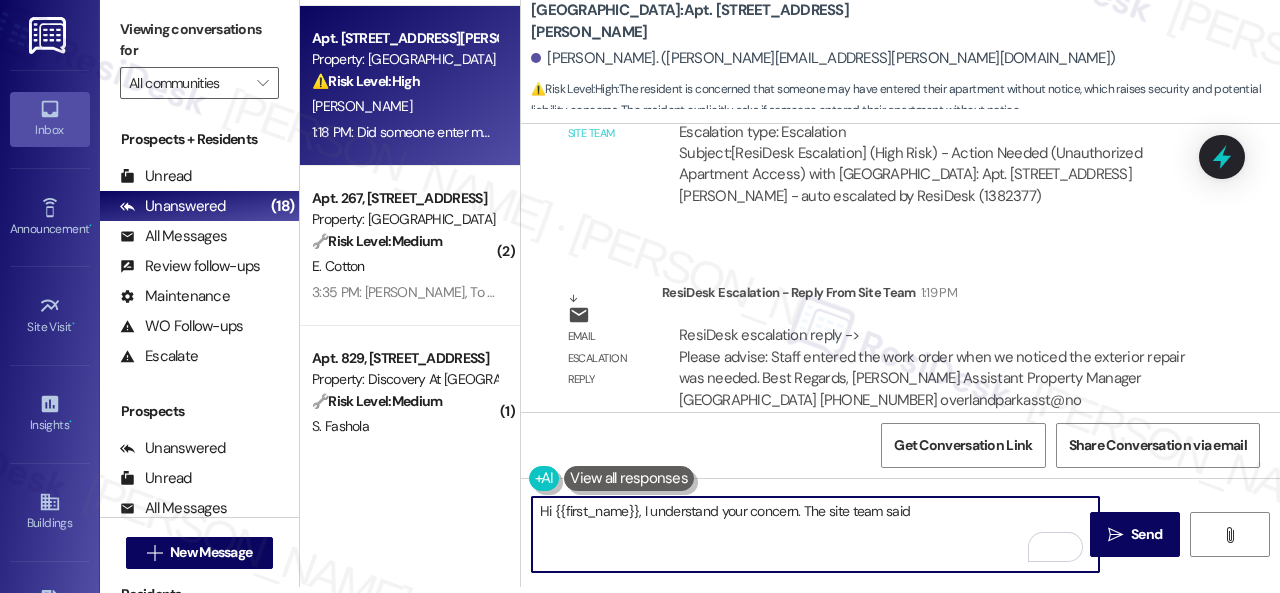 scroll, scrollTop: 1882, scrollLeft: 0, axis: vertical 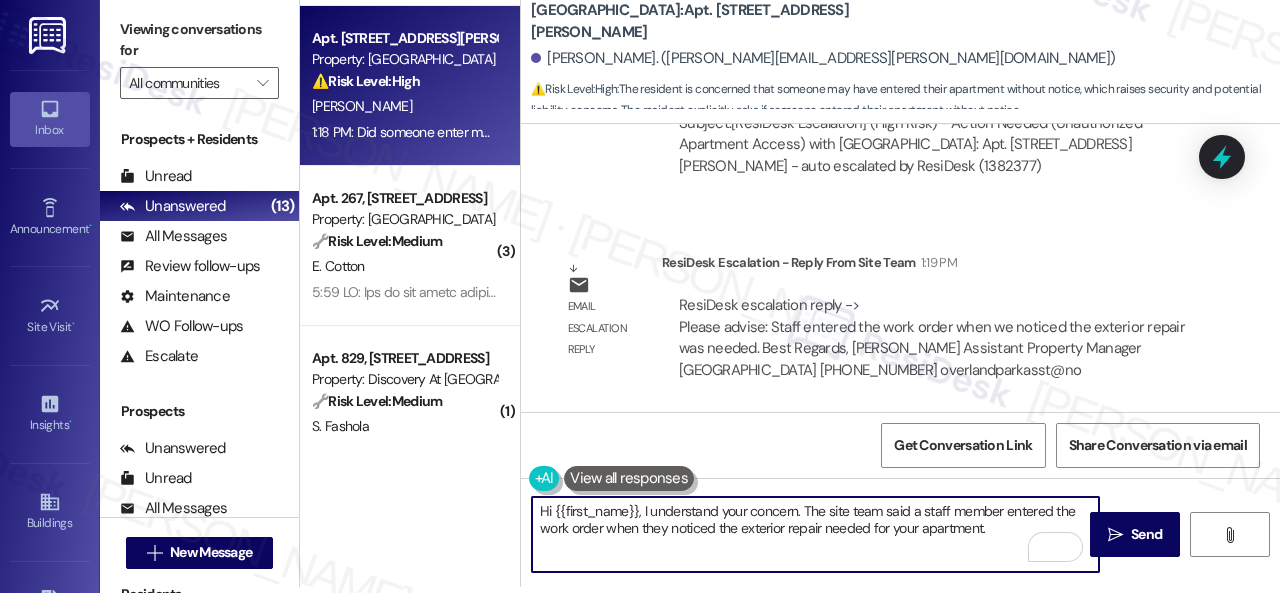 click on "Hi {{first_name}}, I understand your concern. The site team said a staff member entered the work order when they noticed the exterior repair needed for your apartment." at bounding box center [815, 534] 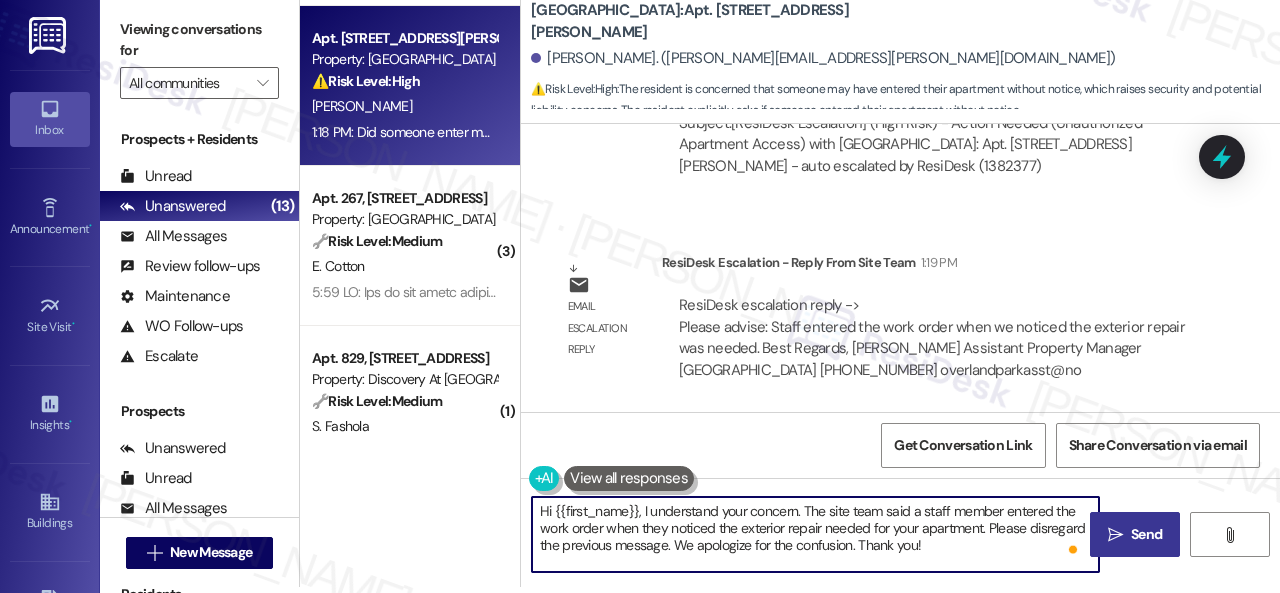 type on "Hi {{first_name}}, I understand your concern. The site team said a staff member entered the work order when they noticed the exterior repair needed for your apartment. Please disregard the previous message. We apologize for the confusion. Thank you!" 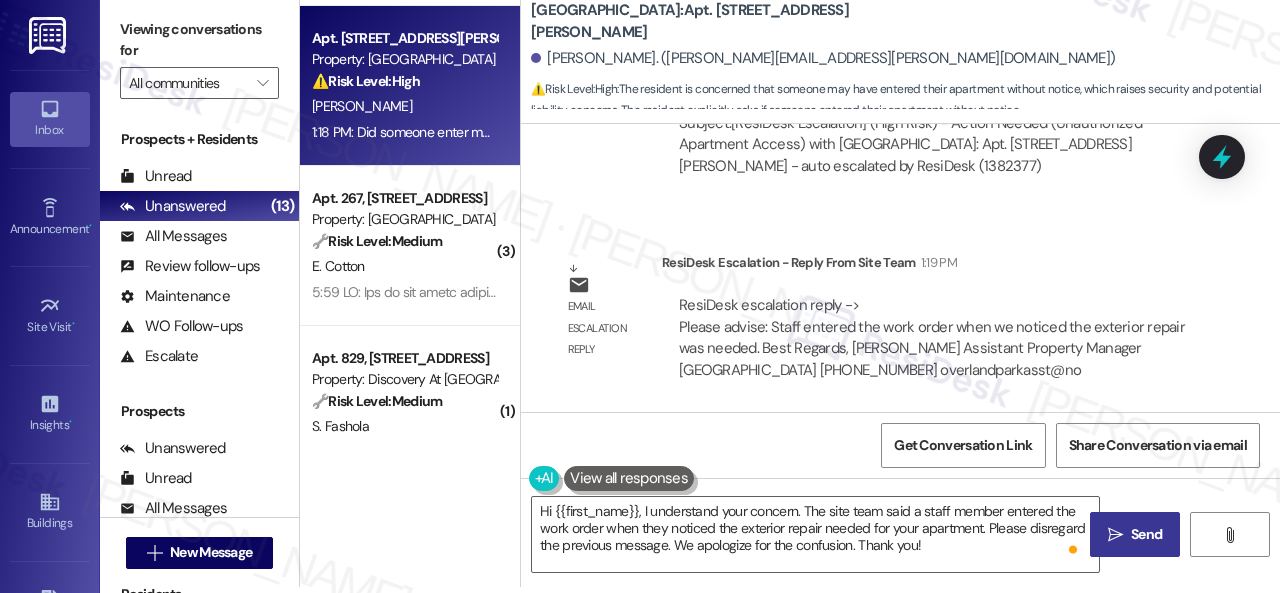 click on "Send" at bounding box center [1146, 534] 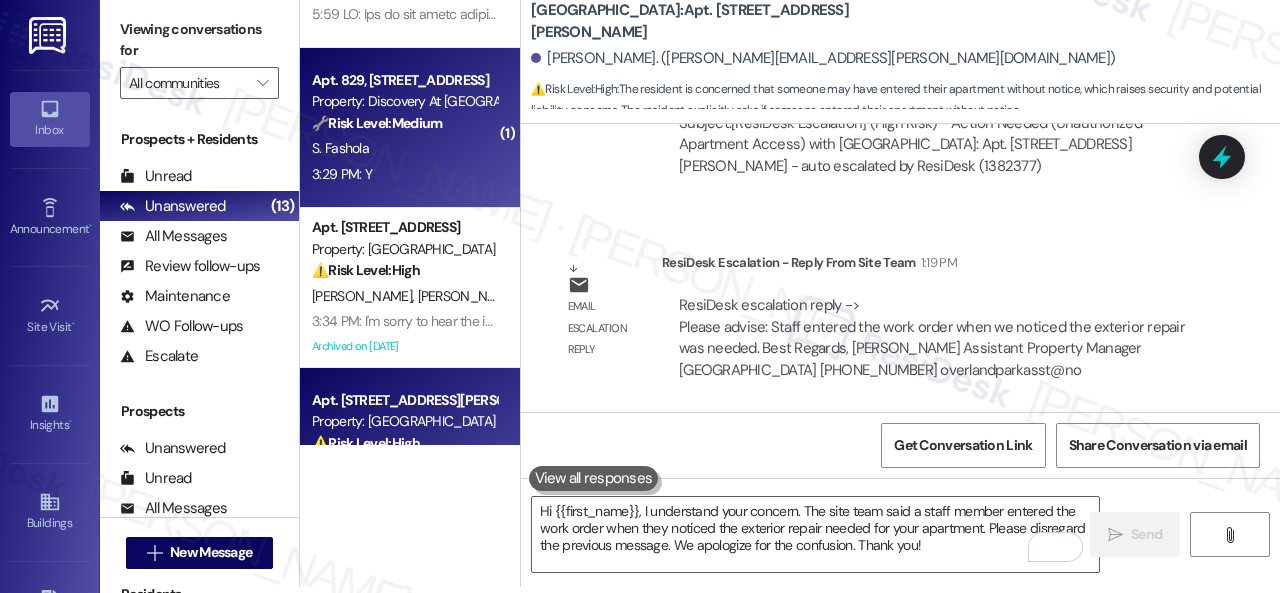 scroll, scrollTop: 1628, scrollLeft: 0, axis: vertical 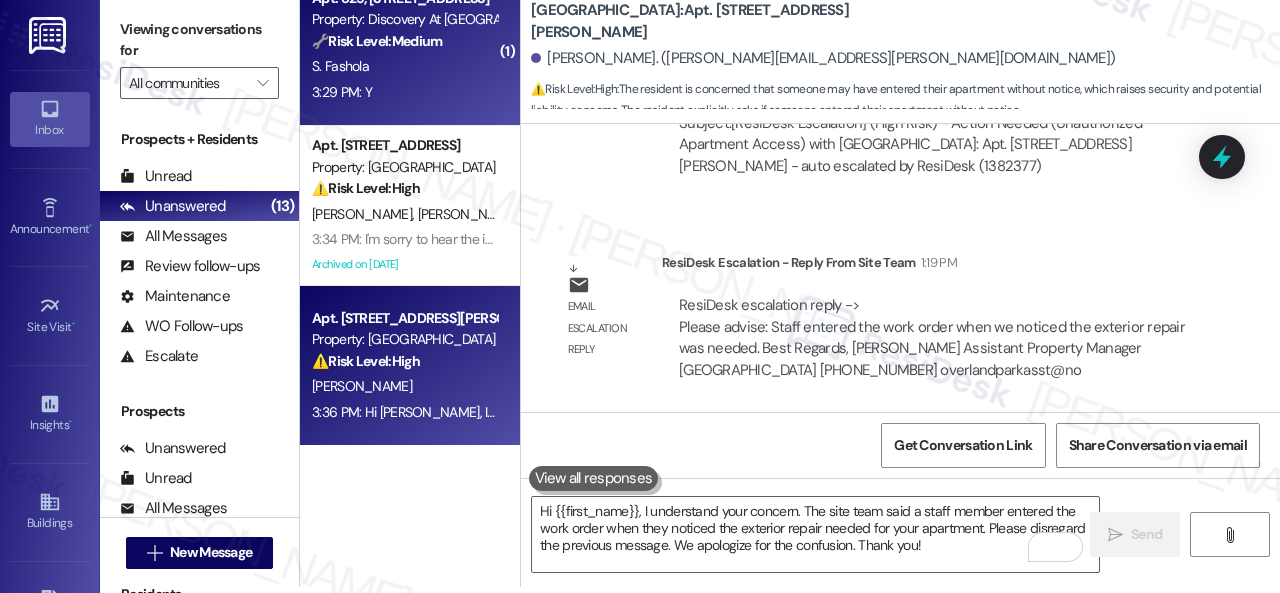click on "3:29 PM: Y 3:29 PM: Y" at bounding box center [404, 92] 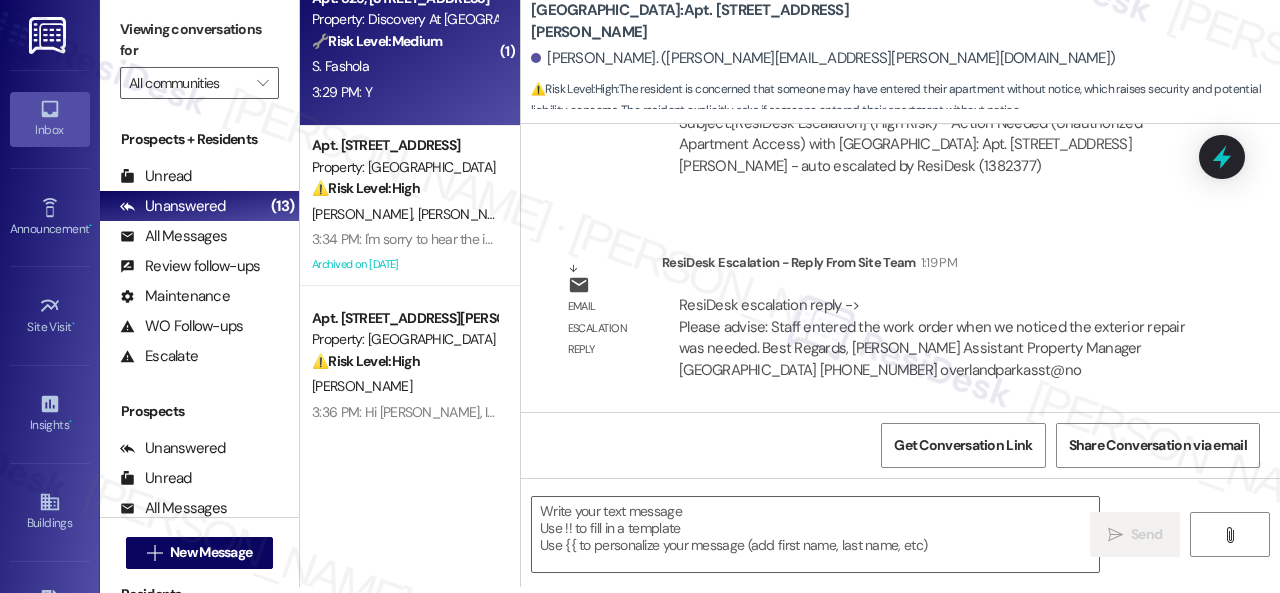 type on "Fetching suggested responses. Please feel free to read through the conversation in the meantime." 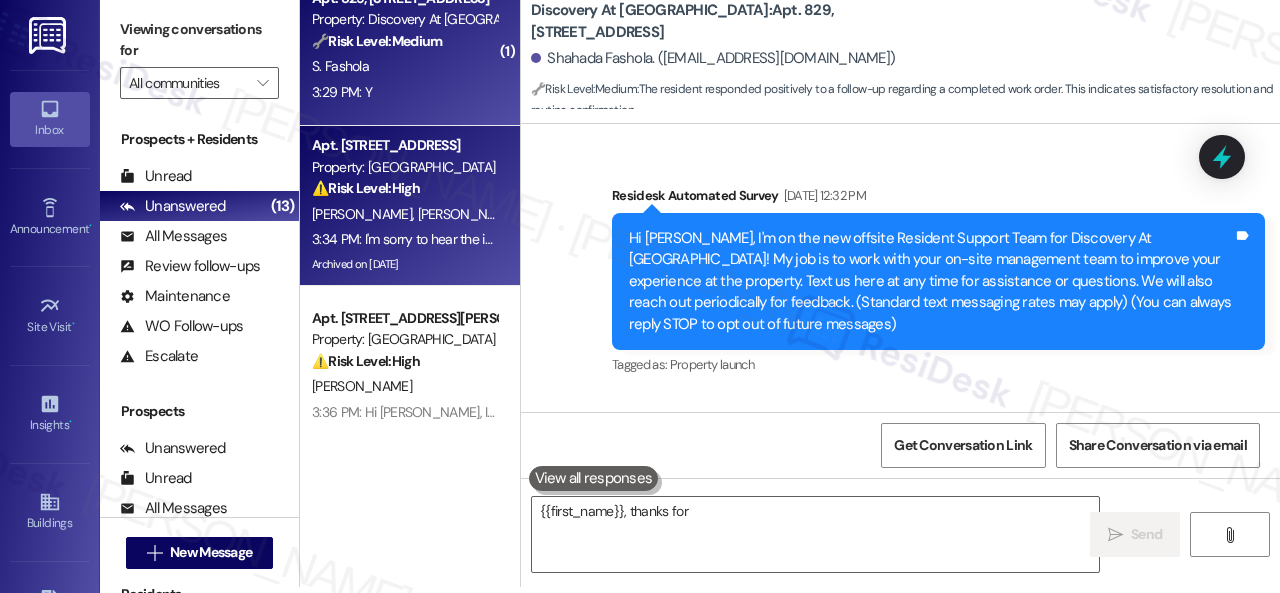 scroll, scrollTop: 0, scrollLeft: 0, axis: both 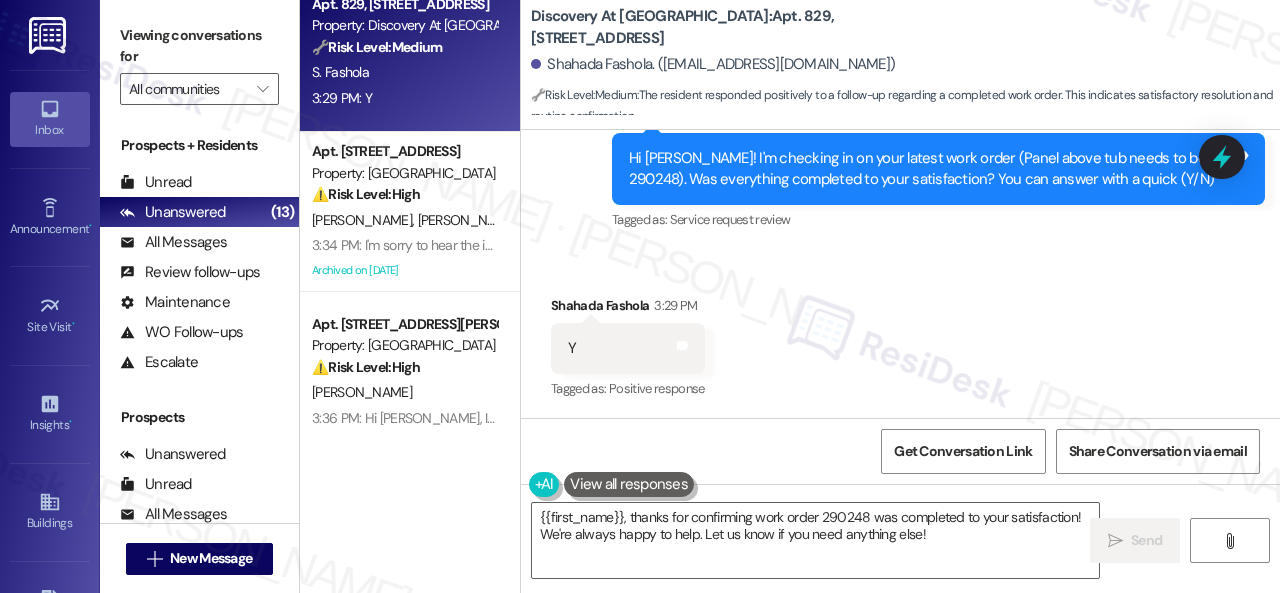click on "Survey, sent via SMS Residesk Automated Survey May 30, 2025 at 2:08 PM This message is part of our periodic resident outreach. Please disregard if you've already paid or you're on auto-pay!
Hi Shahada! Friendly reminder that we’re here if you have any questions or concerns about paying rent. Feel free to reply ‘Yes’ if you’d like any help. If you’ve already paid or you’re on auto-pay - you’re all set! Tags and notes Tagged as:   Rent payment reminders ,  Click to highlight conversations about Rent payment reminders Rent/payments Click to highlight conversations about Rent/payments Survey, sent via SMS Residesk Automated Survey 12:36 PM Hi Shahada! I'm checking in on your latest work order (Panel above tub needs to be..., ID: 290248). Was everything completed to your satisfaction? You can answer with a quick (Y/N) Tags and notes Tagged as:   Service request review Click to highlight conversations about Service request review" at bounding box center [900, 17] 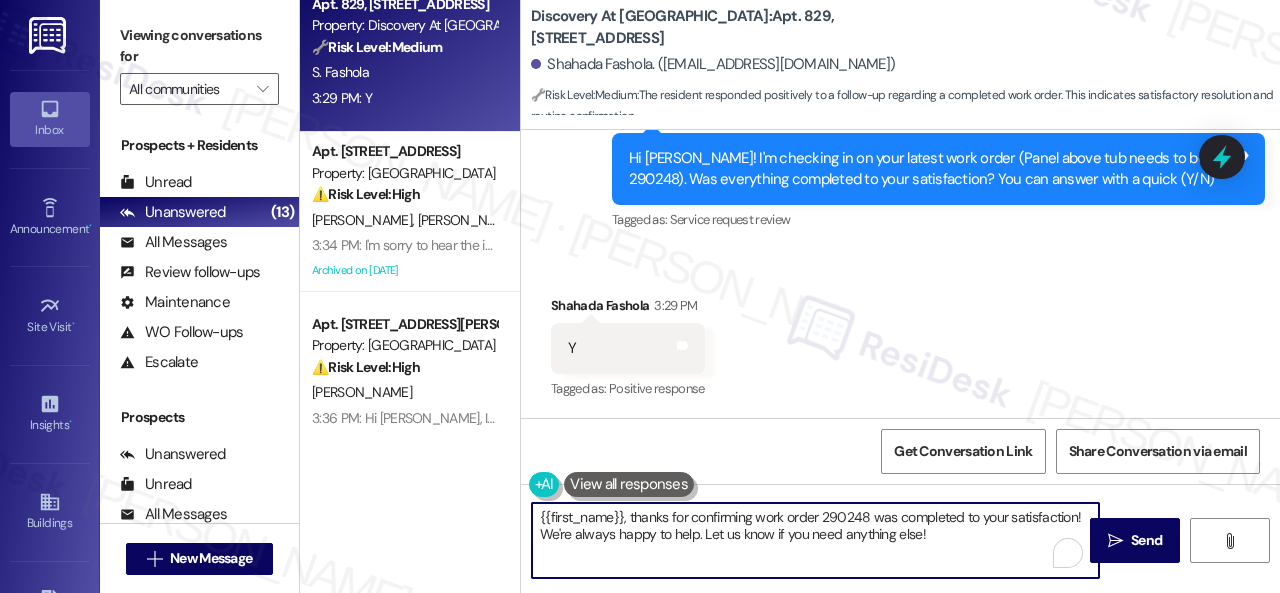 drag, startPoint x: 964, startPoint y: 541, endPoint x: 302, endPoint y: 473, distance: 665.4833 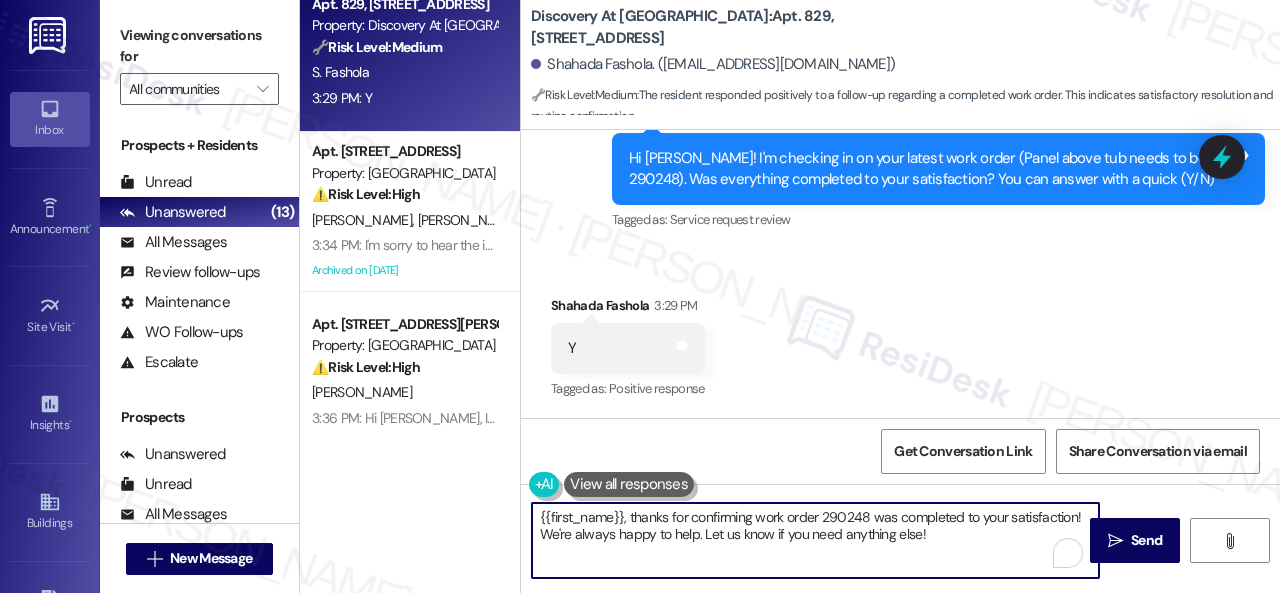 click on "( 2 ) Apt. 4724, 4800 Skyline Dr Property: The Boulevard ⚠️  Risk Level:  High The resident indicates that the AC repair was not satisfactory and the unit is still not working. This constitutes an urgent maintenance issue affecting habitability. T. Obrien 1:26 PM: Still a billion degrees in here, with no air movement. 1:26 PM: Still a billion degrees in here, with no air movement. ( 3 ) Apt. 267, 6565 W Foxridge Dr Property: The Falls 🔧  Risk Level:  Medium E. Cotton Apt. 829, 150 Northpark Plaza Drive Property: Discovery At Kingwood 🔧  Risk Level:  Medium The resident responded positively to a follow-up regarding a completed work order. This indicates satisfactory resolution and routine confirmation. S. Fashola 3:29 PM: Y 3:29 PM: Y Apt. 2406, 1550 Katy Gap Rd Property: Grand Villas ⚠️  Risk Level:  High S. Sebai S. Sebai Archived on 07/25/2025 Apt. 1013, 201 Courtright East Road Property: Overland Park ⚠️  Risk Level:  High L. Fawcett Discovery At Kingwood:          🔧  Risk Level:  :" at bounding box center [790, 296] 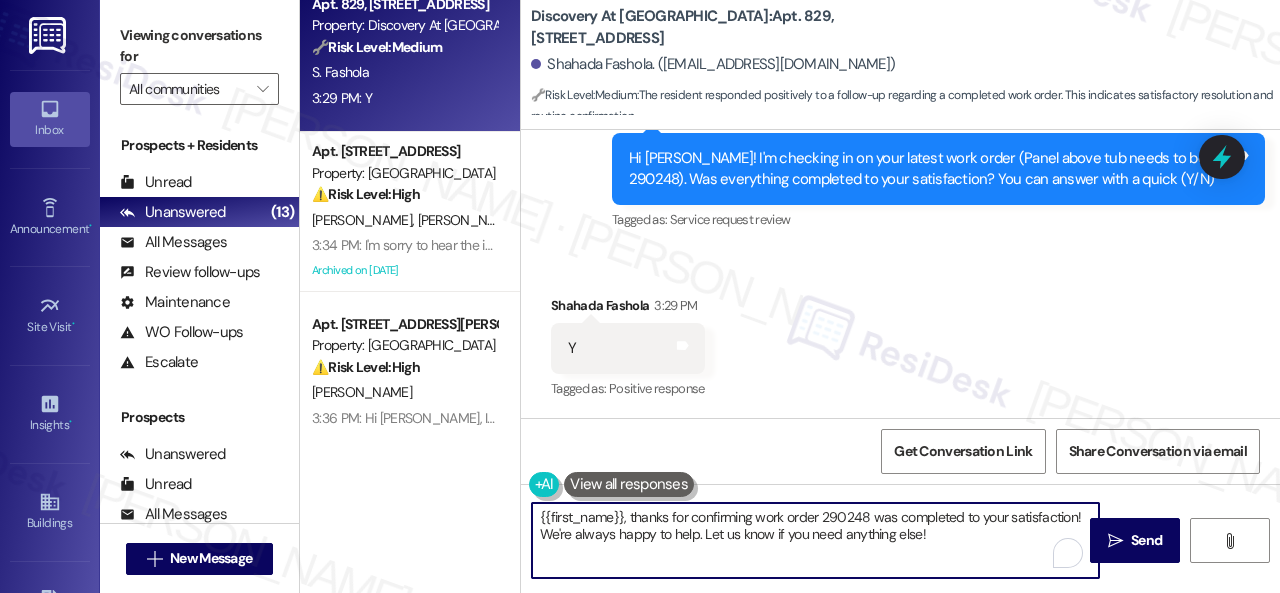 paste on "Awesome — glad everything’s sorted! If {{property}} was up to your expectations, just reply “Yes.” If not, no worries — feel free to share your thoughts. We’re always looking to get better" 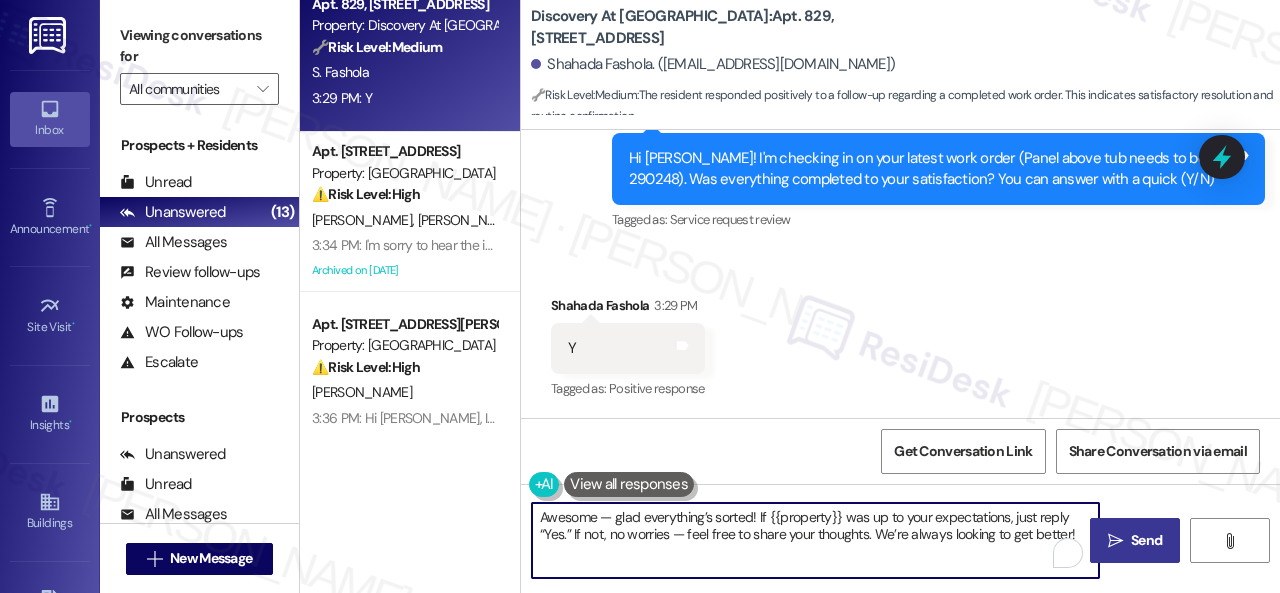 type on "Awesome — glad everything’s sorted! If {{property}} was up to your expectations, just reply “Yes.” If not, no worries — feel free to share your thoughts. We’re always looking to get better!" 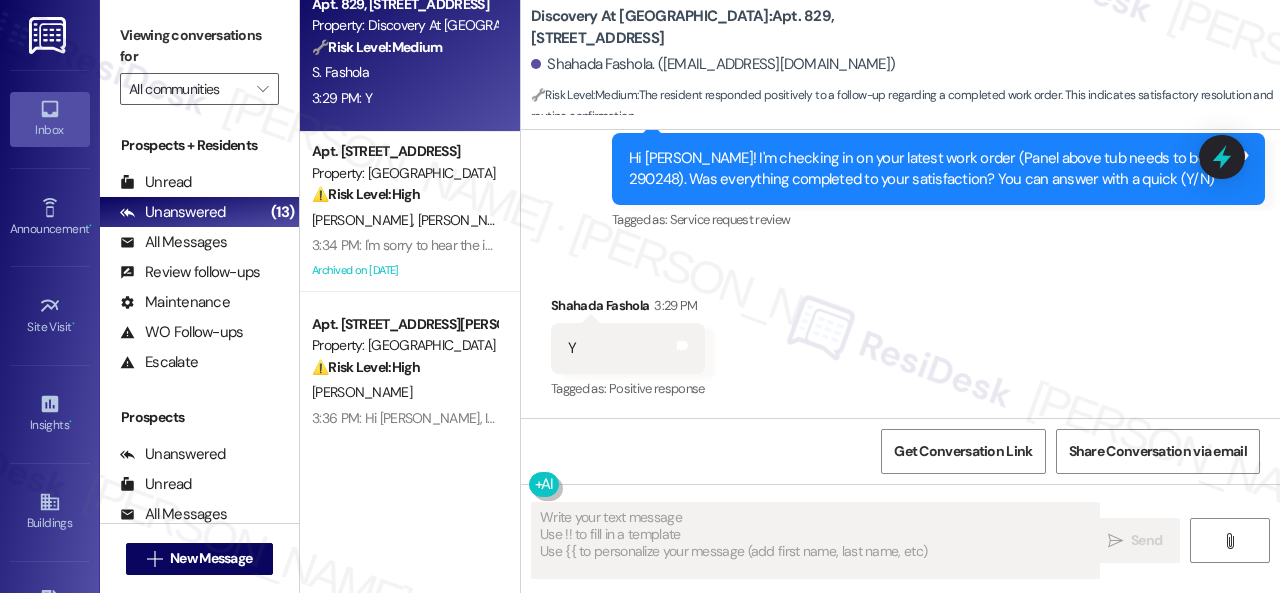 scroll, scrollTop: 1428, scrollLeft: 0, axis: vertical 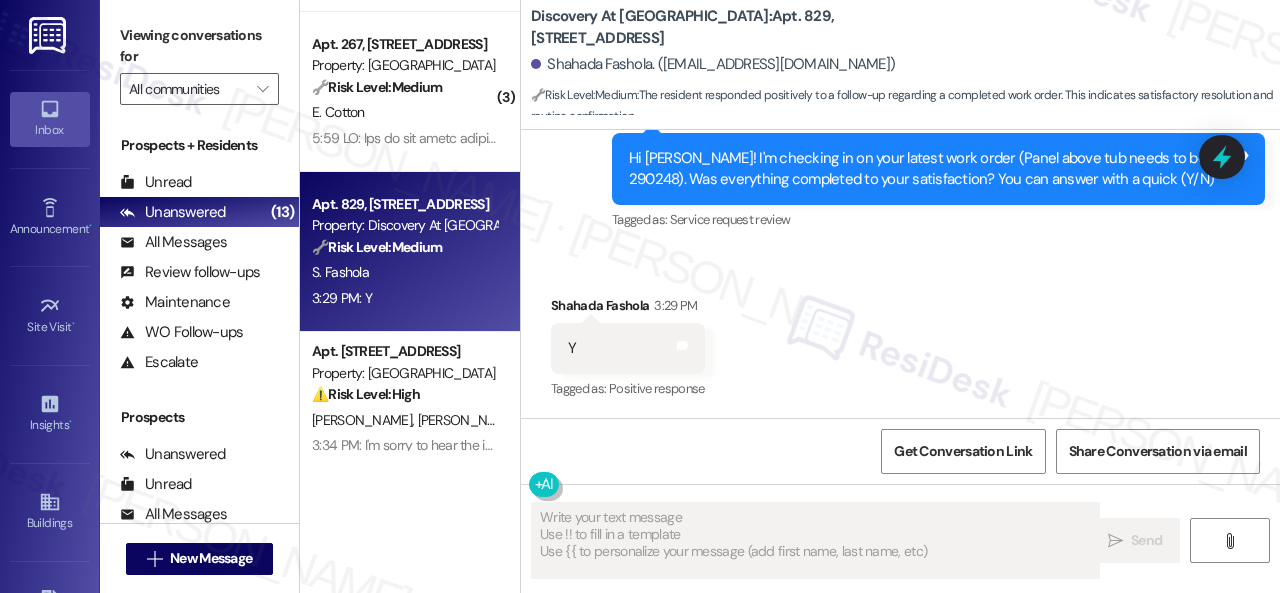 type on "Fetching suggested responses. Please feel free to read through the conversation in the meantime." 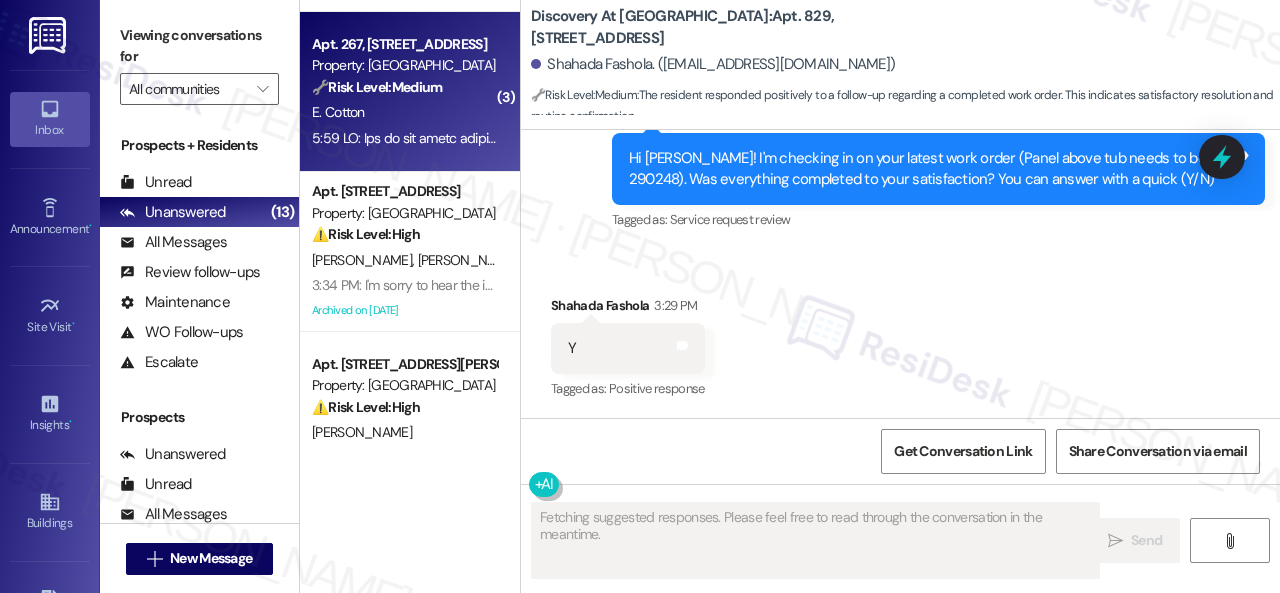 click at bounding box center (404, 138) 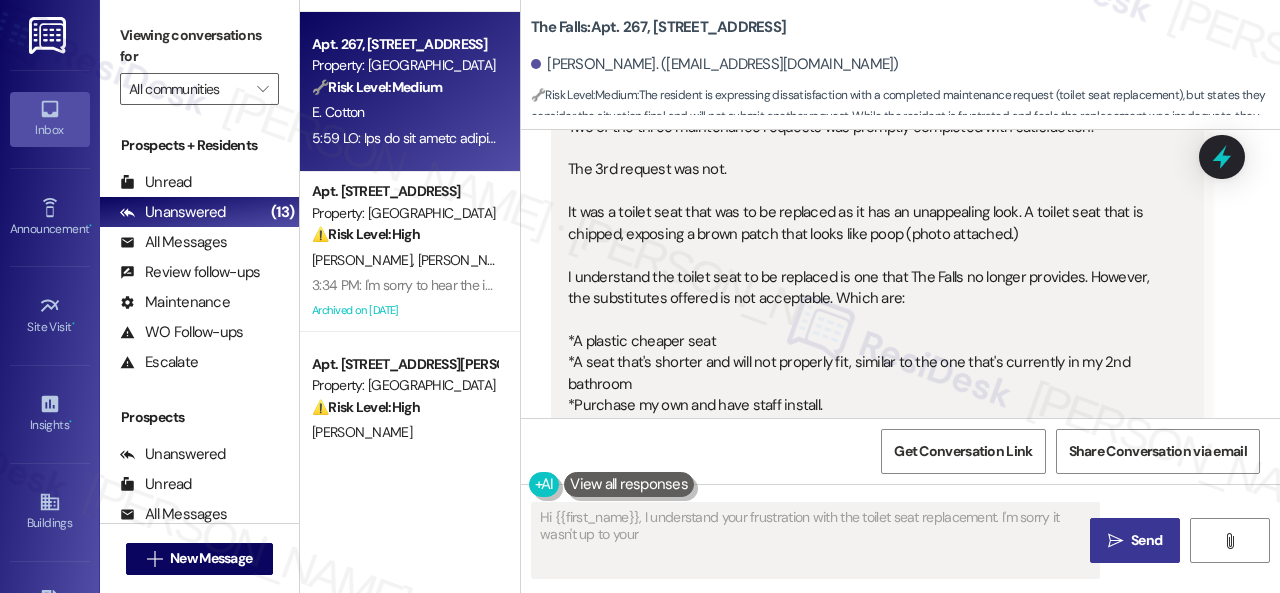 scroll, scrollTop: 2698, scrollLeft: 0, axis: vertical 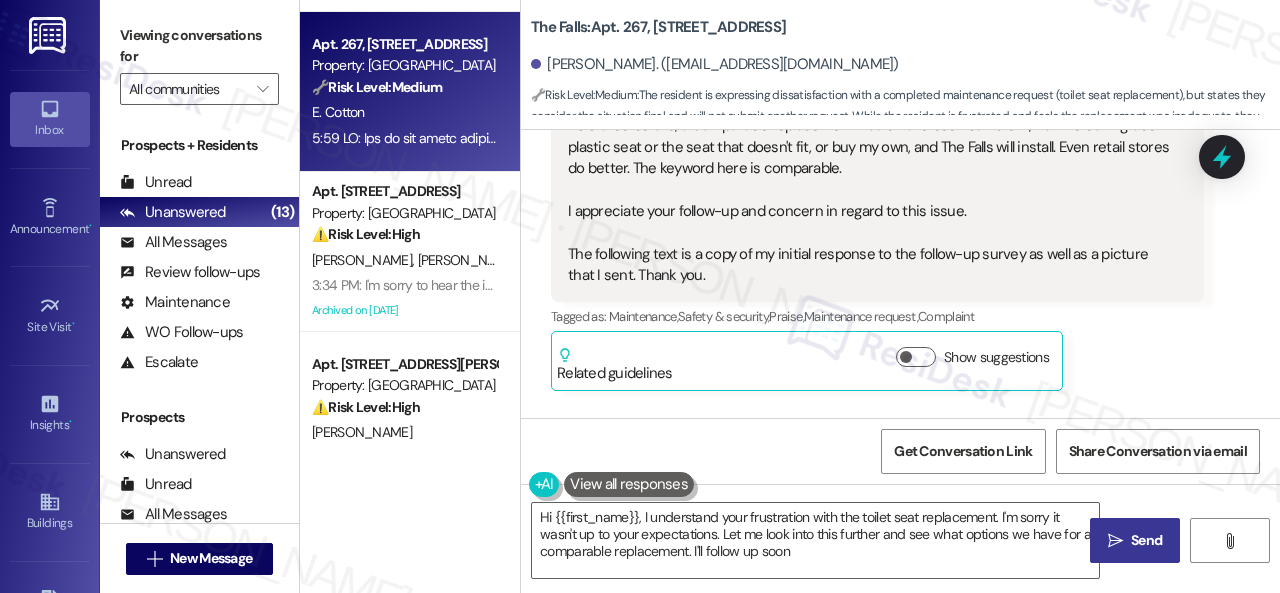 type on "Hi {{first_name}}, I understand your frustration with the toilet seat replacement. I'm sorry it wasn't up to your expectations. Let me look into this further and see what options we have for a comparable replacement. I'll follow up soon!" 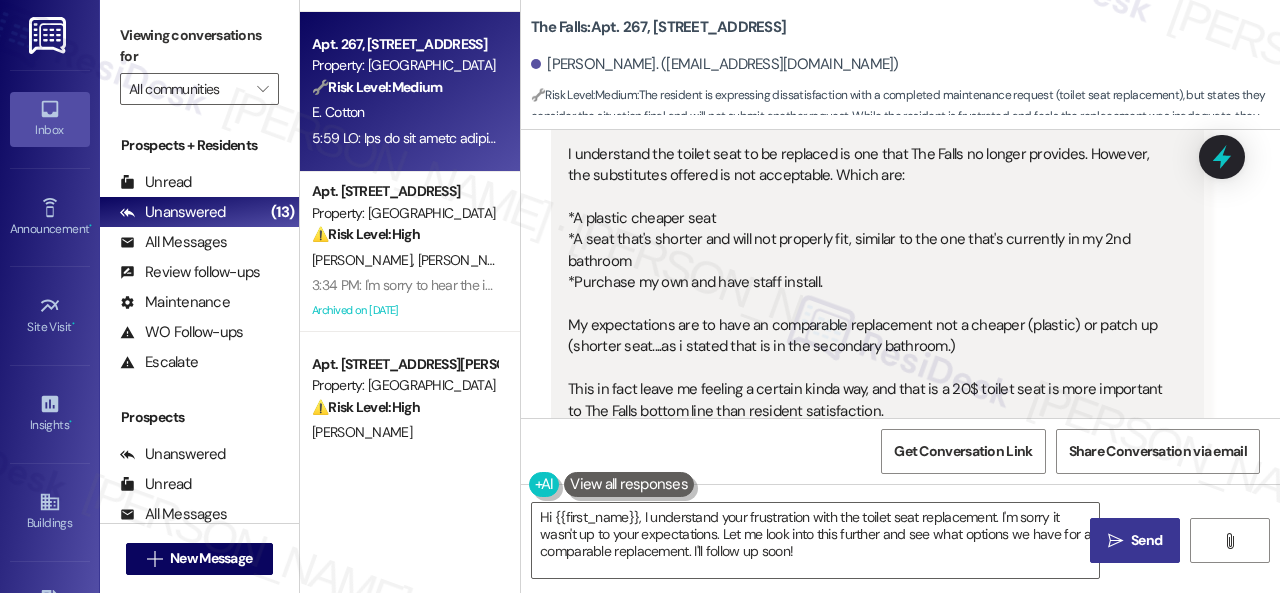 scroll, scrollTop: 2498, scrollLeft: 0, axis: vertical 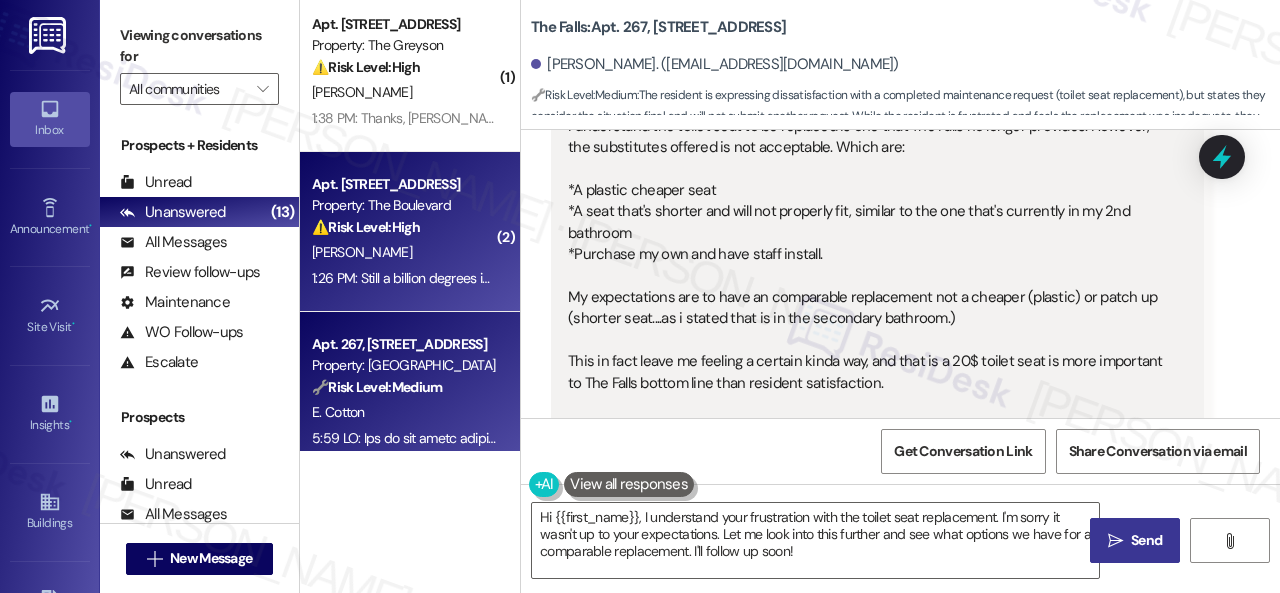 click on "T. Obrien" at bounding box center (404, 252) 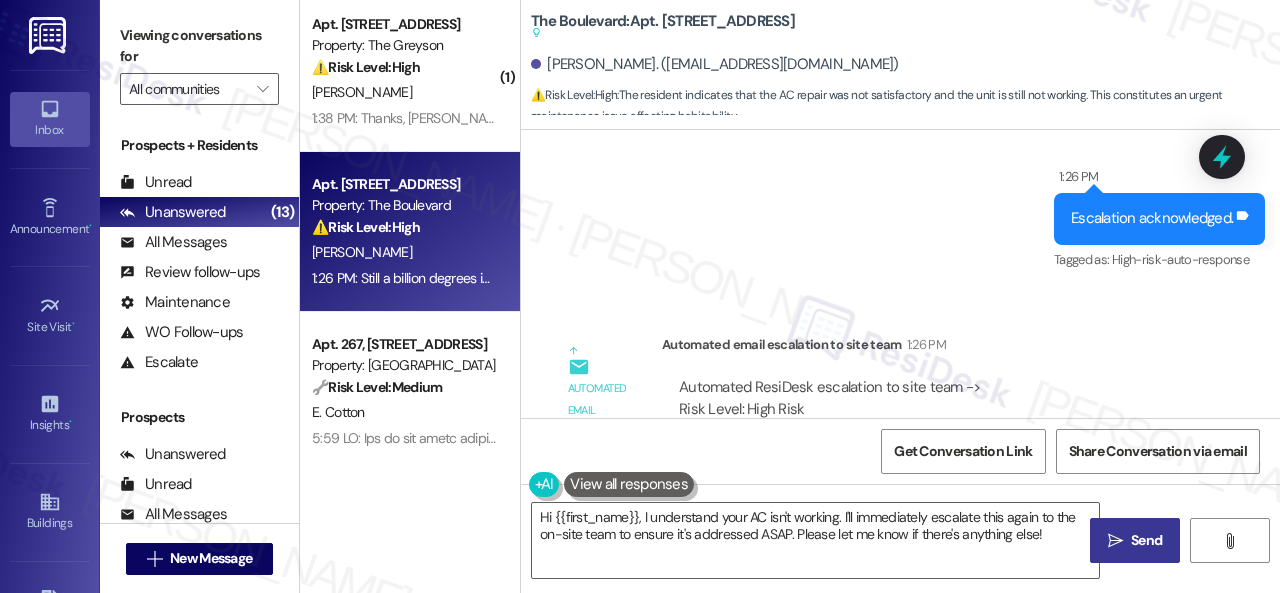 scroll, scrollTop: 6238, scrollLeft: 0, axis: vertical 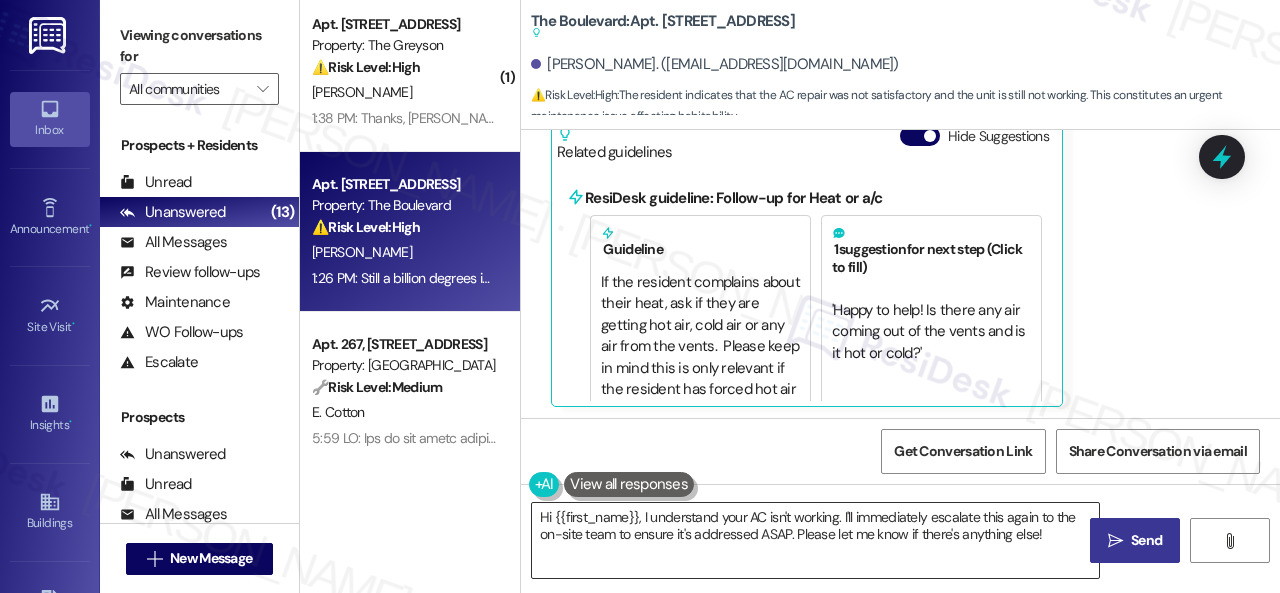 drag, startPoint x: 636, startPoint y: 532, endPoint x: 815, endPoint y: 541, distance: 179.22612 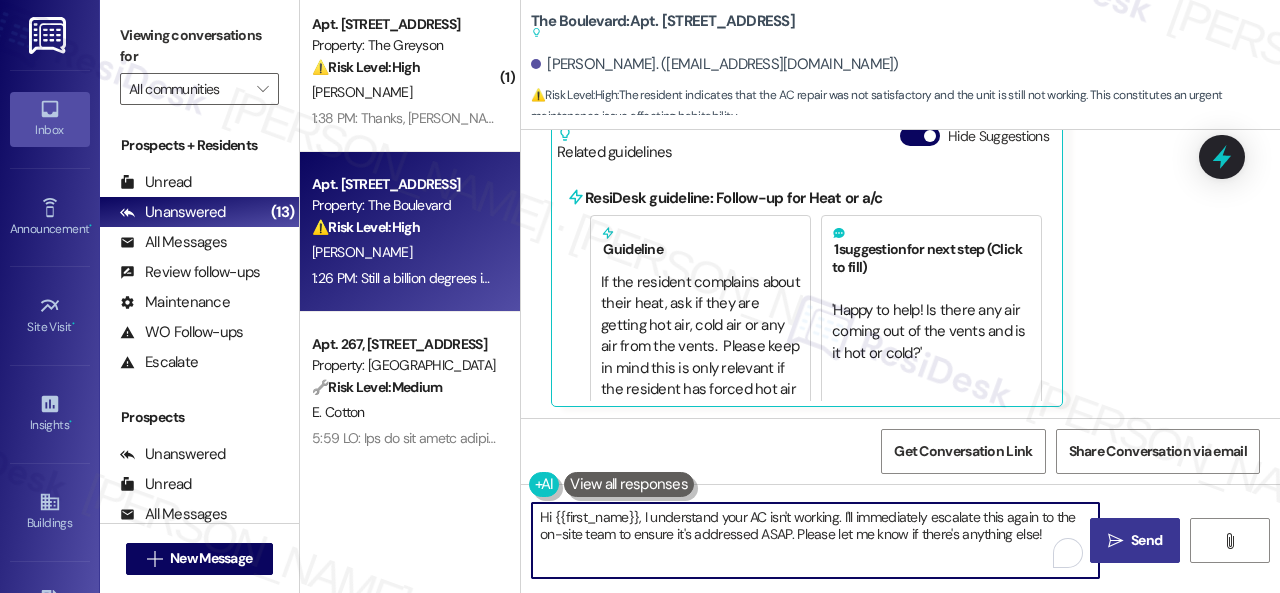 drag, startPoint x: 998, startPoint y: 535, endPoint x: 382, endPoint y: 461, distance: 620.4289 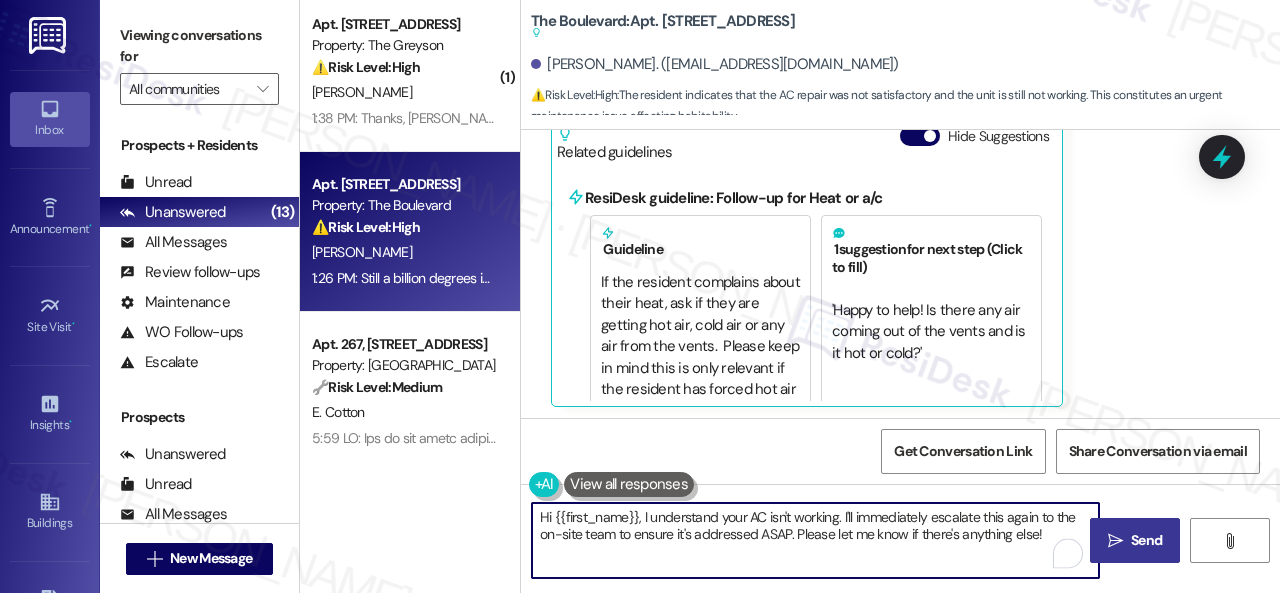 paste on "I'm sorry to hear the issue hasn't been resolved yet. We apologize for the delay and any inconvenience this may have caused. Have you already submitted a new work order? If so, may I have the work order number so I can follow up with the site team? If not, I'll be happy to submit a new work order on your behalf." 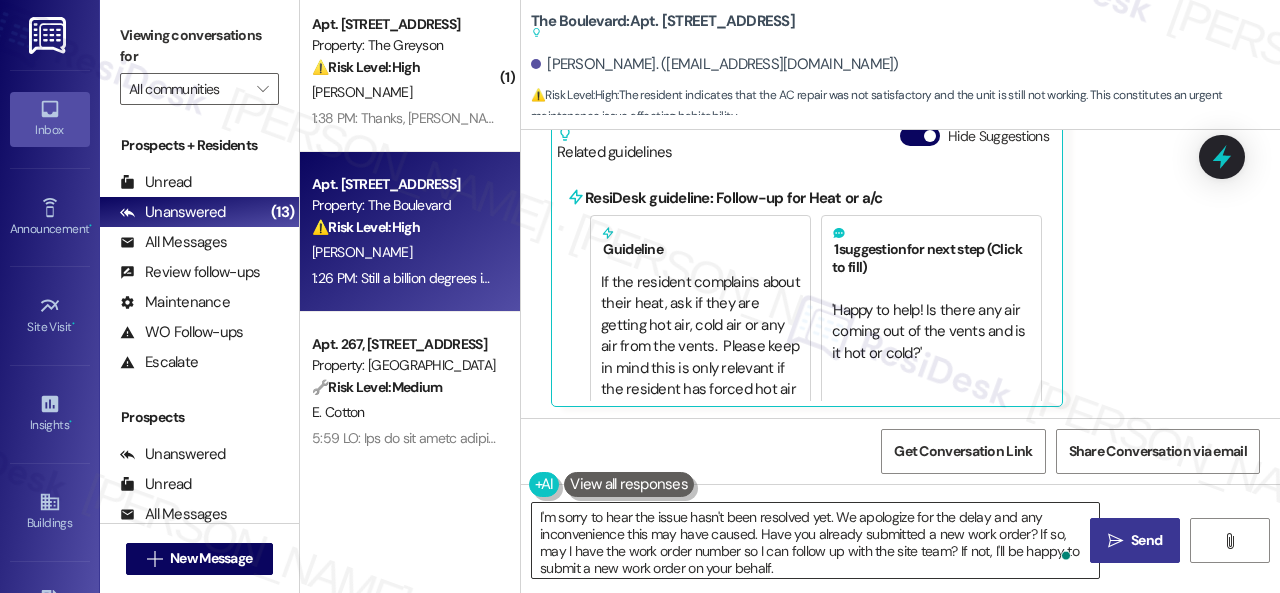 click on "I'm sorry to hear the issue hasn't been resolved yet. We apologize for the delay and any inconvenience this may have caused. Have you already submitted a new work order? If so, may I have the work order number so I can follow up with the site team? If not, I'll be happy to submit a new work order on your behalf." at bounding box center (815, 540) 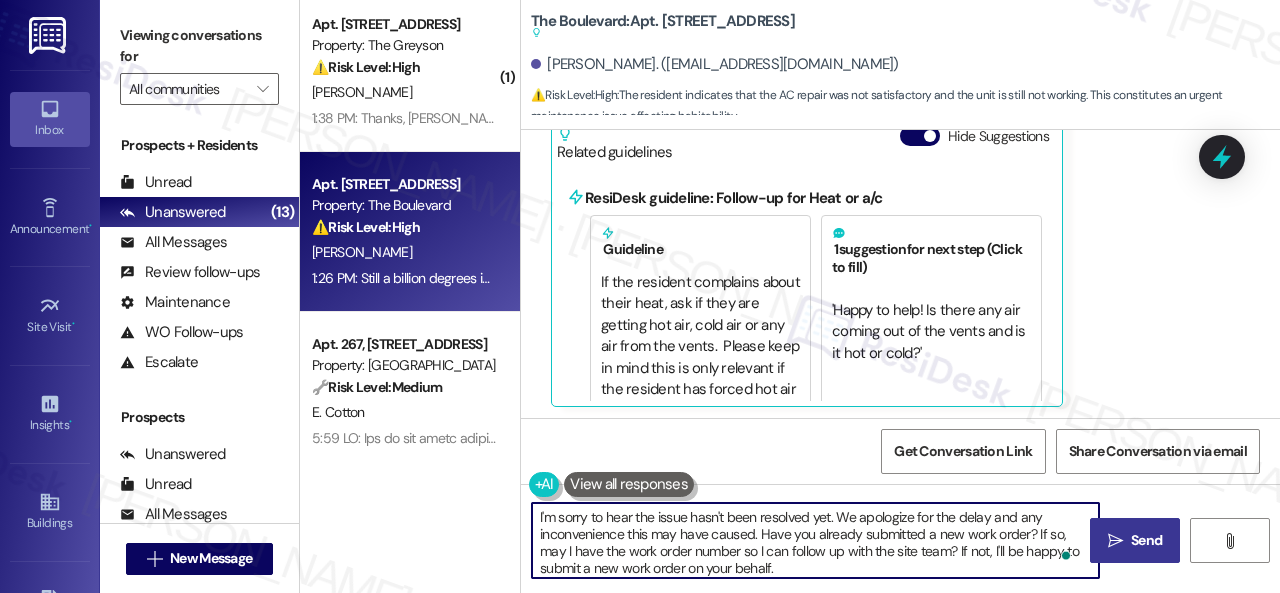 paste on "Is your AC running but not blowing cold air, or is it not turning on at all?" 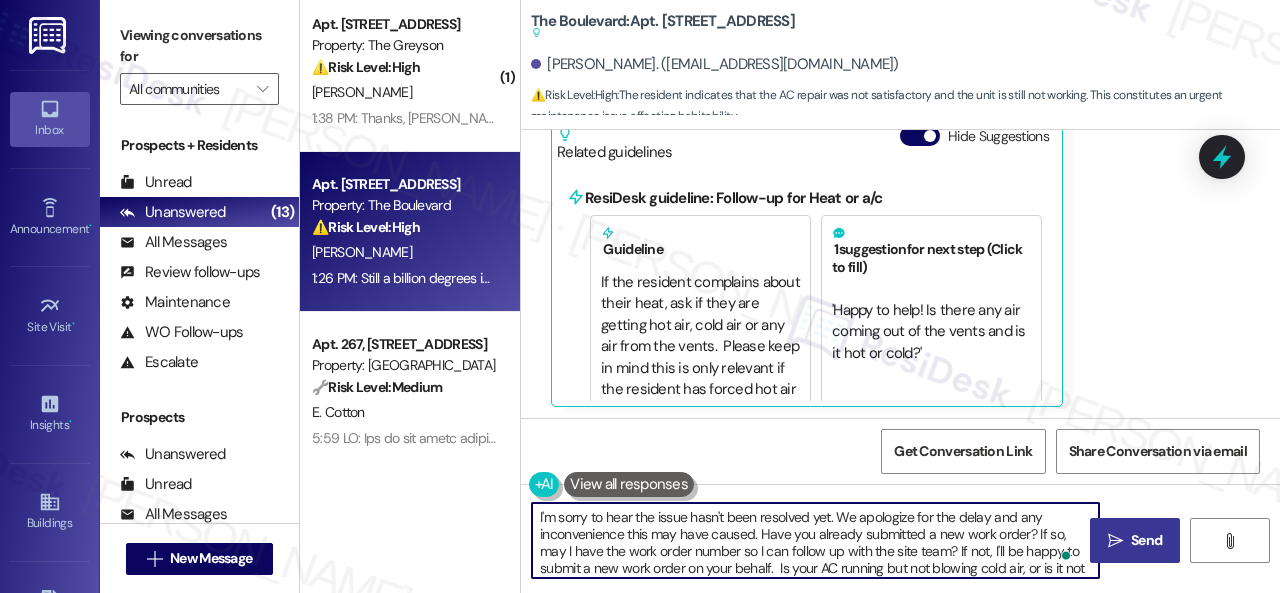 scroll, scrollTop: 16, scrollLeft: 0, axis: vertical 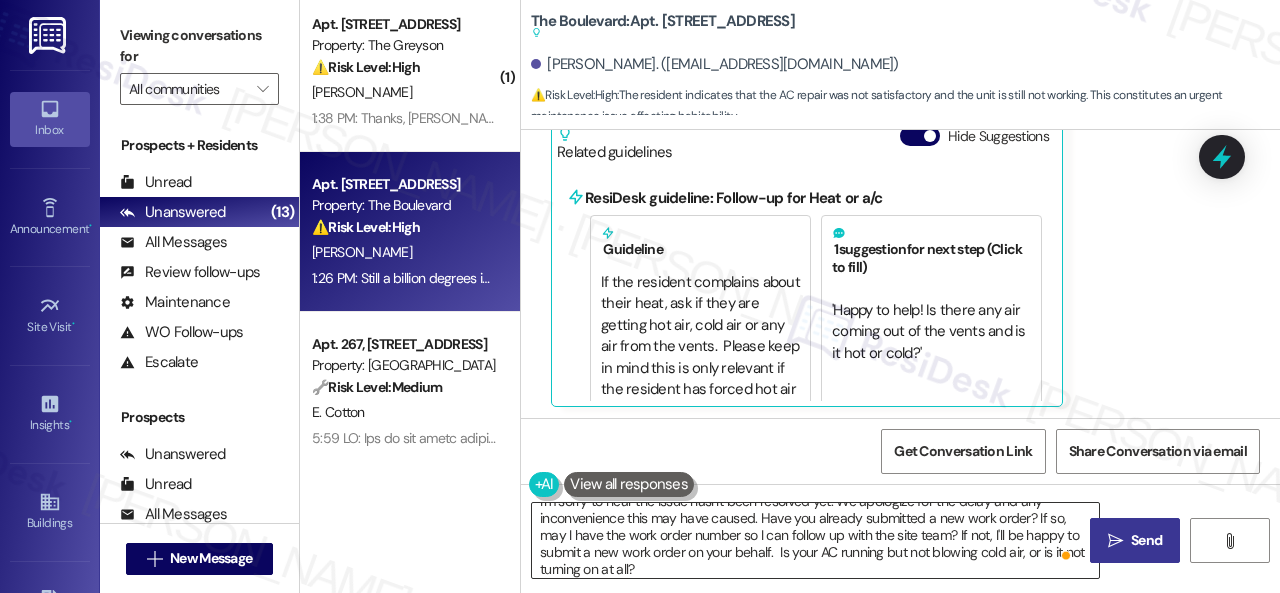 click on "I'm sorry to hear the issue hasn't been resolved yet. We apologize for the delay and any inconvenience this may have caused. Have you already submitted a new work order? If so, may I have the work order number so I can follow up with the site team? If not, I'll be happy to submit a new work order on your behalf.  Is your AC running but not blowing cold air, or is it not turning on at all?" at bounding box center [815, 540] 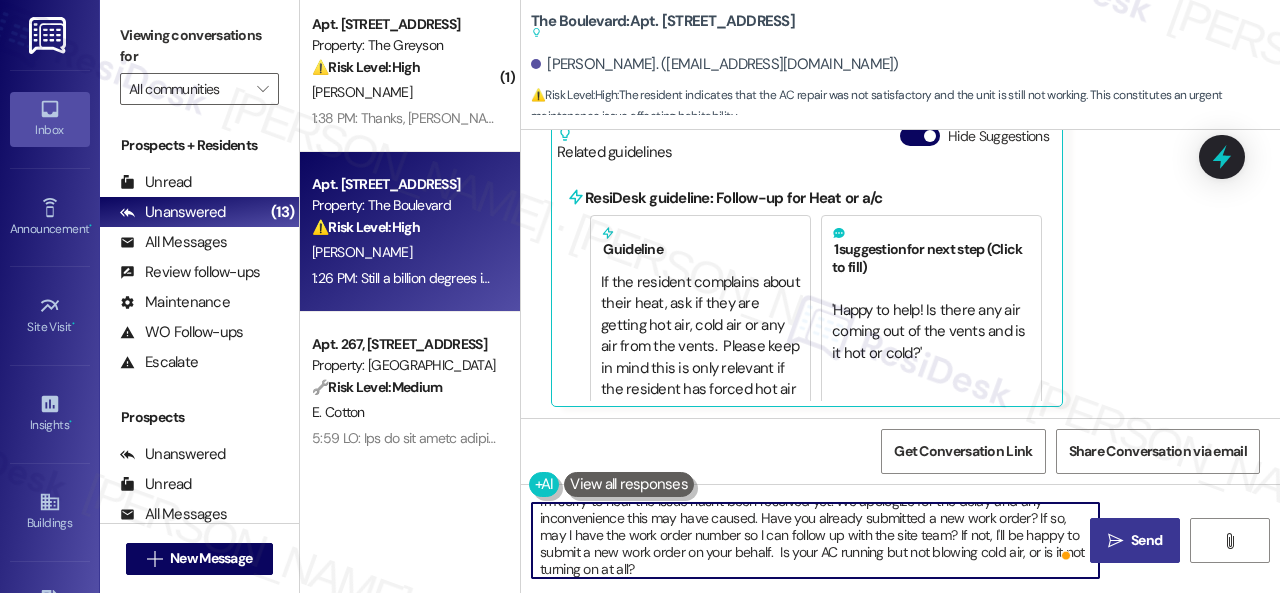 click on "I'm sorry to hear the issue hasn't been resolved yet. We apologize for the delay and any inconvenience this may have caused. Have you already submitted a new work order? If so, may I have the work order number so I can follow up with the site team? If not, I'll be happy to submit a new work order on your behalf.  Is your AC running but not blowing cold air, or is it not turning on at all?" at bounding box center (815, 540) 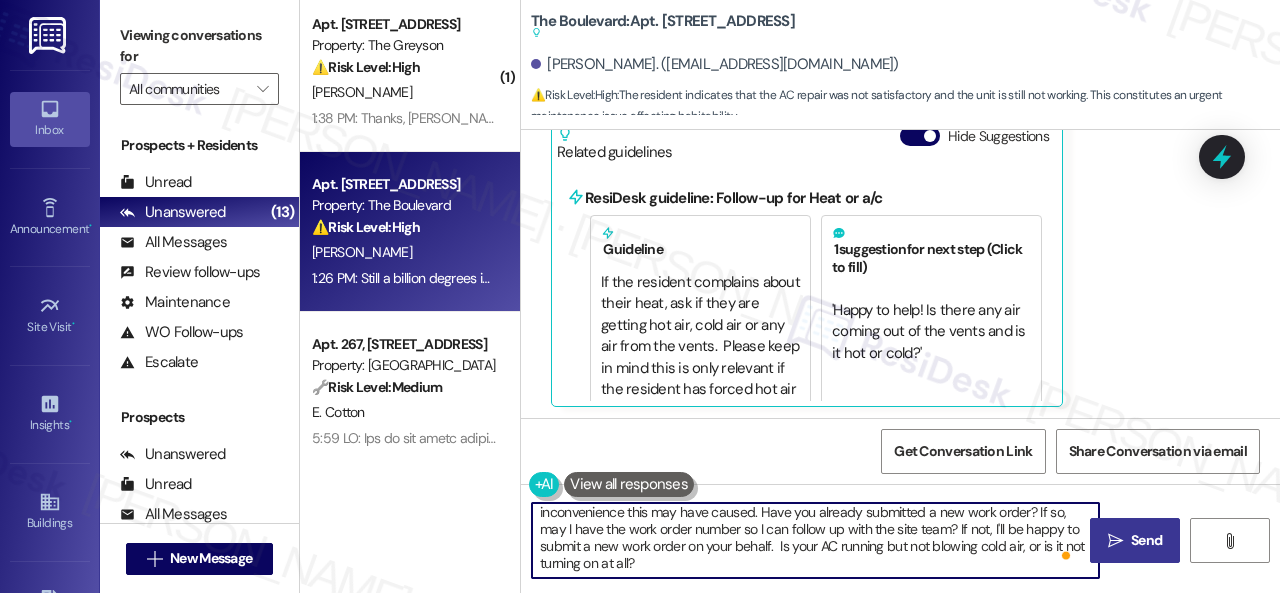 scroll, scrollTop: 50, scrollLeft: 0, axis: vertical 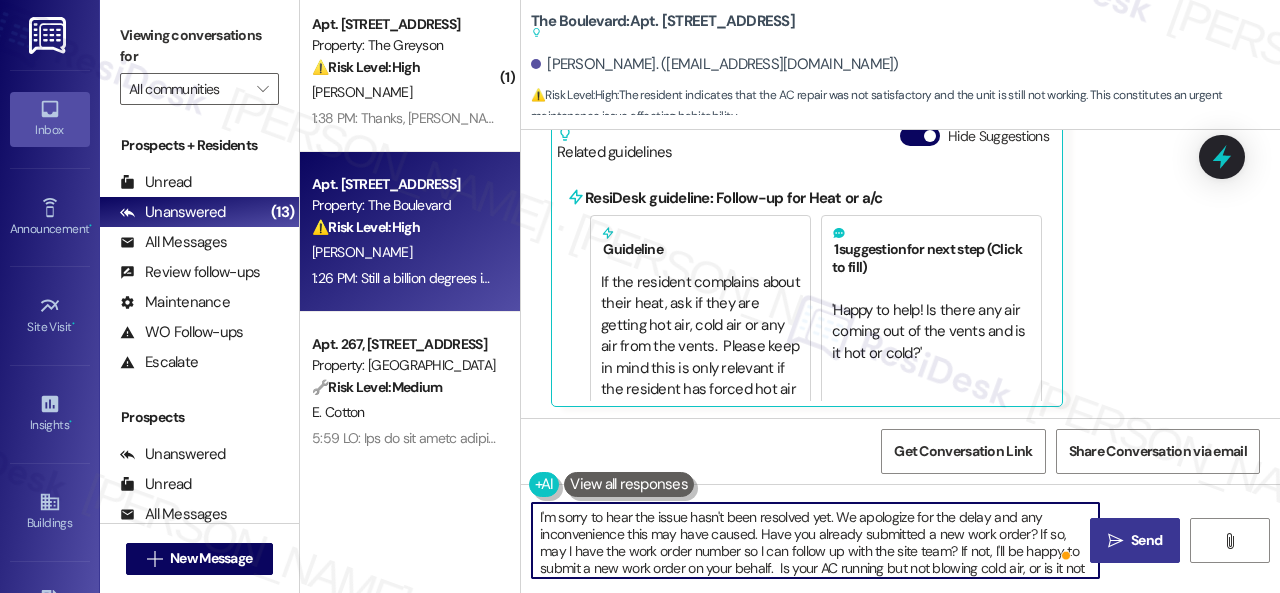 click on "I'm sorry to hear the issue hasn't been resolved yet. We apologize for the delay and any inconvenience this may have caused. Have you already submitted a new work order? If so, may I have the work order number so I can follow up with the site team? If not, I'll be happy to submit a new work order on your behalf.  Is your AC running but not blowing cold air, or is it not turning on at all?
Note: Due to limited availability, our maintenance team isn't able to call or schedule visits in advance. By submitting a work order, you're permitting them to enter your apartment, even if you're not home. If any children may be alone during the visit, please let me know so we can inform the team." at bounding box center (815, 540) 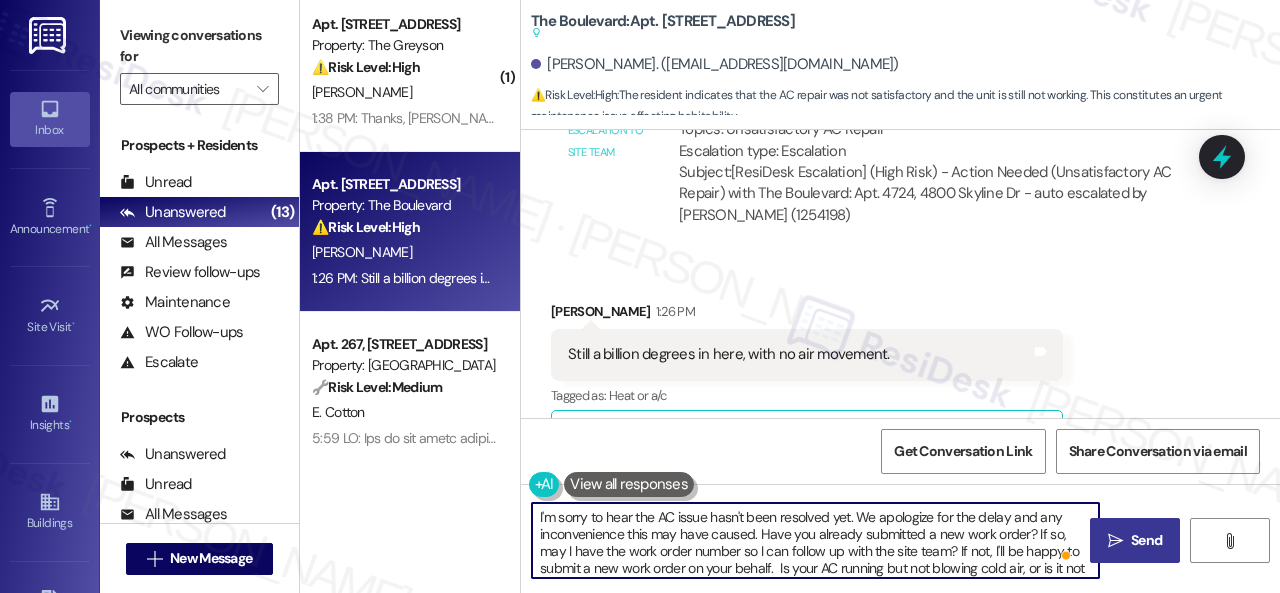 scroll, scrollTop: 6238, scrollLeft: 0, axis: vertical 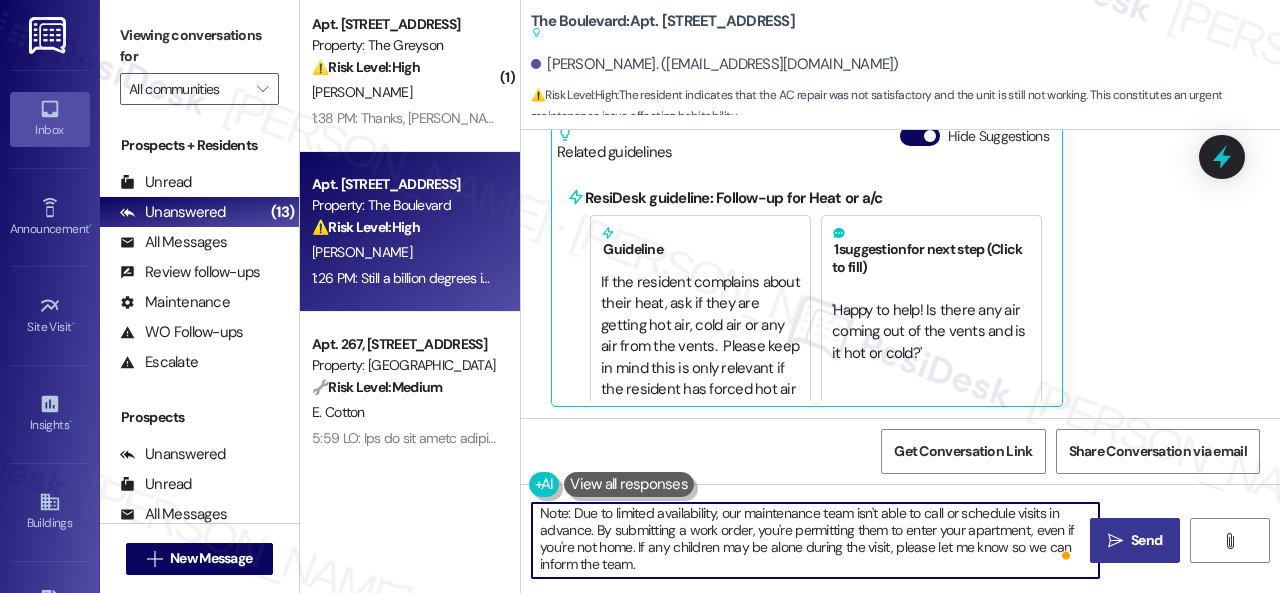 type on "I'm sorry to hear the AC issue hasn't been resolved yet. We apologize for the delay and any inconvenience this may have caused. Have you already submitted a new work order? If so, may I have the work order number so I can follow up with the site team? If not, I'll be happy to submit a new work order on your behalf.  Is your AC running but not blowing cold air, or is it not turning on at all?
Note: Due to limited availability, our maintenance team isn't able to call or schedule visits in advance. By submitting a work order, you're permitting them to enter your apartment, even if you're not home. If any children may be alone during the visit, please let me know so we can inform the team." 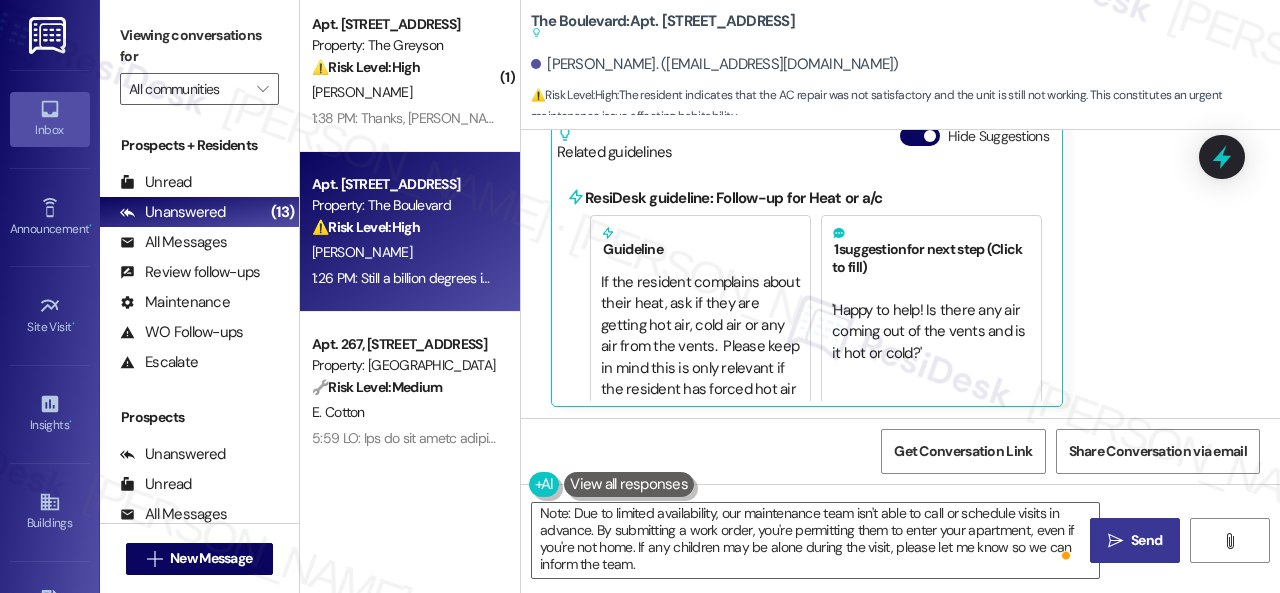 click on " Send" at bounding box center (1135, 540) 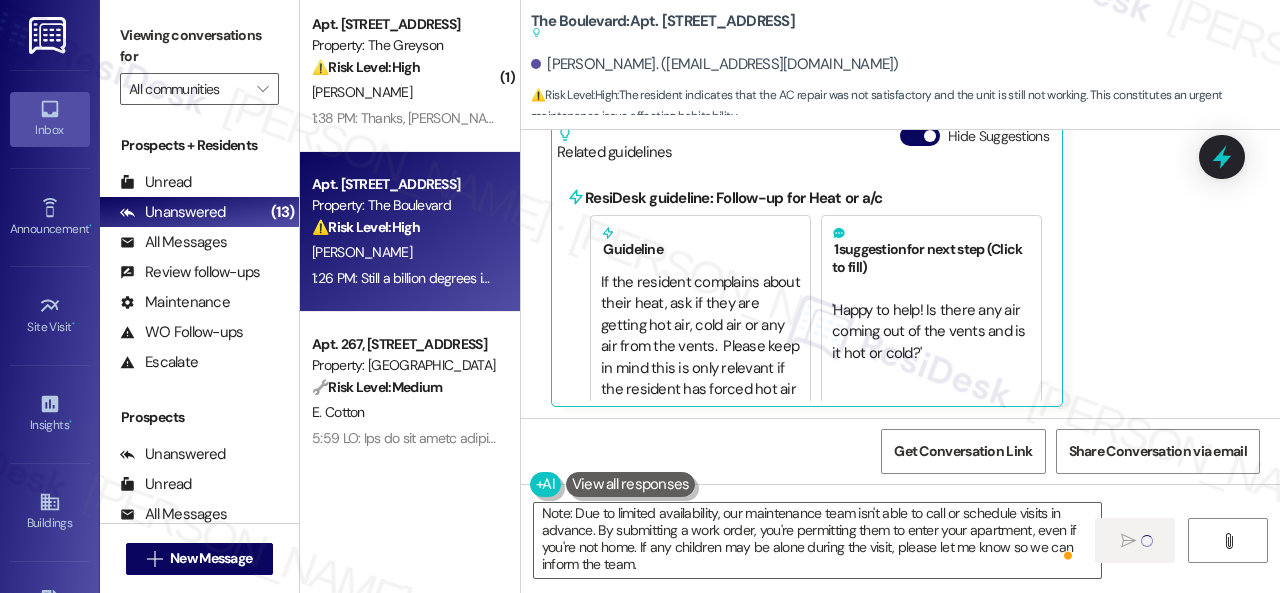 type 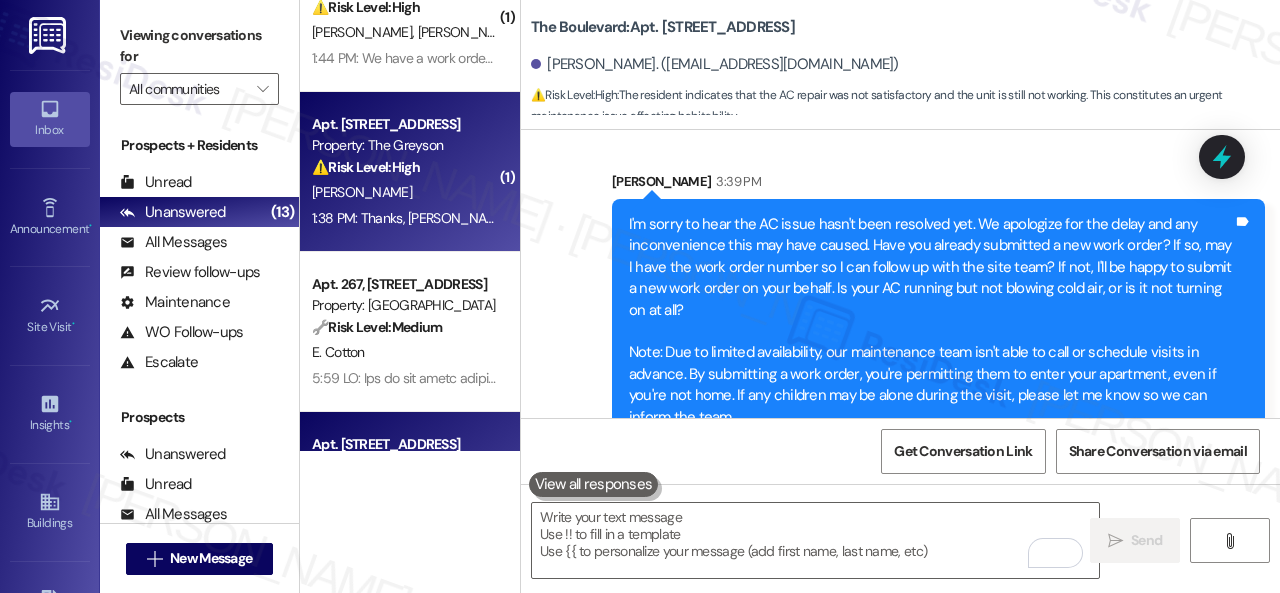 click on "[PERSON_NAME]" at bounding box center (404, 192) 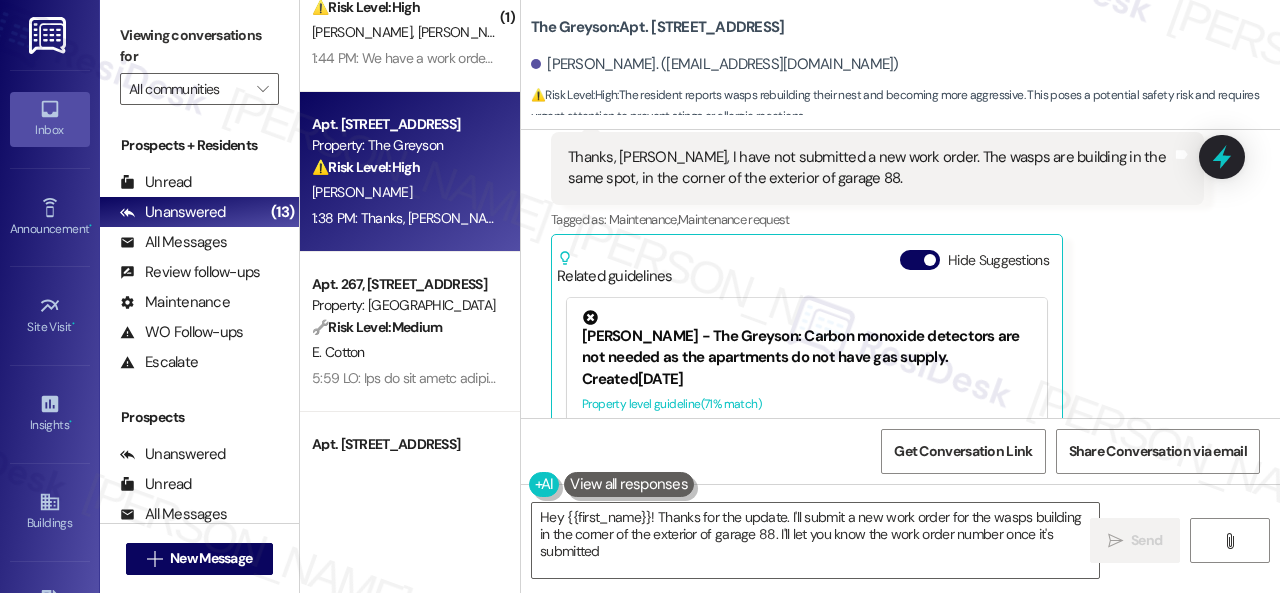 type on "Hey {{first_name}}! Thanks for the update. I'll submit a new work order for the wasps building in the corner of the exterior of garage 88. I'll let you know the work order number once it's submitted!" 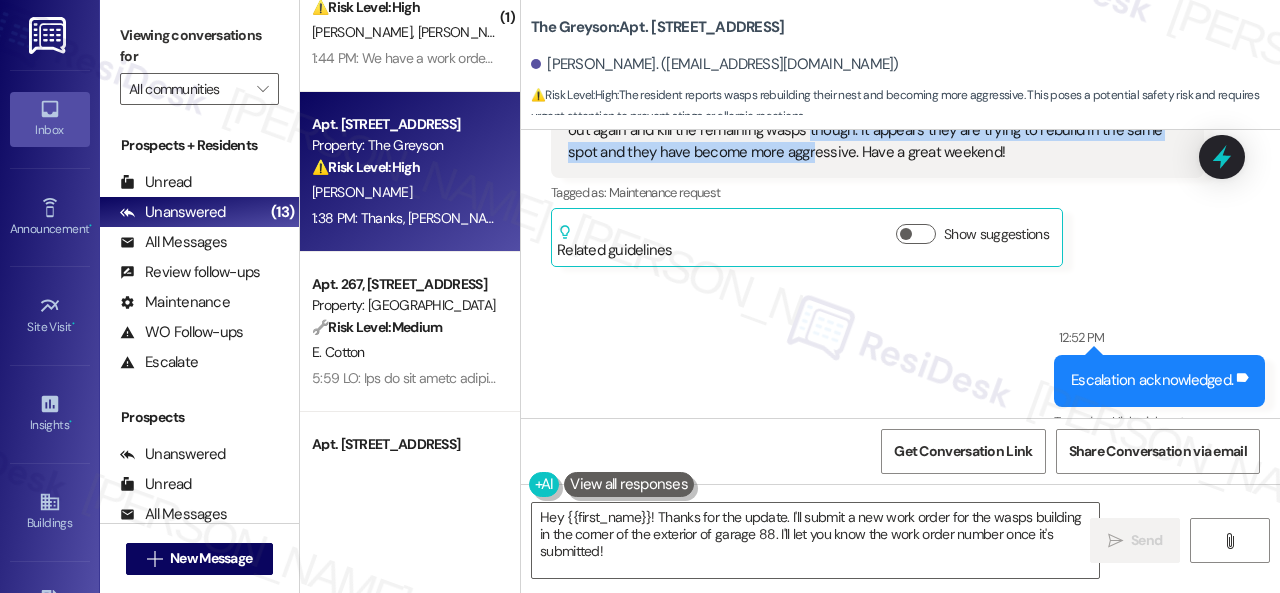 drag, startPoint x: 766, startPoint y: 202, endPoint x: 762, endPoint y: 223, distance: 21.377558 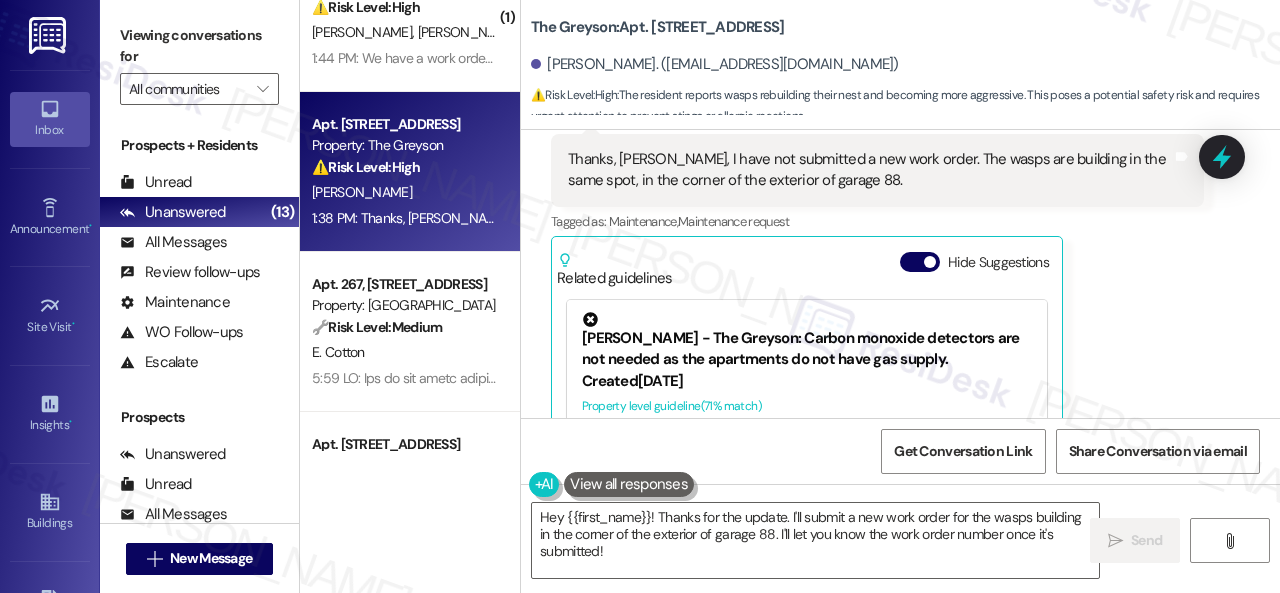 scroll, scrollTop: 17920, scrollLeft: 0, axis: vertical 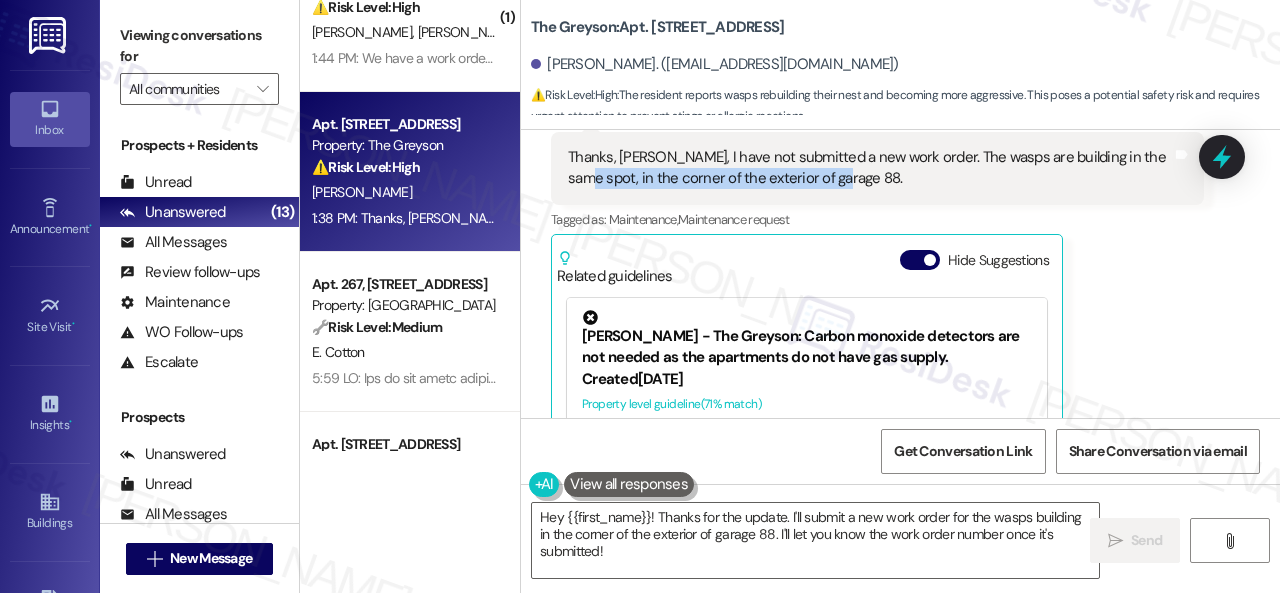 drag, startPoint x: 568, startPoint y: 254, endPoint x: 824, endPoint y: 243, distance: 256.2362 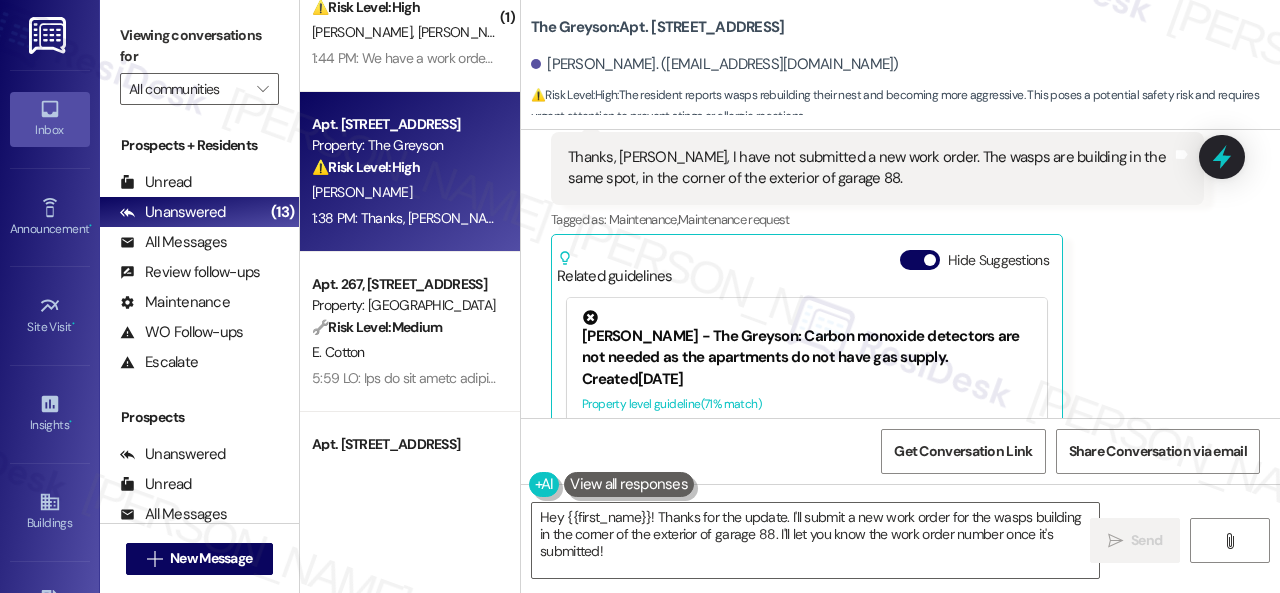 click on "Todd Connett 1:38 PM" at bounding box center (877, 118) 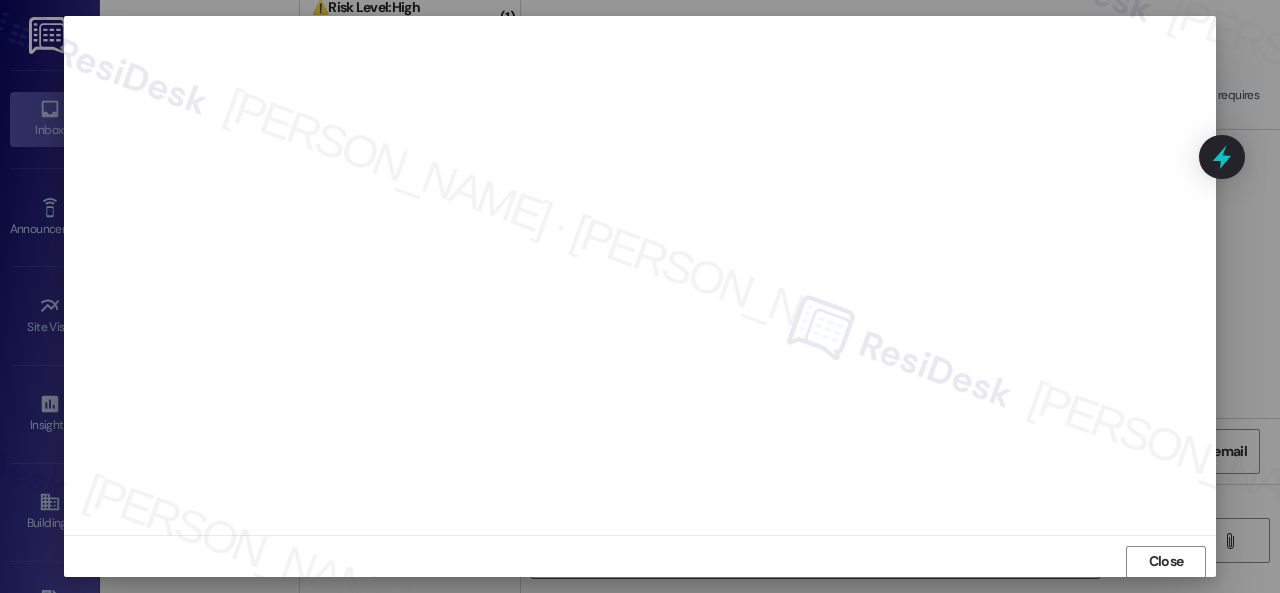 scroll, scrollTop: 25, scrollLeft: 0, axis: vertical 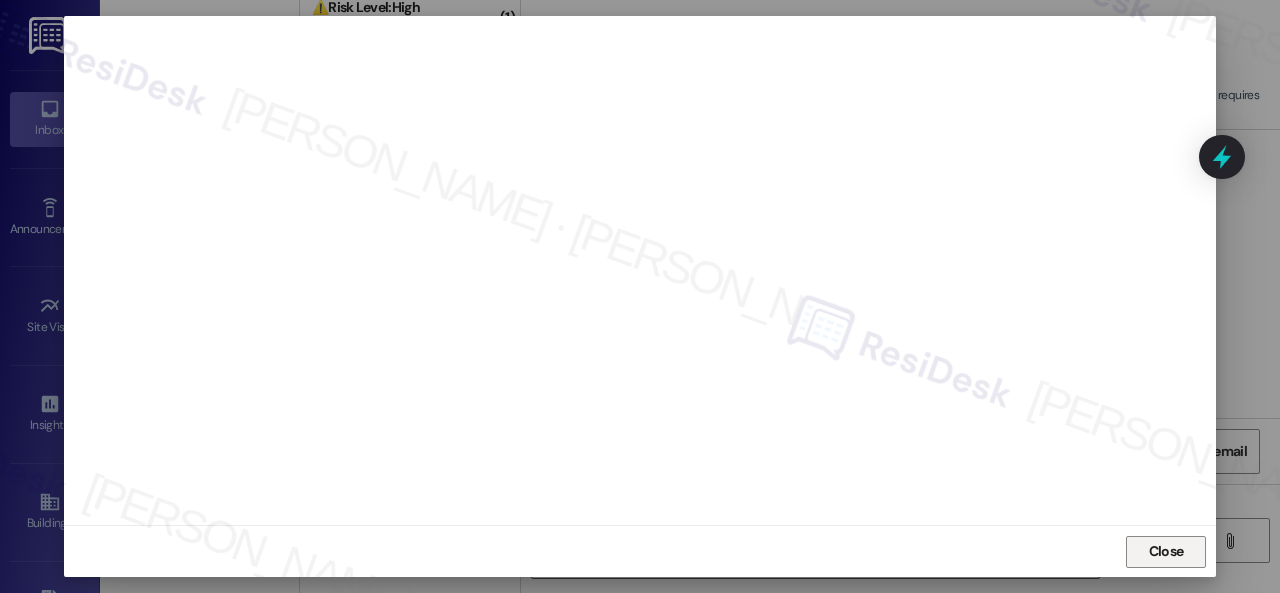 click on "Close" at bounding box center (1166, 551) 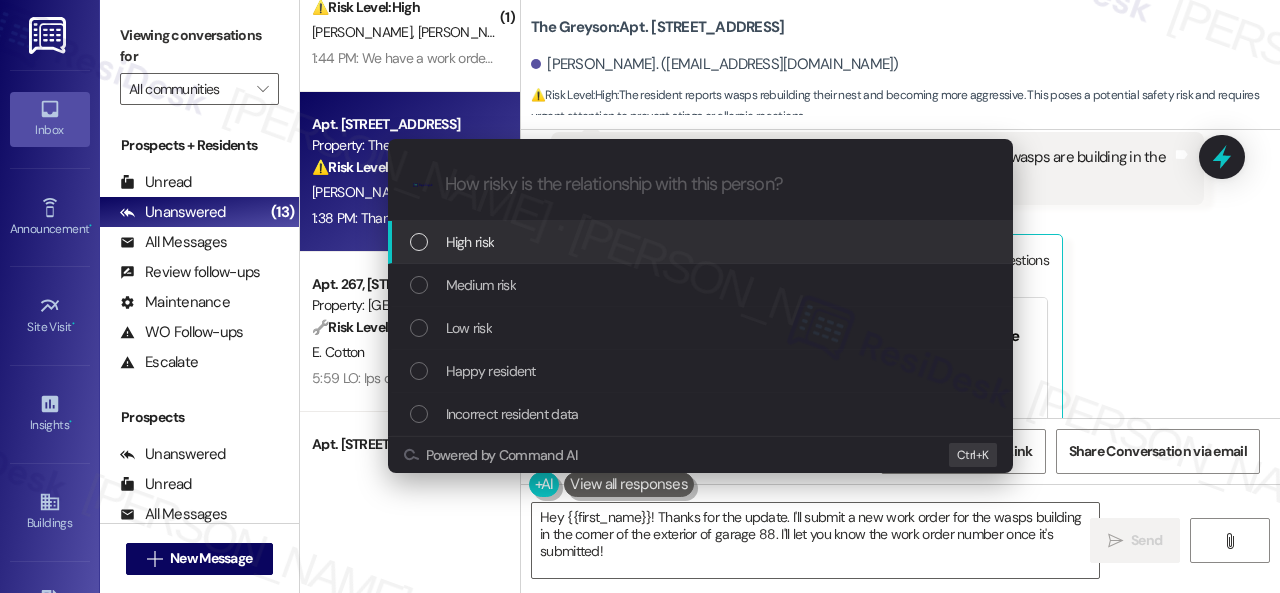 click on "High risk" at bounding box center [470, 242] 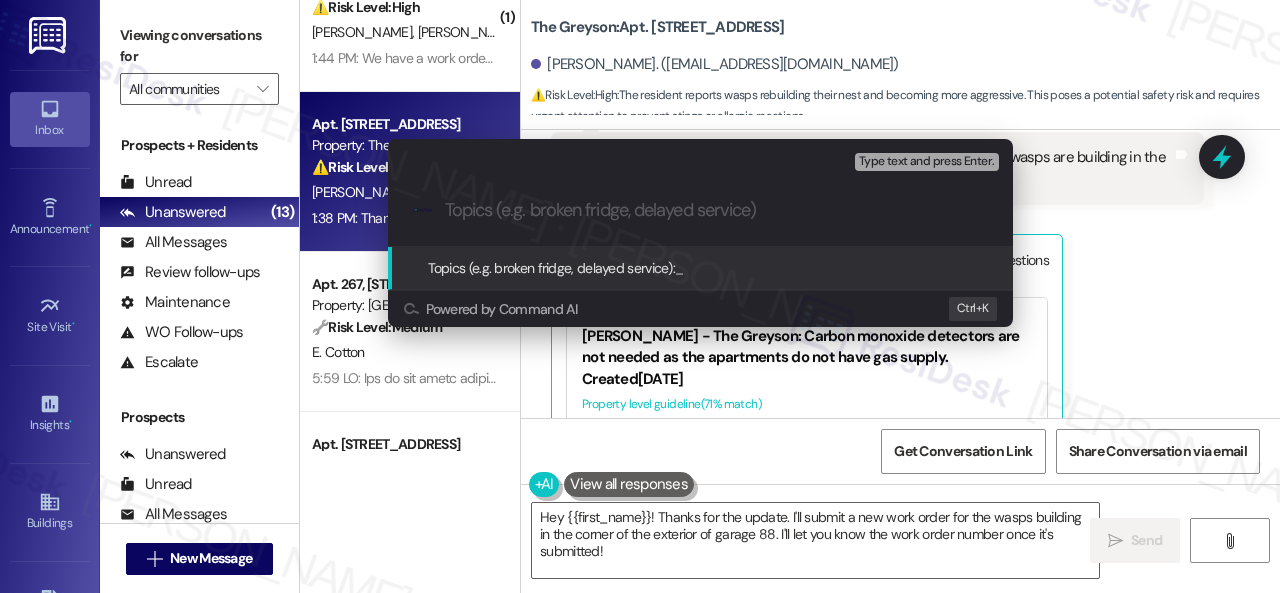 paste on "Work Order filed by ResiDesk 290531" 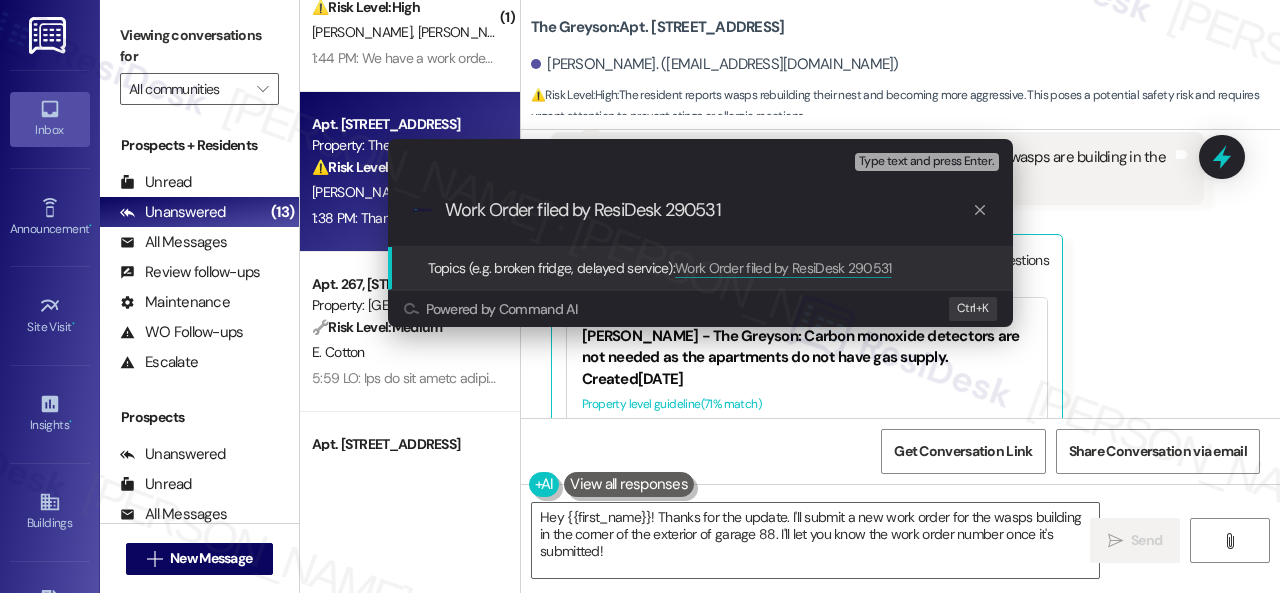 type 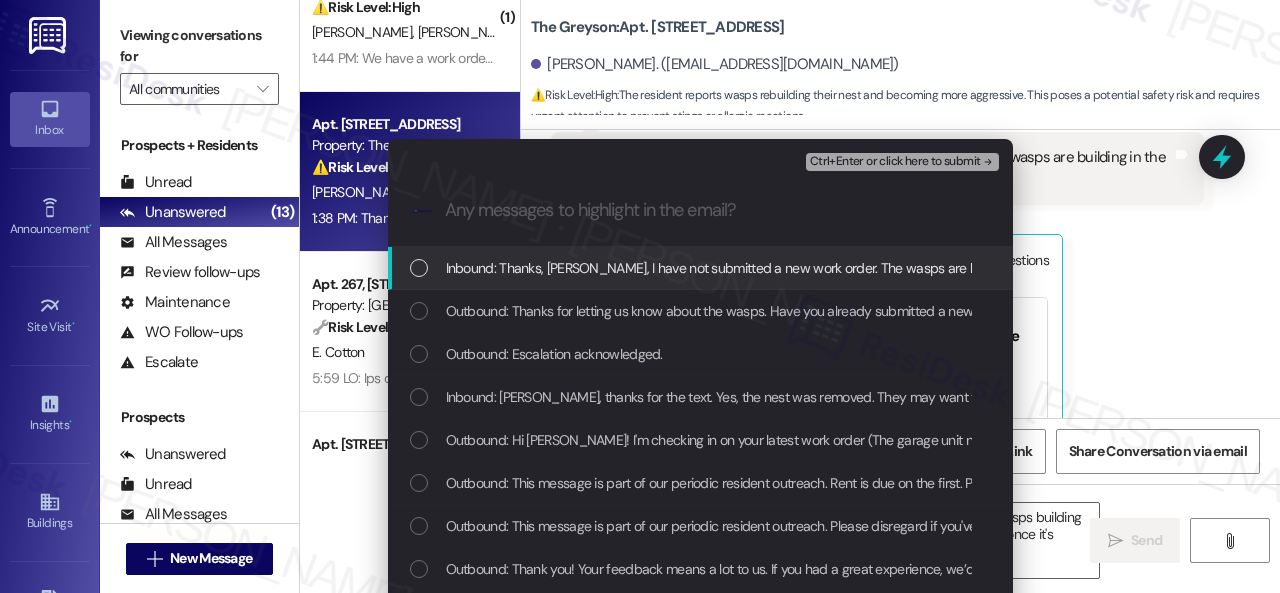 click on "Inbound: Thanks, Sarah, I have not submitted a new work order. The wasps are building in the same spot, in the corner of the exterior of garage 88." at bounding box center [903, 268] 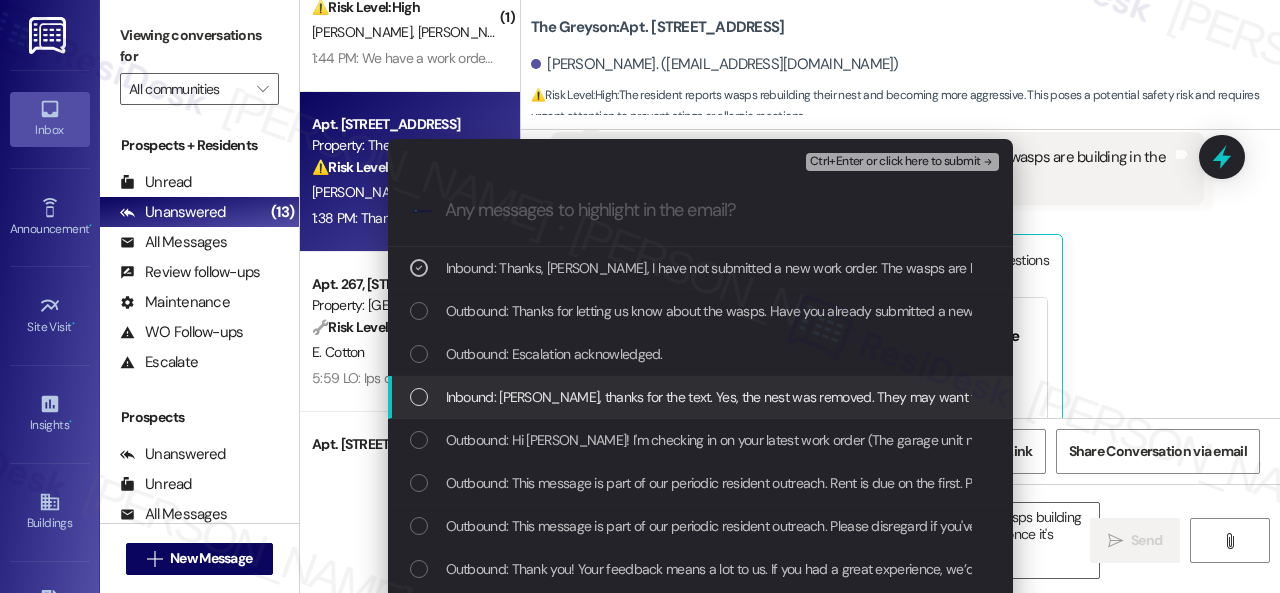 click on "Inbound: Hi, Sarah, thanks for the text. Yes, the nest was removed. They may want to come out again and kill the remaining wasps though. It appears they are trying to rebuild in the same spot and they have become more aggressive. Have a great weekend!" at bounding box center (1211, 397) 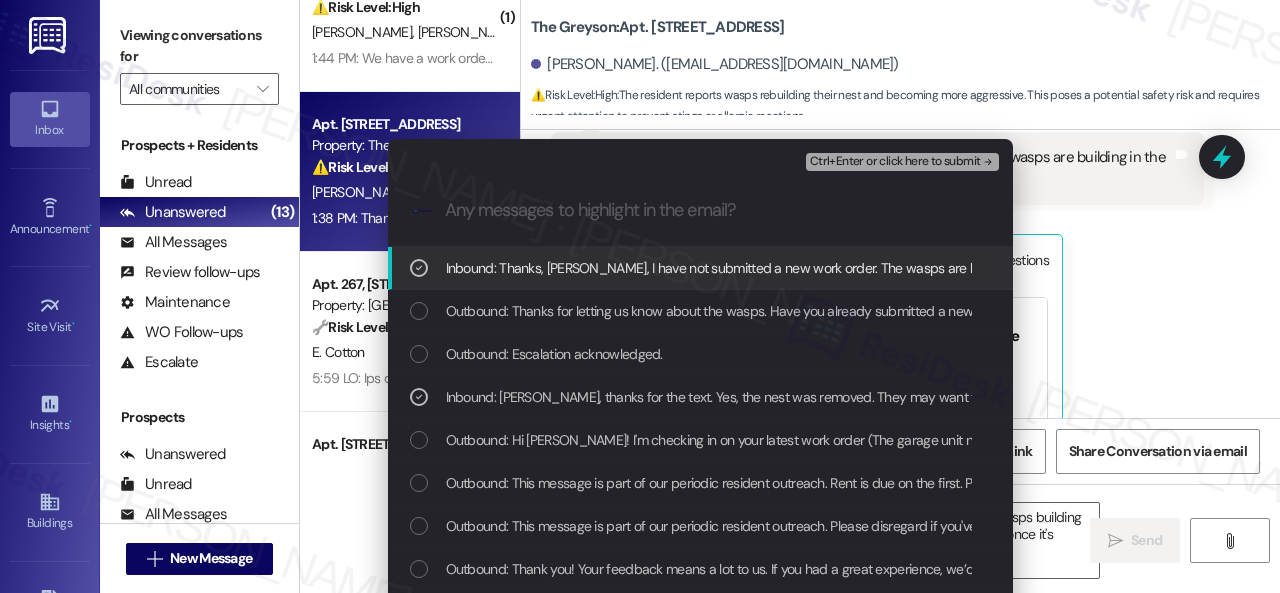 click on "Ctrl+Enter or click here to submit" at bounding box center [895, 162] 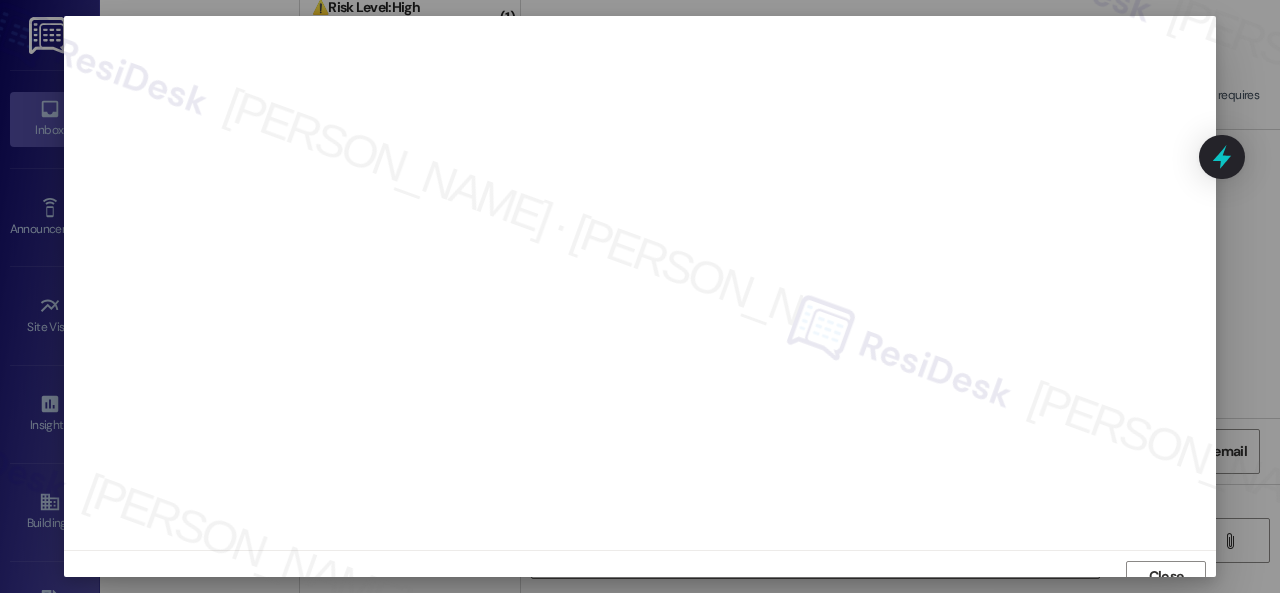 scroll, scrollTop: 15, scrollLeft: 0, axis: vertical 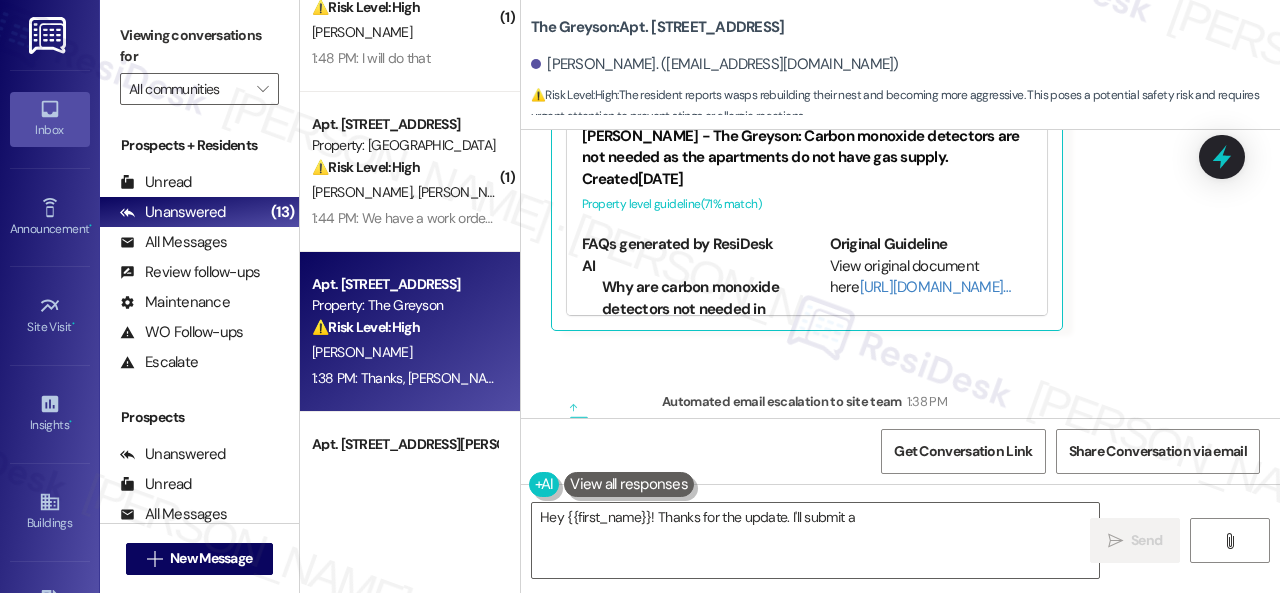 click on "Todd Connett 1:38 PM Thanks, Sarah, I have not submitted a new work order. The wasps are building in the same spot, in the corner of the exterior of garage 88. Tags and notes Tagged as:   Maintenance ,  Click to highlight conversations about Maintenance Maintenance request ,  Click to highlight conversations about Maintenance request Emailed client ,  Click to highlight conversations about Emailed client Escalation type escalation Click to highlight conversations about Escalation type escalation  Related guidelines Hide Suggestions Nolan - The Greyson: Carbon monoxide detectors are not needed as the apartments do not have gas supply. Created  10 months ago Property level guideline  ( 71 % match) FAQs generated by ResiDesk AI Why are carbon monoxide detectors not needed in The Greyson apartments? Carbon monoxide detectors are not needed because The Greyson does not have gas supplied to the apartments. What type of energy source is used in The Greyson apartments? Original Guideline View original document here" at bounding box center [877, 117] 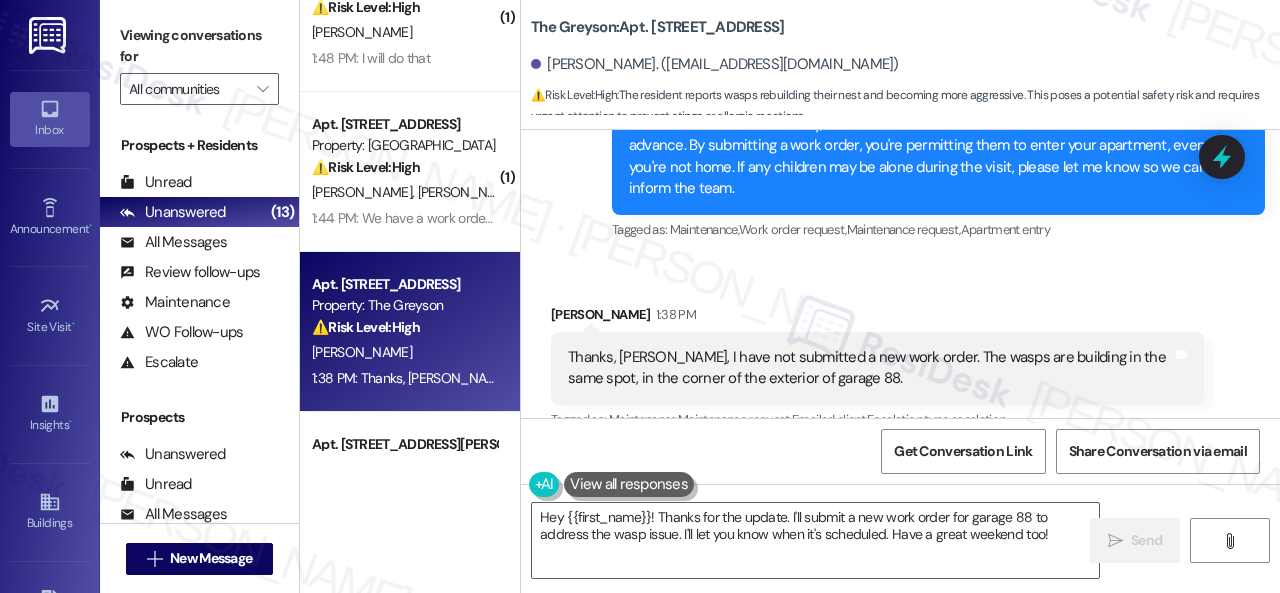 scroll, scrollTop: 18389, scrollLeft: 0, axis: vertical 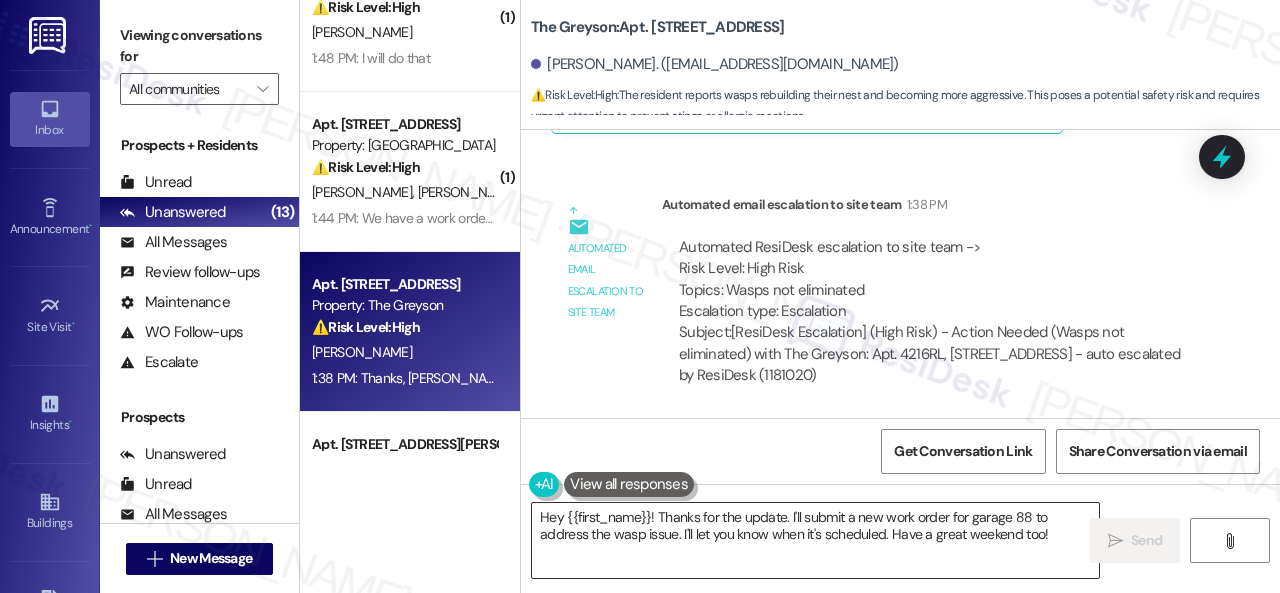 click on "Hey {{first_name}}! Thanks for the update. I'll submit a new work order for garage 88 to address the wasp issue. I'll let you know when it's scheduled. Have a great weekend too!" at bounding box center (815, 540) 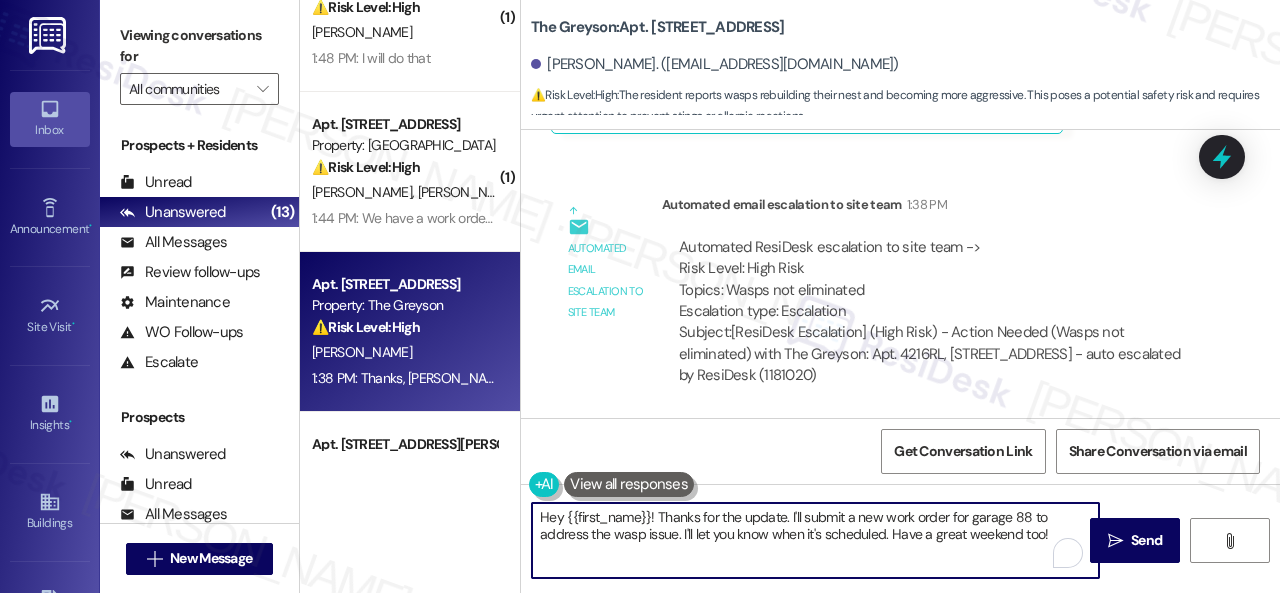 paste on "Thank you. I've submitted a work order on your behalf and notified the site team. Please let me know if you have an update or need anything else." 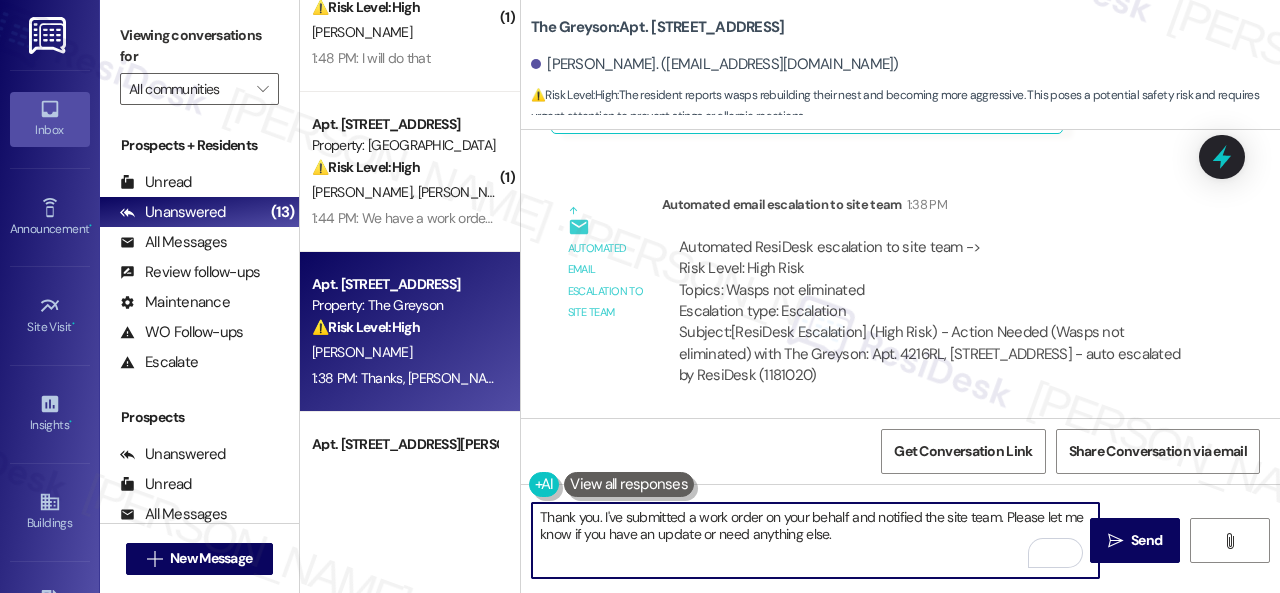 click on "Thank you. I've submitted a work order on your behalf and notified the site team. Please let me know if you have an update or need anything else." at bounding box center [815, 540] 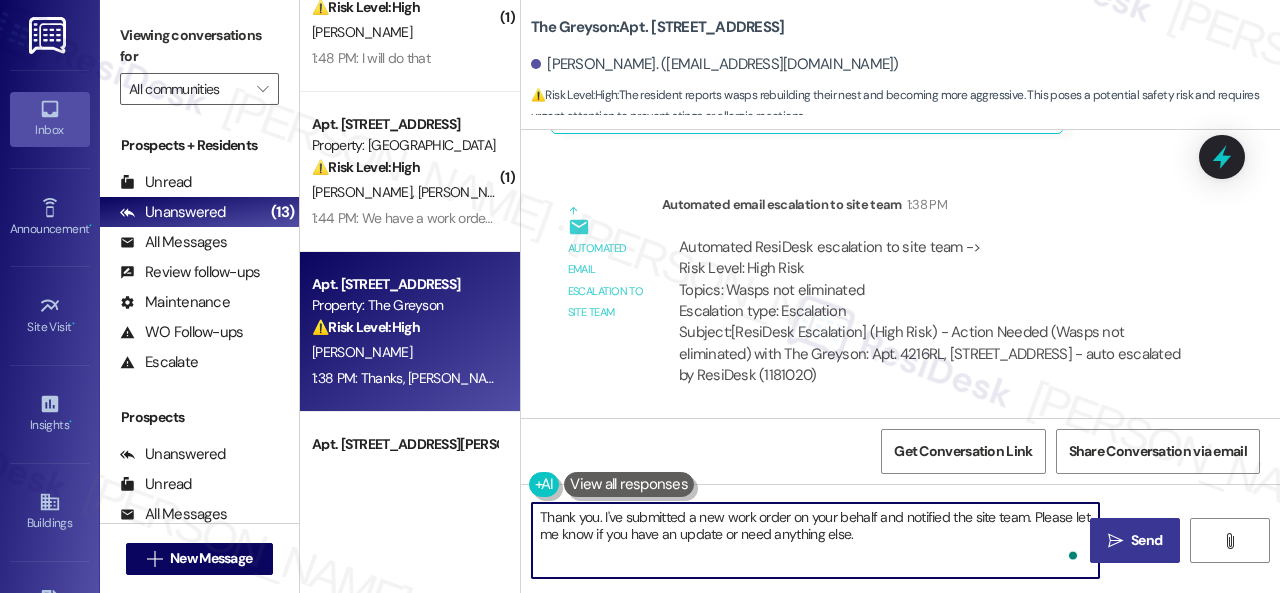 type on "Thank you. I've submitted a new work order on your behalf and notified the site team. Please let me know if you have an update or need anything else." 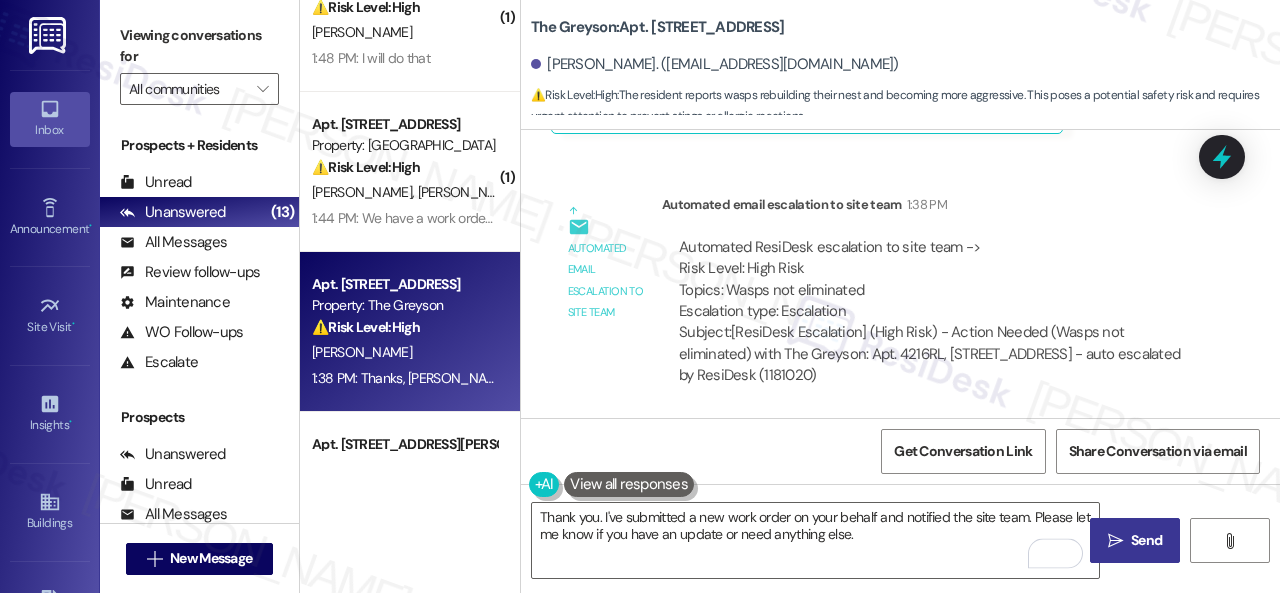 click on "" at bounding box center (1115, 541) 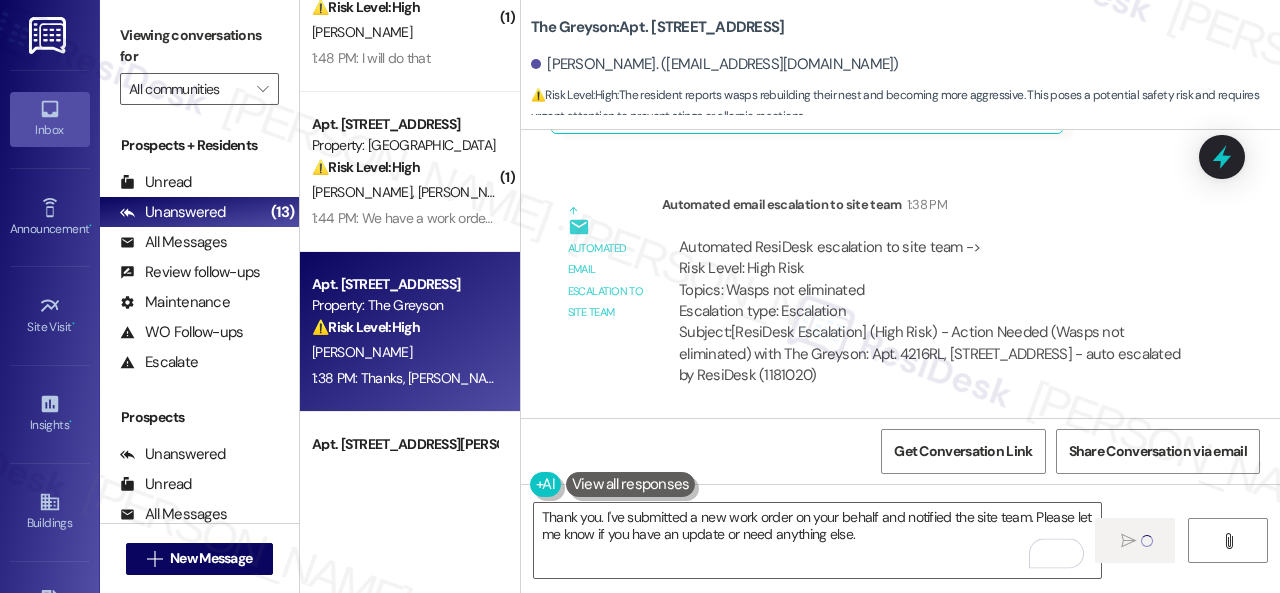 type 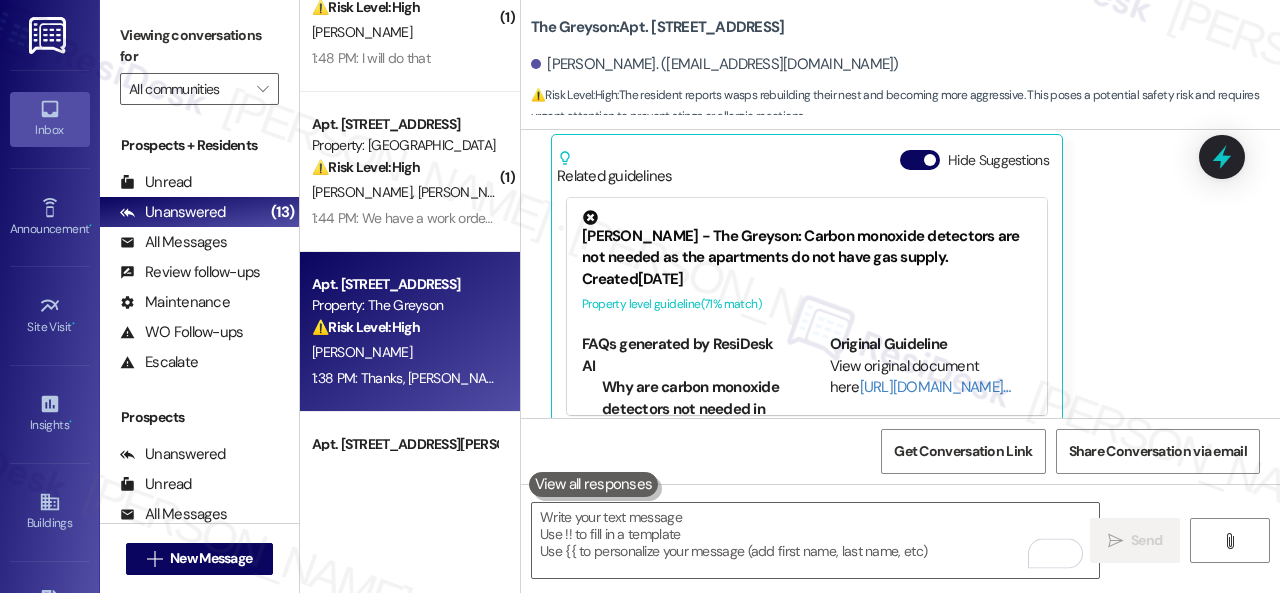 scroll, scrollTop: 18120, scrollLeft: 0, axis: vertical 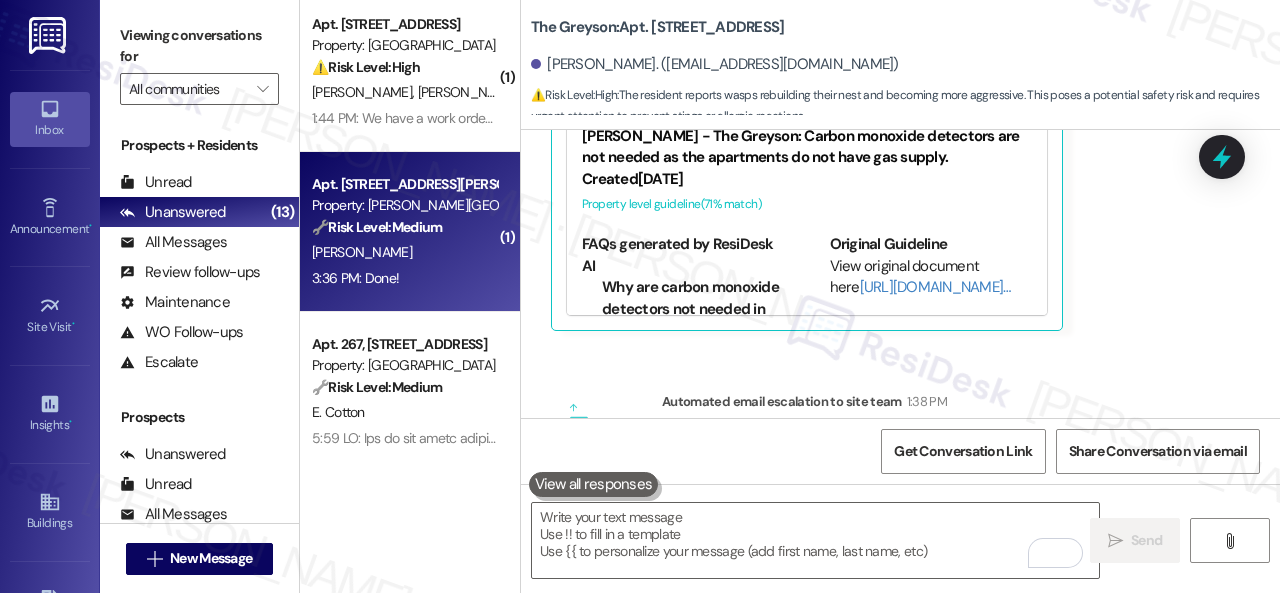 click on "[PERSON_NAME]" at bounding box center [404, 252] 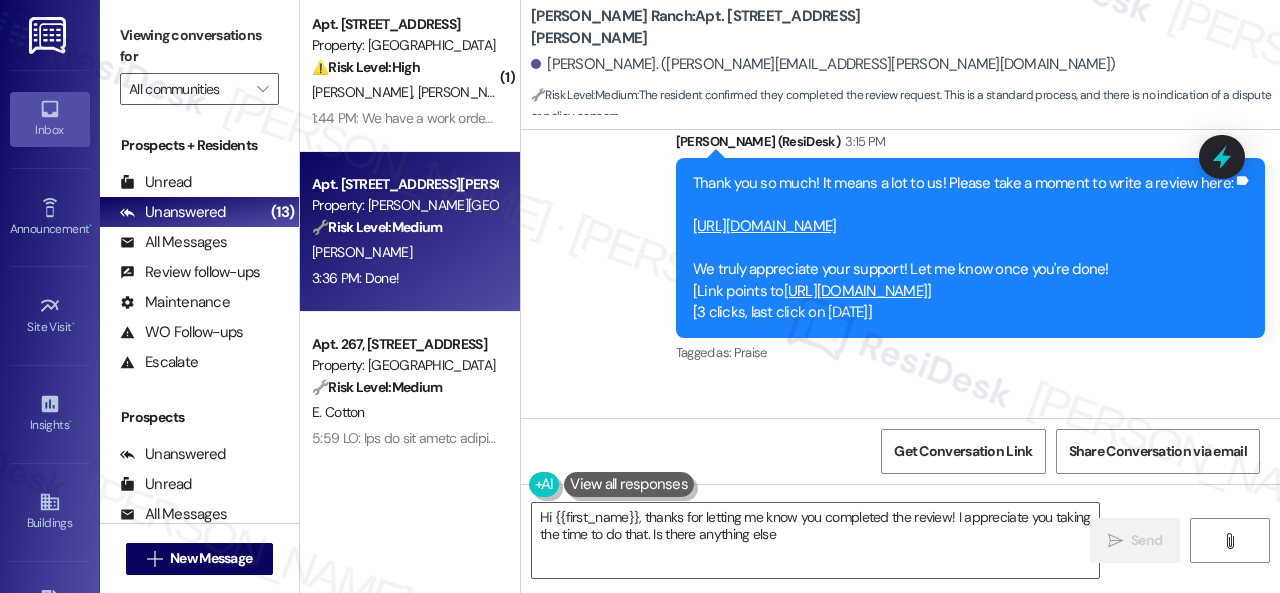 scroll, scrollTop: 4158, scrollLeft: 0, axis: vertical 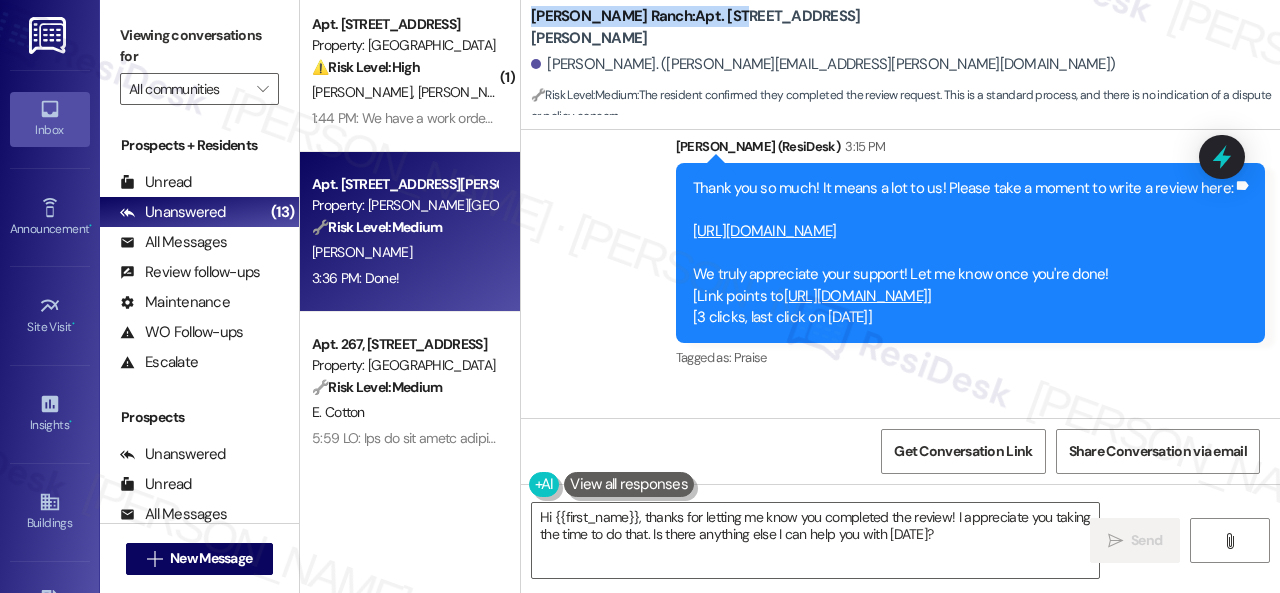 drag, startPoint x: 539, startPoint y: 21, endPoint x: 666, endPoint y: 21, distance: 127 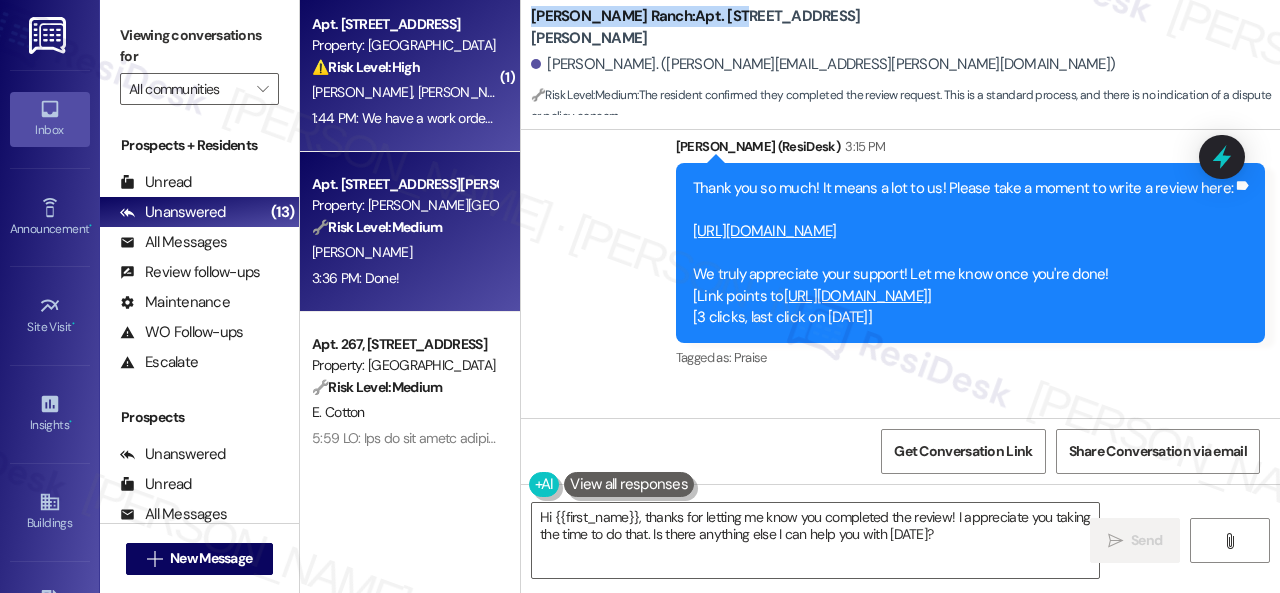 copy on "Craig Ranch:  Apt. 515" 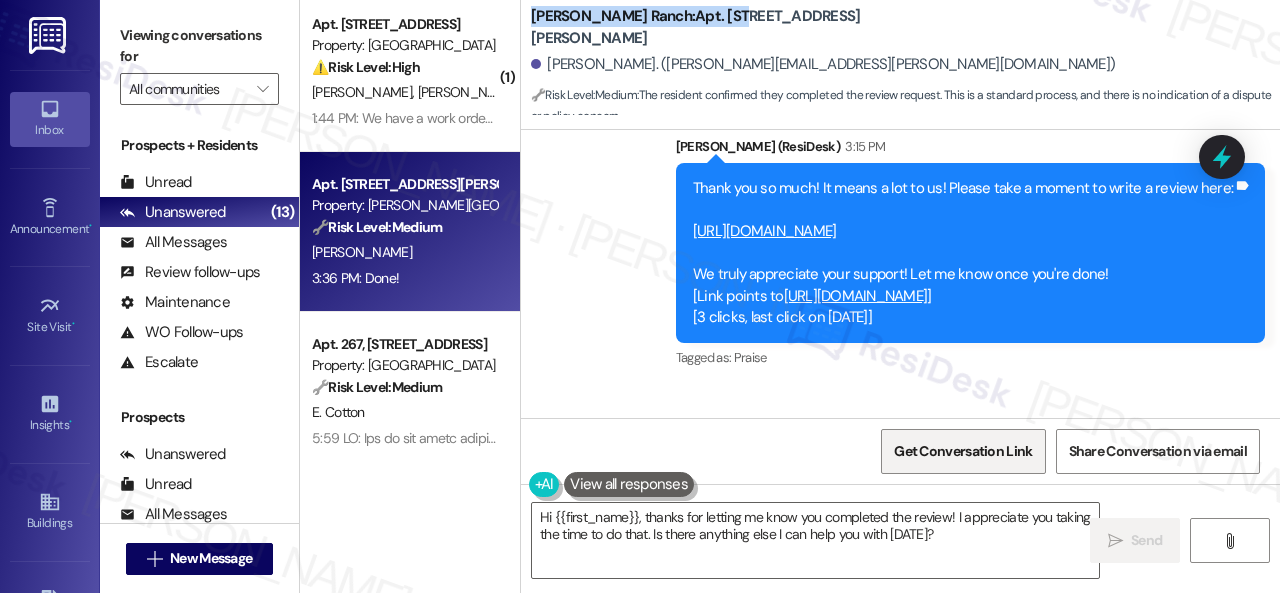 click on "Get Conversation Link" at bounding box center (963, 451) 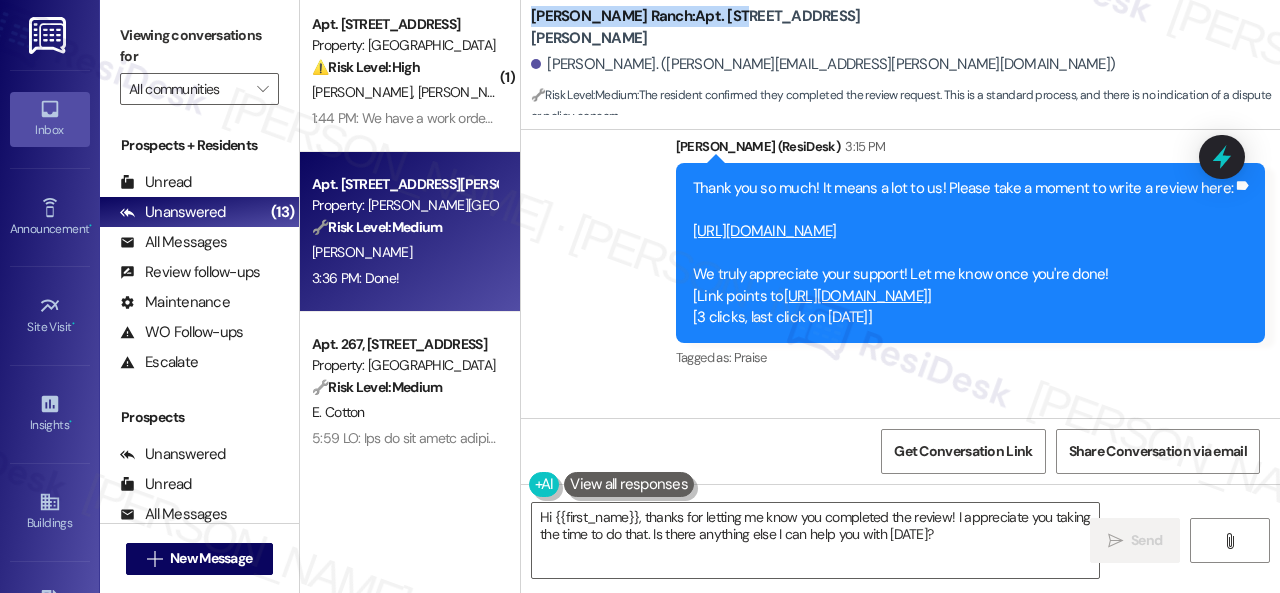 click on "https://www.theresidesk.com/links/review-sbUDvIzE5" at bounding box center [765, 231] 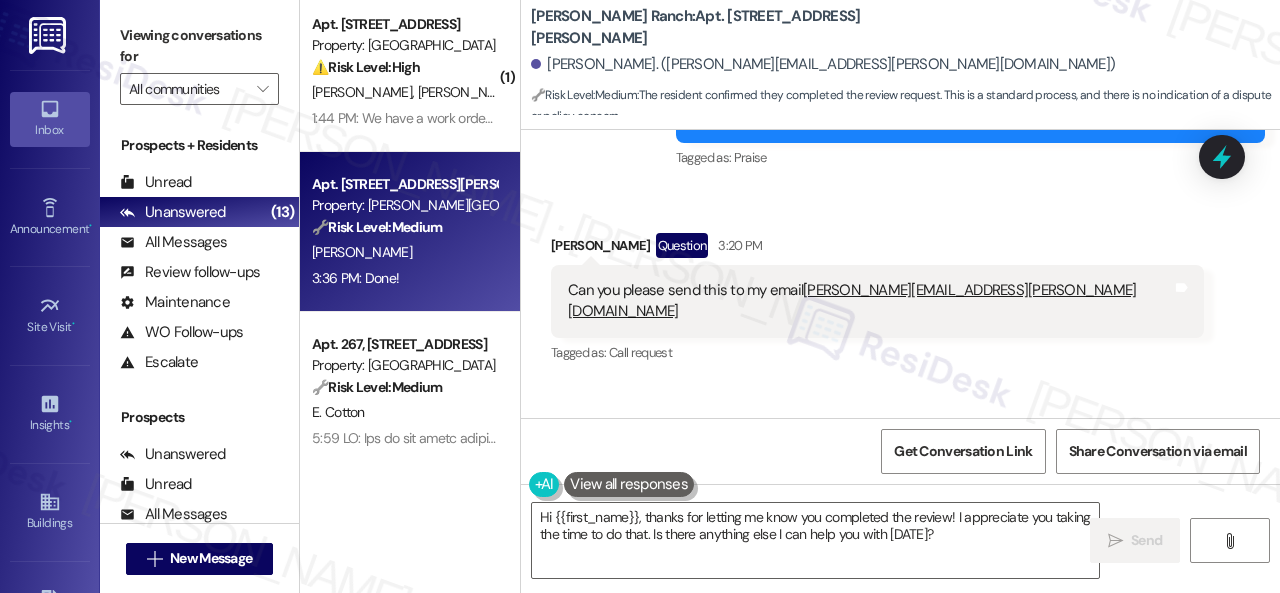 click on "Sent via SMS Sarah   (ResiDesk) 3:15 PM Thank you so much! It means a lot to us! Please take a moment to write a review here:
https://www.theresidesk.com/links/review-sbUDvIzE5
We truly appreciate your support! Let me know once you're done!
[Link points to  https://search.google.com/local/writereview?placeid=ChIJq6vE2bgXTIYR_FcwhcH8lGU ]
[3 clicks, last click on 07/25/2025] Tags and notes Tagged as:   Praise Click to highlight conversations about Praise" at bounding box center [970, 54] 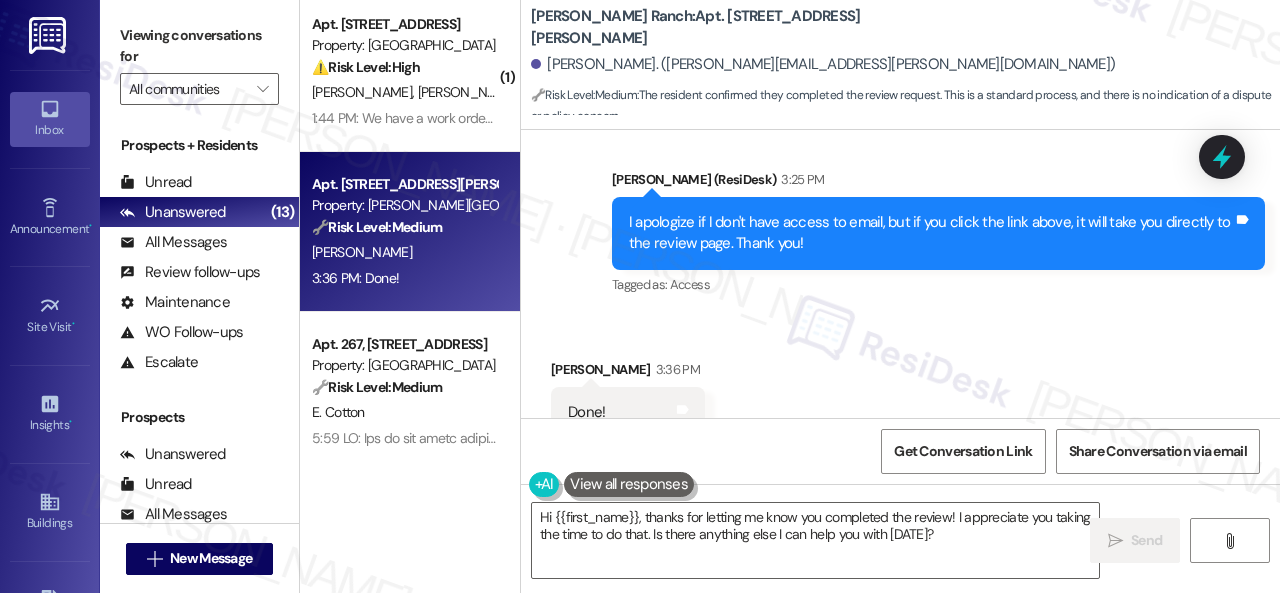 scroll, scrollTop: 4658, scrollLeft: 0, axis: vertical 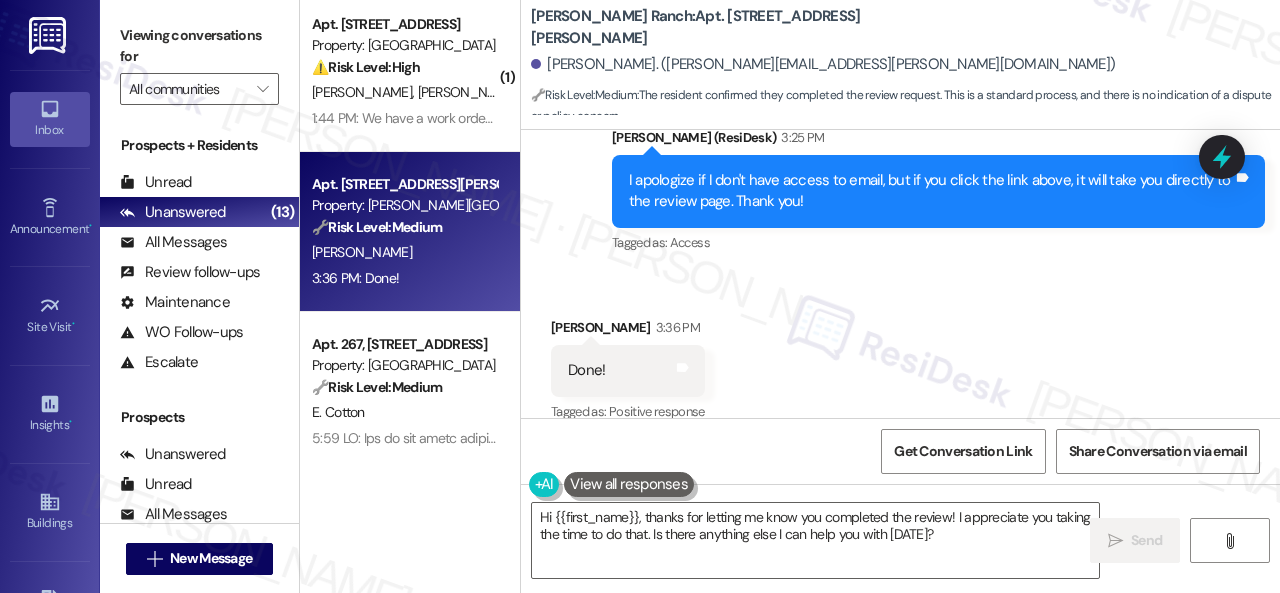 click on "Received via SMS Susan Dinesen 3:36 PM Done! Tags and notes Tagged as:   Positive response Click to highlight conversations about Positive response" at bounding box center [900, 356] 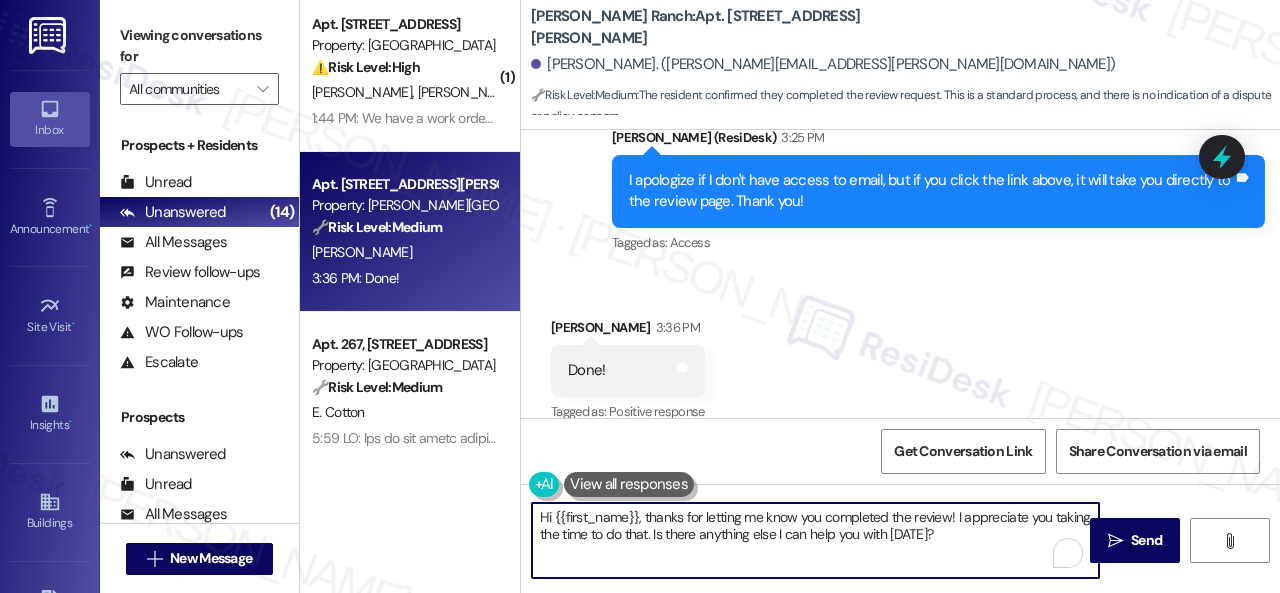 drag, startPoint x: 1013, startPoint y: 539, endPoint x: 675, endPoint y: 504, distance: 339.8073 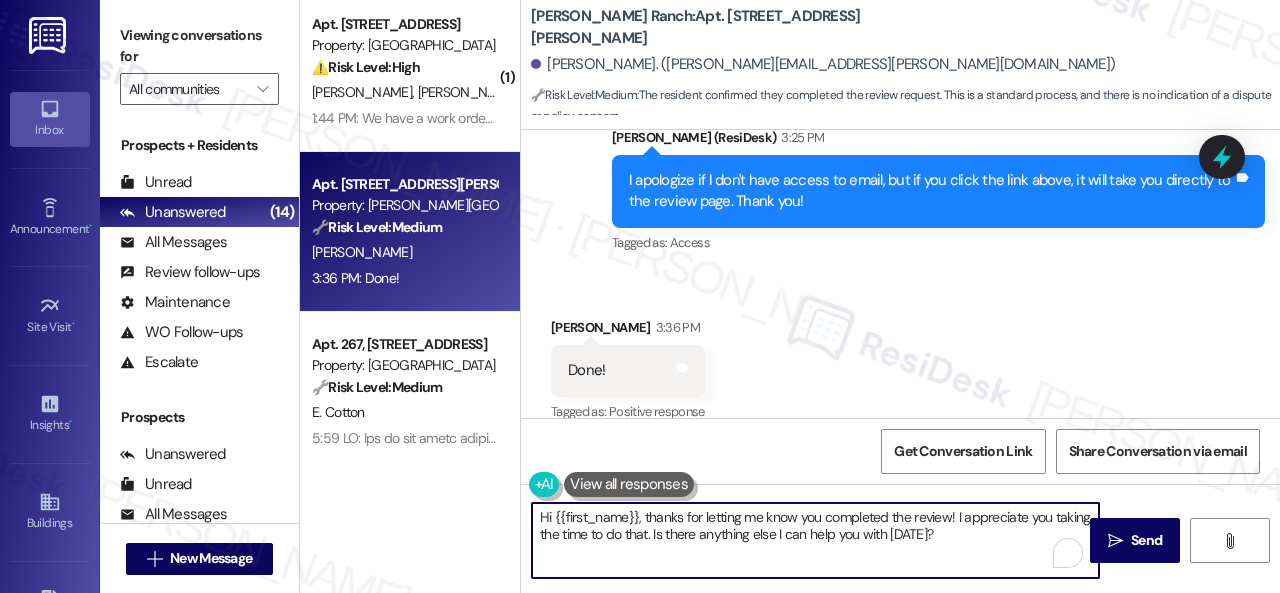 click on "Viewing conversations for All communities  Prospects + Residents Unread (0) Unread: Any message you haven't read yet will show up here Unanswered (14) Unanswered: ResiDesk identifies open questions and unanswered conversations so you can respond to them. All Messages (undefined) All Messages: This is your inbox. All of your tenant messages will show up here. Review follow-ups (undefined) Review follow-ups: ResiDesk identifies open review candidates and conversations so you can respond to them. Maintenance (undefined) Maintenance: ResiDesk identifies conversations around maintenance or work orders from the last 14 days so you can respond to them. WO Follow-ups (undefined) WO Follow-ups: ResiDesk identifies follow-ups around maintenance or work orders from the last 7 days so you can respond to them. Escalate (undefined) Escalate: ResiDesk identifies conversations that need to be escalated to the site team from the last 5 days so you can respond to them. Prospects Unanswered (0) Unread (0) All Messages (0) (" at bounding box center [690, 296] 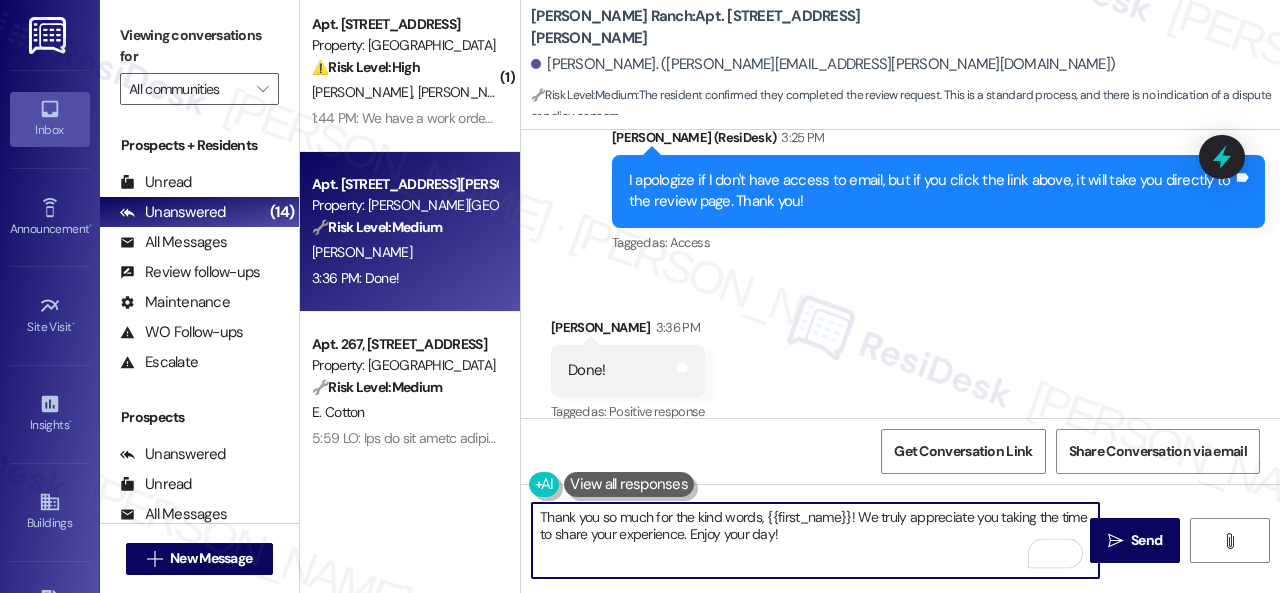 scroll, scrollTop: 4659, scrollLeft: 0, axis: vertical 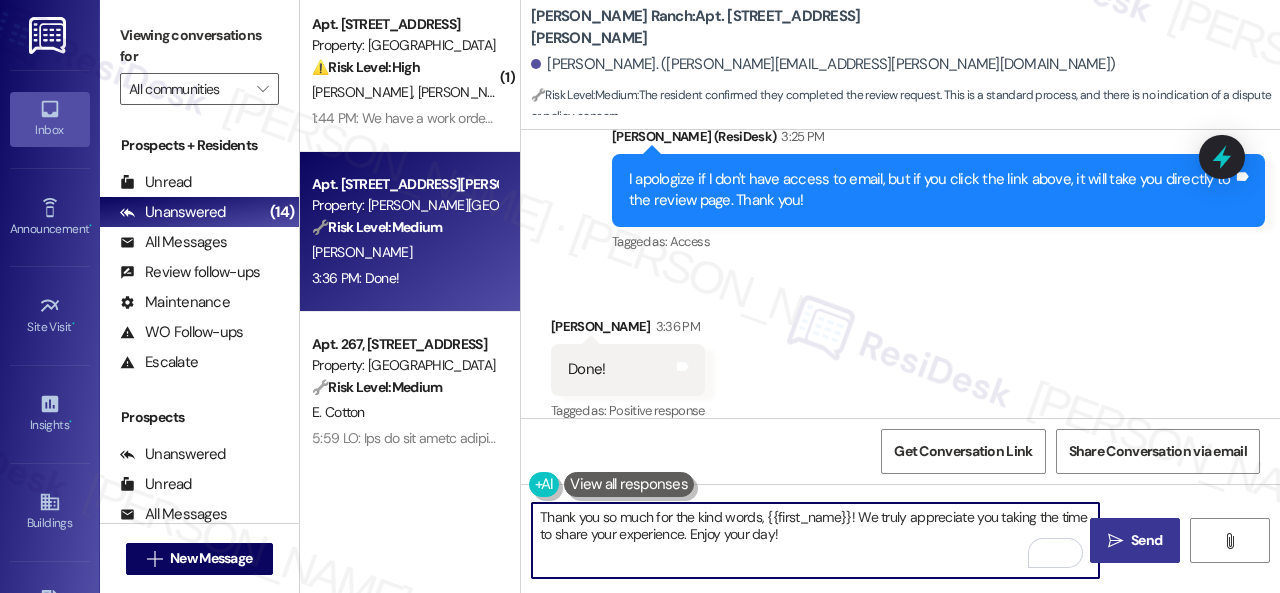 type on "Thank you so much for the kind words, {{first_name}}! We truly appreciate you taking the time to share your experience. Enjoy your day!" 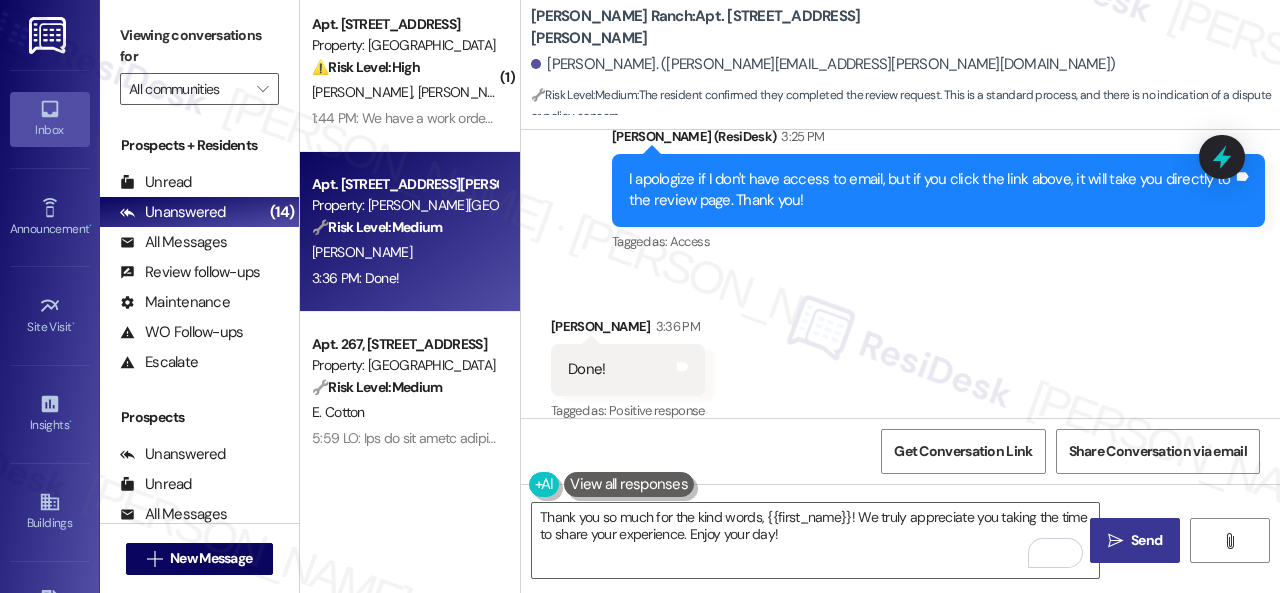 click on "Send" at bounding box center (1146, 540) 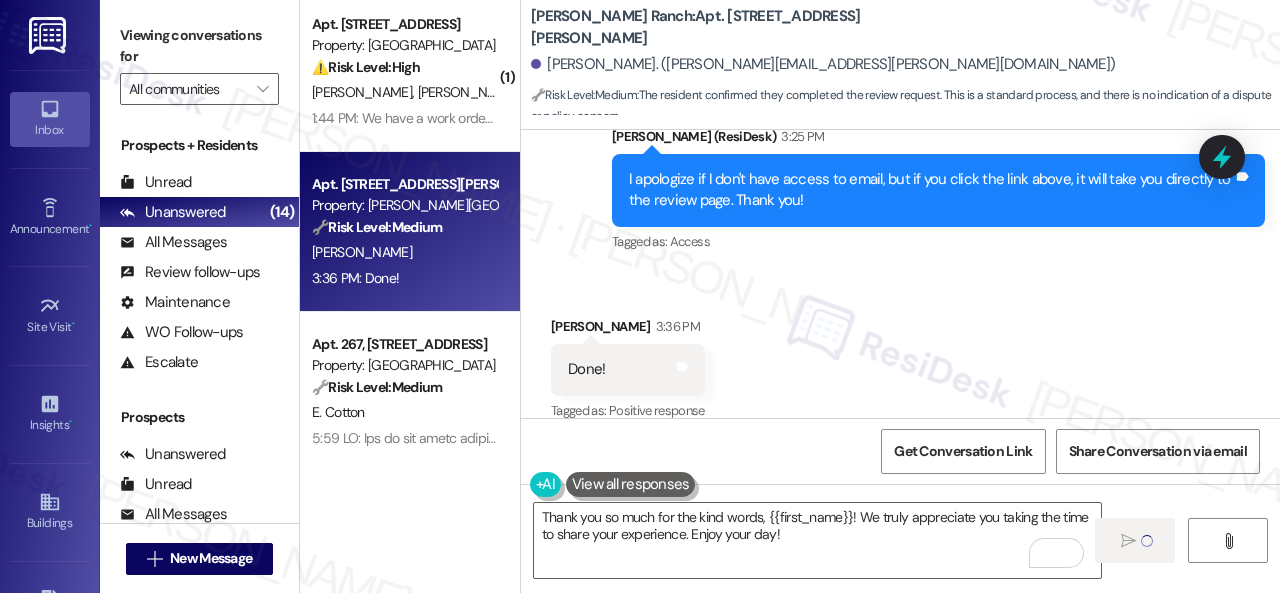 type 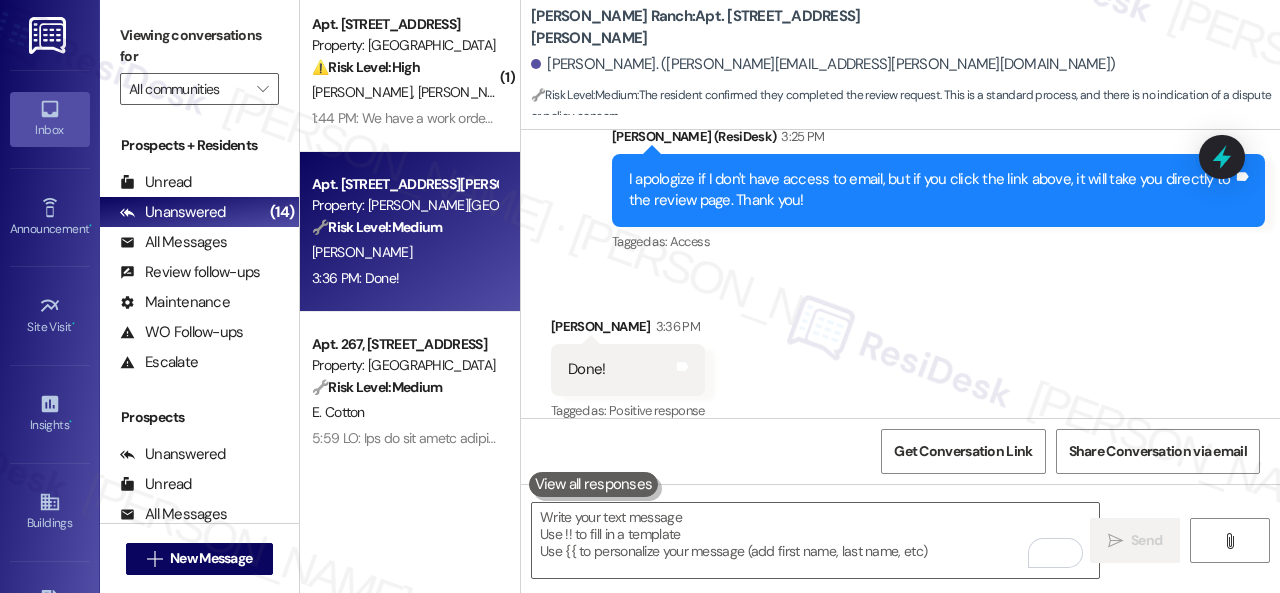 scroll, scrollTop: 4658, scrollLeft: 0, axis: vertical 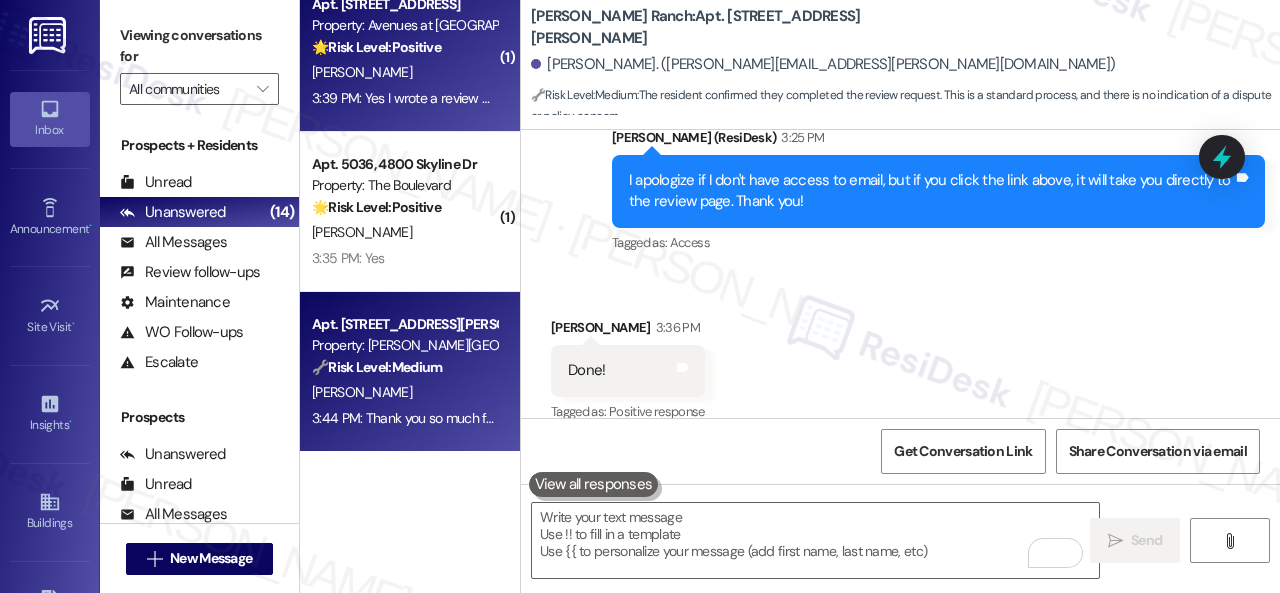 click on "A. Valentine" at bounding box center [404, 72] 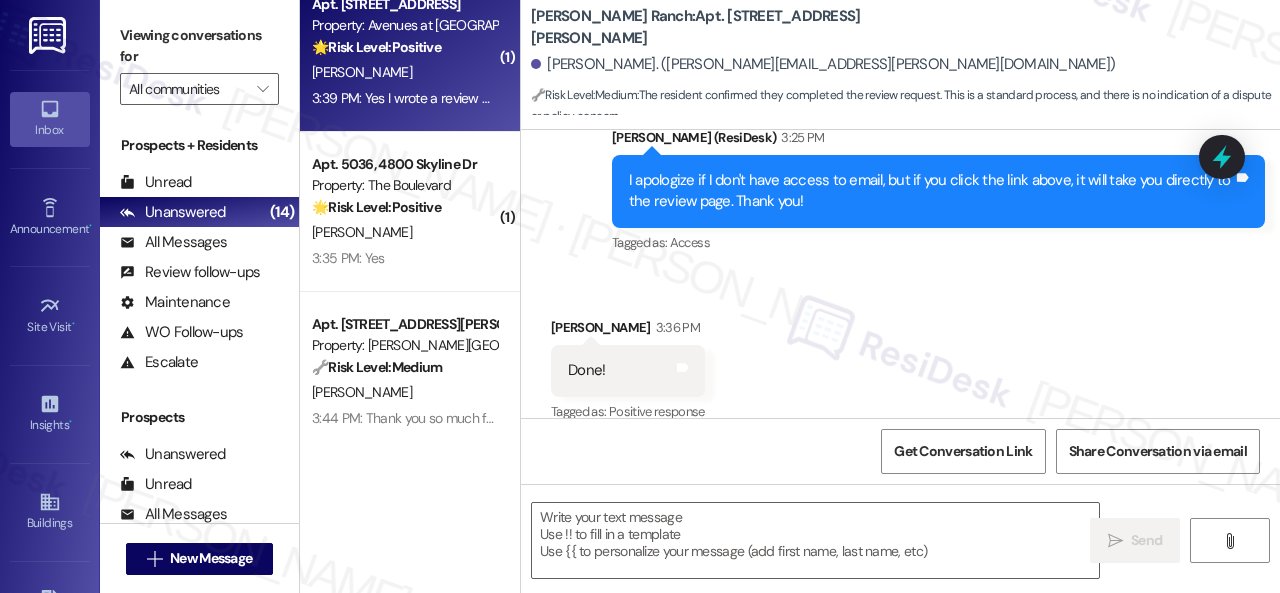 type on "Fetching suggested responses. Please feel free to read through the conversation in the meantime." 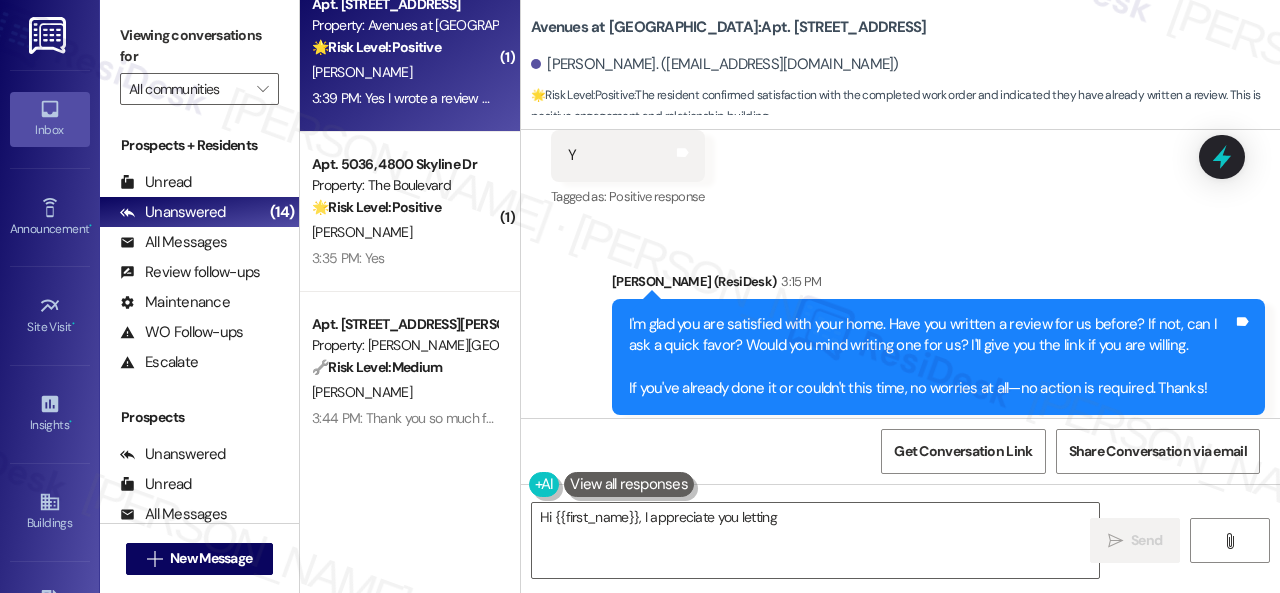 scroll, scrollTop: 11284, scrollLeft: 0, axis: vertical 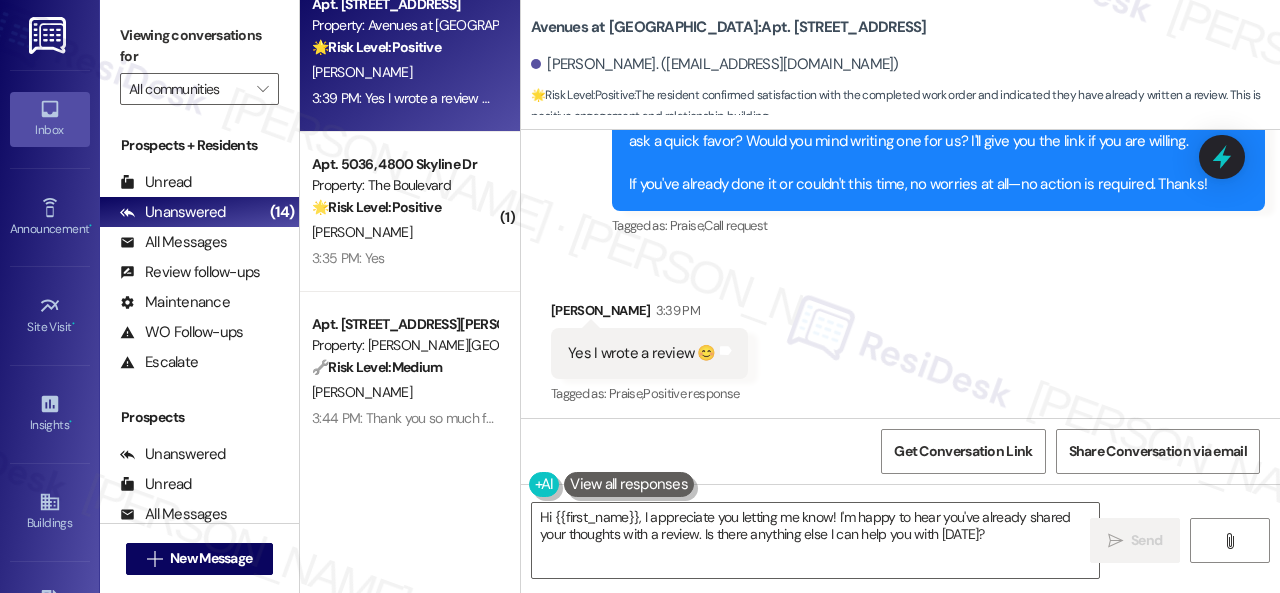click on "Sent via SMS Sarah   (ResiDesk) 3:15 PM I'm glad you are satisfied with your home. Have you written a review for us before? If not, can I ask a quick favor? Would you mind writing one for us? I'll give you the link if you are willing.
If you've already done it or couldn't this time, no worries at all—no action is required. Thanks! Tags and notes Tagged as:   Praise ,  Click to highlight conversations about Praise Call request Click to highlight conversations about Call request" at bounding box center [938, 153] 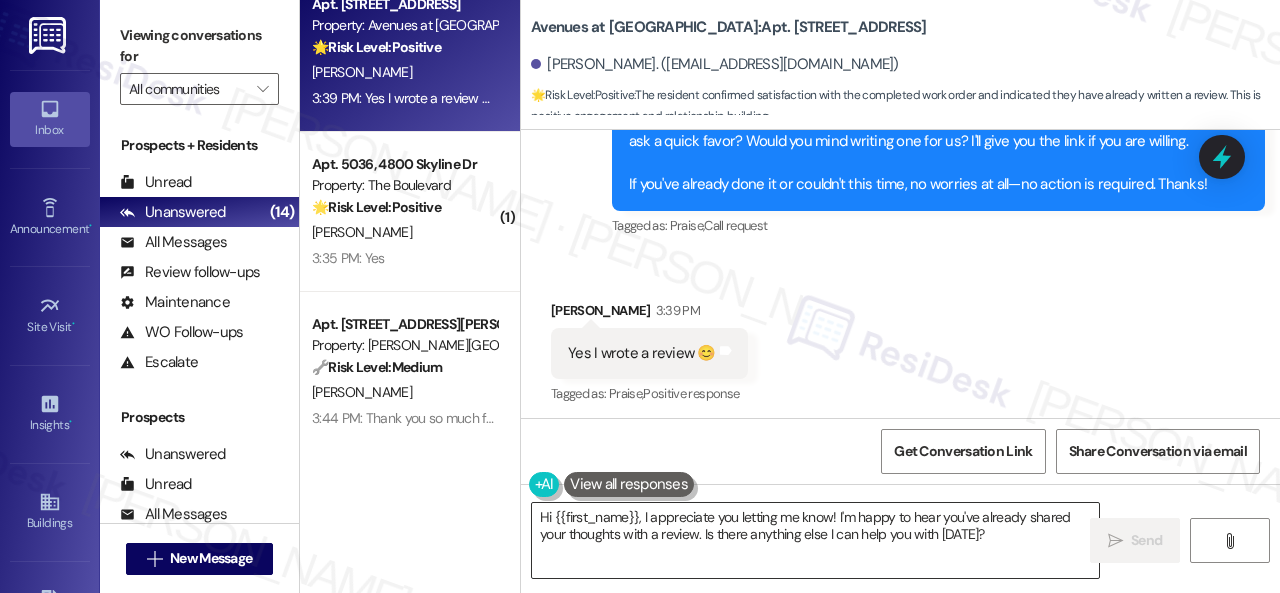 click on "Hi {{first_name}}, I appreciate you letting me know! I'm happy to hear you've already shared your thoughts with a review. Is there anything else I can help you with today?" at bounding box center (815, 540) 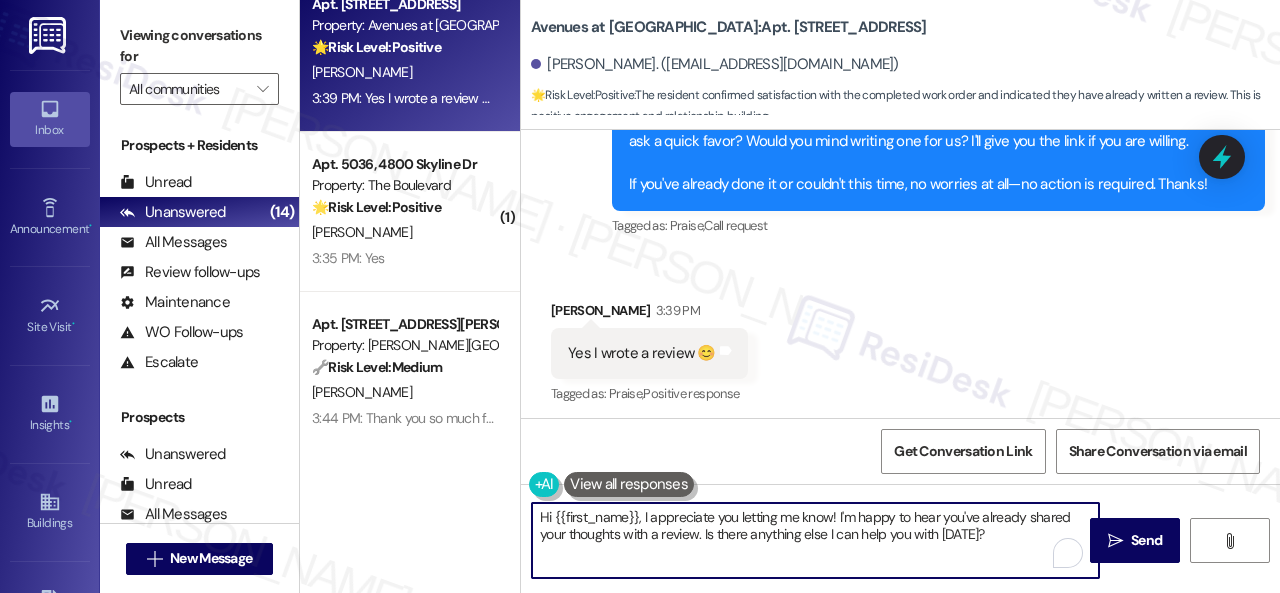 paste on "I see. Thank you so much! Enjoy your day!" 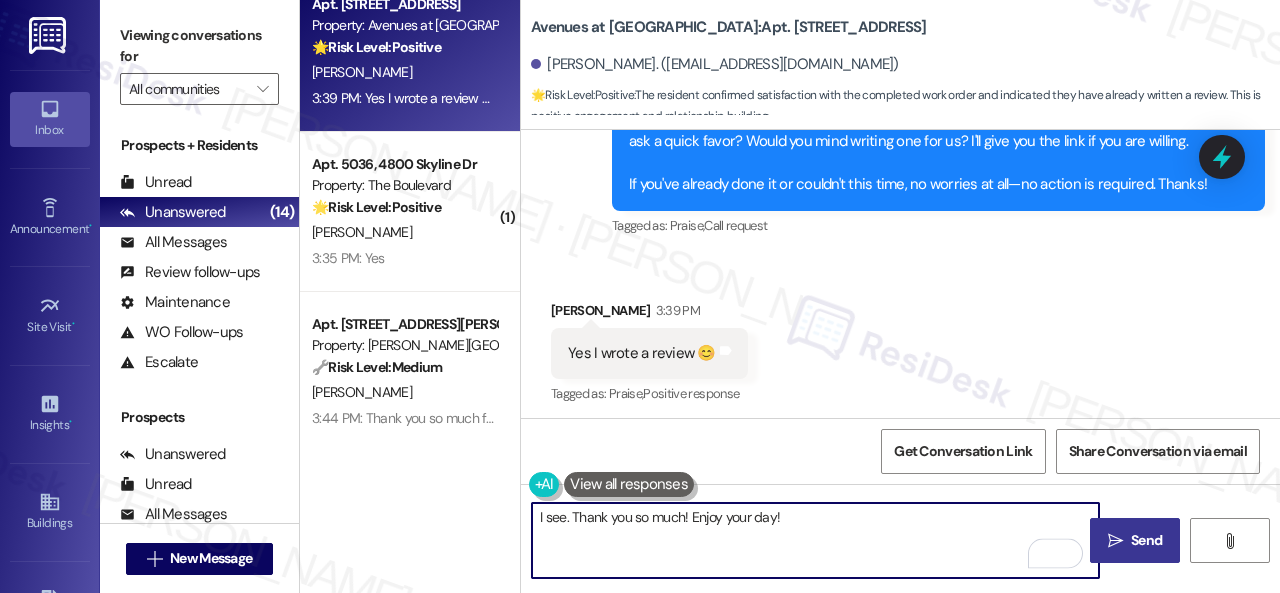 type on "I see. Thank you so much! Enjoy your day!" 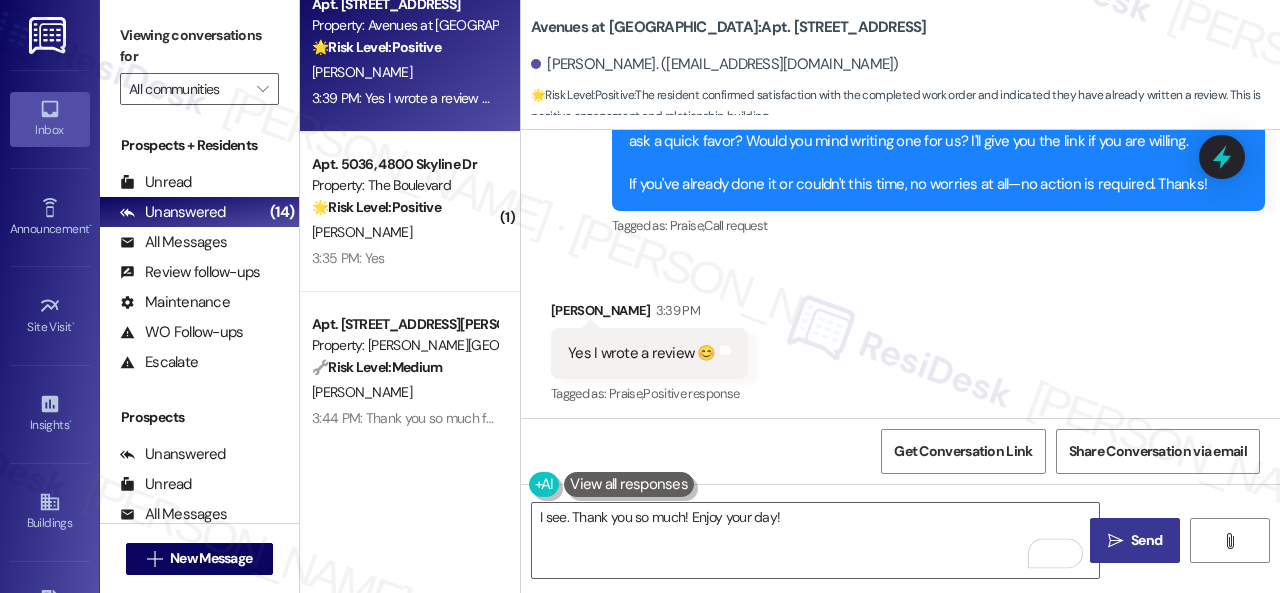 click on " Send" at bounding box center (1135, 540) 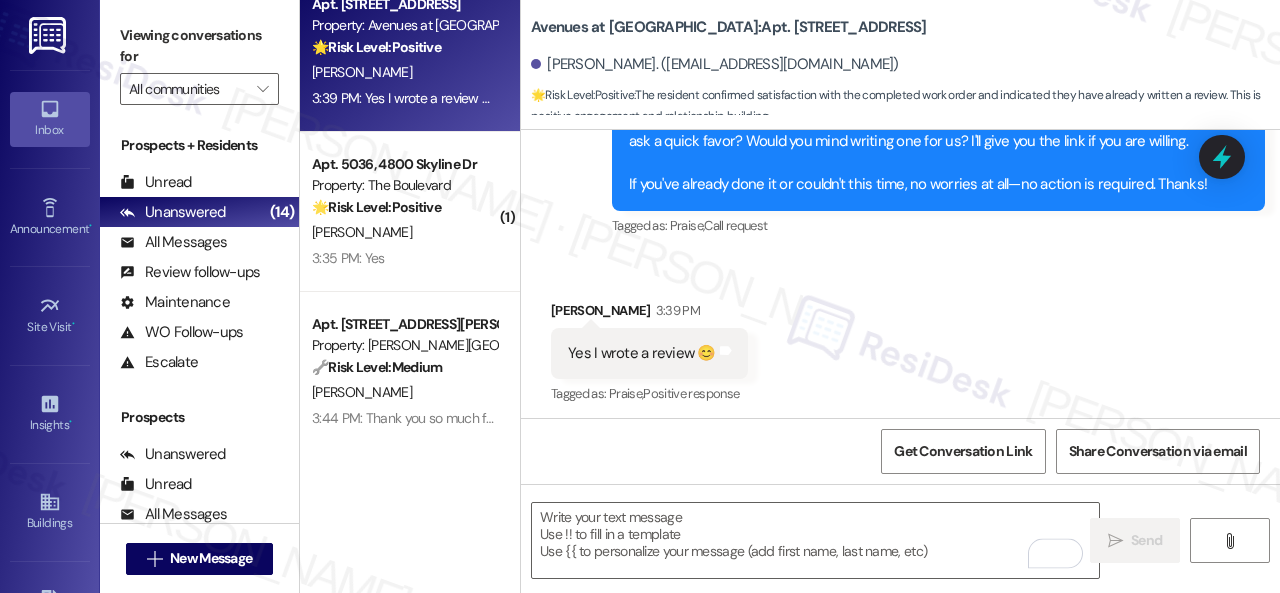 type on "Fetching suggested responses. Please feel free to read through the conversation in the meantime." 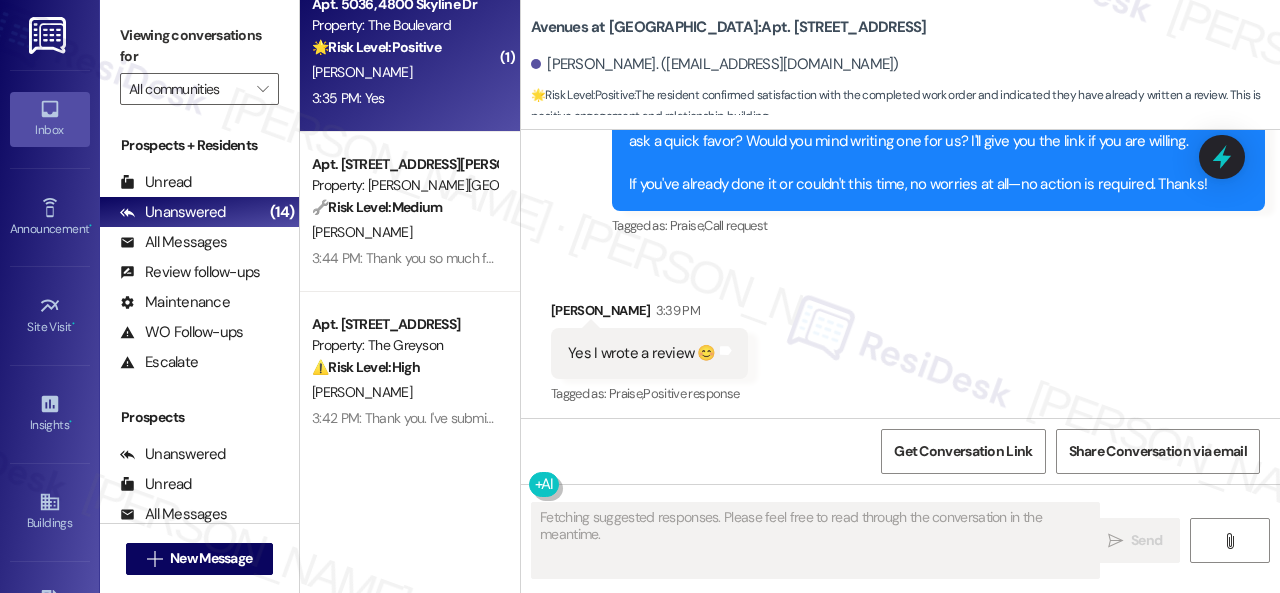click on "3:35 PM: Yes 3:35 PM: Yes" at bounding box center (404, 98) 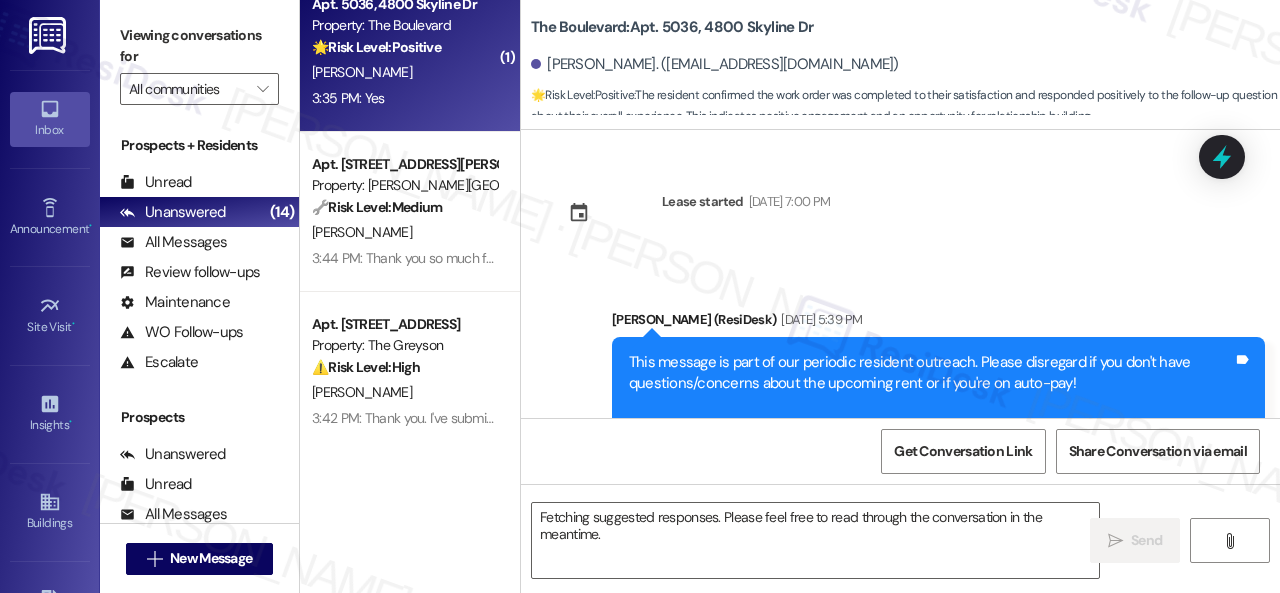 scroll, scrollTop: 19101, scrollLeft: 0, axis: vertical 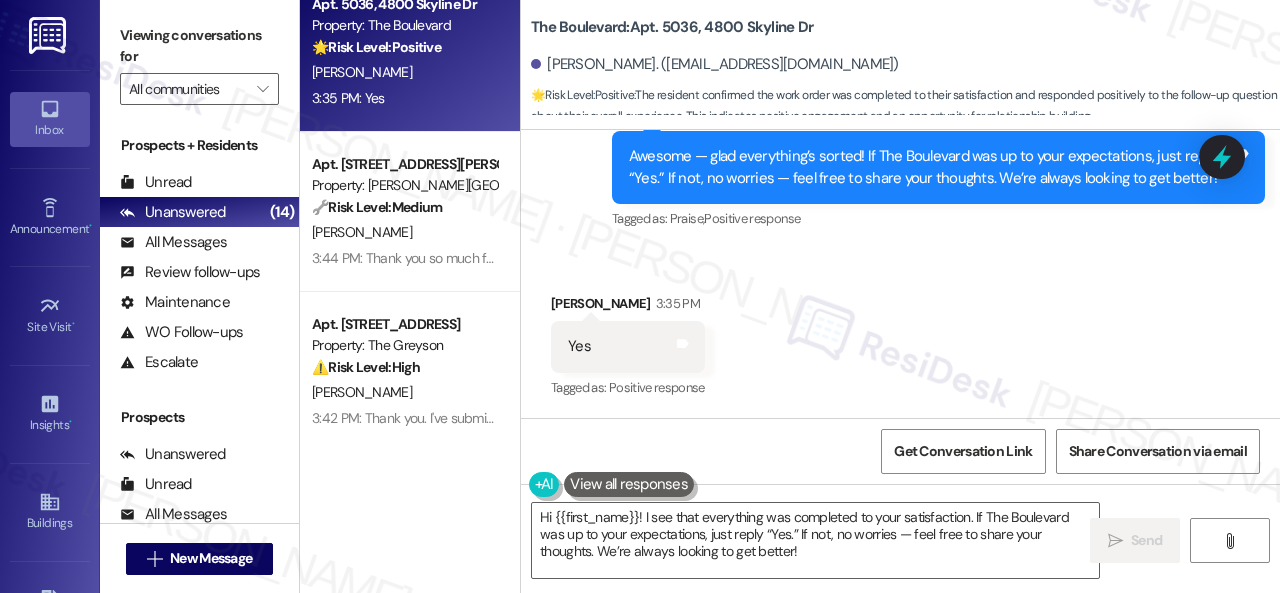 click on "Sent via SMS Sarah   (ResiDesk) 3:32 PM Awesome — glad everything’s sorted! If The Boulevard was up to your expectations, just reply “Yes.” If not, no worries — feel free to share your thoughts. We’re always looking to get better! Tags and notes Tagged as:   Praise ,  Click to highlight conversations about Praise Positive response Click to highlight conversations about Positive response" at bounding box center [900, 153] 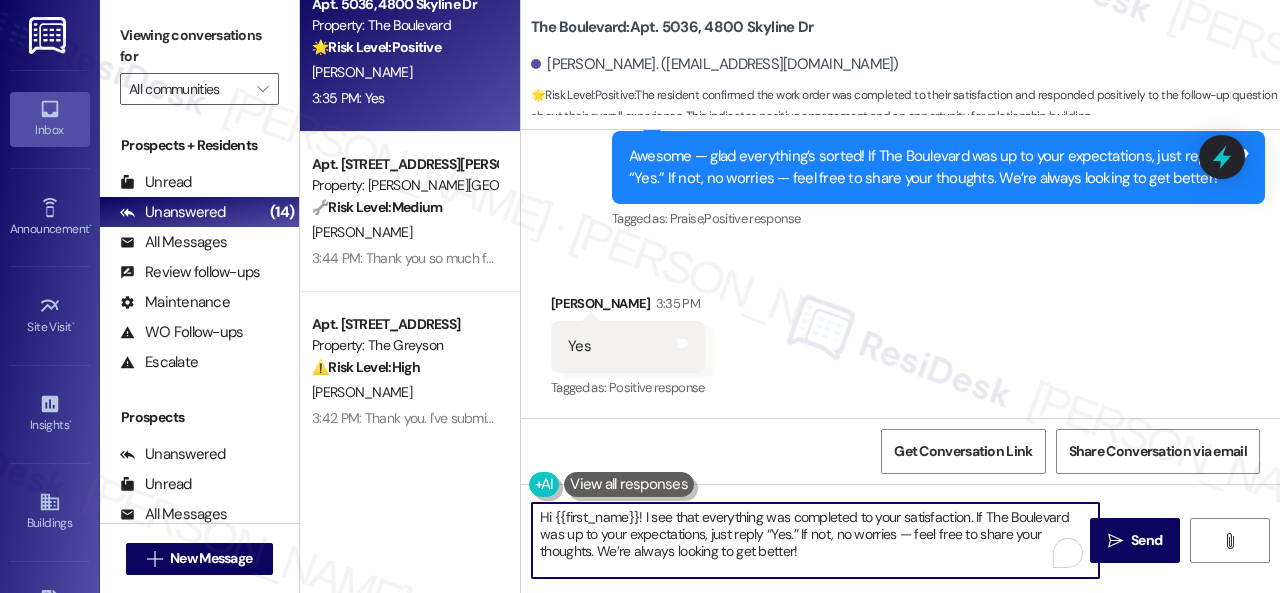 drag, startPoint x: 350, startPoint y: 403, endPoint x: 519, endPoint y: 441, distance: 173.21951 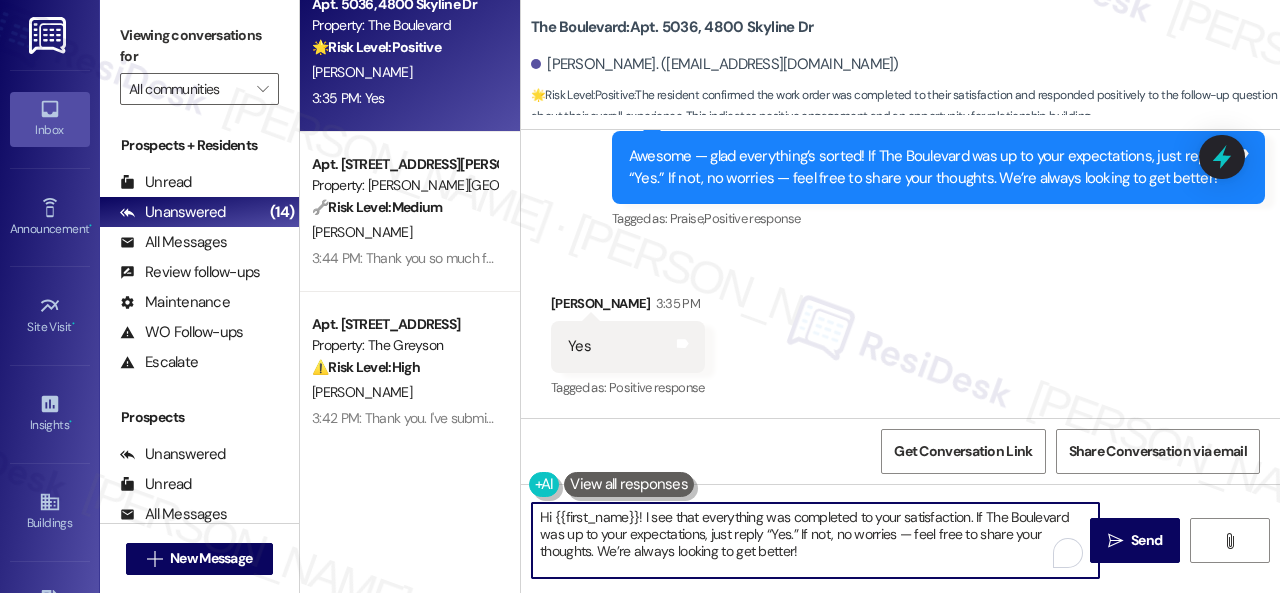 click on "Apt. 267, 6565 W Foxridge Dr Property: The Falls 🔧  Risk Level:  Medium The resident is expressing dissatisfaction with a completed maintenance request (toilet seat replacement), but states they consider the situation final and will not submit another request. While the resident is frustrated and feels the replacement was inadequate, they also acknowledge the maintenance team's professionalism and are choosing not to pursue the issue further. There is no indication of immediate risk, lease violation, or policy failure. The resident is more concerned with the principle of the matter and the perceived value placed on resident satisfaction versus cost savings. The resident's frustration and multiple messages raise the concern to Tier 3. E. Cotton ( 1 ) Apt. 4507SL, 4460 Mountain Laurel Road Property: The Greyson 🌟  Risk Level:  Positive O. Ibrahim 3:39 PM: I did it last time, thank you 3:39 PM: I did it last time, thank you Apt. 5036, 4800 Skyline Dr Property: The Boulevard 🌟  Risk Level:  Positive 🔧" at bounding box center [790, 296] 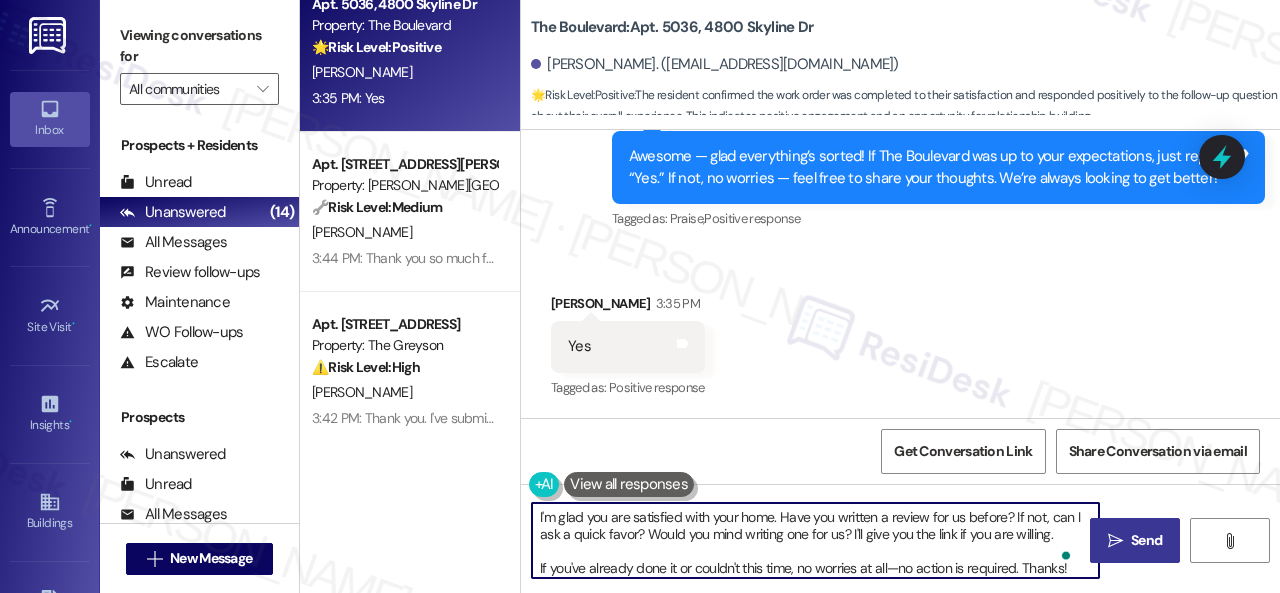 type on "I'm glad you are satisfied with your home. Have you written a review for us before? If not, can I ask a quick favor? Would you mind writing one for us? I'll give you the link if you are willing.
If you've already done it or couldn't this time, no worries at all—no action is required. Thanks!" 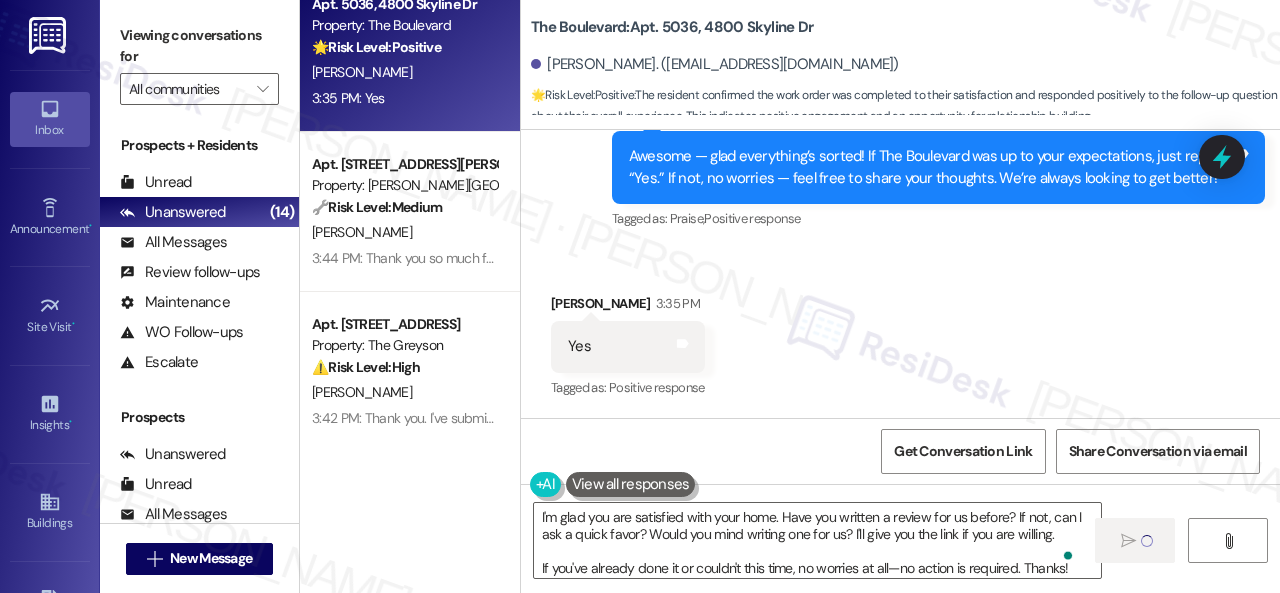 type 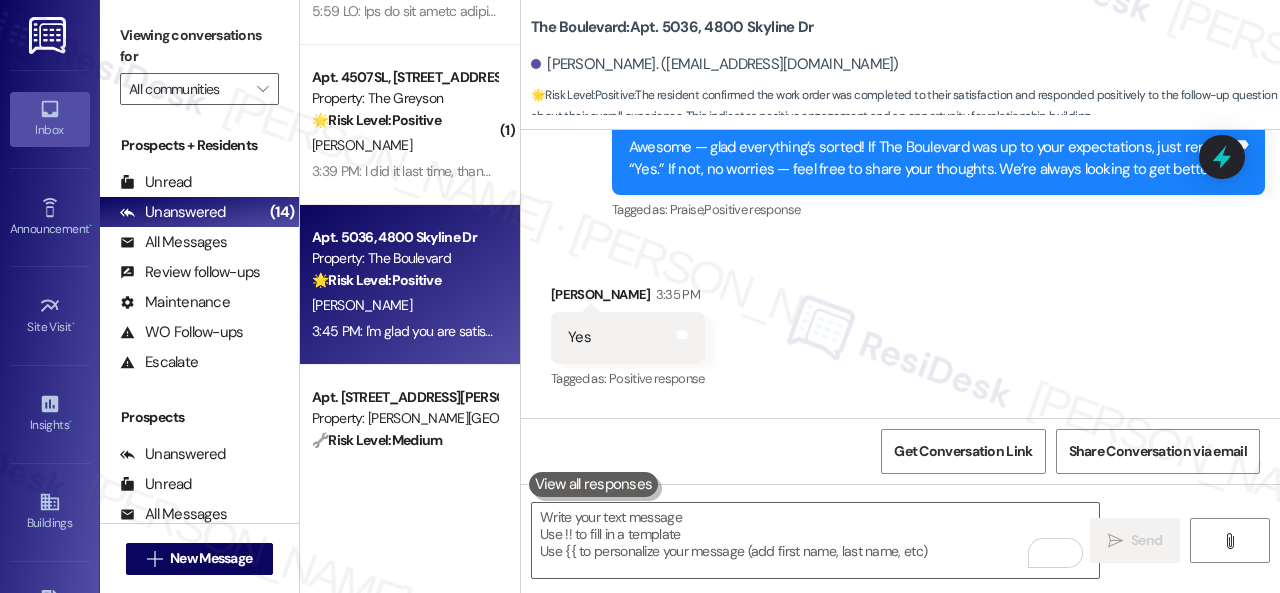 scroll, scrollTop: 1328, scrollLeft: 0, axis: vertical 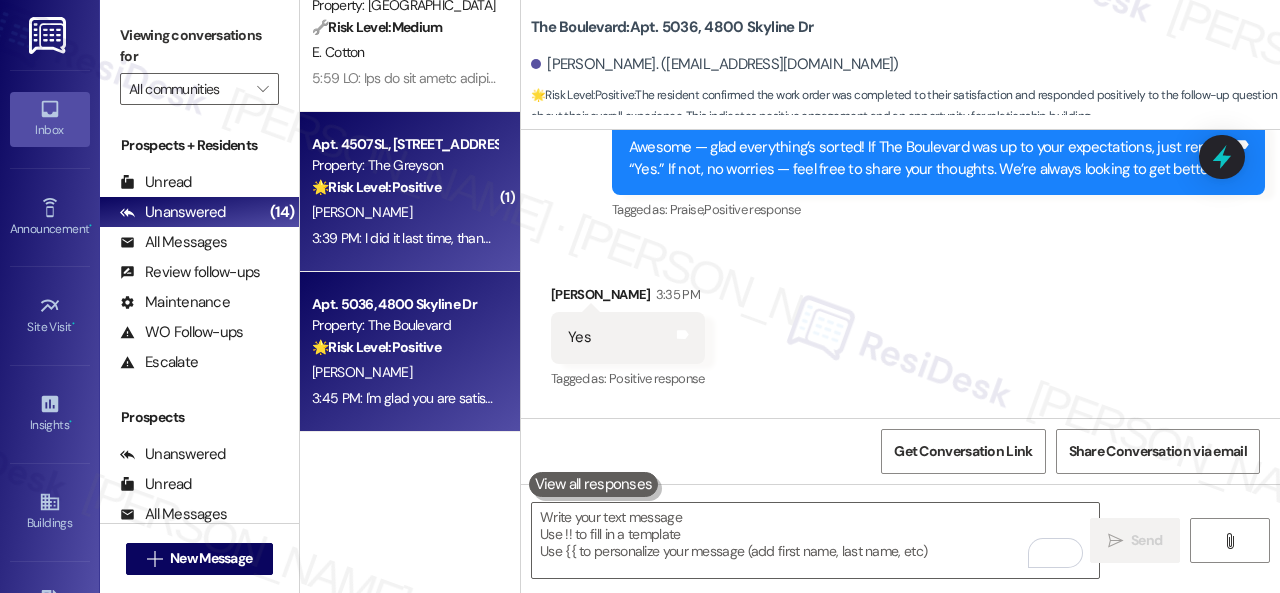 click on "O. Ibrahim" at bounding box center [404, 212] 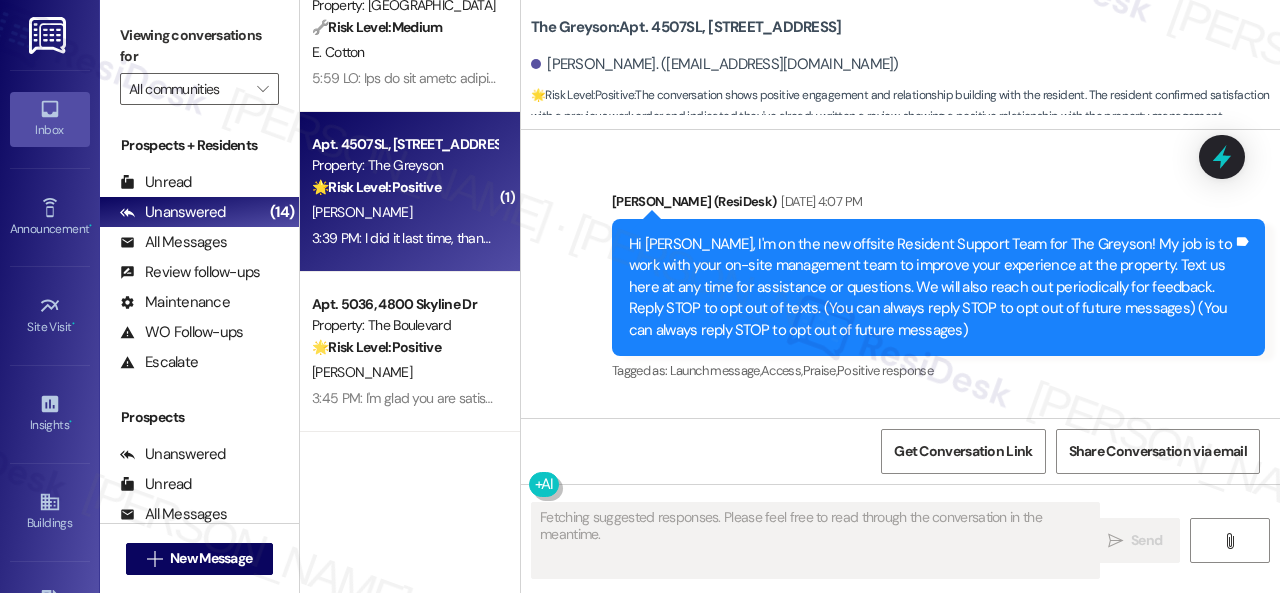 scroll, scrollTop: 21214, scrollLeft: 0, axis: vertical 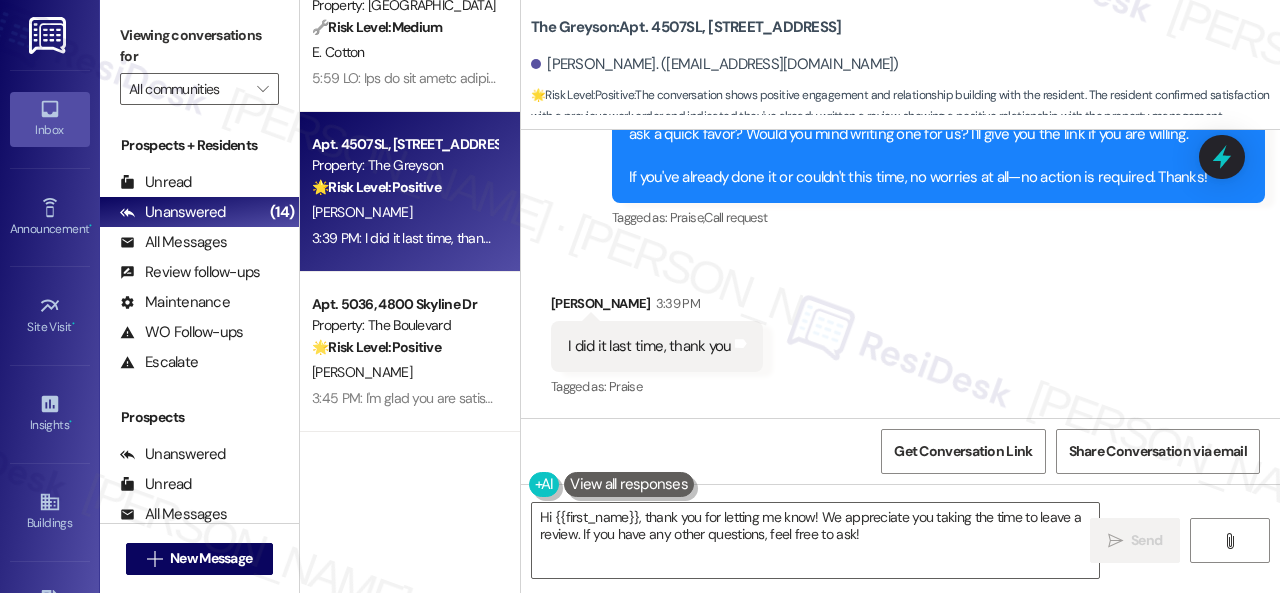 click on "Received via SMS Ossama Ibrahim 3:39 PM I did it last time, thank you Tags and notes Tagged as:   Praise Click to highlight conversations about Praise" at bounding box center (900, 332) 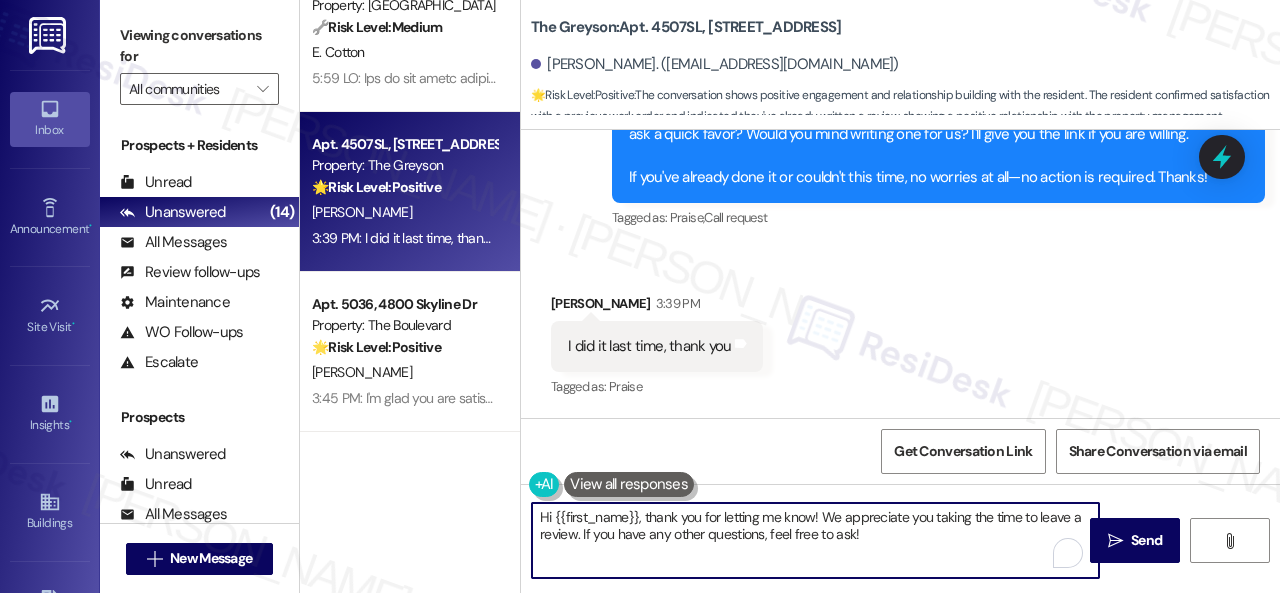 drag, startPoint x: 870, startPoint y: 541, endPoint x: 520, endPoint y: 426, distance: 368.40875 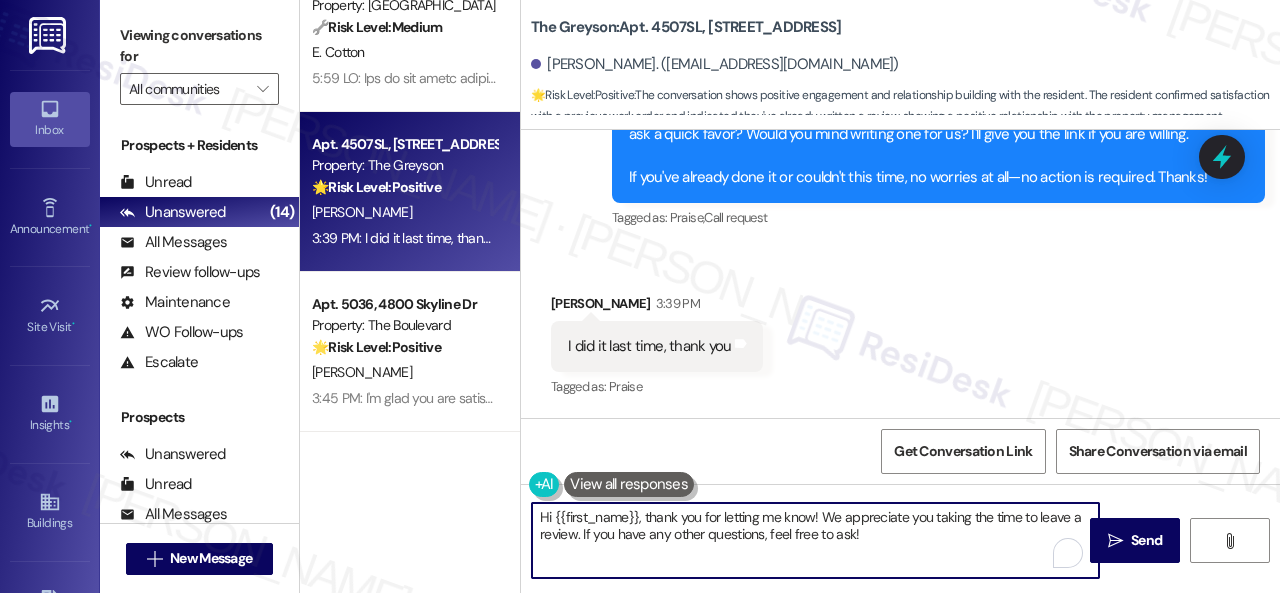 click on "( 1 ) Apt. 098164B, 12901 Lord Nelson Dr Property: London House Apartments & Flats ⚠️  Risk Level:  High The resident is having difficulty accessing their home due to a high step, especially when it rains, and has a doctor's note. This poses a potential safety and accessibility issue, requiring a railing to be installed. This falls under urgent general maintenance and risk mitigation. C. Garza 1:48 PM: I will do that 1:48 PM: I will do that ( 1 ) Apt. 5700C1, 5800 Great Northern Boulevard Property: Butternut Ridge ⚠️  Risk Level:  High The resident reports that their dryer stopped working again after a previous repair, and the existing work order has gone unanswered. The resident also indicates a pet needs to be restrained, requiring a phone call for scheduling. This constitutes an urgent maintenance issue impacting a major appliance and requiring coordination. T. Hardy P. Perrin A. Best Apt. 267, 6565 W Foxridge Dr Property: The Falls 🔧  Risk Level:  Medium E. Cotton Property: The Greyson 🌟" at bounding box center (790, 296) 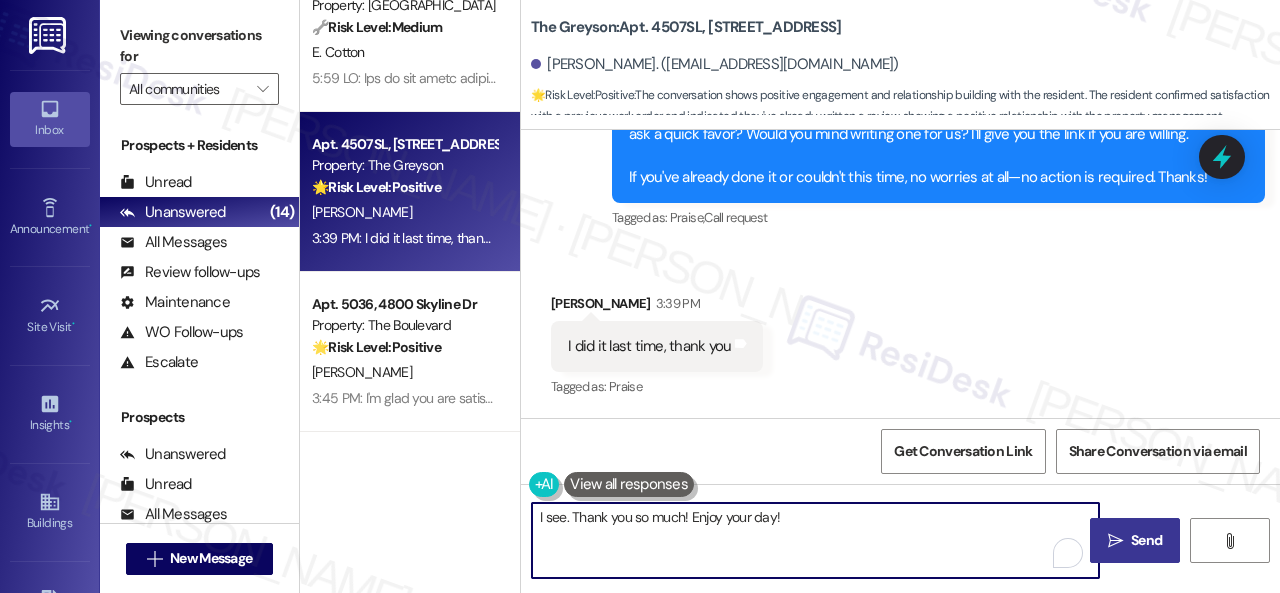 type on "I see. Thank you so much! Enjoy your day!" 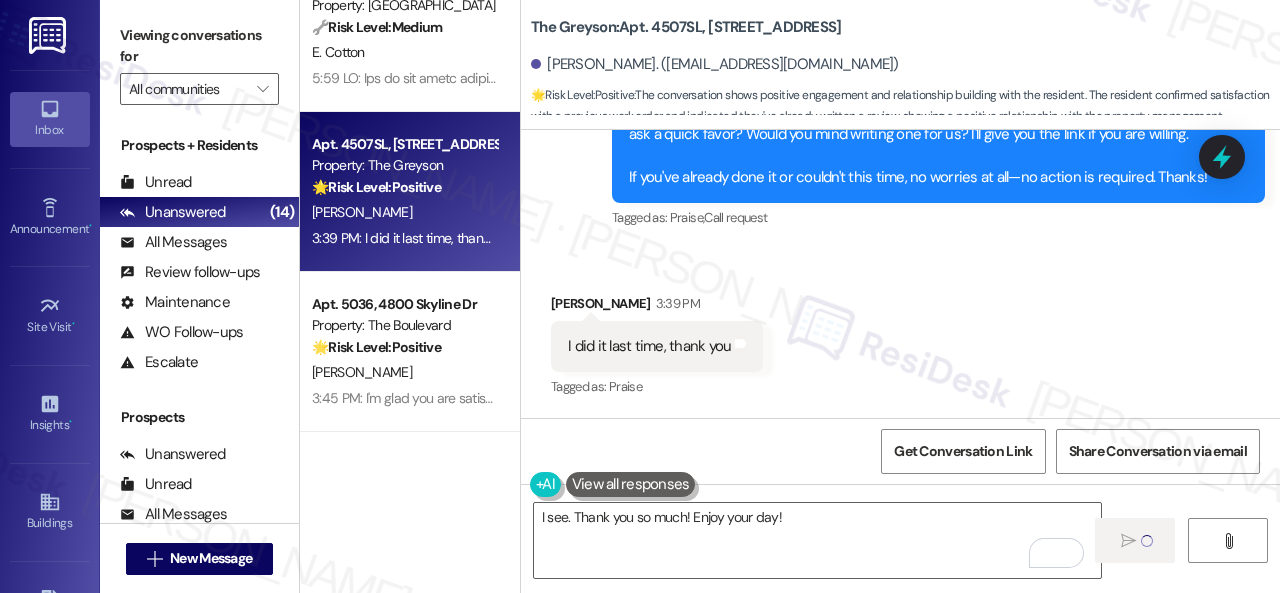 type 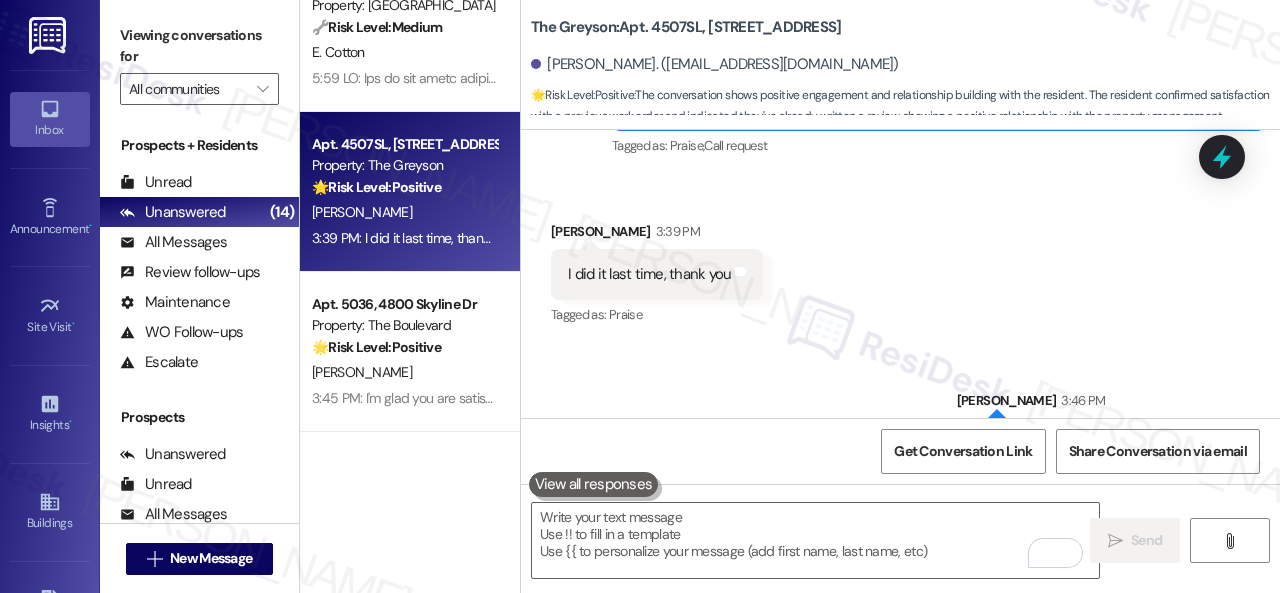 scroll, scrollTop: 21212, scrollLeft: 0, axis: vertical 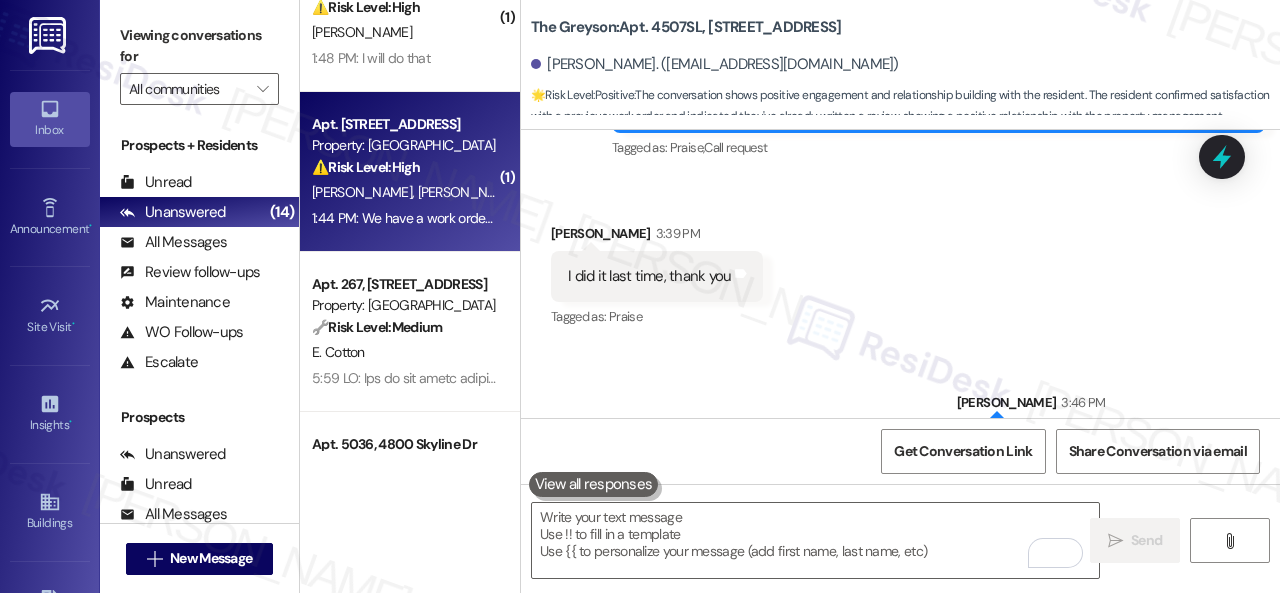 click on "T. Hardy P. Perrin A. Best" at bounding box center [404, 192] 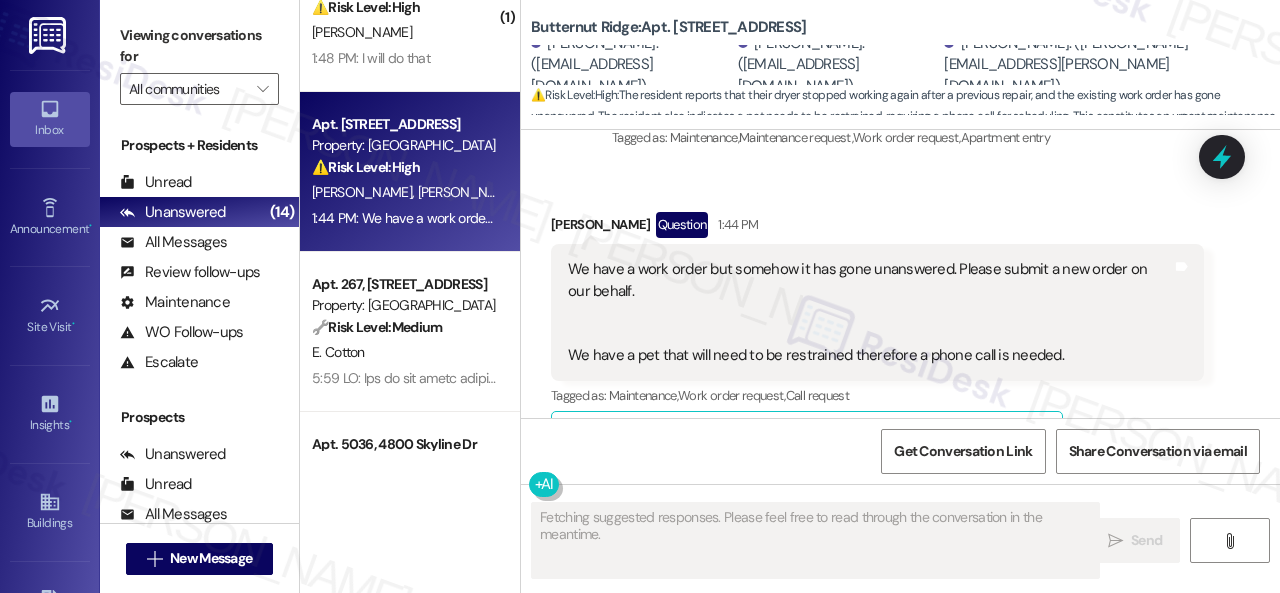 scroll, scrollTop: 3114, scrollLeft: 0, axis: vertical 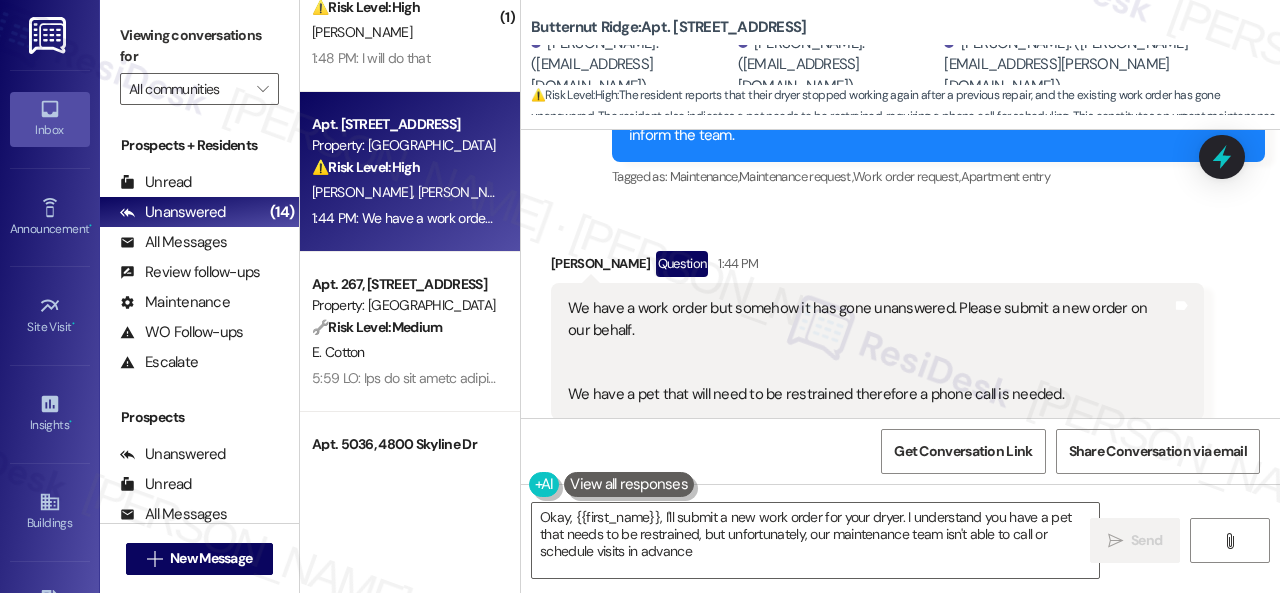 type on "Okay, {{first_name}}, I'll submit a new work order for your dryer. I understand you have a pet that needs to be restrained, but unfortunately, our maintenance team isn't able to call or schedule visits in advance." 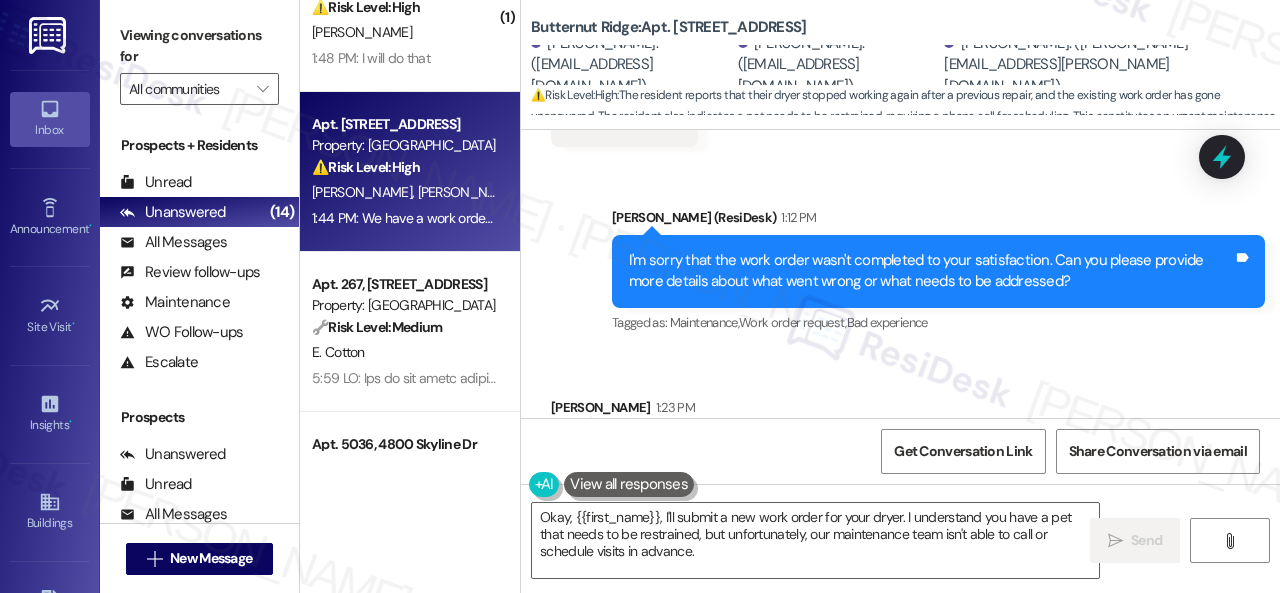 scroll, scrollTop: 2014, scrollLeft: 0, axis: vertical 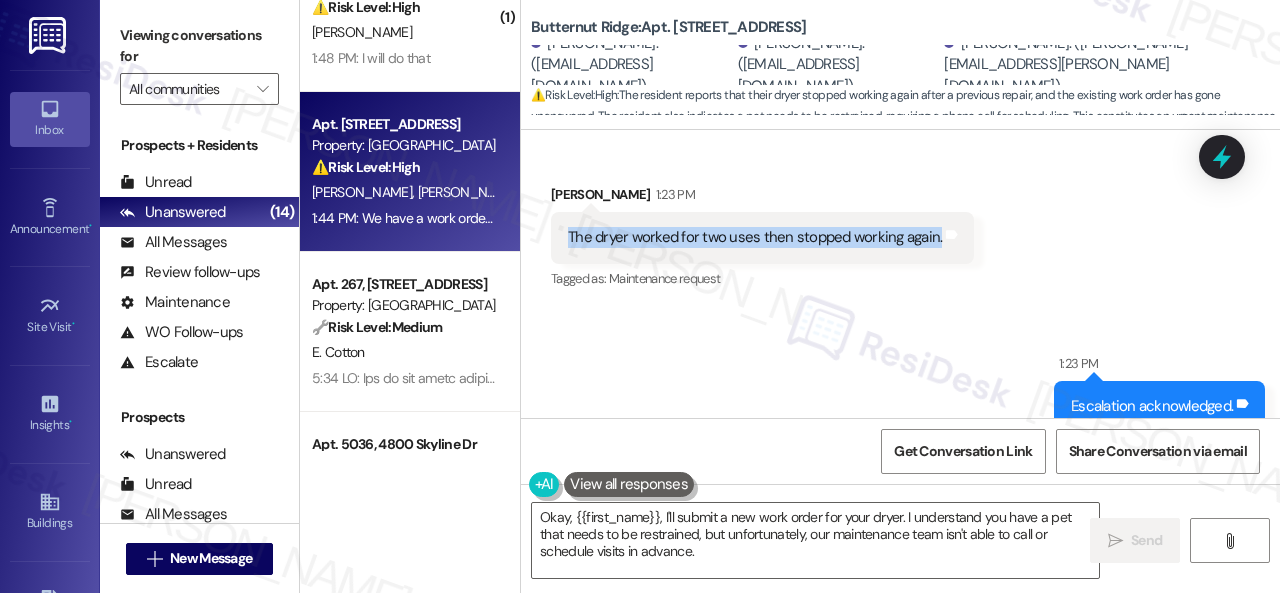 drag, startPoint x: 568, startPoint y: 212, endPoint x: 935, endPoint y: 219, distance: 367.06674 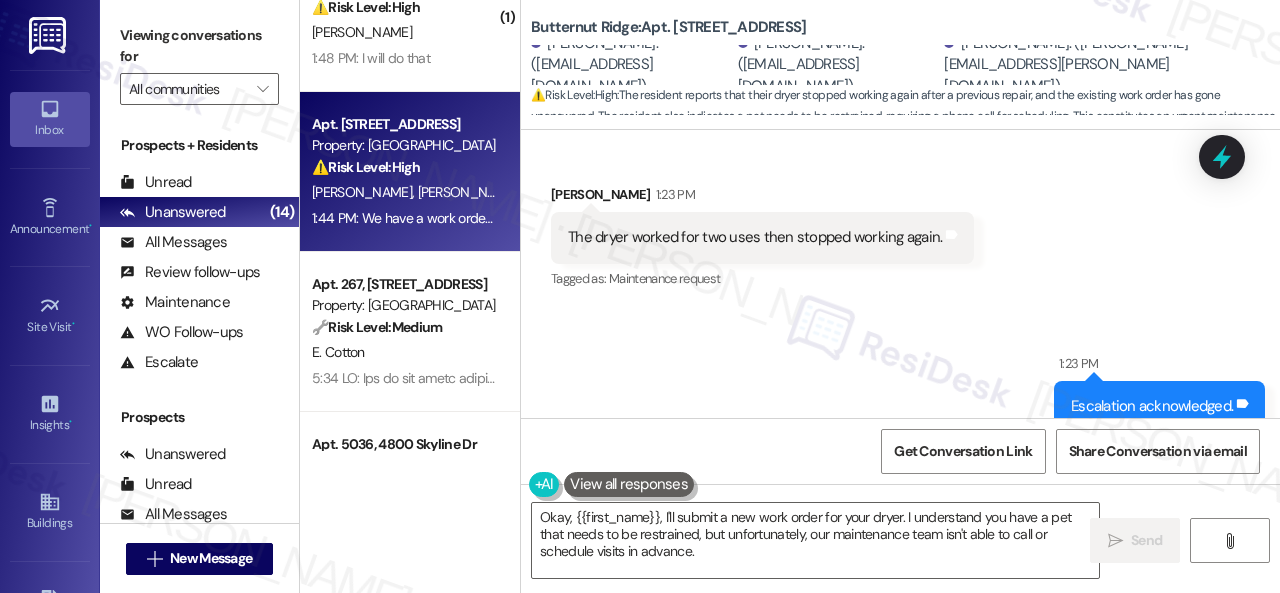 click on "Sent via SMS 1:23 PM Escalation acknowledged. Tags and notes Tagged as:   High-risk-auto-response Click to highlight conversations about High-risk-auto-response" at bounding box center (900, 392) 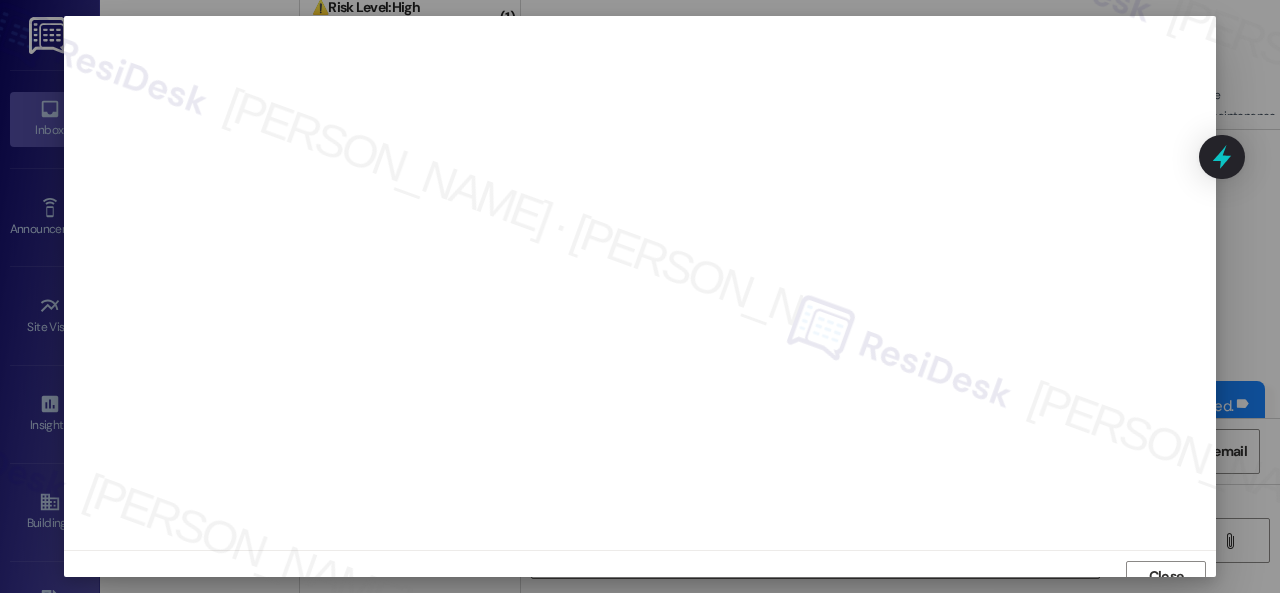 scroll, scrollTop: 15, scrollLeft: 0, axis: vertical 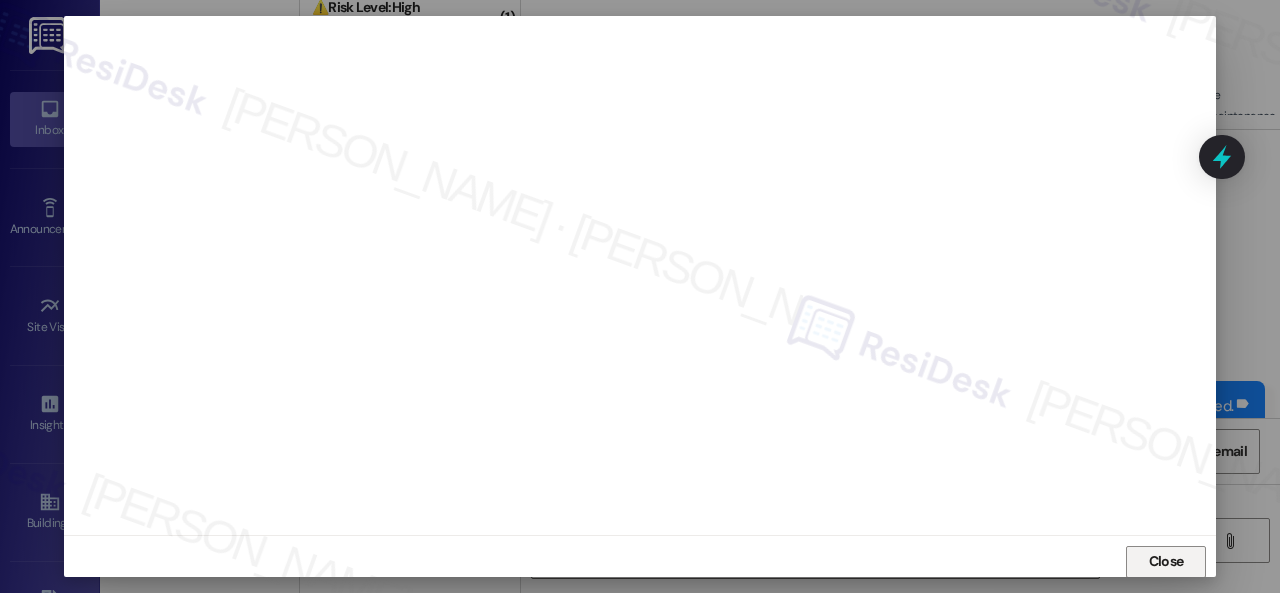 click on "Close" at bounding box center (1166, 562) 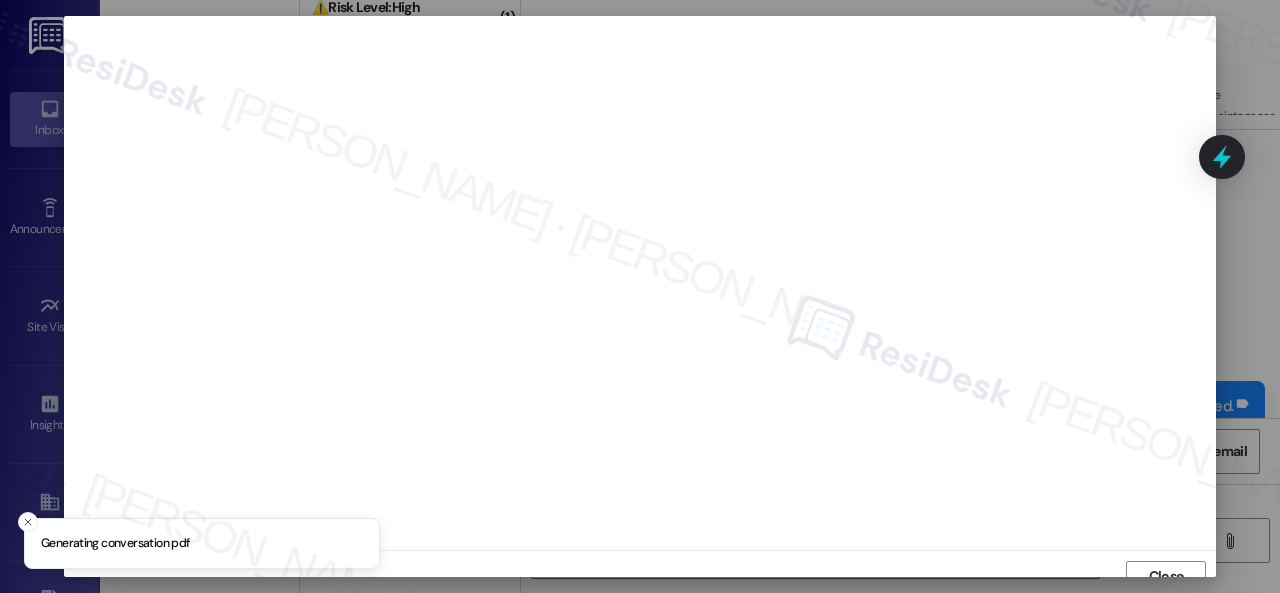 scroll, scrollTop: 15, scrollLeft: 0, axis: vertical 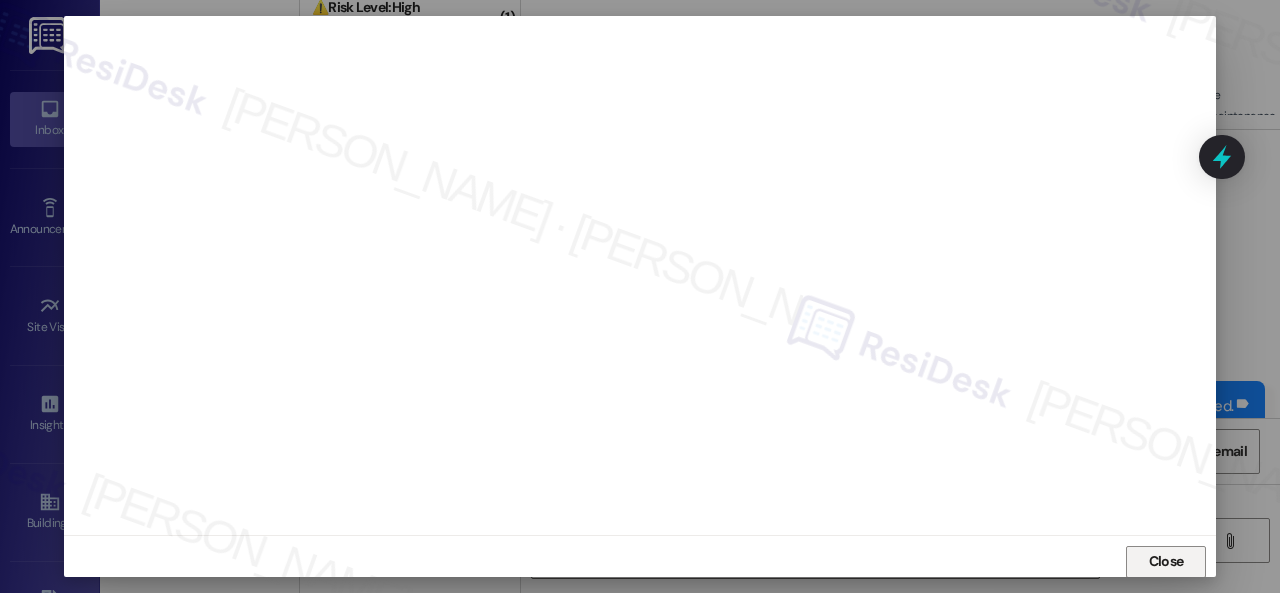 click on "Close" at bounding box center [1166, 561] 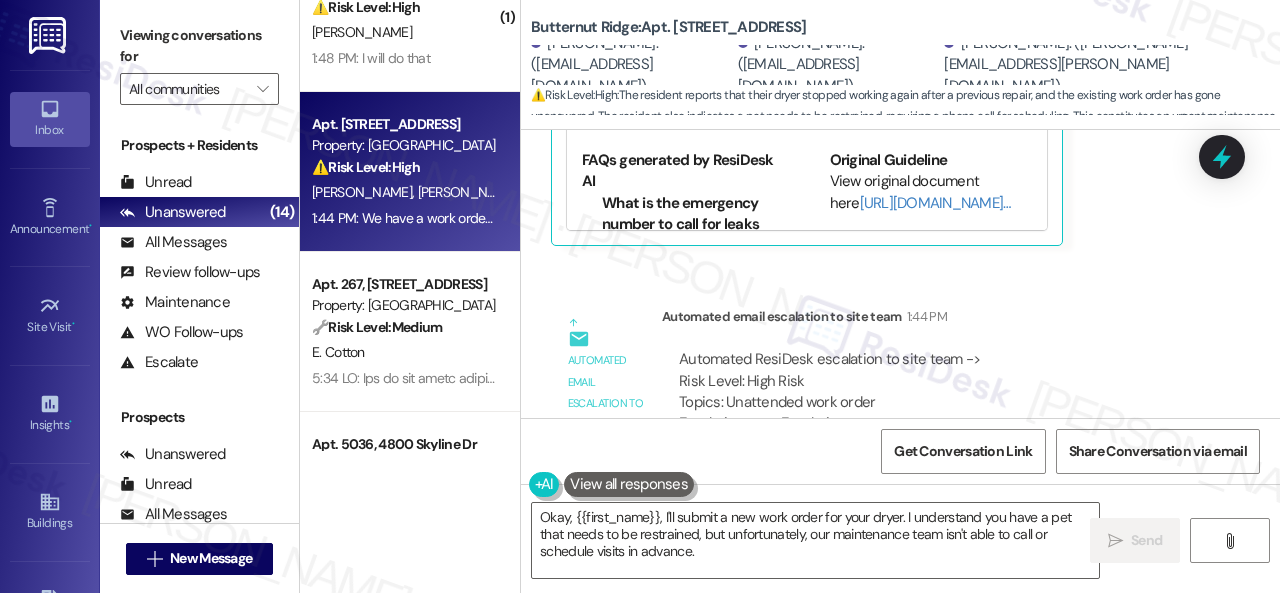 scroll, scrollTop: 3683, scrollLeft: 0, axis: vertical 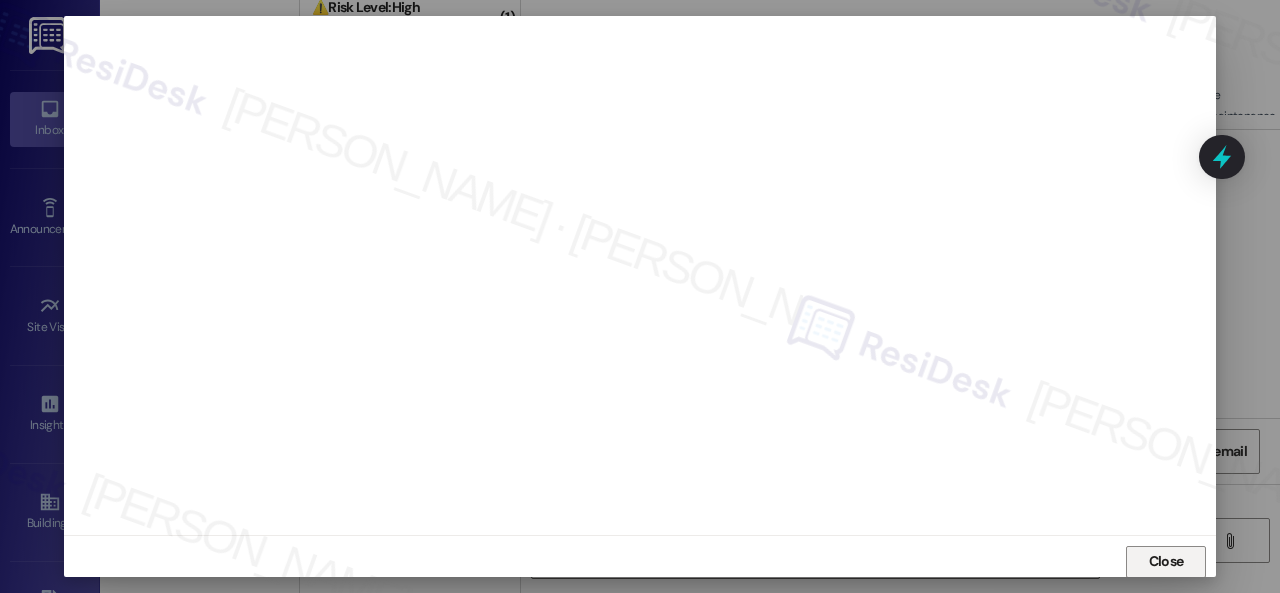 click on "Close" at bounding box center (1166, 561) 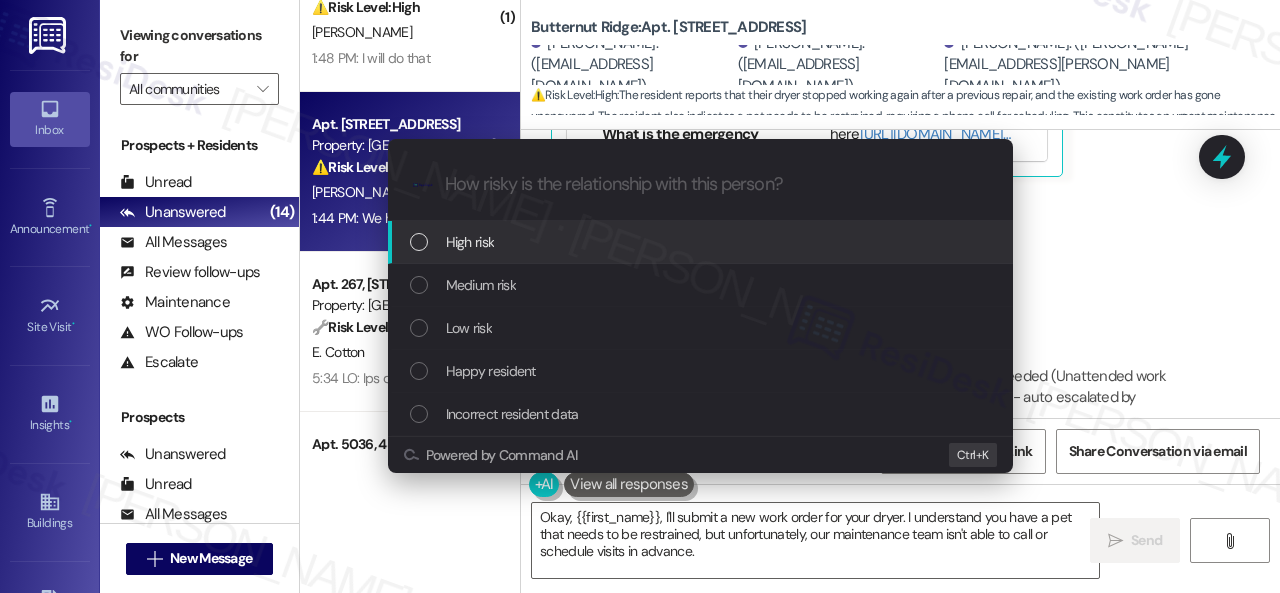 click on "High risk" at bounding box center [470, 242] 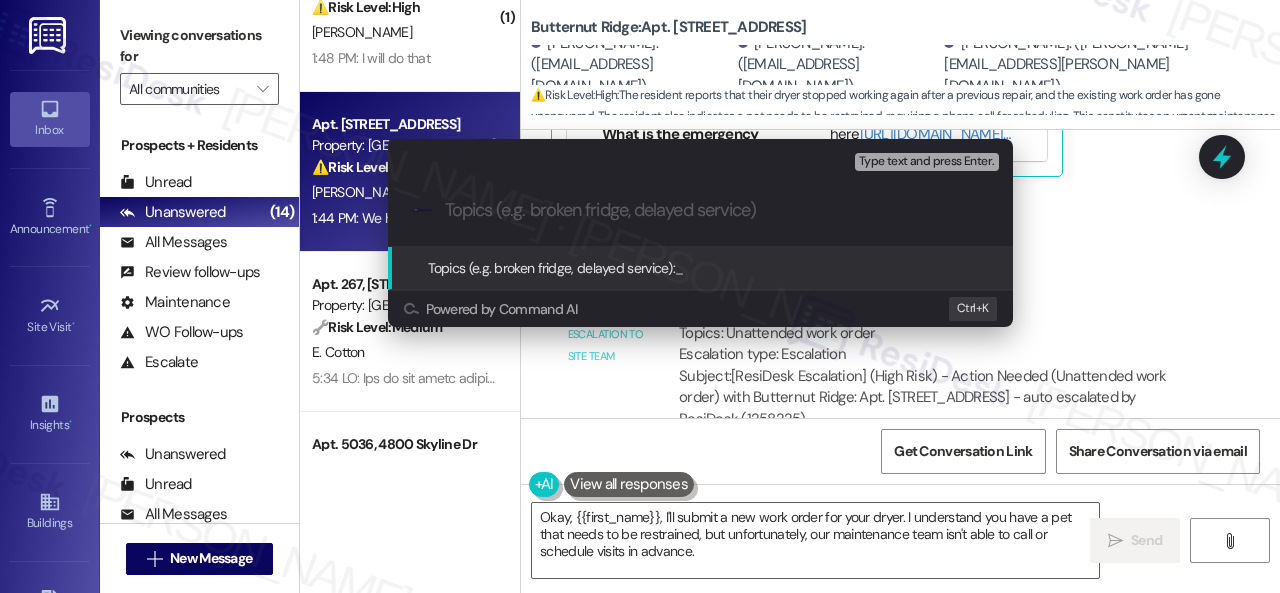 paste on "Work Order filed by ResiDesk 290533" 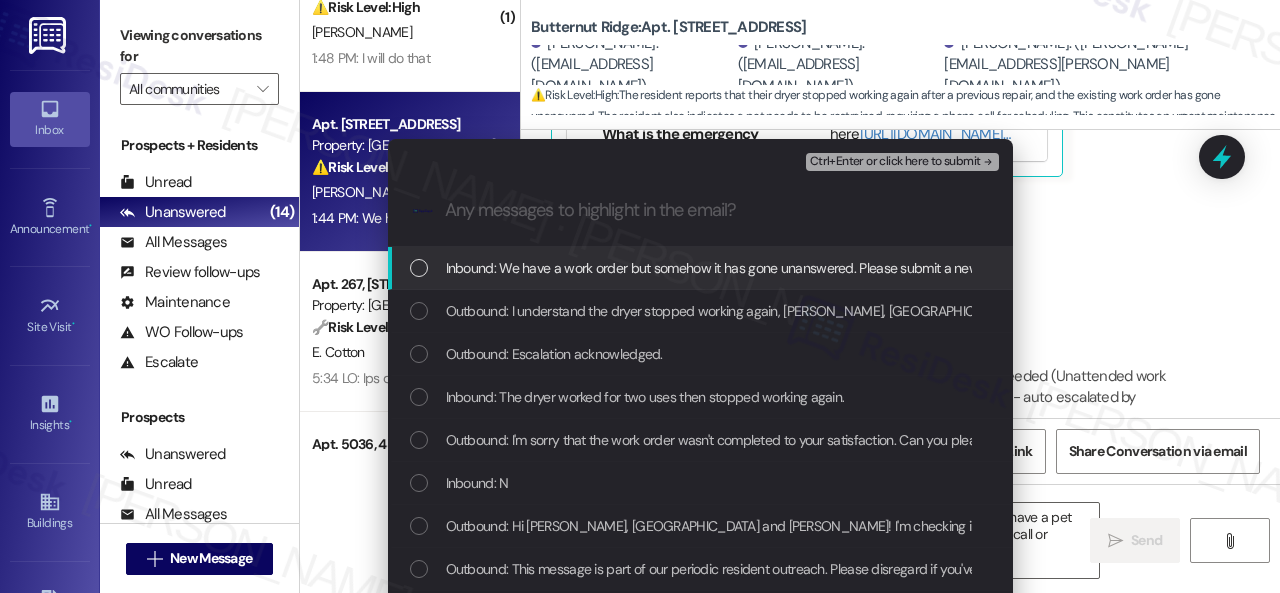click on "Inbound: We have a work order but somehow it has gone unanswered. Please submit a new order on our behalf.
We have a pet that will need to be restrained therefore a phone call is needed." at bounding box center [1001, 268] 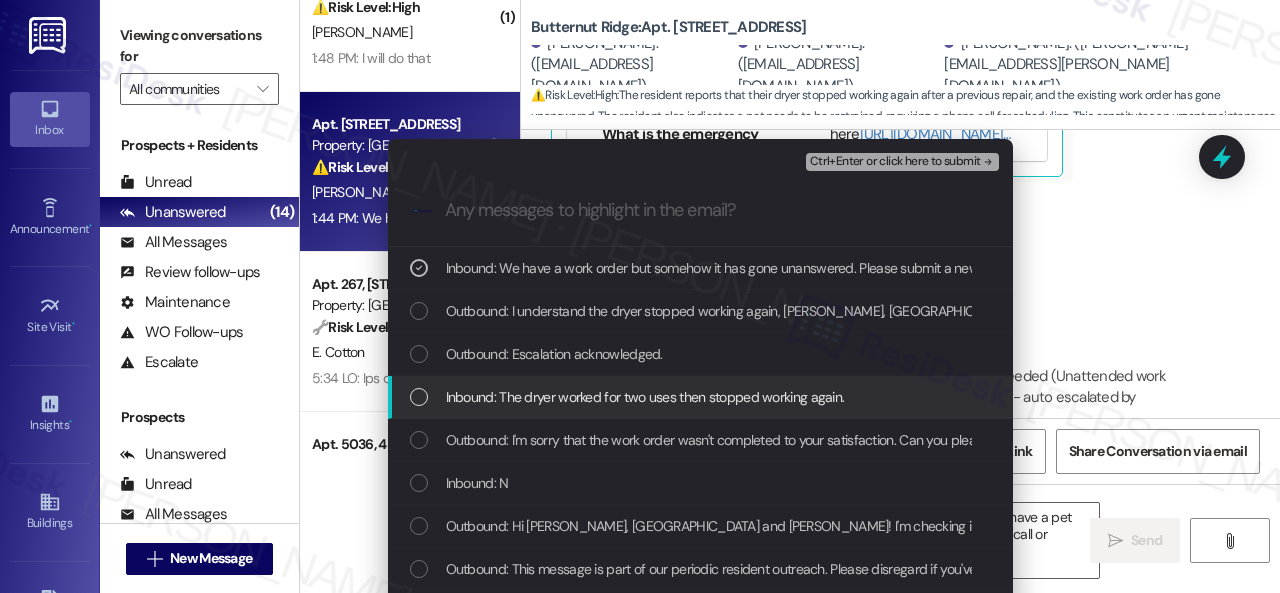 click on "Inbound: The dryer worked for two uses then stopped working again." at bounding box center [700, 397] 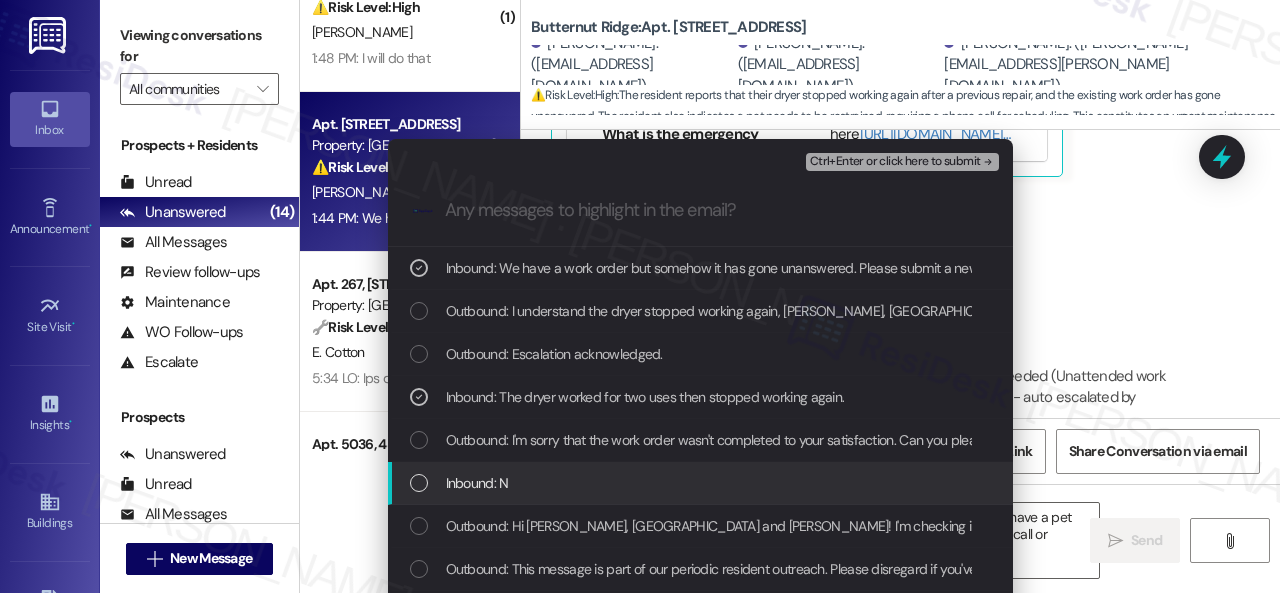 click on "Inbound: N" at bounding box center [477, 483] 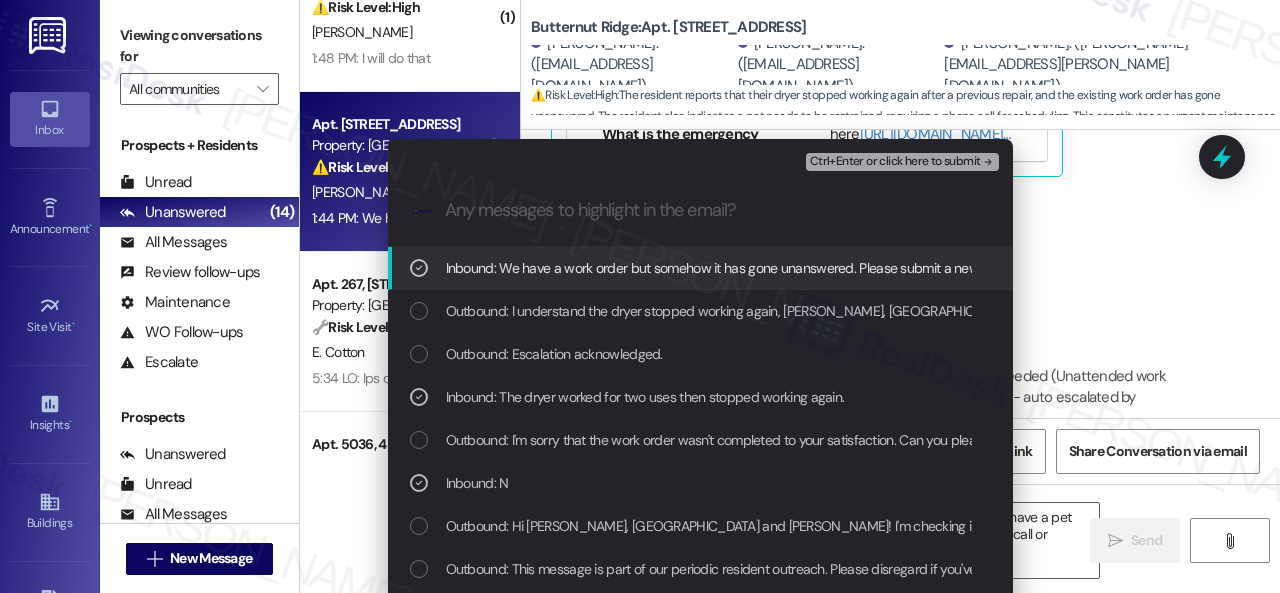 click on "Ctrl+Enter or click here to submit" at bounding box center (895, 162) 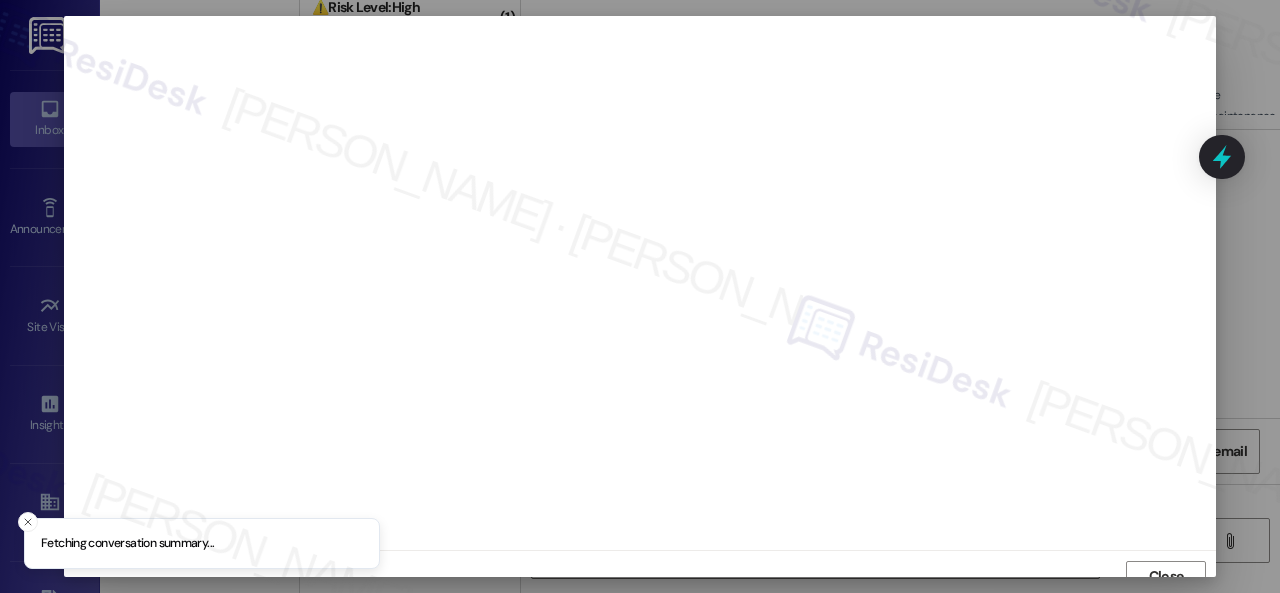 scroll, scrollTop: 15, scrollLeft: 0, axis: vertical 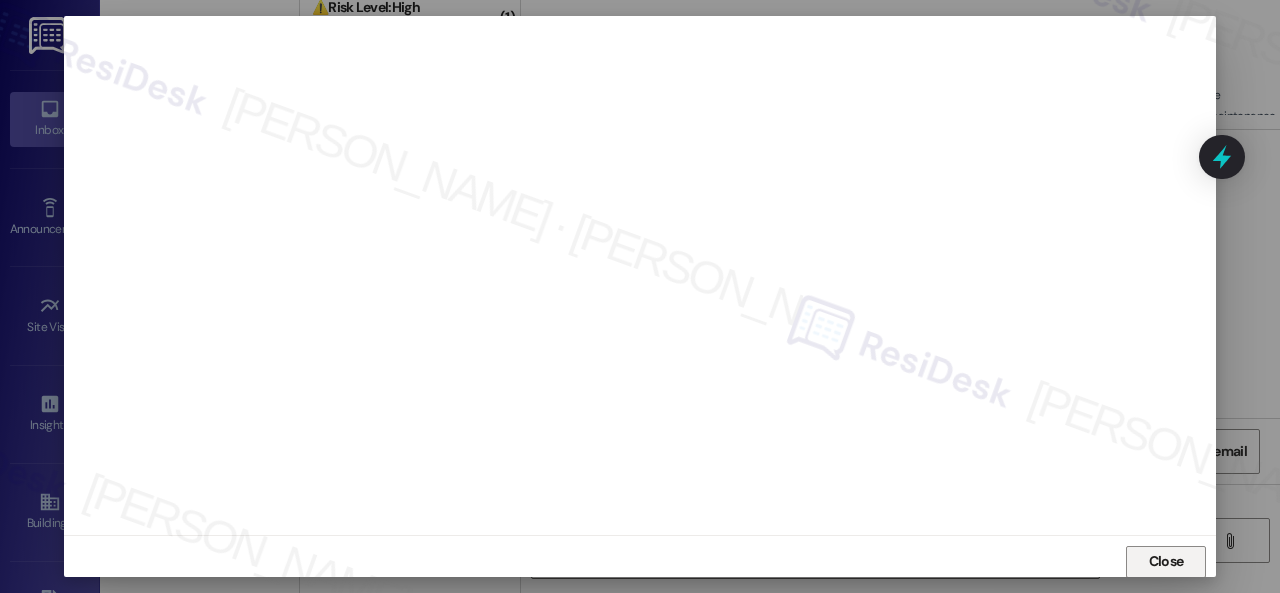 click on "Close" at bounding box center (1166, 562) 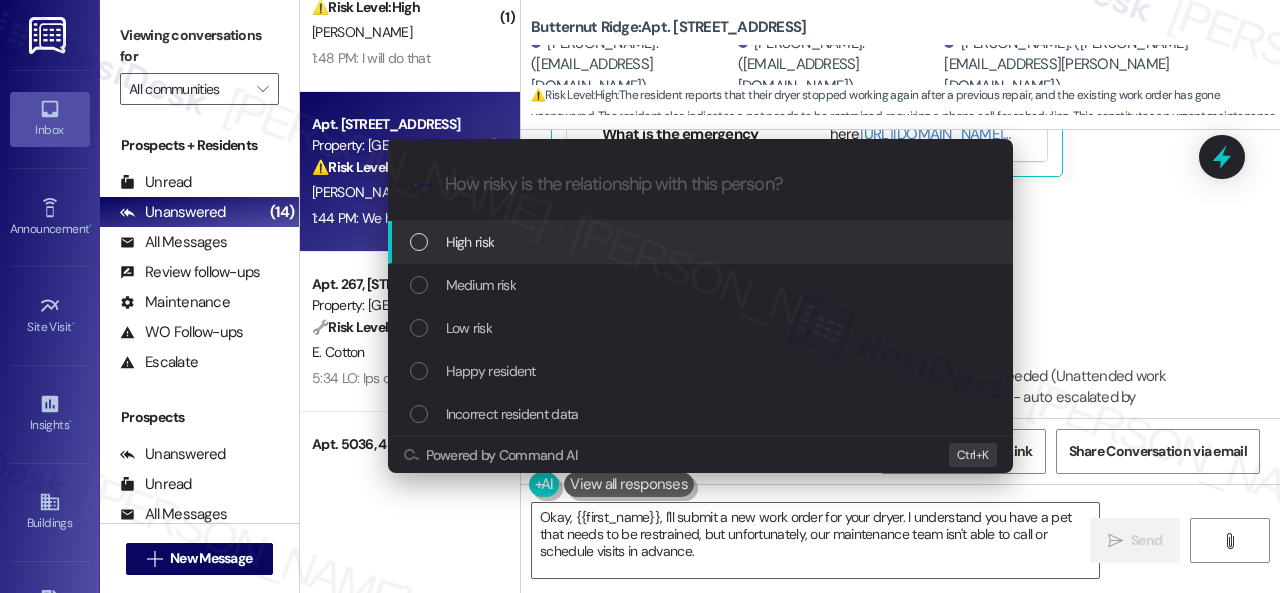 click on "High risk" at bounding box center (470, 242) 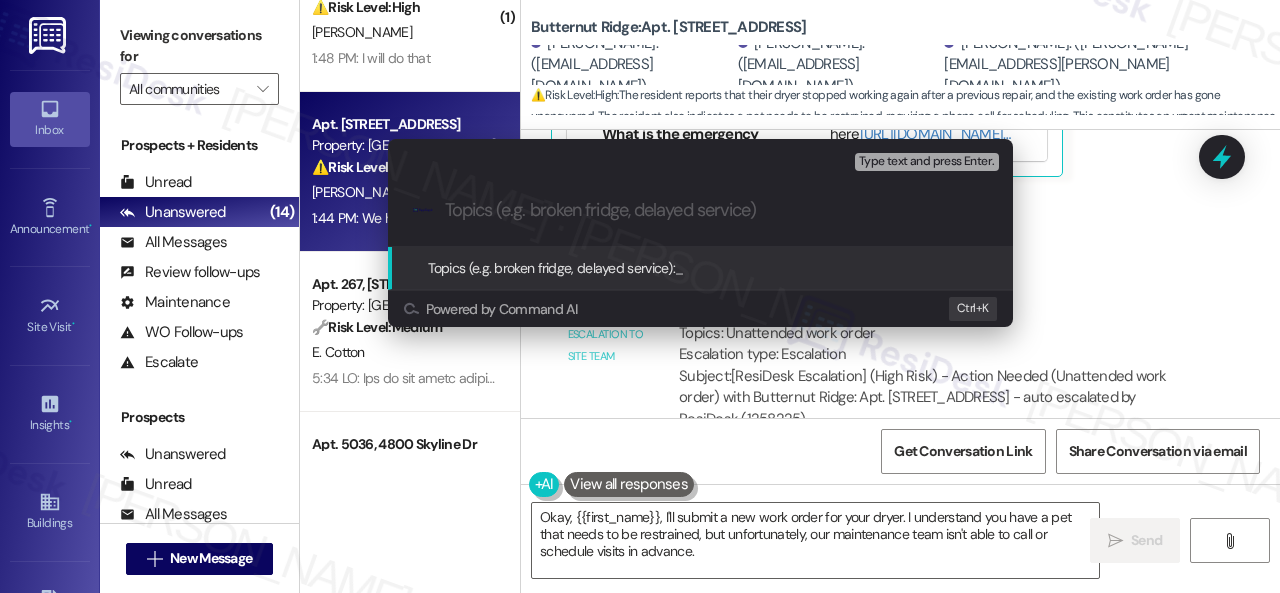 paste on "Work Order filed by ResiDesk 290533" 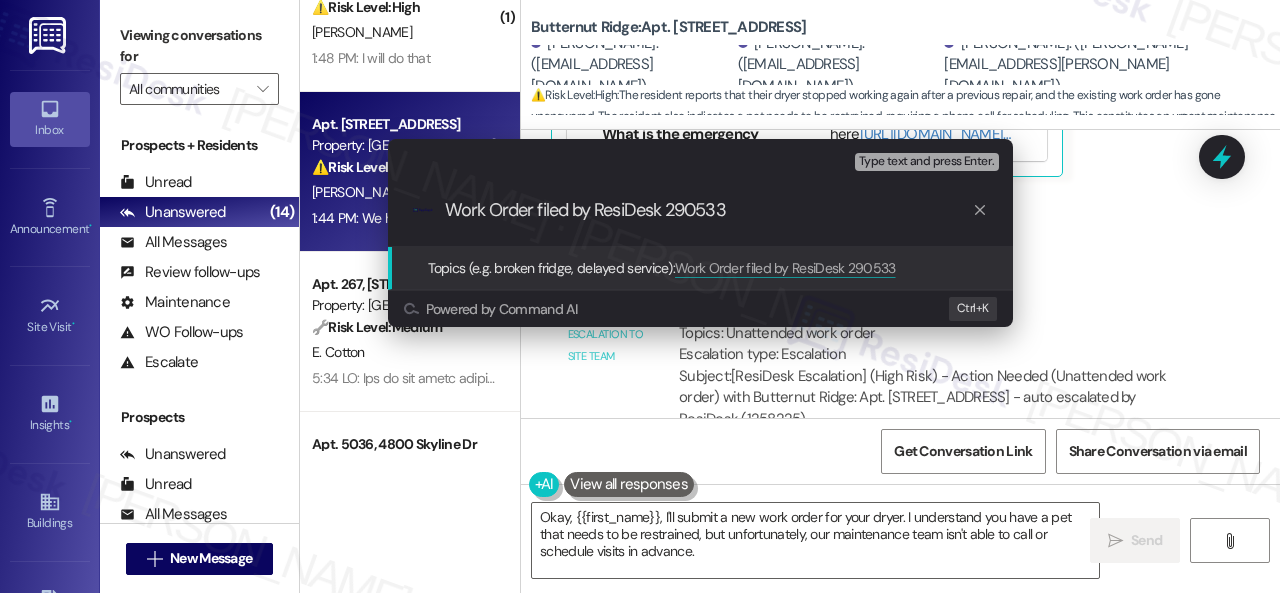 type 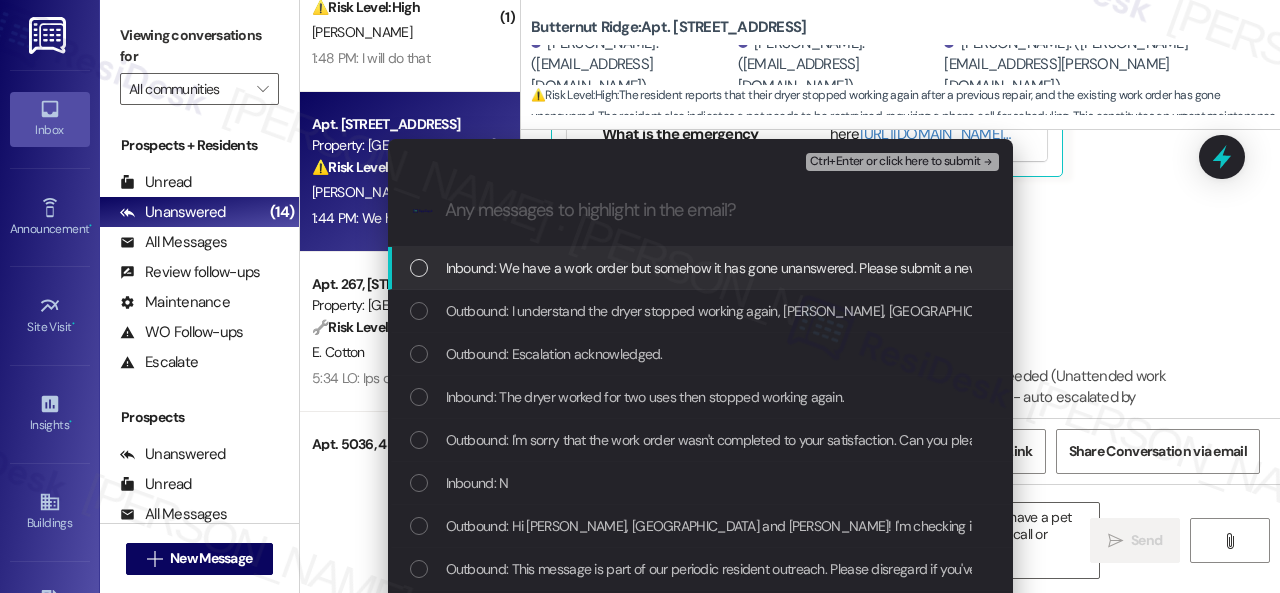 click on "Inbound: We have a work order but somehow it has gone unanswered. Please submit a new order on our behalf.
We have a pet that will need to be restrained therefore a phone call is needed." at bounding box center [1001, 268] 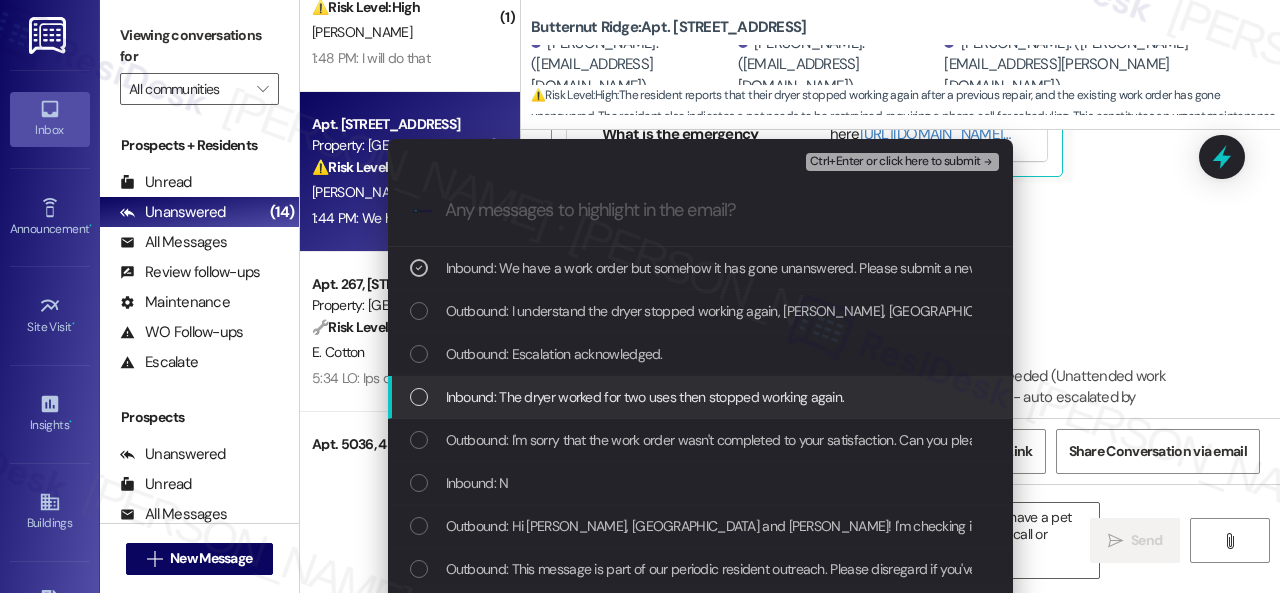 click on "Inbound: The dryer worked for two uses then stopped working again." at bounding box center [645, 397] 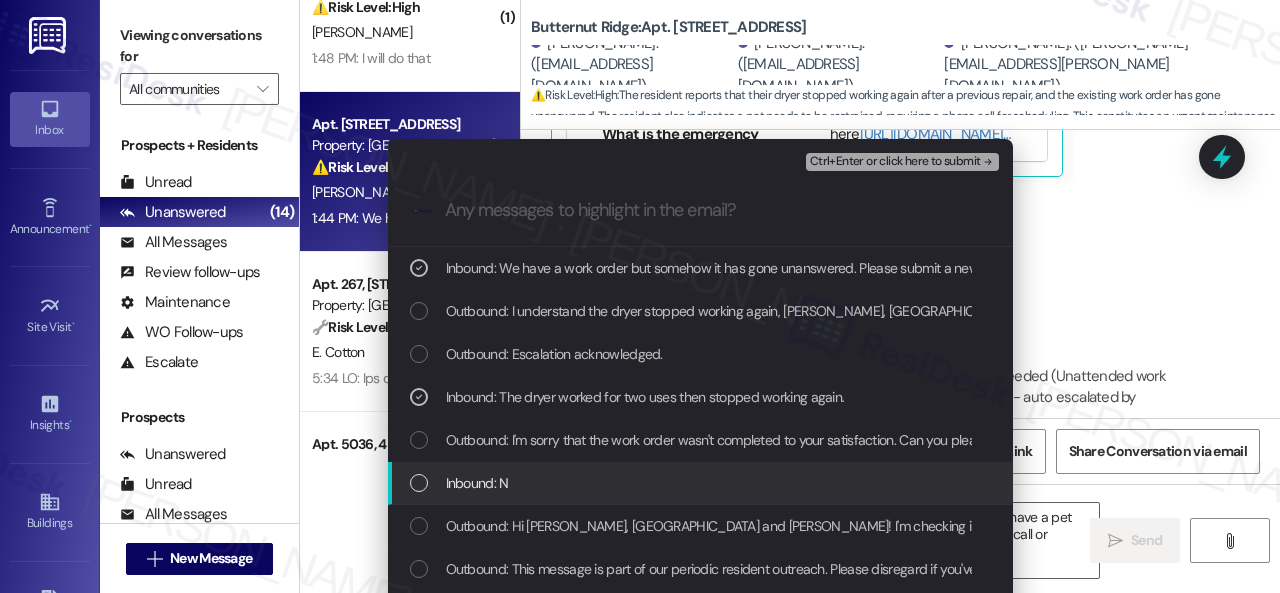 click on "Inbound: N" at bounding box center (477, 483) 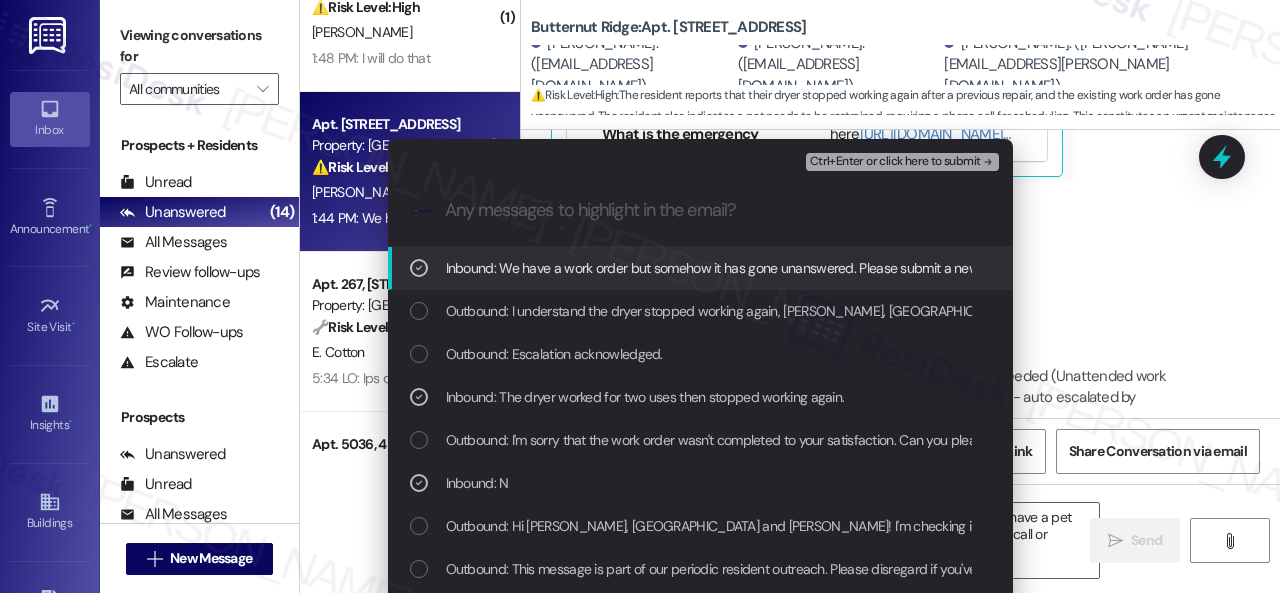 click on "Ctrl+Enter or click here to submit" at bounding box center [895, 162] 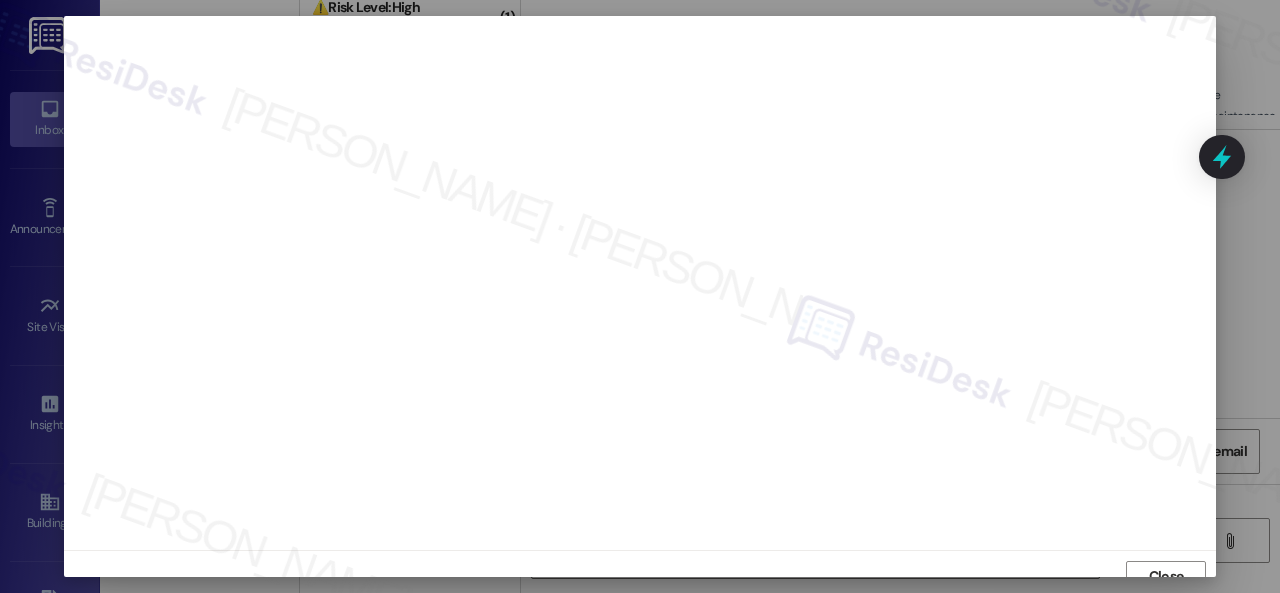 scroll, scrollTop: 15, scrollLeft: 0, axis: vertical 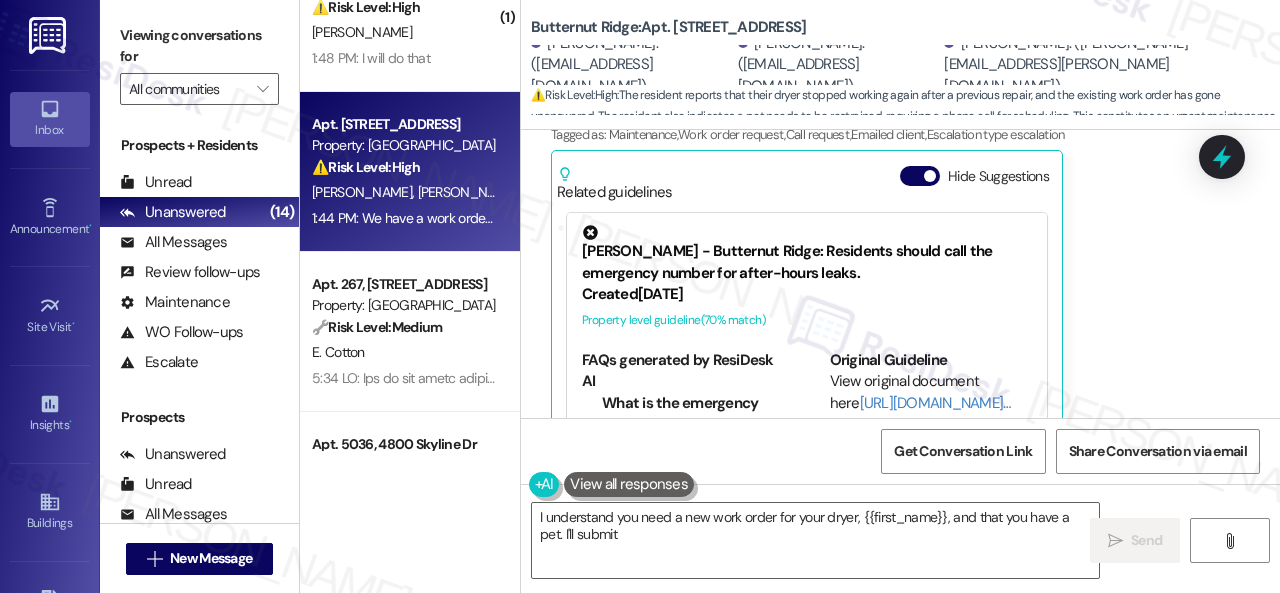 click on "[PERSON_NAME] Question 1:44 PM We have a work order but somehow it has gone unanswered. Please submit a new order on our behalf.
We have a pet that will need to be restrained therefore a phone call is needed.  Tags and notes Tagged as:   Maintenance ,  Click to highlight conversations about Maintenance Work order request ,  Click to highlight conversations about Work order request Call request ,  Click to highlight conversations about Call request Emailed client ,  Click to highlight conversations about Emailed client Escalation type escalation Click to highlight conversations about Escalation type escalation  Related guidelines Hide Suggestions [PERSON_NAME] - Butternut Ridge: Residents should call the emergency number for after-hours leaks.
Created  [DATE] Property level guideline  ( 70 % match) FAQs generated by ResiDesk AI What is the emergency number to call for leaks after business hours? When should I call the emergency number for a leak? What are considered business hours for reporting leaks?  ( 69" at bounding box center (877, 198) 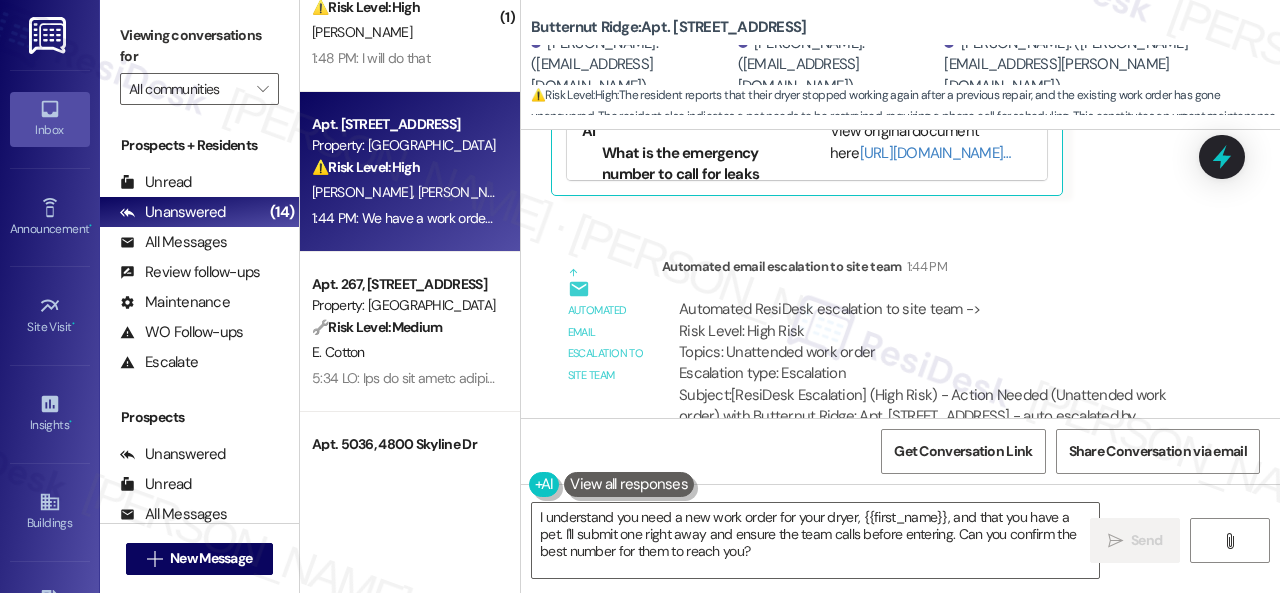 scroll, scrollTop: 3683, scrollLeft: 0, axis: vertical 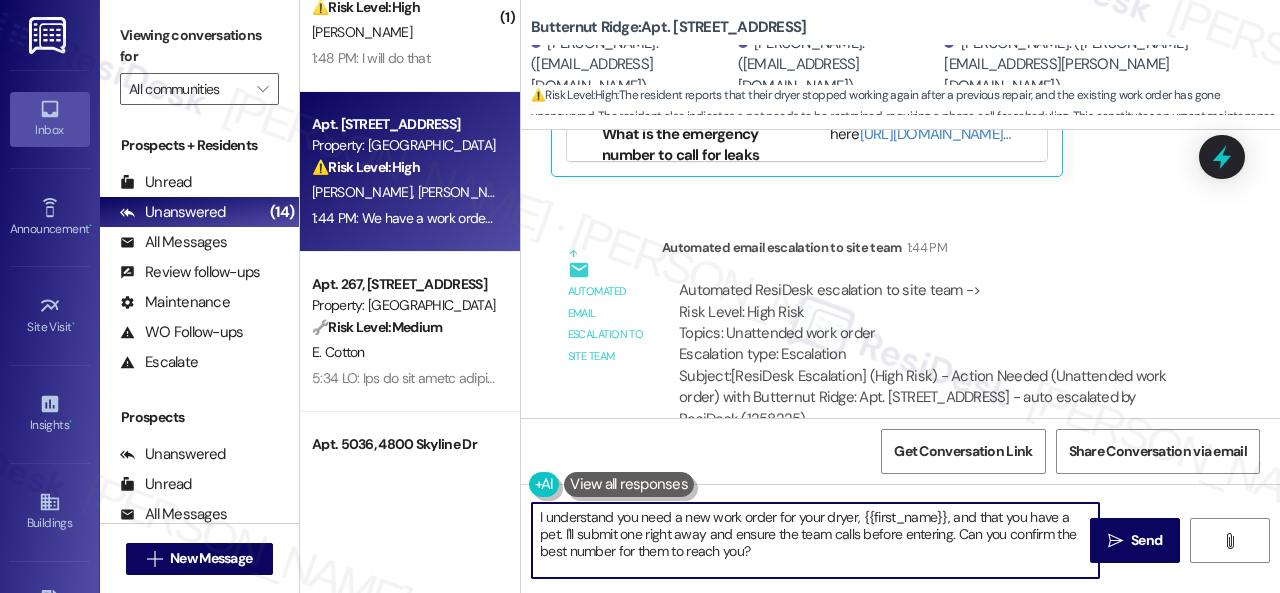 drag, startPoint x: 784, startPoint y: 561, endPoint x: 493, endPoint y: 459, distance: 308.35855 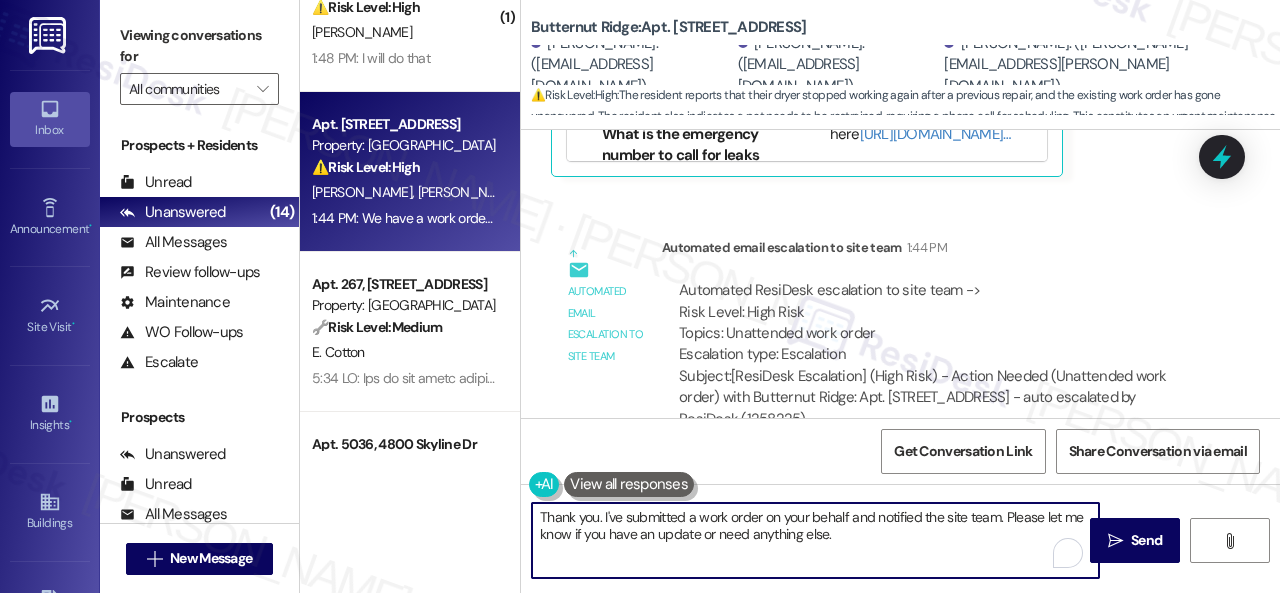click on "Thank you. I've submitted a work order on your behalf and notified the site team. Please let me know if you have an update or need anything else." at bounding box center [815, 540] 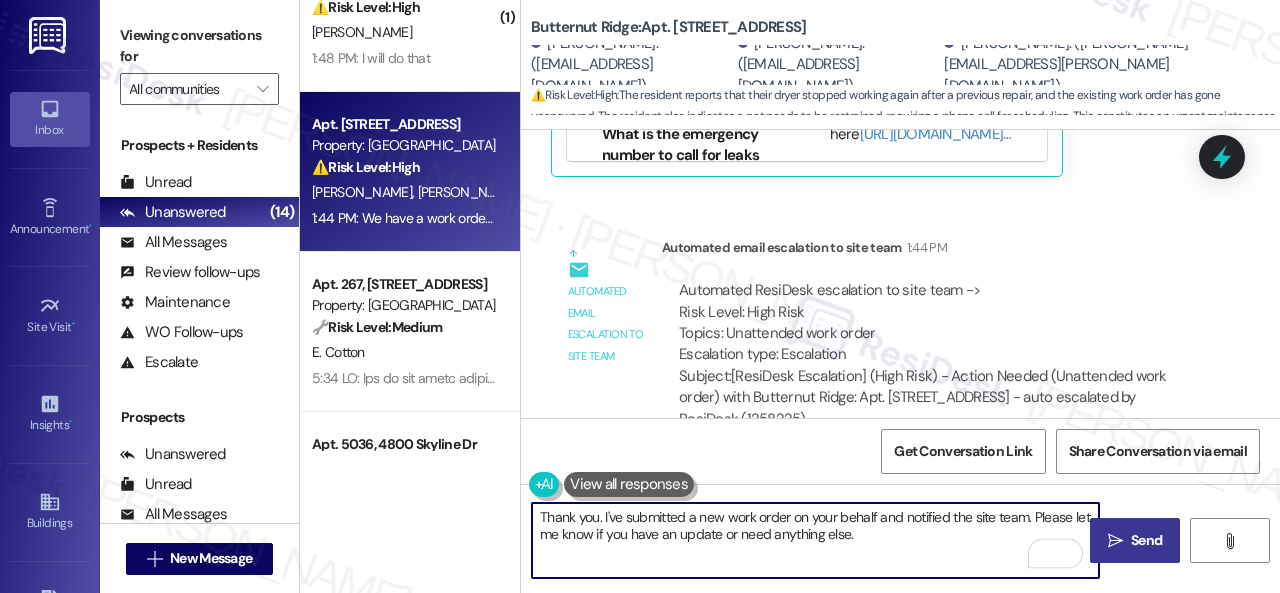 type on "Thank you. I've submitted a new work order on your behalf and notified the site team. Please let me know if you have an update or need anything else." 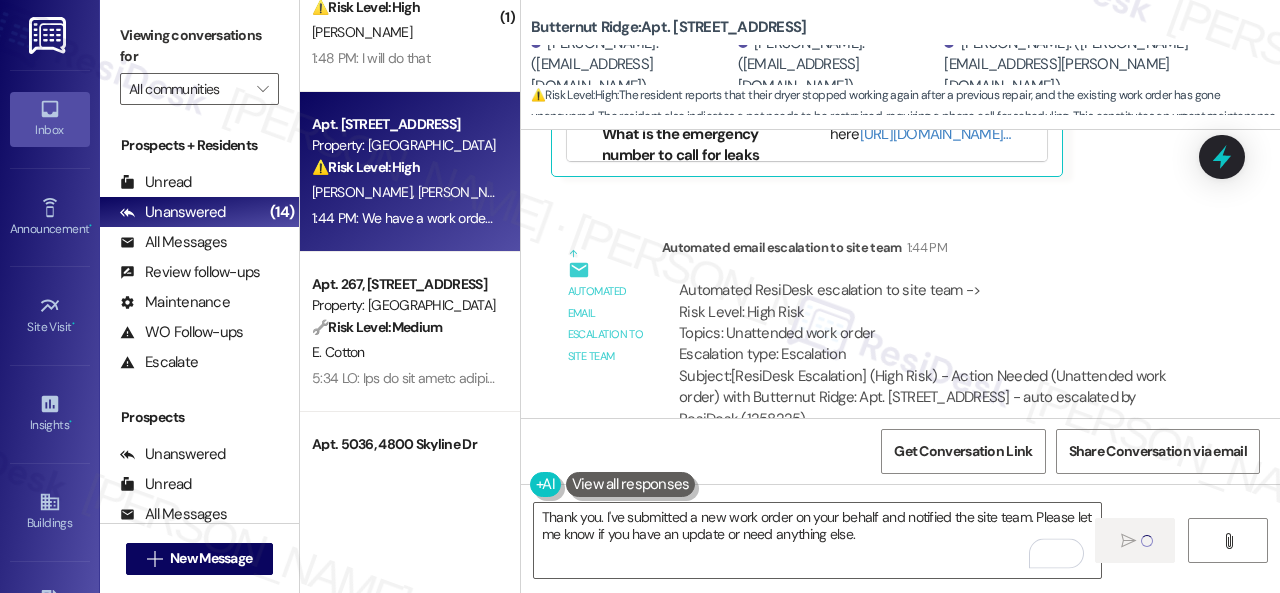 type 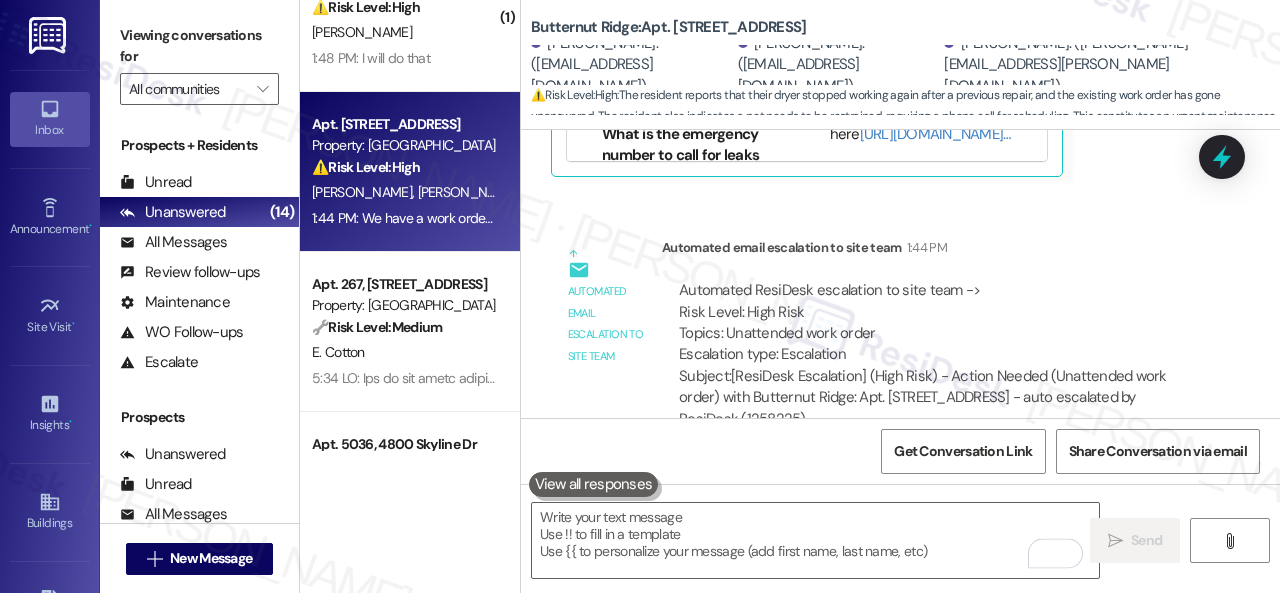 scroll, scrollTop: 3414, scrollLeft: 0, axis: vertical 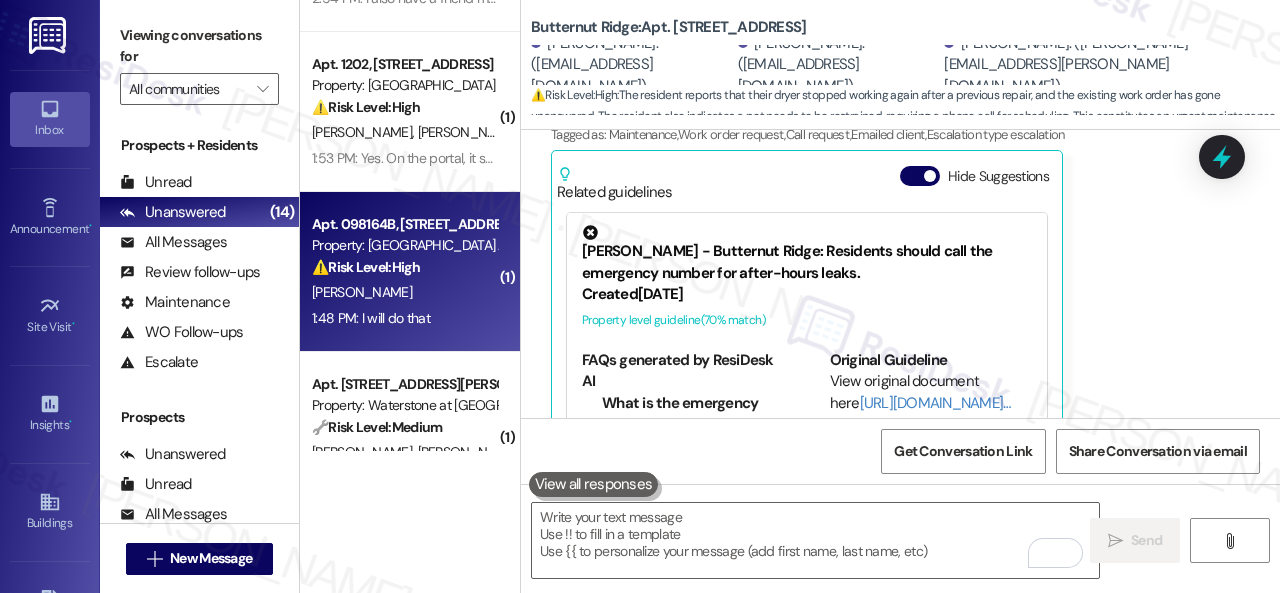 click on "[PERSON_NAME]" at bounding box center [404, 292] 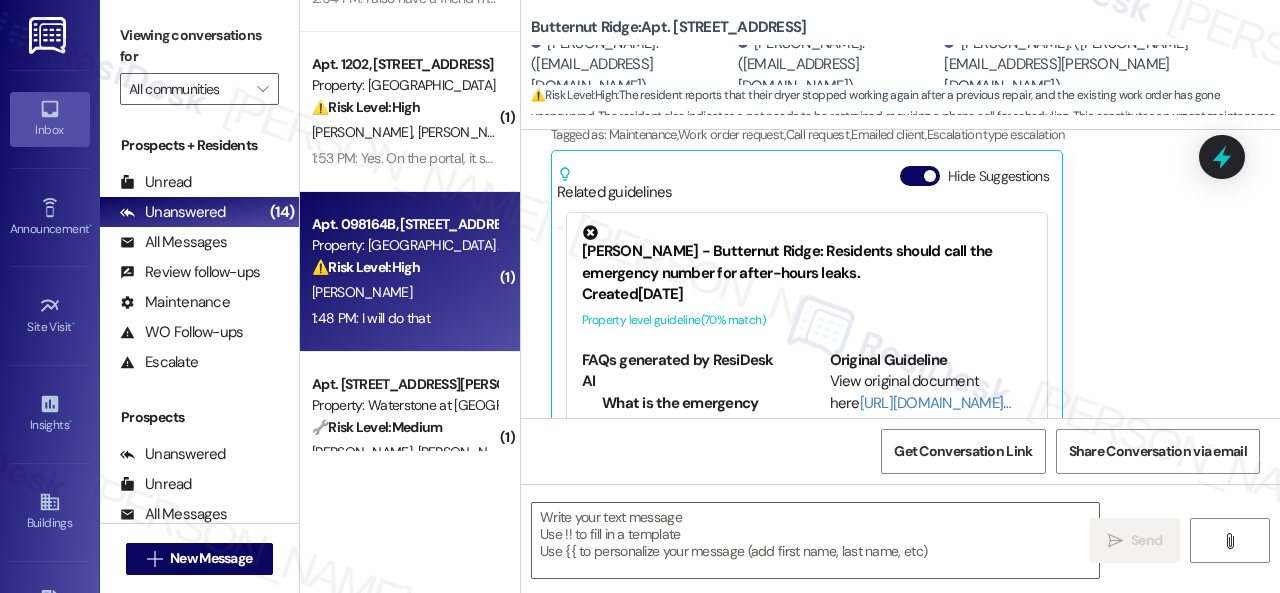 type on "Fetching suggested responses. Please feel free to read through the conversation in the meantime." 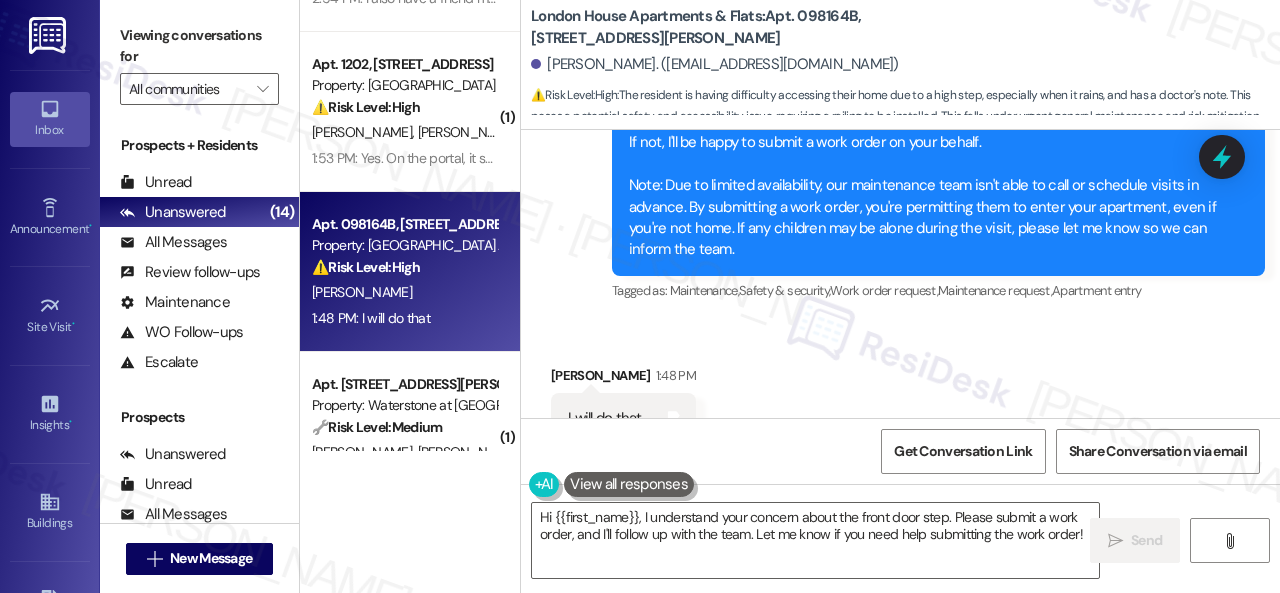 scroll, scrollTop: 4021, scrollLeft: 0, axis: vertical 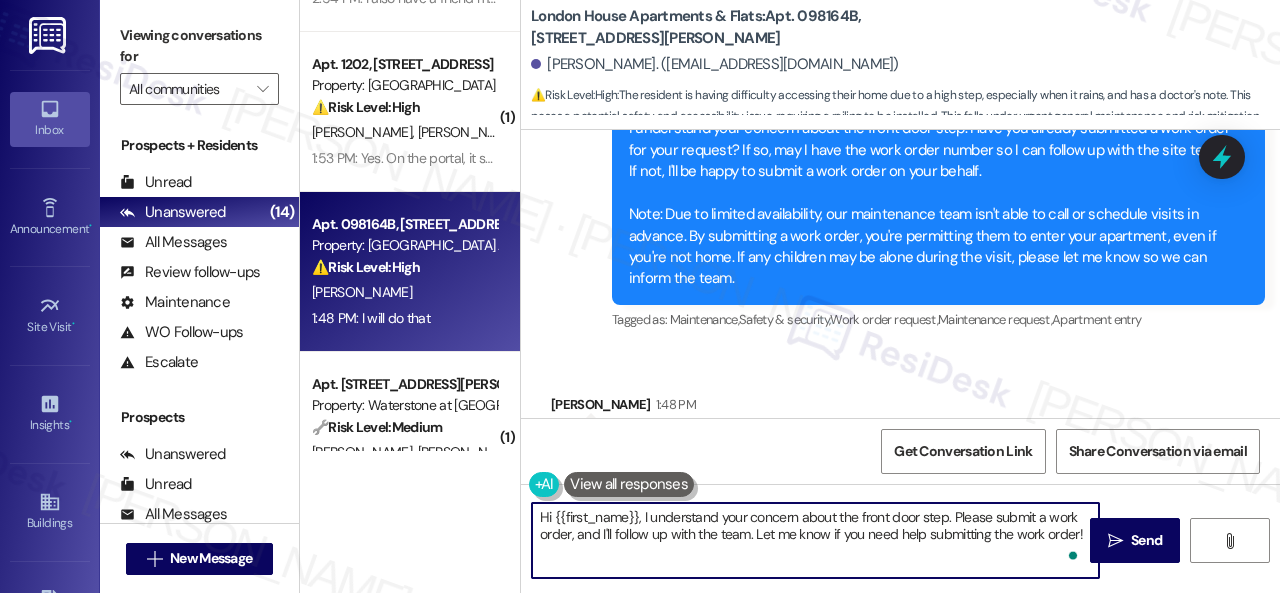 drag, startPoint x: 750, startPoint y: 534, endPoint x: 458, endPoint y: 473, distance: 298.30353 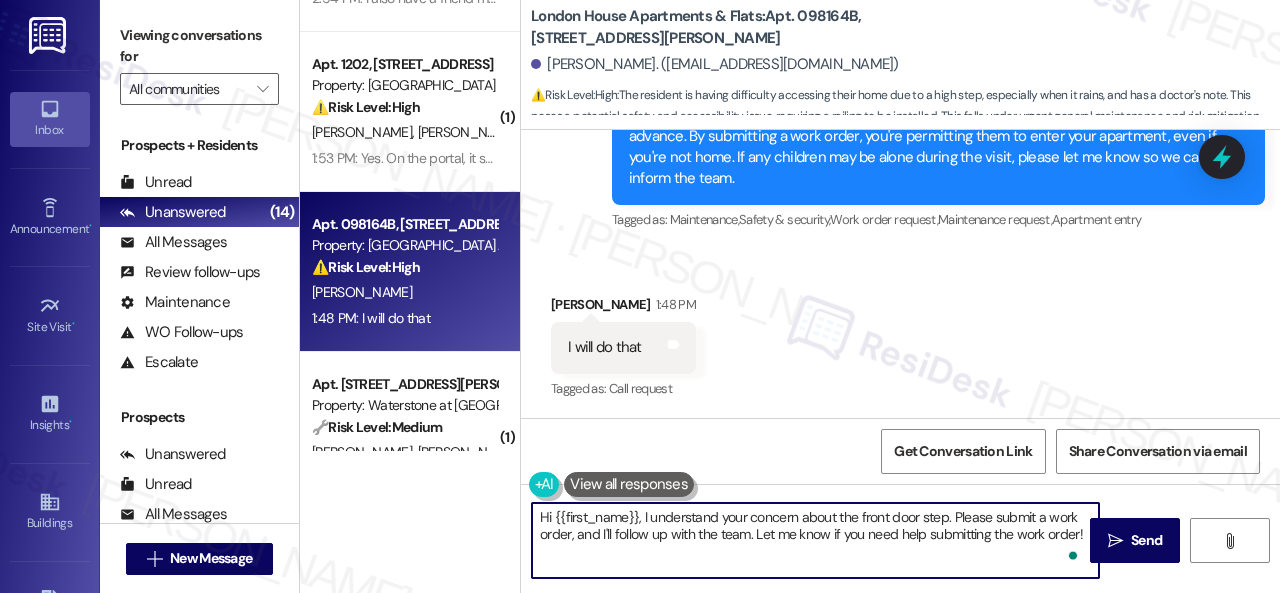 scroll, scrollTop: 4021, scrollLeft: 0, axis: vertical 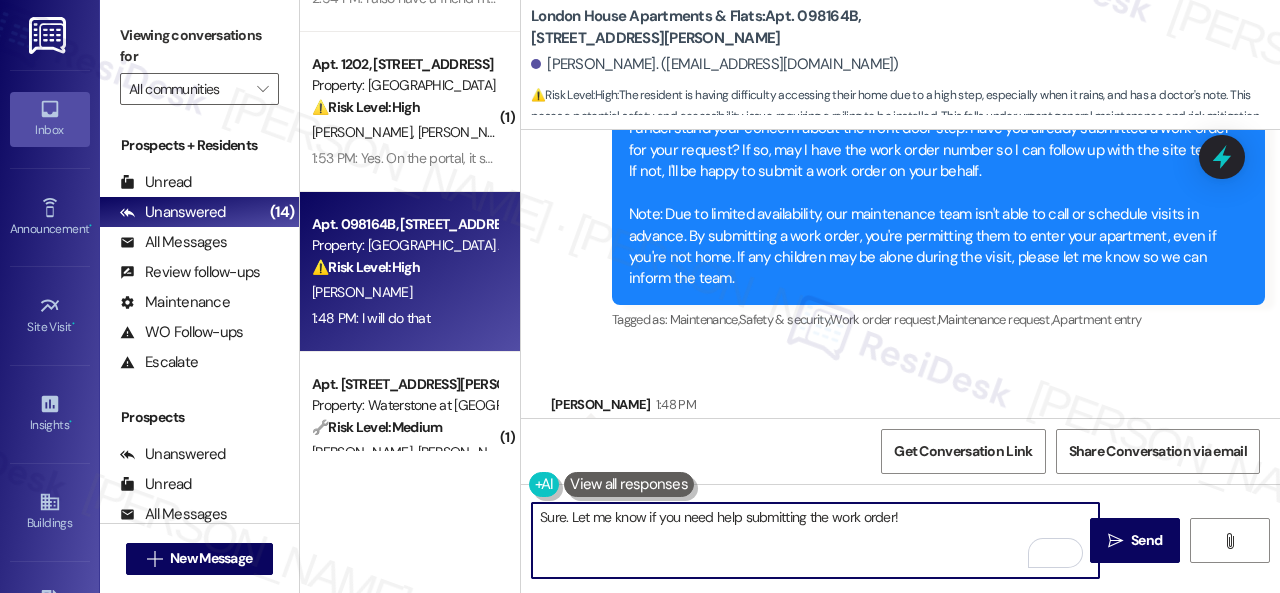 drag, startPoint x: 714, startPoint y: 519, endPoint x: 988, endPoint y: 525, distance: 274.06567 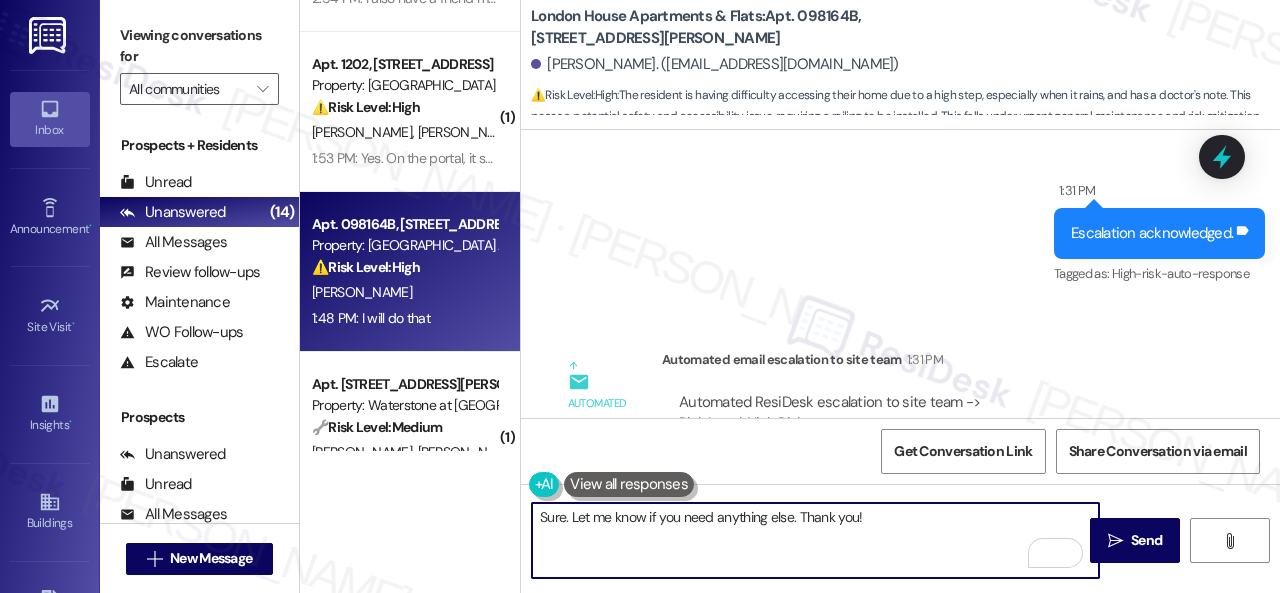 scroll, scrollTop: 3621, scrollLeft: 0, axis: vertical 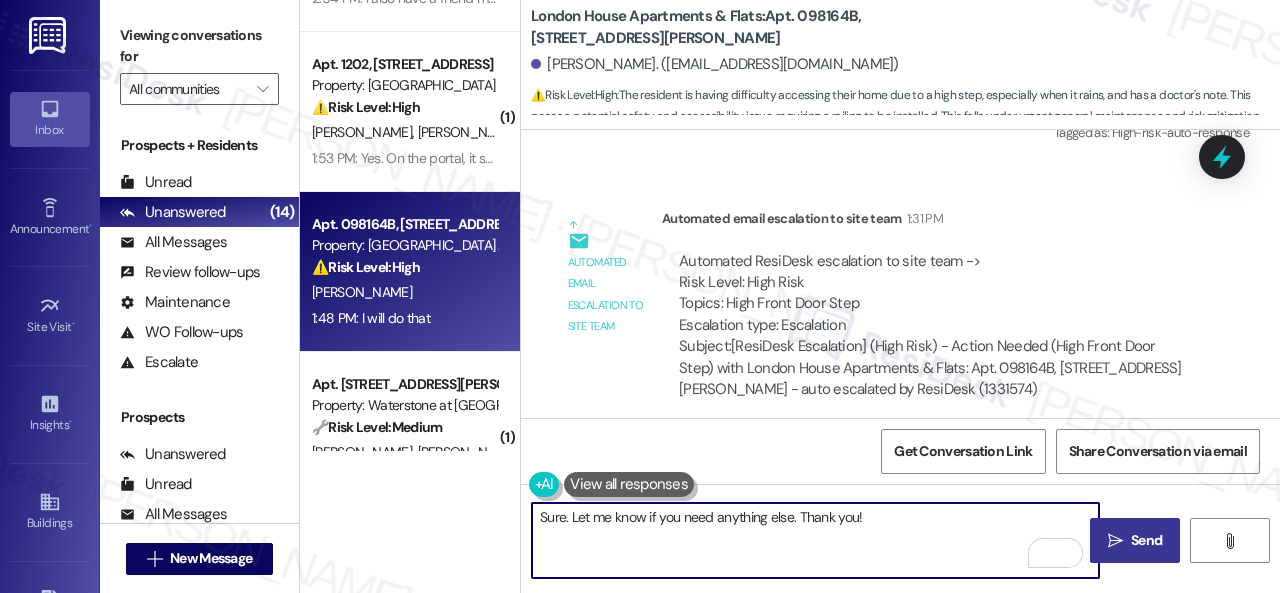 type on "Sure. Let me know if you need anything else. Thank you!" 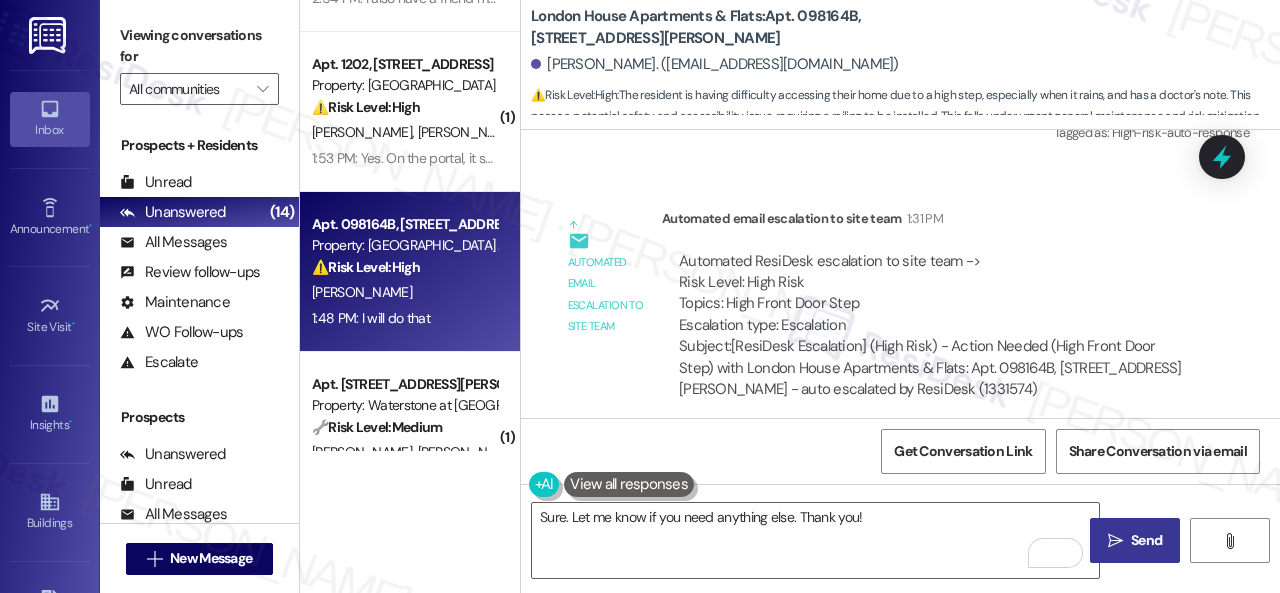 click on " Send" at bounding box center [1135, 540] 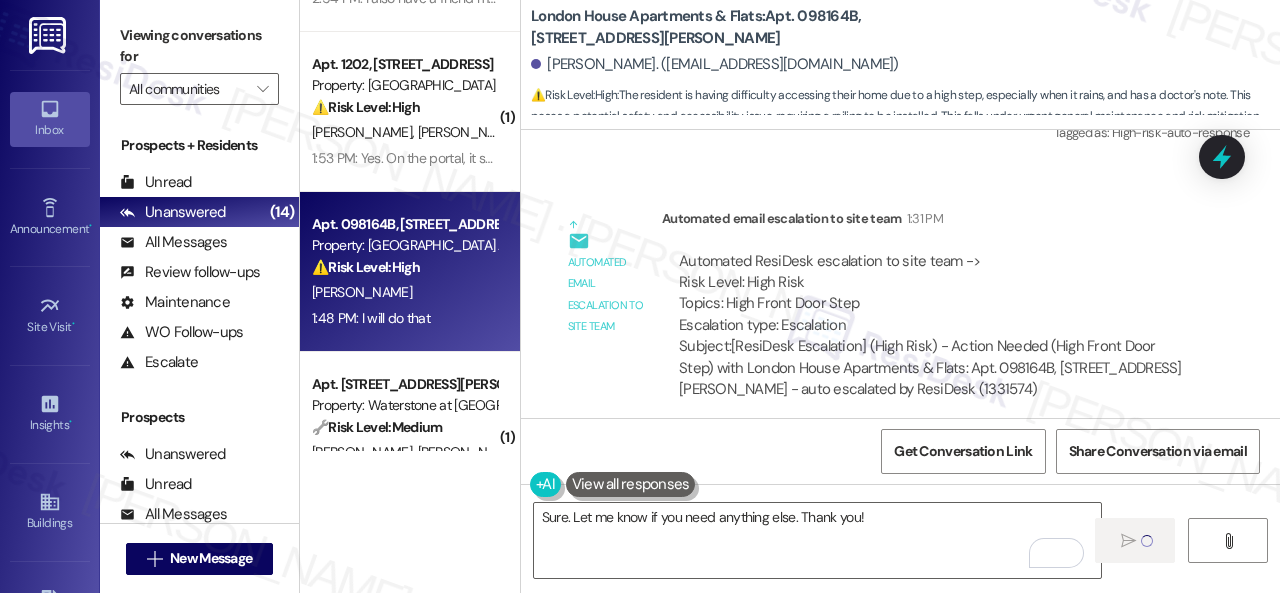type 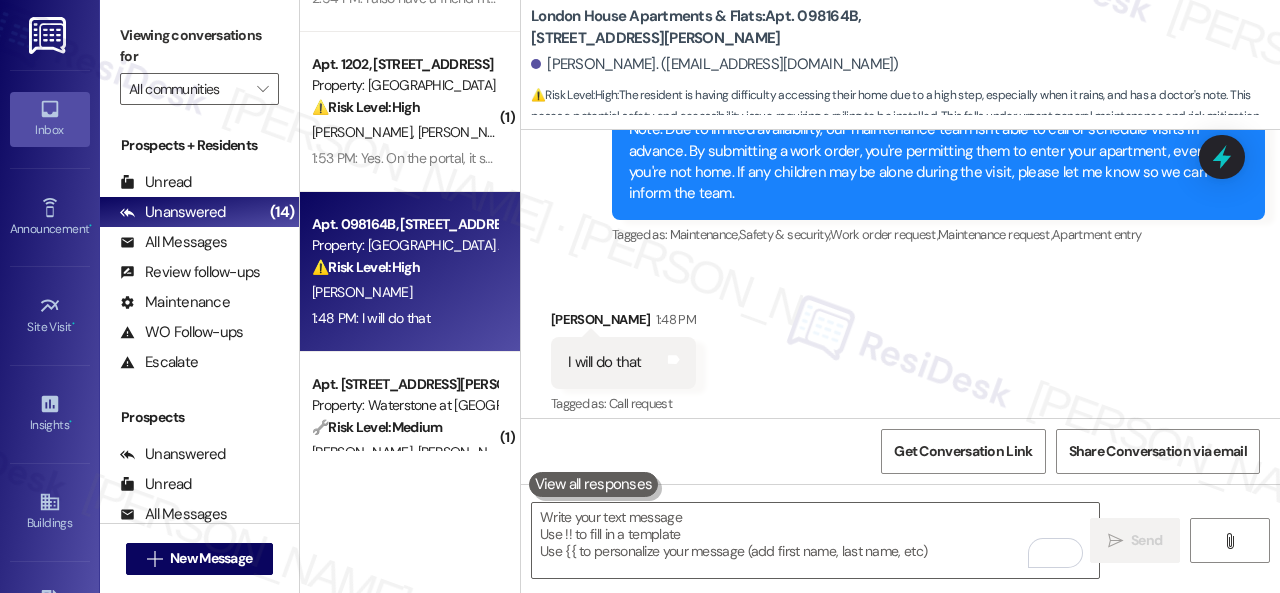 scroll, scrollTop: 4121, scrollLeft: 0, axis: vertical 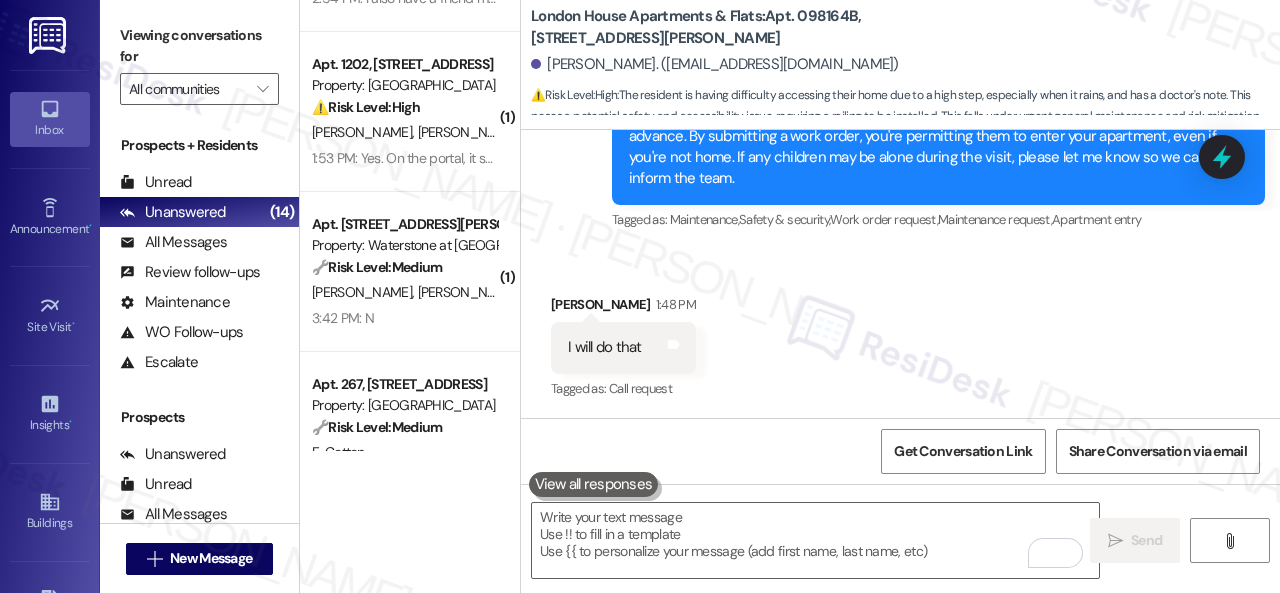 drag, startPoint x: 428, startPoint y: 307, endPoint x: 566, endPoint y: 306, distance: 138.00362 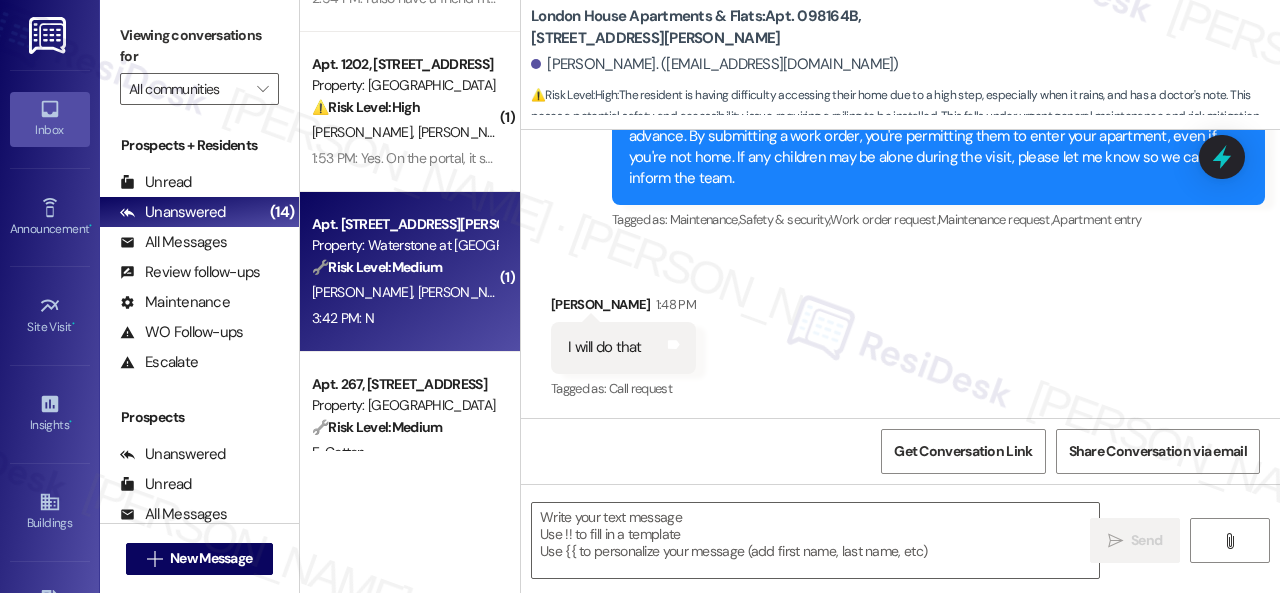 type on "Fetching suggested responses. Please feel free to read through the conversation in the meantime." 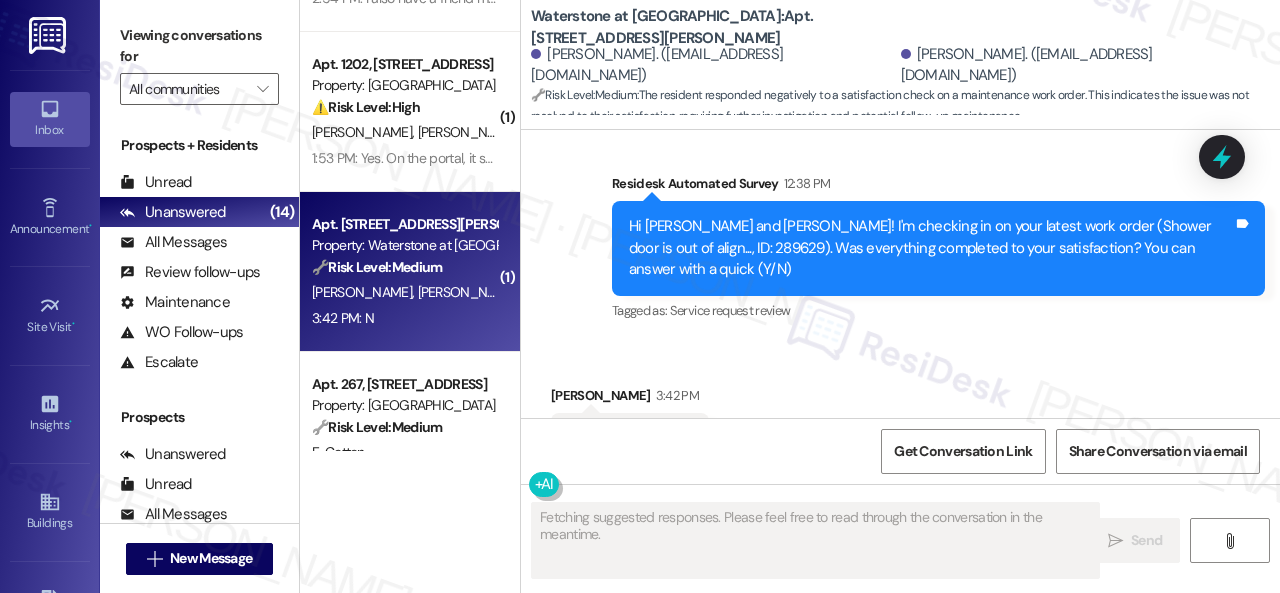 scroll, scrollTop: 2854, scrollLeft: 0, axis: vertical 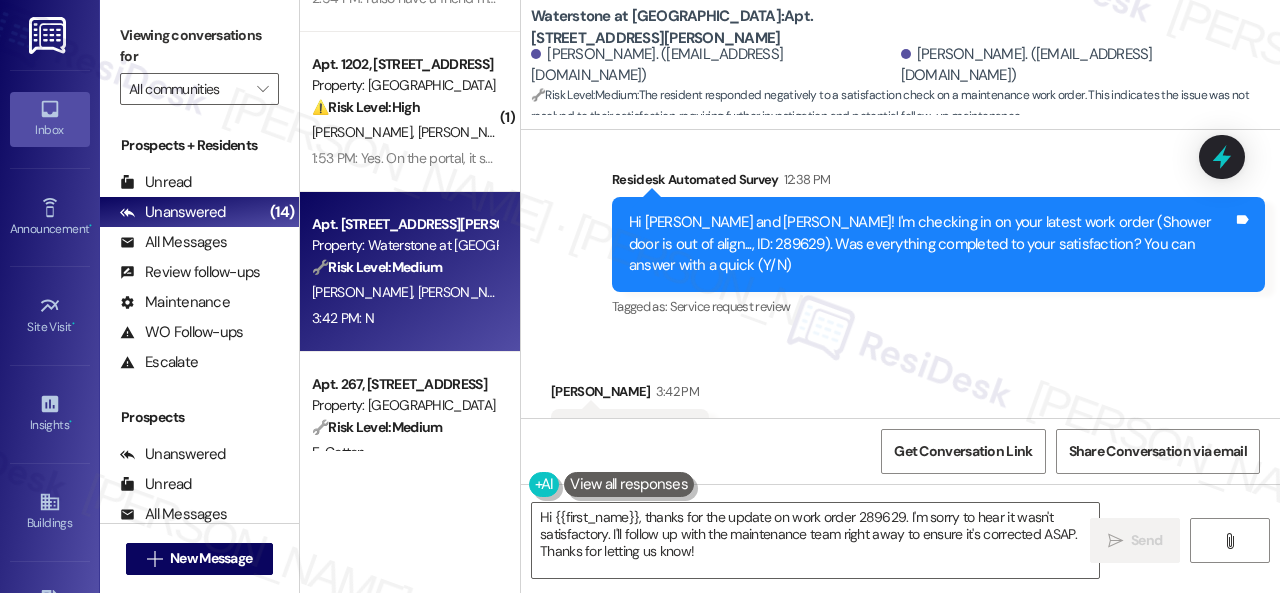 click on "Sent via SMS ResiDesk After Hours Assistant [DATE] 10:54 AM Thank you for your message. Our offices are currently closed, but we will contact you when we resume operations. For emergencies, please contact your emergency number [PHONE_NUMBER] Option 3. Tags and notes Tagged as:   Call request Click to highlight conversations about Call request Sent via SMS [PERSON_NAME]   (ResiDesk) [DATE] 11:38 AM I'm glad to hear the issues have been resolved! If Waterstone at [GEOGRAPHIC_DATA] met your expectations, please reply with "Yes." Otherwise, we’d love to hear your feedback. Thank you! Tags and notes Tagged as:   Praise ,  Click to highlight conversations about Praise Positive response Click to highlight conversations about Positive response Announcement, sent via SMS [PERSON_NAME]   (ResiDesk) [DATE] 6:44 PM Hi [PERSON_NAME] and [PERSON_NAME]!
Pick Your Neighbor! Earn $500 for each resident referral who moves in by [DATE] with a 12-month lease.
Contact the office for more details! Tags and notes Tagged as:   ,  ,  ," at bounding box center (900, -363) 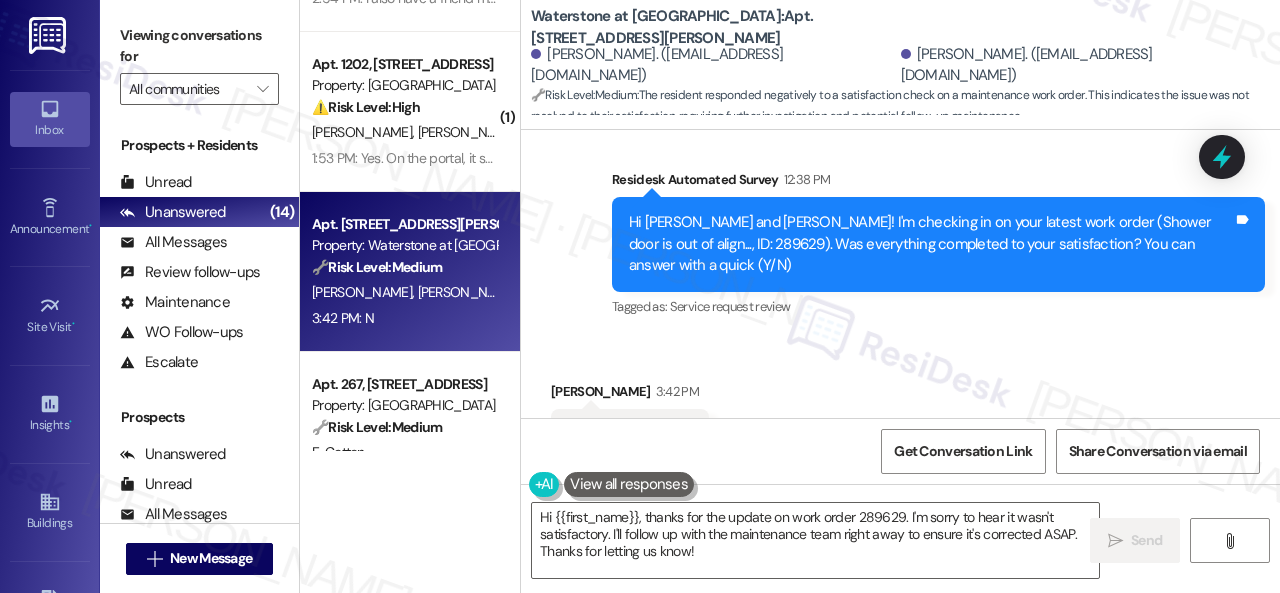 drag, startPoint x: 717, startPoint y: 560, endPoint x: 428, endPoint y: 471, distance: 302.39377 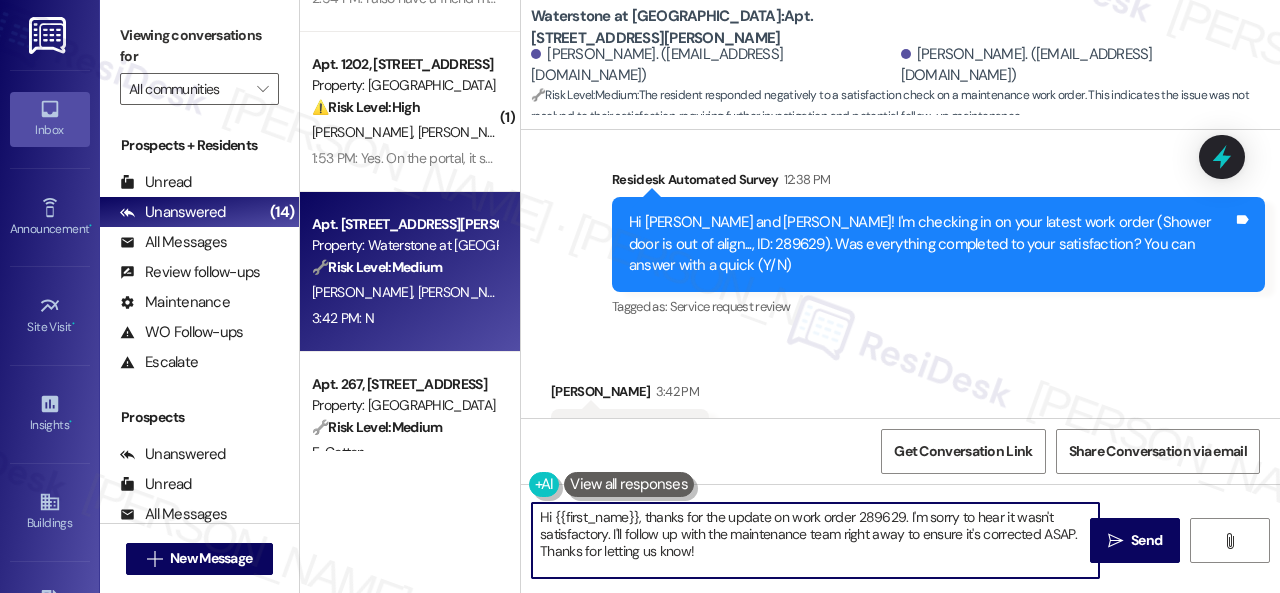 paste on "I'm sorry that the work order wasn't completed to your satisfaction. Can you please provide more details about what went wrong or what needs to be addressed?" 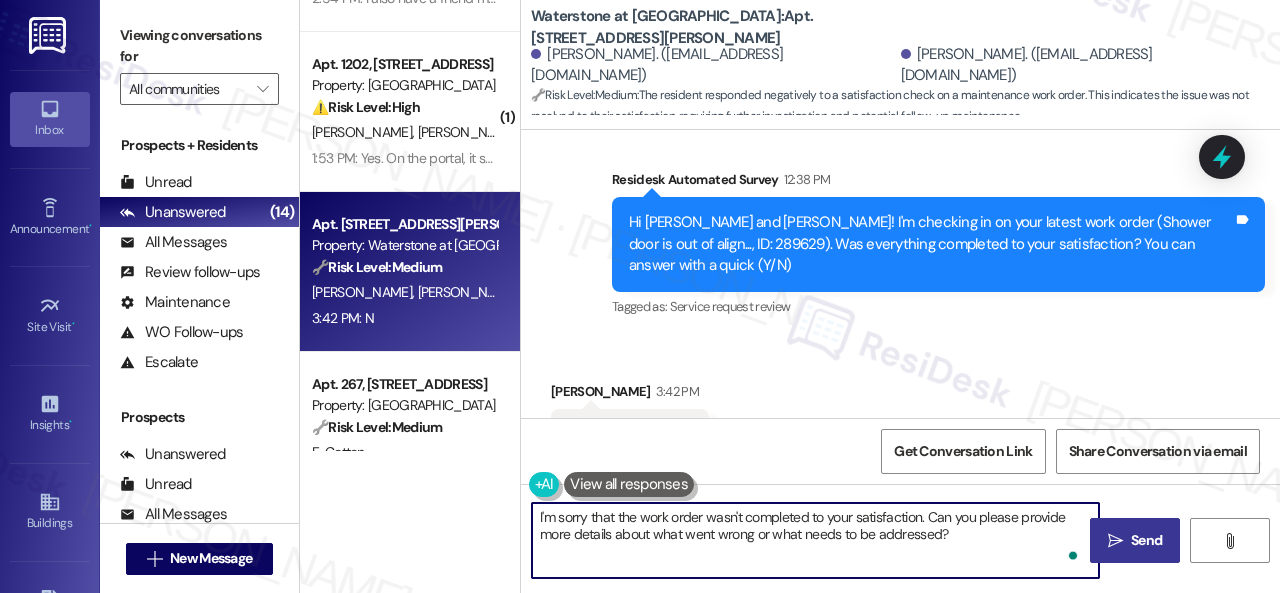 type on "I'm sorry that the work order wasn't completed to your satisfaction. Can you please provide more details about what went wrong or what needs to be addressed?" 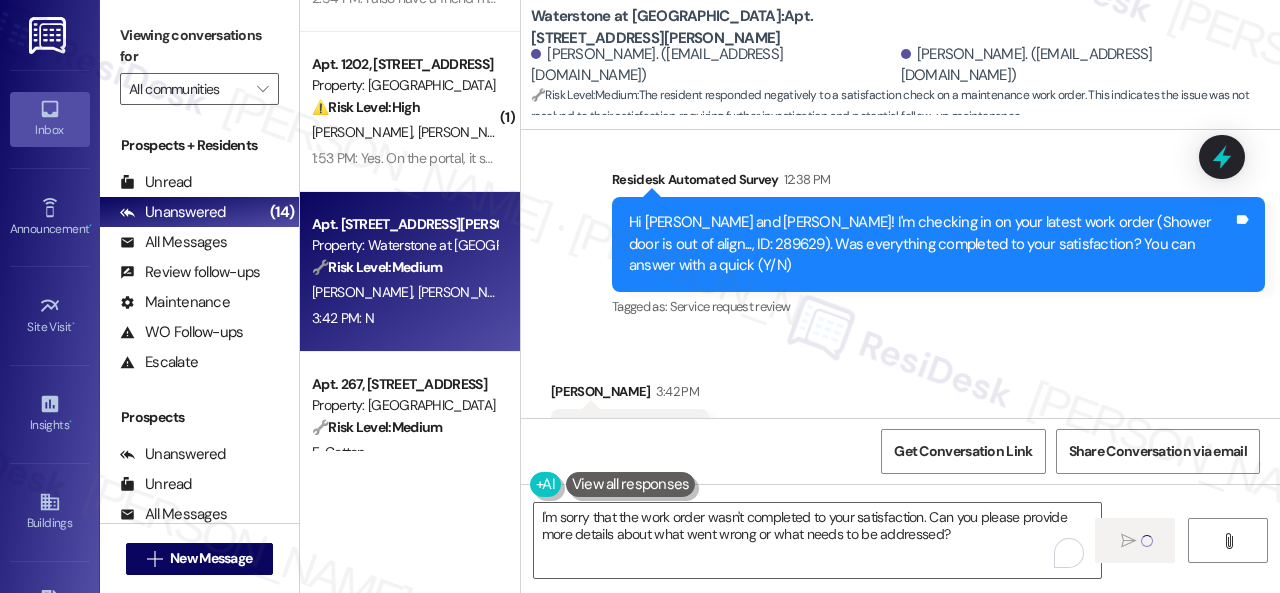 type 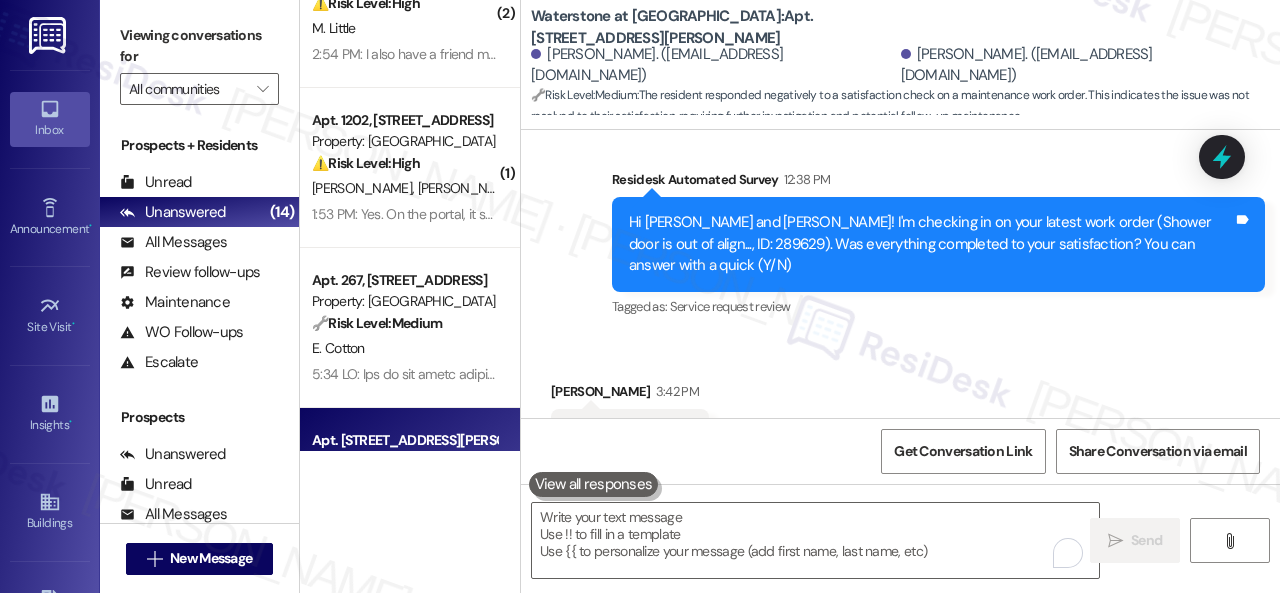 scroll, scrollTop: 828, scrollLeft: 0, axis: vertical 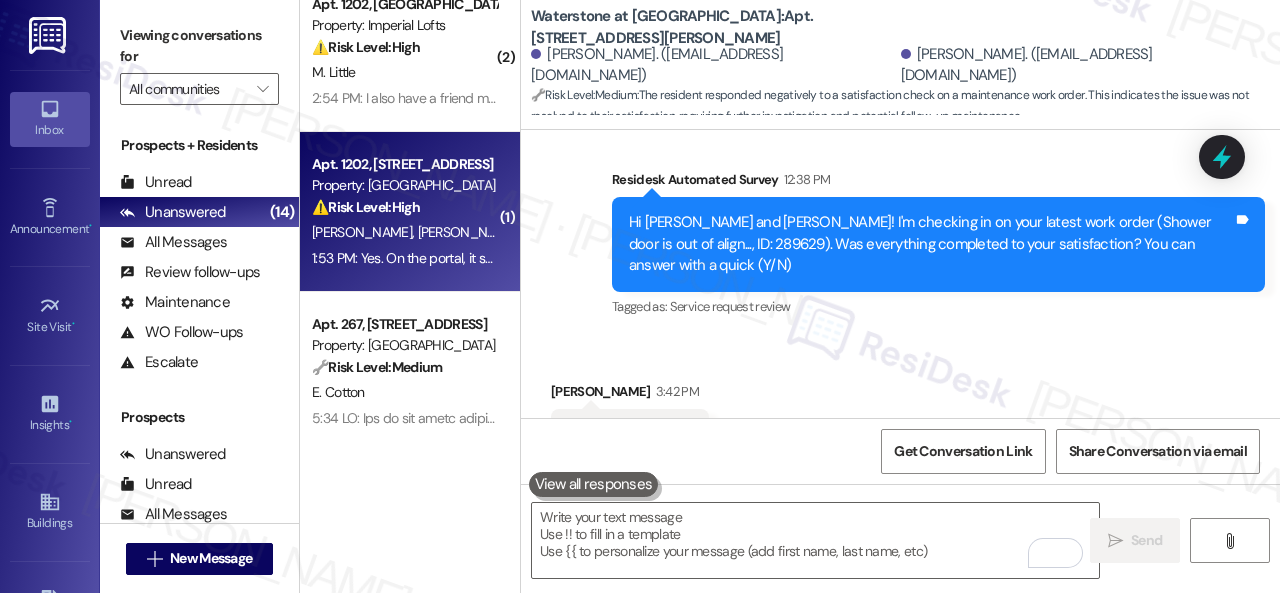 click on "[PERSON_NAME] [PERSON_NAME]" at bounding box center [404, 232] 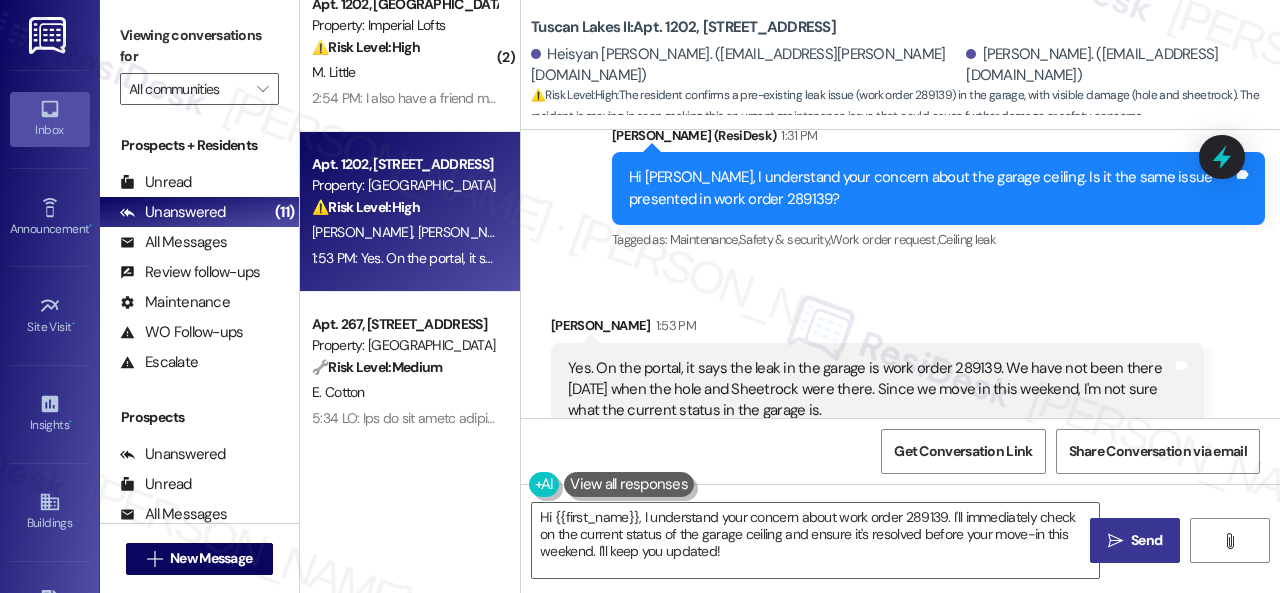 scroll, scrollTop: 1032, scrollLeft: 0, axis: vertical 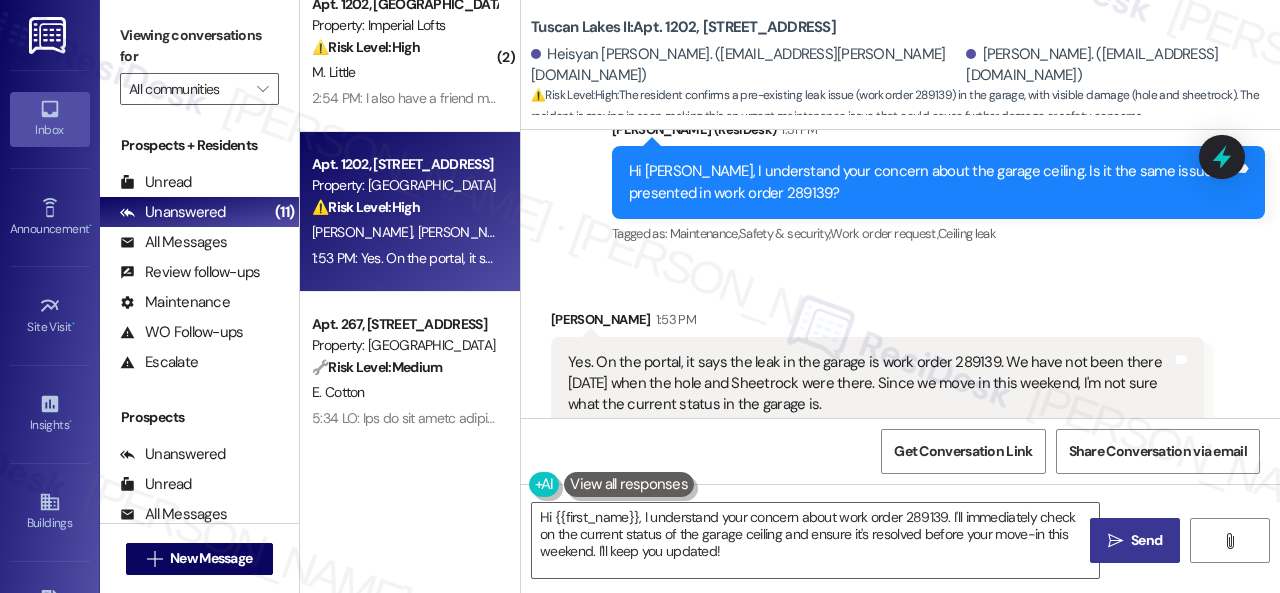 click on "Received via SMS [PERSON_NAME] 1:53 PM Yes. On the portal, it says the leak in the garage is work order 289139. We have not been there [DATE] when the hole and Sheetrock were there. Since we move in this weekend, I'm not sure what the current status in the garage is. Tags and notes Tagged as:   Plumbing/water ,  Click to highlight conversations about Plumbing/water High risk ,  Click to highlight conversations about High risk Urgent ,  Click to highlight conversations about Urgent Maintenance ,  Click to highlight conversations about Maintenance Work order request ,  Click to highlight conversations about Work order request Ceiling leak Click to highlight conversations about Ceiling leak  Related guidelines Hide Suggestions [PERSON_NAME] - Tuscan Lakes II: Pool closed Mondays for maintenance.
Created  a month ago Property level guideline  ( 69 % match) FAQs generated by ResiDesk AI What day is the pool closed for maintenance? The pool is closed every [DATE] for maintenance. Original Guideline [URL][DOMAIN_NAME]…" at bounding box center (900, 518) 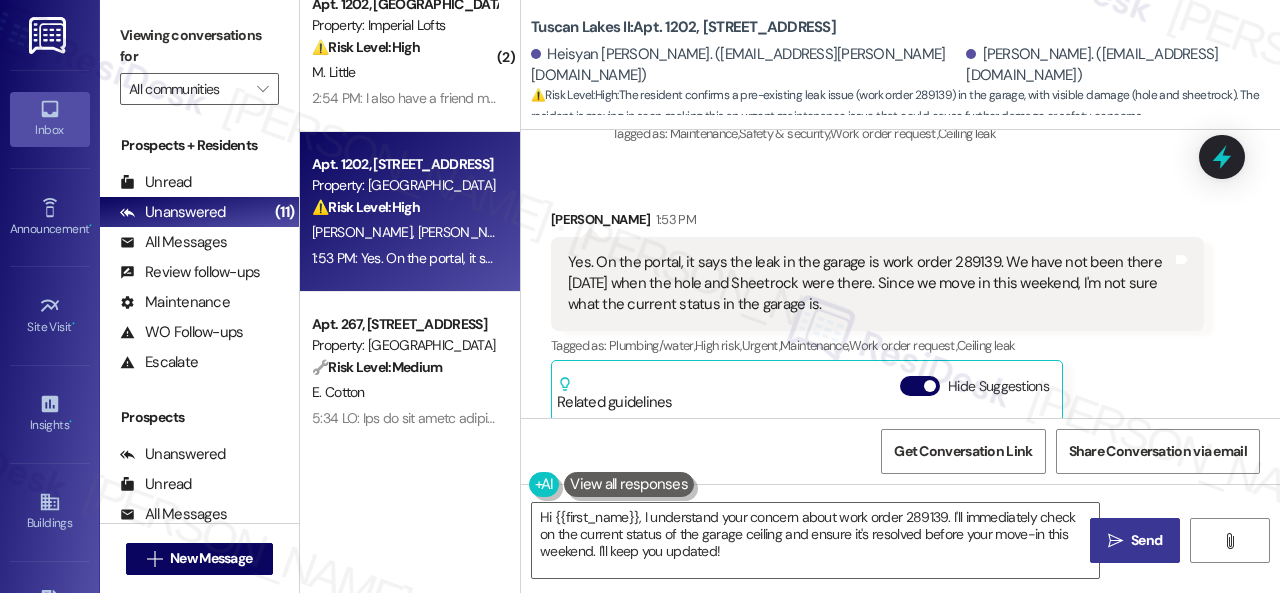 scroll, scrollTop: 1232, scrollLeft: 0, axis: vertical 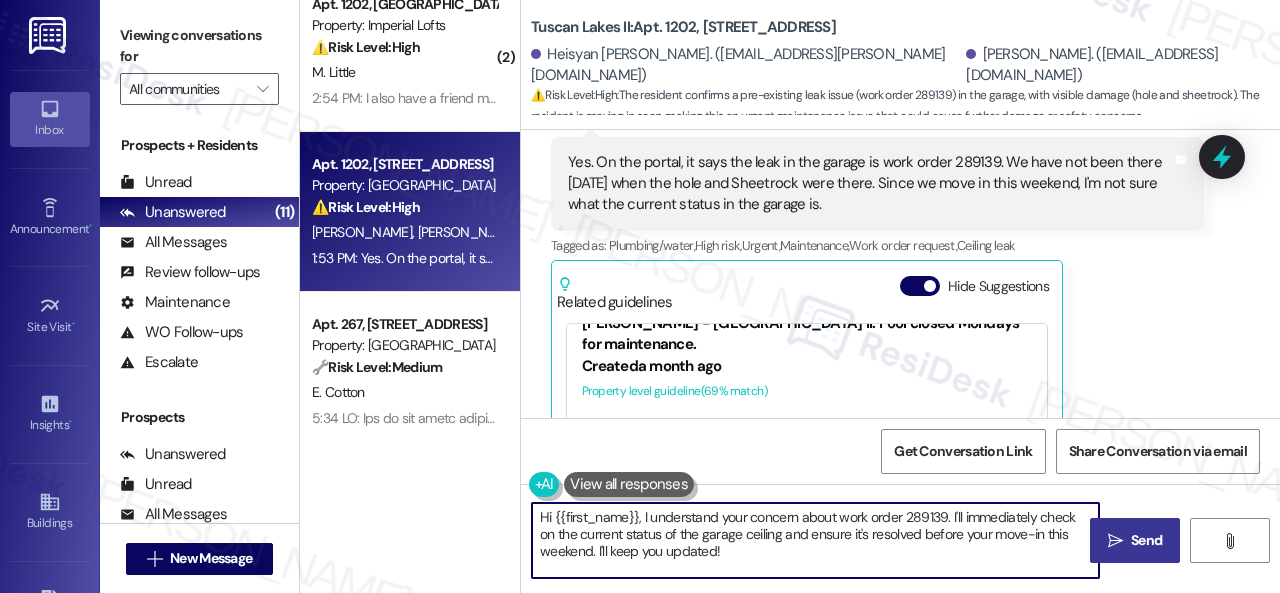 drag, startPoint x: 646, startPoint y: 530, endPoint x: 452, endPoint y: 478, distance: 200.8482 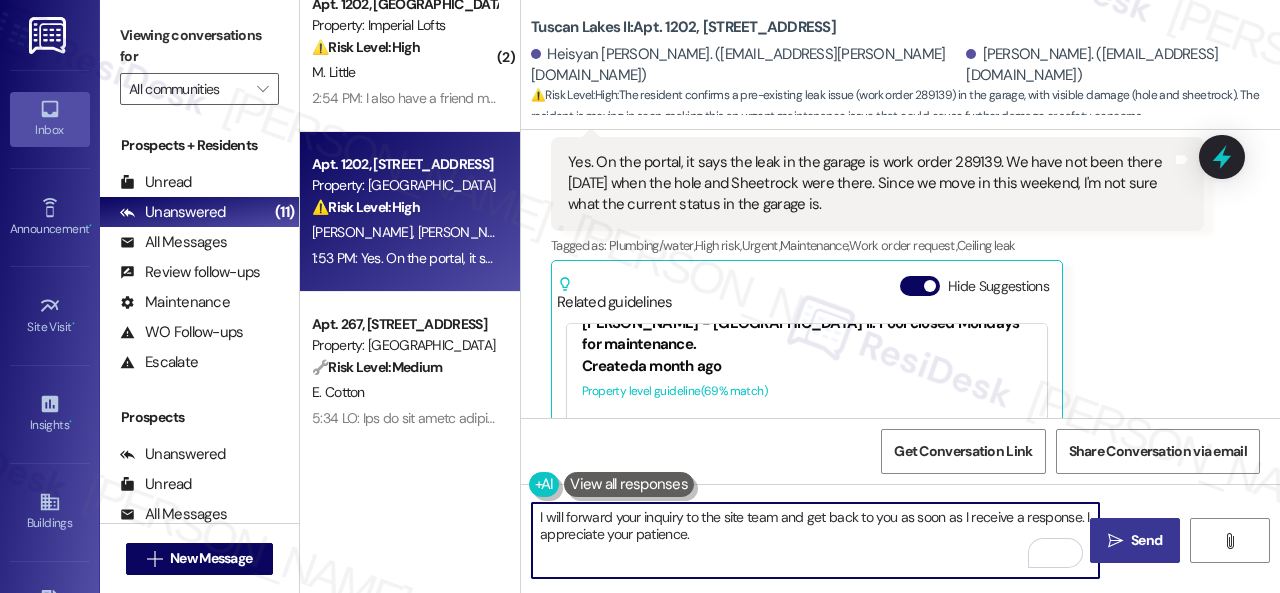type on "I will forward your inquiry to the site team and get back to you as soon as I receive a response. I appreciate your patience." 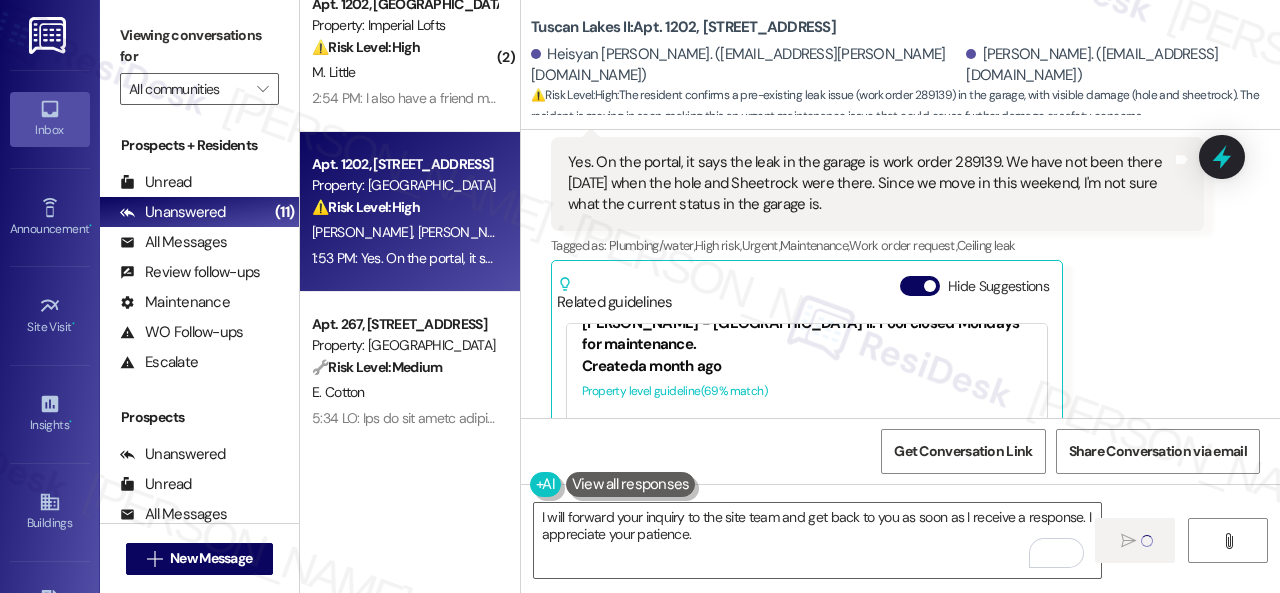 type 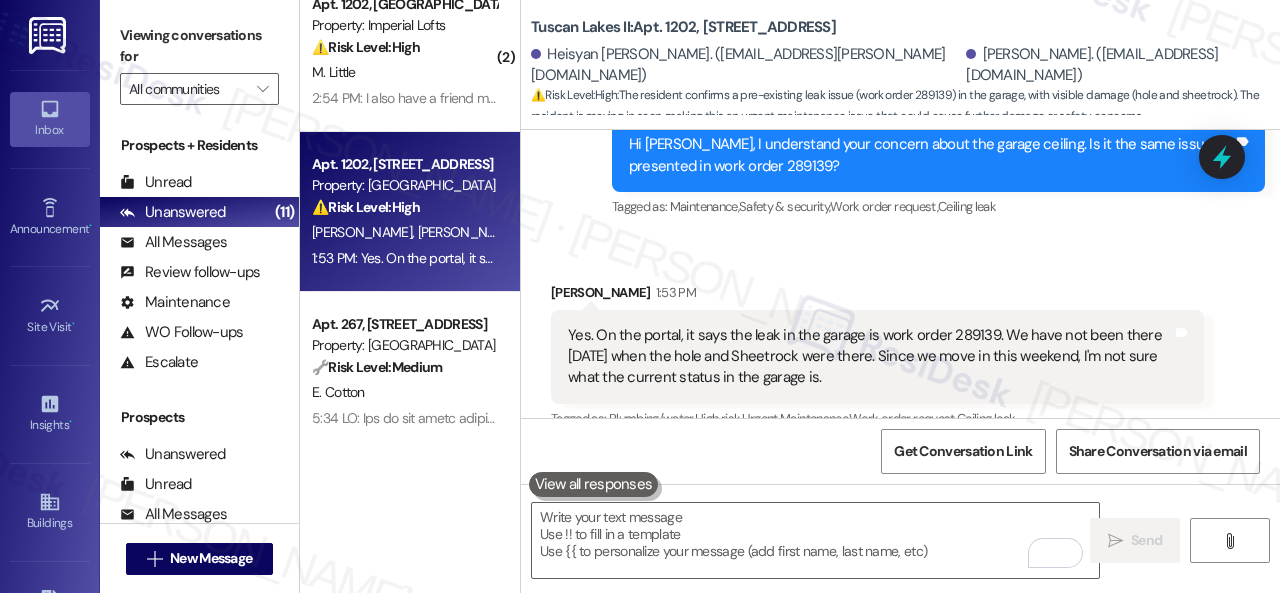 scroll, scrollTop: 1032, scrollLeft: 0, axis: vertical 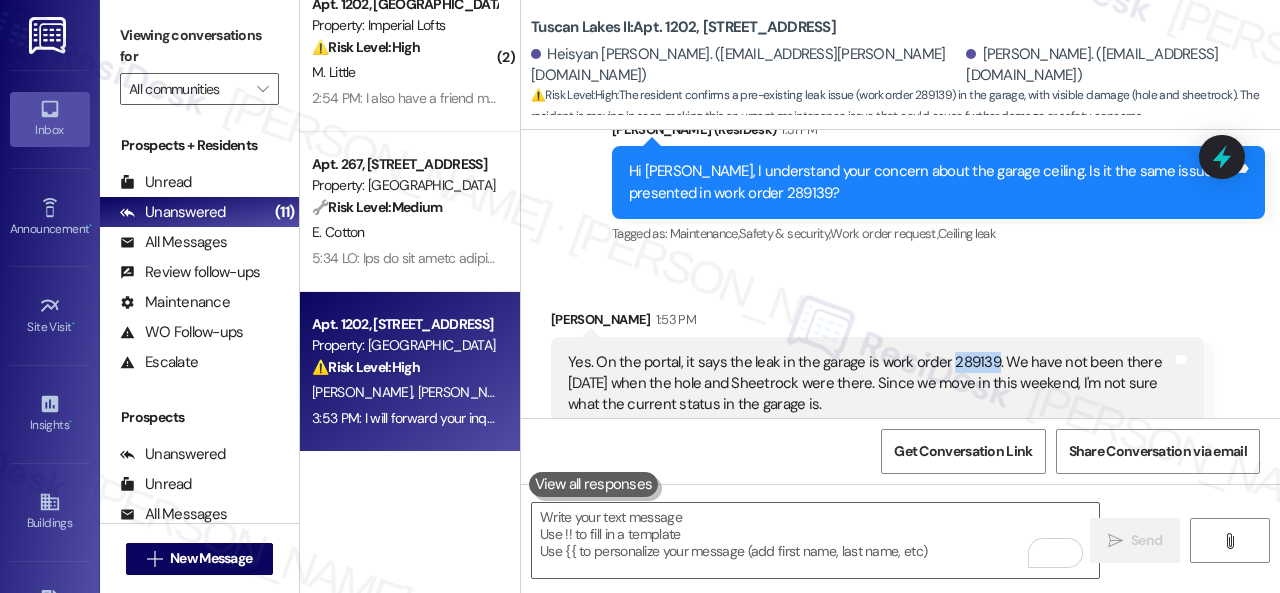 drag, startPoint x: 946, startPoint y: 338, endPoint x: 988, endPoint y: 337, distance: 42.0119 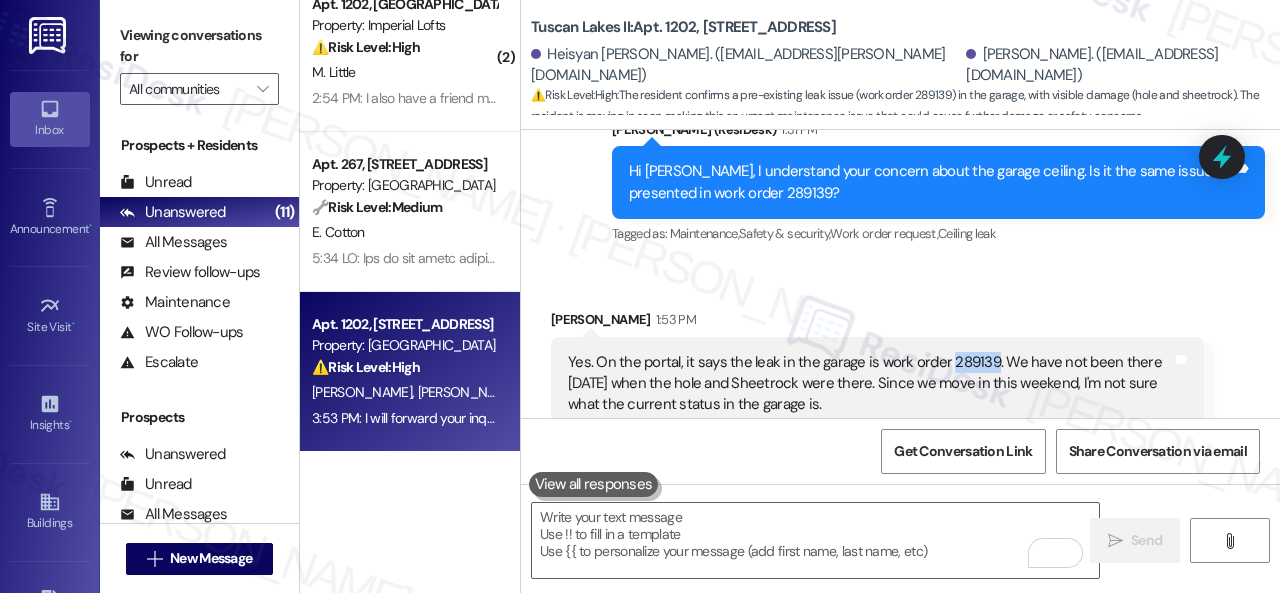 copy on "289139" 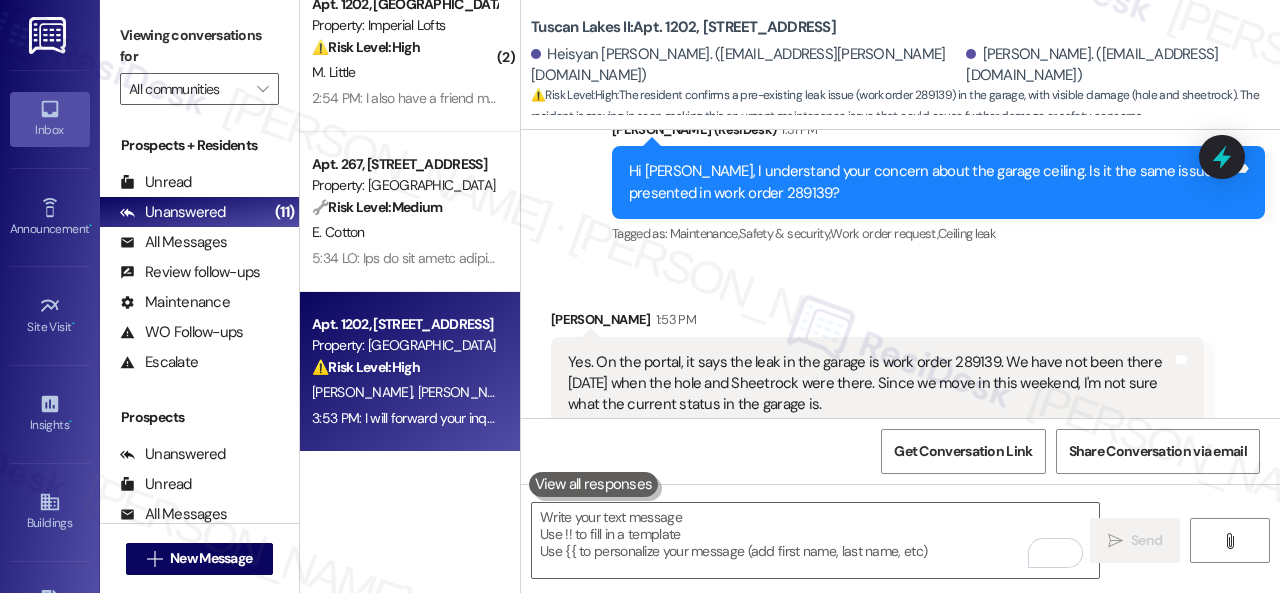 click on "Received via SMS [PERSON_NAME] 1:53 PM Yes. On the portal, it says the leak in the garage is work order 289139. We have not been there [DATE] when the hole and Sheetrock were there. Since we move in this weekend, I'm not sure what the current status in the garage is. Tags and notes Tagged as:   Plumbing/water ,  Click to highlight conversations about Plumbing/water High risk ,  Click to highlight conversations about High risk Urgent ,  Click to highlight conversations about Urgent Maintenance ,  Click to highlight conversations about Maintenance Work order request ,  Click to highlight conversations about Work order request Ceiling leak Click to highlight conversations about Ceiling leak  Related guidelines Hide Suggestions [PERSON_NAME] - Tuscan Lakes II: Pool closed Mondays for maintenance.
Created  a month ago Property level guideline  ( 69 % match) FAQs generated by ResiDesk AI What day is the pool closed for maintenance? The pool is closed every [DATE] for maintenance. Original Guideline [URL][DOMAIN_NAME]…" at bounding box center [900, 518] 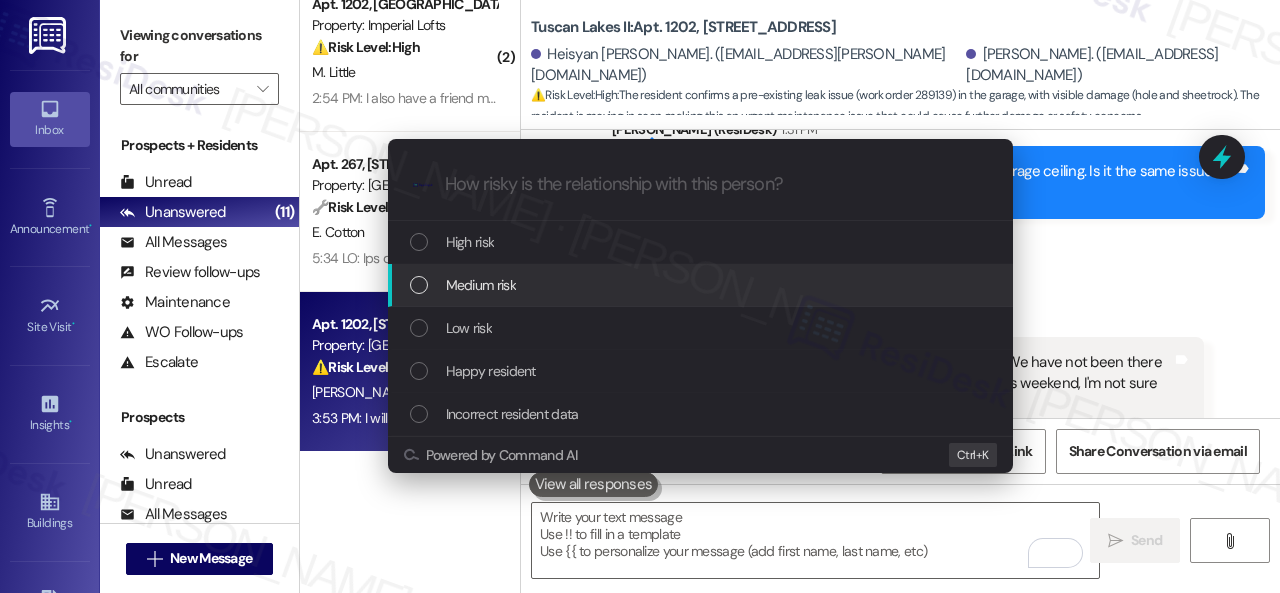 click on "Medium risk" at bounding box center (481, 285) 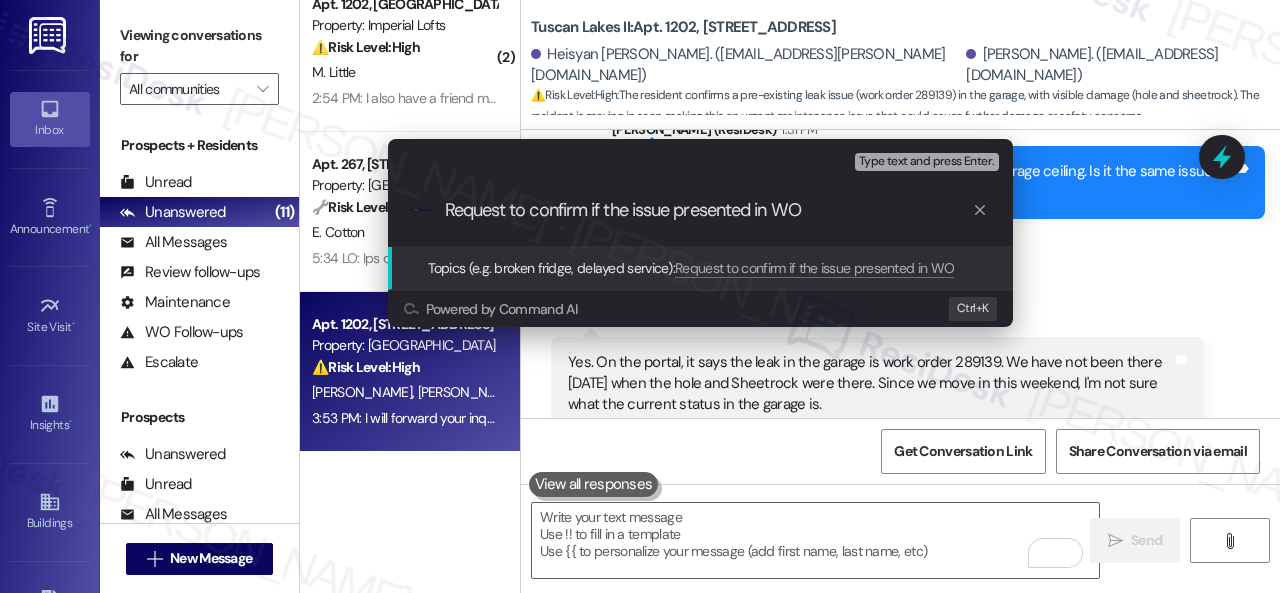 paste on "289139" 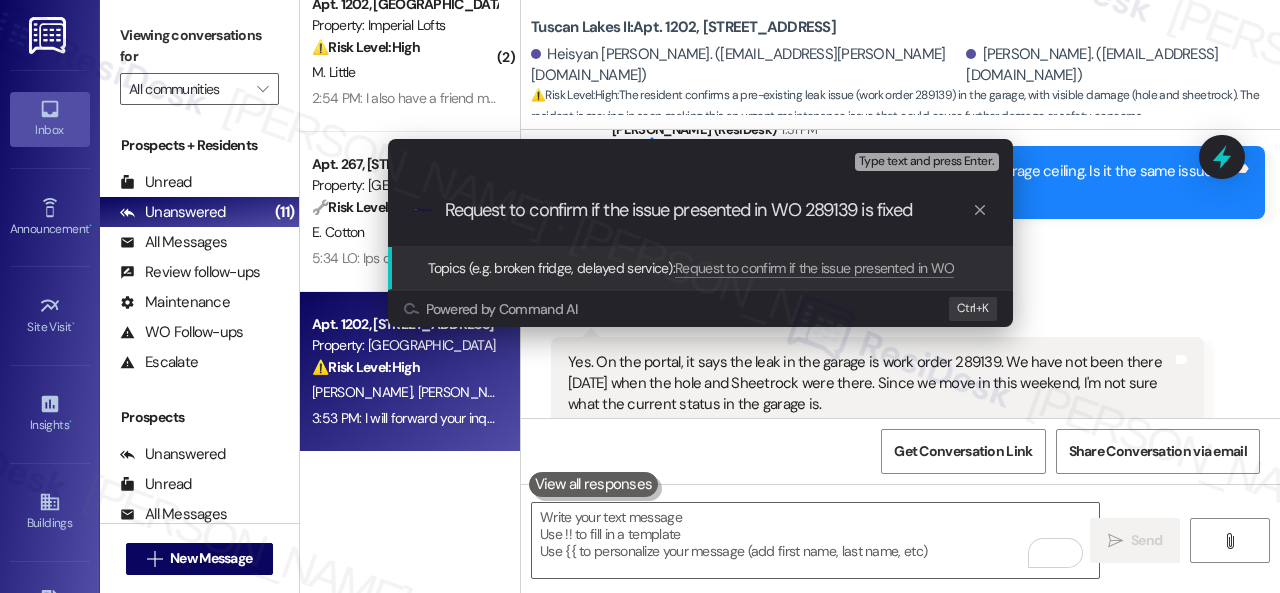 type on "Request to confirm if the issue presented in WO 289139 is fixed." 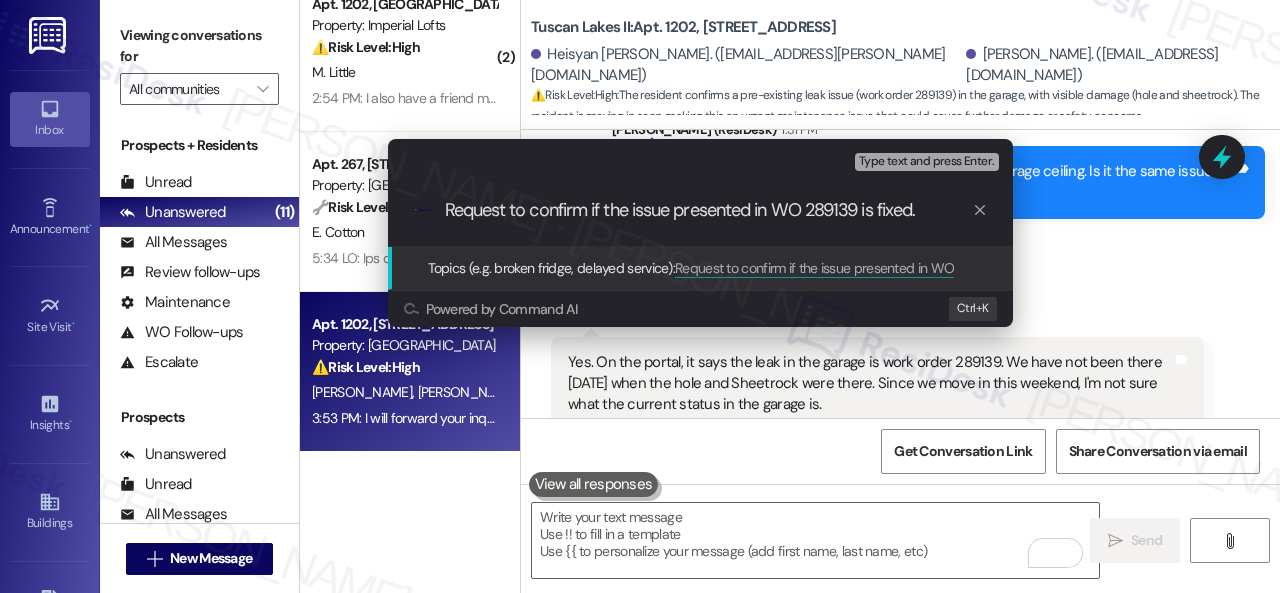 click on "Request to confirm if the issue presented in WO 289139 is fixed." at bounding box center (708, 210) 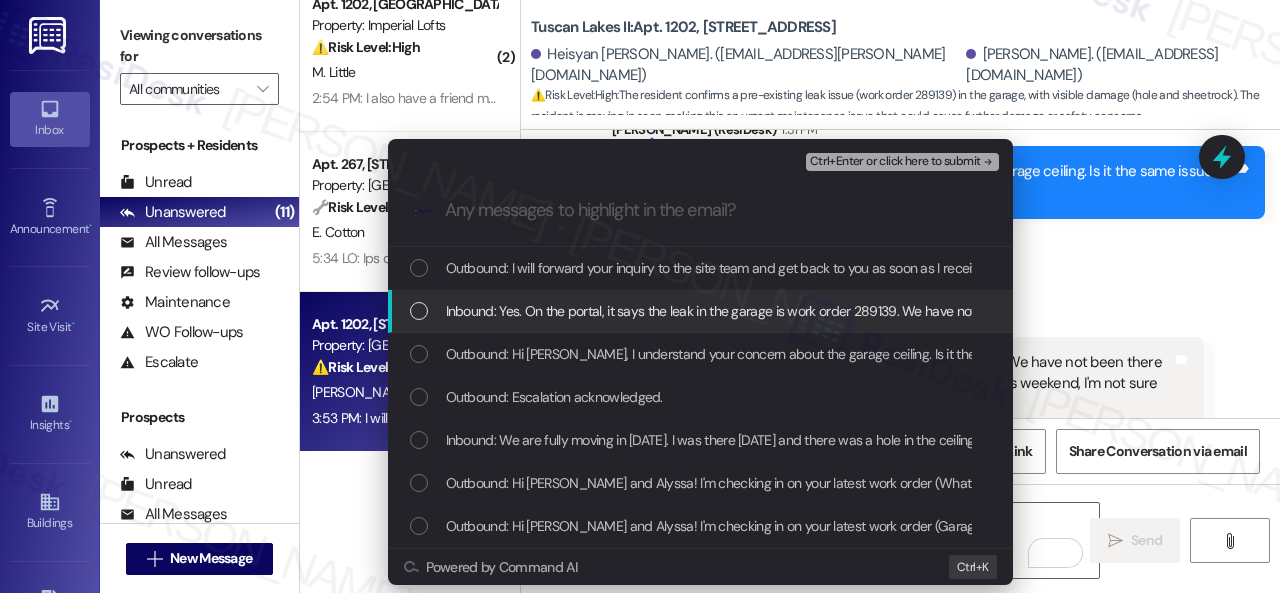 click on "Inbound: Yes. On the portal, it says the leak in the garage is work order 289139. We have not been there [DATE] when the hole and Sheetrock were there. Since we move in this weekend, I'm not sure what the current status in the garage is." at bounding box center [1129, 311] 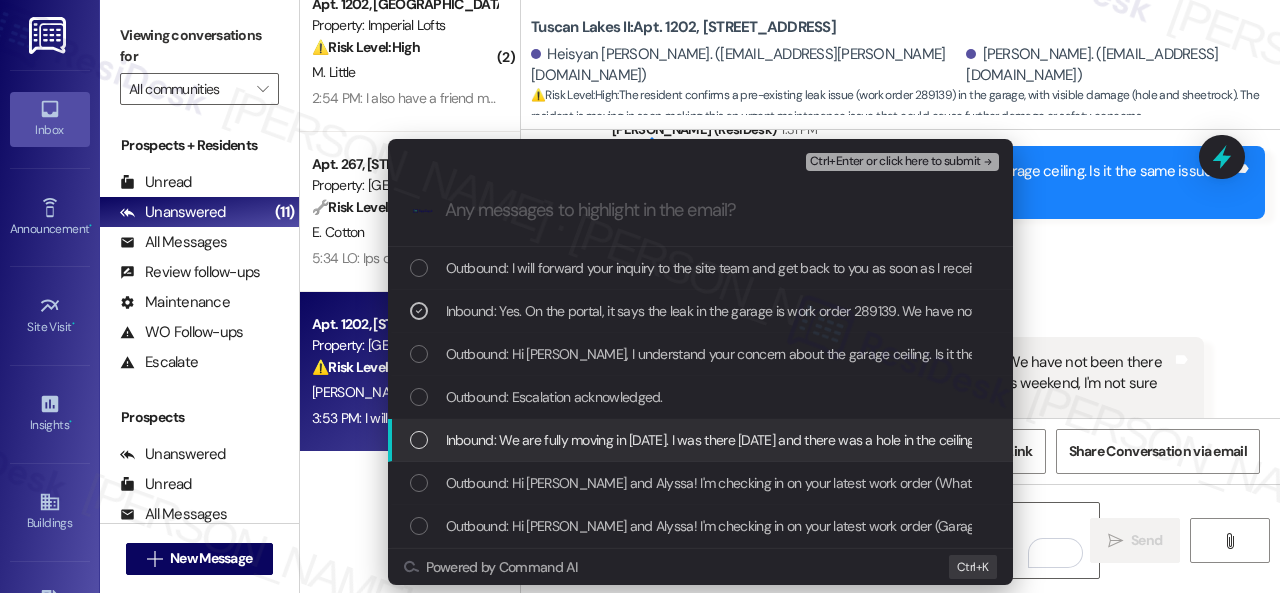 click on "Inbound: We are fully moving in [DATE]. I was there [DATE] and there was a hole in the ceiling of the garage with Sheetrock on the ground" at bounding box center [838, 440] 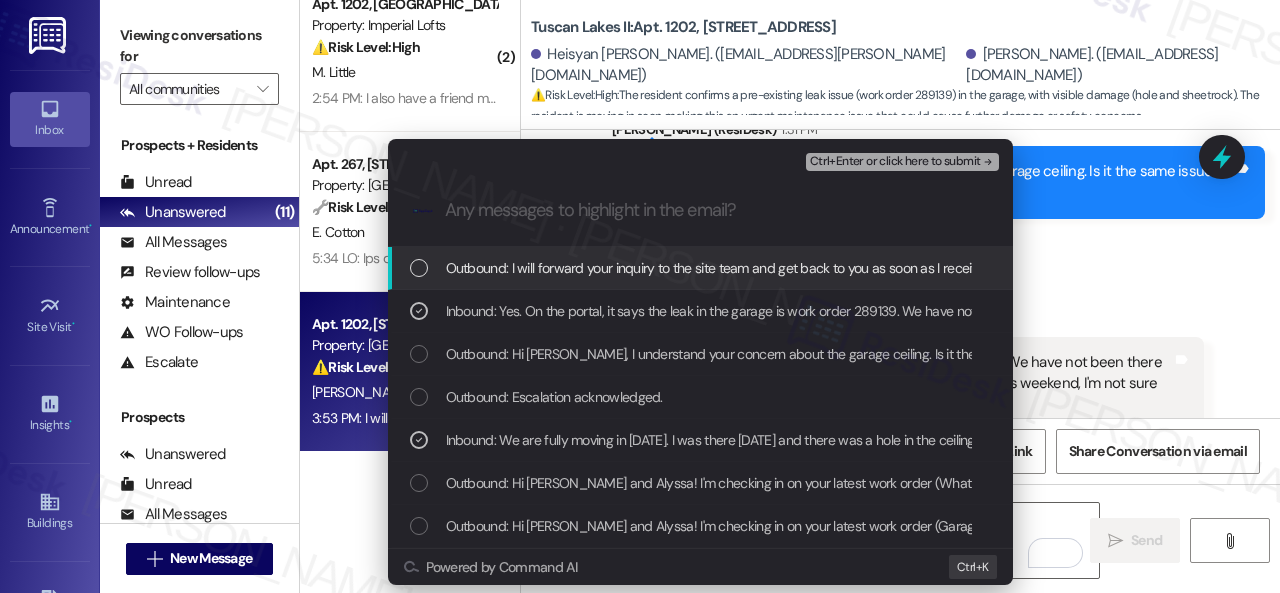click on "Ctrl+Enter or click here to submit" at bounding box center (895, 162) 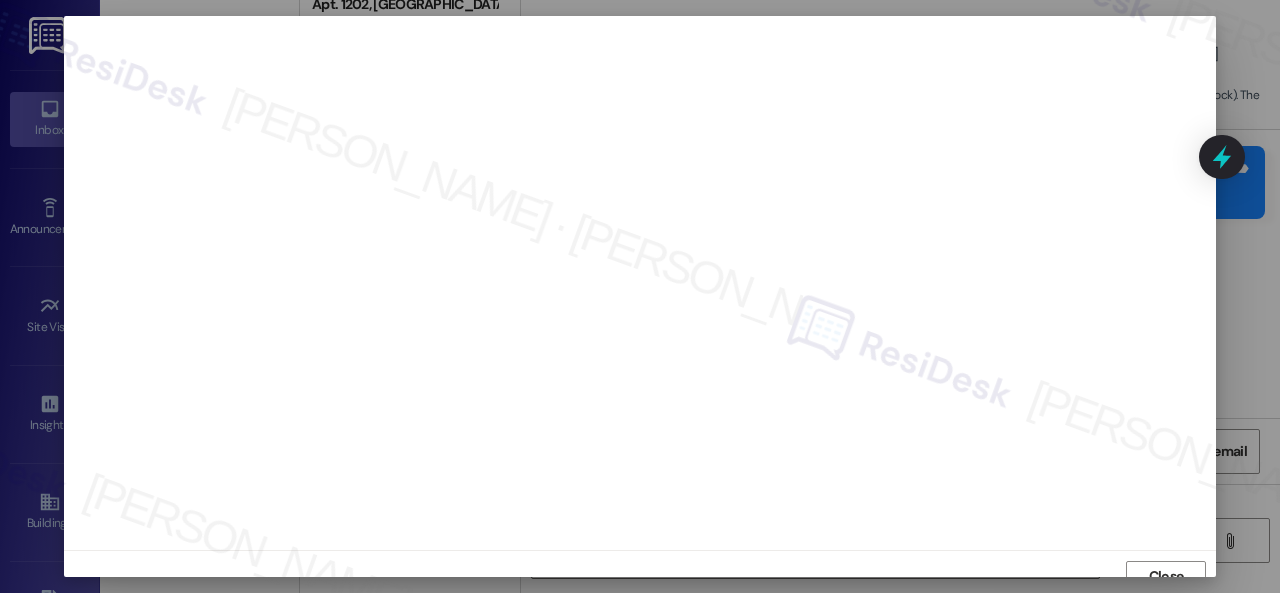 scroll, scrollTop: 15, scrollLeft: 0, axis: vertical 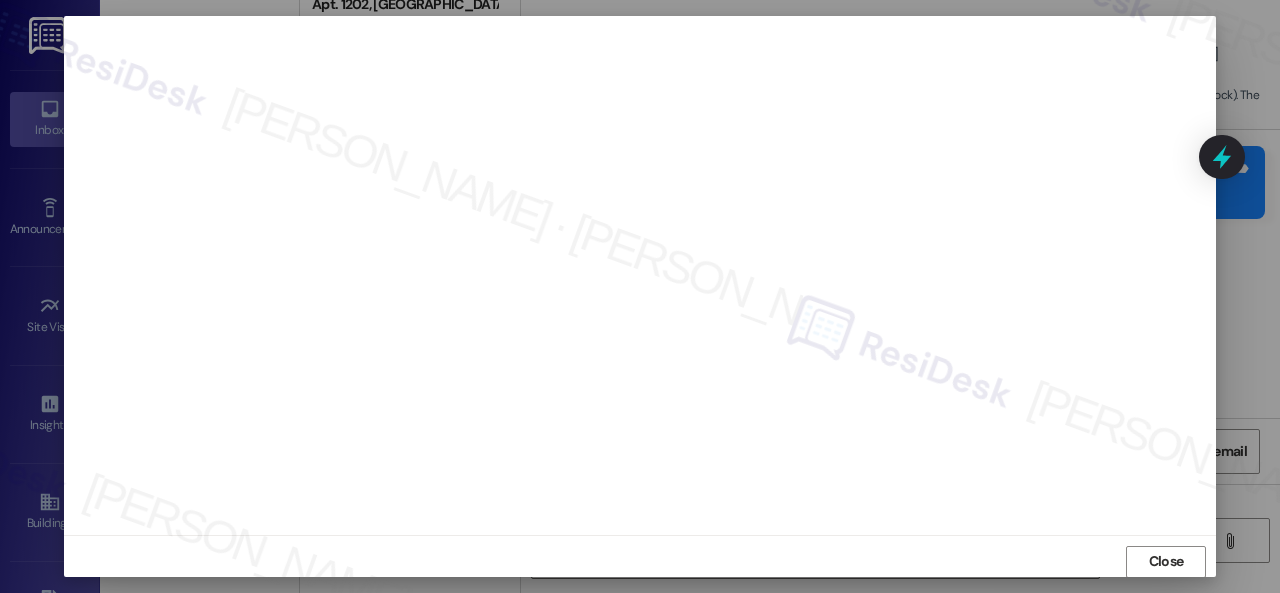 drag, startPoint x: 1173, startPoint y: 557, endPoint x: 1098, endPoint y: 489, distance: 101.23734 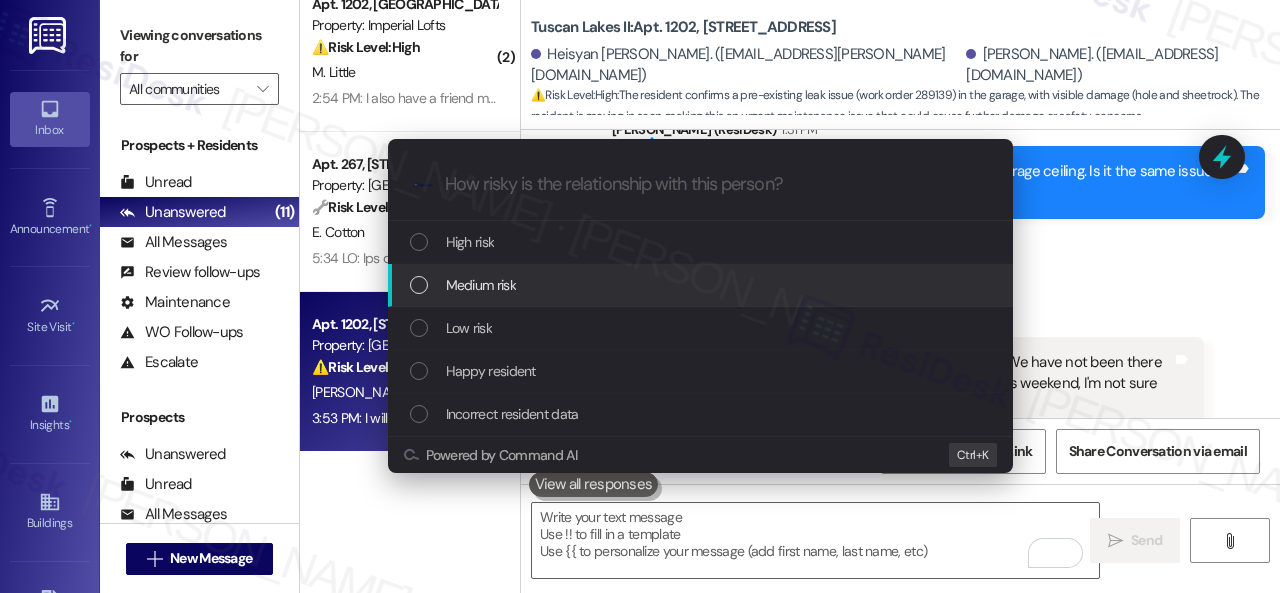 click on "Medium risk" at bounding box center (481, 285) 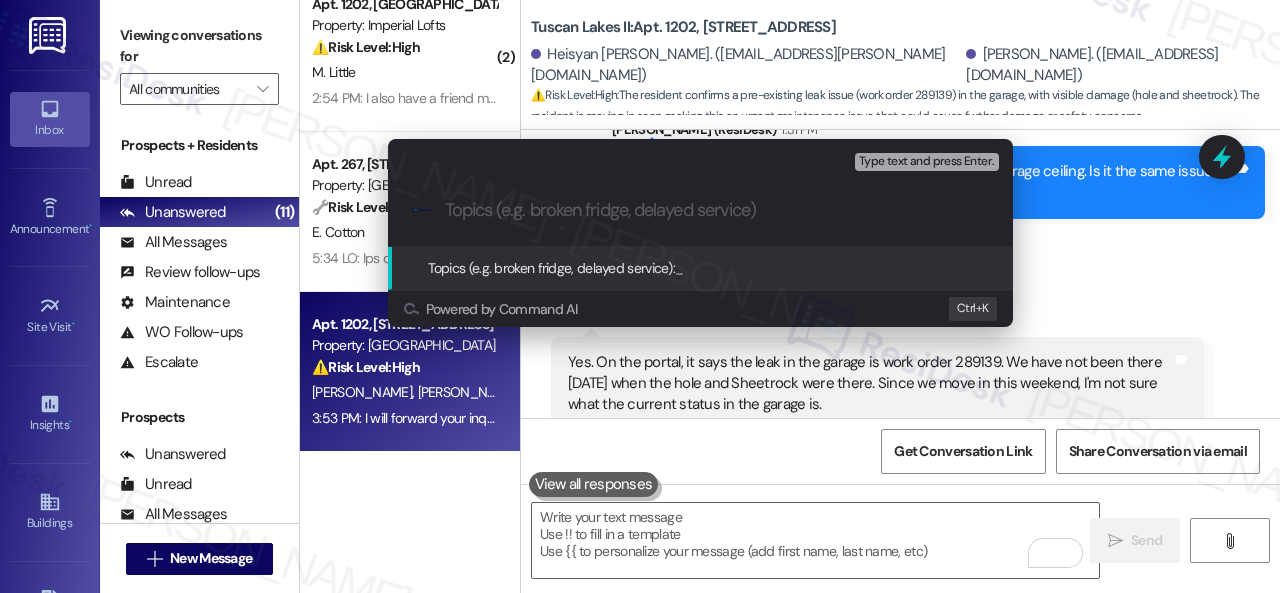 paste on "Request to confirm if the issue presented in WO 289139 is fixed." 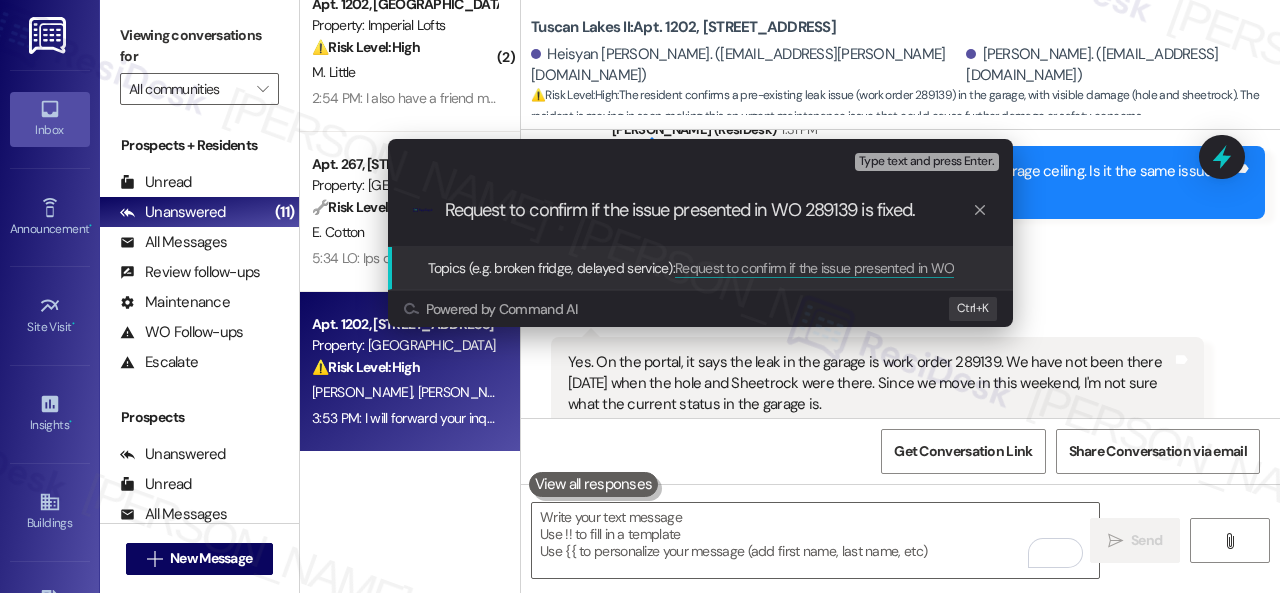 type 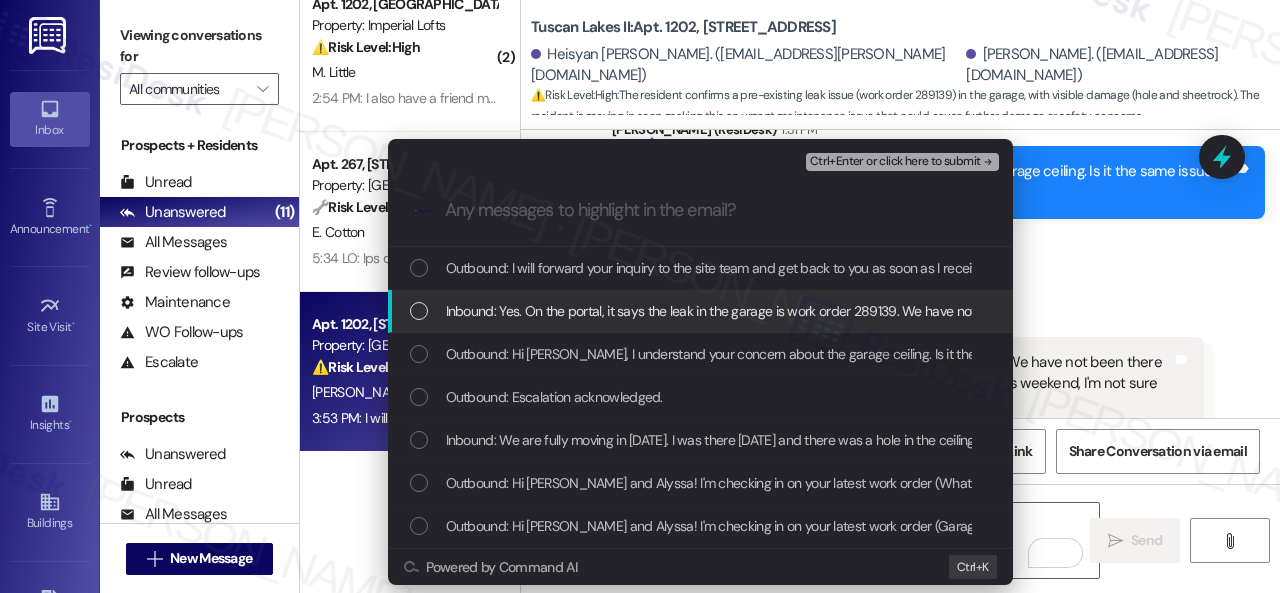 click on "Inbound: Yes. On the portal, it says the leak in the garage is work order 289139. We have not been there [DATE] when the hole and Sheetrock were there. Since we move in this weekend, I'm not sure what the current status in the garage is." at bounding box center (1129, 311) 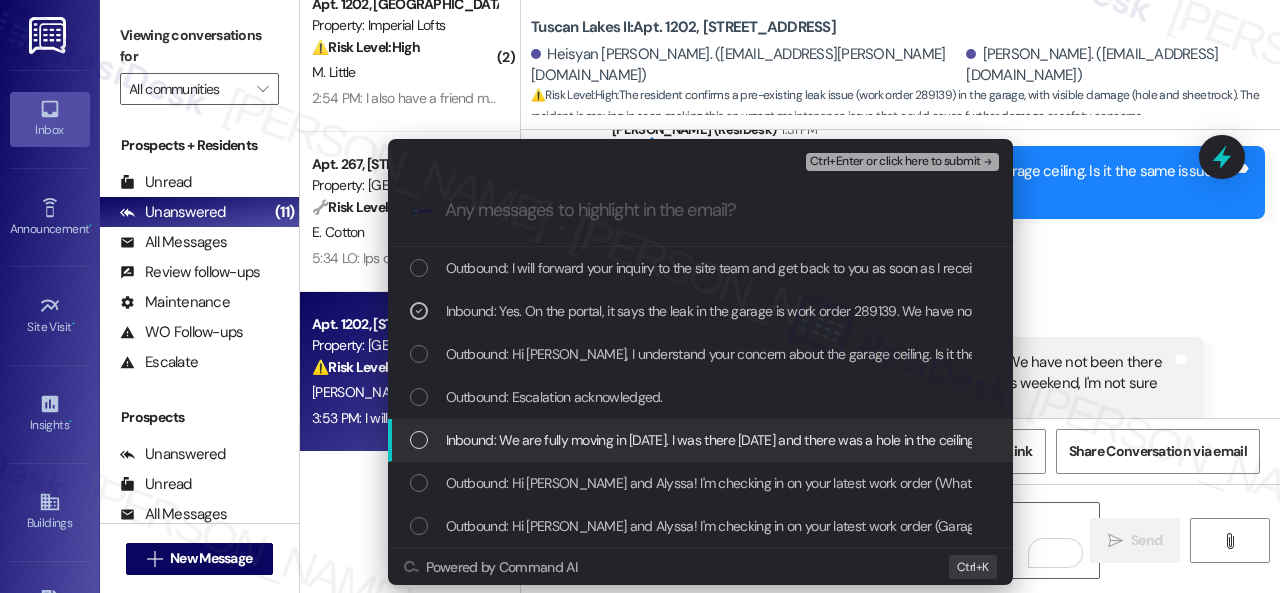 click on "Inbound: We are fully moving in on Sunday. I was there on Tuesday and there was a hole in the ceiling of the garage with Sheetrock on the ground" at bounding box center [838, 440] 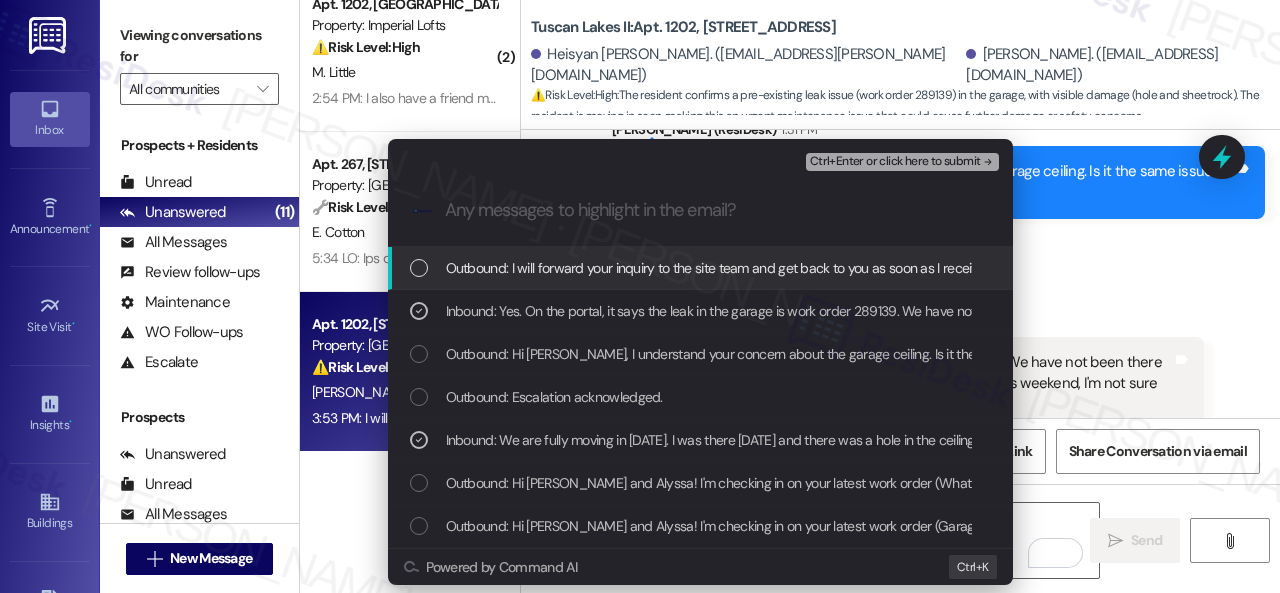 click on "Ctrl+Enter or click here to submit" at bounding box center [895, 162] 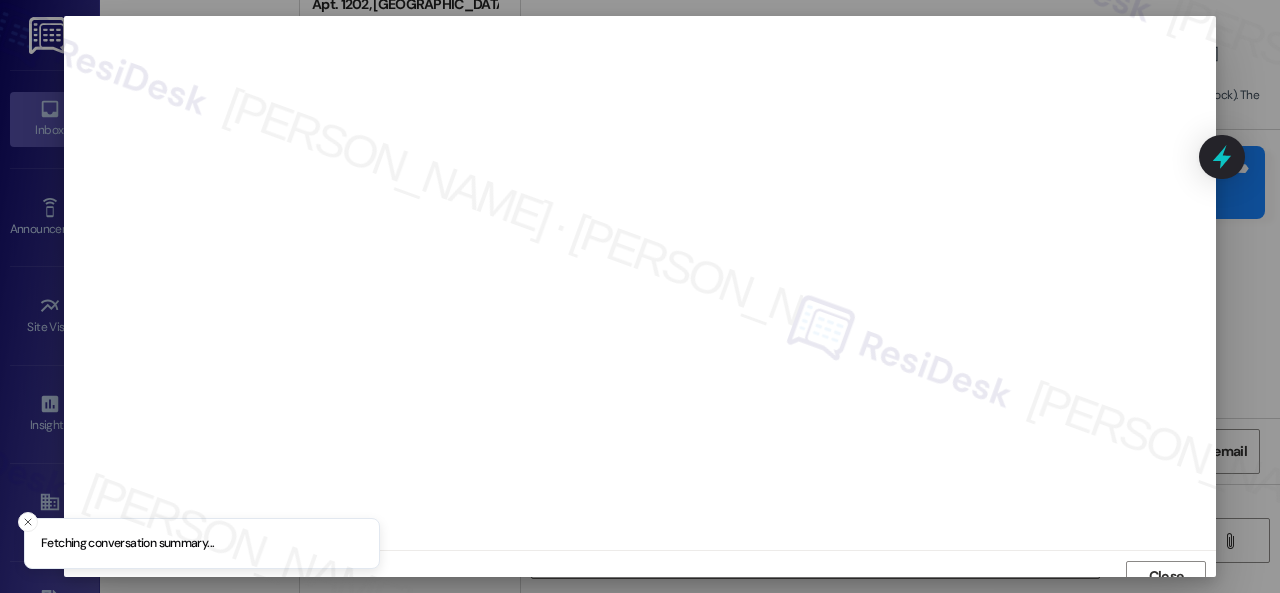 scroll, scrollTop: 15, scrollLeft: 0, axis: vertical 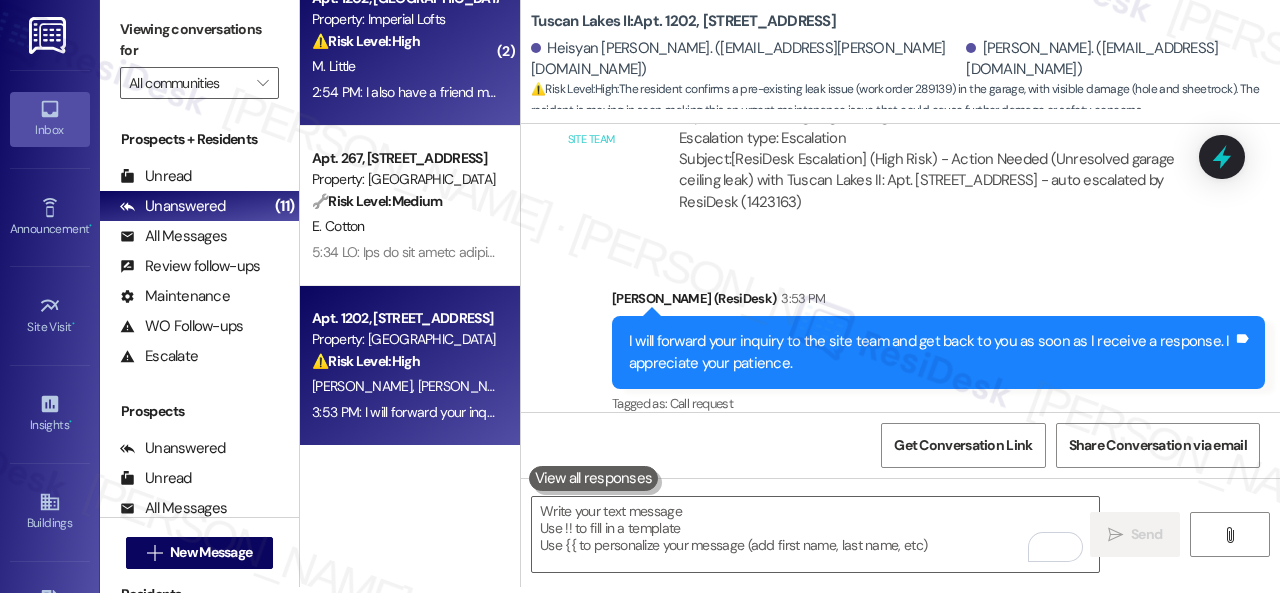 click on "M. Little" at bounding box center [404, 66] 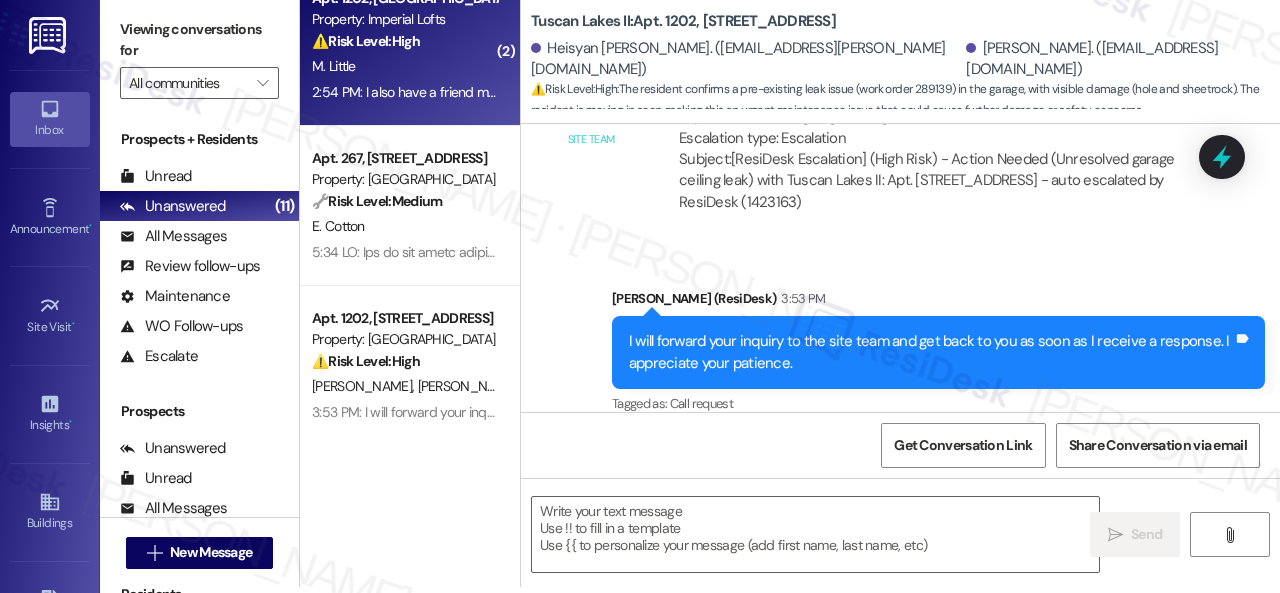type on "Fetching suggested responses. Please feel free to read through the conversation in the meantime." 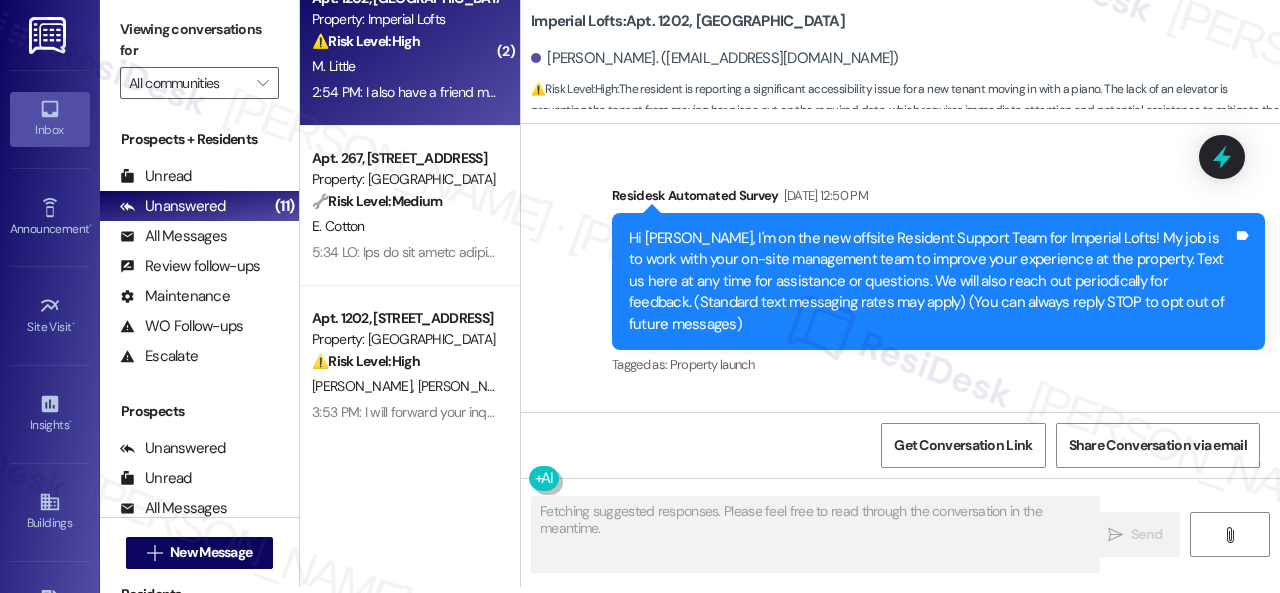 scroll, scrollTop: 0, scrollLeft: 0, axis: both 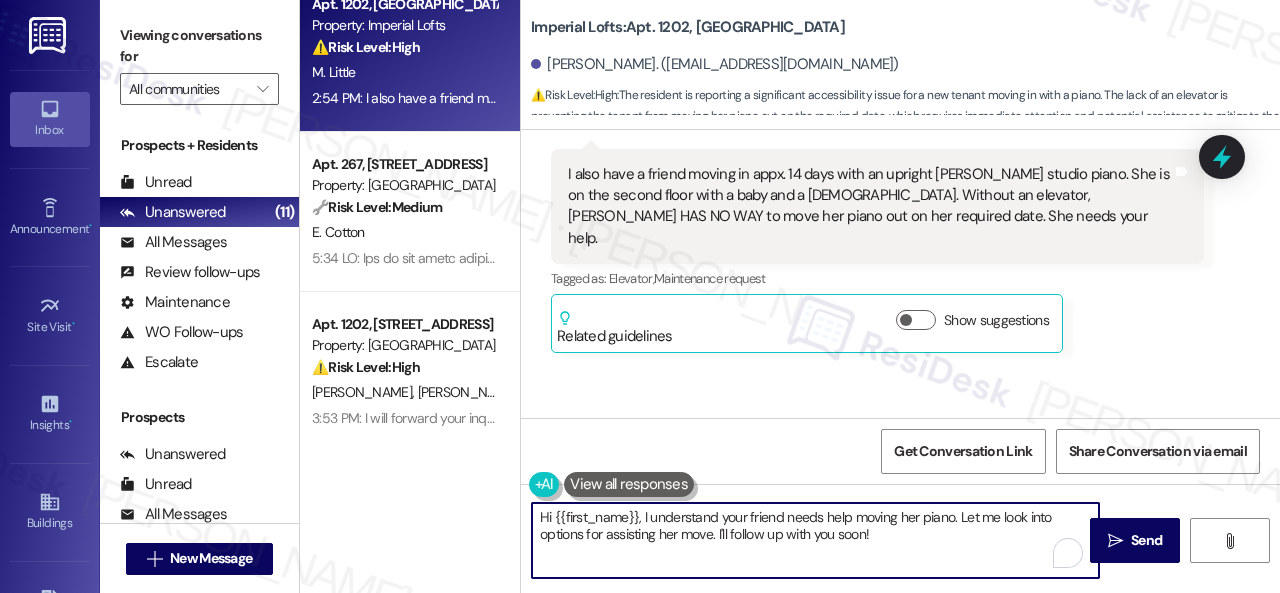 drag, startPoint x: 906, startPoint y: 541, endPoint x: 426, endPoint y: 452, distance: 488.1813 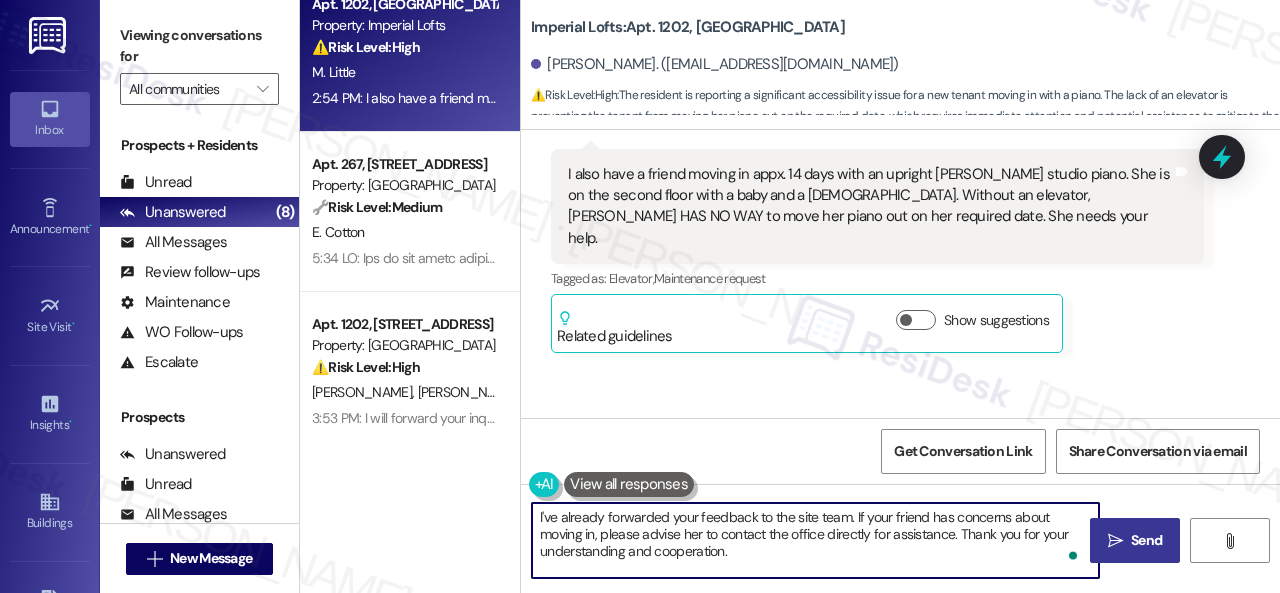 type on "I've already forwarded your feedback to the site team. If your friend has concerns about moving in, please advise her to contact the office directly for assistance. Thank you for your understanding and cooperation." 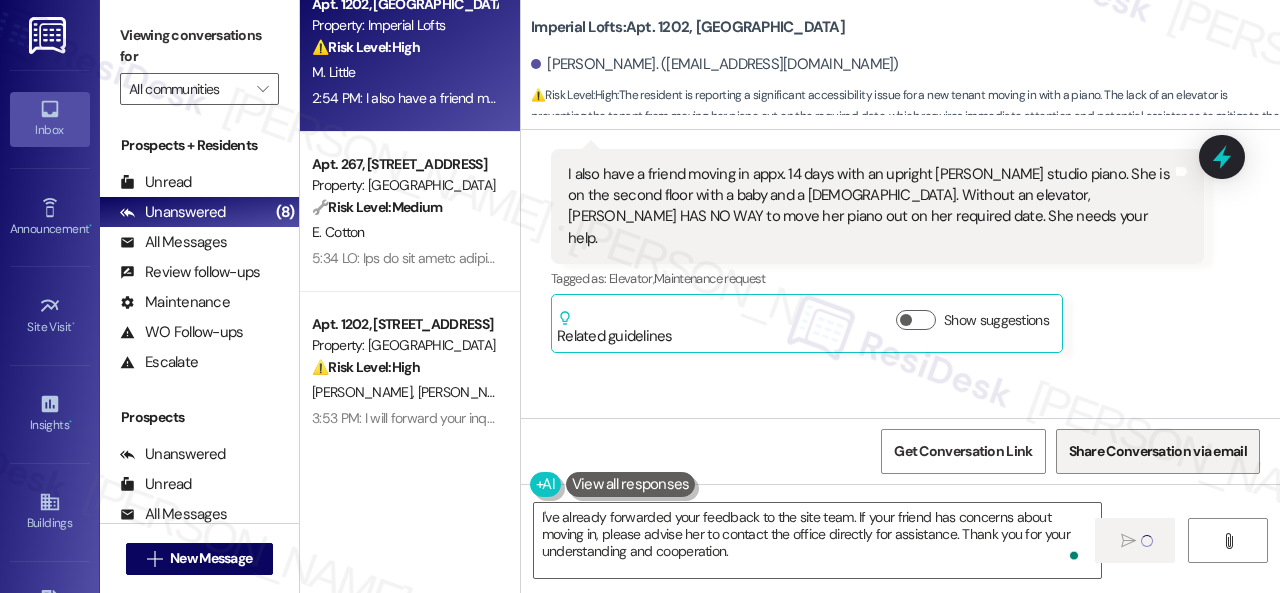 type 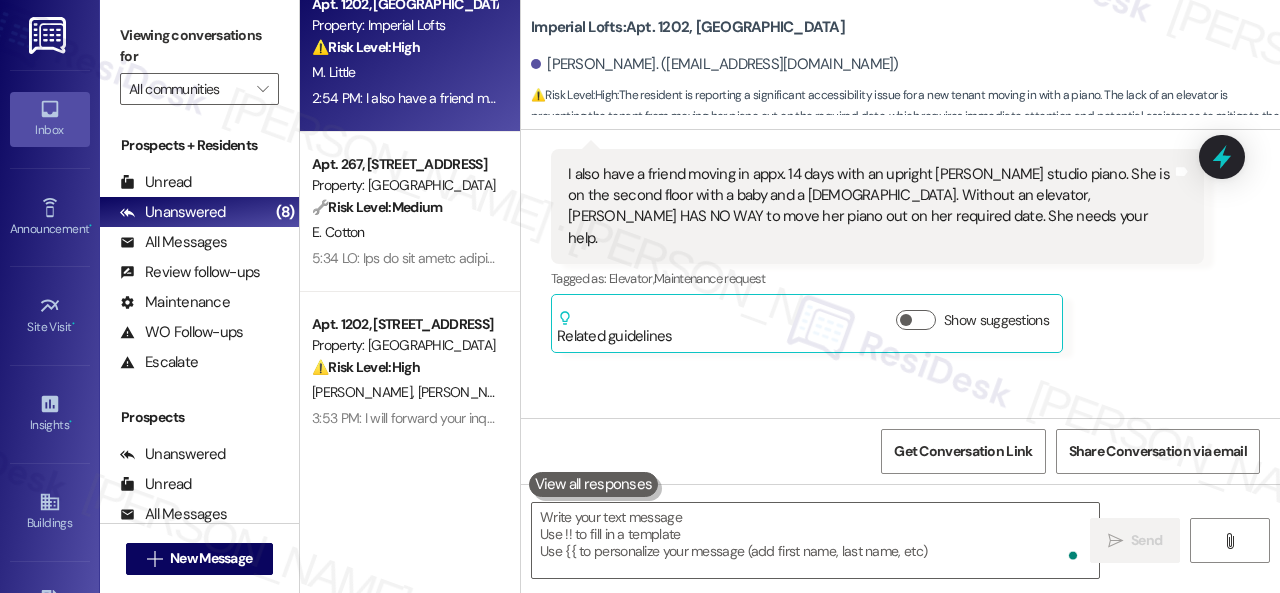 scroll, scrollTop: 10017, scrollLeft: 0, axis: vertical 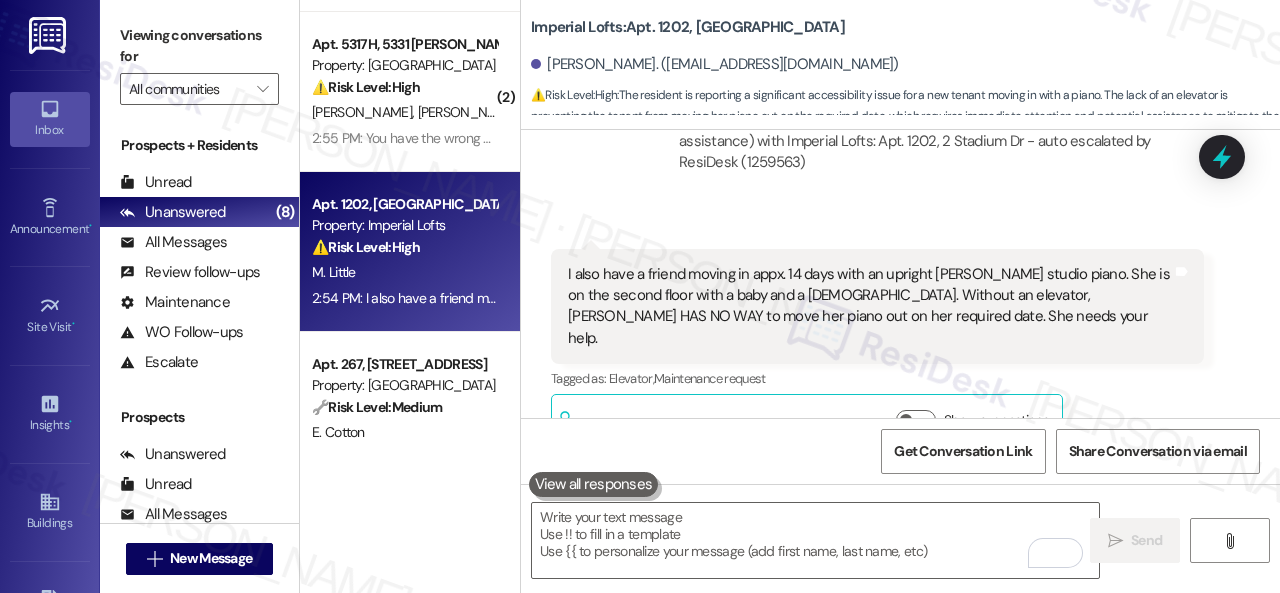 drag, startPoint x: 417, startPoint y: 109, endPoint x: 617, endPoint y: 120, distance: 200.30228 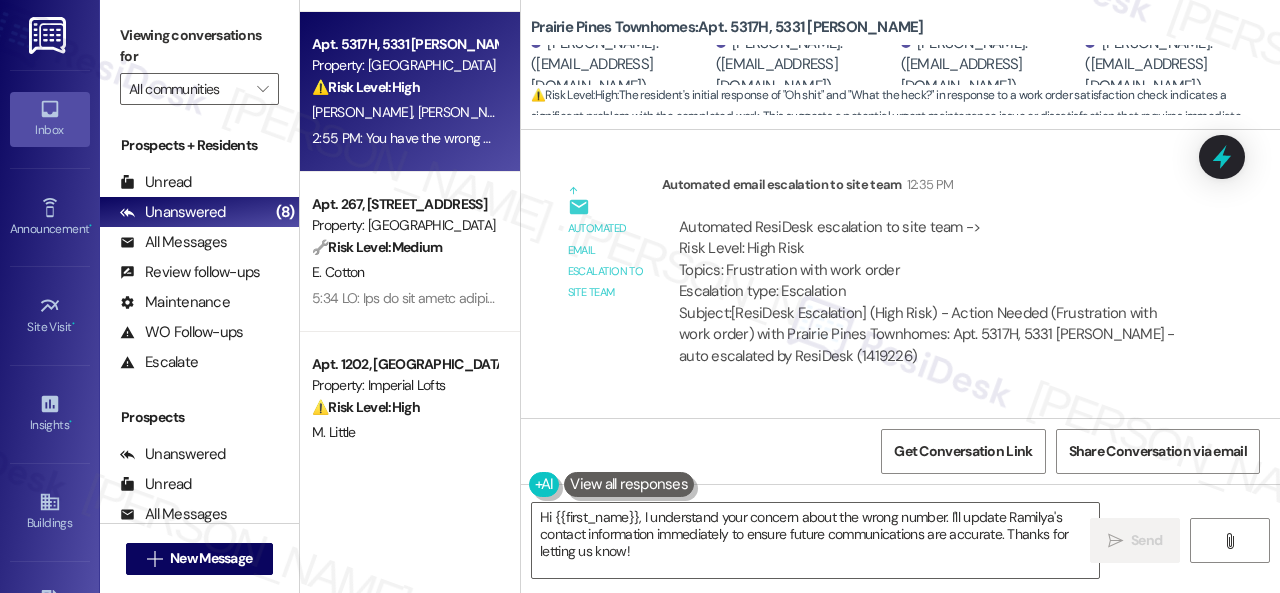 scroll, scrollTop: 1110, scrollLeft: 0, axis: vertical 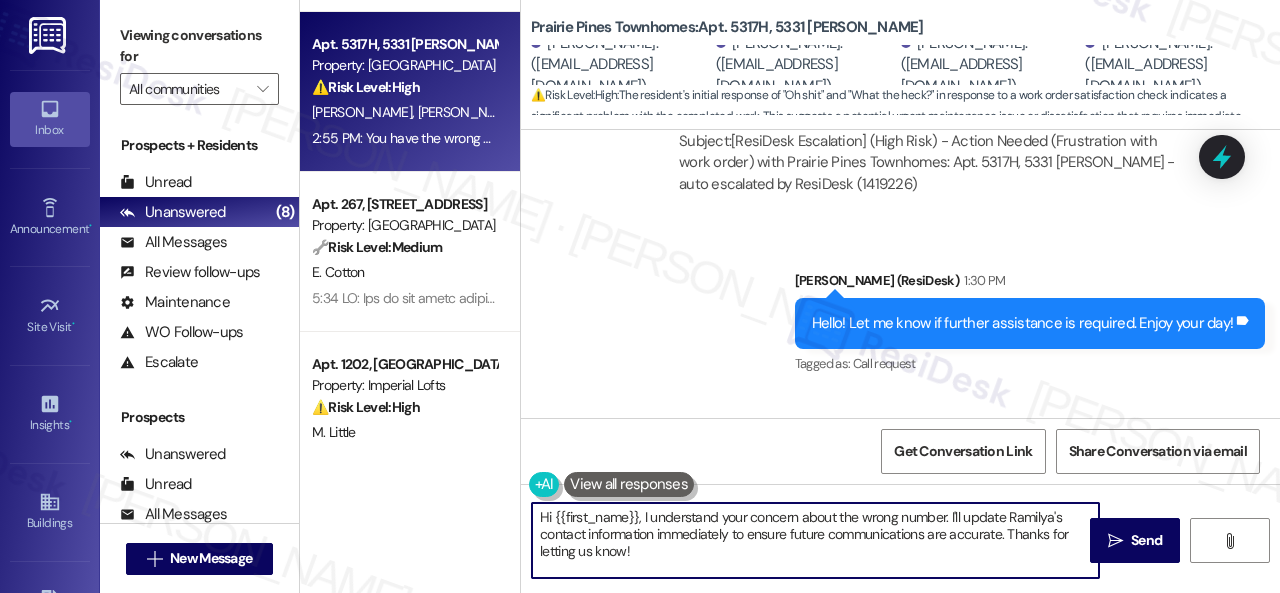 drag, startPoint x: 795, startPoint y: 512, endPoint x: 476, endPoint y: 511, distance: 319.00156 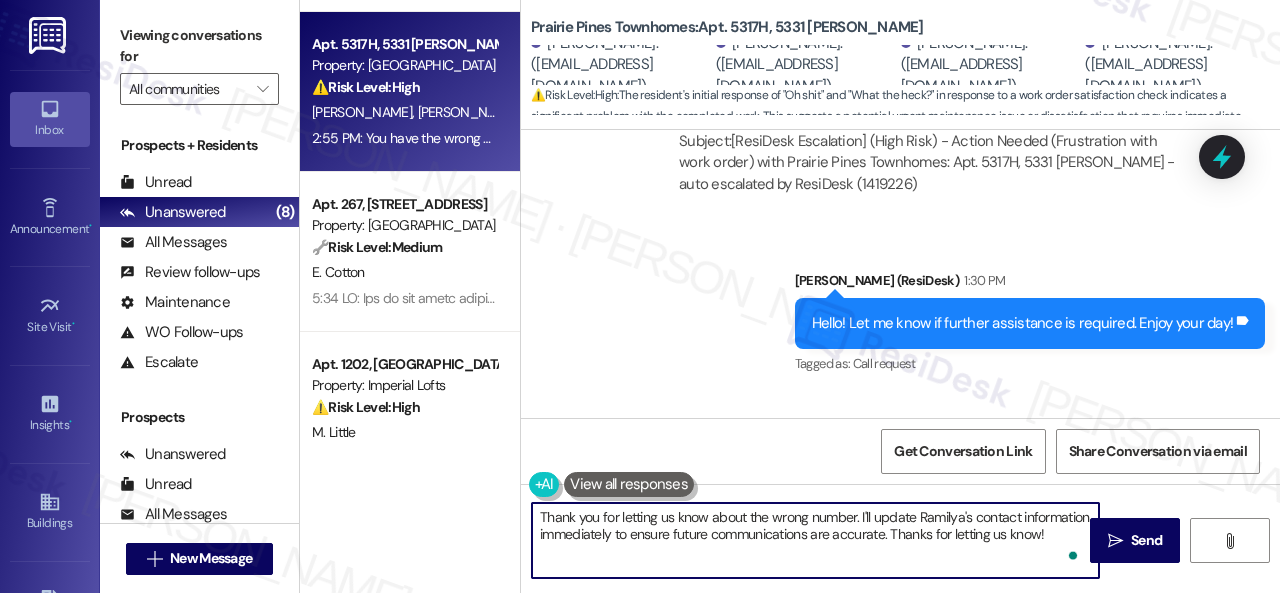 drag, startPoint x: 854, startPoint y: 524, endPoint x: 864, endPoint y: 567, distance: 44.14748 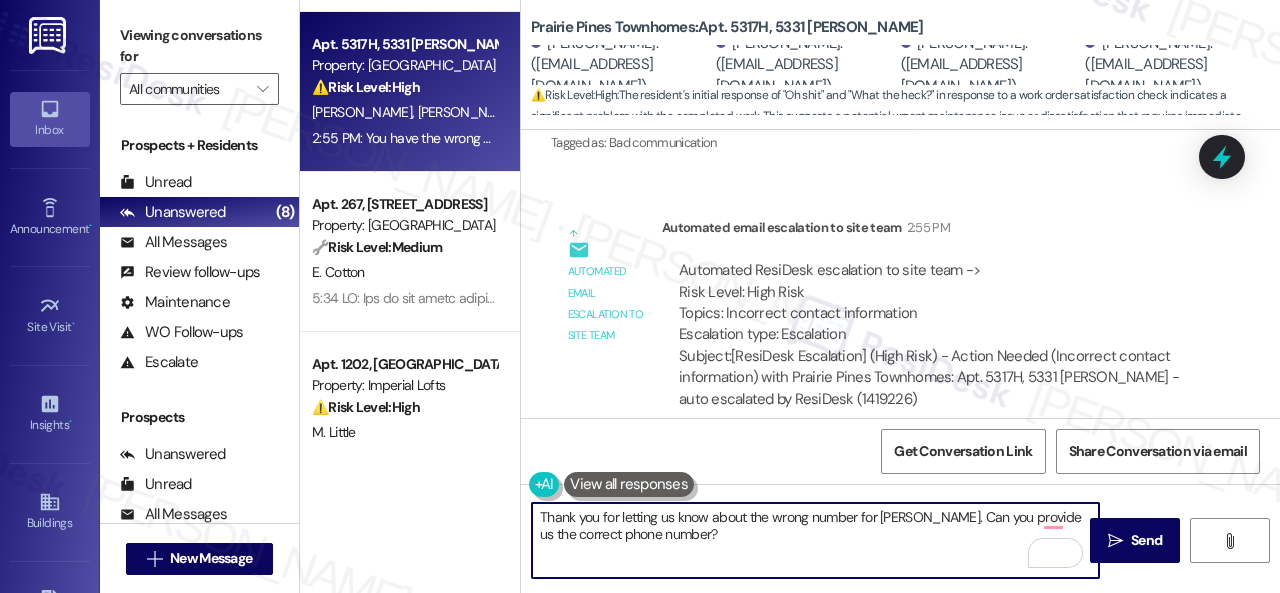 scroll, scrollTop: 1910, scrollLeft: 0, axis: vertical 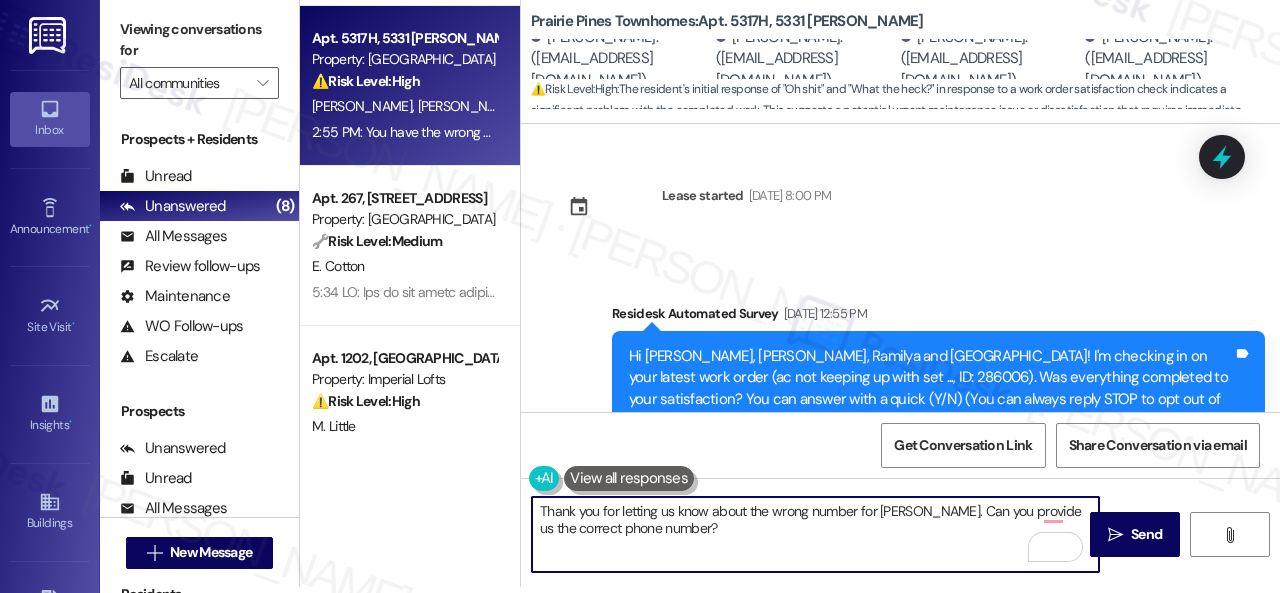 click on "Thank you for letting us know about the wrong number for Ramilya. Can you provide us the correct phone number?" at bounding box center [815, 534] 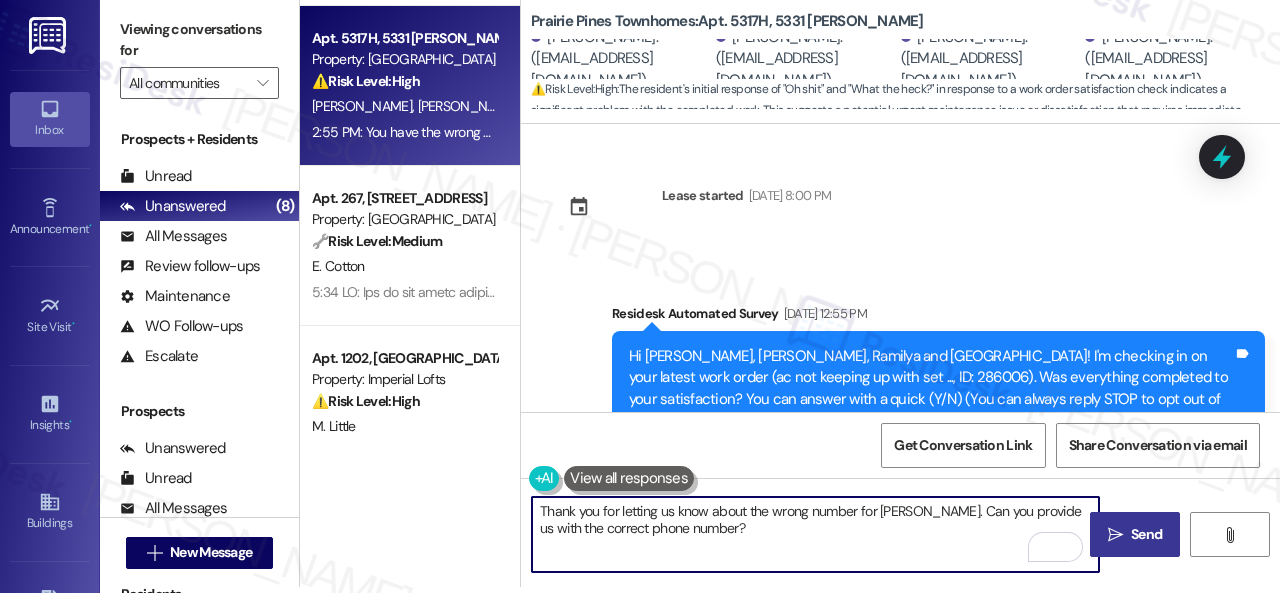 type on "Thank you for letting us know about the wrong number for [PERSON_NAME]. Can you provide us with the correct phone number?" 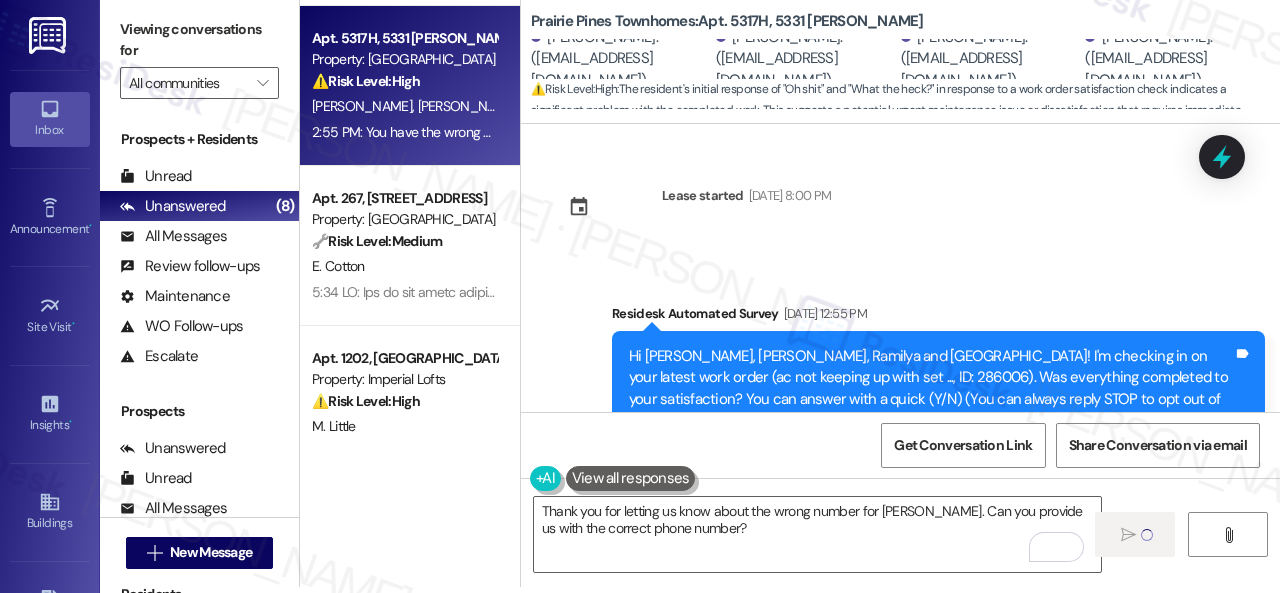 type 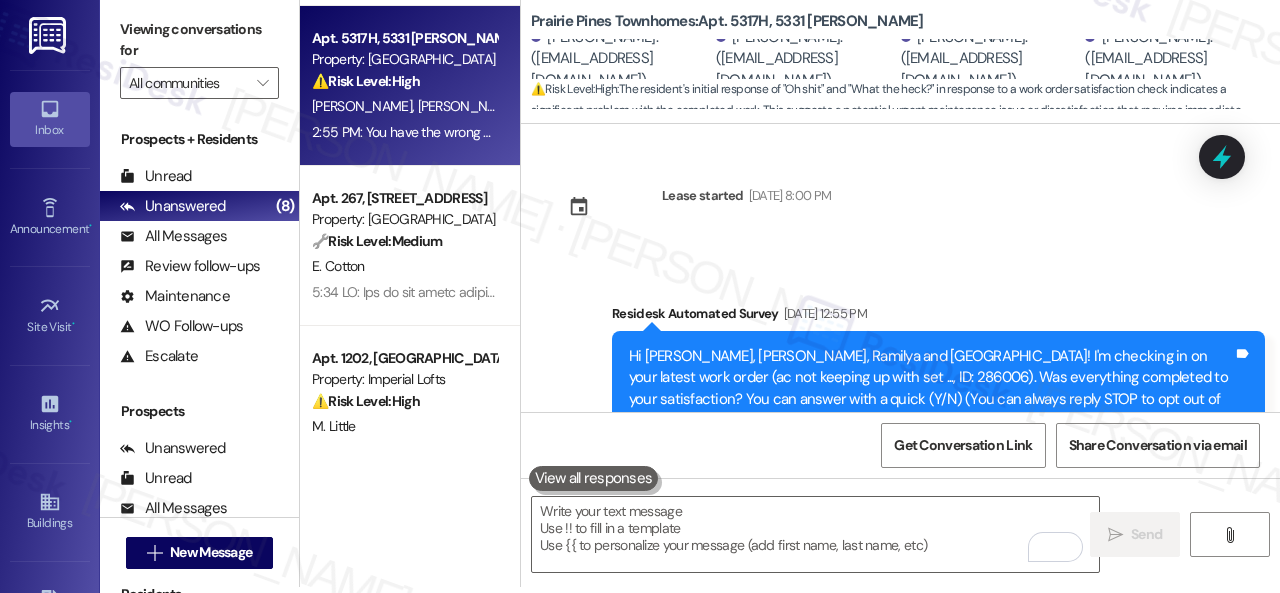 scroll, scrollTop: 0, scrollLeft: 0, axis: both 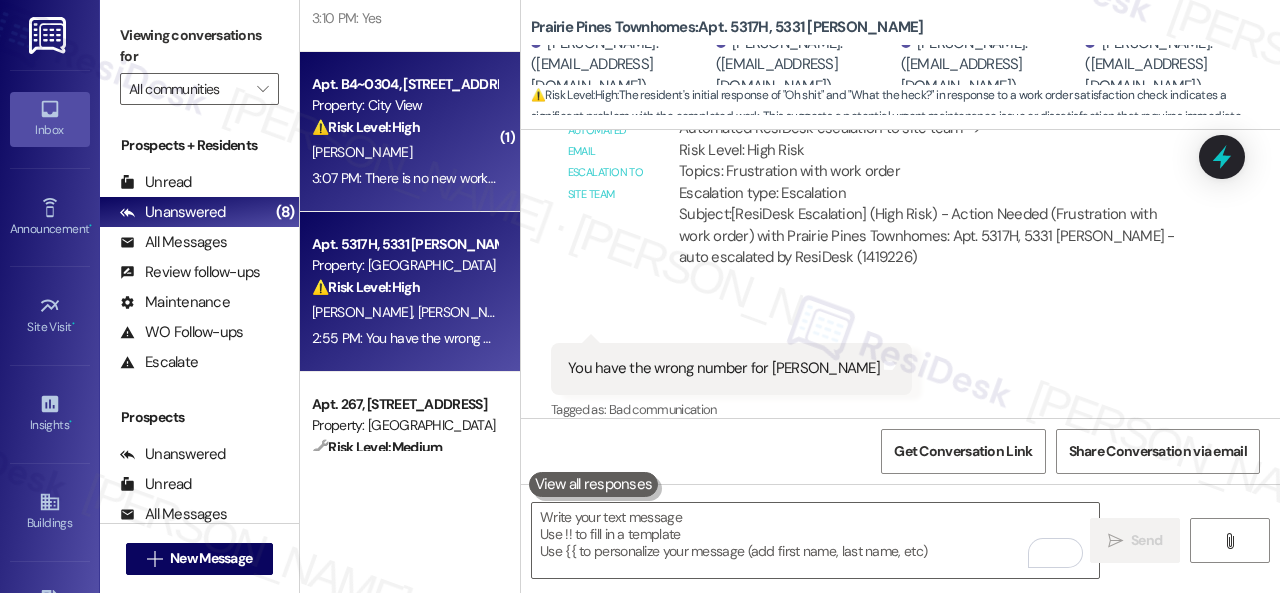 click on "[PERSON_NAME]" at bounding box center (404, 152) 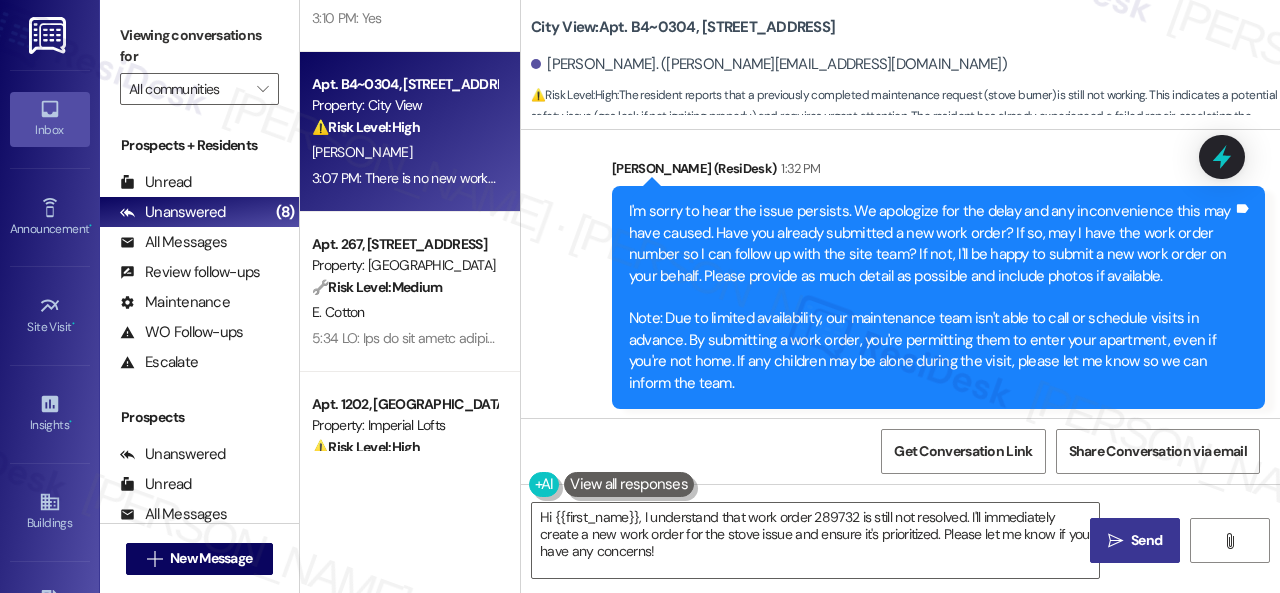 scroll, scrollTop: 984, scrollLeft: 0, axis: vertical 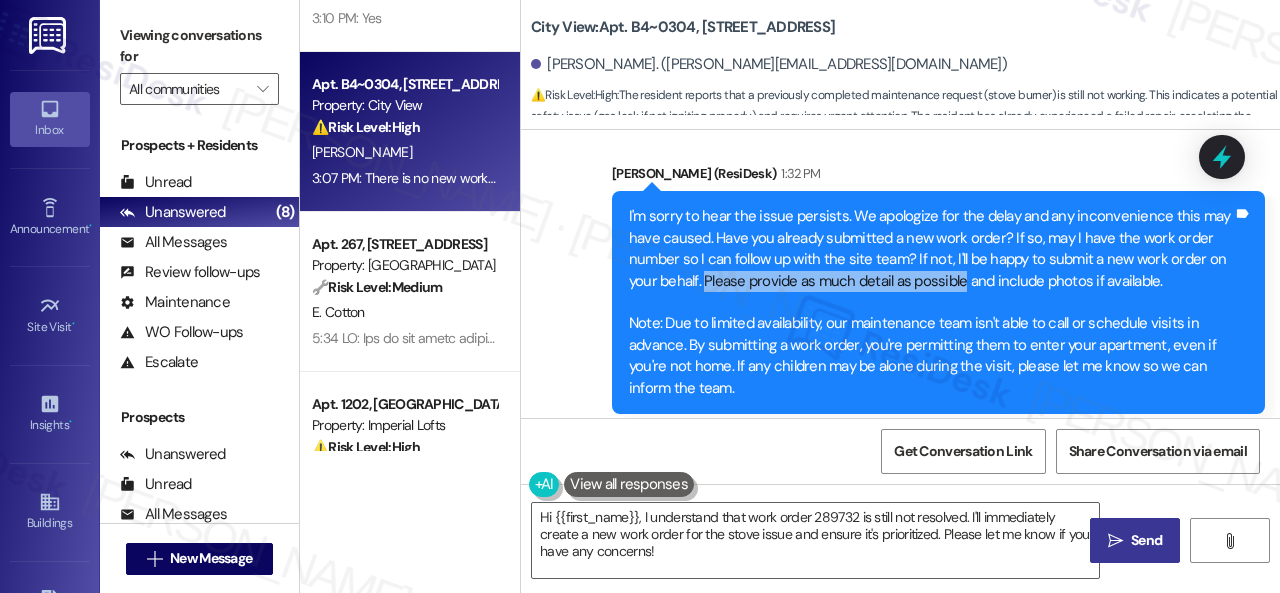 drag, startPoint x: 702, startPoint y: 302, endPoint x: 959, endPoint y: 303, distance: 257.00195 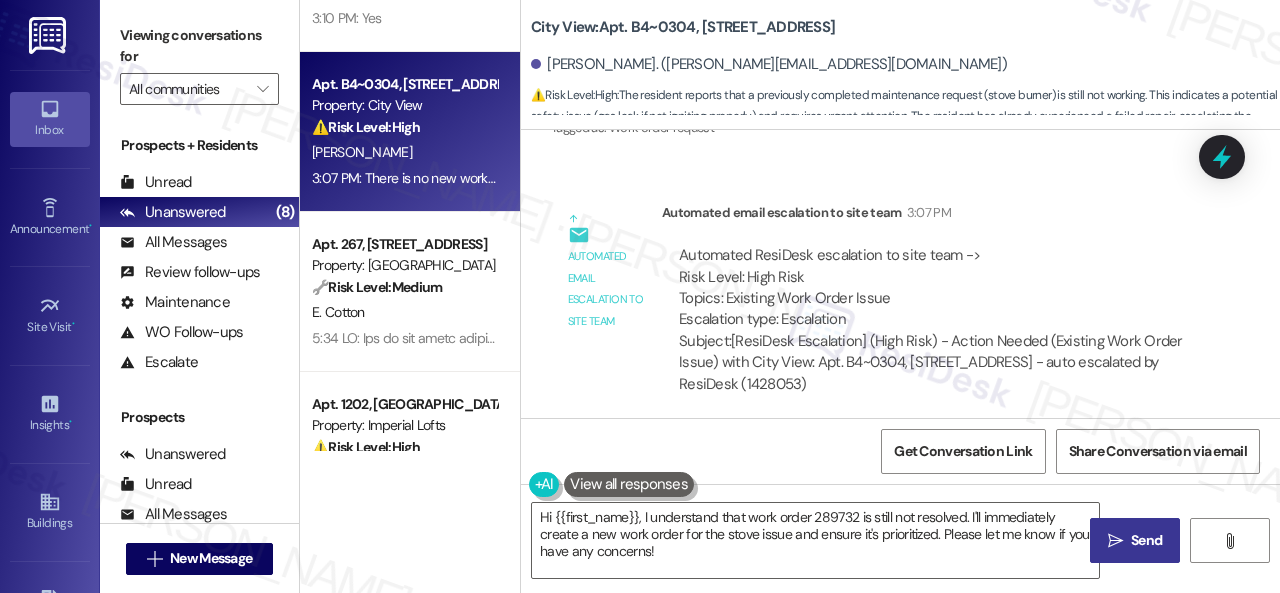scroll, scrollTop: 1484, scrollLeft: 0, axis: vertical 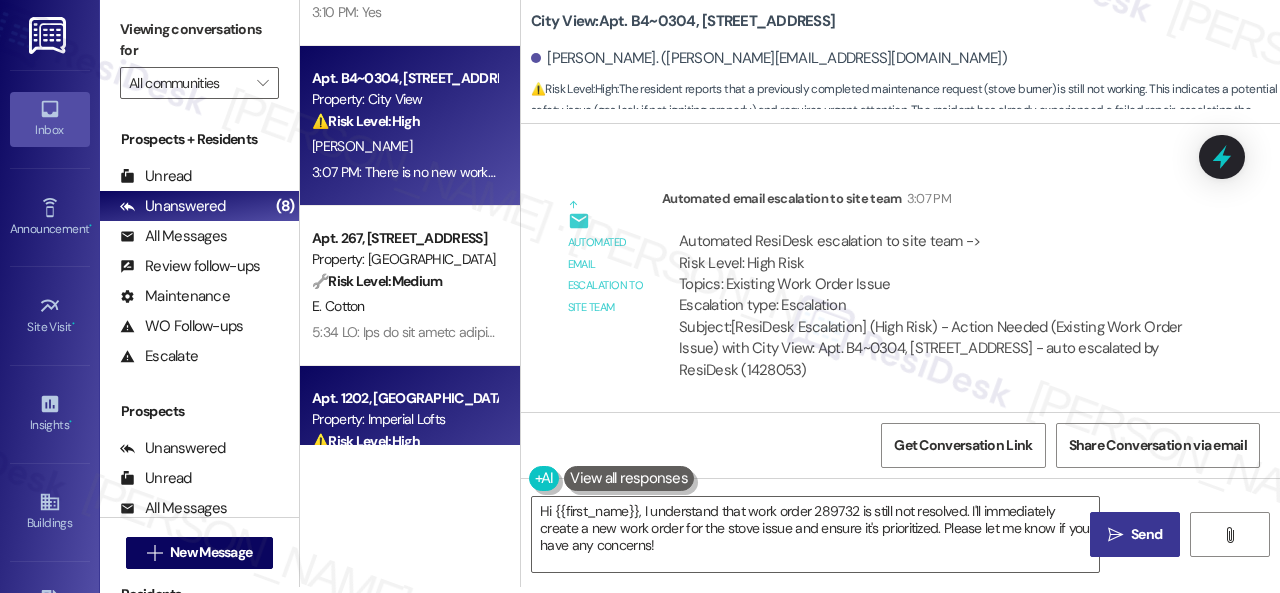 drag, startPoint x: 722, startPoint y: 546, endPoint x: 348, endPoint y: 438, distance: 389.2814 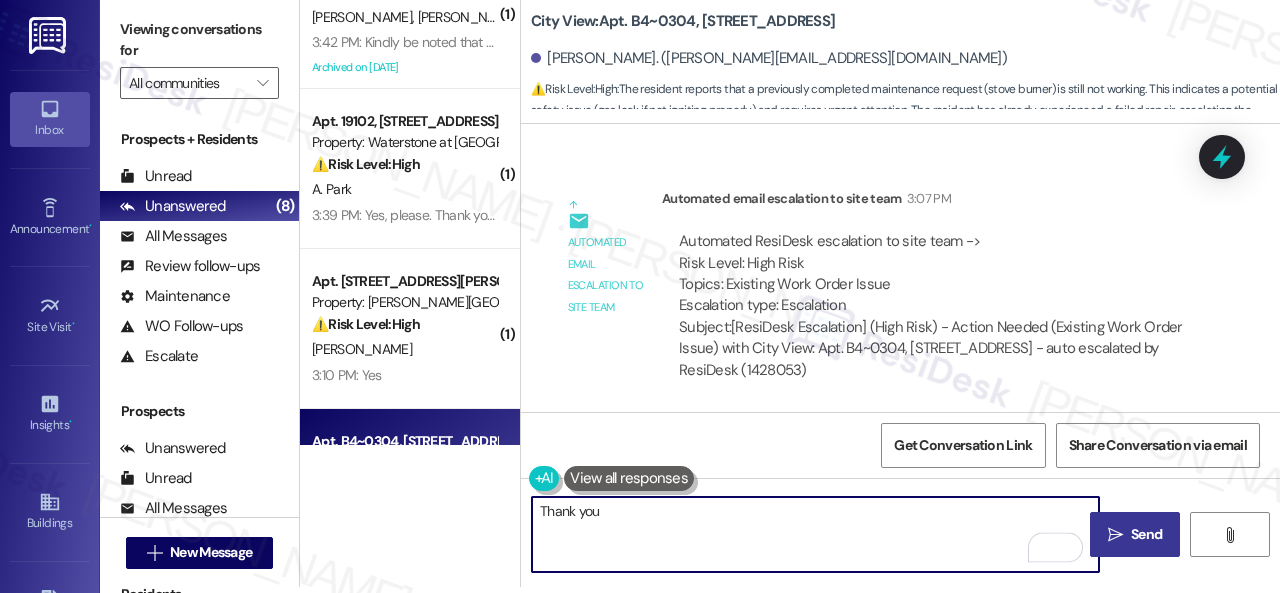 scroll, scrollTop: 28, scrollLeft: 0, axis: vertical 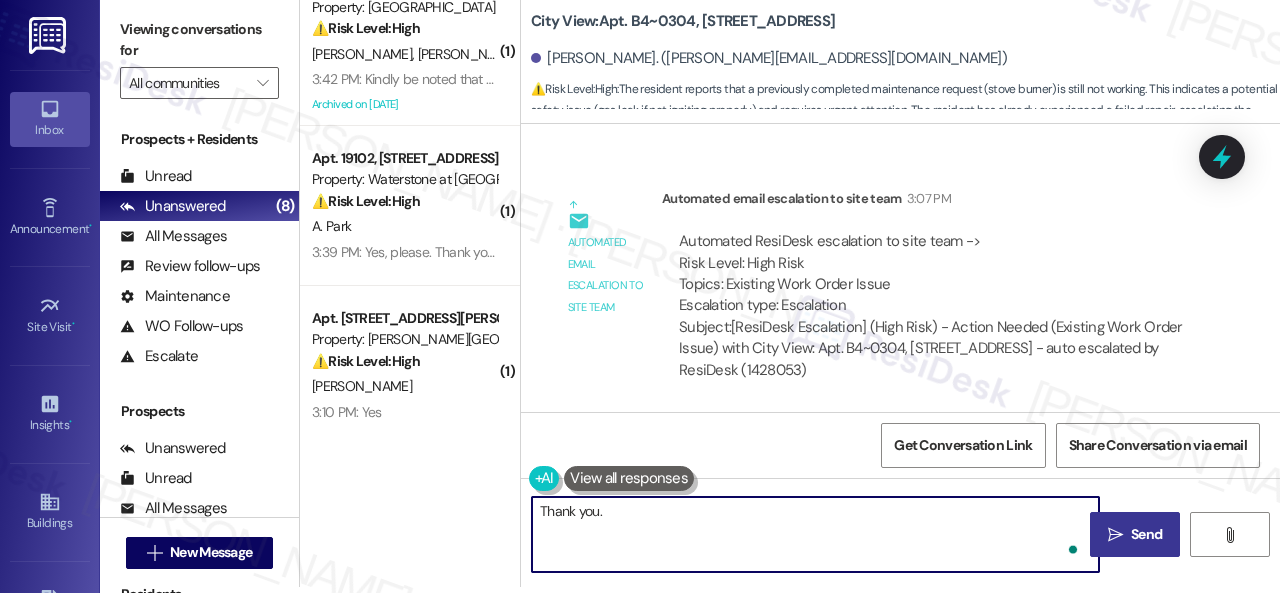 paste on "Please provide as much detail as possible" 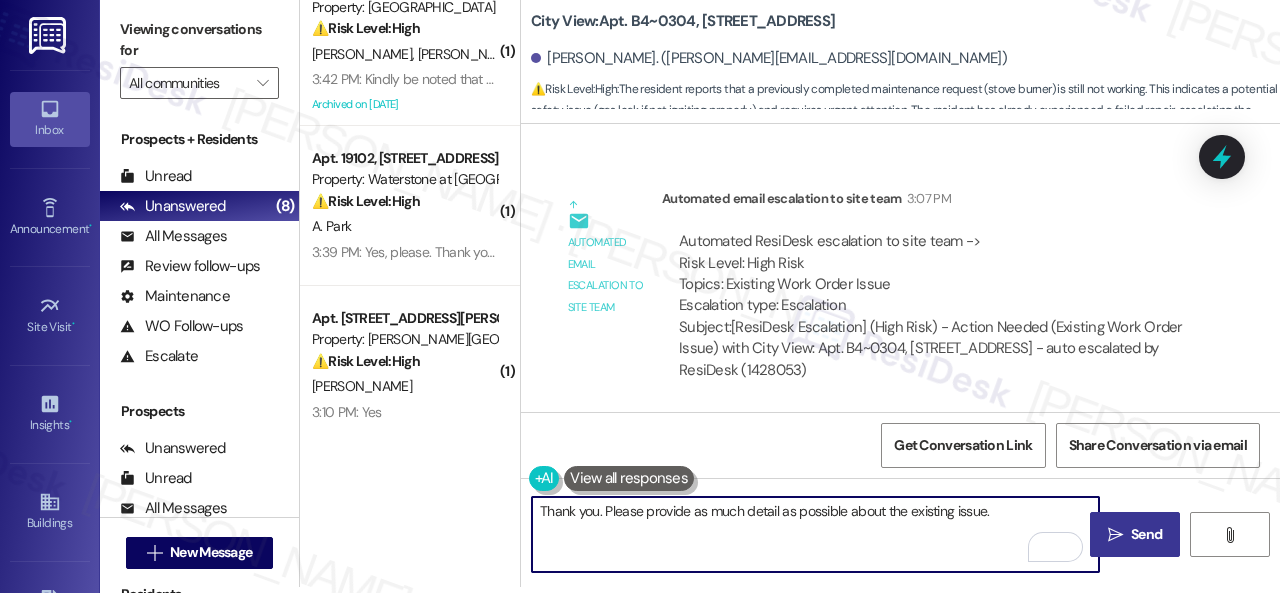 type on "Thank you. Please provide as much detail as possible about the existing issue." 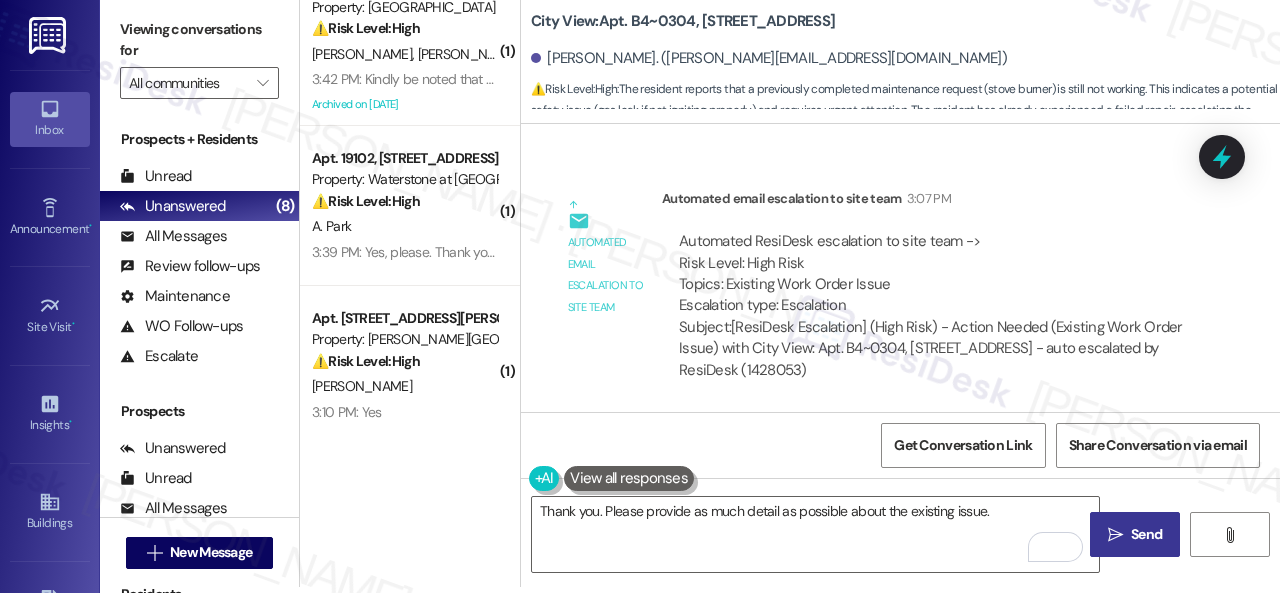 click on " Send" at bounding box center (1135, 534) 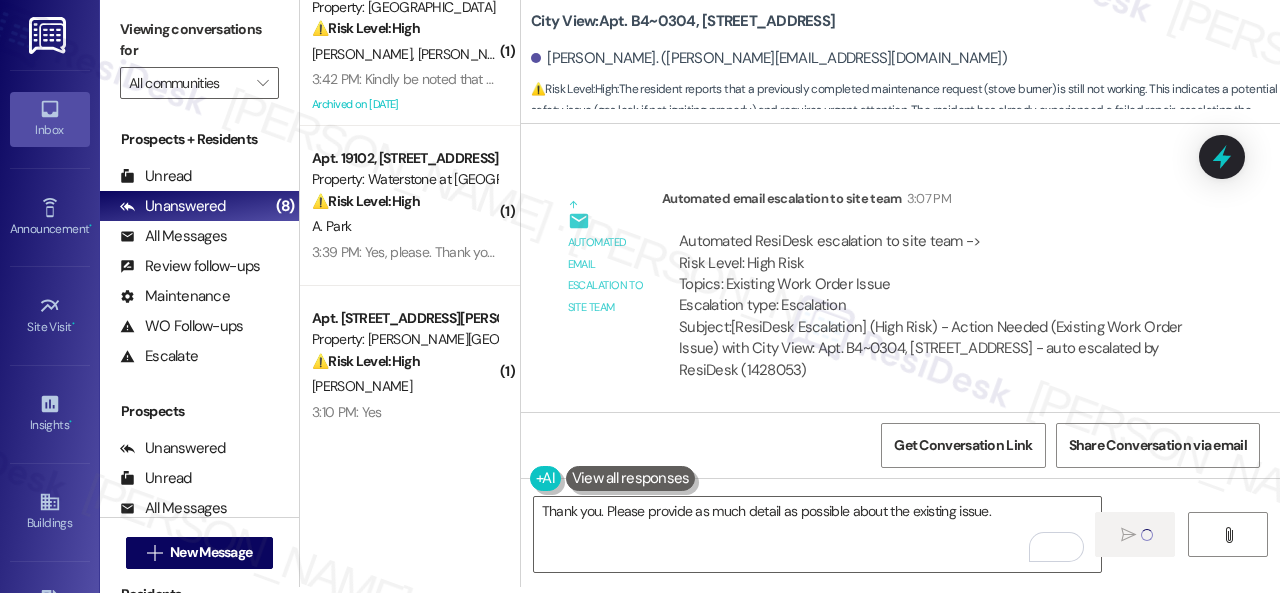 type 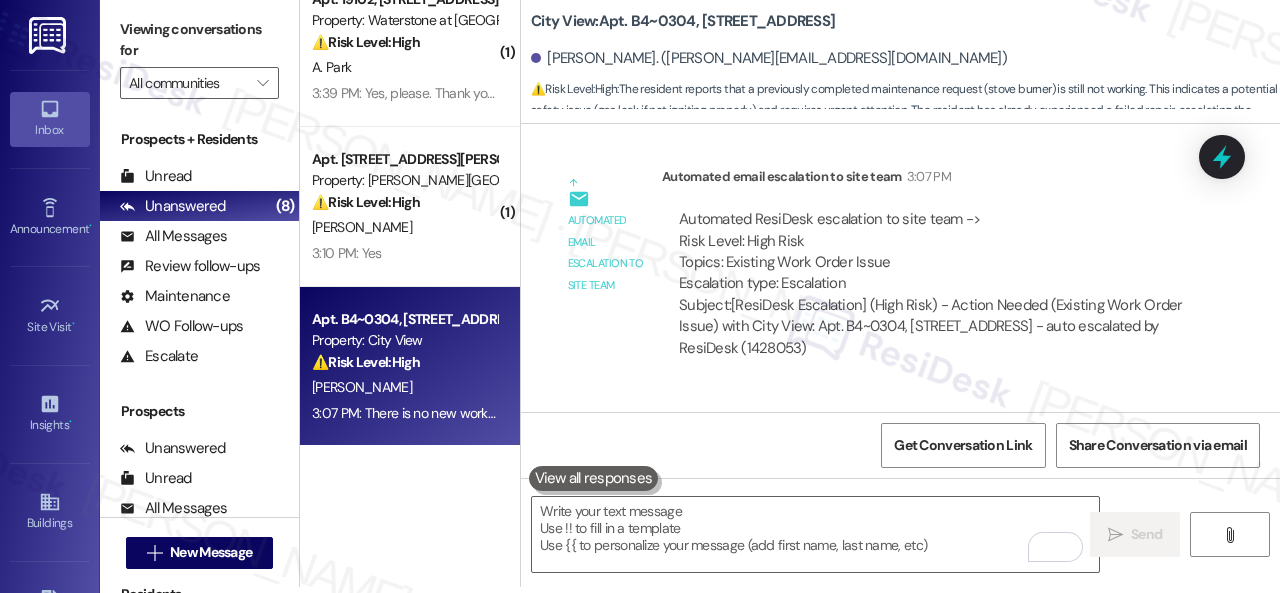 scroll, scrollTop: 228, scrollLeft: 0, axis: vertical 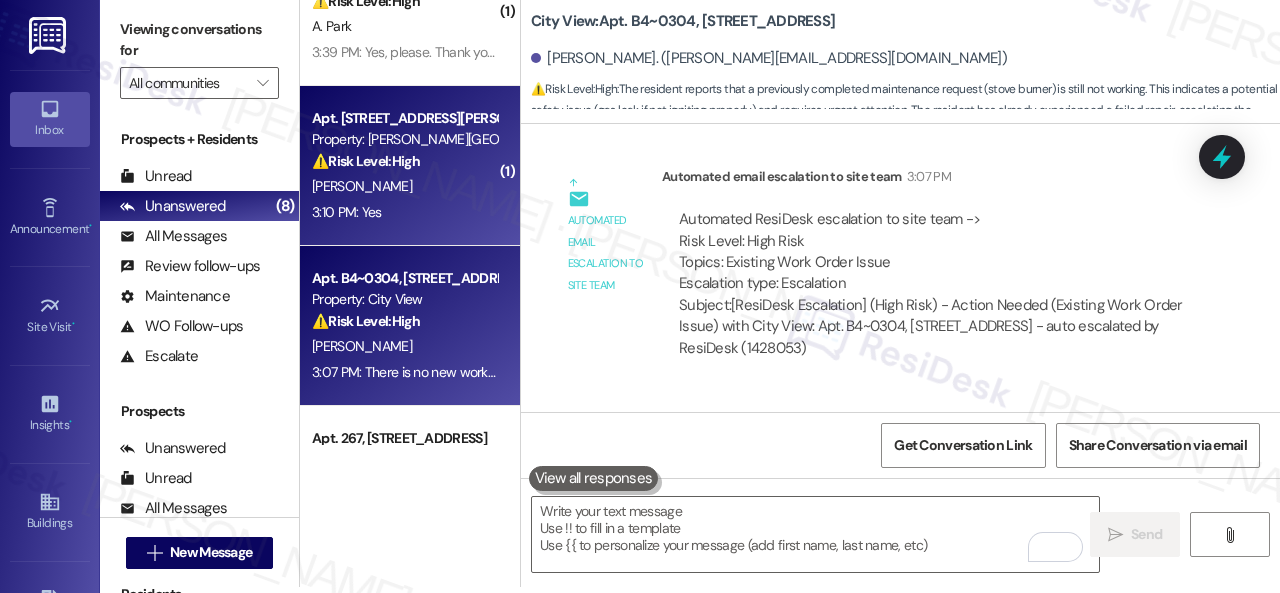 click on "3:10 PM: Yes  3:10 PM: Yes" at bounding box center [404, 212] 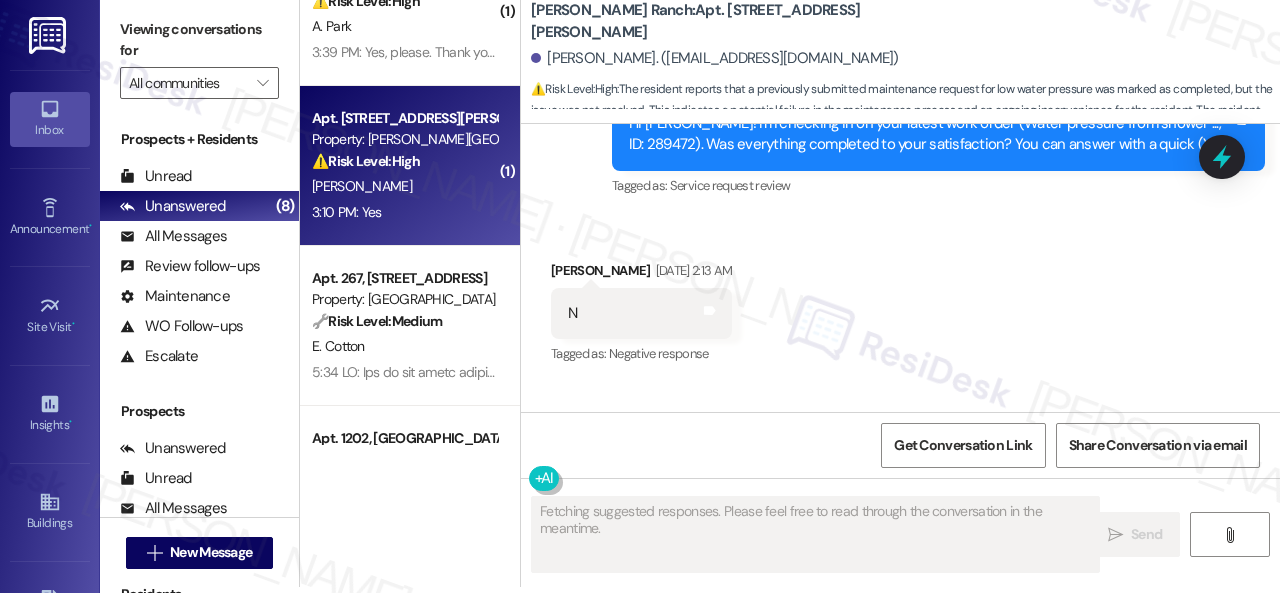 scroll, scrollTop: 2864, scrollLeft: 0, axis: vertical 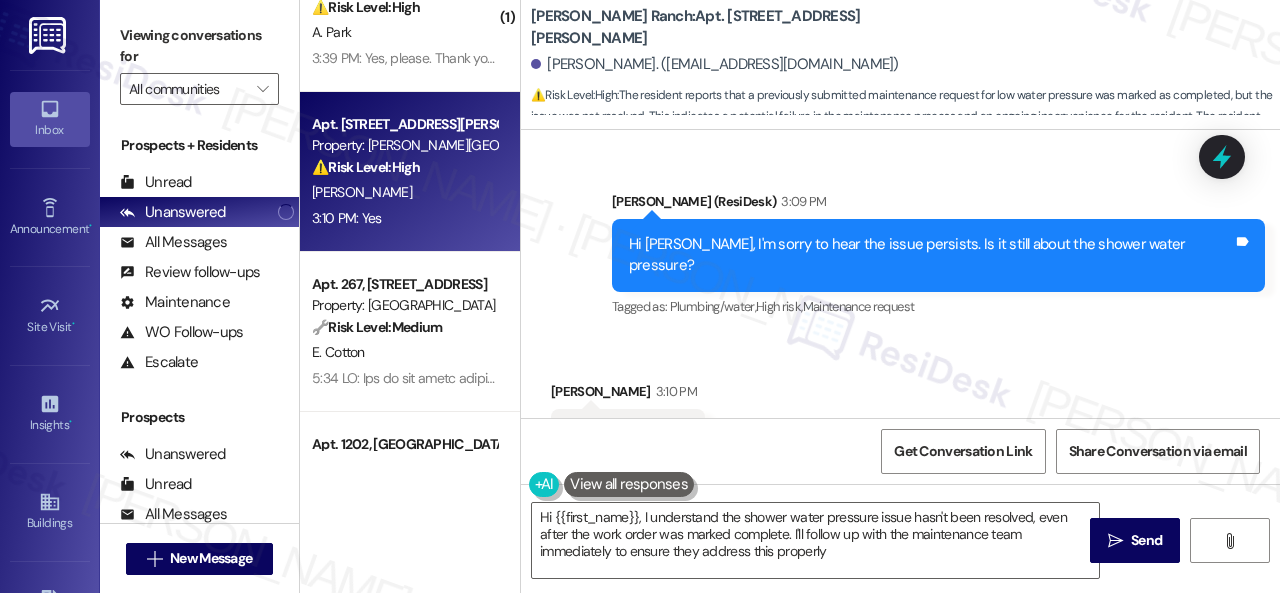 type on "Hi {{first_name}}, I understand the shower water pressure issue hasn't been resolved, even after the work order was marked complete. I'll follow up with the maintenance team immediately to ensure they address this properly." 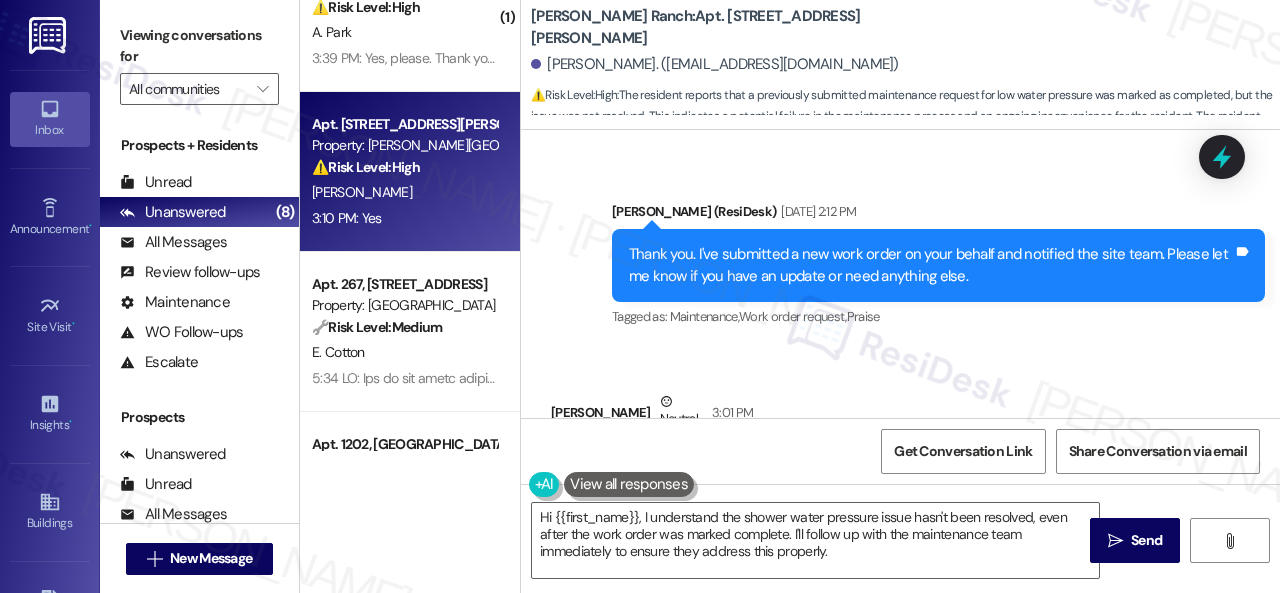 scroll, scrollTop: 4262, scrollLeft: 0, axis: vertical 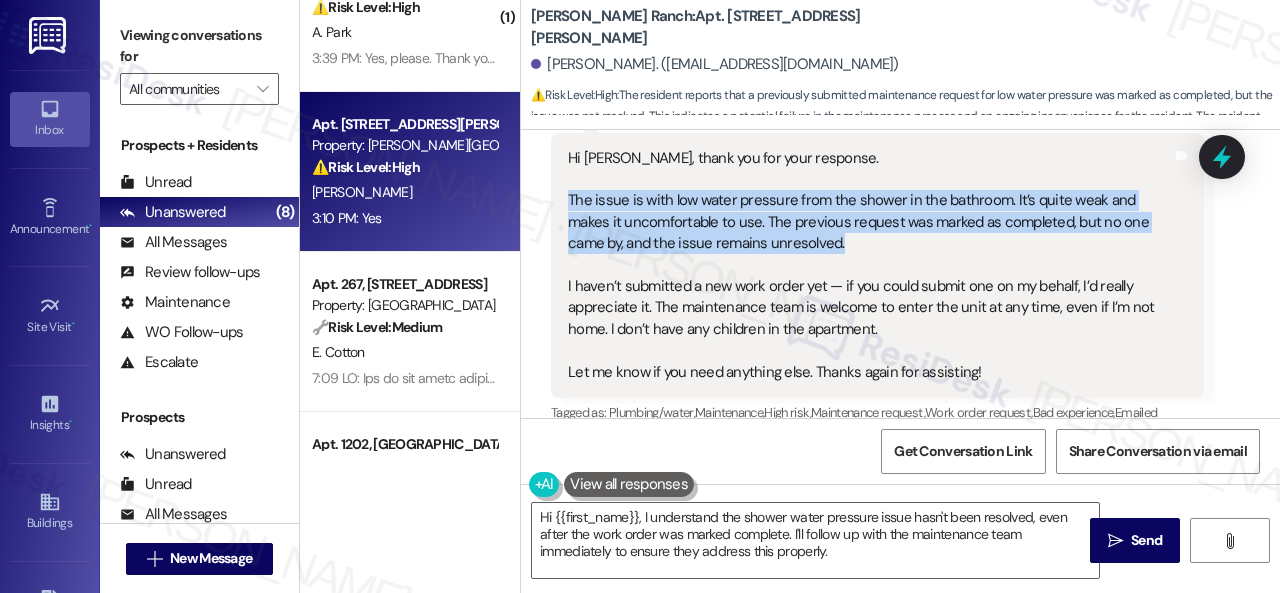 drag, startPoint x: 566, startPoint y: 156, endPoint x: 908, endPoint y: 209, distance: 346.08237 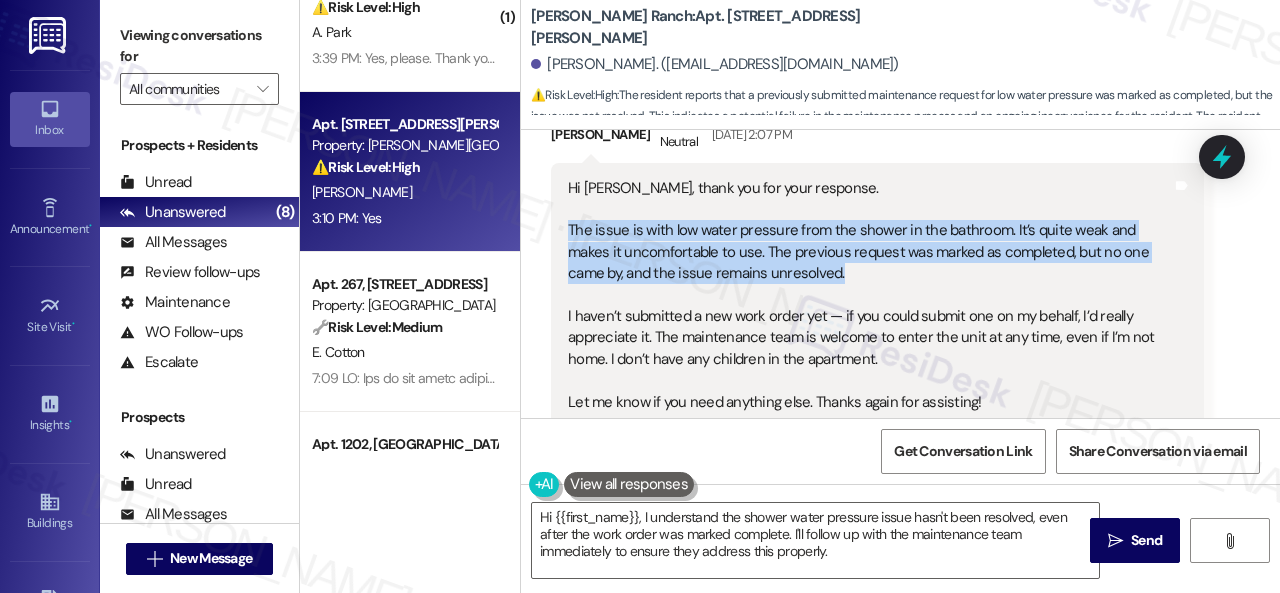 scroll, scrollTop: 3432, scrollLeft: 0, axis: vertical 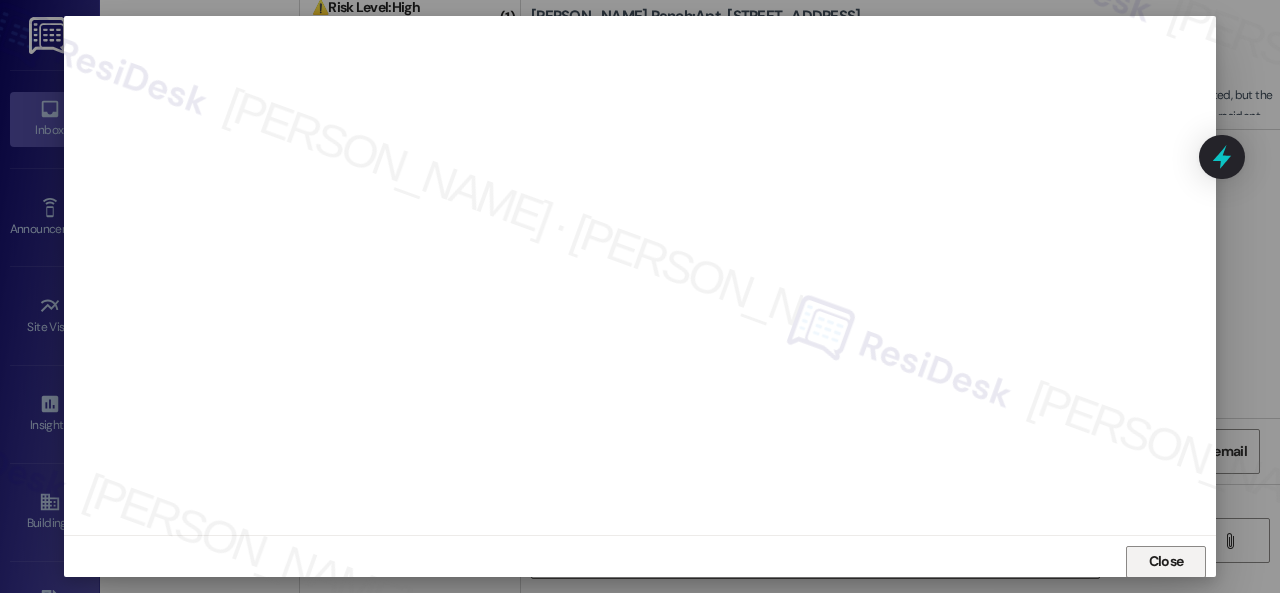 click on "Close" at bounding box center [1166, 561] 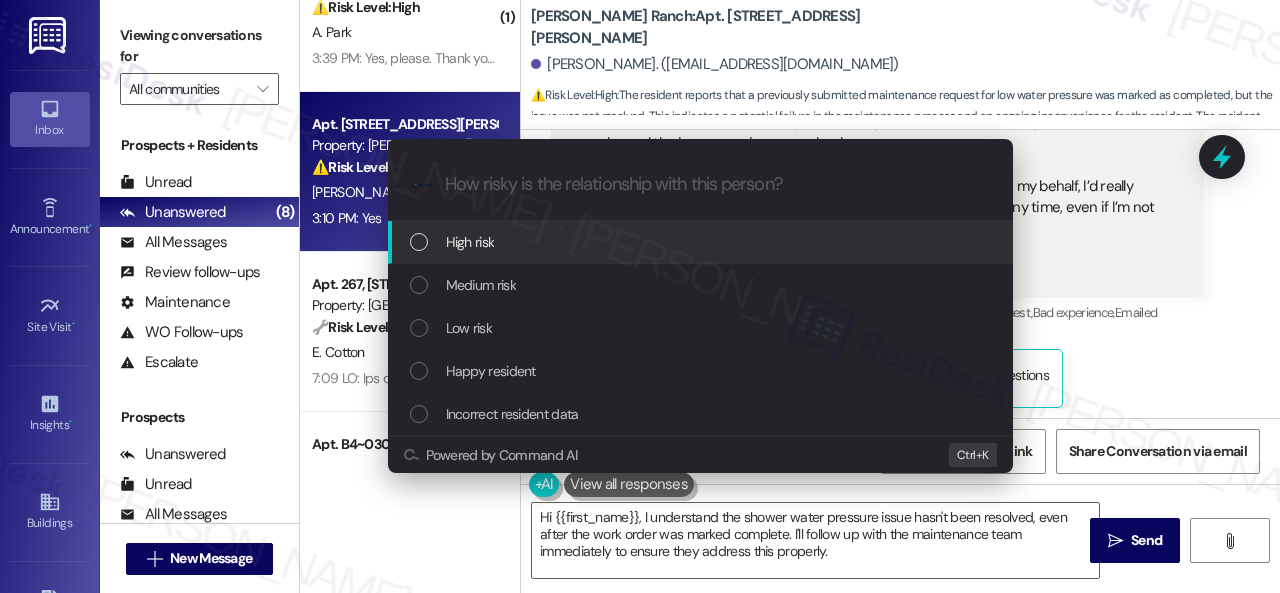 click on "High risk" at bounding box center [470, 242] 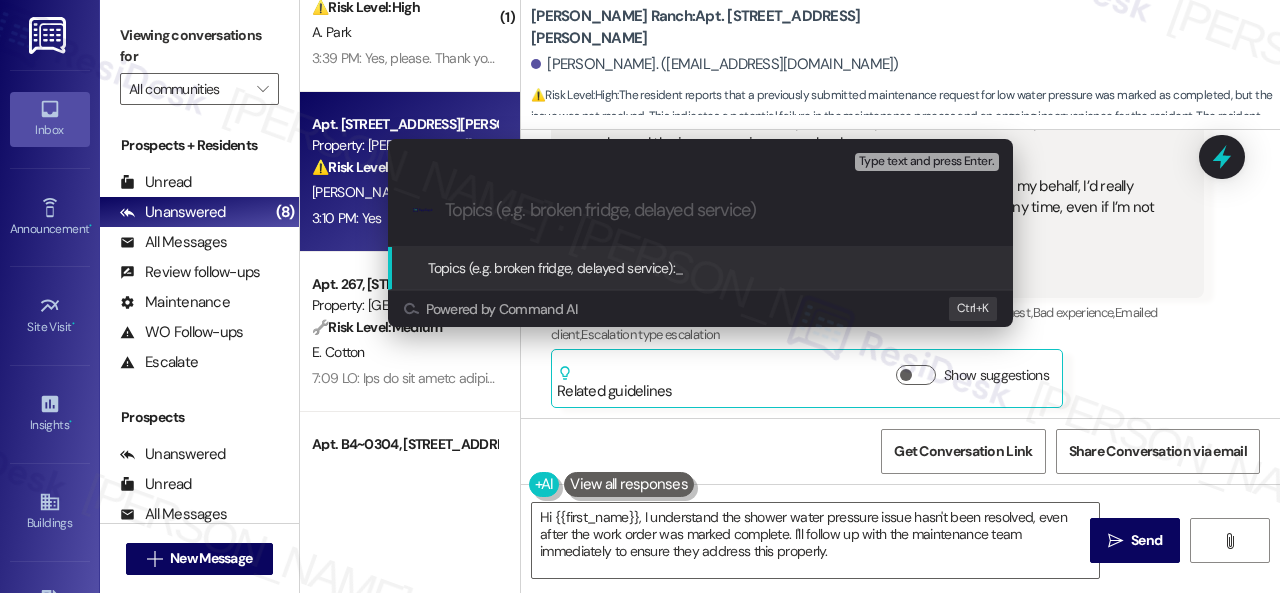 paste on "Work Order filed by ResiDesk 290536" 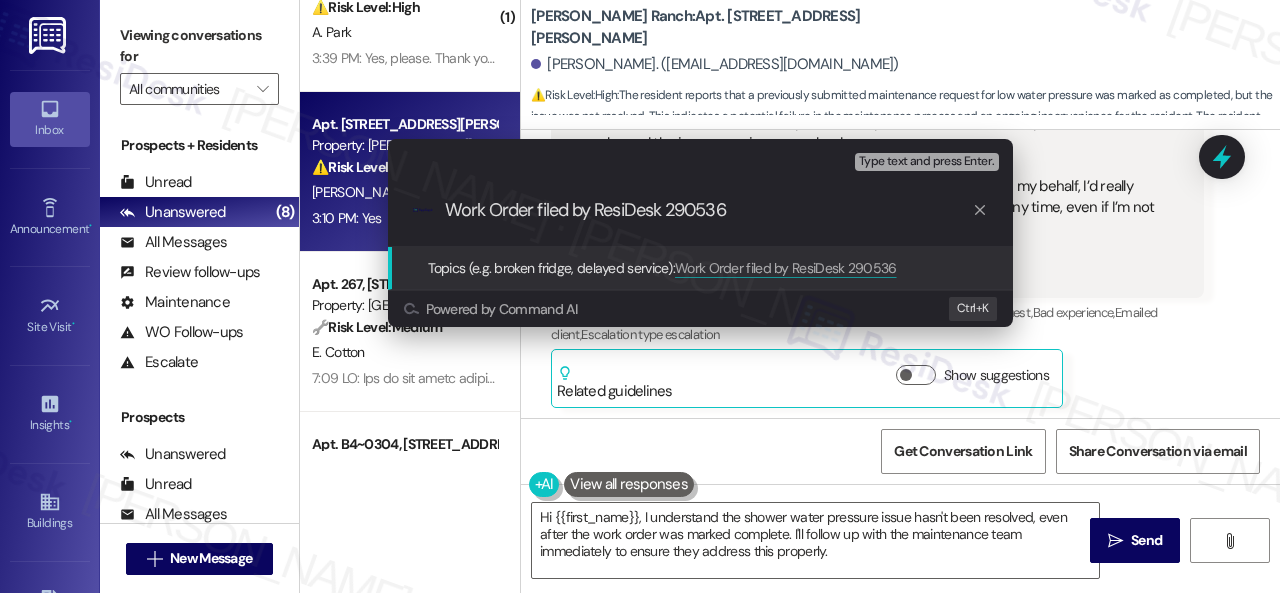 type 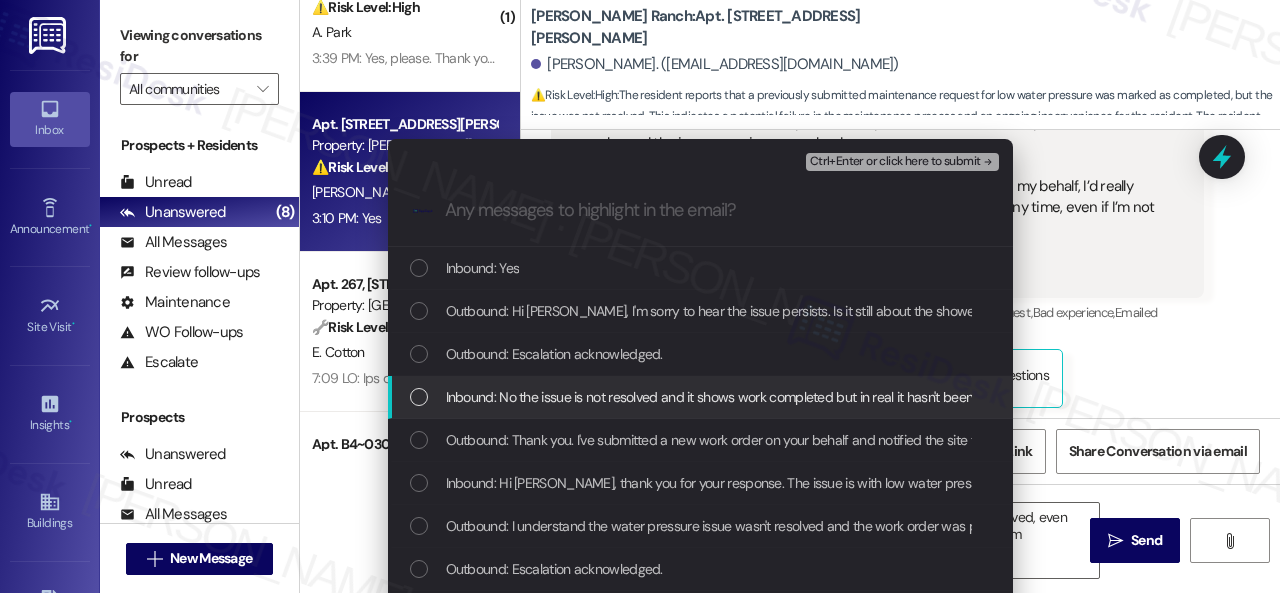 click on "Inbound: No the issue is not resolved and it shows work completed  but in real it hasn't been completed" at bounding box center [743, 397] 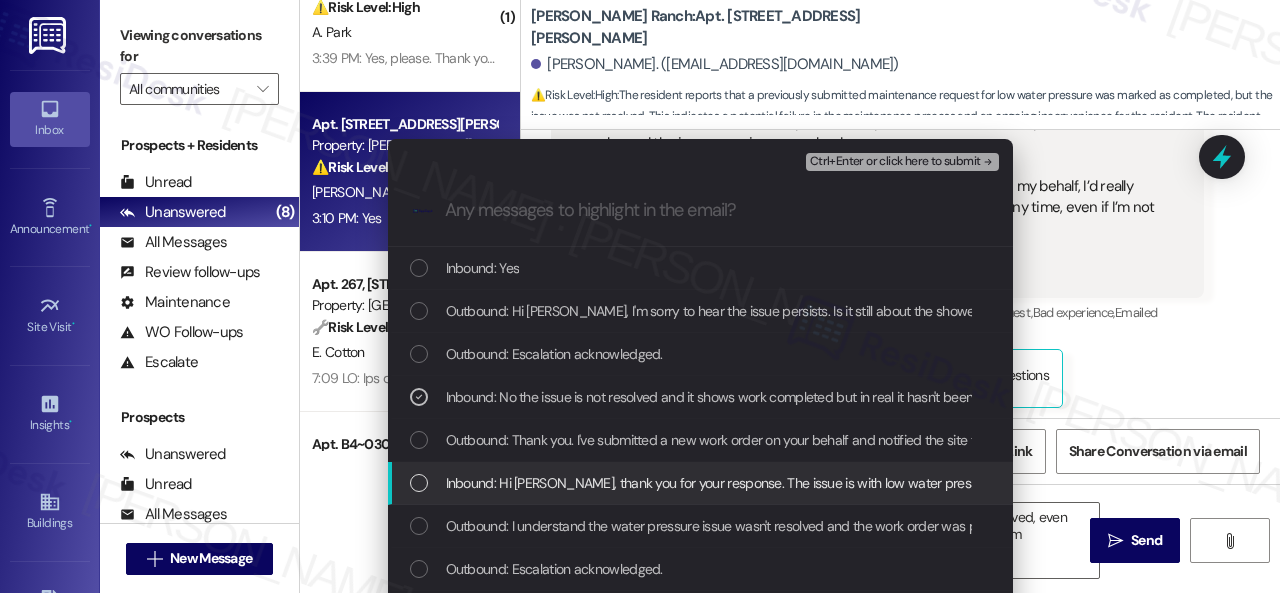 click on "Inbound: Hi [PERSON_NAME], thank you for your response.
The issue is with low water pressure from the shower in the bathroom. It’s quite weak and makes it uncomfortable to use. The previous request was marked as completed, but no one came by, and the issue remains unresolved.
I haven’t submitted a new work order yet — if you could submit one on my behalf, I’d really appreciate it. The maintenance team is welcome to enter the unit at any time, even if I’m not home. I don’t have any children in the apartment.
Let me know if you need anything else. Thanks again for assisting!" at bounding box center [2135, 483] 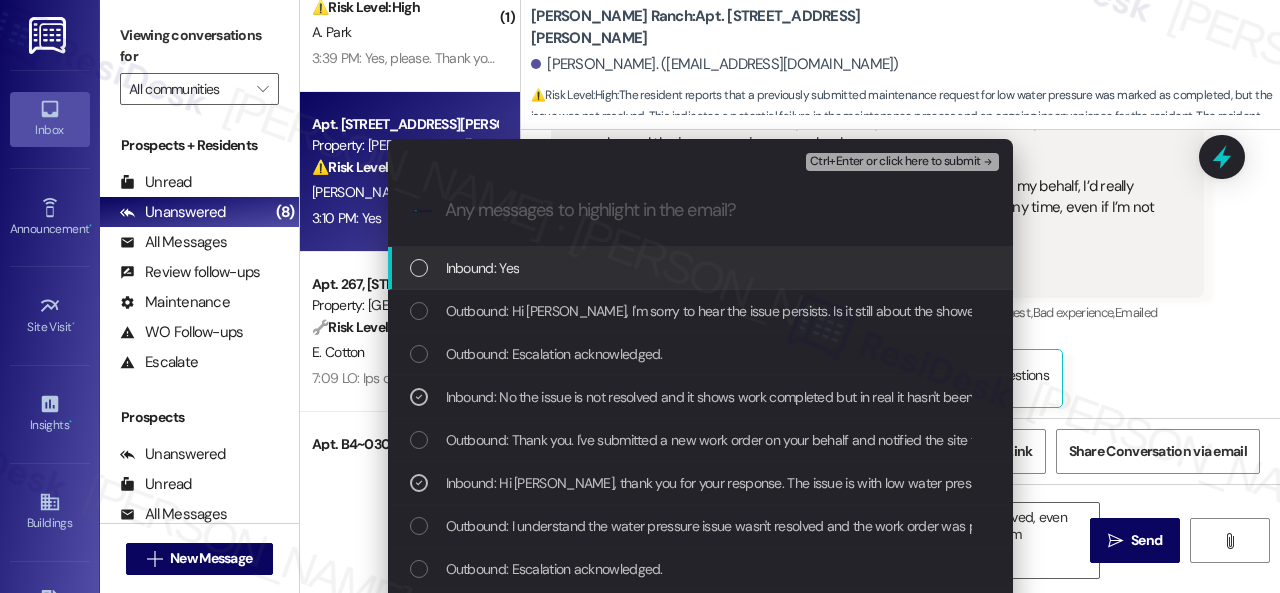 click on "Ctrl+Enter or click here to submit" at bounding box center (895, 162) 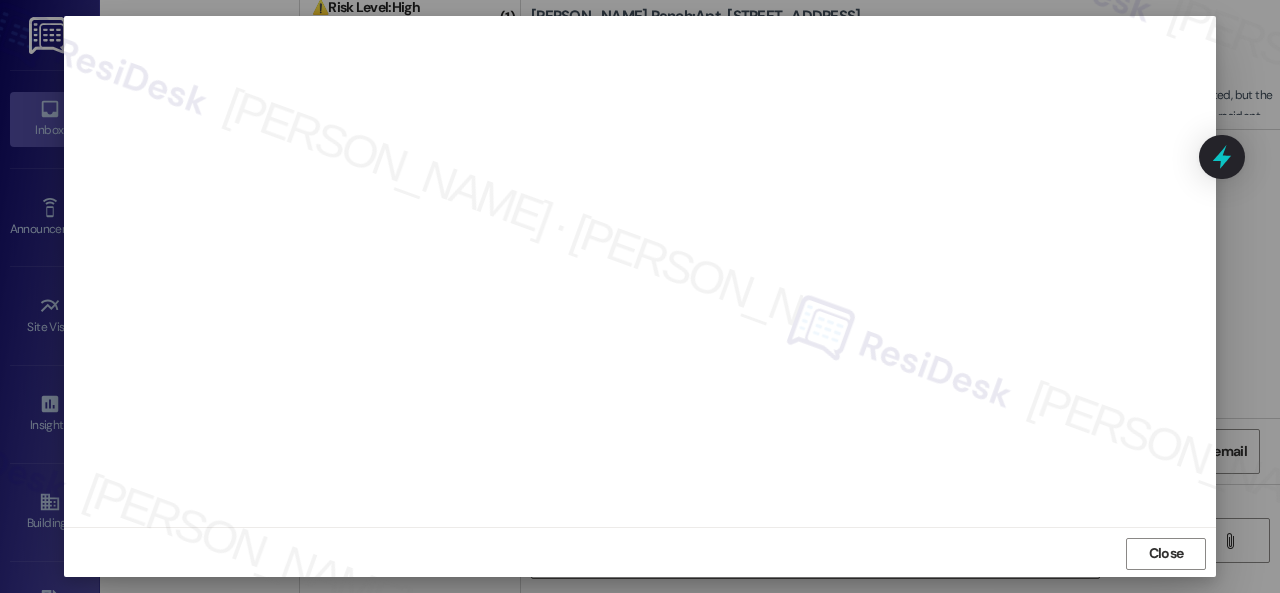 scroll, scrollTop: 25, scrollLeft: 0, axis: vertical 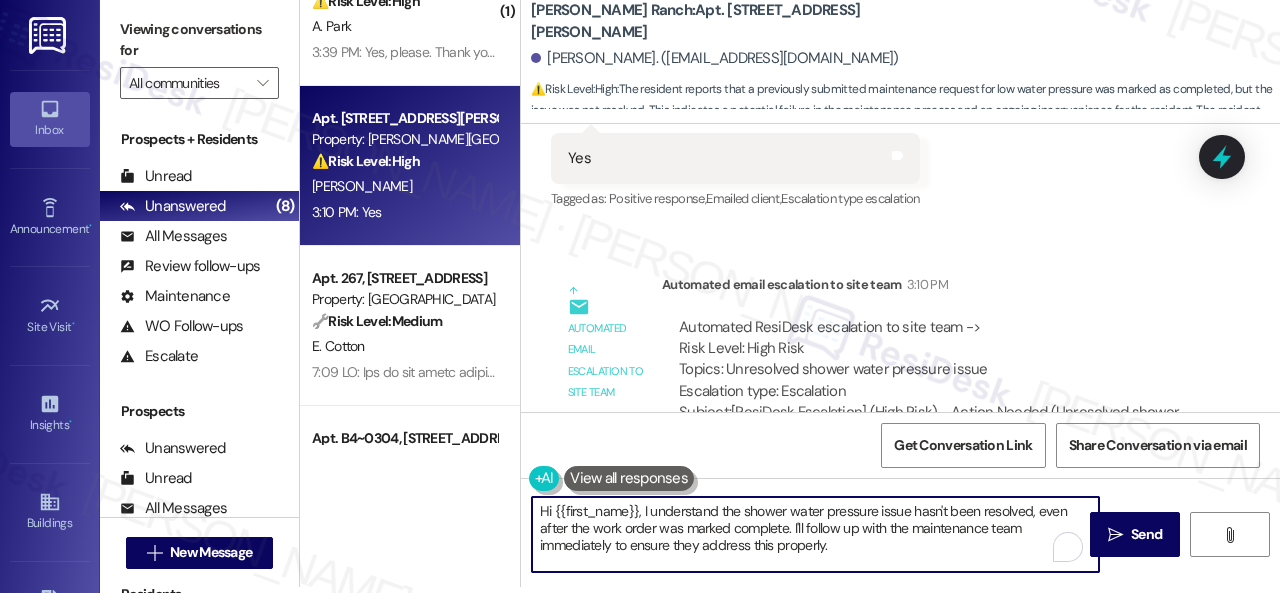 drag, startPoint x: 754, startPoint y: 526, endPoint x: 422, endPoint y: 462, distance: 338.1124 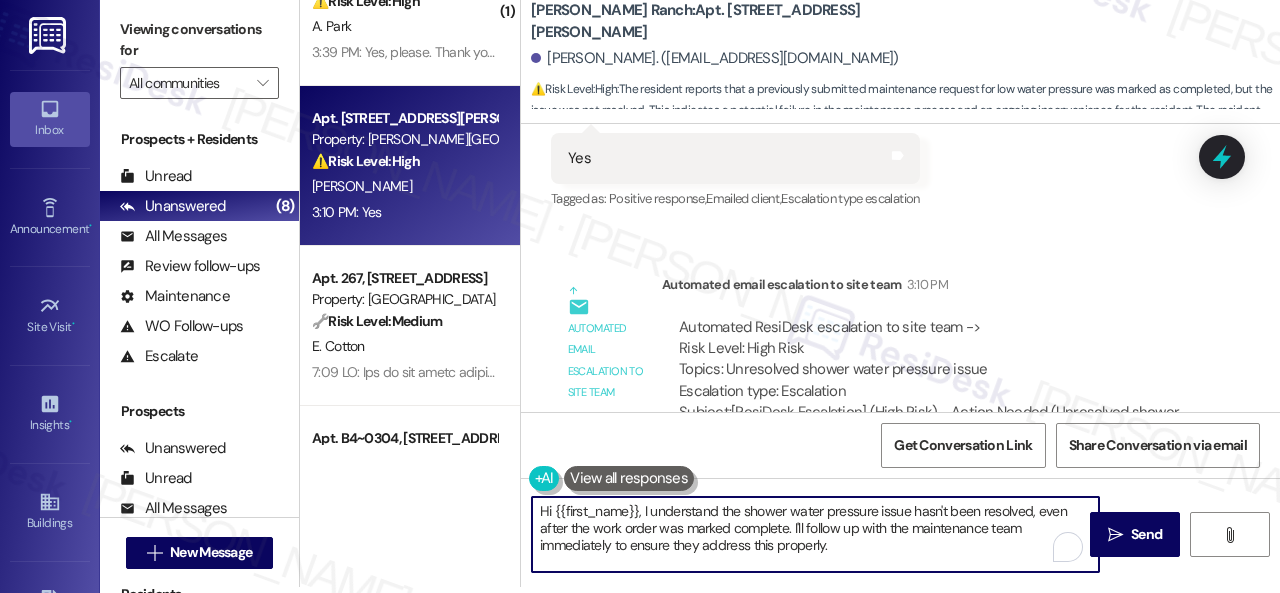 click on "( 1 ) Apt. [STREET_ADDRESS] Property: Grand Villas ⚠️  Risk Level:  High The resident is reporting that previously requested maintenance has not been completed, indicating a potential failure in service delivery. The resident has provided work order numbers for follow-up, suggesting the issue is still unresolved and requires urgent attention to prevent further inconvenience or potential property damage. [PERSON_NAME] [PERSON_NAME] 3:42 PM: Kindly be noted that Work order numbers is : 289778 and 289779.
Regards  3:42 PM: Kindly be noted that Work order numbers is : 289778 and 289779.
Regards  Archived on [DATE] ( 1 ) Apt. 19102, [STREET_ADDRESS][PERSON_NAME] Property: Waterstone at [GEOGRAPHIC_DATA] ⚠️  Risk Level:  High A. Park 3:39 PM: Yes, please.  Thank you! 3:39 PM: Yes, please.  Thank you! Apt. 1238, [STREET_ADDRESS][PERSON_NAME] Property: [PERSON_NAME] Ranch ⚠️  Risk Level:  [GEOGRAPHIC_DATA][PERSON_NAME] 3:10 PM: Yes  3:10 PM: Yes  Apt. 267, [STREET_ADDRESS] Property: [GEOGRAPHIC_DATA] 🔧  Risk Level:  Medium E. Cotton Property: City View ⚠️" at bounding box center [790, 290] 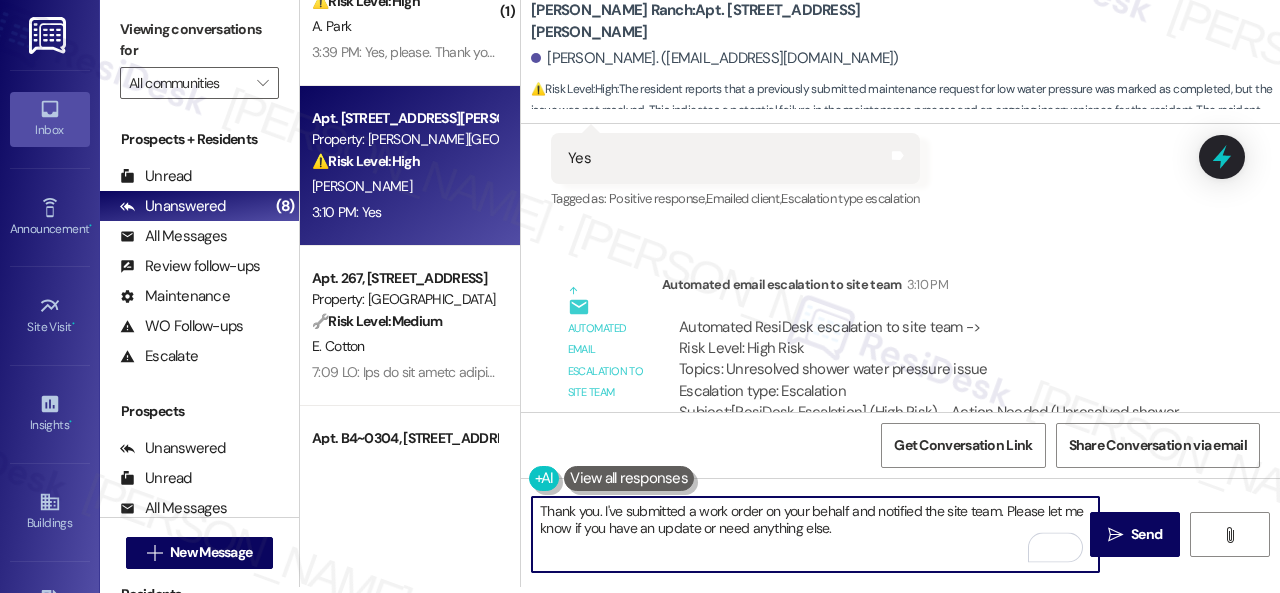 click on "Thank you. I've submitted a work order on your behalf and notified the site team. Please let me know if you have an update or need anything else." at bounding box center (815, 534) 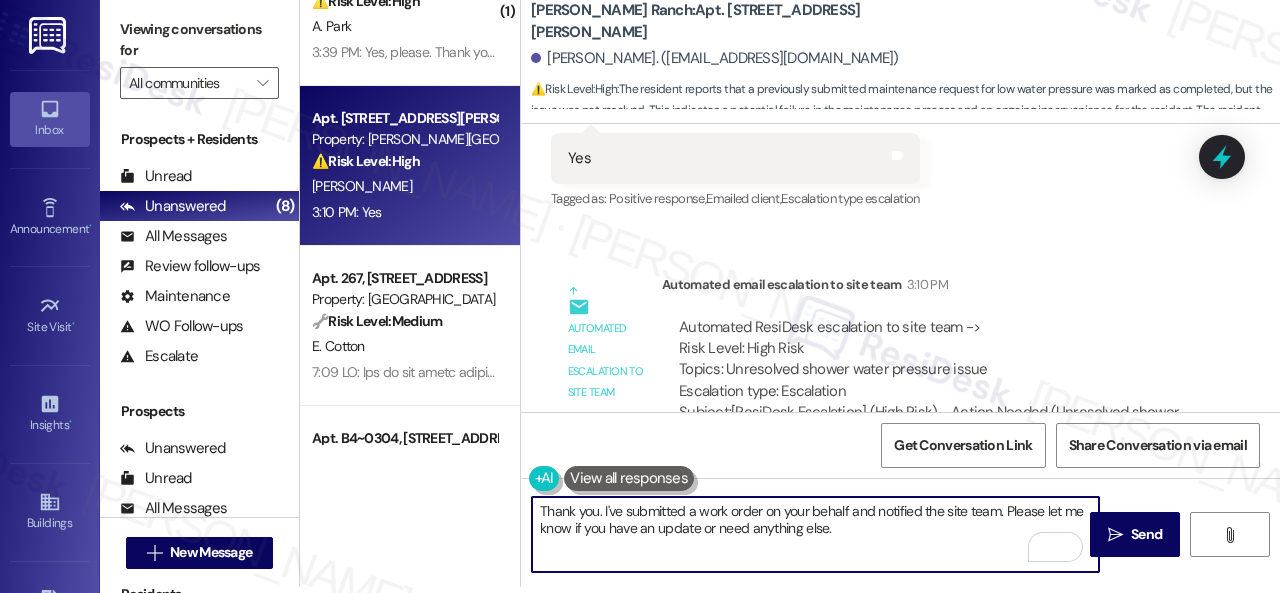 click on "Thank you. I've submitted a work order on your behalf and notified the site team. Please let me know if you have an update or need anything else." at bounding box center [815, 534] 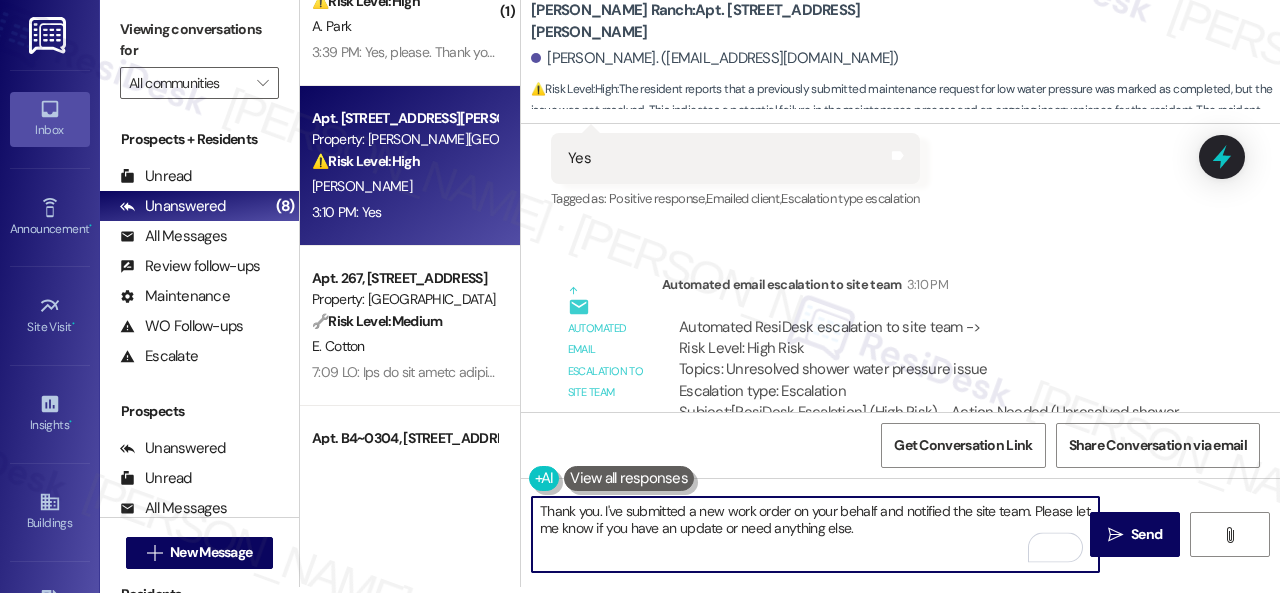 click on "Thank you. I've submitted a new work order on your behalf and notified the site team. Please let me know if you have an update or need anything else." at bounding box center [815, 534] 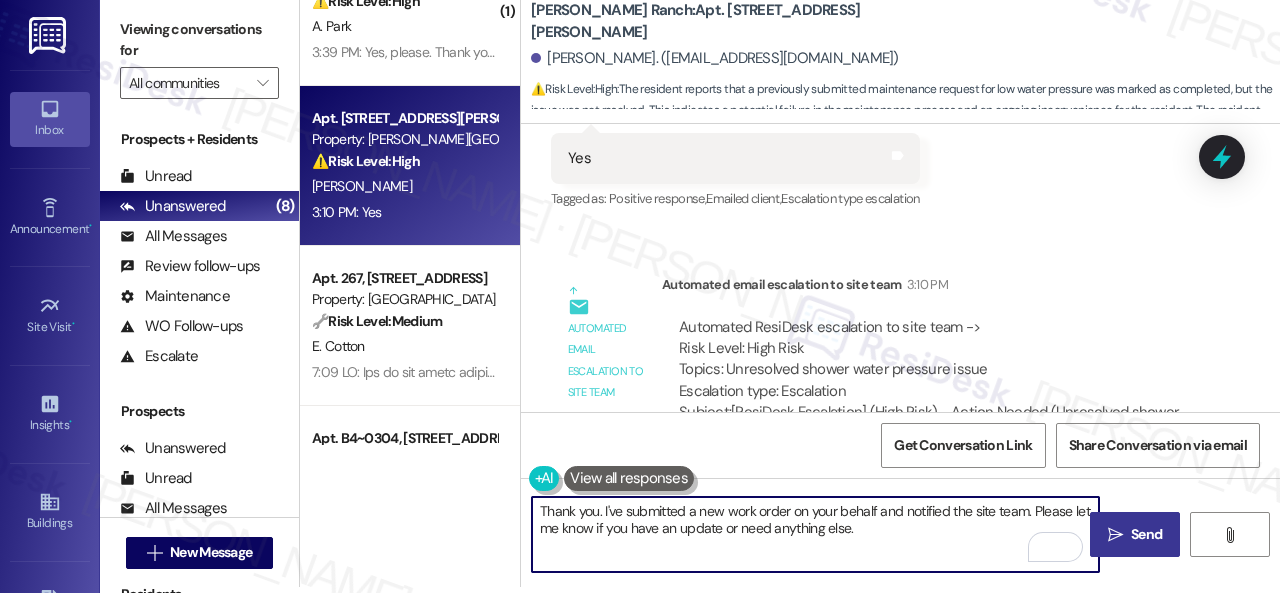 type on "Thank you. I've submitted a new work order on your behalf and notified the site team. Please let me know if you have an update or need anything else." 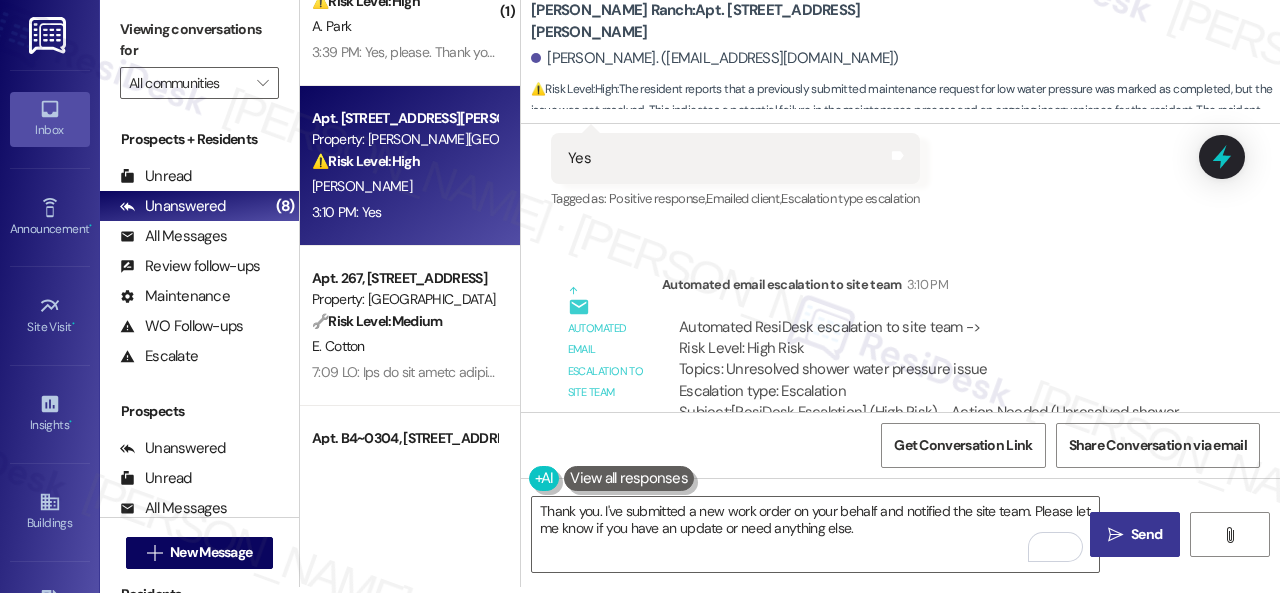 click on "Send" at bounding box center [1146, 534] 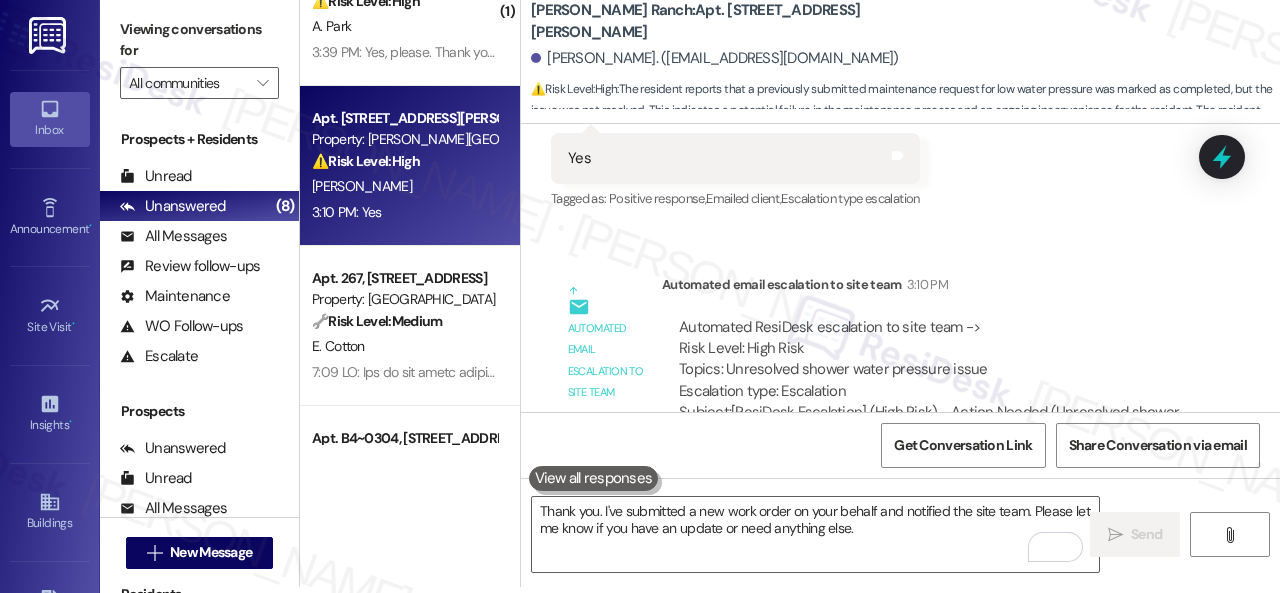 scroll, scrollTop: 0, scrollLeft: 0, axis: both 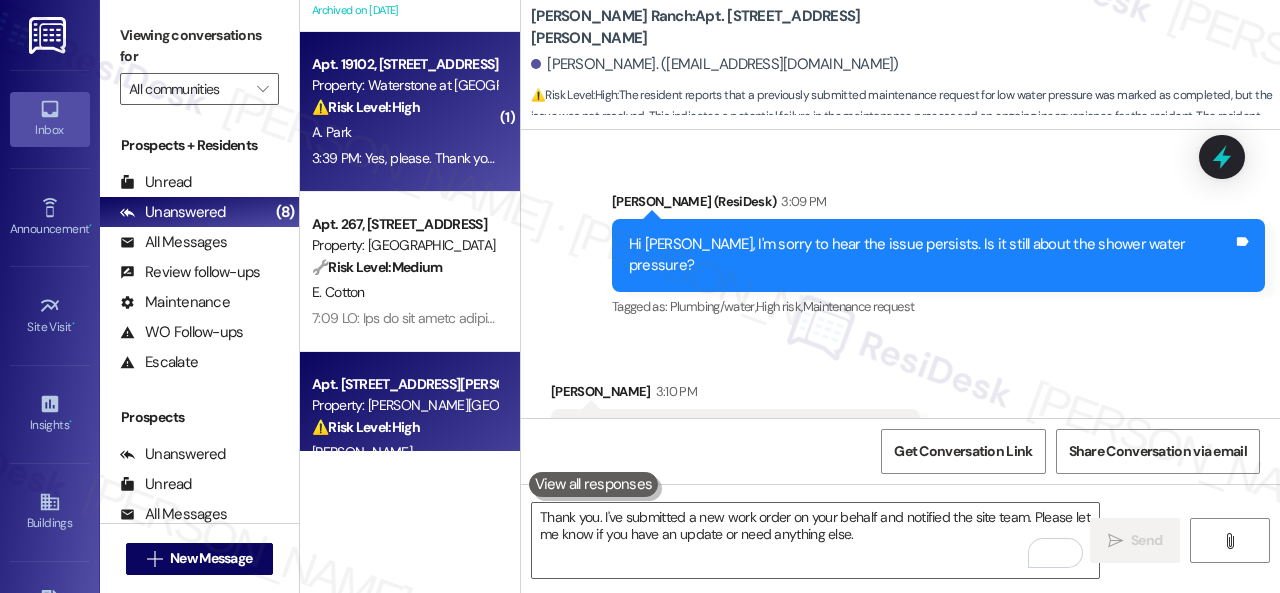 click on "A. Park" at bounding box center [404, 132] 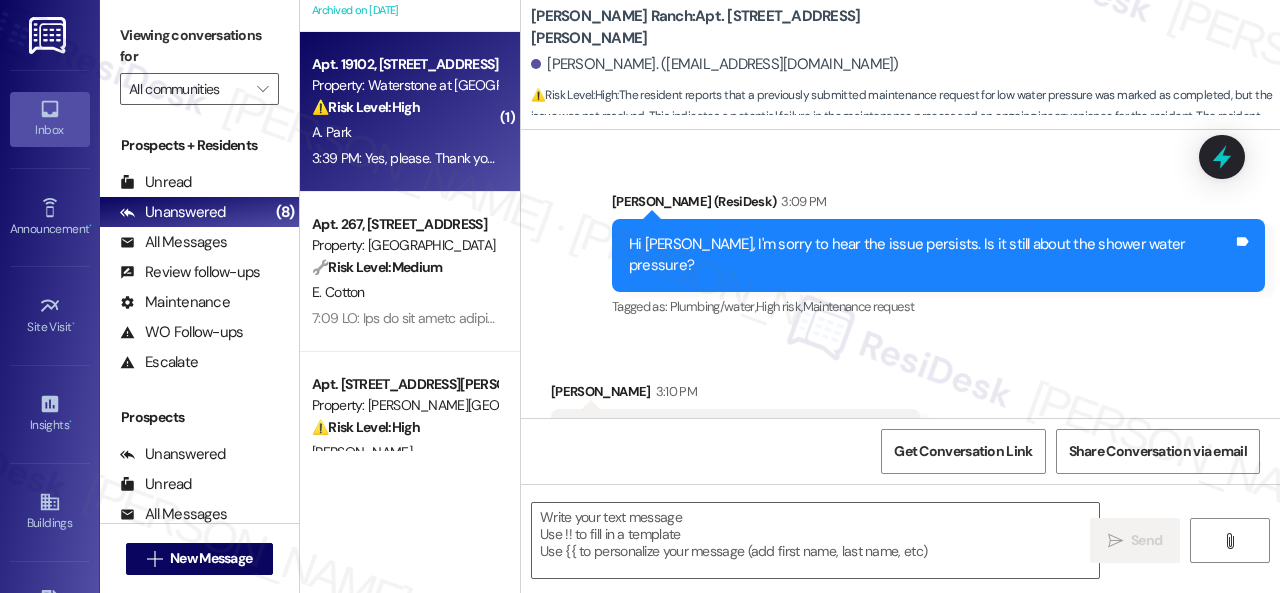 type on "Fetching suggested responses. Please feel free to read through the conversation in the meantime." 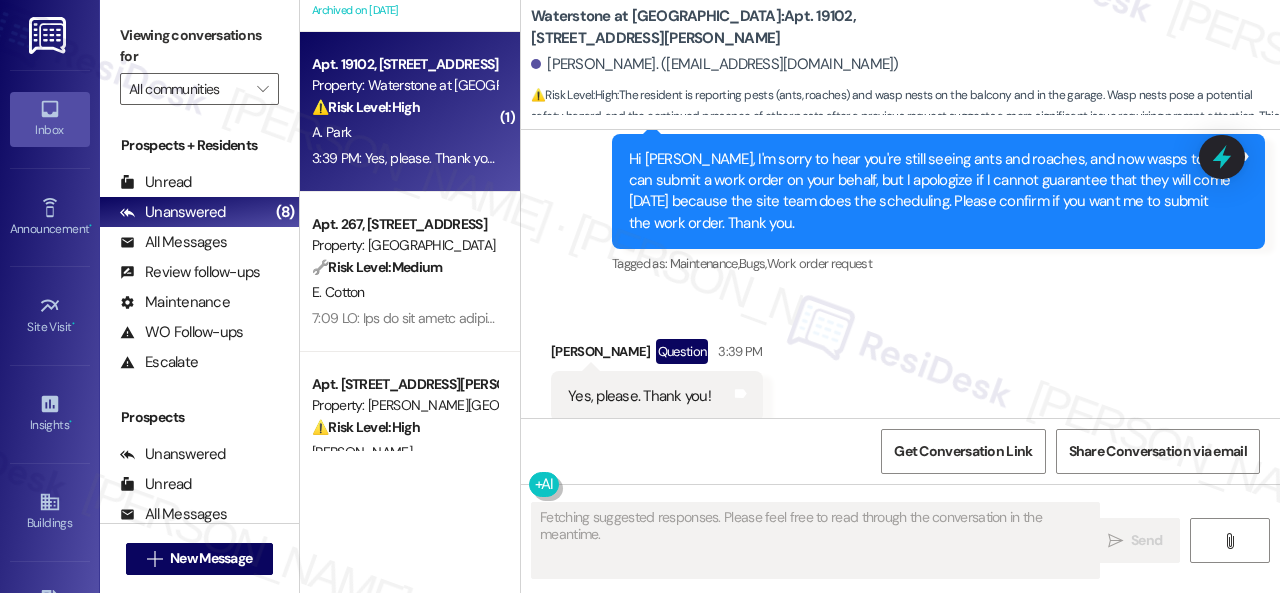 scroll, scrollTop: 10837, scrollLeft: 0, axis: vertical 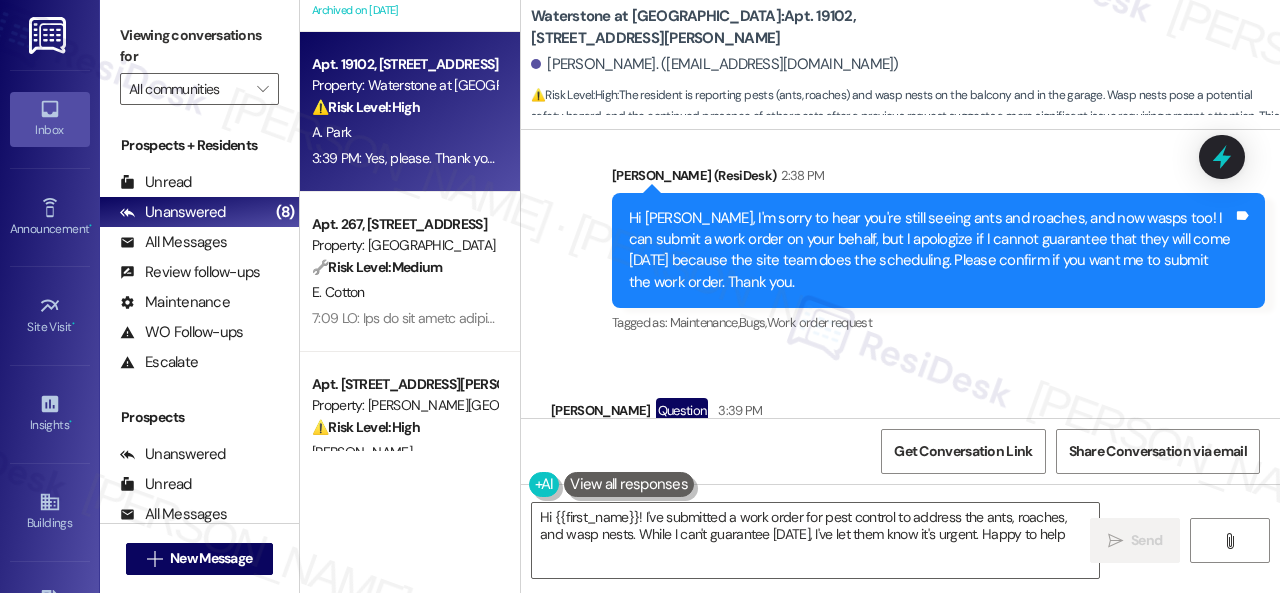 type on "Hi {{first_name}}! I've submitted a work order for pest control to address the ants, roaches, and wasp nests. While I can't guarantee [DATE], I've let them know it's urgent. Happy to help!" 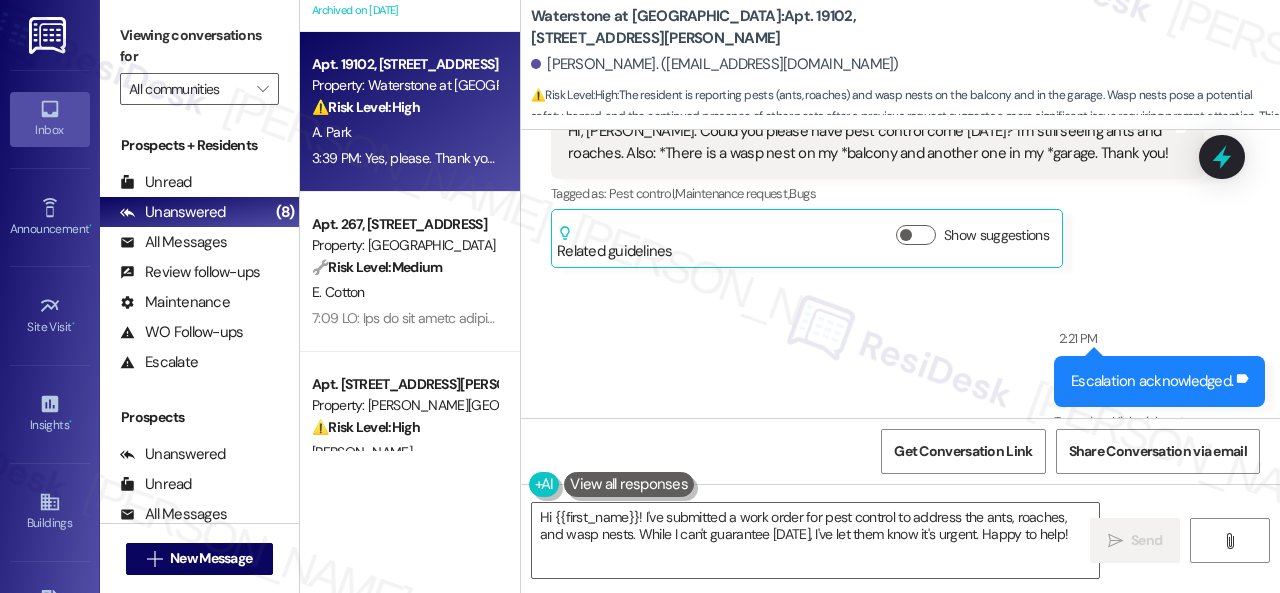 scroll, scrollTop: 10137, scrollLeft: 0, axis: vertical 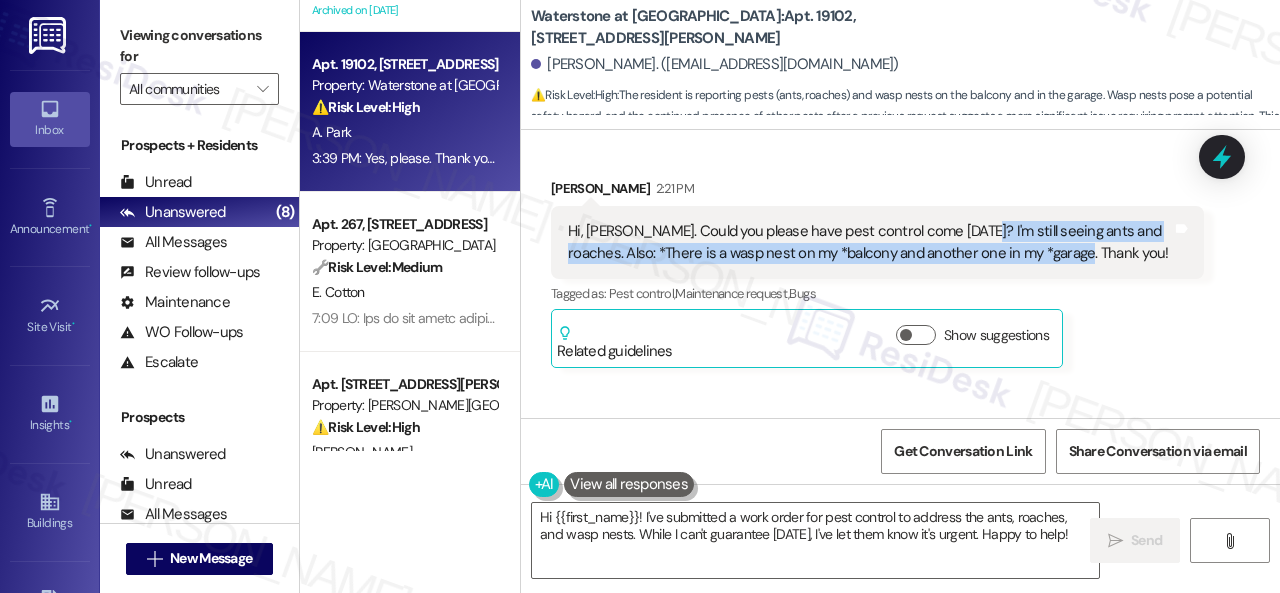 drag, startPoint x: 975, startPoint y: 230, endPoint x: 1090, endPoint y: 247, distance: 116.24973 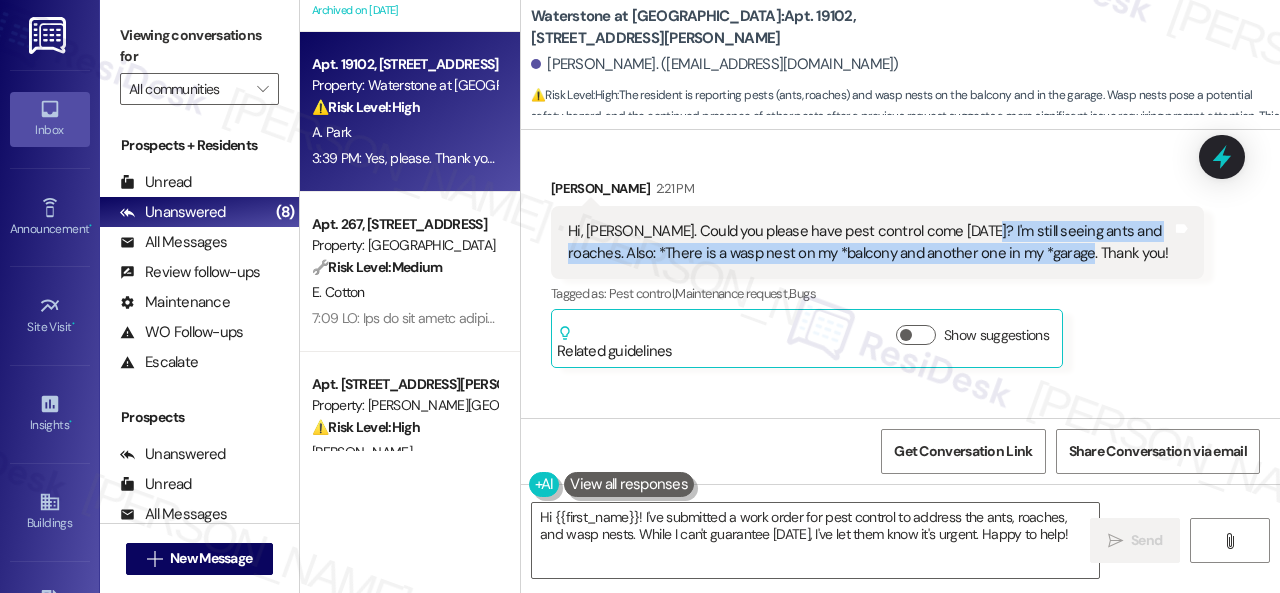copy on "I'm still seeing ants and roaches.  Also:  *There is a wasp nest on my *balcony and another one in my *garage." 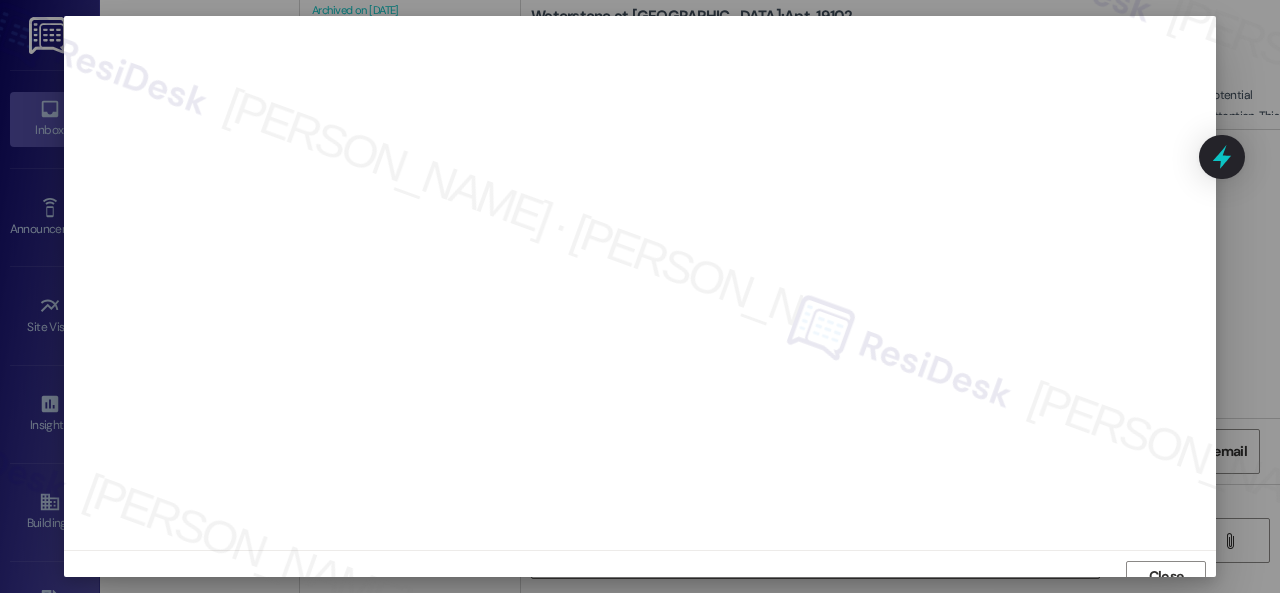 scroll, scrollTop: 15, scrollLeft: 0, axis: vertical 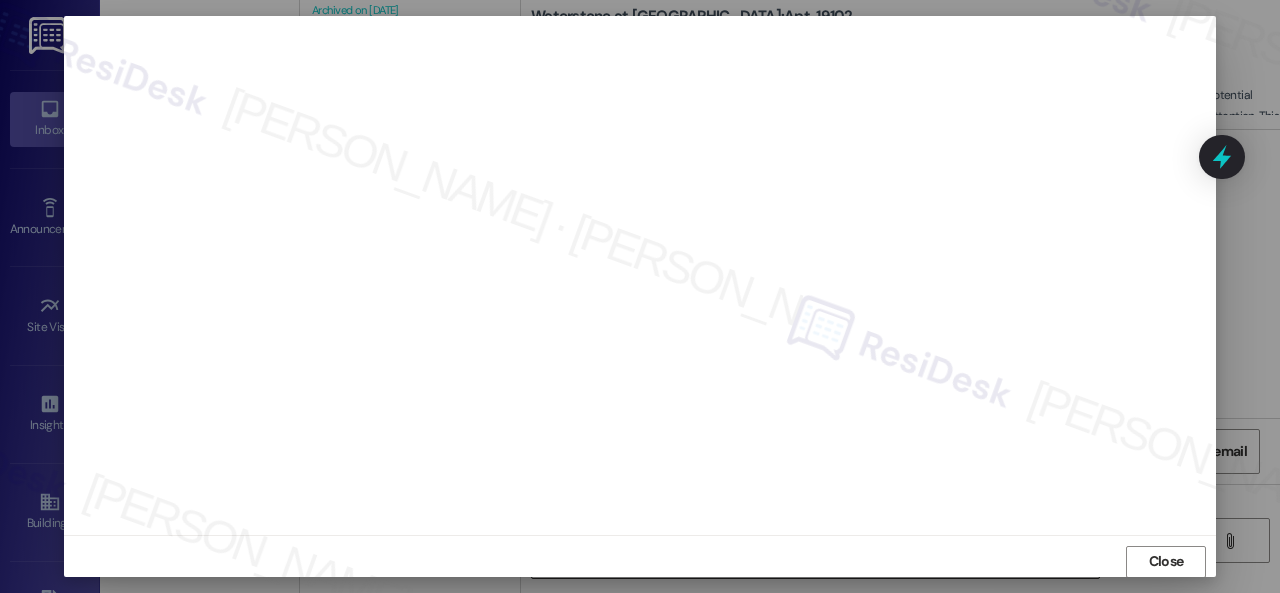 click on "Close" at bounding box center [1166, 561] 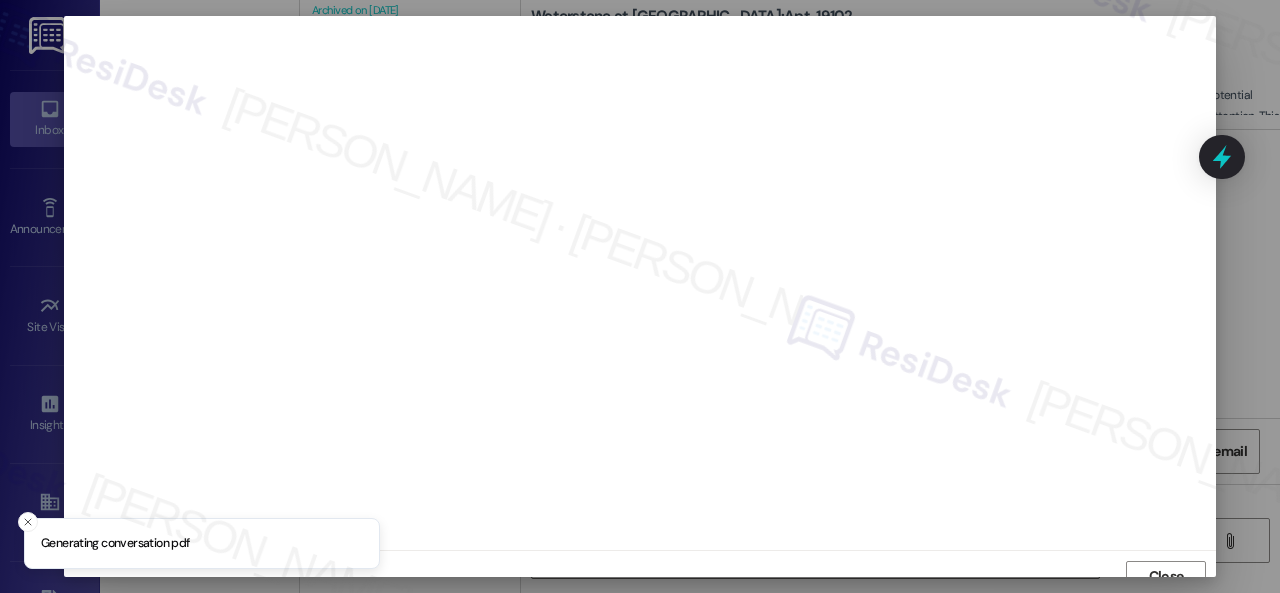 scroll, scrollTop: 15, scrollLeft: 0, axis: vertical 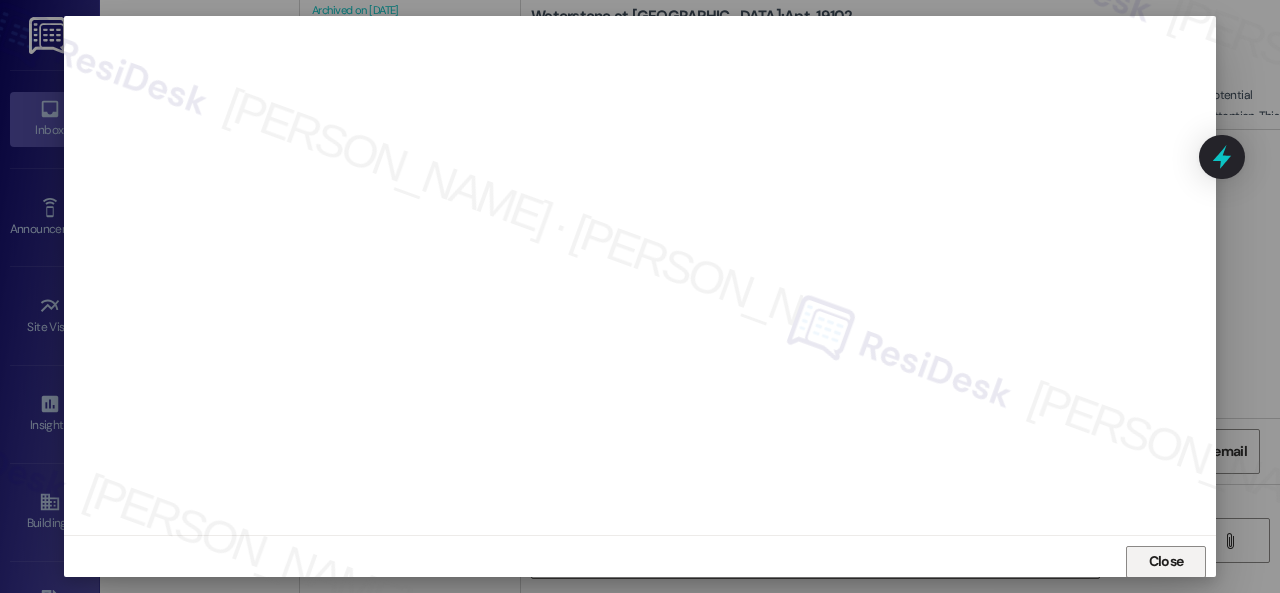 click on "Close" at bounding box center (1166, 562) 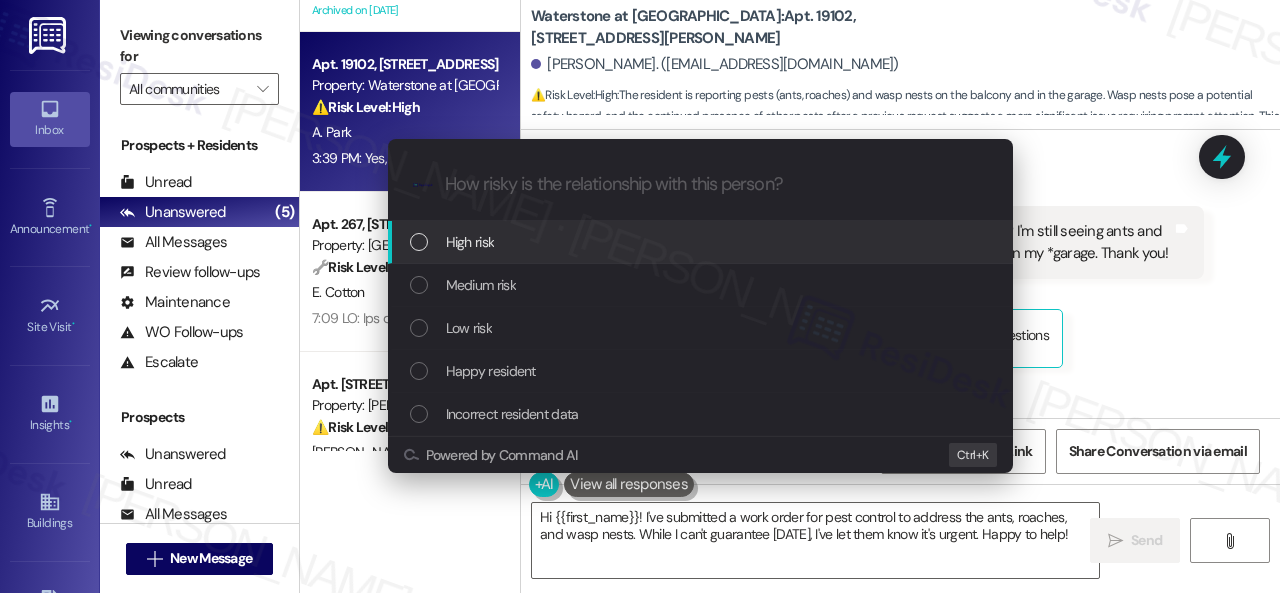 click on "High risk" at bounding box center (470, 242) 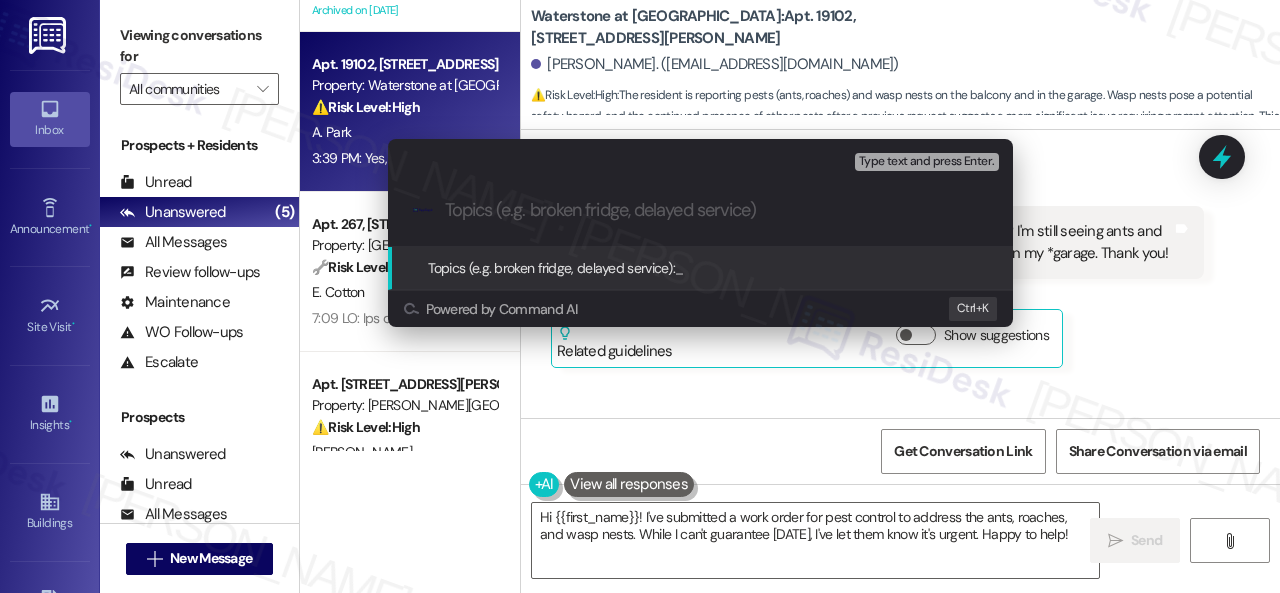 paste on "Work Order filed by ResiDesk 290541" 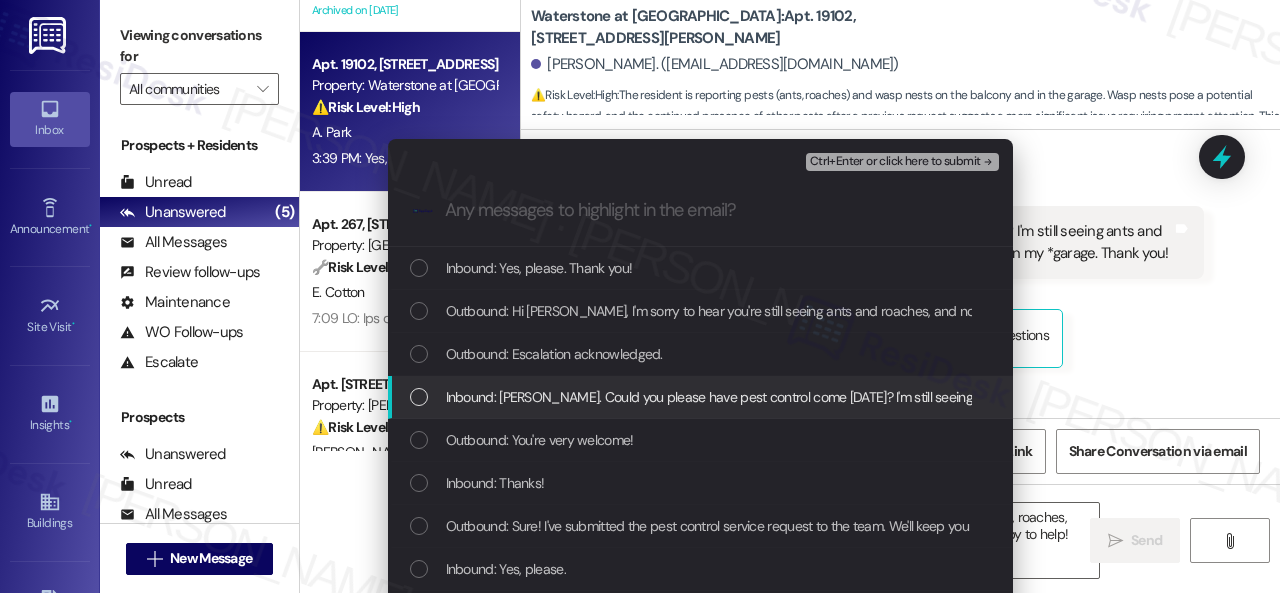click on "Inbound: Hi, Sarah.  Could you please have pest control come this Tuesday?  I'm still seeing ants and roaches.  Also:  *There is a wasp nest on my *balcony and another one in my *garage.  Thank you!" at bounding box center (1018, 397) 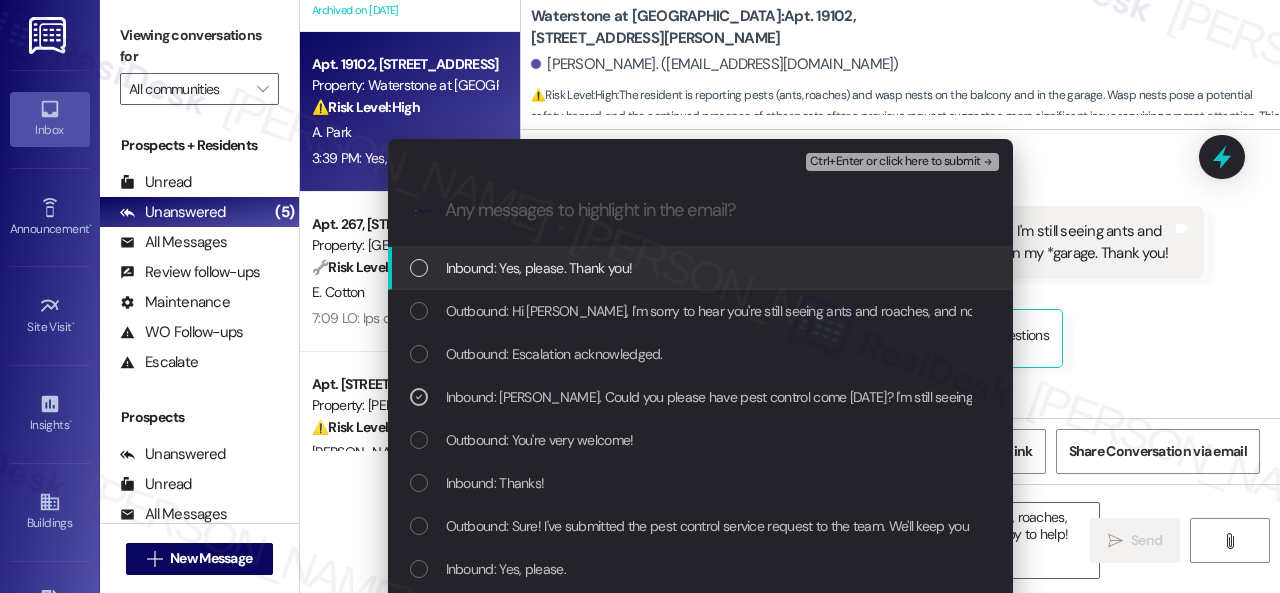 click on "Ctrl+Enter or click here to submit" at bounding box center (895, 162) 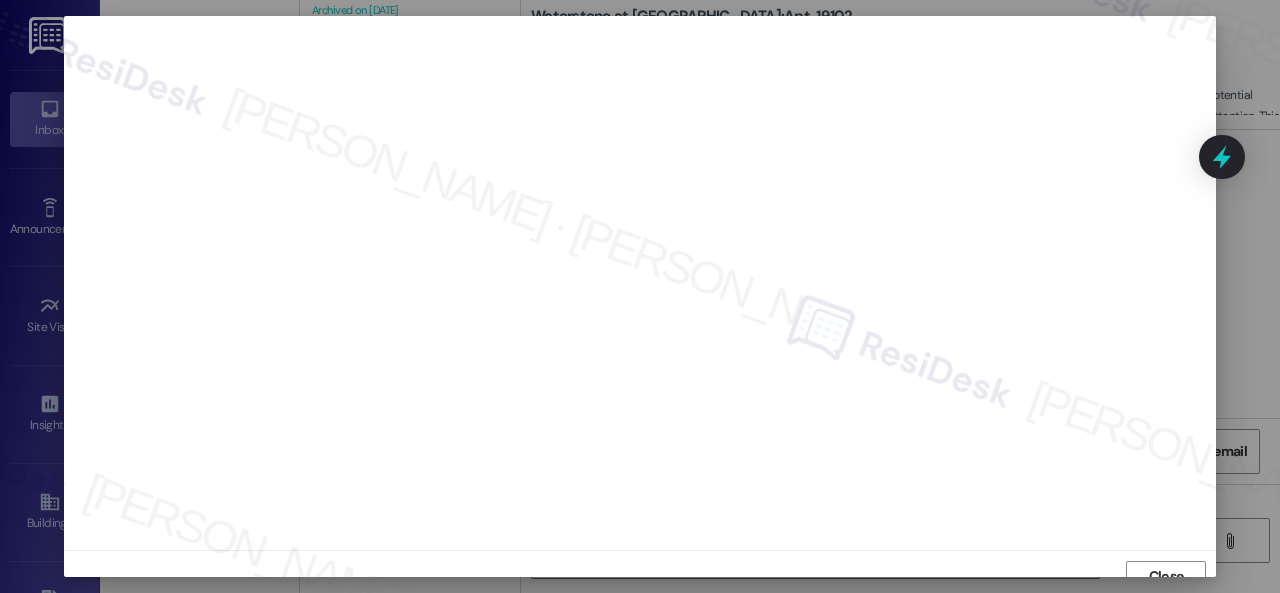 scroll, scrollTop: 15, scrollLeft: 0, axis: vertical 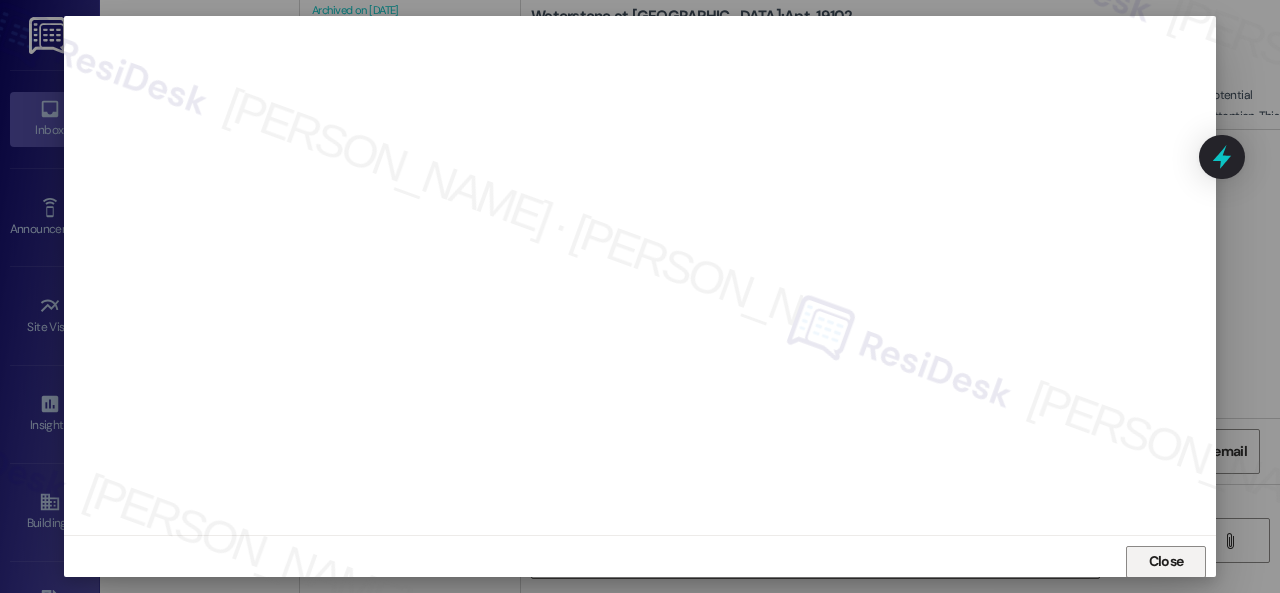 click on "Close" at bounding box center [1166, 561] 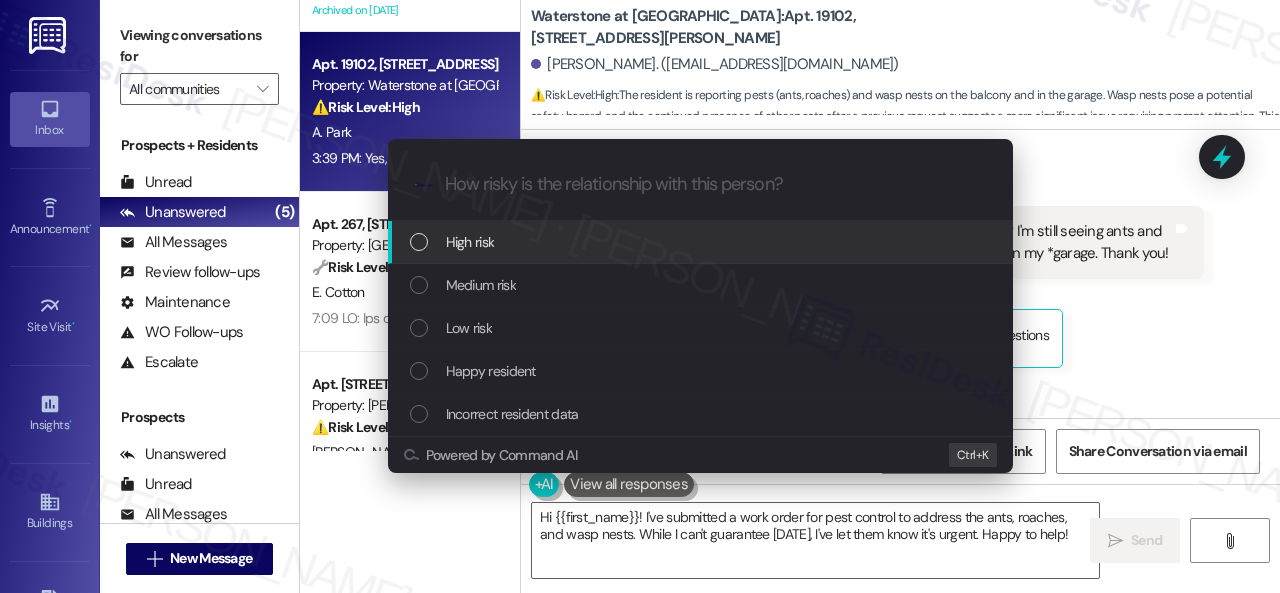 click on "High risk" at bounding box center [470, 242] 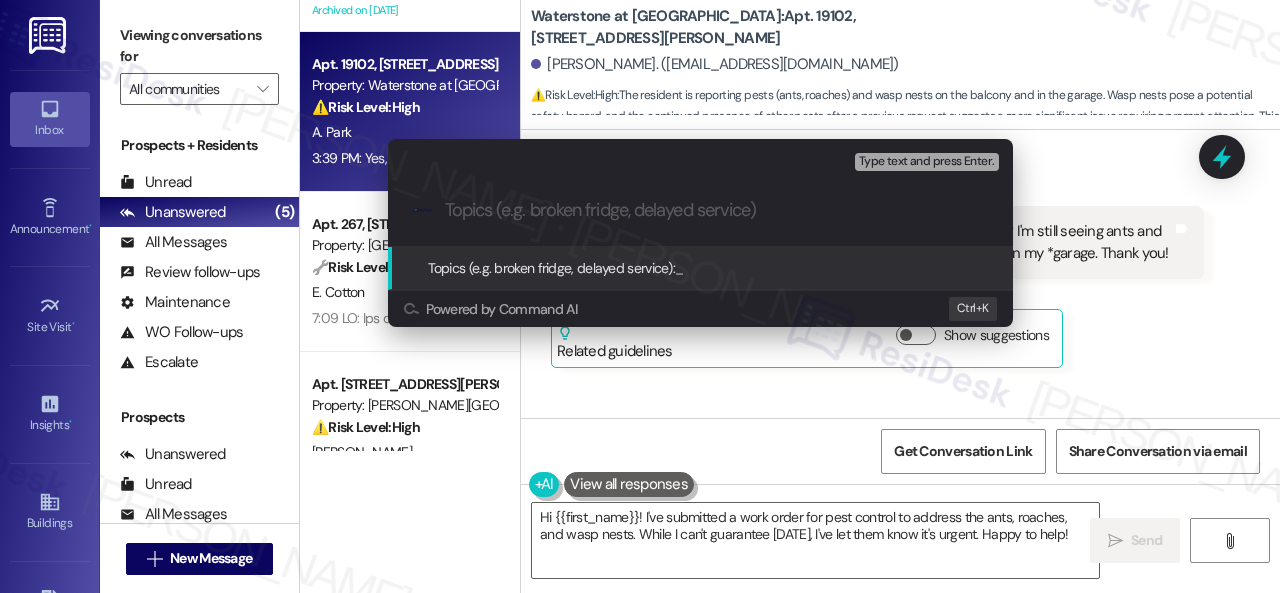 paste on "Work Order filed by ResiDesk 290541" 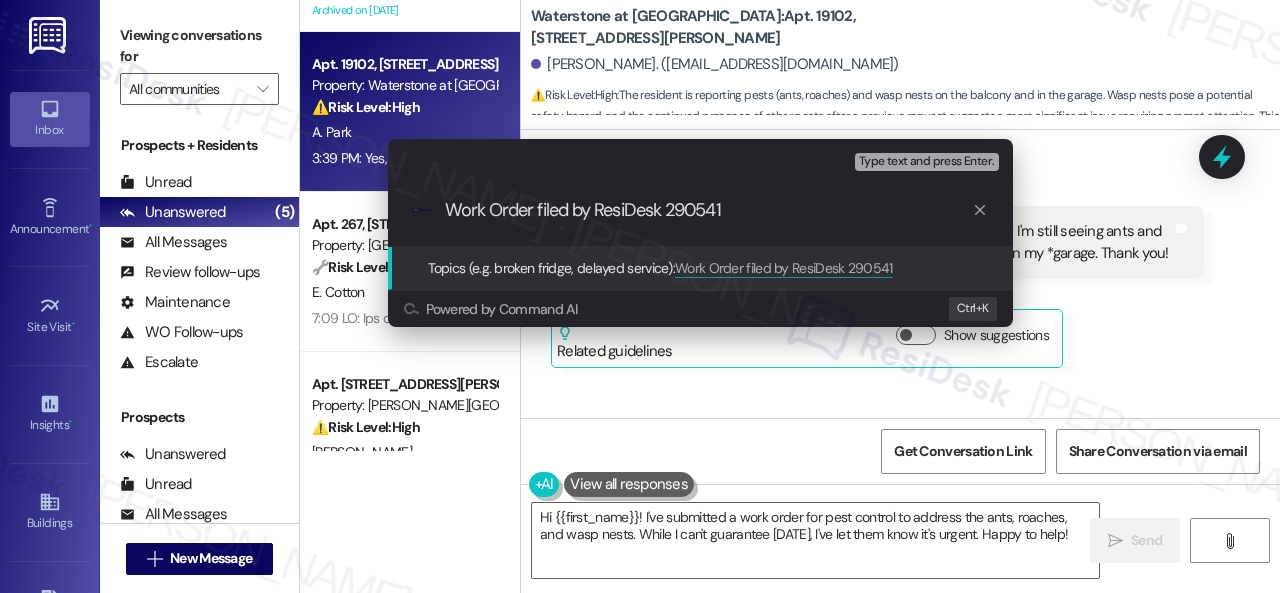 type 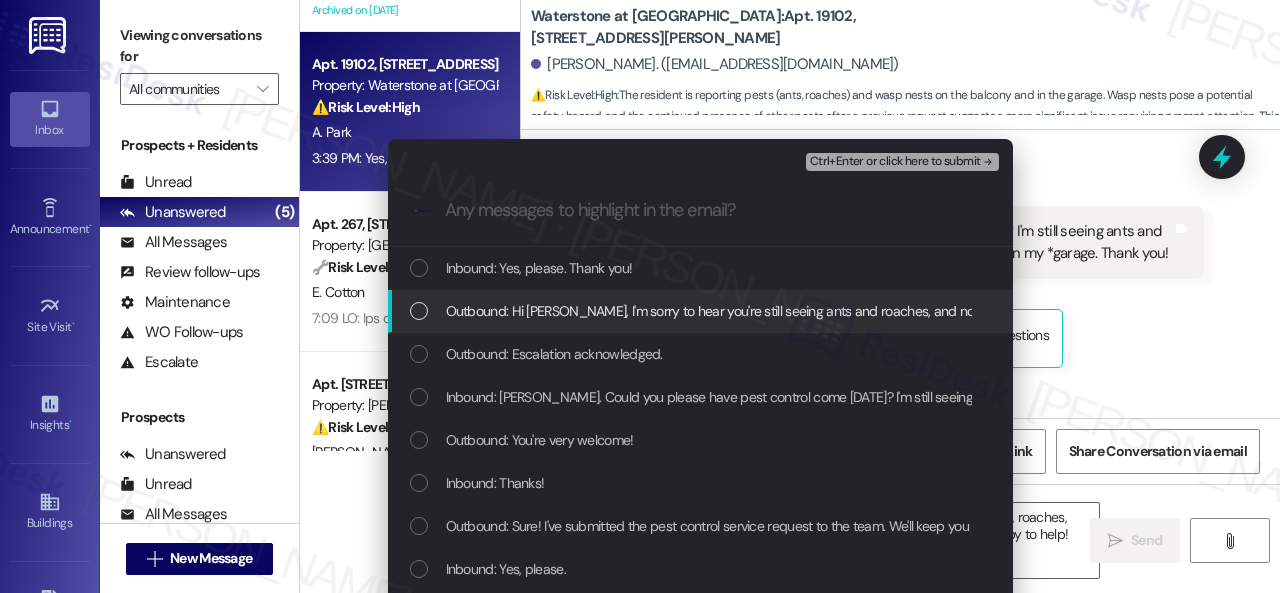 click on "Inbound: Hi, Sarah.  Could you please have pest control come this Tuesday?  I'm still seeing ants and roaches.  Also:  *There is a wasp nest on my *balcony and another one in my *garage.  Thank you!" at bounding box center [1018, 397] 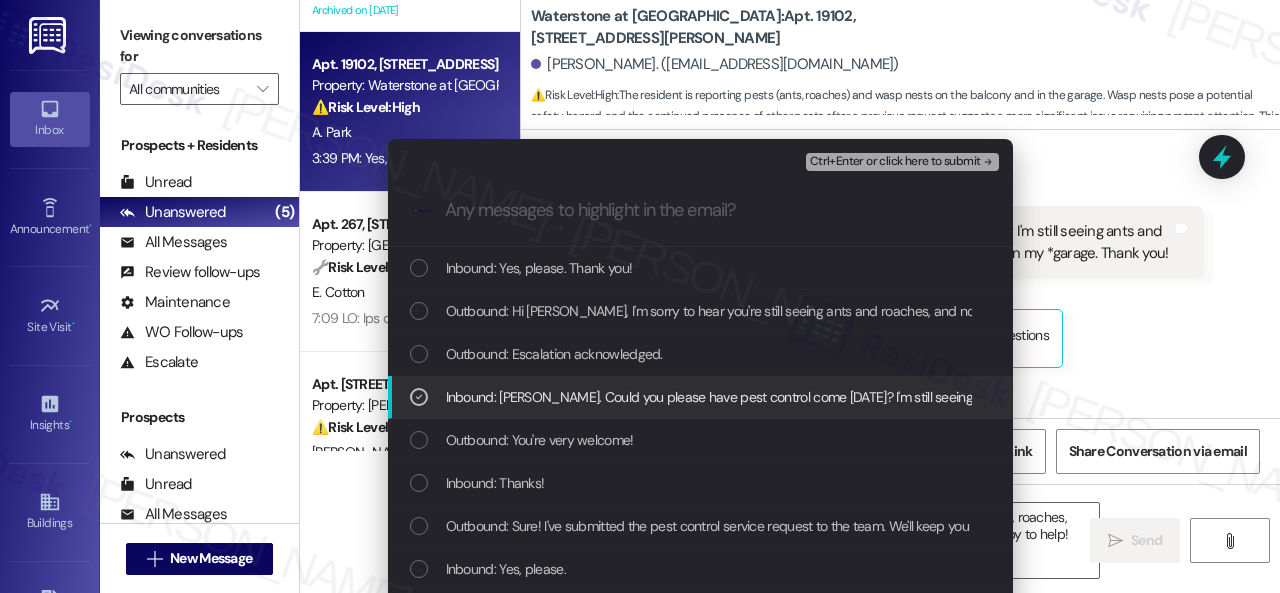 click on "Ctrl+Enter or click here to submit" at bounding box center (895, 162) 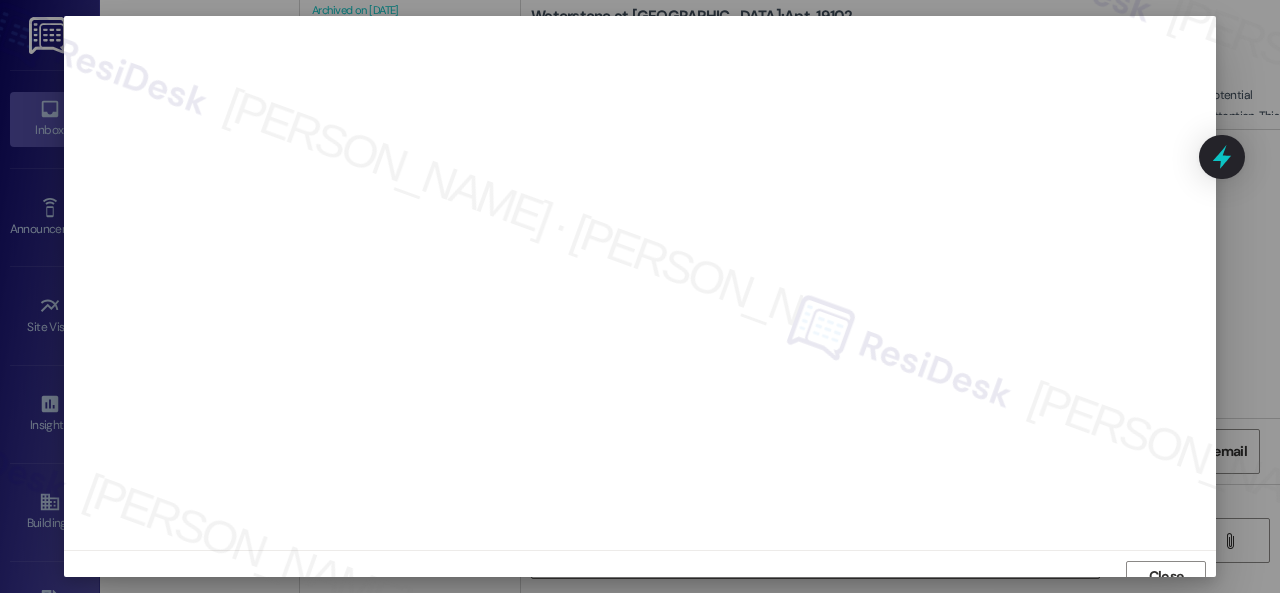 scroll, scrollTop: 15, scrollLeft: 0, axis: vertical 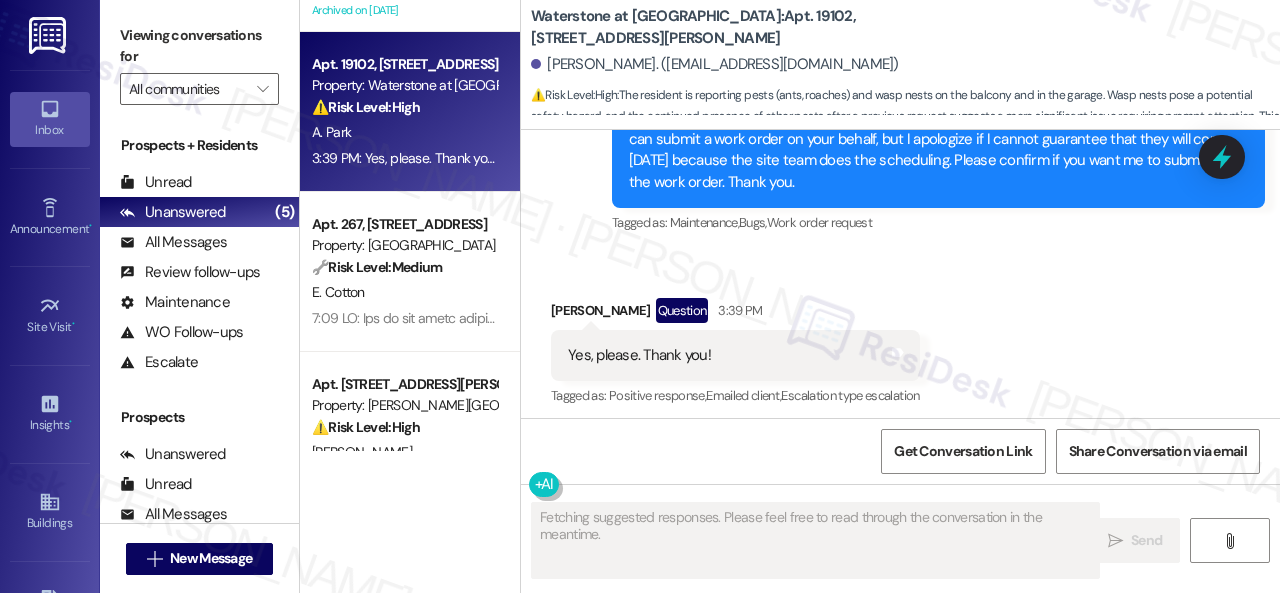 click on "Received via SMS Amy Park Question 3:39 PM Yes, please.  Thank you! Tags and notes Tagged as:   Positive response ,  Click to highlight conversations about Positive response Emailed client ,  Click to highlight conversations about Emailed client Escalation type escalation Click to highlight conversations about Escalation type escalation" at bounding box center [900, 339] 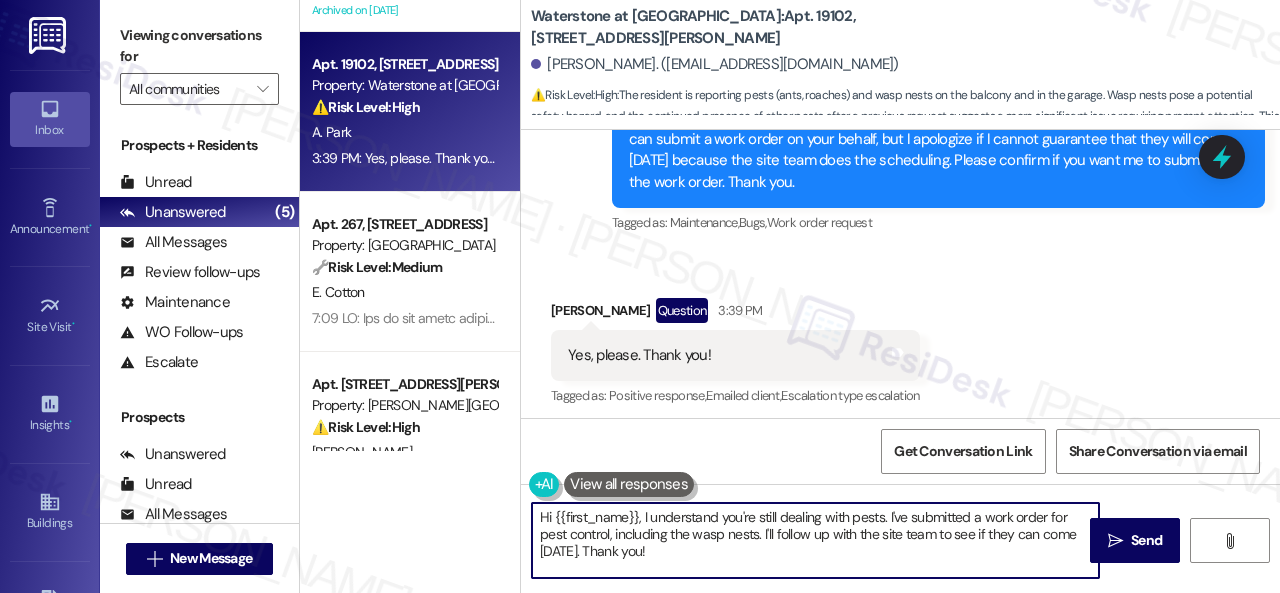 drag, startPoint x: 698, startPoint y: 552, endPoint x: 456, endPoint y: 476, distance: 253.6533 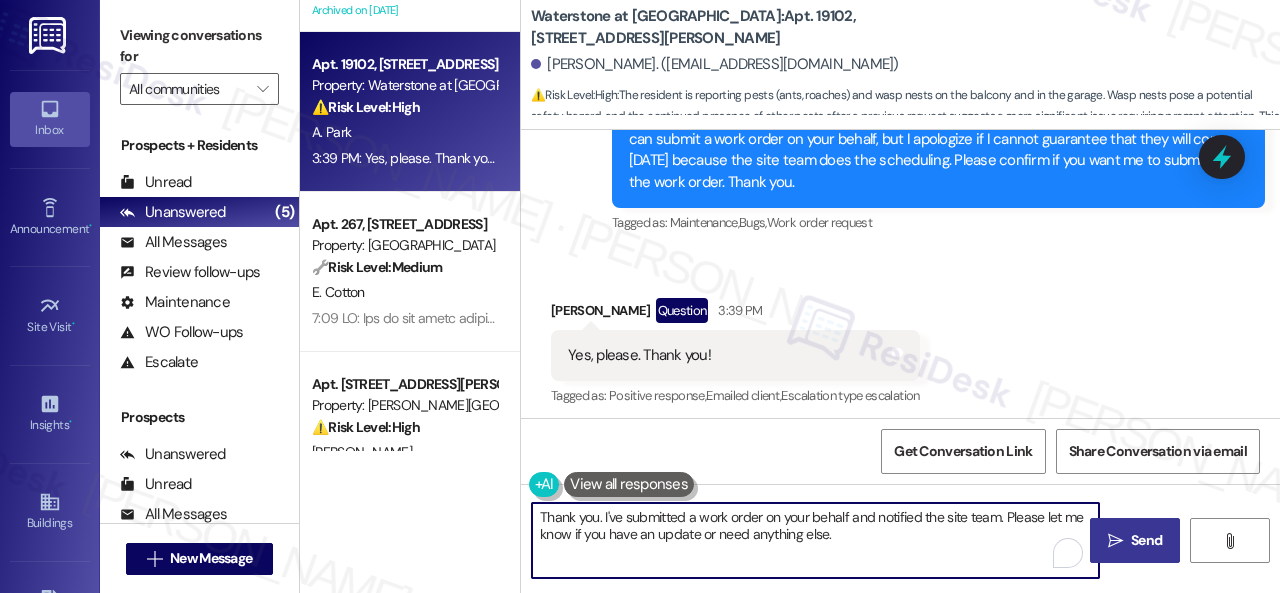 type on "Thank you. I've submitted a work order on your behalf and notified the site team. Please let me know if you have an update or need anything else." 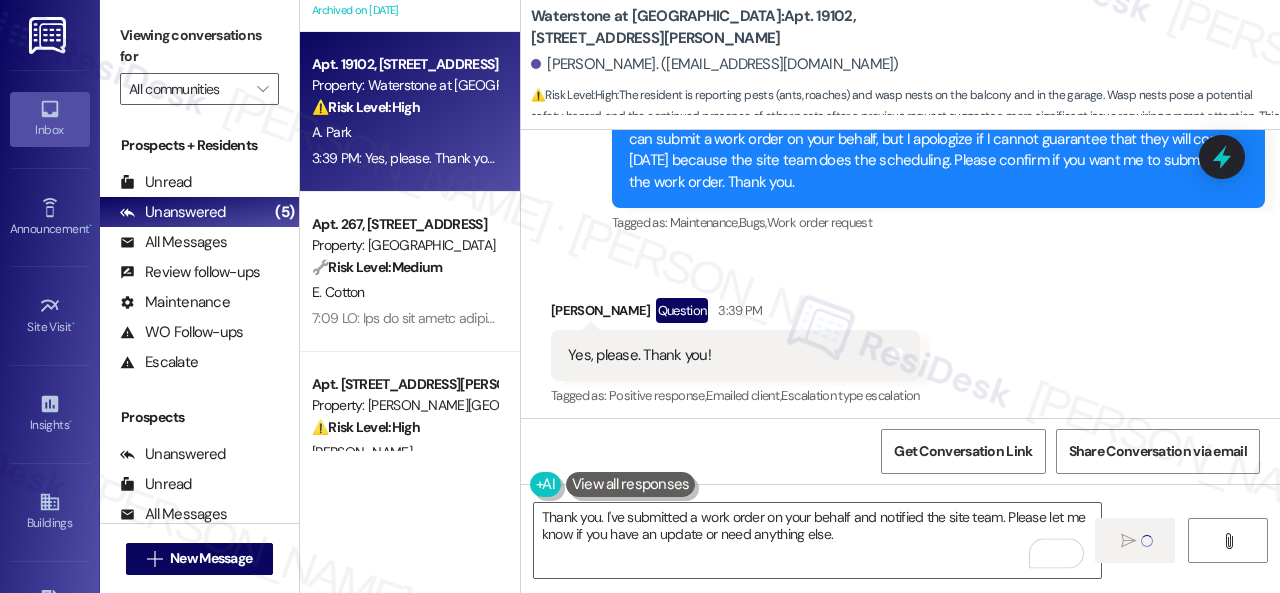 type 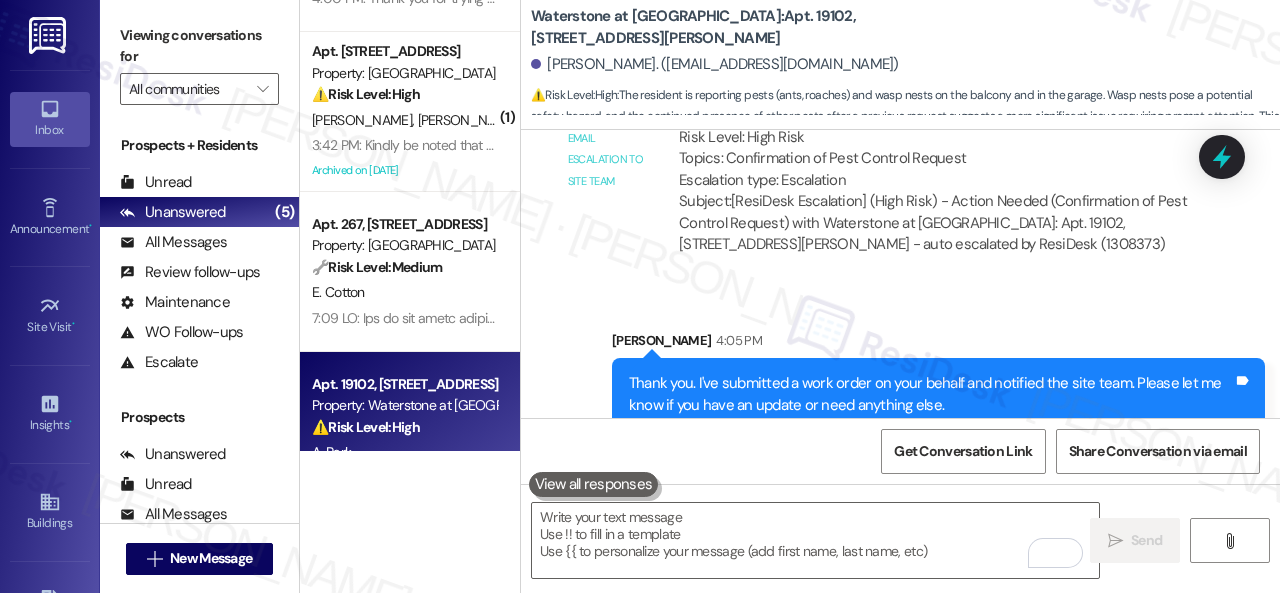 scroll, scrollTop: 11367, scrollLeft: 0, axis: vertical 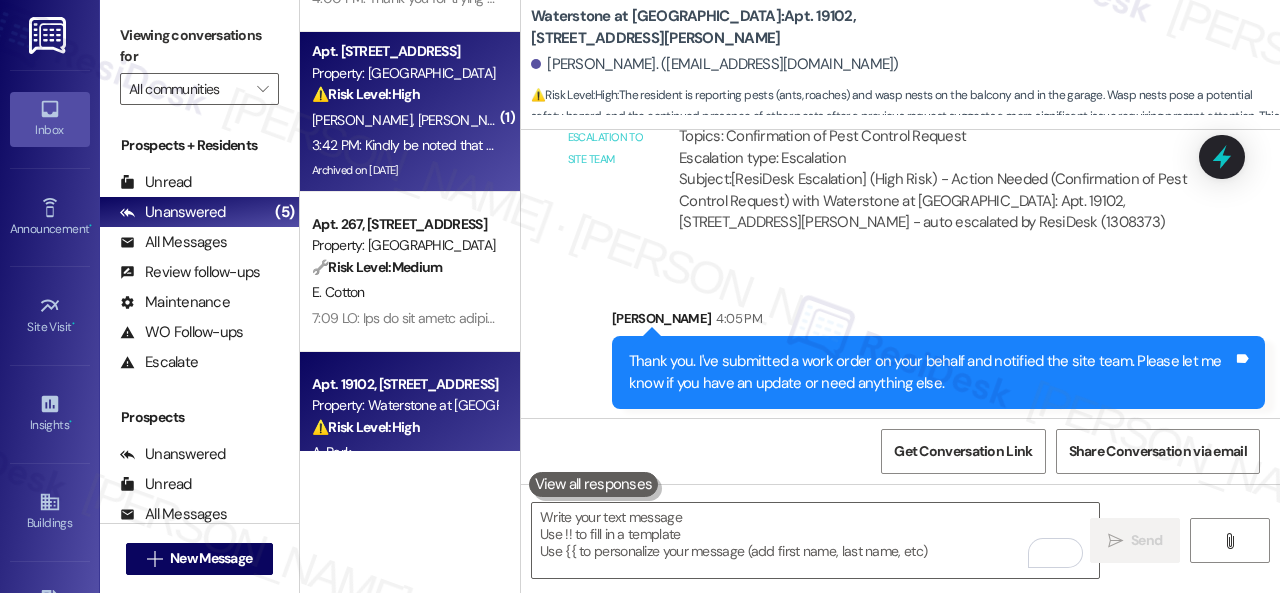 click on "S. Sebai S. Sebai" at bounding box center (404, 120) 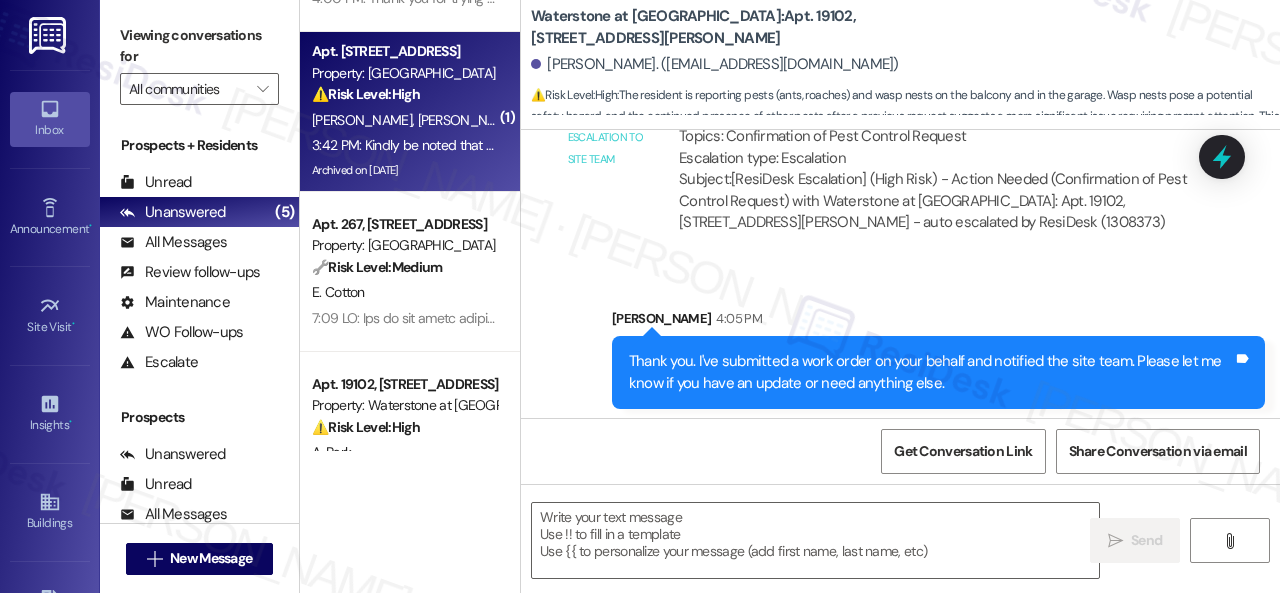 type on "Fetching suggested responses. Please feel free to read through the conversation in the meantime." 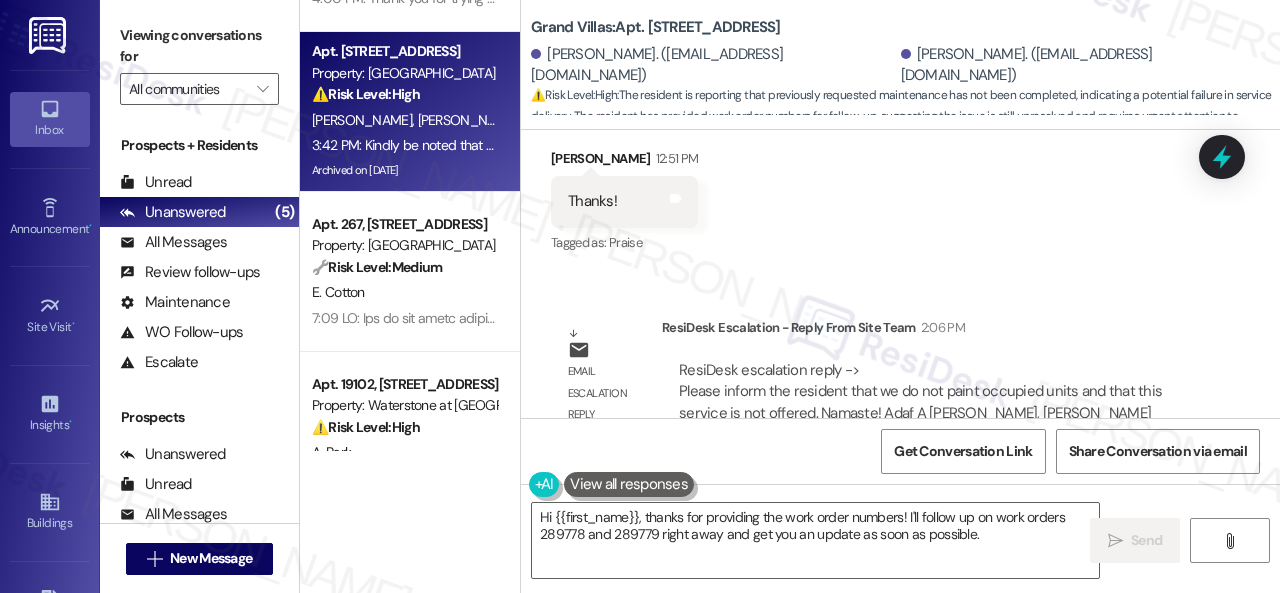 scroll, scrollTop: 2465, scrollLeft: 0, axis: vertical 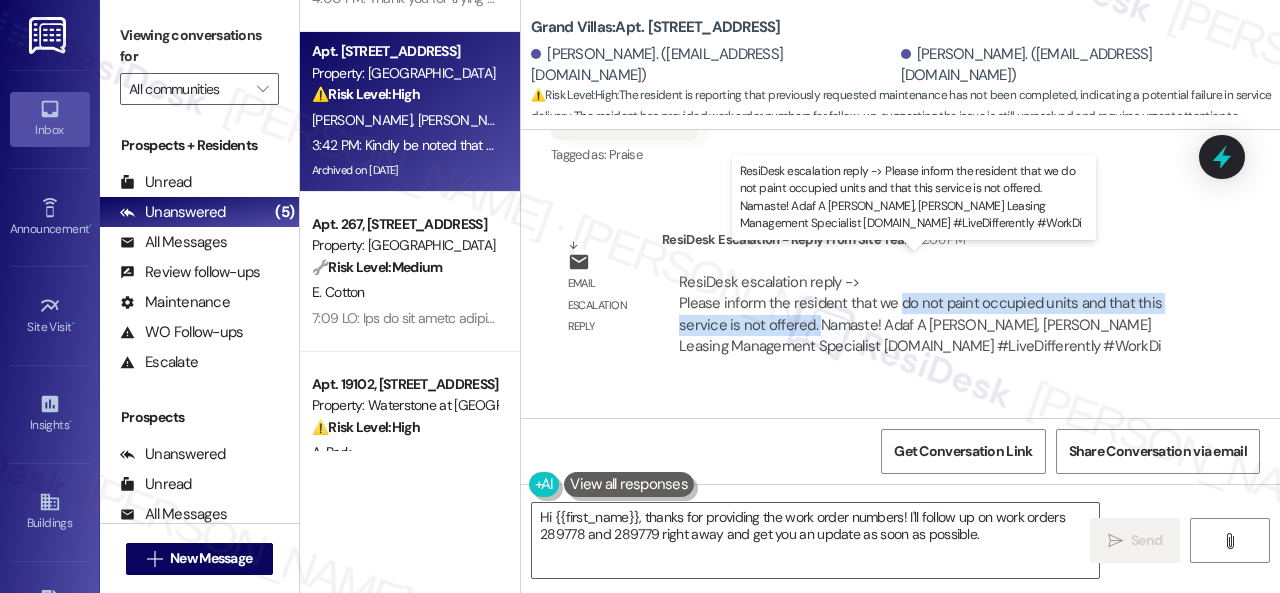 drag, startPoint x: 893, startPoint y: 282, endPoint x: 816, endPoint y: 309, distance: 81.596565 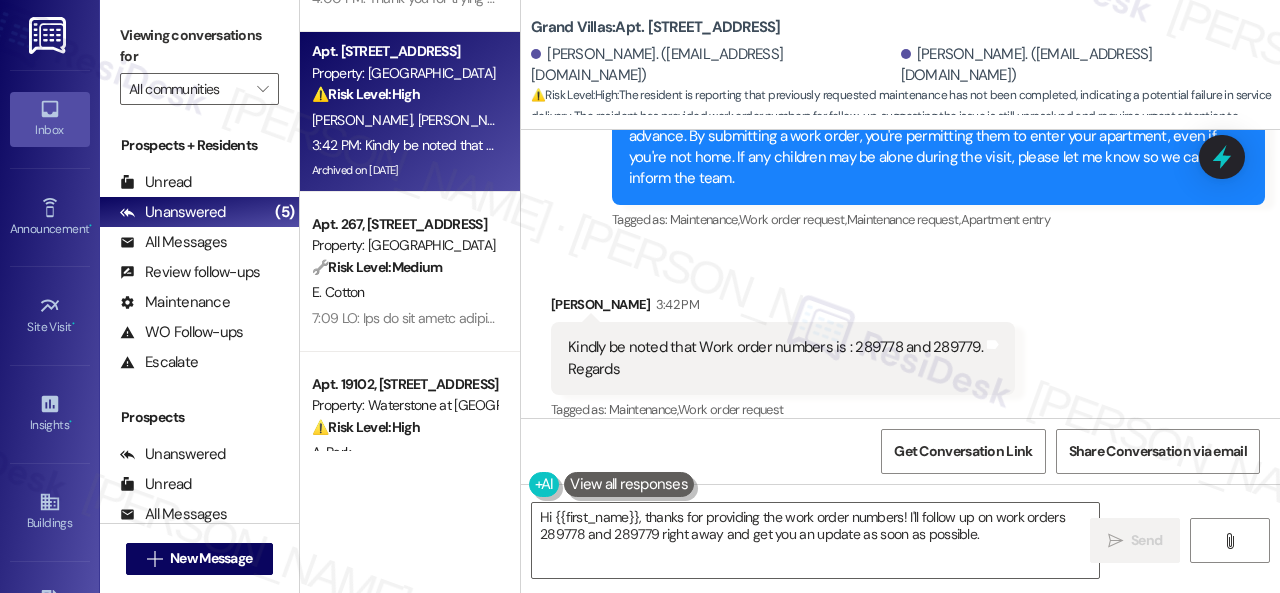 scroll, scrollTop: 3234, scrollLeft: 0, axis: vertical 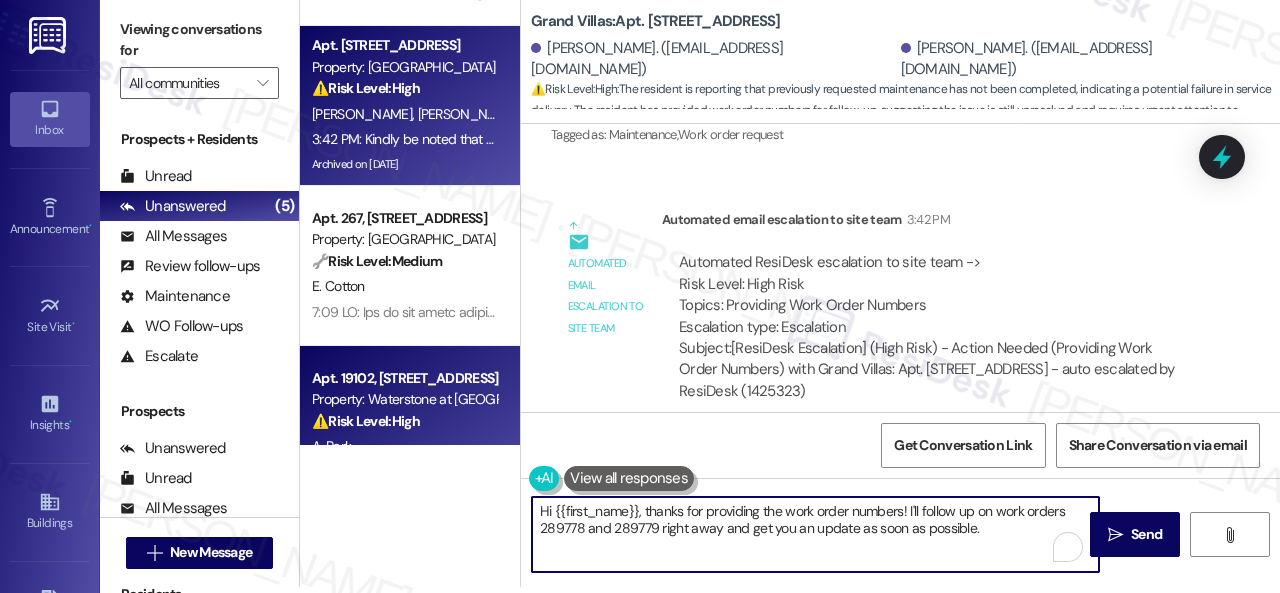 drag, startPoint x: 1028, startPoint y: 531, endPoint x: 473, endPoint y: 442, distance: 562.09076 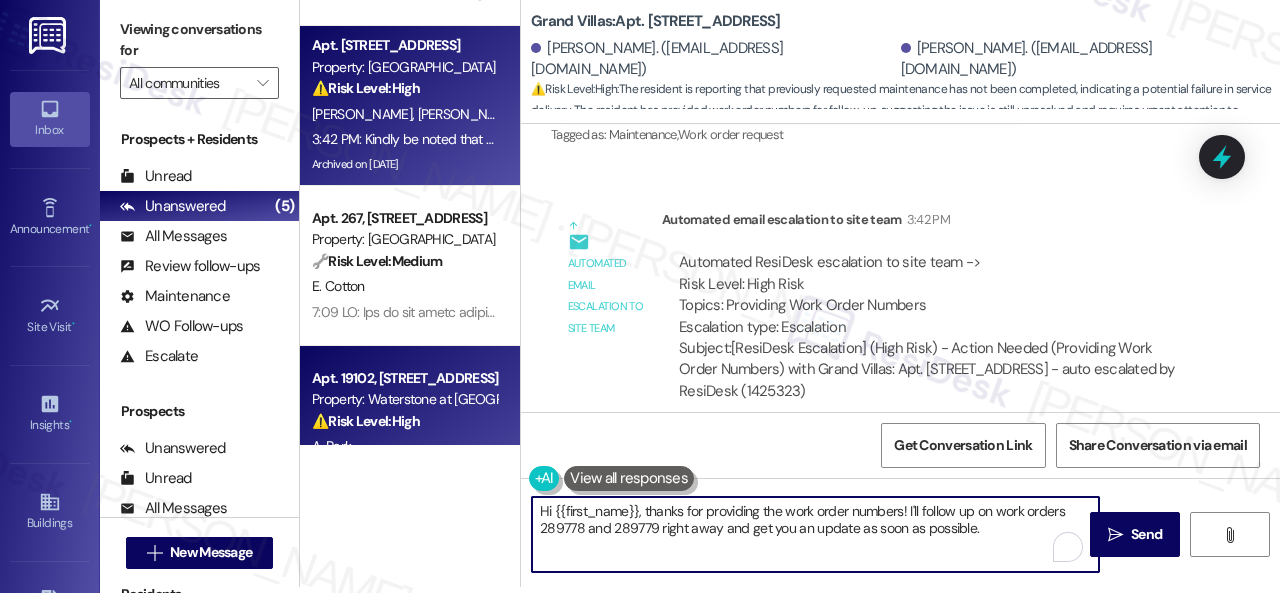 click on "( 2 ) Apt. 1202, 2 Stadium Dr Property: Imperial Lofts ⚠️  Risk Level:  High The resident is reporting a significant issue with moving a piano out of a second-floor unit due to the lack of an elevator. This presents a logistical challenge and potential lease obligation issue related to move-out, and possible property damage. The resident has already contacted management and is now seeking further assistance. M. Little 4:00 PM: Thank you for trying  to help. 4:00 PM: Thank you for trying  to help. Apt. 2406, 1550 Katy Gap Rd Property: Grand Villas ⚠️  Risk Level:  High The resident is reporting that previously requested maintenance has not been completed, indicating a potential failure in service delivery. The resident has provided work order numbers for follow-up, suggesting the issue is still unresolved and requires urgent attention to prevent further inconvenience or potential property damage. S. Sebai S. Sebai 3:42 PM: Kindly be noted that Work order numbers is : 289778 and 289779.
Regards  🔧" at bounding box center (790, 290) 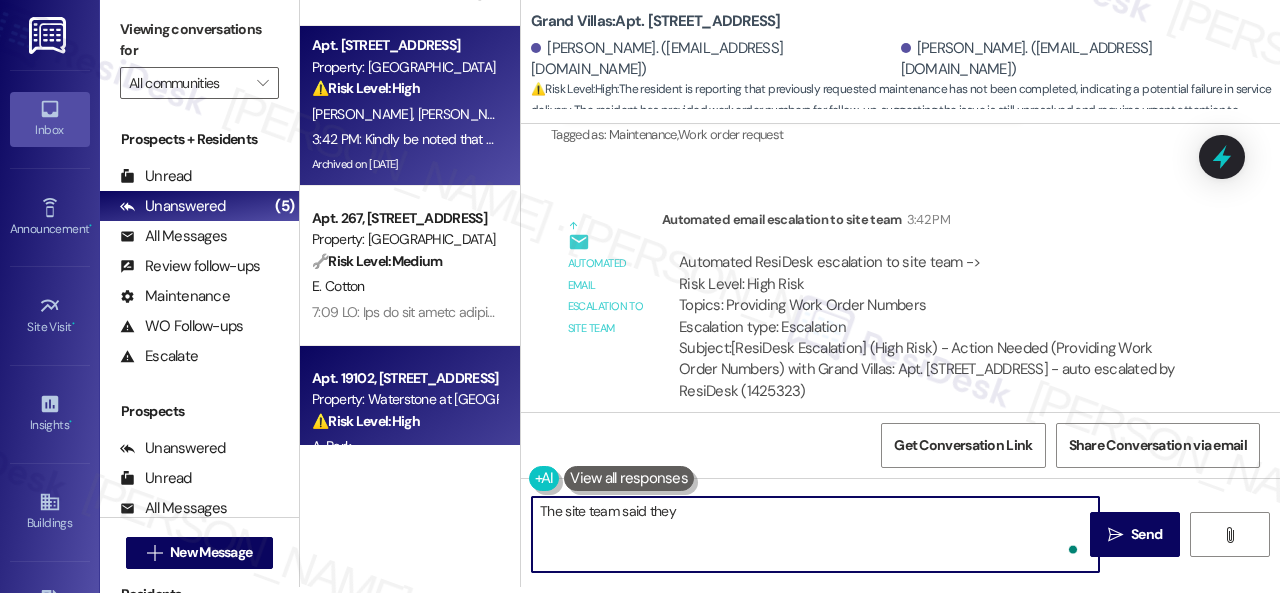 paste on "do not paint occupied units and that this service is not offered." 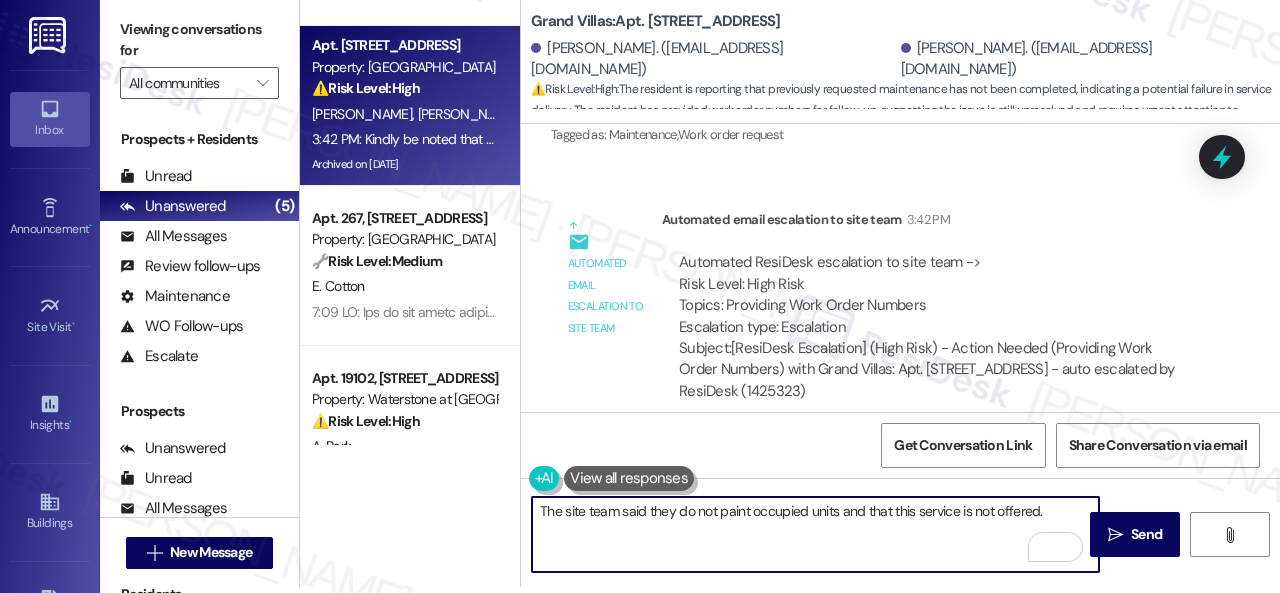 drag, startPoint x: 917, startPoint y: 511, endPoint x: 906, endPoint y: 509, distance: 11.18034 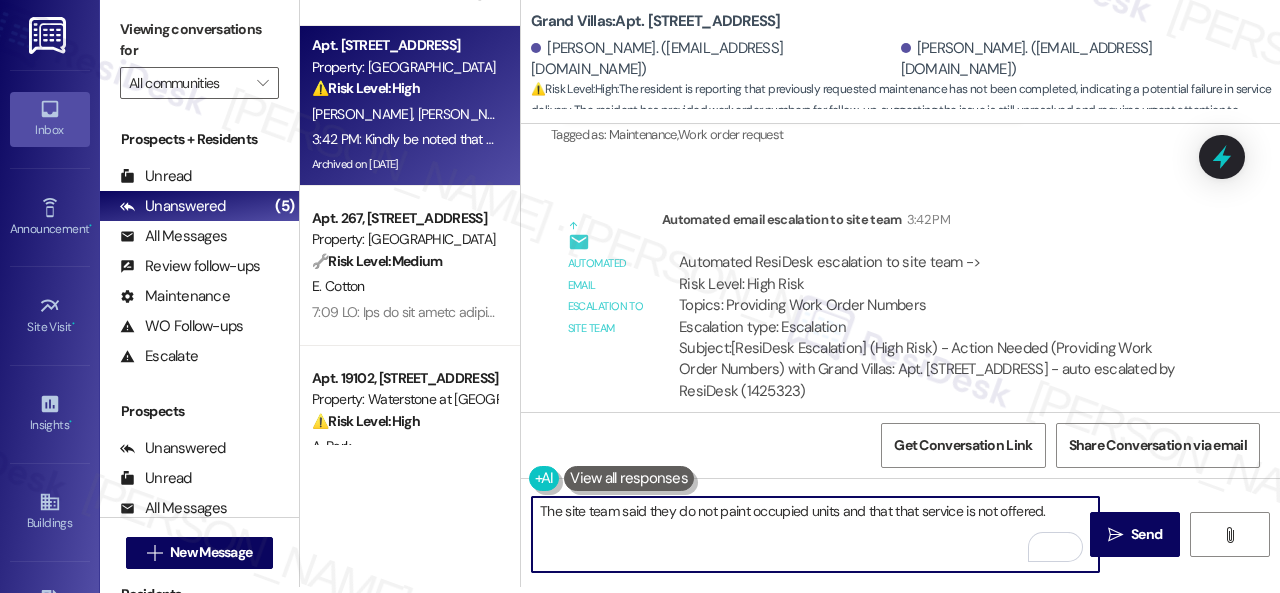click on "The site team said they do not paint occupied units and that that service is not offered." at bounding box center [815, 534] 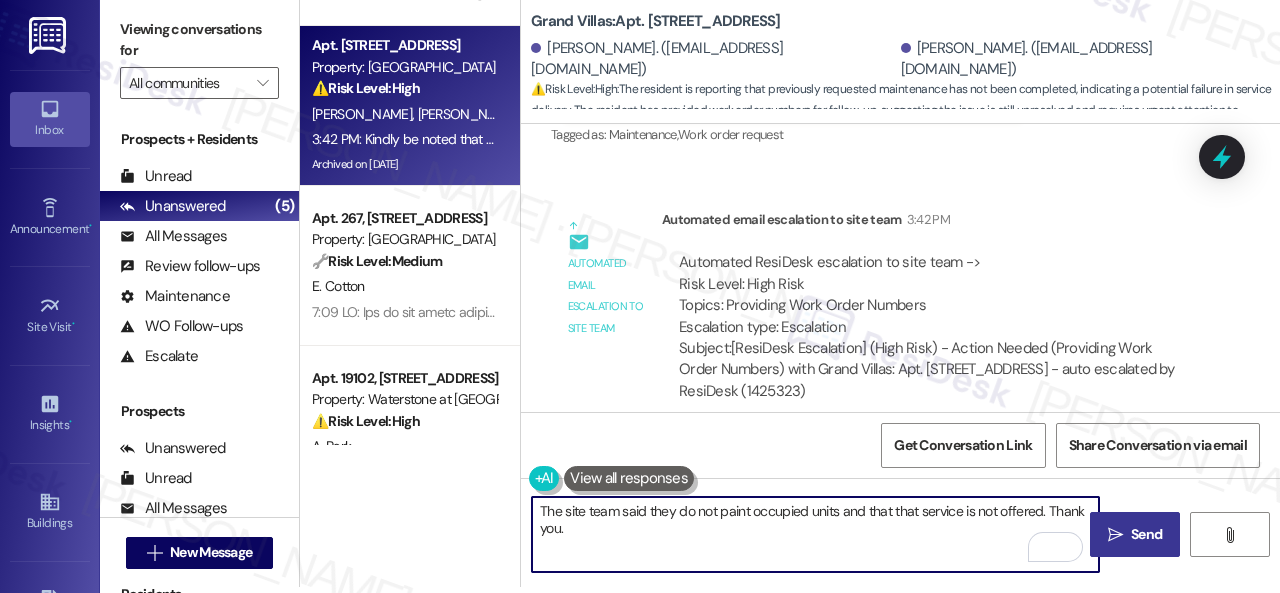 type on "The site team said they do not paint occupied units and that that service is not offered. Thank you." 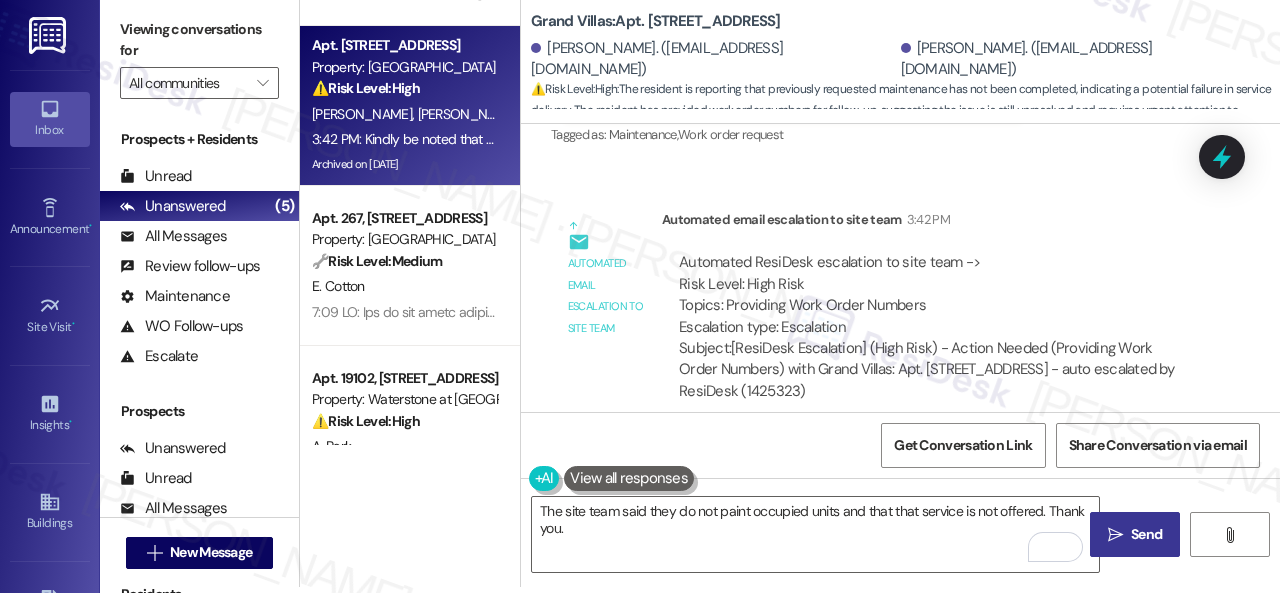 click on "Send" at bounding box center [1146, 534] 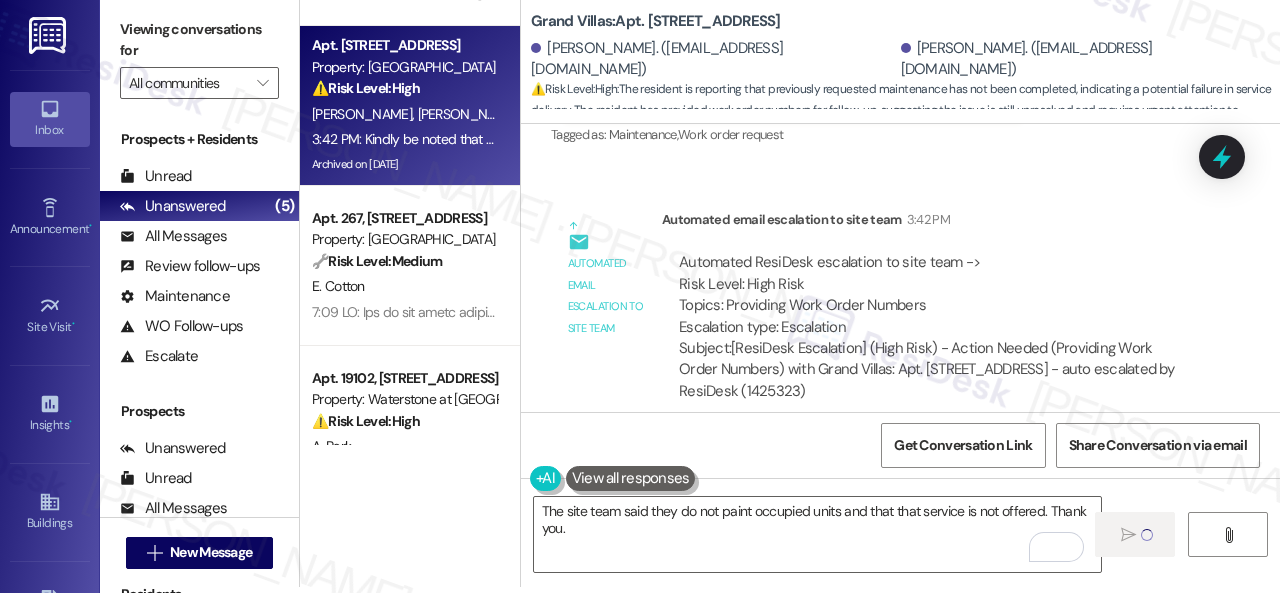 type 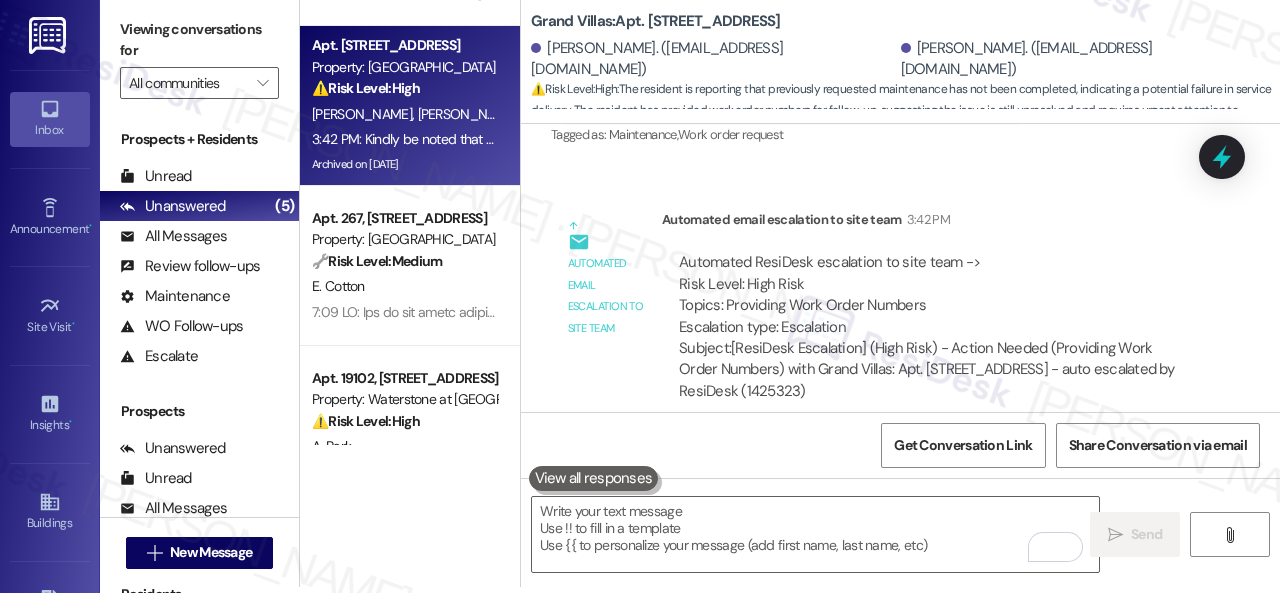 scroll, scrollTop: 0, scrollLeft: 0, axis: both 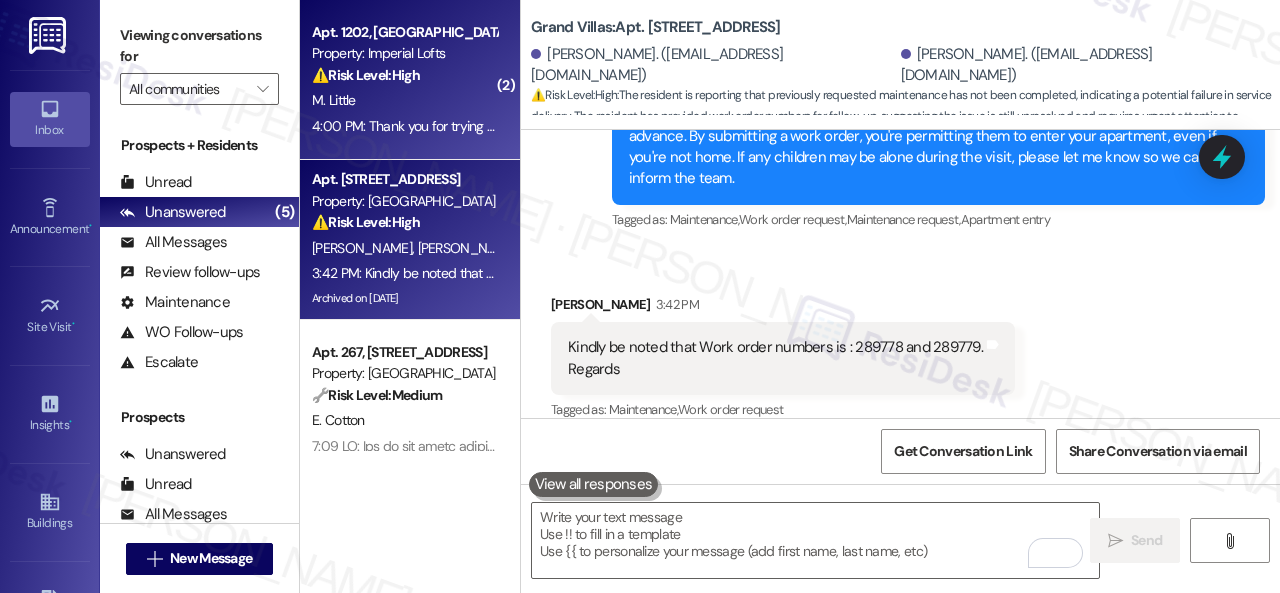 click on "M. Little" at bounding box center (404, 100) 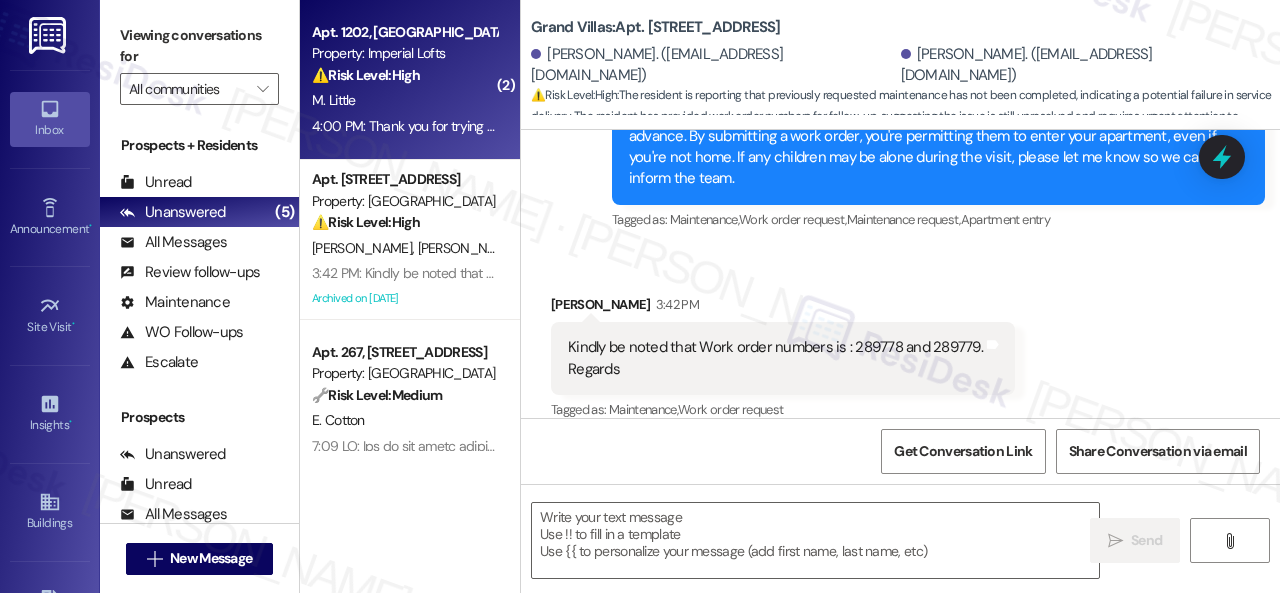 type on "Fetching suggested responses. Please feel free to read through the conversation in the meantime." 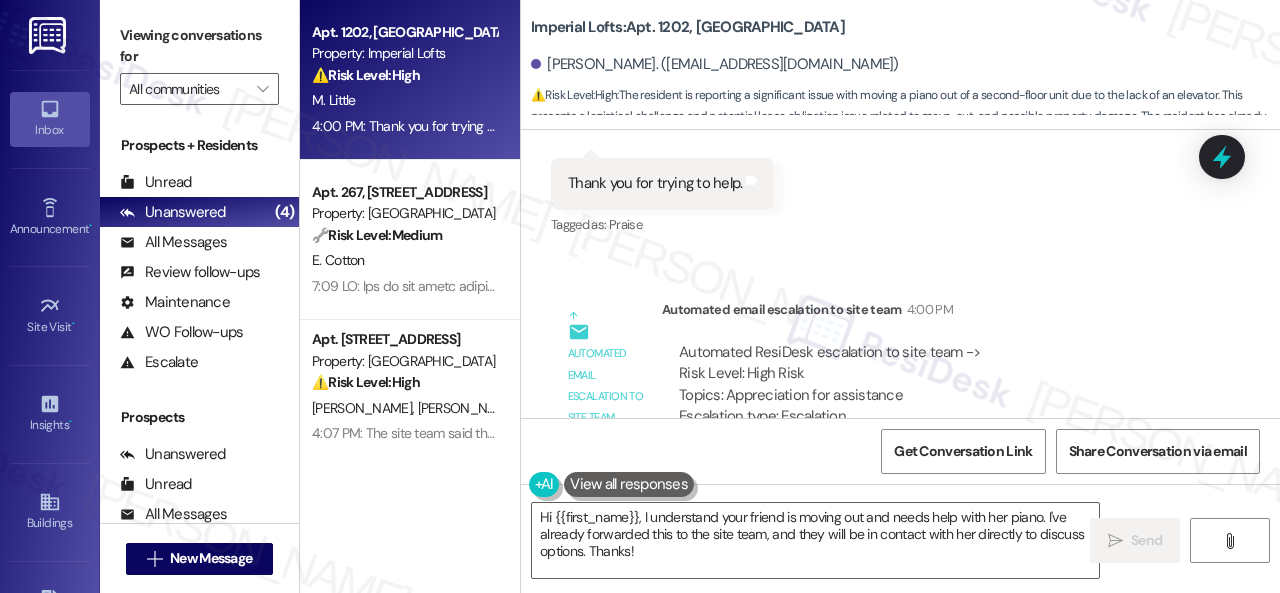 scroll, scrollTop: 11343, scrollLeft: 0, axis: vertical 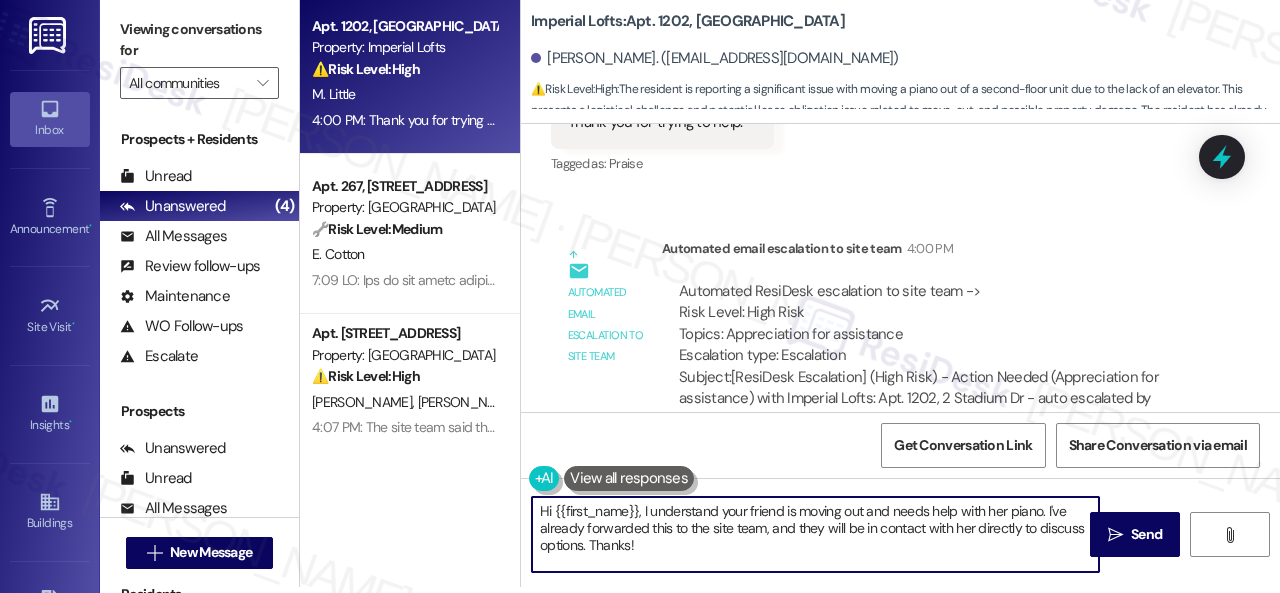 drag, startPoint x: 644, startPoint y: 553, endPoint x: 452, endPoint y: 471, distance: 208.77739 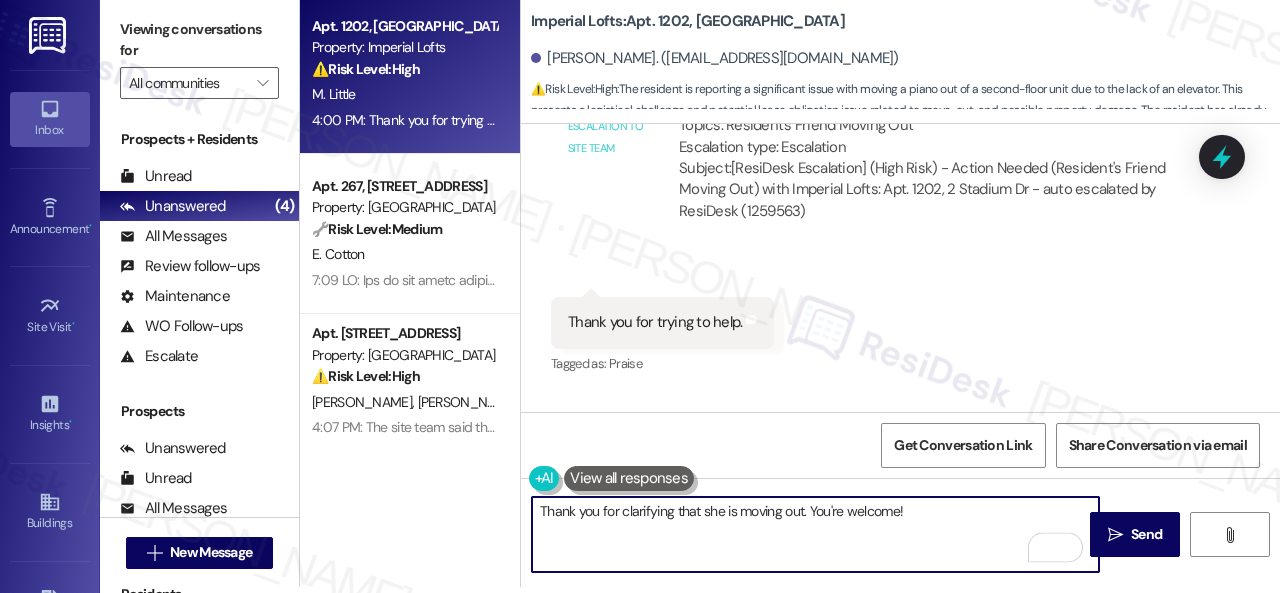 scroll, scrollTop: 11343, scrollLeft: 0, axis: vertical 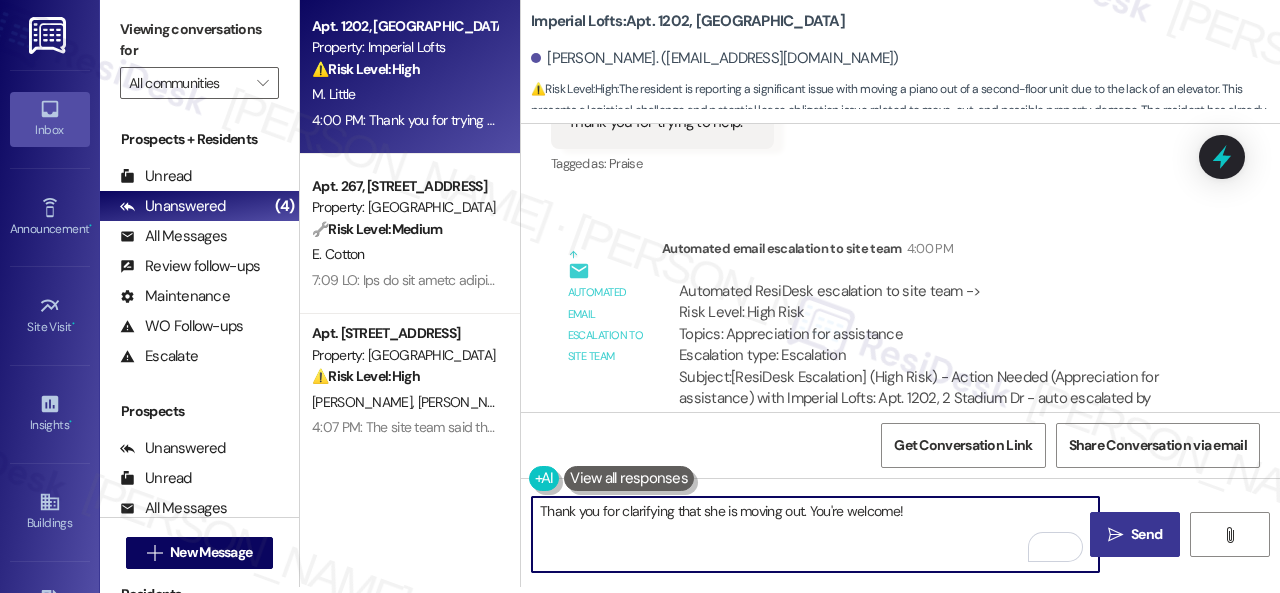 type on "Thank you for clarifying that she is moving out. You're welcome!" 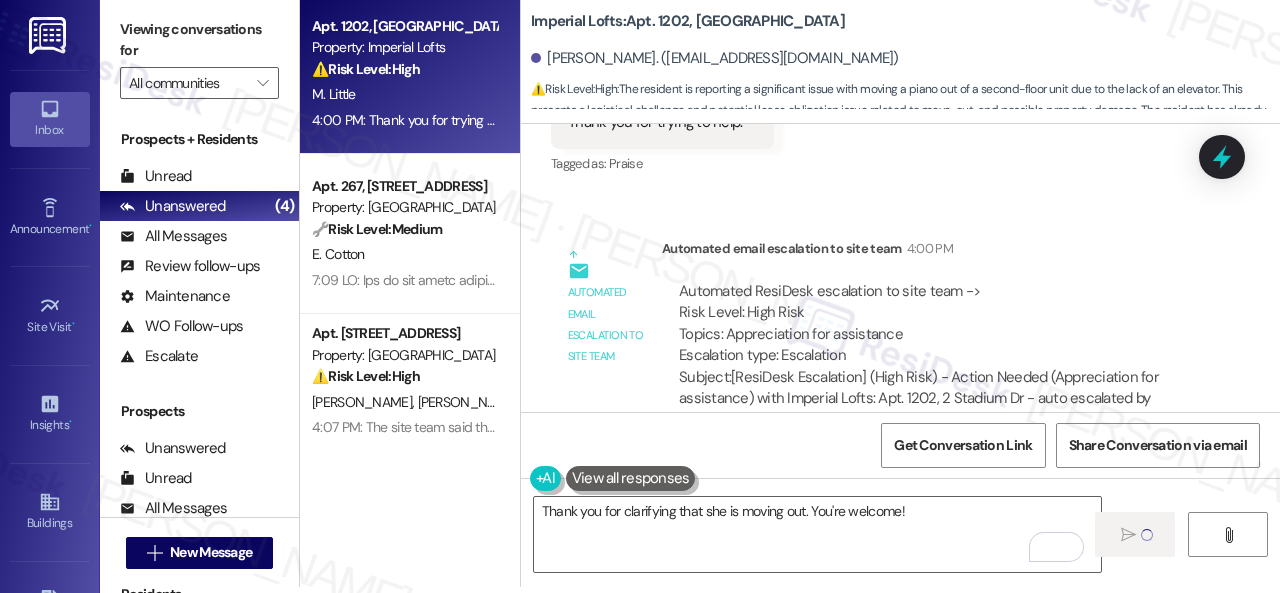 type 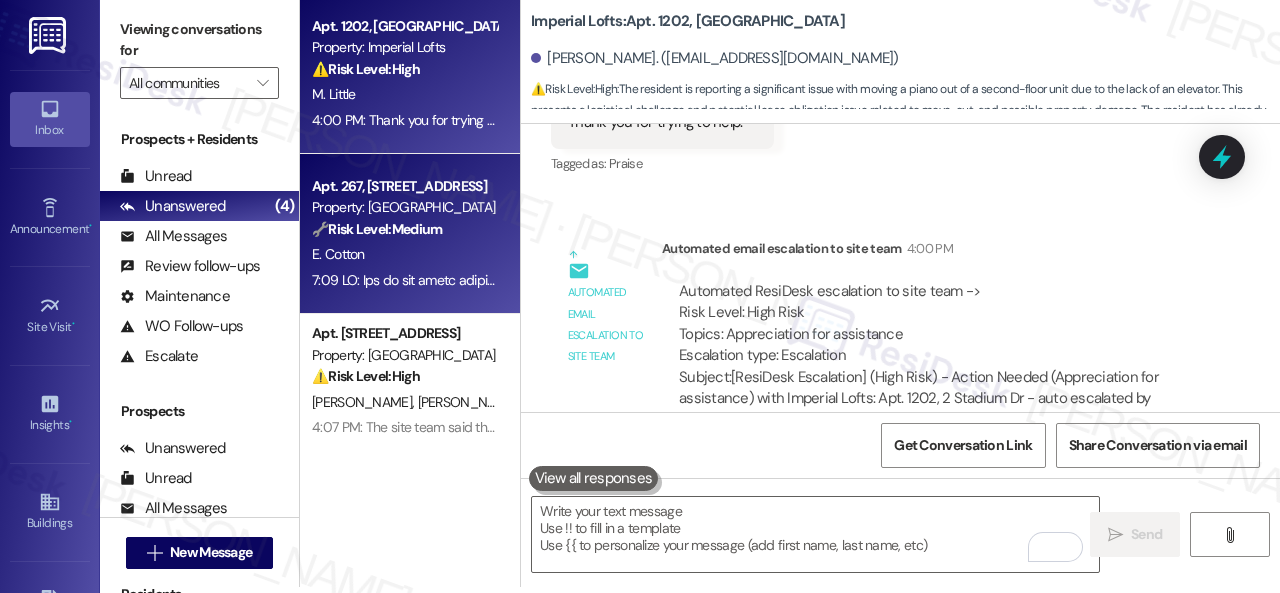 scroll, scrollTop: 0, scrollLeft: 0, axis: both 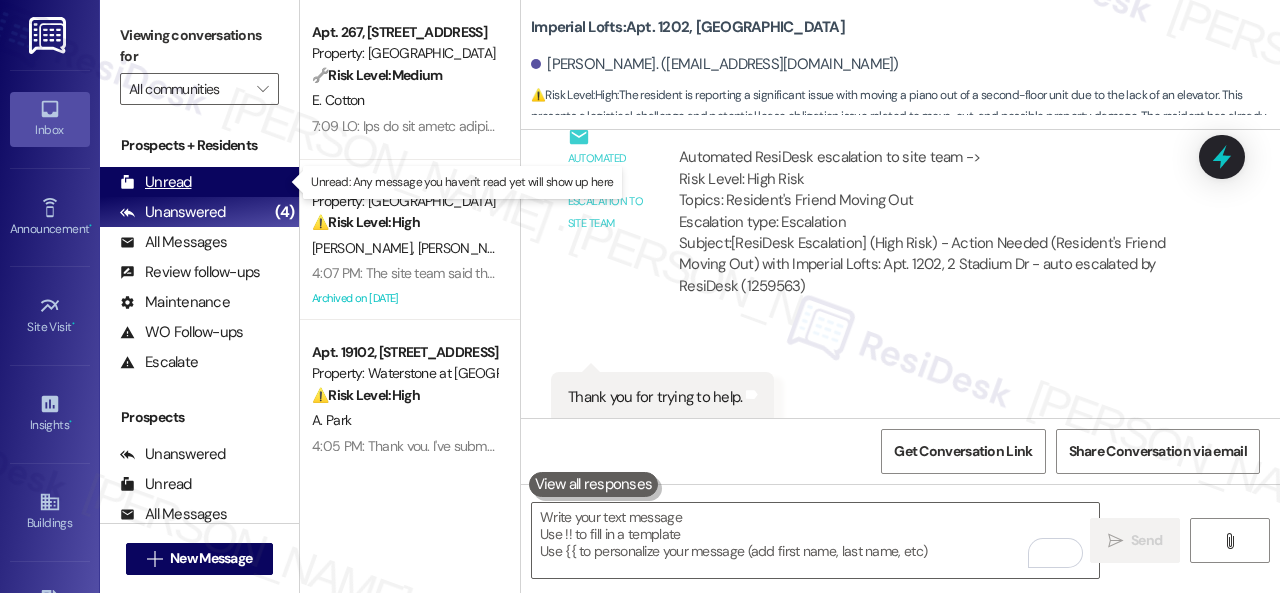 click on "Unread" at bounding box center (156, 182) 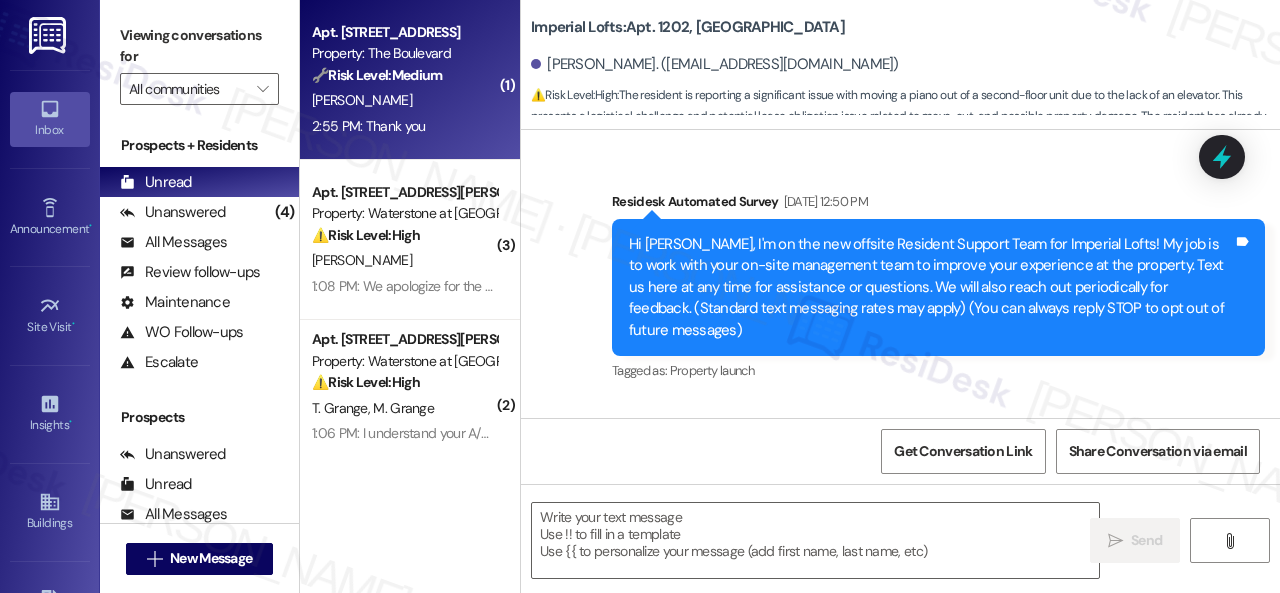 type on "Fetching suggested responses. Please feel free to read through the conversation in the meantime." 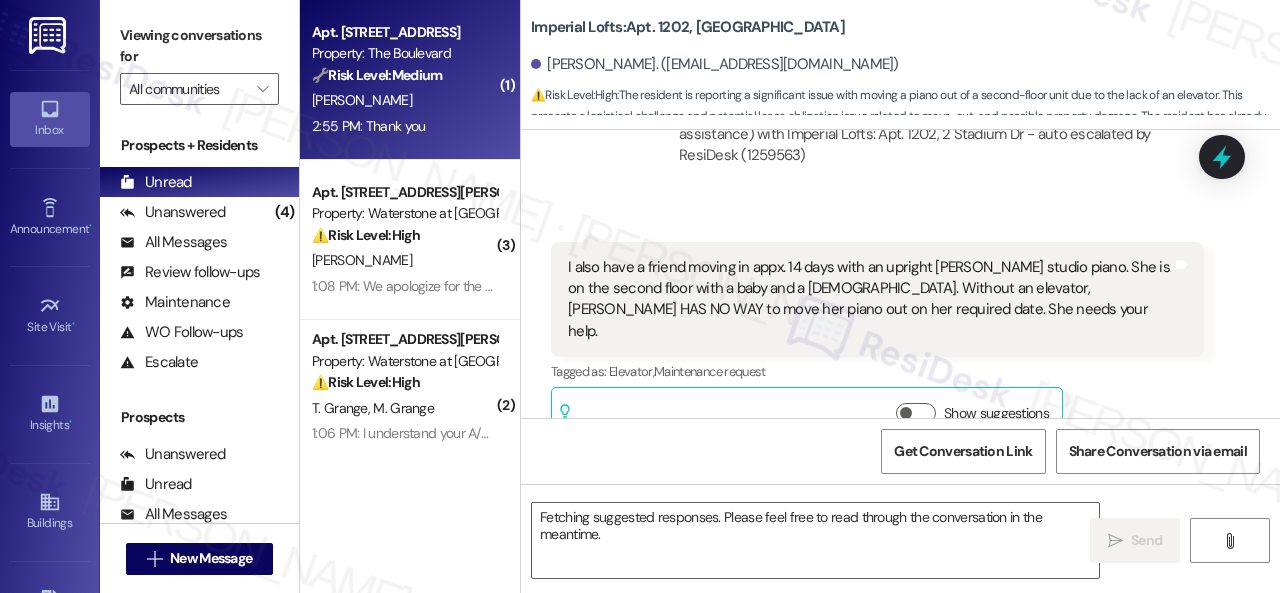 scroll, scrollTop: 11074, scrollLeft: 0, axis: vertical 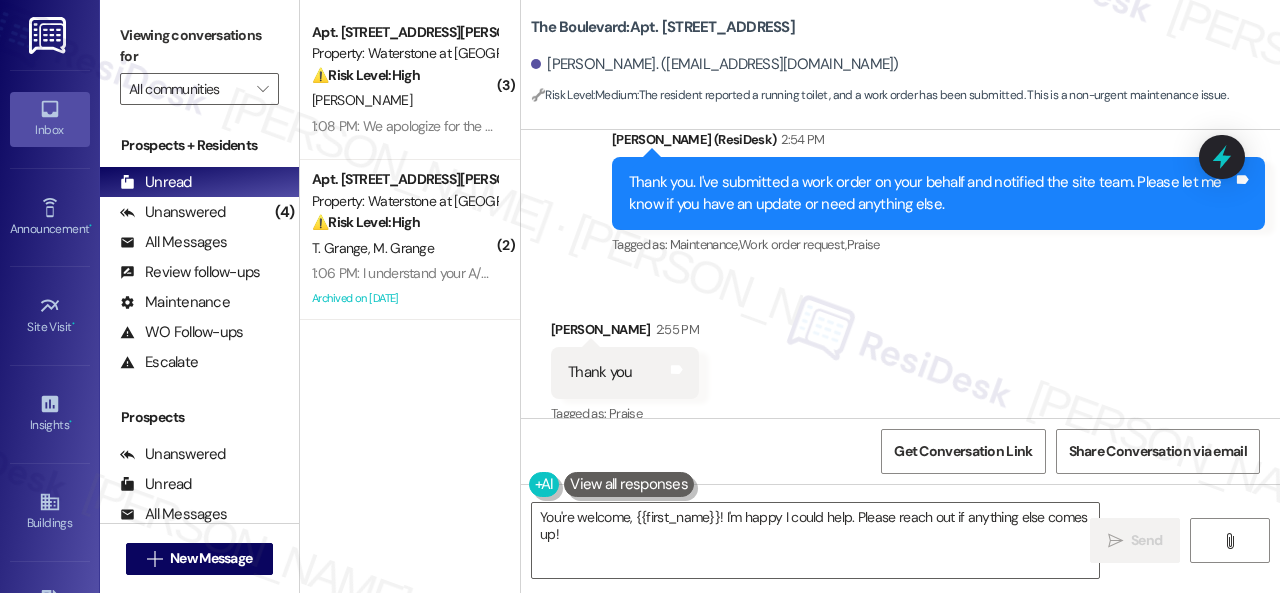 drag, startPoint x: 614, startPoint y: 544, endPoint x: 293, endPoint y: 383, distance: 359.1128 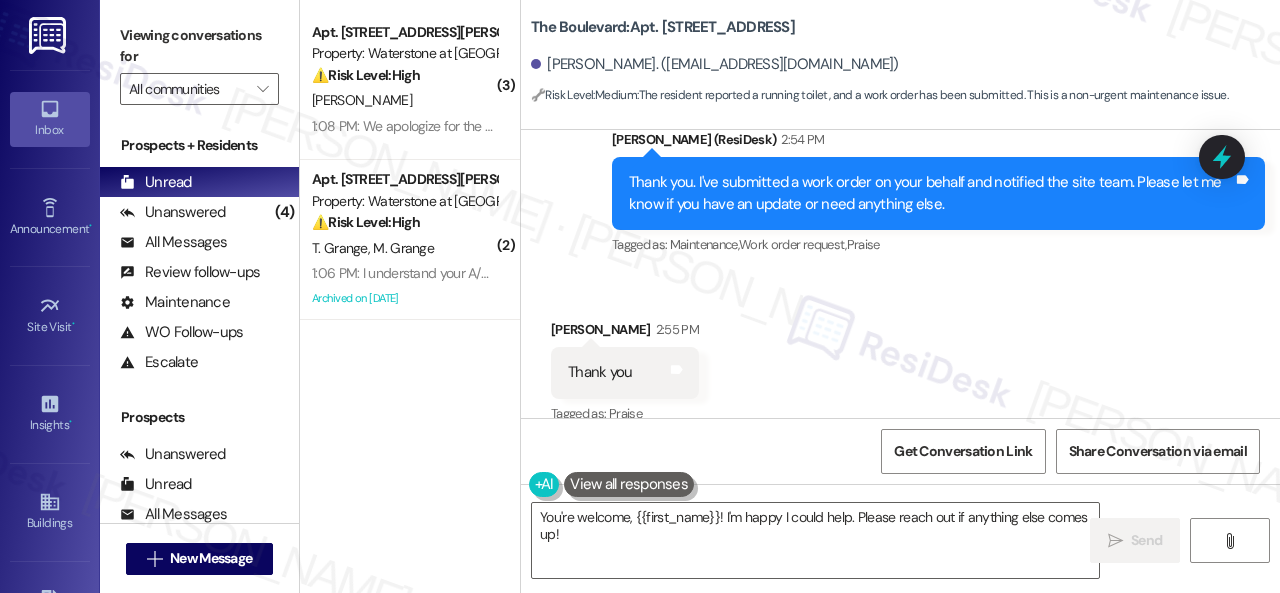 click on "( 3 ) Apt. 17106, 6855 S Mason Rd Property: Waterstone at Cinco Ranch ⚠️  Risk Level:  High The resident indicates that the refrigerator door repair was not completed and that their A/C is still frozen after a few days. This constitutes an urgent maintenance issue affecting essential appliance functionality and resident comfort, requiring prompt attention to prevent further inconvenience or potential damage. K. Thurman 1:08 PM: We apologize for the existing issues. Maintenance will be there shortly. Thank you! 1:08 PM: We apologize for the existing issues. Maintenance will be there shortly. Thank you! ( 2 ) Apt. 14111, 6855 S Mason Rd Property: Waterstone at Cinco Ranch ⚠️  Risk Level:  High The resident reports that their A/C is still not cooling properly after a previous work order, with the temperature reaching 82 degrees at midnight. This indicates an urgent maintenance issue affecting resident comfort and potentially health, requiring prompt attention. T. Grange M. Grange Archived on 07/08/2024" at bounding box center (790, 296) 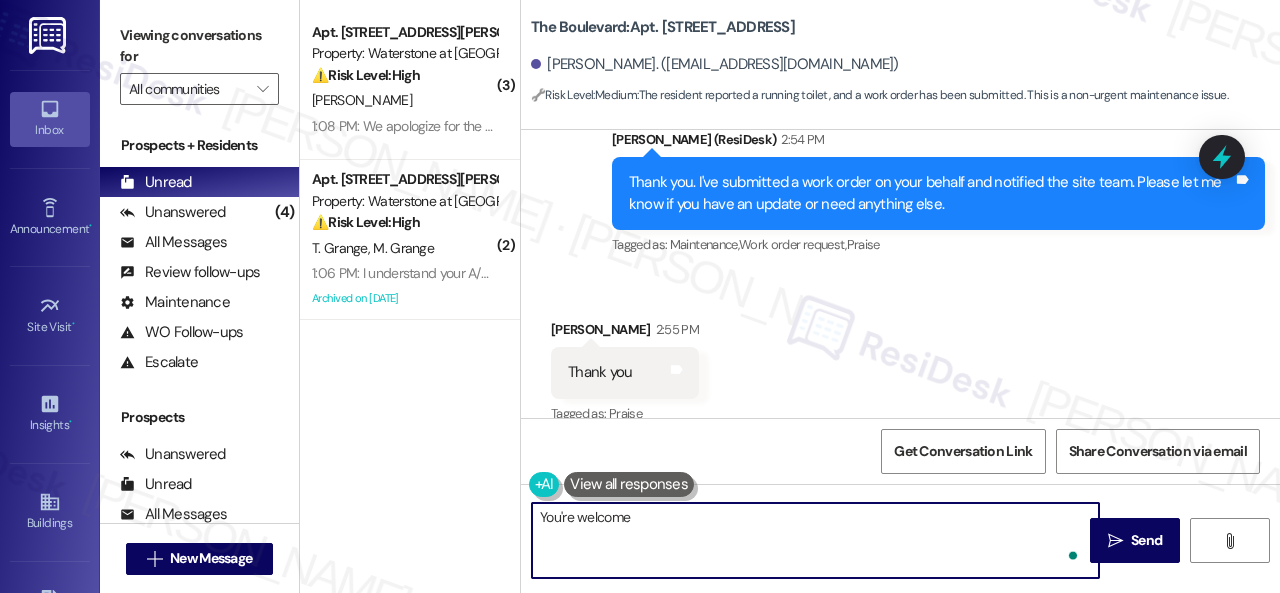 type on "You're welcome!" 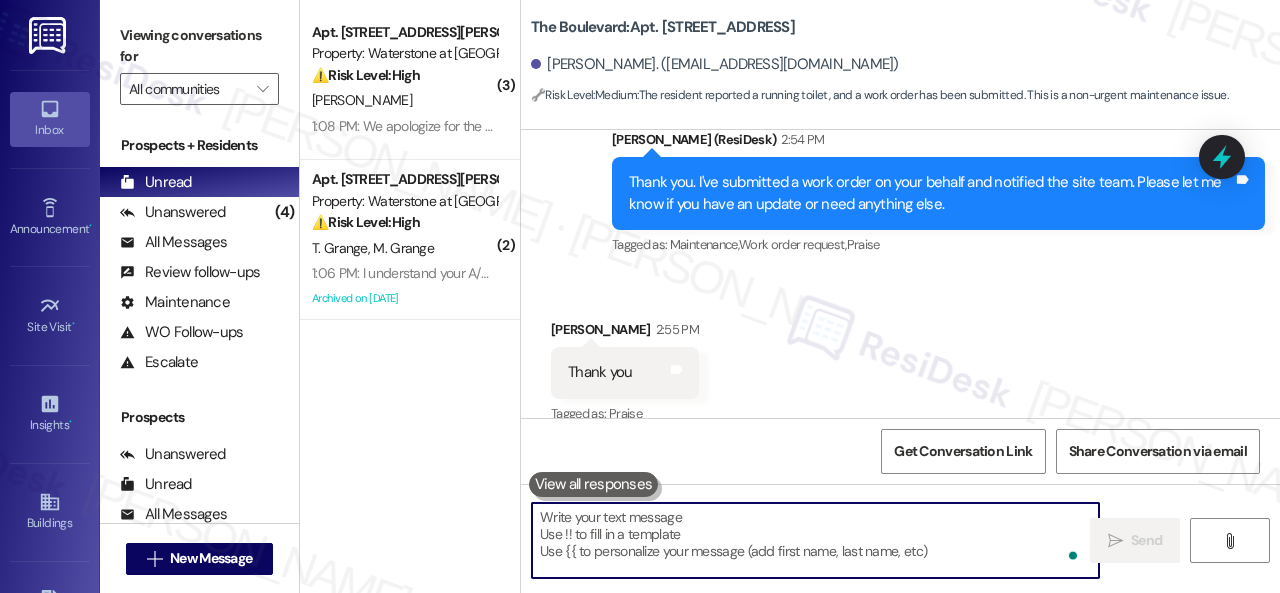 scroll, scrollTop: 22126, scrollLeft: 0, axis: vertical 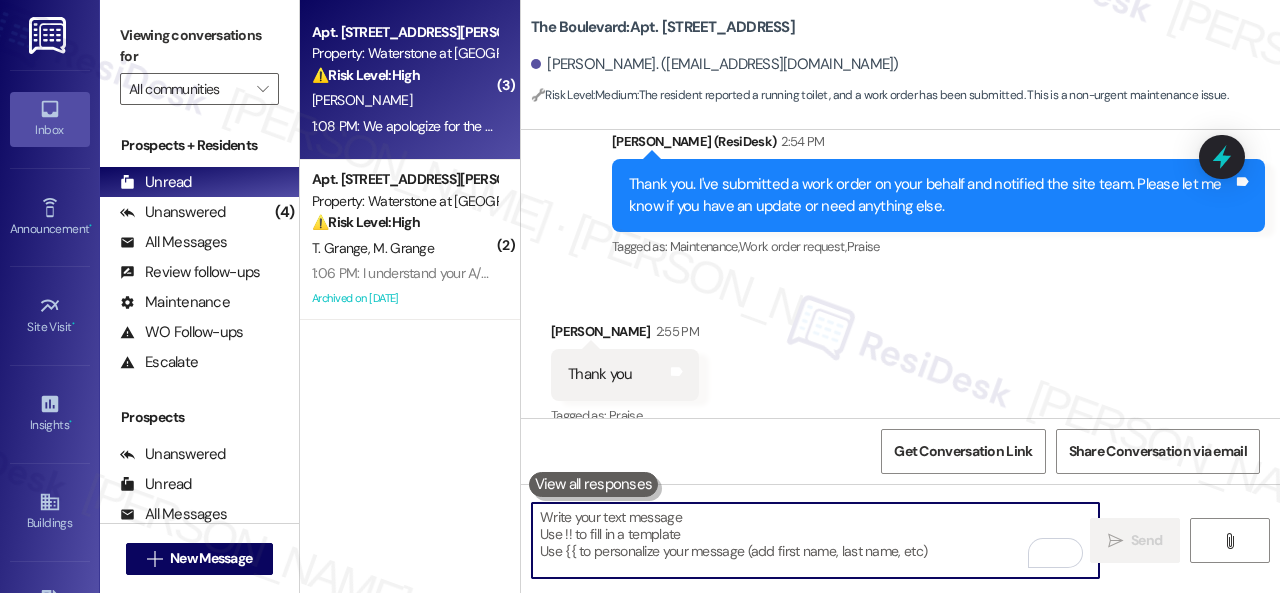 type 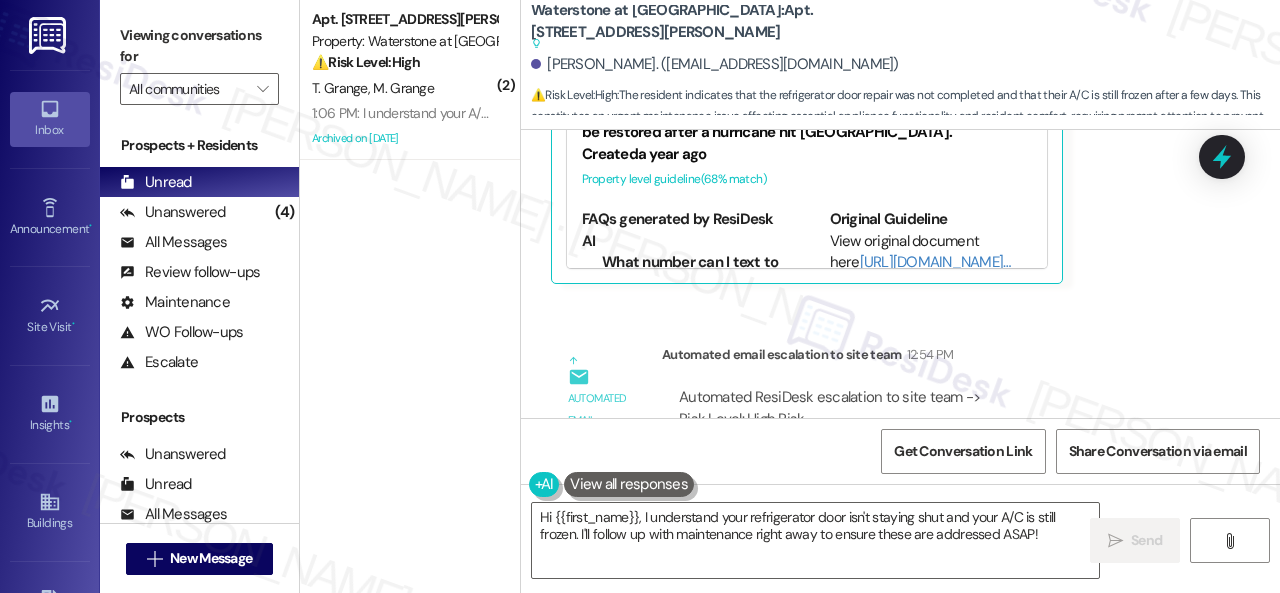 scroll, scrollTop: 8611, scrollLeft: 0, axis: vertical 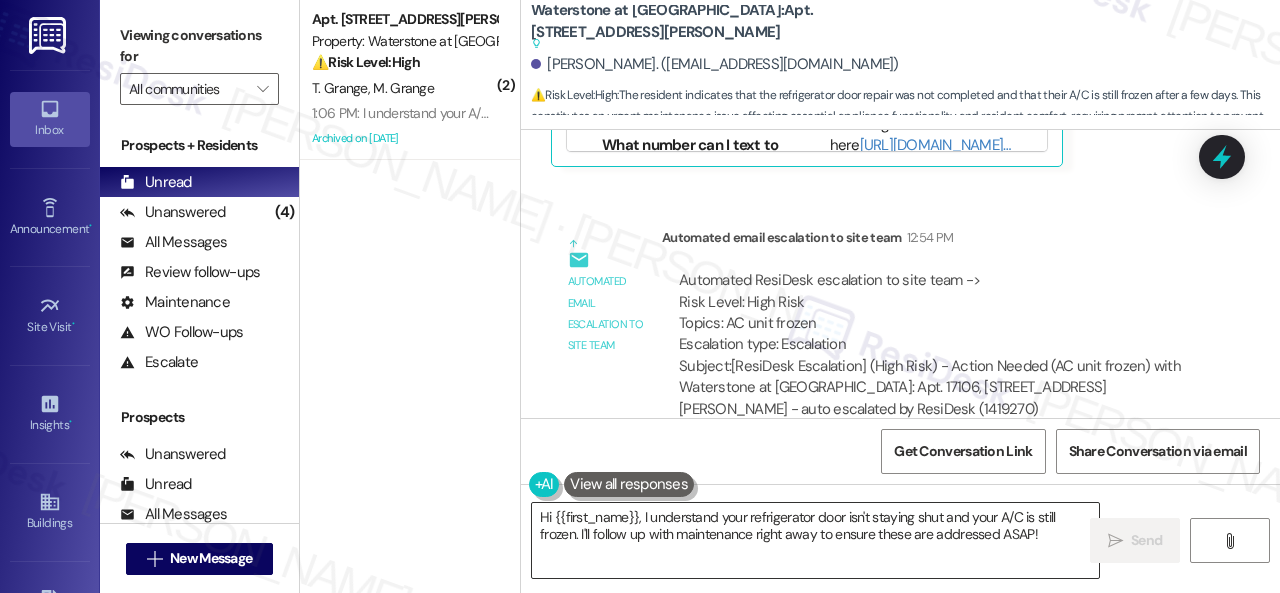 click on "Hi {{first_name}}, I understand your refrigerator door isn't staying shut and your A/C is still frozen. I'll follow up with maintenance right away to ensure these are addressed ASAP!" at bounding box center [815, 540] 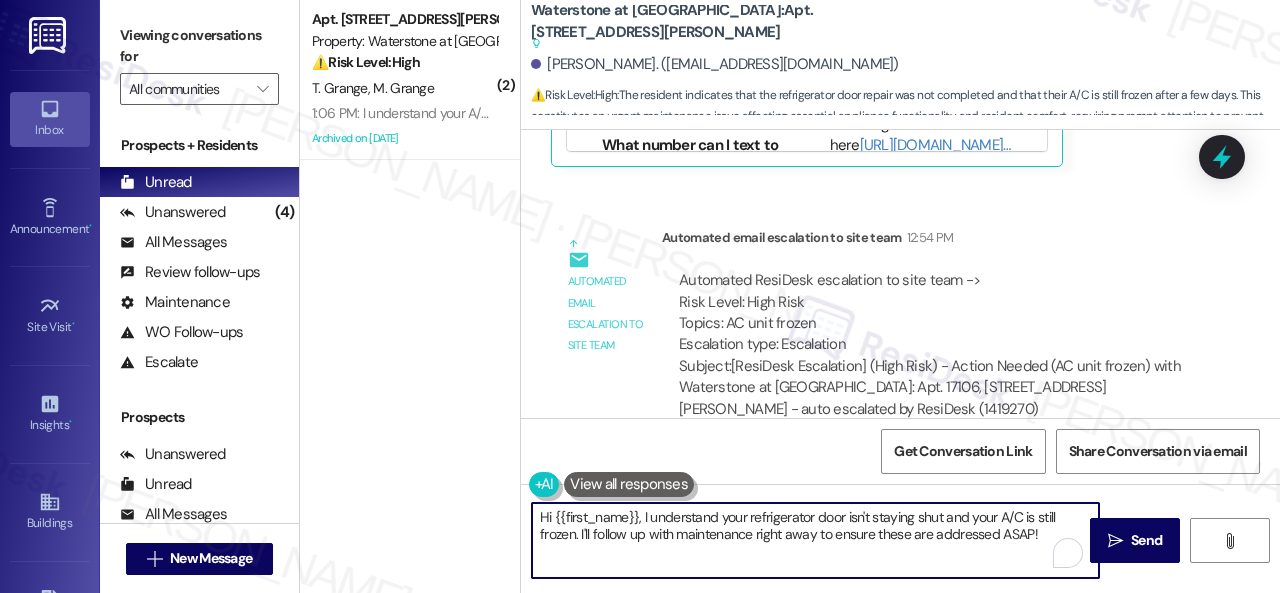 drag, startPoint x: 1044, startPoint y: 530, endPoint x: 390, endPoint y: 412, distance: 664.56 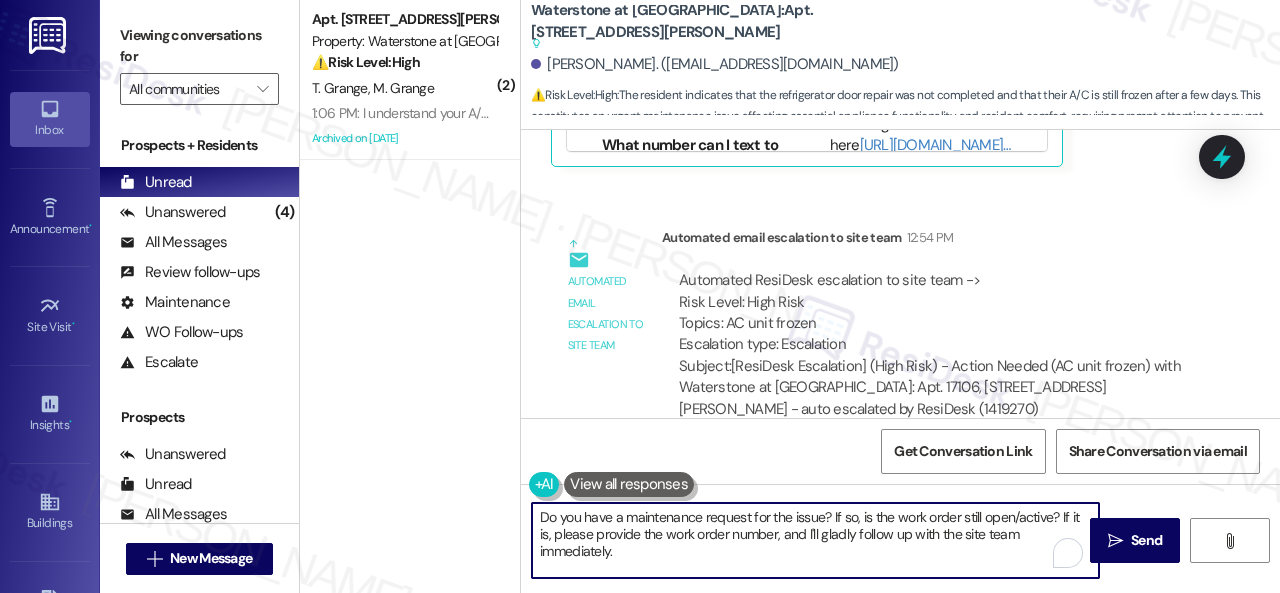 click on "Do you have a maintenance request for the issue? If so, is the work order still open/active? If it is, please provide the work order number, and I'll gladly follow up with the site team immediately." at bounding box center [815, 540] 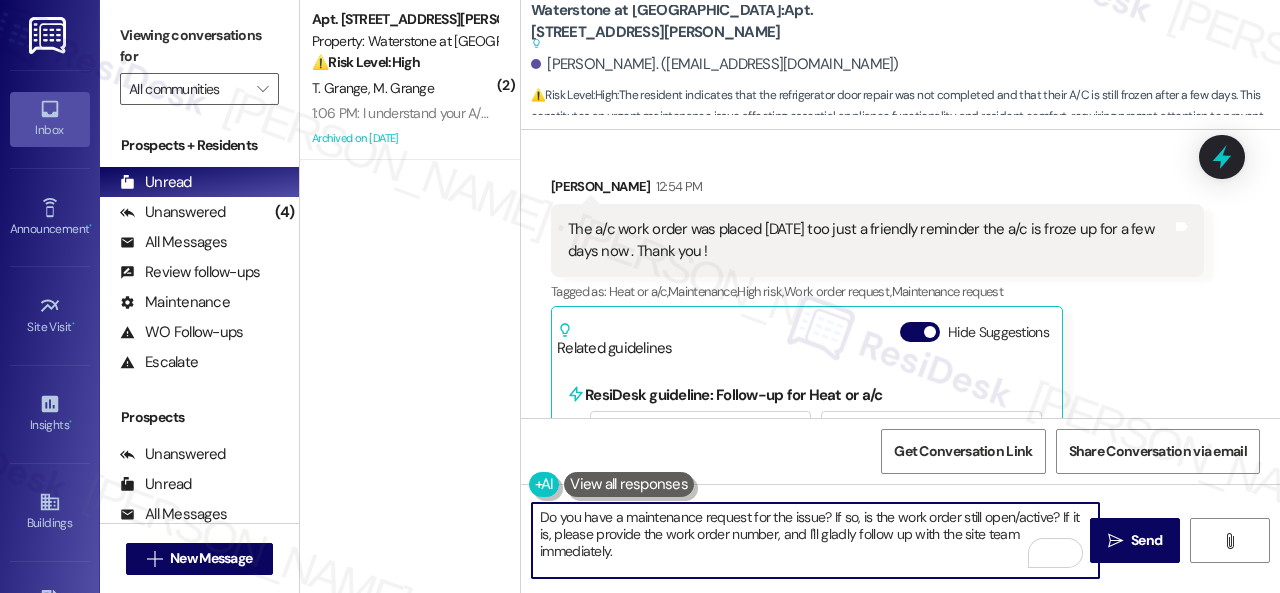 scroll, scrollTop: 7911, scrollLeft: 0, axis: vertical 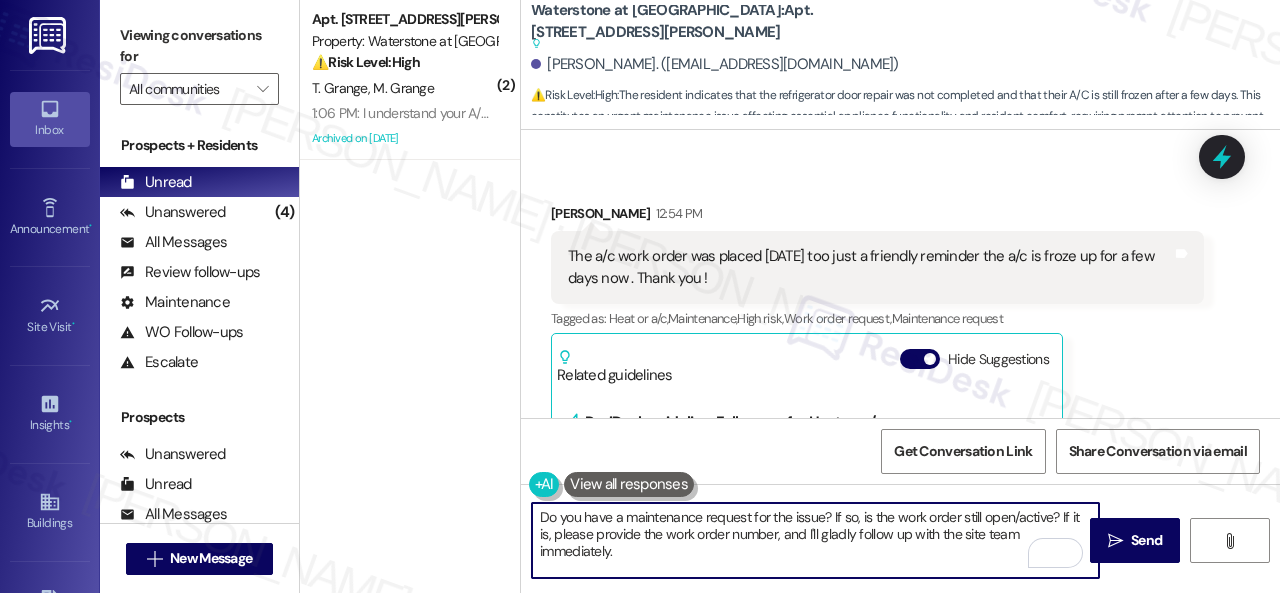 click on "Do you have a maintenance request for the issue? If so, is the work order still open/active? If it is, please provide the work order number, and I'll gladly follow up with the site team immediately." at bounding box center (815, 540) 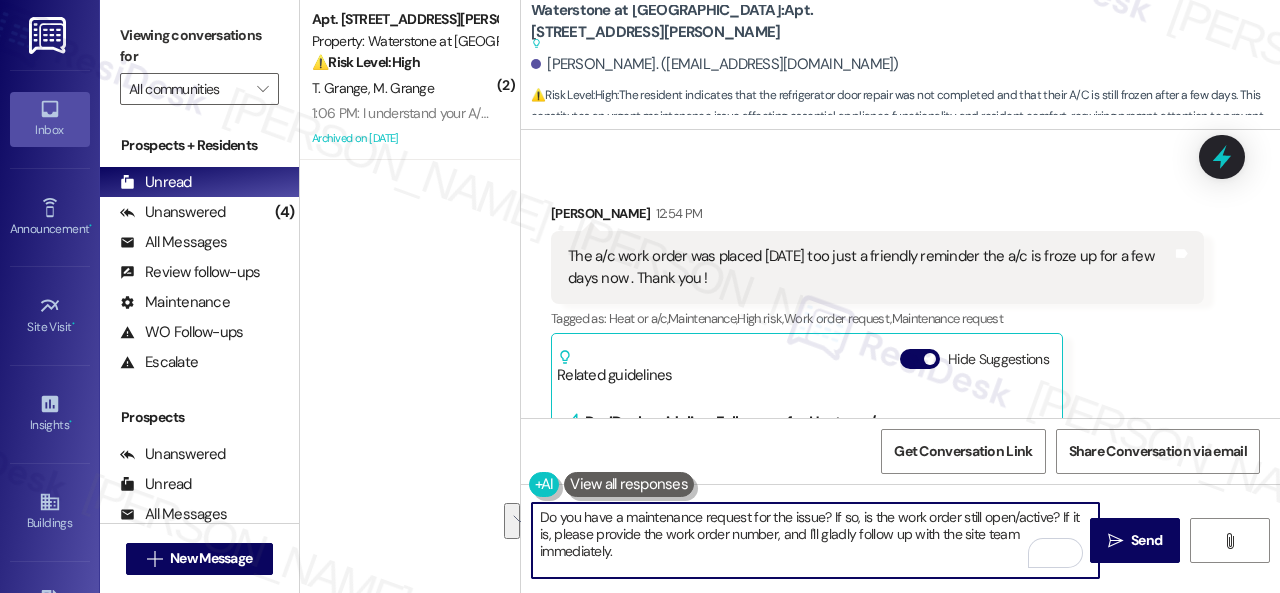 drag, startPoint x: 561, startPoint y: 534, endPoint x: 554, endPoint y: 513, distance: 22.135944 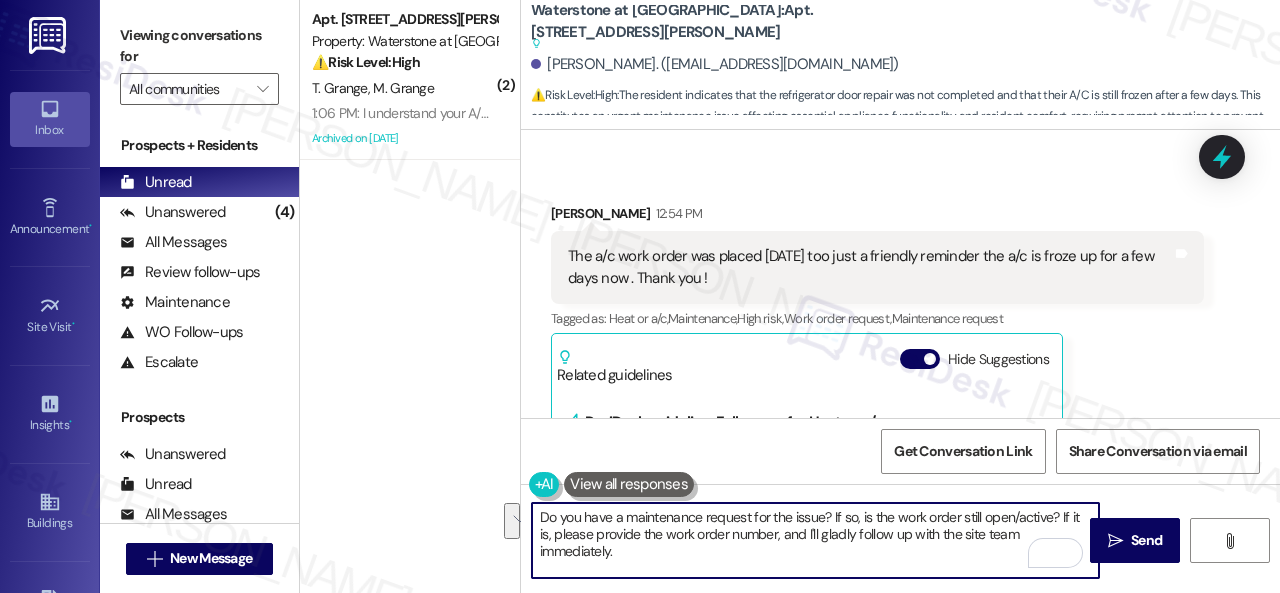 click on "Do you have a maintenance request for the issue? If so, is the work order still open/active? If it is, please provide the work order number, and I'll gladly follow up with the site team immediately." at bounding box center (815, 540) 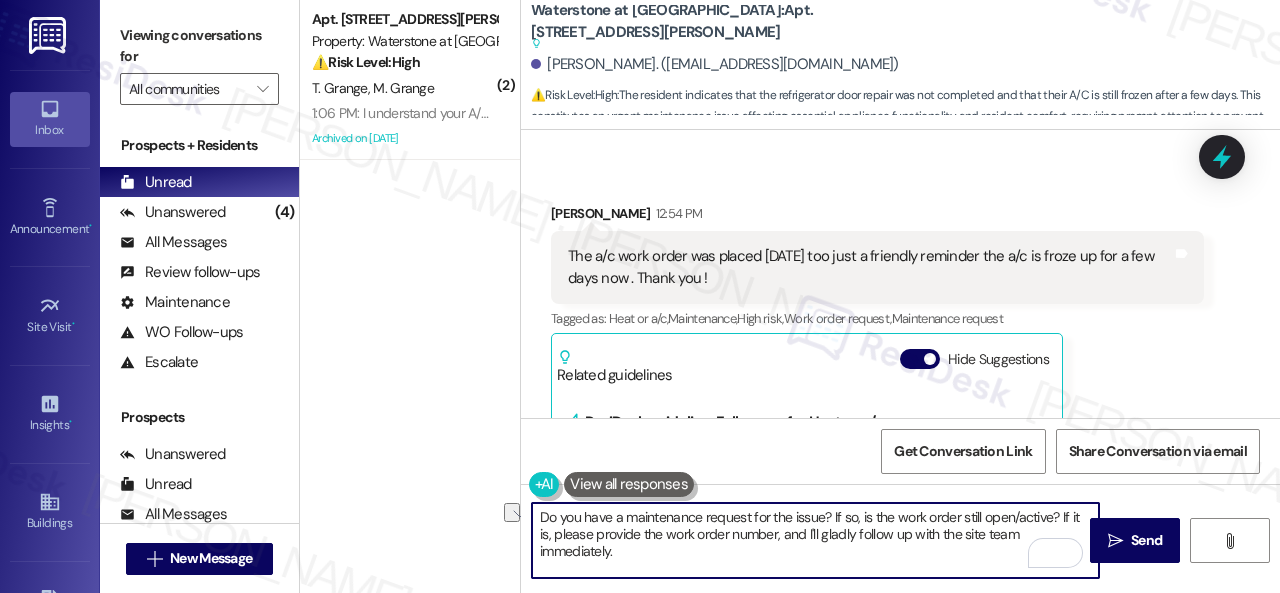 drag, startPoint x: 864, startPoint y: 516, endPoint x: 526, endPoint y: 509, distance: 338.07248 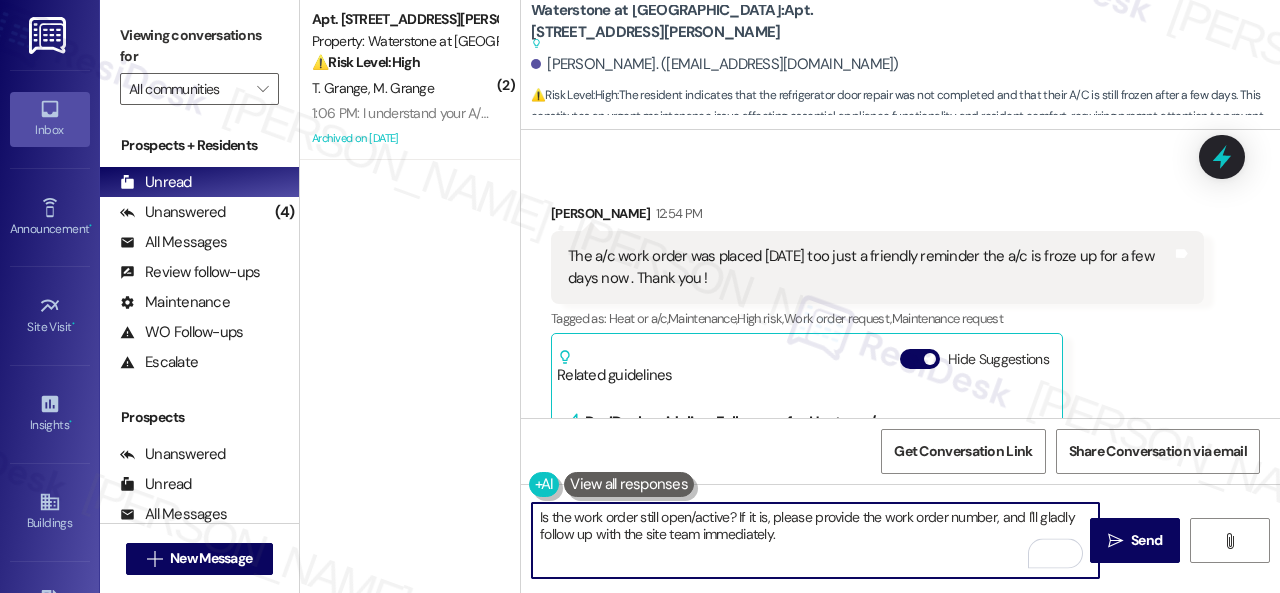 click on "Is the work order still open/active? If it is, please provide the work order number, and I'll gladly follow up with the site team immediately." at bounding box center [815, 540] 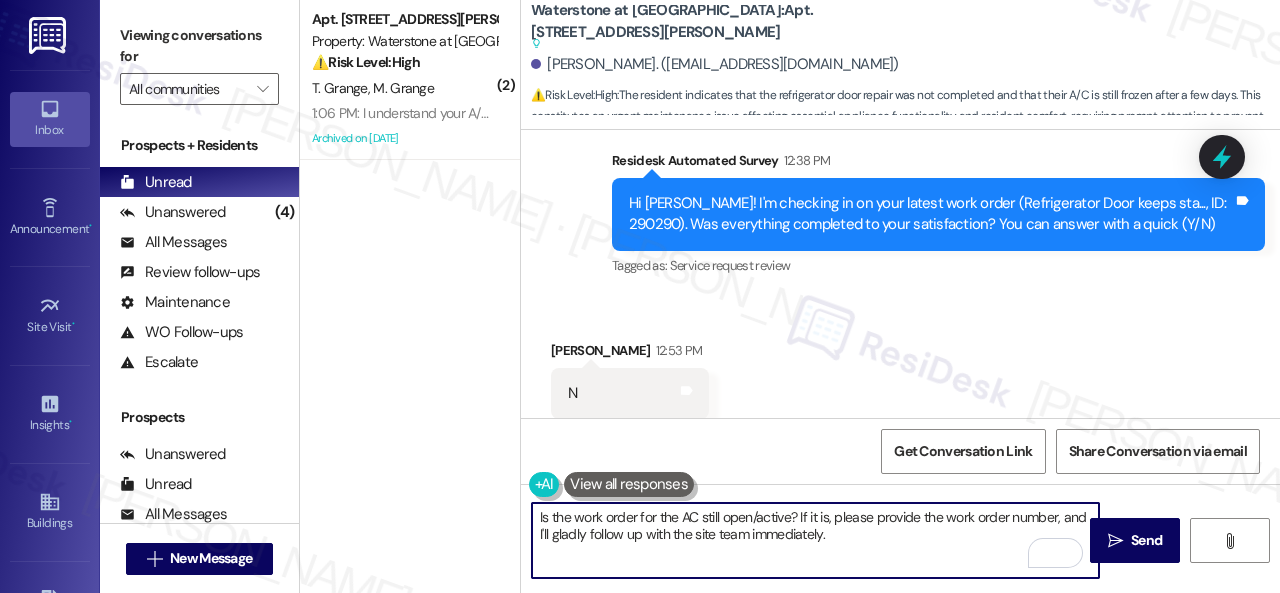 scroll, scrollTop: 7011, scrollLeft: 0, axis: vertical 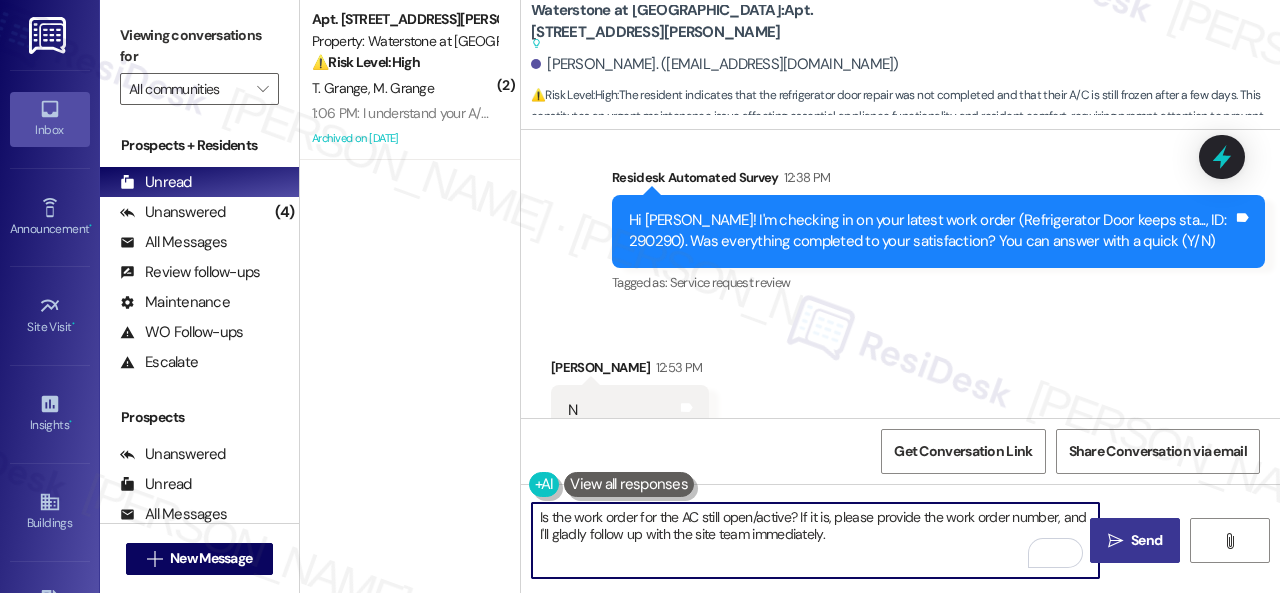 type on "Is the work order for the AC still open/active? If it is, please provide the work order number, and I'll gladly follow up with the site team immediately." 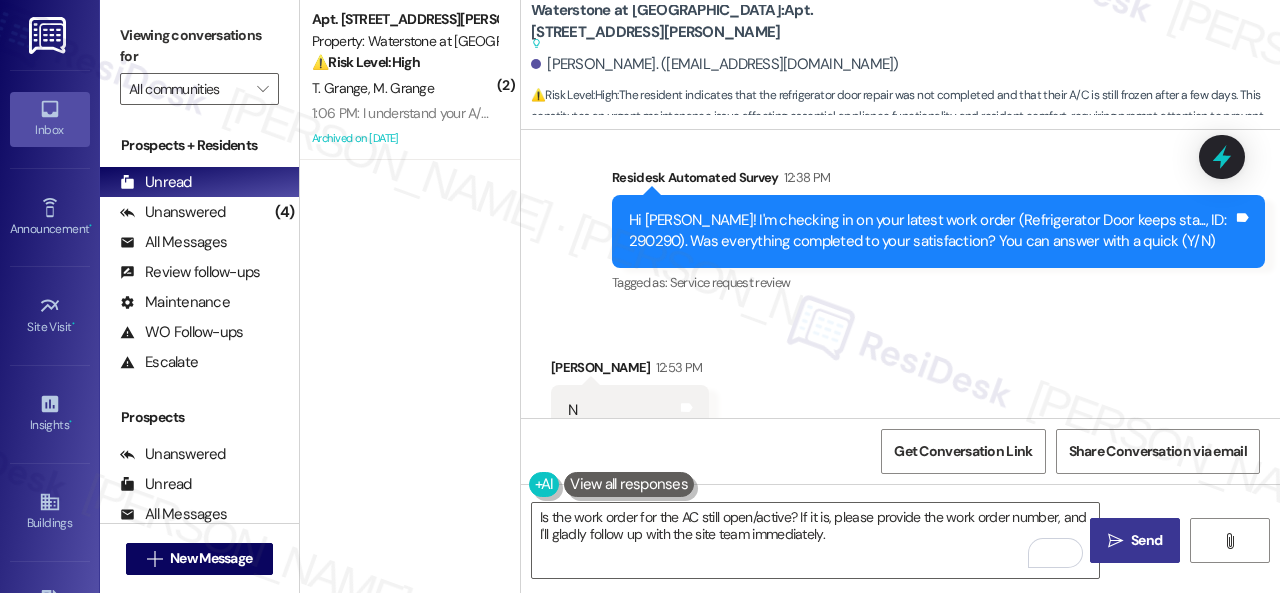 click on "" at bounding box center (1115, 541) 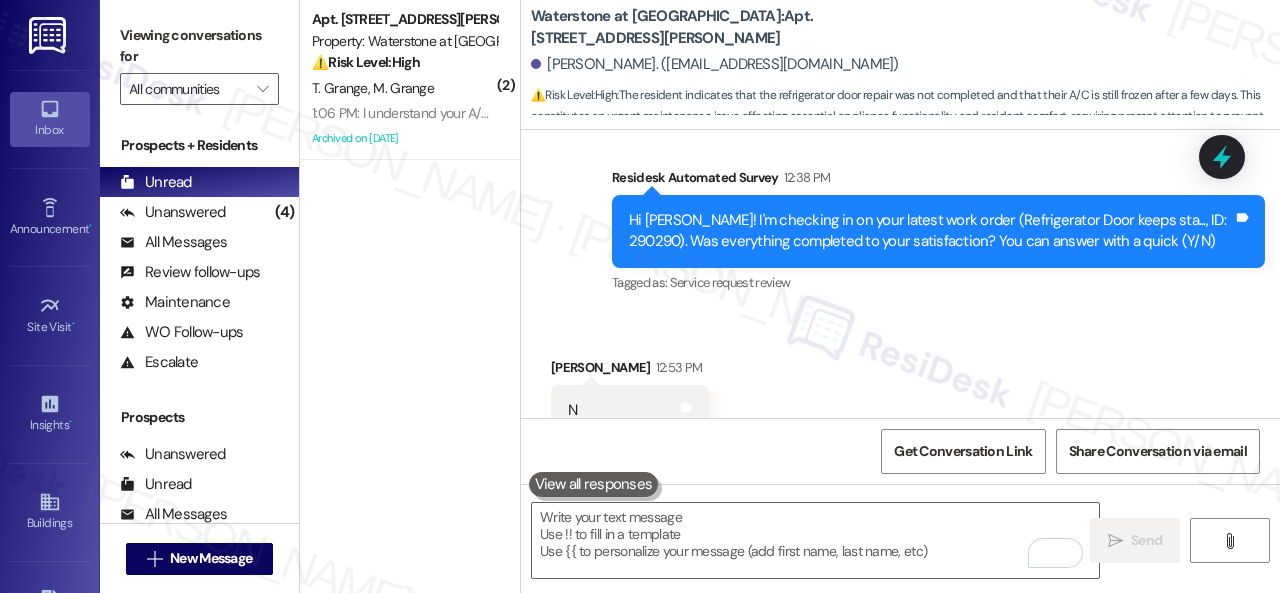 scroll, scrollTop: 8074, scrollLeft: 0, axis: vertical 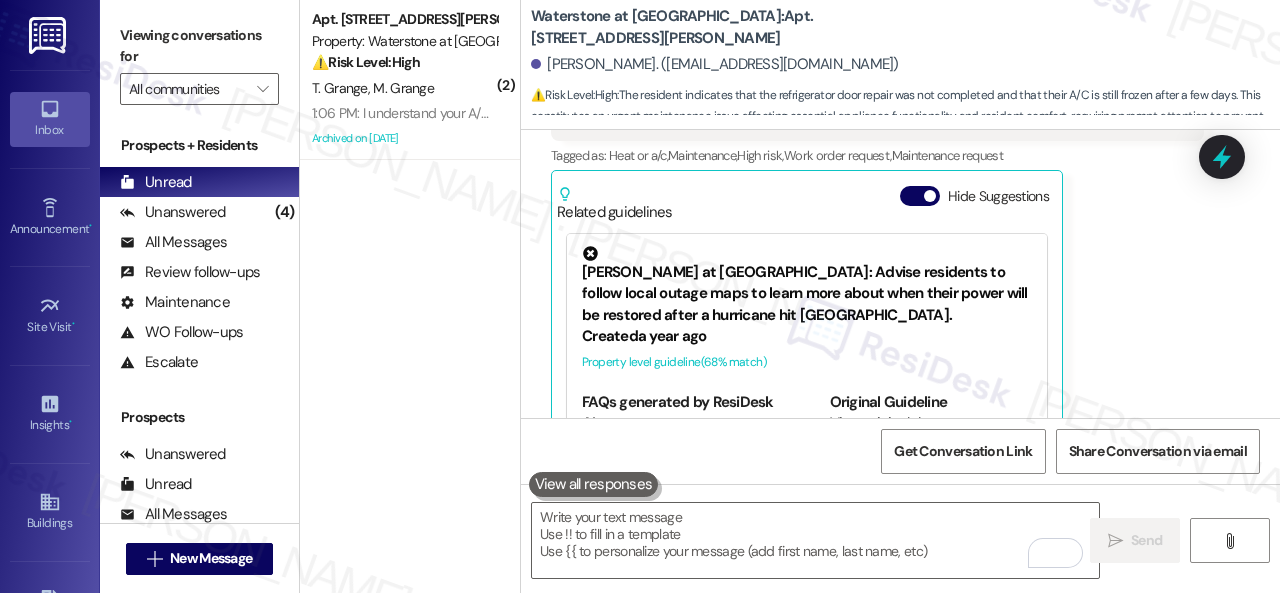 click on "Received via SMS Krystal Thurman 12:54 PM The a/c work order was placed yesterday too just a friendly reminder the a/c is froze up for a few days now . Thank you ! Tags and notes Tagged as:   Heat or a/c ,  Click to highlight conversations about Heat or a/c Maintenance ,  Click to highlight conversations about Maintenance High risk ,  Click to highlight conversations about High risk Work order request ,  Click to highlight conversations about Work order request Maintenance request Click to highlight conversations about Maintenance request  Related guidelines Hide Suggestions Nolan - Waterstone at Cinco Ranch: Advise residents to follow local outage maps to learn more about when their power will be restored after a hurricane hit Houston. Created  a year ago Property level guideline  ( 68 % match) FAQs generated by ResiDesk AI What number can I text to get information about power outages? How can I find out when my power will be restored? What should I do if I have questions about the power outage? Created   (" at bounding box center (877, 253) 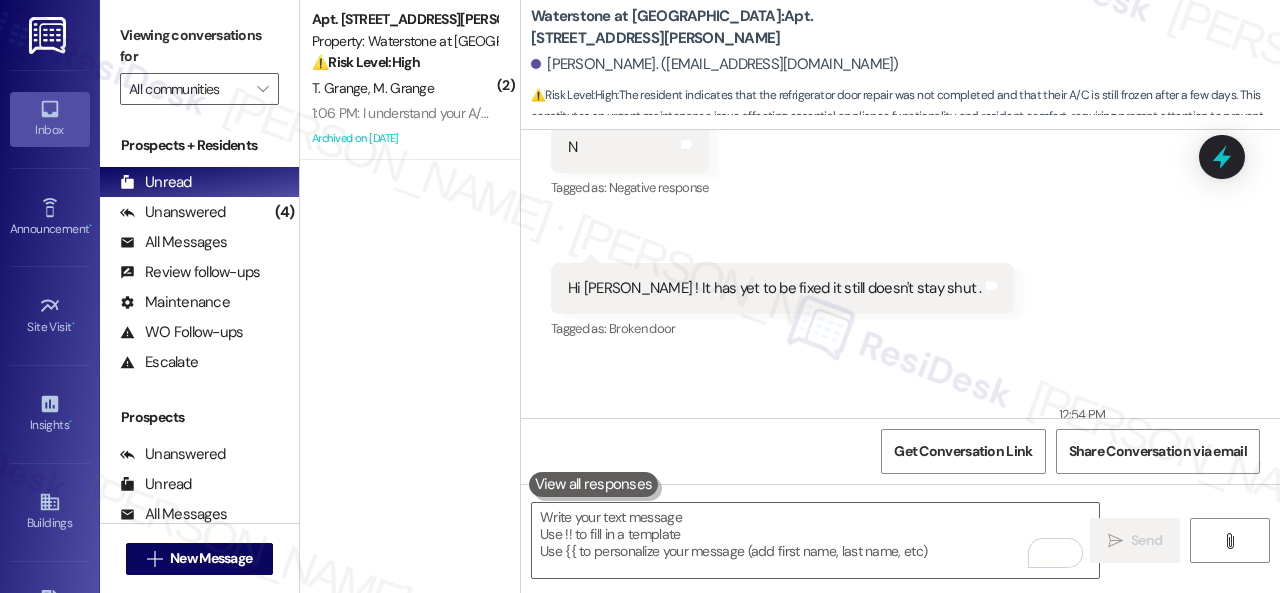 scroll, scrollTop: 7874, scrollLeft: 0, axis: vertical 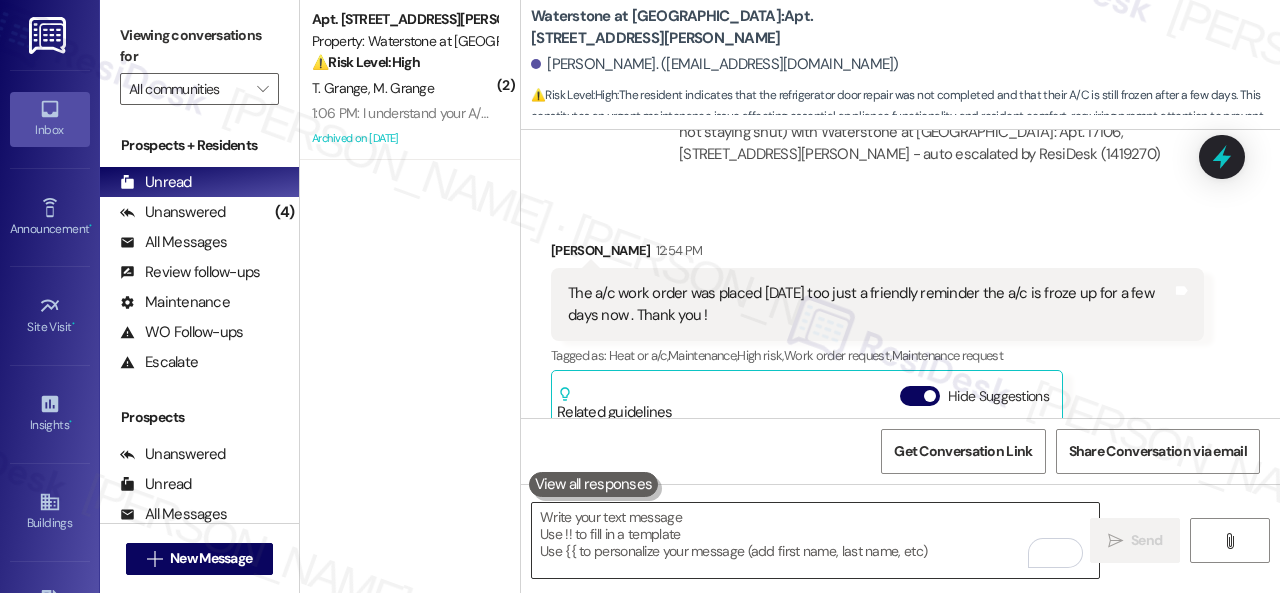 click at bounding box center (815, 540) 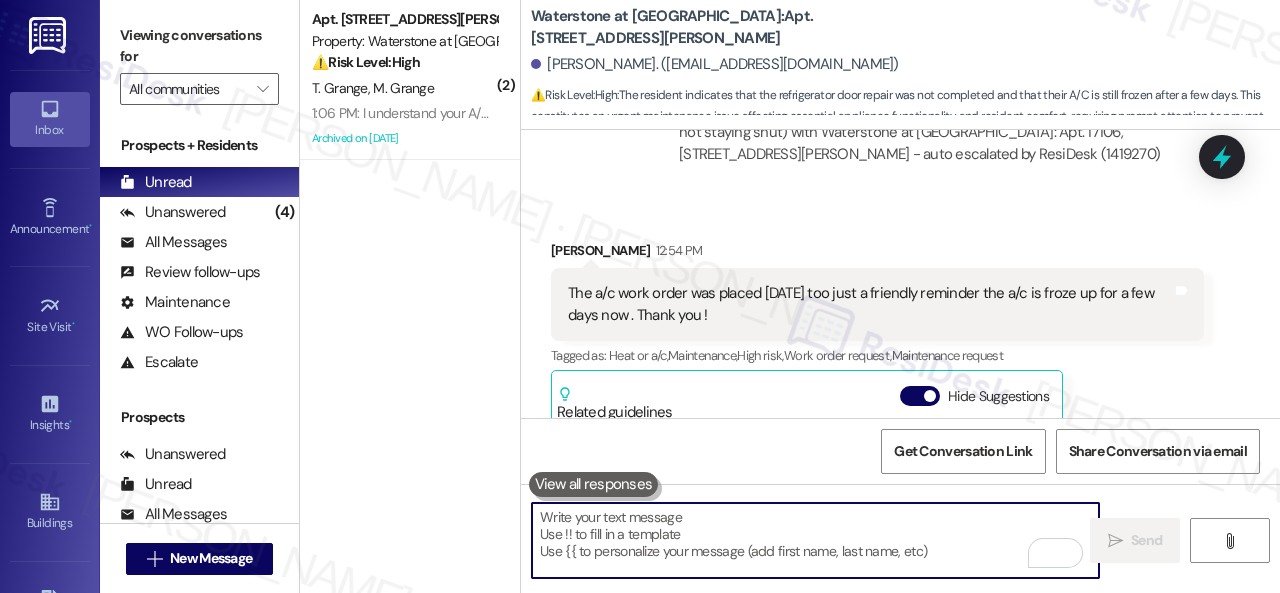 paste on "I'll be happy to submit a new work order on your behalf. Please provide as much detail as possible and include photos if available.
Note: Due to limited availability, our maintenance team isn't able to call or schedule visits in advance. By submitting a work order, you're permitting them to enter your apartment, even if you're not home. If any children may be alone during the visit, please let me know so we can inform the team." 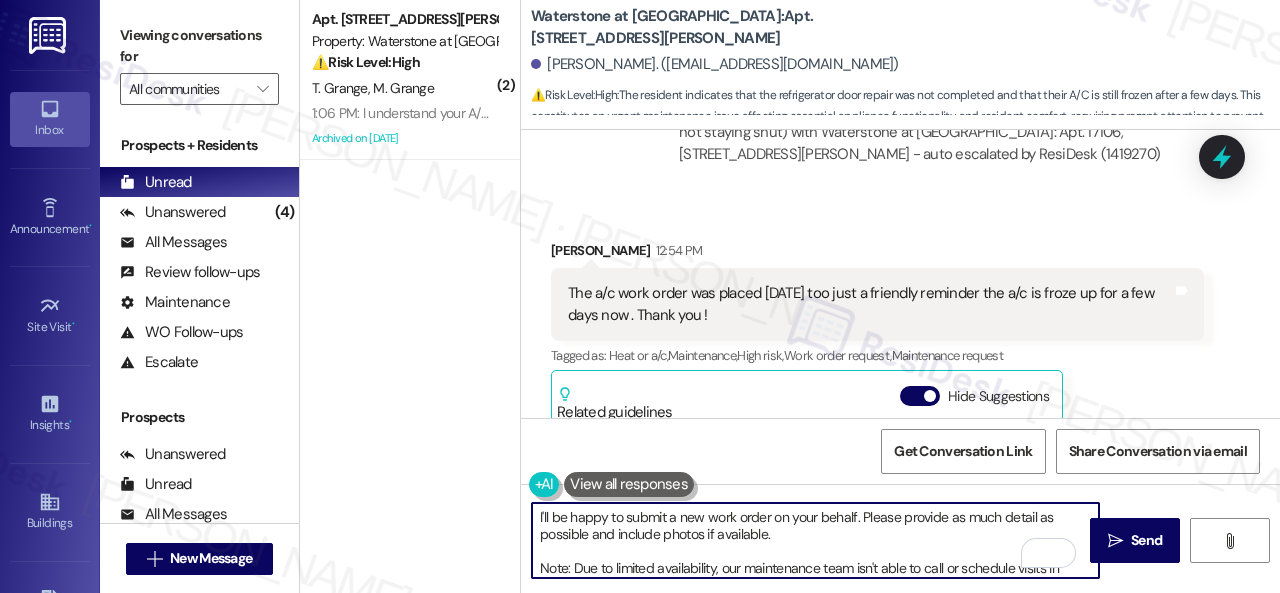 scroll, scrollTop: 50, scrollLeft: 0, axis: vertical 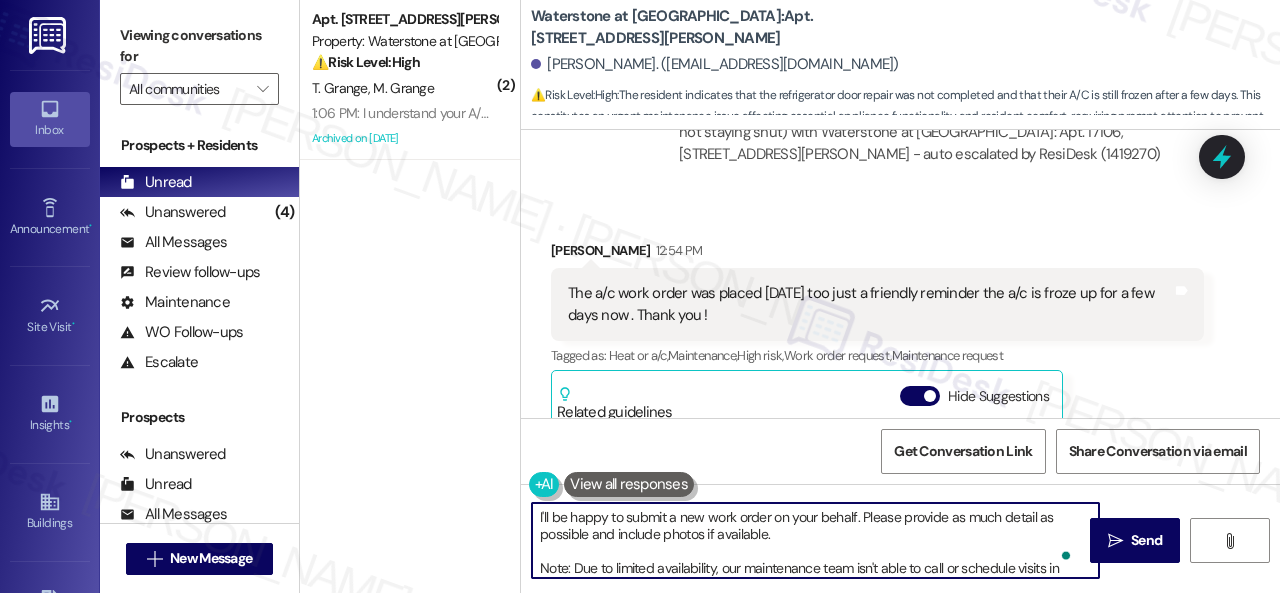 click on "I'll be happy to submit a new work order on your behalf. Please provide as much detail as possible and include photos if available.
Note: Due to limited availability, our maintenance team isn't able to call or schedule visits in advance. By submitting a work order, you're permitting them to enter your apartment, even if you're not home. If any children may be alone during the visit, please let me know so we can inform the team." at bounding box center [815, 540] 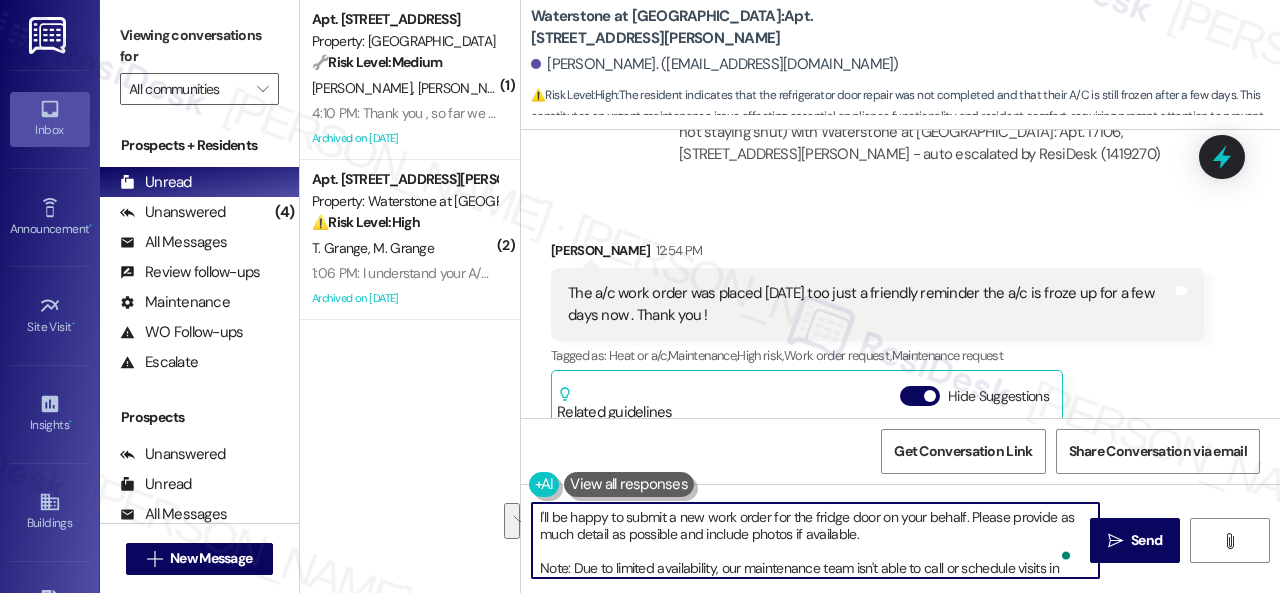 drag, startPoint x: 968, startPoint y: 524, endPoint x: 968, endPoint y: 538, distance: 14 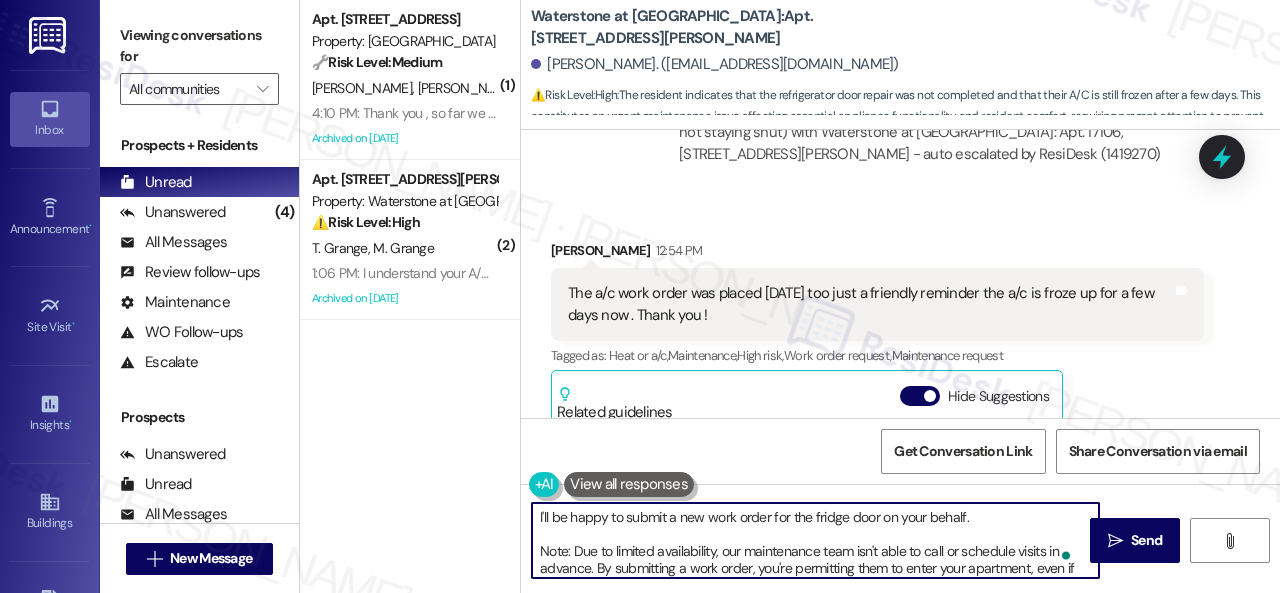 type on "I'll be happy to submit a new work order for the fridge door on your behalf.
Note: Due to limited availability, our maintenance team isn't able to call or schedule visits in advance. By submitting a work order, you're permitting them to enter your apartment, even if you're not home. If any children may be alone during the visit, please let me know so we can inform the team." 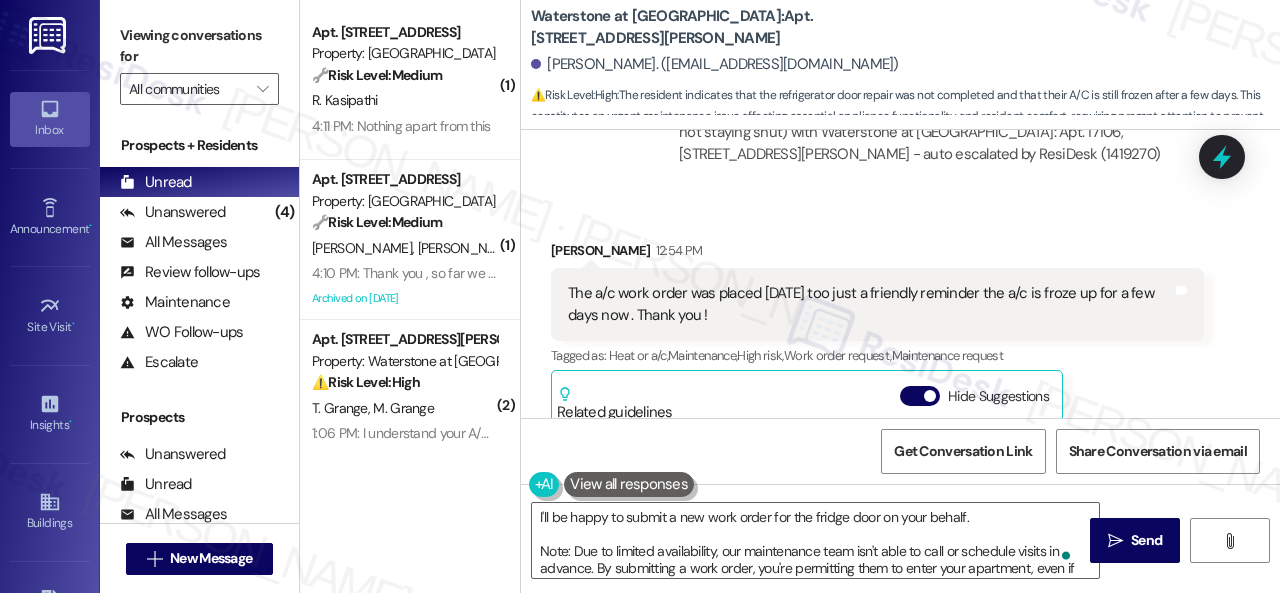 click on "Received via SMS Krystal Thurman 12:54 PM The a/c work order was placed yesterday too just a friendly reminder the a/c is froze up for a few days now . Thank you ! Tags and notes Tagged as:   Heat or a/c ,  Click to highlight conversations about Heat or a/c Maintenance ,  Click to highlight conversations about Maintenance High risk ,  Click to highlight conversations about High risk Work order request ,  Click to highlight conversations about Work order request Maintenance request Click to highlight conversations about Maintenance request  Related guidelines Hide Suggestions Nolan - Waterstone at Cinco Ranch: Advise residents to follow local outage maps to learn more about when their power will be restored after a hurricane hit Houston. Created  a year ago Property level guideline  ( 68 % match) FAQs generated by ResiDesk AI What number can I text to get information about power outages? How can I find out when my power will be restored? What should I do if I have questions about the power outage? Created   (" at bounding box center [877, 453] 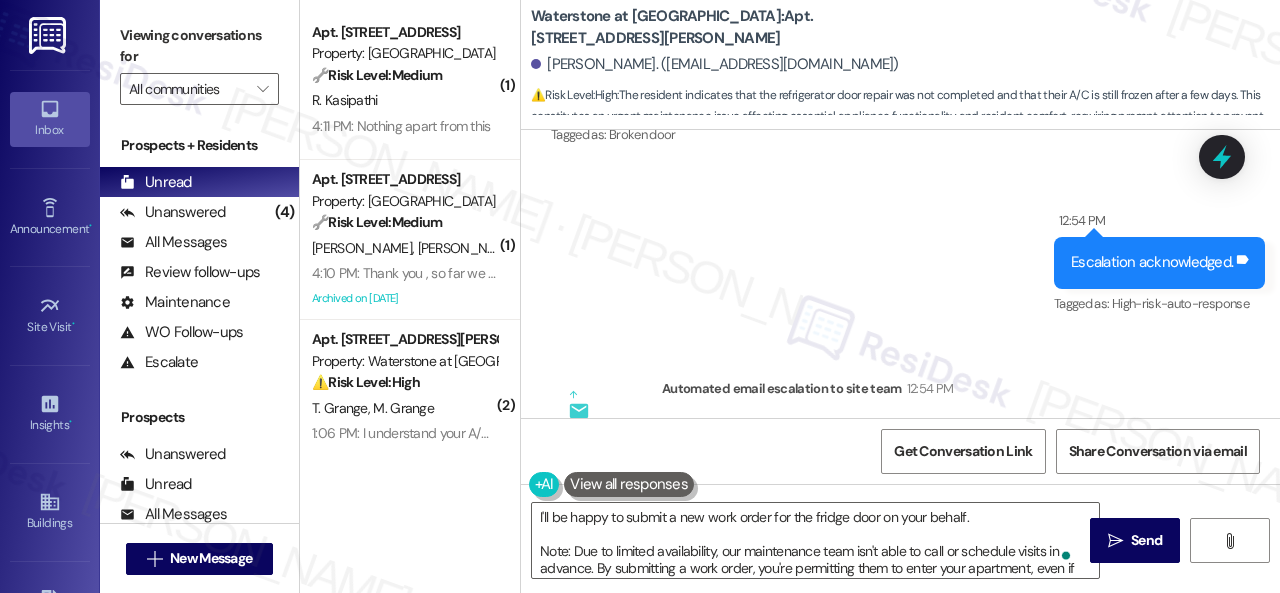 scroll, scrollTop: 7274, scrollLeft: 0, axis: vertical 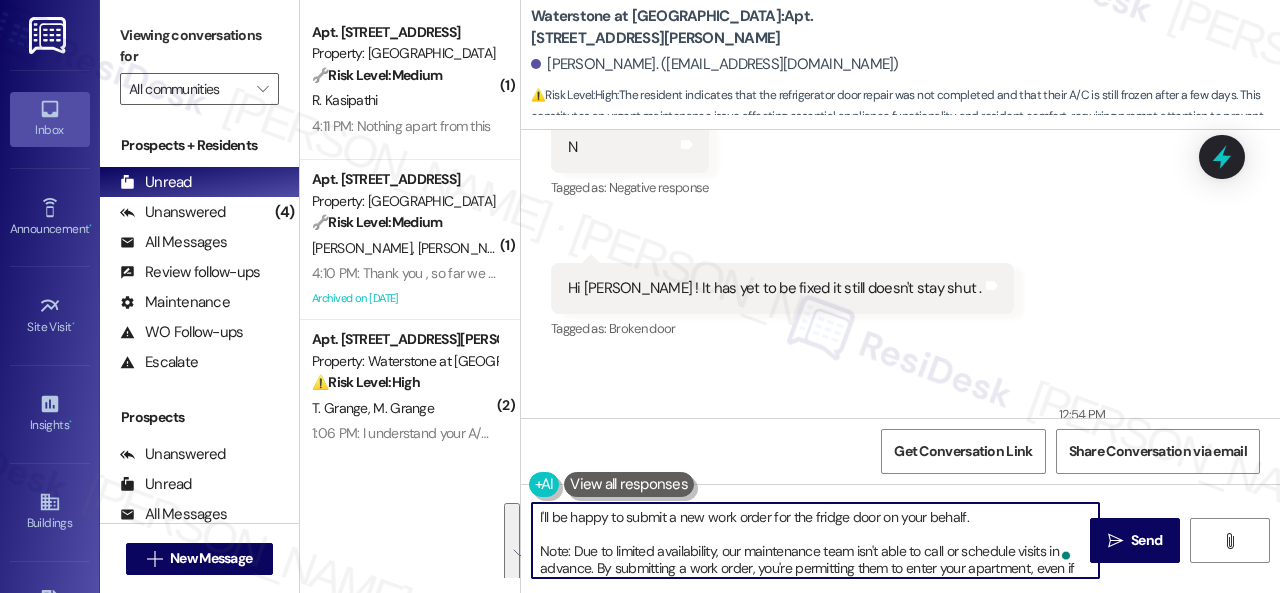 drag, startPoint x: 538, startPoint y: 510, endPoint x: 1279, endPoint y: 632, distance: 750.976 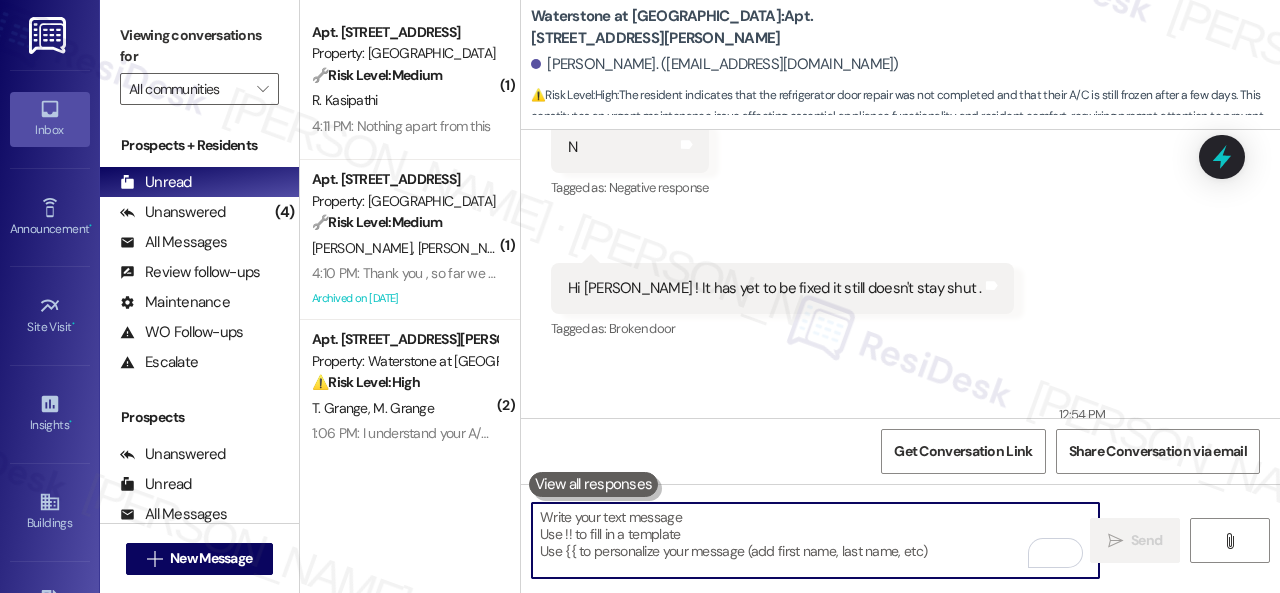 scroll, scrollTop: 7774, scrollLeft: 0, axis: vertical 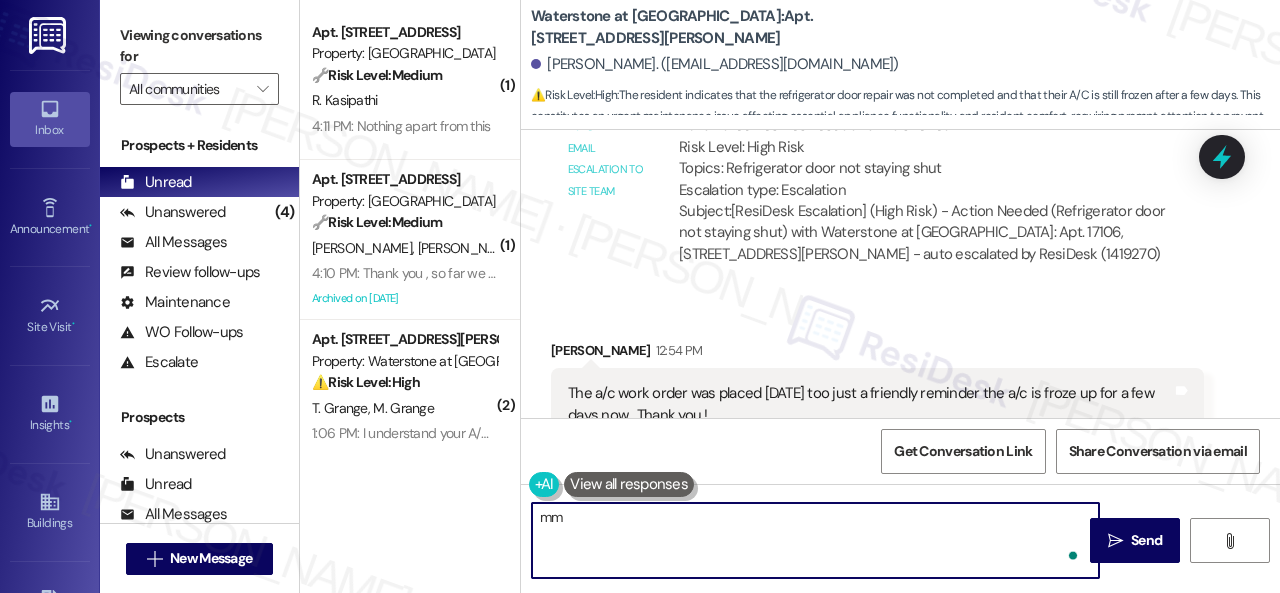 type on "mm" 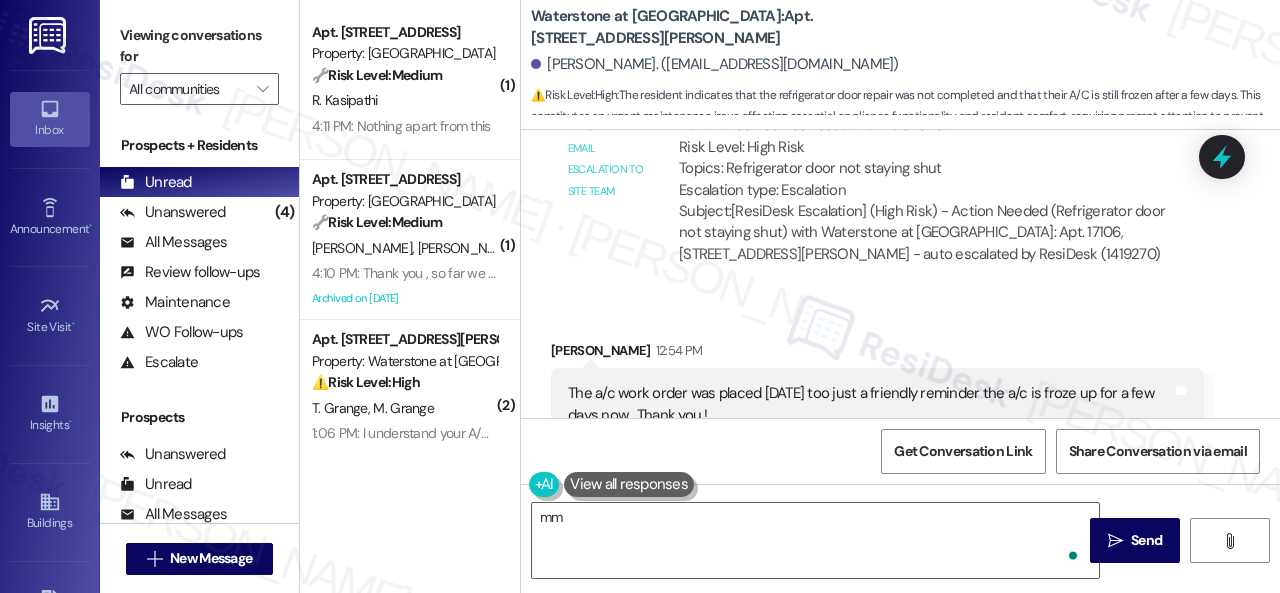 click on "Received via SMS Krystal Thurman 12:54 PM The a/c work order was placed yesterday too just a friendly reminder the a/c is froze up for a few days now . Thank you ! Tags and notes Tagged as:   Heat or a/c ,  Click to highlight conversations about Heat or a/c Maintenance ,  Click to highlight conversations about Maintenance High risk ,  Click to highlight conversations about High risk Work order request ,  Click to highlight conversations about Work order request Maintenance request Click to highlight conversations about Maintenance request  Related guidelines Hide Suggestions Nolan - Waterstone at Cinco Ranch: Advise residents to follow local outage maps to learn more about when their power will be restored after a hurricane hit Houston. Created  a year ago Property level guideline  ( 68 % match) FAQs generated by ResiDesk AI What number can I text to get information about power outages? How can I find out when my power will be restored? What should I do if I have questions about the power outage? Created   (" at bounding box center (900, 538) 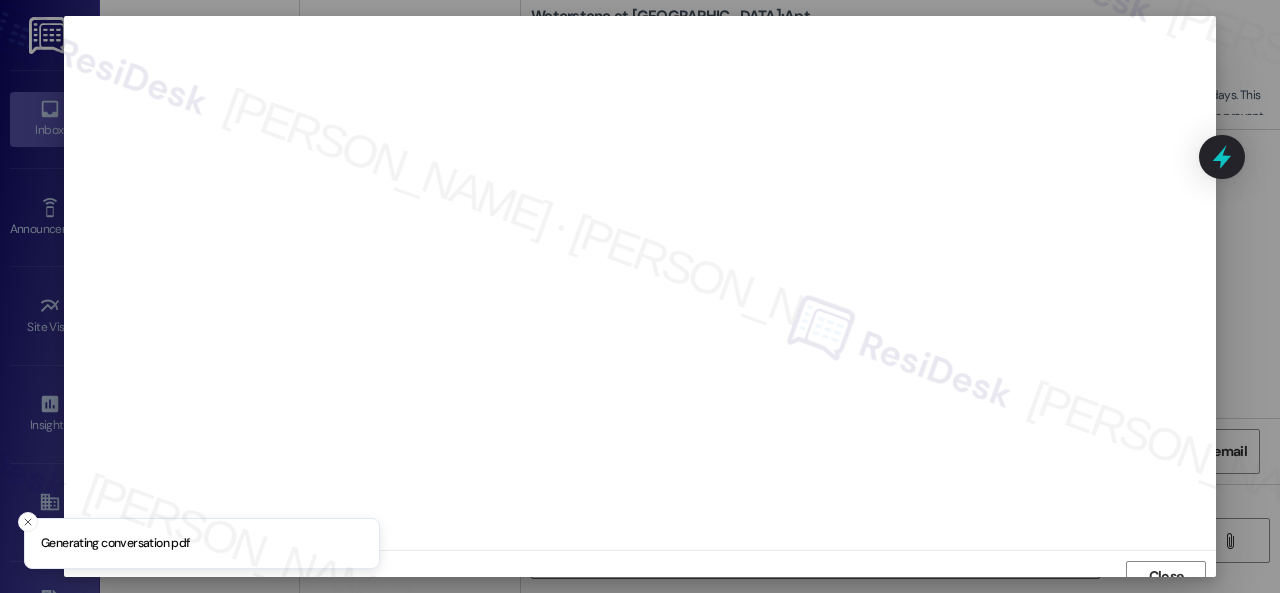 scroll, scrollTop: 15, scrollLeft: 0, axis: vertical 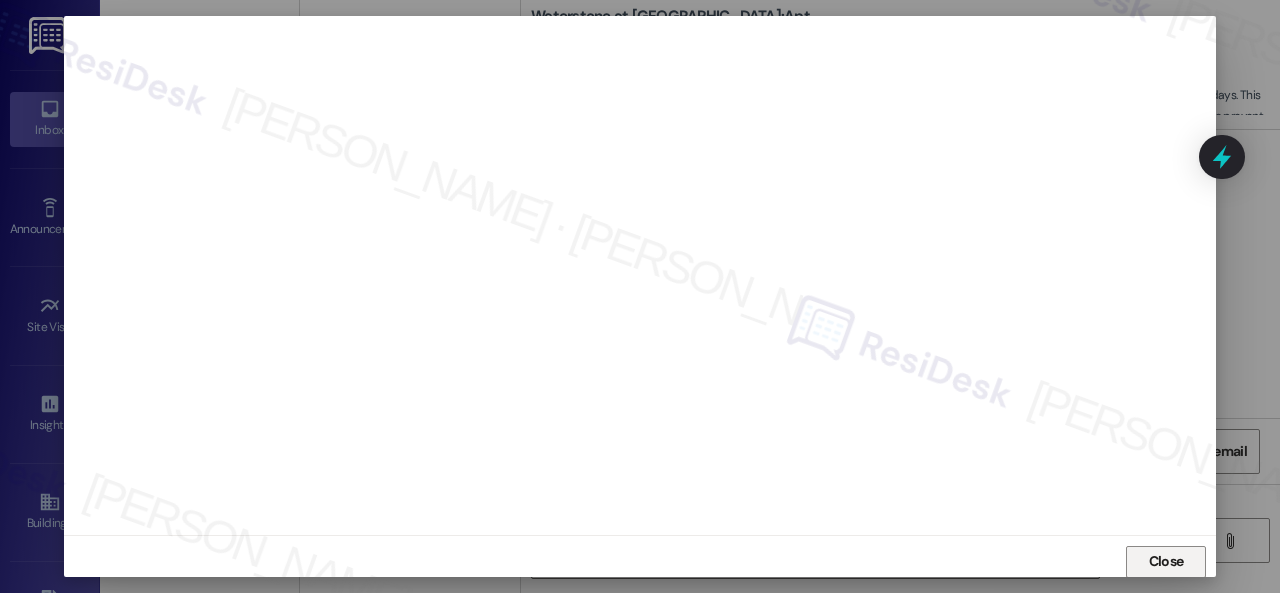 click on "Close" at bounding box center (1166, 562) 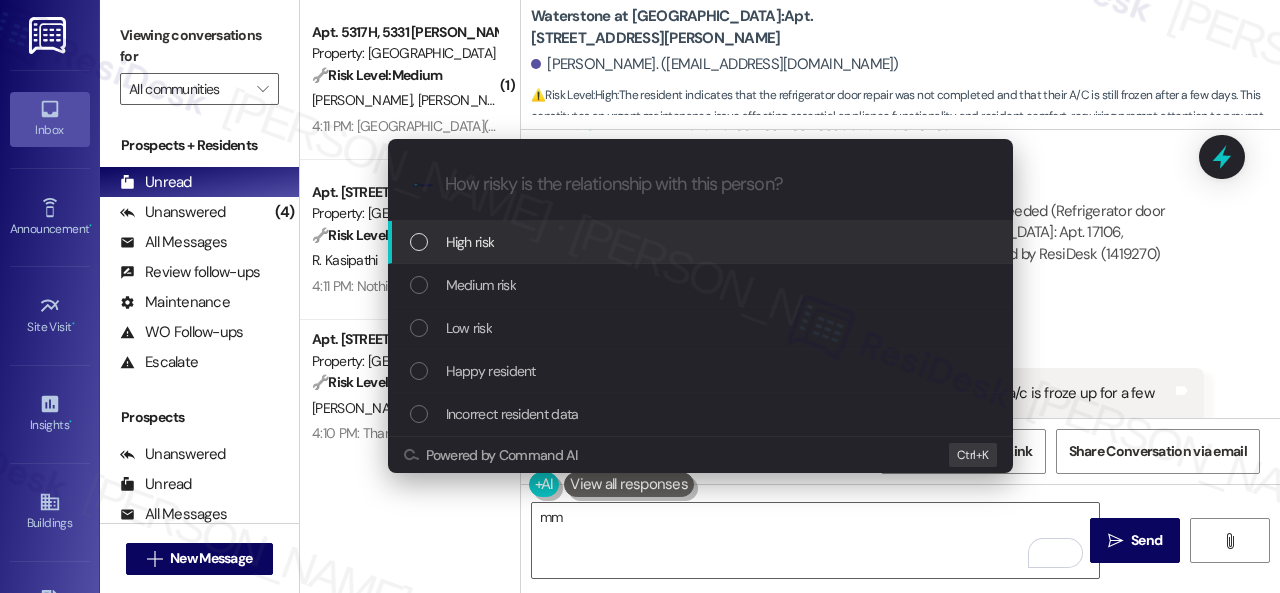 click on "High risk" at bounding box center (470, 242) 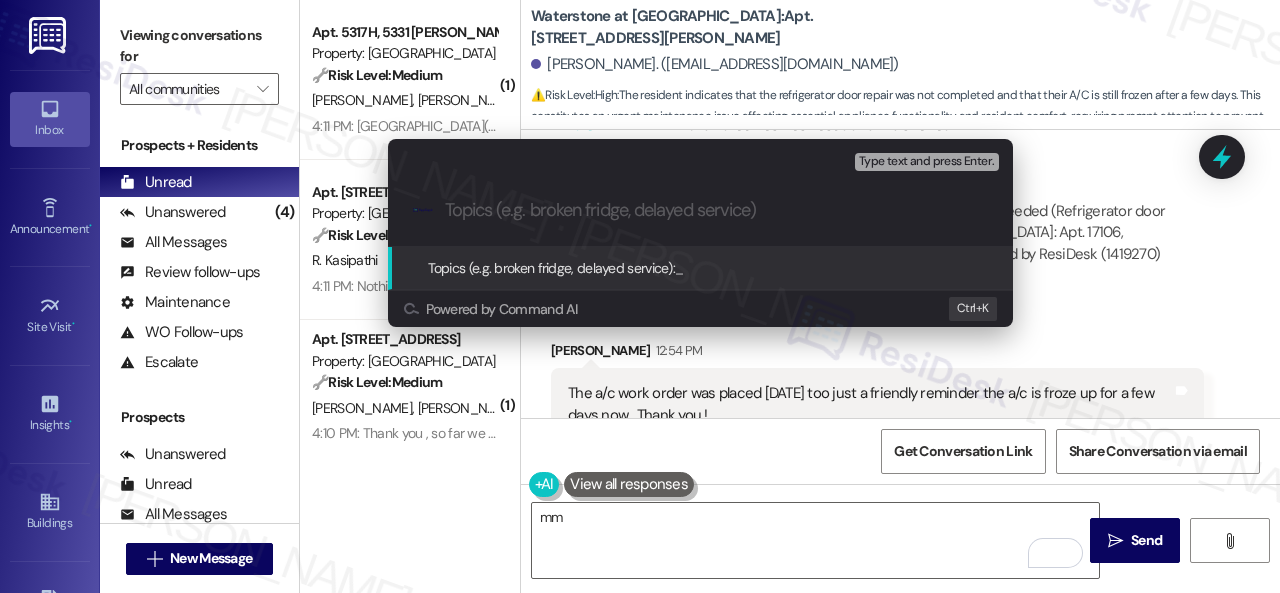 click at bounding box center [716, 210] 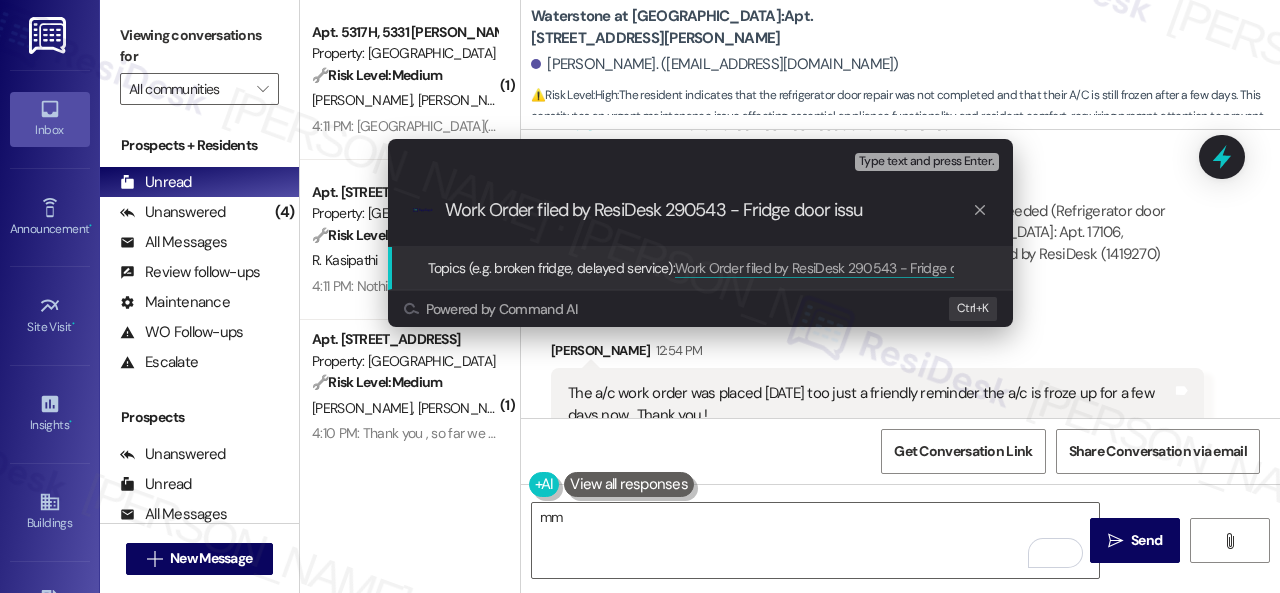 type on "Work Order filed by ResiDesk 290543 - Fridge door issue" 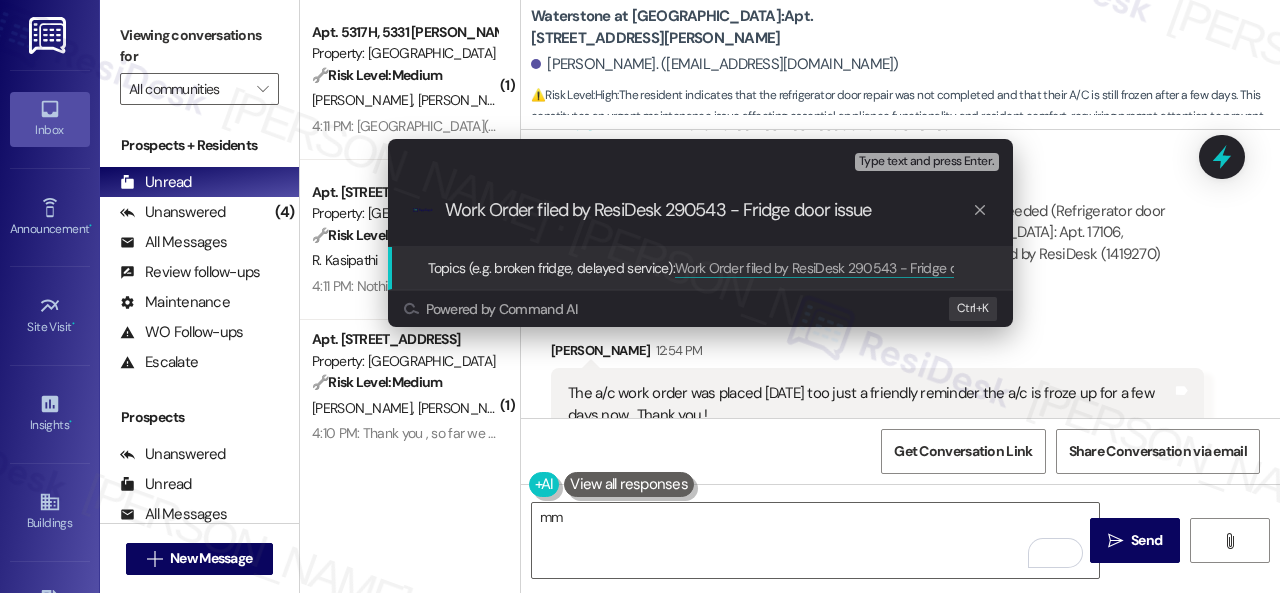 type 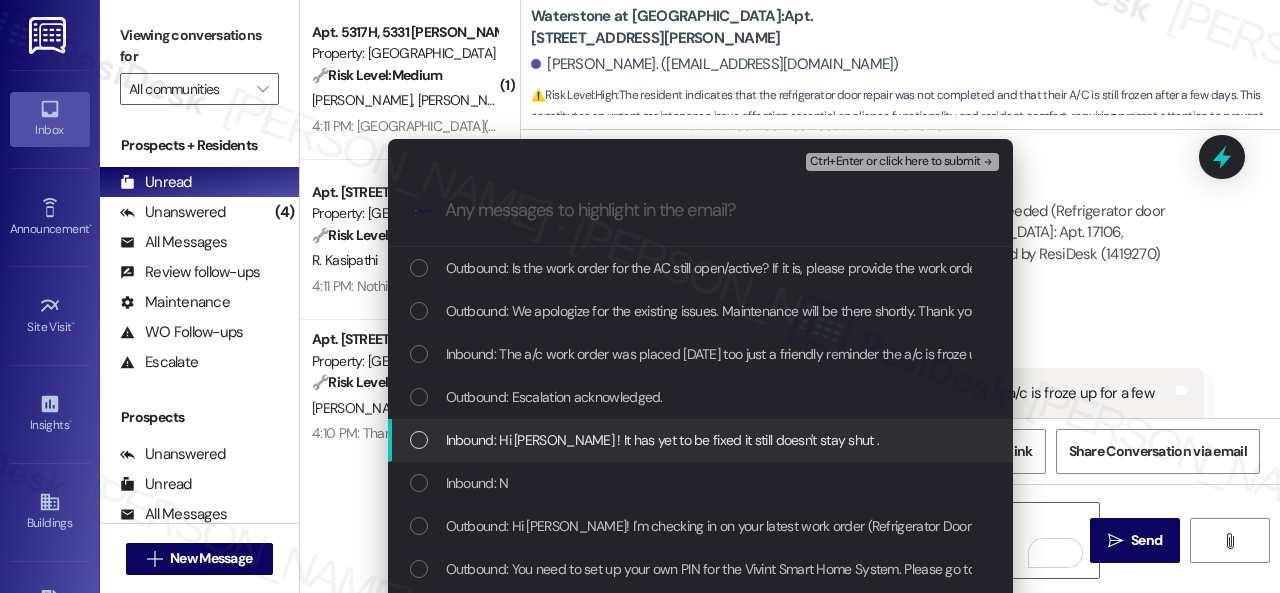 click on "Inbound: Hi Sarah ! It has yet to be fixed it still doesn't stay shut ." at bounding box center (663, 440) 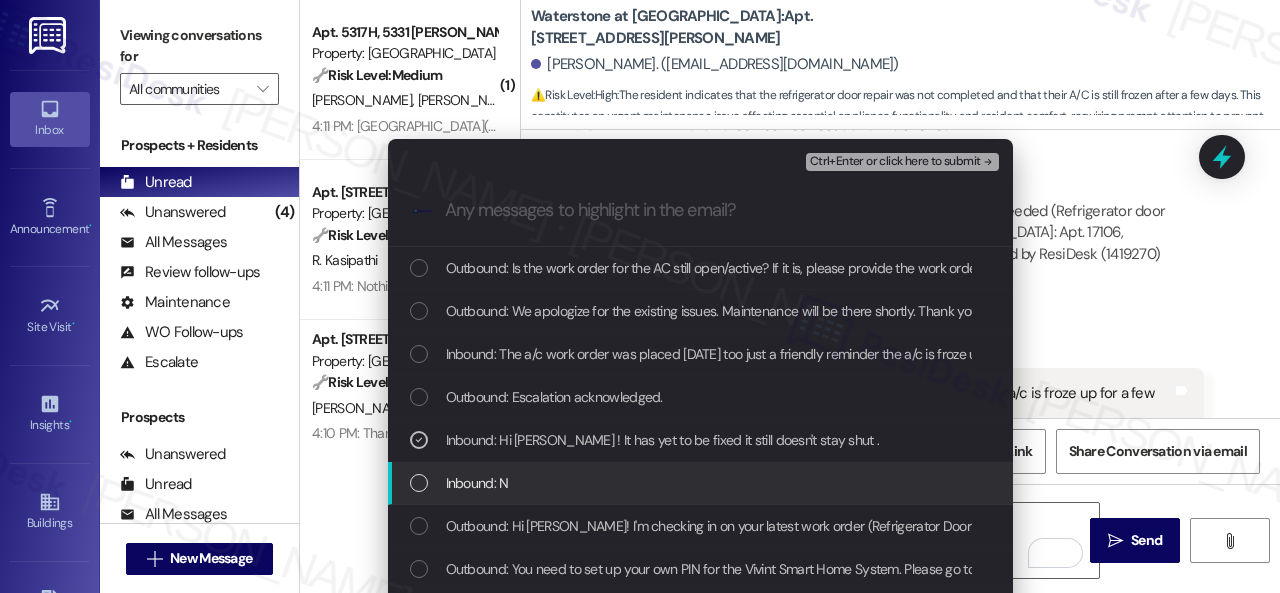 click on "Inbound: N" at bounding box center (477, 483) 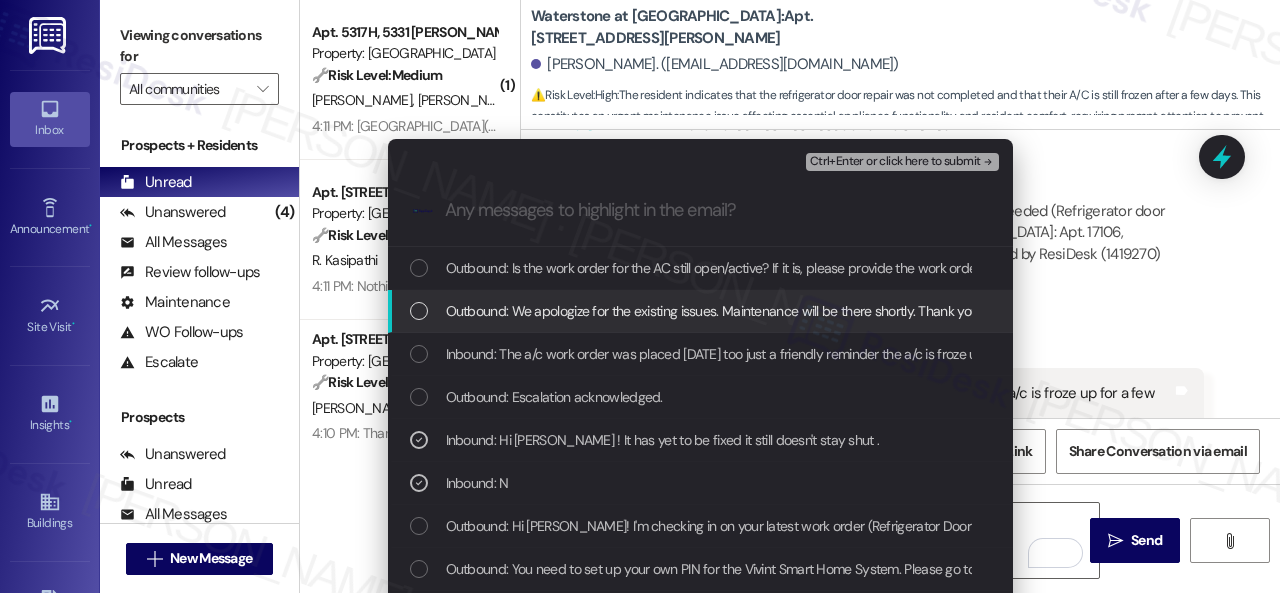 click on "Ctrl+Enter or click here to submit" at bounding box center [895, 162] 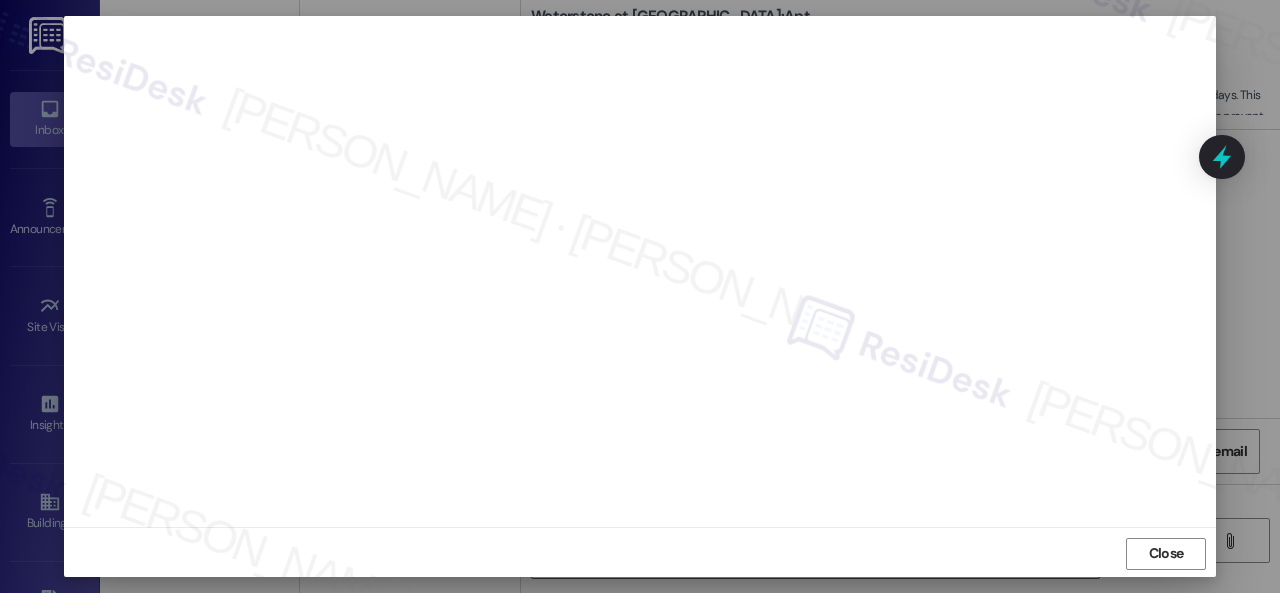 scroll, scrollTop: 25, scrollLeft: 0, axis: vertical 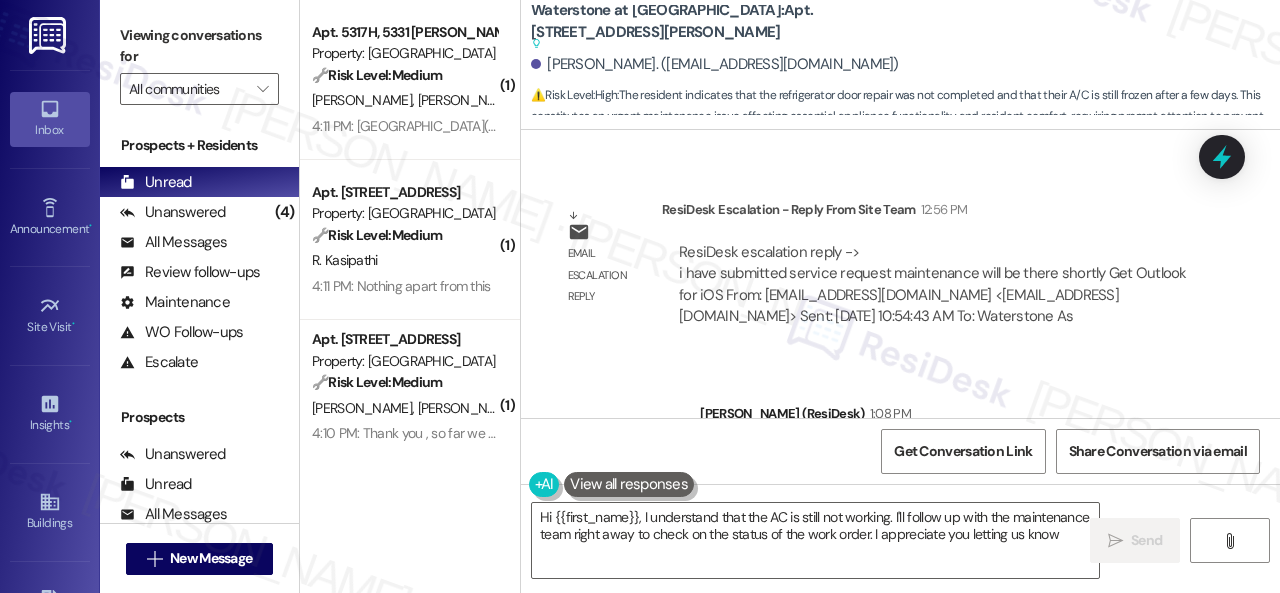 type on "Hi {{first_name}}, I understand that the AC is still not working. I'll follow up with the maintenance team right away to check on the status of the work order. I appreciate you letting us know!" 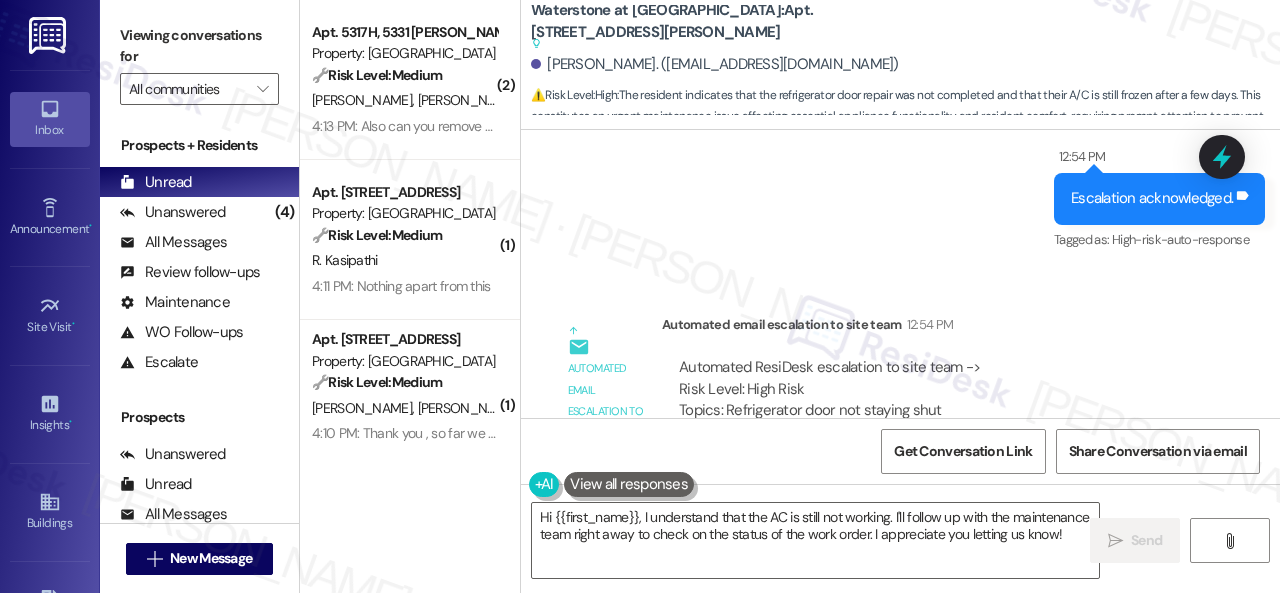scroll, scrollTop: 7532, scrollLeft: 0, axis: vertical 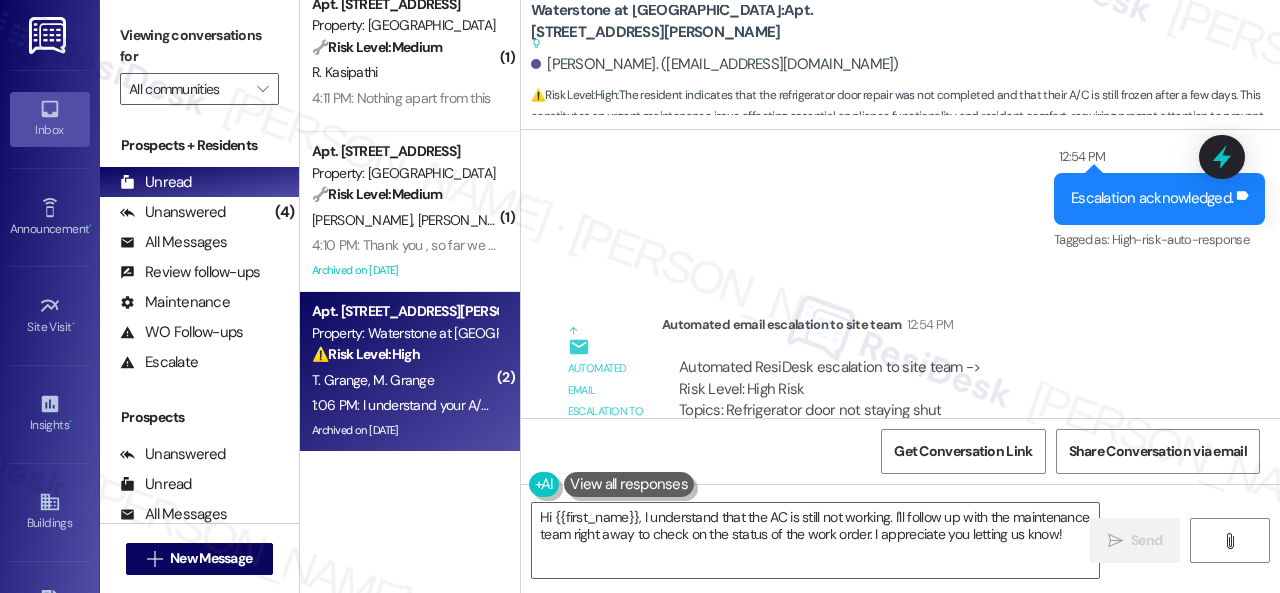 click on "T. Grange M. Grange" at bounding box center (404, 380) 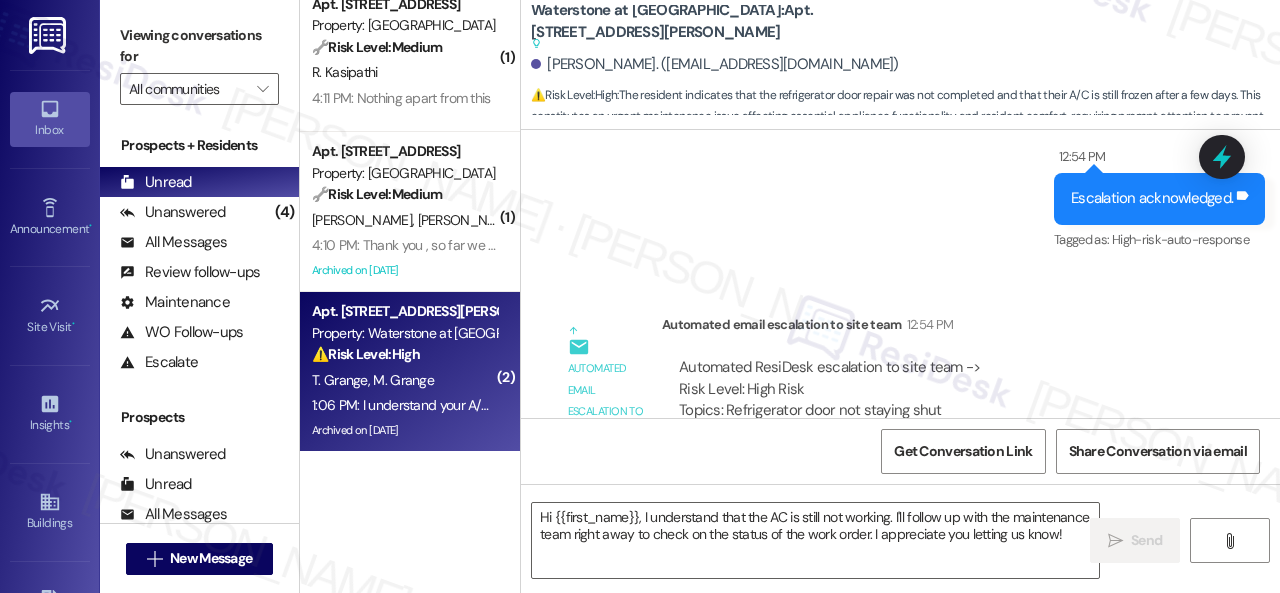 type on "Fetching suggested responses. Please feel free to read through the conversation in the meantime." 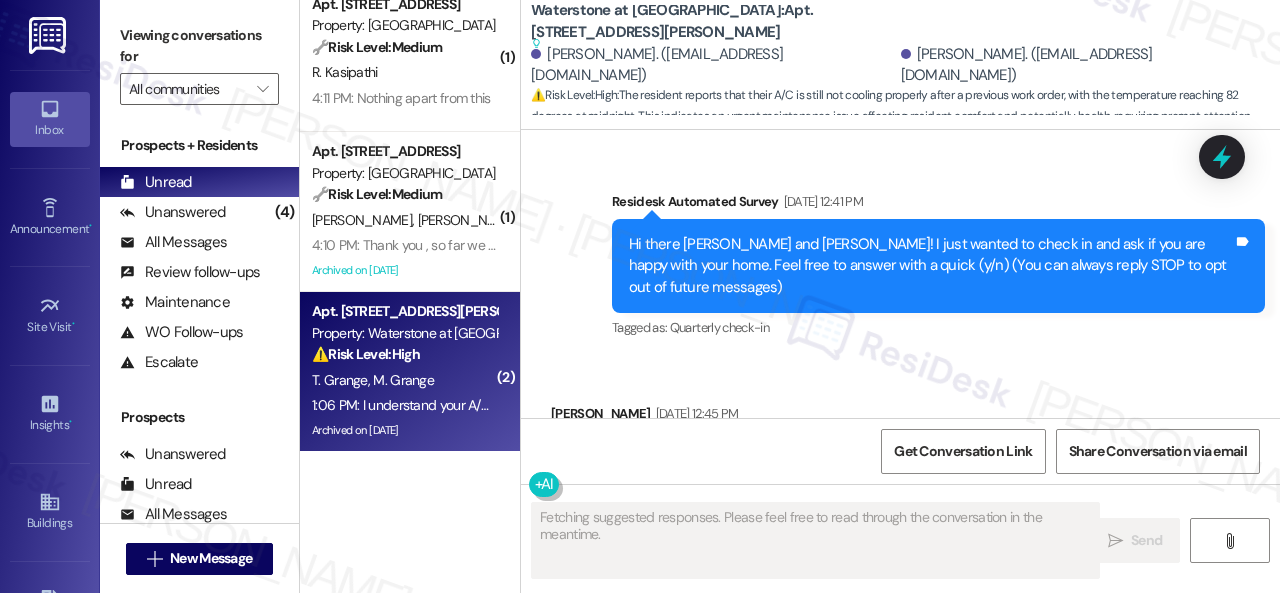 scroll, scrollTop: 32318, scrollLeft: 0, axis: vertical 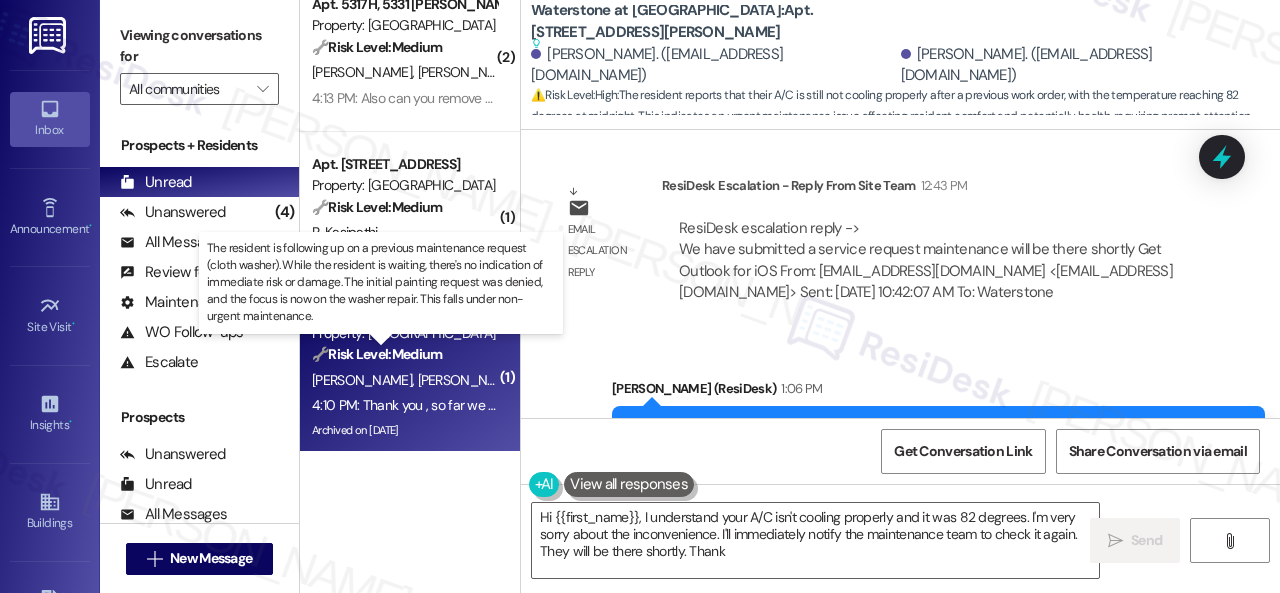 type on "Hi {{first_name}}, I understand your A/C isn't cooling properly and it was 82 degrees. I'm very sorry about the inconvenience. I'll immediately notify the maintenance team to check it again. They will be there shortly. Thank you" 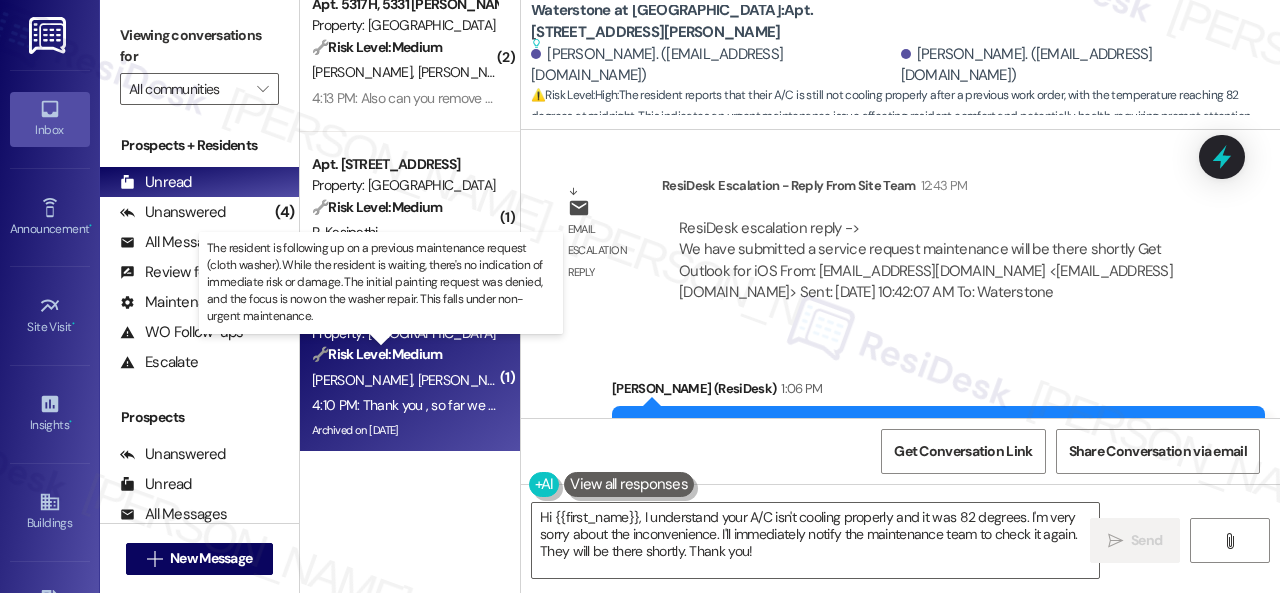 click on "🔧  Risk Level:  Medium" at bounding box center [377, 354] 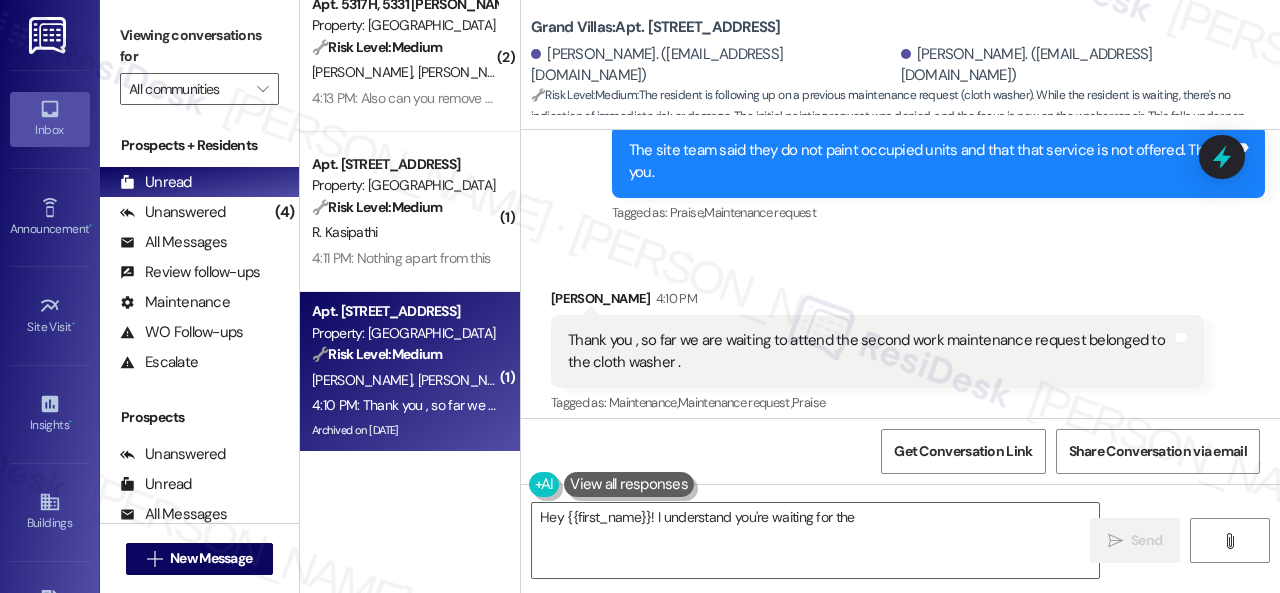scroll, scrollTop: 3610, scrollLeft: 0, axis: vertical 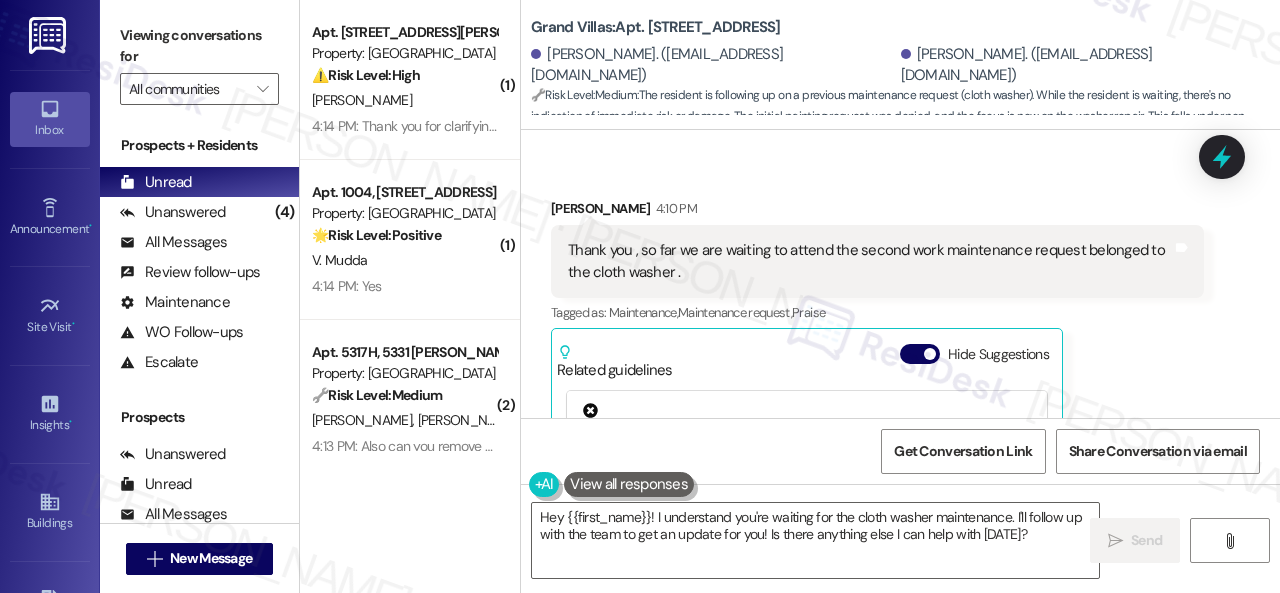click on "Samir Sebai 4:10 PM Thank you , so far we are waiting to attend the second work maintenance request belonged to the cloth washer . Tags and notes Tagged as:   Maintenance ,  Click to highlight conversations about Maintenance Maintenance request ,  Click to highlight conversations about Maintenance request Praise Click to highlight conversations about Praise  Related guidelines Hide Suggestions Nolan - Grand Villas: Advise residents to follow local outage maps for information on power restoration during a recent hurricane in Houston. Created  a year ago Property level guideline  ( 67 % match) FAQs generated by ResiDesk AI What should residents do to learn more about when their power will be restored? Residents should follow the local outage maps to learn more about when their power will be restored through the City/County. How can residents find information about power outages in their area? Residents should follow the local outage maps to learn more about power outages in their area. Original Guideline  ( 67" at bounding box center (877, 411) 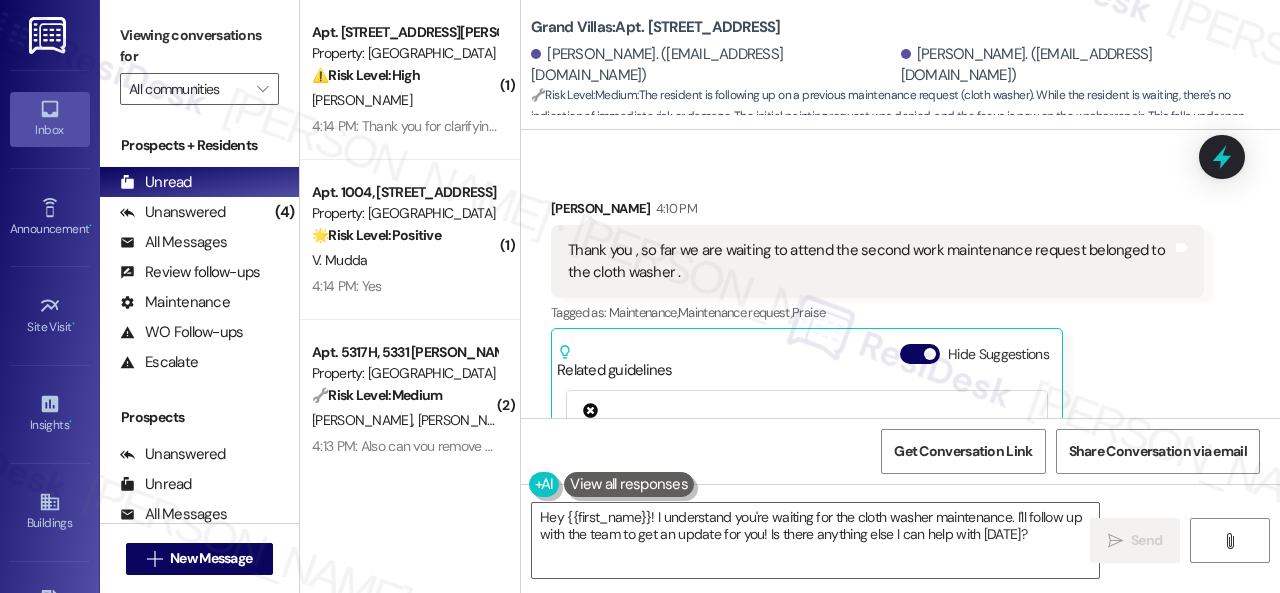 drag, startPoint x: 1041, startPoint y: 527, endPoint x: 432, endPoint y: 480, distance: 610.8109 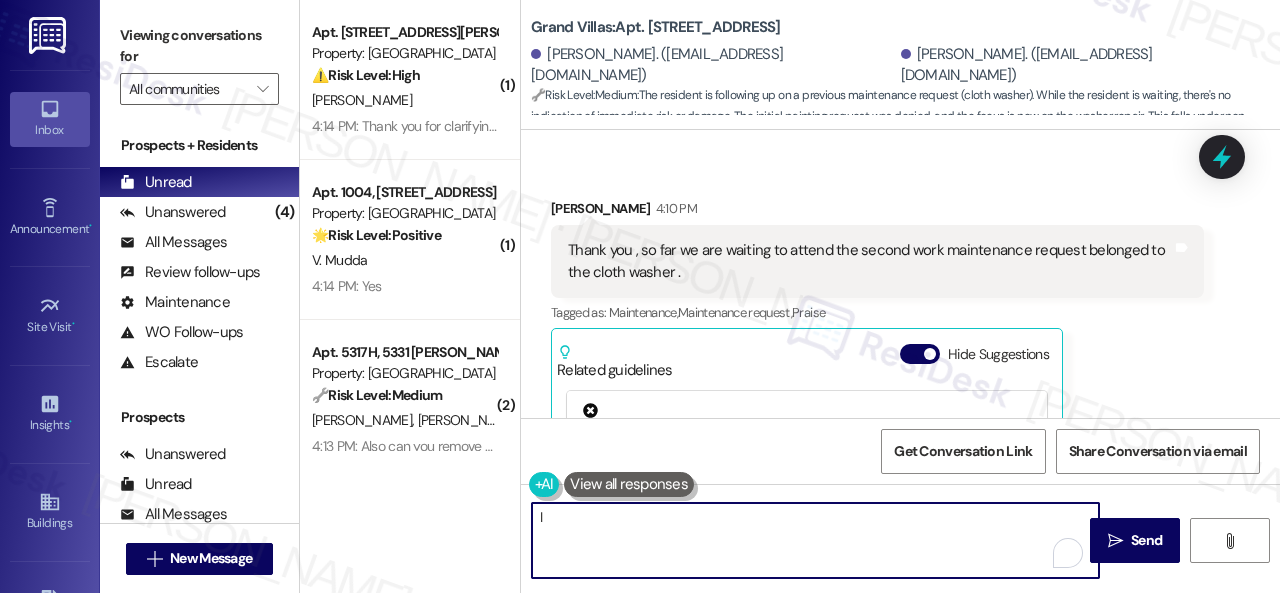 paste on "s the work order still open/active? If it is, please provide the work order number, and I'll gladly follow up with the site team immediately. Thank you!" 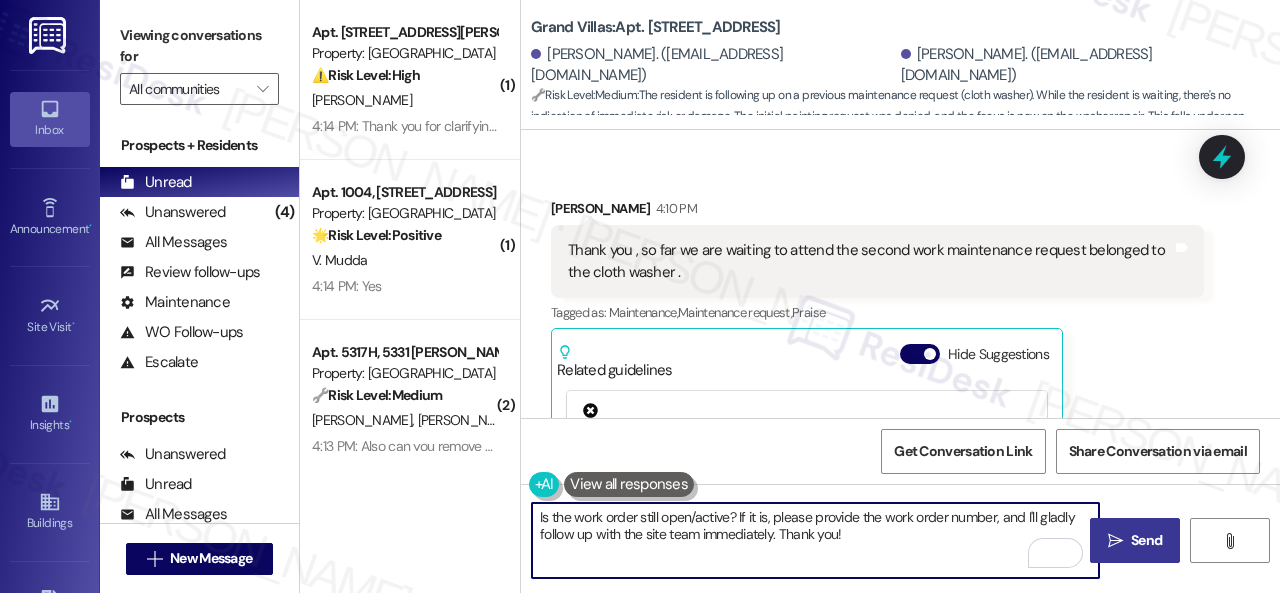 type on "Is the work order still open/active? If it is, please provide the work order number, and I'll gladly follow up with the site team immediately. Thank you!" 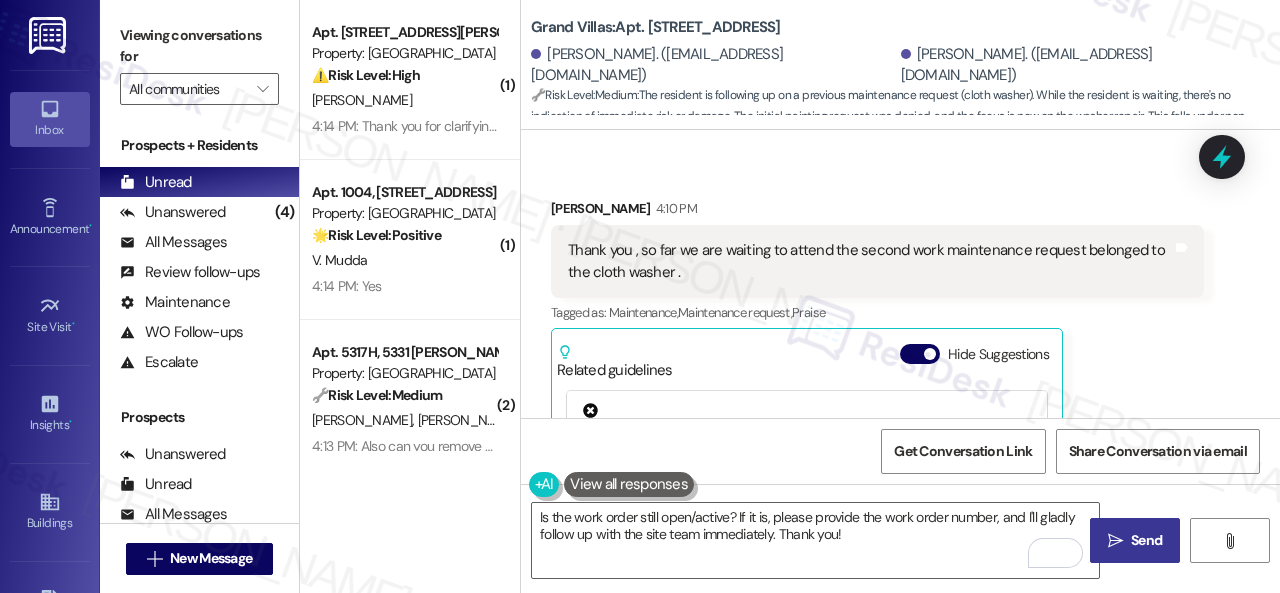 click on " Send" at bounding box center [1135, 540] 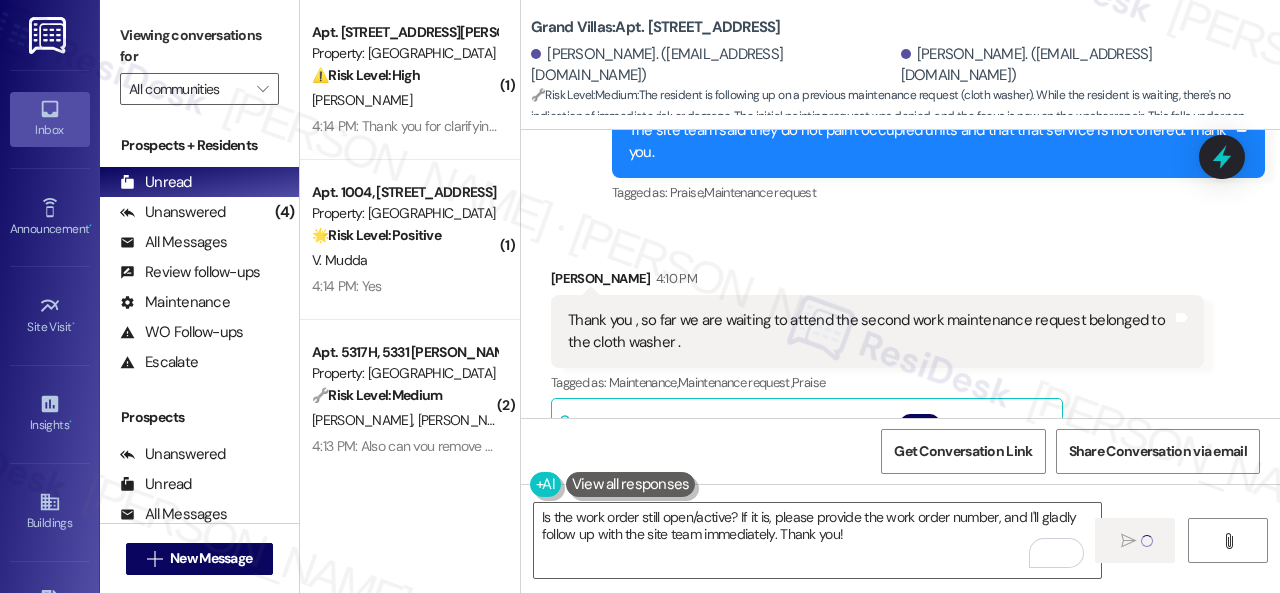 type 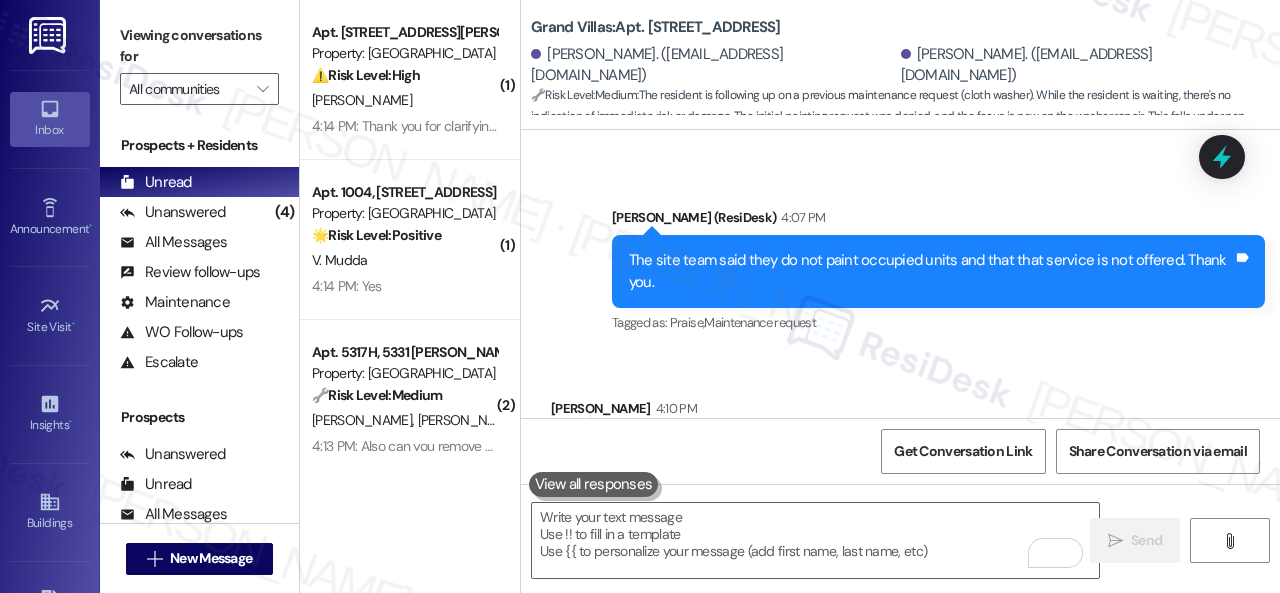 scroll, scrollTop: 3910, scrollLeft: 0, axis: vertical 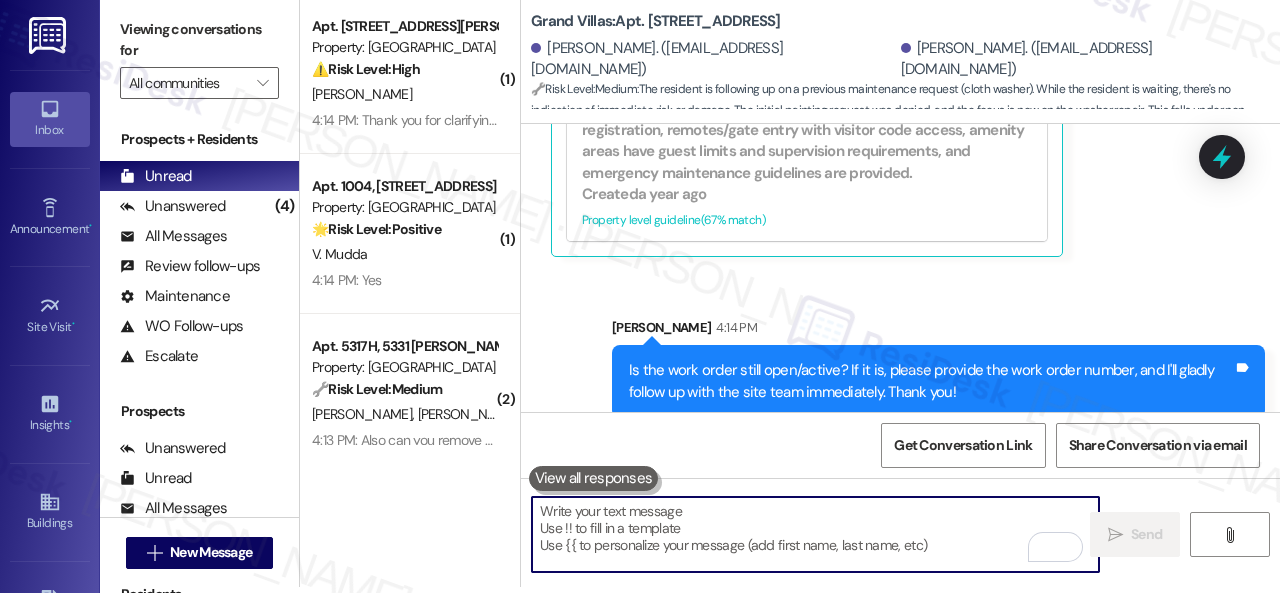 click at bounding box center [815, 534] 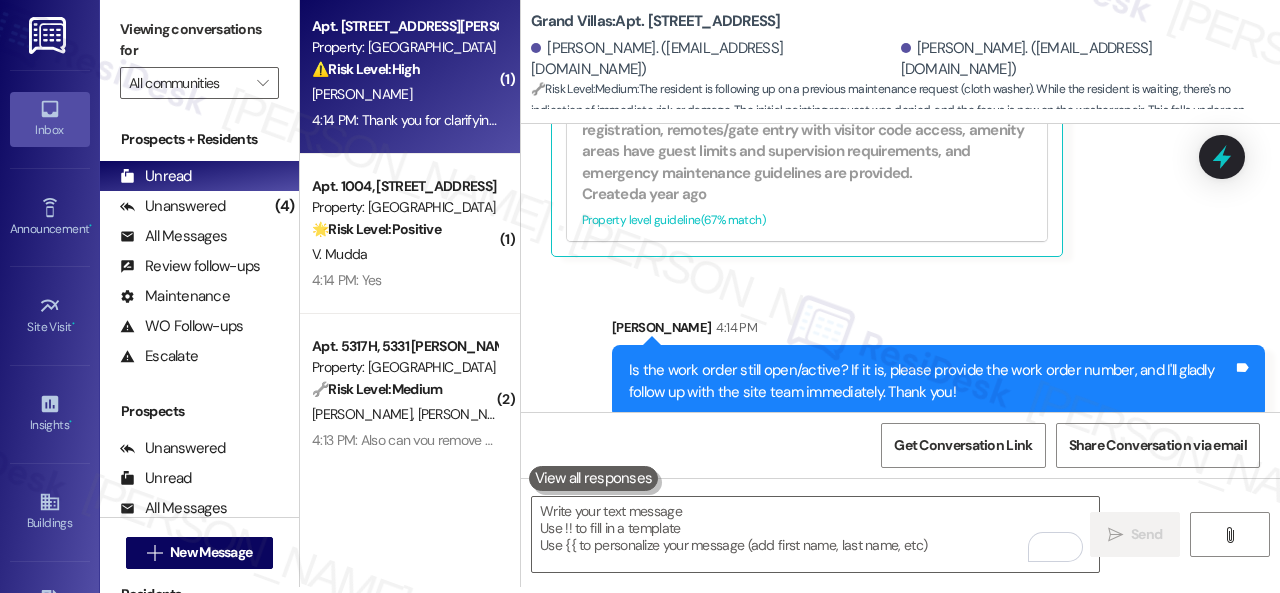click on "L. Fawcett" at bounding box center [404, 94] 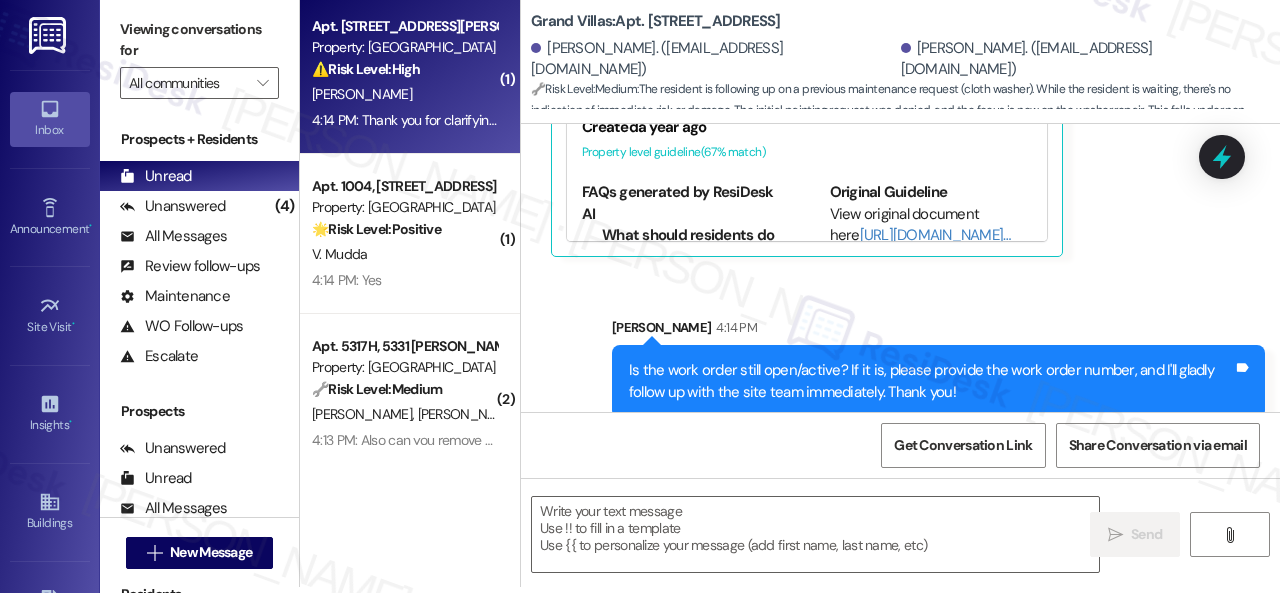 type on "Fetching suggested responses. Please feel free to read through the conversation in the meantime." 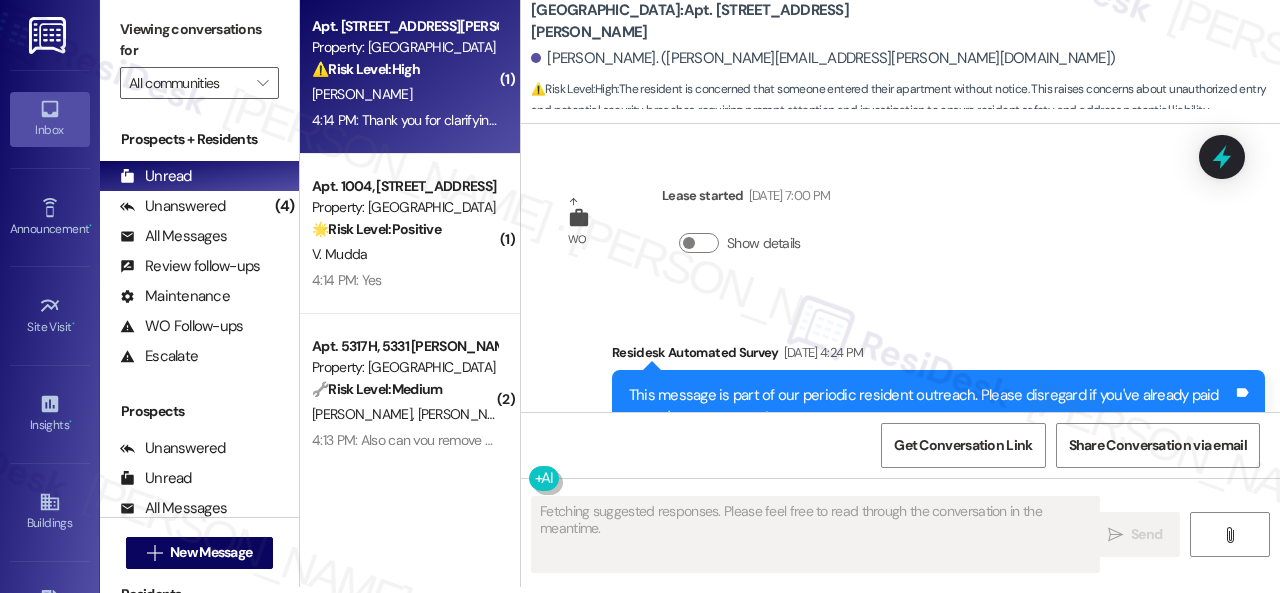 scroll, scrollTop: 0, scrollLeft: 0, axis: both 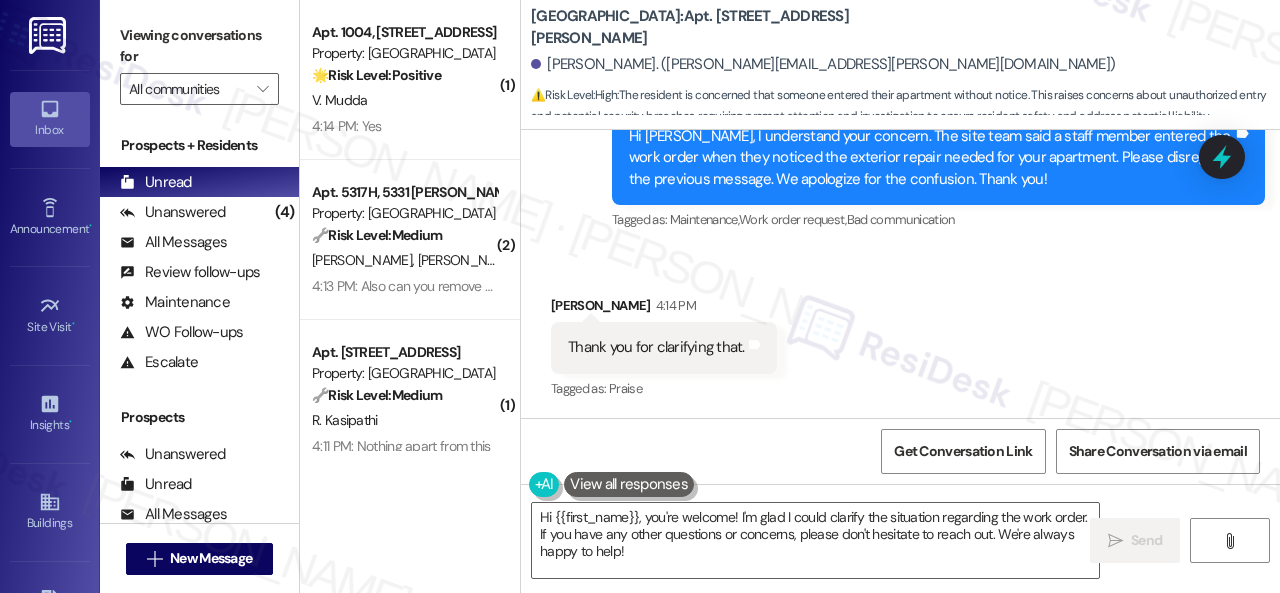 drag, startPoint x: 676, startPoint y: 557, endPoint x: 354, endPoint y: 486, distance: 329.73474 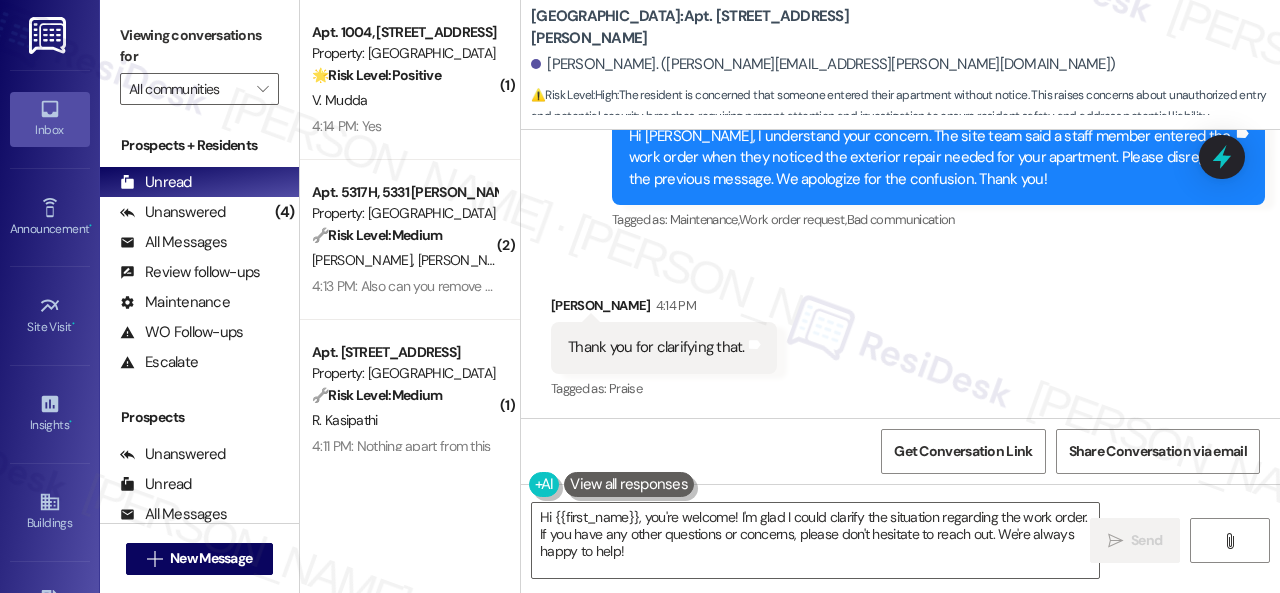 click on "( 1 ) Apt. 1004, 8755 W 121st Terrace Property: Springhill 🌟  Risk Level:  Positive The resident confirmed that the work order was completed to their satisfaction and that Springhill met their expectations. This indicates positive engagement and satisfaction. V. Mudda 4:14 PM: Yes 4:14 PM: Yes ( 2 ) Apt. 5317H, 5331 Findley Property: Prairie Pines Townhomes 🔧  Risk Level:  Medium The resident is providing updated contact information and requesting removal of incorrect numbers. This is an administrative task related to resident contact details, and does not indicate any urgent issue or risk. J. Peery P. Robertson R. Markaryan K. Peery 4:13 PM: Also can you remove the numbers starting with 316 & 427. Those don't belong to anyone in our household  4:13 PM: Also can you remove the numbers starting with 316 & 427. Those don't belong to anyone in our household  ( 1 ) Apt. 102, 1550 Katy Gap Rd Property: Grand Villas 🔧  Risk Level:  Medium R. Kasipathi 4:11 PM: Nothing apart from this Overland Park:" at bounding box center (790, 296) 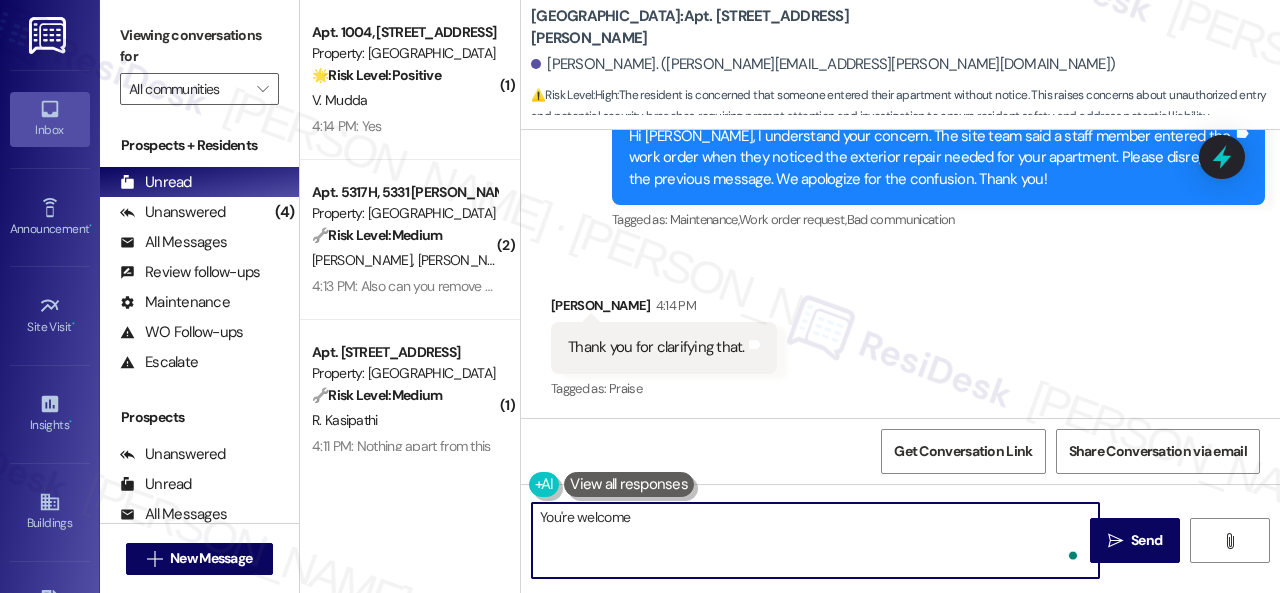 type on "You're welcome!" 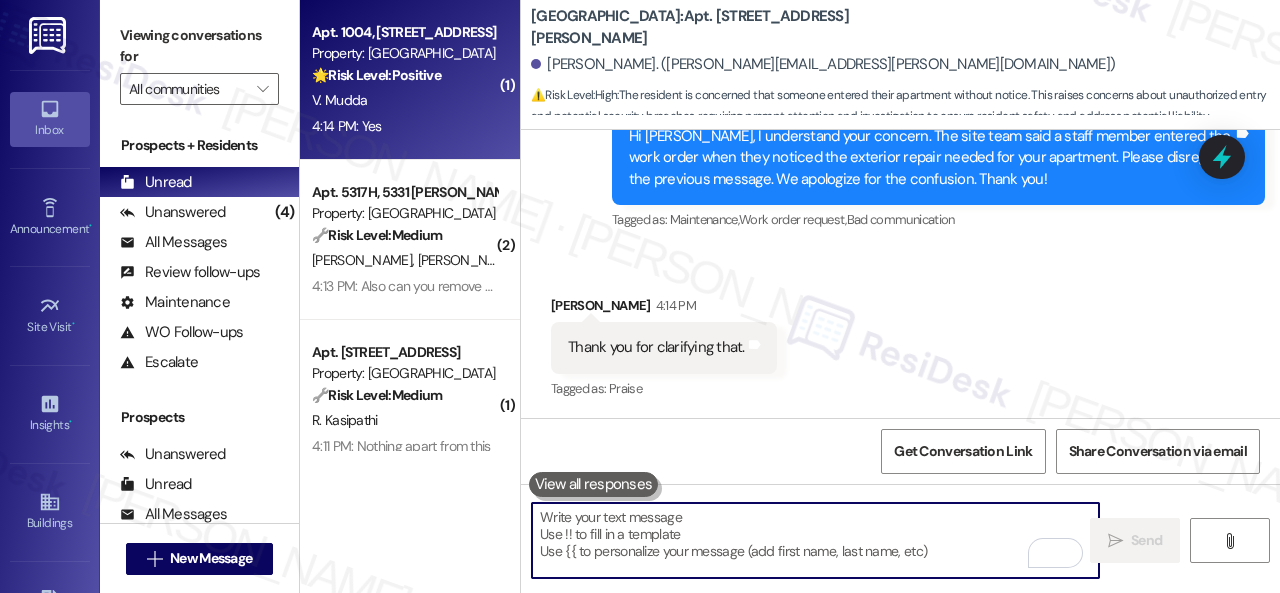 type 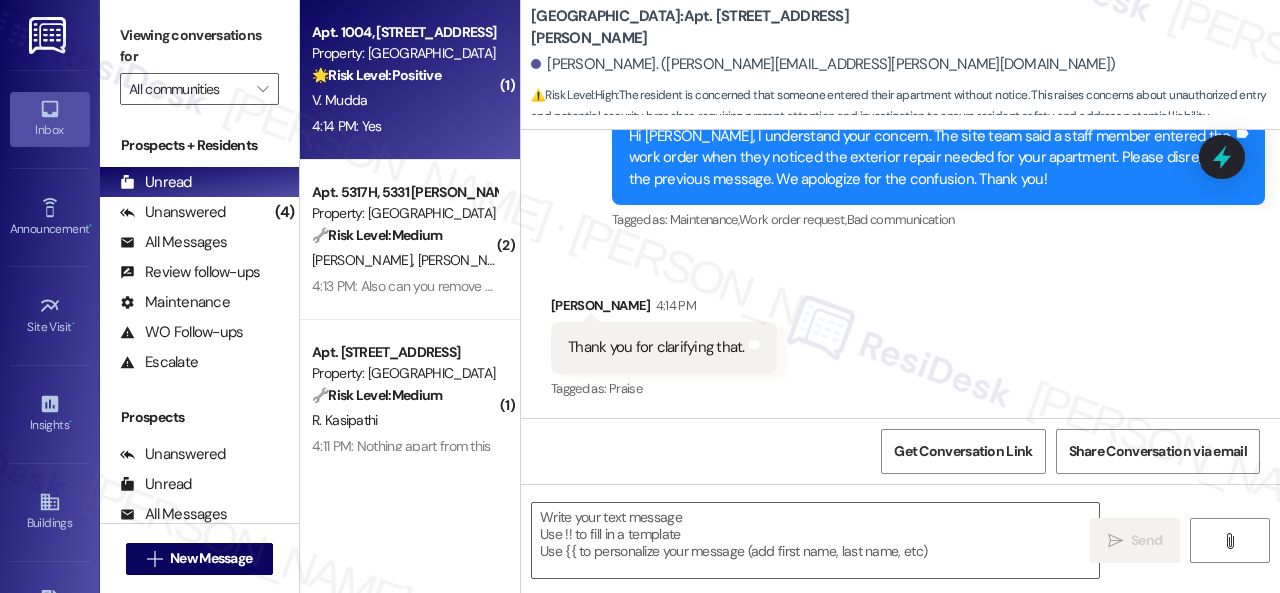 type on "Fetching suggested responses. Please feel free to read through the conversation in the meantime." 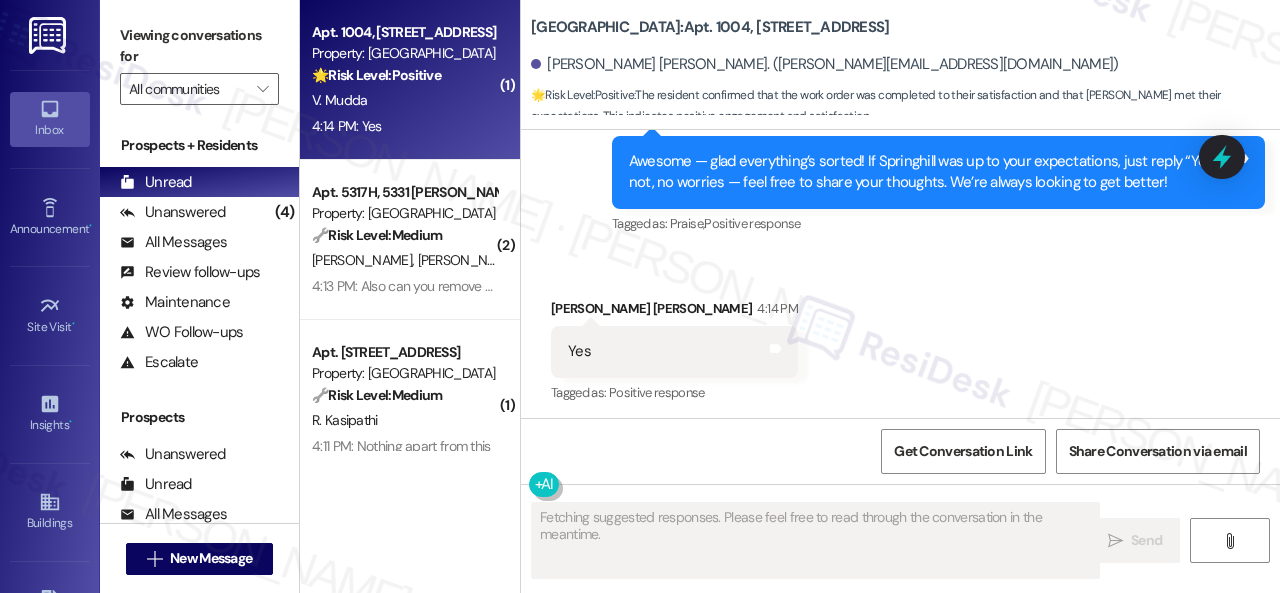 scroll, scrollTop: 2826, scrollLeft: 0, axis: vertical 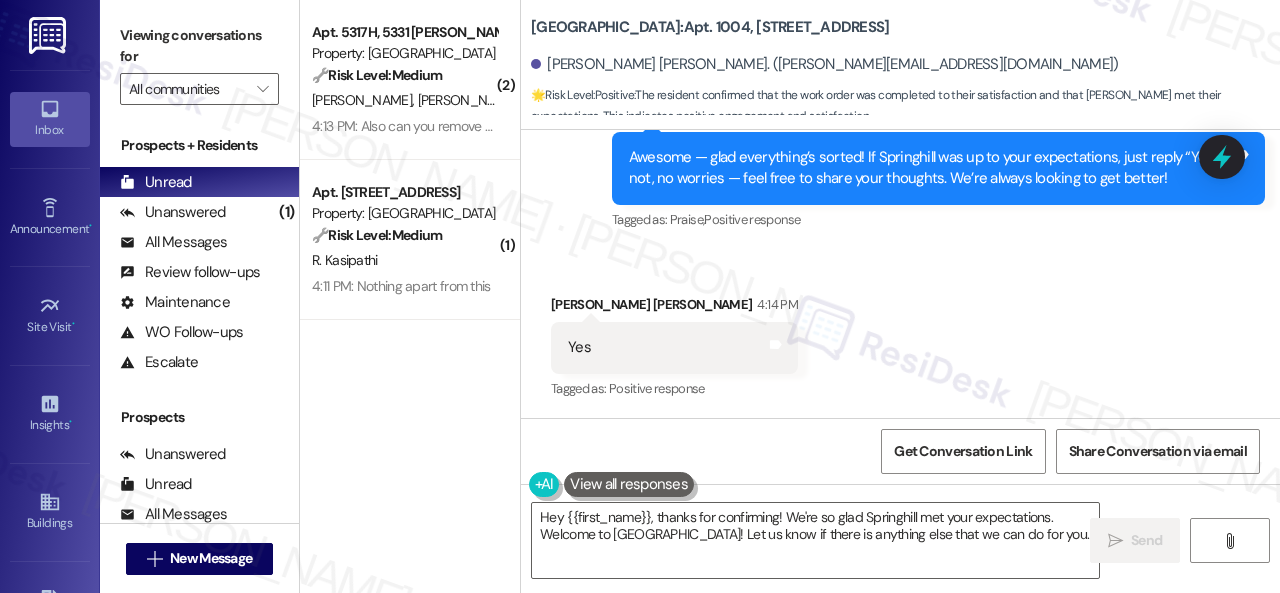 drag, startPoint x: 606, startPoint y: 237, endPoint x: 634, endPoint y: 323, distance: 90.44335 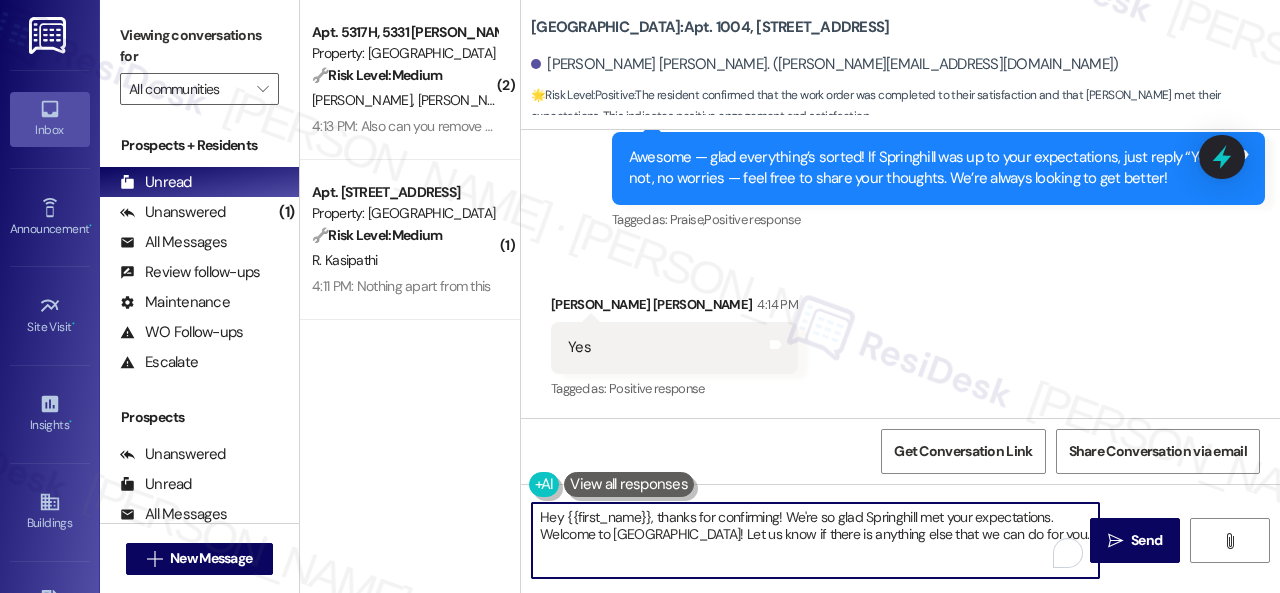 drag, startPoint x: 400, startPoint y: 473, endPoint x: 356, endPoint y: 466, distance: 44.553337 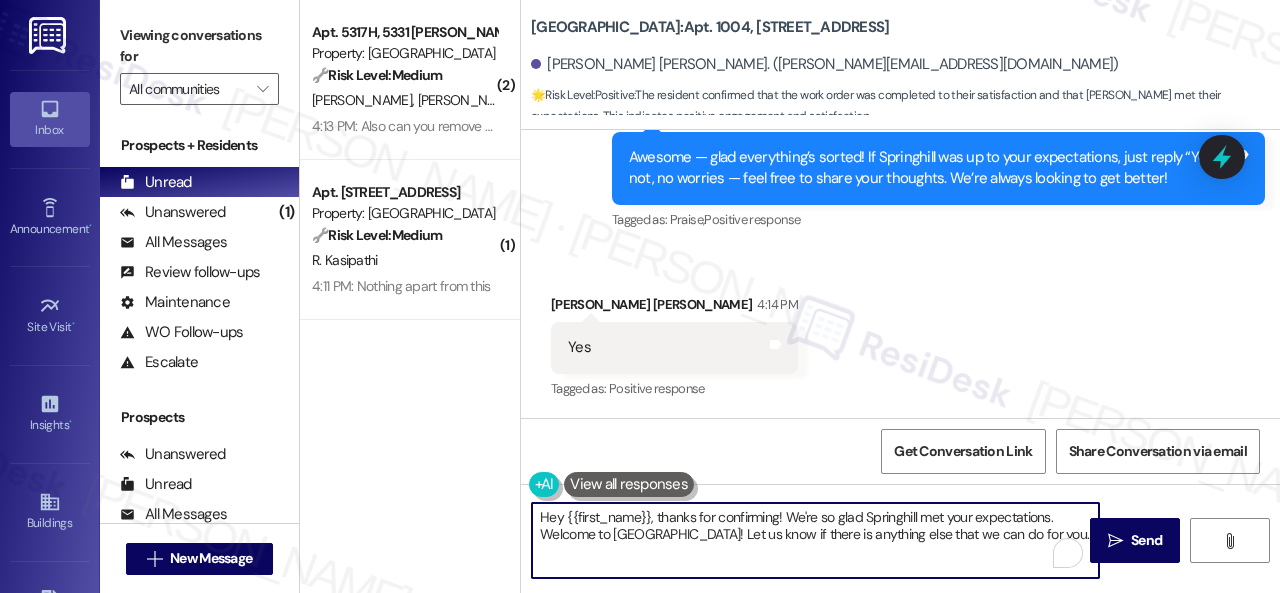 click on "( 2 ) Apt. 5317H, 5331 Findley Property: Prairie Pines Townhomes 🔧  Risk Level:  Medium The resident is providing updated contact information and requesting removal of incorrect numbers. This is an administrative task related to resident contact details, and does not indicate any urgent issue or risk. J. Peery P. Robertson R. Markaryan K. Peery 4:13 PM: Also can you remove the numbers starting with 316 & 427. Those don't belong to anyone in our household  4:13 PM: Also can you remove the numbers starting with 316 & 427. Those don't belong to anyone in our household  ( 1 ) Apt. 102, 1550 Katy Gap Rd Property: Grand Villas 🔧  Risk Level:  Medium The resident is acknowledging that the issue with the fan is still unresolved. The issue is a non-urgent maintenance request. The resident is not reporting any new issues or expressing any urgent concerns. R. Kasipathi 4:11 PM: Nothing apart from this 4:11 PM: Nothing apart from this Springhill:  Apt. 1004, 8755 W 121st Terrace         🌟  Risk Level:  Positive" at bounding box center [790, 296] 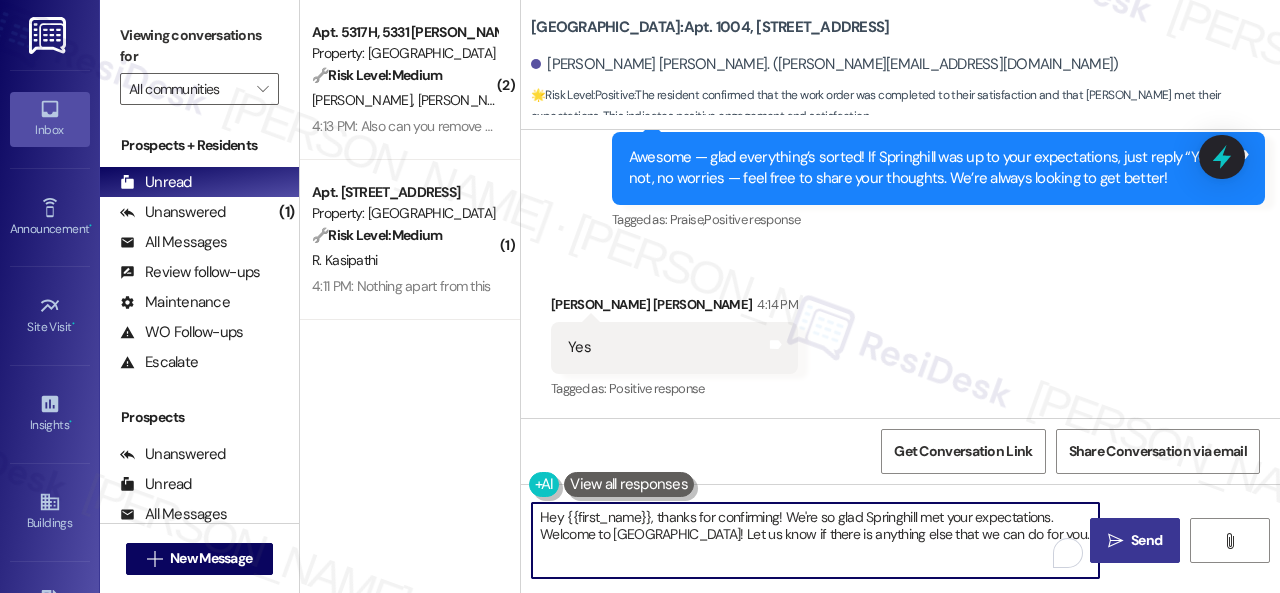 paste on "I'm glad you are satisfied with your home. Have you written a review for us before? If not, can I ask a quick favor? Would you mind writing one for us? I'll give you the link if you are willing.
If you've already done it or couldn't this time, no worries at all—no action is required. Thanks!" 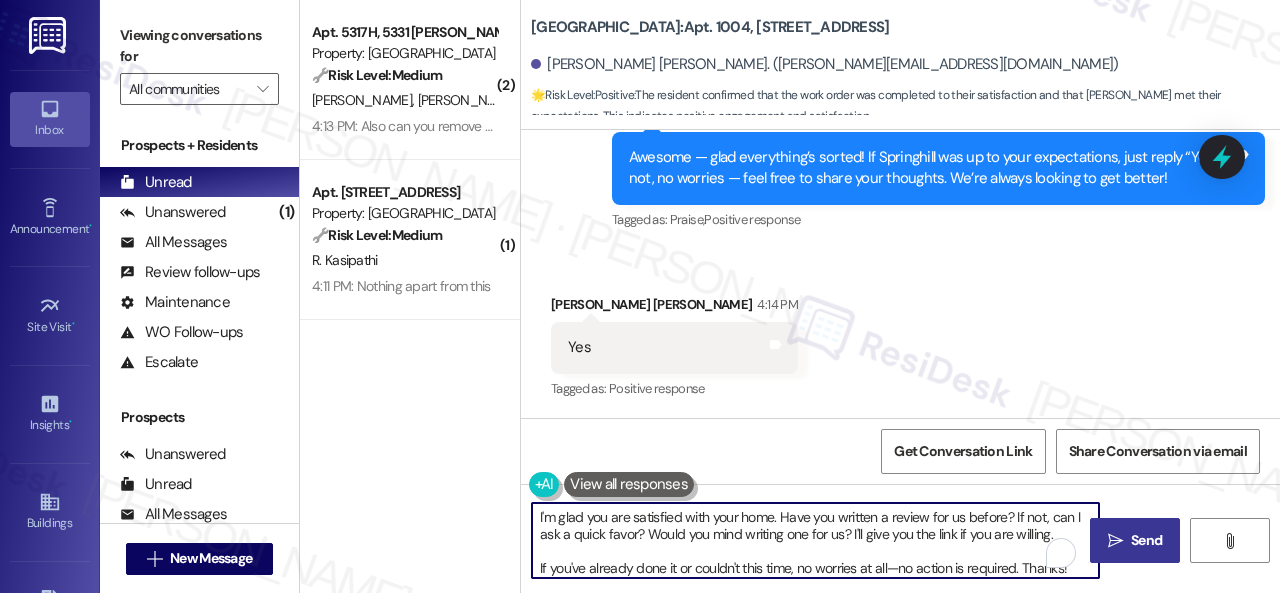type on "I'm glad you are satisfied with your home. Have you written a review for us before? If not, can I ask a quick favor? Would you mind writing one for us? I'll give you the link if you are willing.
If you've already done it or couldn't this time, no worries at all—no action is required. Thanks!" 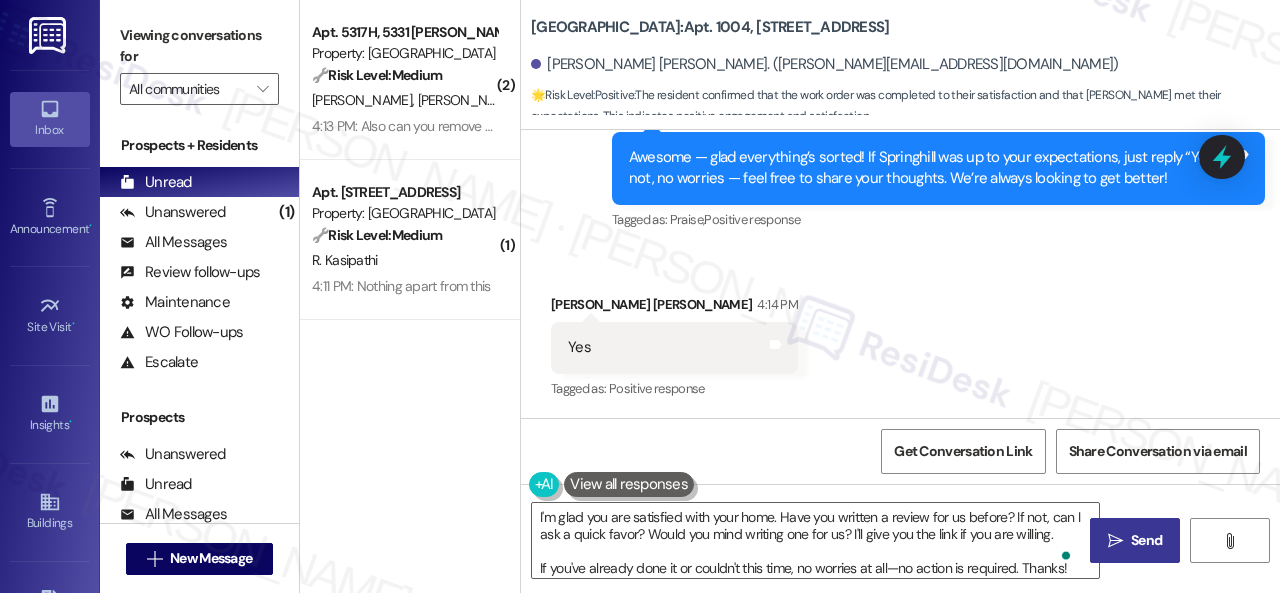 click on " Send" at bounding box center [1135, 540] 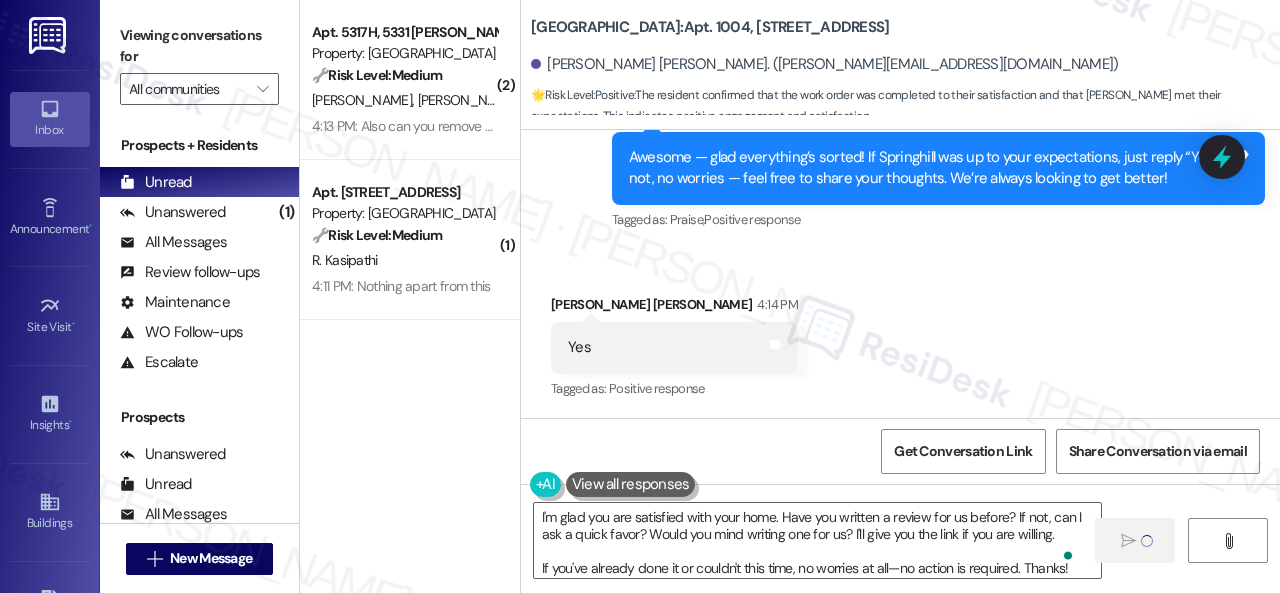 type 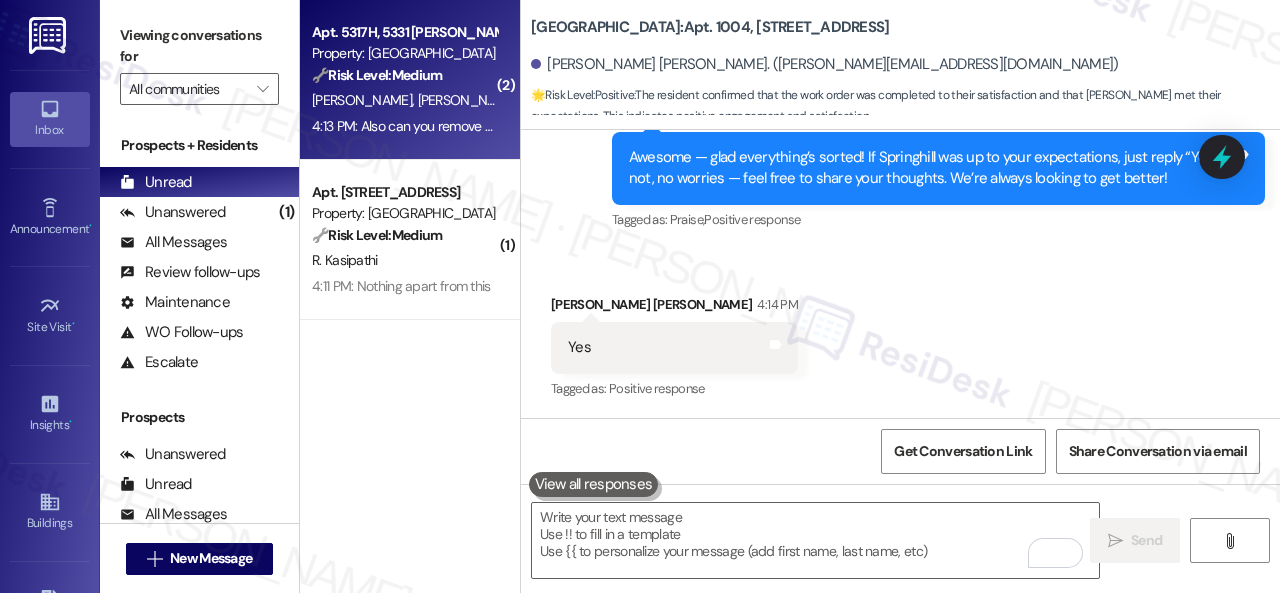 click on "[PERSON_NAME]" at bounding box center [471, 100] 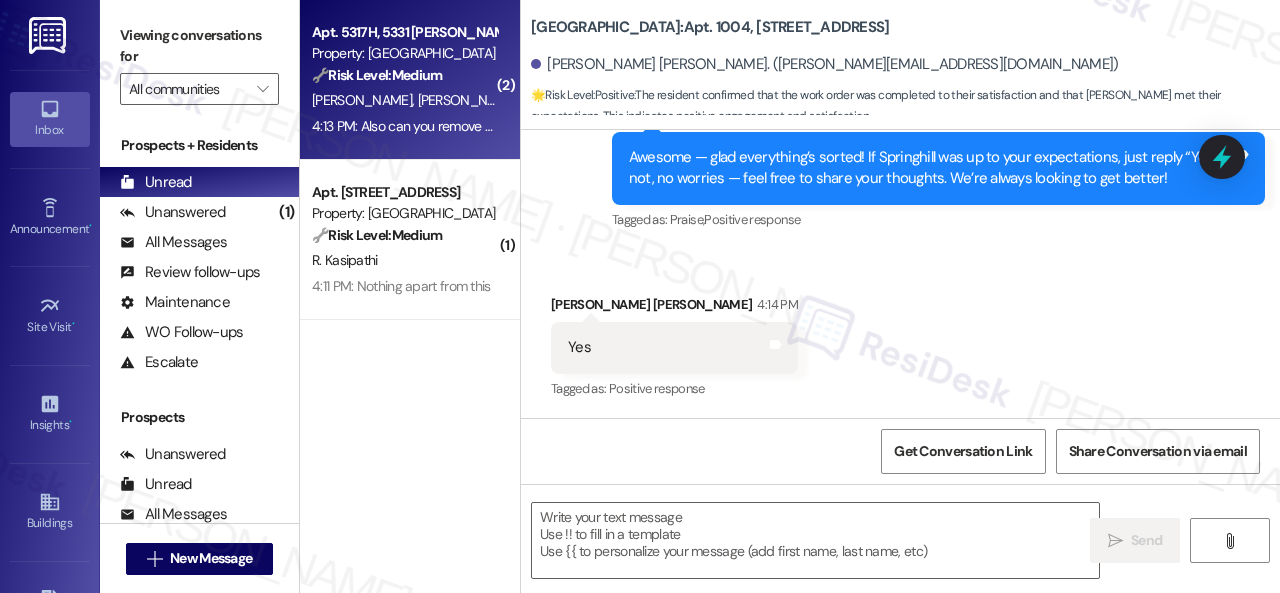 type on "Fetching suggested responses. Please feel free to read through the conversation in the meantime." 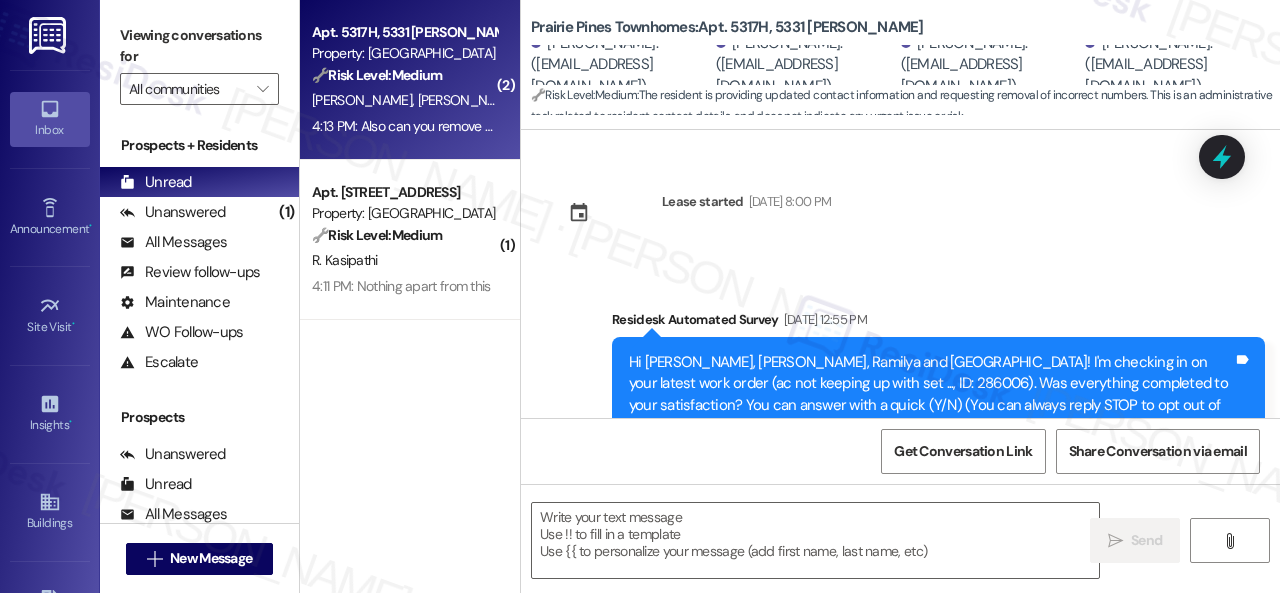 type on "Fetching suggested responses. Please feel free to read through the conversation in the meantime." 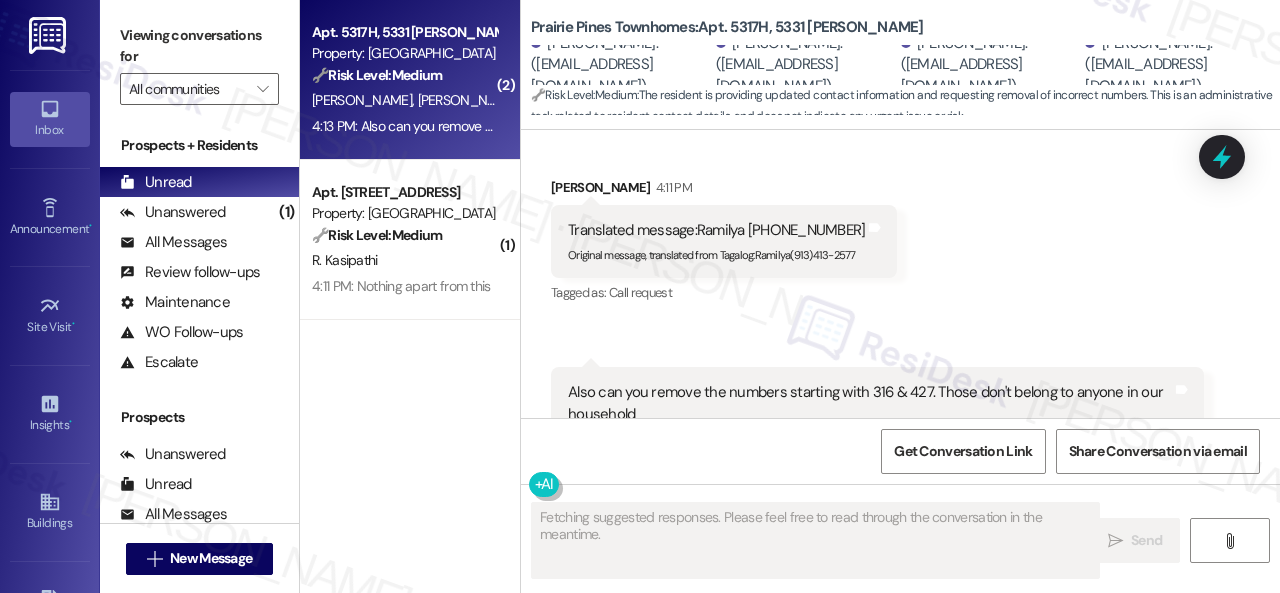 scroll, scrollTop: 2452, scrollLeft: 0, axis: vertical 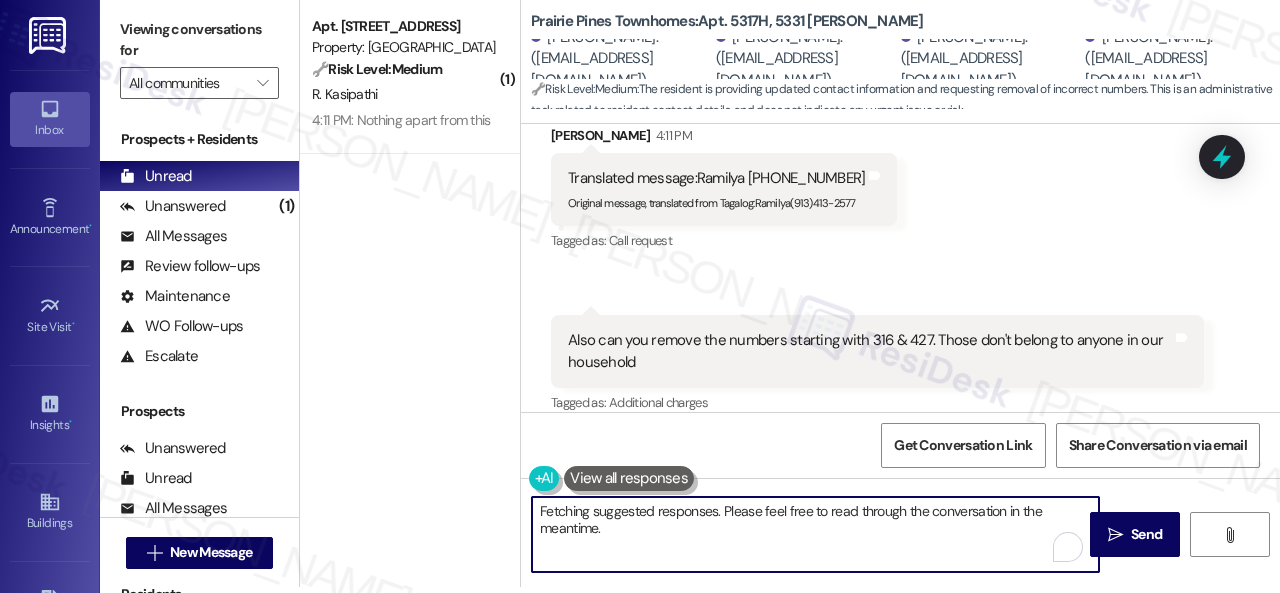 drag, startPoint x: 1032, startPoint y: 538, endPoint x: 464, endPoint y: 482, distance: 570.7539 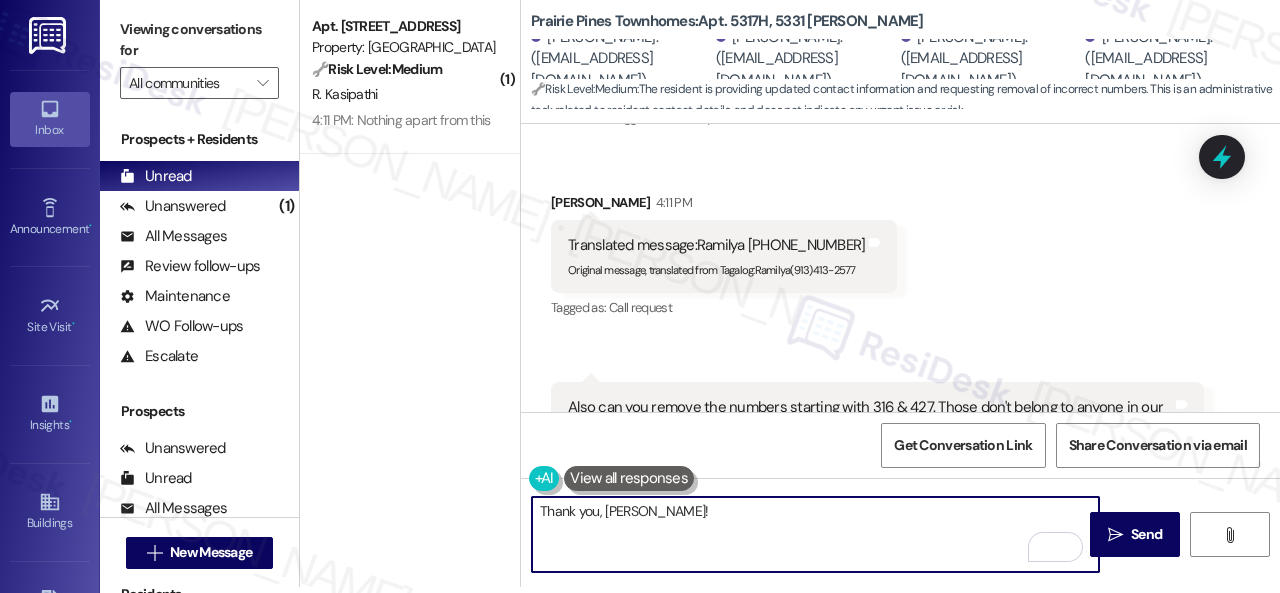 scroll, scrollTop: 2453, scrollLeft: 0, axis: vertical 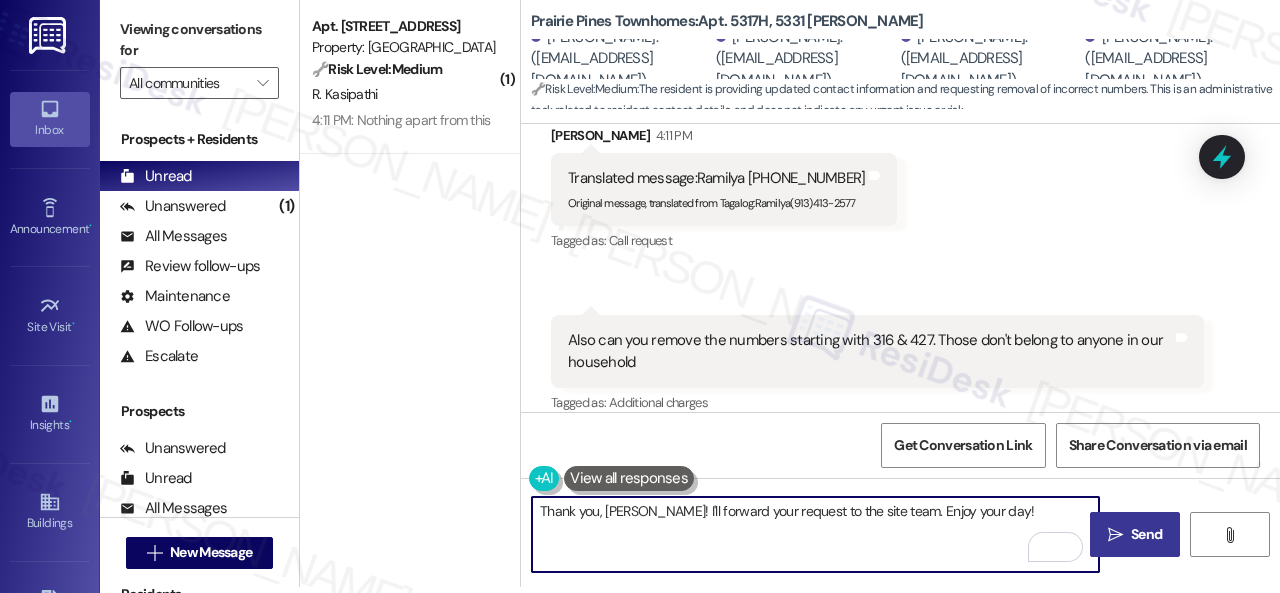 type on "Thank you, [PERSON_NAME]! I'll forward your request to the site team. Enjoy your day!" 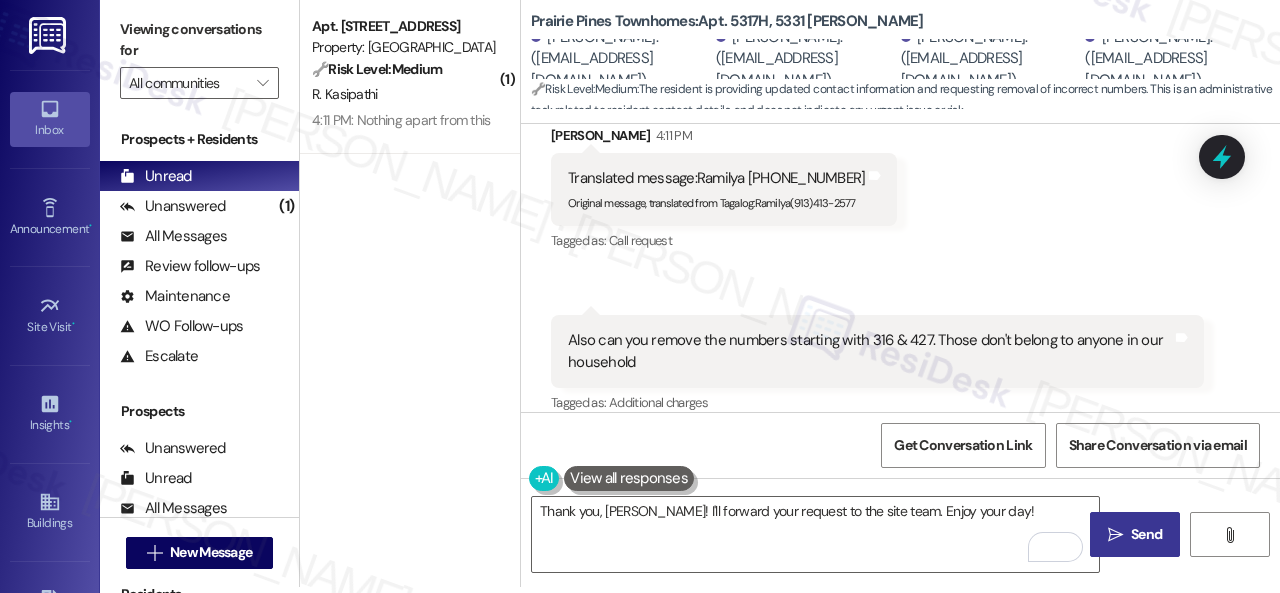click on "" at bounding box center (1115, 535) 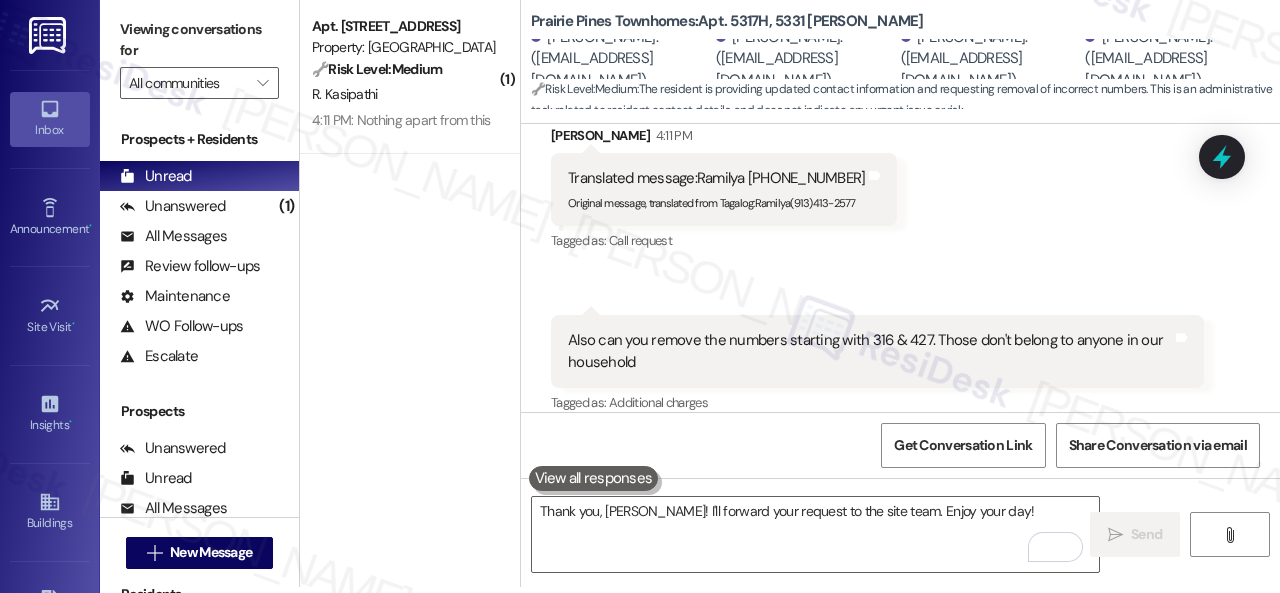 scroll, scrollTop: 0, scrollLeft: 0, axis: both 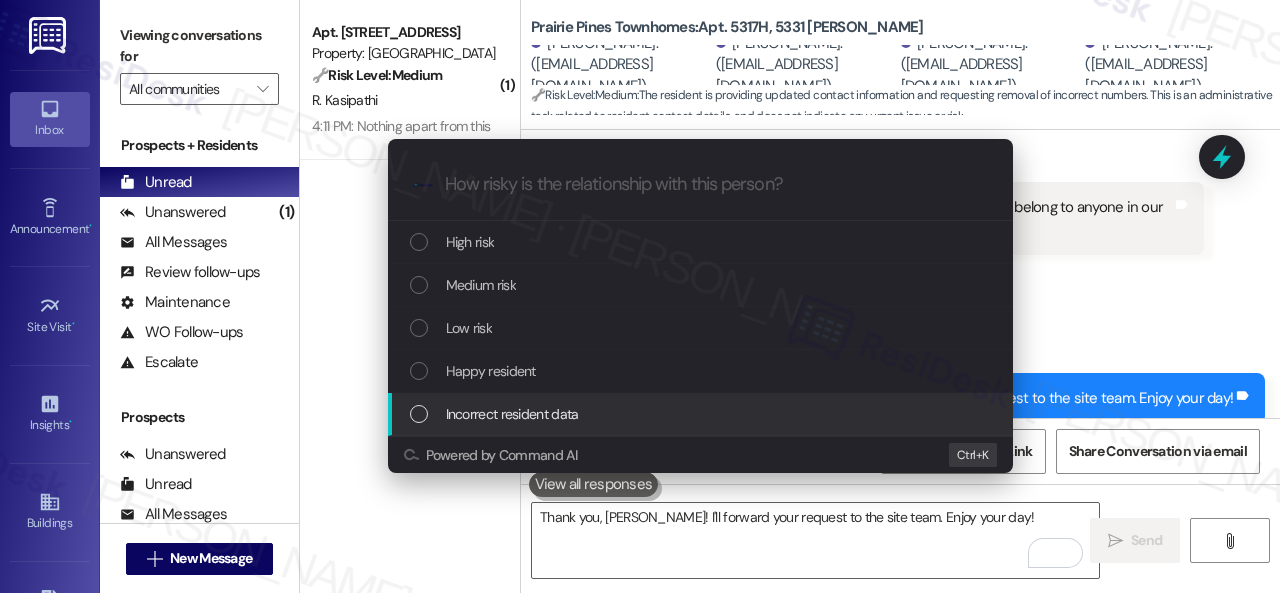 click on "Incorrect resident data" at bounding box center (512, 414) 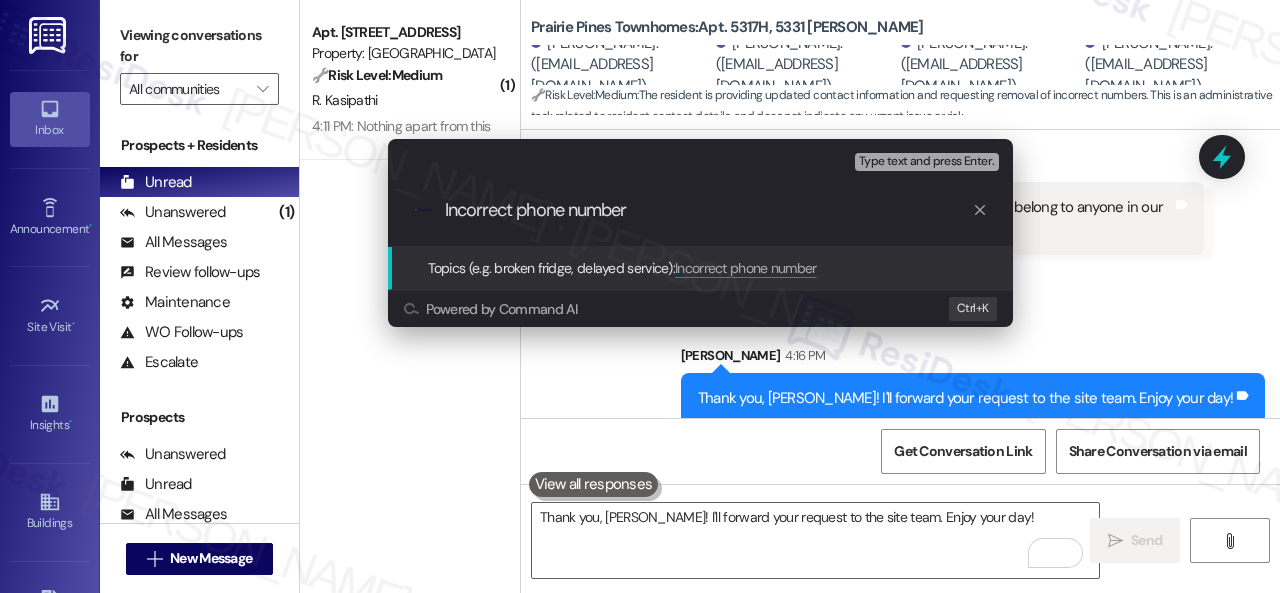 type on "Incorrect phone number." 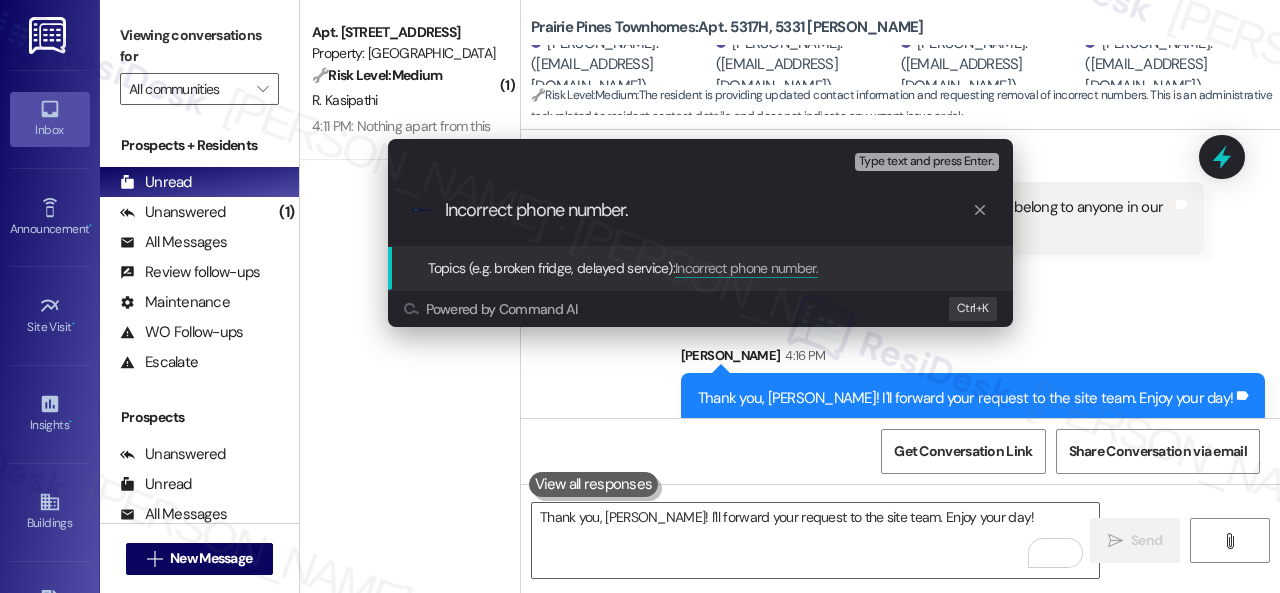 type 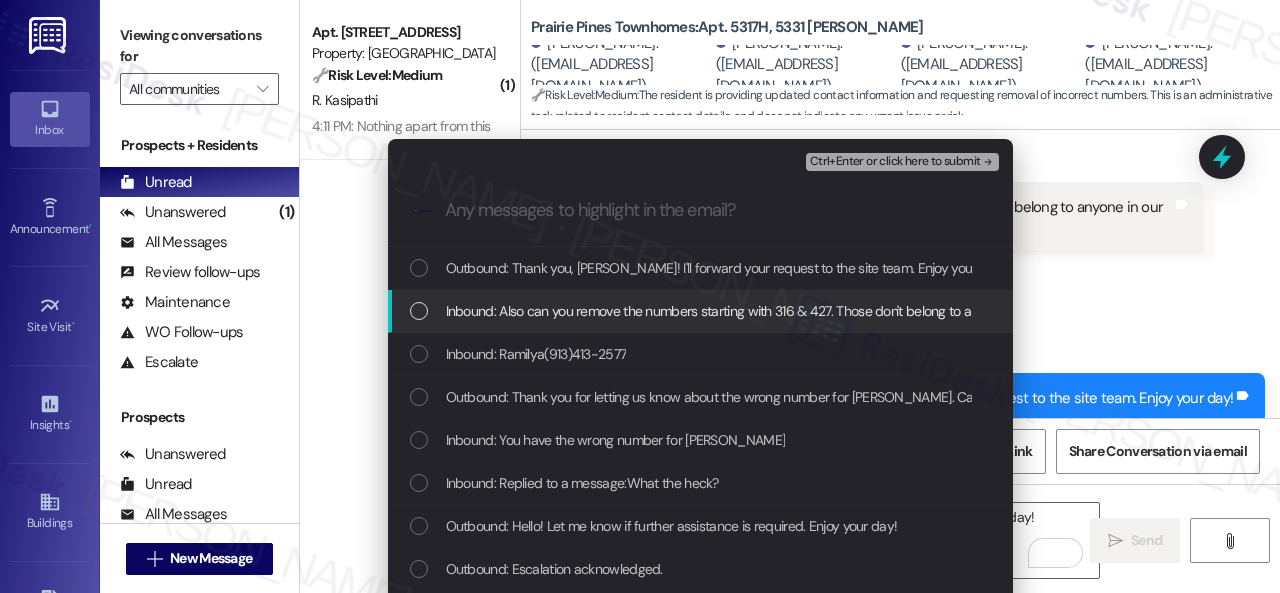 click on "Inbound: Also can you remove the numbers starting with 316 & 427. Those don't belong to anyone in our household" at bounding box center [776, 311] 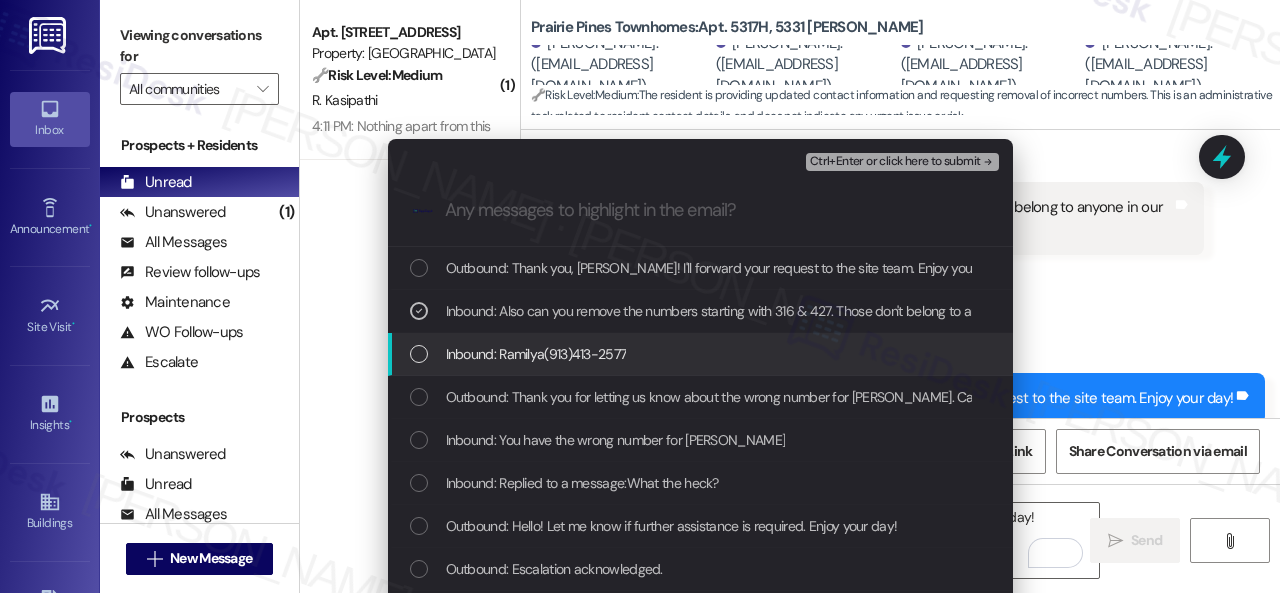 click on "Inbound: Ramilya(913)413-2577" at bounding box center [536, 354] 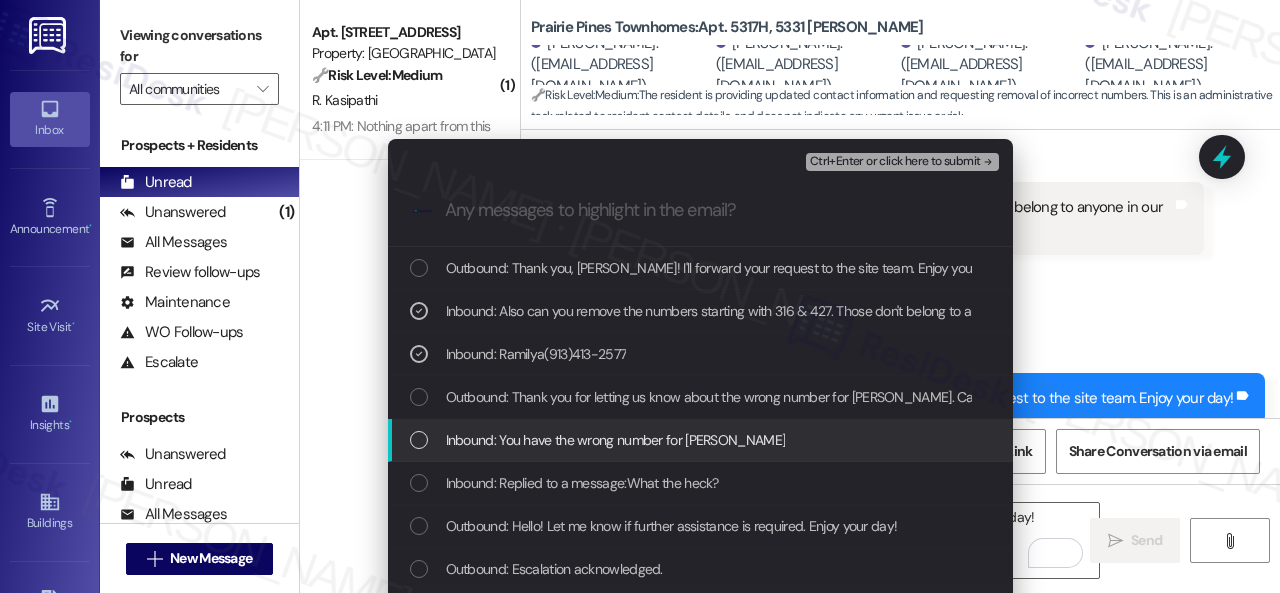 click on "Inbound: You have the wrong number for [PERSON_NAME]" at bounding box center [616, 440] 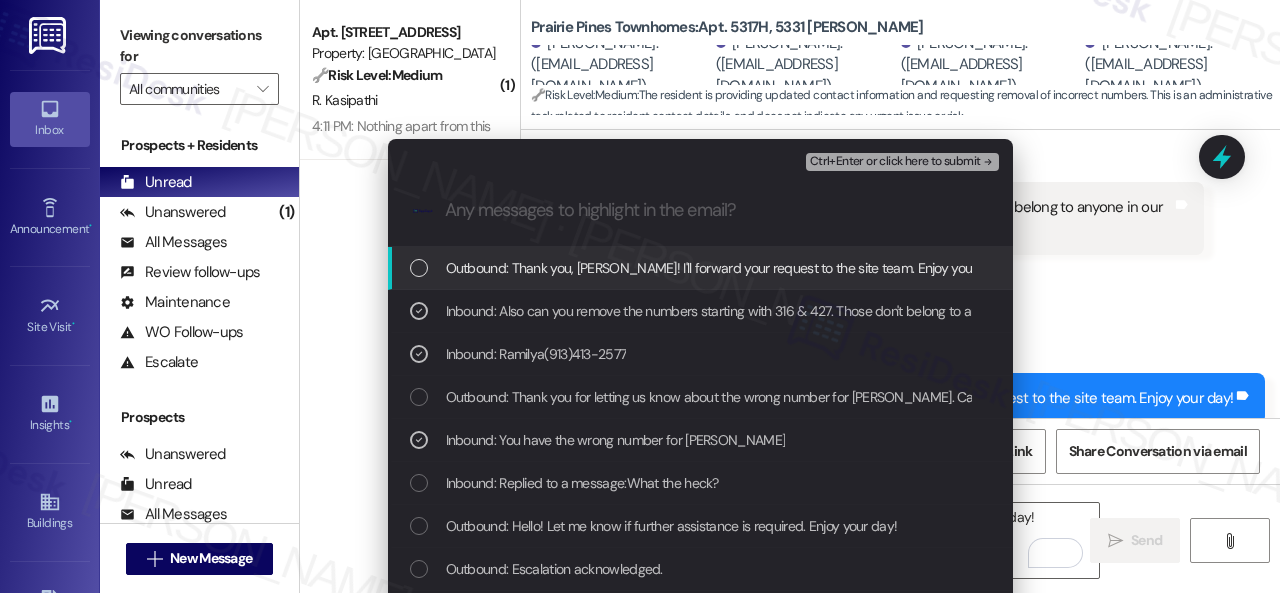click on "Ctrl+Enter or click here to submit" at bounding box center [895, 162] 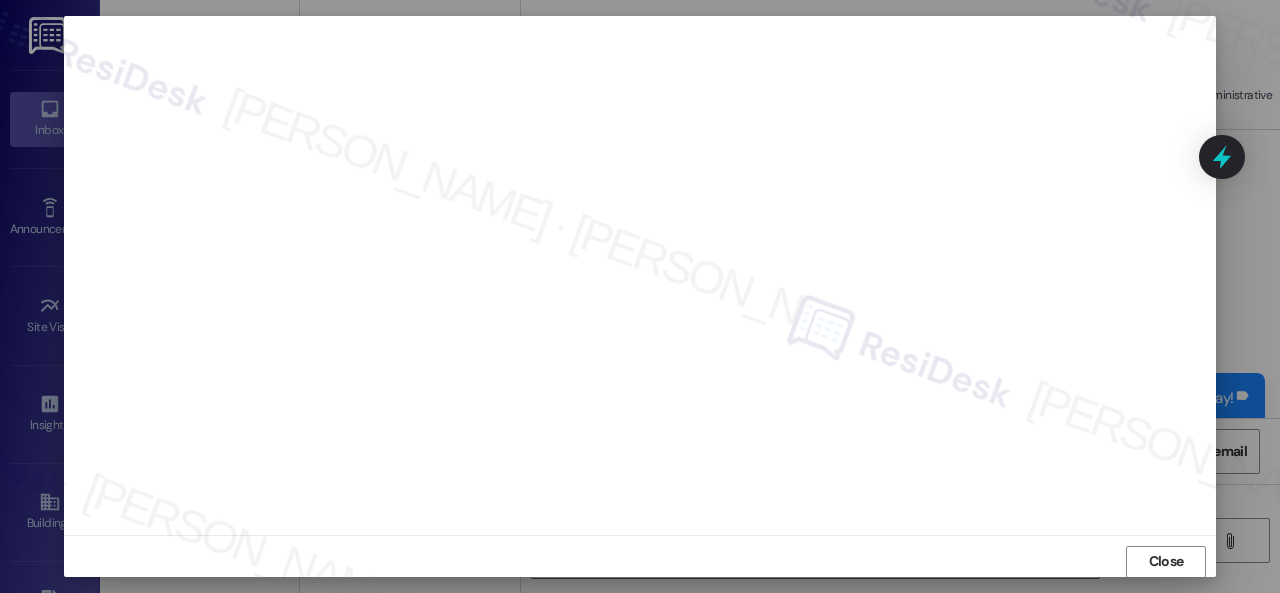 scroll, scrollTop: 25, scrollLeft: 0, axis: vertical 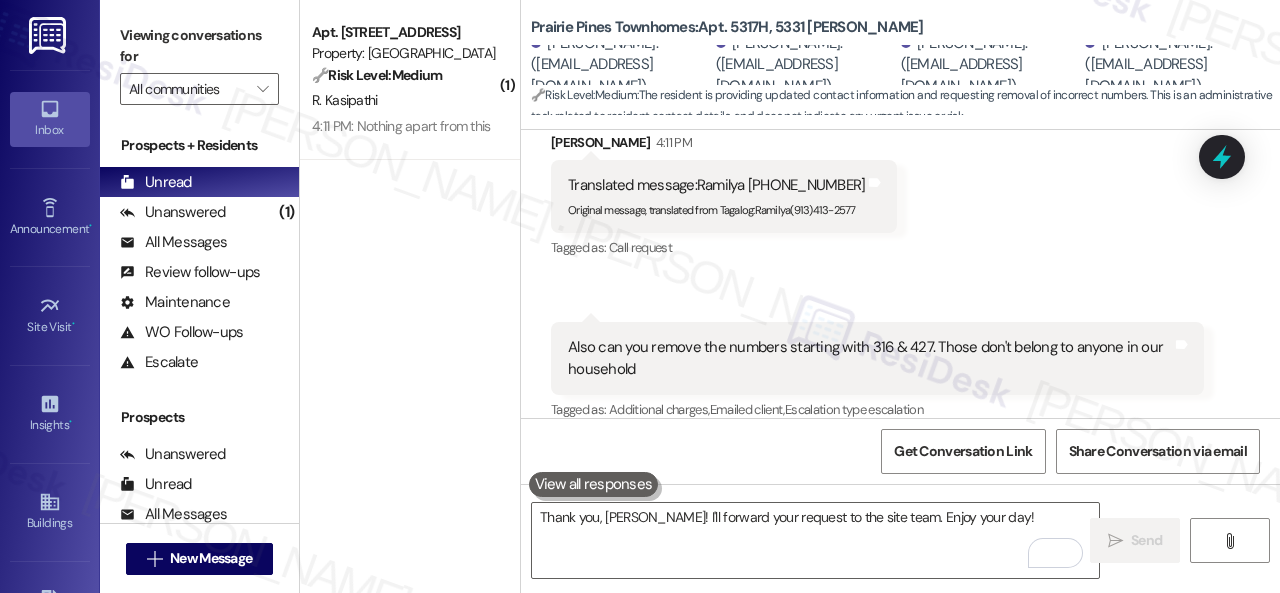 click on "Prairie Pines Townhomes:  Apt. 5317H, 5331 [PERSON_NAME]" at bounding box center (727, 27) 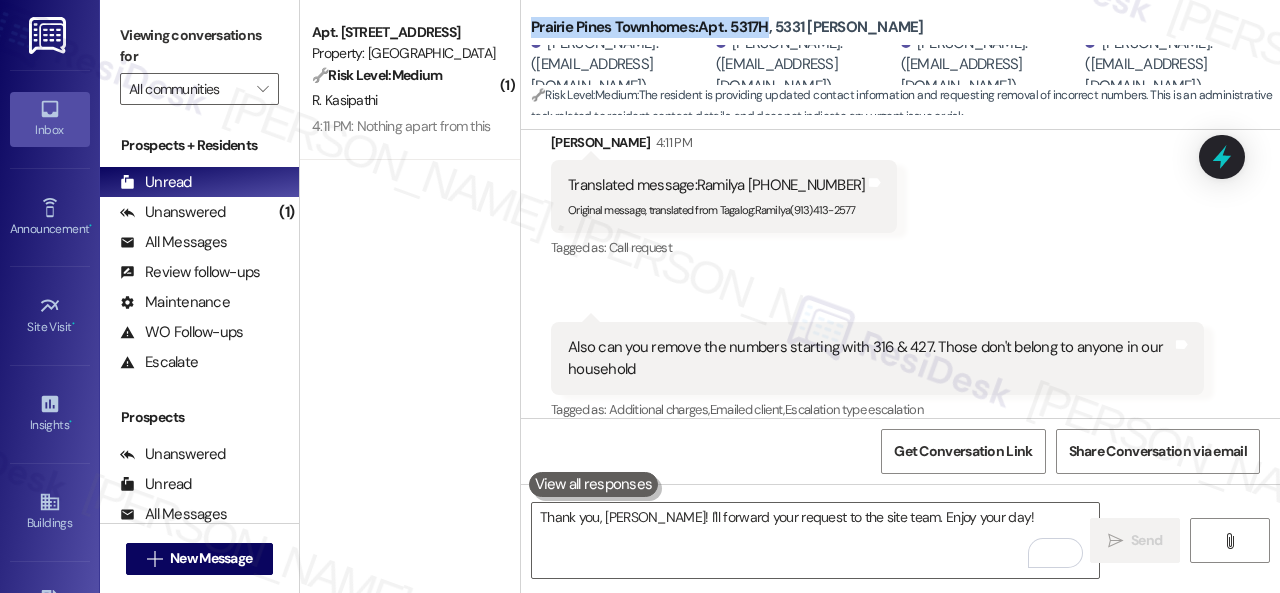 drag, startPoint x: 526, startPoint y: 26, endPoint x: 766, endPoint y: 23, distance: 240.01875 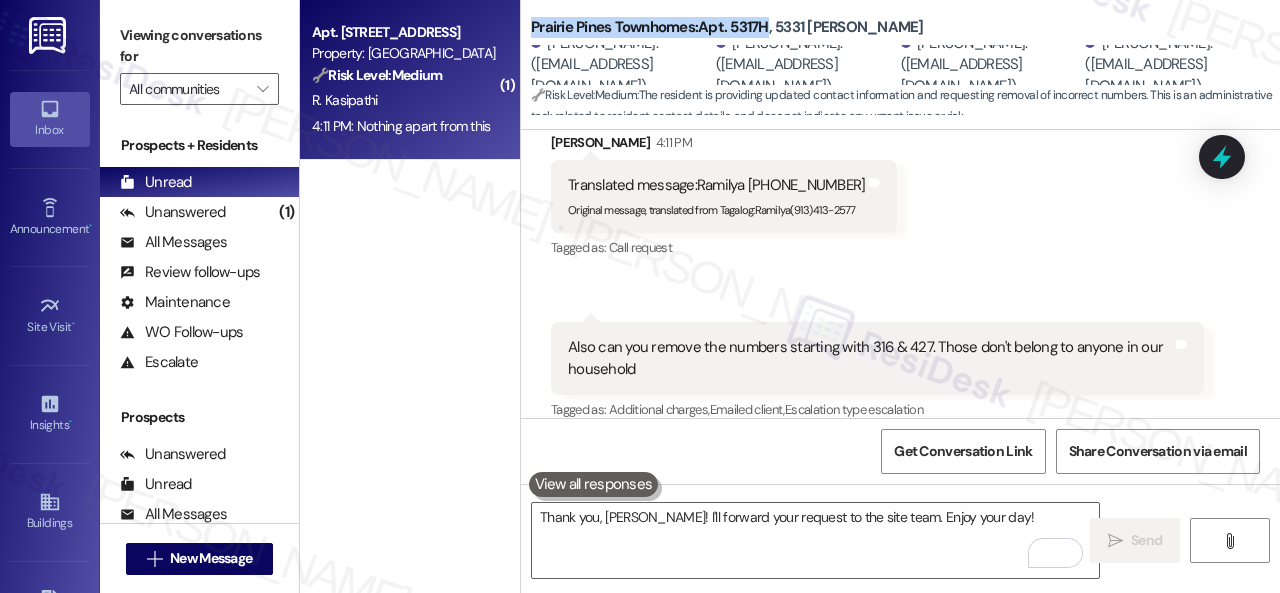 copy on "Prairie Pines Townhomes:  Apt. 5317H" 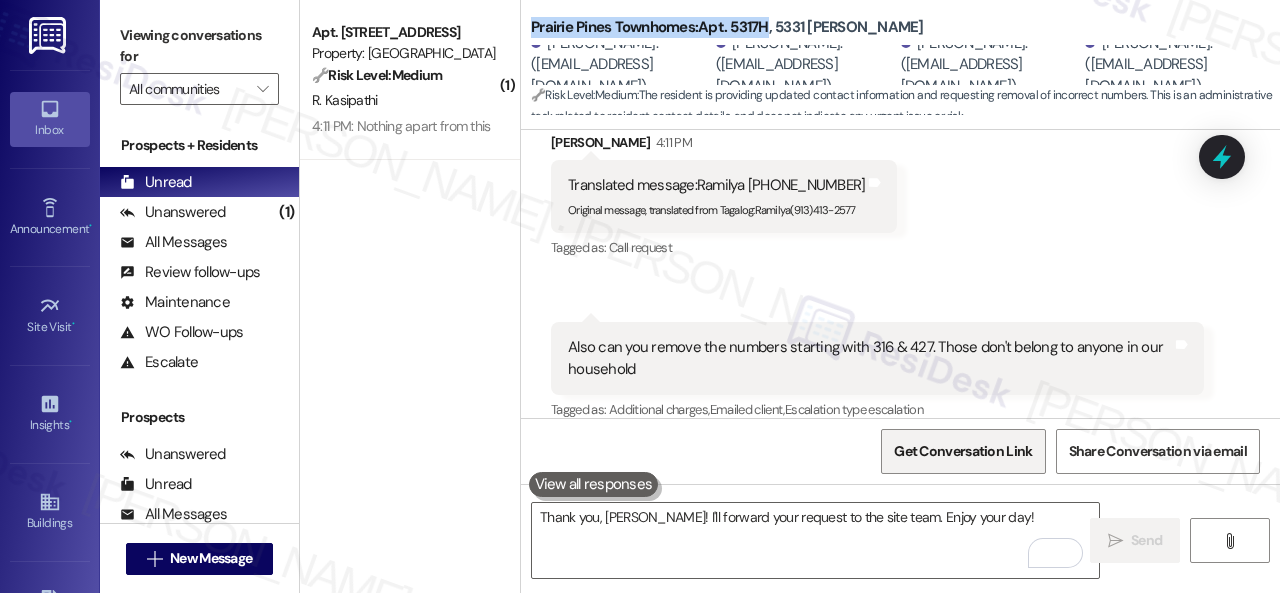 click on "Get Conversation Link" at bounding box center [963, 451] 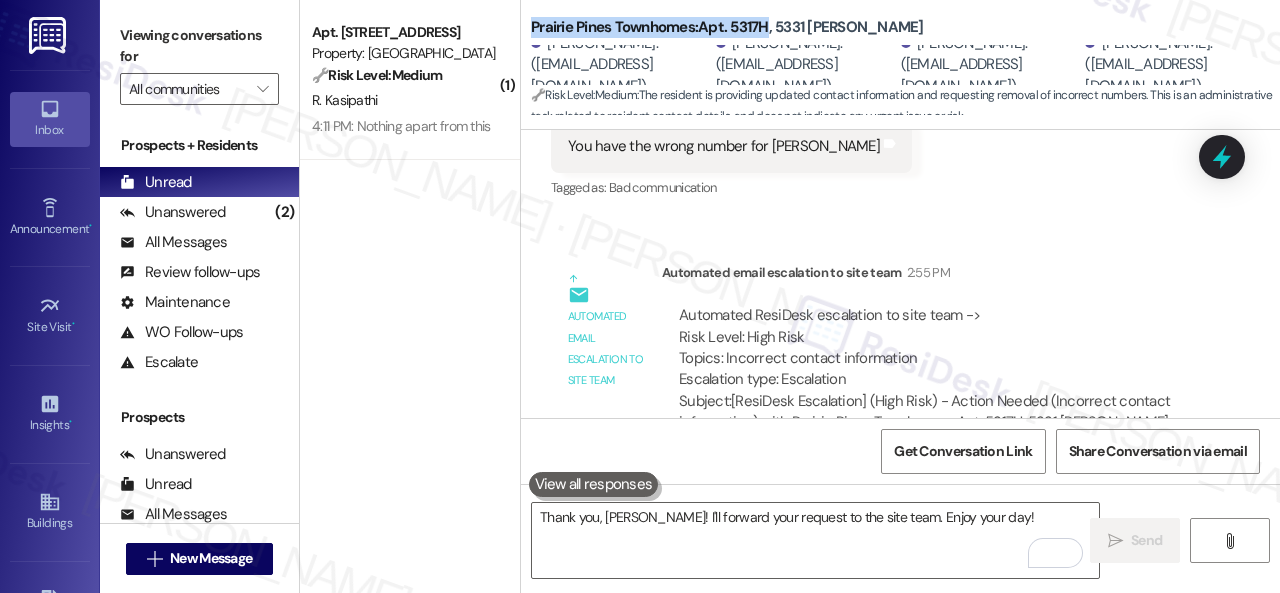 scroll, scrollTop: 1652, scrollLeft: 0, axis: vertical 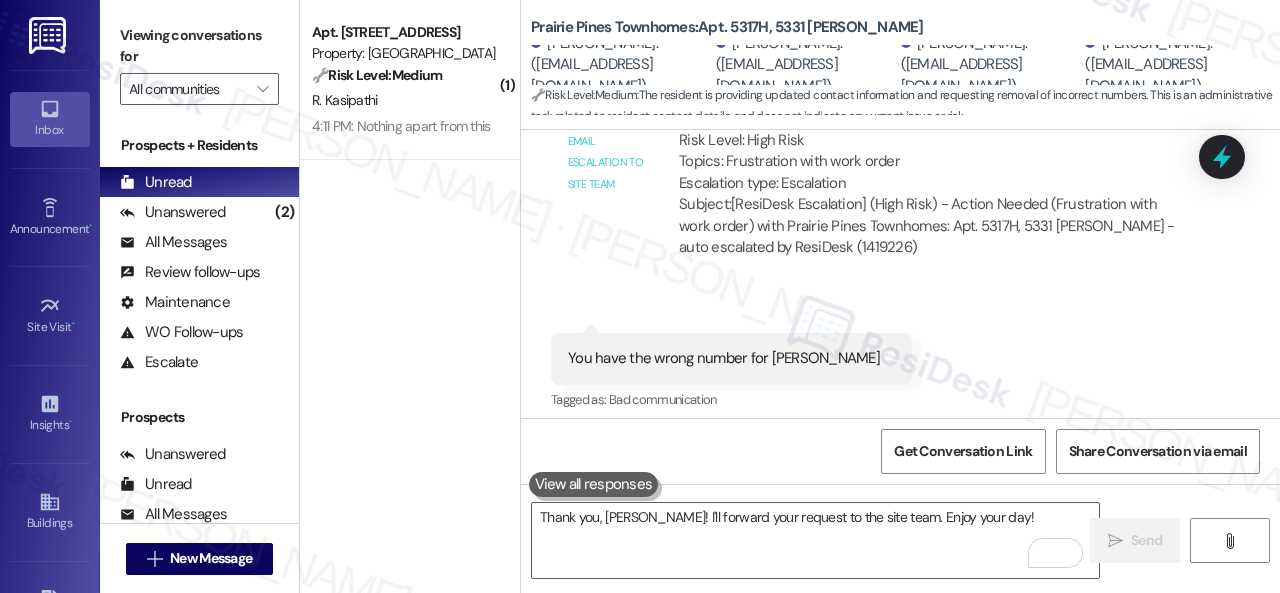 click on "Received via SMS 2:55 PM [PERSON_NAME]   Neutral 2:55 PM You have the wrong number for Ramilya  Tags and notes Tagged as:   Bad communication Click to highlight conversations about Bad communication" at bounding box center [900, 358] 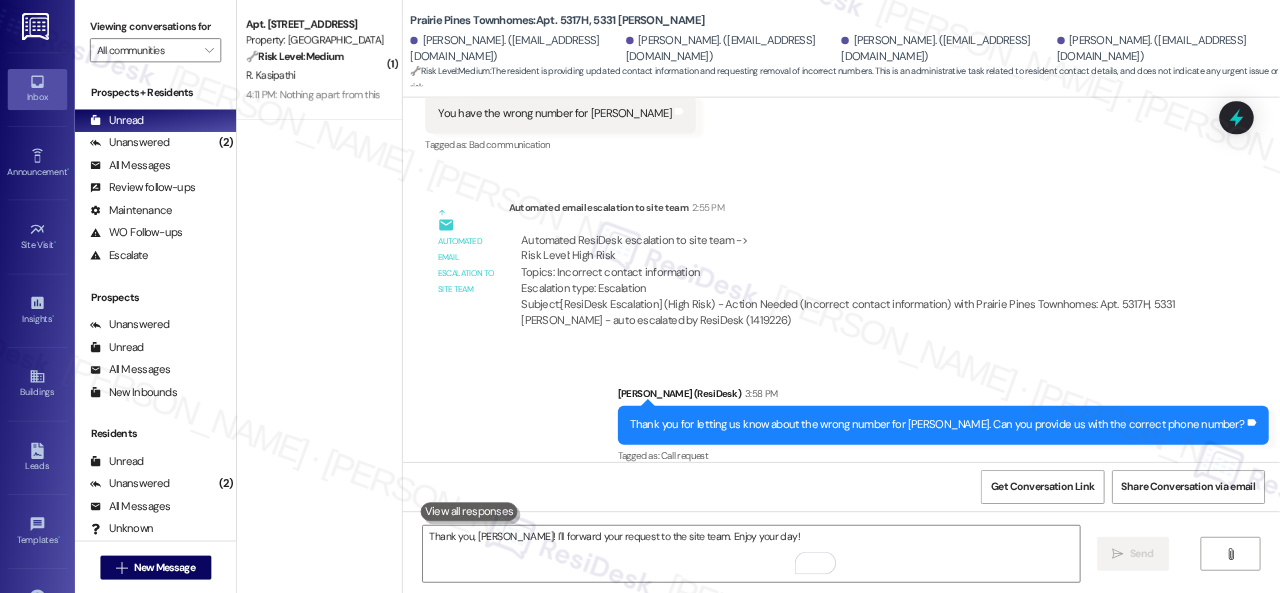 scroll, scrollTop: 1752, scrollLeft: 0, axis: vertical 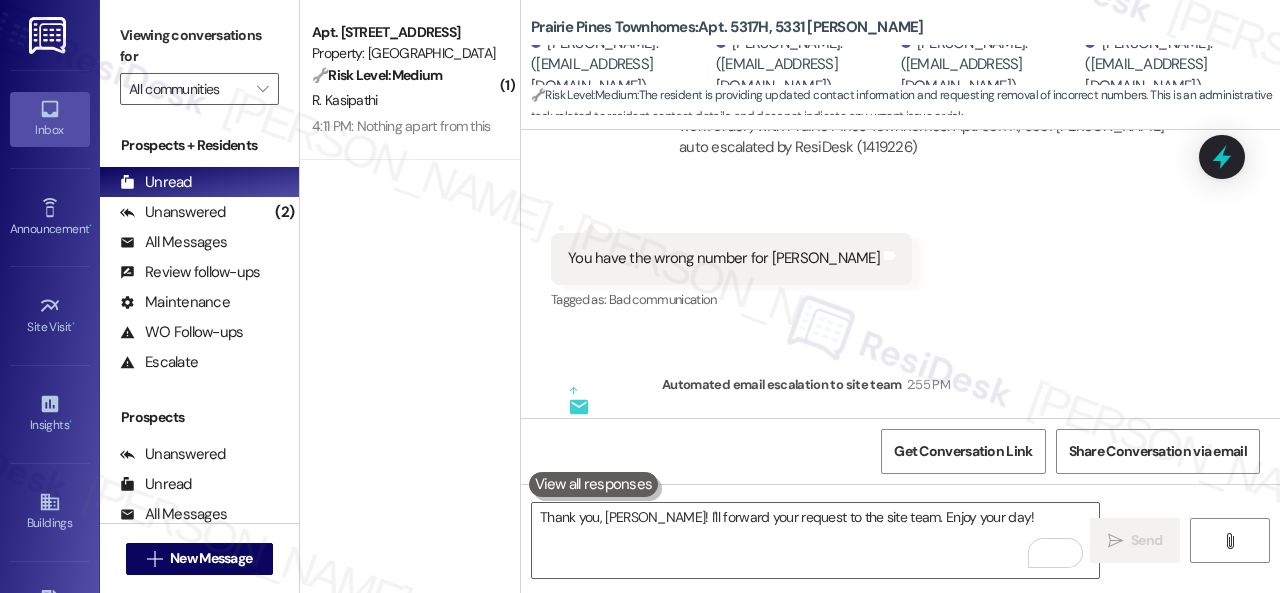 click on "Received via SMS 2:55 PM [PERSON_NAME]   Neutral 2:55 PM You have the wrong number for Ramilya  Tags and notes Tagged as:   Bad communication Click to highlight conversations about Bad communication" at bounding box center (900, 258) 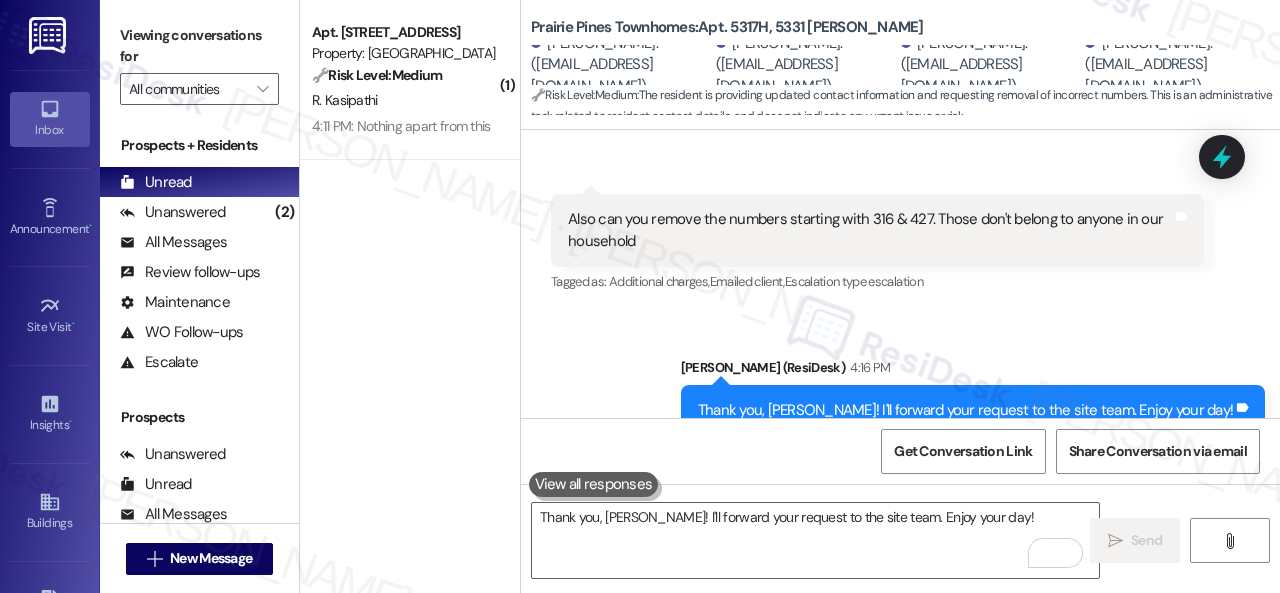scroll, scrollTop: 2622, scrollLeft: 0, axis: vertical 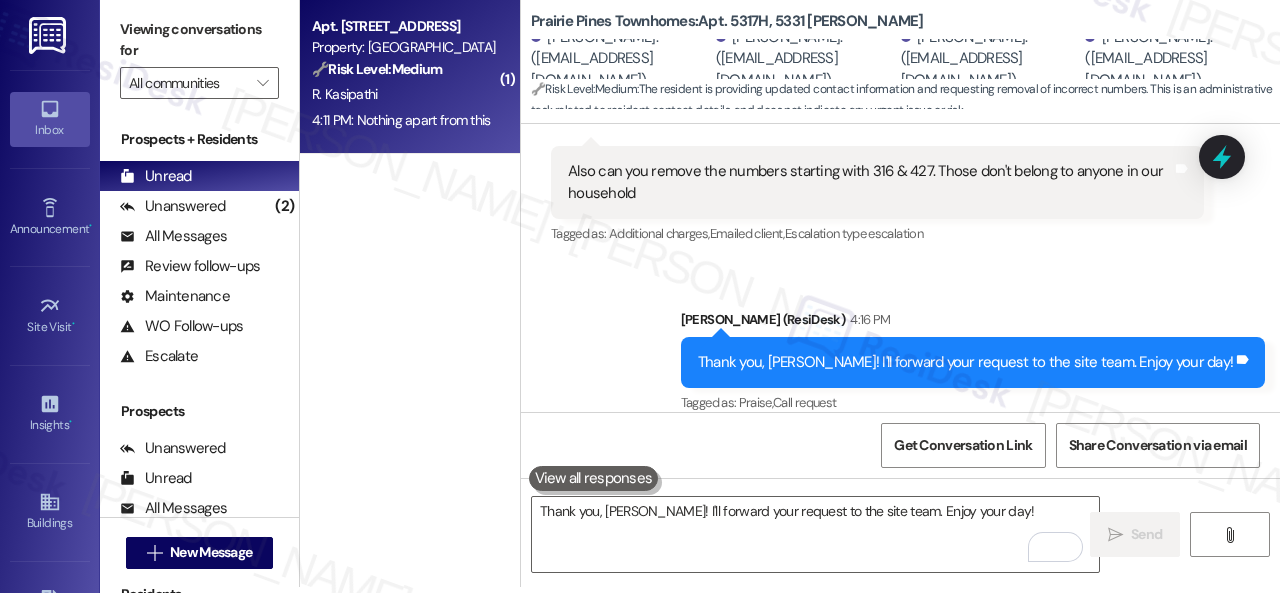 click on "🔧  Risk Level:  Medium" at bounding box center (377, 69) 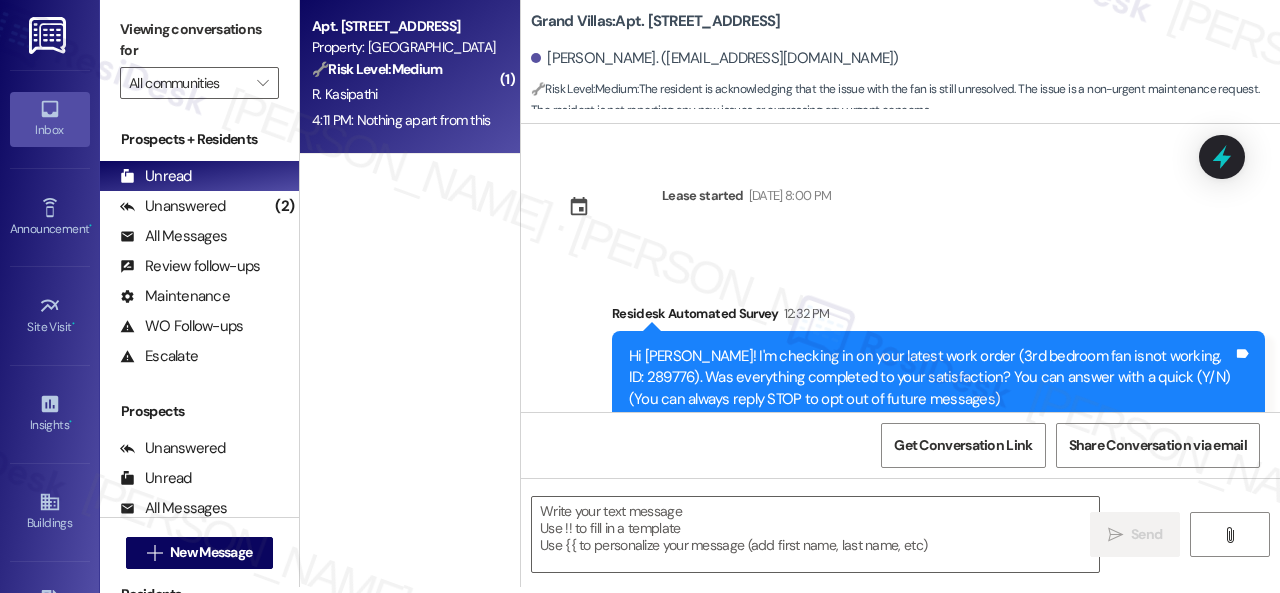 scroll, scrollTop: 0, scrollLeft: 0, axis: both 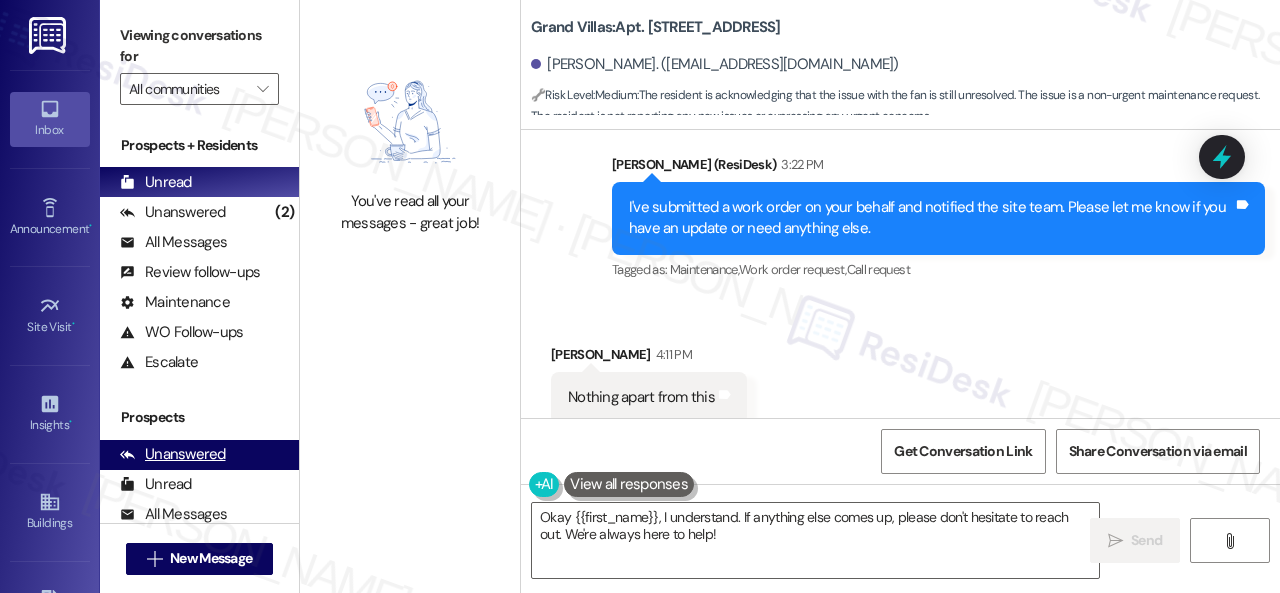 drag, startPoint x: 752, startPoint y: 543, endPoint x: 268, endPoint y: 441, distance: 494.63116 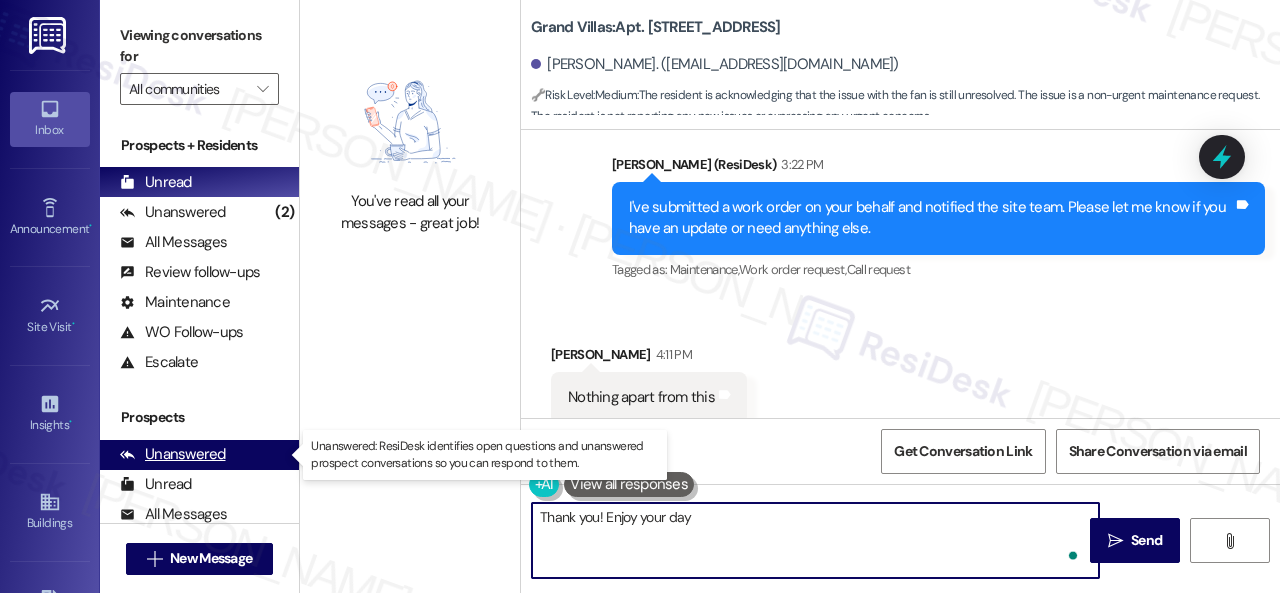 type on "Thank you! Enjoy your day!" 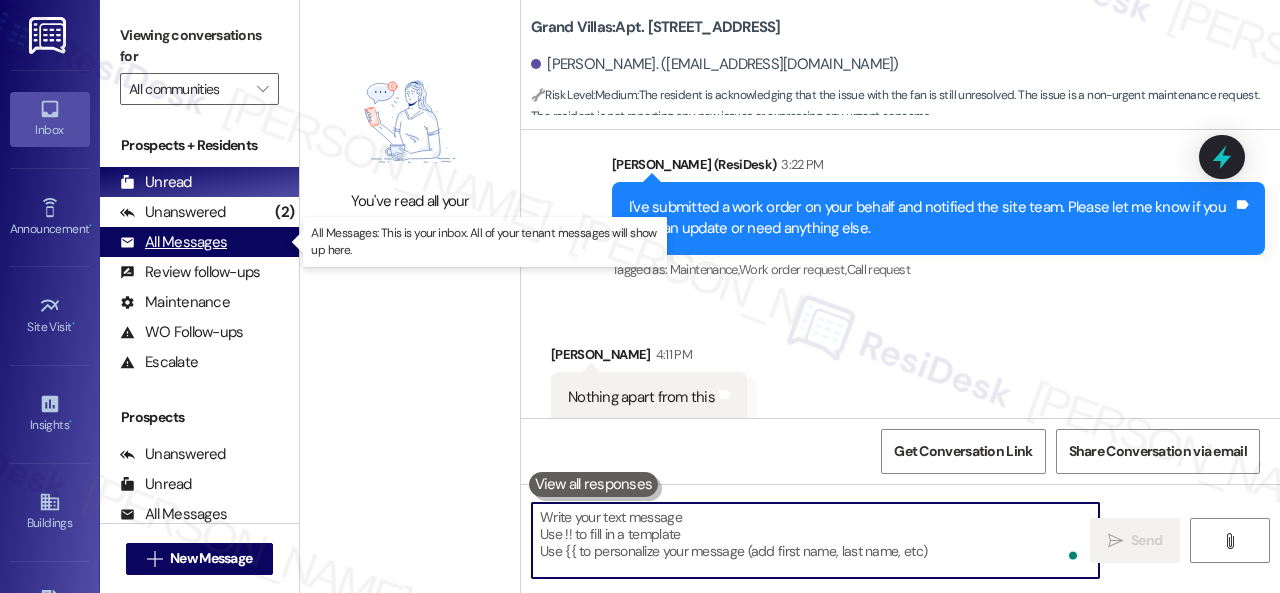 scroll, scrollTop: 2451, scrollLeft: 0, axis: vertical 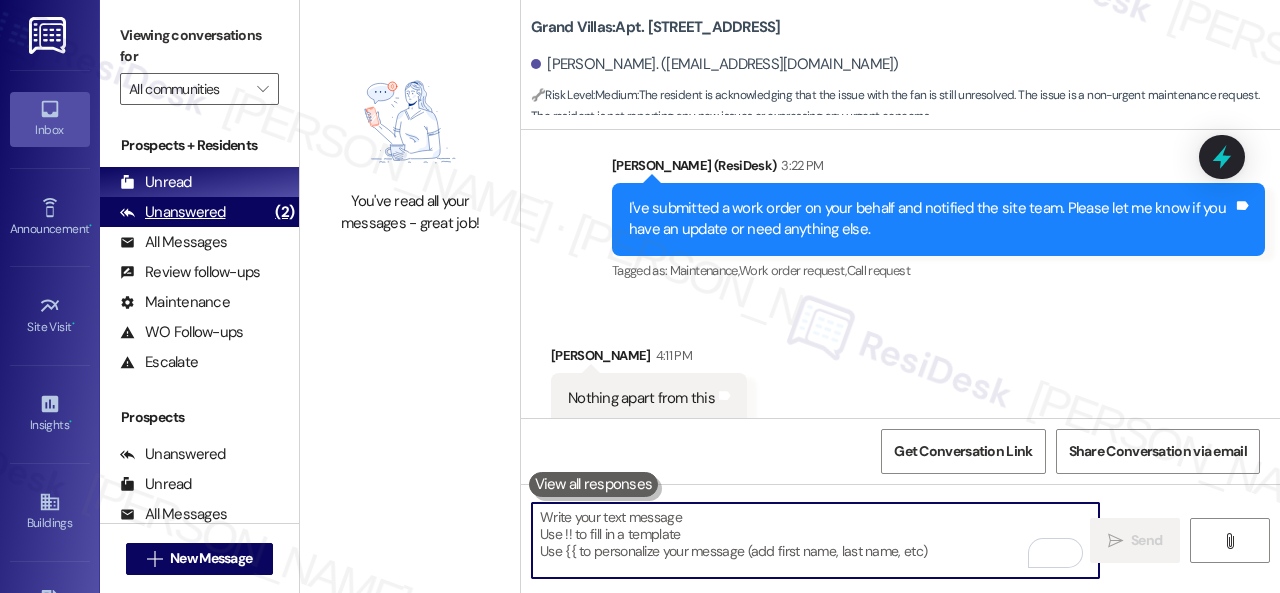 type 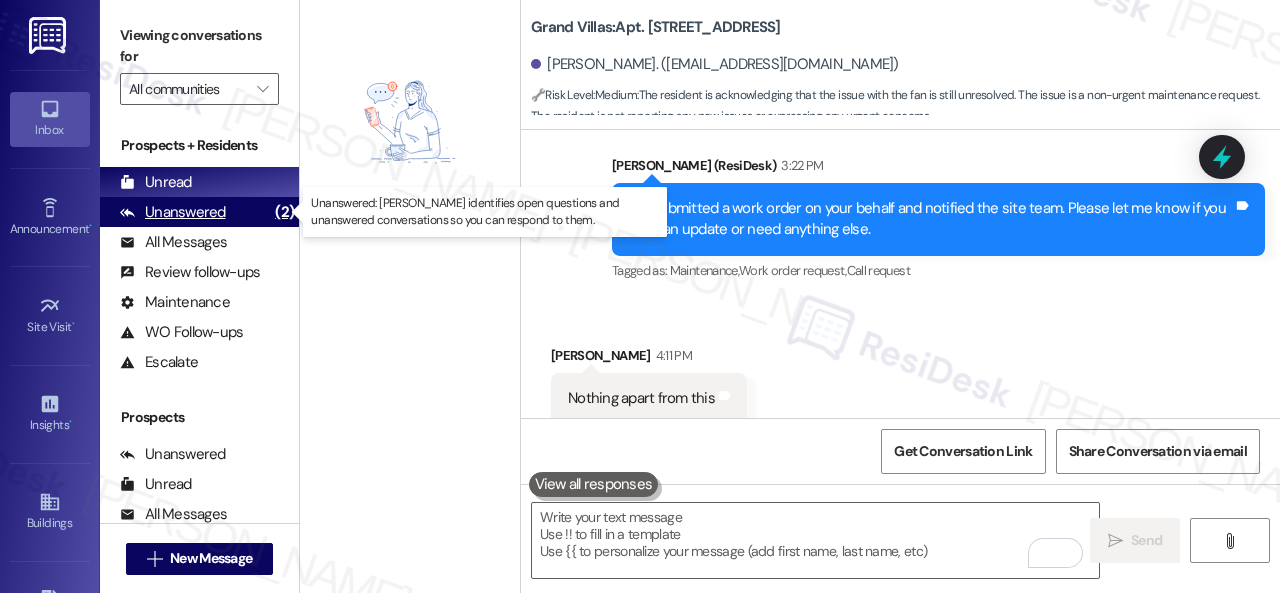 click on "Unanswered" at bounding box center [173, 212] 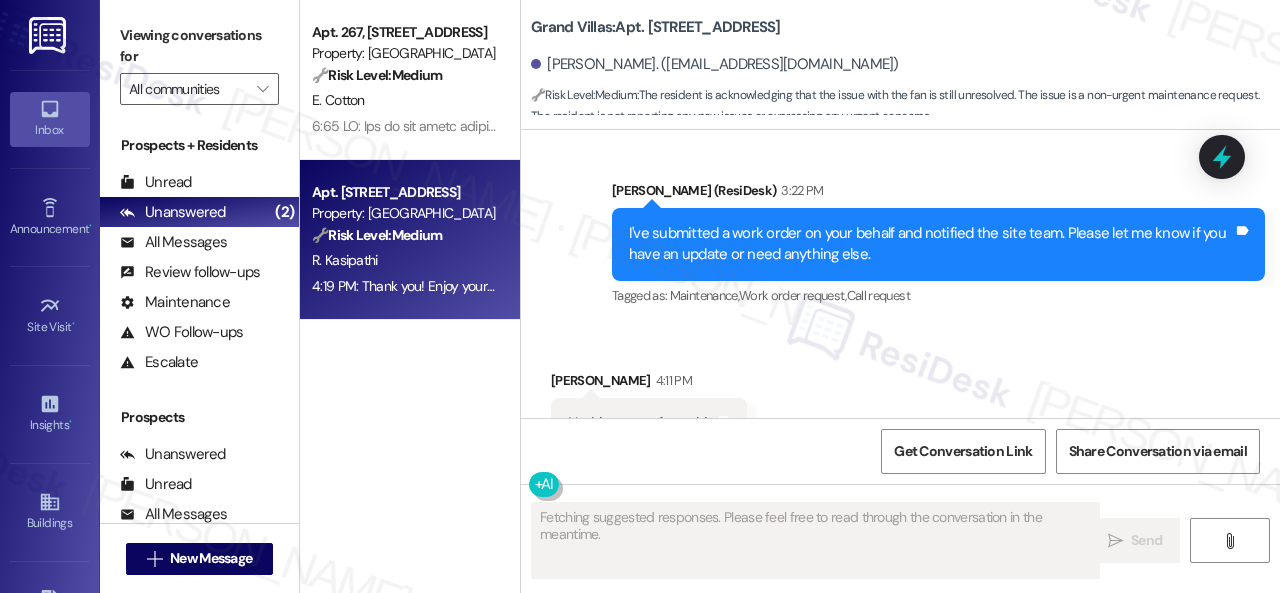 scroll, scrollTop: 2451, scrollLeft: 0, axis: vertical 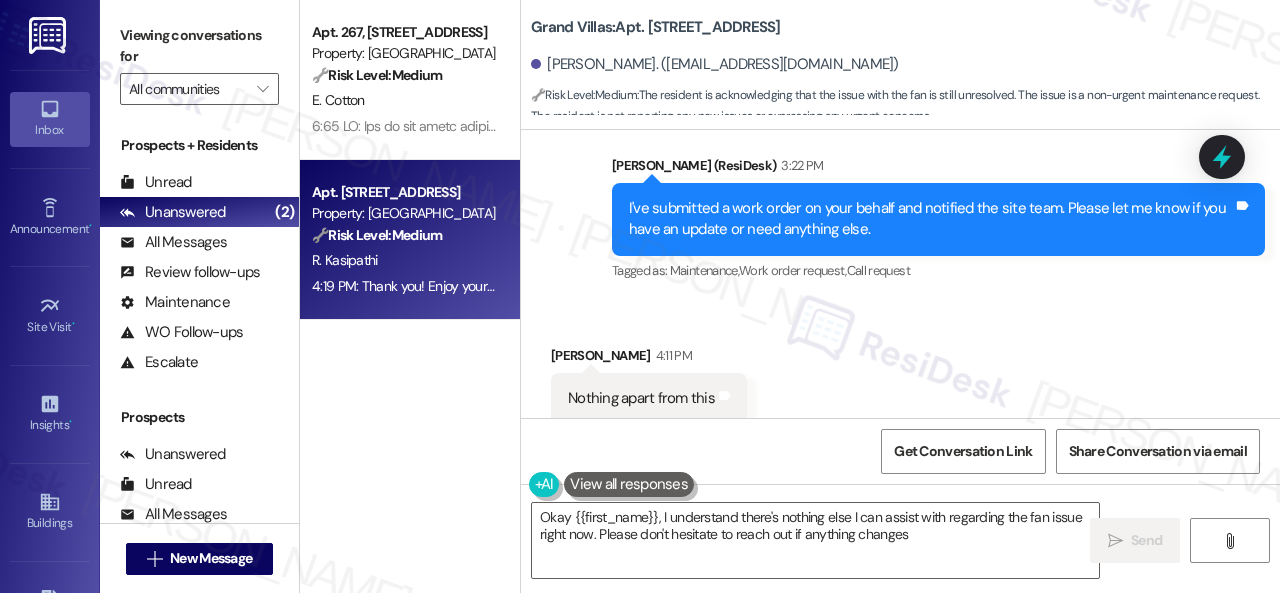 type on "Okay {{first_name}}, I understand there's nothing else I can assist with regarding the fan issue right now. Please don't hesitate to reach out if anything changes!" 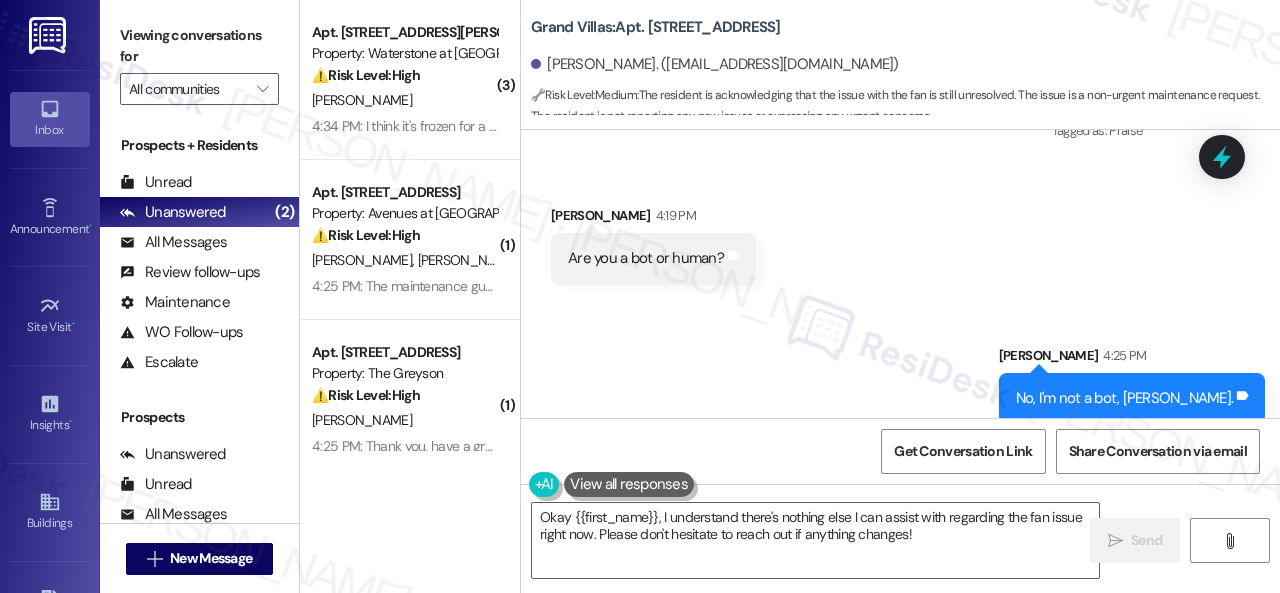 scroll, scrollTop: 2900, scrollLeft: 0, axis: vertical 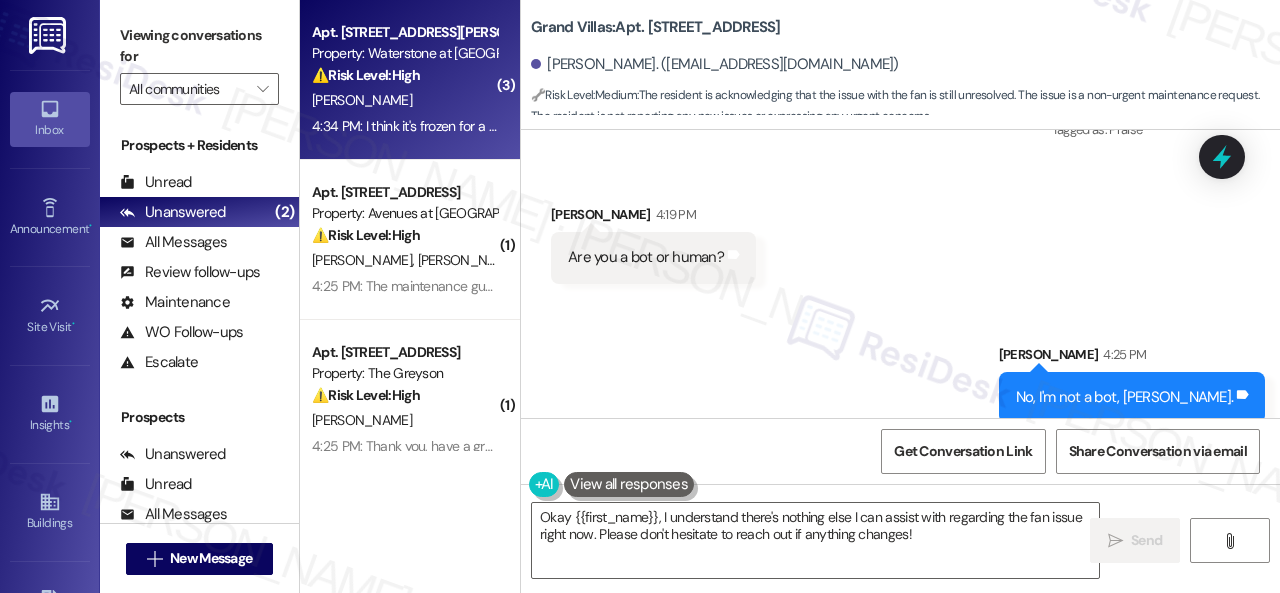click on "[PERSON_NAME]" at bounding box center [404, 100] 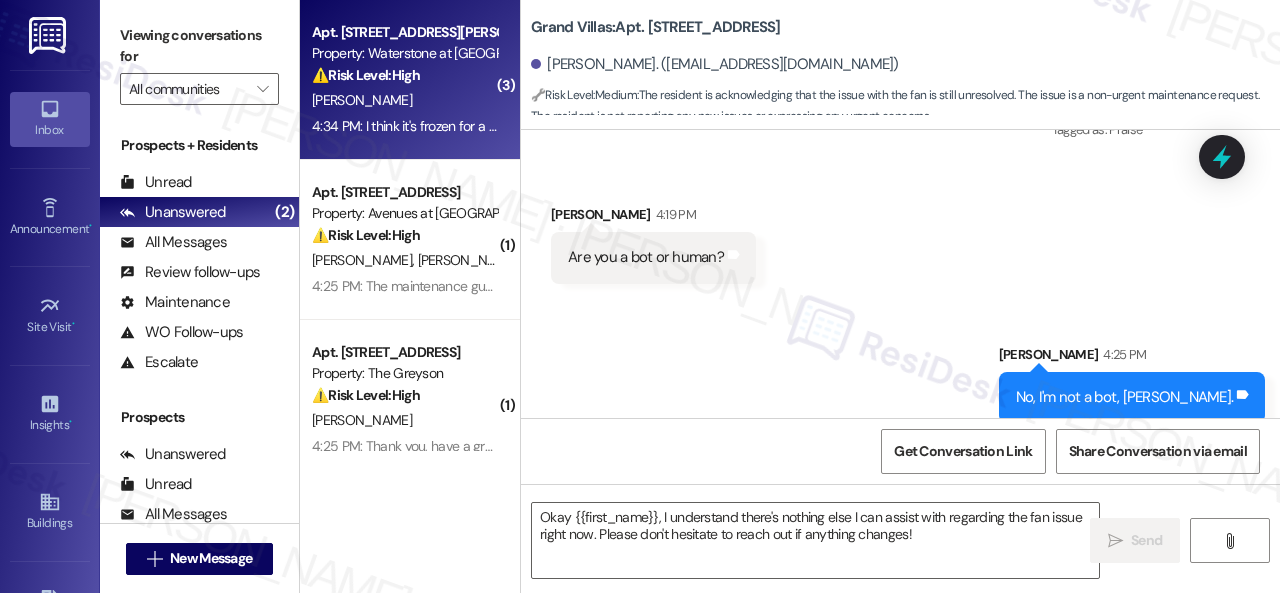 type on "Fetching suggested responses. Please feel free to read through the conversation in the meantime." 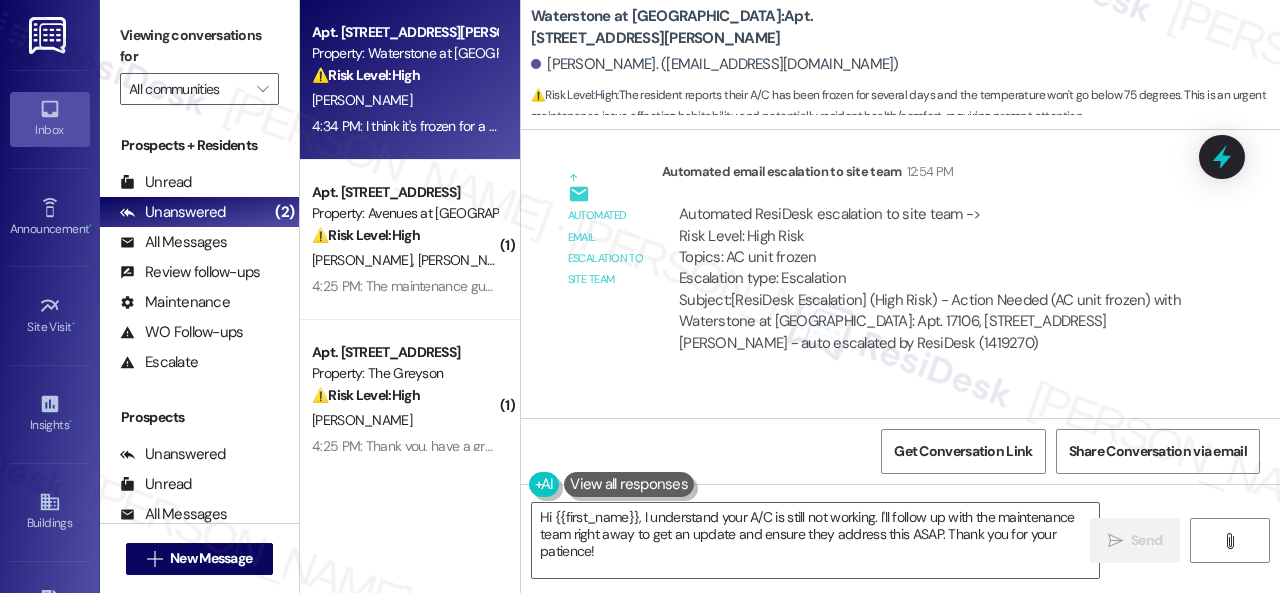 scroll, scrollTop: 8295, scrollLeft: 0, axis: vertical 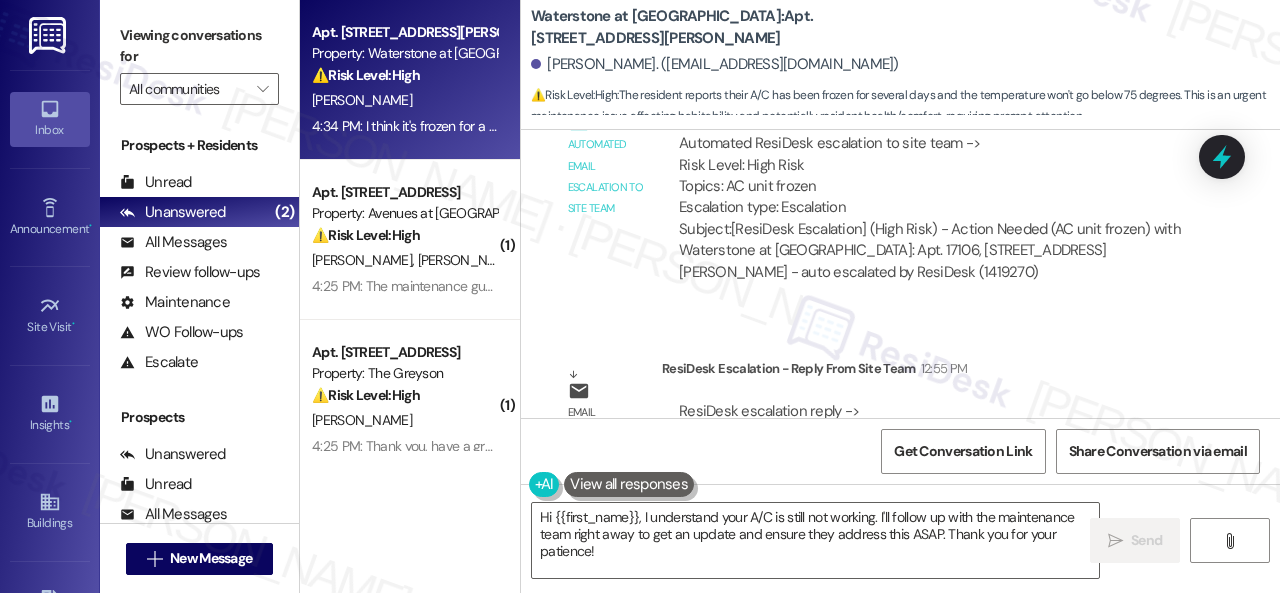 click on "Waterstone at [GEOGRAPHIC_DATA]:  Apt. [STREET_ADDRESS][PERSON_NAME]" at bounding box center (731, 27) 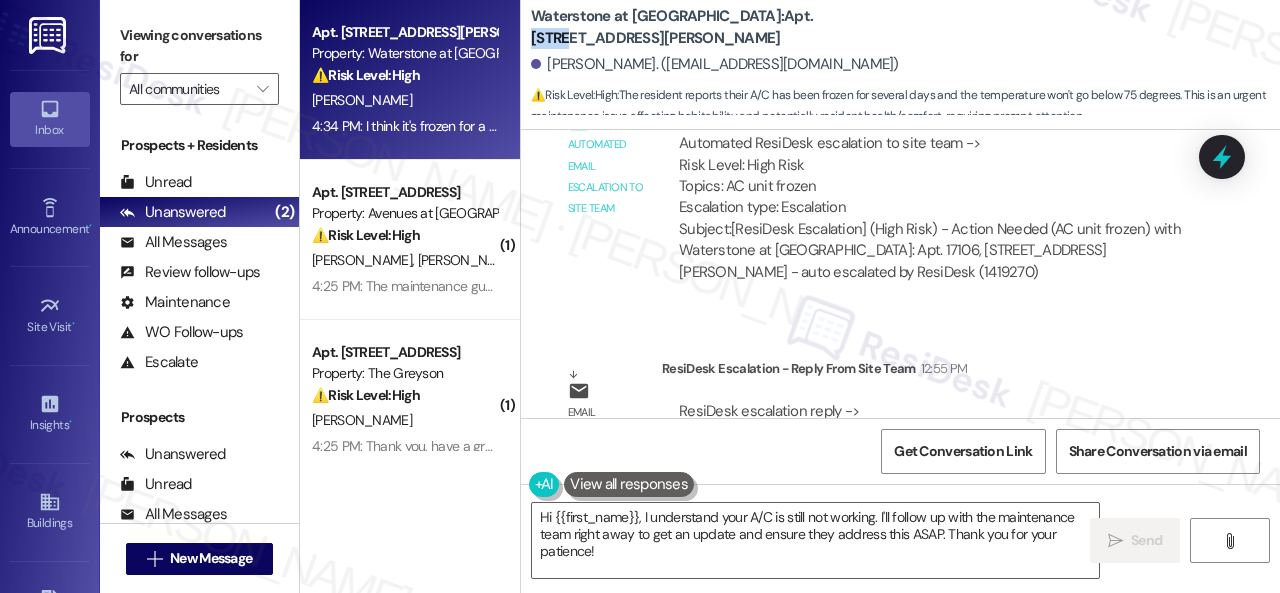 click on "Waterstone at [GEOGRAPHIC_DATA]:  Apt. [STREET_ADDRESS][PERSON_NAME]" at bounding box center (731, 27) 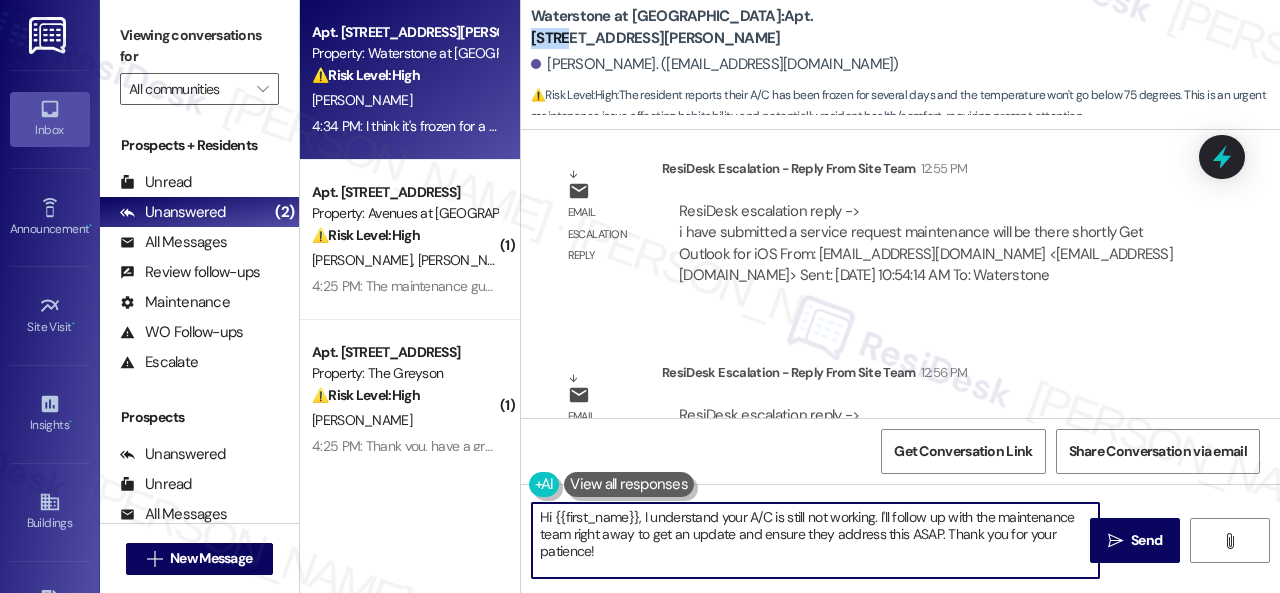 drag, startPoint x: 645, startPoint y: 556, endPoint x: 460, endPoint y: 493, distance: 195.43285 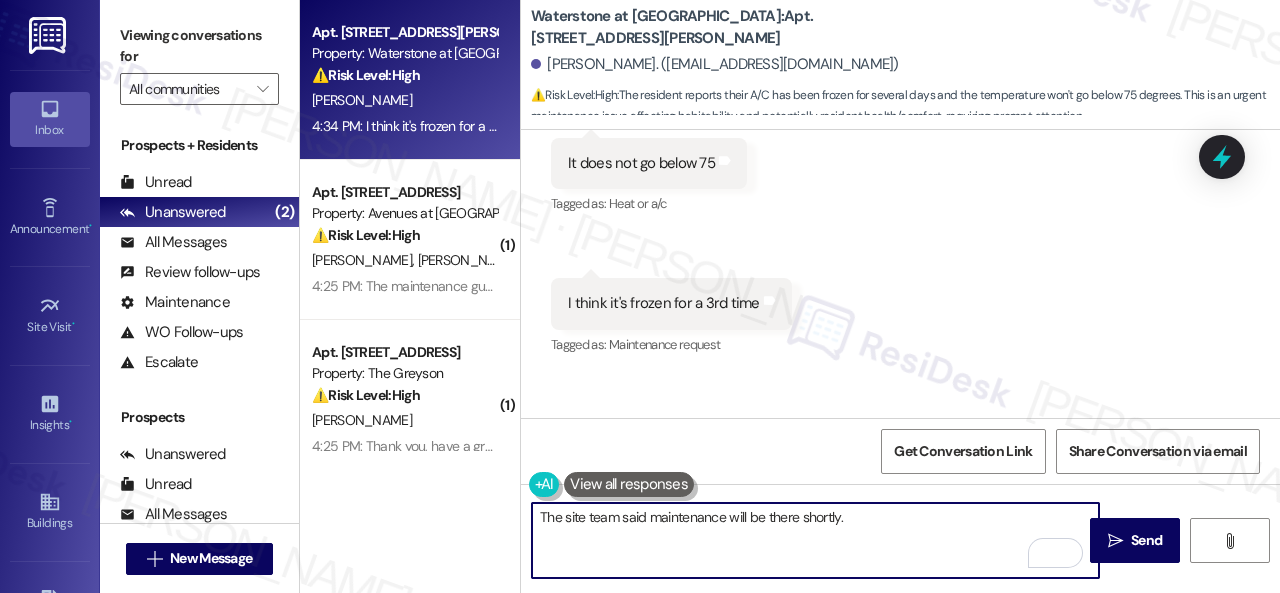 scroll, scrollTop: 10395, scrollLeft: 0, axis: vertical 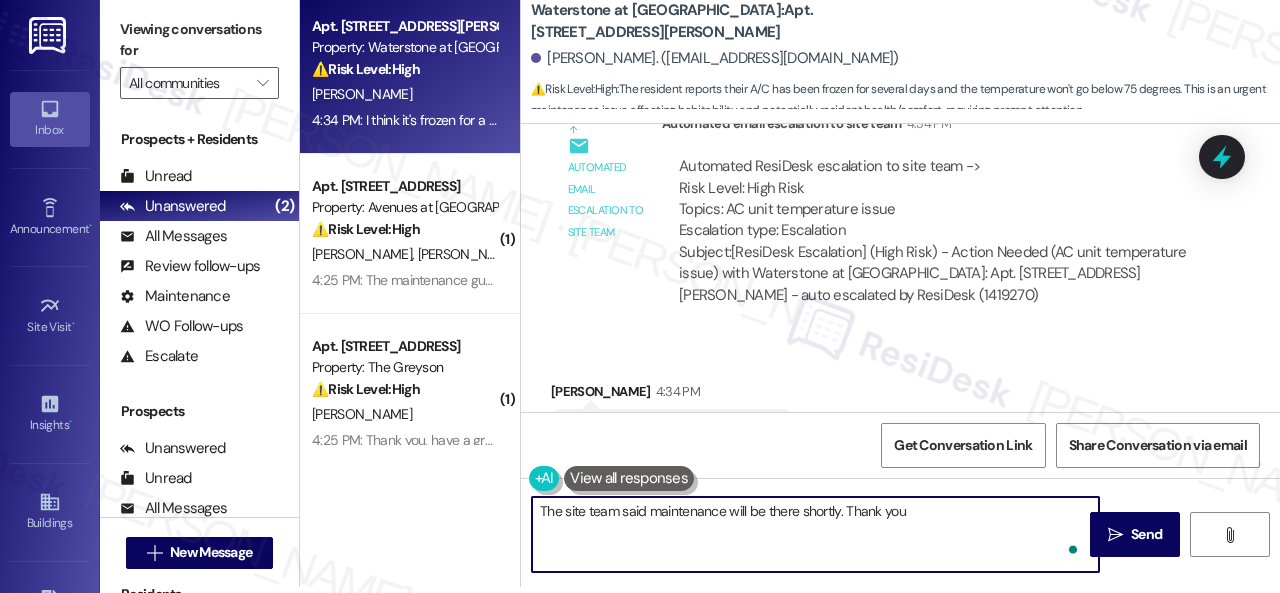 type on "The site team said maintenance will be there shortly. Thank you!" 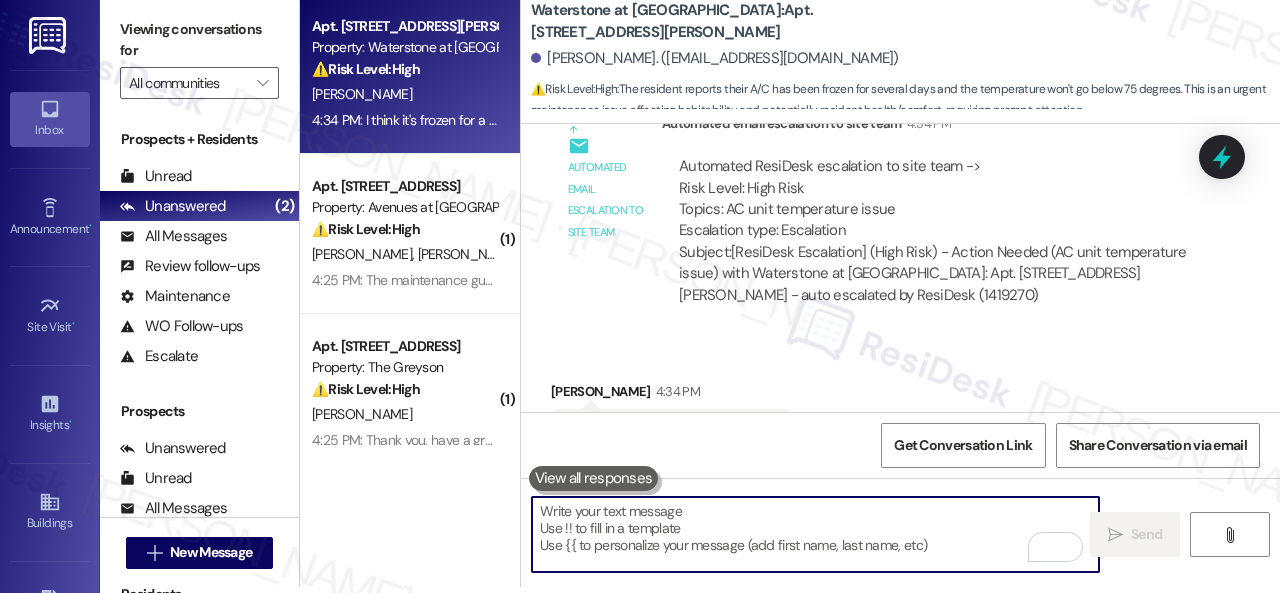 scroll, scrollTop: 0, scrollLeft: 0, axis: both 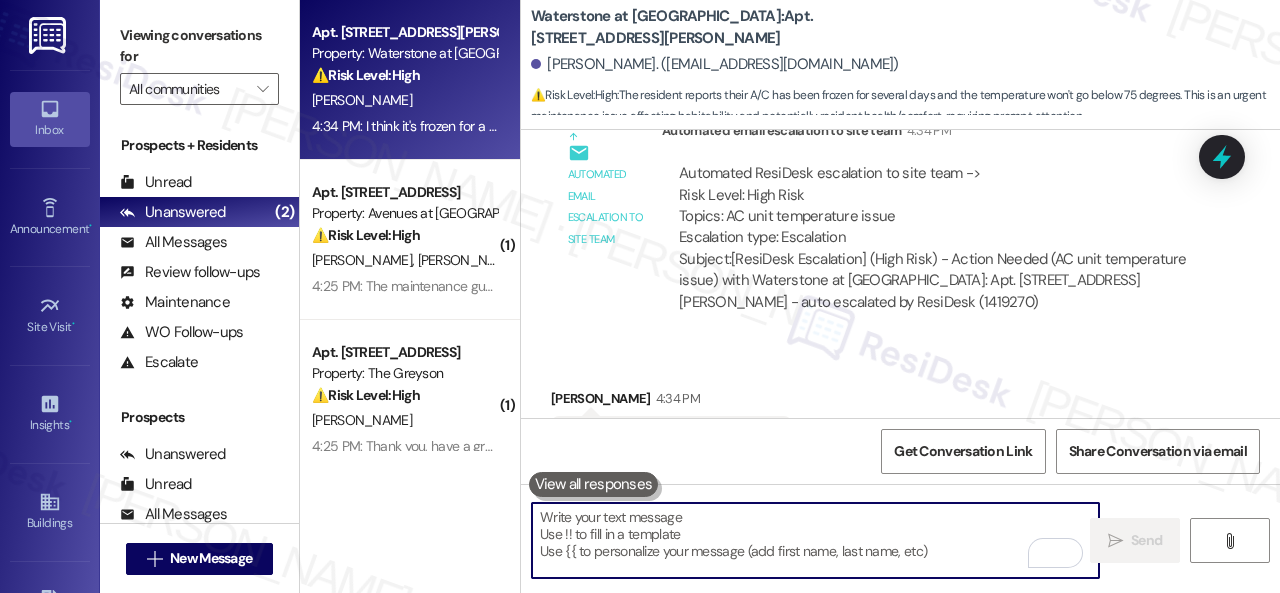 type 